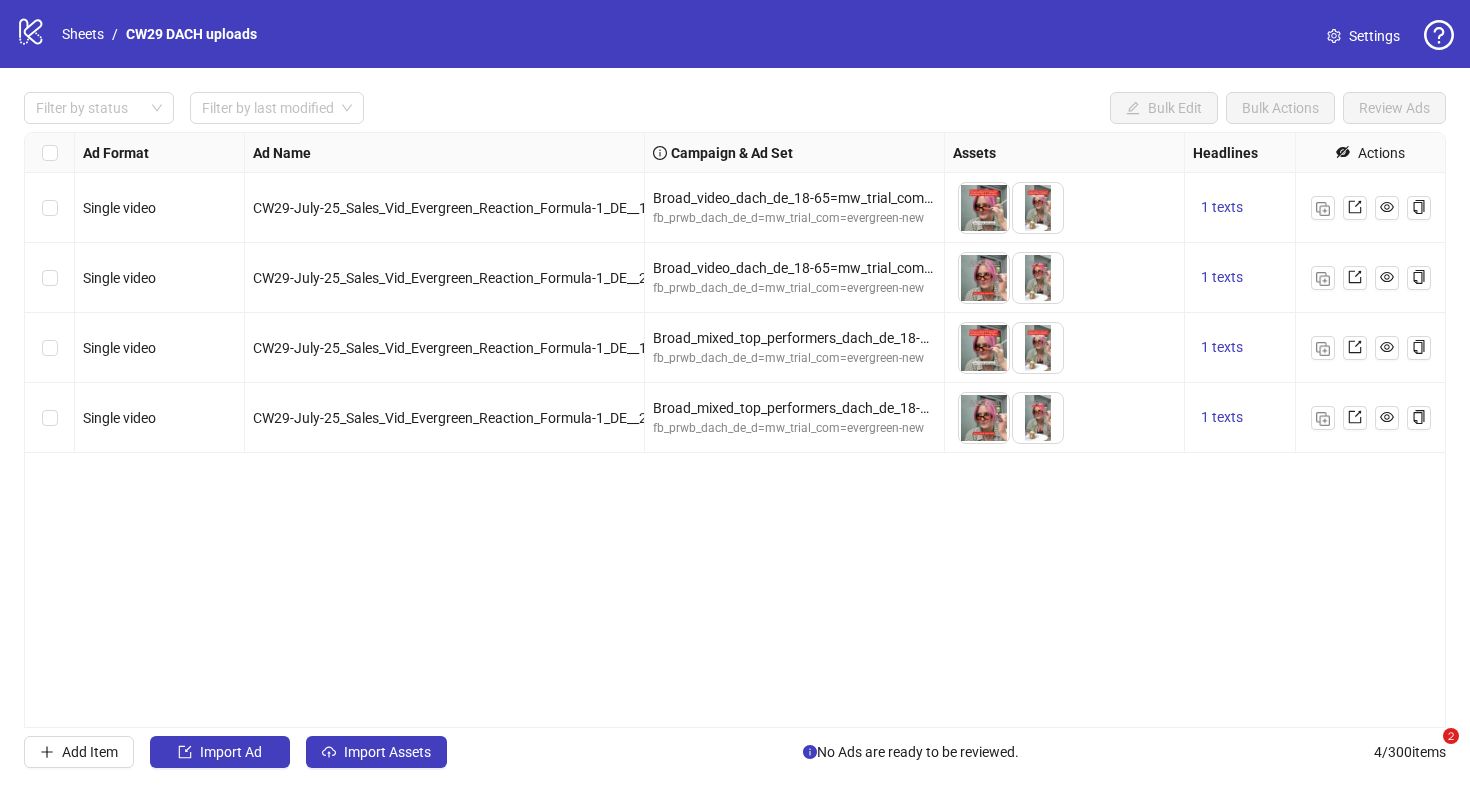 scroll, scrollTop: 0, scrollLeft: 0, axis: both 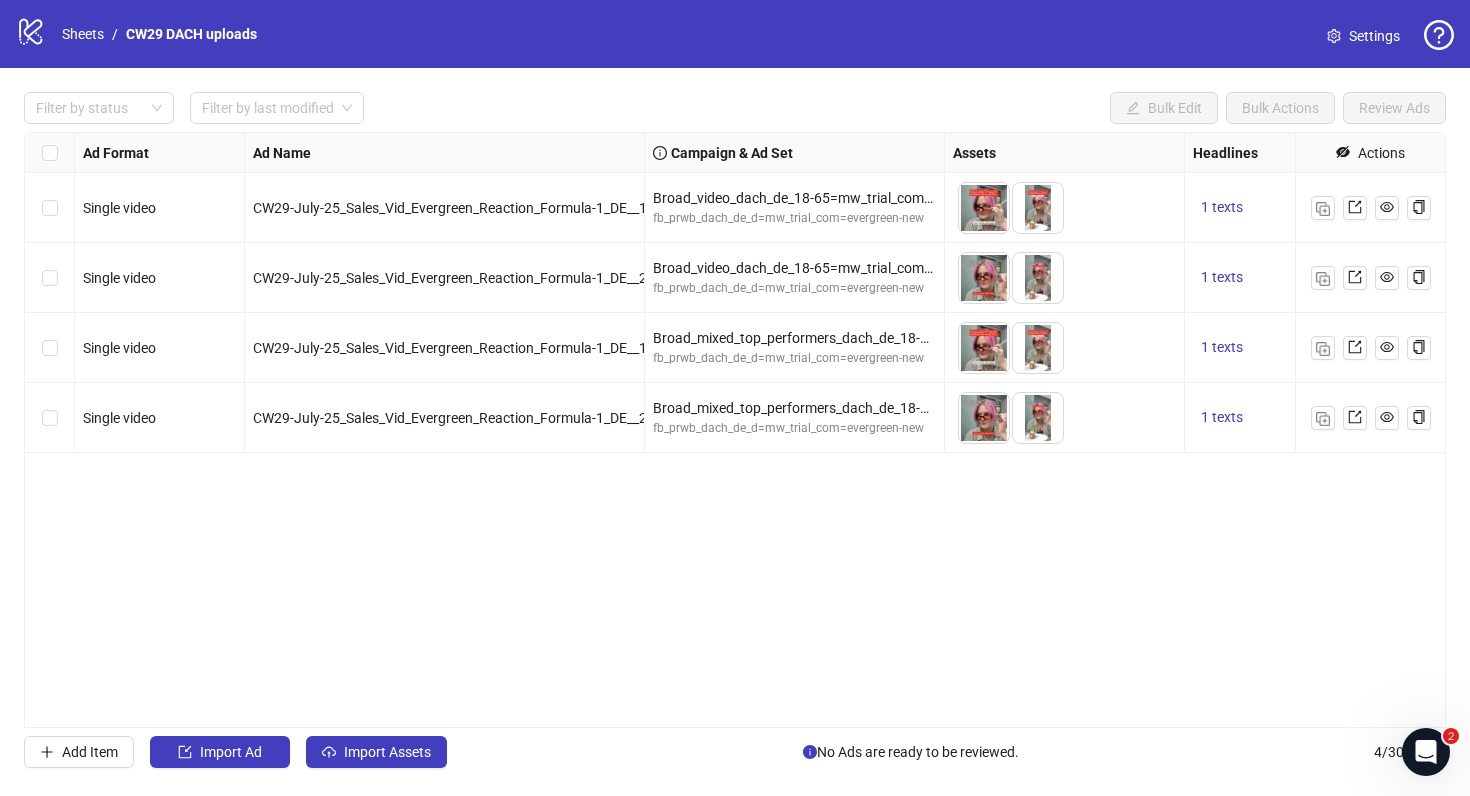 click 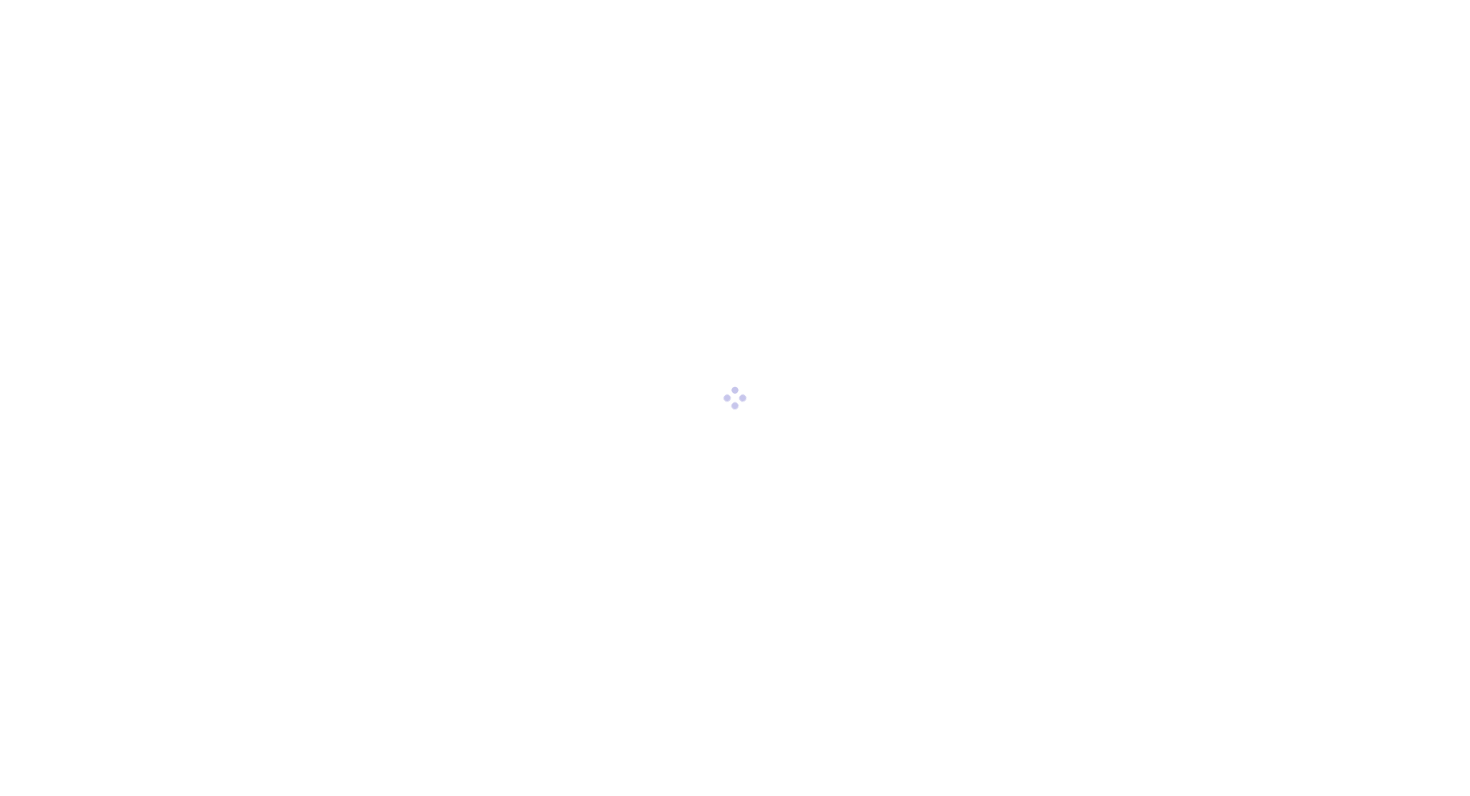 scroll, scrollTop: 0, scrollLeft: 0, axis: both 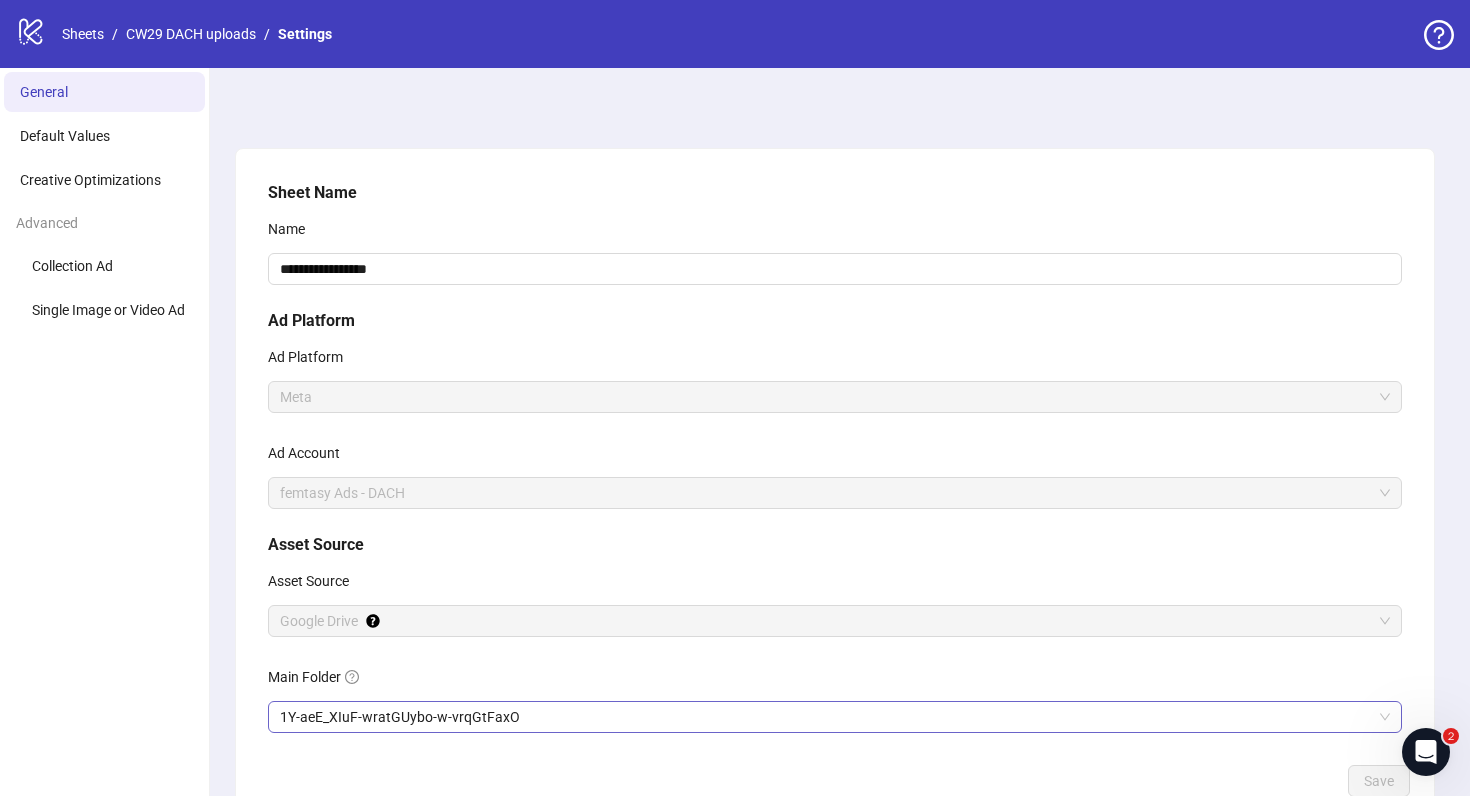 click on "1Y-aeE_XIuF-wratGUybo-w-vrqGtFaxO" at bounding box center [835, 717] 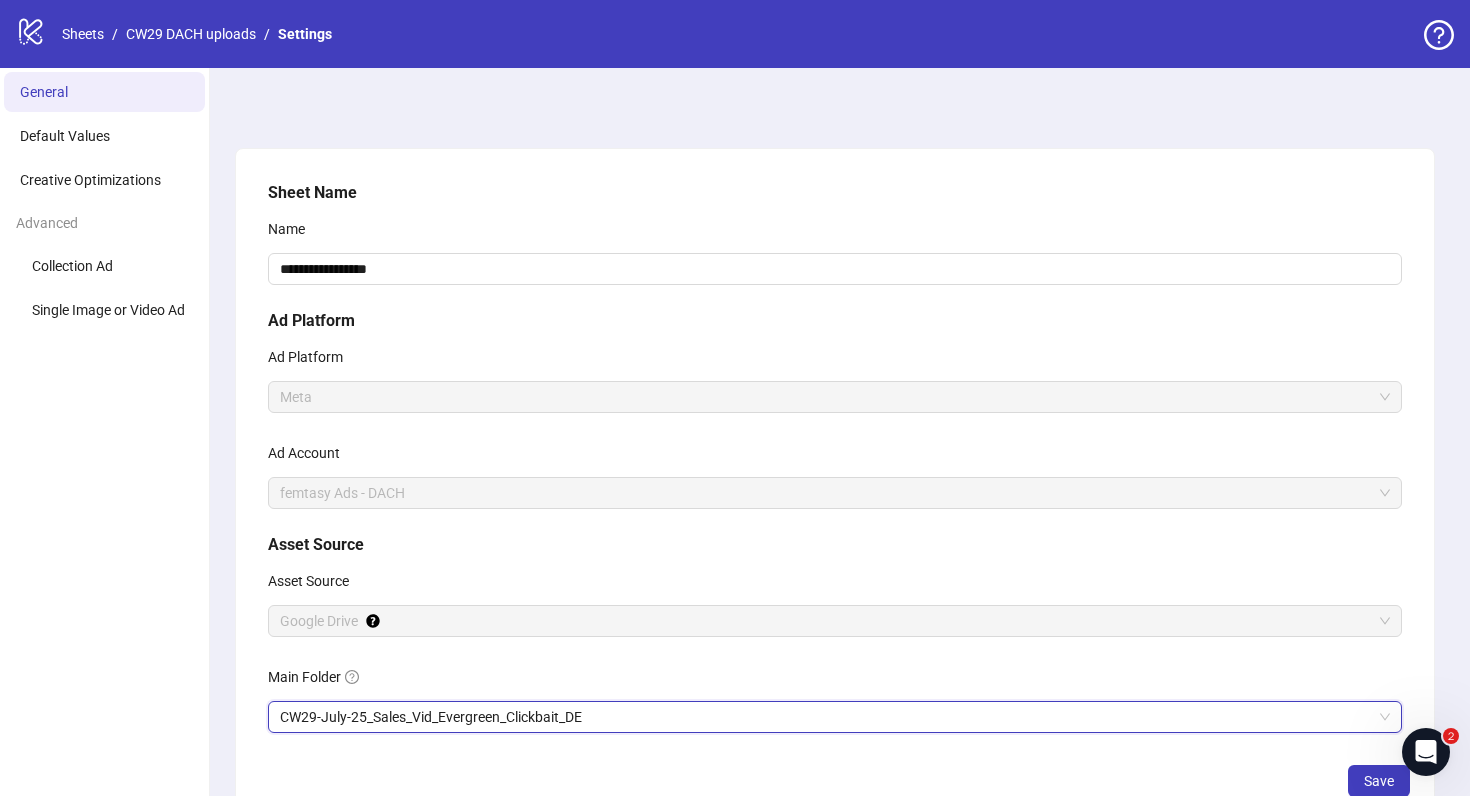 scroll, scrollTop: 130, scrollLeft: 0, axis: vertical 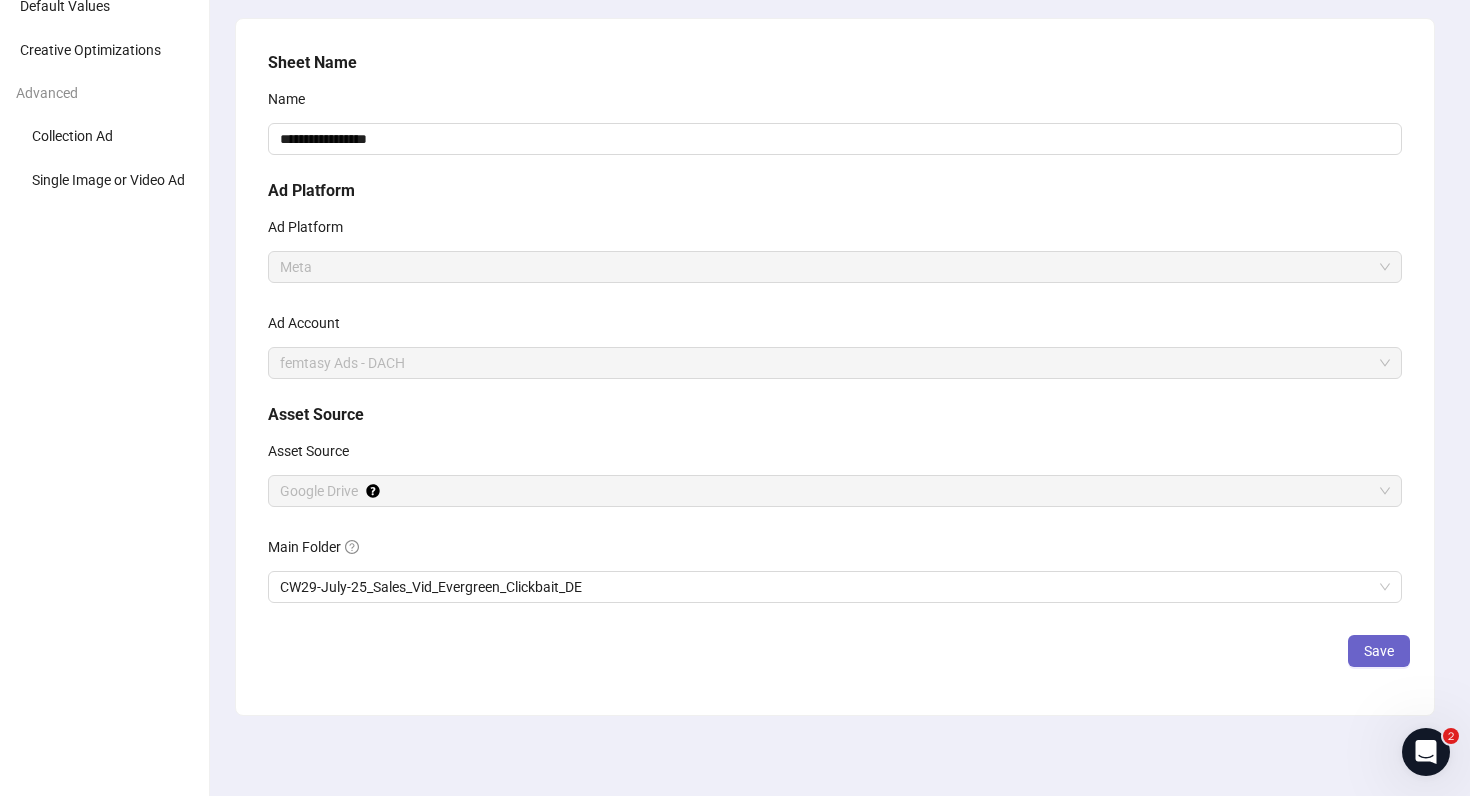 click on "Save" at bounding box center [1379, 651] 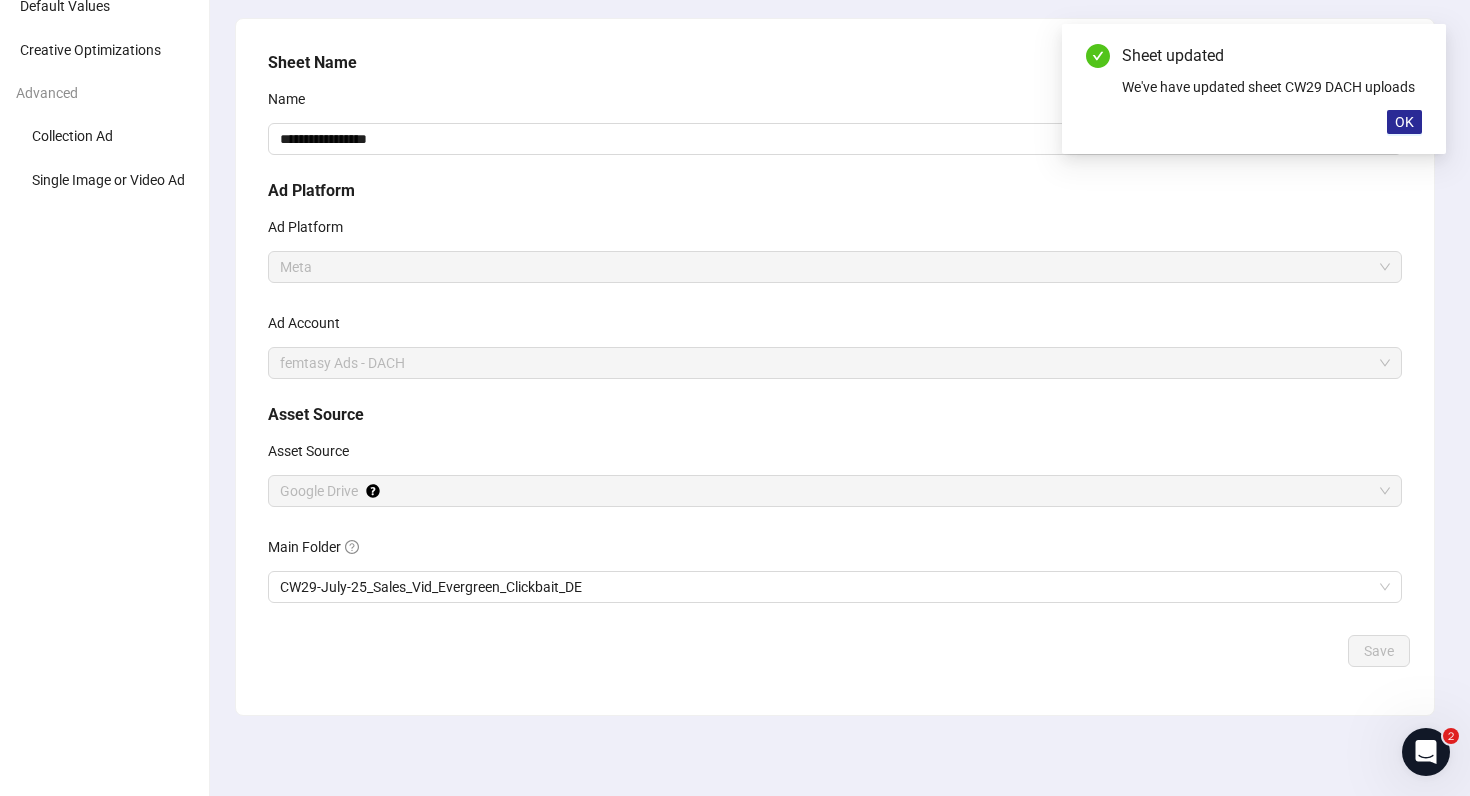 click on "OK" at bounding box center [1404, 122] 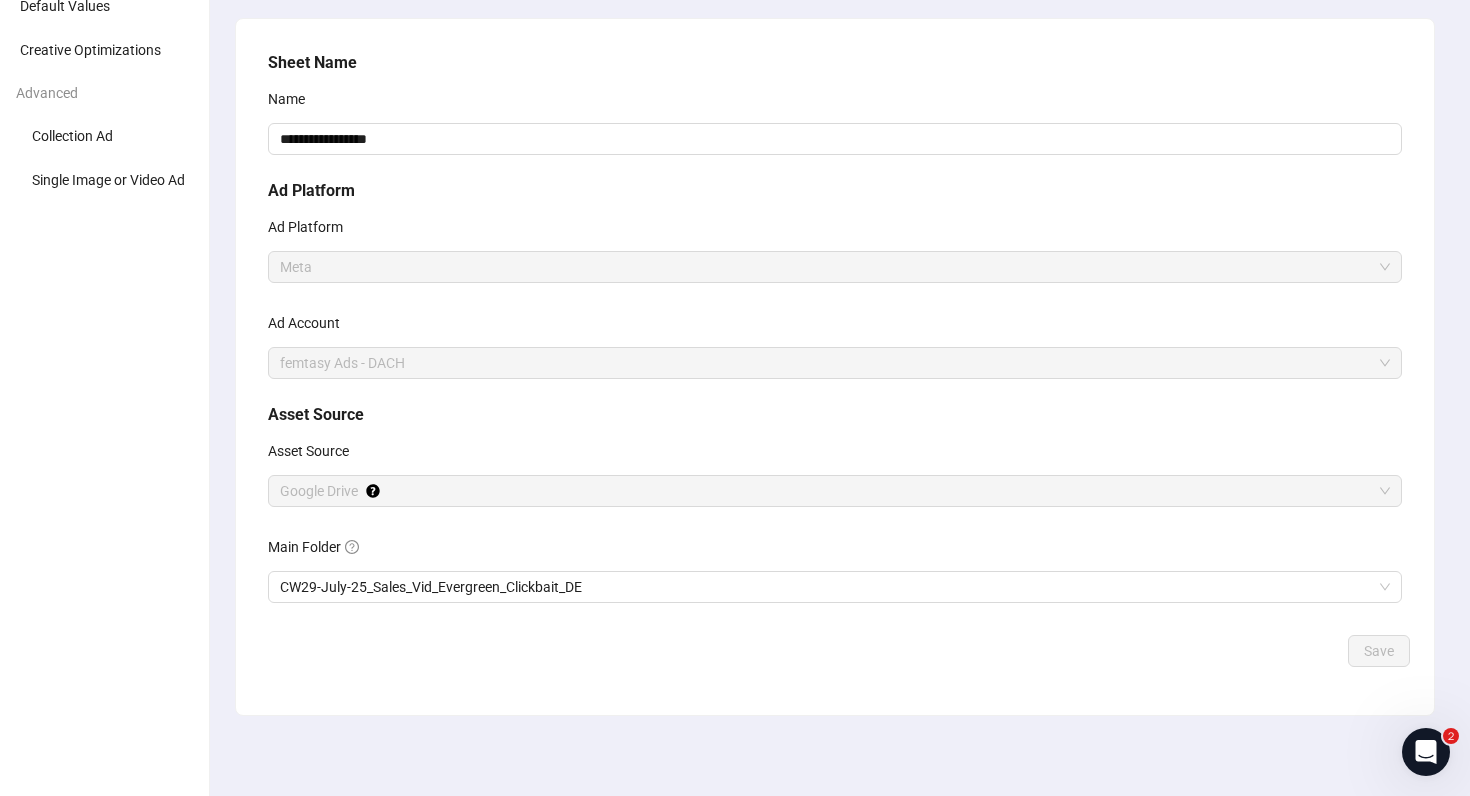 scroll, scrollTop: 0, scrollLeft: 0, axis: both 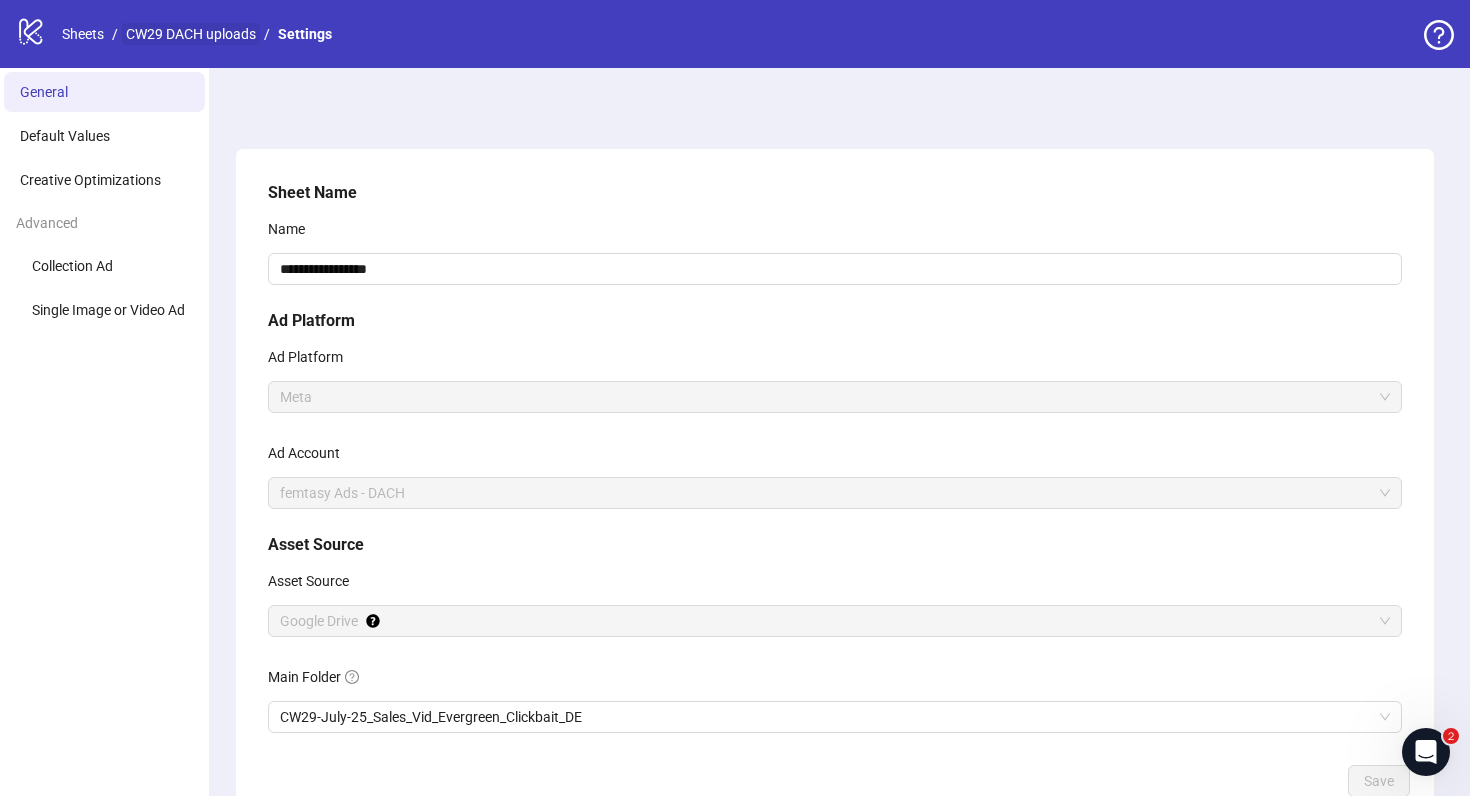 click on "CW29 DACH uploads" at bounding box center [191, 34] 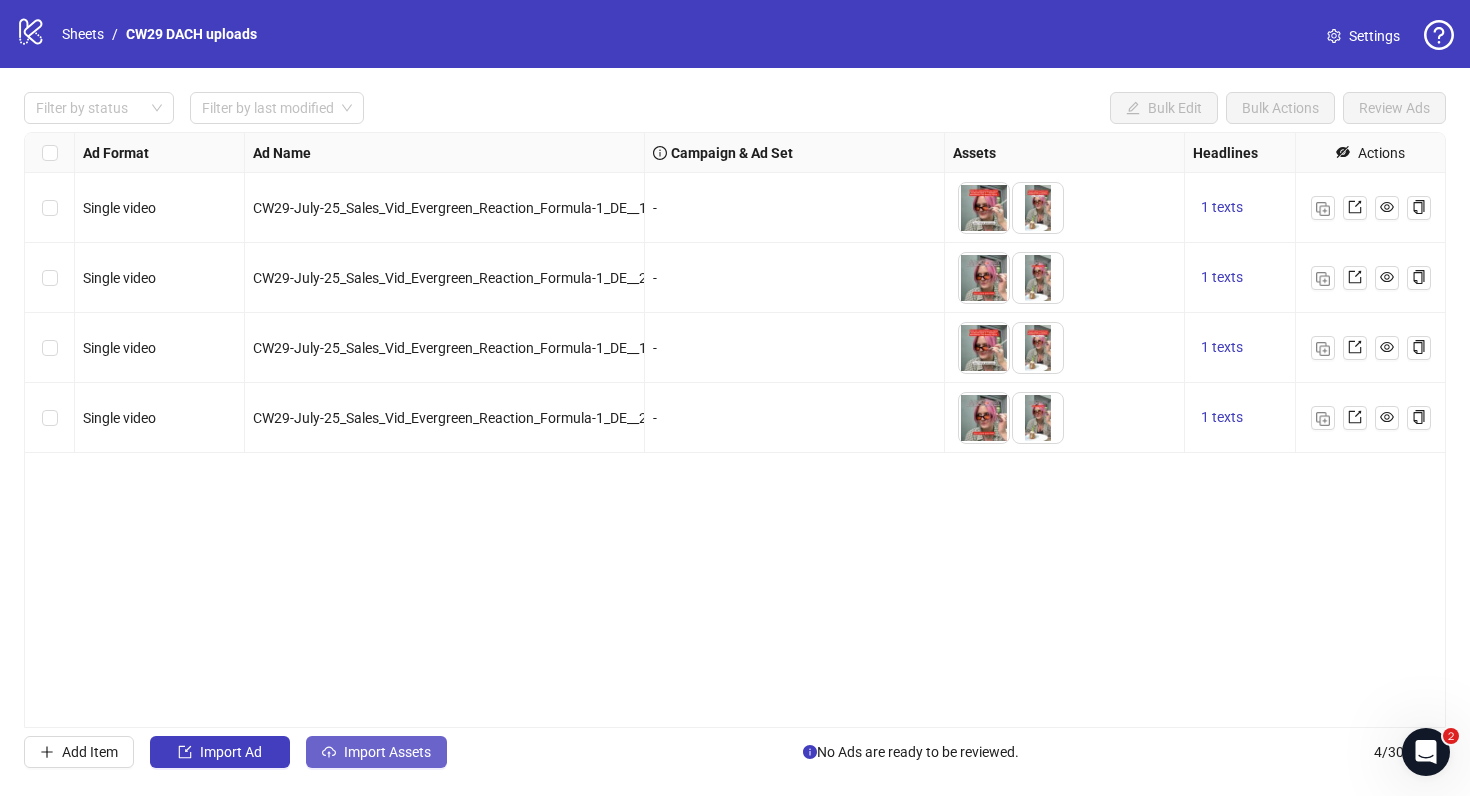 click on "Import Assets" at bounding box center (387, 752) 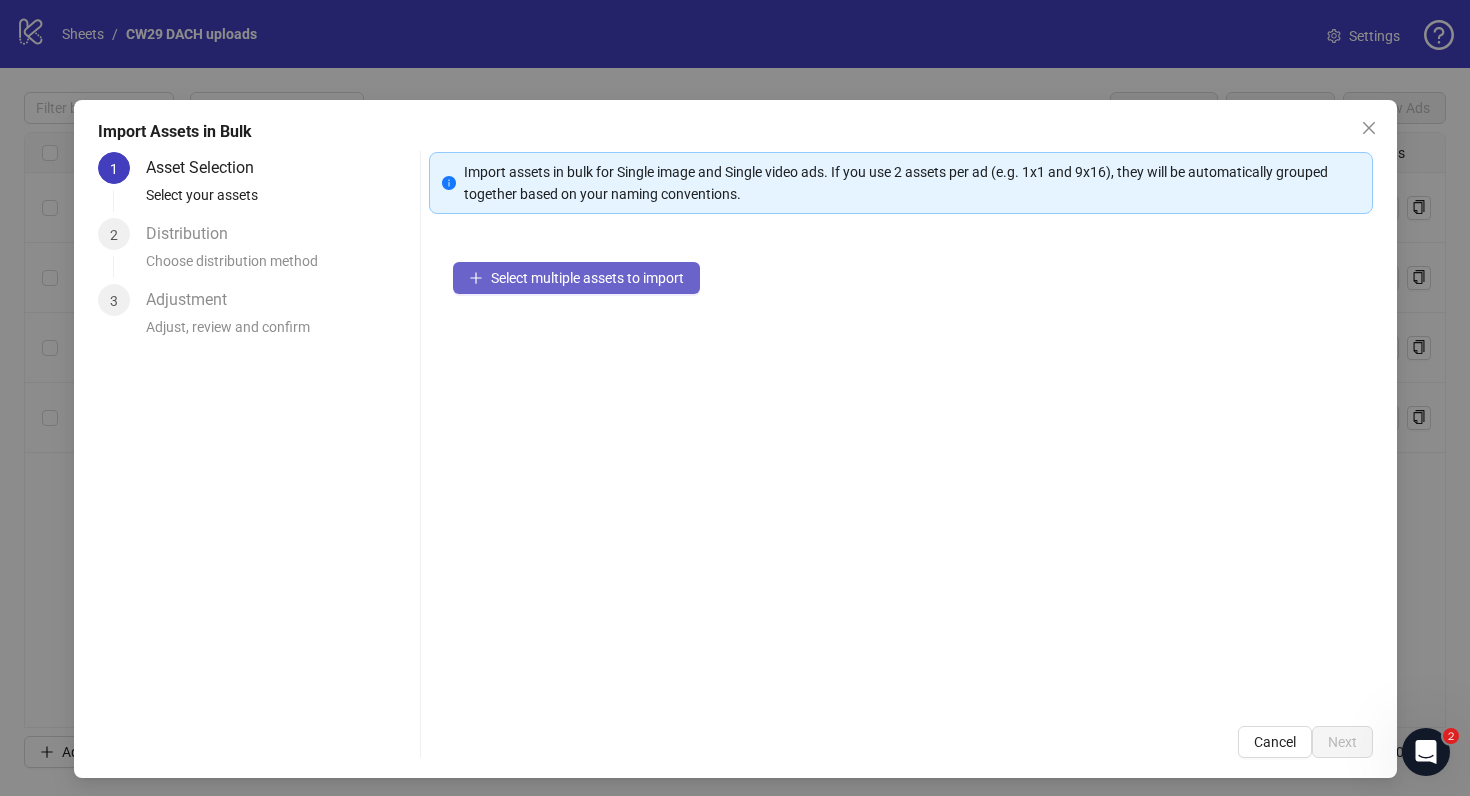 click on "Select multiple assets to import" at bounding box center (576, 278) 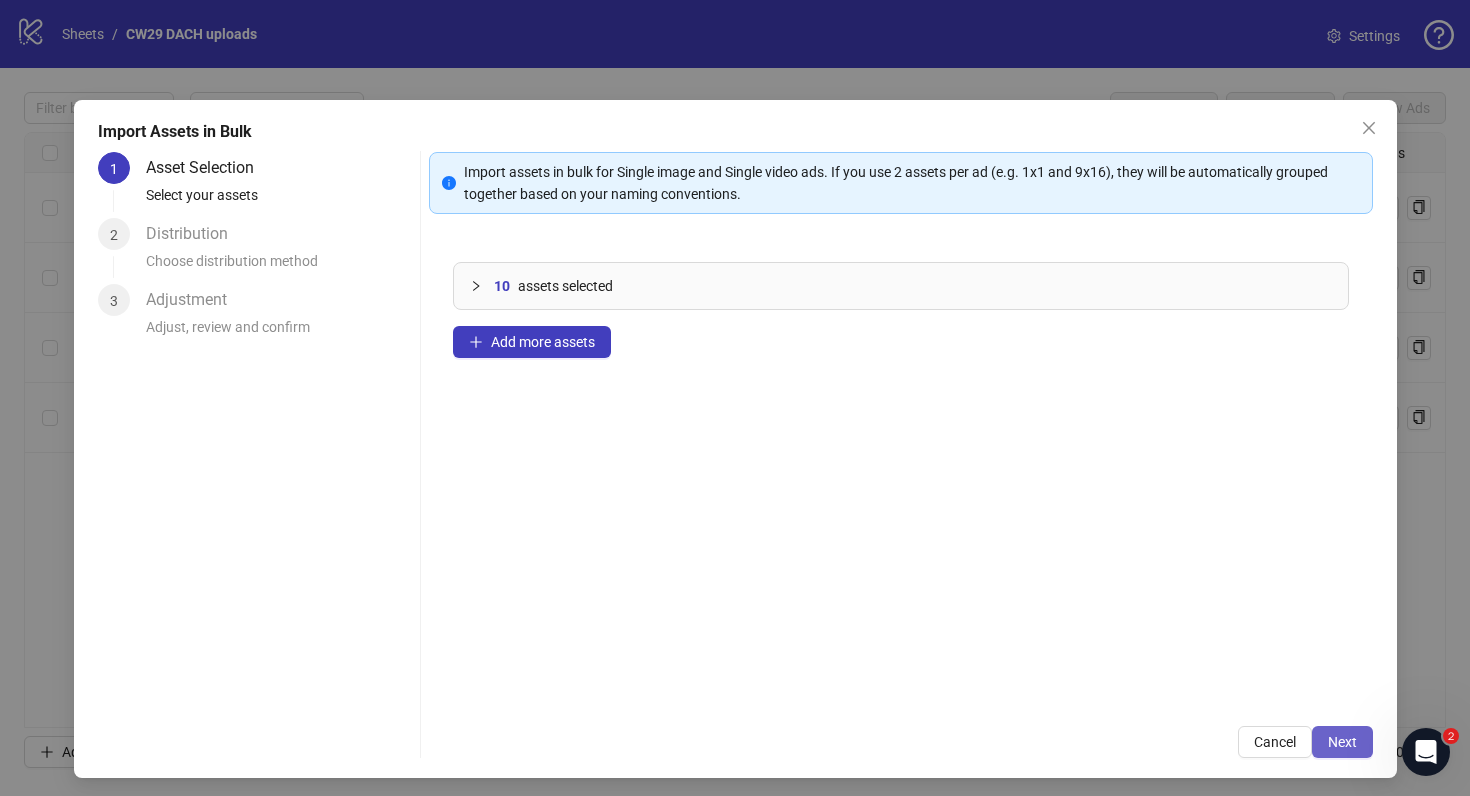 click on "Next" at bounding box center [1342, 742] 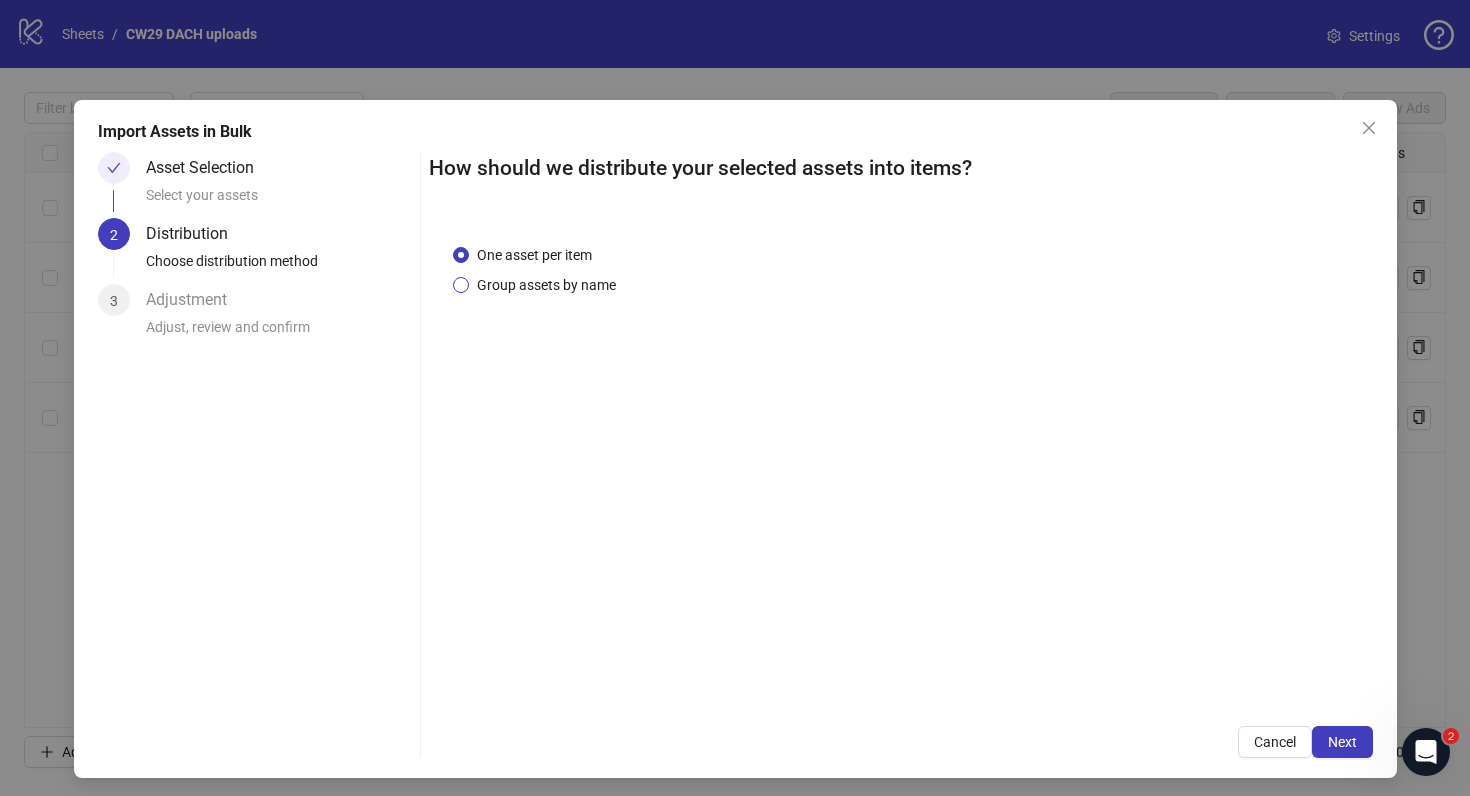click on "Group assets by name" at bounding box center [546, 285] 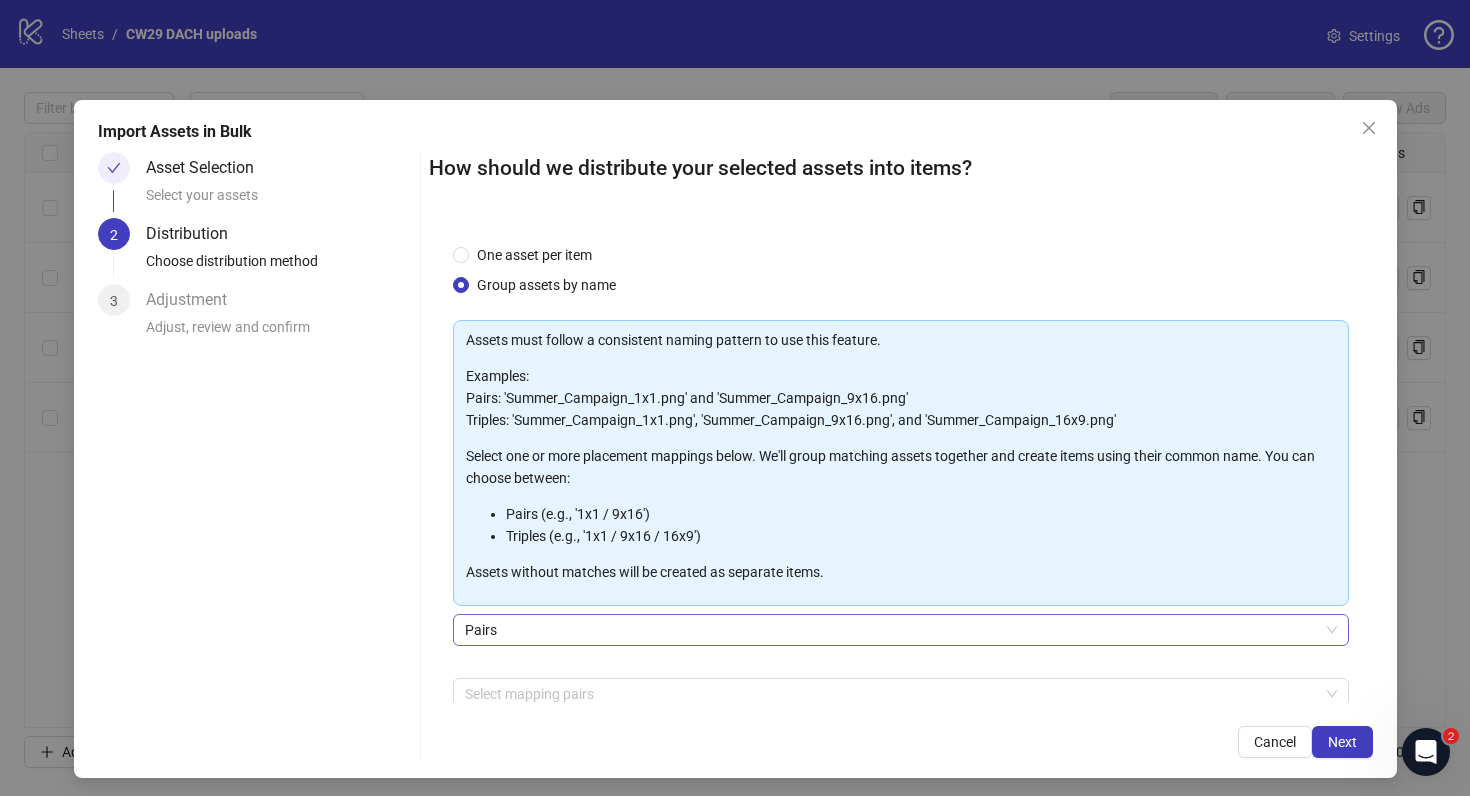 click on "Pairs" at bounding box center (901, 630) 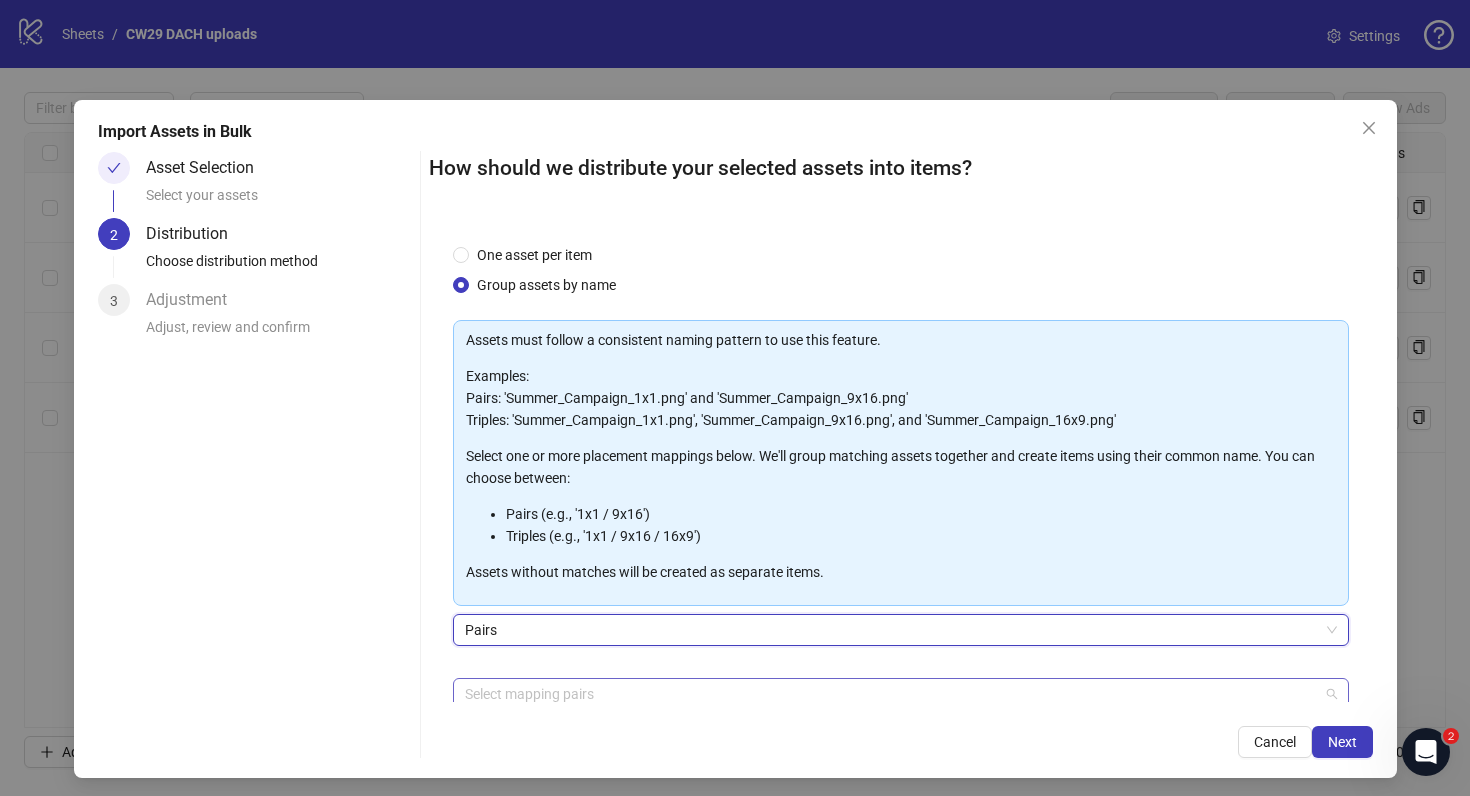 click at bounding box center (890, 694) 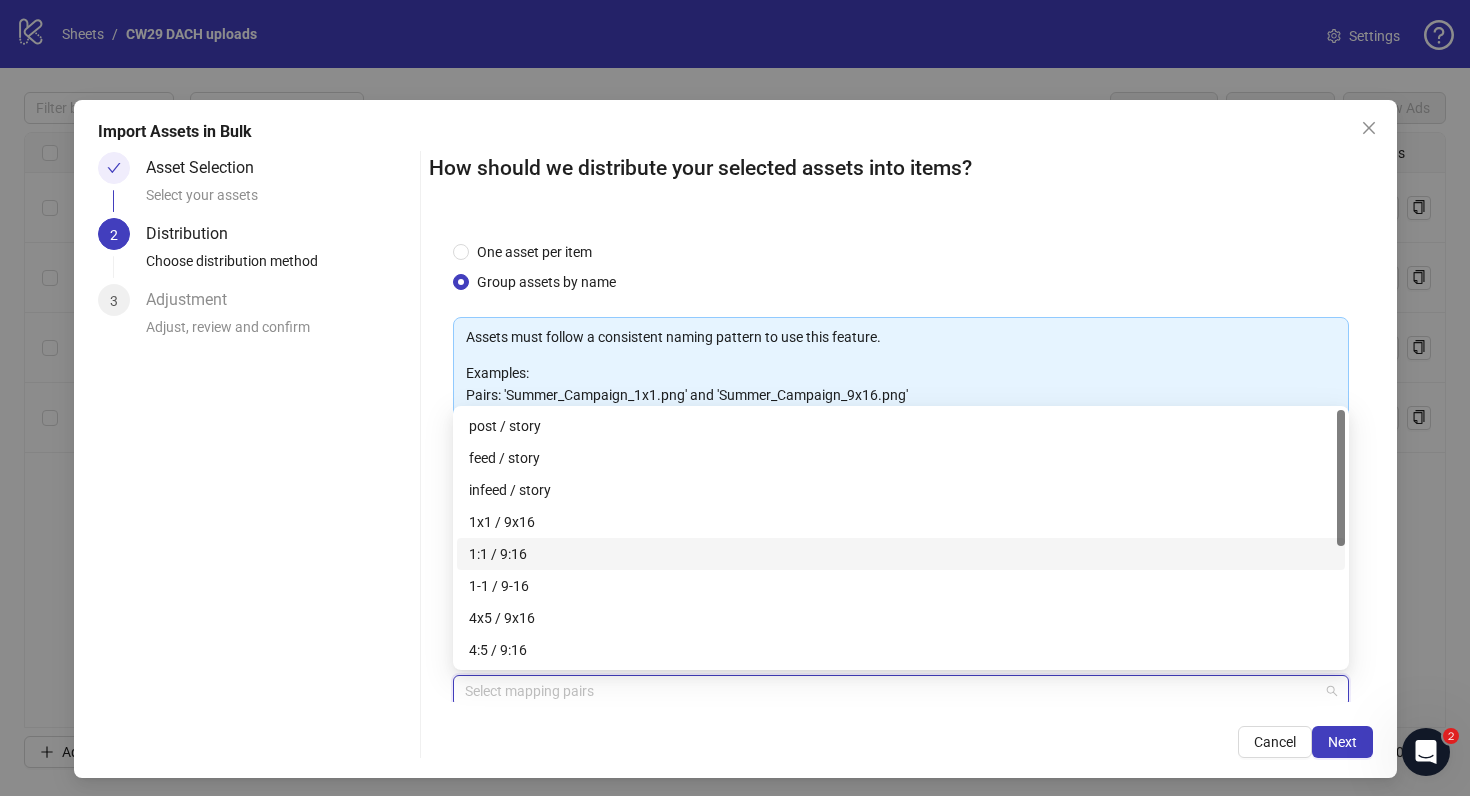 click on "1:1 / 9:16" at bounding box center (901, 554) 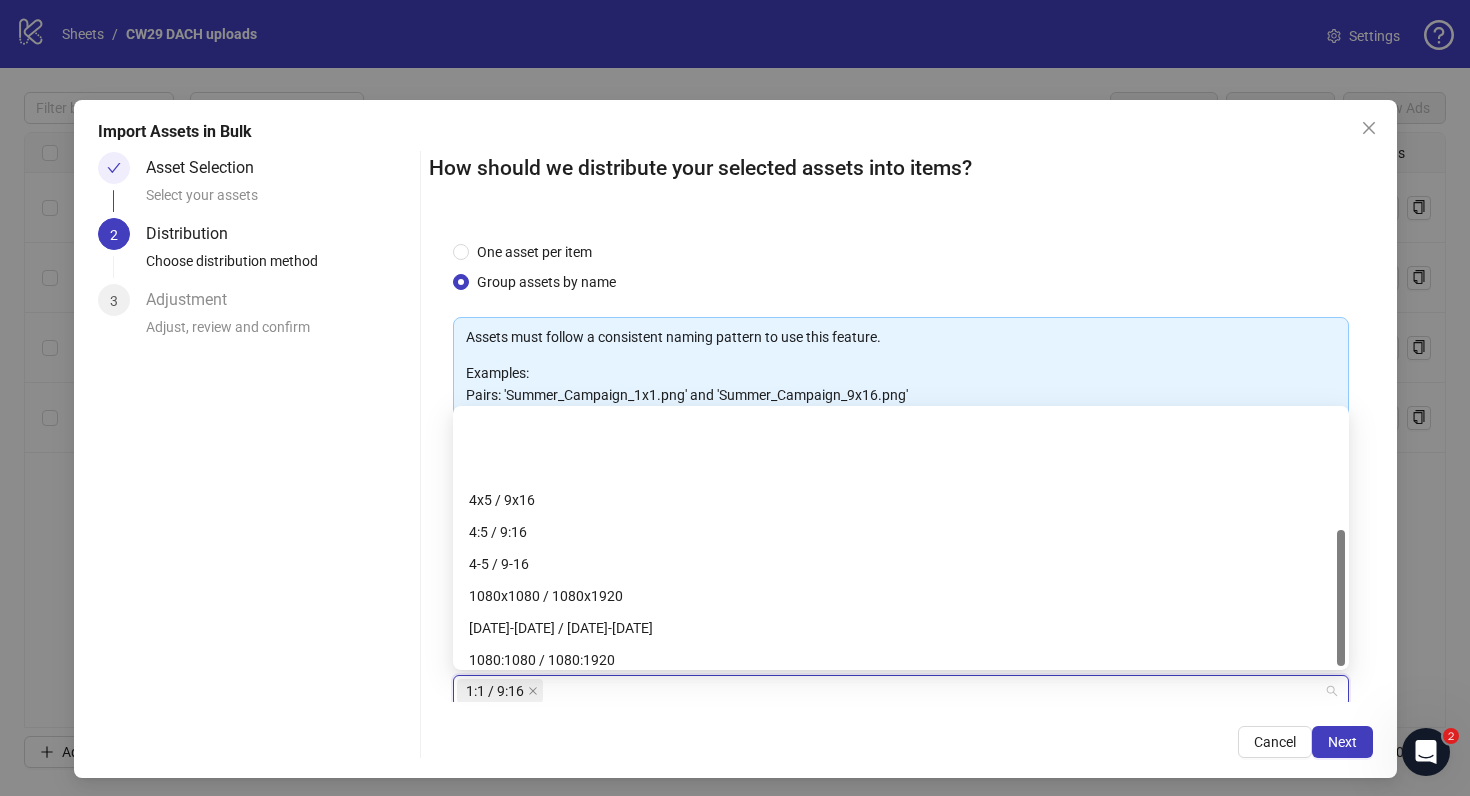 scroll, scrollTop: 224, scrollLeft: 0, axis: vertical 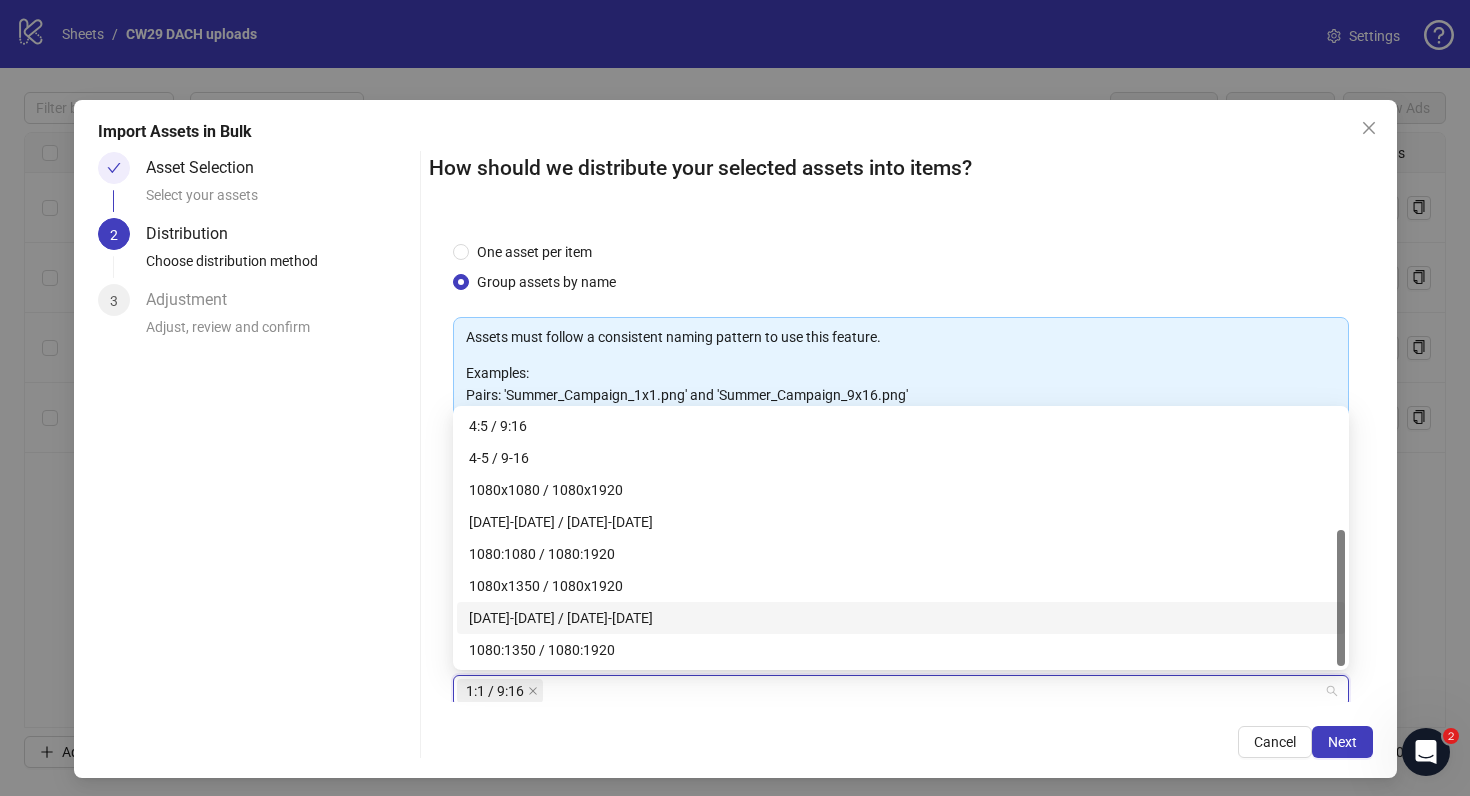 click on "One asset per item Group assets by name Assets must follow a consistent naming pattern to use this feature. Examples: Pairs: 'Summer_Campaign_1x1.png' and 'Summer_Campaign_9x16.png' Triples: 'Summer_Campaign_1x1.png', 'Summer_Campaign_9x16.png', and 'Summer_Campaign_16x9.png' Select one or more placement mappings below. We'll group matching assets together and create items using their common name. You can choose between: Pairs (e.g., '1x1 / 9x16') Triples (e.g., '1x1 / 9x16 / 16x9') Assets without matches will be created as separate items. Pairs 1:1 / 9:16   + Add Custom Pair" at bounding box center (901, 461) 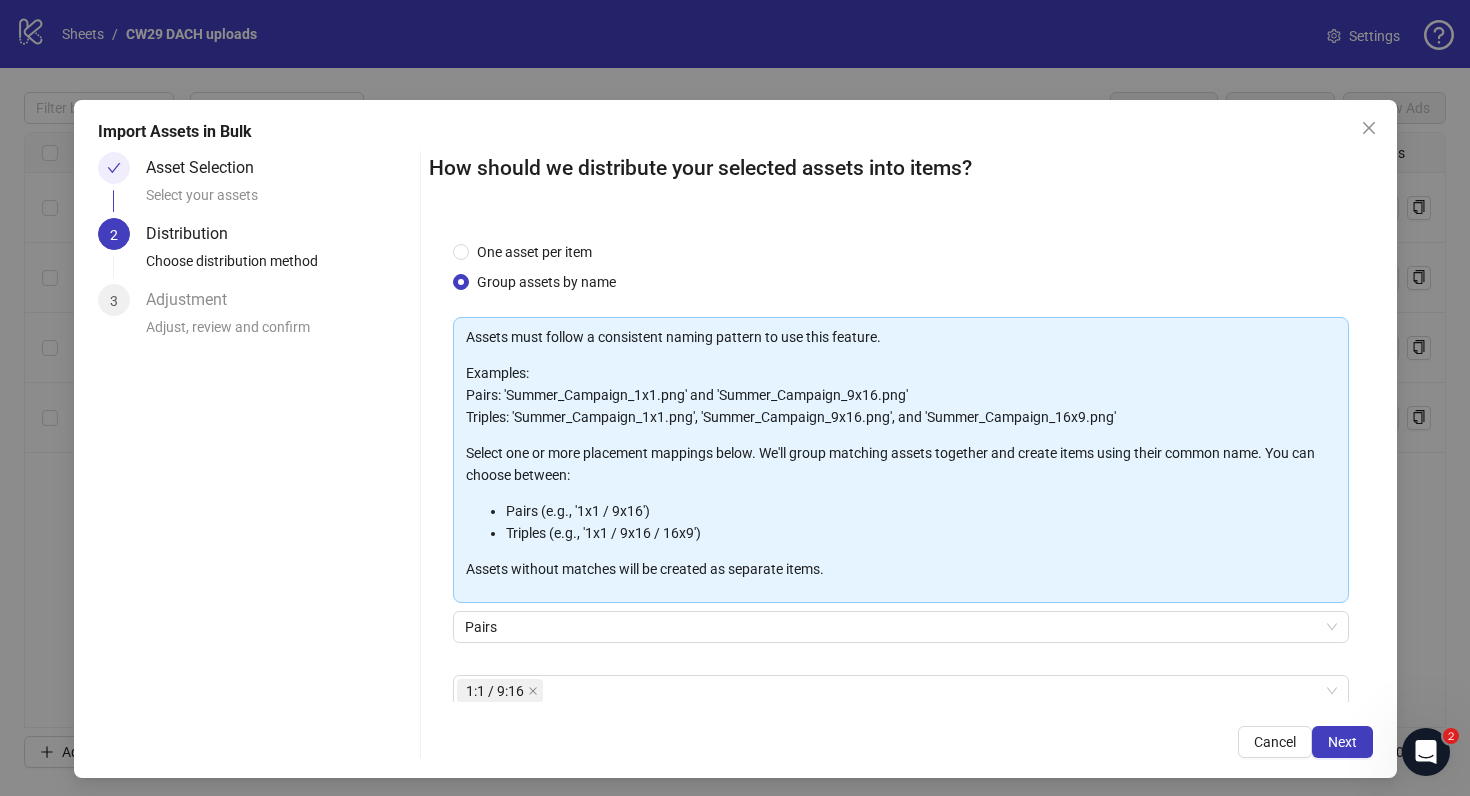 scroll, scrollTop: 103, scrollLeft: 0, axis: vertical 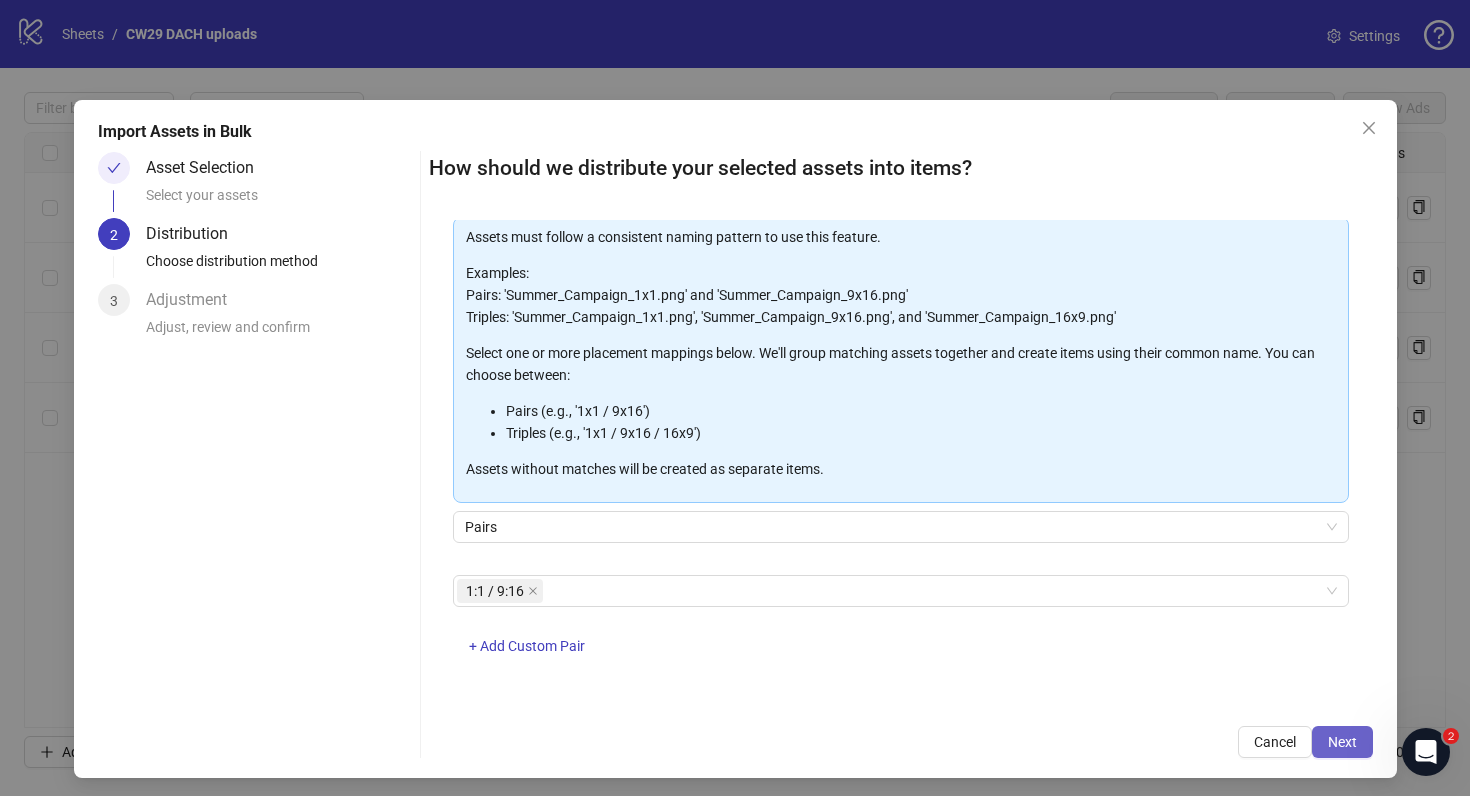 click on "Next" at bounding box center (1342, 742) 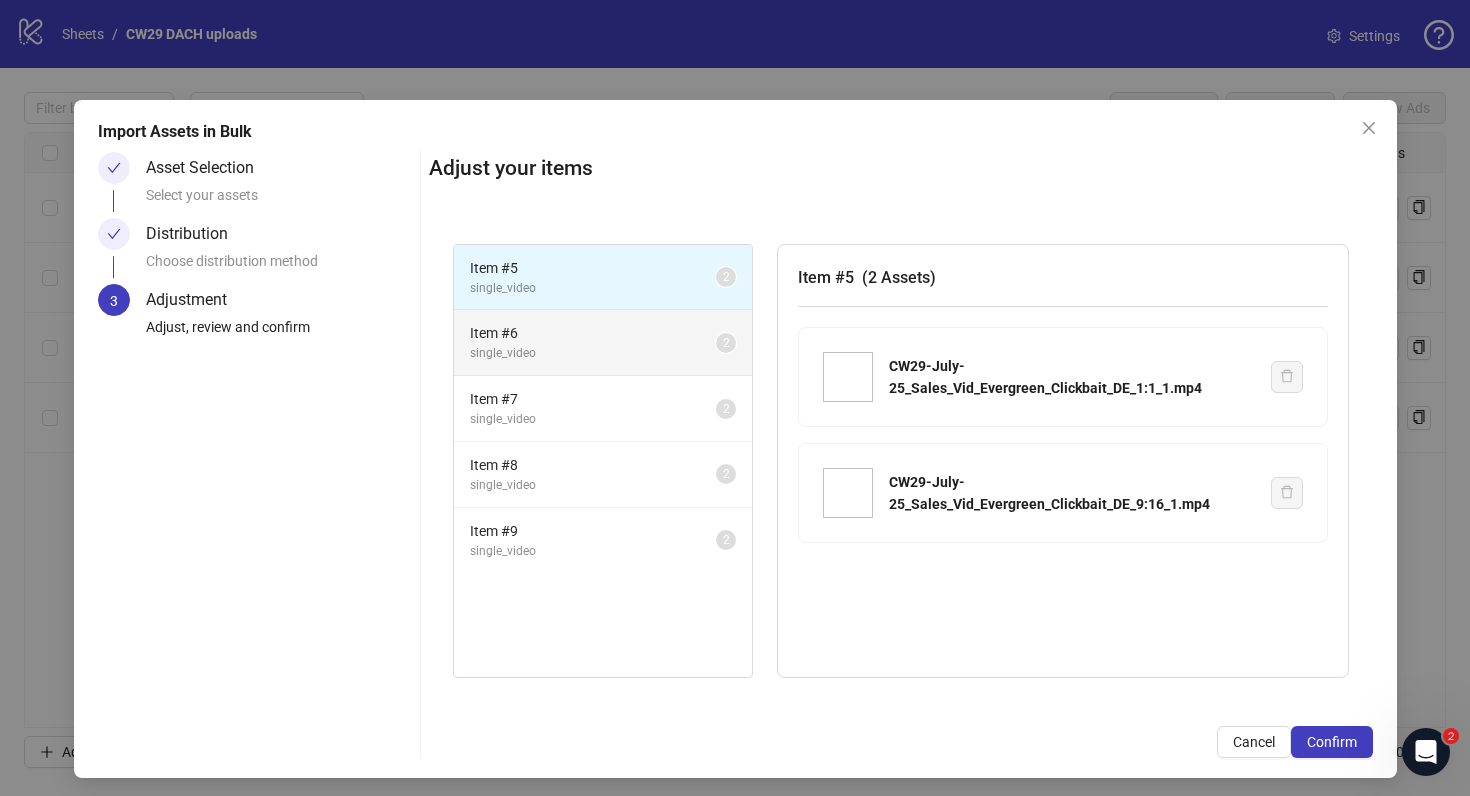 click on "single_video" at bounding box center [593, 353] 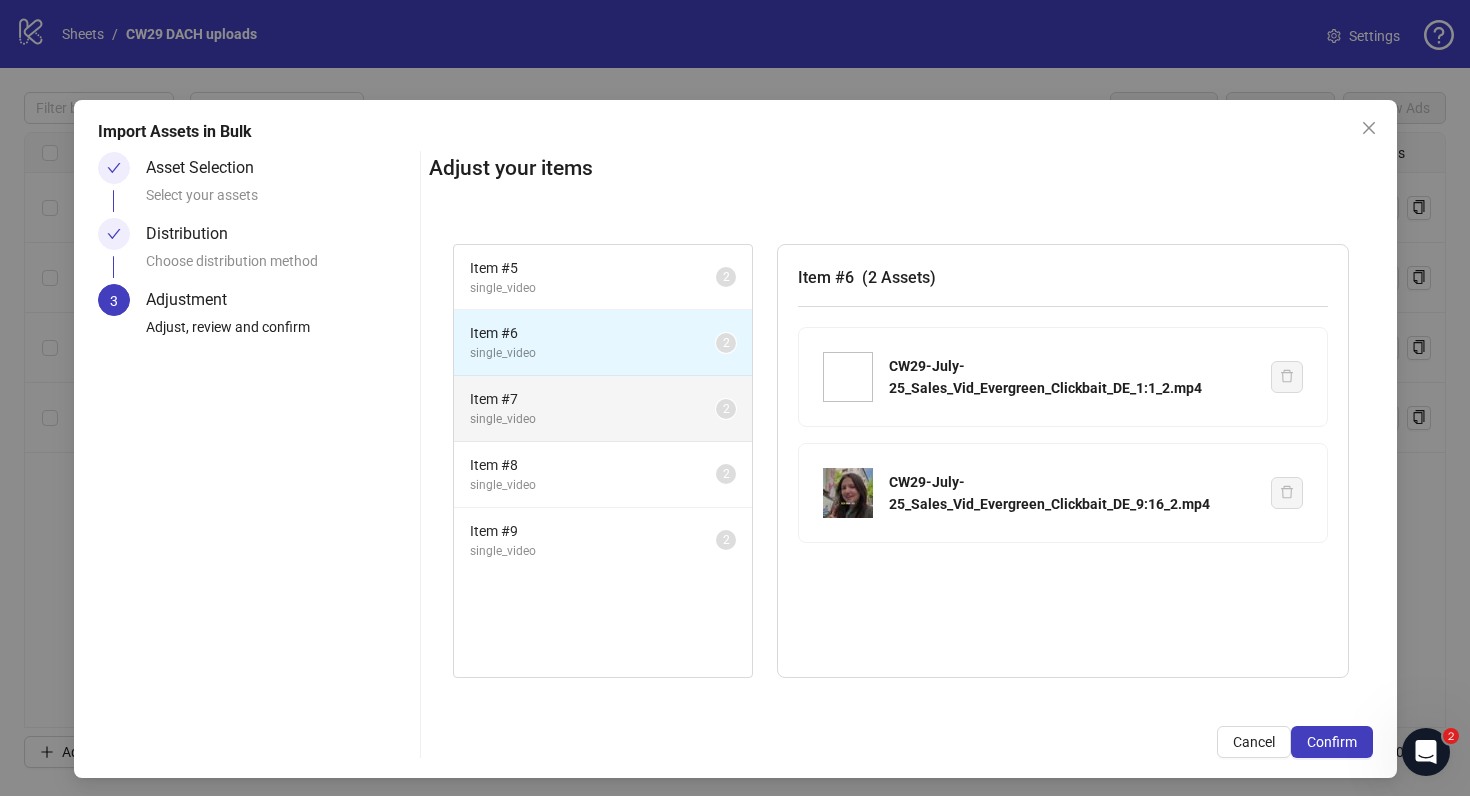 click on "single_video" at bounding box center [593, 419] 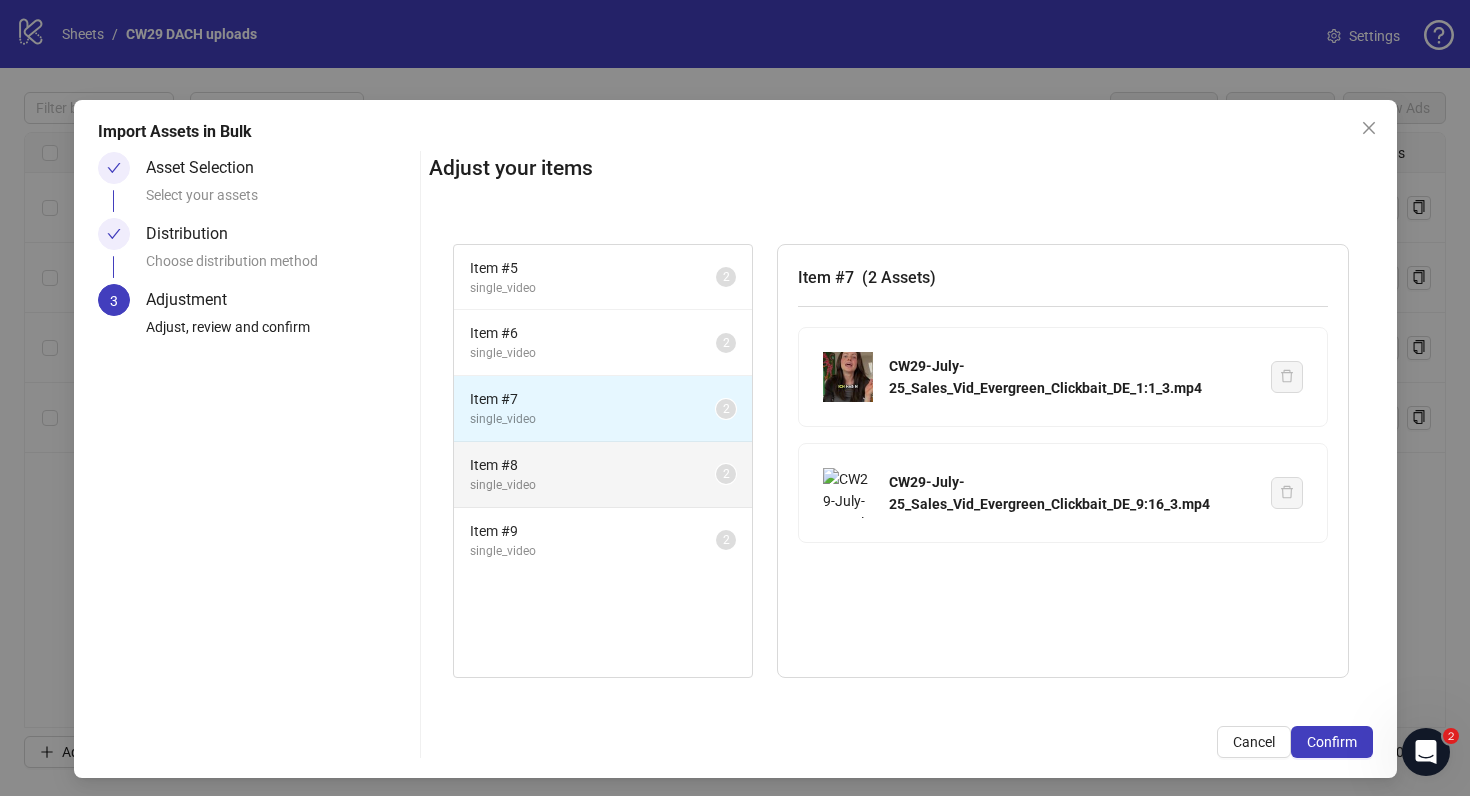 click on "Item # 8" at bounding box center [593, 465] 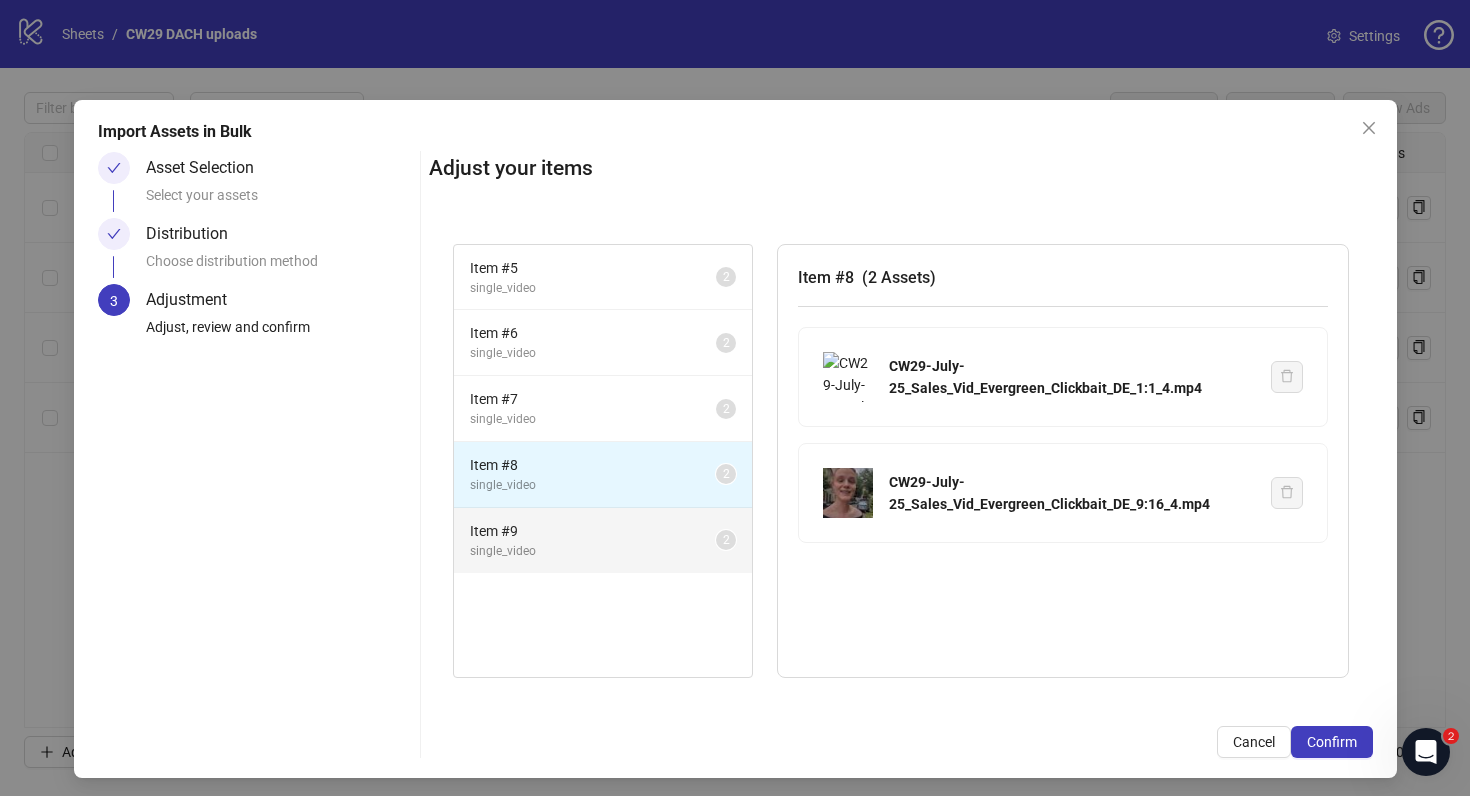click on "Item # 9" at bounding box center (593, 531) 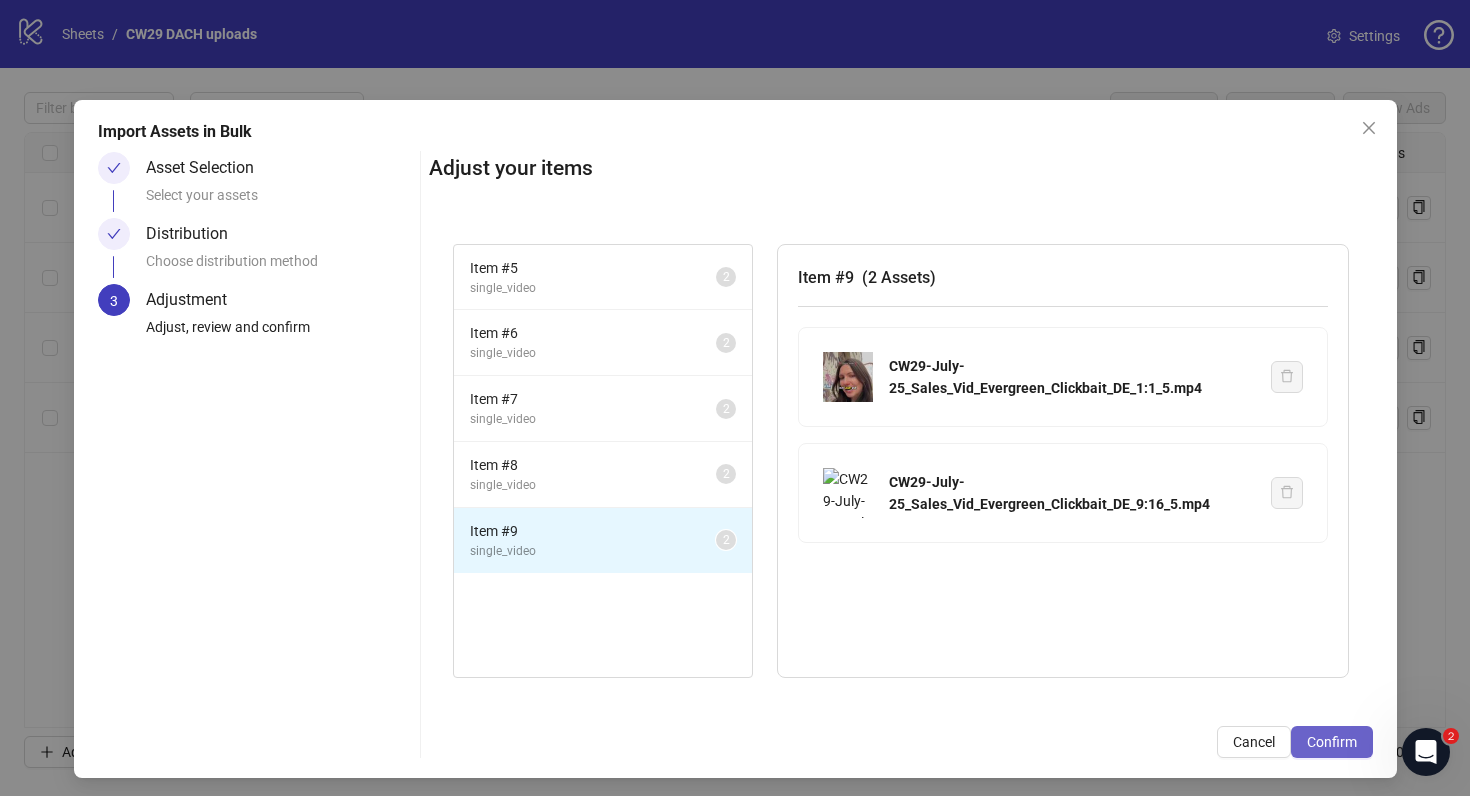 click on "Confirm" at bounding box center (1332, 742) 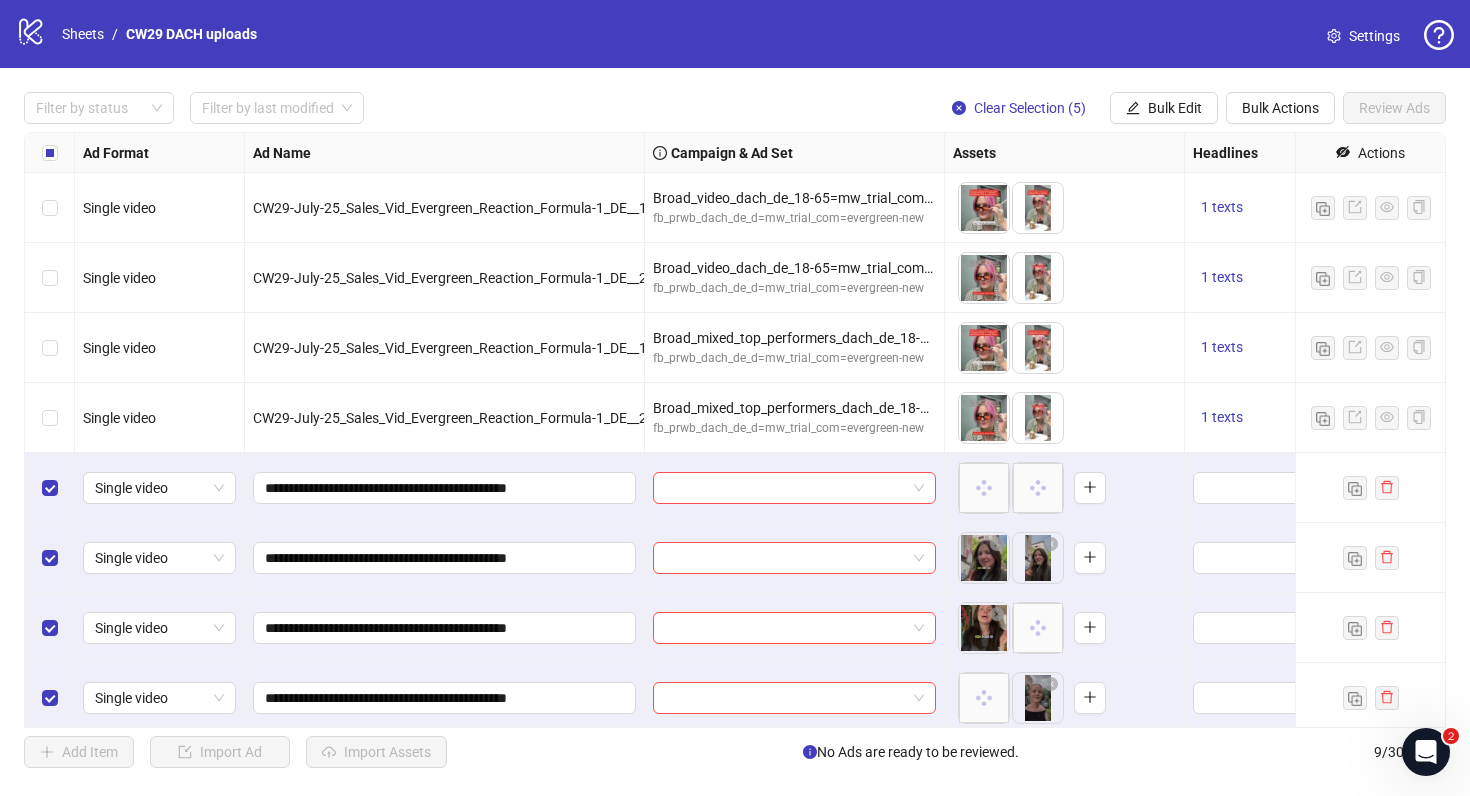 scroll, scrollTop: 76, scrollLeft: 0, axis: vertical 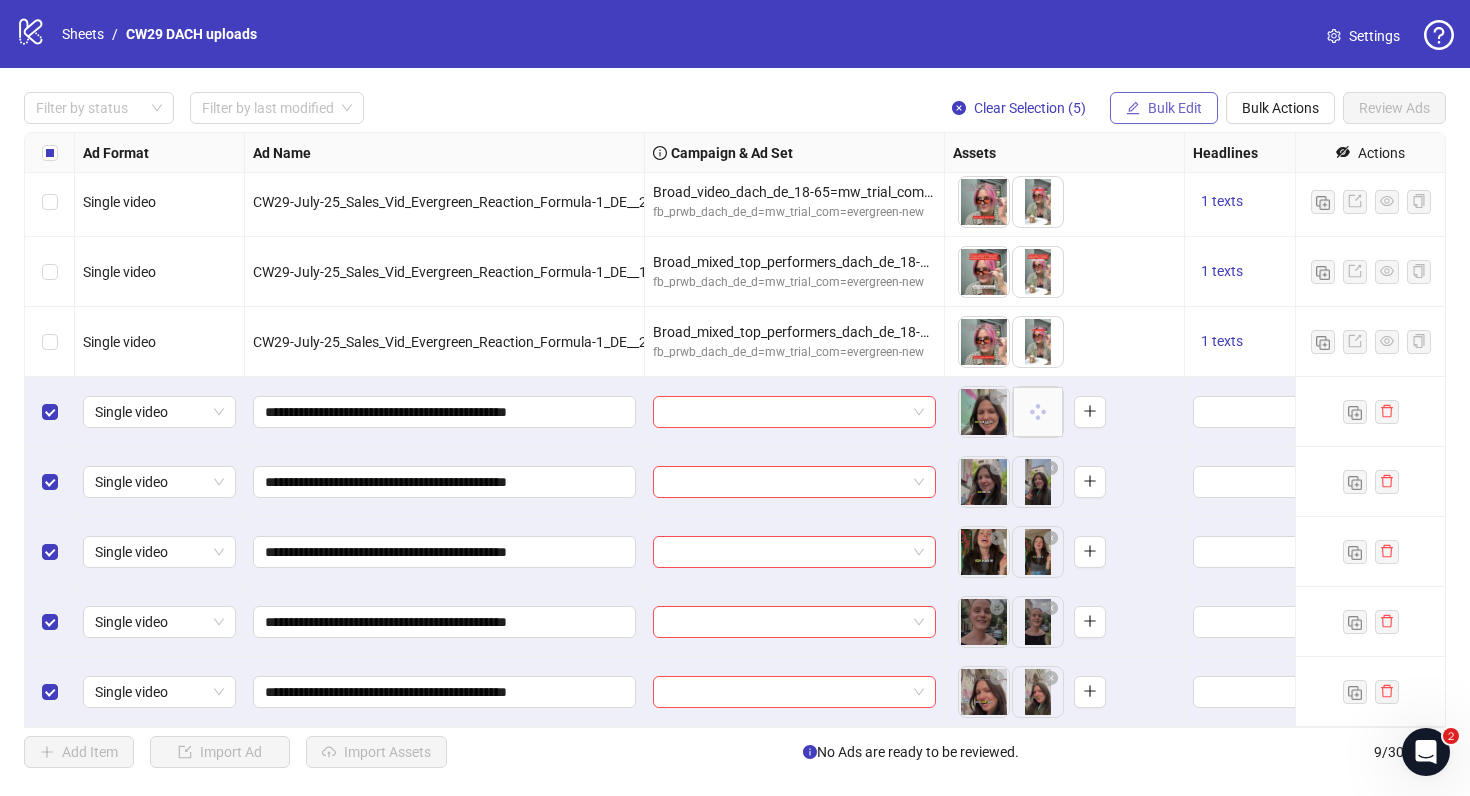 click on "Bulk Edit" at bounding box center [1175, 108] 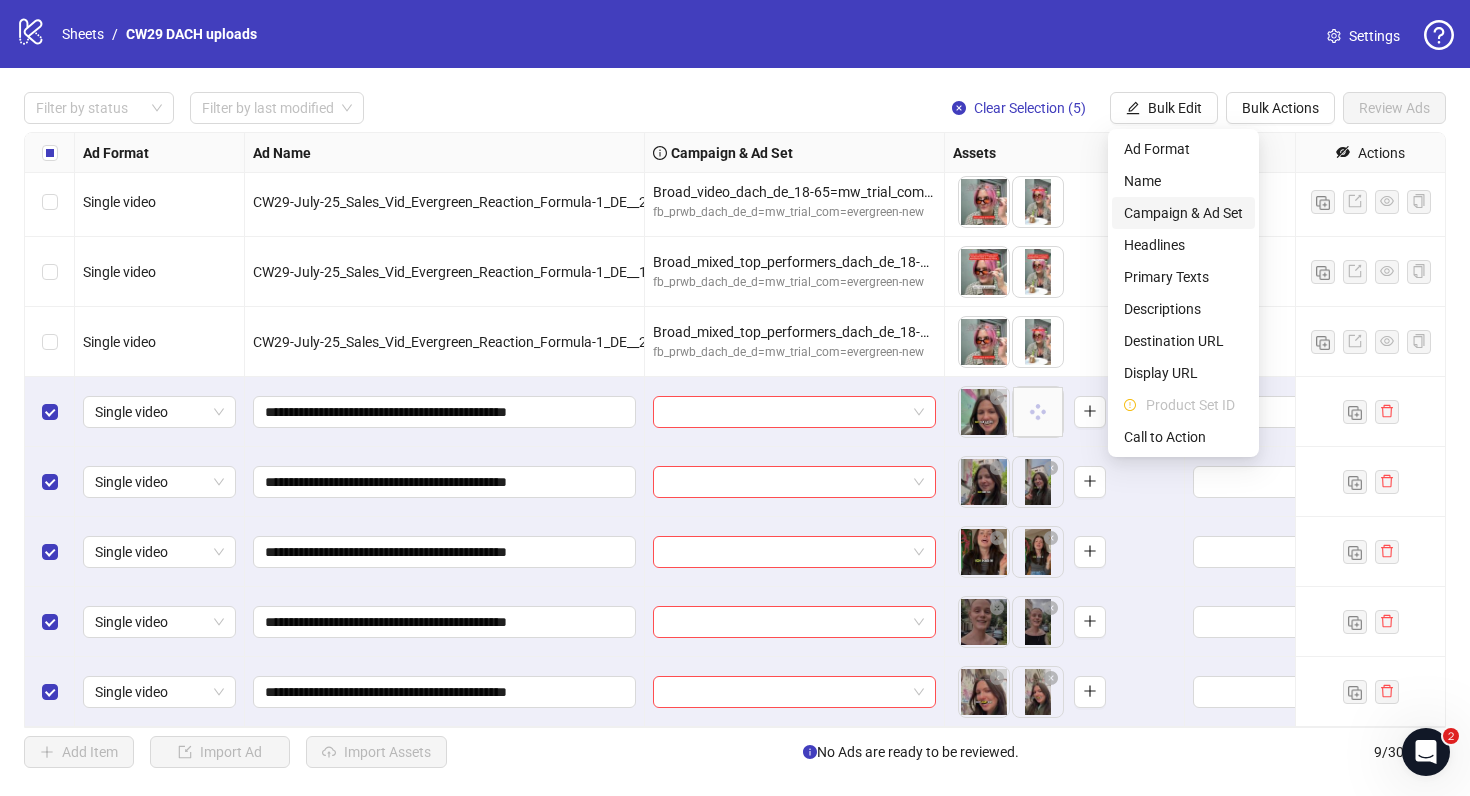 click on "Campaign & Ad Set" at bounding box center [1183, 213] 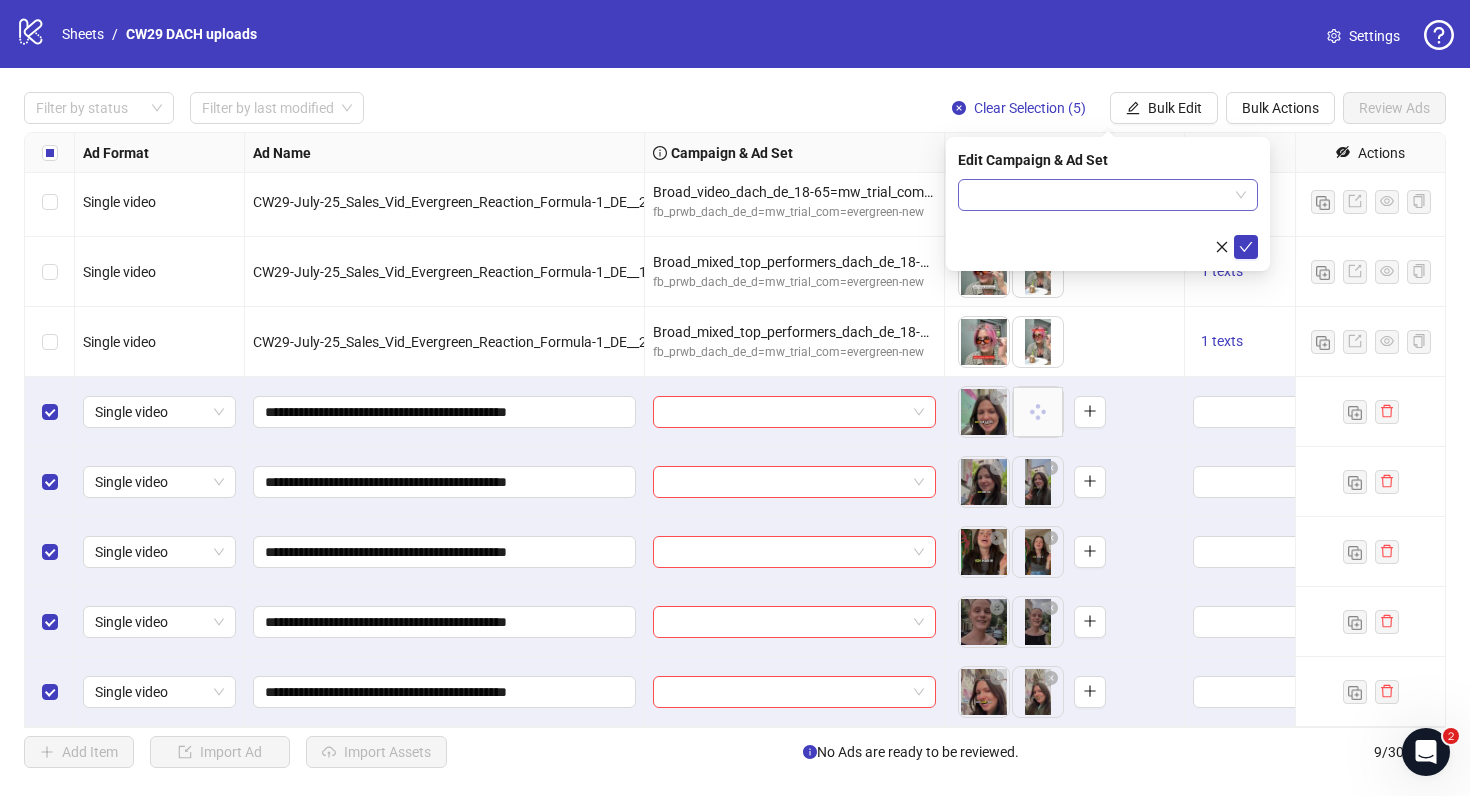 click at bounding box center (1099, 195) 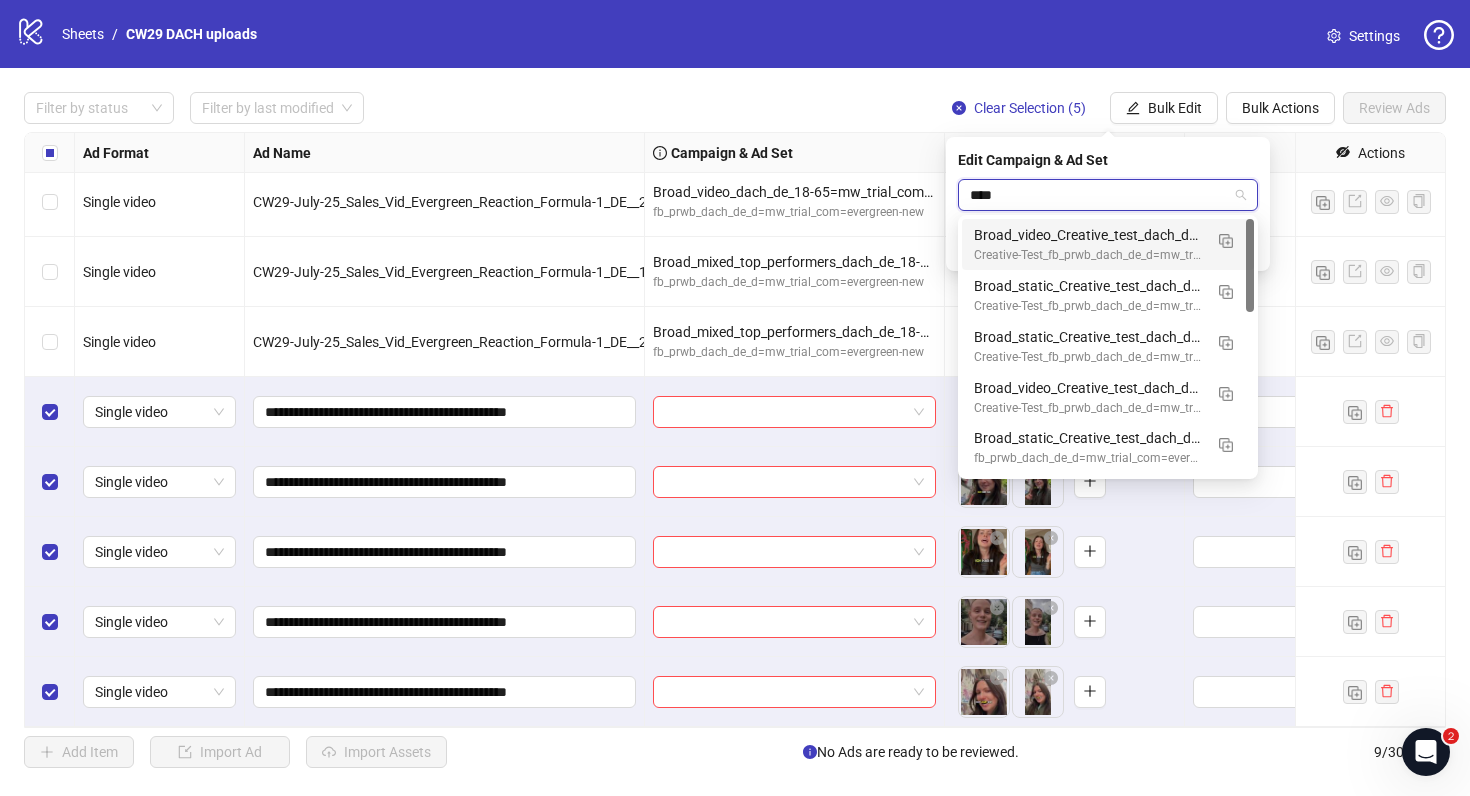 type on "*****" 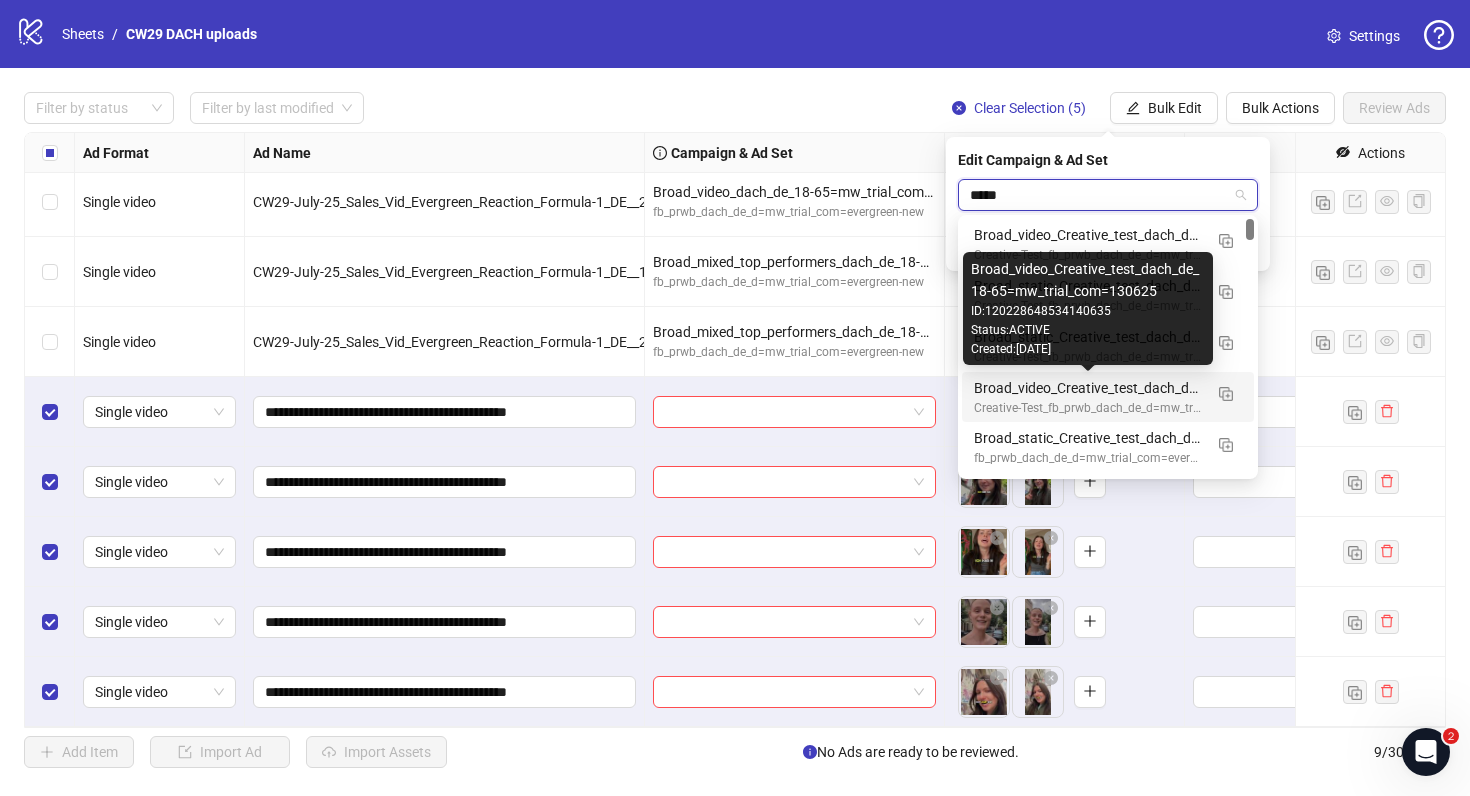 click on "Broad_video_Creative_test_dach_de_18-65=mw_trial_com=130625" at bounding box center (1088, 388) 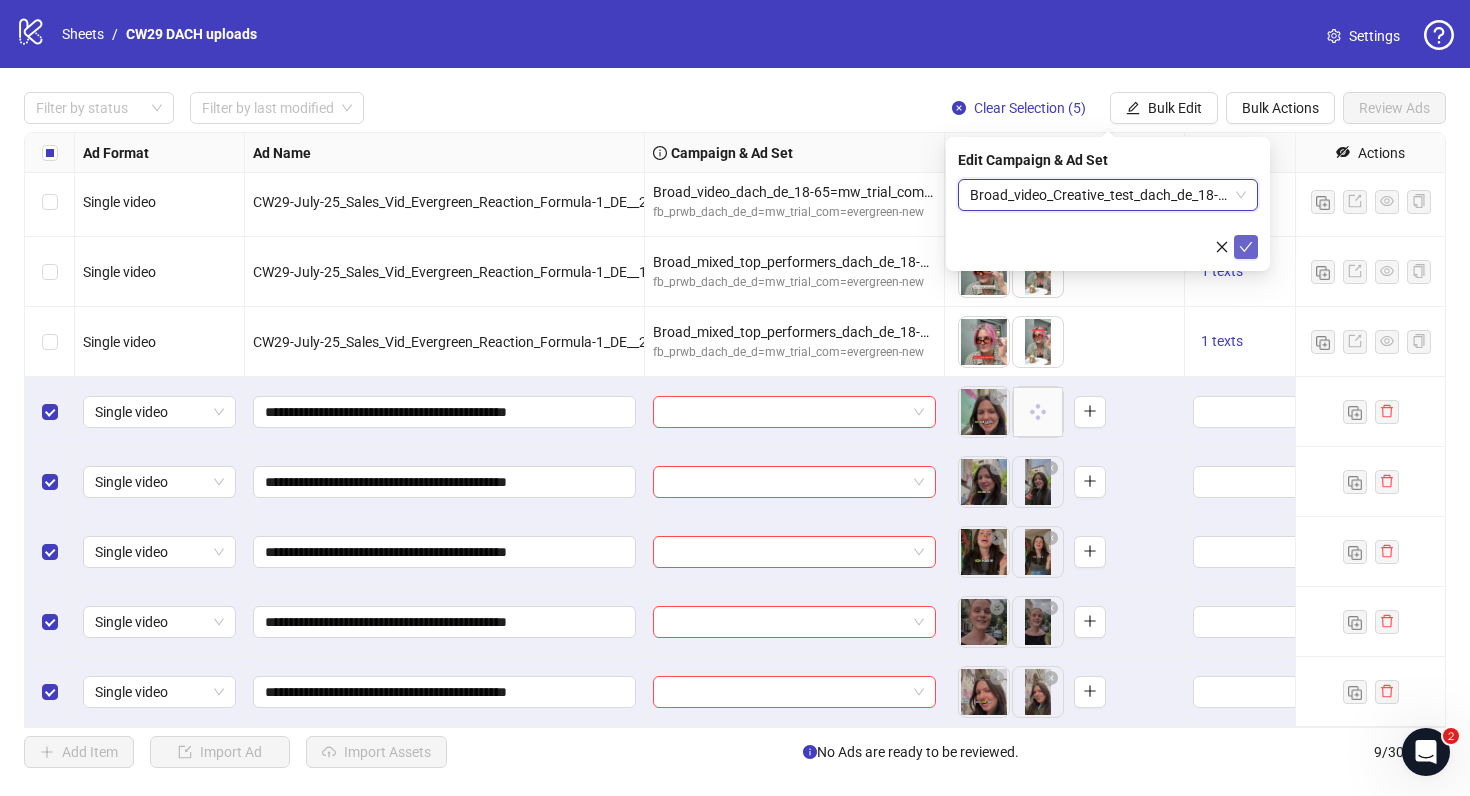 click 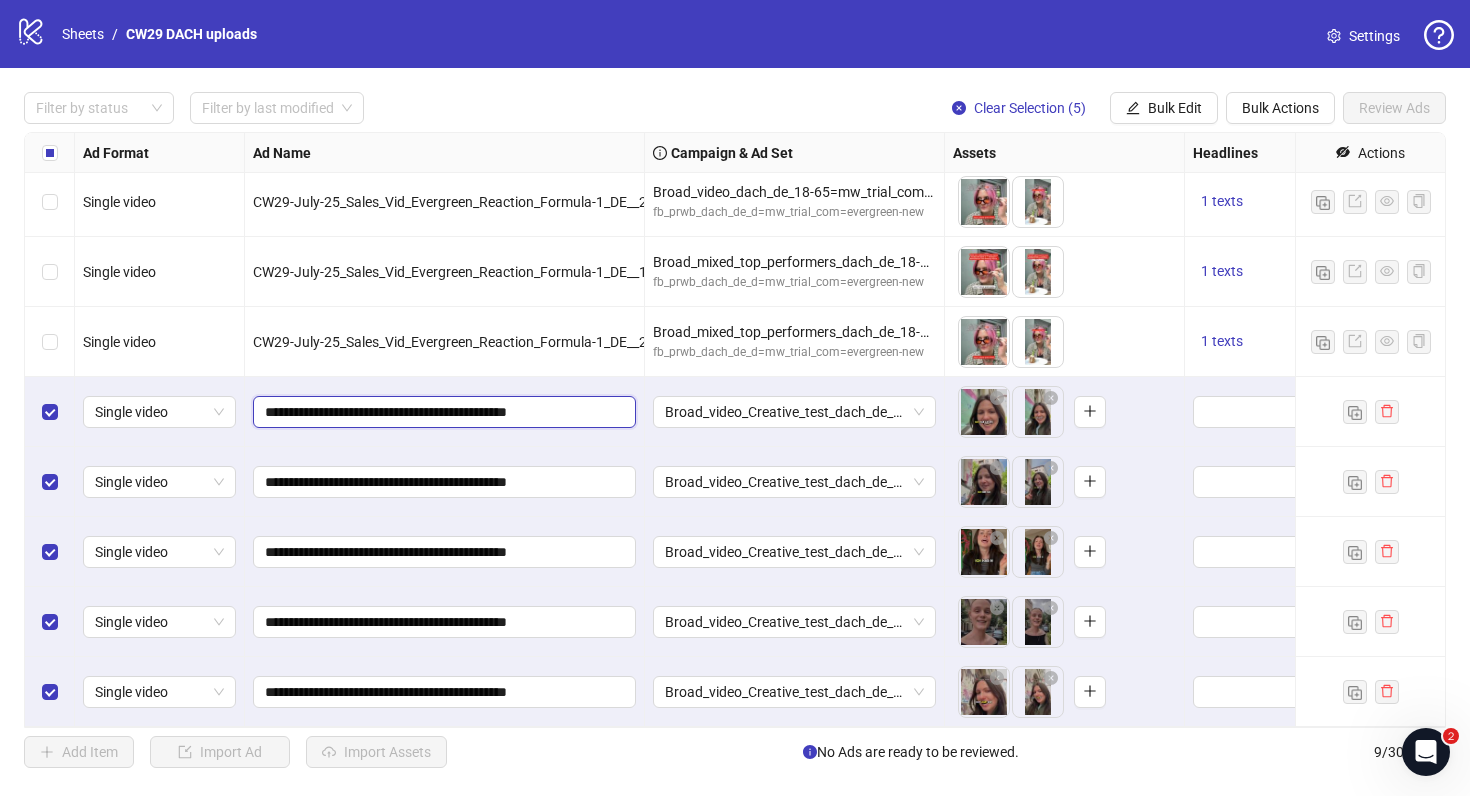 click on "**********" at bounding box center [442, 412] 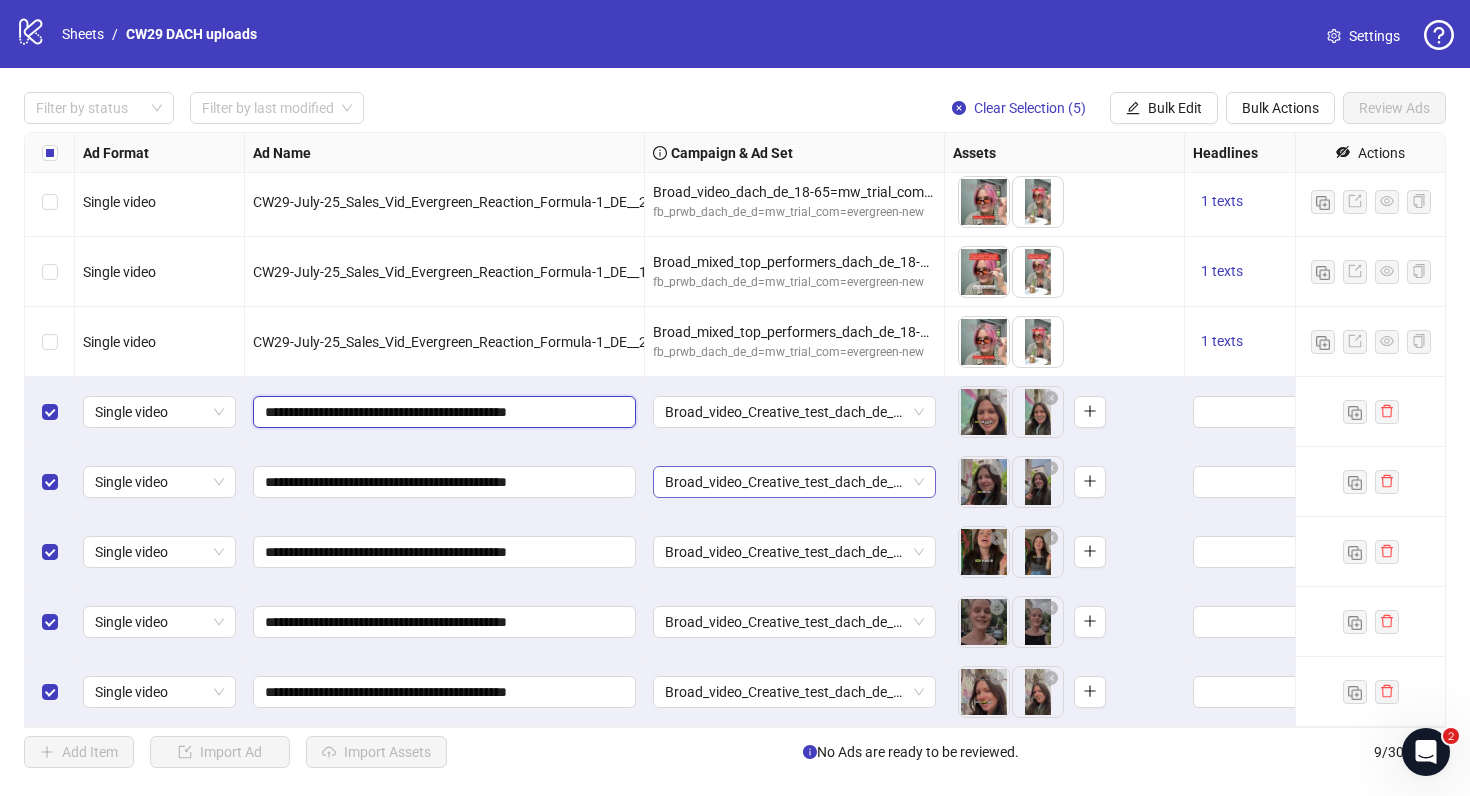 paste on "**********" 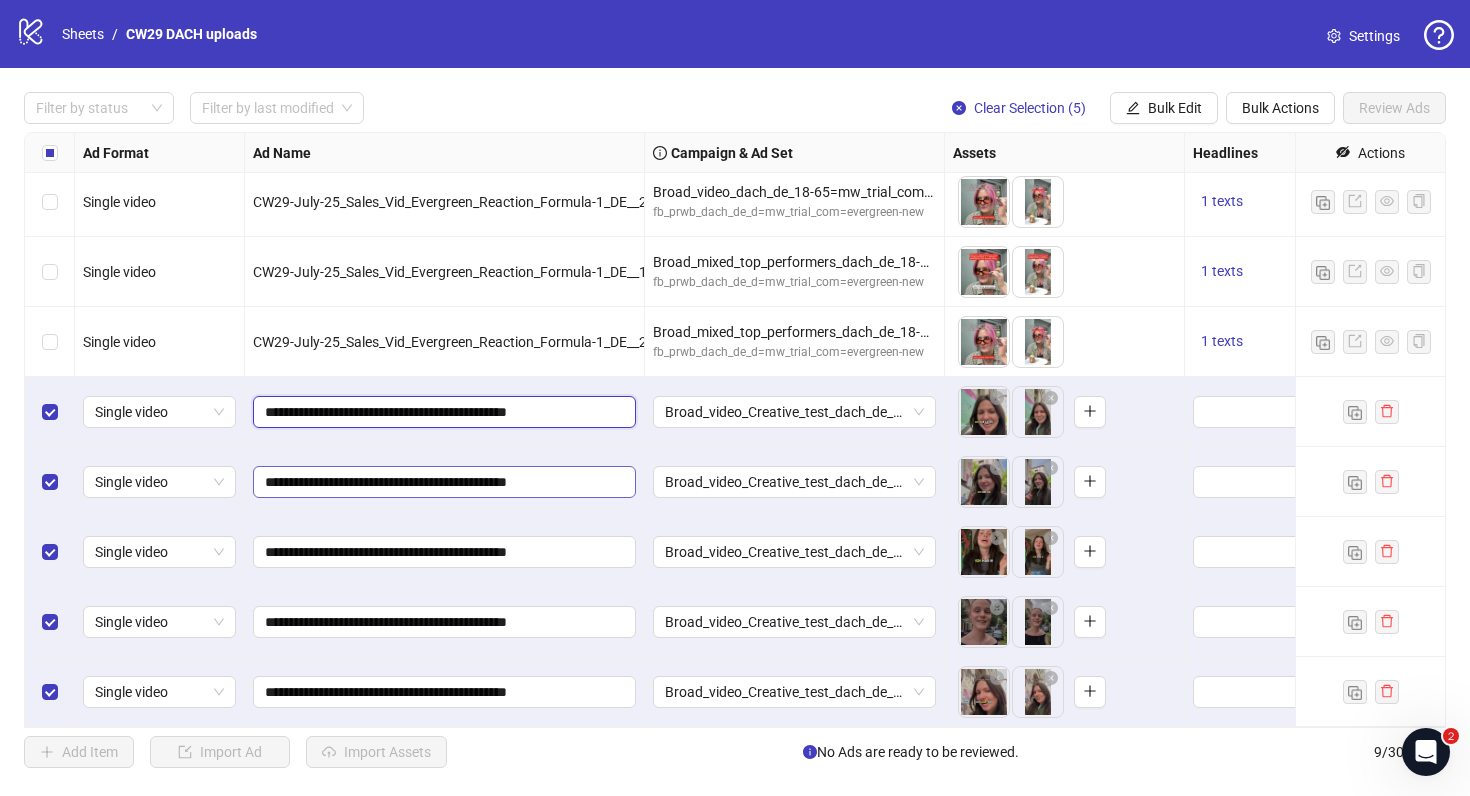 scroll, scrollTop: 0, scrollLeft: 0, axis: both 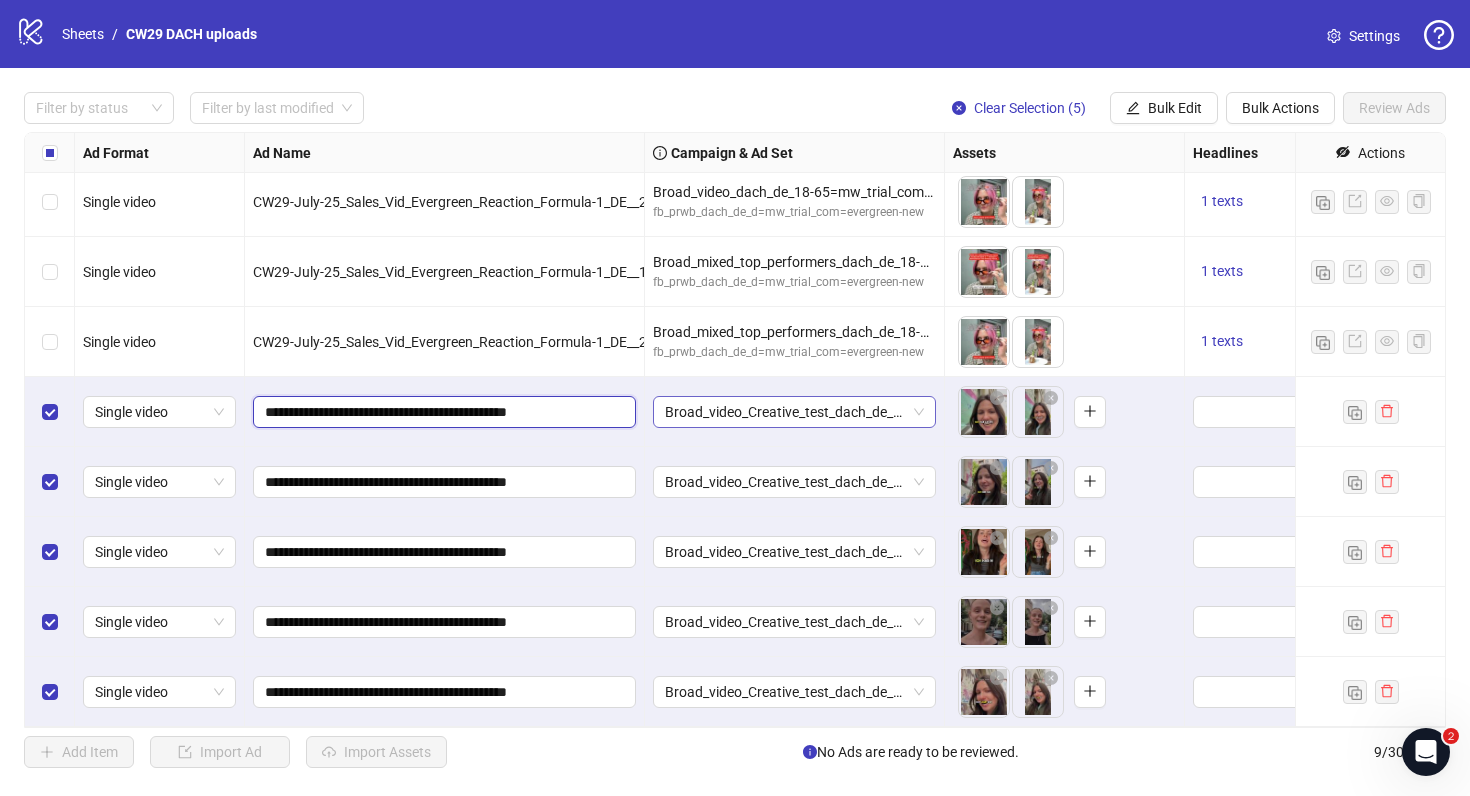 paste on "*******" 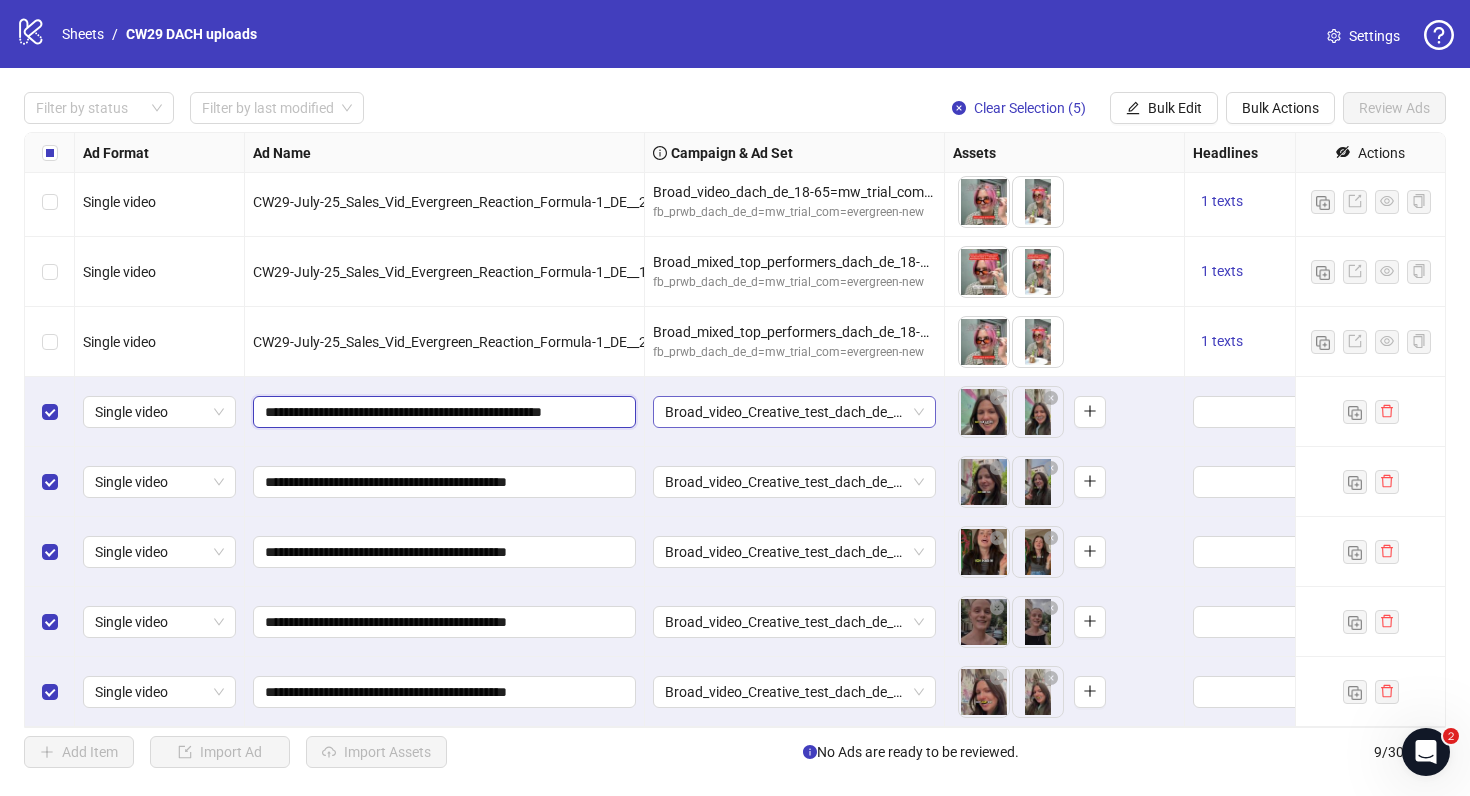 scroll, scrollTop: 0, scrollLeft: 19, axis: horizontal 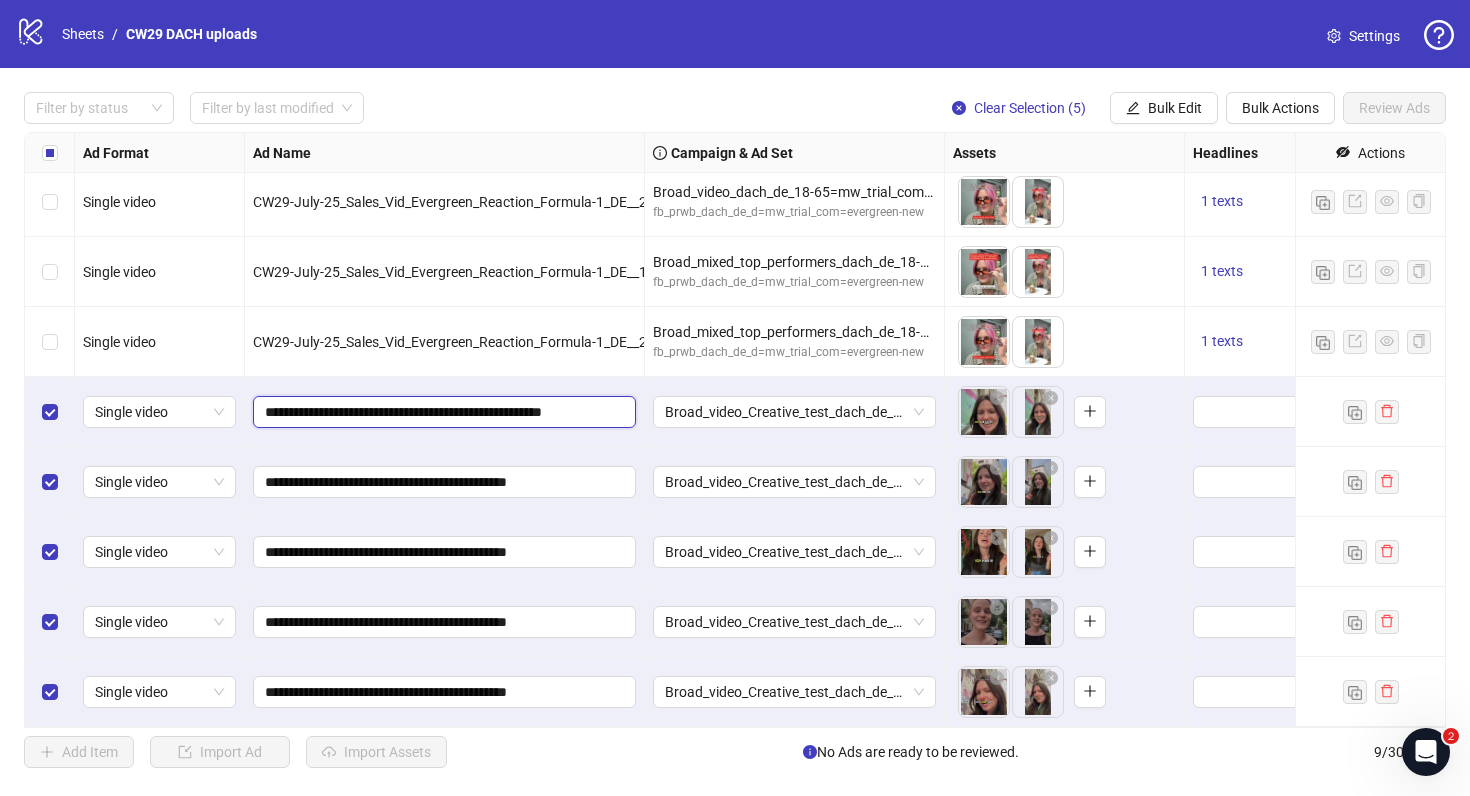 click on "**********" at bounding box center [442, 412] 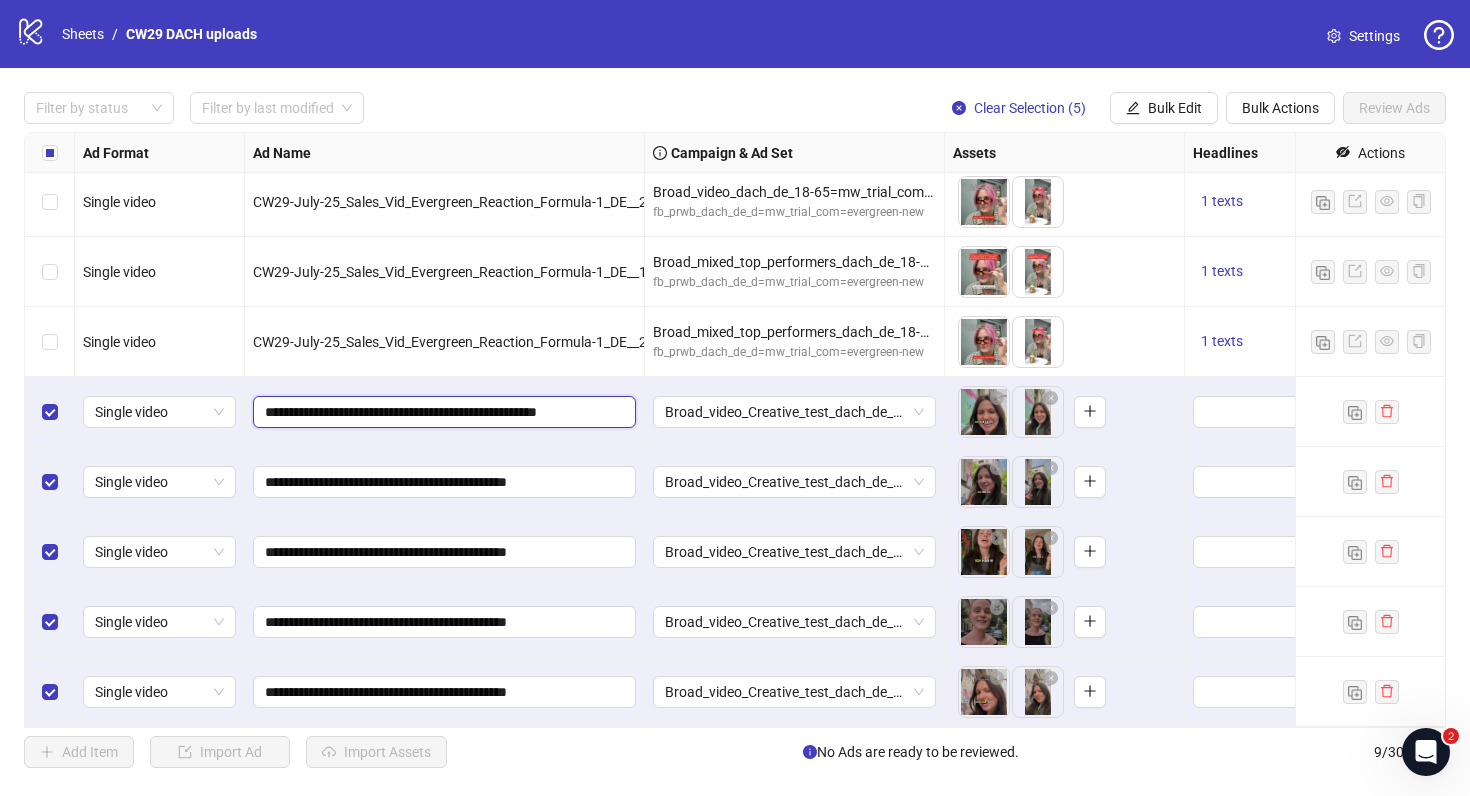 scroll, scrollTop: 0, scrollLeft: 13, axis: horizontal 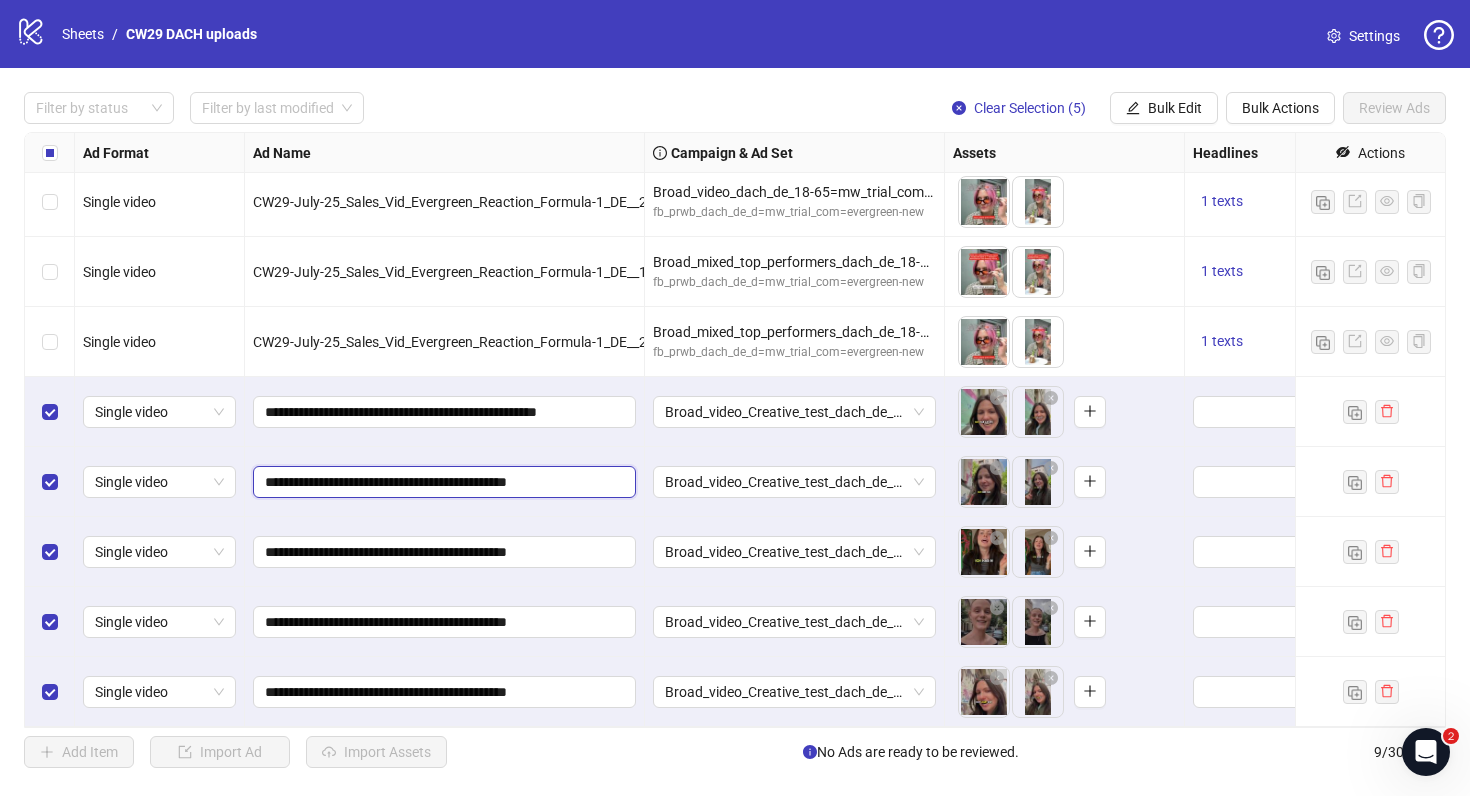 click on "**********" at bounding box center [442, 482] 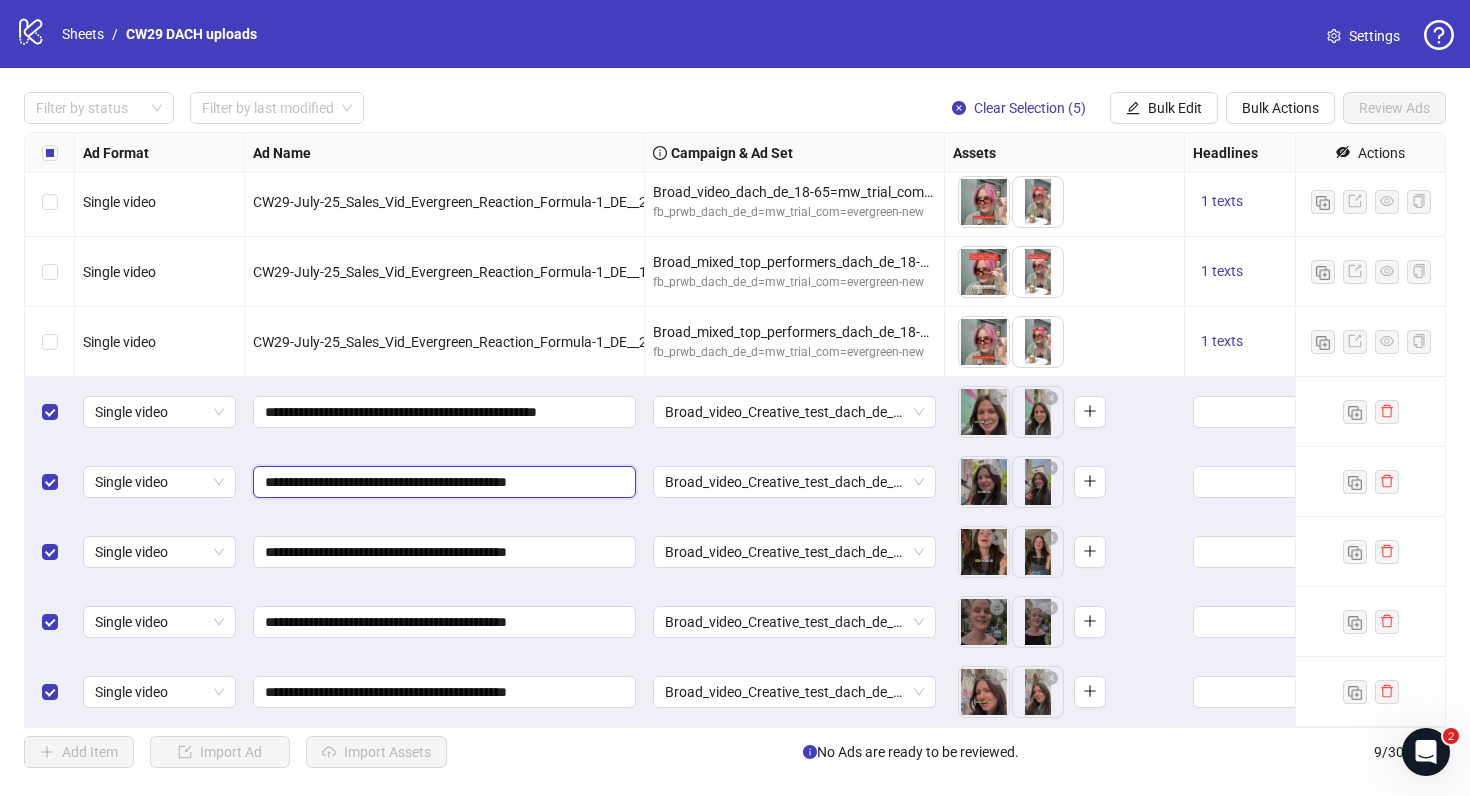 type on "**********" 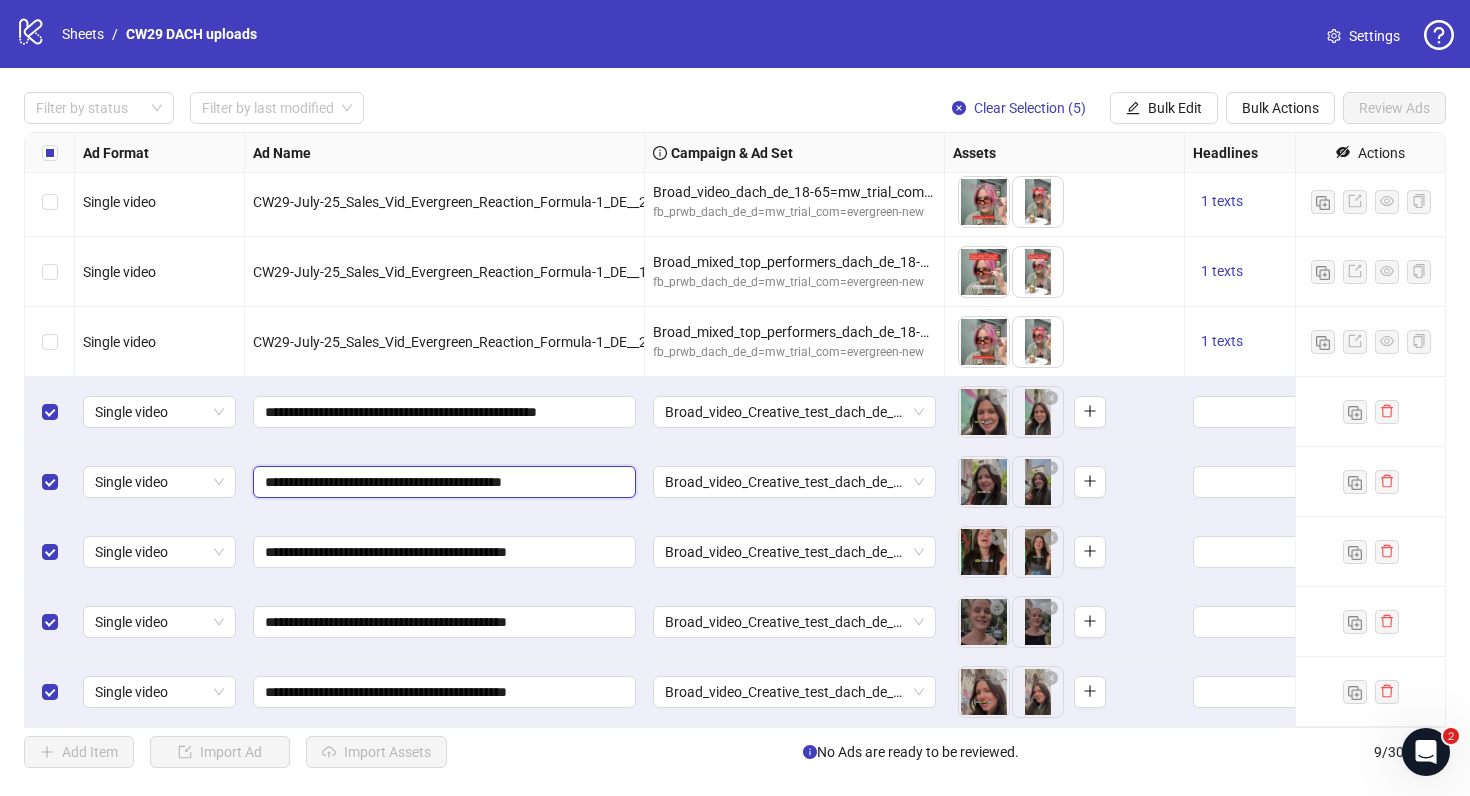 click on "**********" at bounding box center [442, 482] 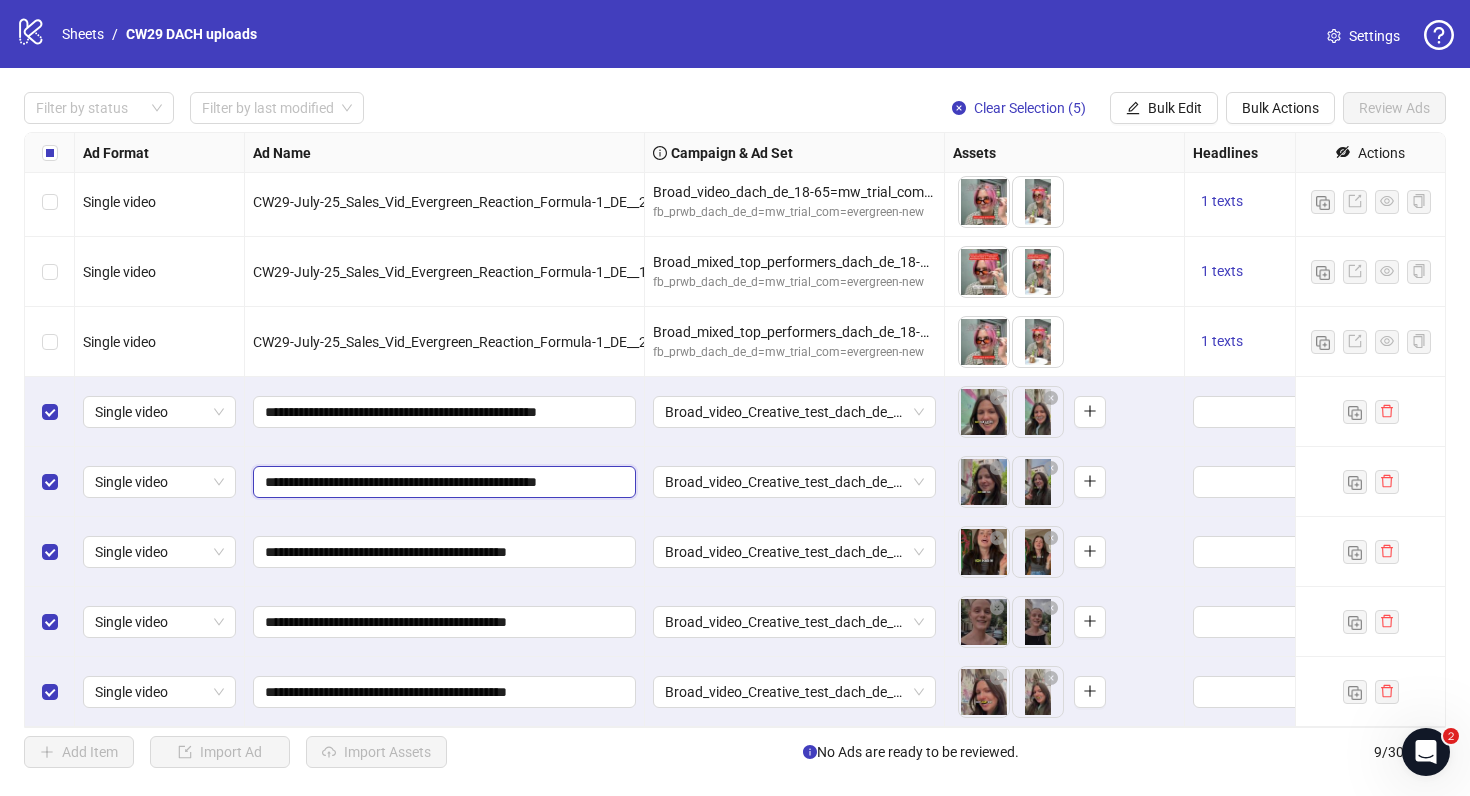 scroll, scrollTop: 0, scrollLeft: 12, axis: horizontal 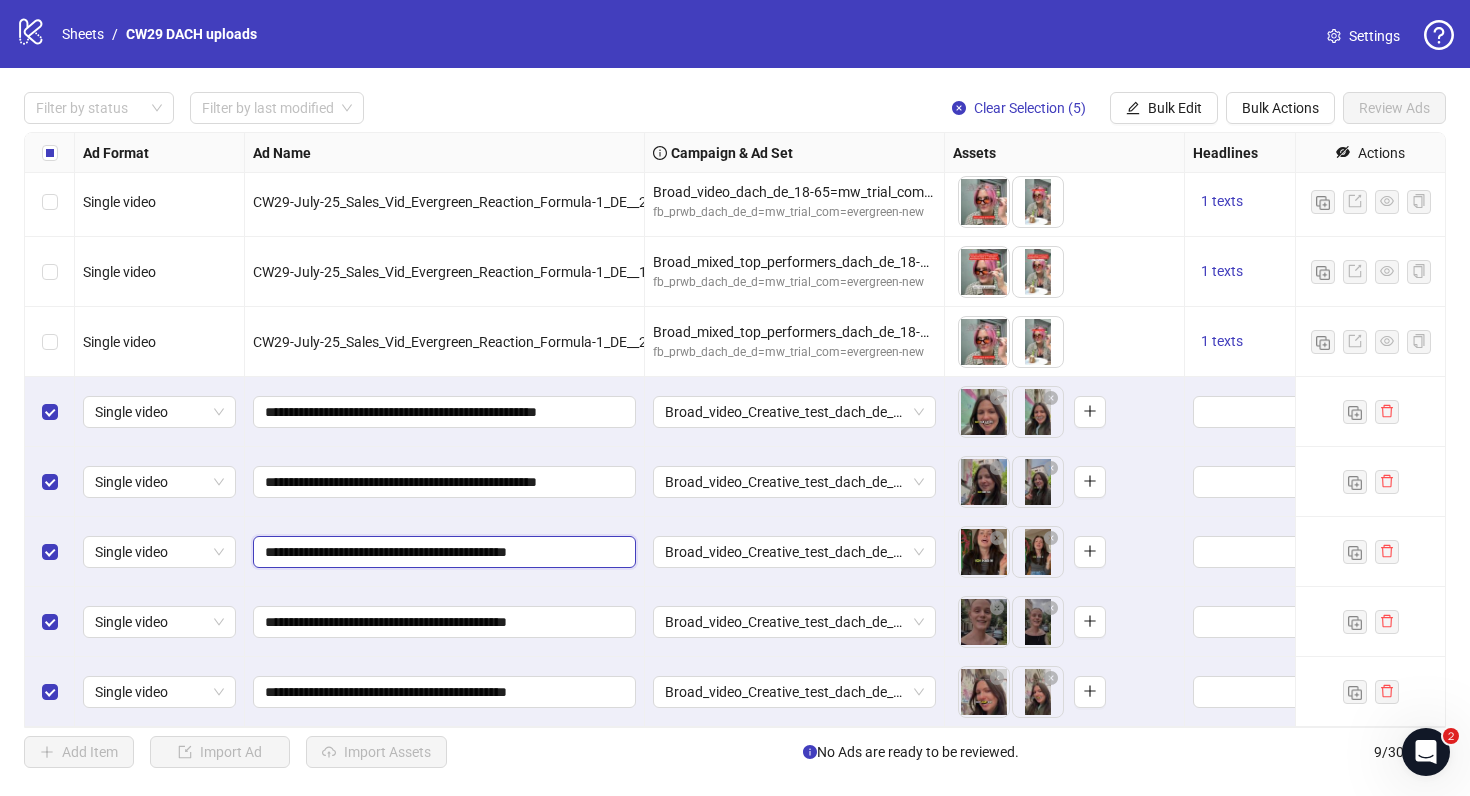 click on "**********" at bounding box center [442, 552] 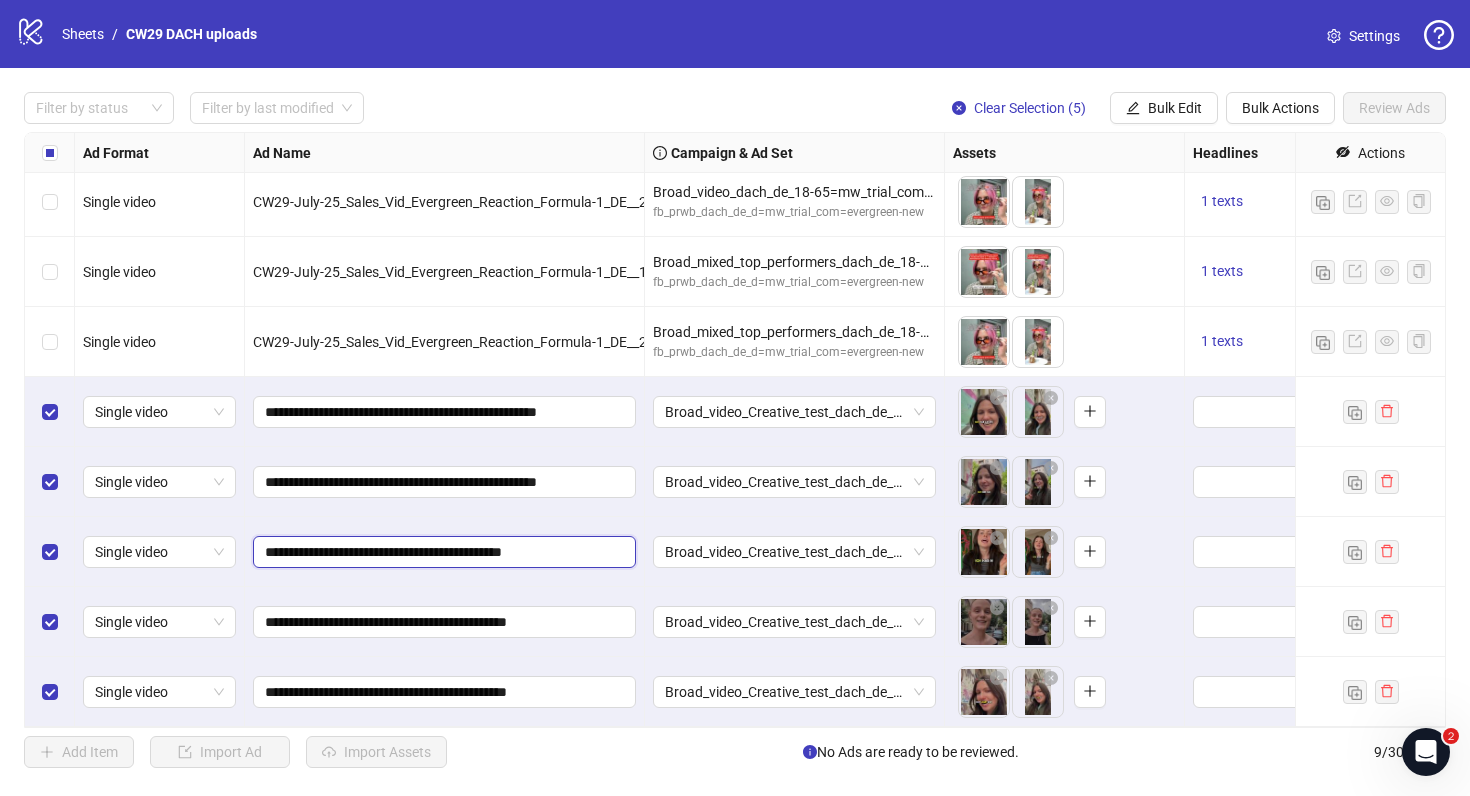 click on "**********" at bounding box center [442, 552] 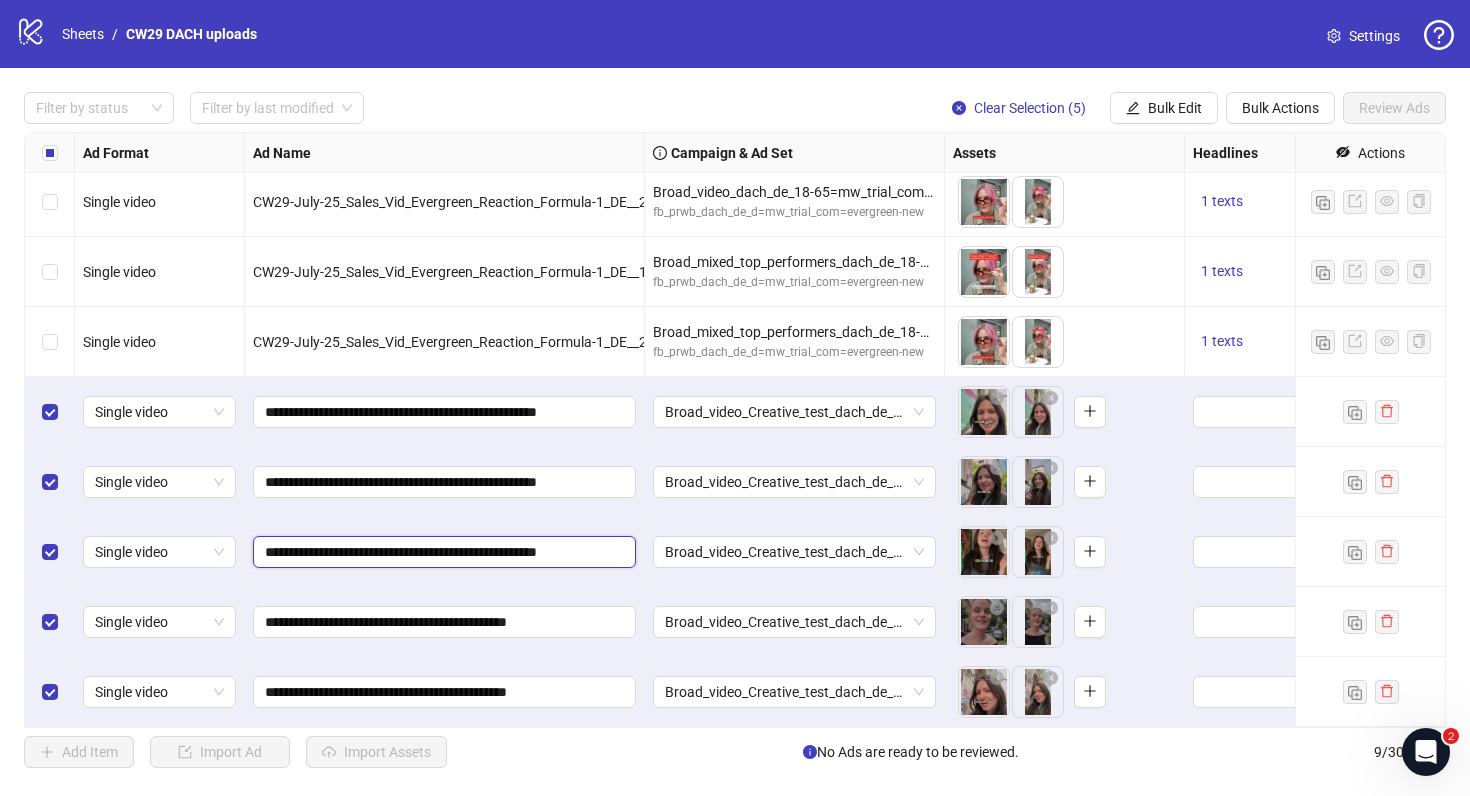 scroll, scrollTop: 0, scrollLeft: 12, axis: horizontal 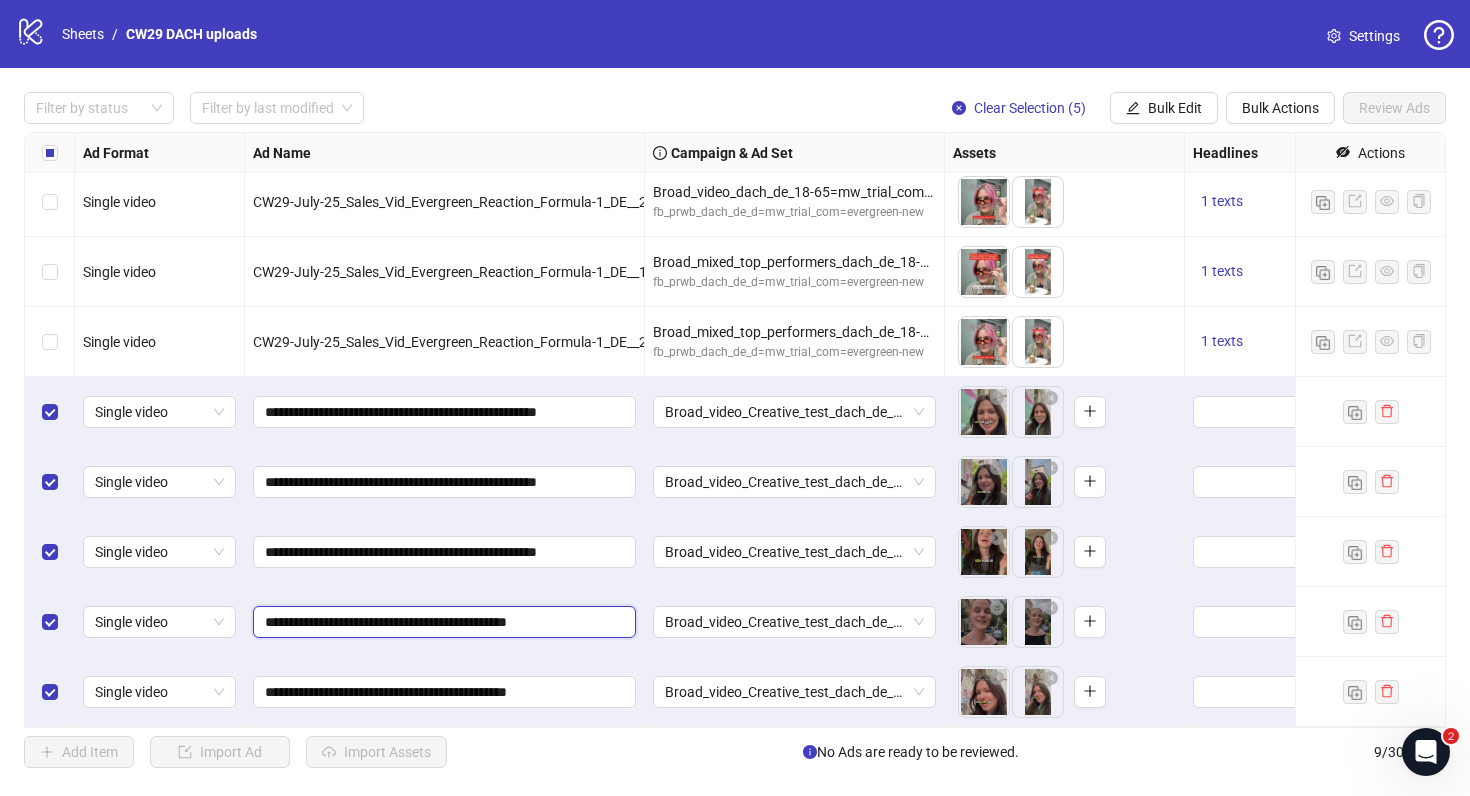click on "**********" at bounding box center (442, 622) 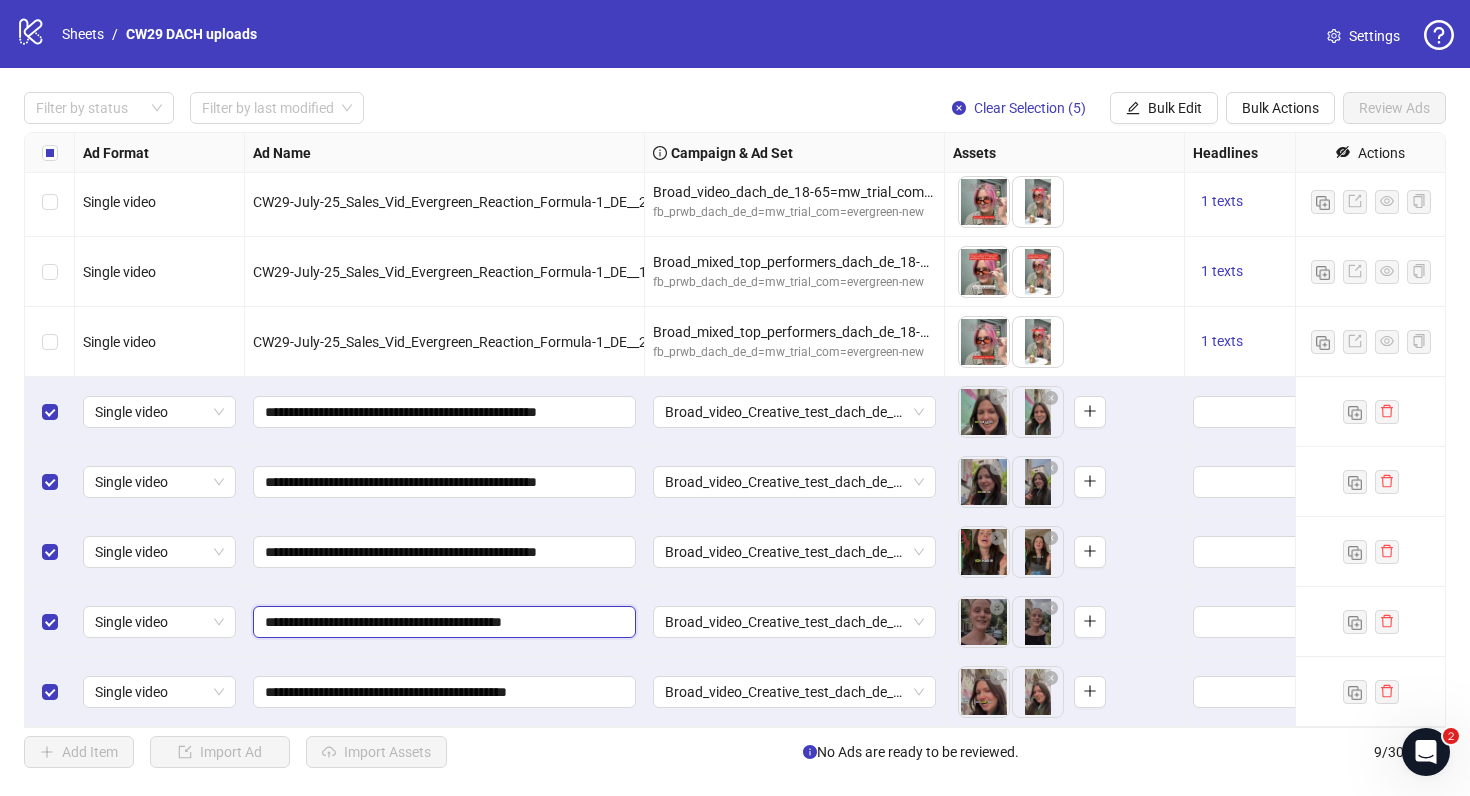 click on "**********" at bounding box center (442, 622) 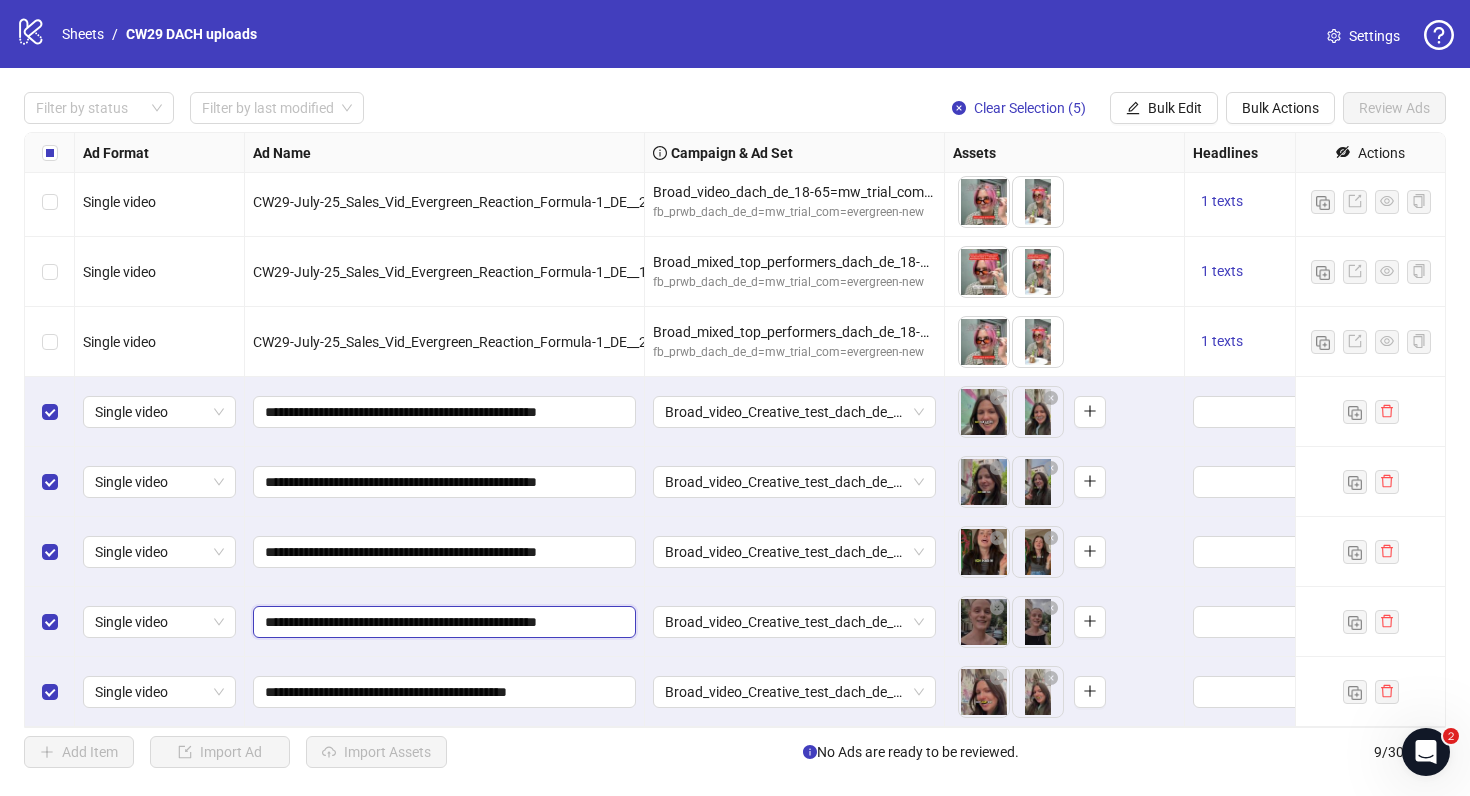 scroll, scrollTop: 0, scrollLeft: 12, axis: horizontal 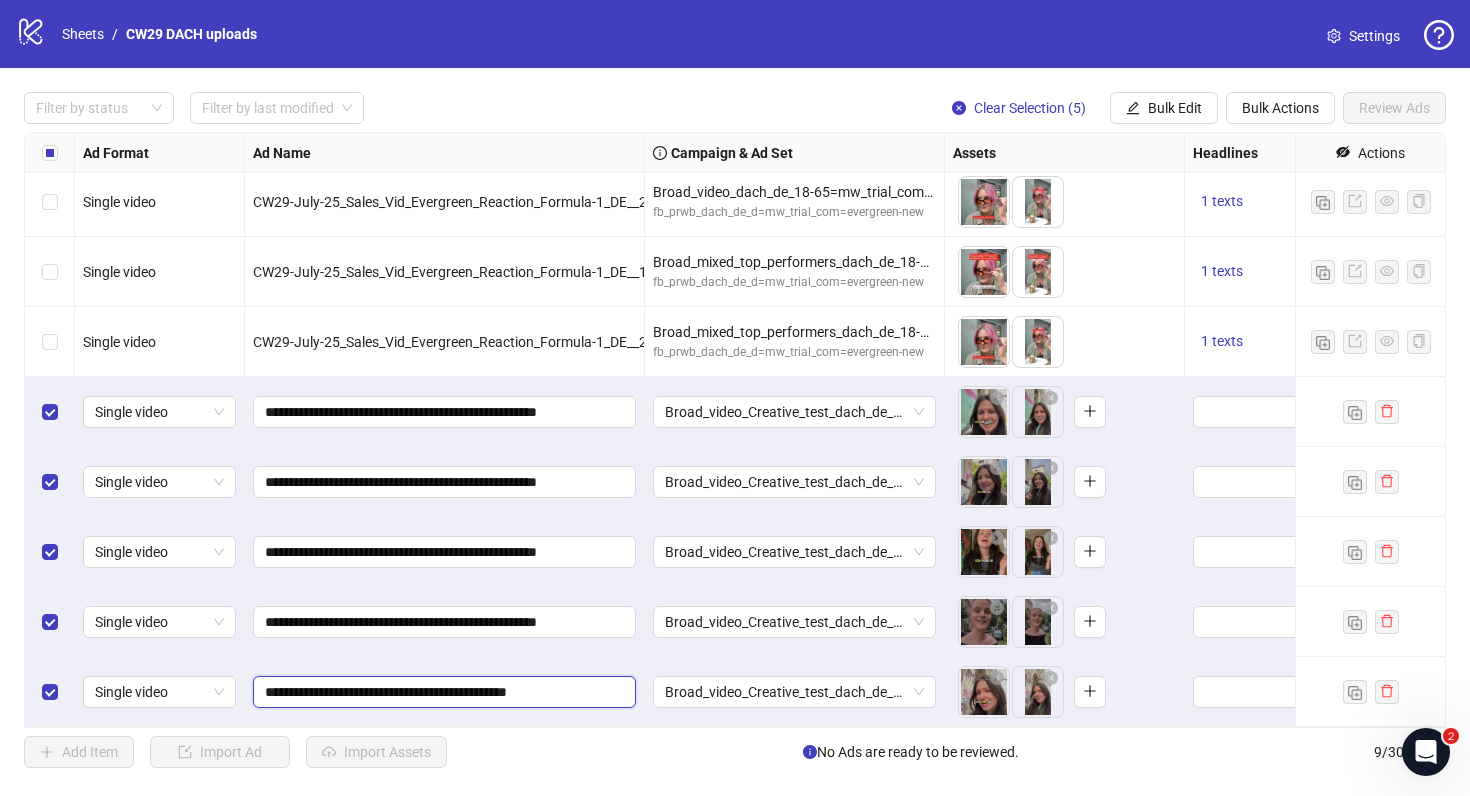 click on "**********" at bounding box center [442, 692] 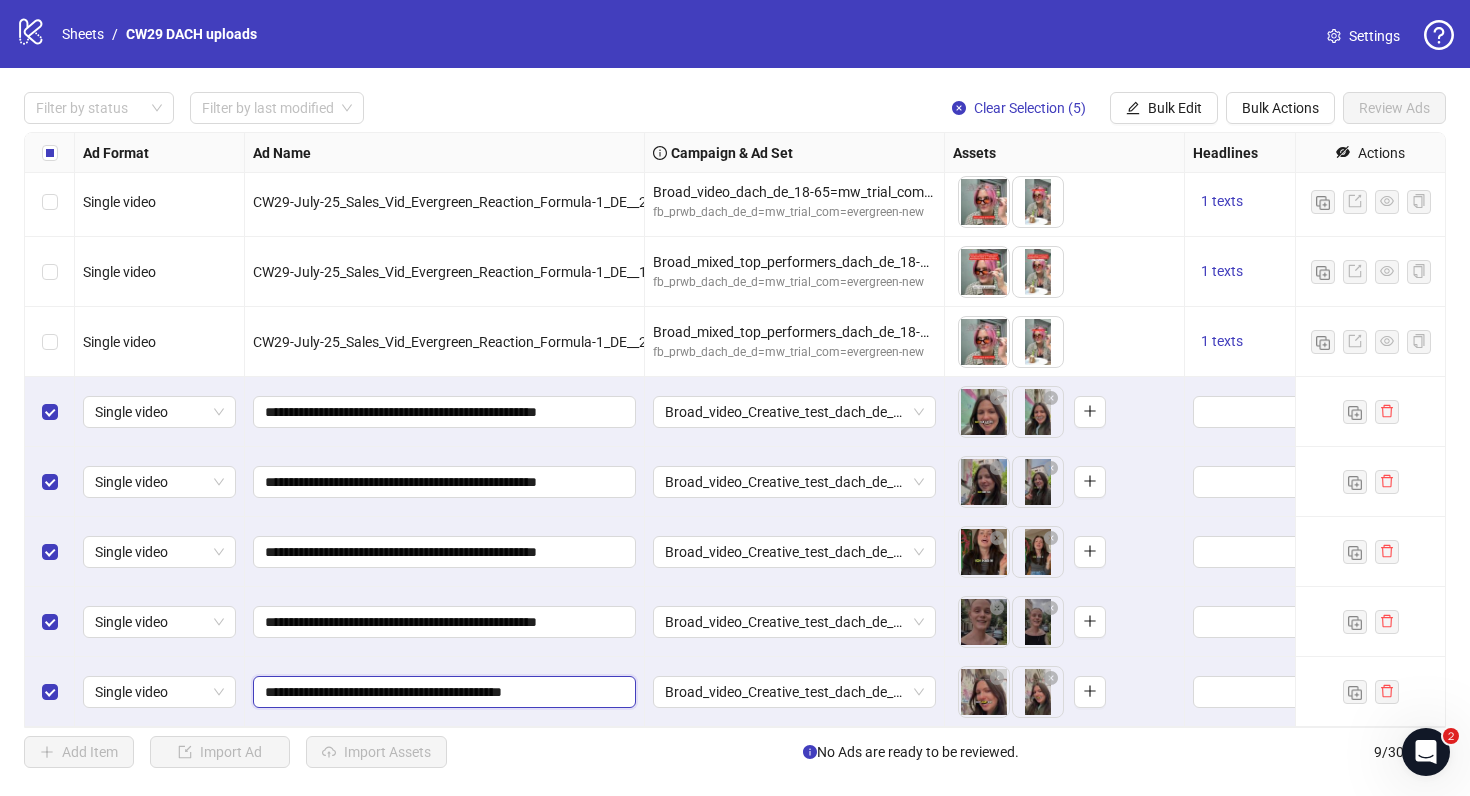 paste on "*******" 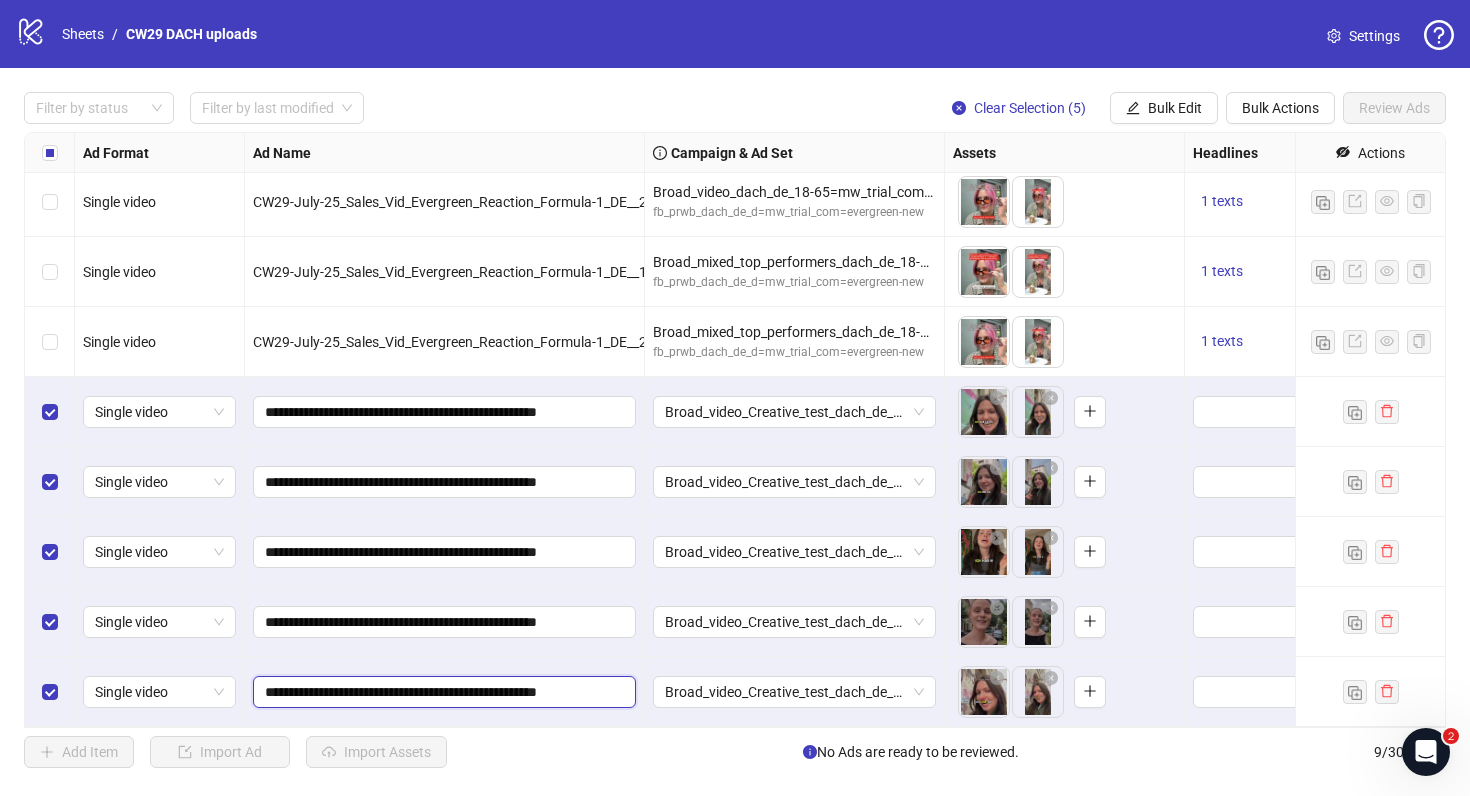 scroll, scrollTop: 0, scrollLeft: 12, axis: horizontal 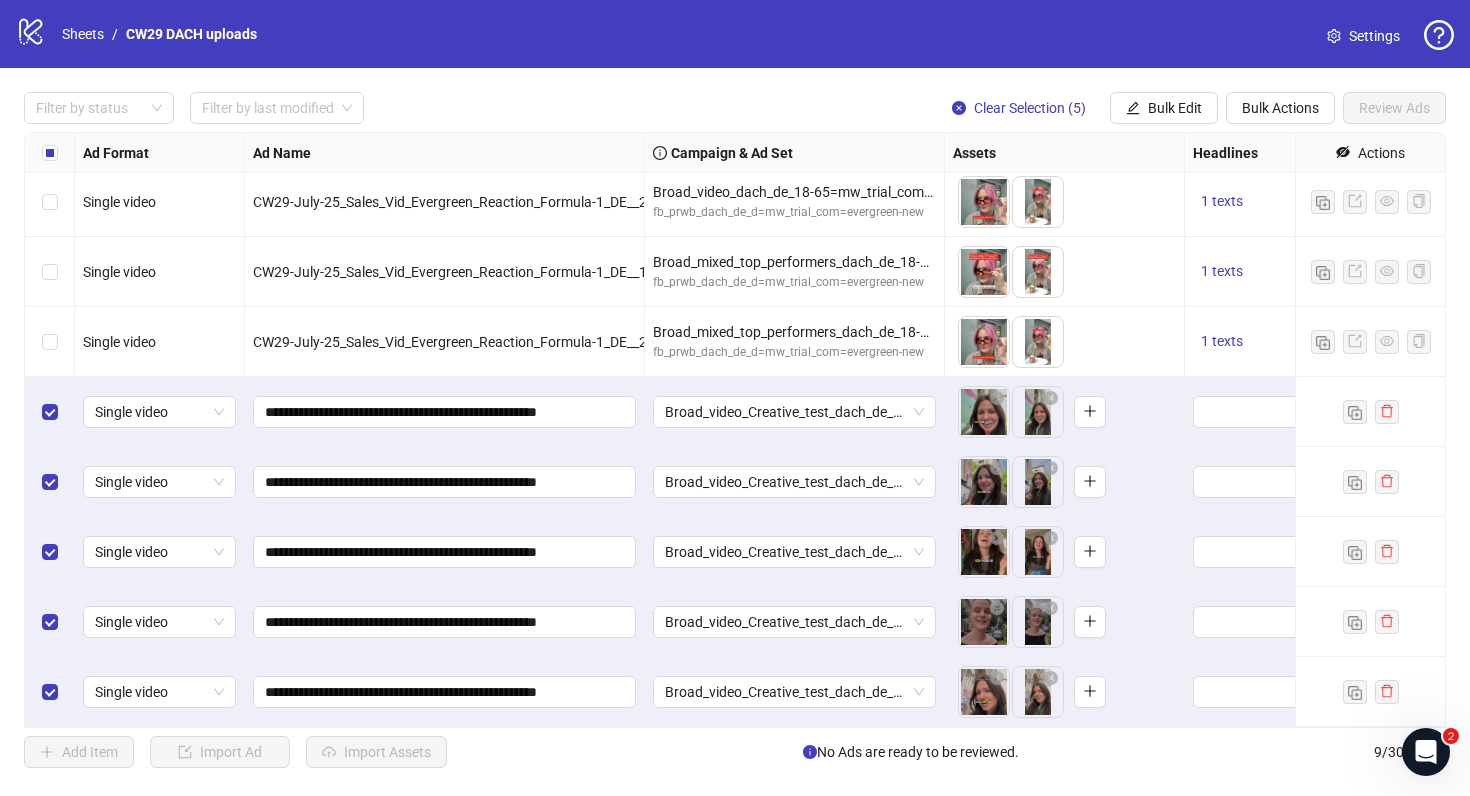 click on "Add Item Import Ad Import Assets  No Ads are ready to be reviewed. 9 / 300  items" at bounding box center [735, 752] 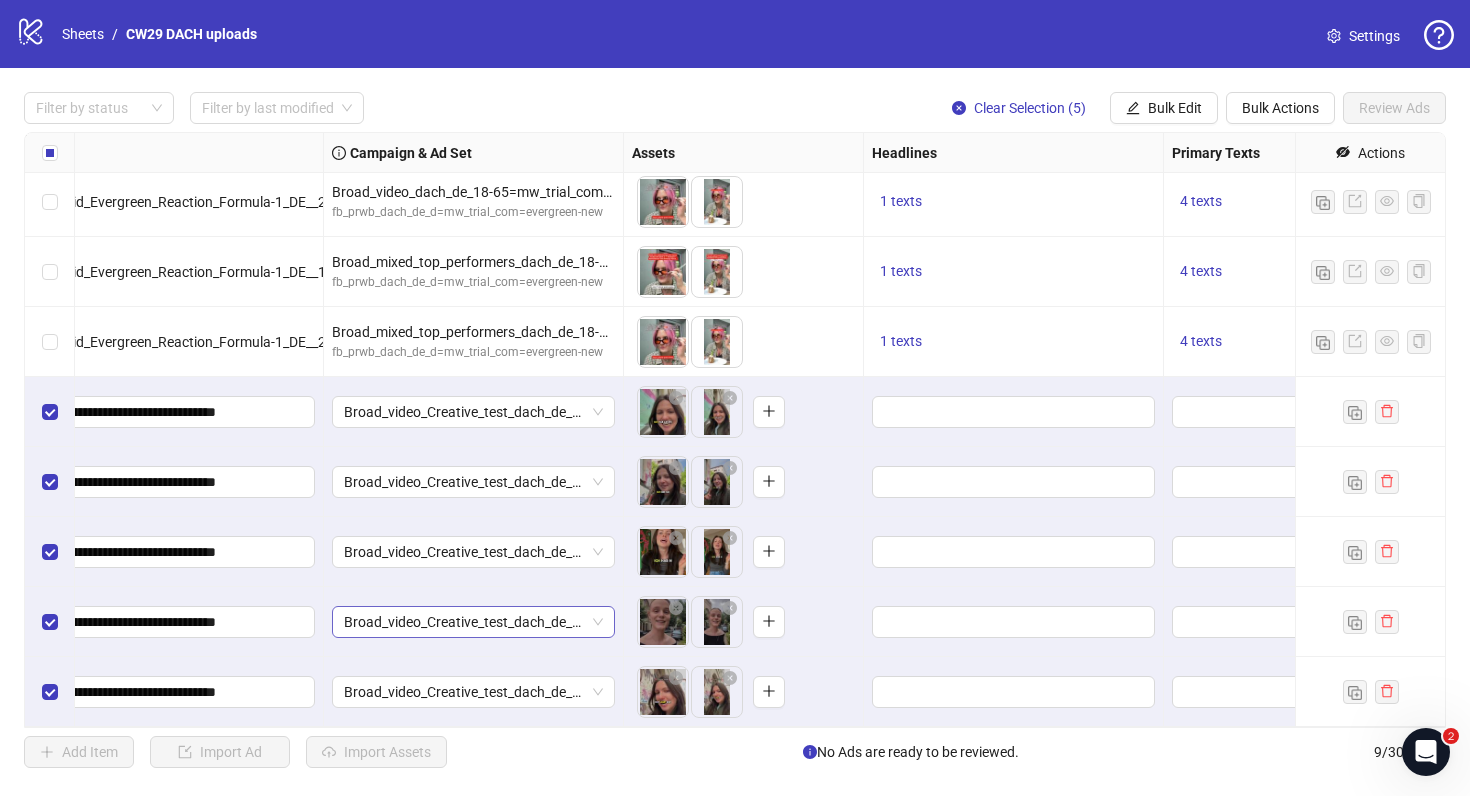 scroll, scrollTop: 76, scrollLeft: 582, axis: both 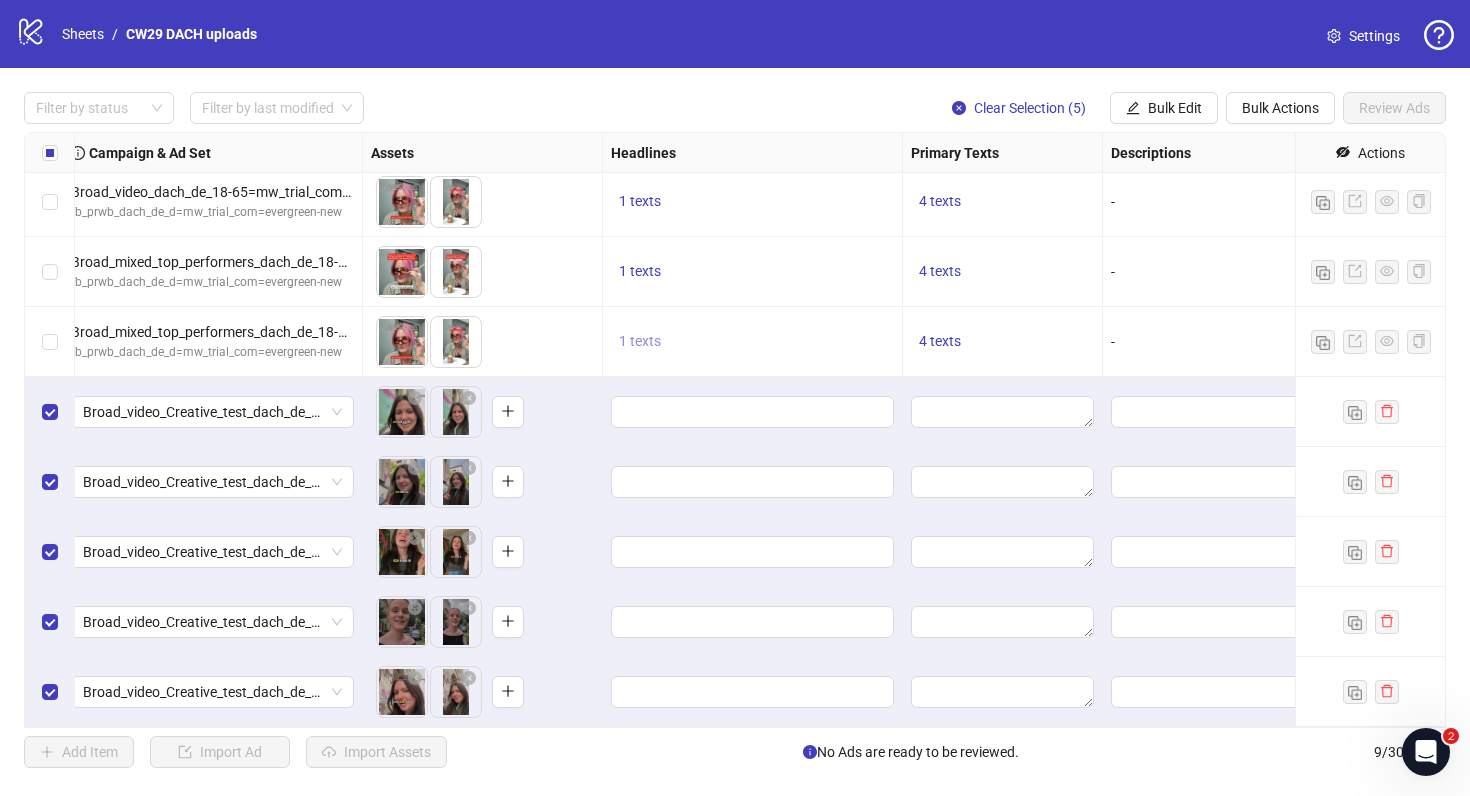 click on "1 texts" at bounding box center [640, 341] 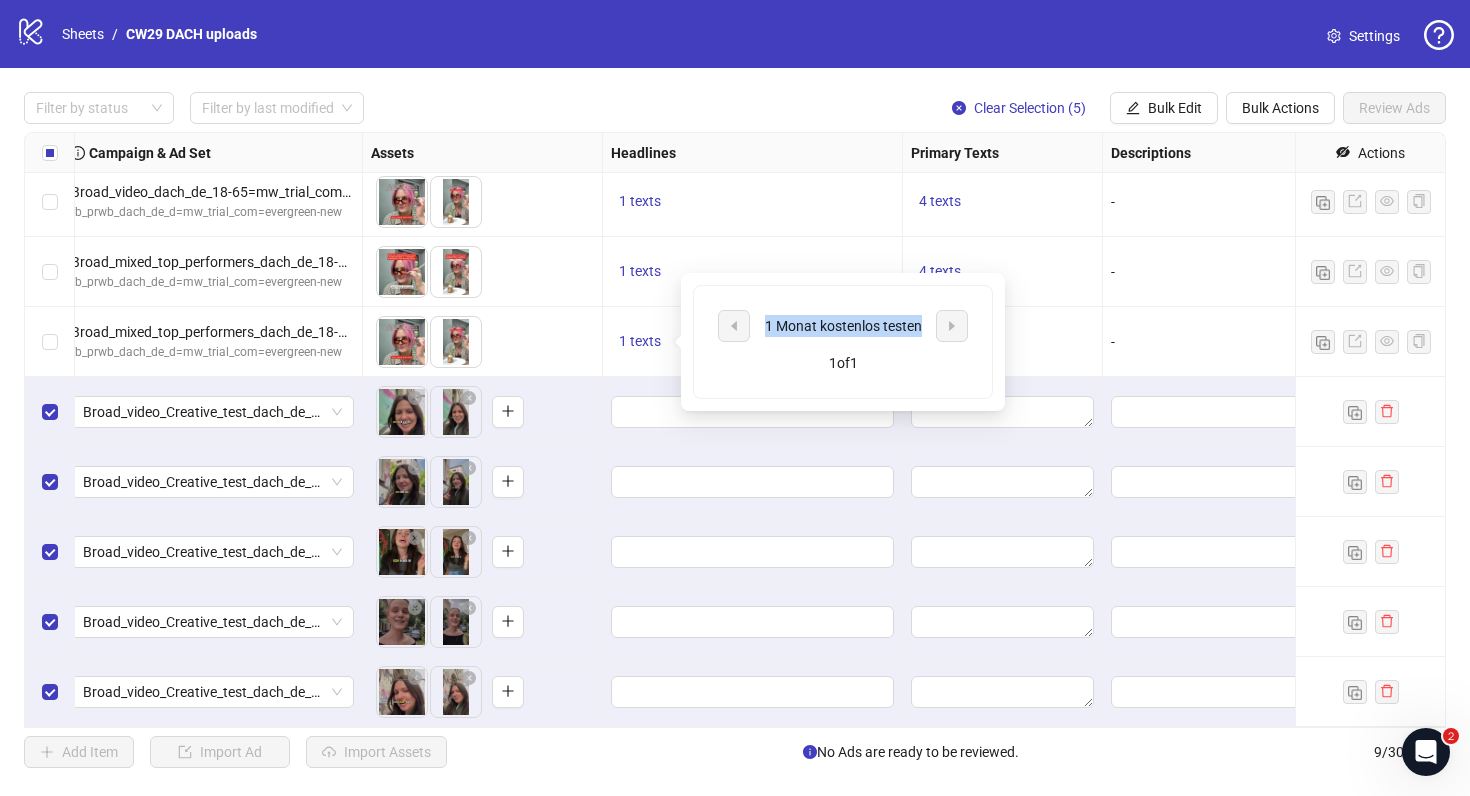 drag, startPoint x: 761, startPoint y: 323, endPoint x: 918, endPoint y: 323, distance: 157 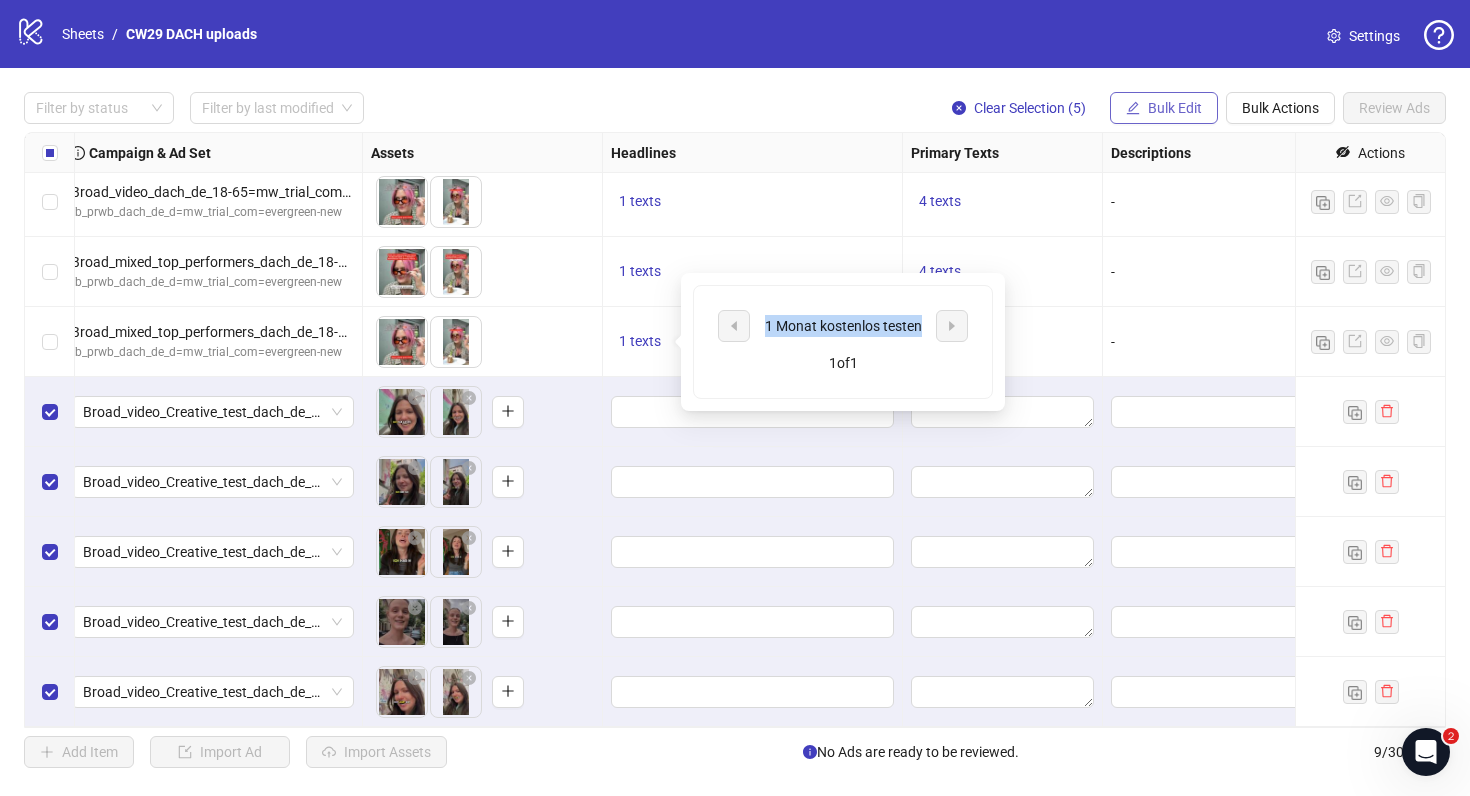 click on "Bulk Edit" at bounding box center (1164, 108) 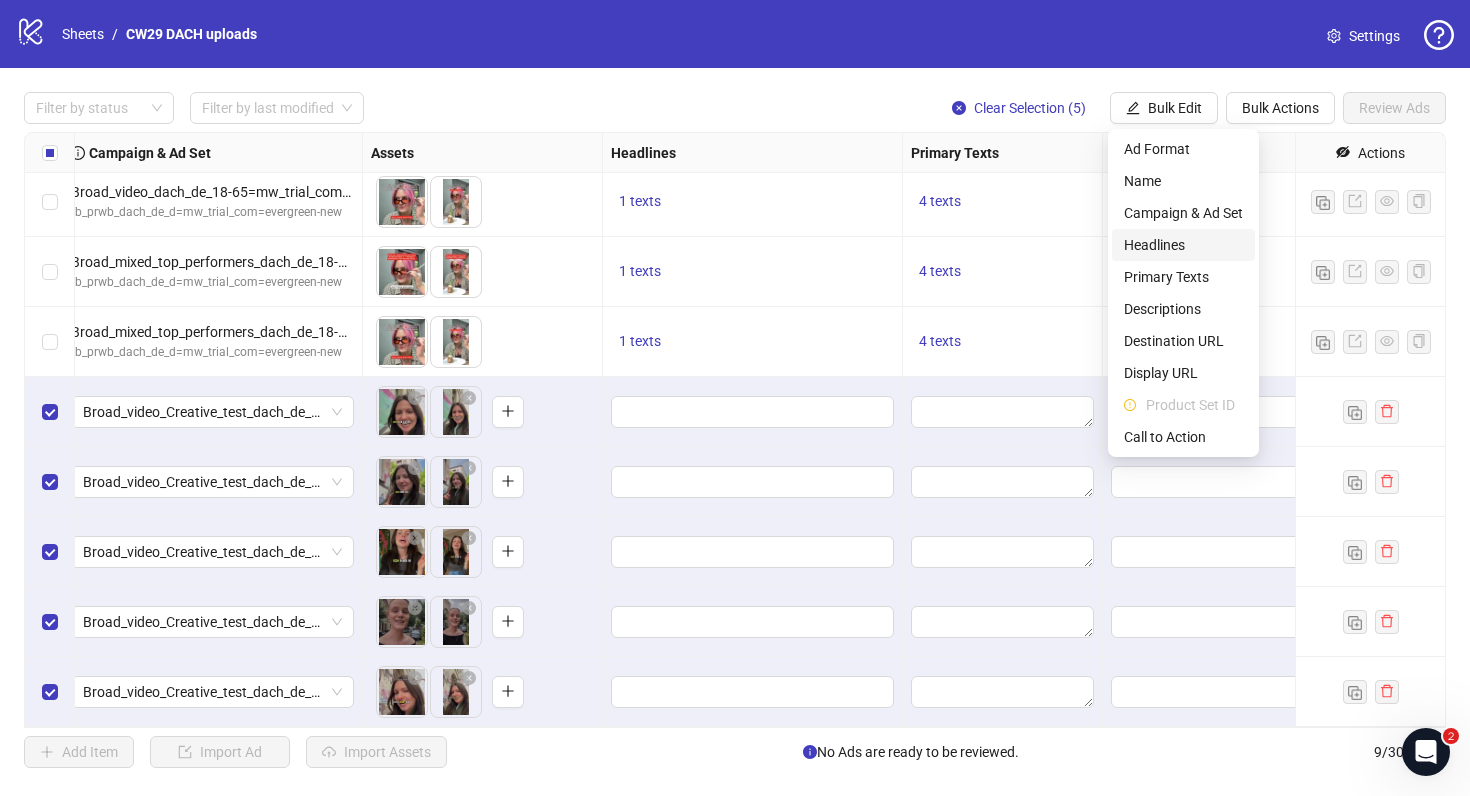 click on "Headlines" at bounding box center (1183, 245) 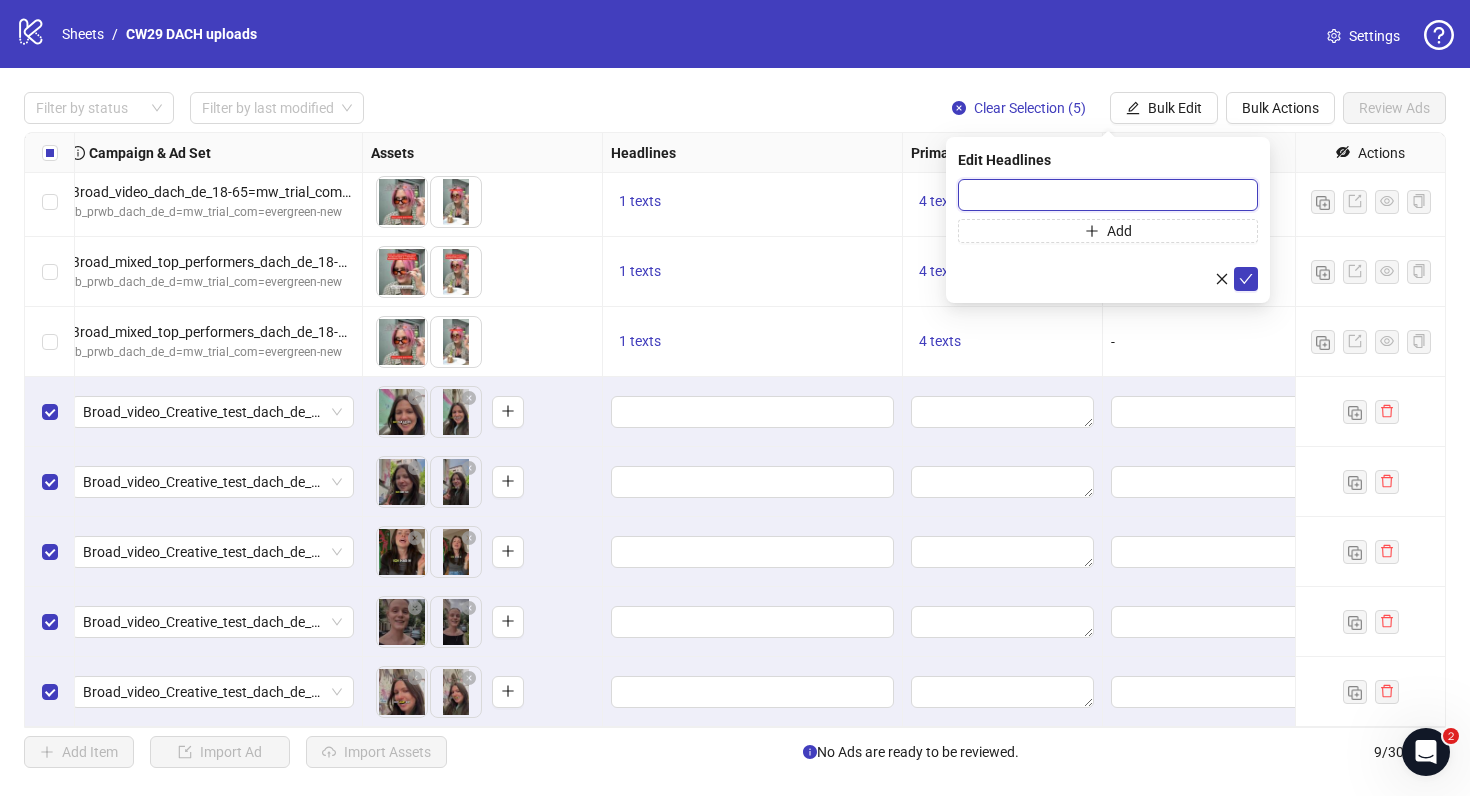 click at bounding box center (1108, 195) 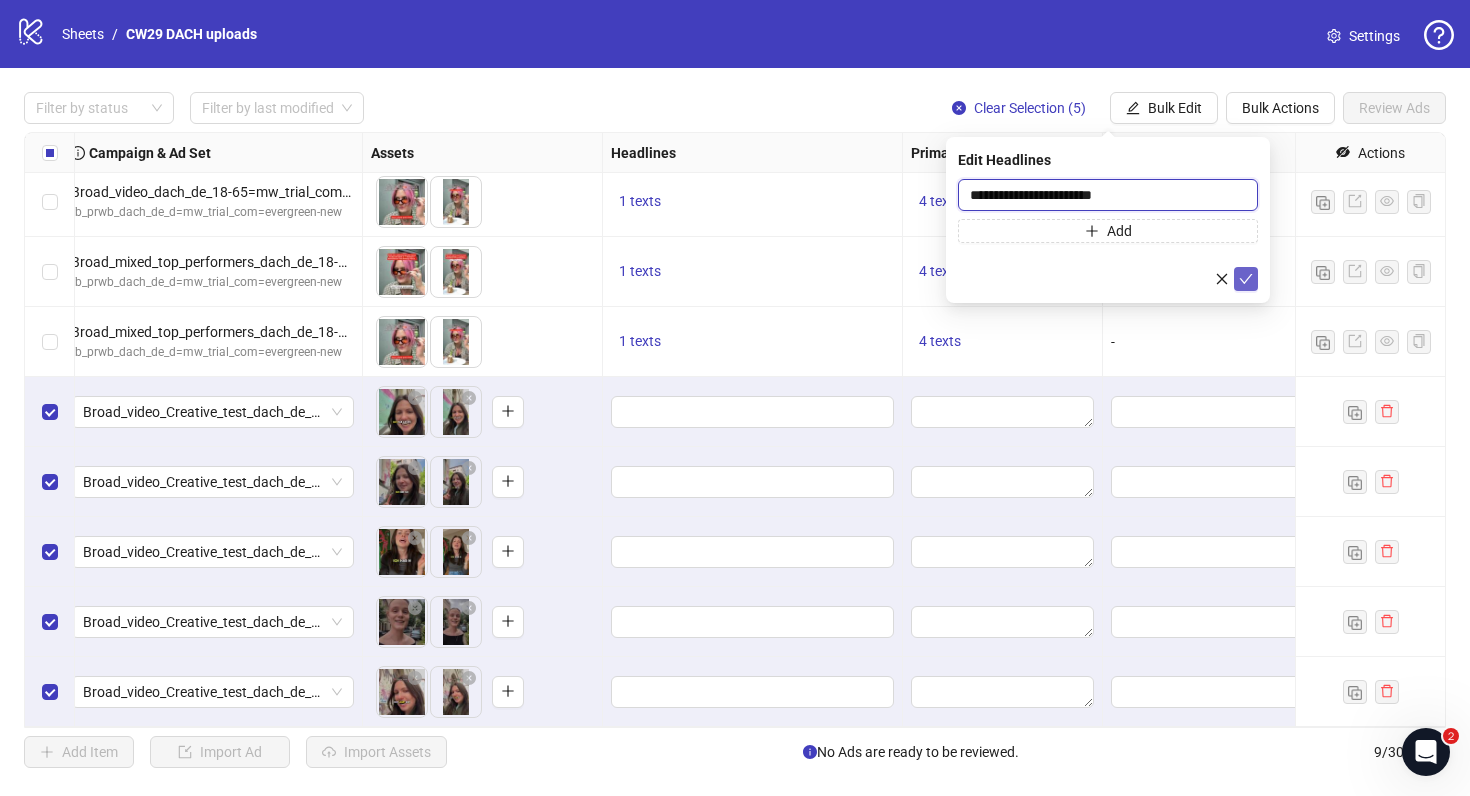 type on "**********" 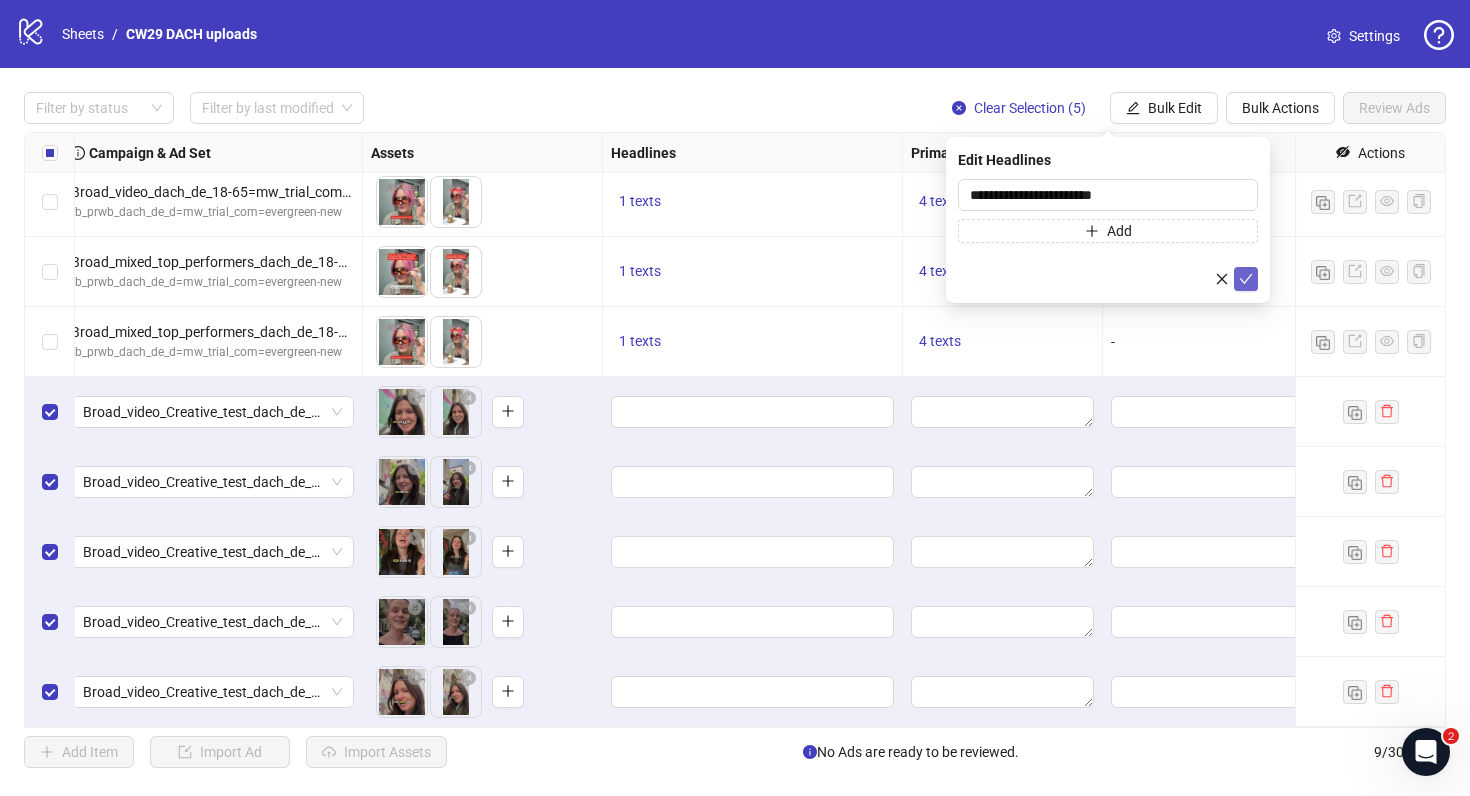 click 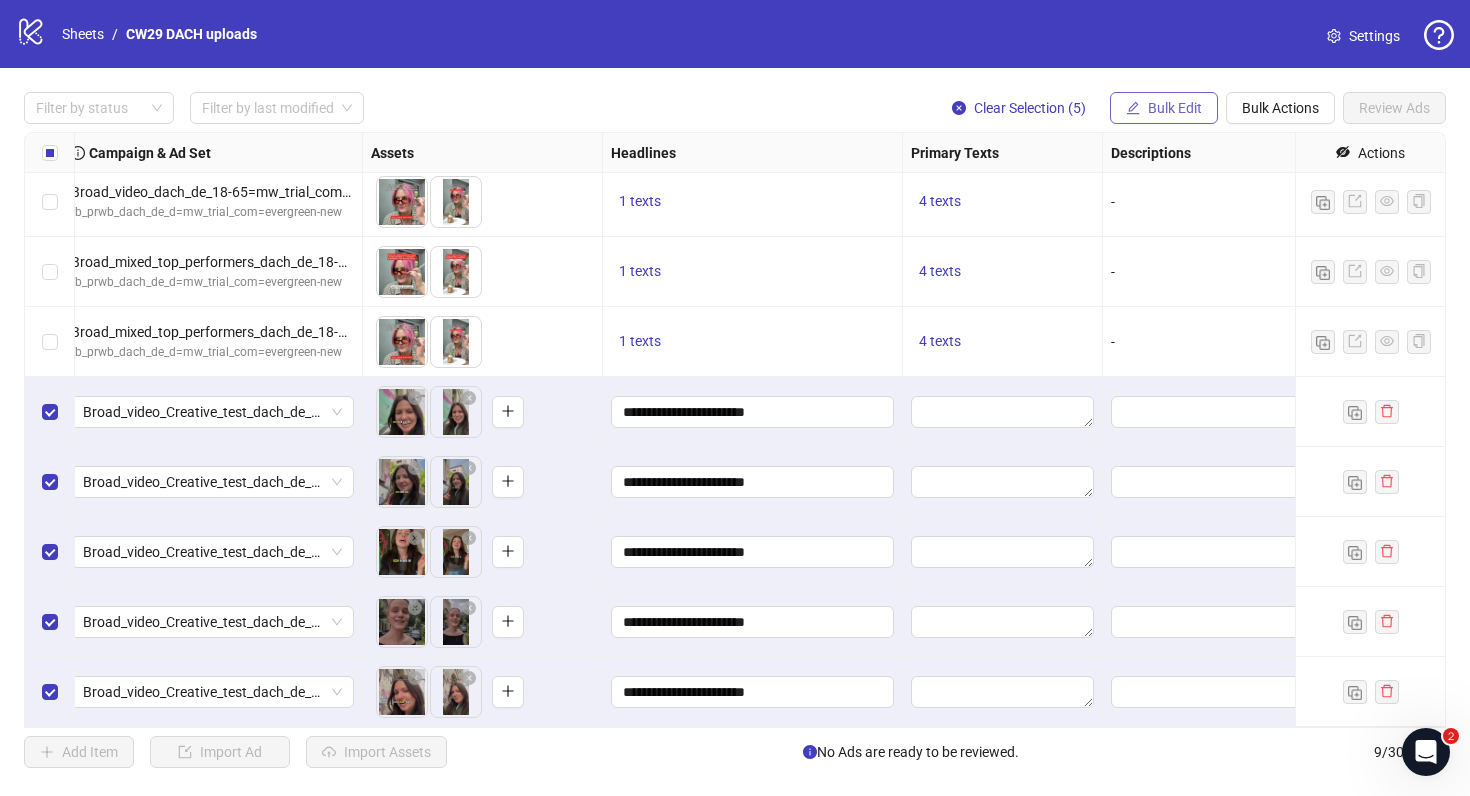 click 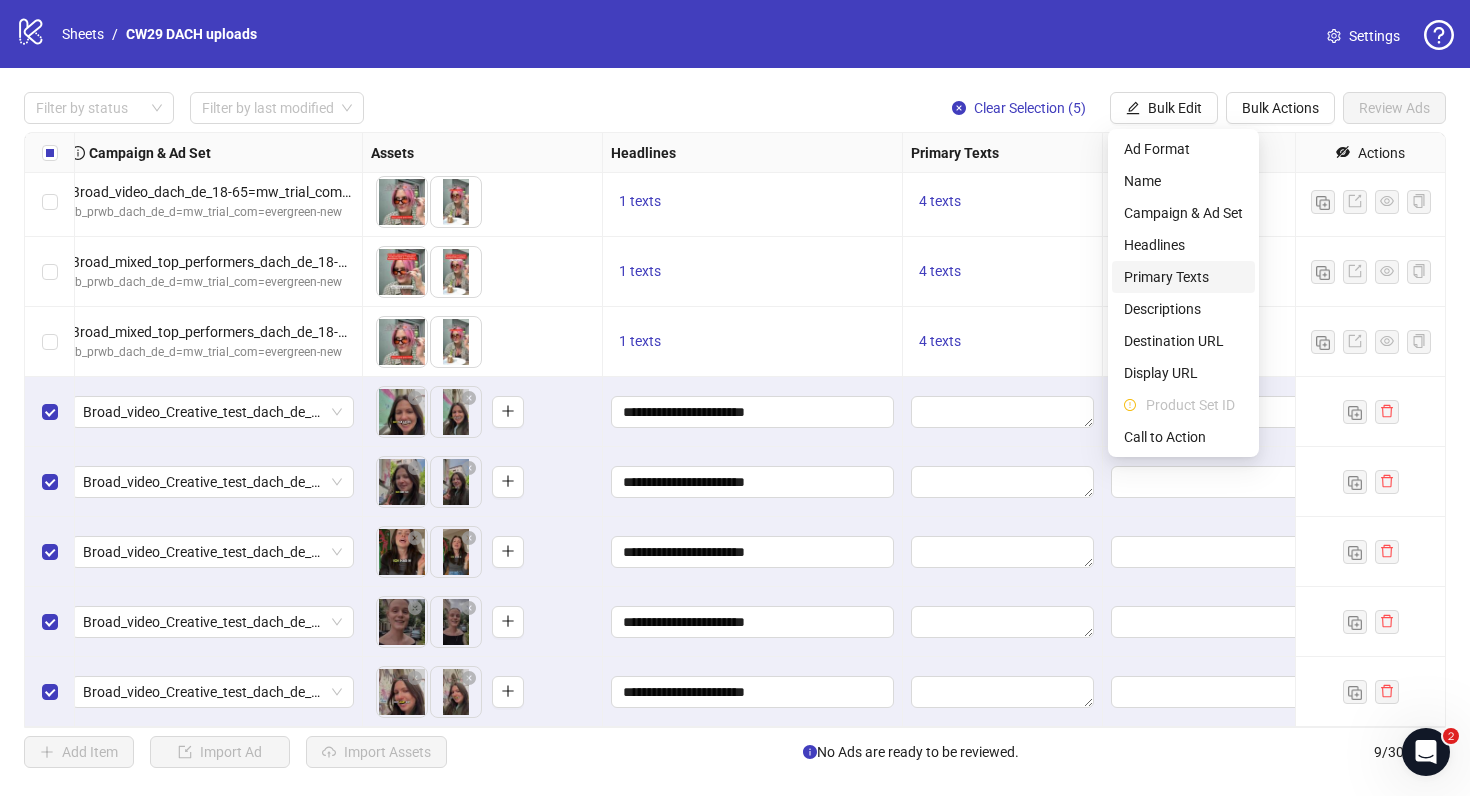 click on "Primary Texts" at bounding box center [1183, 277] 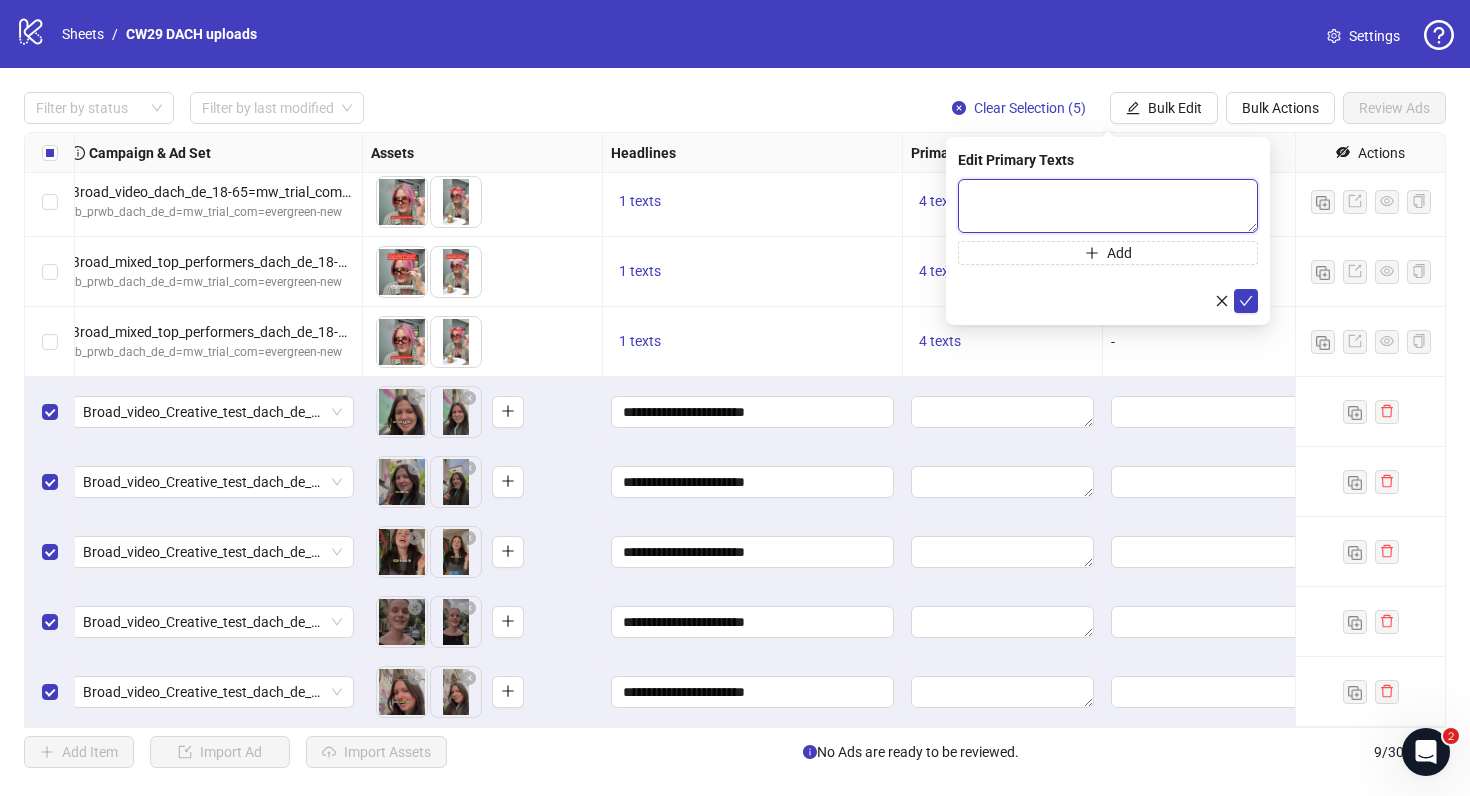 click at bounding box center (1108, 206) 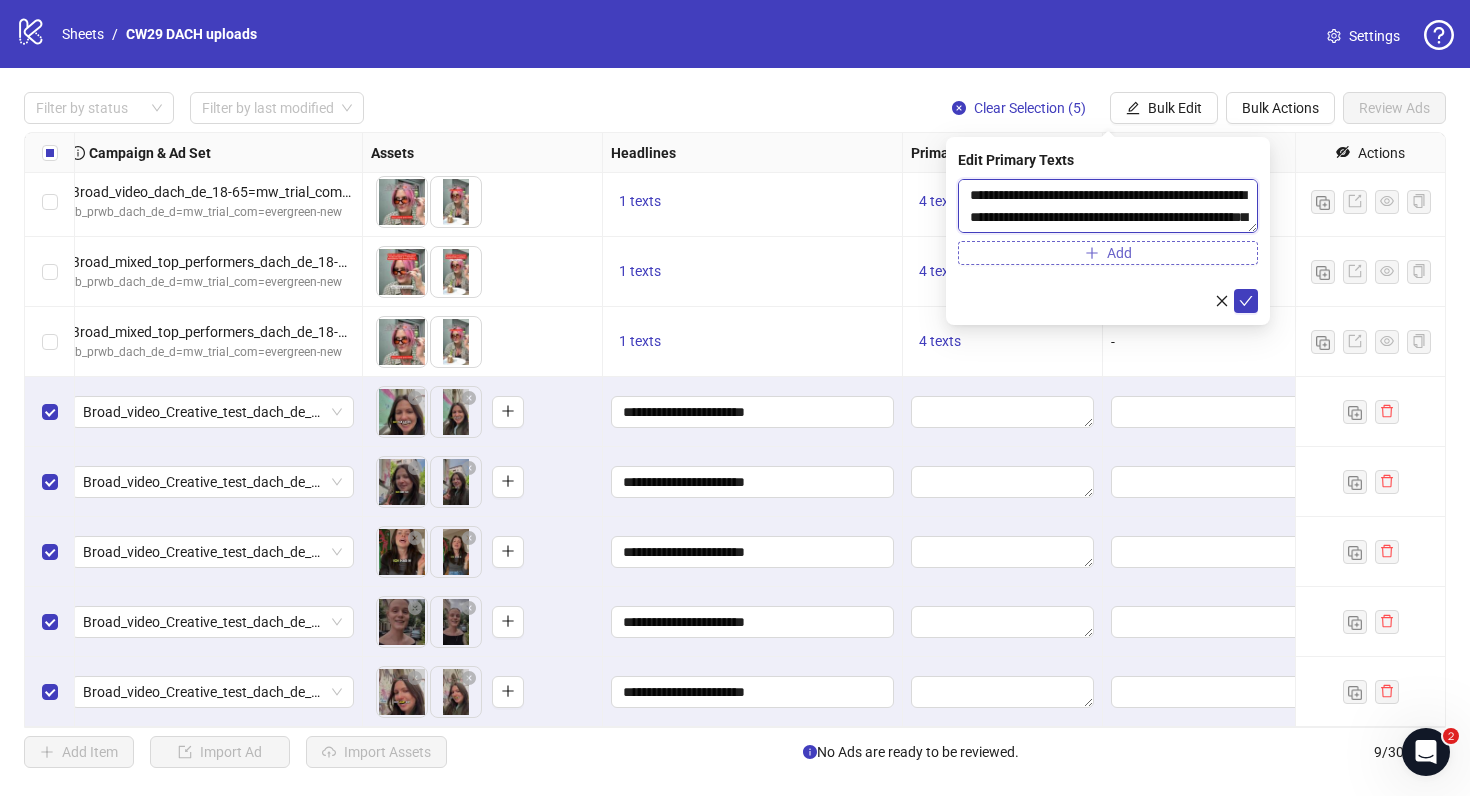 scroll, scrollTop: 37, scrollLeft: 0, axis: vertical 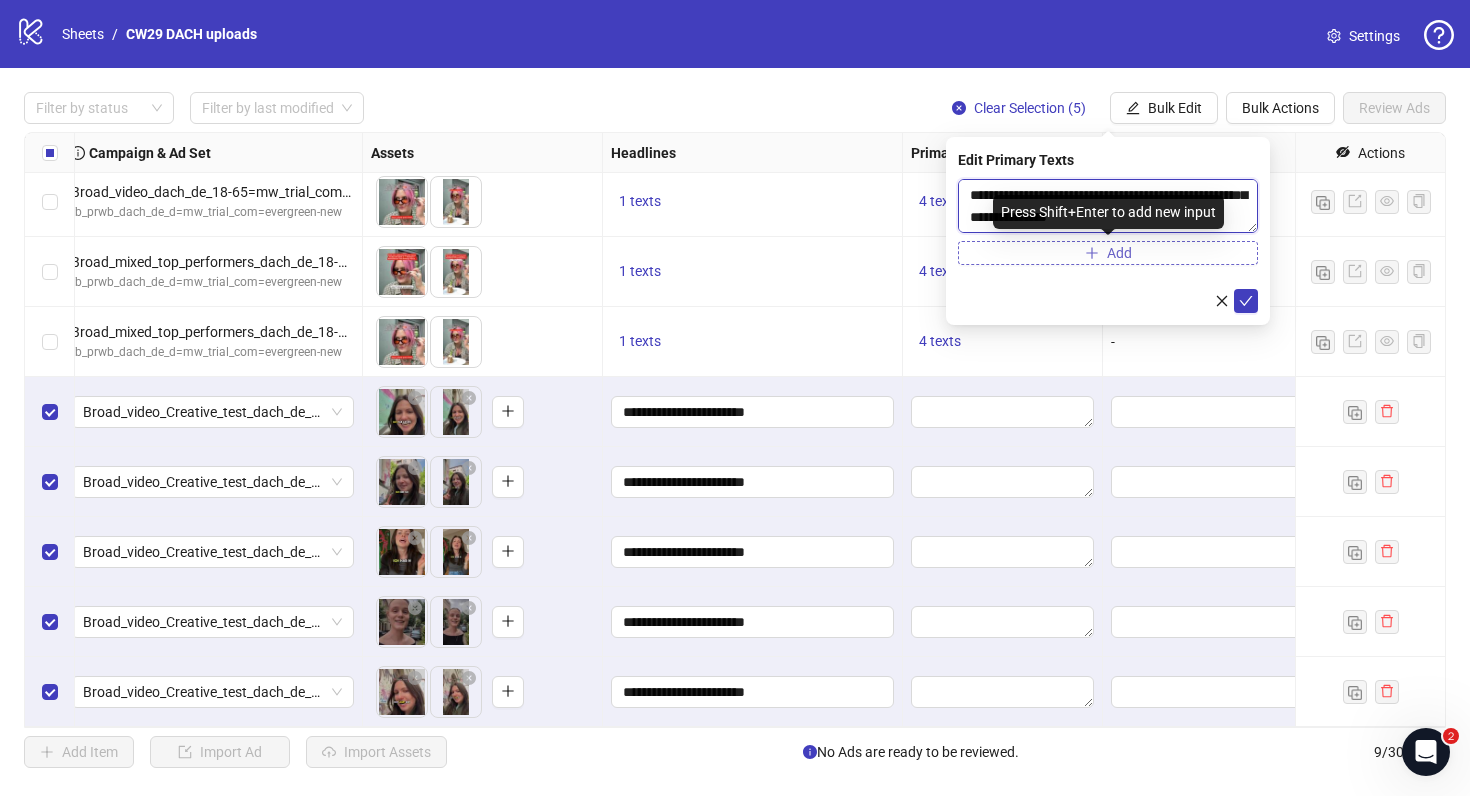 type on "**********" 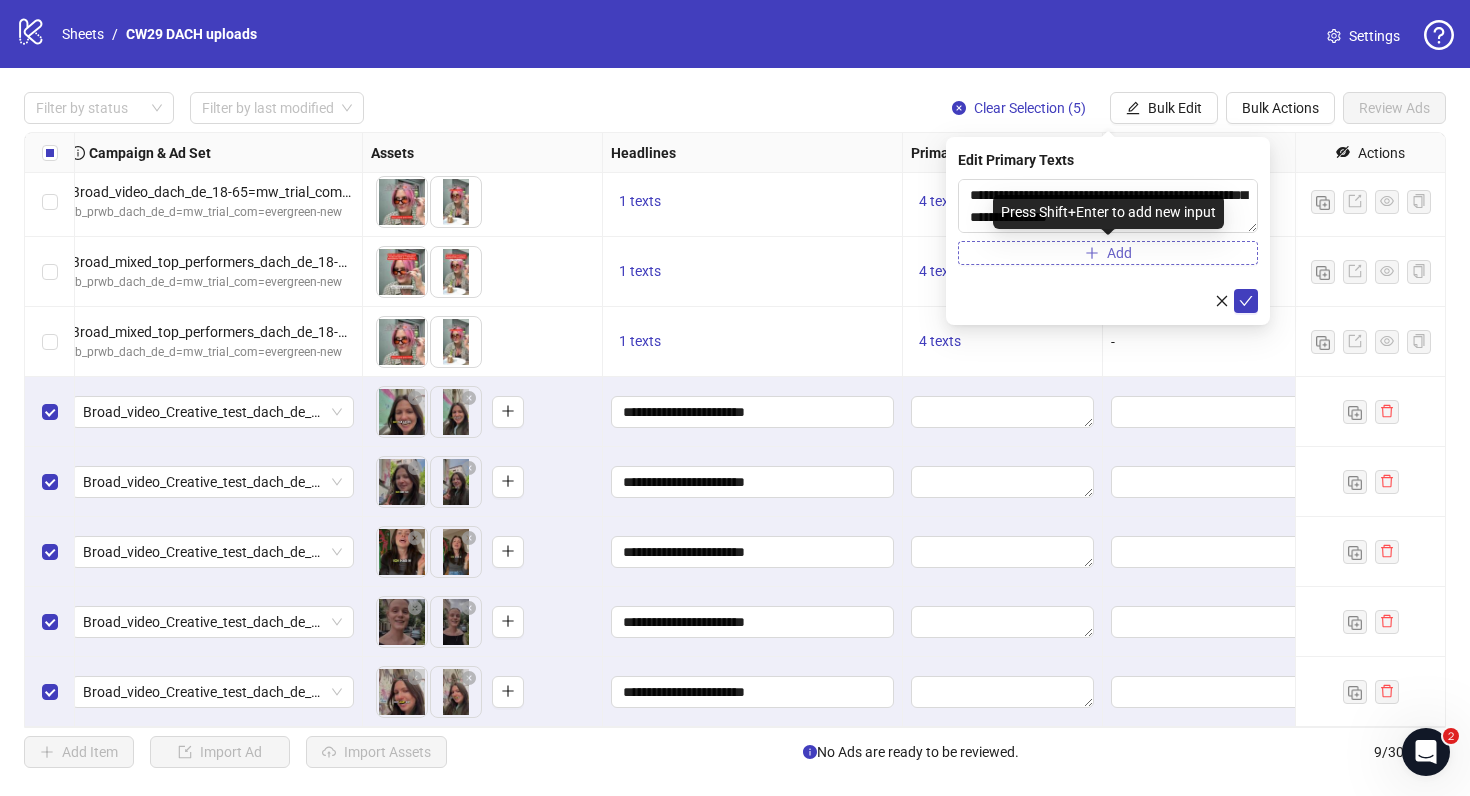 click 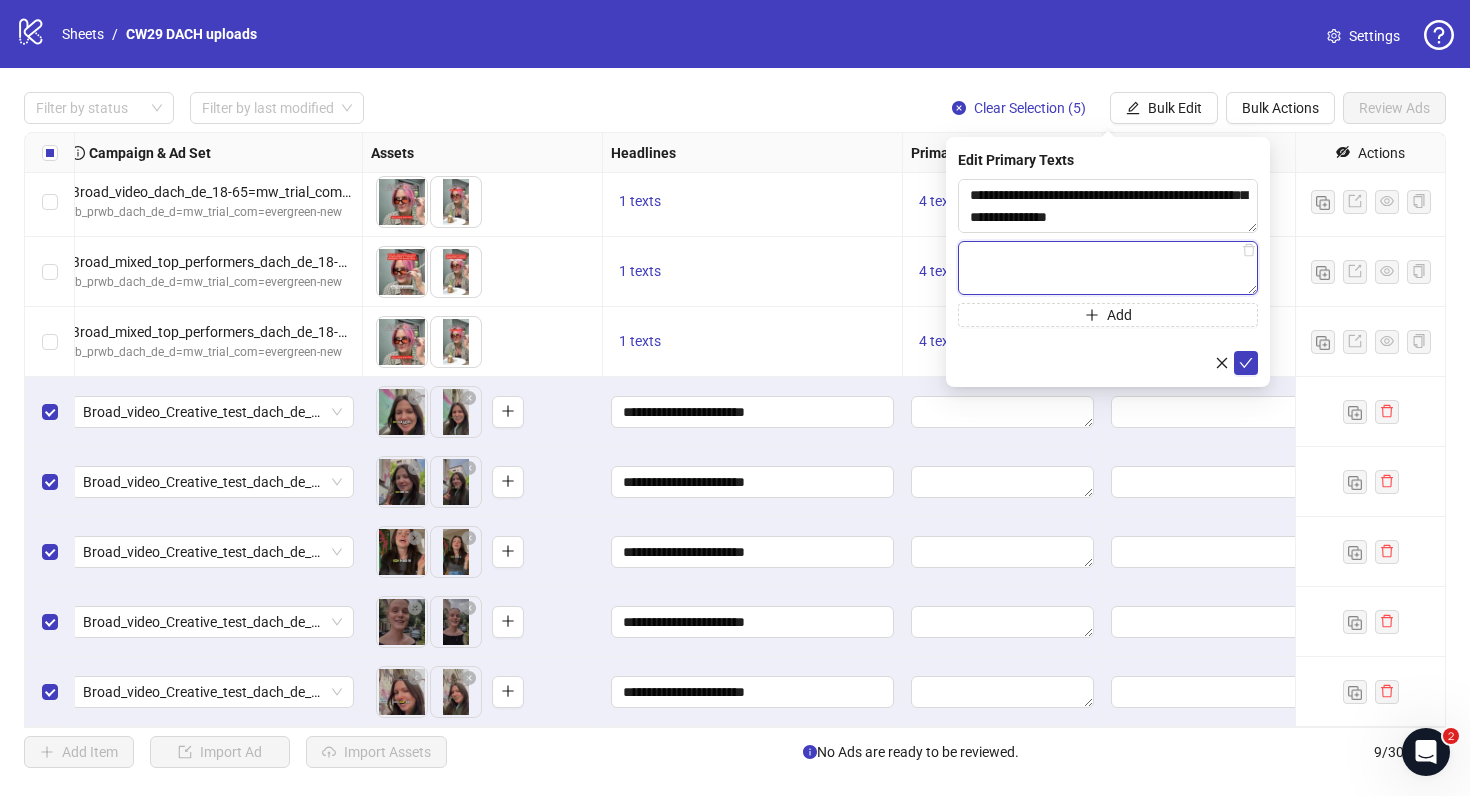 paste on "**********" 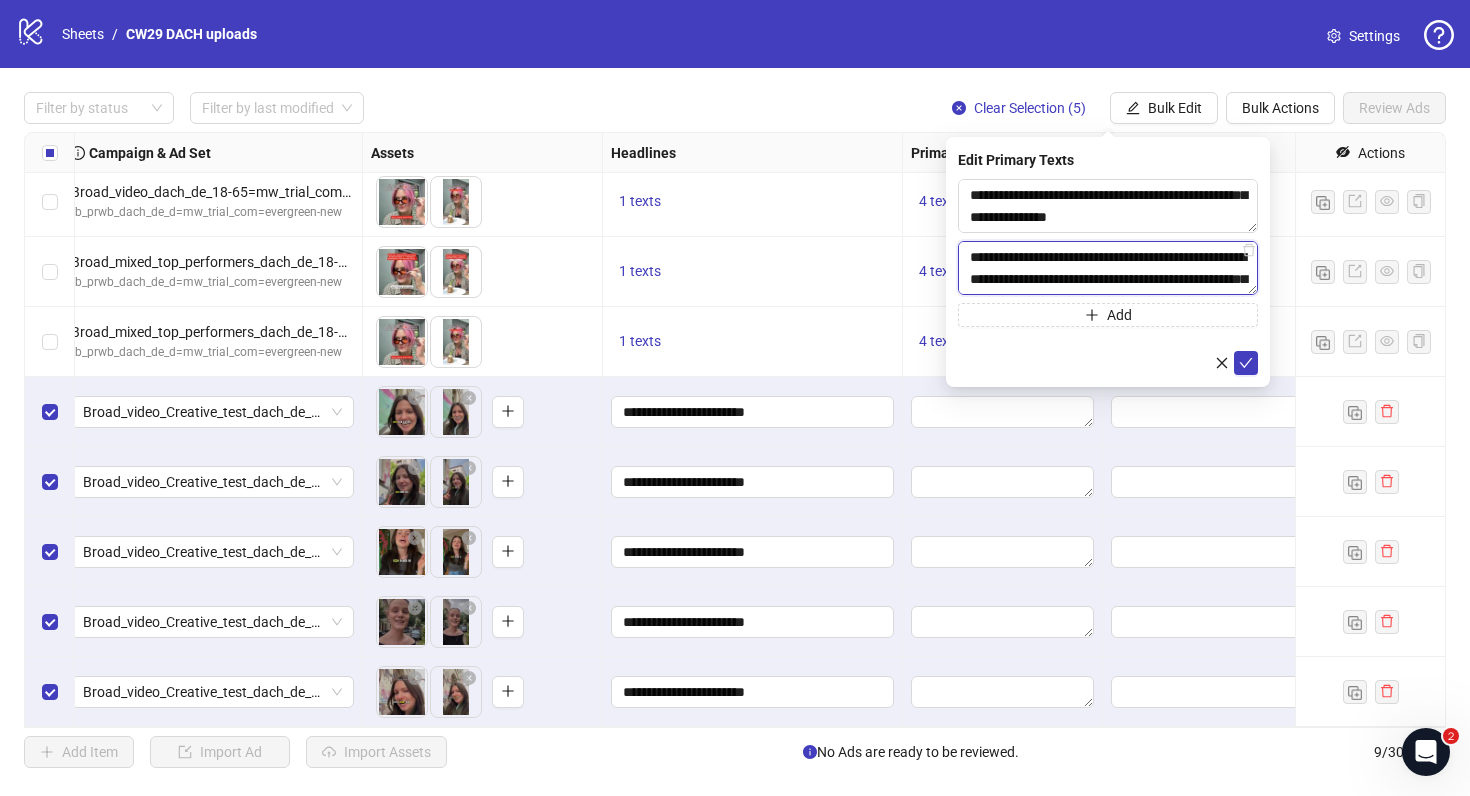 scroll, scrollTop: 37, scrollLeft: 0, axis: vertical 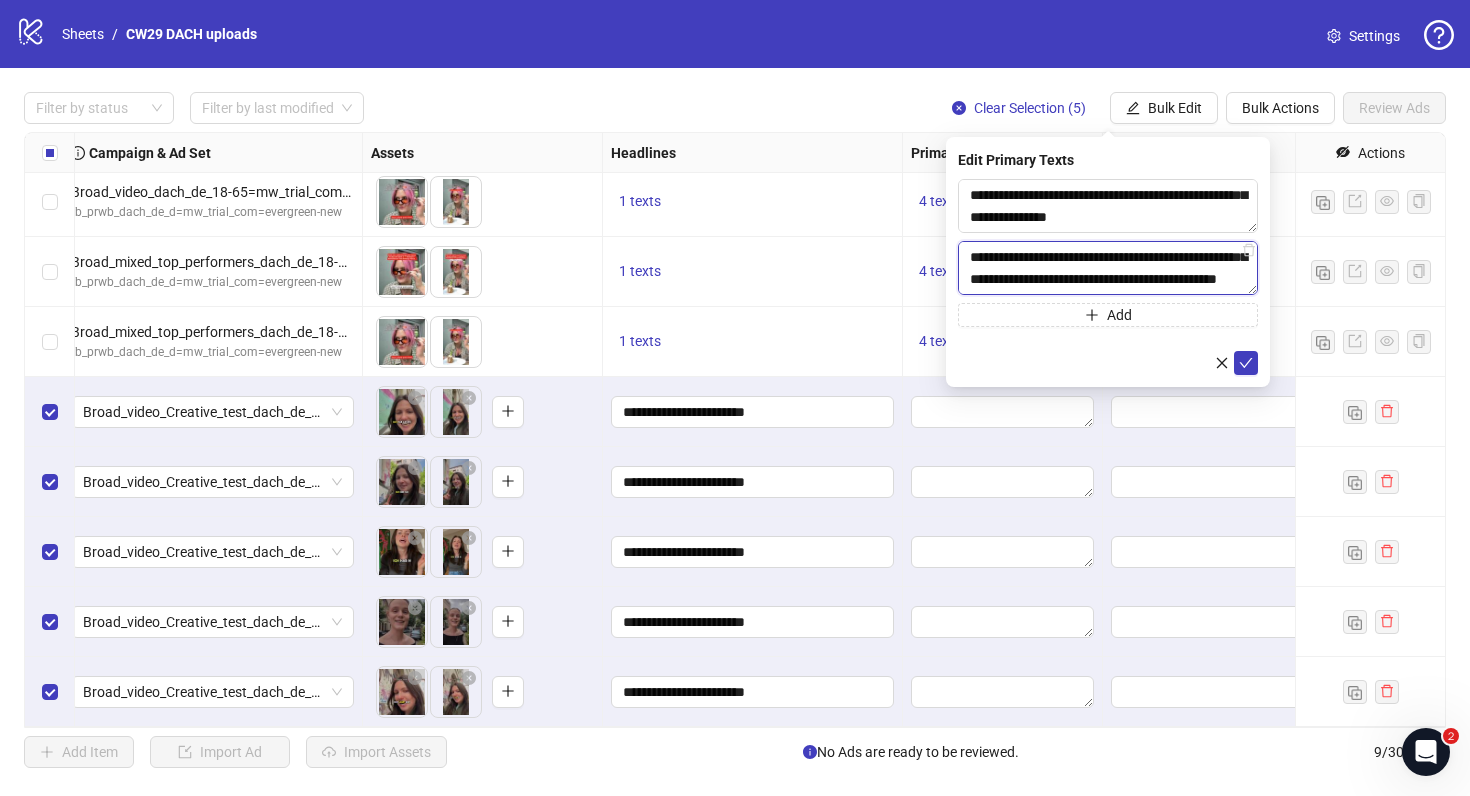 type on "**********" 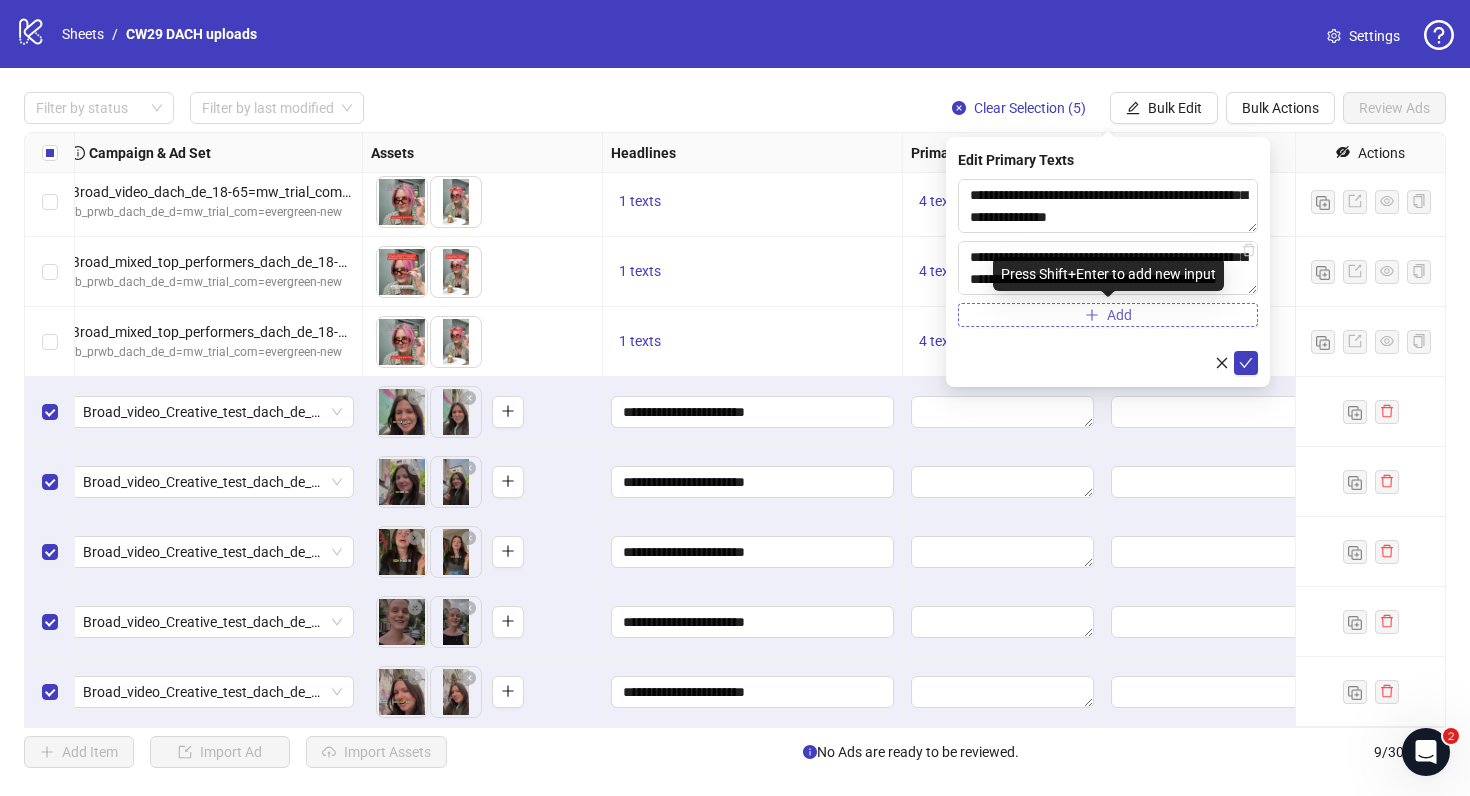 click on "Add" at bounding box center [1108, 315] 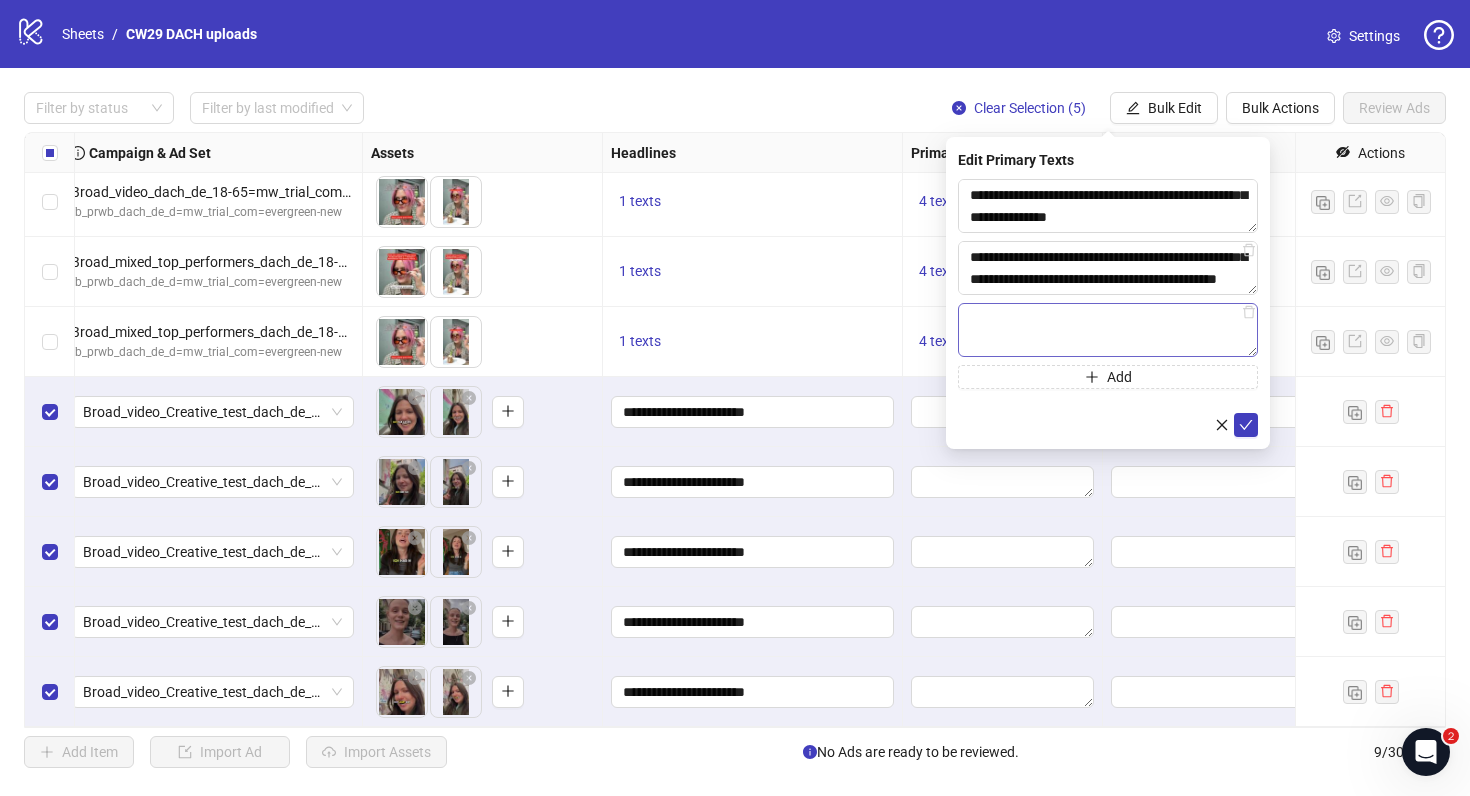 click at bounding box center (1108, 330) 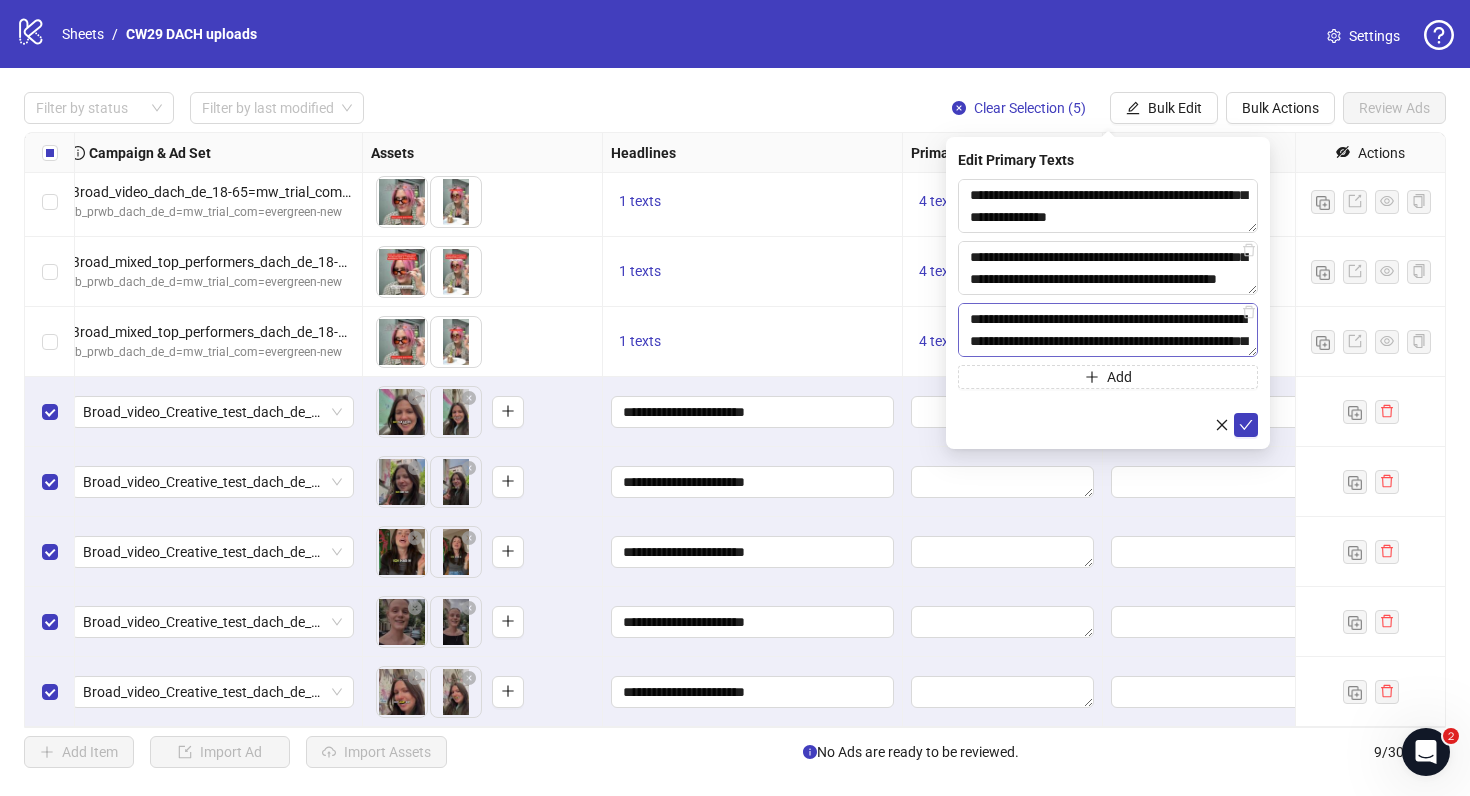 scroll, scrollTop: 37, scrollLeft: 0, axis: vertical 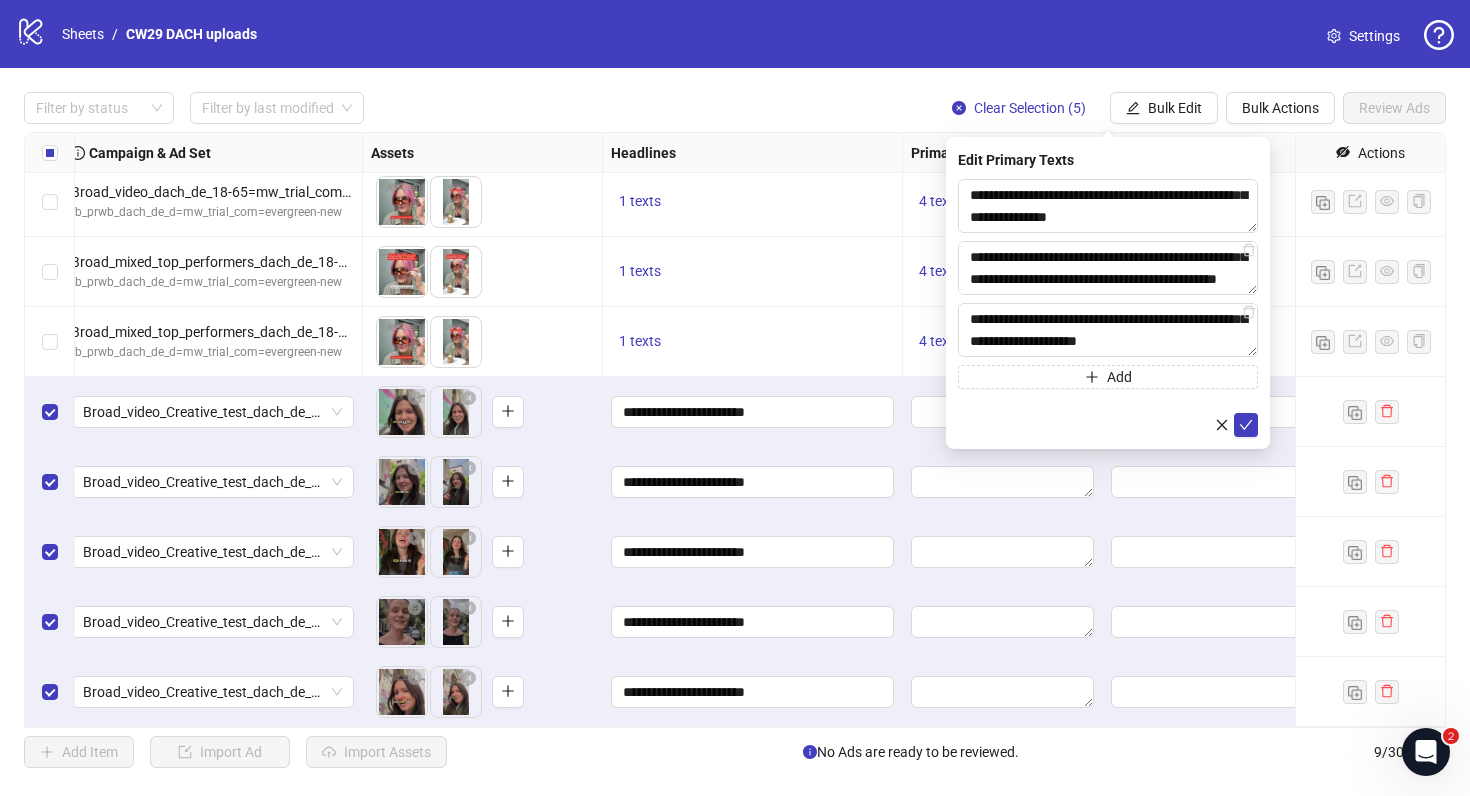 type on "**********" 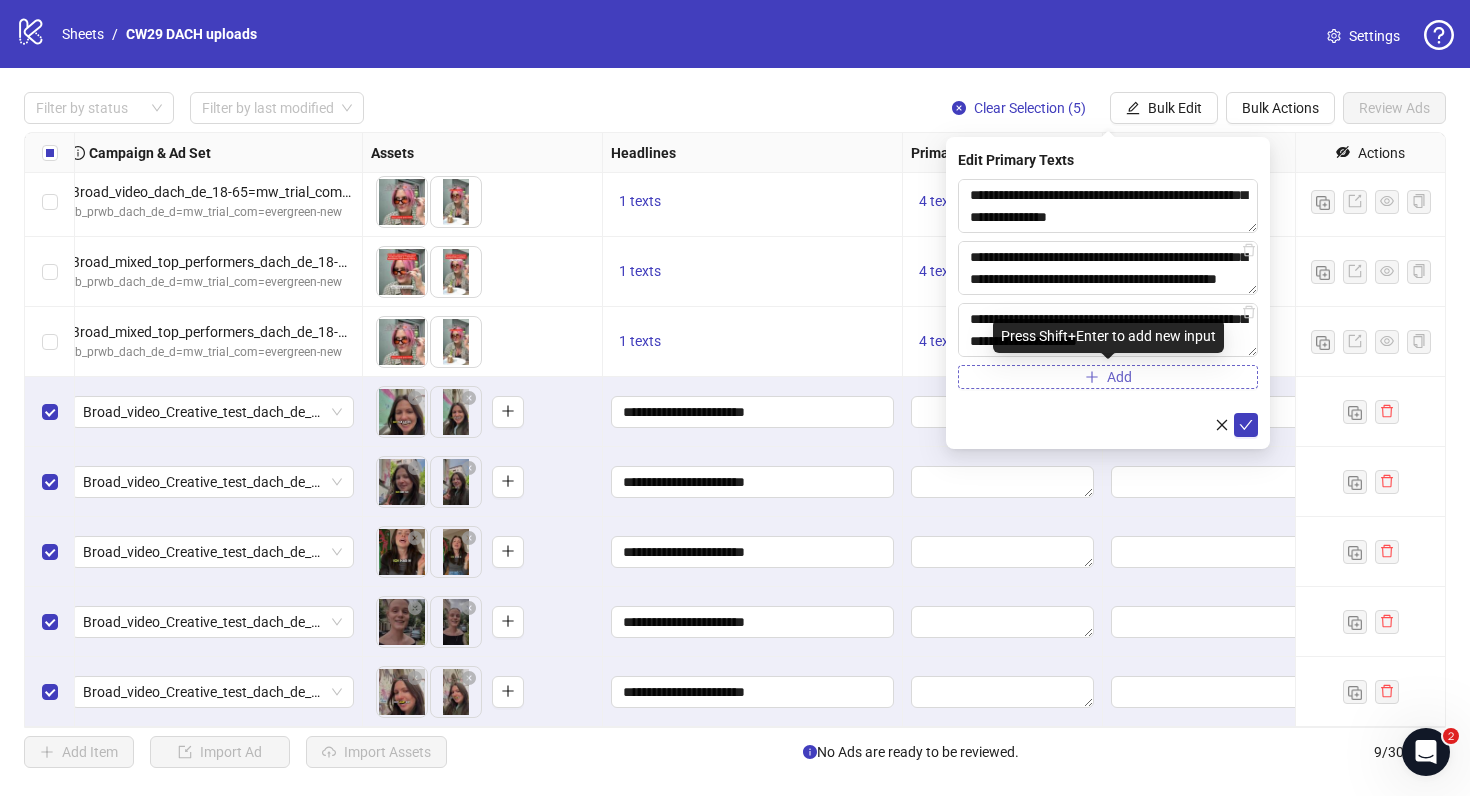 click on "Add" at bounding box center (1108, 377) 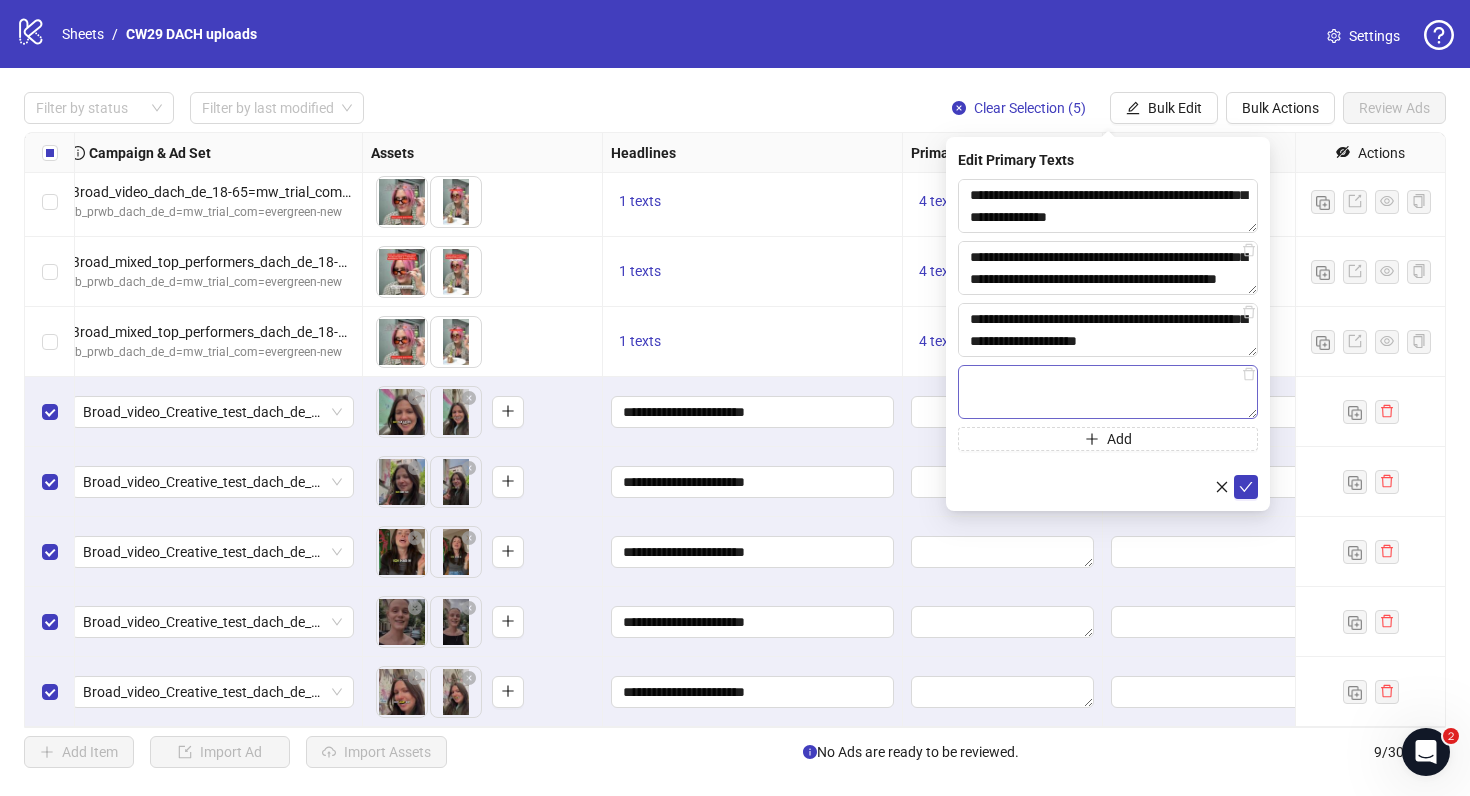 click at bounding box center [1108, 392] 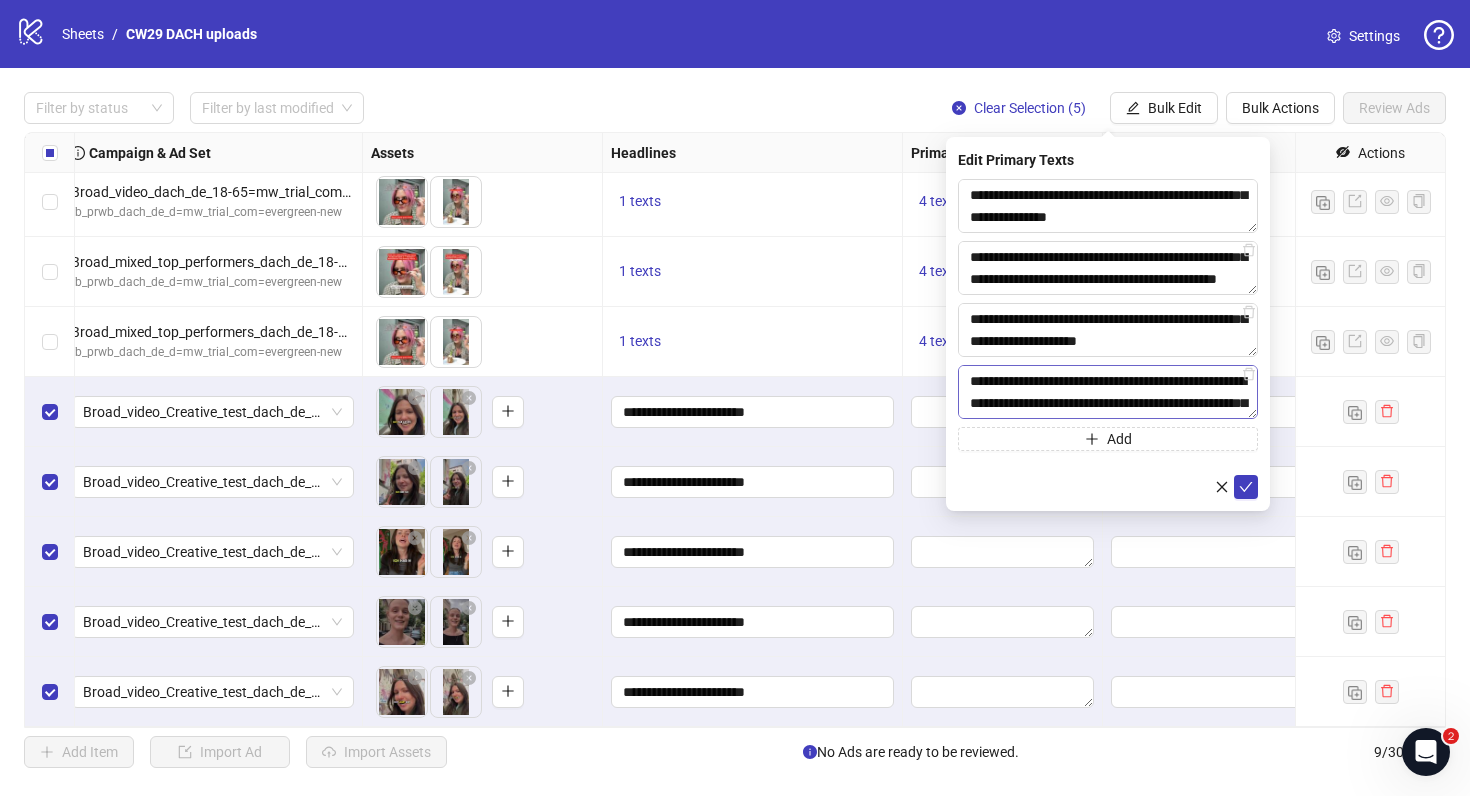 scroll, scrollTop: 37, scrollLeft: 0, axis: vertical 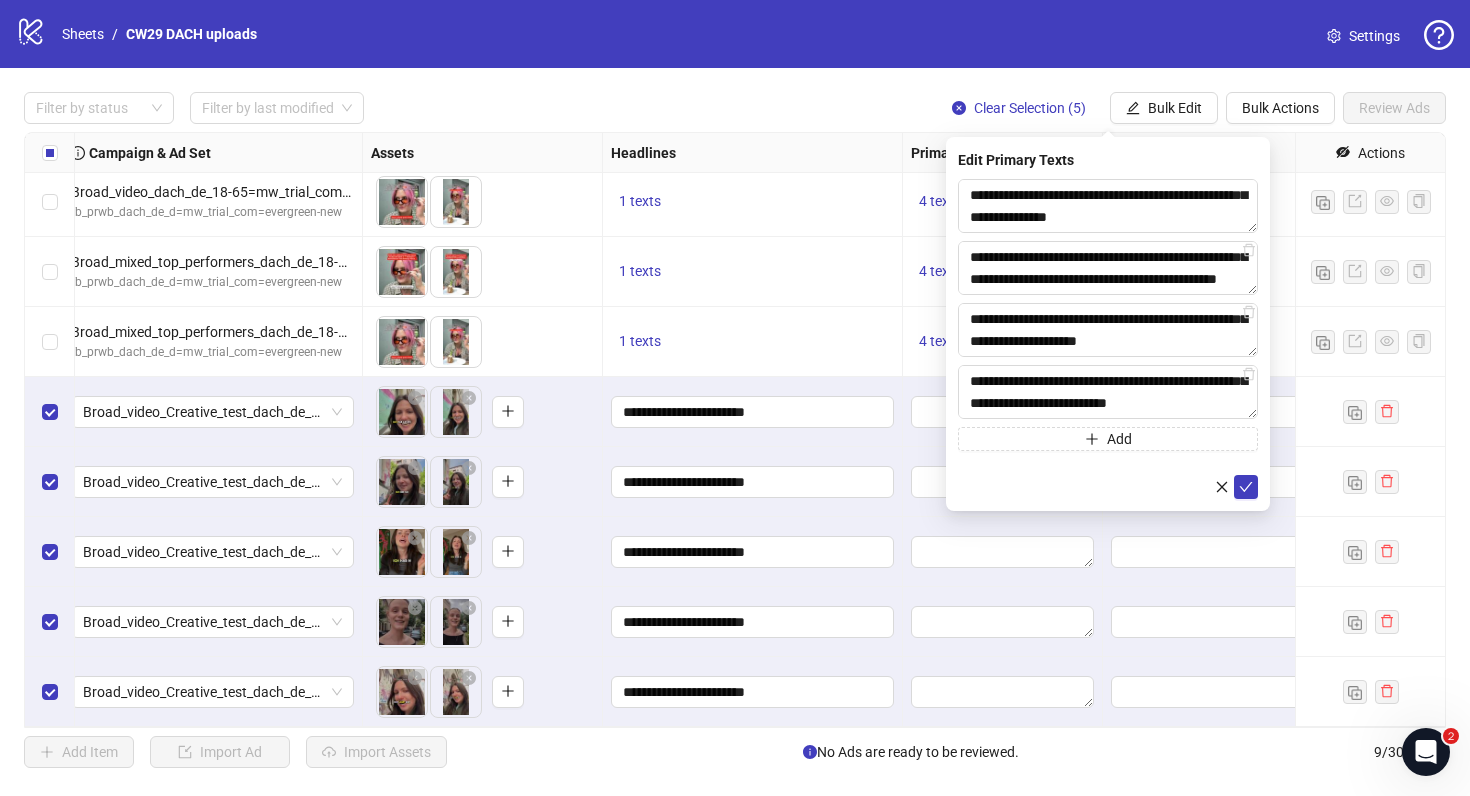type on "**********" 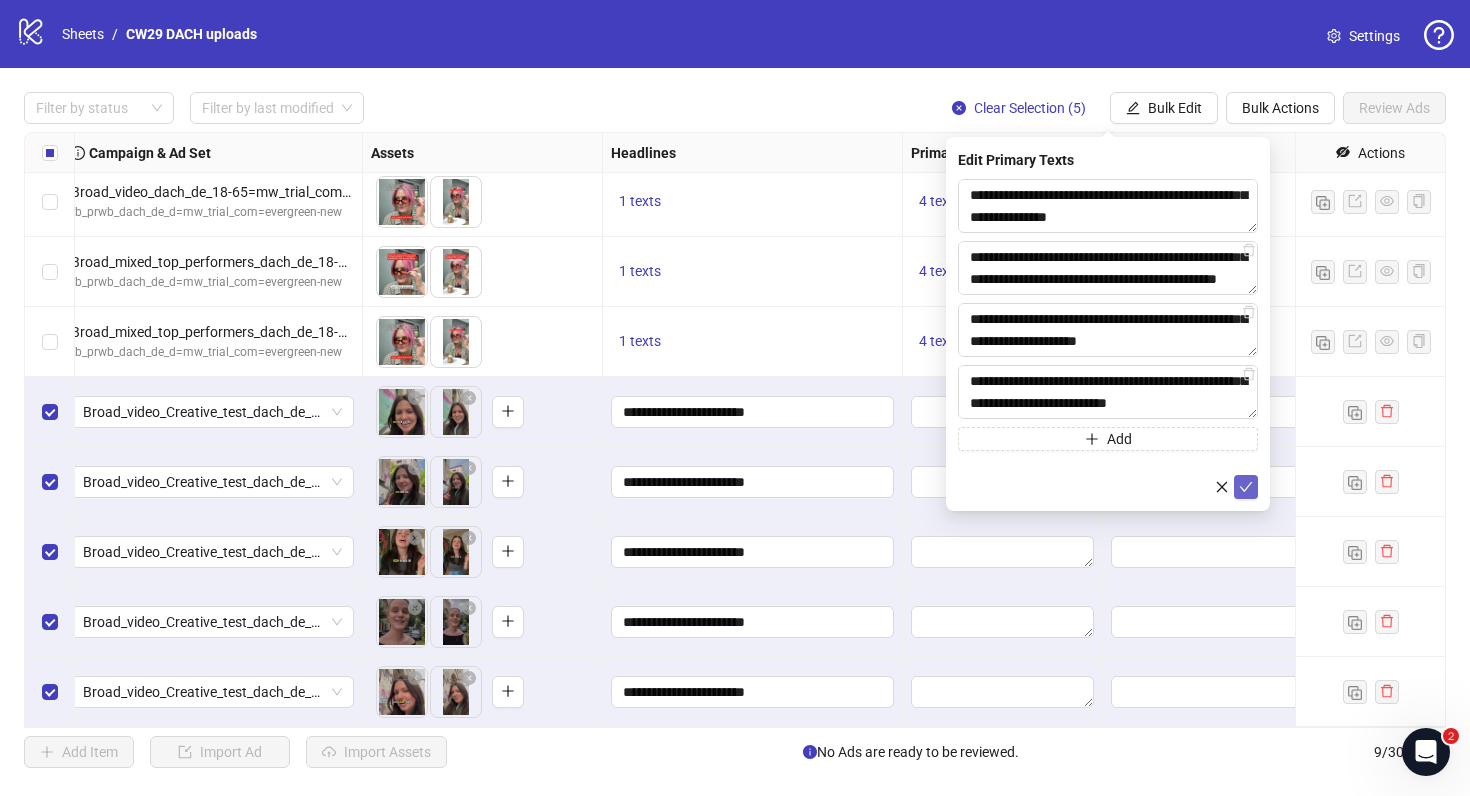 click 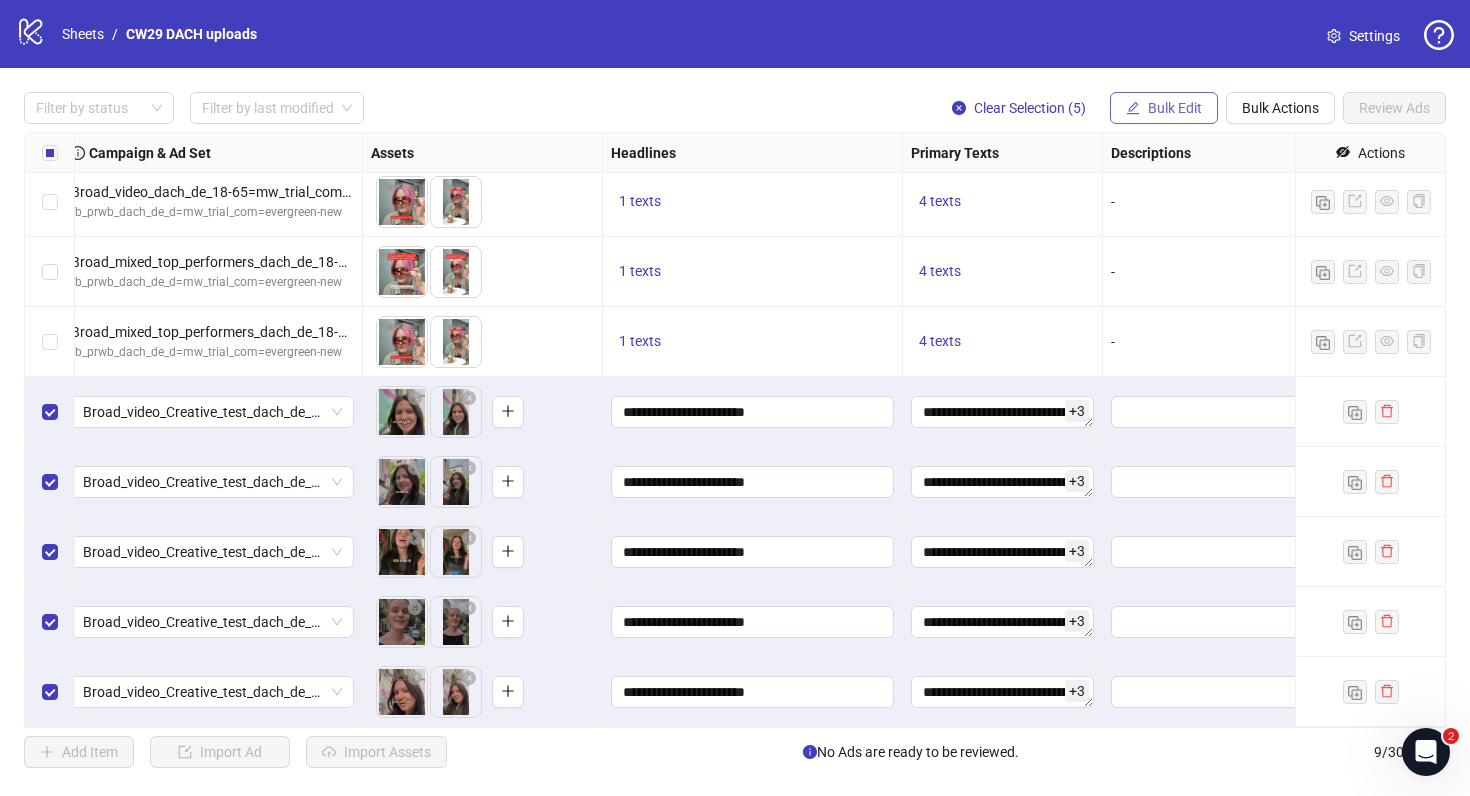 click on "Bulk Edit" at bounding box center (1175, 108) 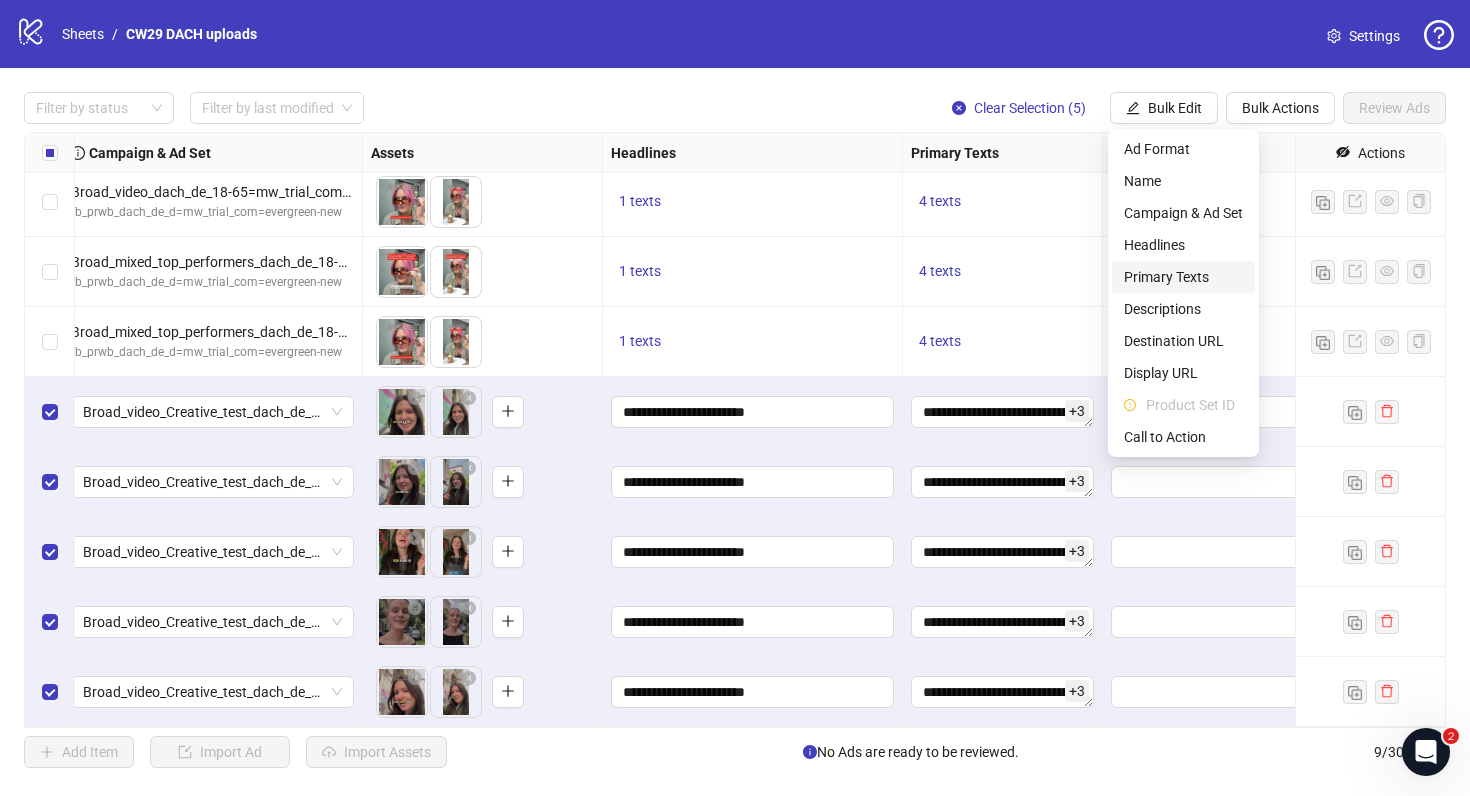 click on "Primary Texts" at bounding box center [1183, 277] 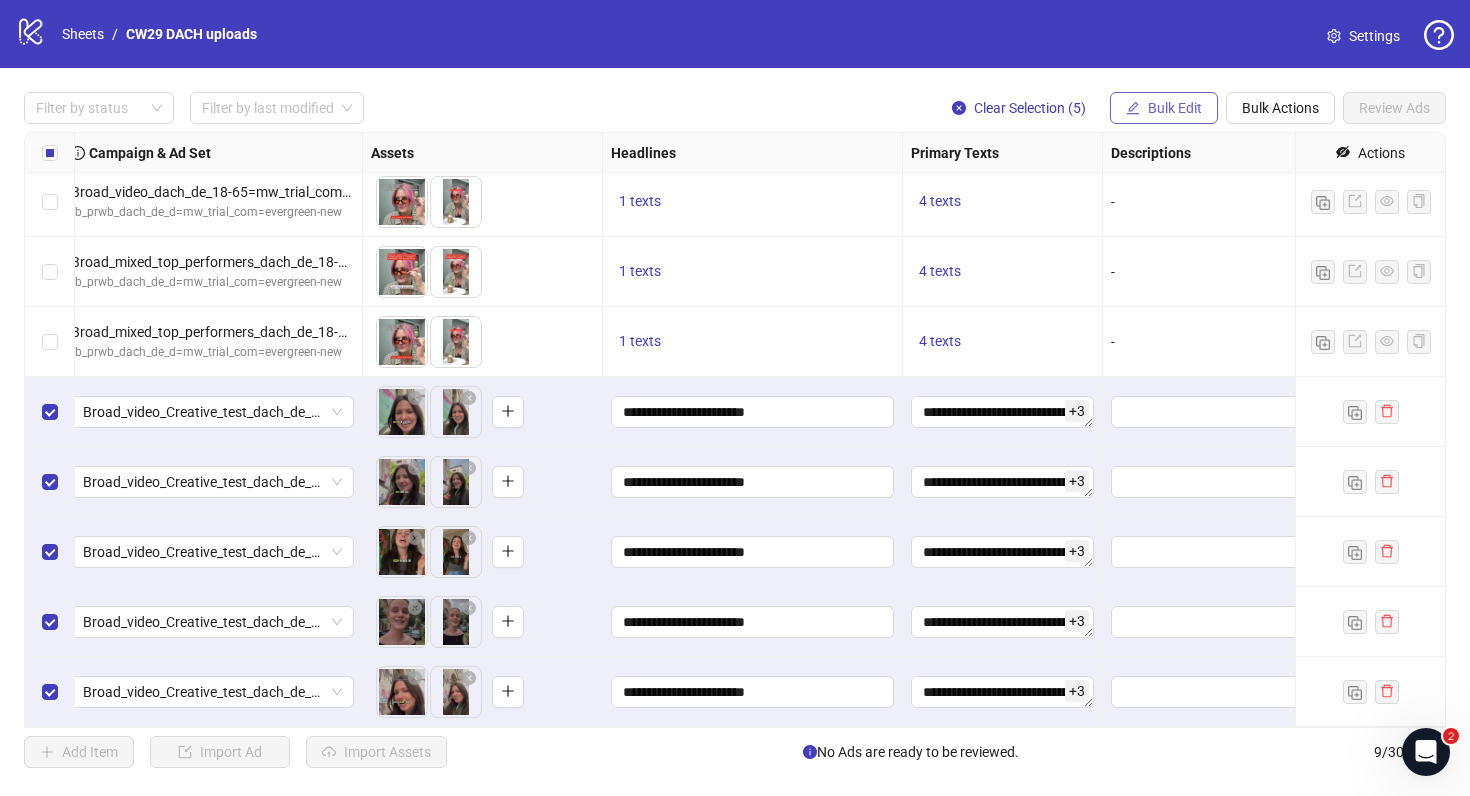 click on "Bulk Edit" at bounding box center [1164, 108] 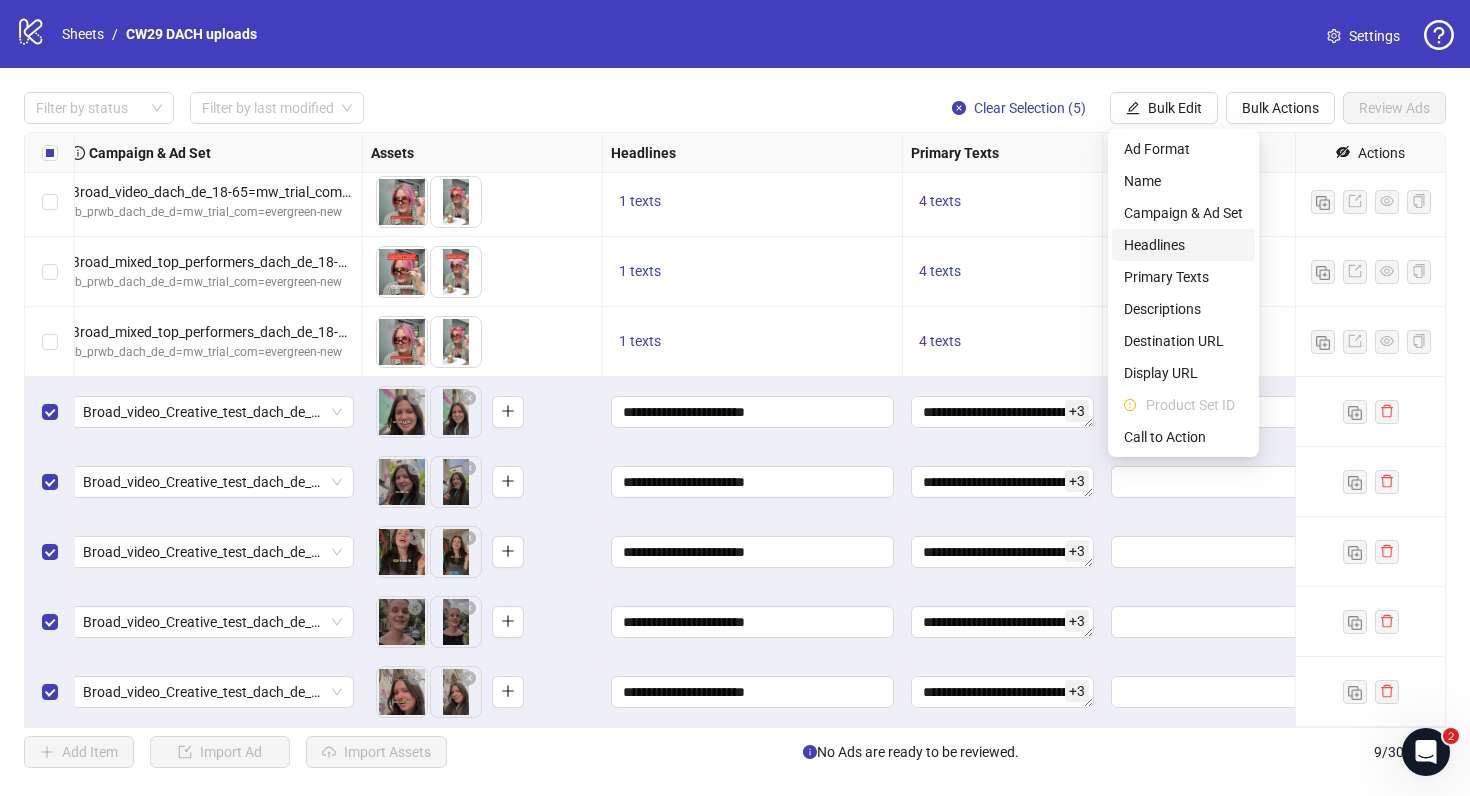 click on "Headlines" at bounding box center [1183, 245] 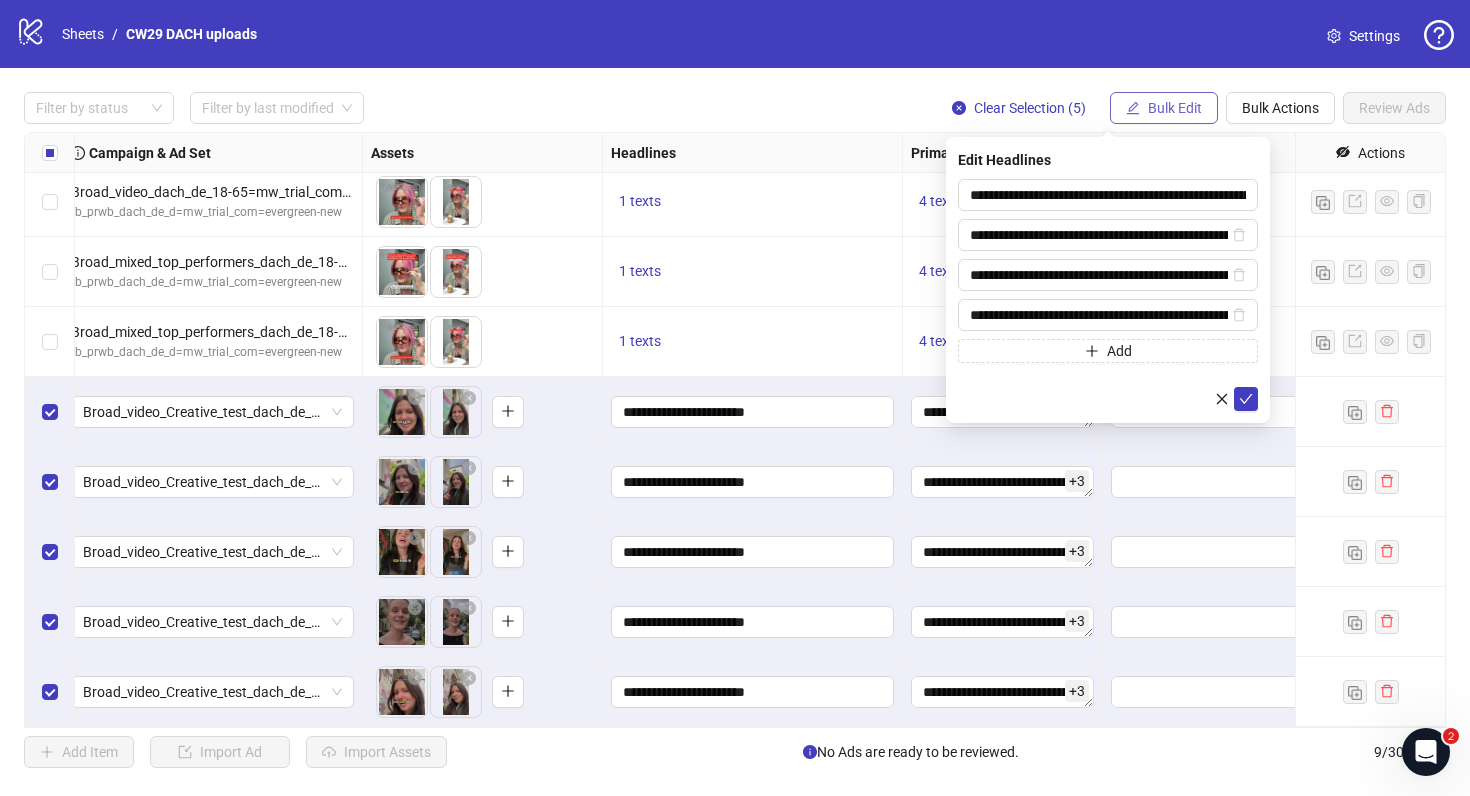 click on "Bulk Edit" at bounding box center [1175, 108] 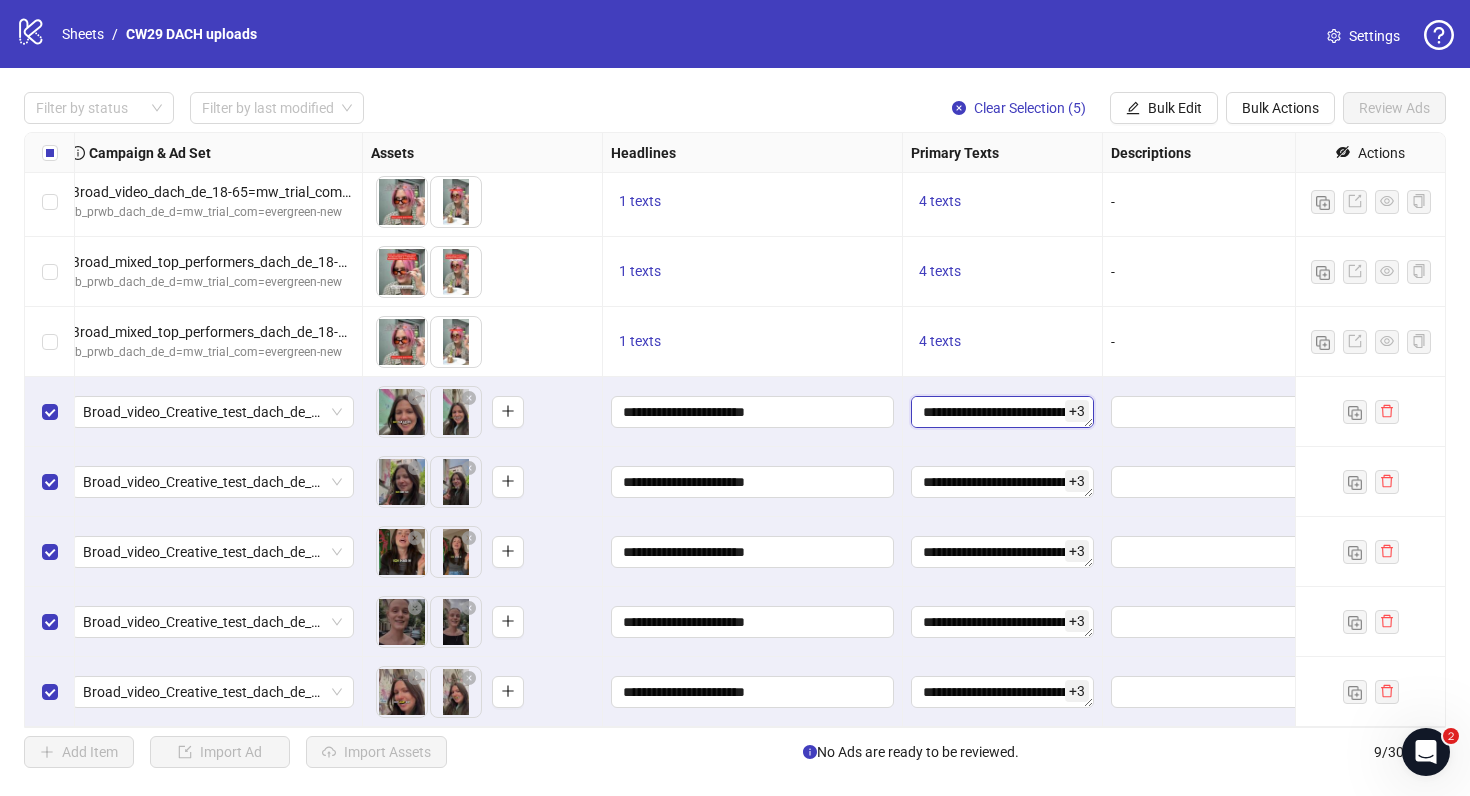 click on "**********" at bounding box center (1002, 412) 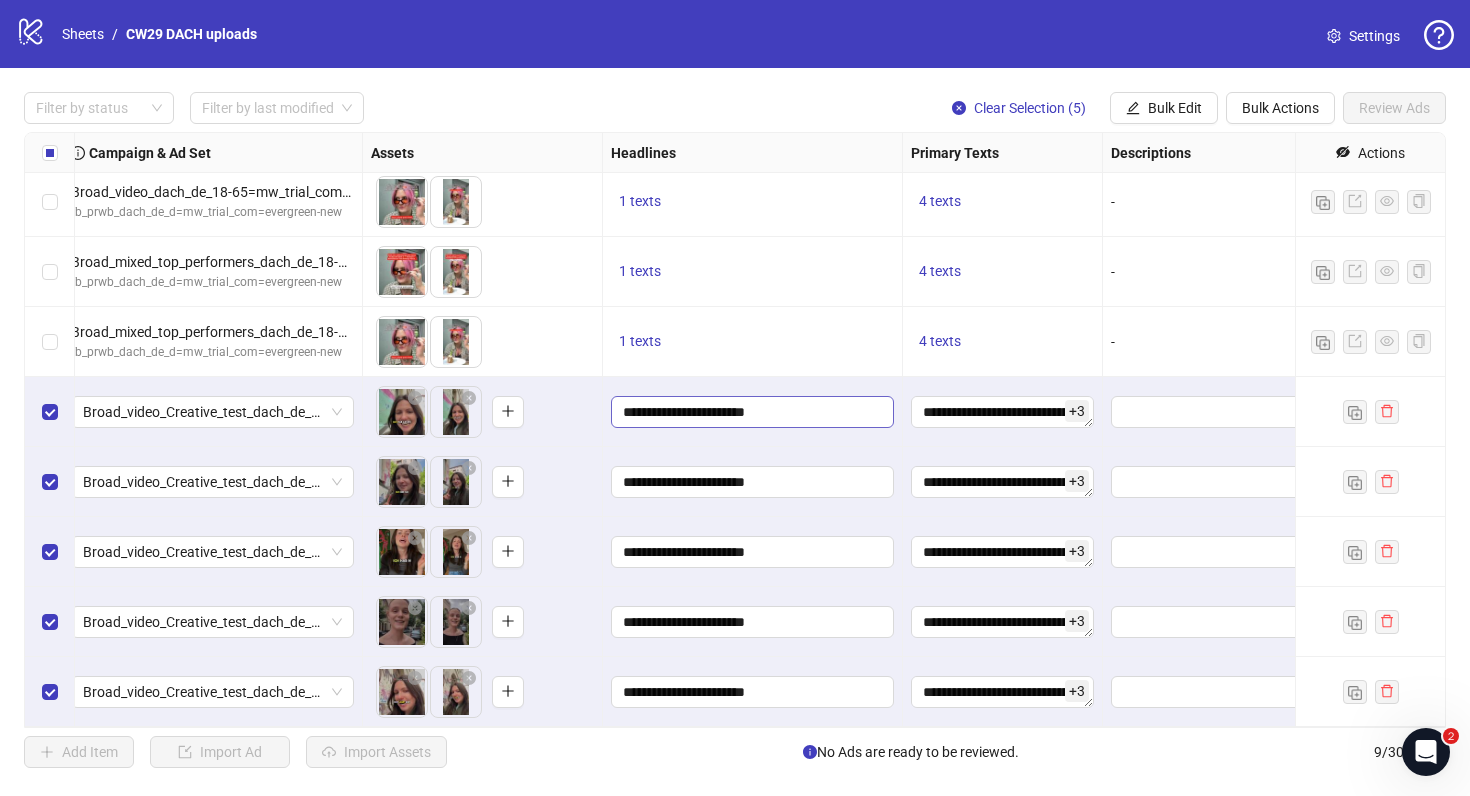 click on "**********" at bounding box center (750, 412) 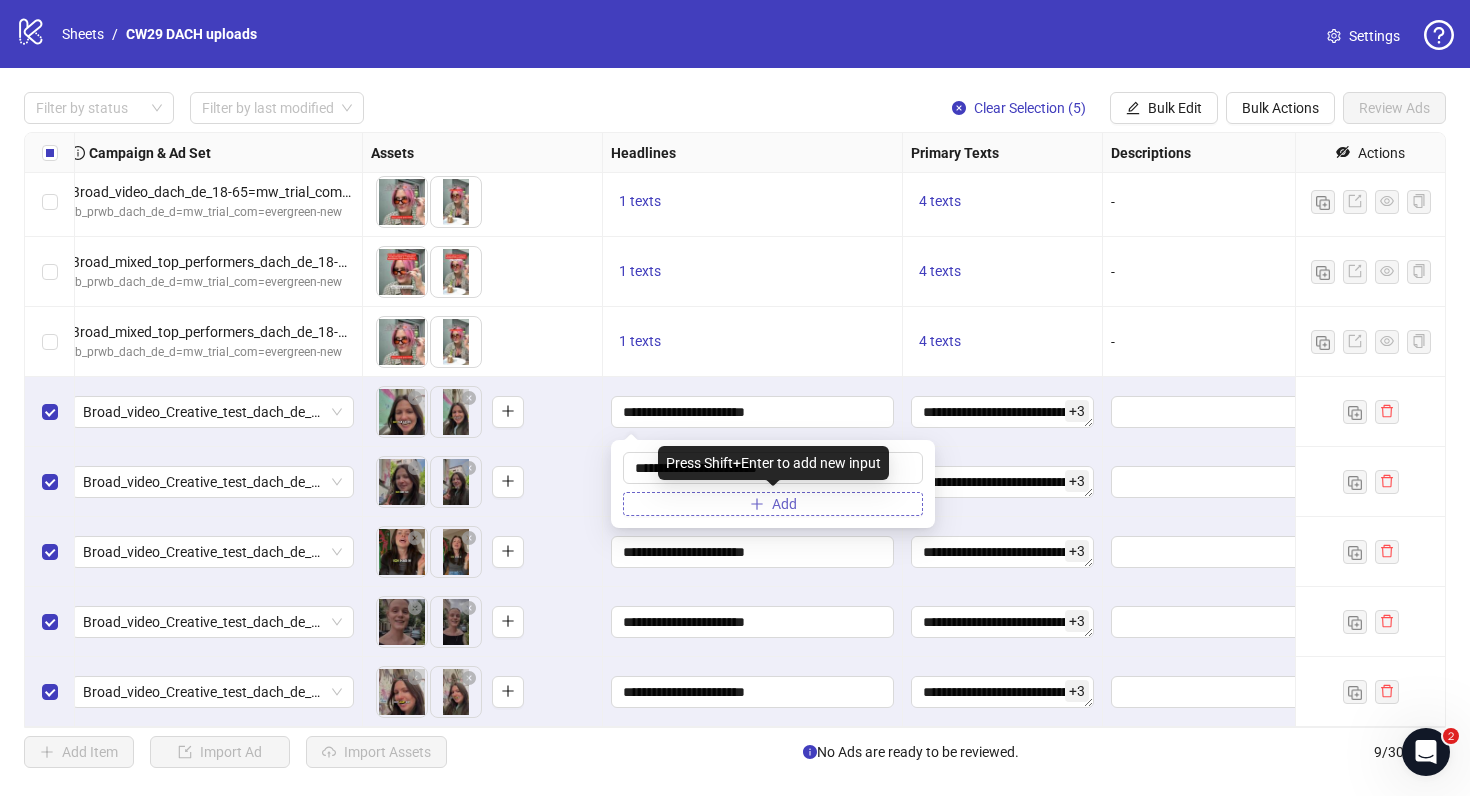click on "Add" at bounding box center [773, 504] 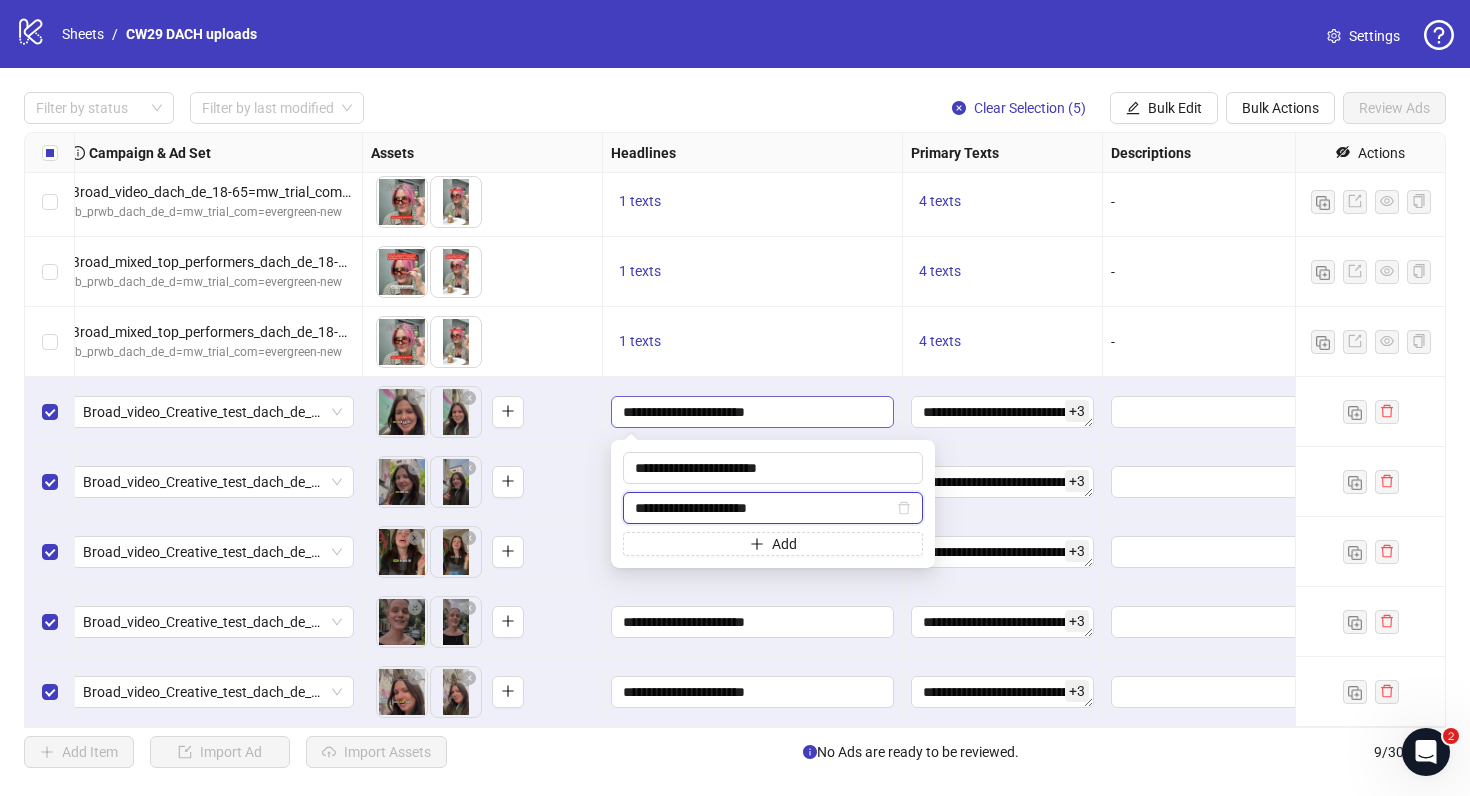 paste 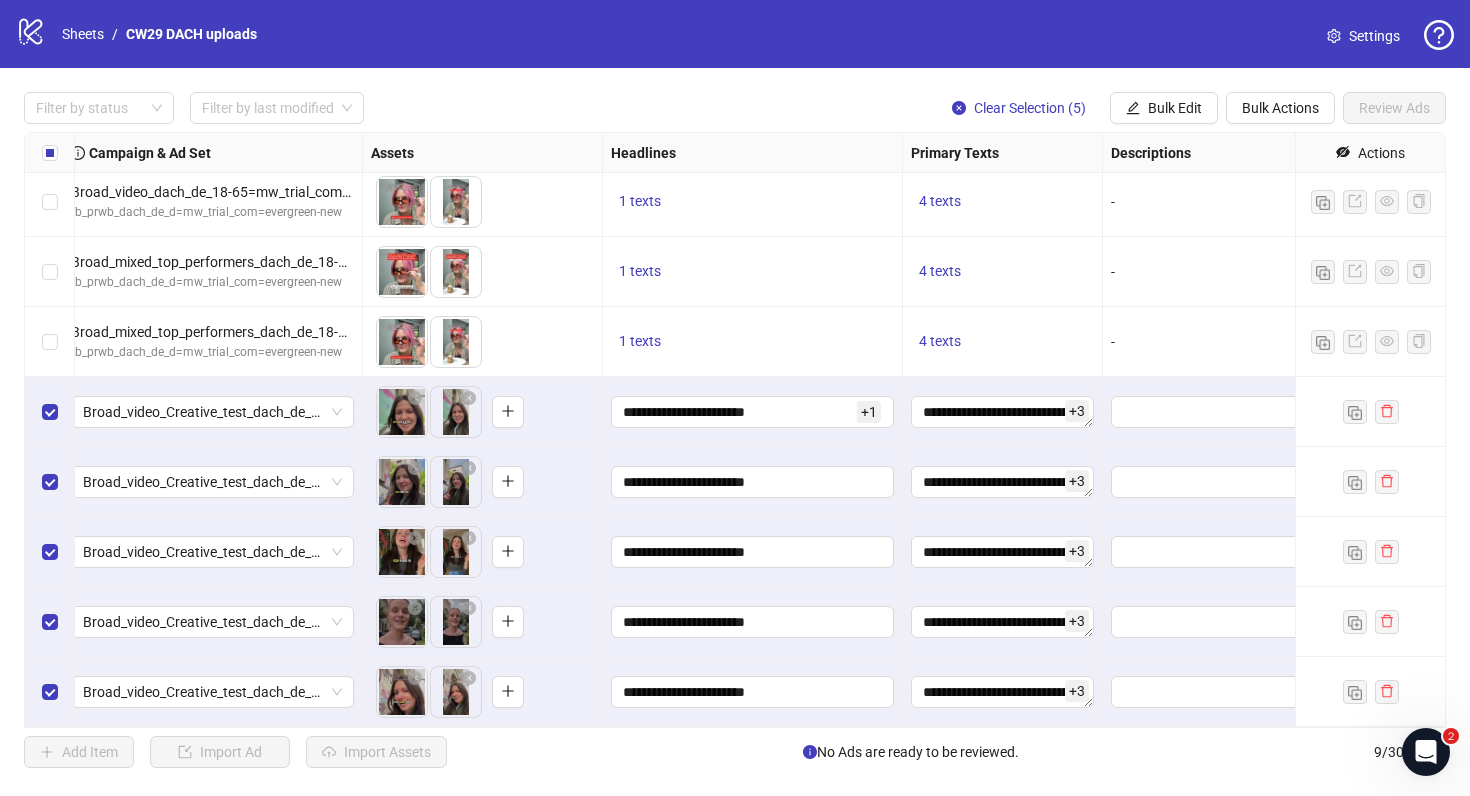 click on "**********" at bounding box center (753, 412) 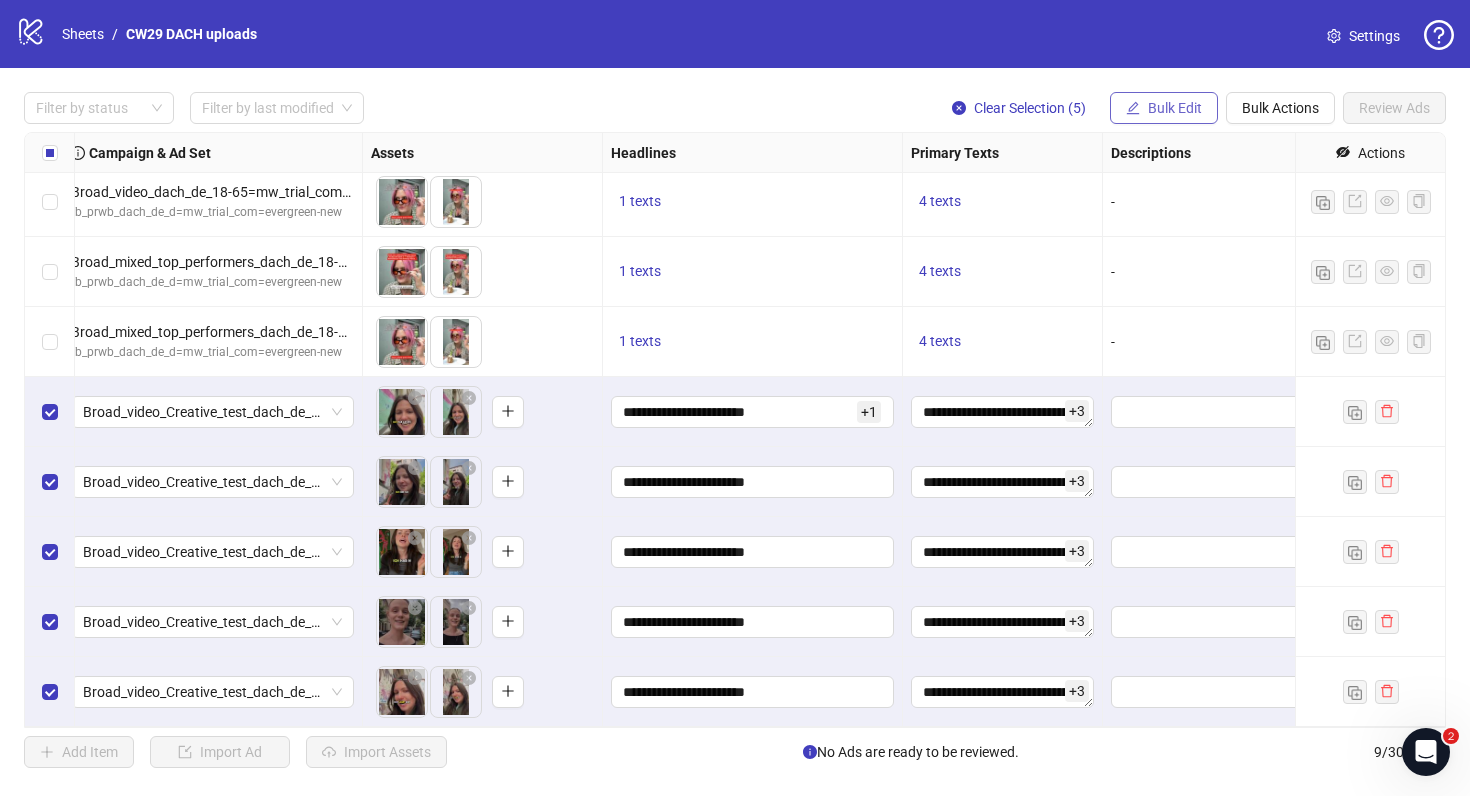 click on "Bulk Edit" at bounding box center [1164, 108] 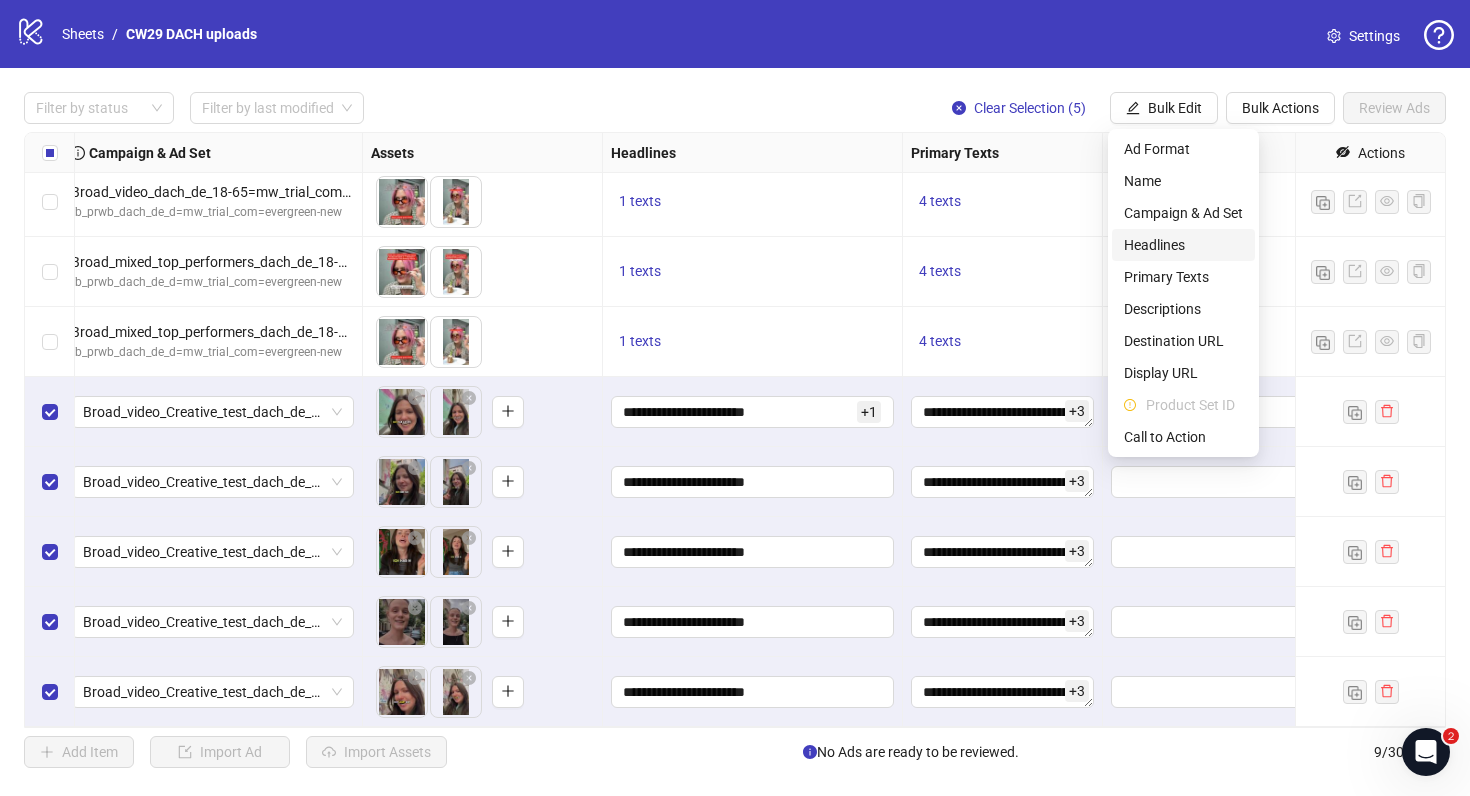 click on "Headlines" at bounding box center (1183, 245) 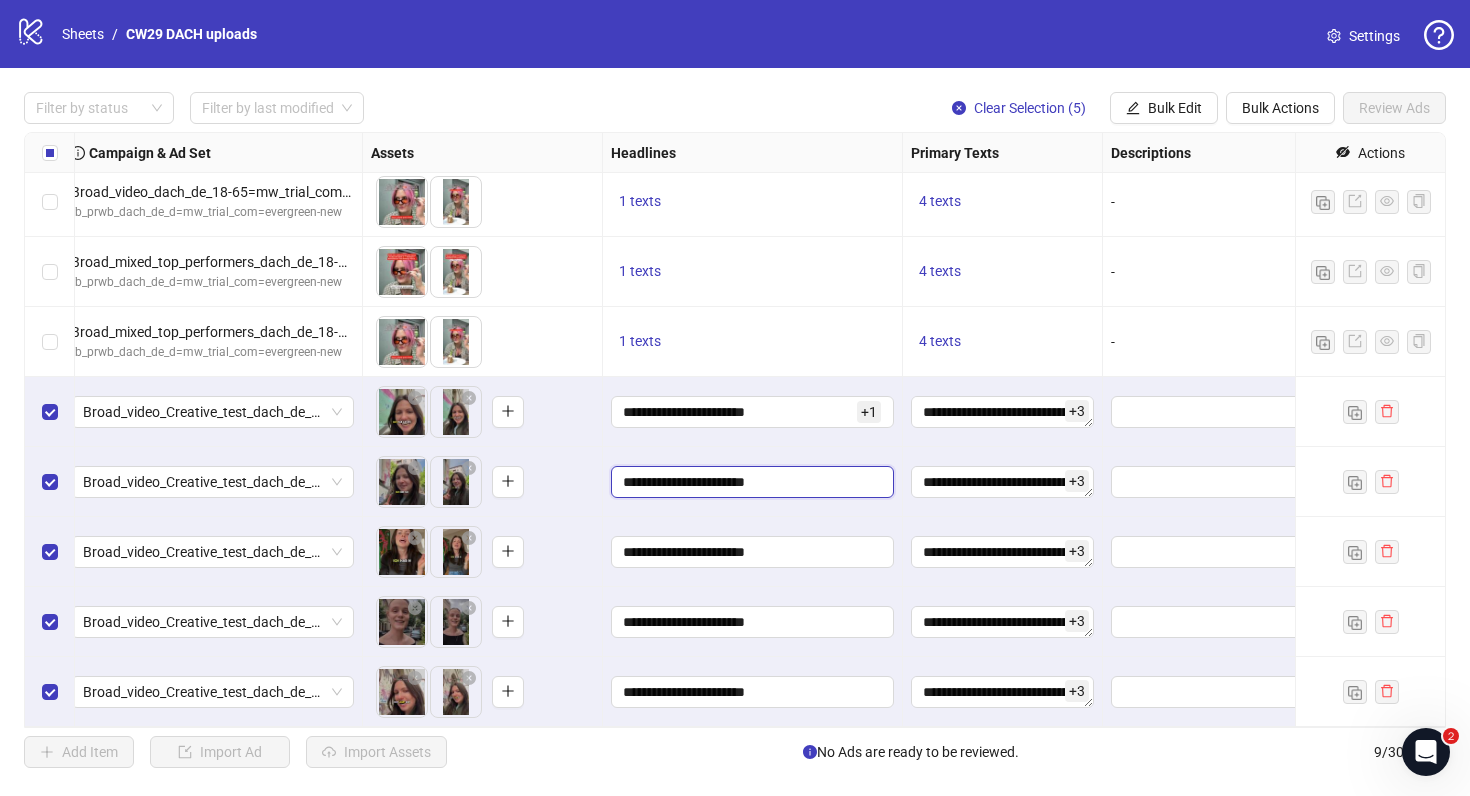 click on "**********" at bounding box center [750, 482] 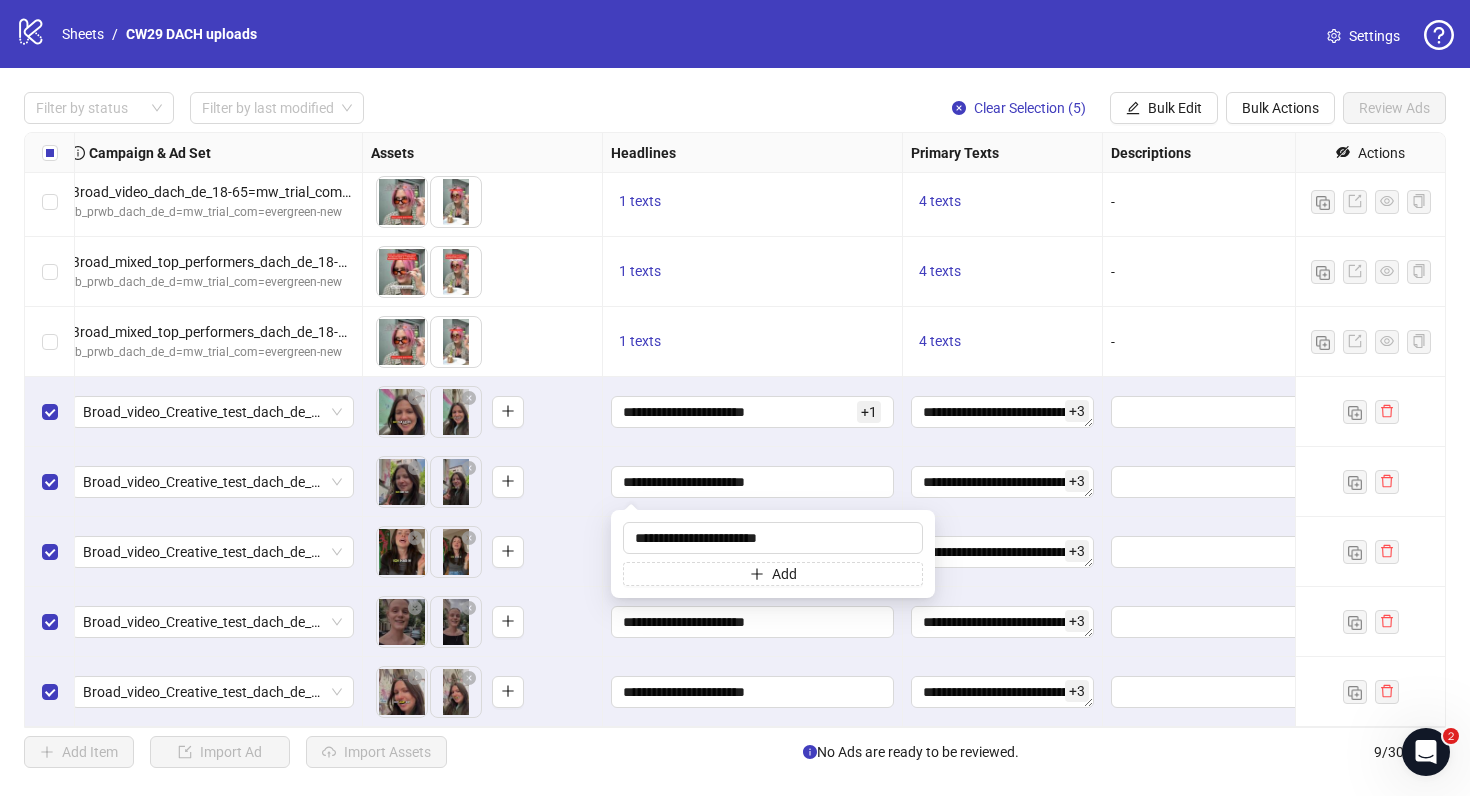 click on "logo/logo-mobile Sheets / CW29 DACH uploads Settings   Filter by status Filter by last modified Clear Selection (5) Bulk Edit Bulk Actions Review Ads Ad Format Ad Name Campaign & Ad Set Assets Headlines Primary Texts Descriptions Destination URL App Product Page ID Display URL Leadgen Form Product Set ID Call to Action Actions Single video CW29-July-25_Sales_Vid_Evergreen_Reaction_Formula-1_DE__1 Broad_video_dach_de_18-65=mw_trial_com=100425 fb_prwb_dach_de_d=mw_trial_com=evergreen-new
To pick up a draggable item, press the space bar.
While dragging, use the arrow keys to move the item.
Press space again to drop the item in its new position, or press escape to cancel.
1 texts 4 texts - https://my.femtasy.com/de/ps-authentic-people-pov - Single video CW29-July-25_Sales_Vid_Evergreen_Reaction_Formula-1_DE__2 Broad_video_dach_de_18-65=mw_trial_com=100425 fb_prwb_dach_de_d=mw_trial_com=evergreen-new 1 texts 4 texts - https://my.femtasy.com/de/ps-authentic-people-pov - Single video 1 texts 4 texts" at bounding box center [735, 398] 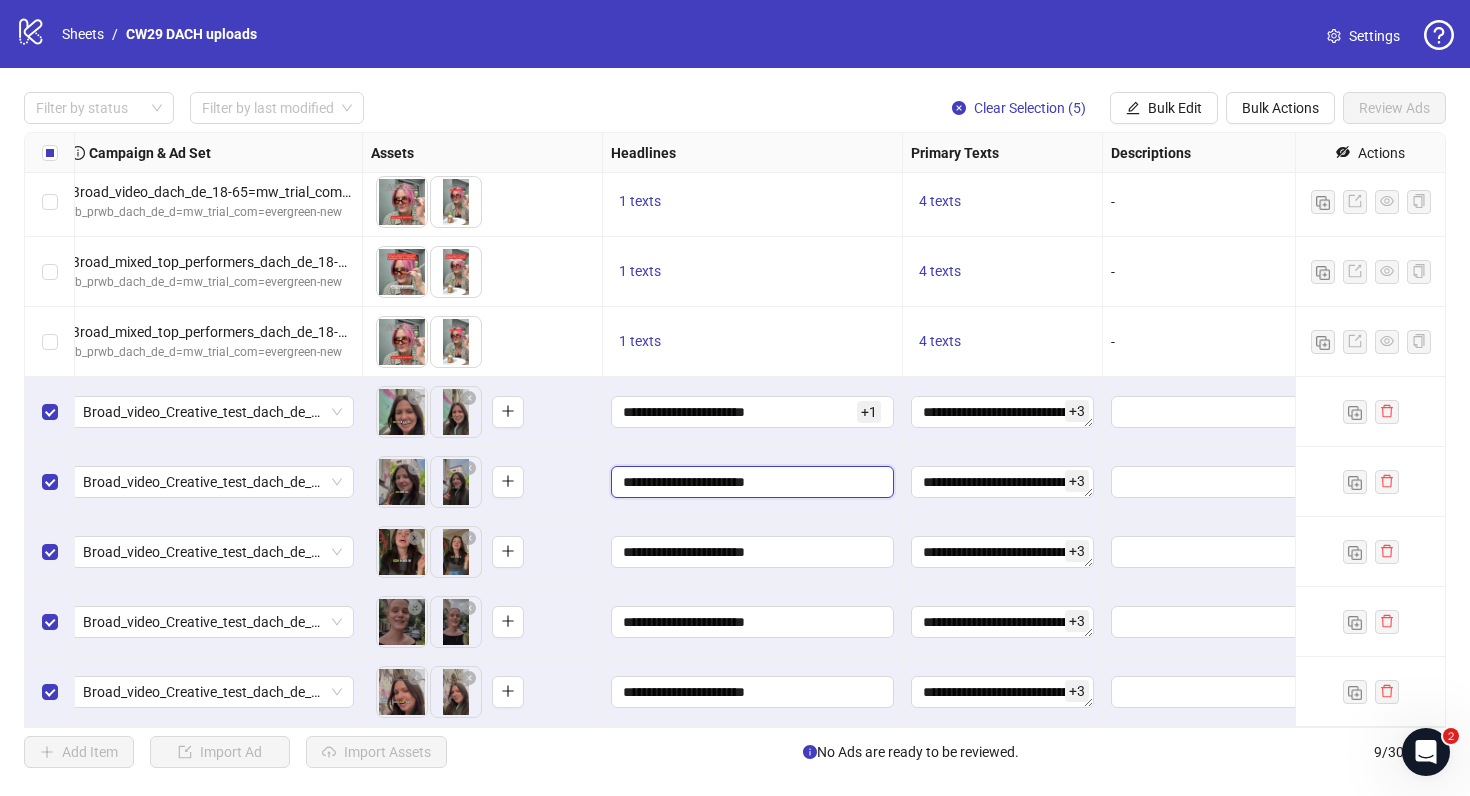 click on "**********" at bounding box center (750, 482) 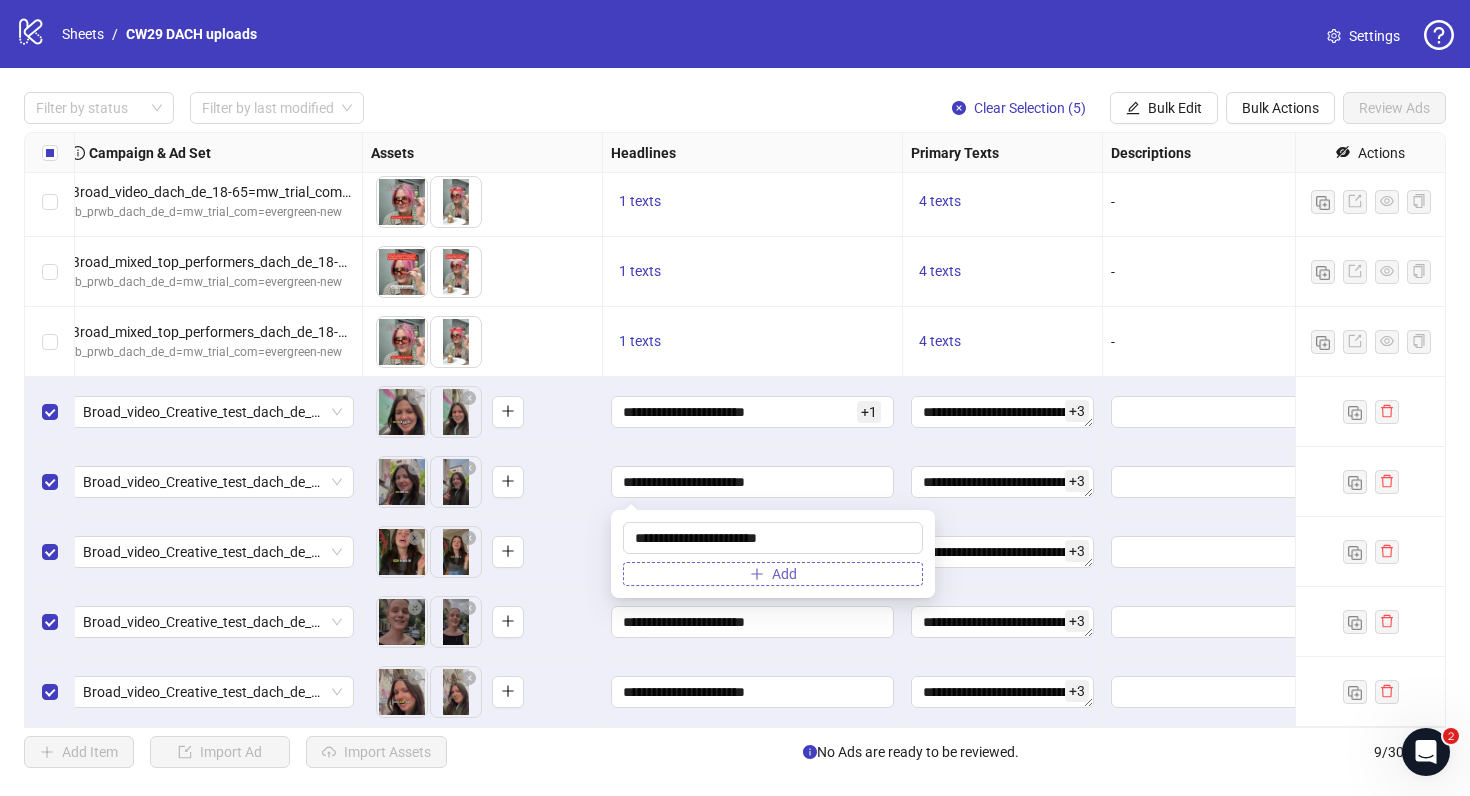 click on "Add" at bounding box center (773, 574) 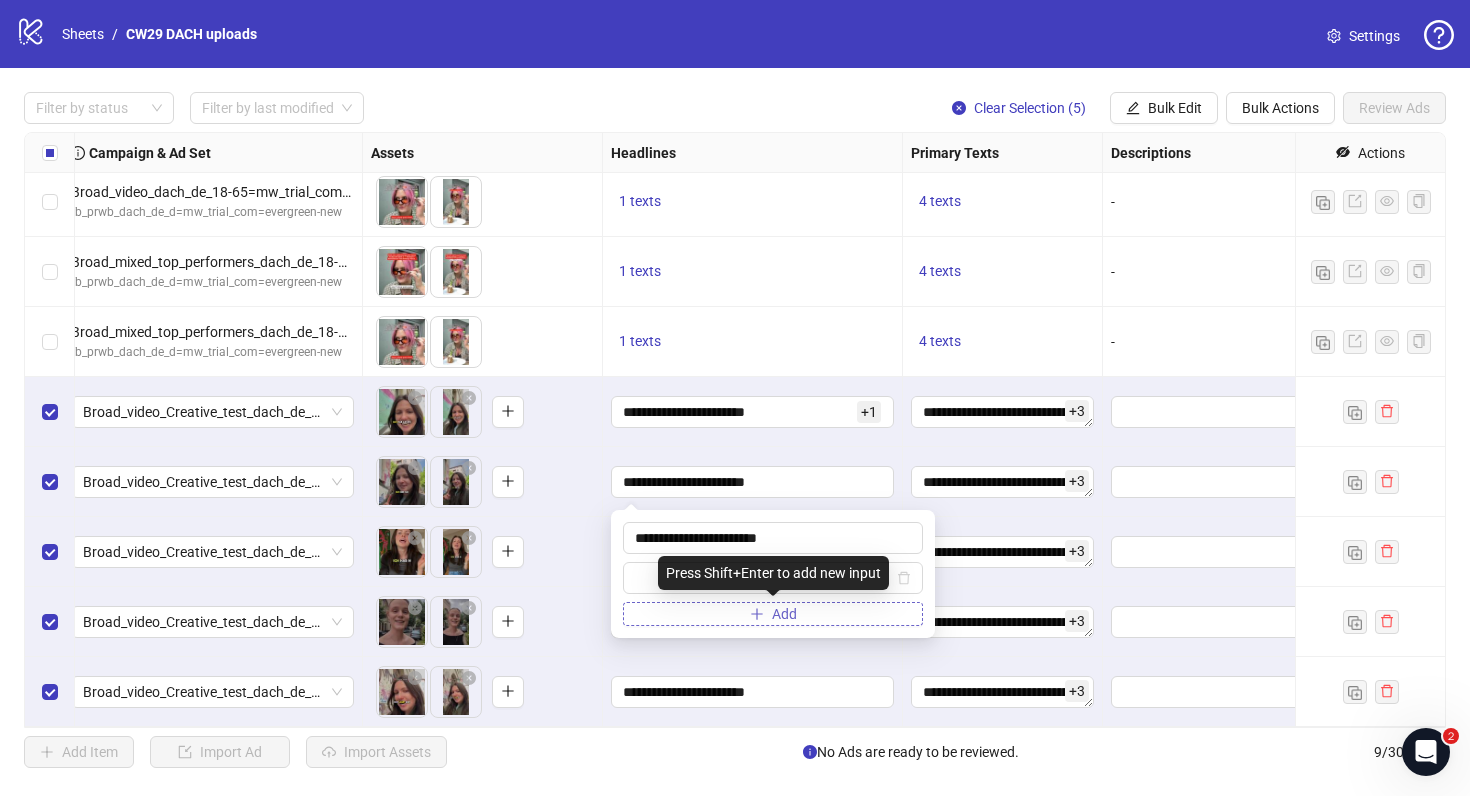 type on "**********" 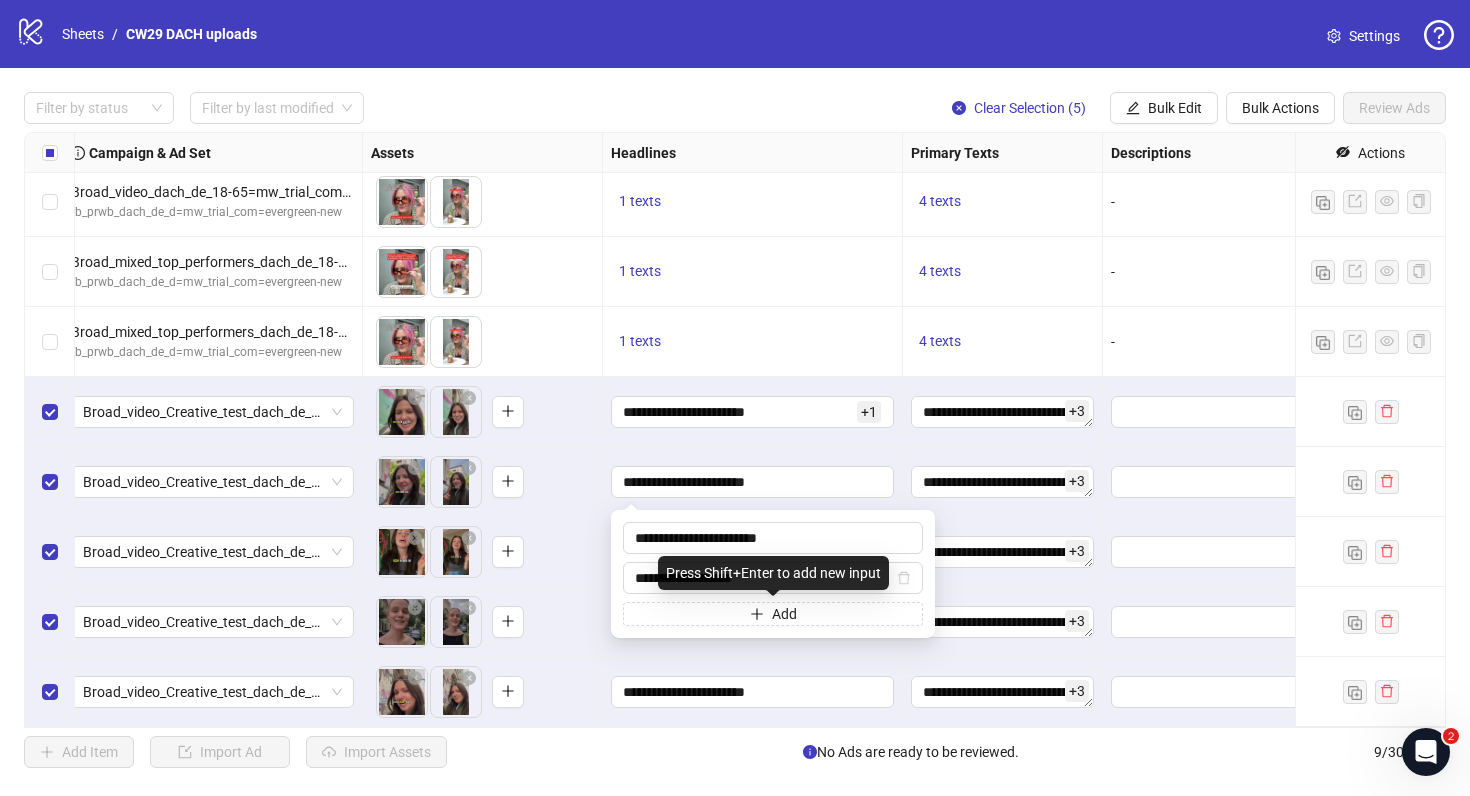 click on "**********" at bounding box center (753, 692) 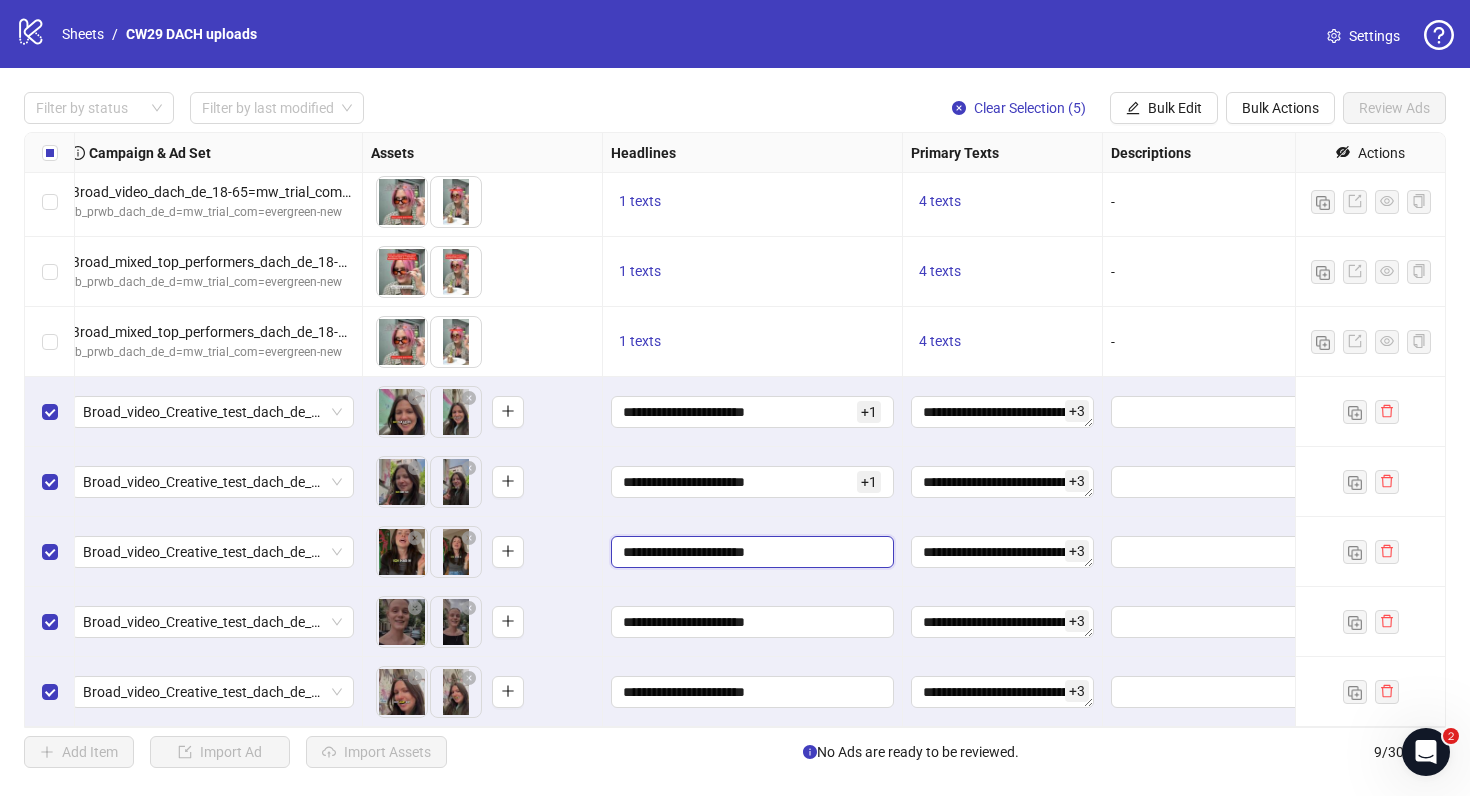 click on "**********" at bounding box center [750, 552] 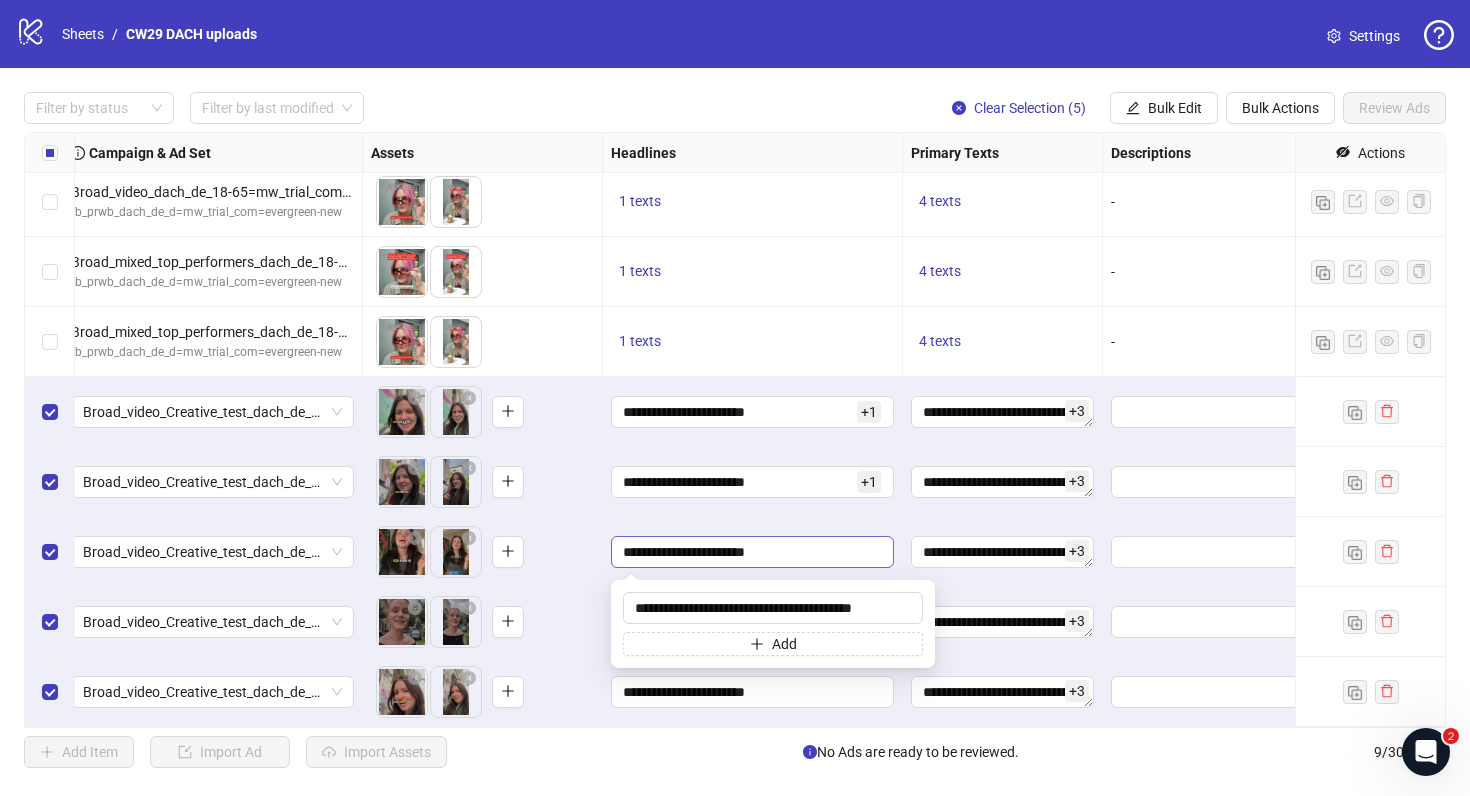scroll, scrollTop: 0, scrollLeft: 8, axis: horizontal 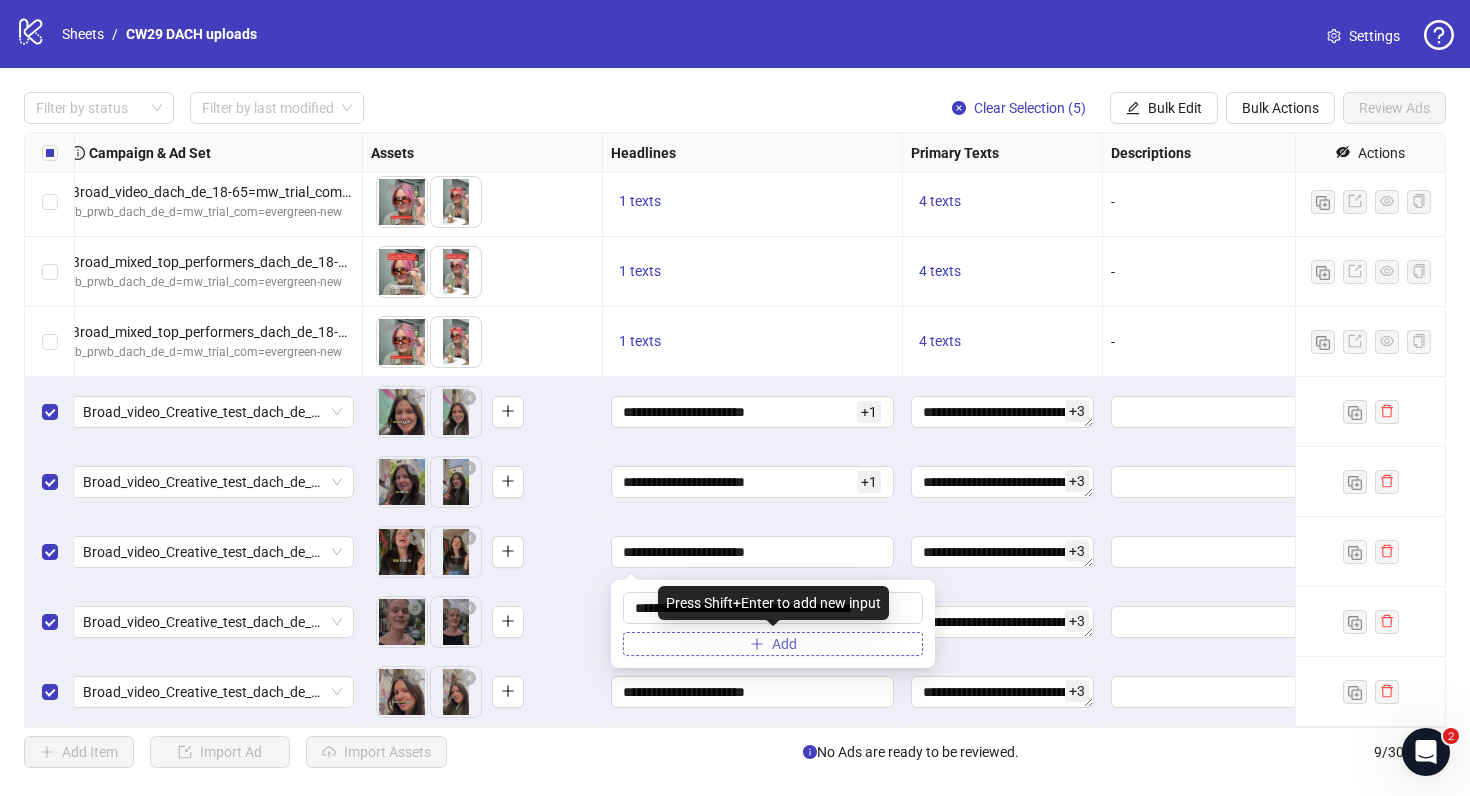type on "**********" 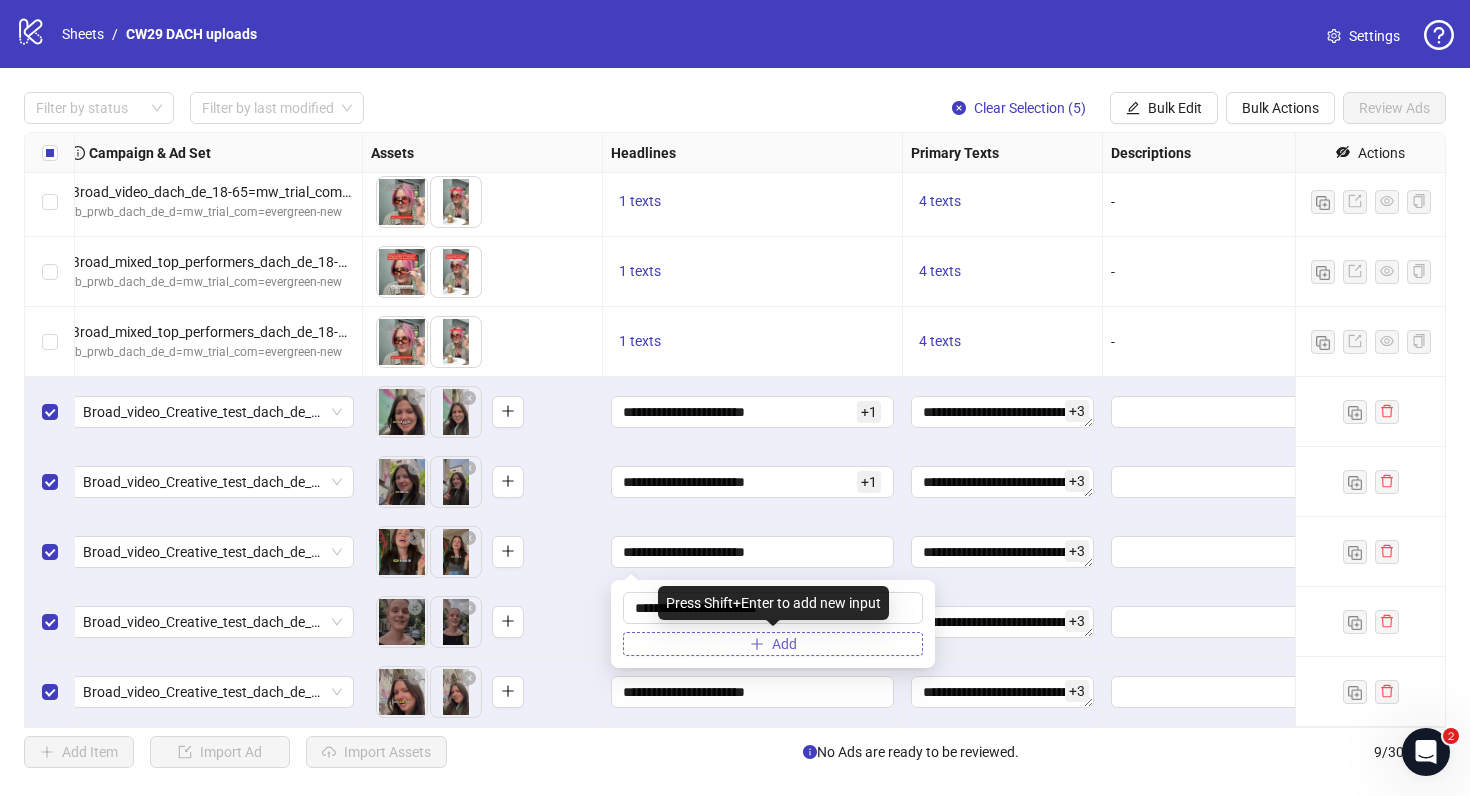 scroll, scrollTop: 0, scrollLeft: 0, axis: both 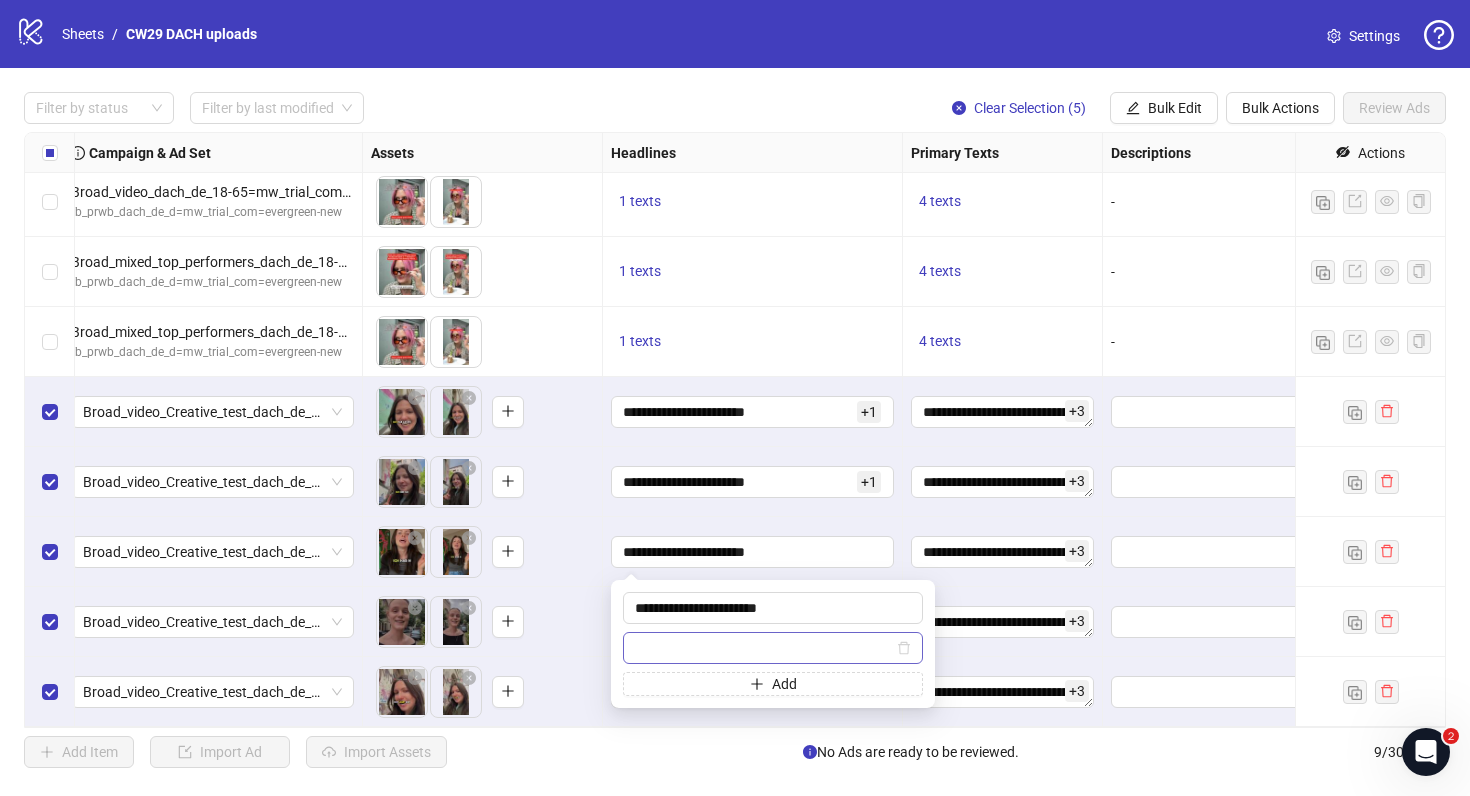 type on "**********" 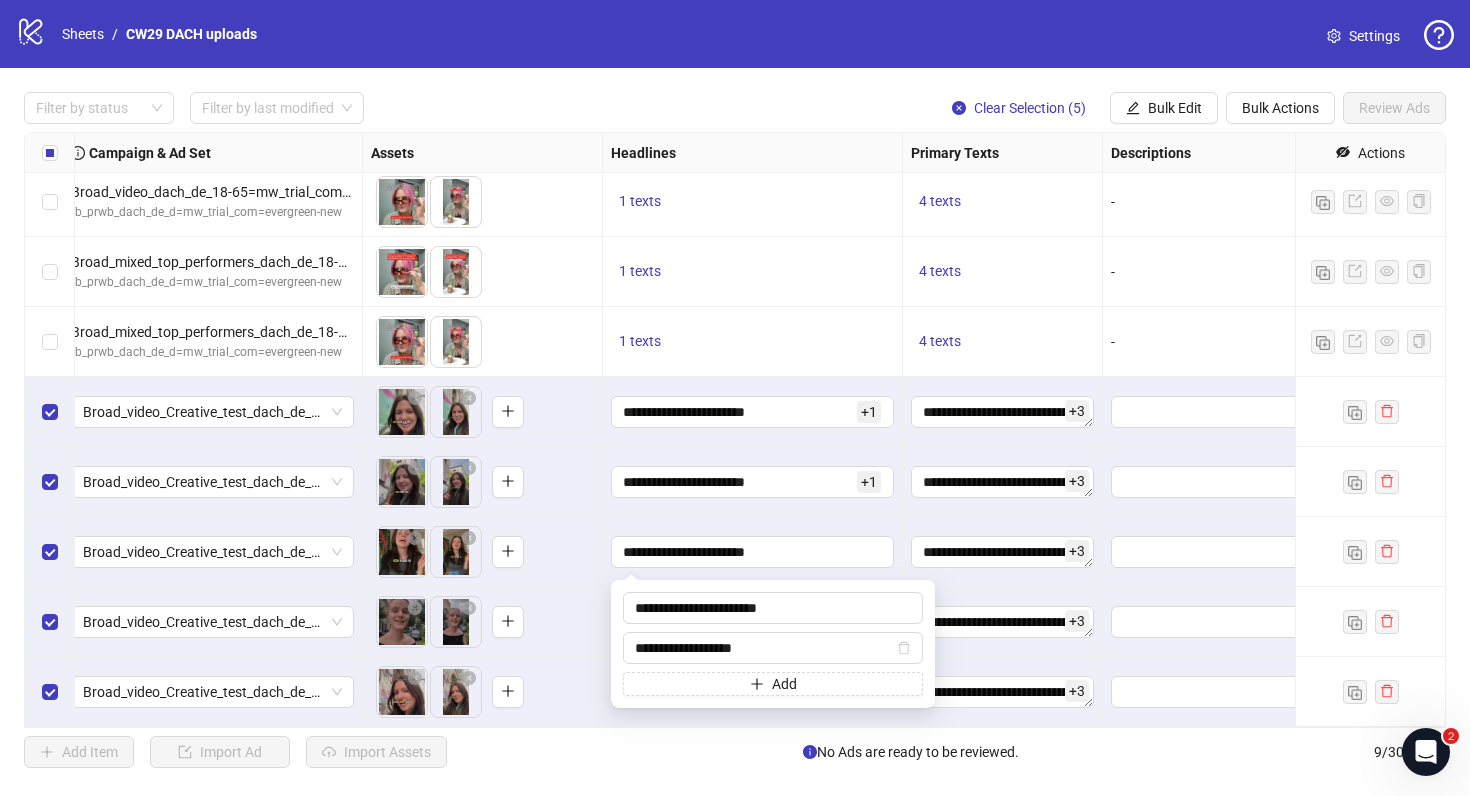 click on "To pick up a draggable item, press the space bar.
While dragging, use the arrow keys to move the item.
Press space again to drop the item in its new position, or press escape to cancel." at bounding box center [483, 622] 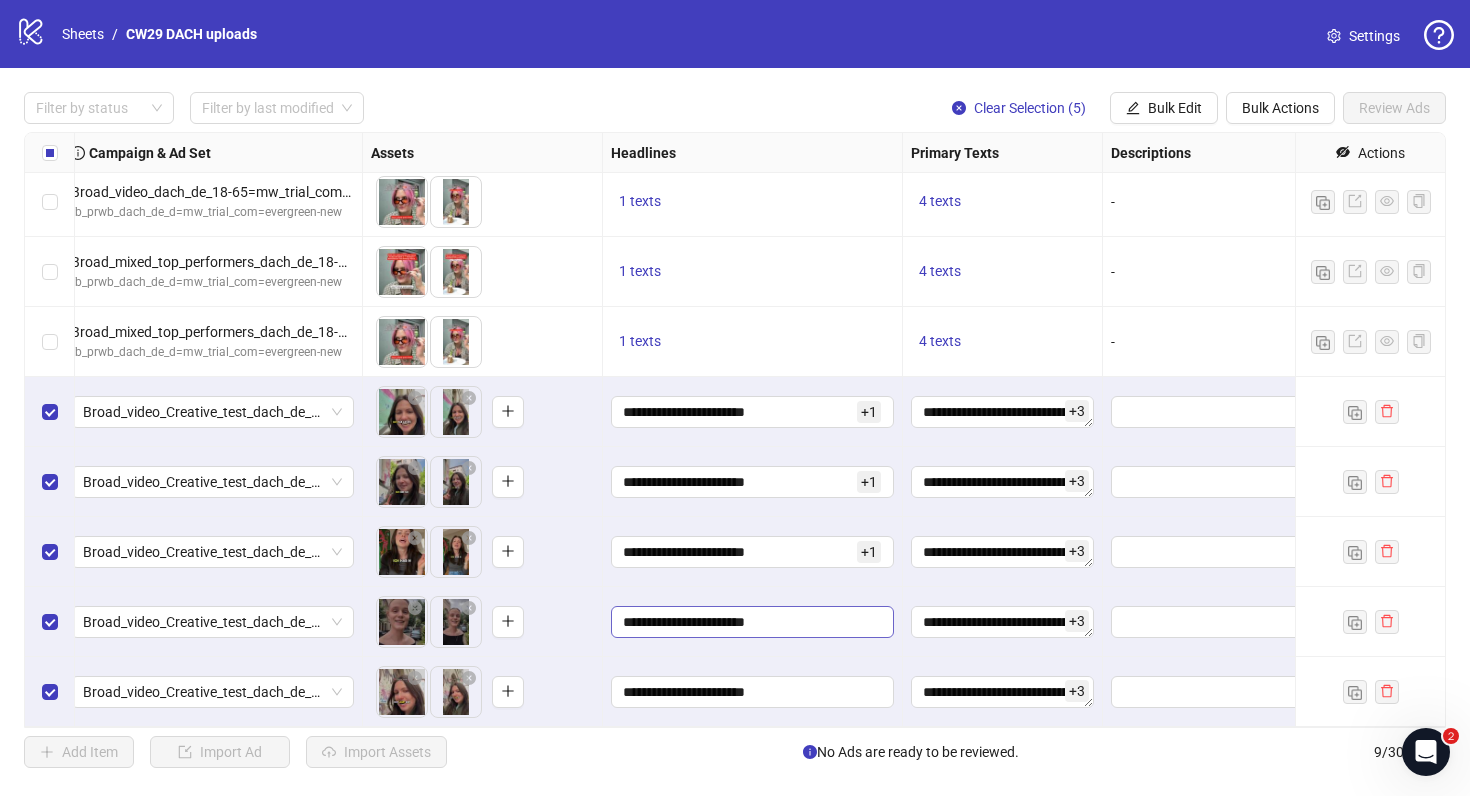 click on "**********" at bounding box center (752, 622) 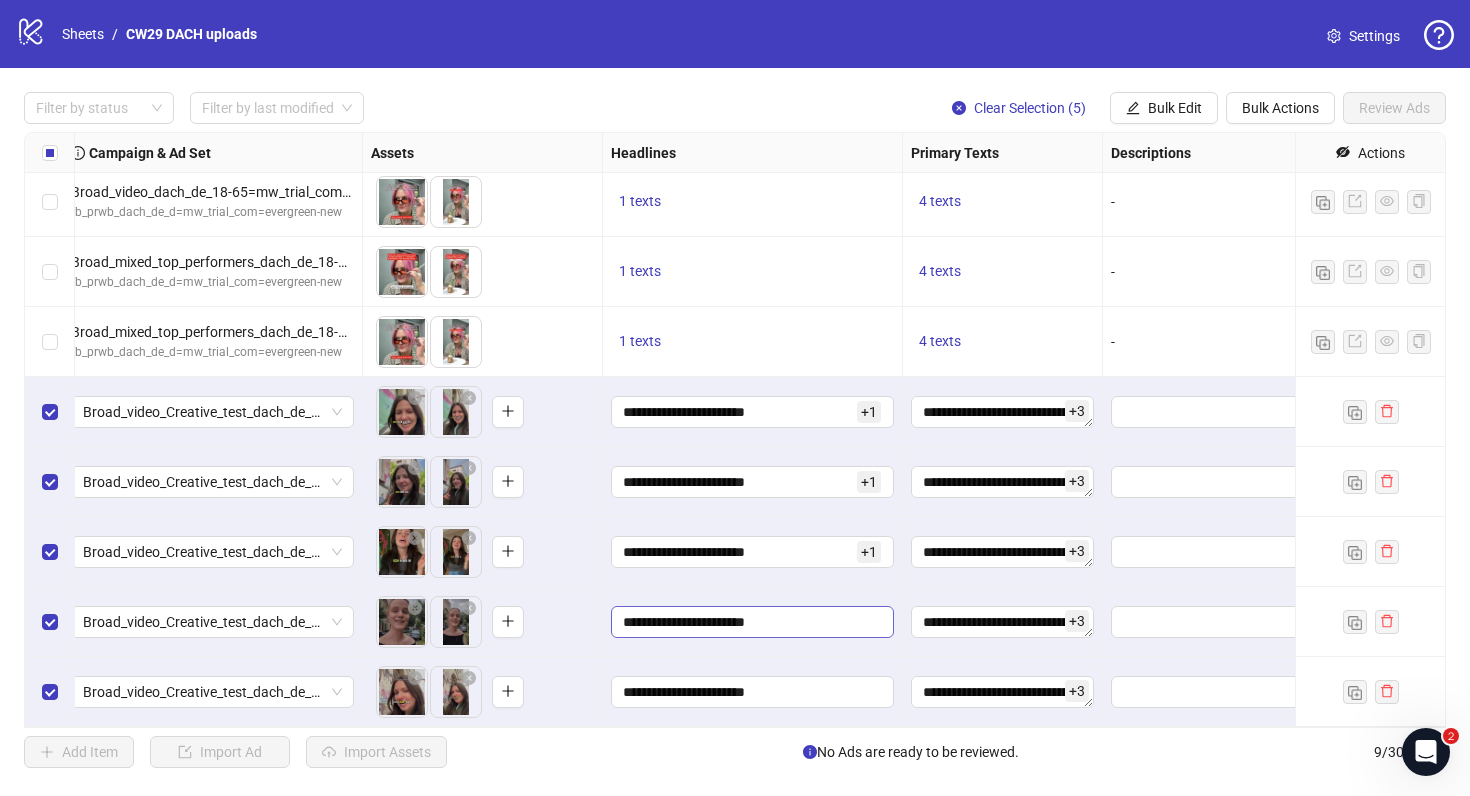 click on "**********" at bounding box center (750, 622) 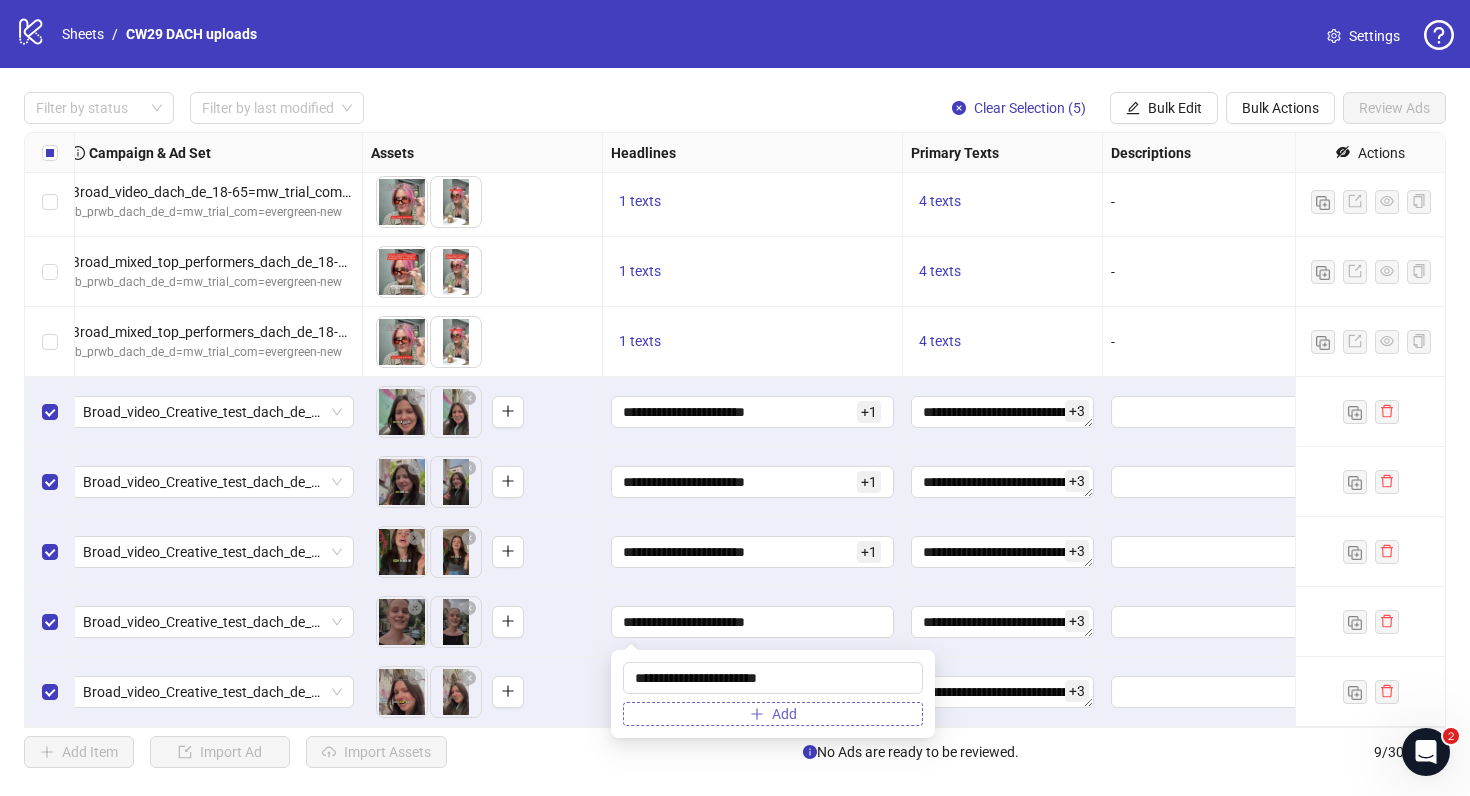 click on "Add" at bounding box center [773, 714] 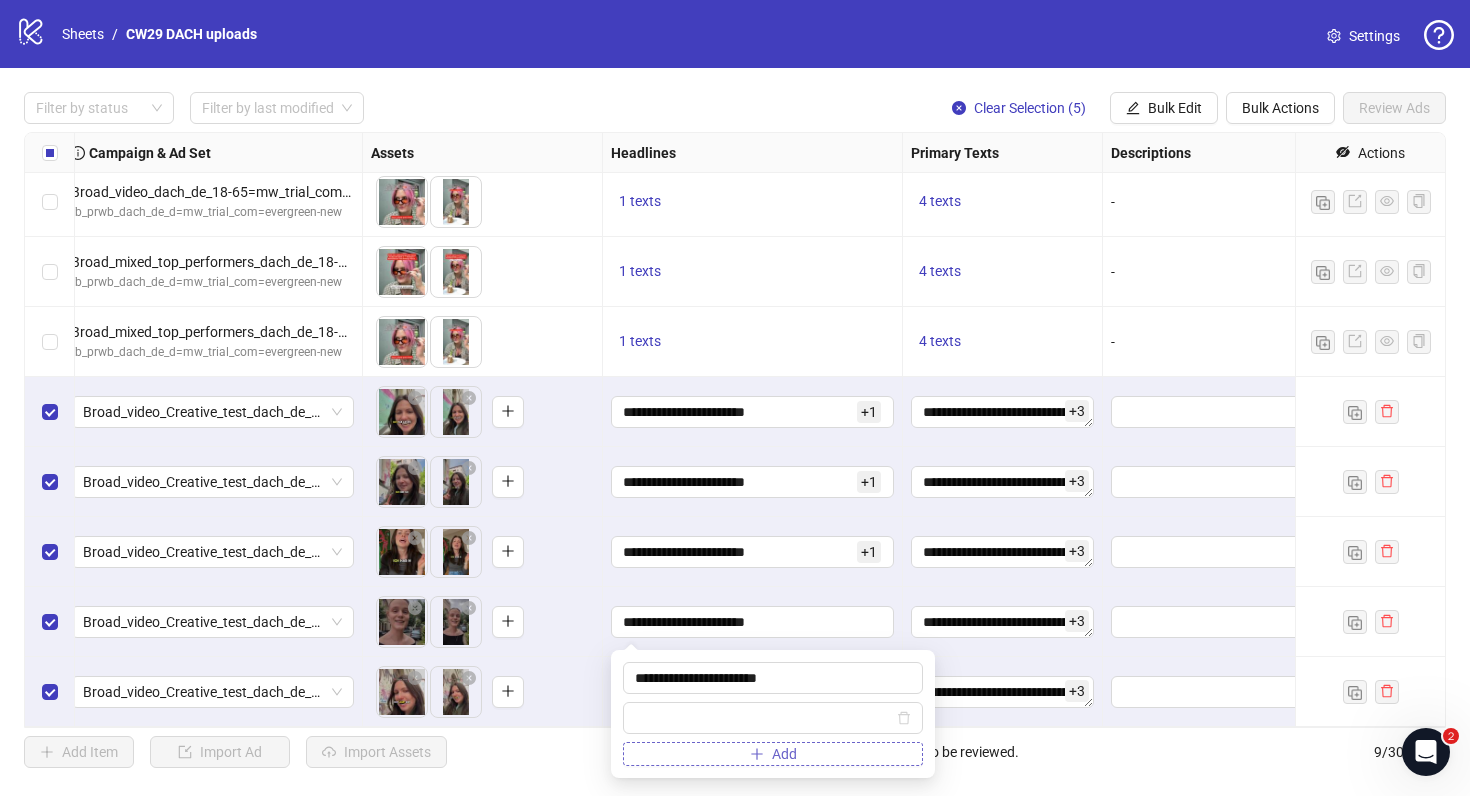type on "**********" 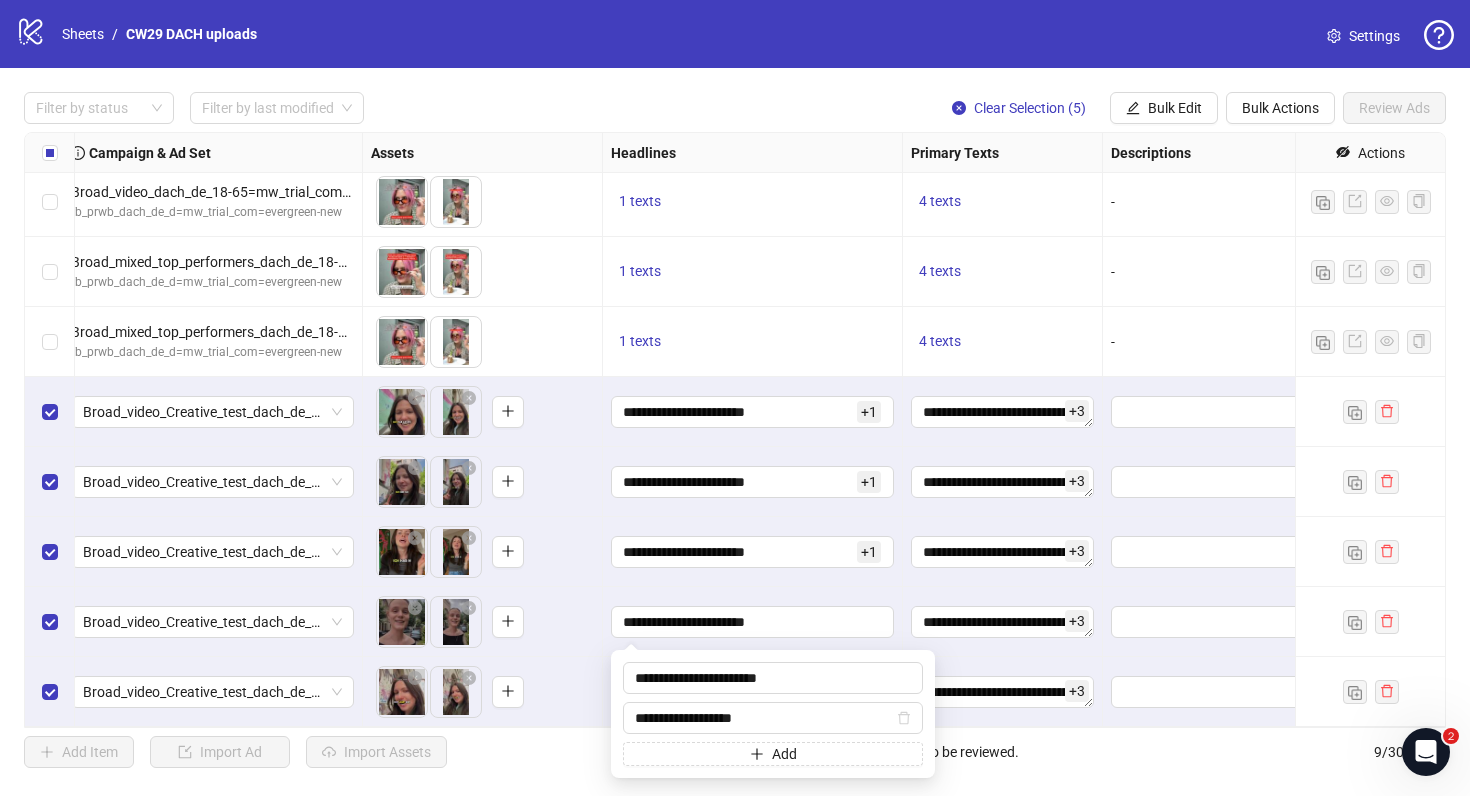 click on "To pick up a draggable item, press the space bar.
While dragging, use the arrow keys to move the item.
Press space again to drop the item in its new position, or press escape to cancel." at bounding box center (483, 692) 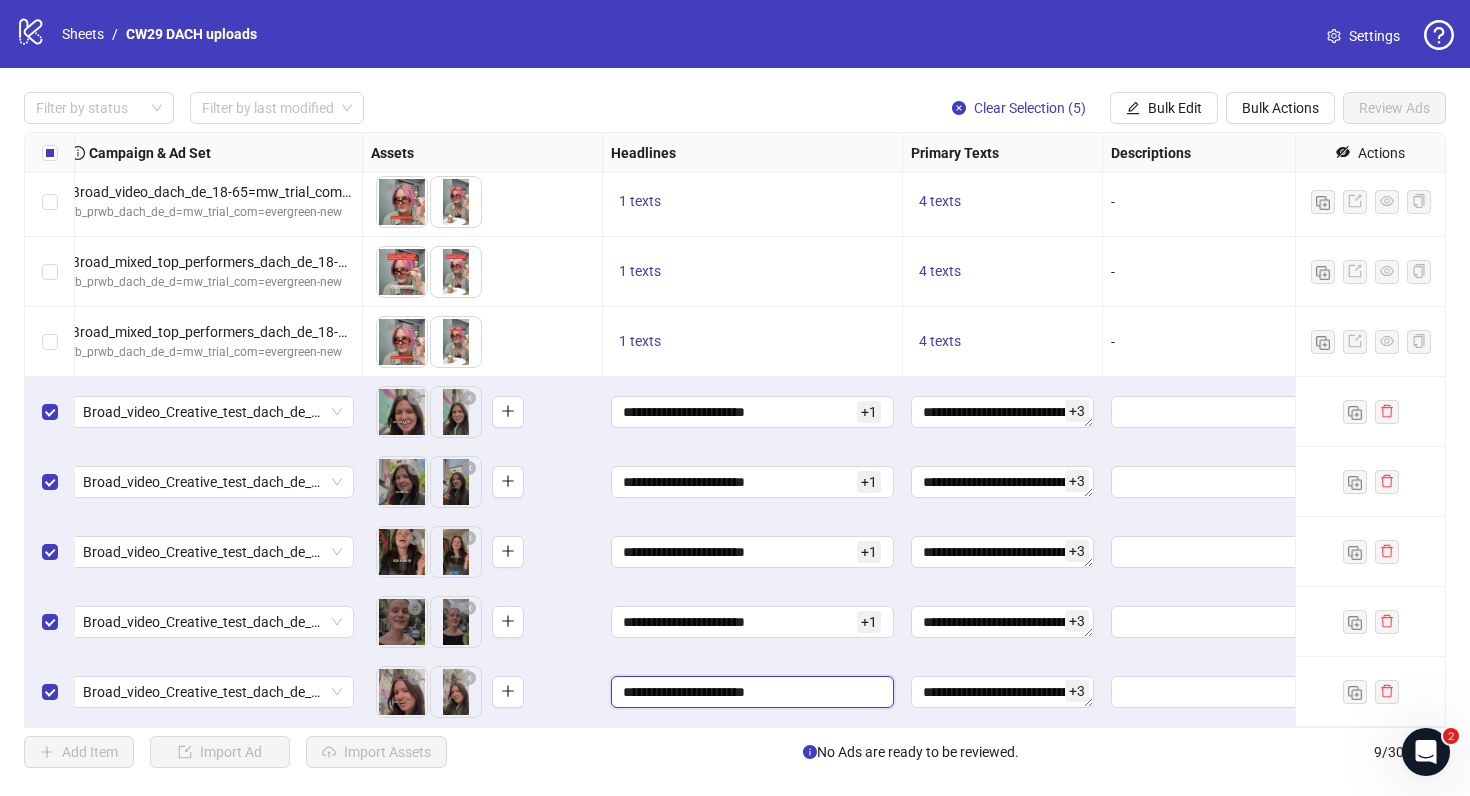 click on "**********" at bounding box center (750, 692) 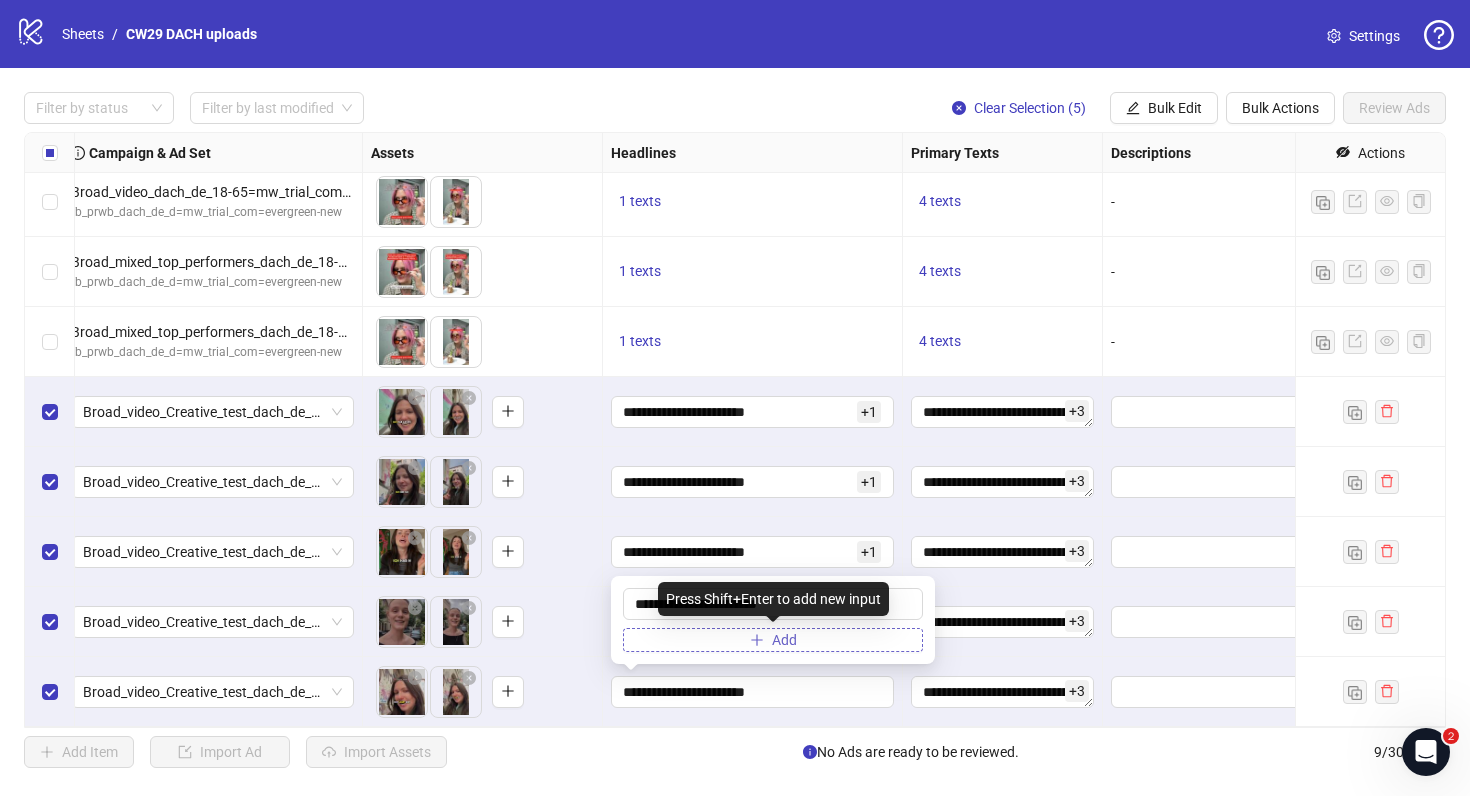 click on "Add" at bounding box center (773, 640) 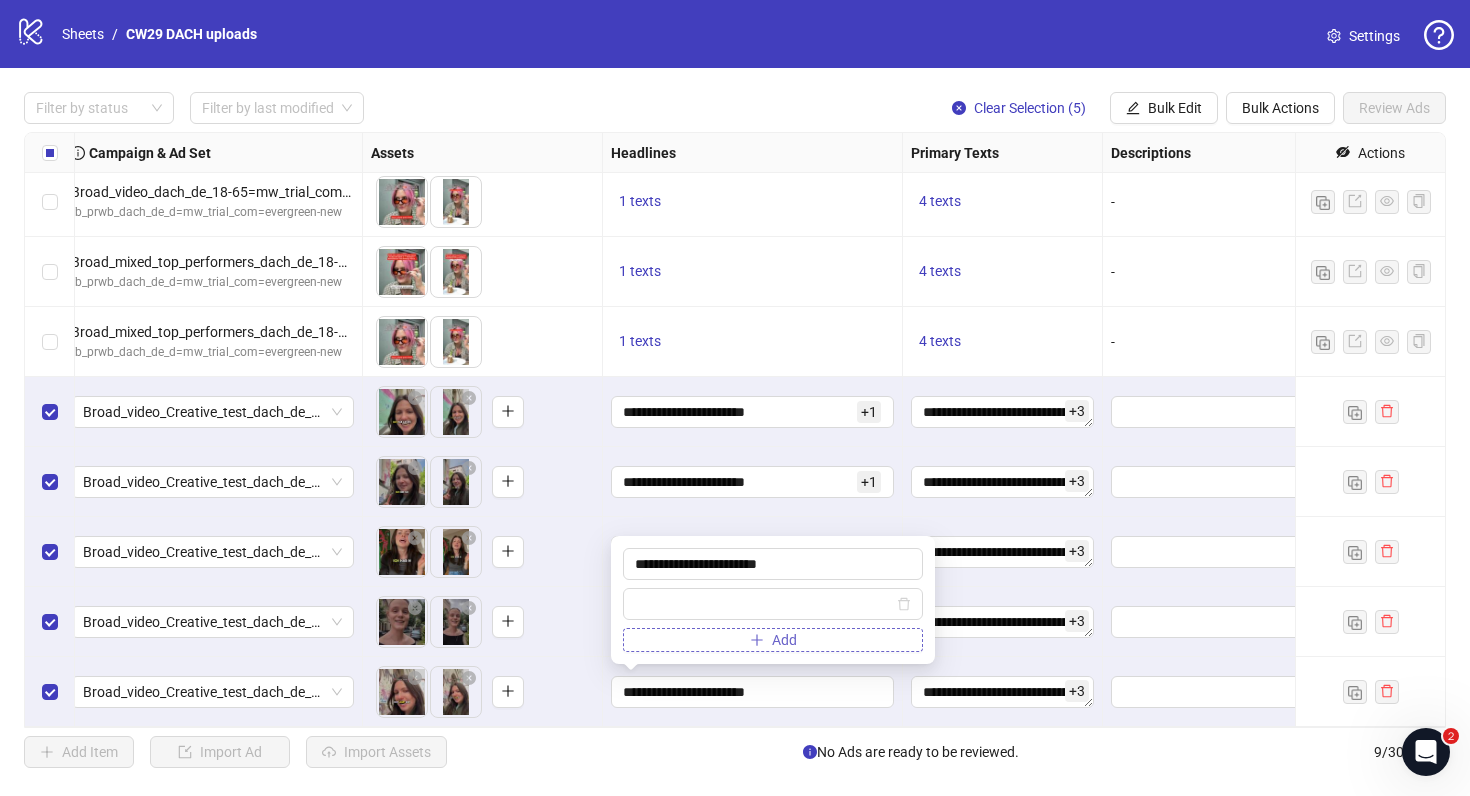 type on "**********" 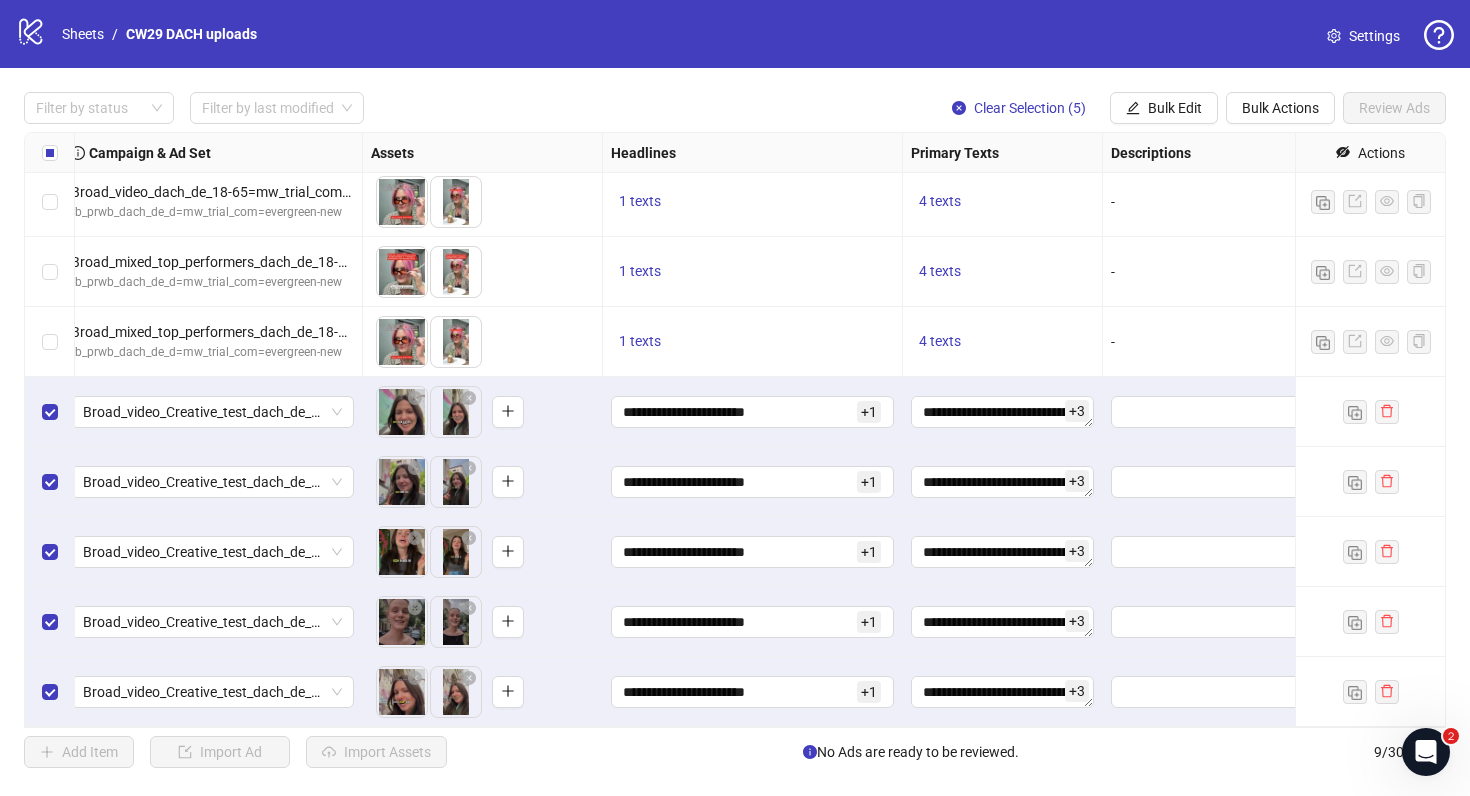 click on "To pick up a draggable item, press the space bar.
While dragging, use the arrow keys to move the item.
Press space again to drop the item in its new position, or press escape to cancel." at bounding box center (482, 622) 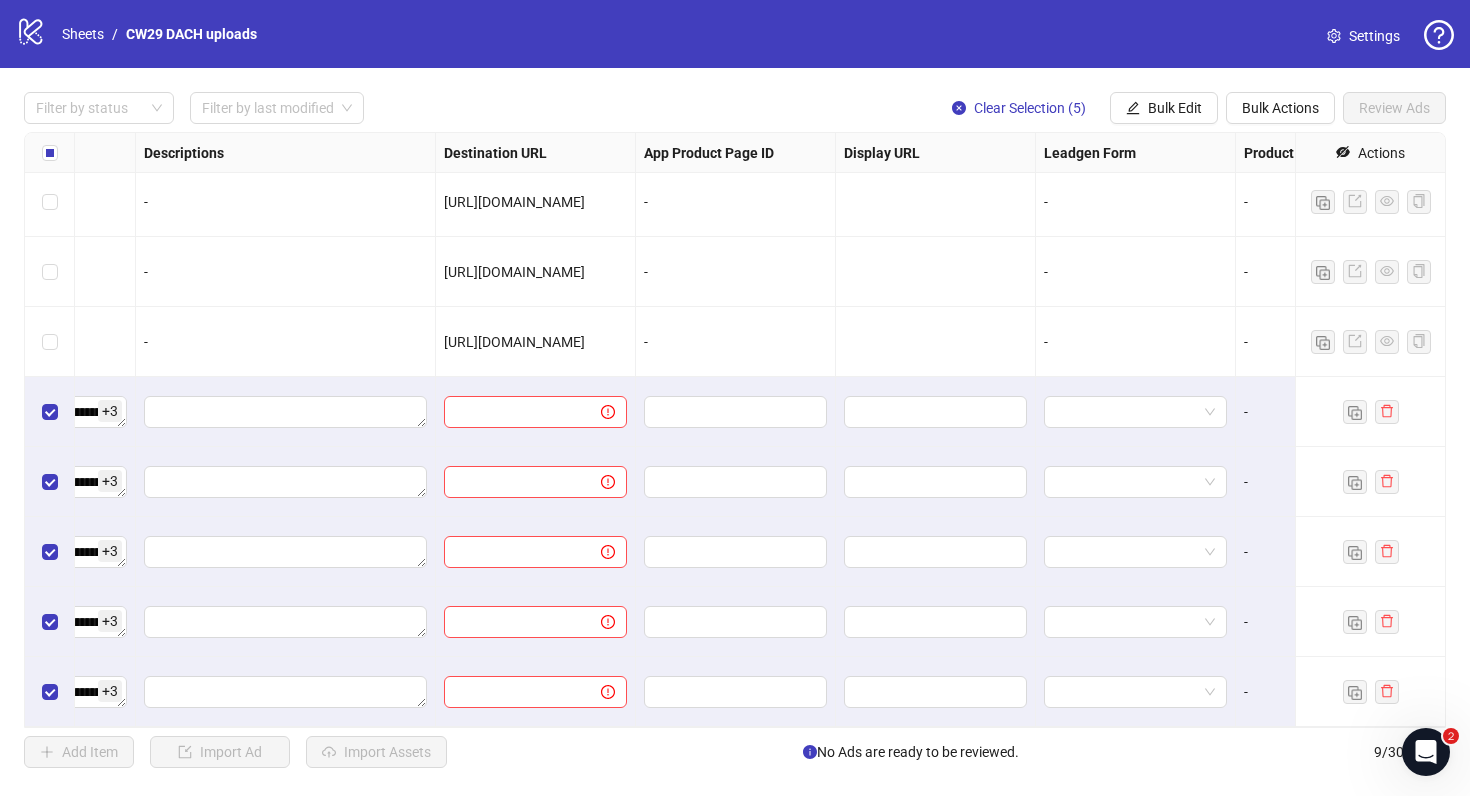 scroll, scrollTop: 76, scrollLeft: 1515, axis: both 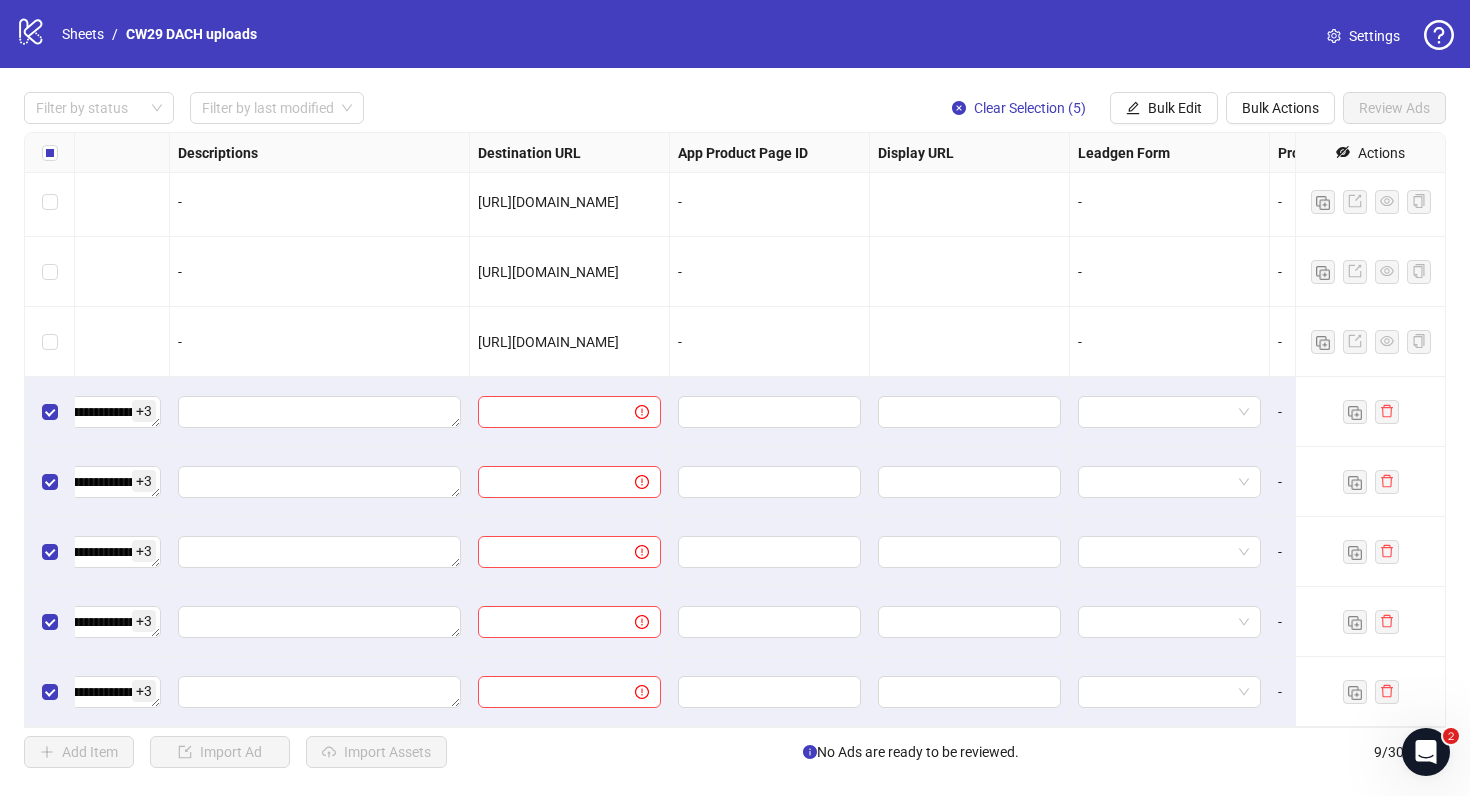 click on "https://my.femtasy.com/de/ps-authentic-people-pov" at bounding box center (548, 342) 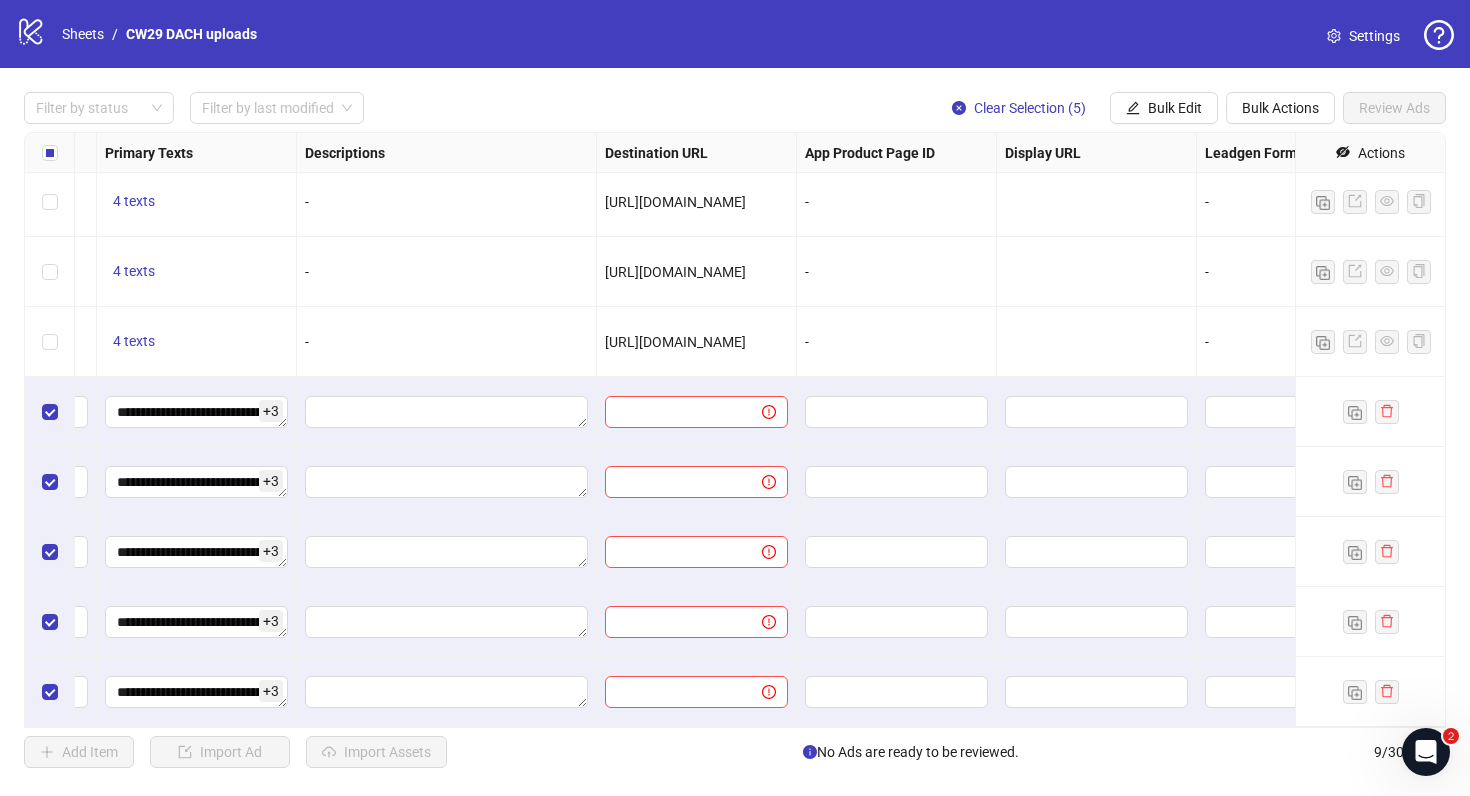 scroll, scrollTop: 76, scrollLeft: 1404, axis: both 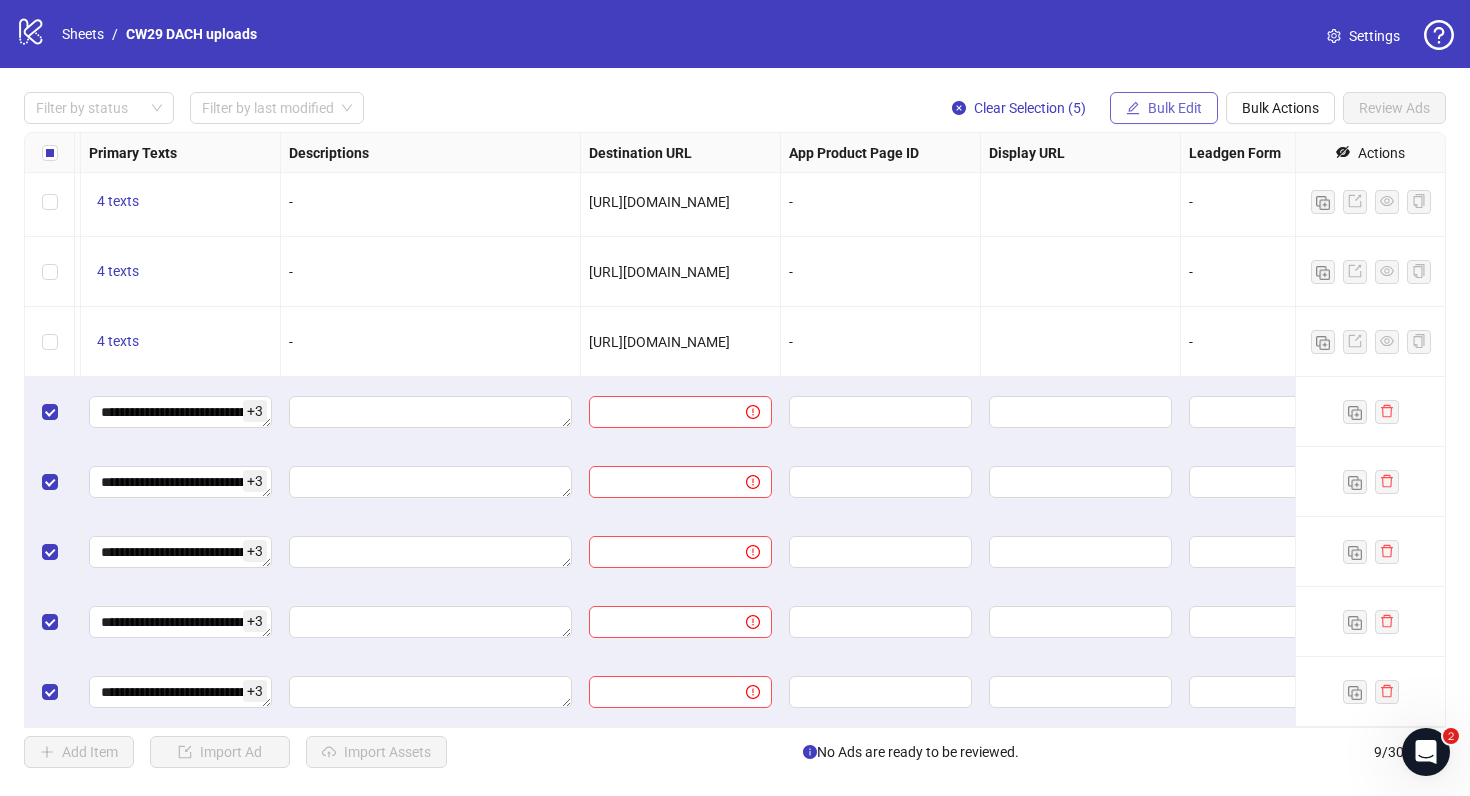 click on "Bulk Edit" at bounding box center [1164, 108] 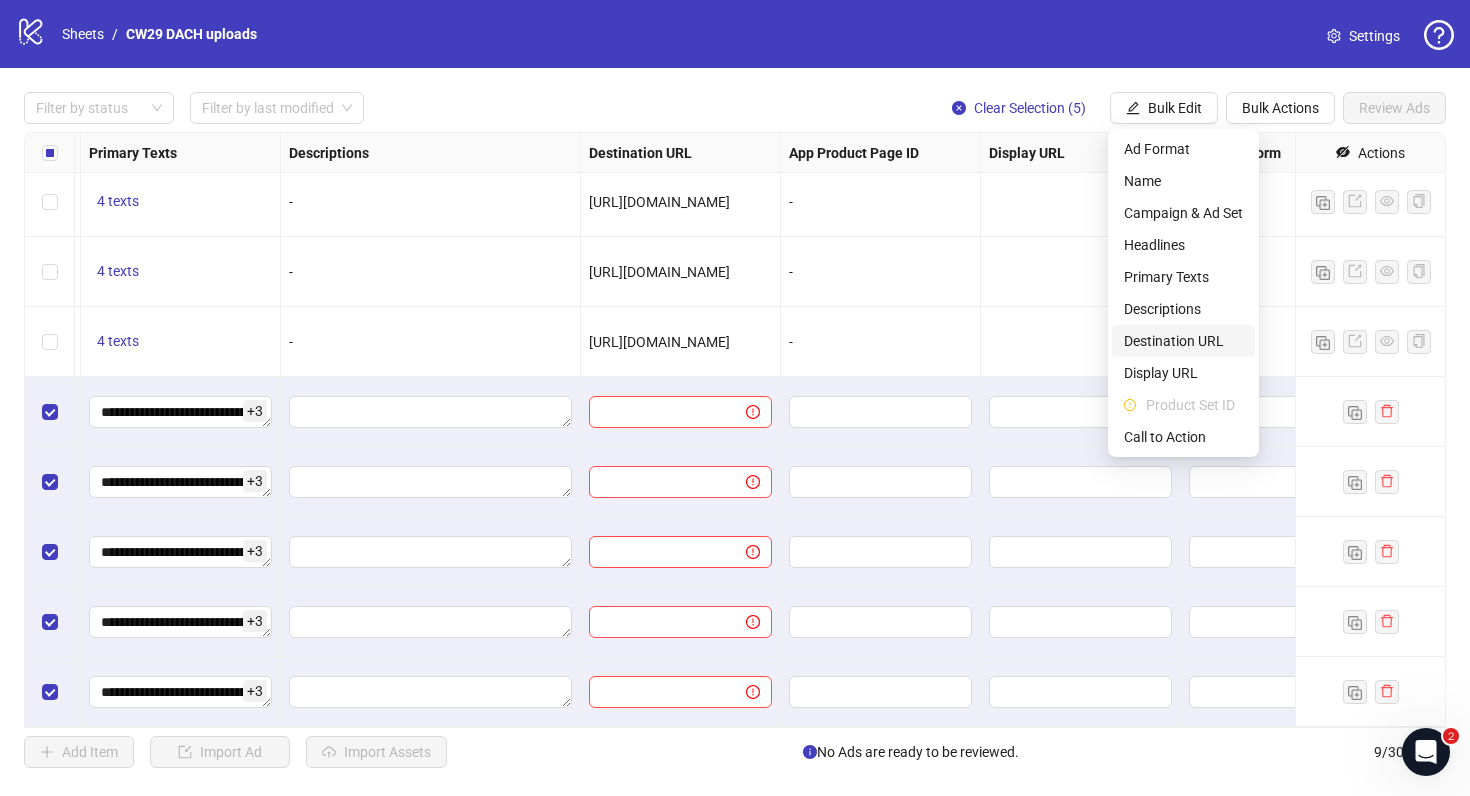 click on "Destination URL" at bounding box center (1183, 341) 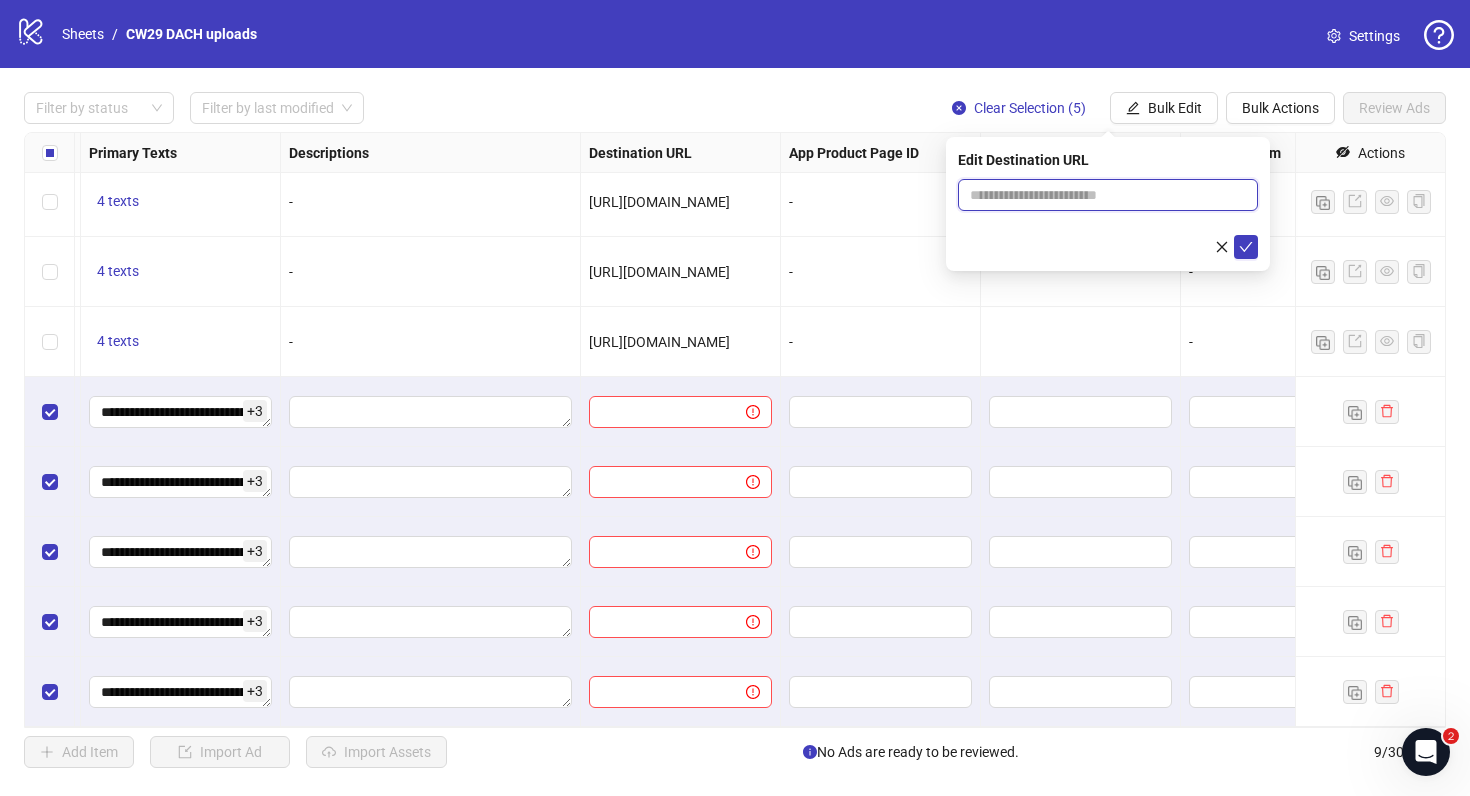 click at bounding box center [1100, 195] 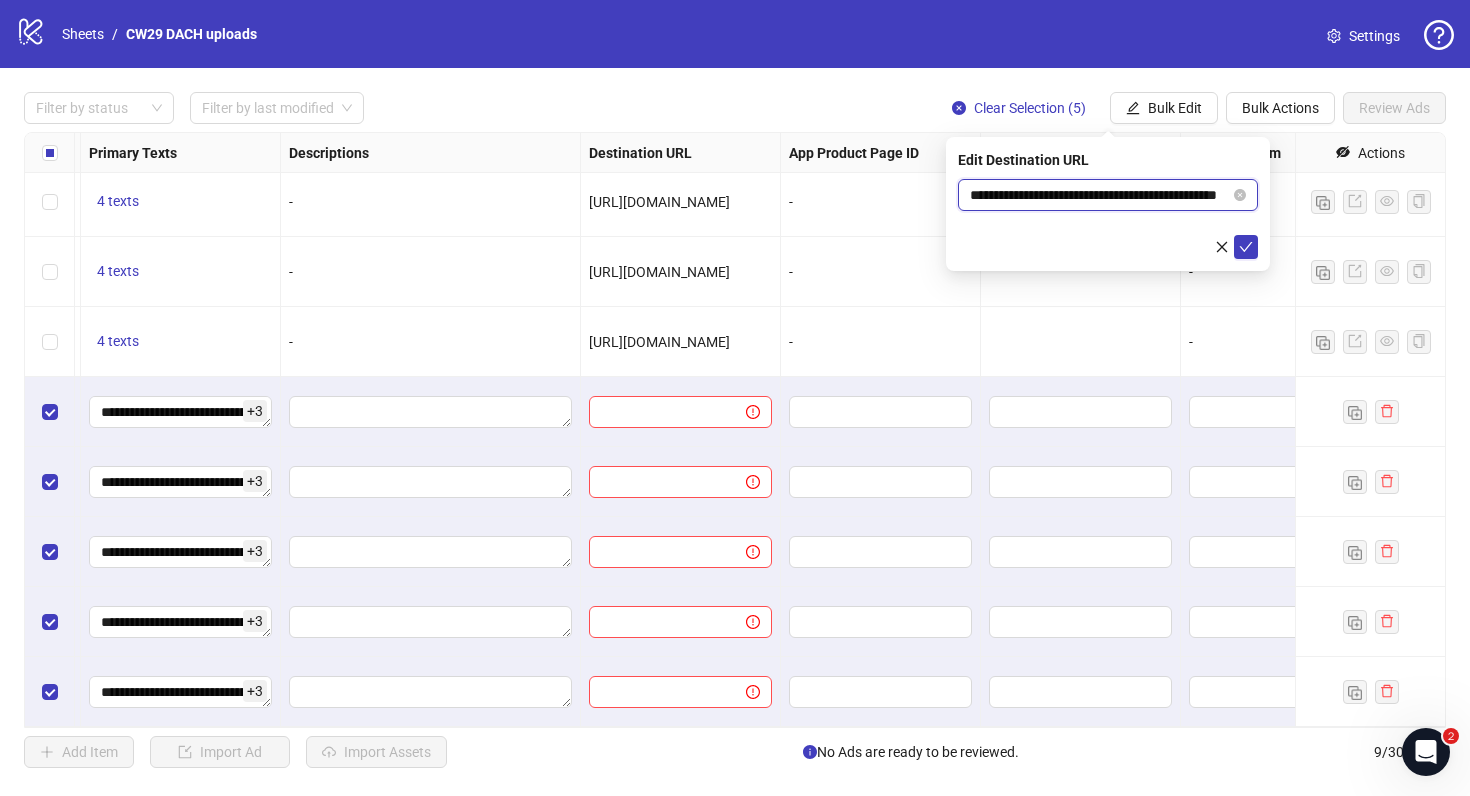 scroll, scrollTop: 0, scrollLeft: 64, axis: horizontal 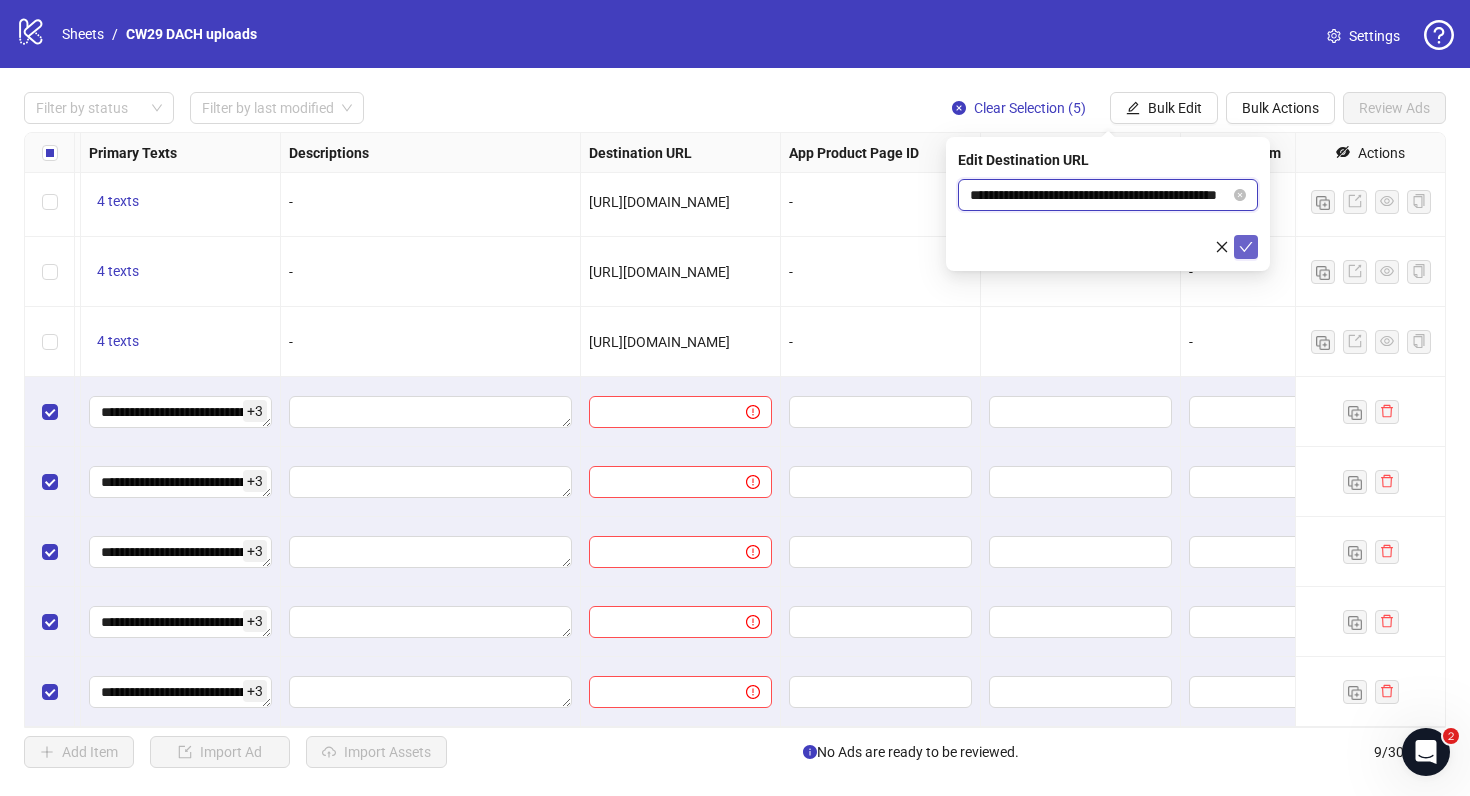 type on "**********" 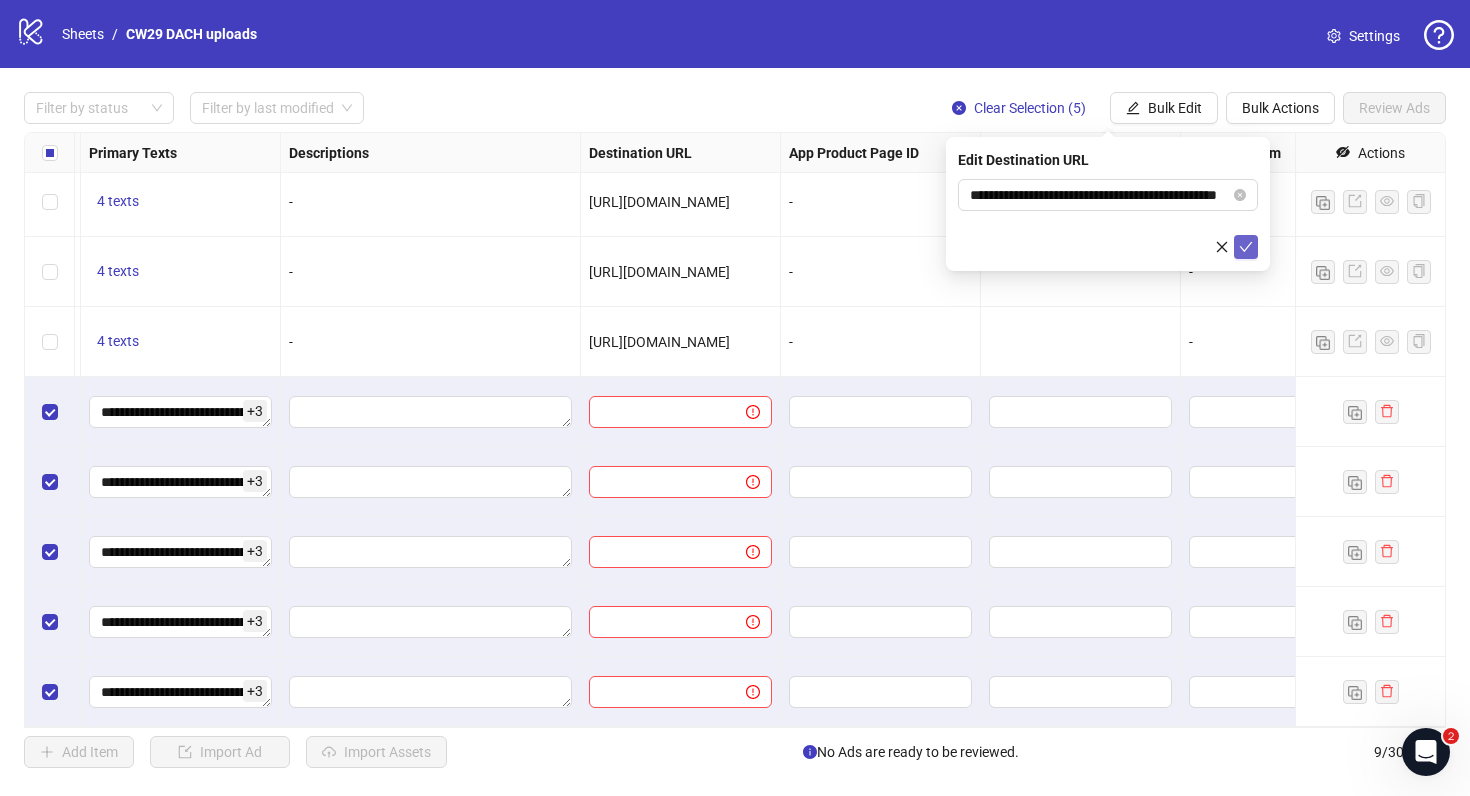 scroll, scrollTop: 0, scrollLeft: 0, axis: both 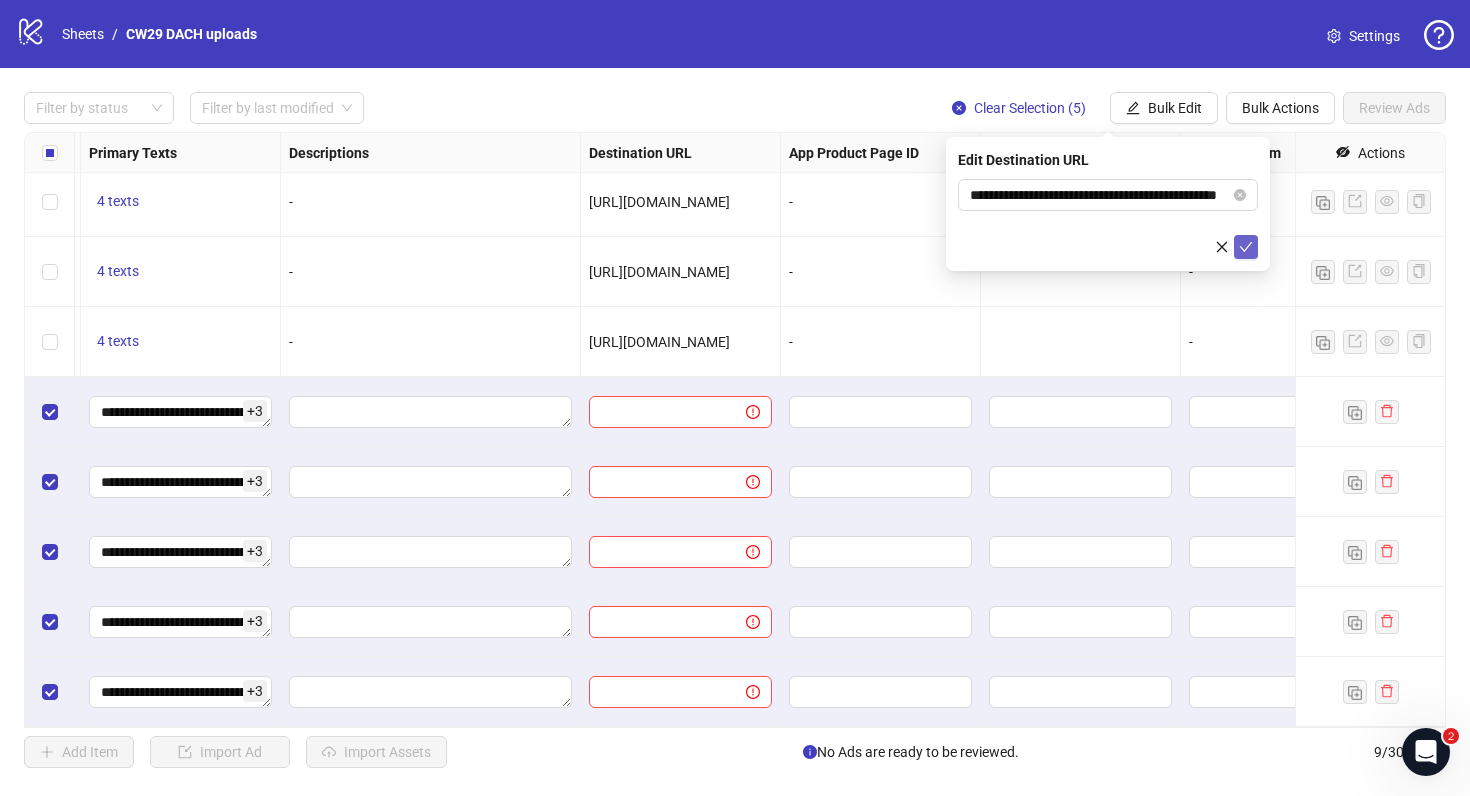 click 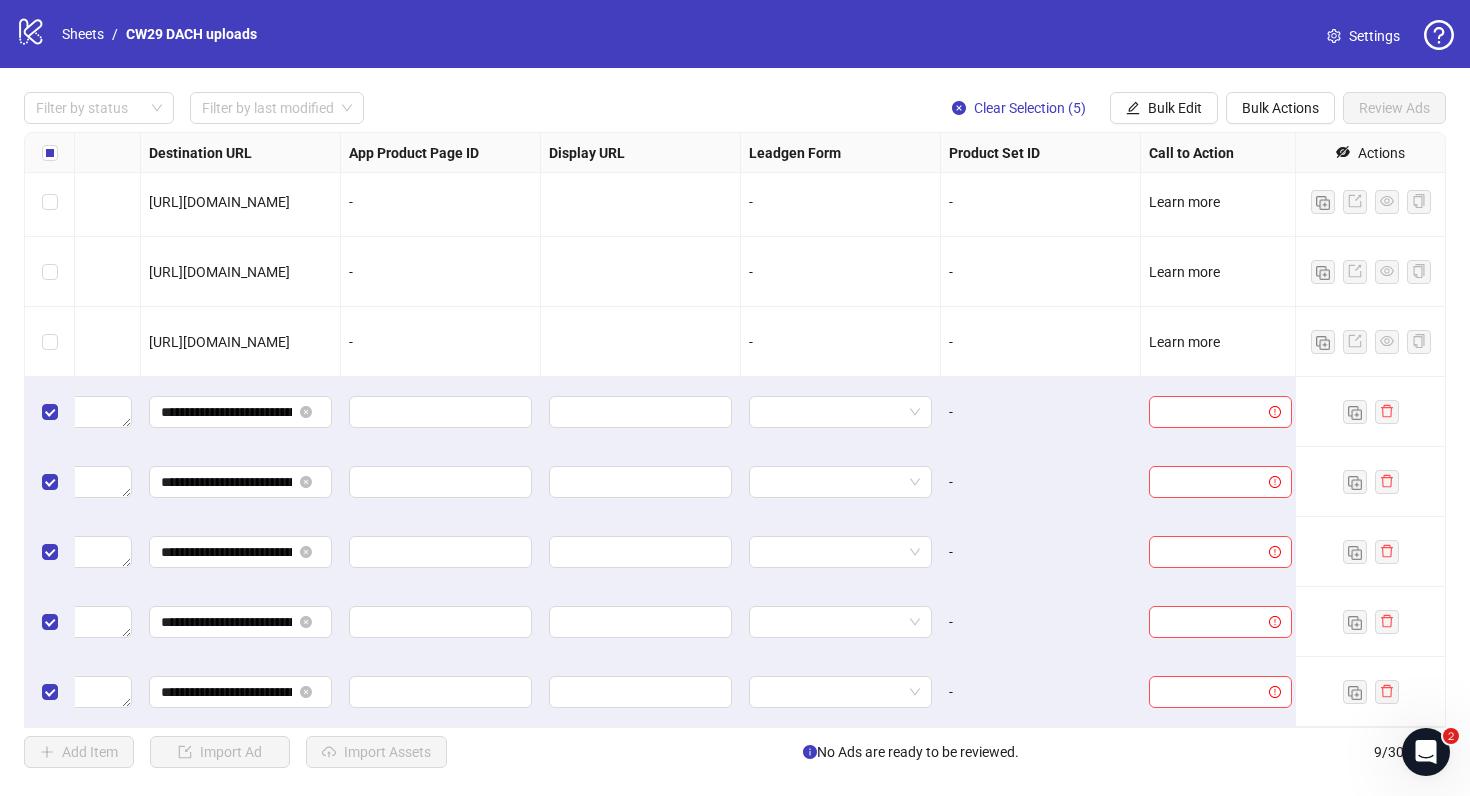 scroll, scrollTop: 76, scrollLeft: 1850, axis: both 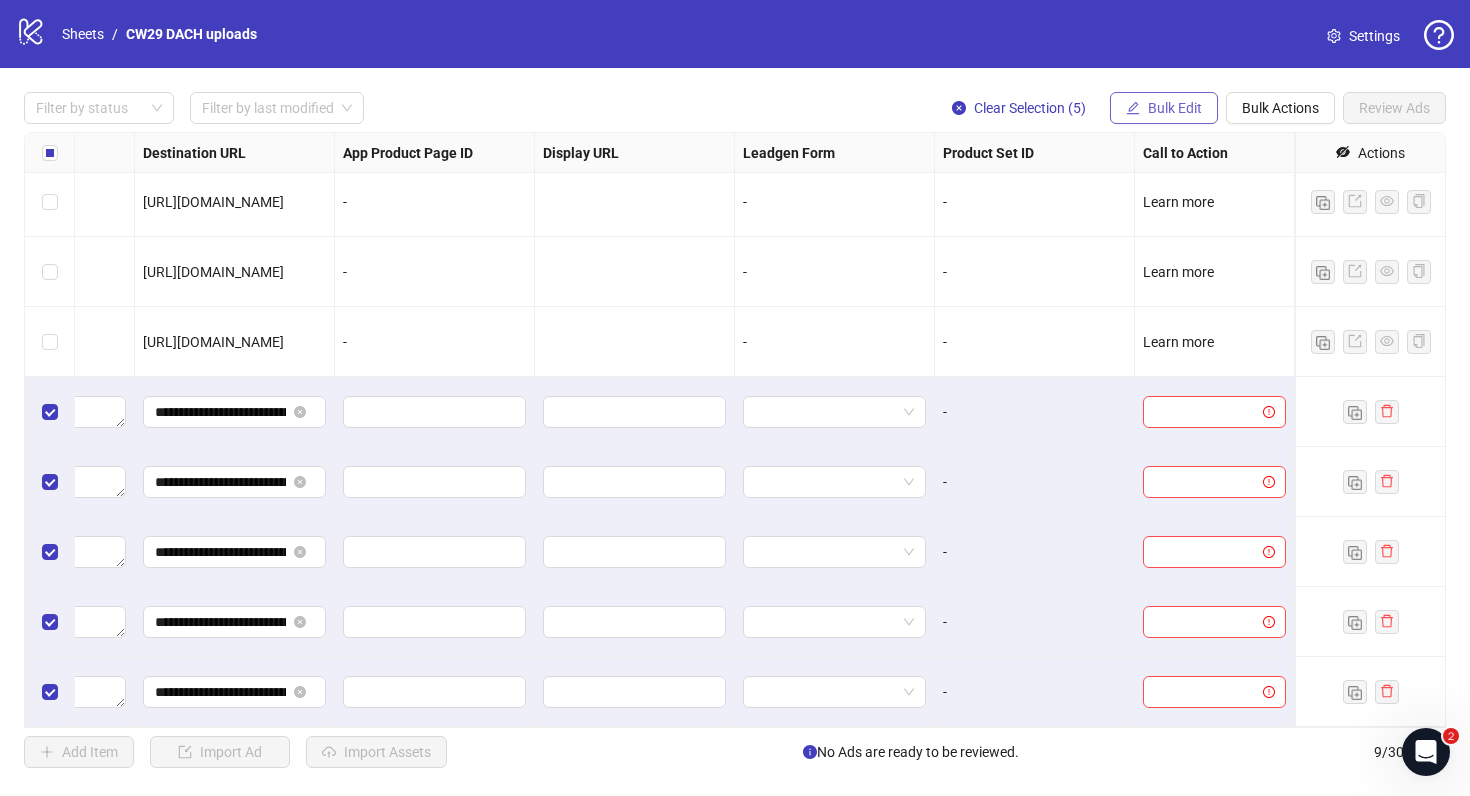 click on "Bulk Edit" at bounding box center [1164, 108] 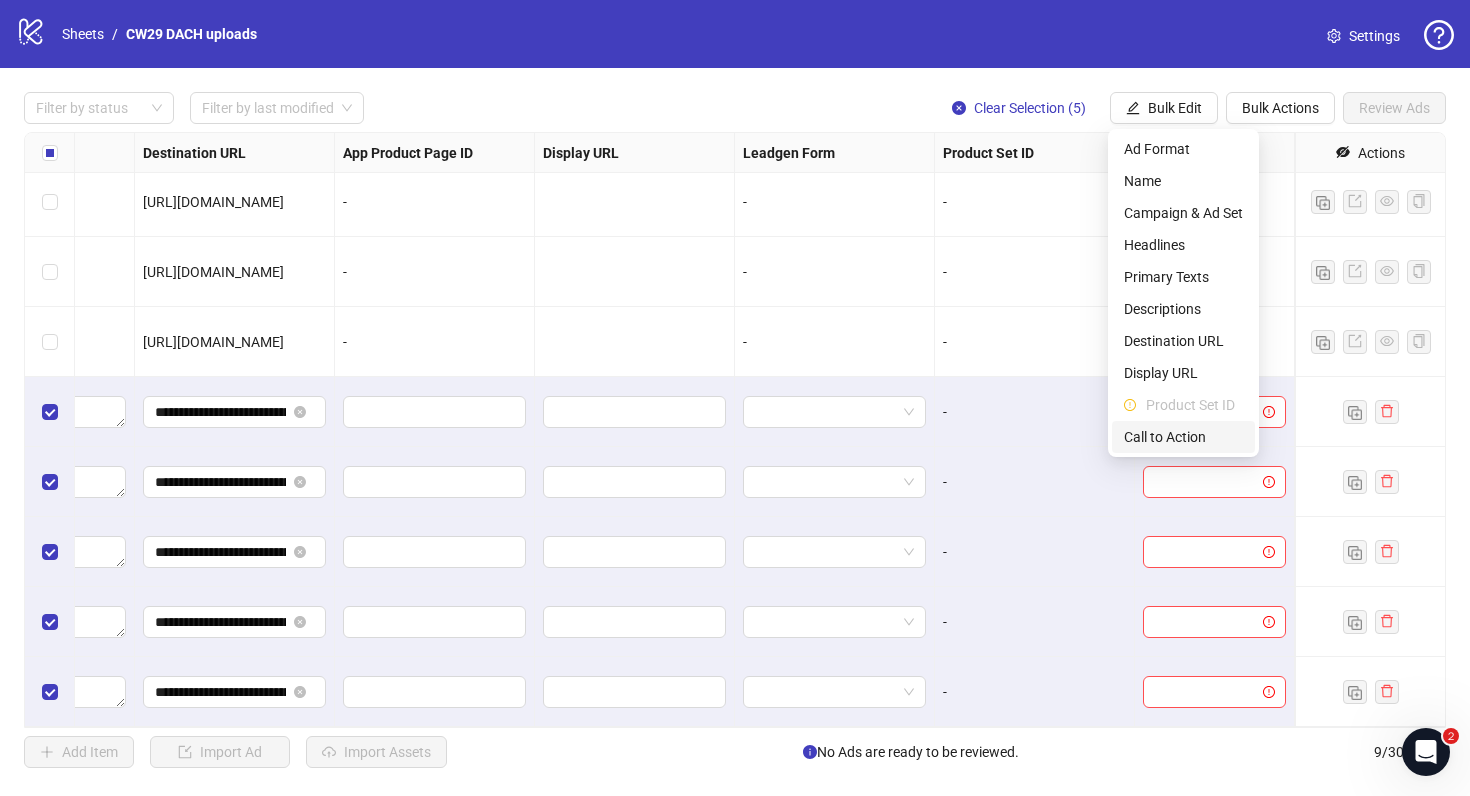 click on "Call to Action" at bounding box center [1183, 437] 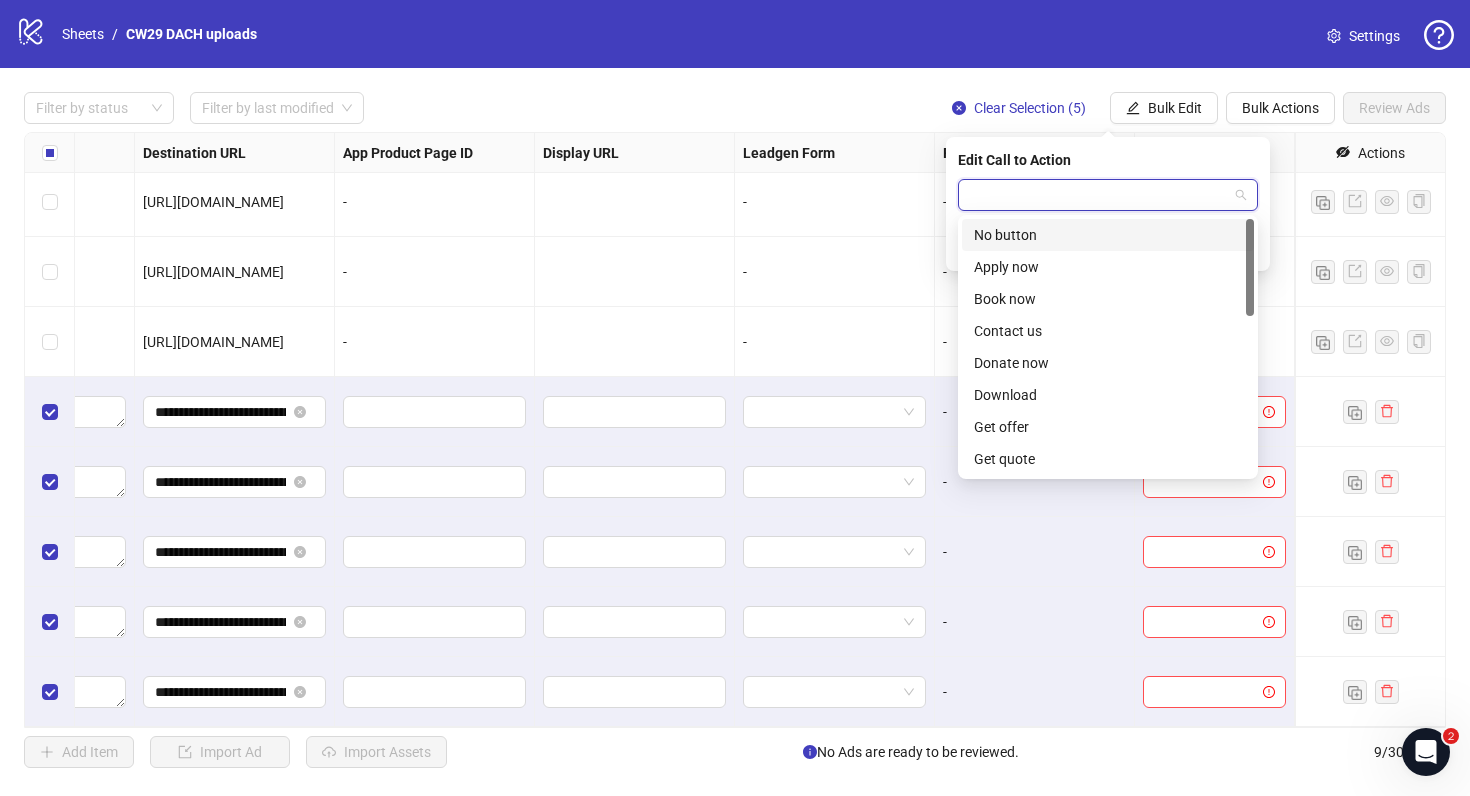click at bounding box center (1099, 195) 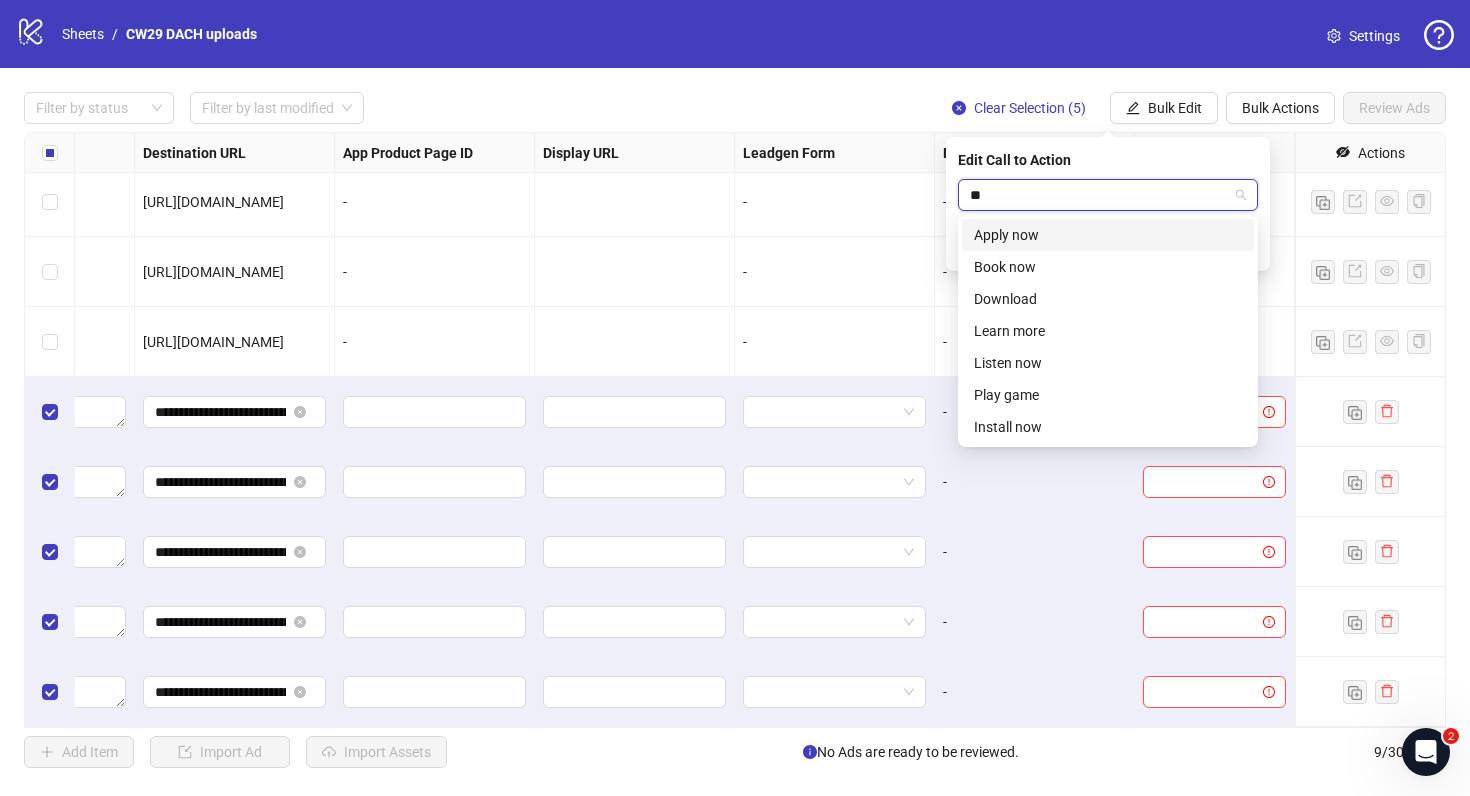 scroll, scrollTop: 0, scrollLeft: 0, axis: both 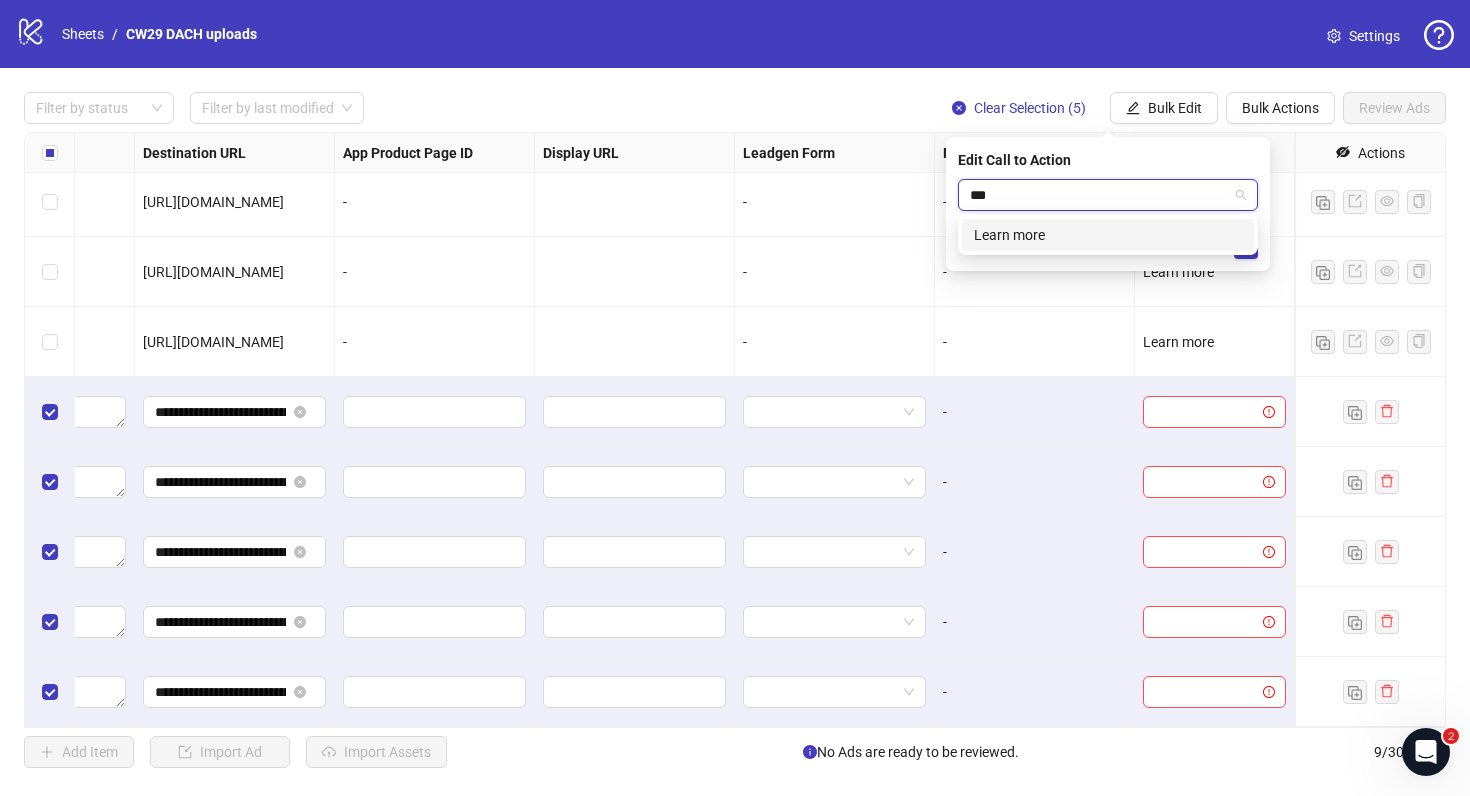 type on "****" 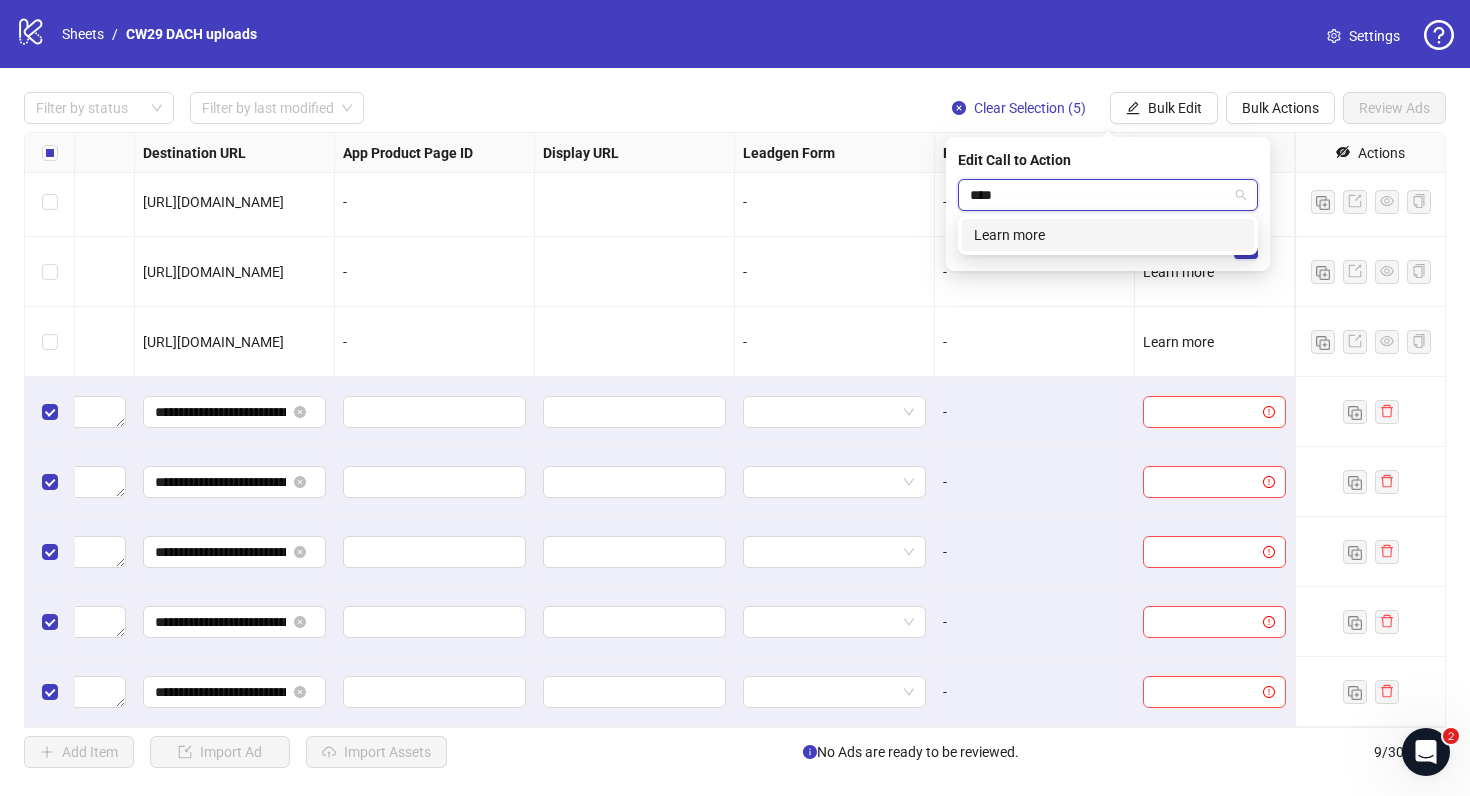 click on "Learn more" at bounding box center (1108, 235) 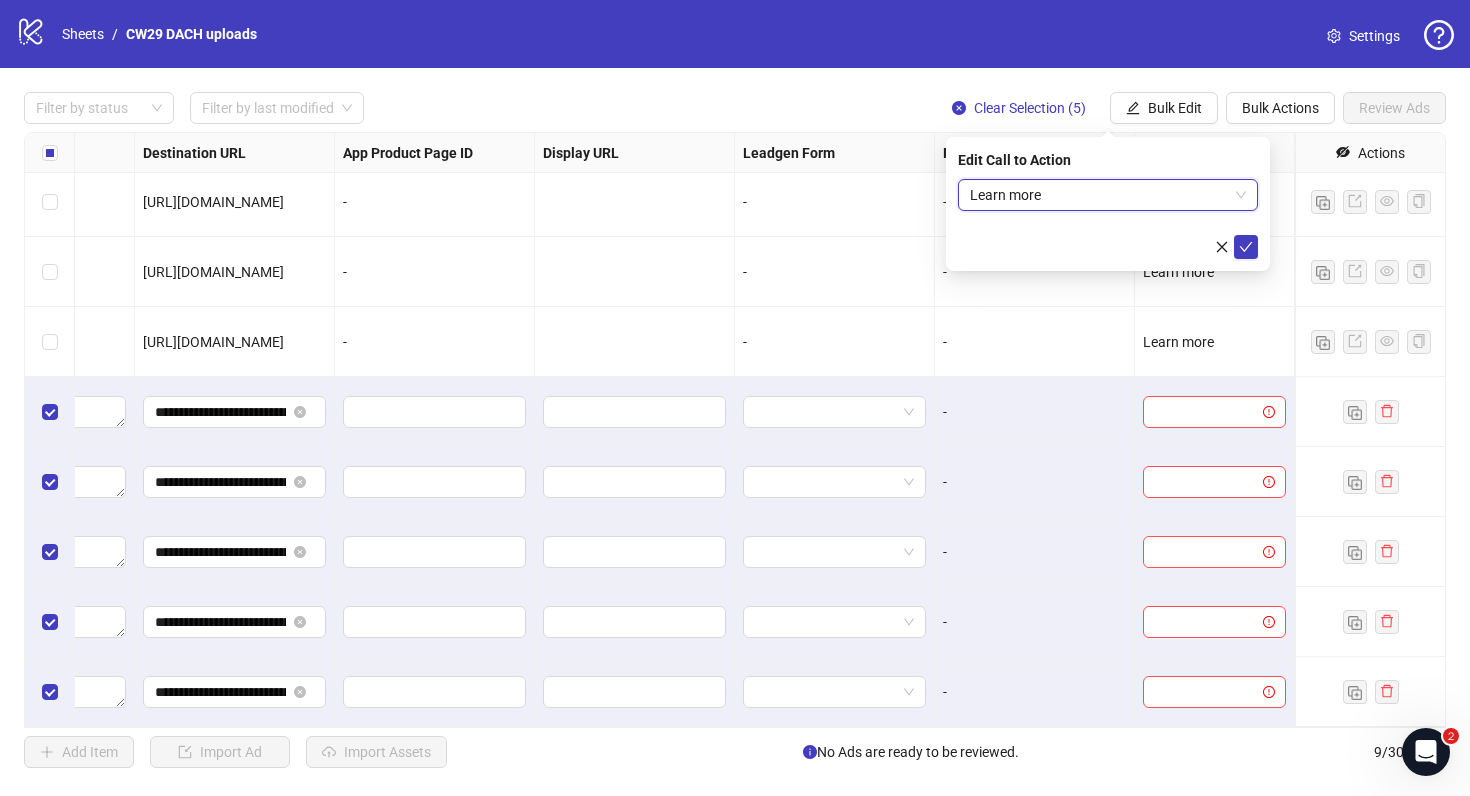 click on "-" at bounding box center [1035, 482] 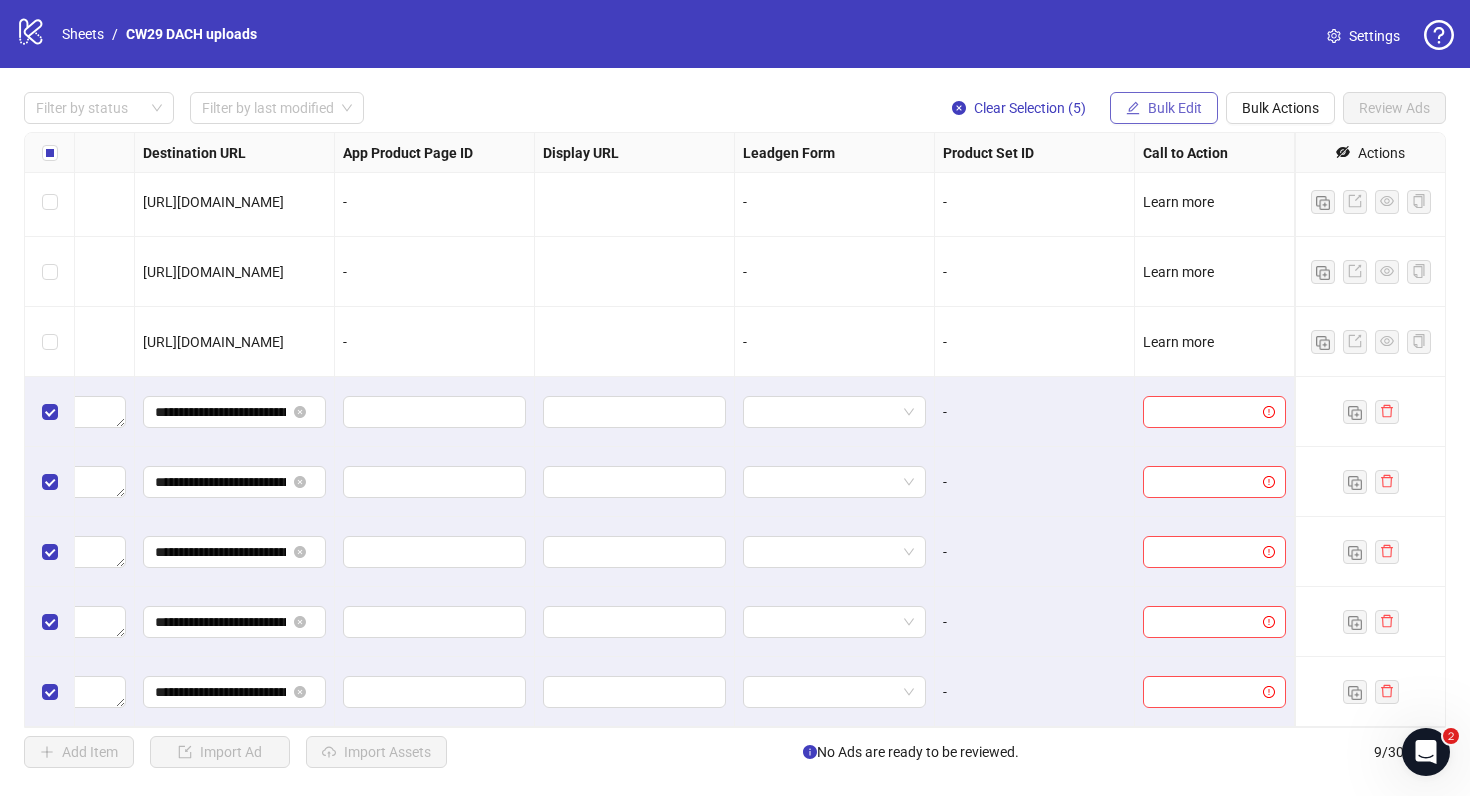click on "Bulk Edit" at bounding box center (1175, 108) 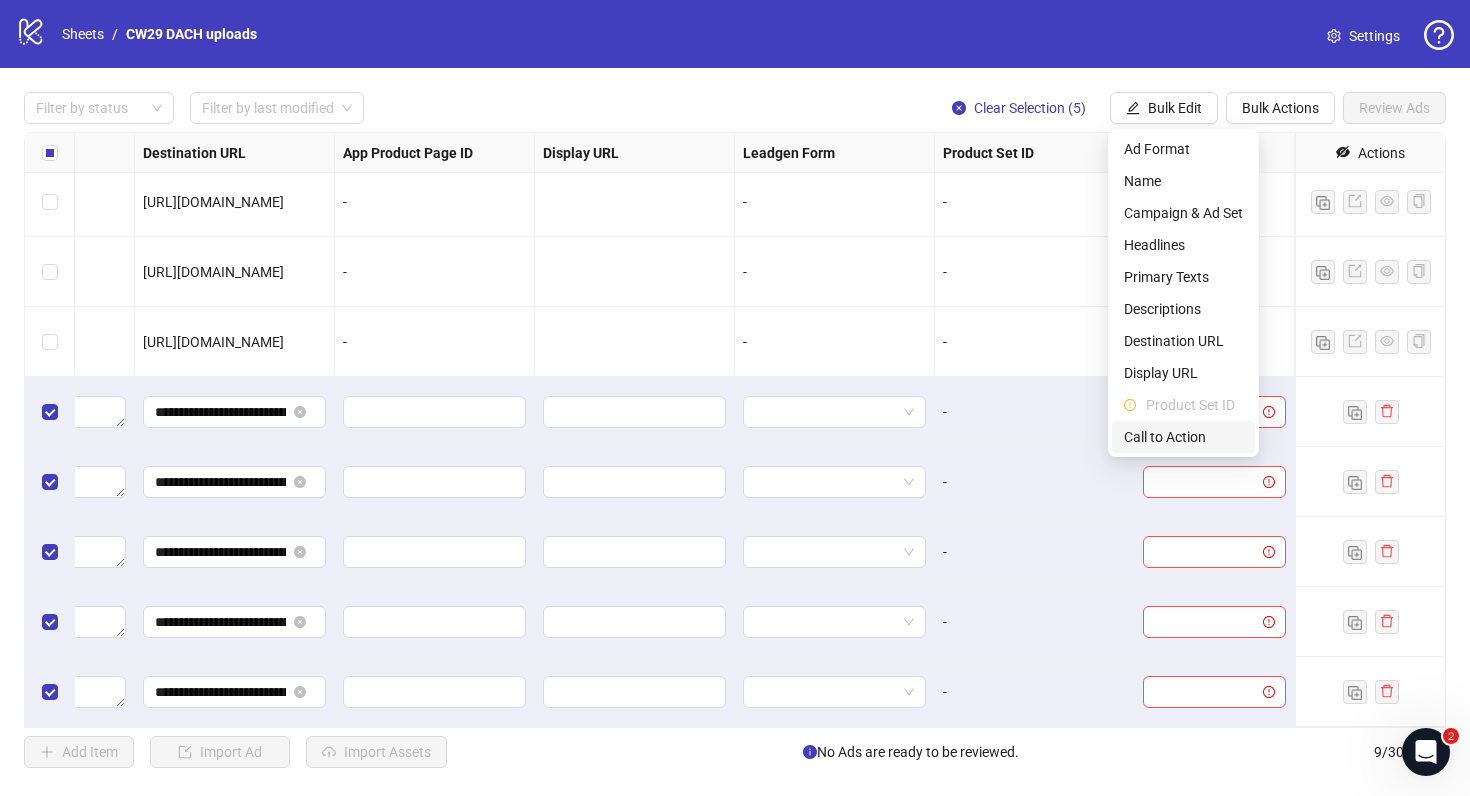 click on "Call to Action" at bounding box center (1183, 437) 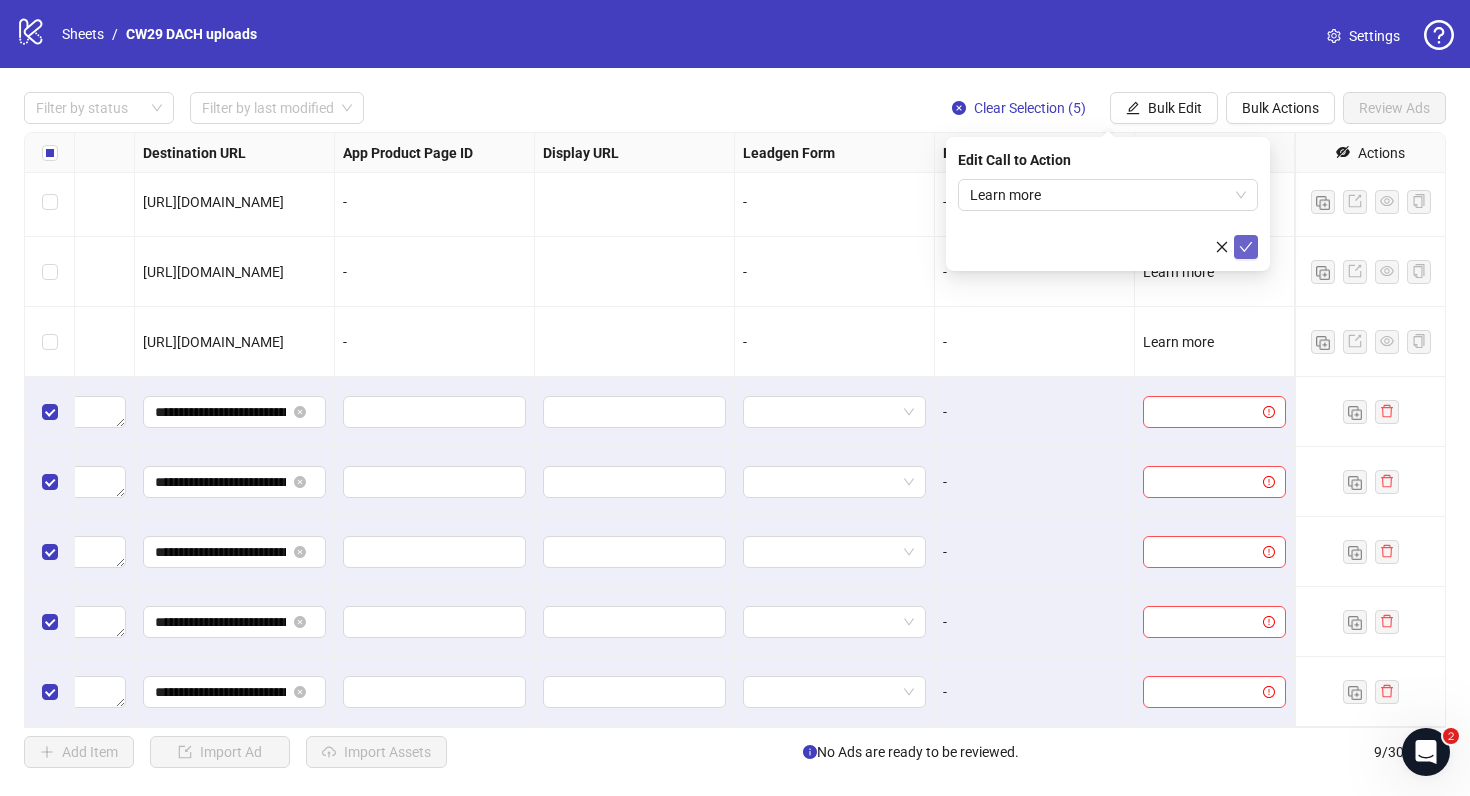 click 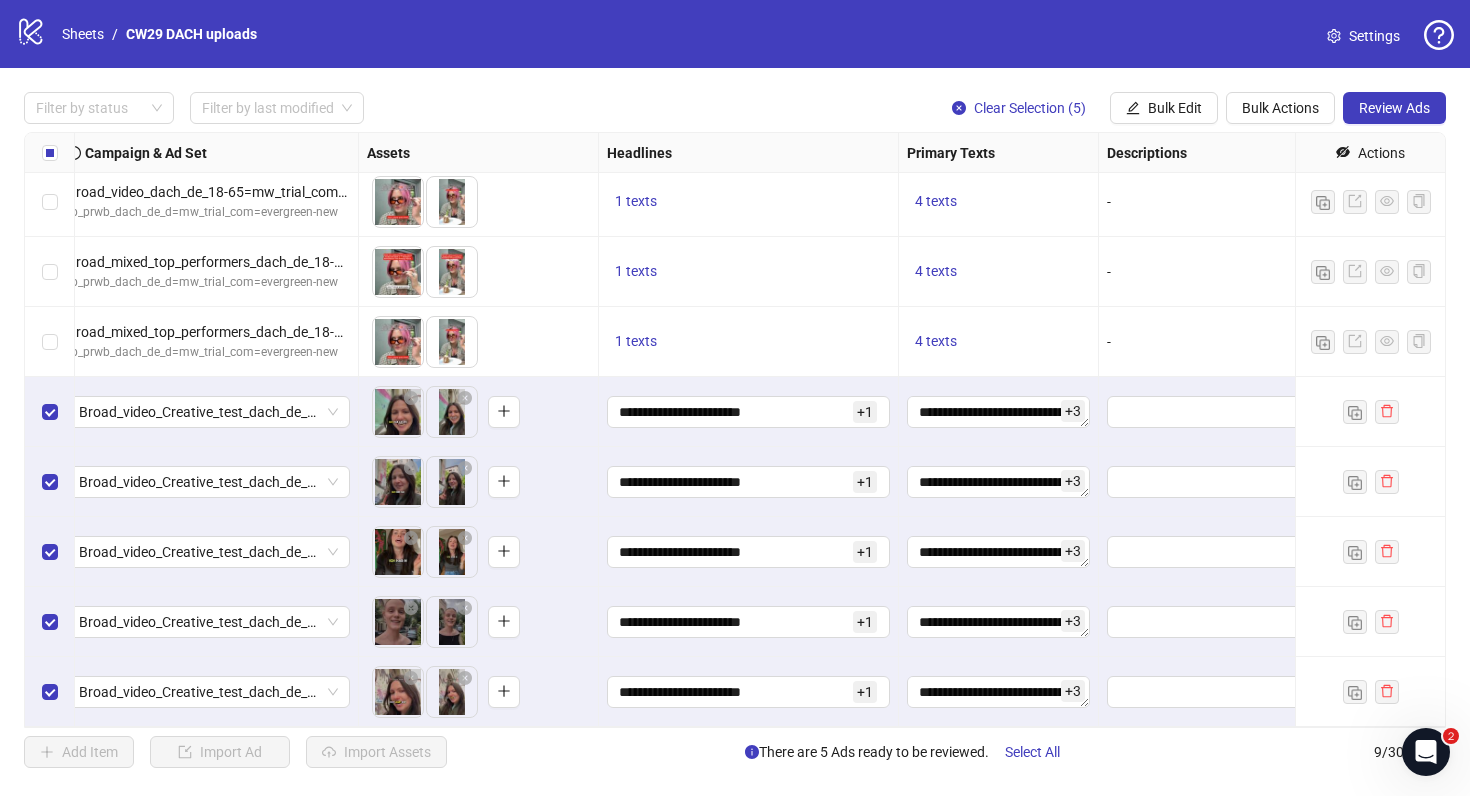 scroll, scrollTop: 76, scrollLeft: 0, axis: vertical 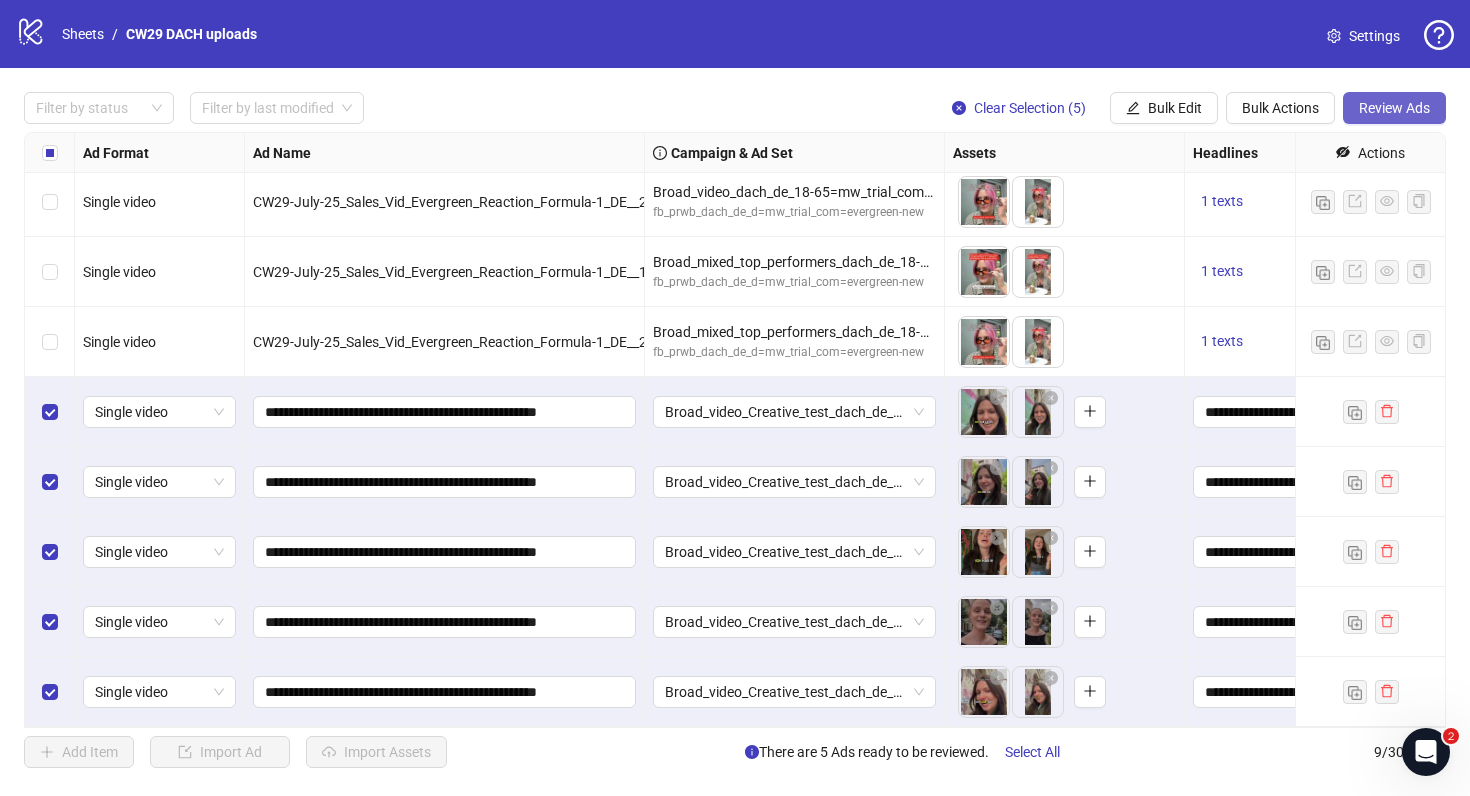 click on "Review Ads" at bounding box center [1394, 108] 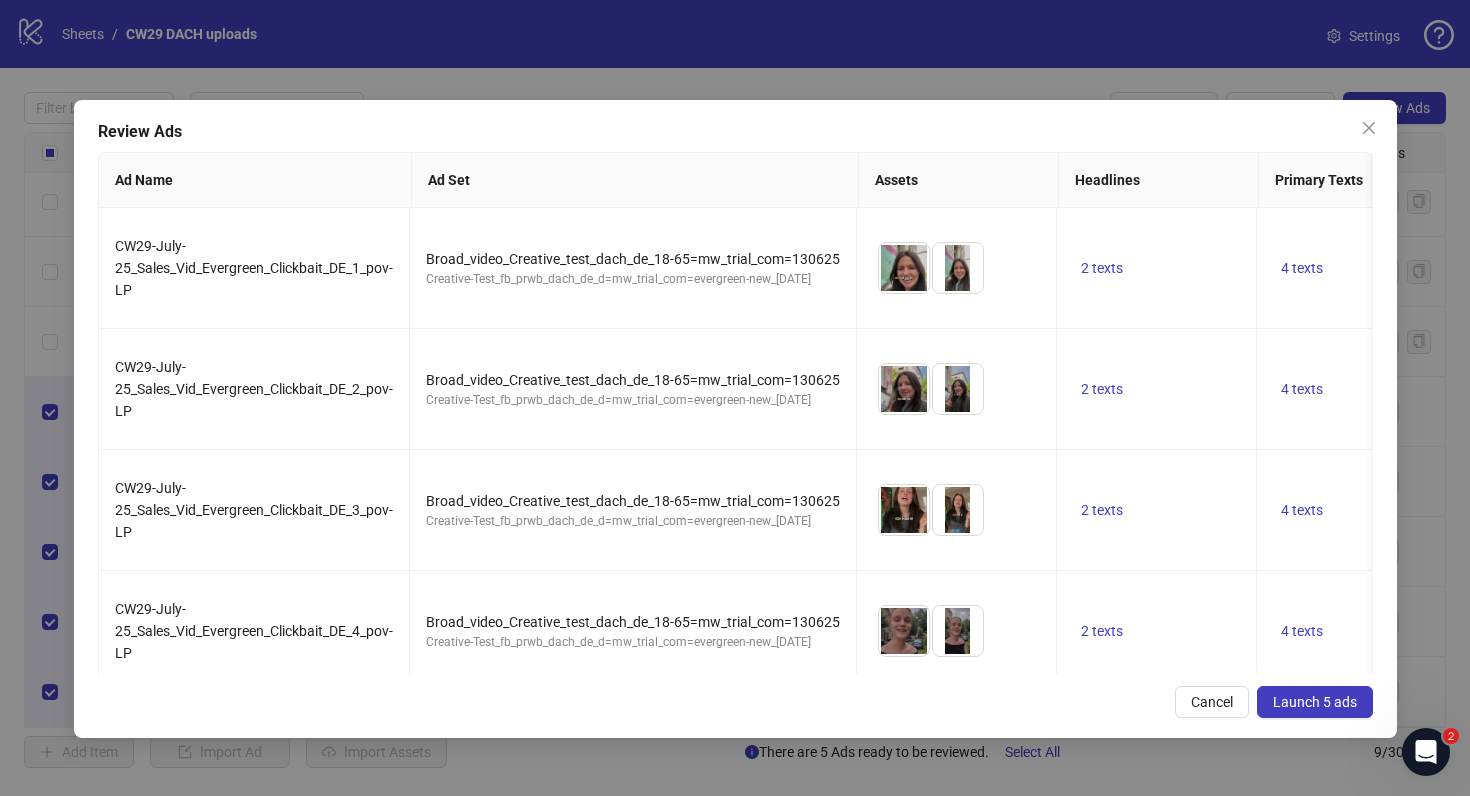 click on "Launch 5 ads" at bounding box center [1315, 702] 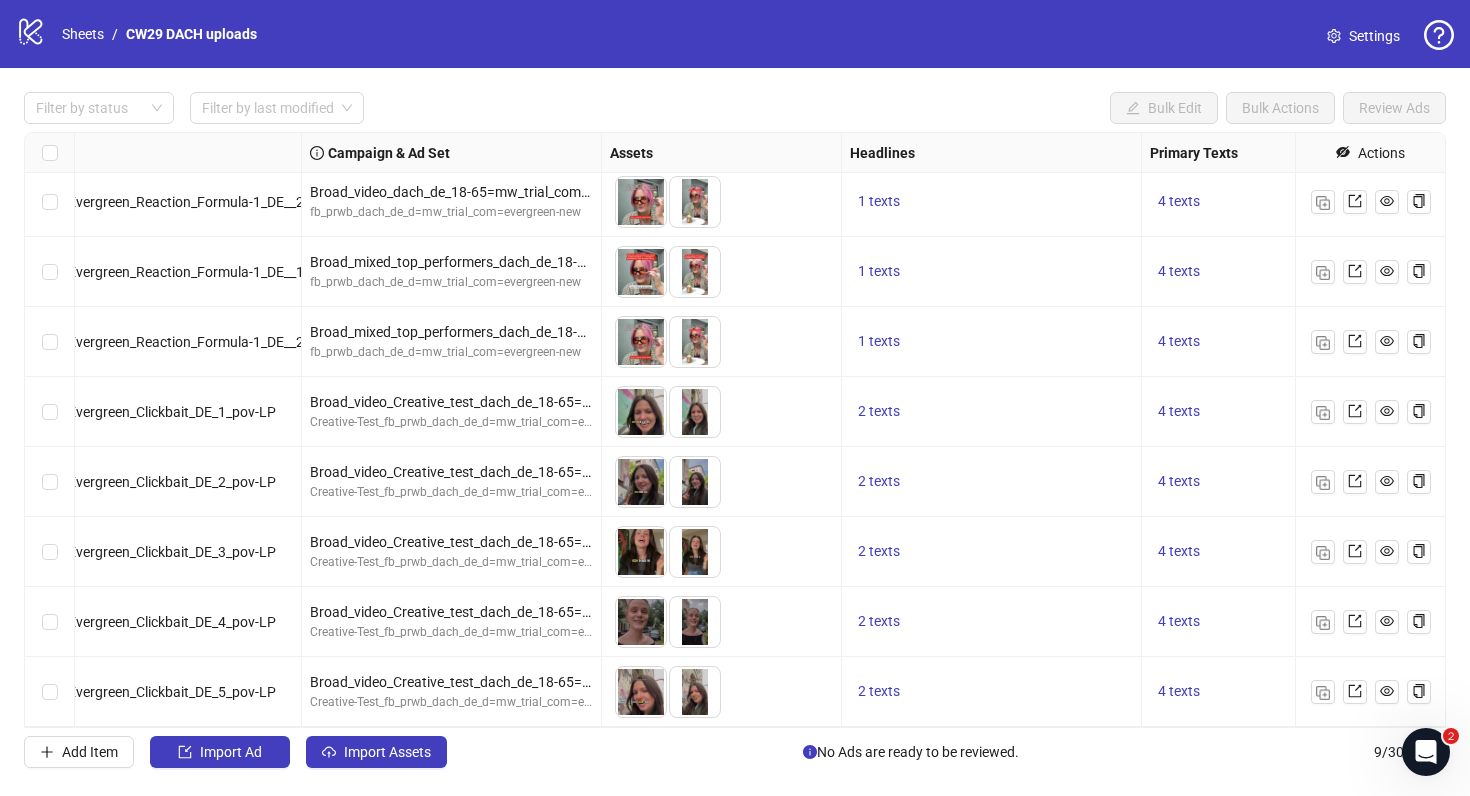 scroll, scrollTop: 76, scrollLeft: 0, axis: vertical 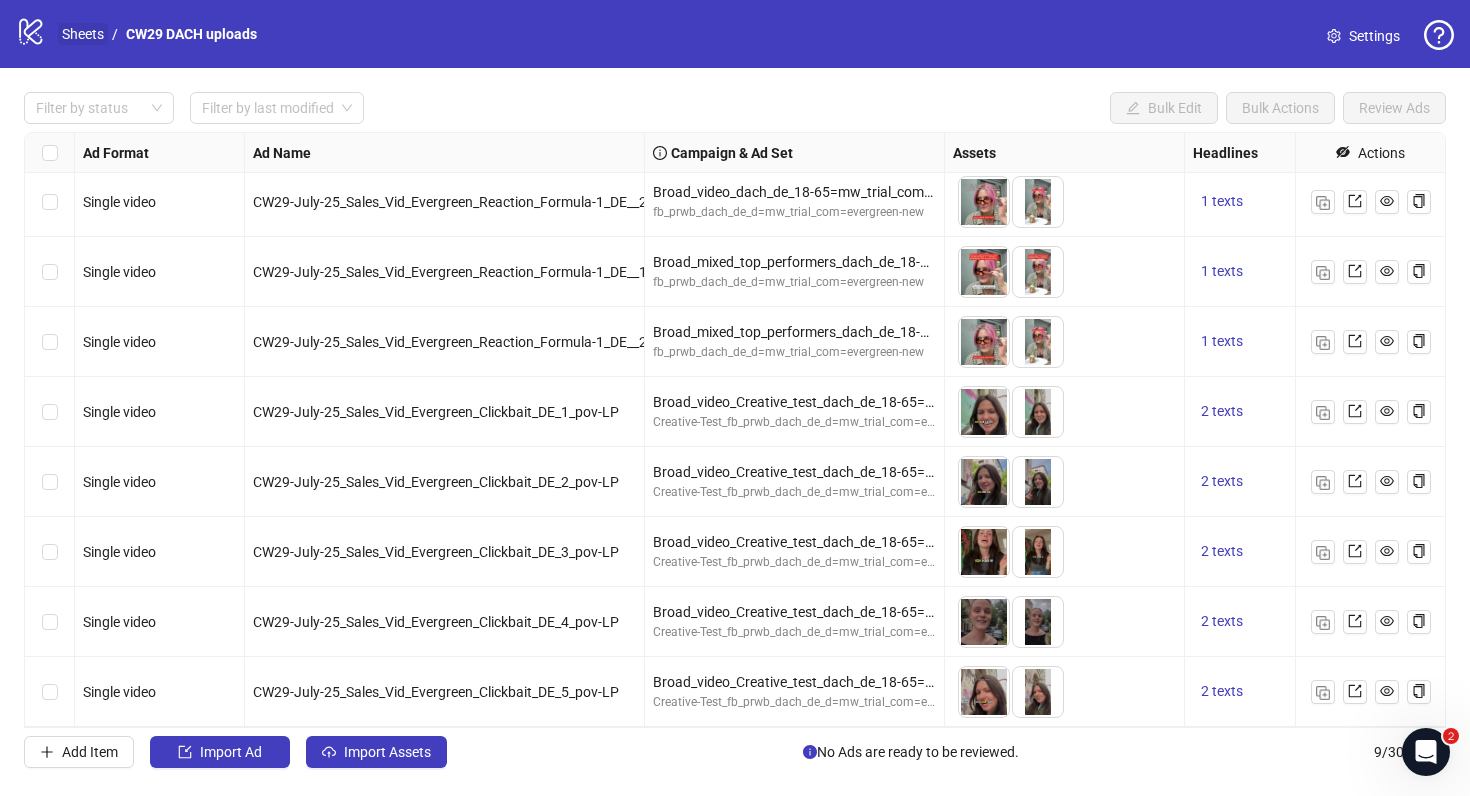 click on "Sheets" at bounding box center [83, 34] 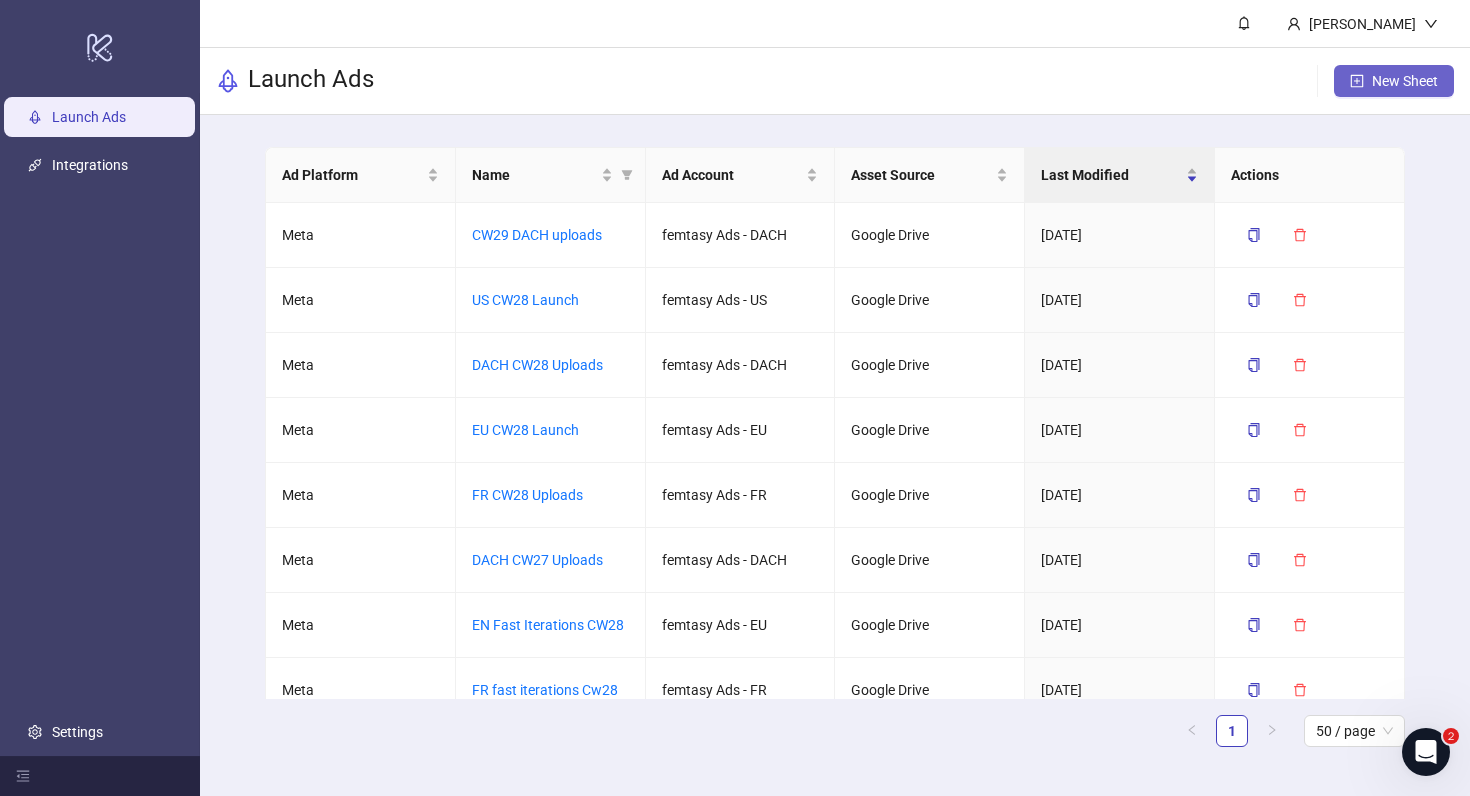 click on "New Sheet" at bounding box center (1405, 81) 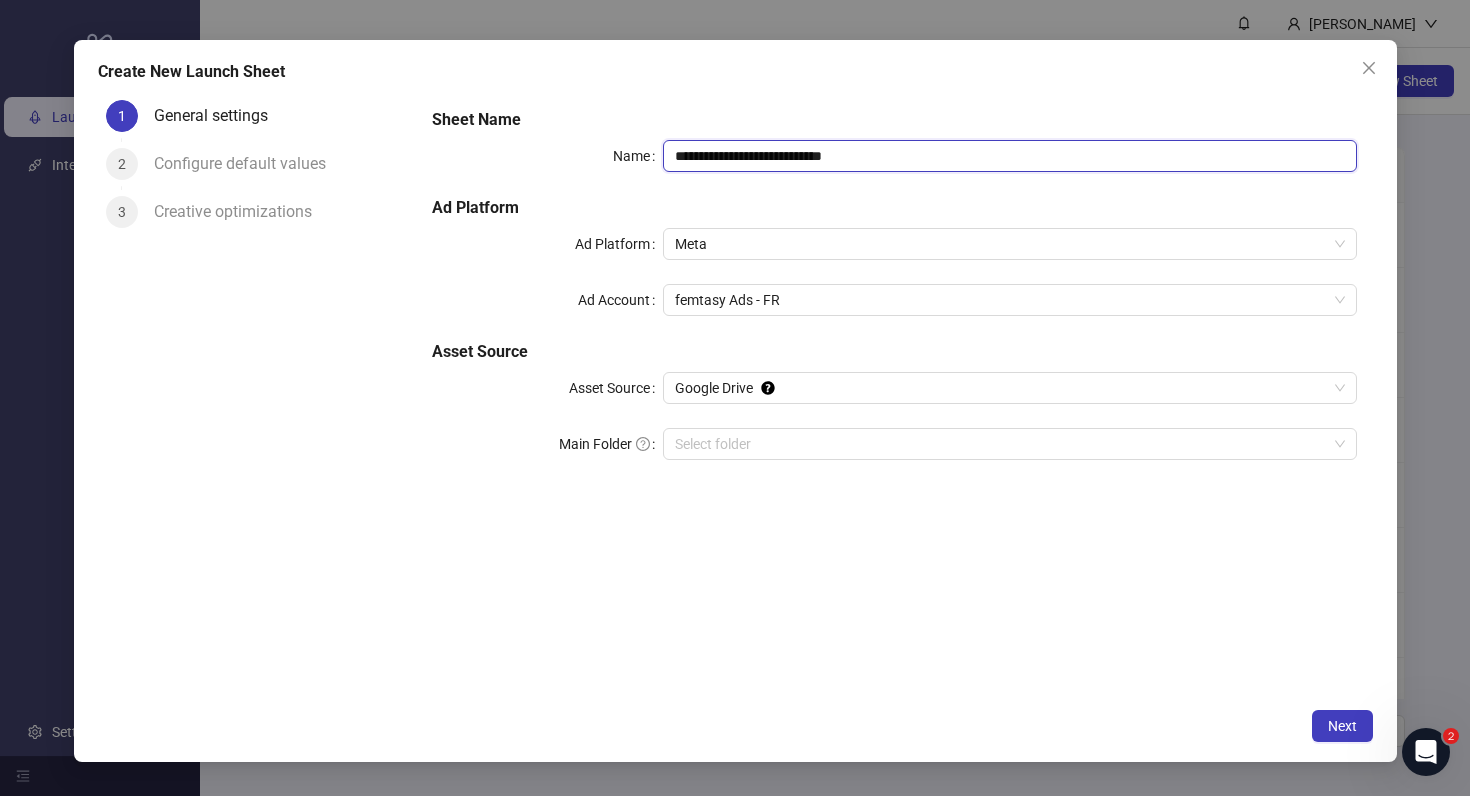 click on "**********" at bounding box center (1009, 156) 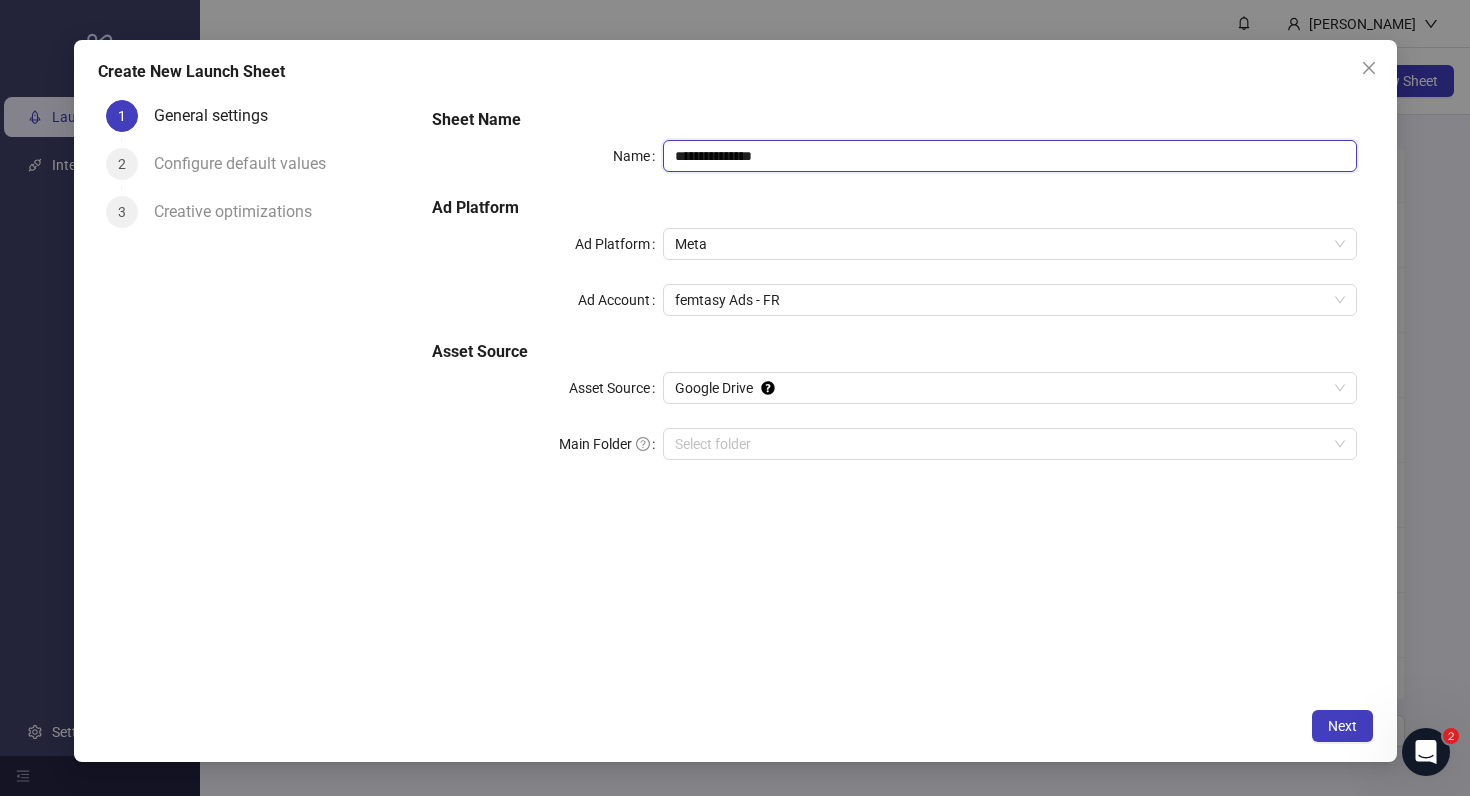 type on "**********" 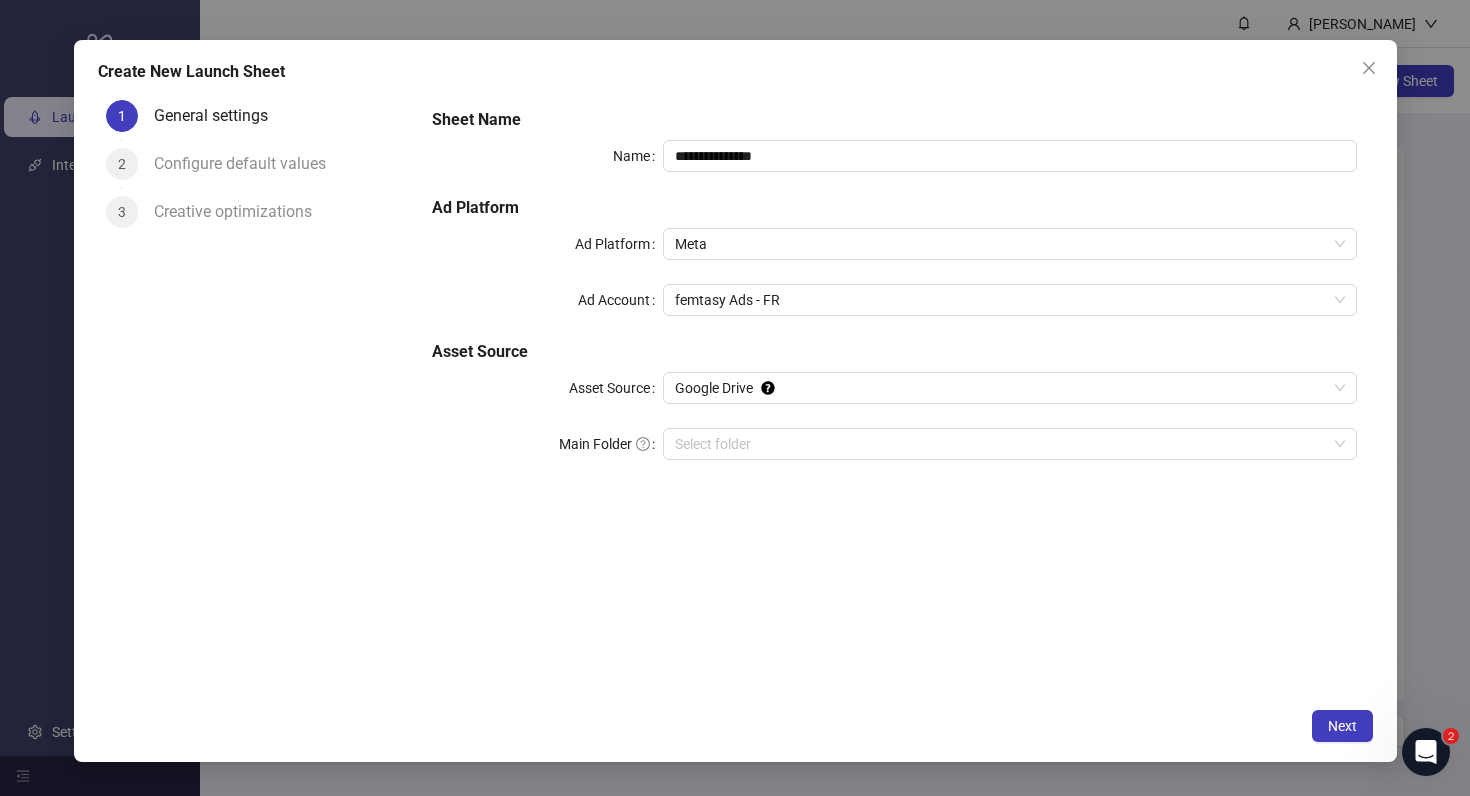 click on "**********" at bounding box center (894, 296) 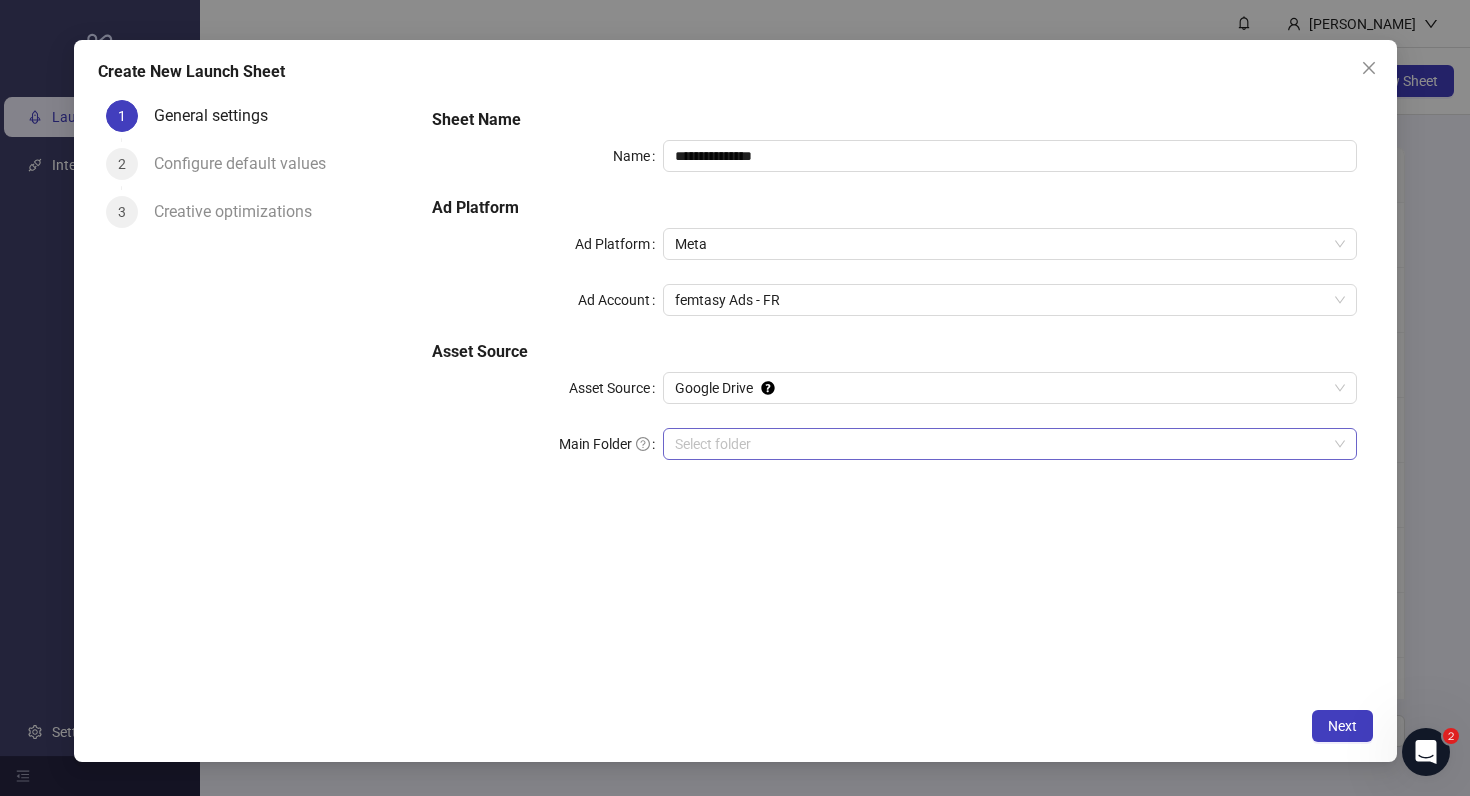 click on "Main Folder" at bounding box center [1000, 444] 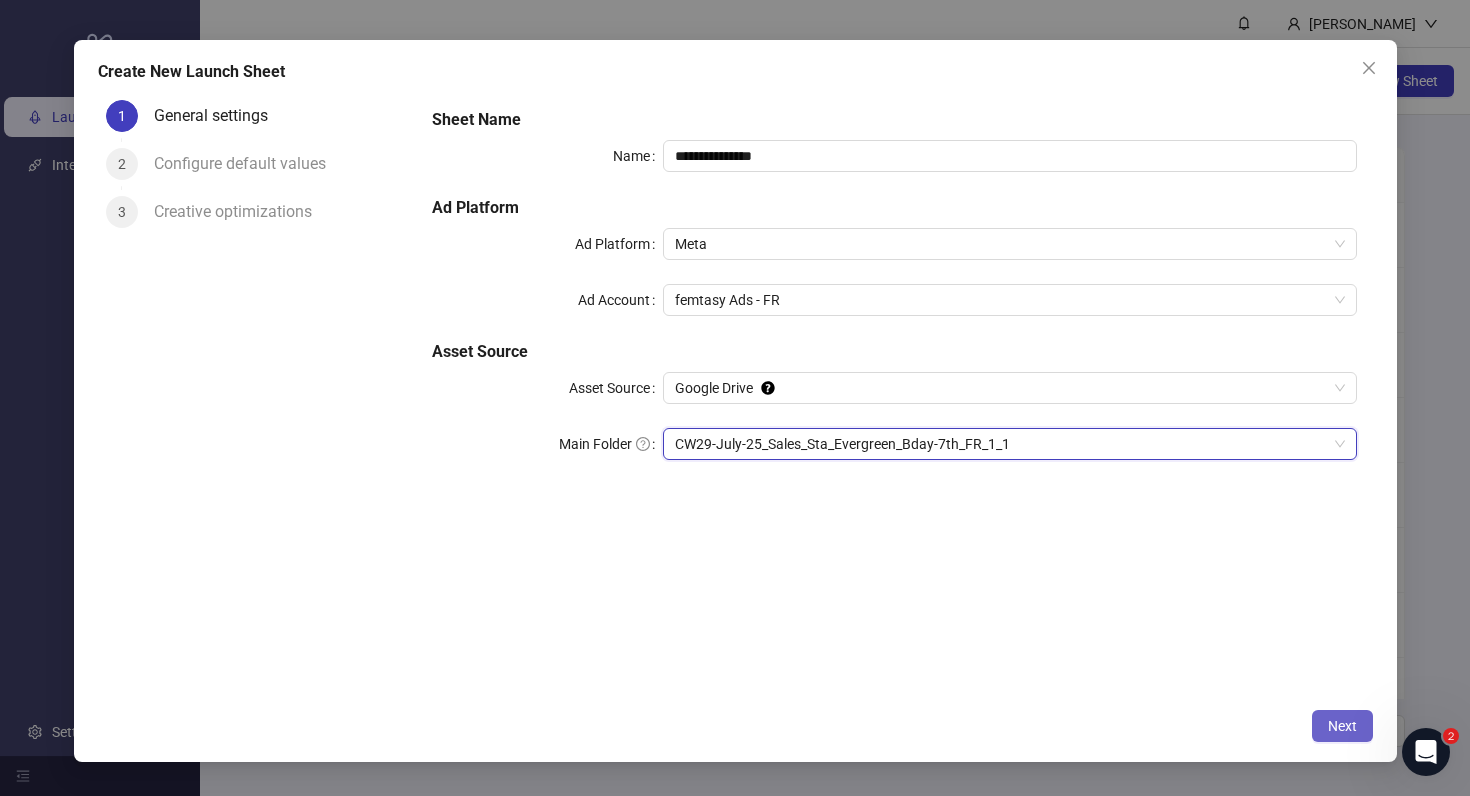 click on "Next" at bounding box center (1342, 726) 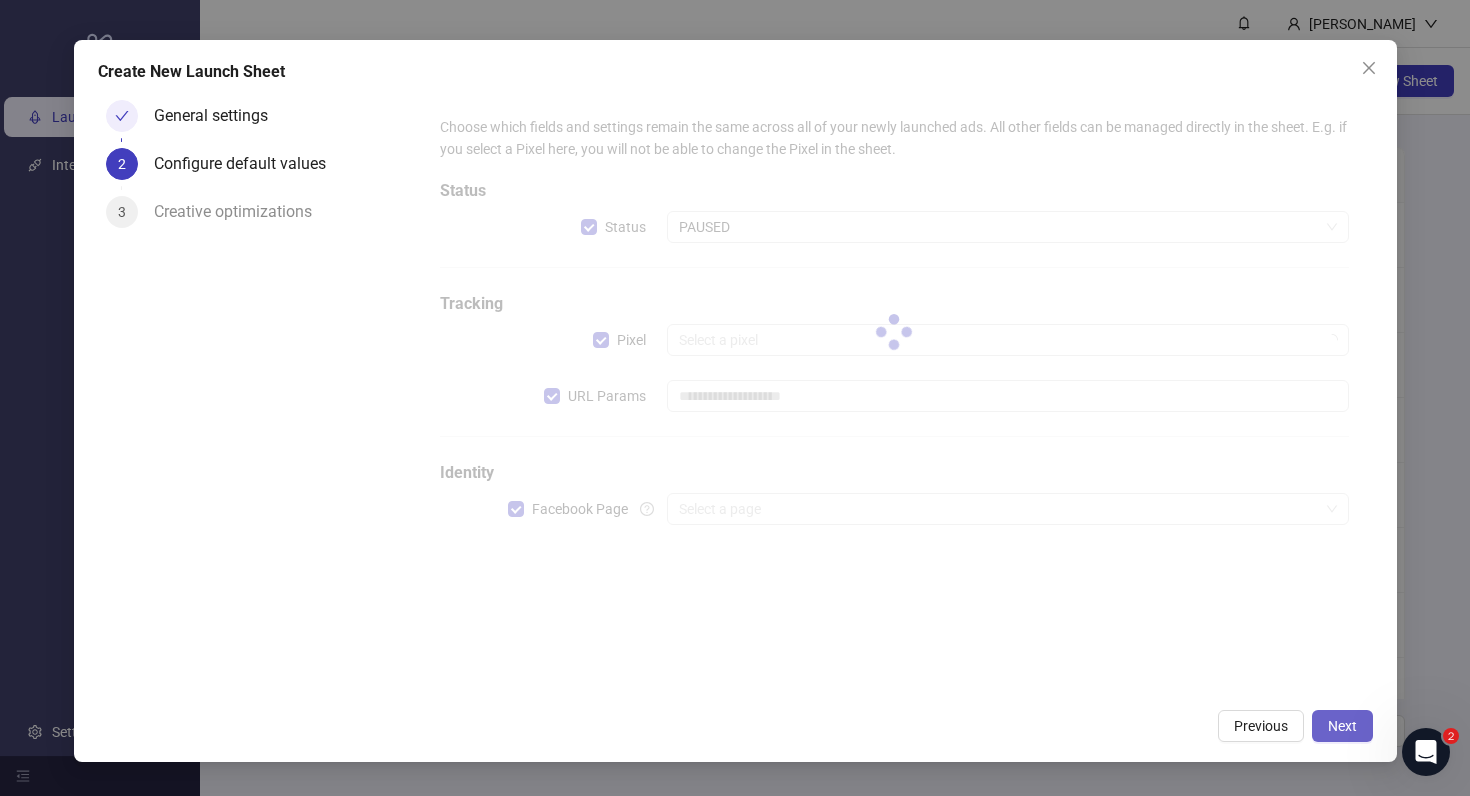 type on "**********" 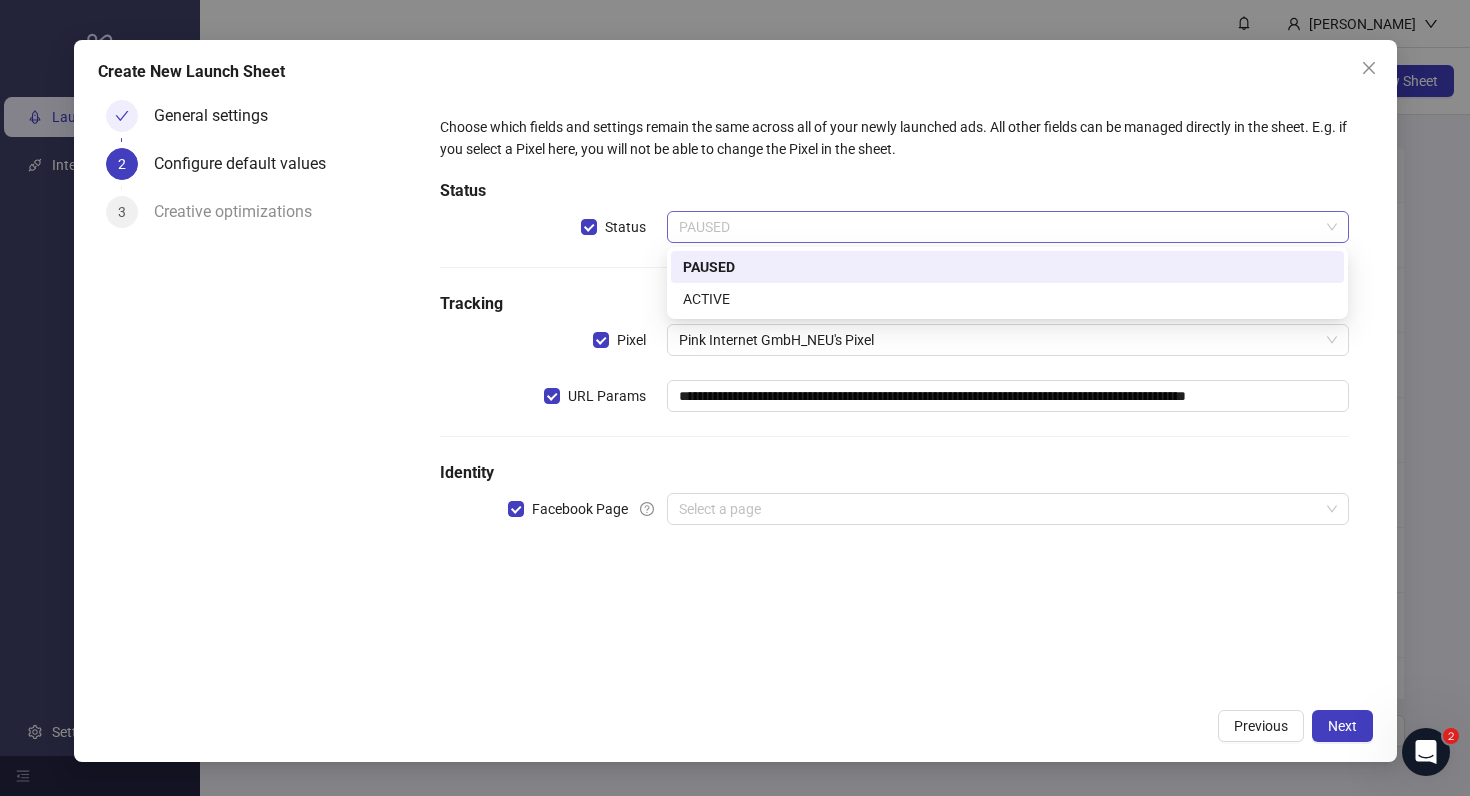 click on "PAUSED" at bounding box center [1007, 227] 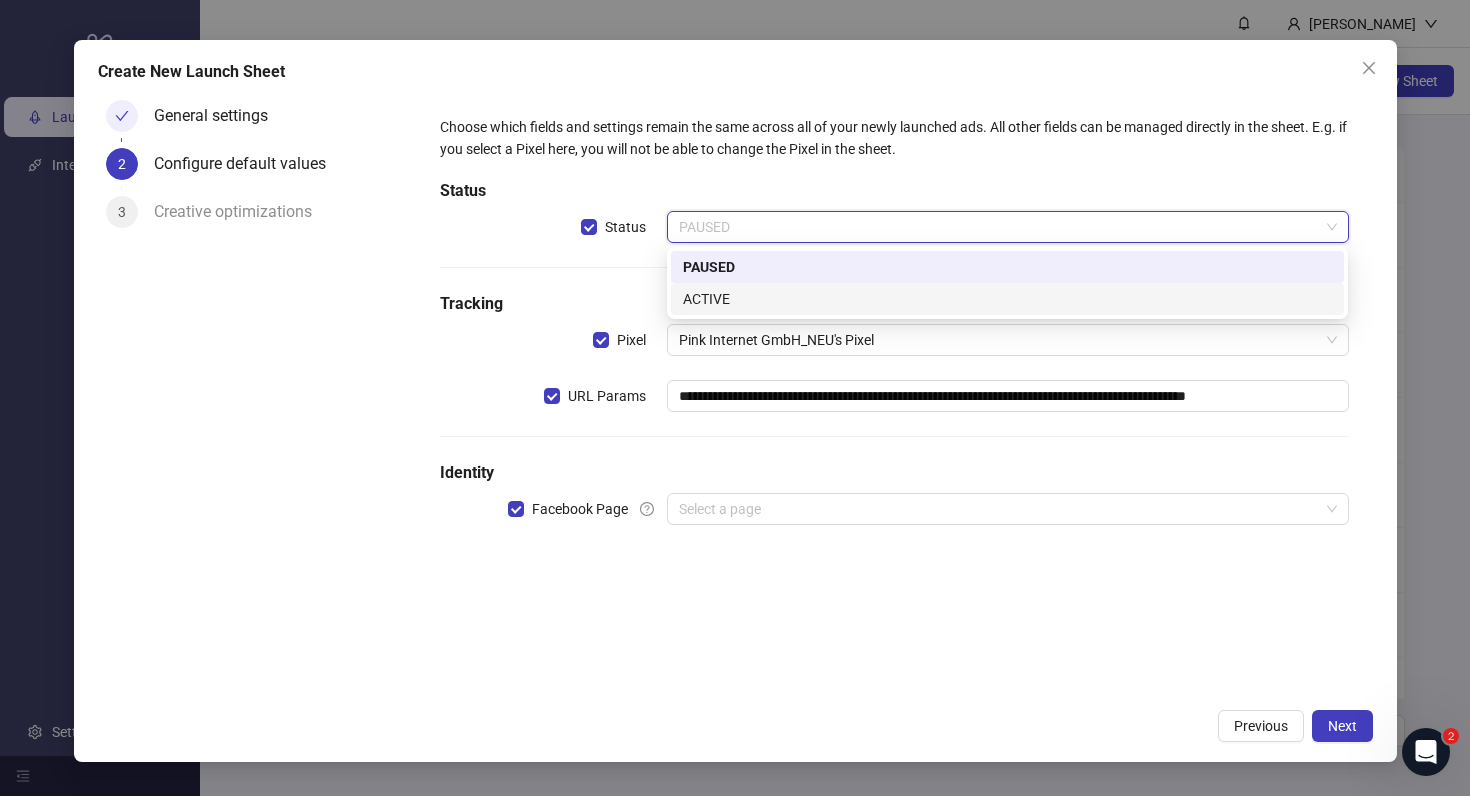 click on "ACTIVE" at bounding box center [1007, 299] 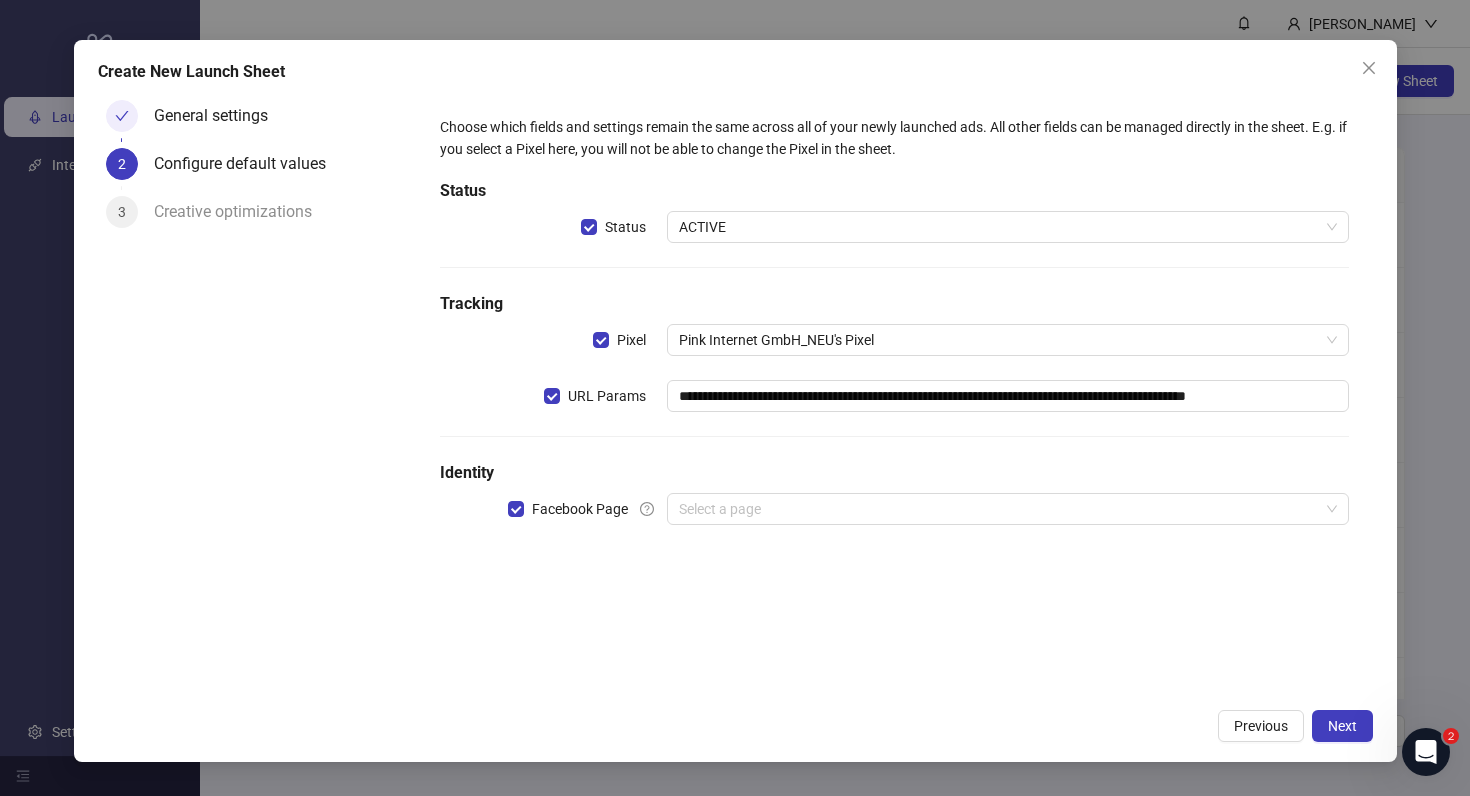 click on "**********" at bounding box center [894, 332] 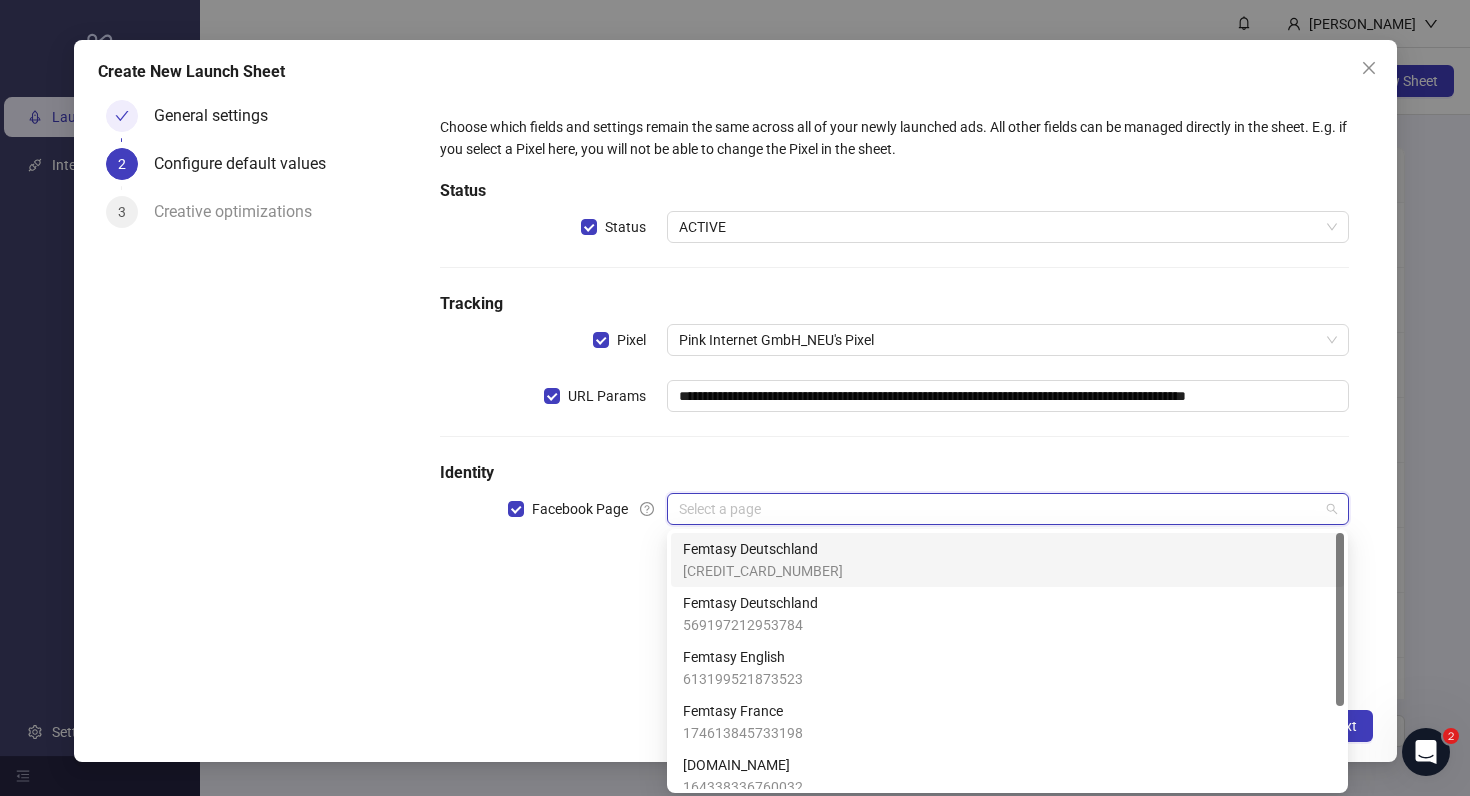 click at bounding box center [998, 509] 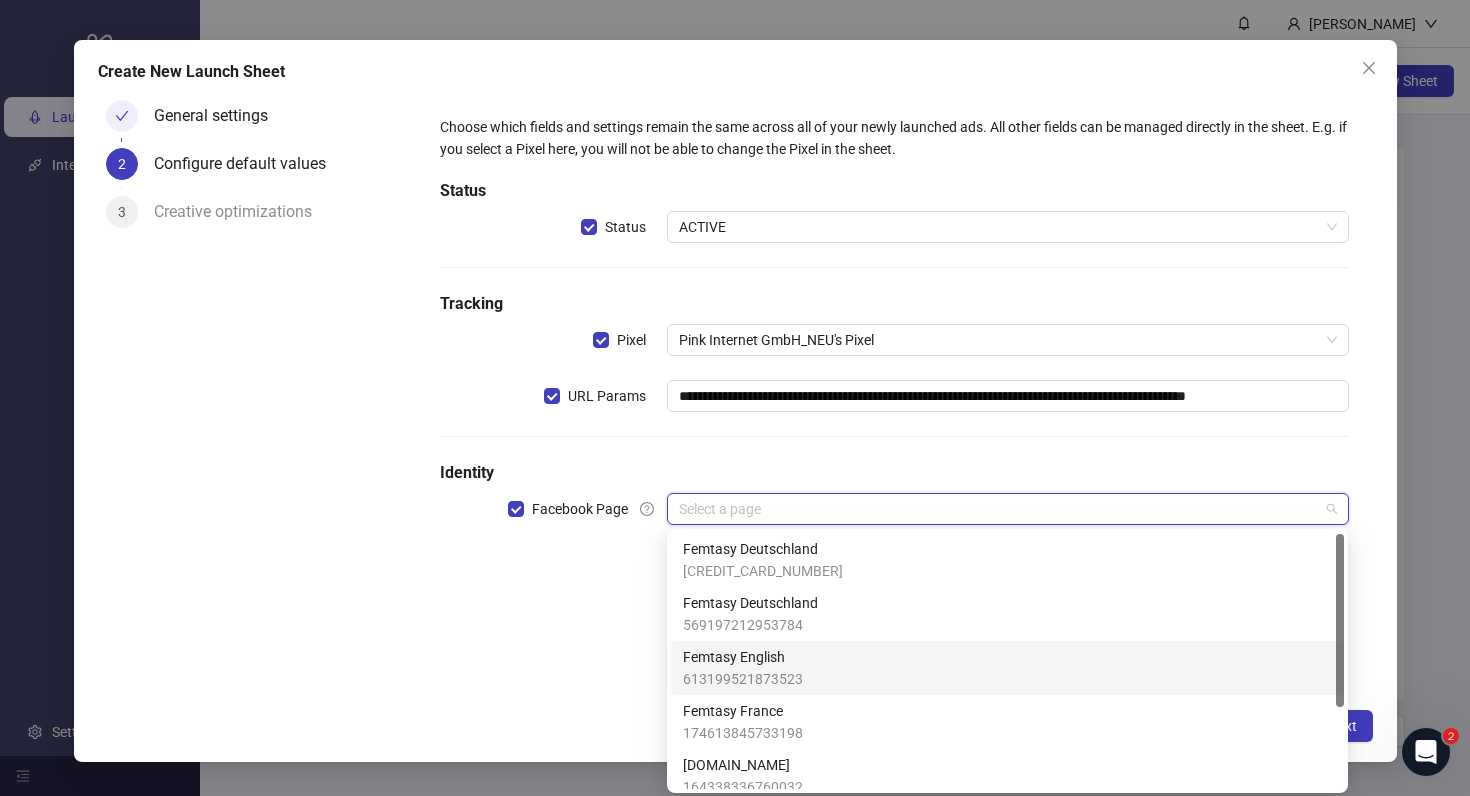 scroll, scrollTop: 122, scrollLeft: 0, axis: vertical 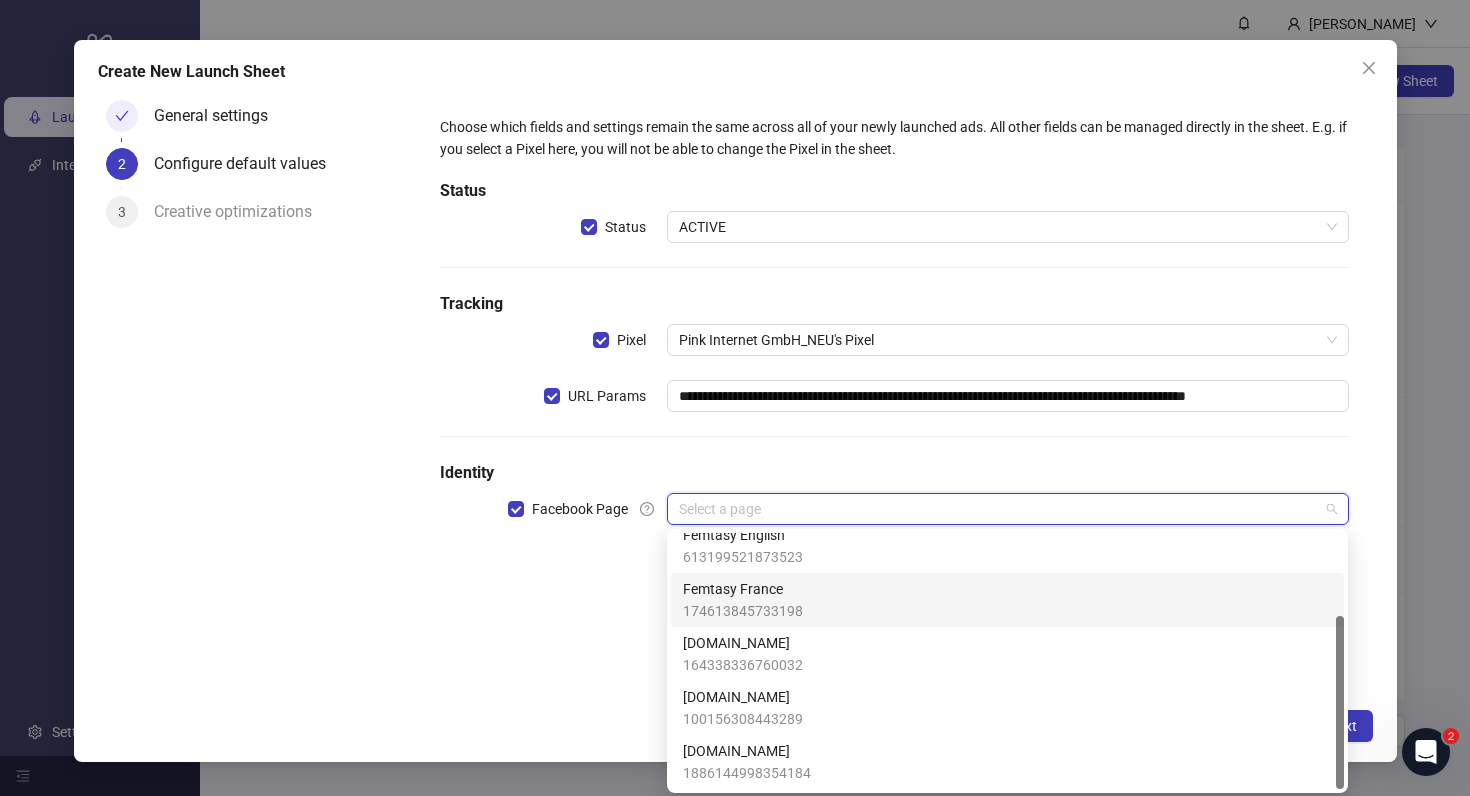 click on "Femtasy France 174613845733198" at bounding box center [1007, 600] 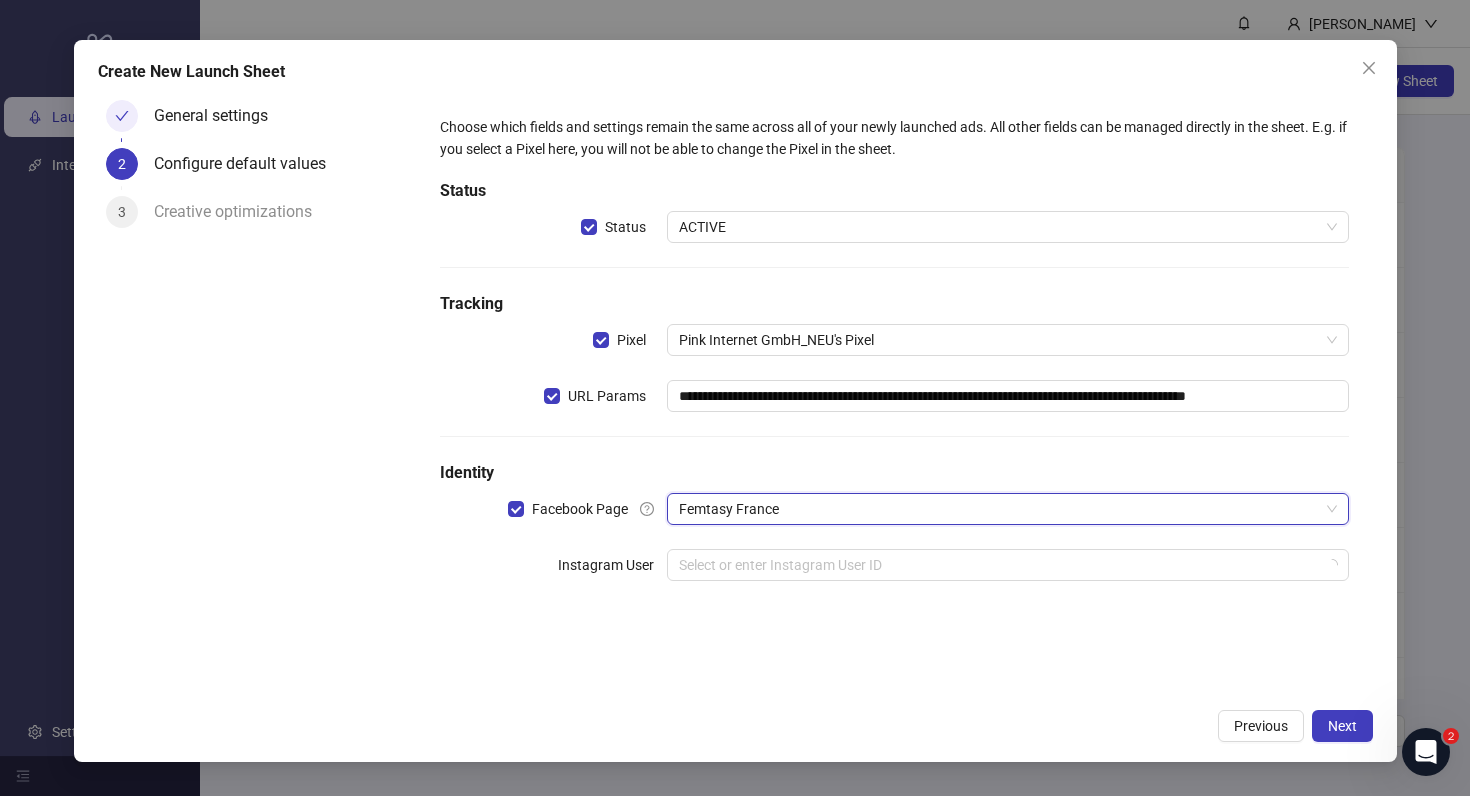 click on "**********" at bounding box center [894, 395] 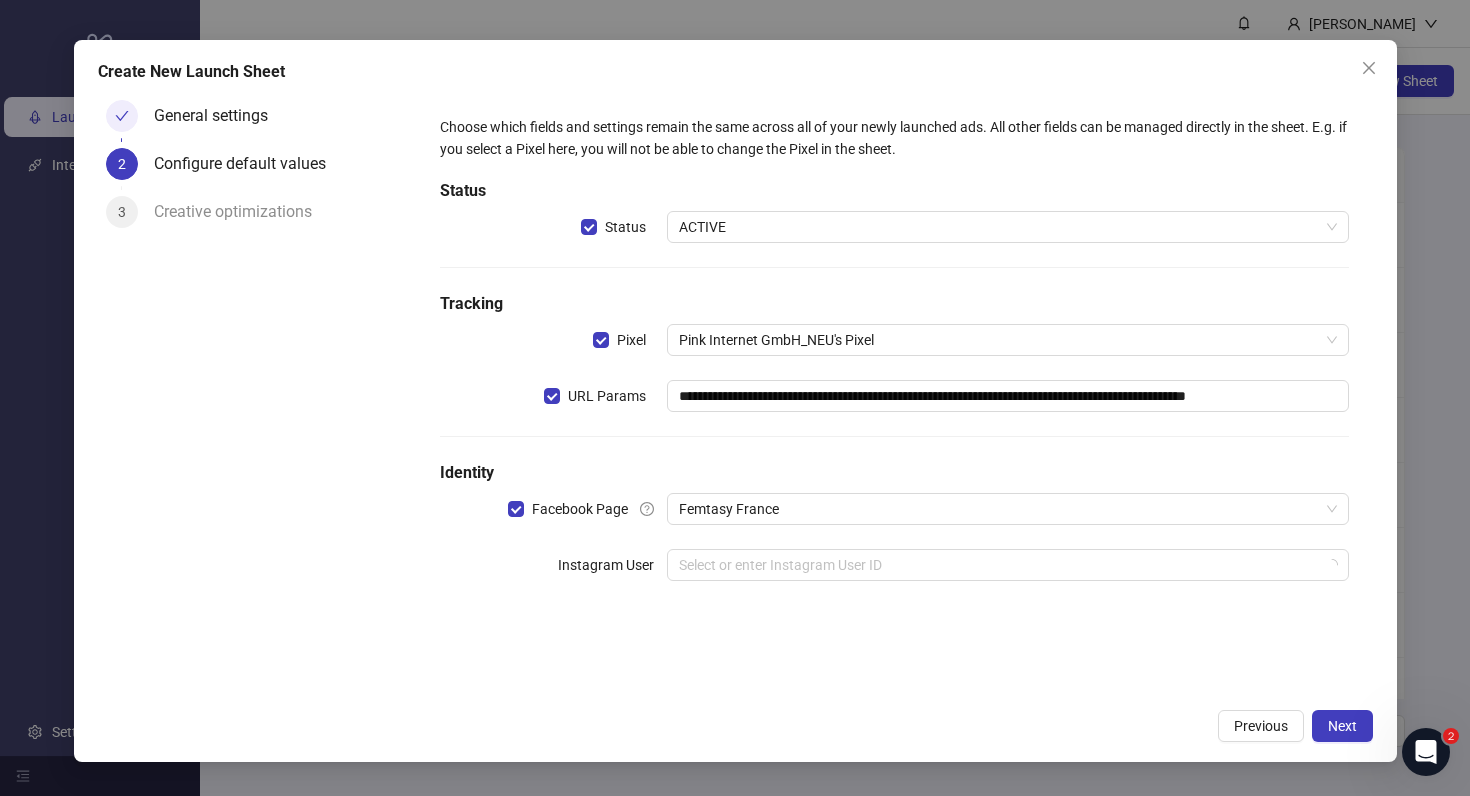 click on "**********" at bounding box center [894, 360] 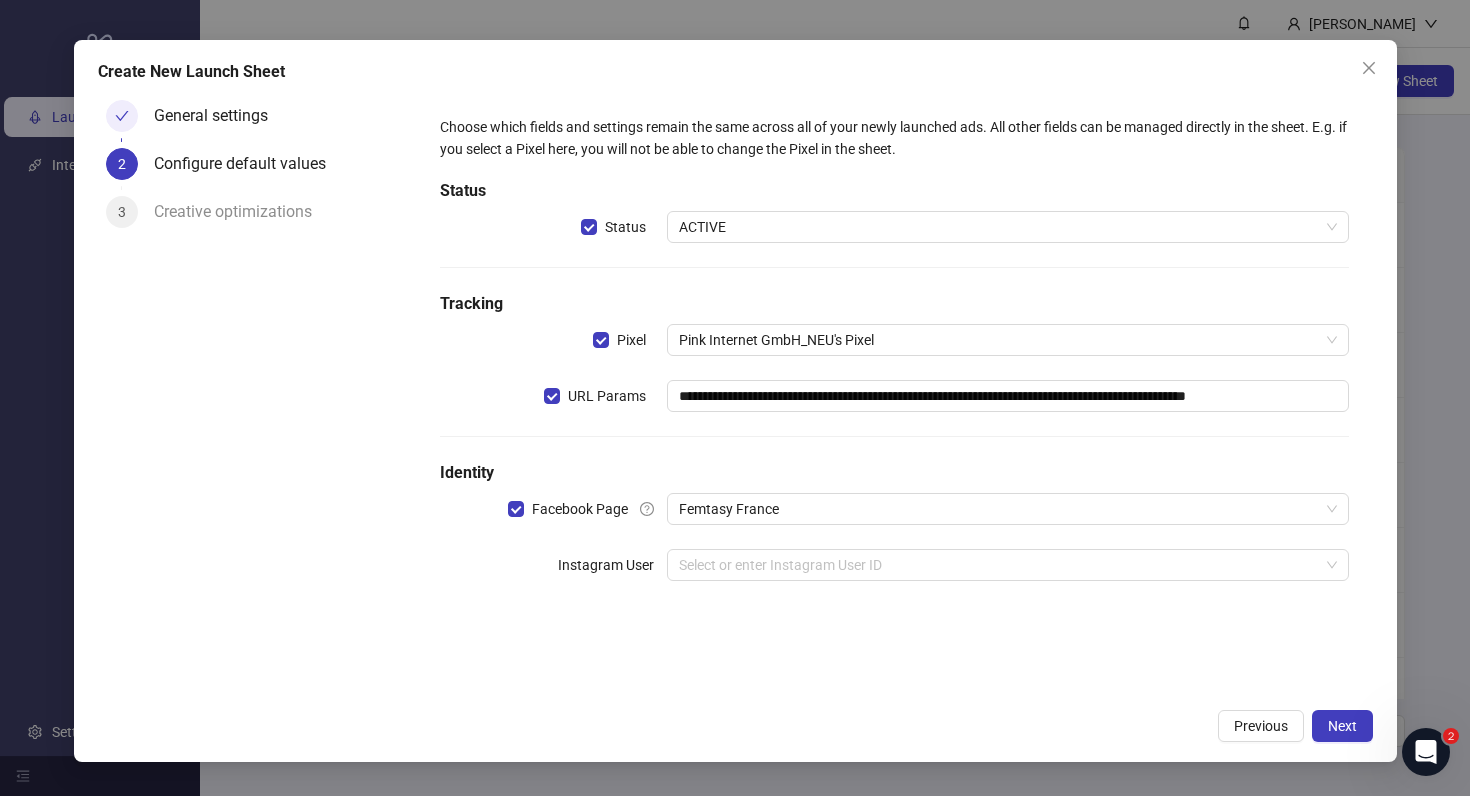 click on "General settings" at bounding box center (219, 116) 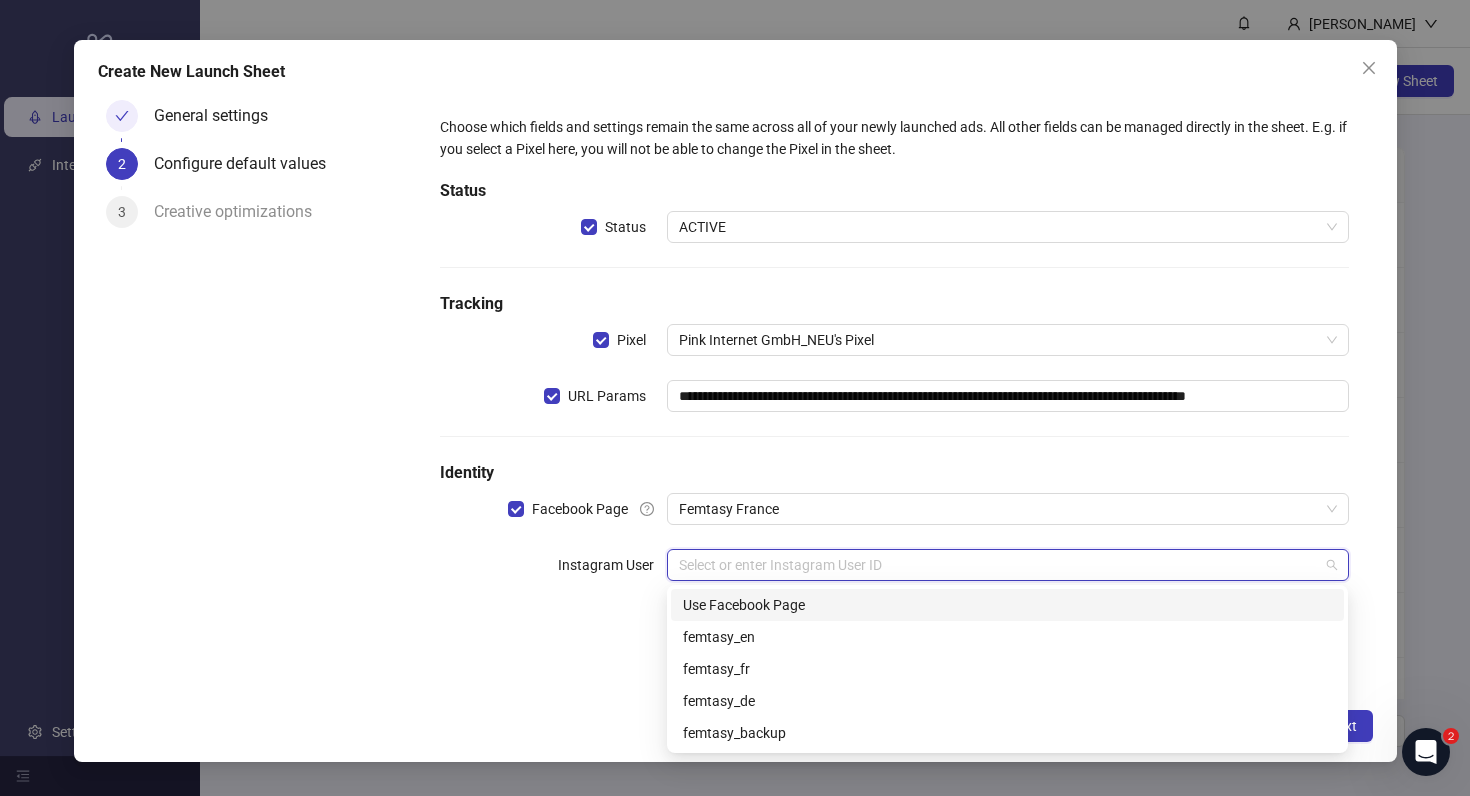 click at bounding box center (998, 565) 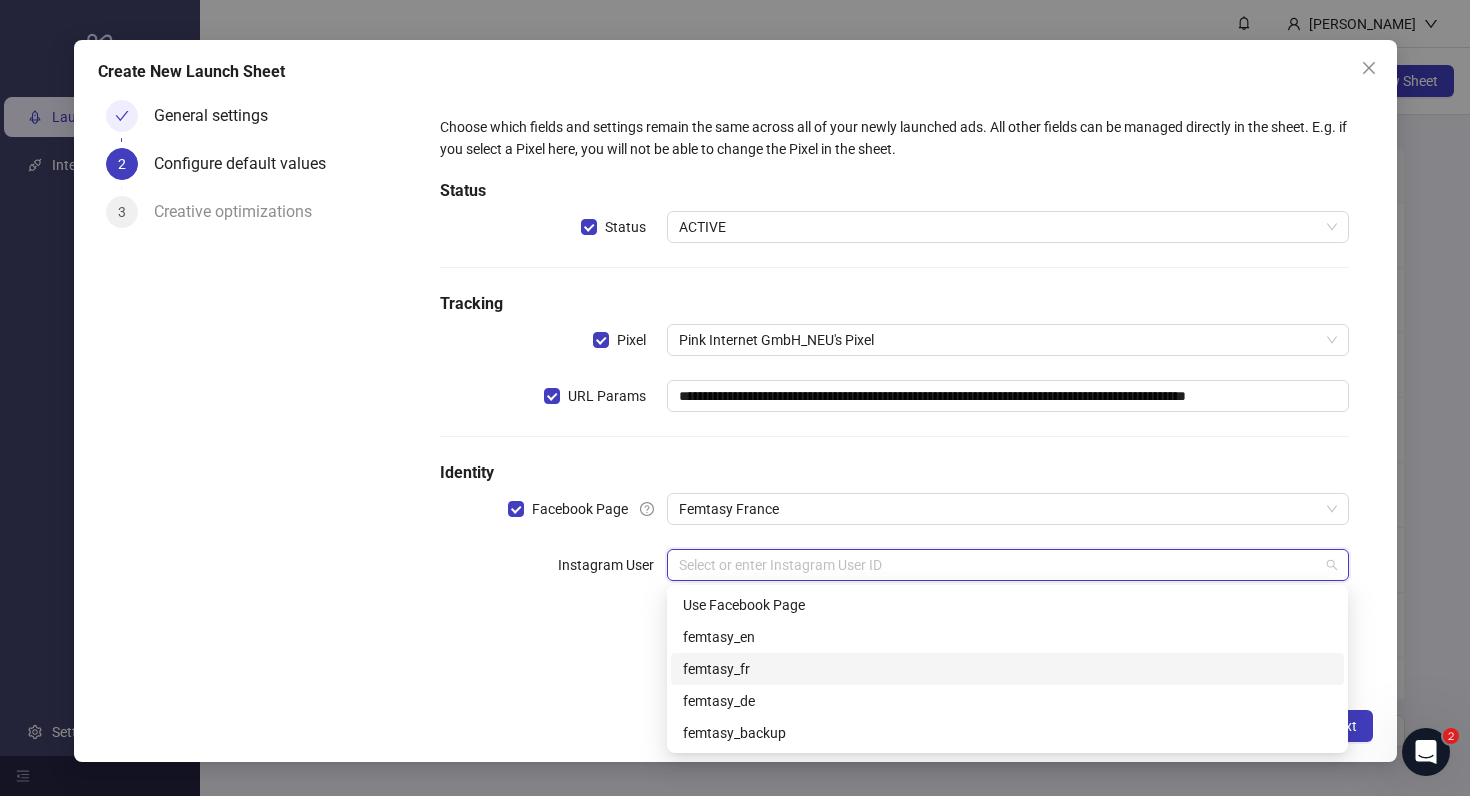 click on "femtasy_fr" at bounding box center [1007, 669] 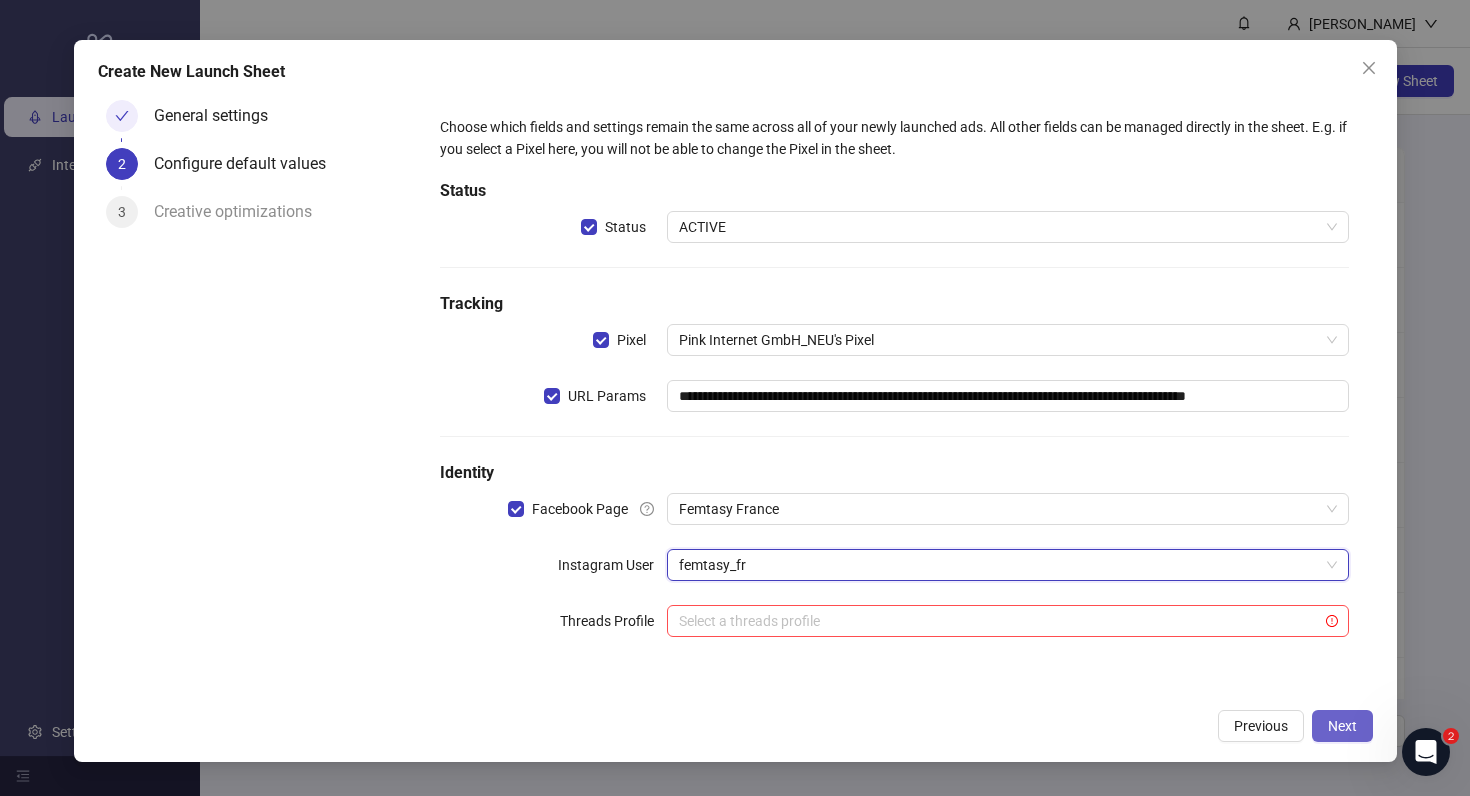 click on "Next" at bounding box center (1342, 726) 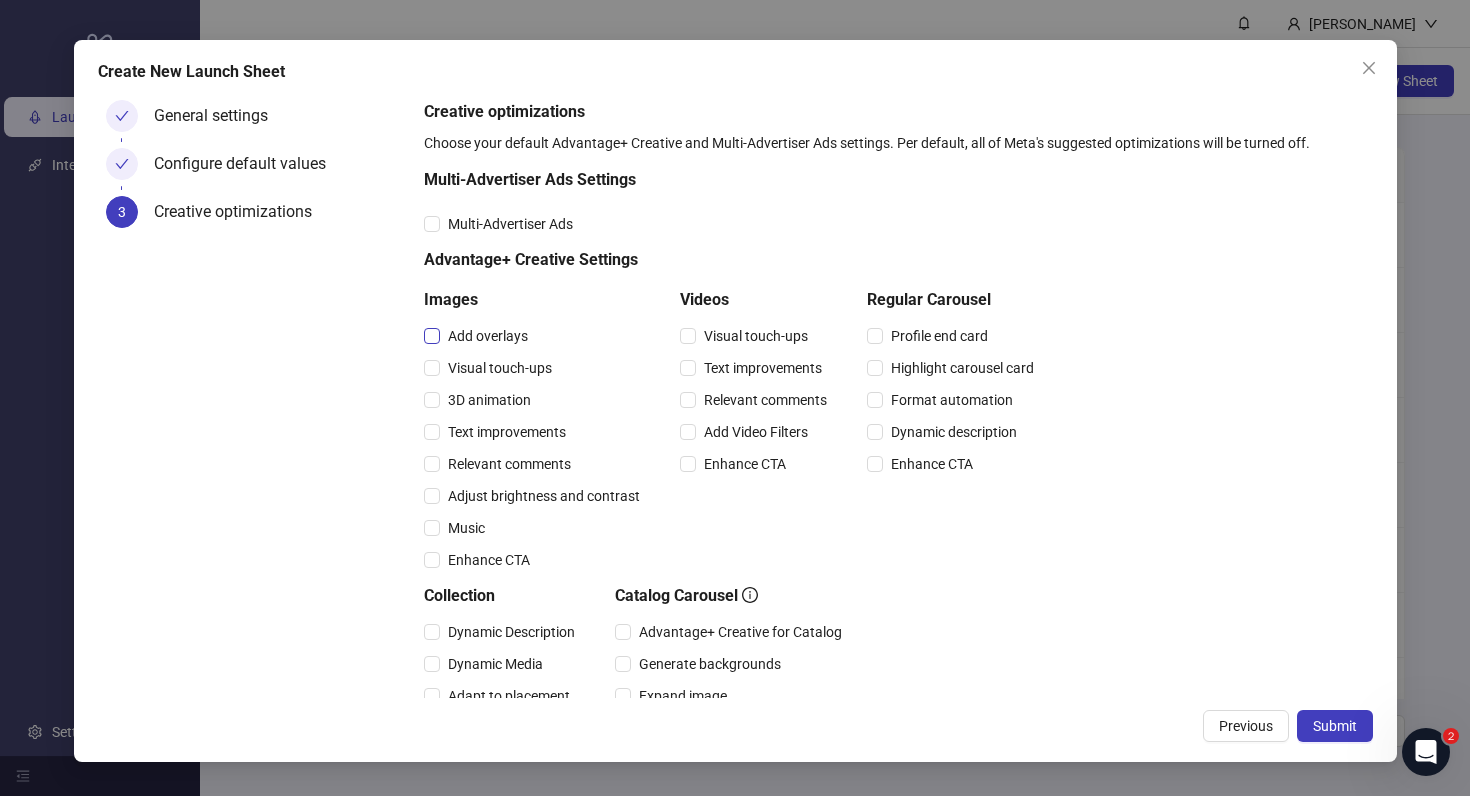 click on "Add overlays" at bounding box center (488, 336) 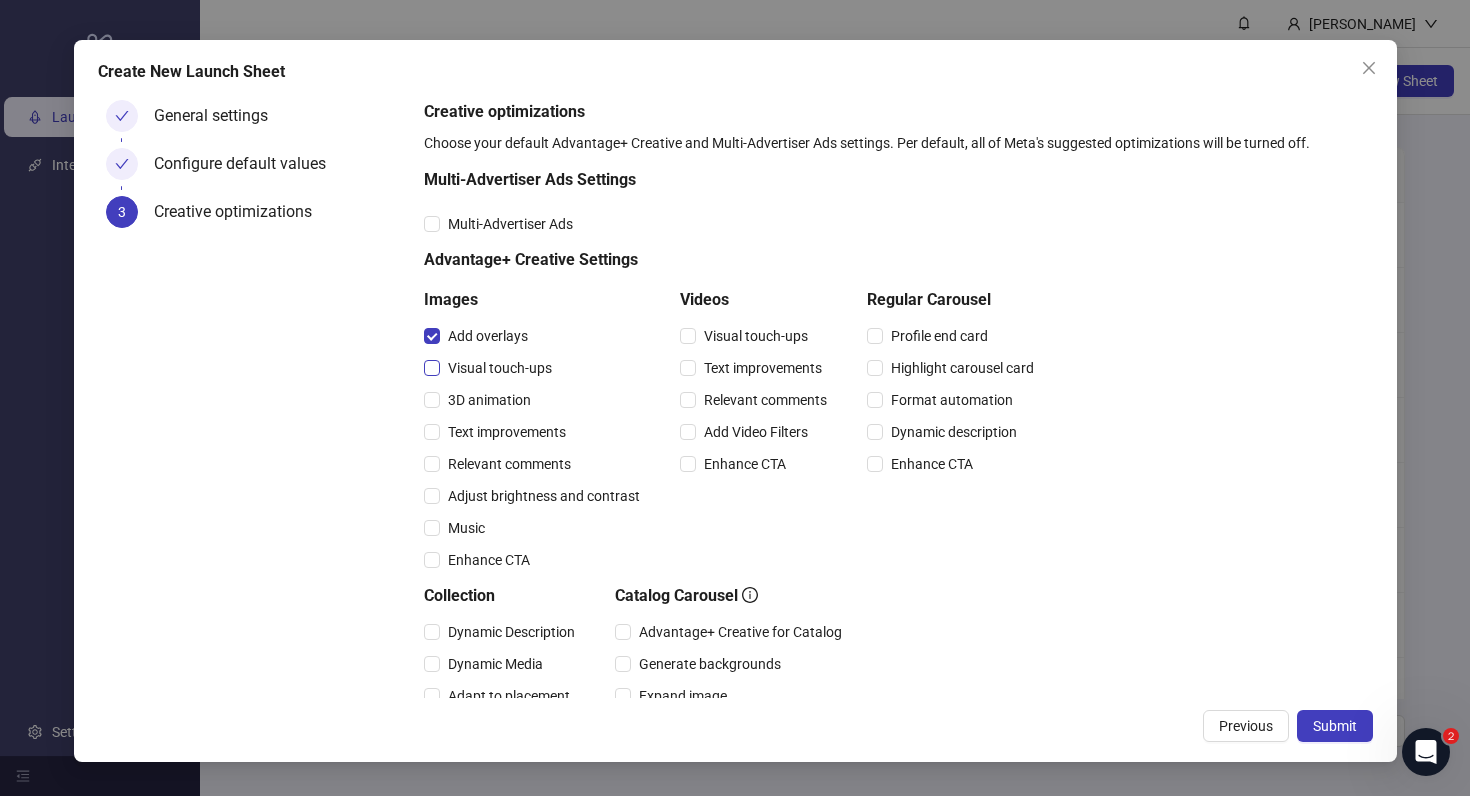click on "Visual touch-ups" at bounding box center [500, 368] 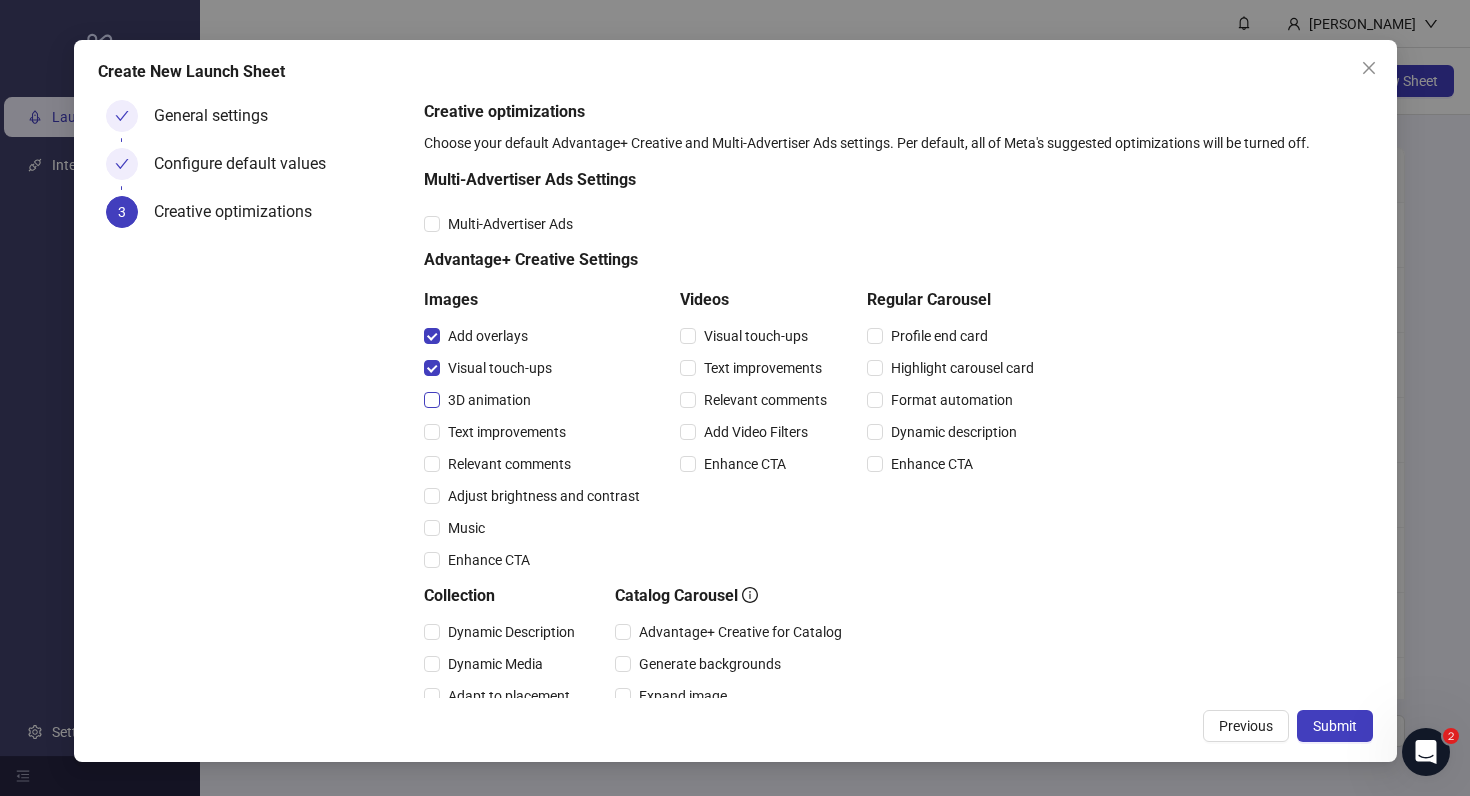 click on "3D animation" at bounding box center [489, 400] 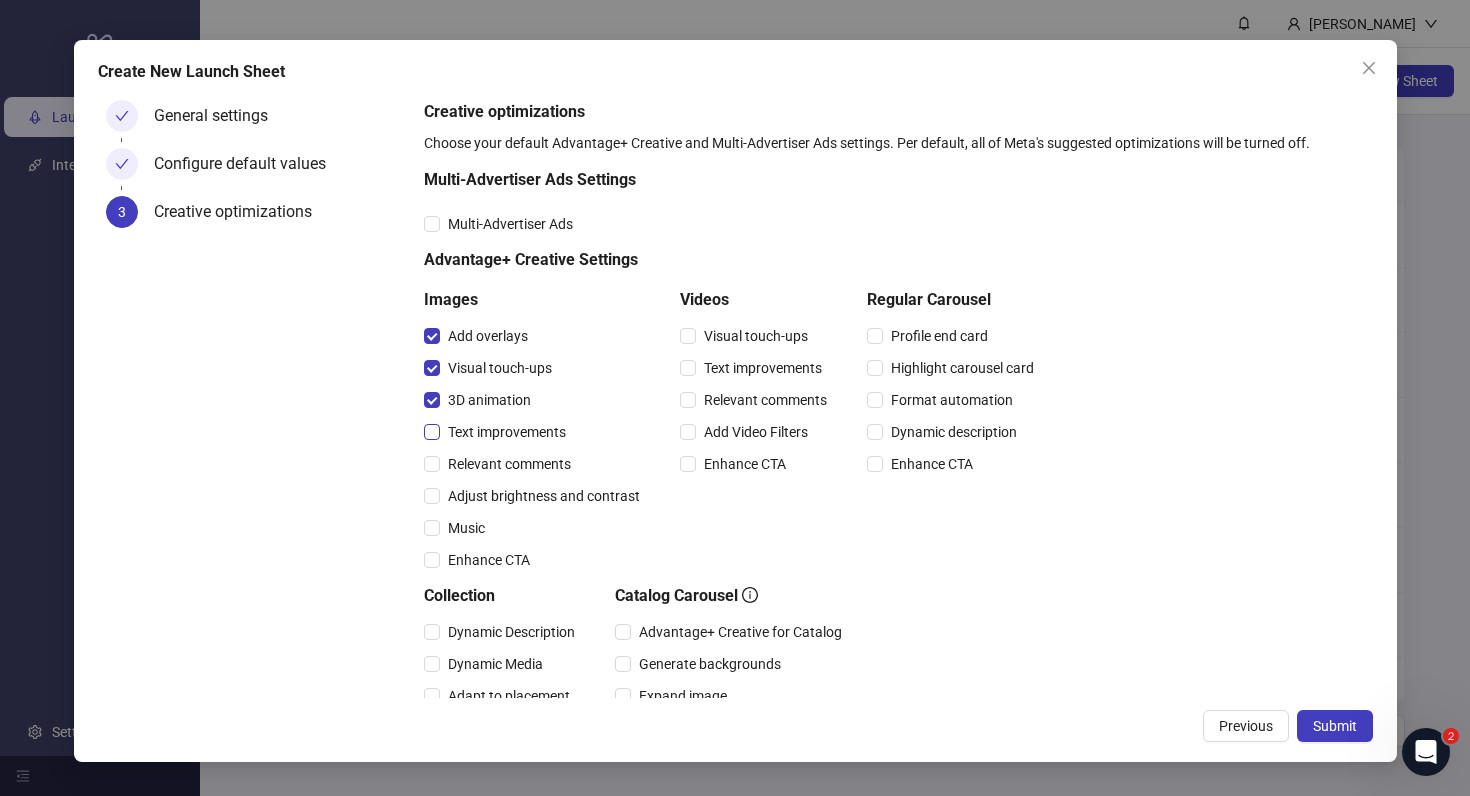 click on "Text improvements" at bounding box center (507, 432) 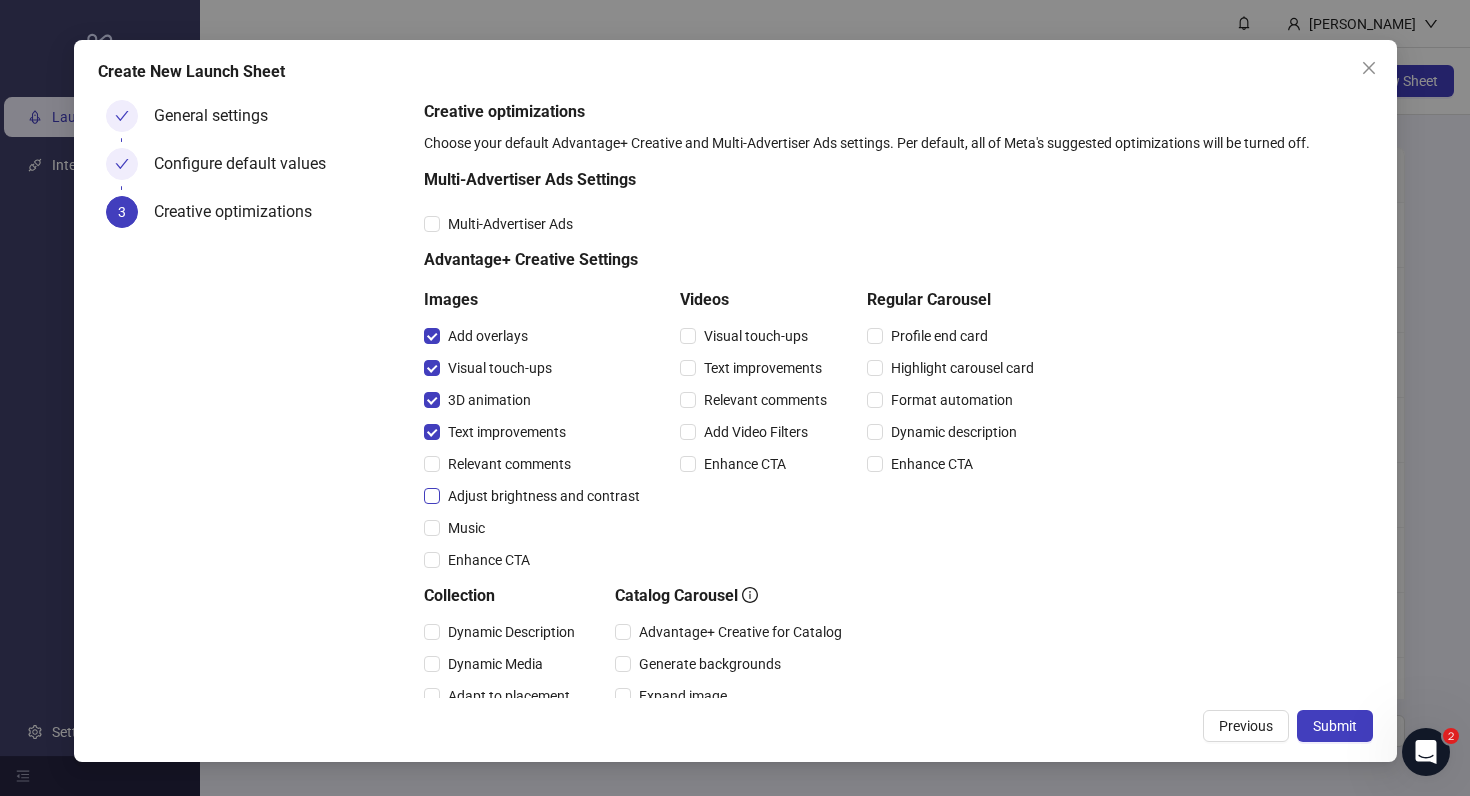 click on "Adjust brightness and contrast" at bounding box center (544, 496) 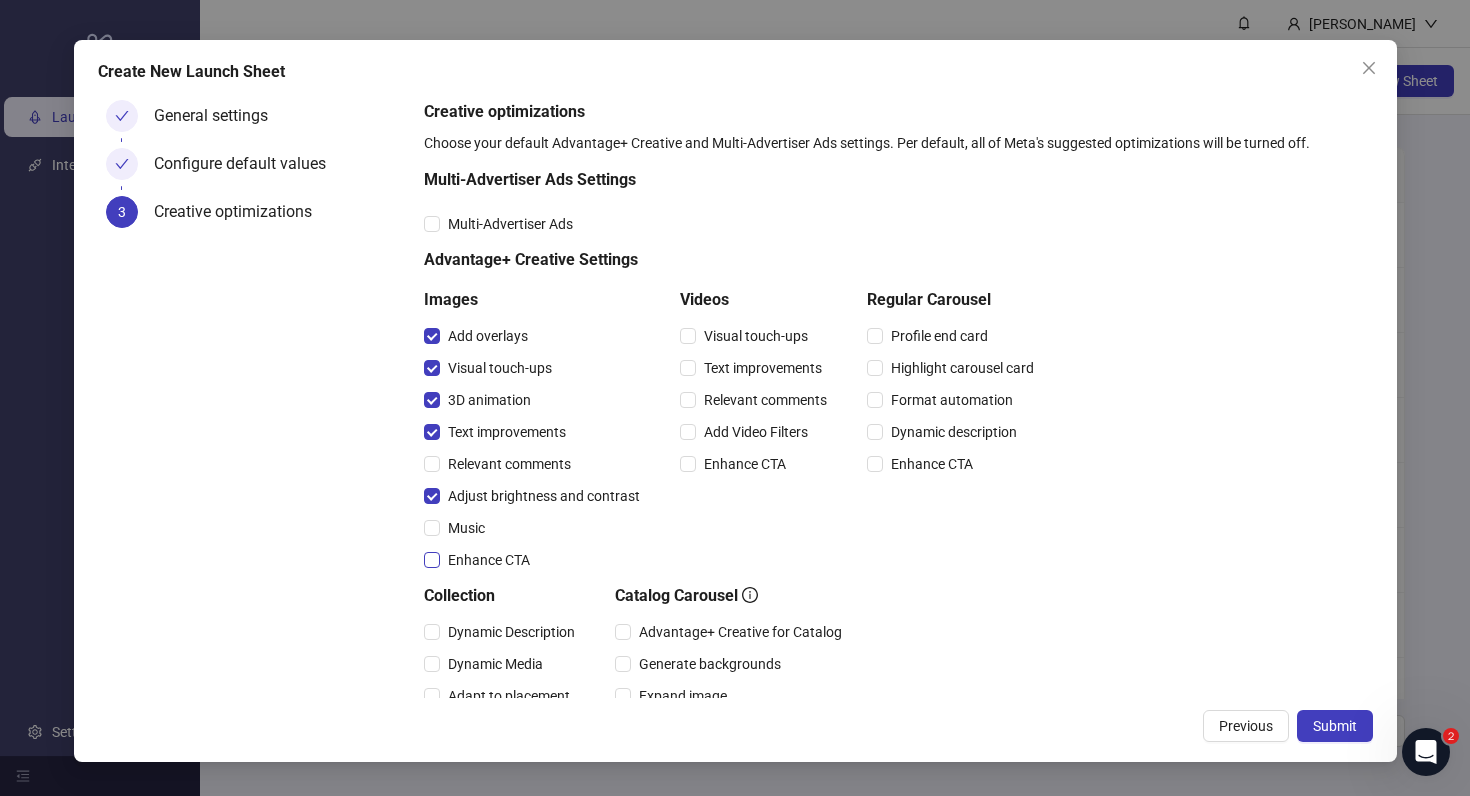click on "Enhance CTA" at bounding box center [489, 560] 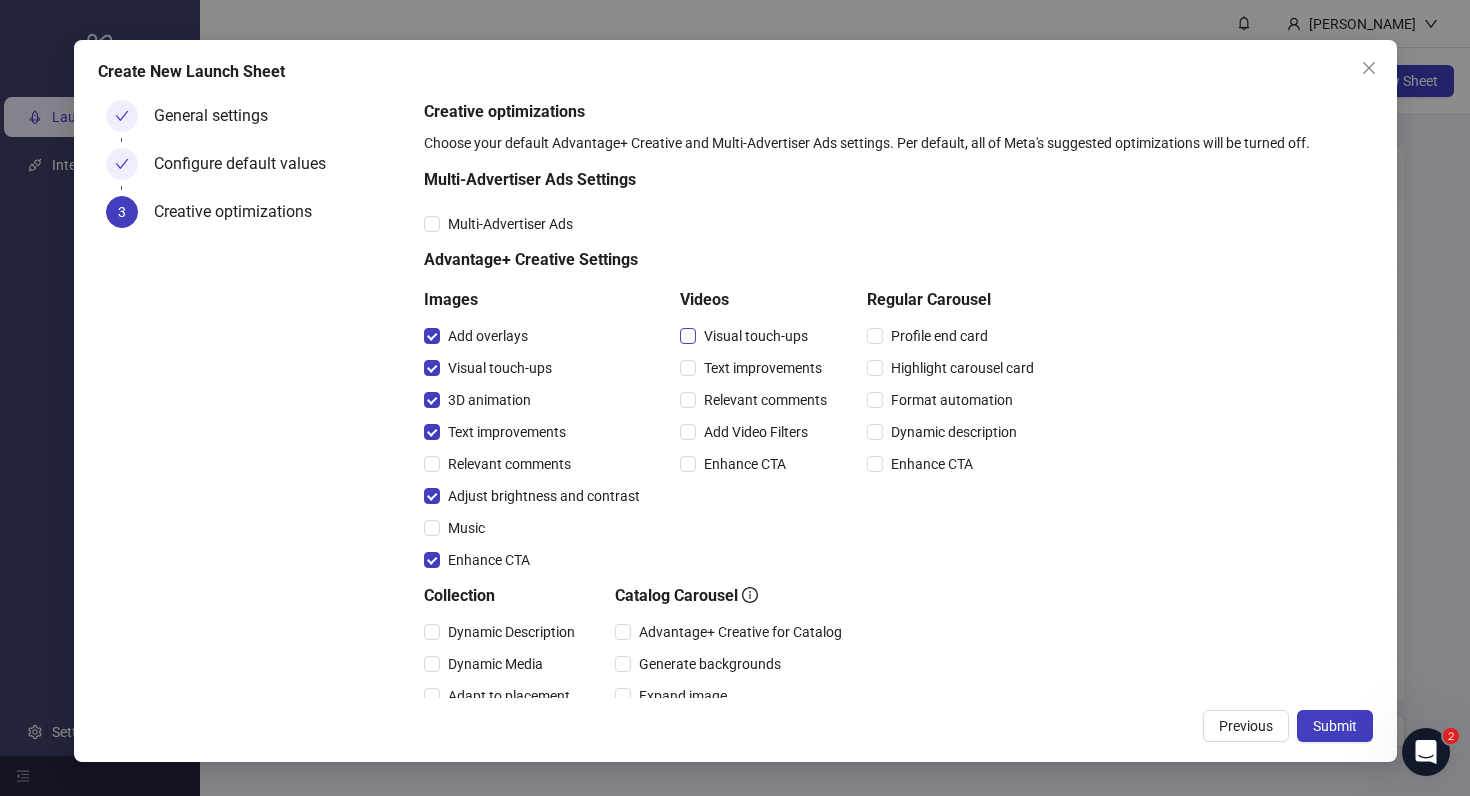 click on "Visual touch-ups" at bounding box center (756, 336) 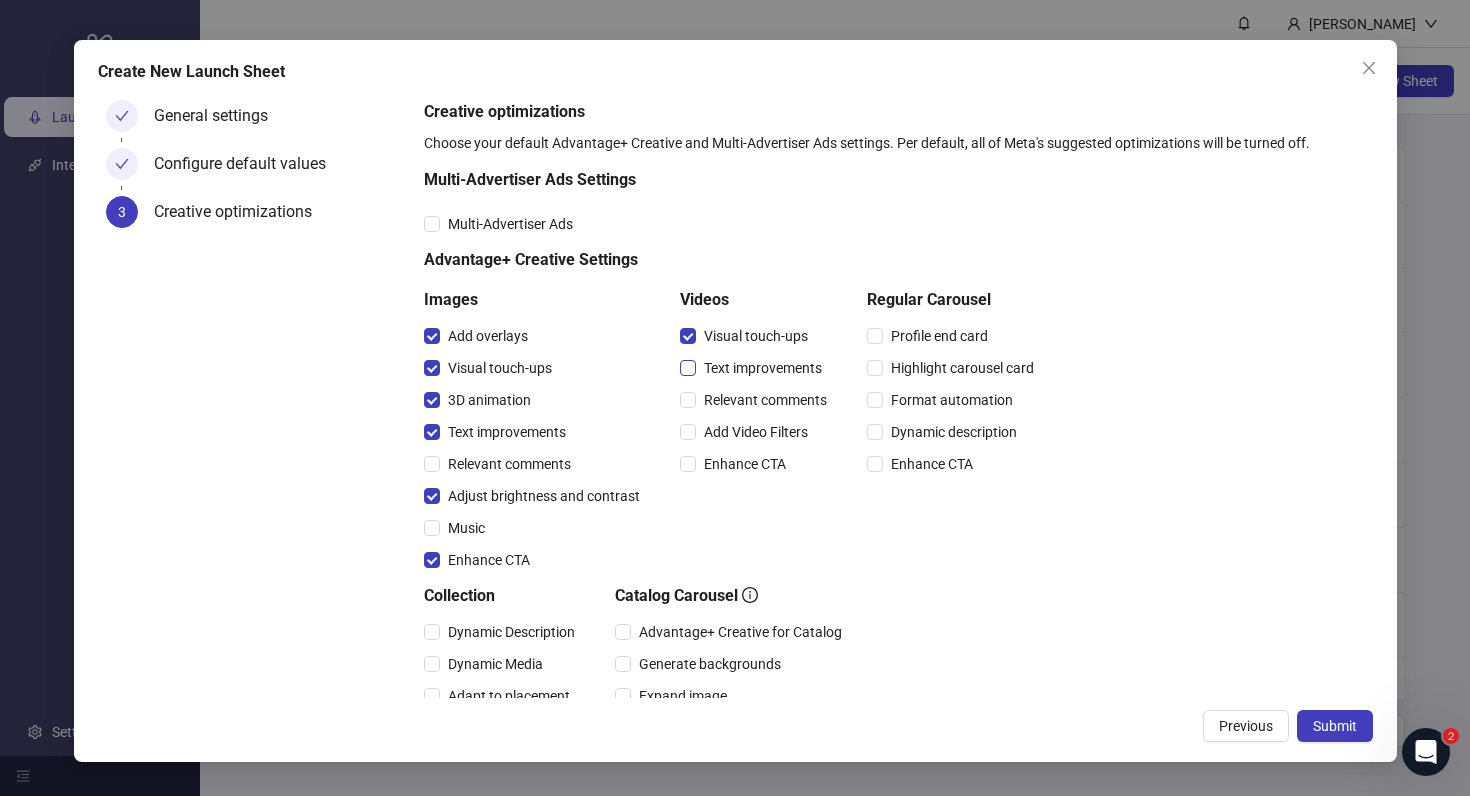 click on "Text improvements" at bounding box center [763, 368] 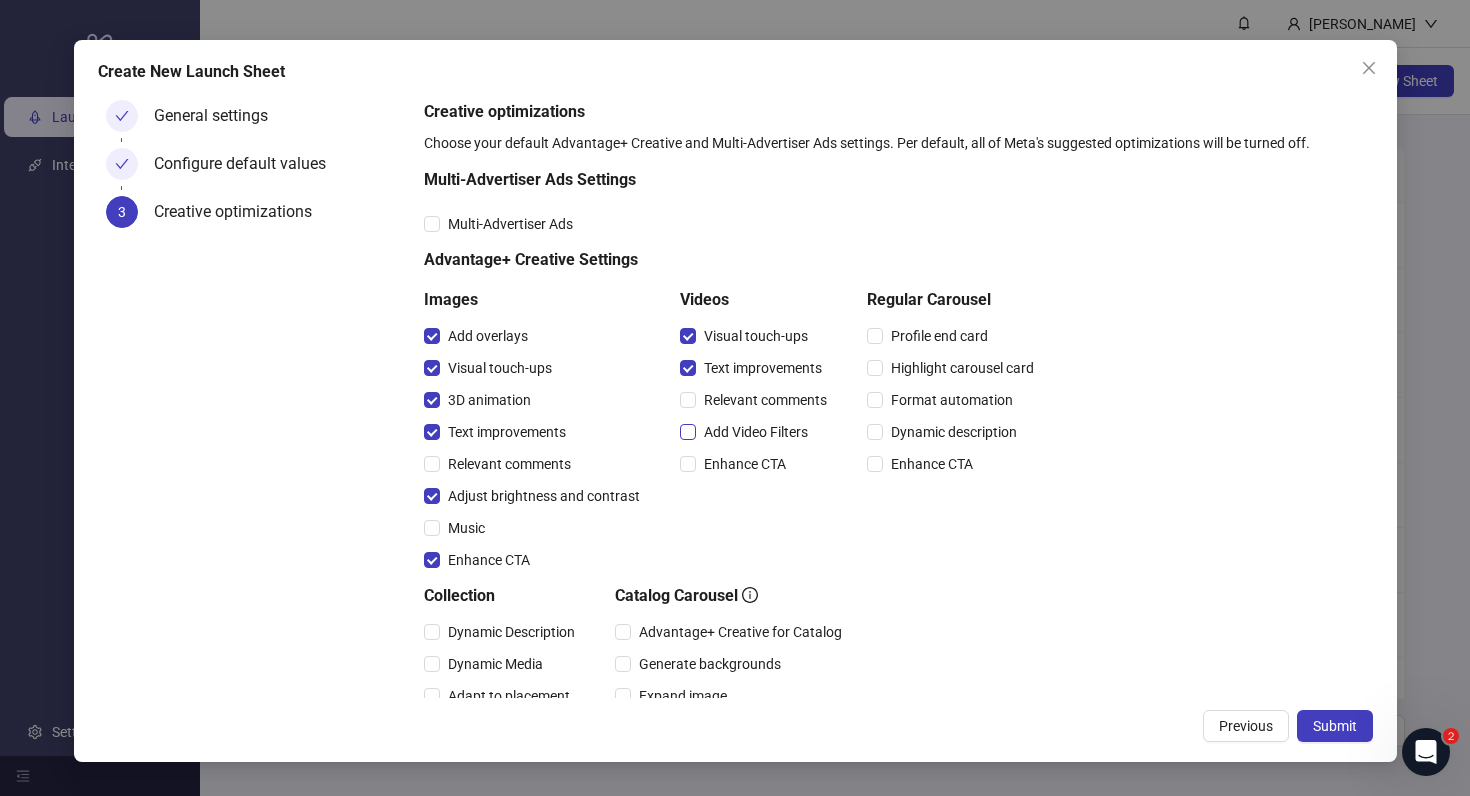 click on "Add Video Filters" at bounding box center [756, 432] 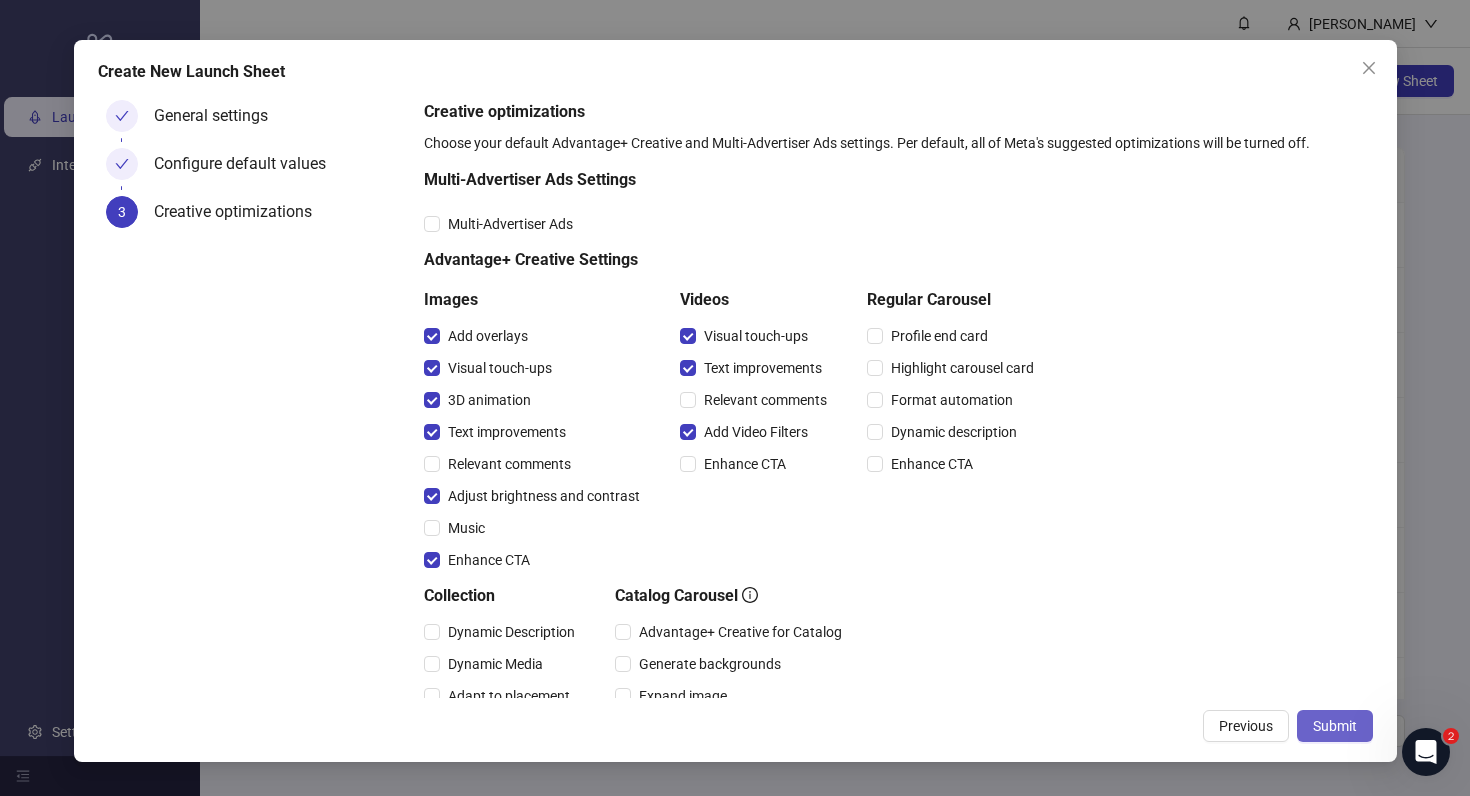 click on "Submit" at bounding box center (1335, 726) 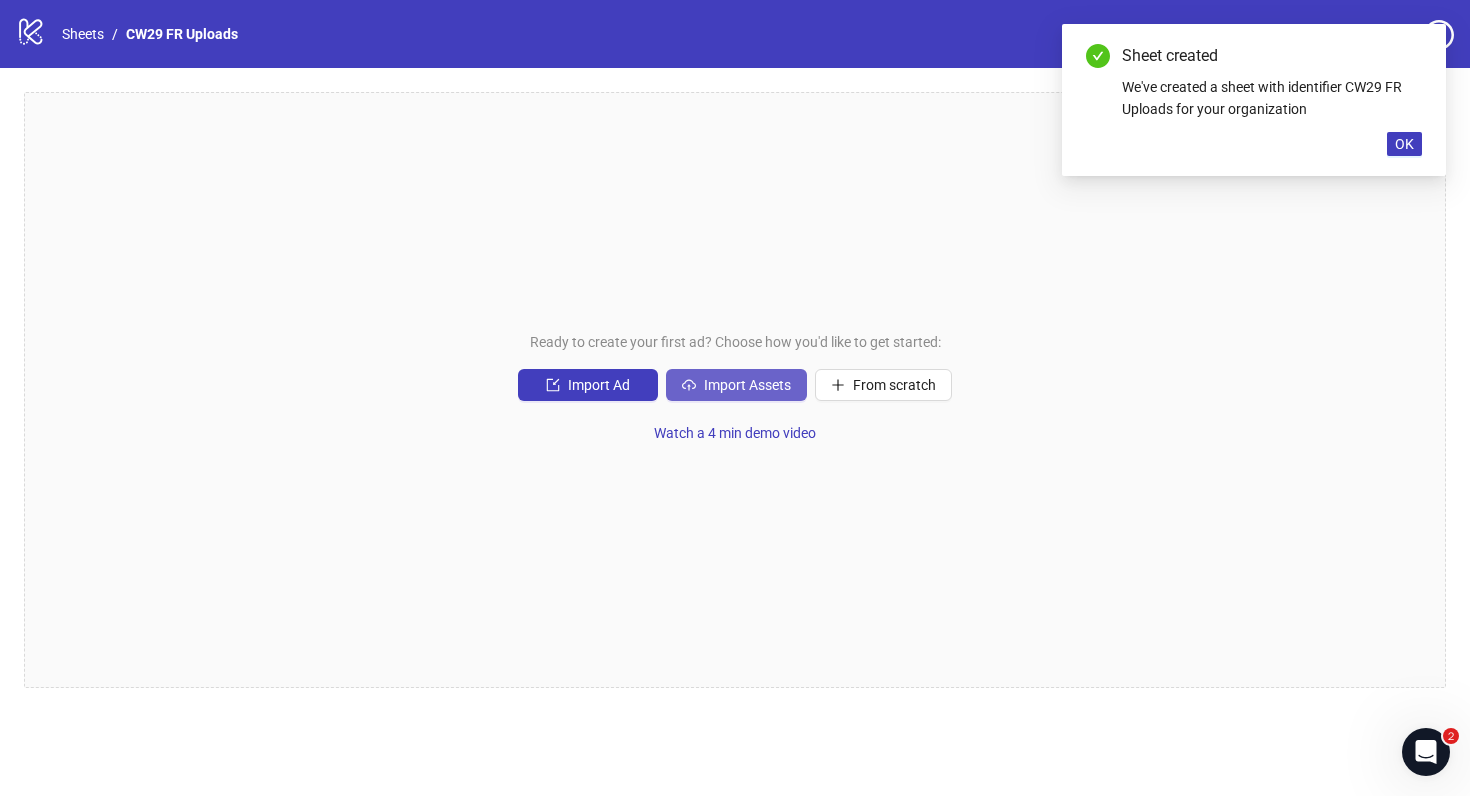 click on "Import Assets" at bounding box center (747, 385) 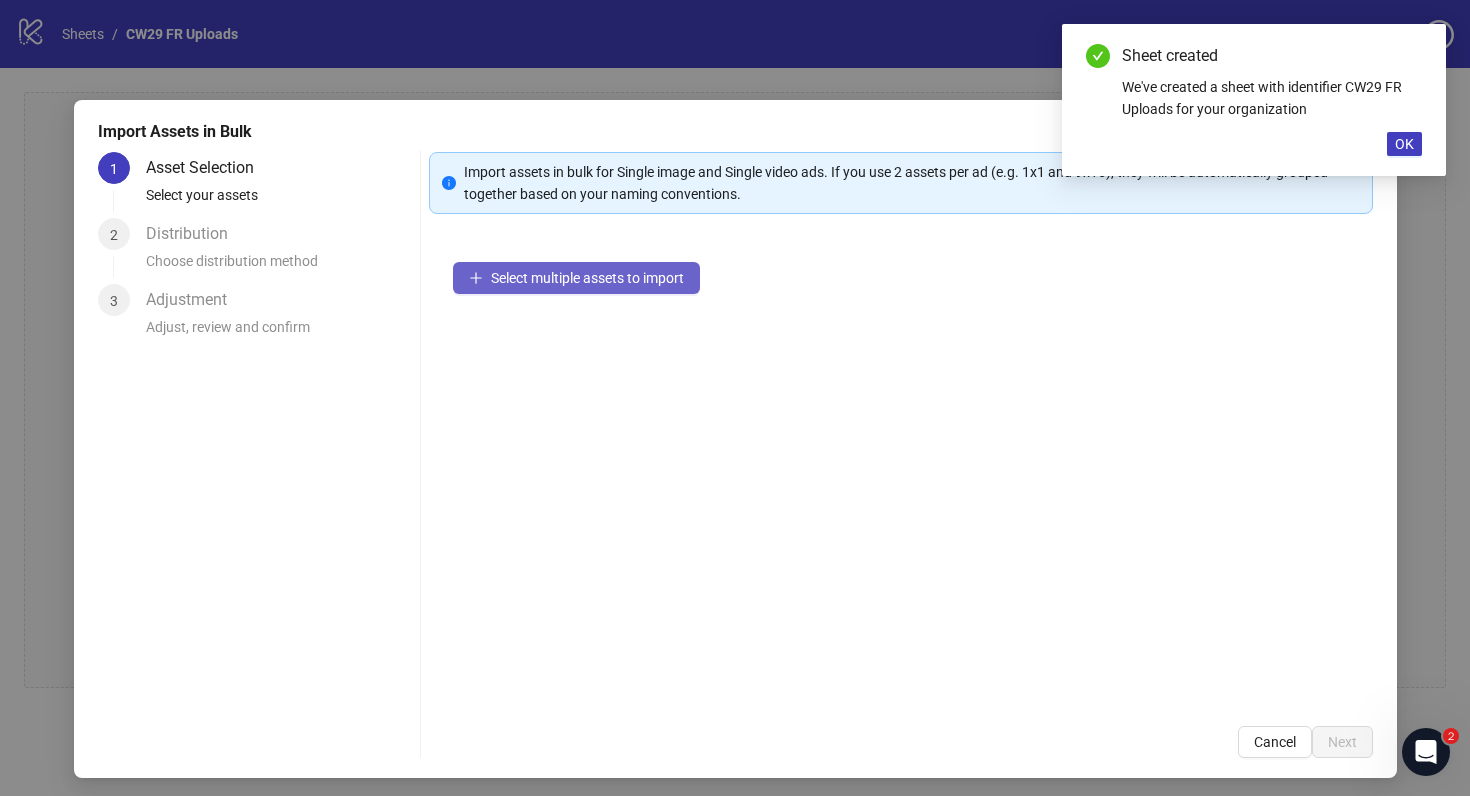 click on "Select multiple assets to import" at bounding box center (576, 278) 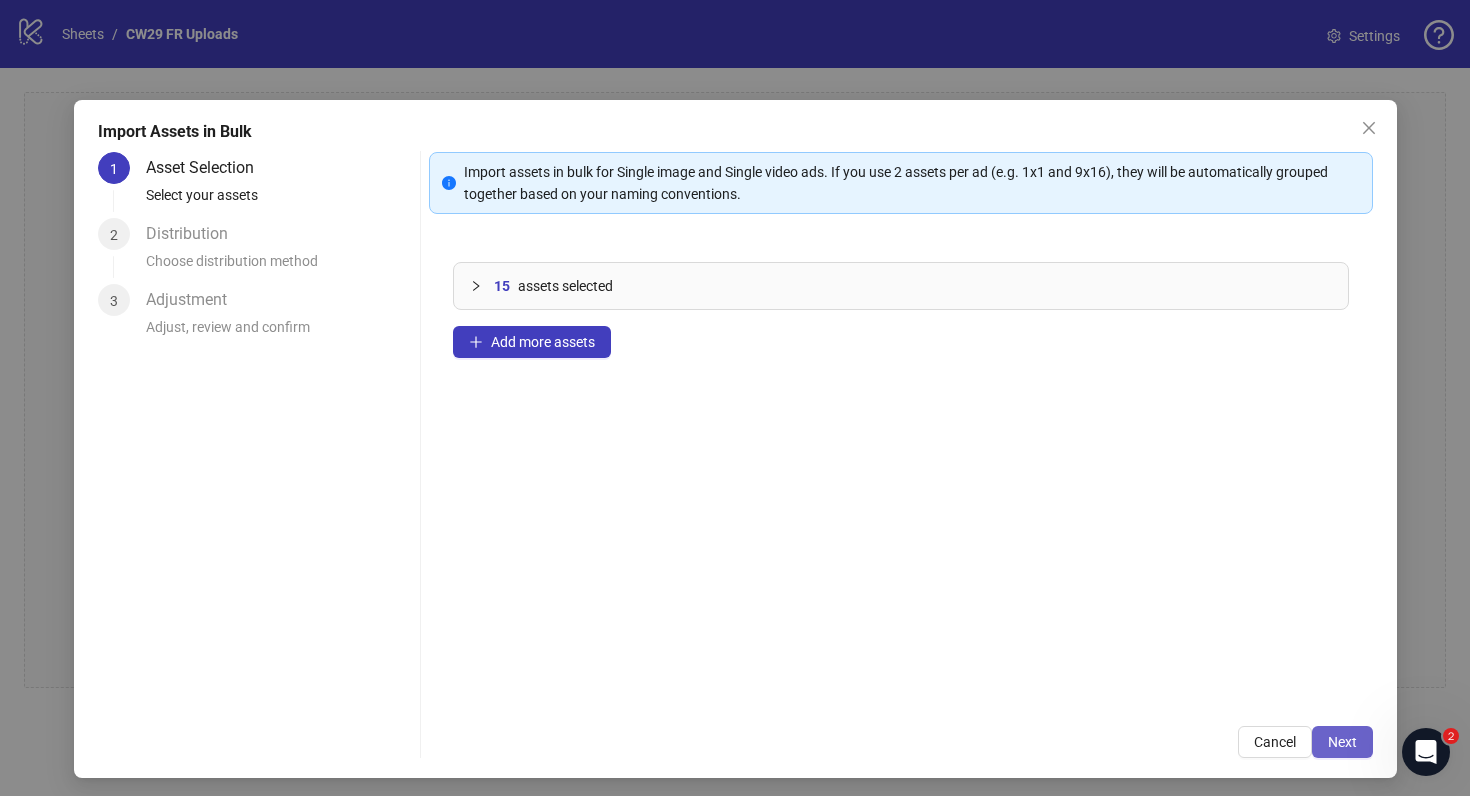 click on "Next" at bounding box center [1342, 742] 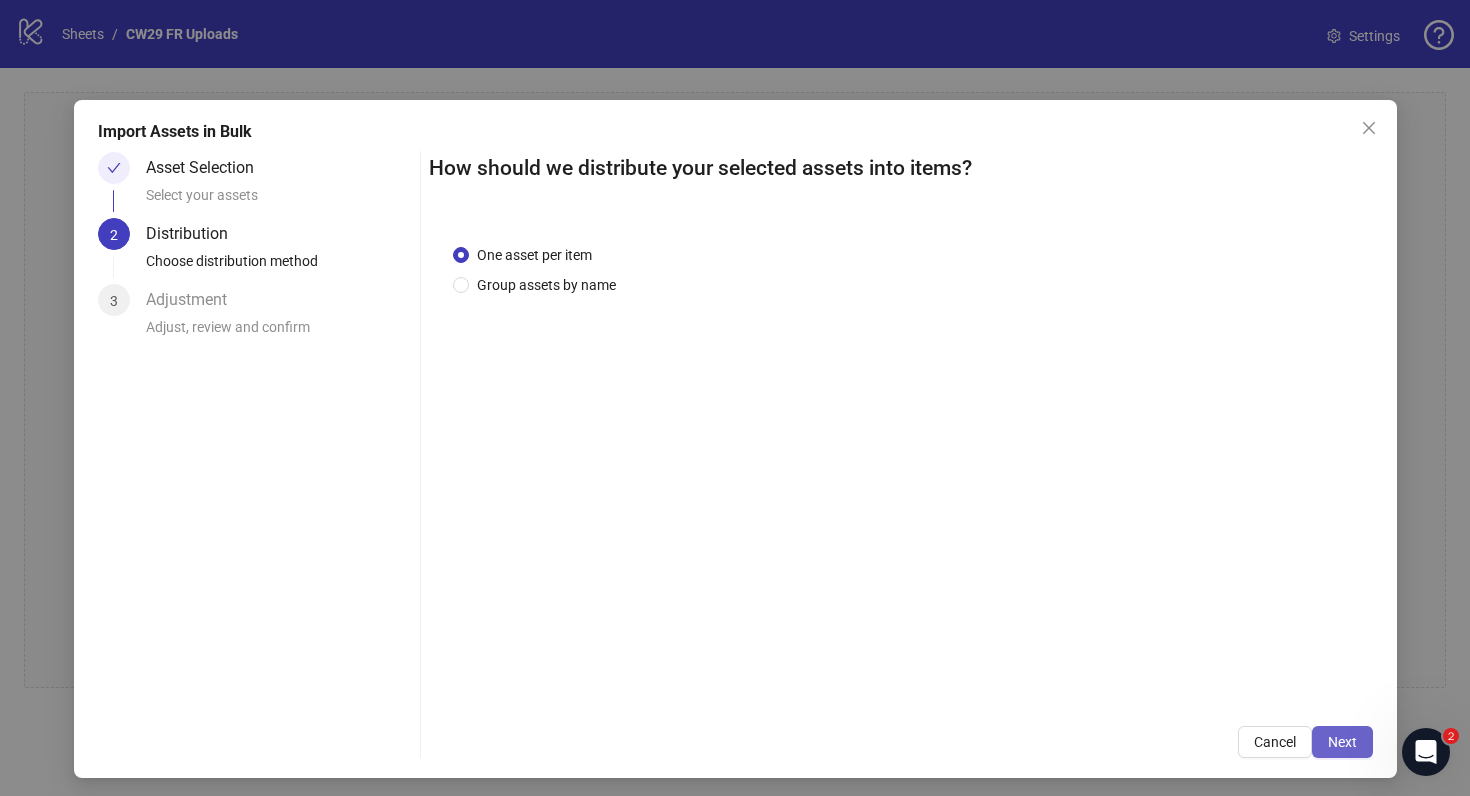 click on "Next" at bounding box center [1342, 742] 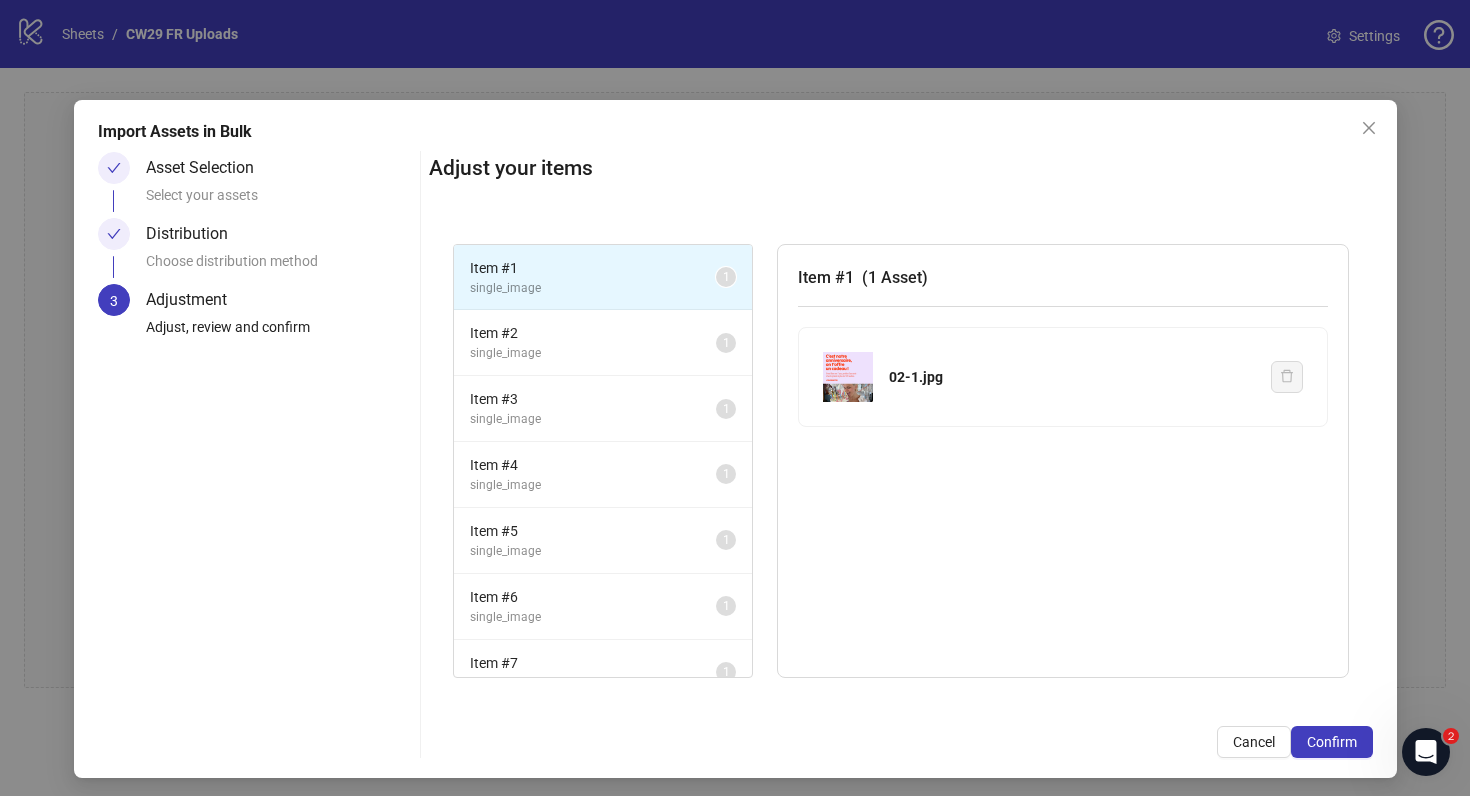 click on "Confirm" at bounding box center (1332, 742) 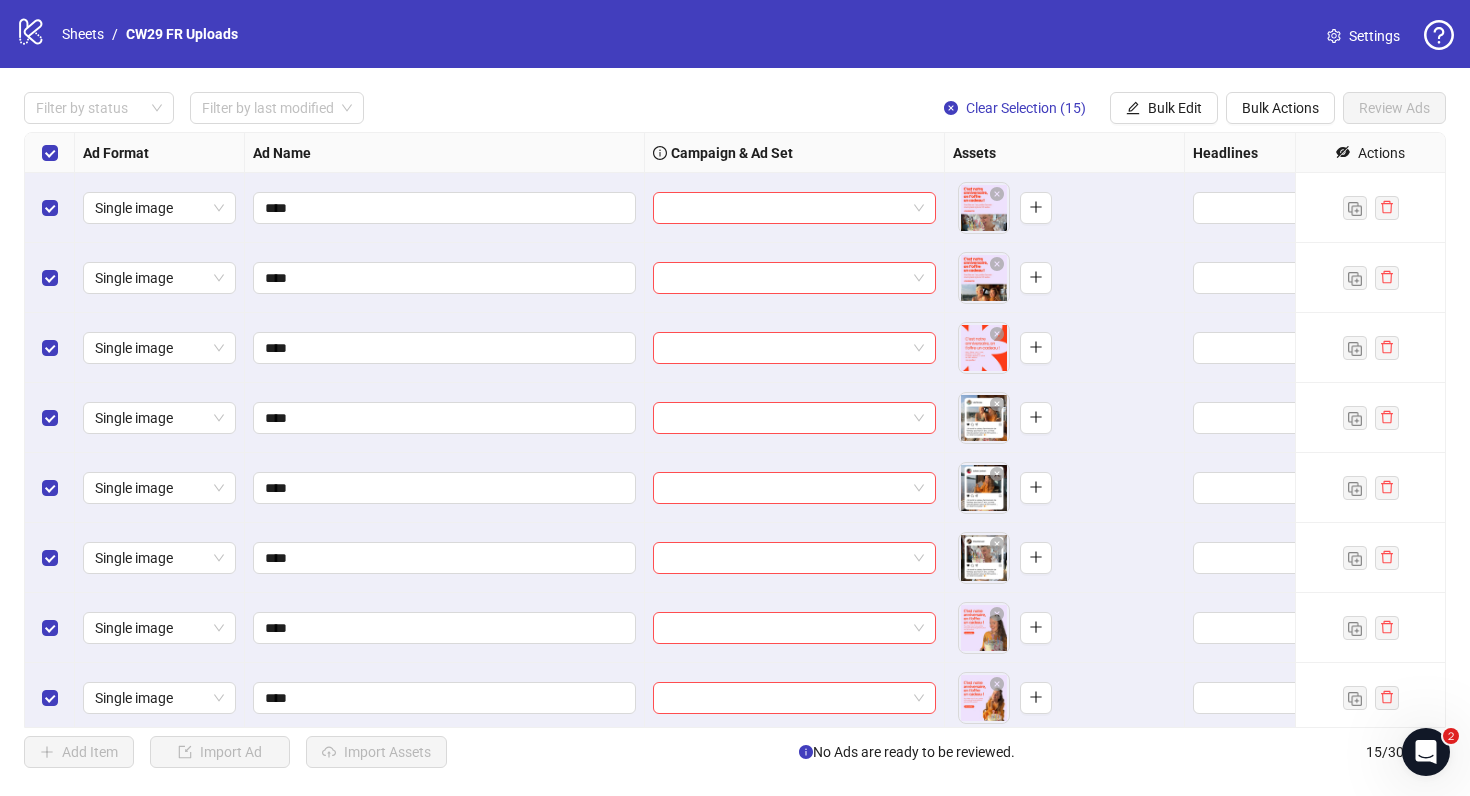 click on "Settings" at bounding box center [1374, 36] 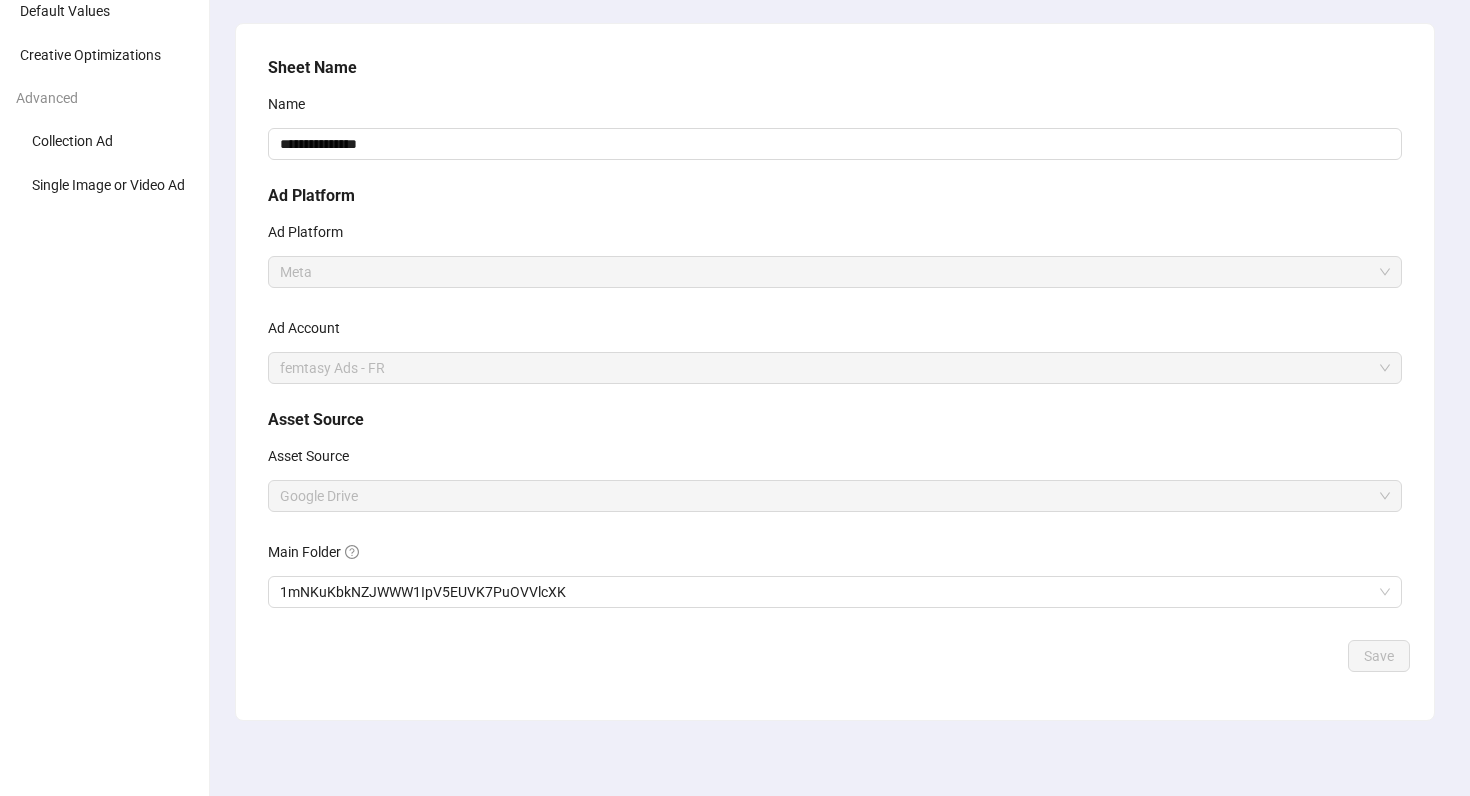 scroll, scrollTop: 130, scrollLeft: 0, axis: vertical 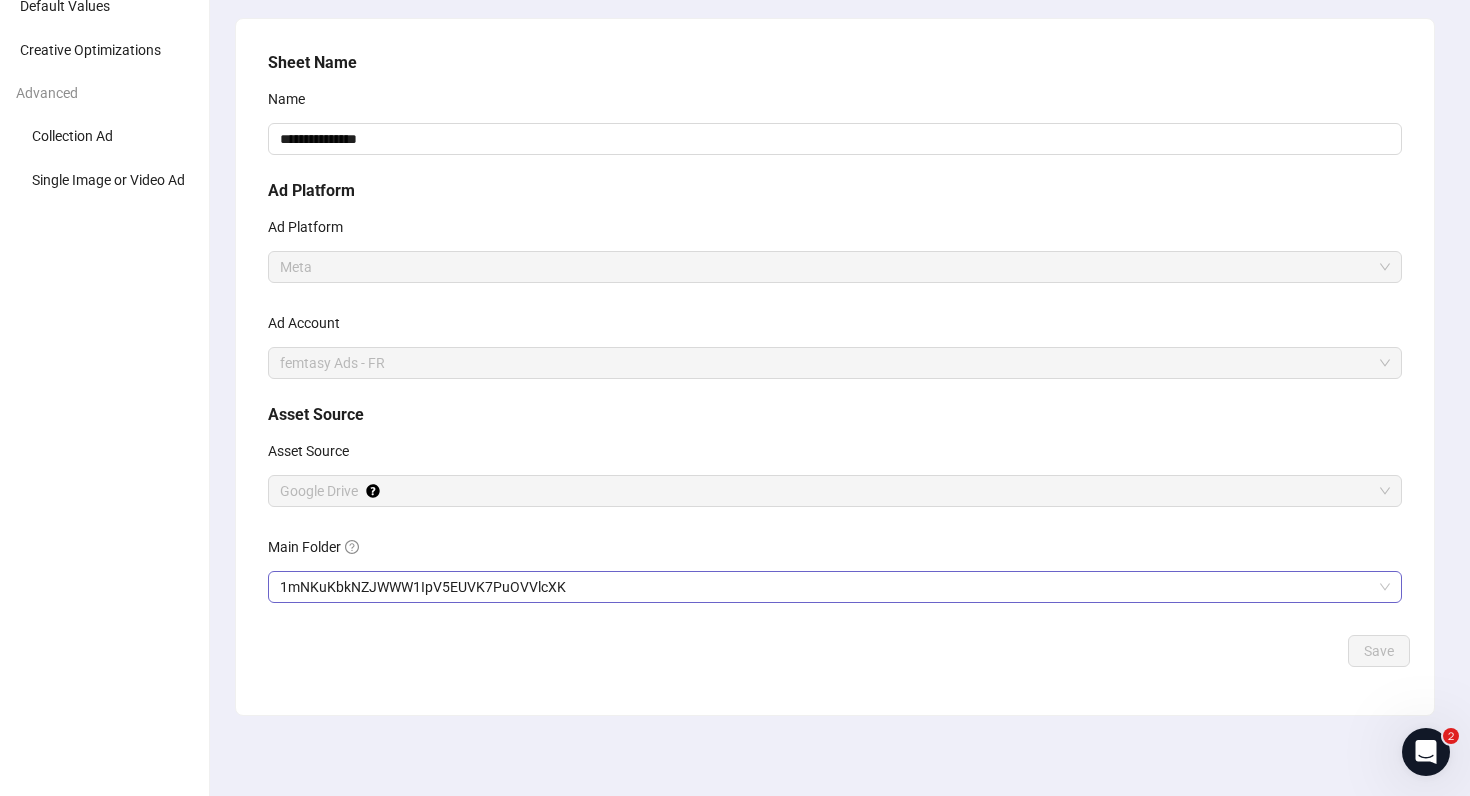 click on "1mNKuKbkNZJWWW1IpV5EUVK7PuOVVlcXK" at bounding box center (835, 587) 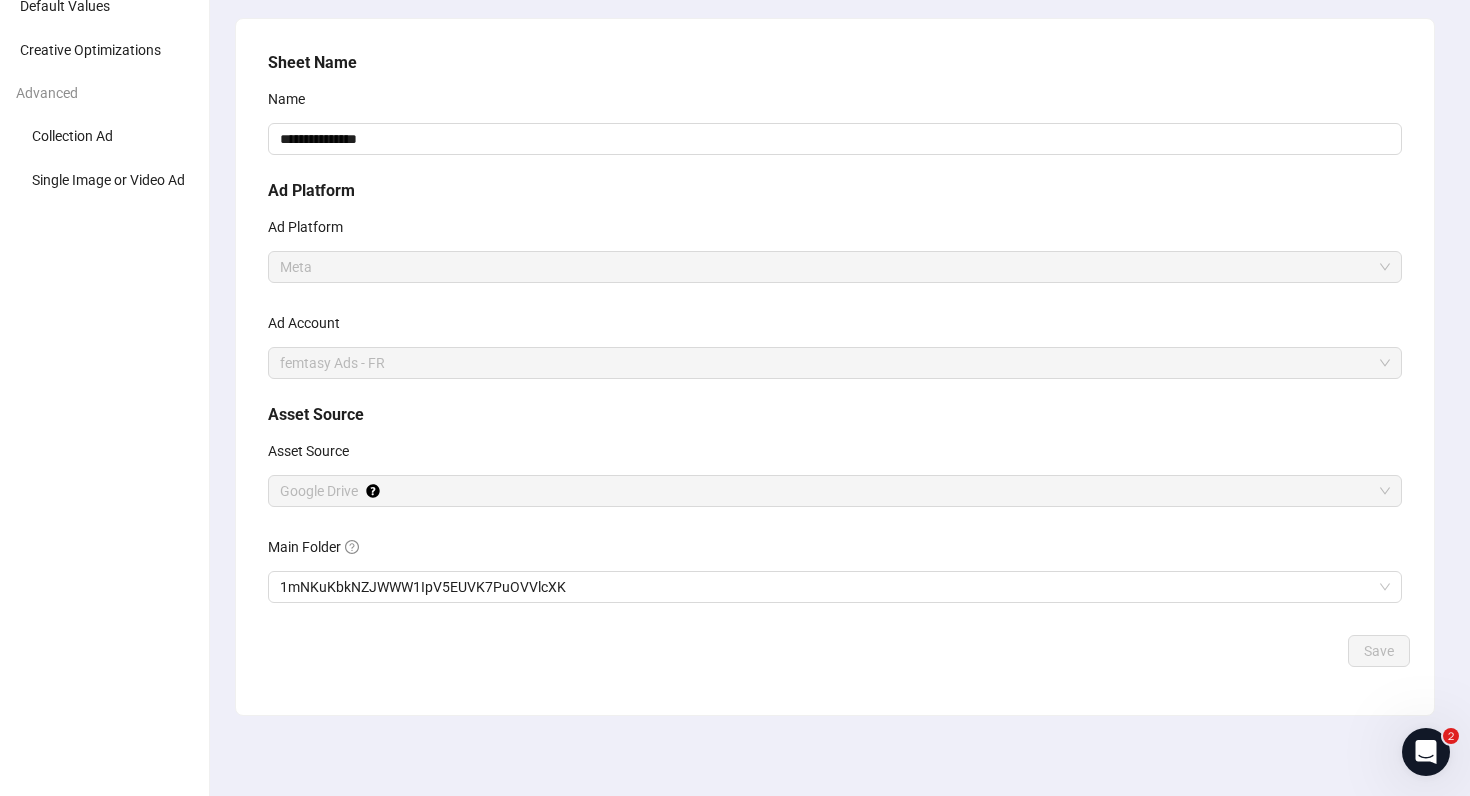 click on "**********" at bounding box center (835, 367) 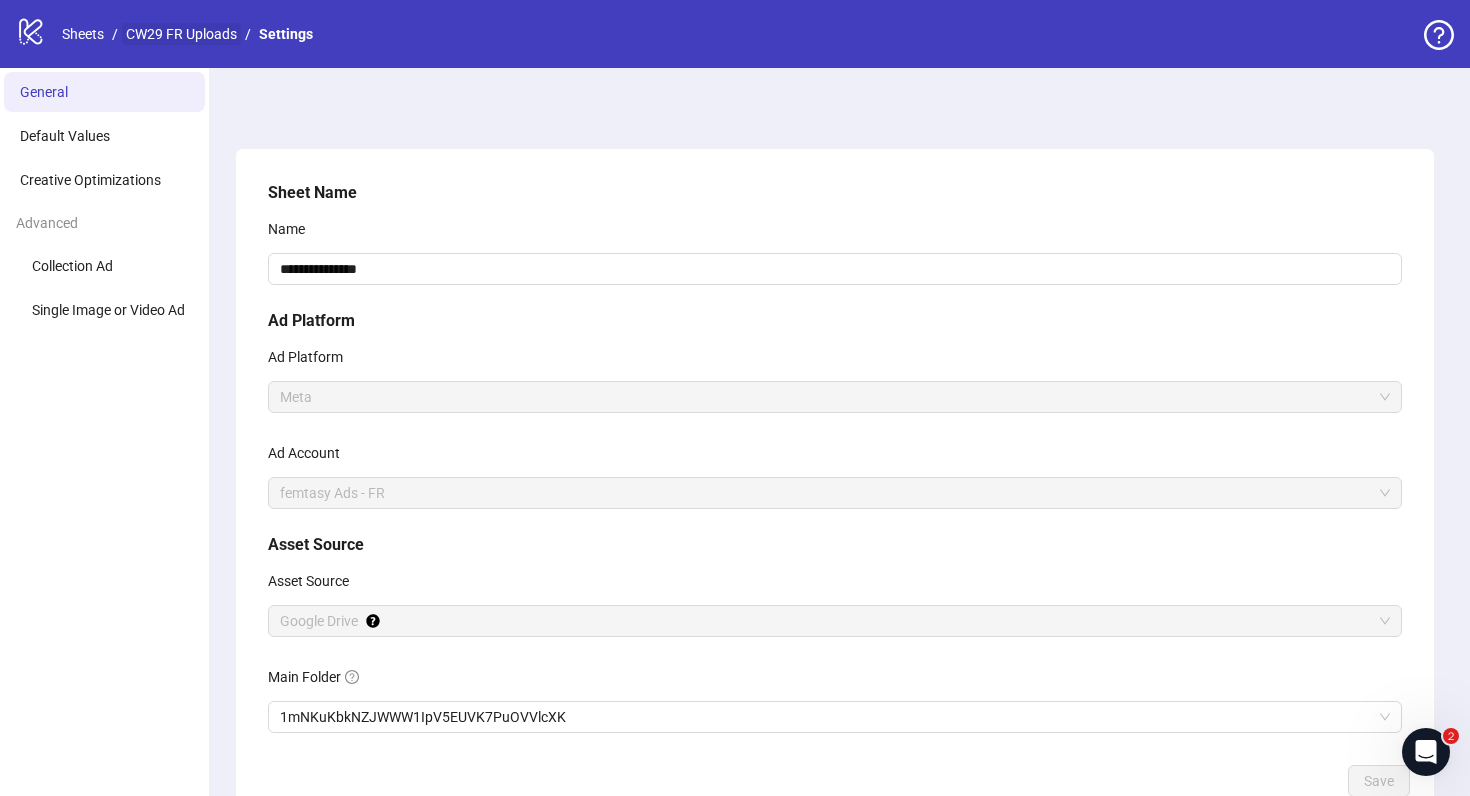click on "CW29 FR Uploads" at bounding box center [181, 34] 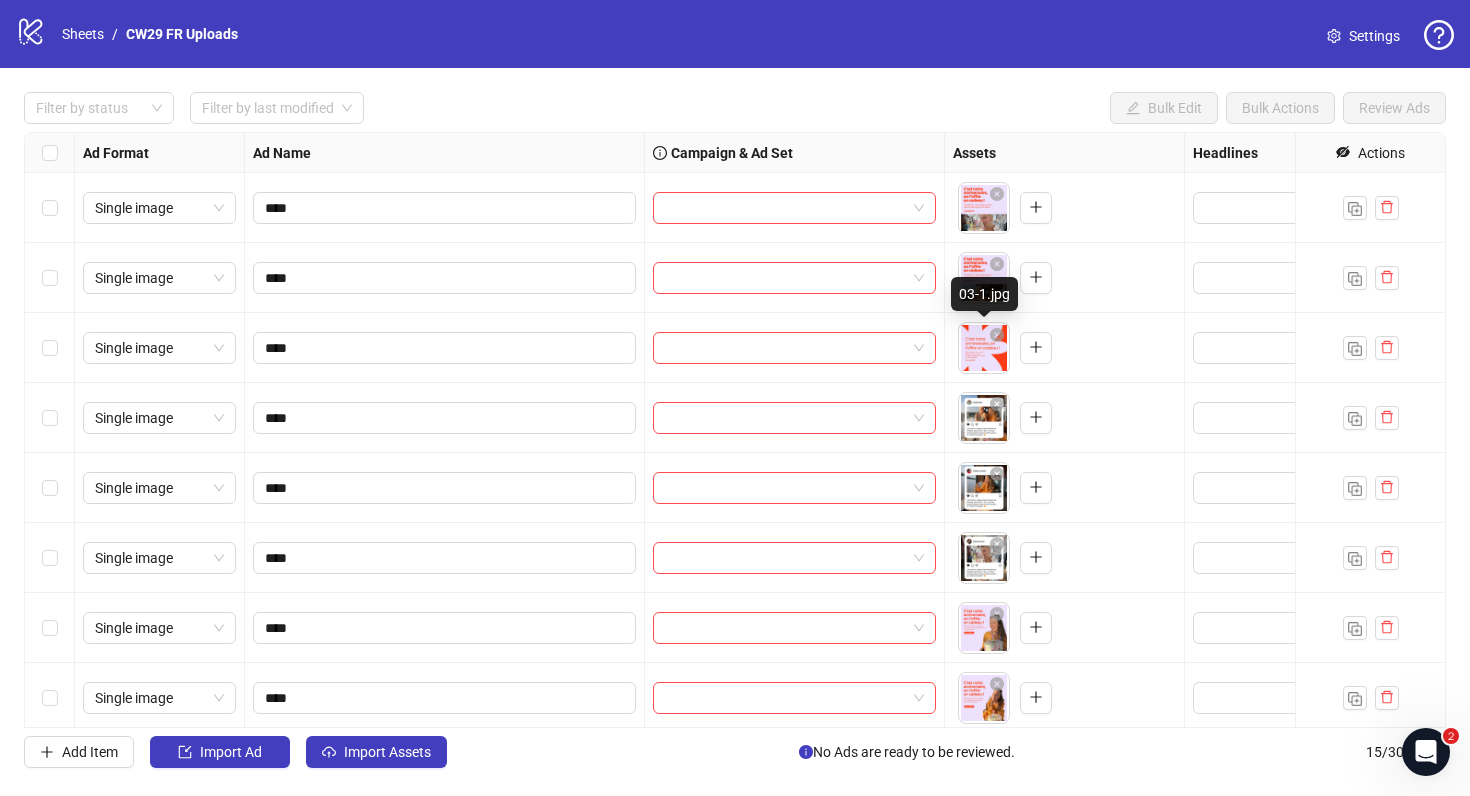 click on "logo/logo-mobile Sheets / CW29 FR Uploads Settings   Filter by status Filter by last modified Bulk Edit Bulk Actions Review Ads Ad Format Ad Name Campaign & Ad Set Assets Headlines Primary Texts Descriptions Destination URL App Product Page ID Display URL Leadgen Form Product Set ID Call to Action Actions Single image ****
To pick up a draggable item, press the space bar.
While dragging, use the arrow keys to move the item.
Press space again to drop the item in its new position, or press escape to cancel.
Single image ****
To pick up a draggable item, press the space bar.
While dragging, use the arrow keys to move the item.
Press space again to drop the item in its new position, or press escape to cancel.
Single image ****
To pick up a draggable item, press the space bar.
While dragging, use the arrow keys to move the item.
Press space again to drop the item in its new position, or press escape to cancel.
Single image **** Single image **** Single image **** 15" at bounding box center [735, 398] 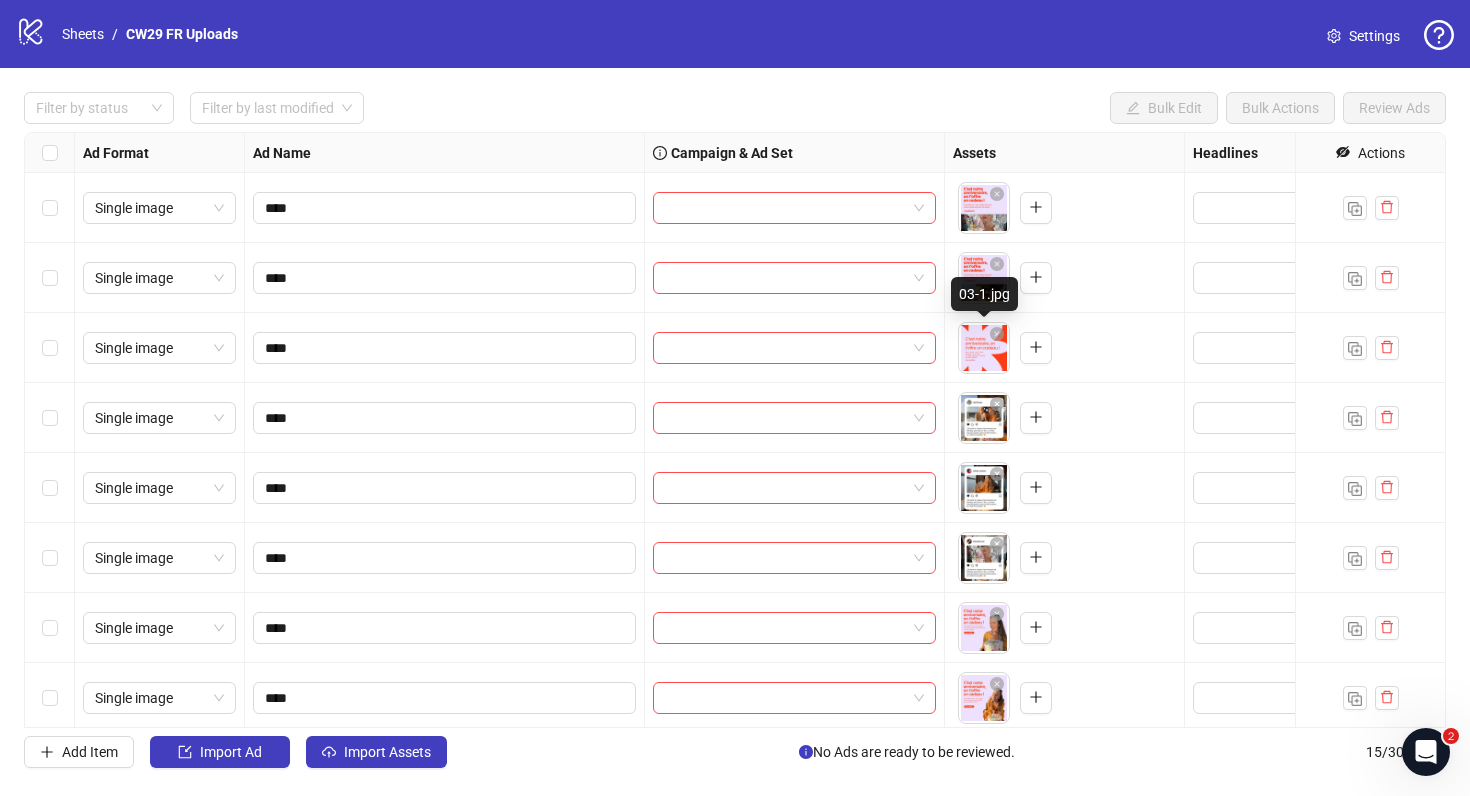click on "logo/logo-mobile Sheets / CW29 FR Uploads Settings   Filter by status Filter by last modified Bulk Edit Bulk Actions Review Ads Ad Format Ad Name Campaign & Ad Set Assets Headlines Primary Texts Descriptions Destination URL App Product Page ID Display URL Leadgen Form Product Set ID Call to Action Actions Single image ****
To pick up a draggable item, press the space bar.
While dragging, use the arrow keys to move the item.
Press space again to drop the item in its new position, or press escape to cancel.
Single image ****
To pick up a draggable item, press the space bar.
While dragging, use the arrow keys to move the item.
Press space again to drop the item in its new position, or press escape to cancel.
Single image ****
To pick up a draggable item, press the space bar.
While dragging, use the arrow keys to move the item.
Press space again to drop the item in its new position, or press escape to cancel.
Single image **** Single image **** Single image **** 15" at bounding box center (735, 398) 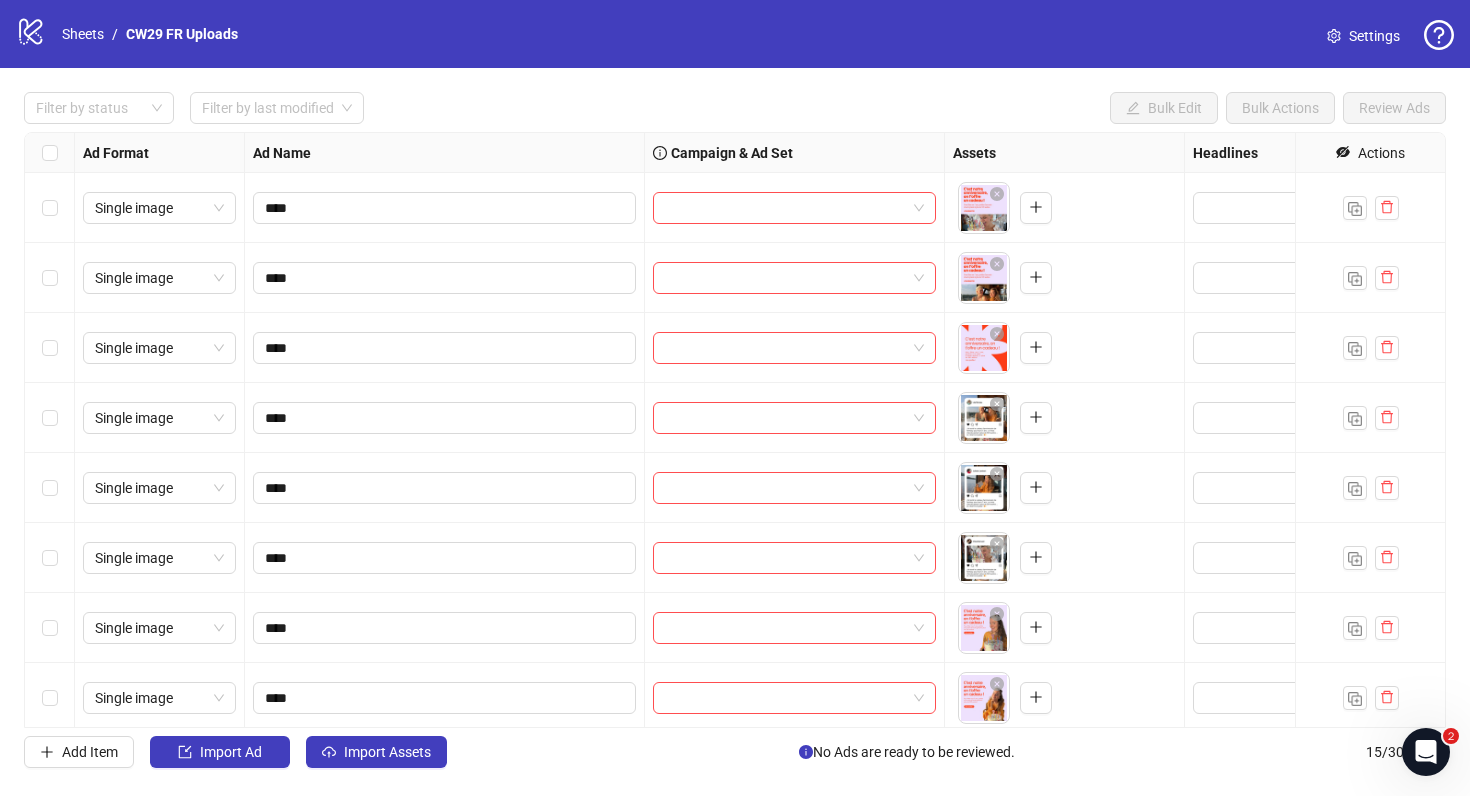 scroll, scrollTop: 1, scrollLeft: 0, axis: vertical 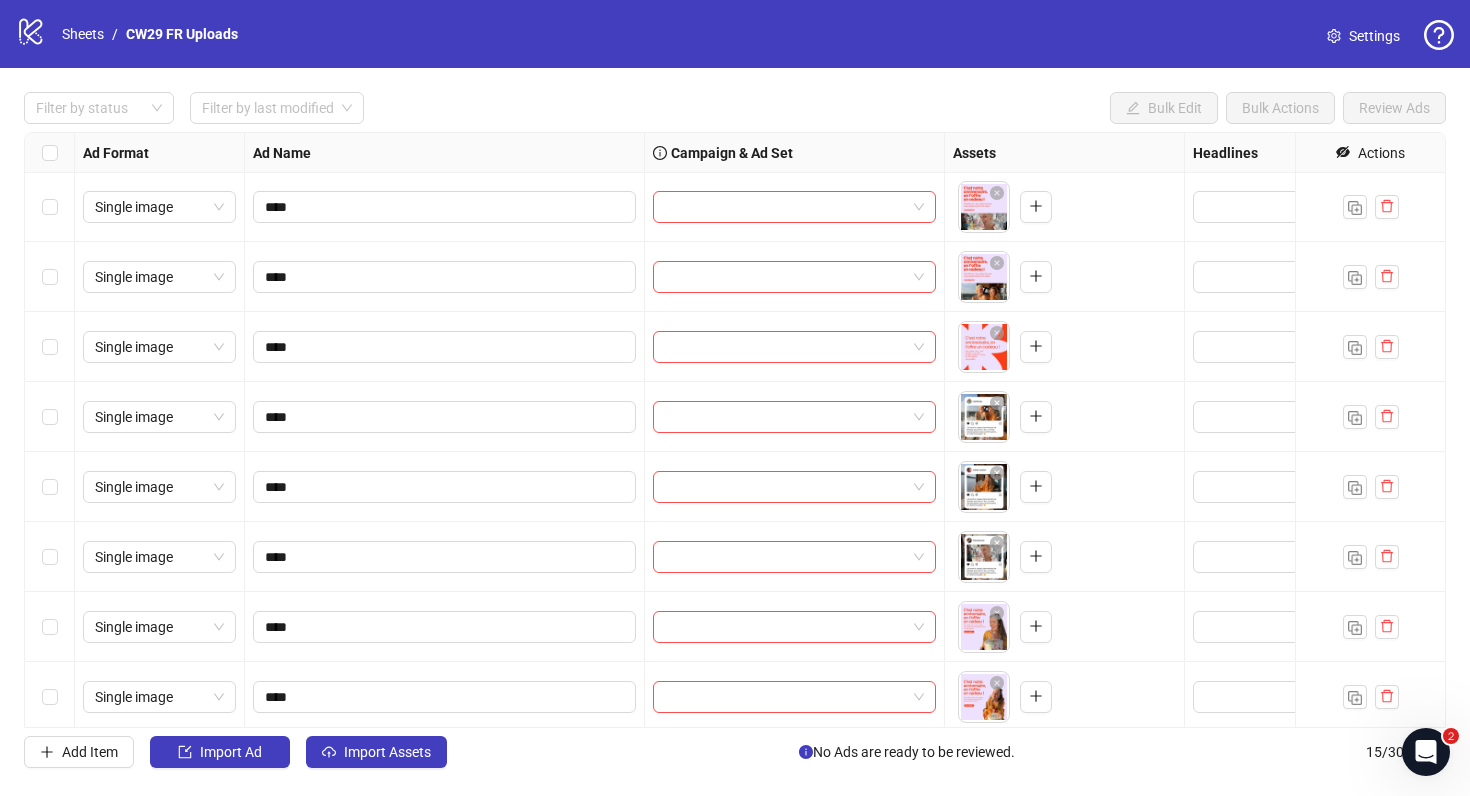 click on "Settings" at bounding box center [1363, 36] 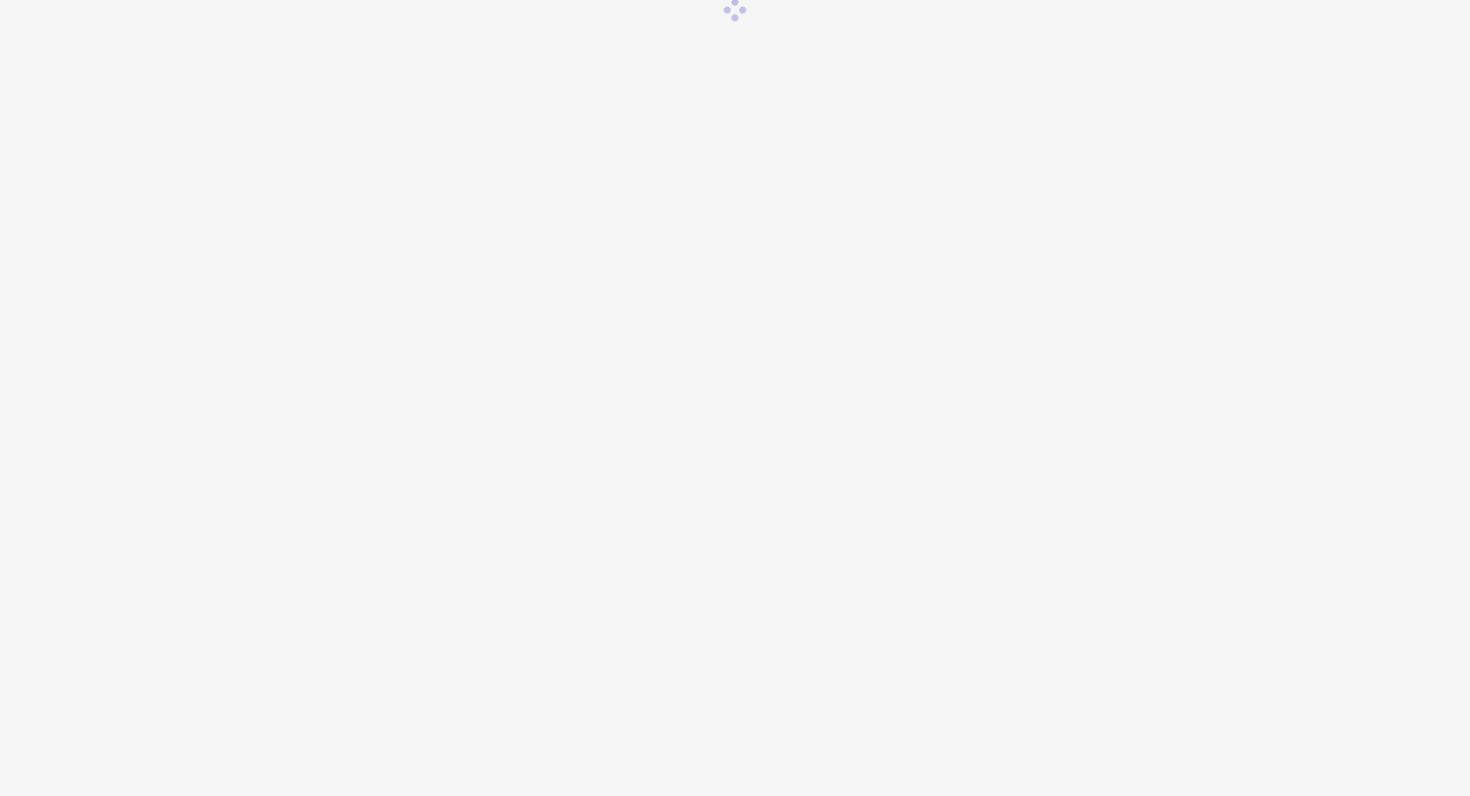 scroll, scrollTop: 0, scrollLeft: 0, axis: both 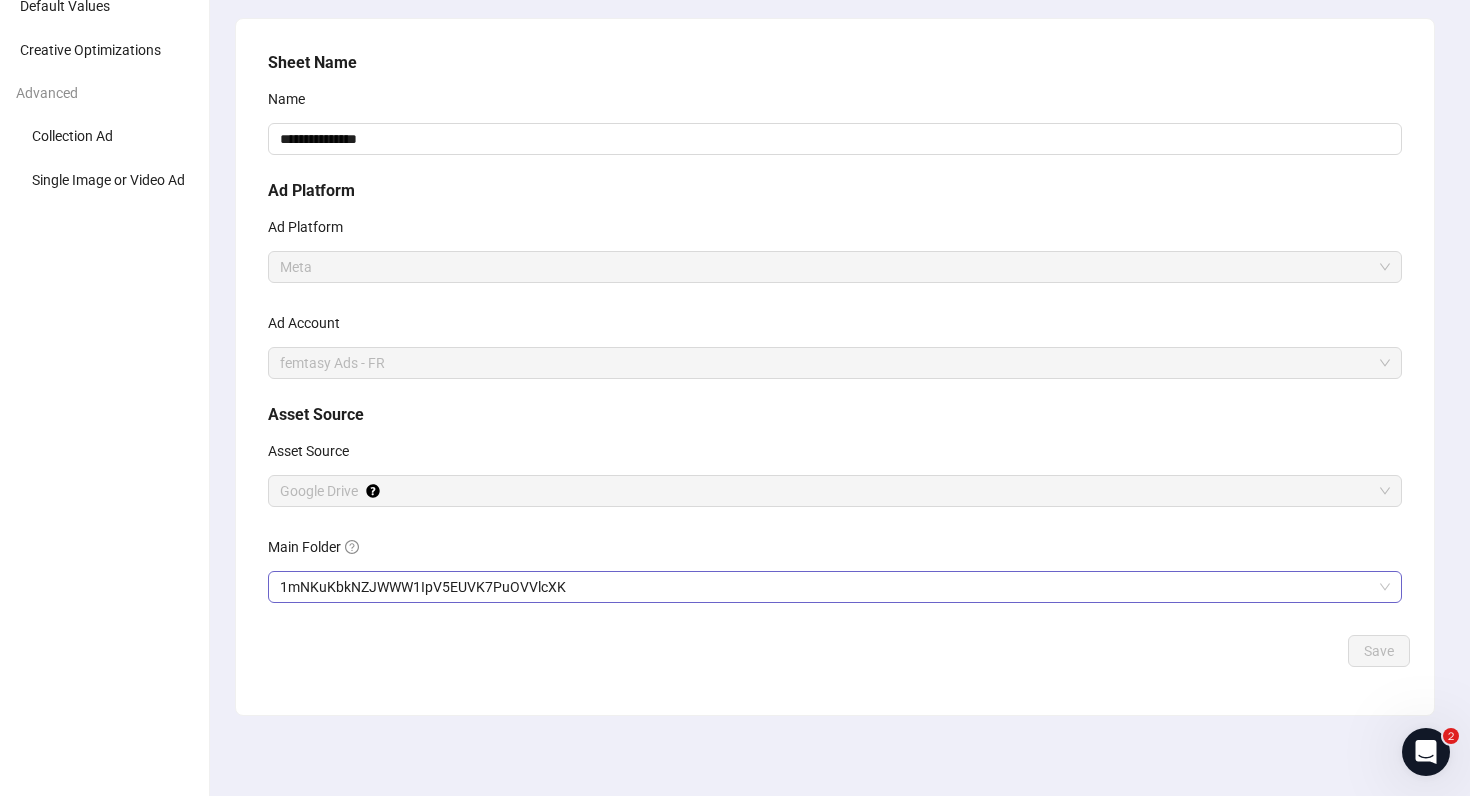 click on "1mNKuKbkNZJWWW1IpV5EUVK7PuOVVlcXK" at bounding box center [835, 587] 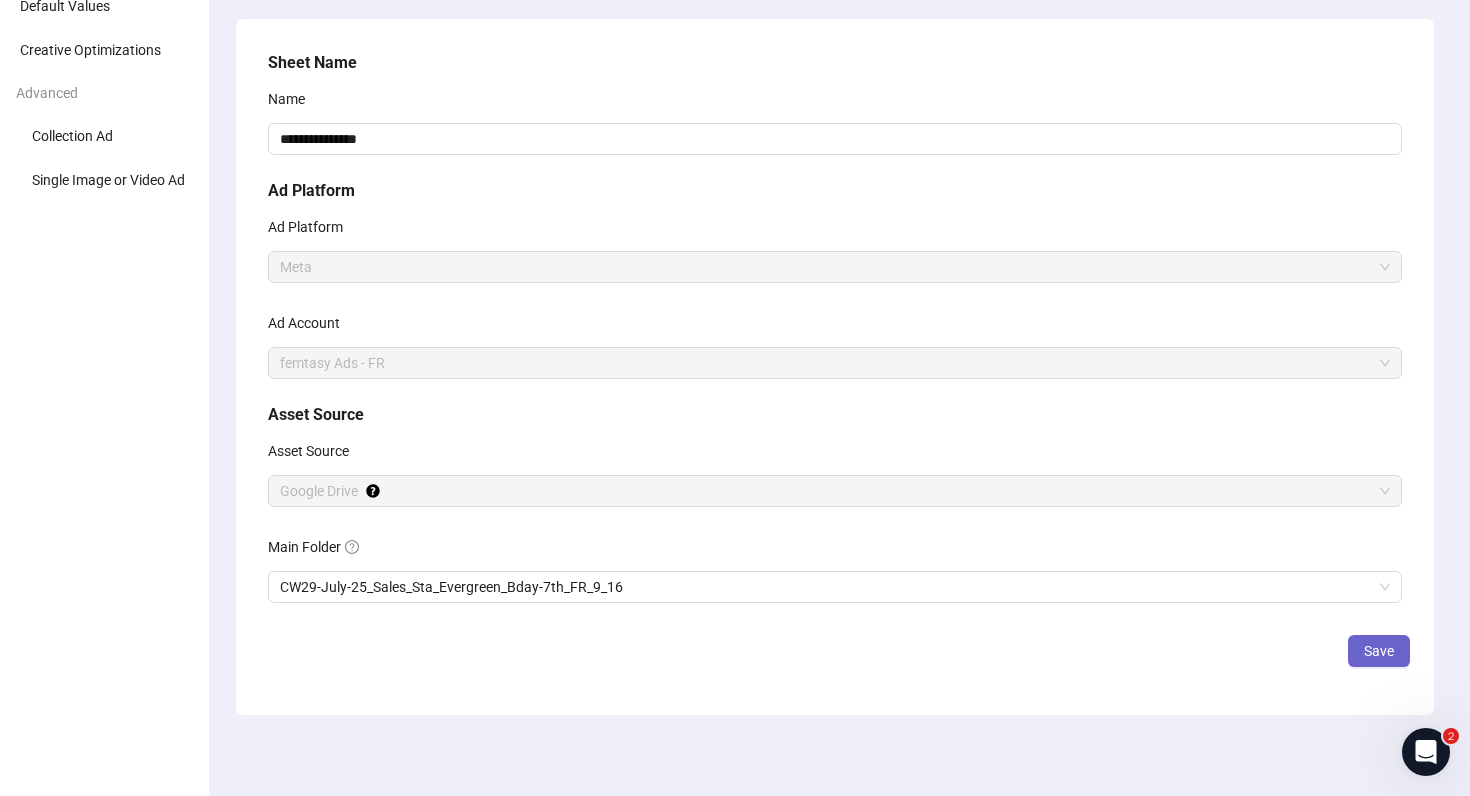 click on "Save" at bounding box center [1379, 651] 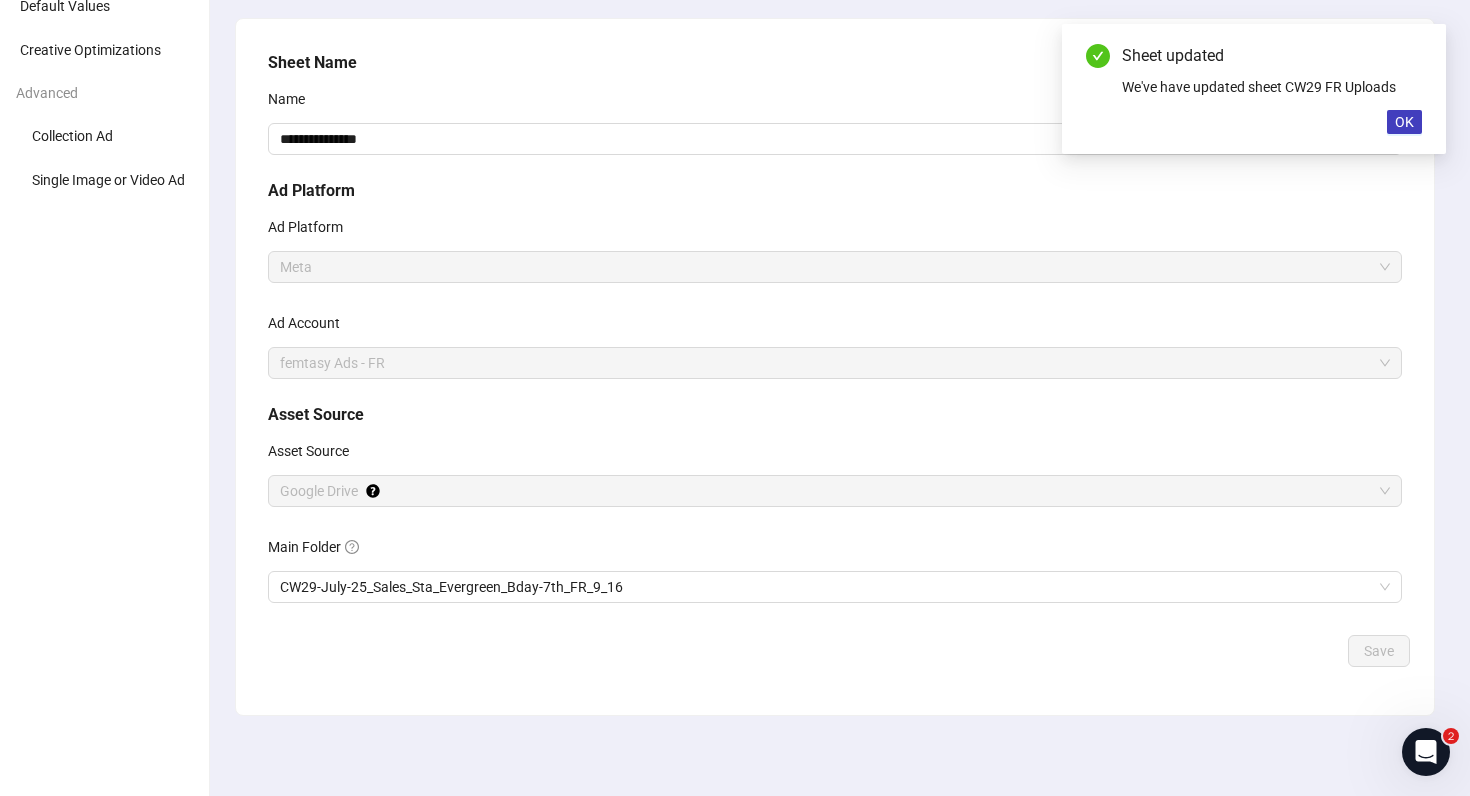 click on "Sheet updated We've have updated sheet CW29 FR Uploads OK" at bounding box center (1254, 89) 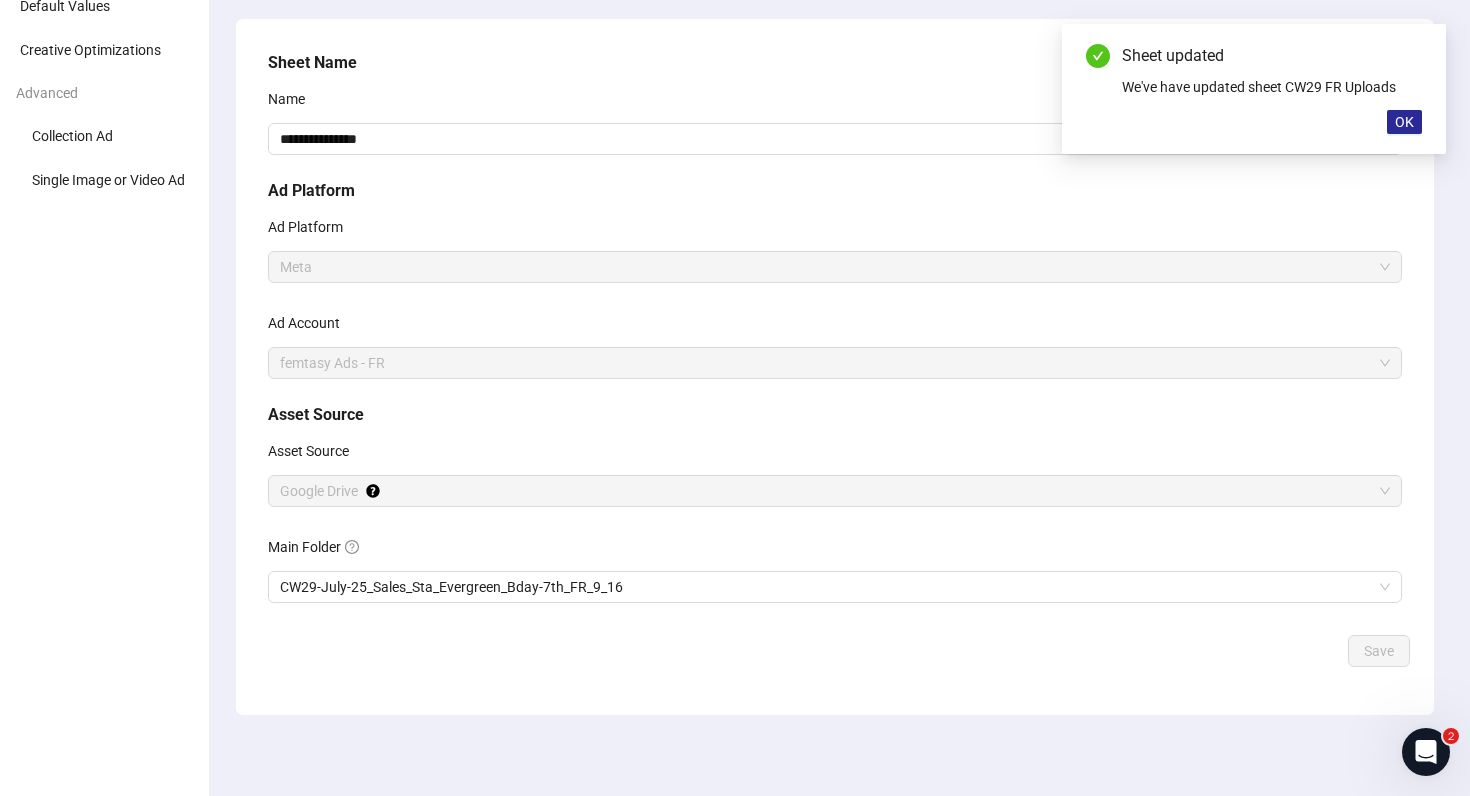 click on "OK" at bounding box center [1404, 122] 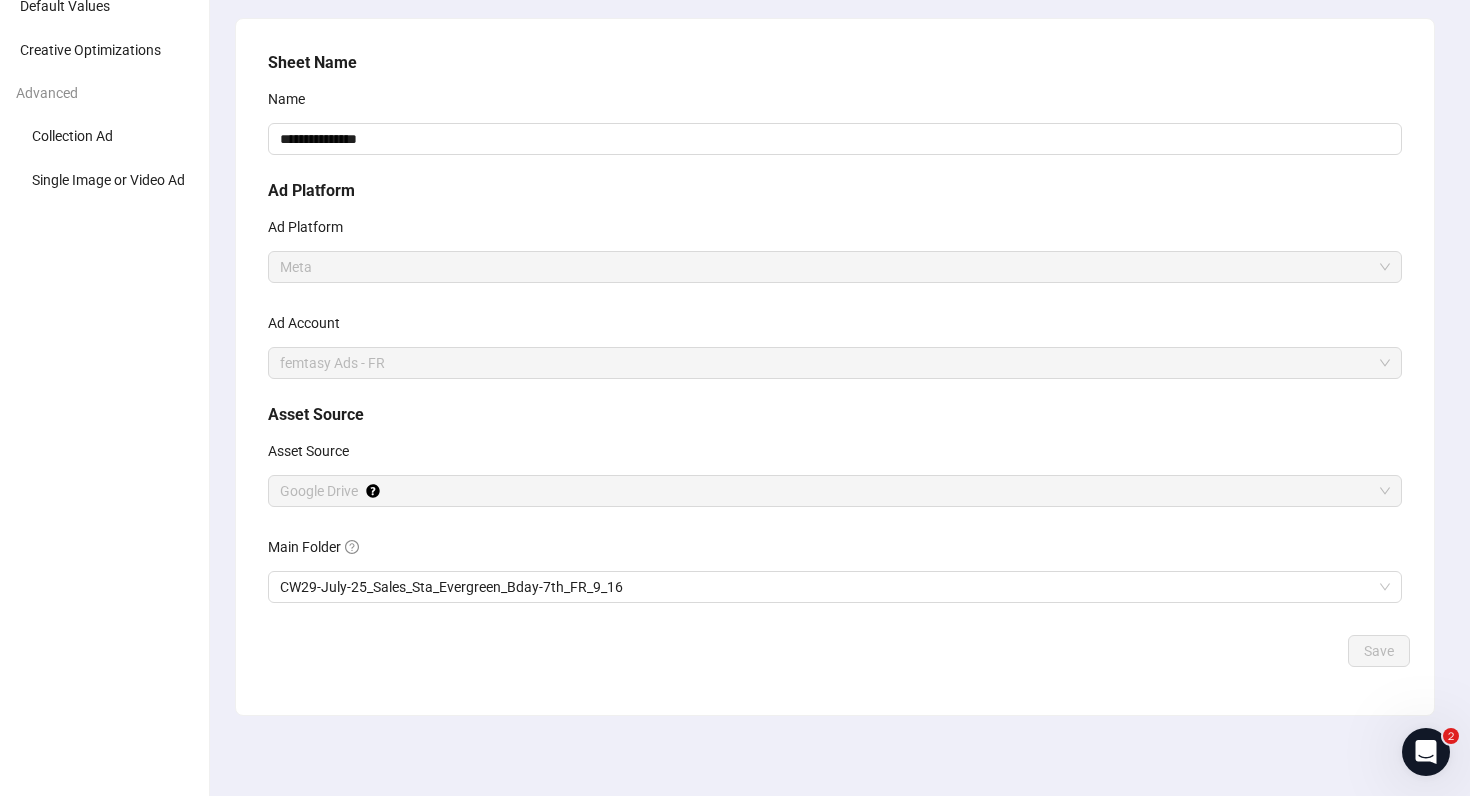 scroll, scrollTop: 0, scrollLeft: 0, axis: both 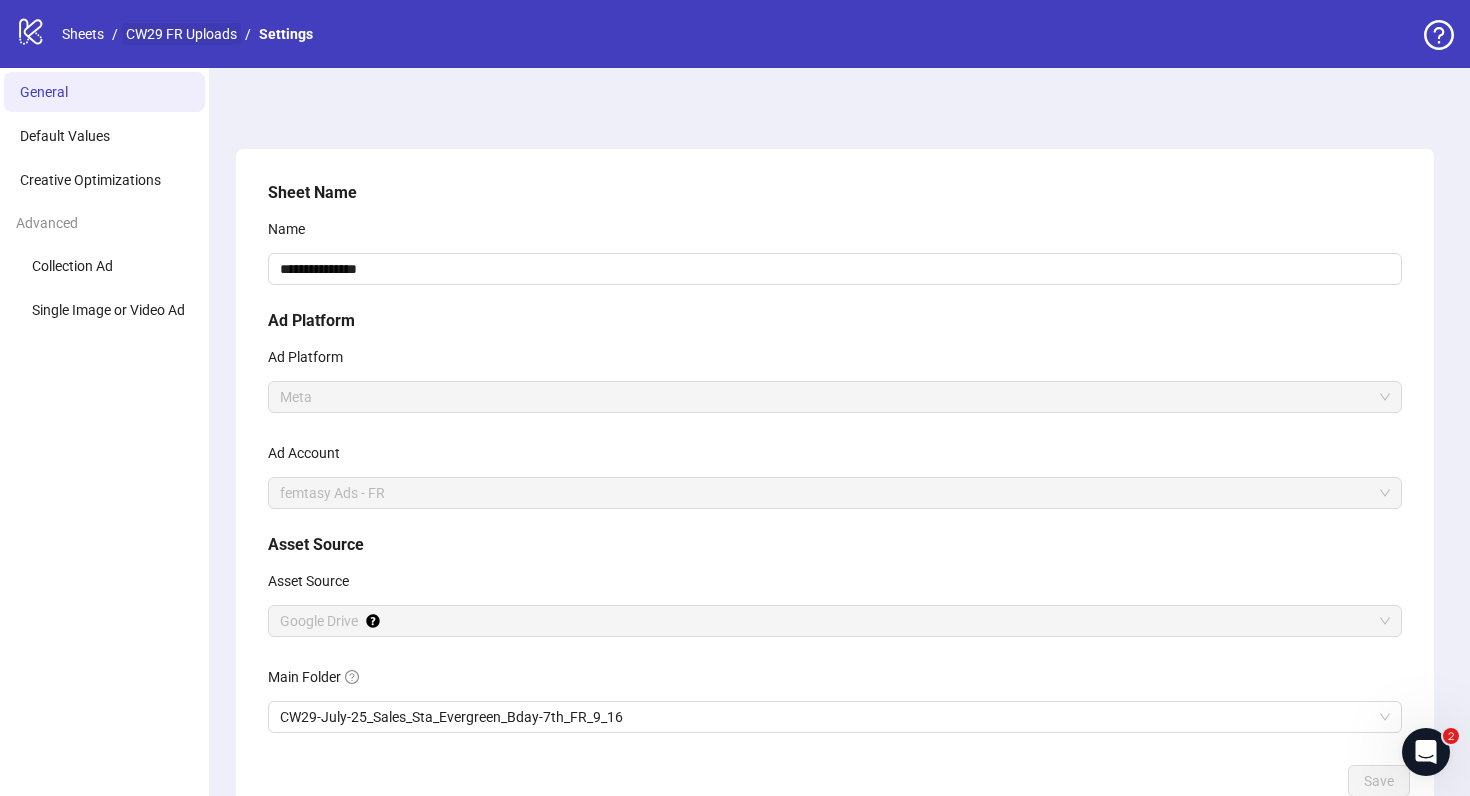 click on "CW29 FR Uploads" at bounding box center [181, 34] 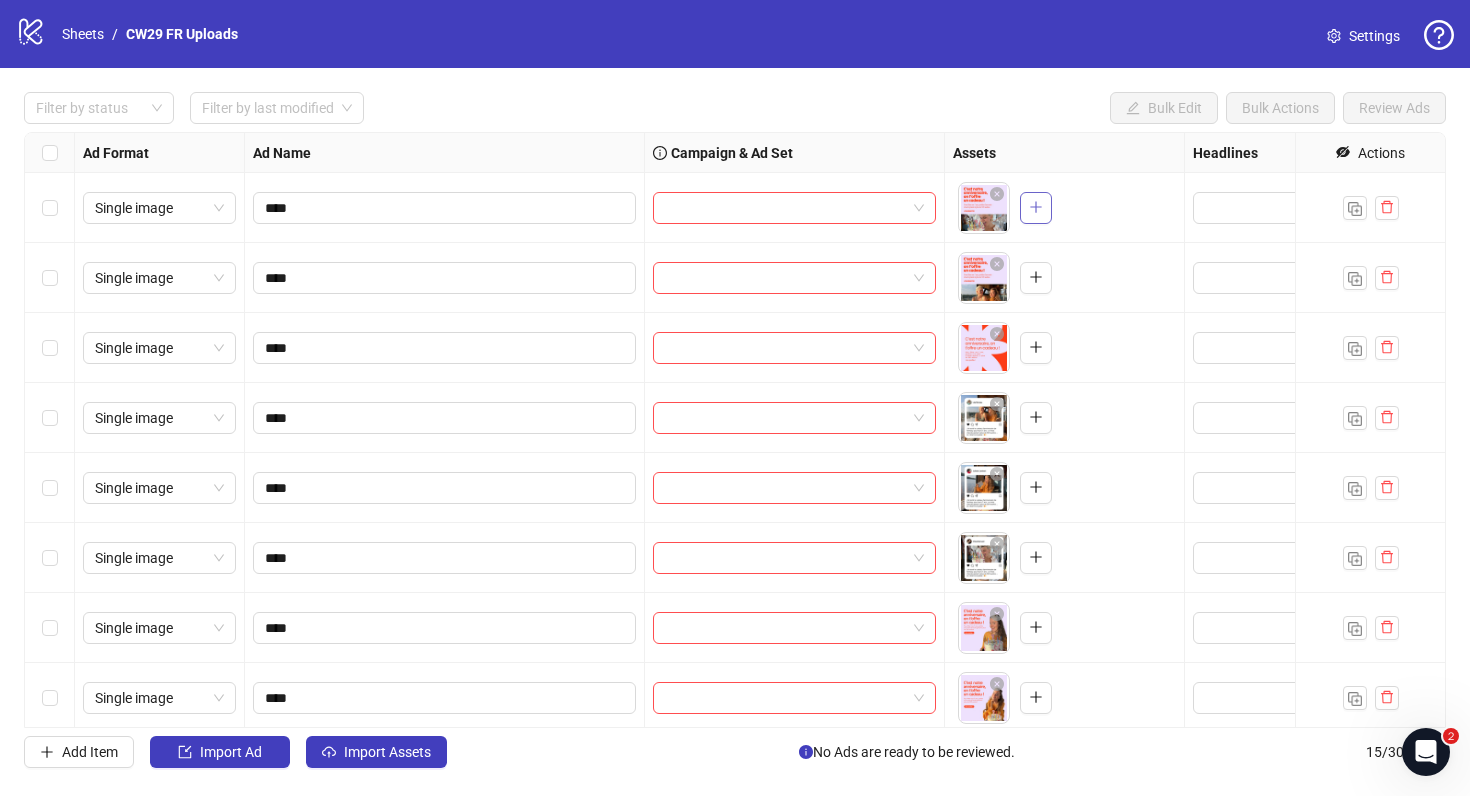 click at bounding box center [1036, 208] 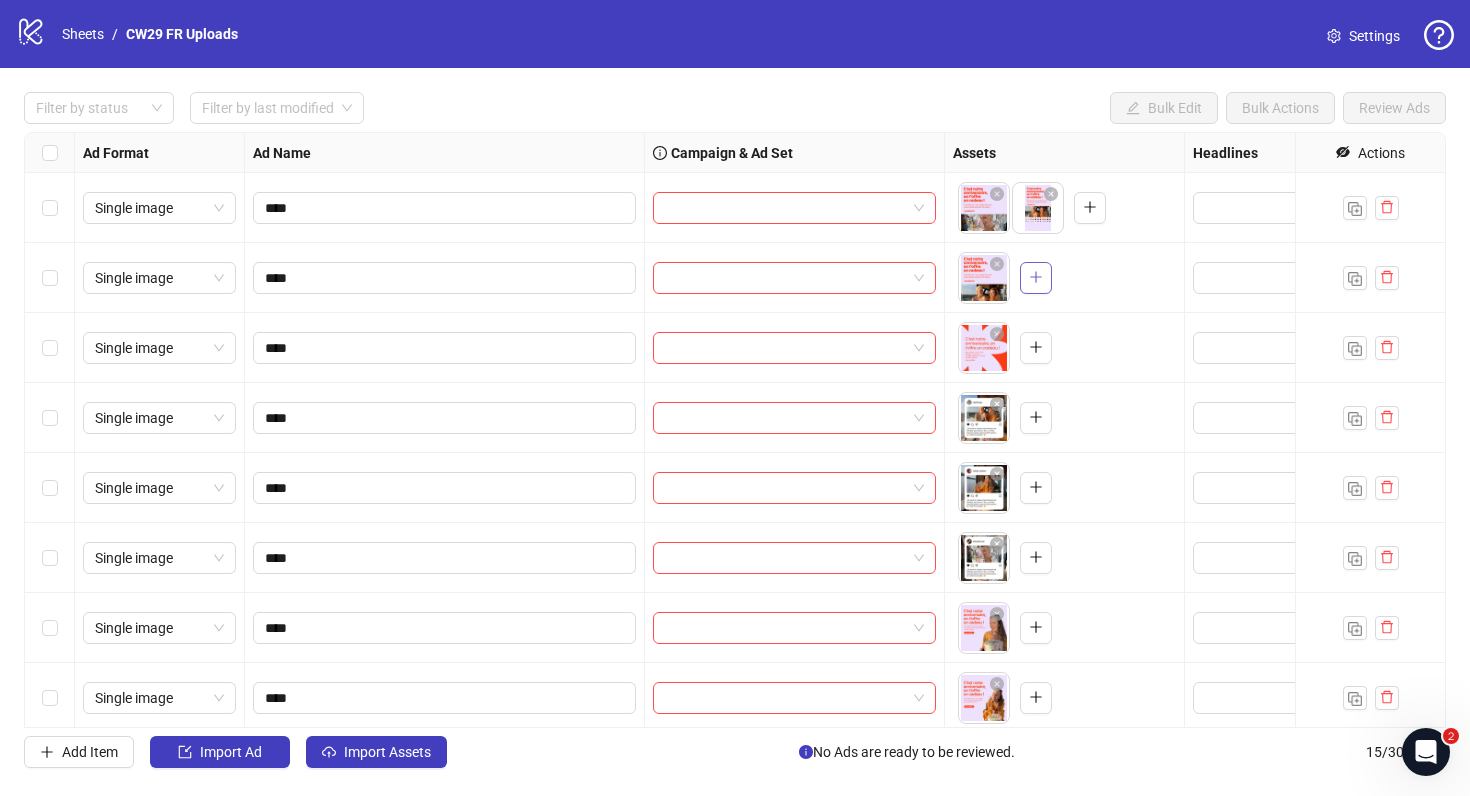 click 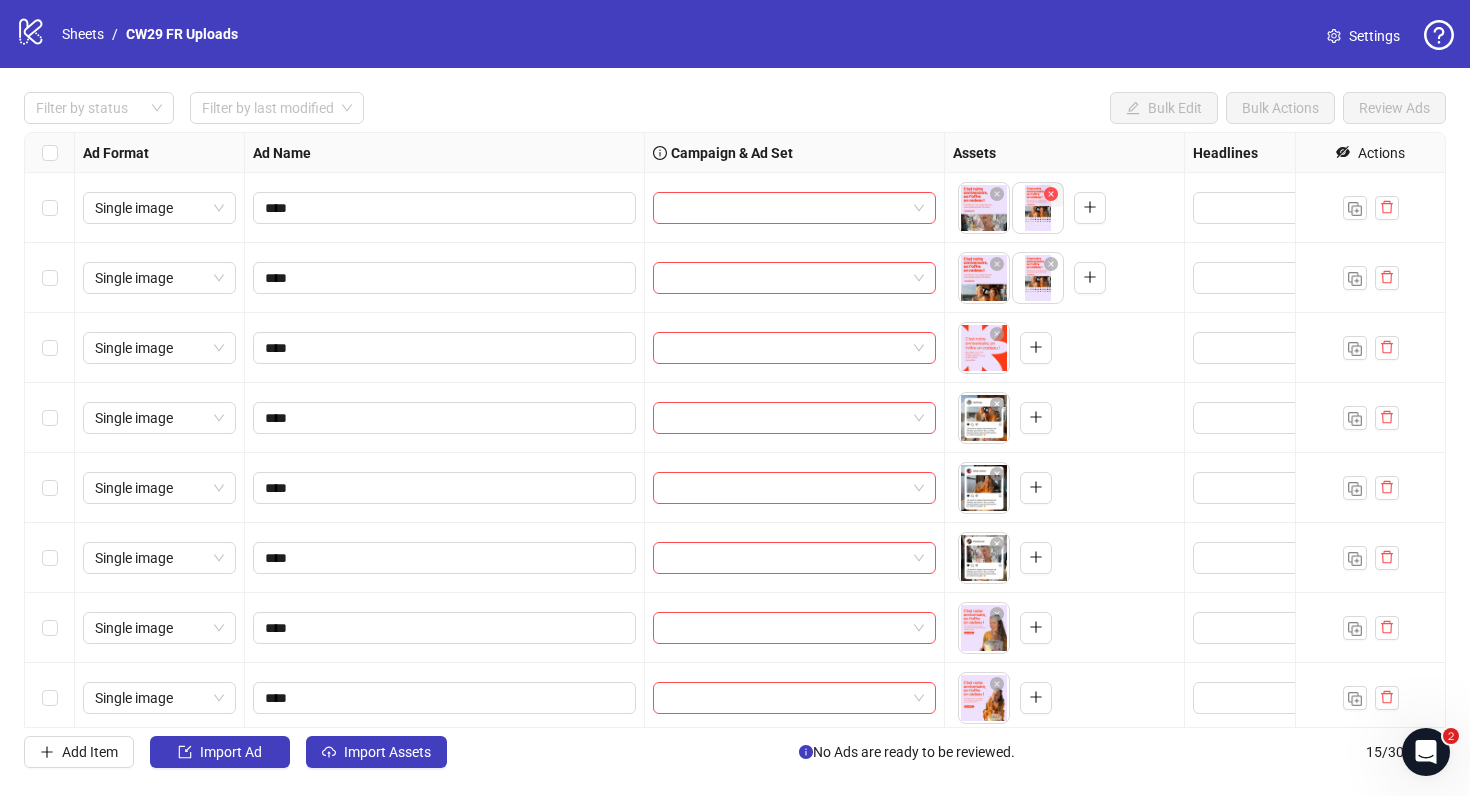click 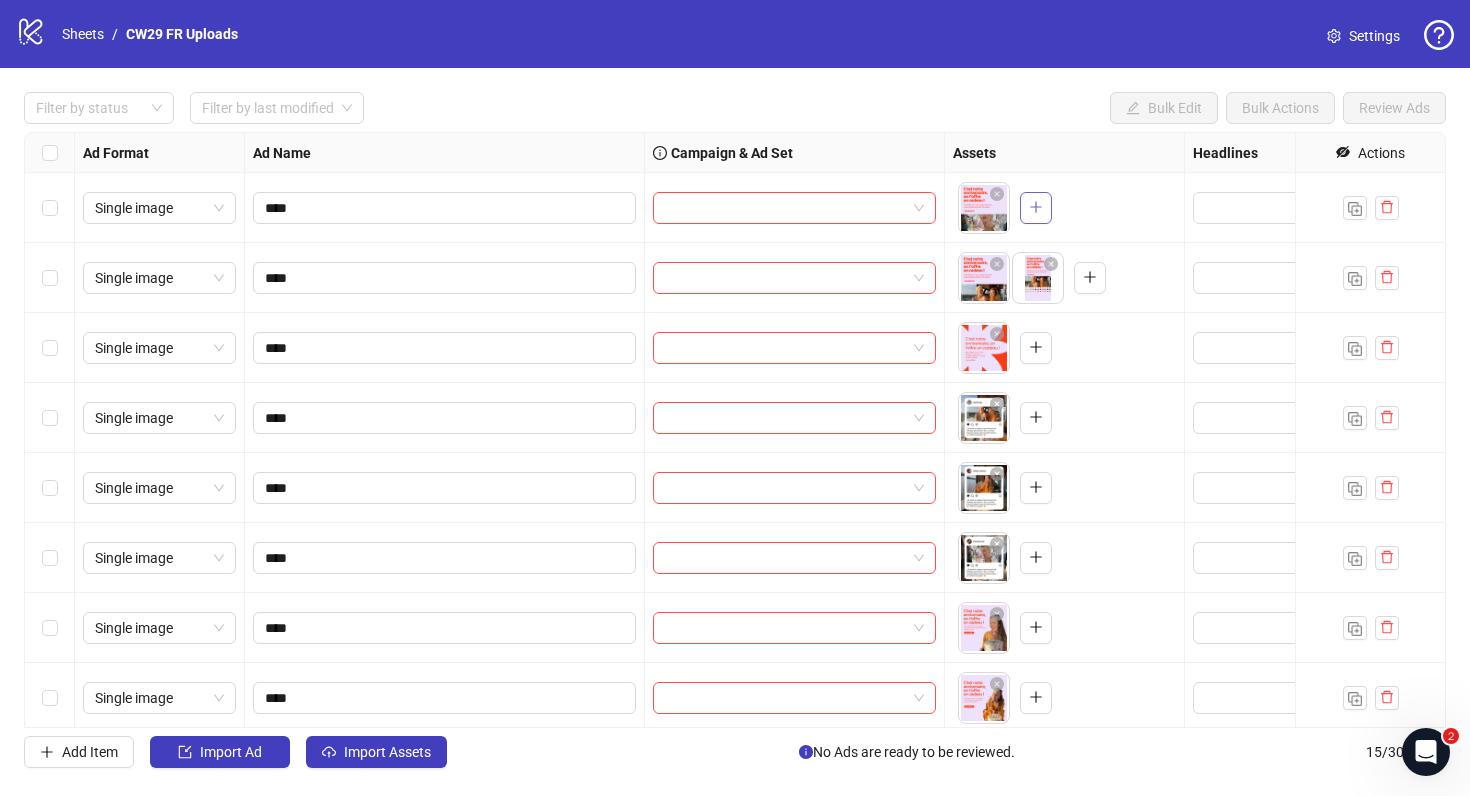 click 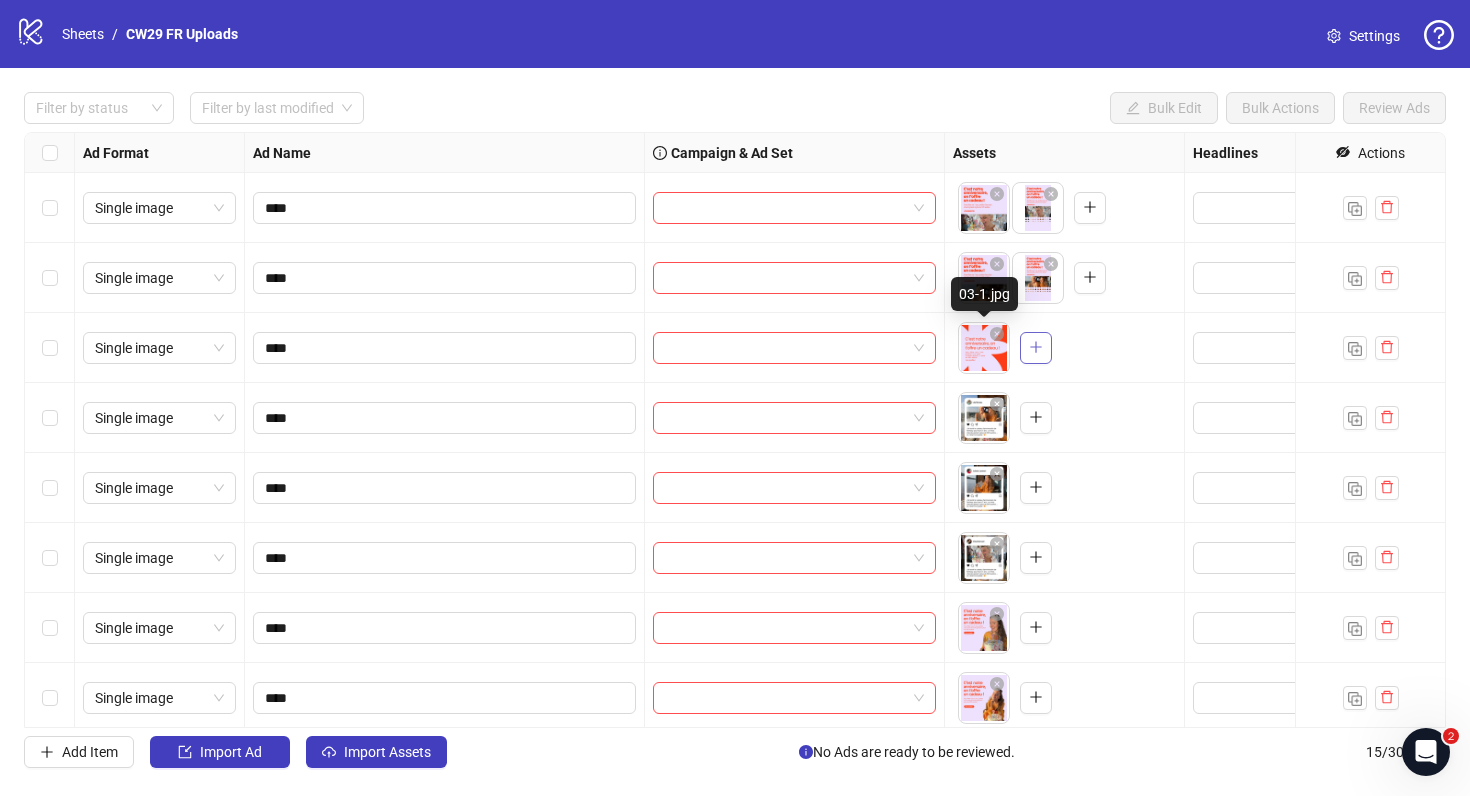 click at bounding box center [1036, 348] 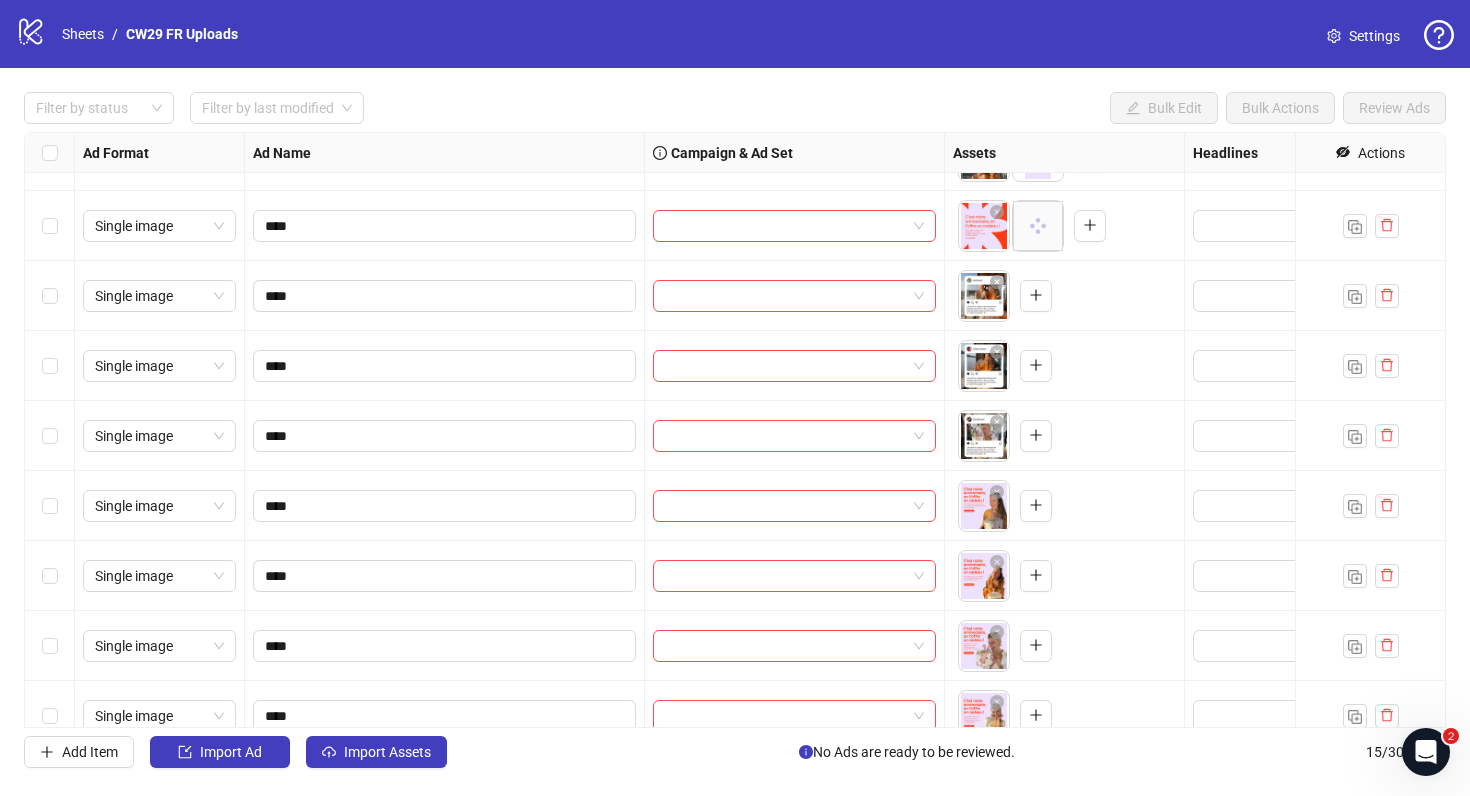 scroll, scrollTop: 114, scrollLeft: 0, axis: vertical 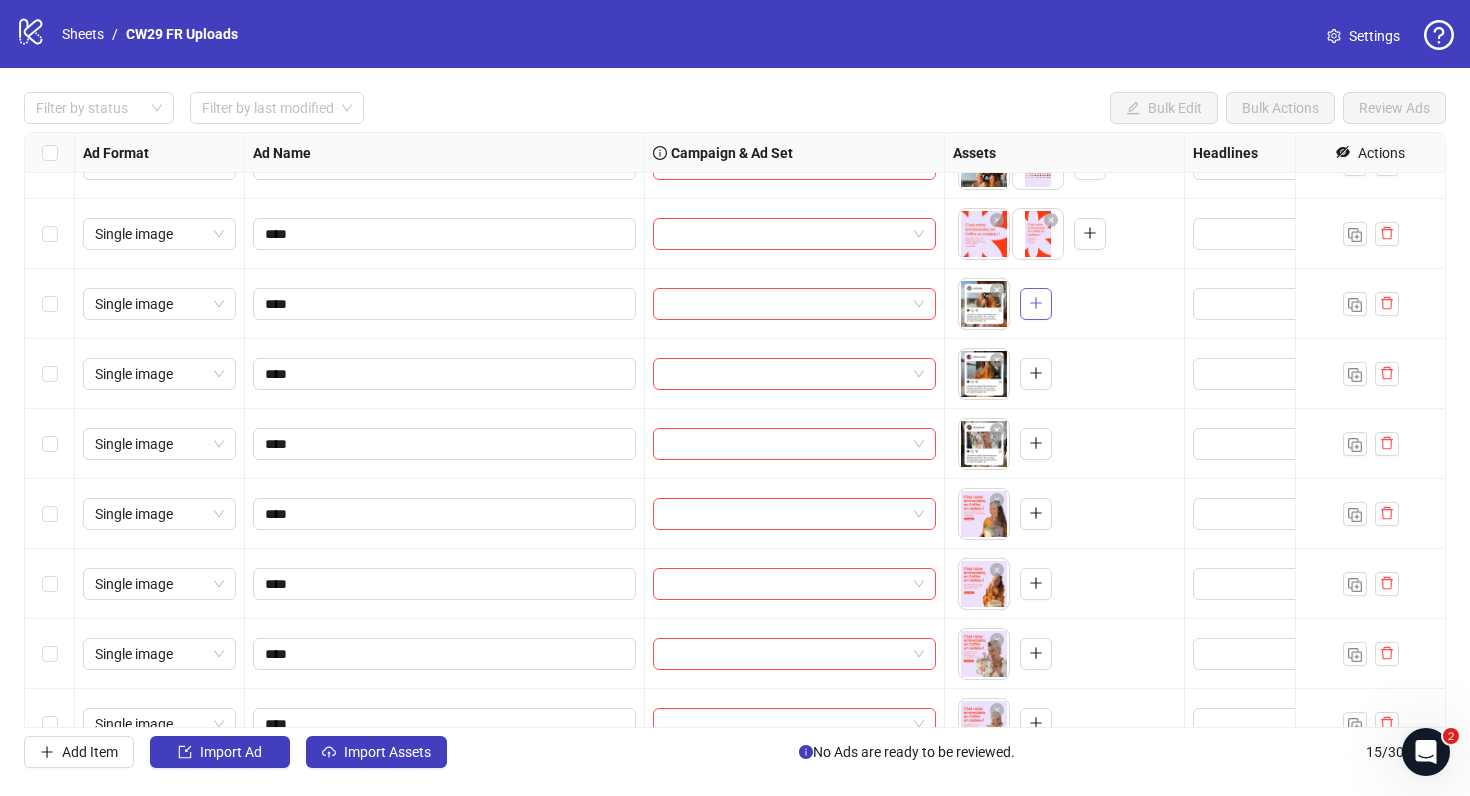 click 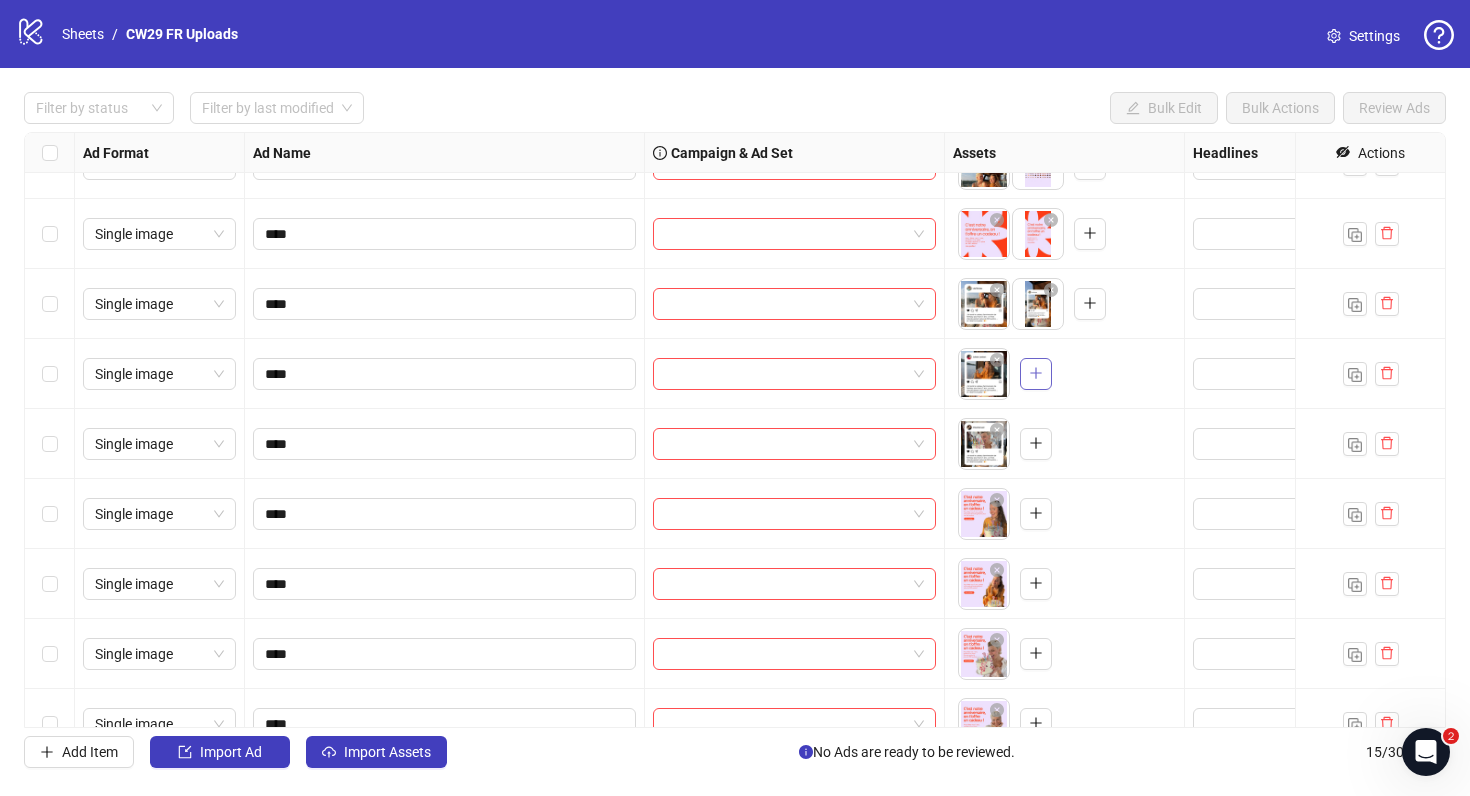 click at bounding box center (1036, 374) 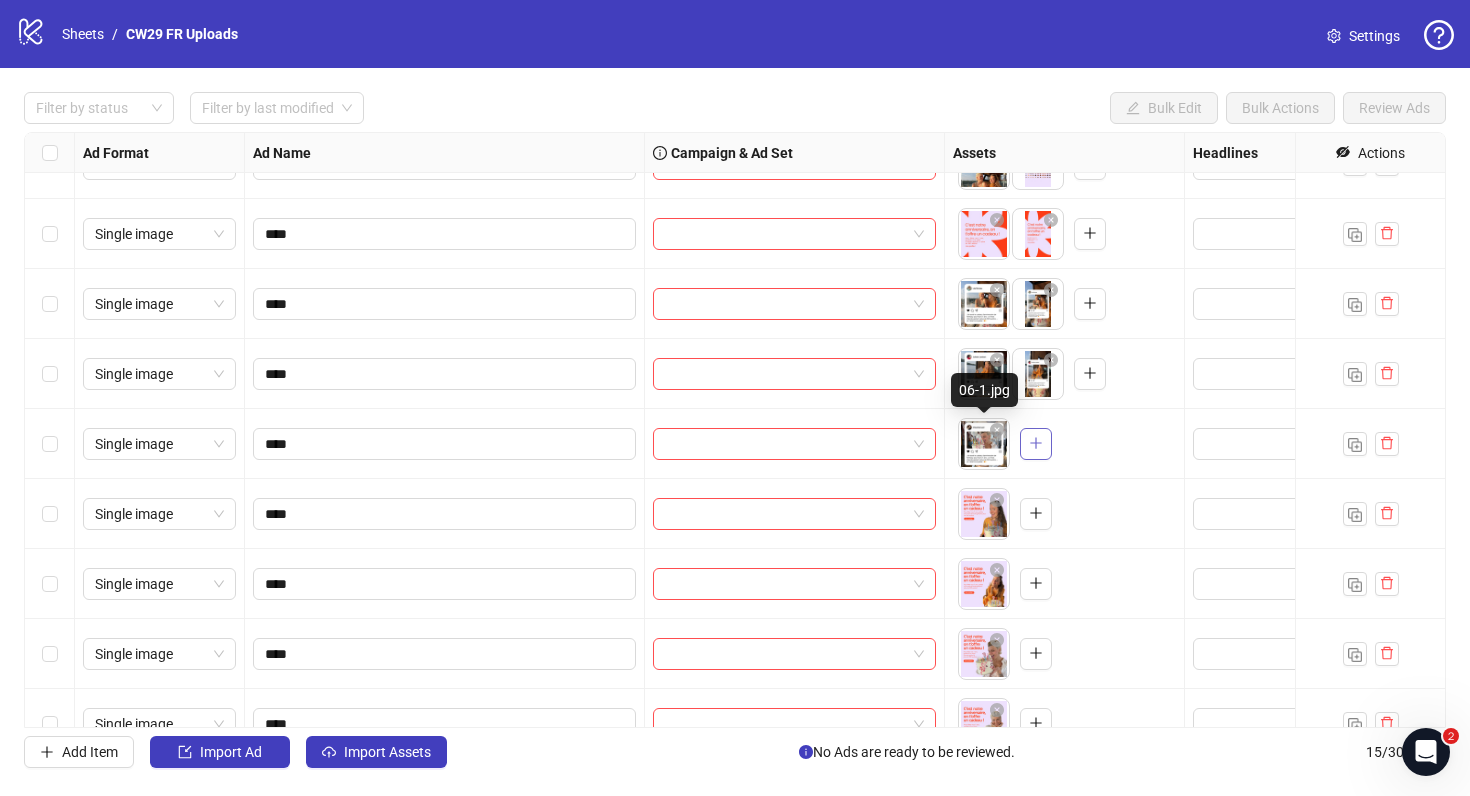click at bounding box center [1036, 444] 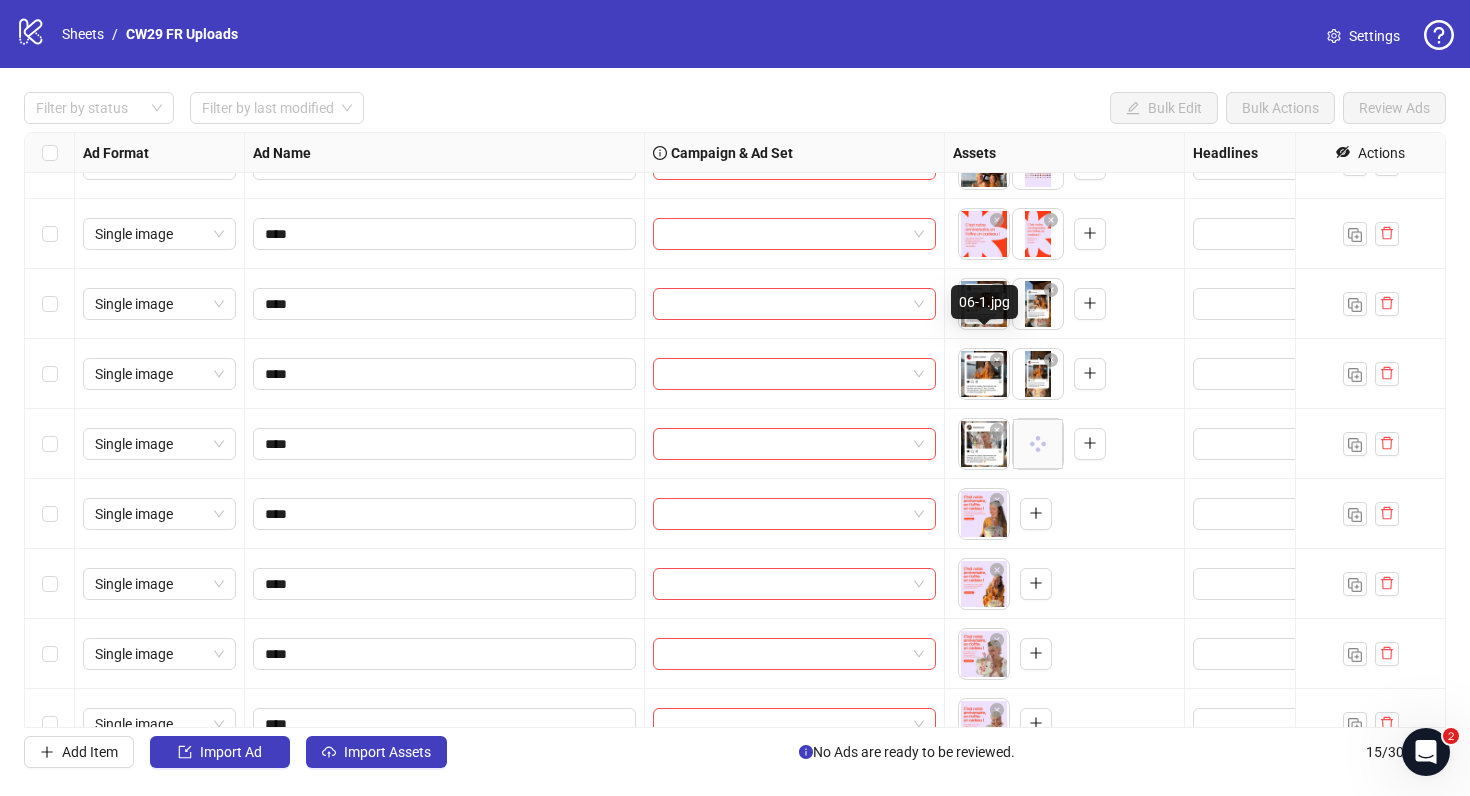 scroll, scrollTop: 308, scrollLeft: 0, axis: vertical 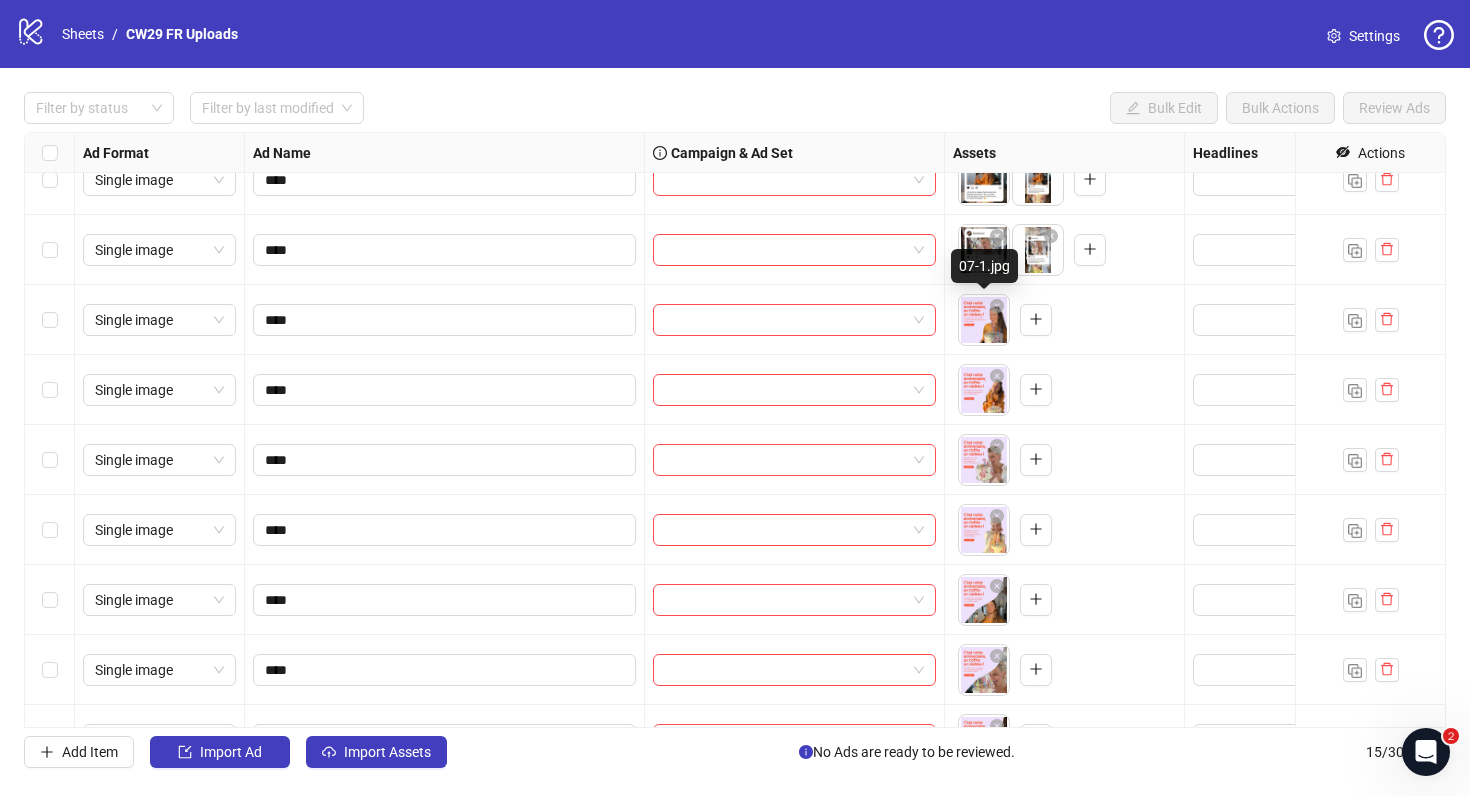 click on "To pick up a draggable item, press the space bar.
While dragging, use the arrow keys to move the item.
Press space again to drop the item in its new position, or press escape to cancel." at bounding box center [1005, 320] 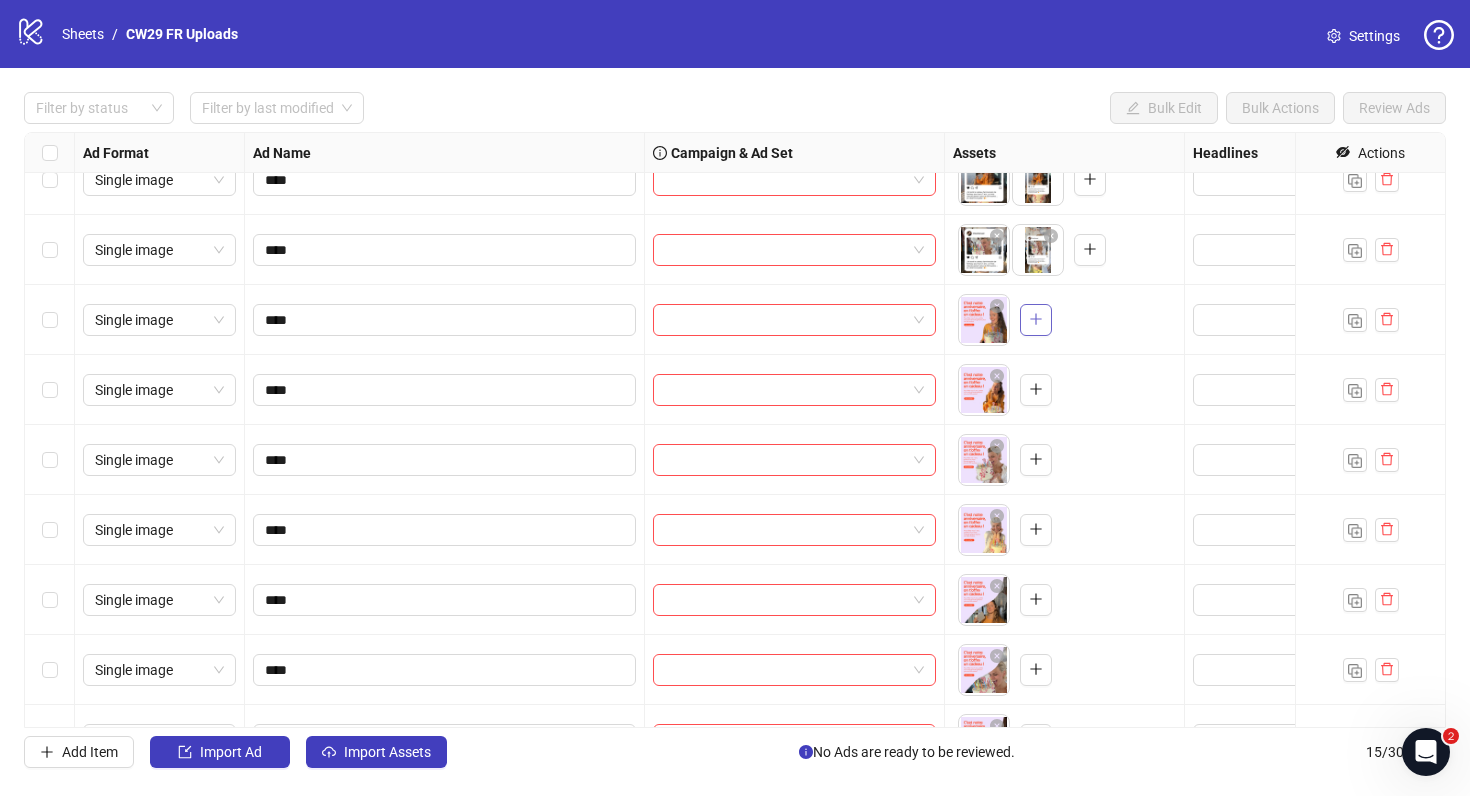 click at bounding box center (1036, 319) 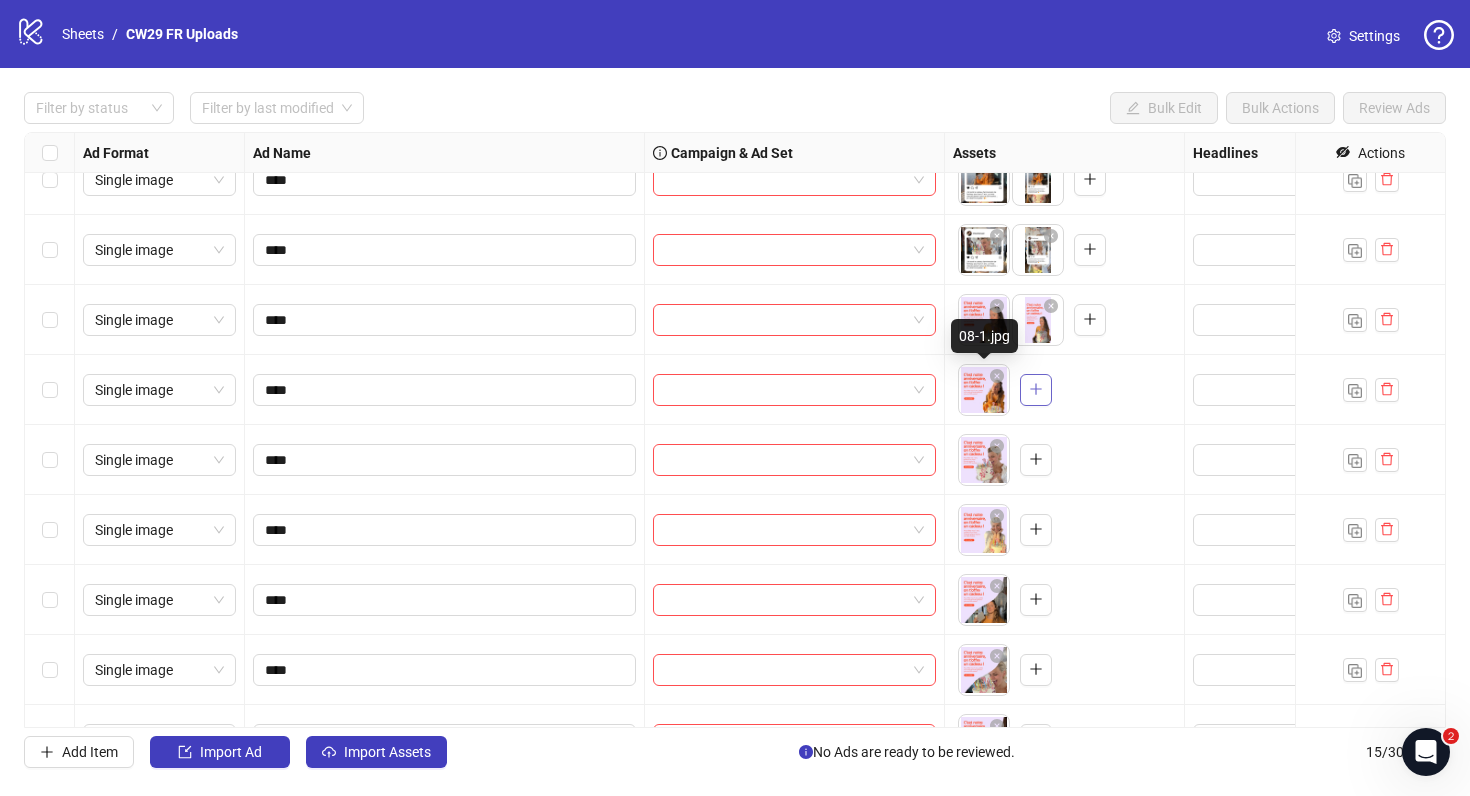 click at bounding box center (1036, 390) 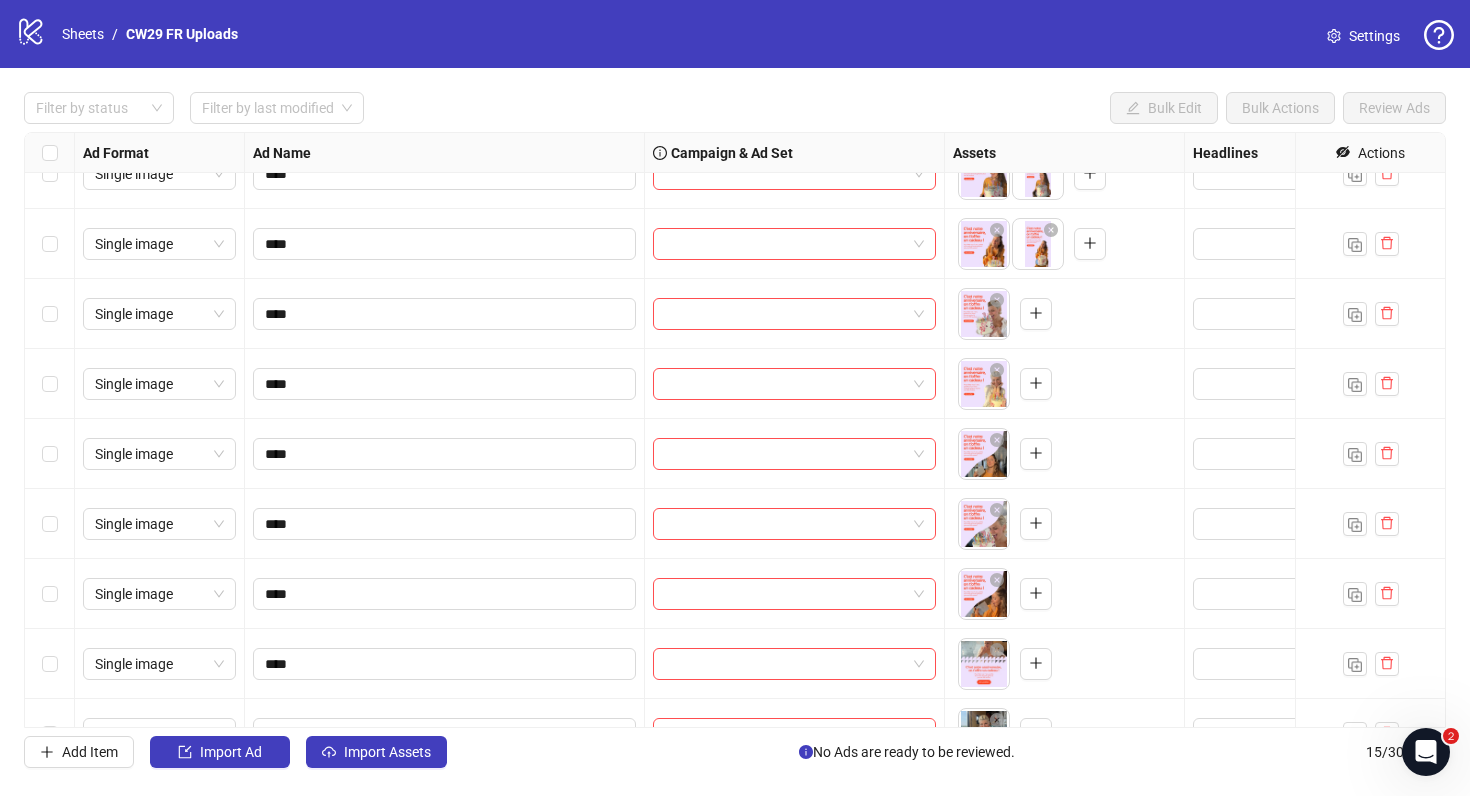 scroll, scrollTop: 473, scrollLeft: 0, axis: vertical 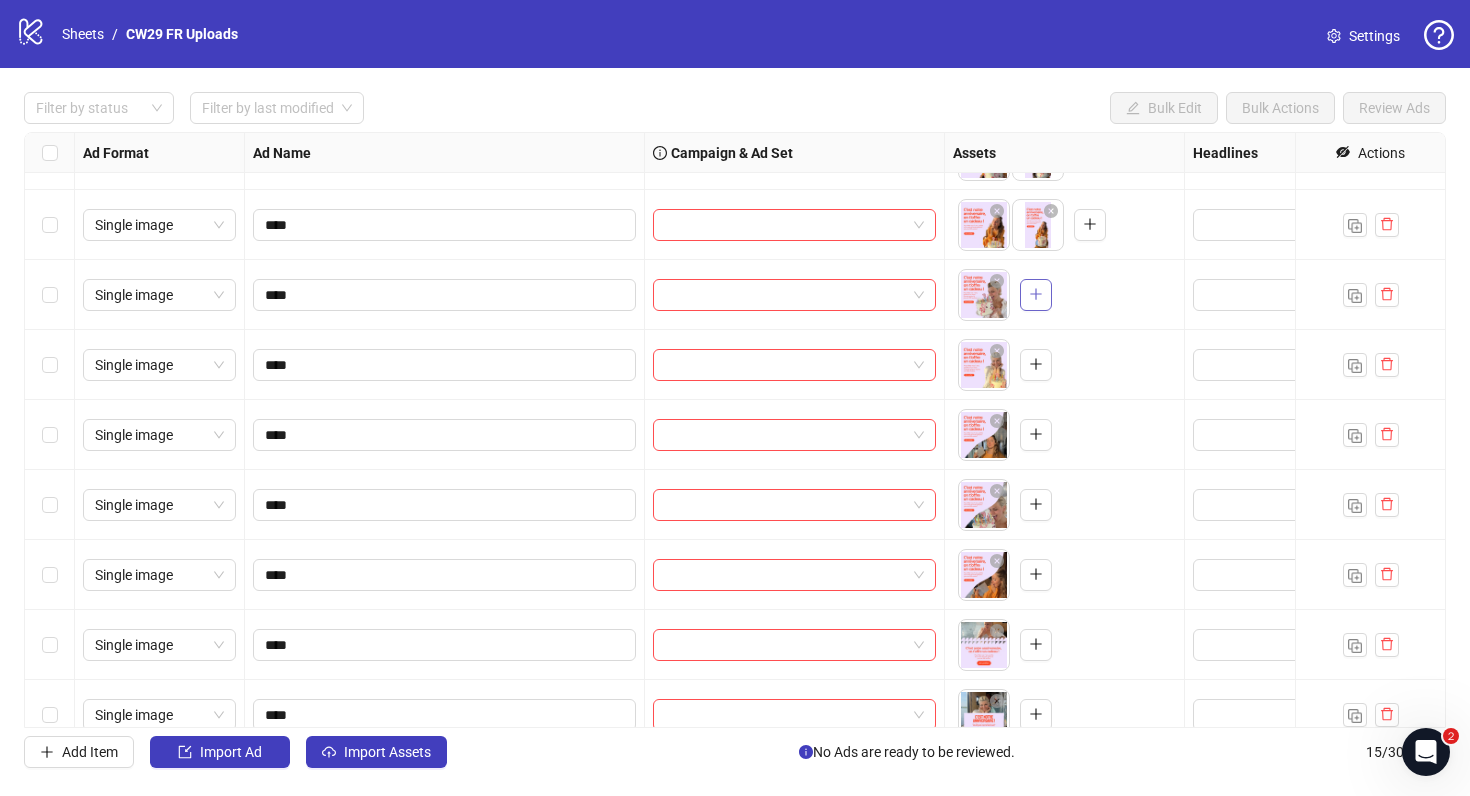 click at bounding box center (1036, 295) 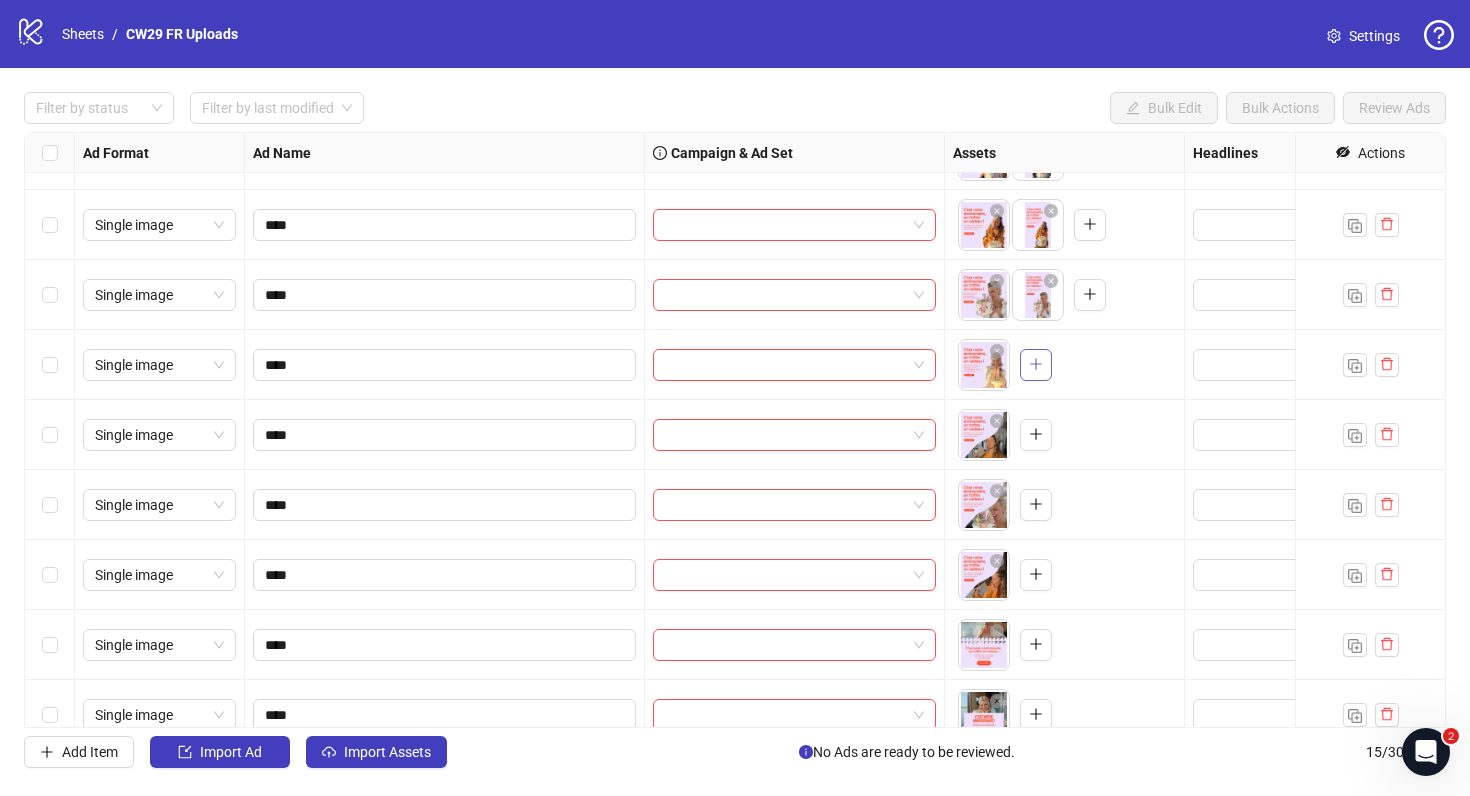 click 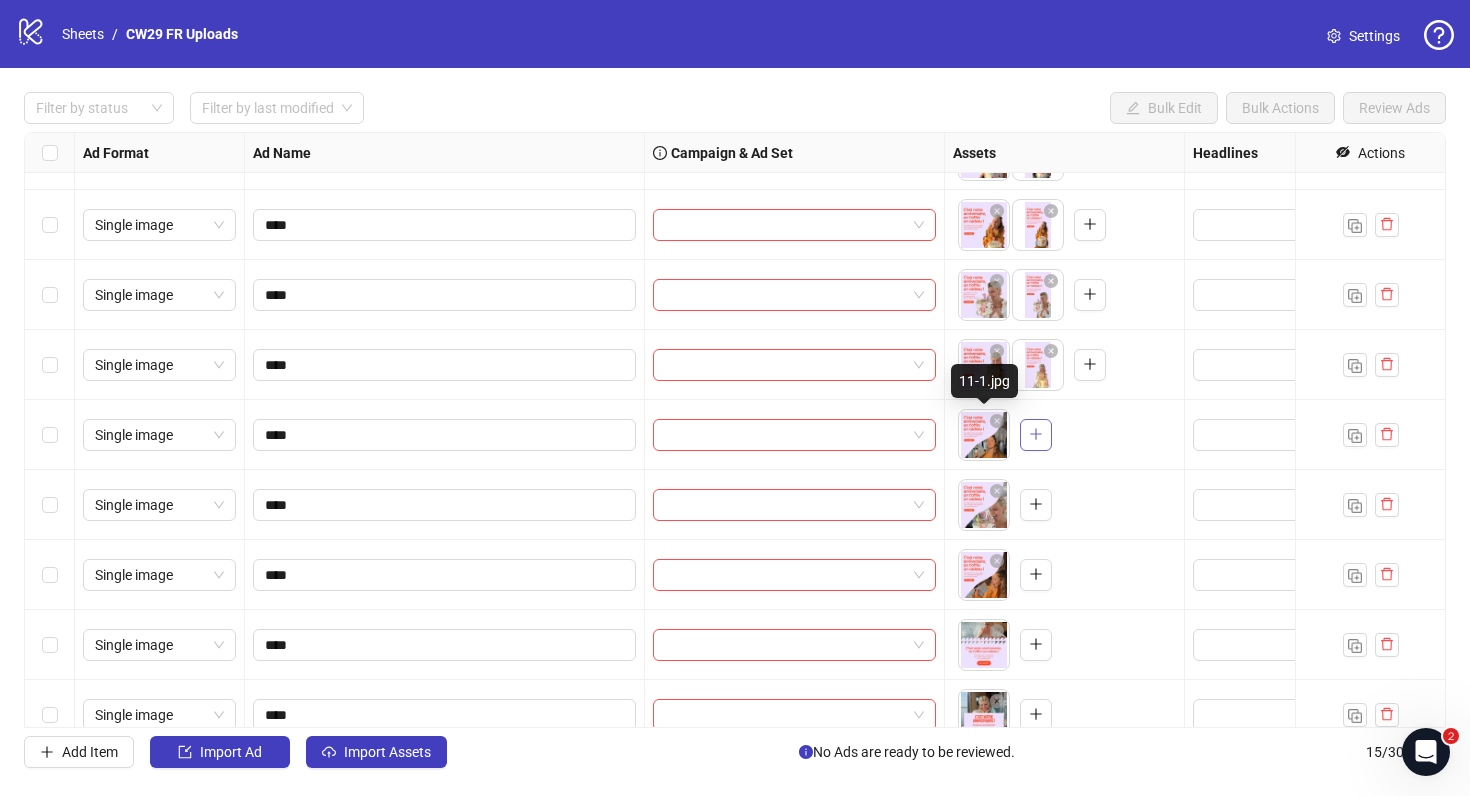 click at bounding box center [1036, 434] 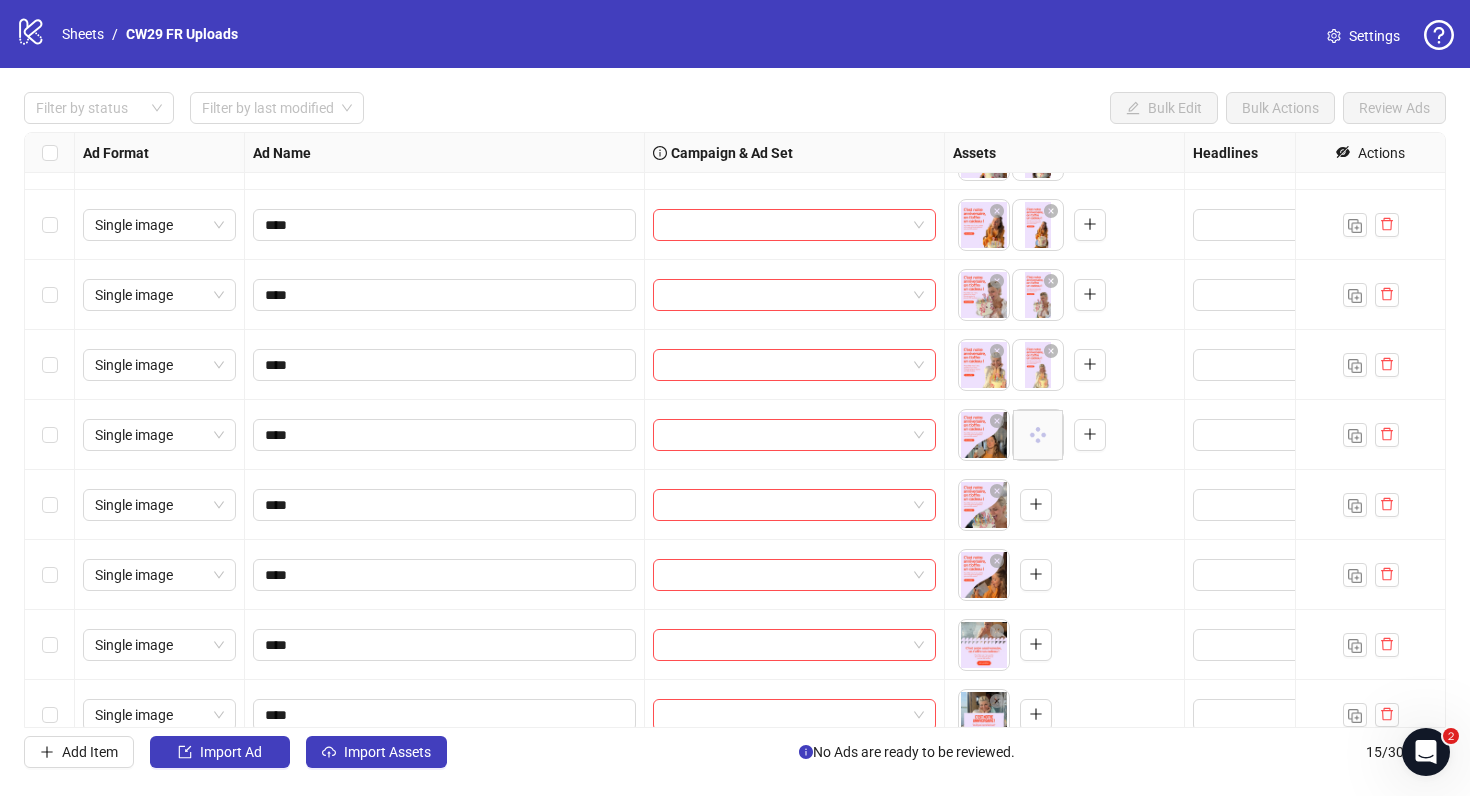 scroll, scrollTop: 496, scrollLeft: 0, axis: vertical 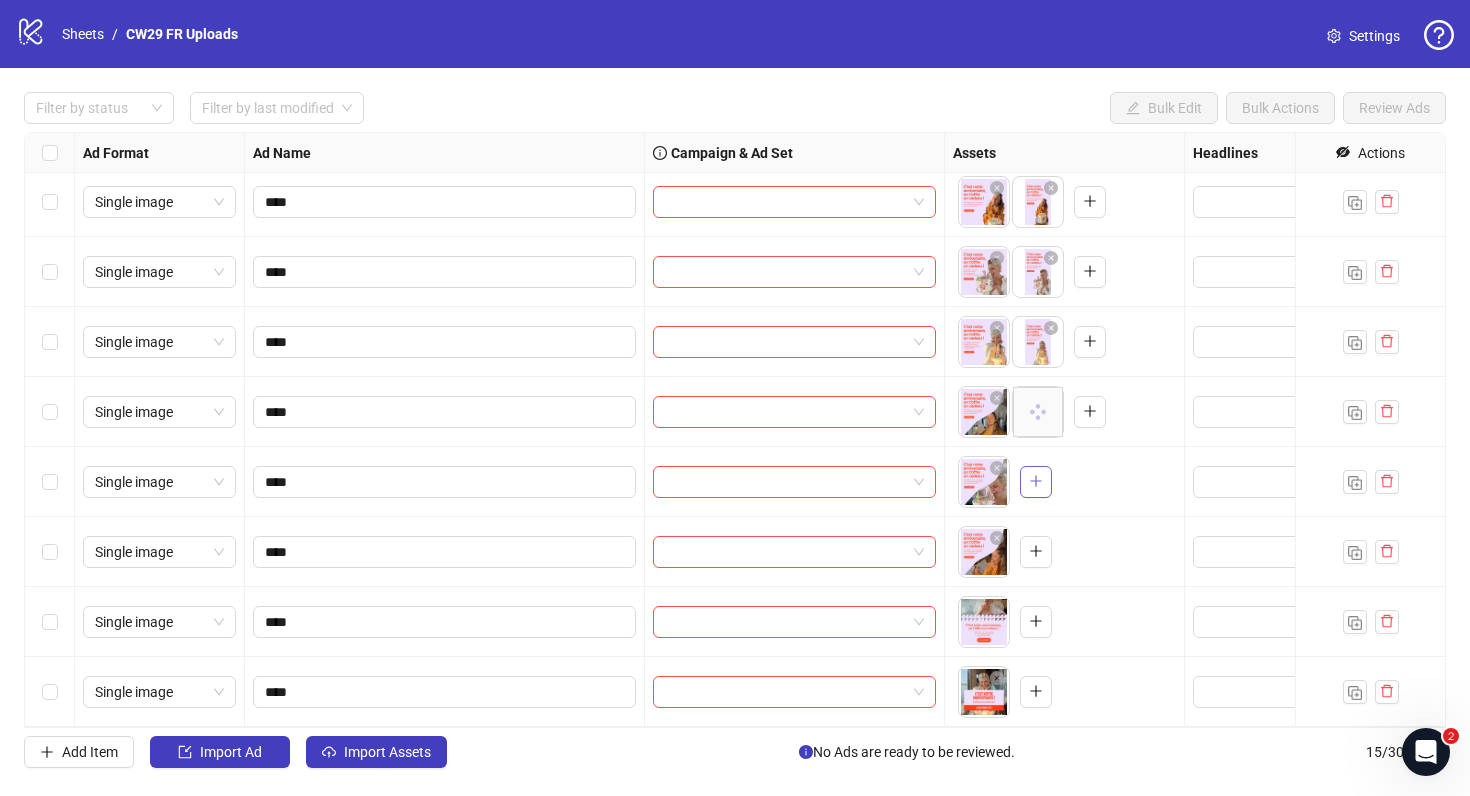 click 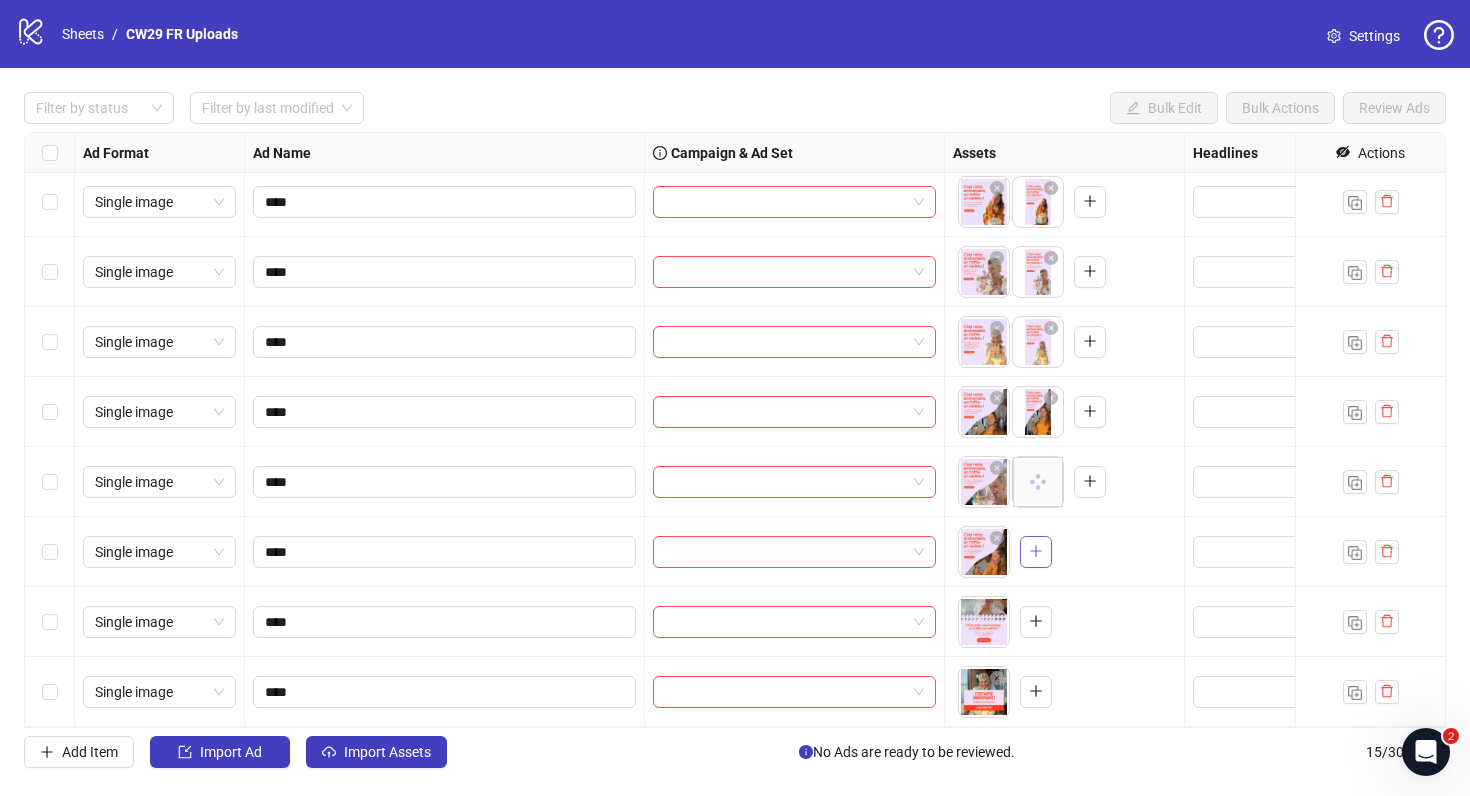 click 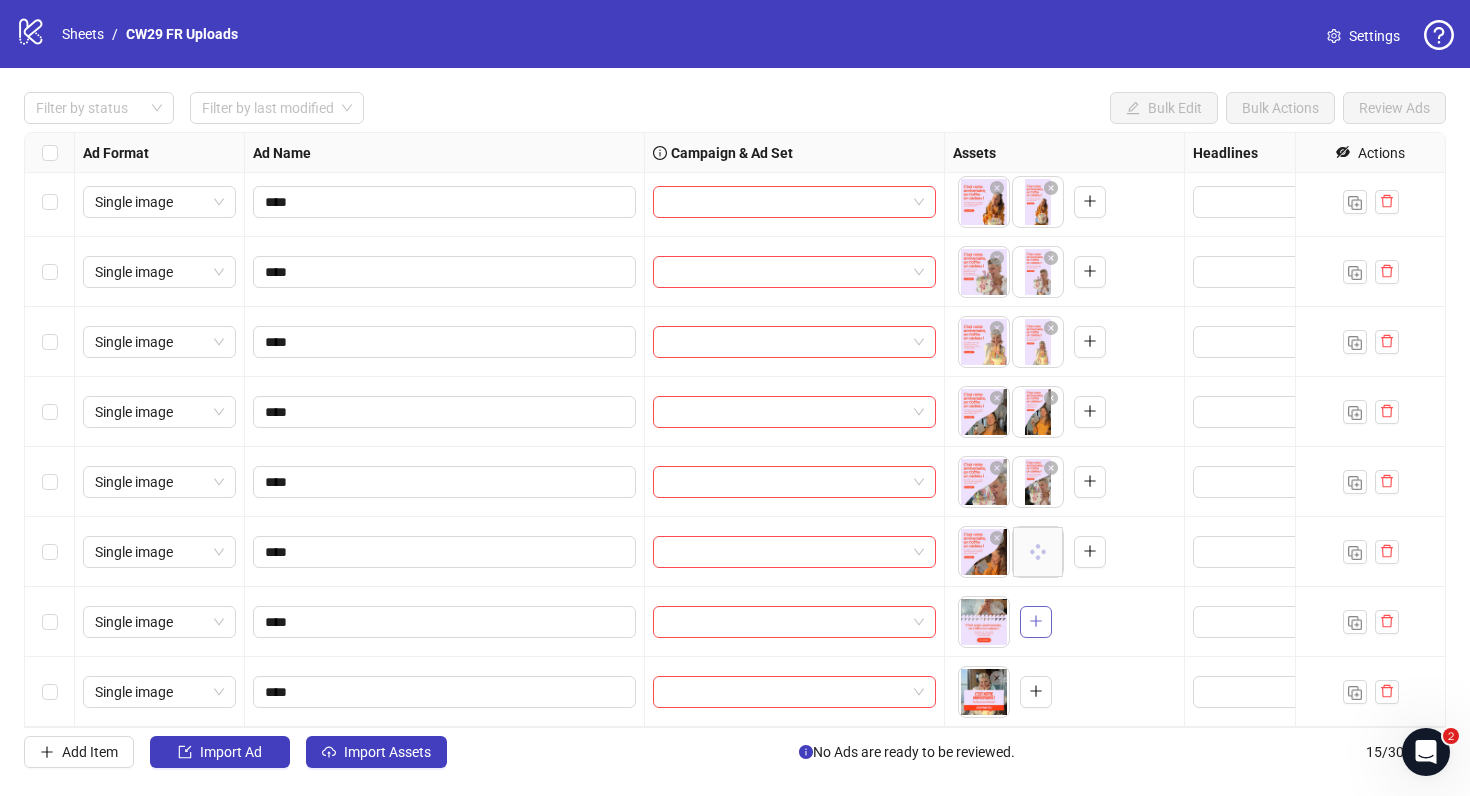 click 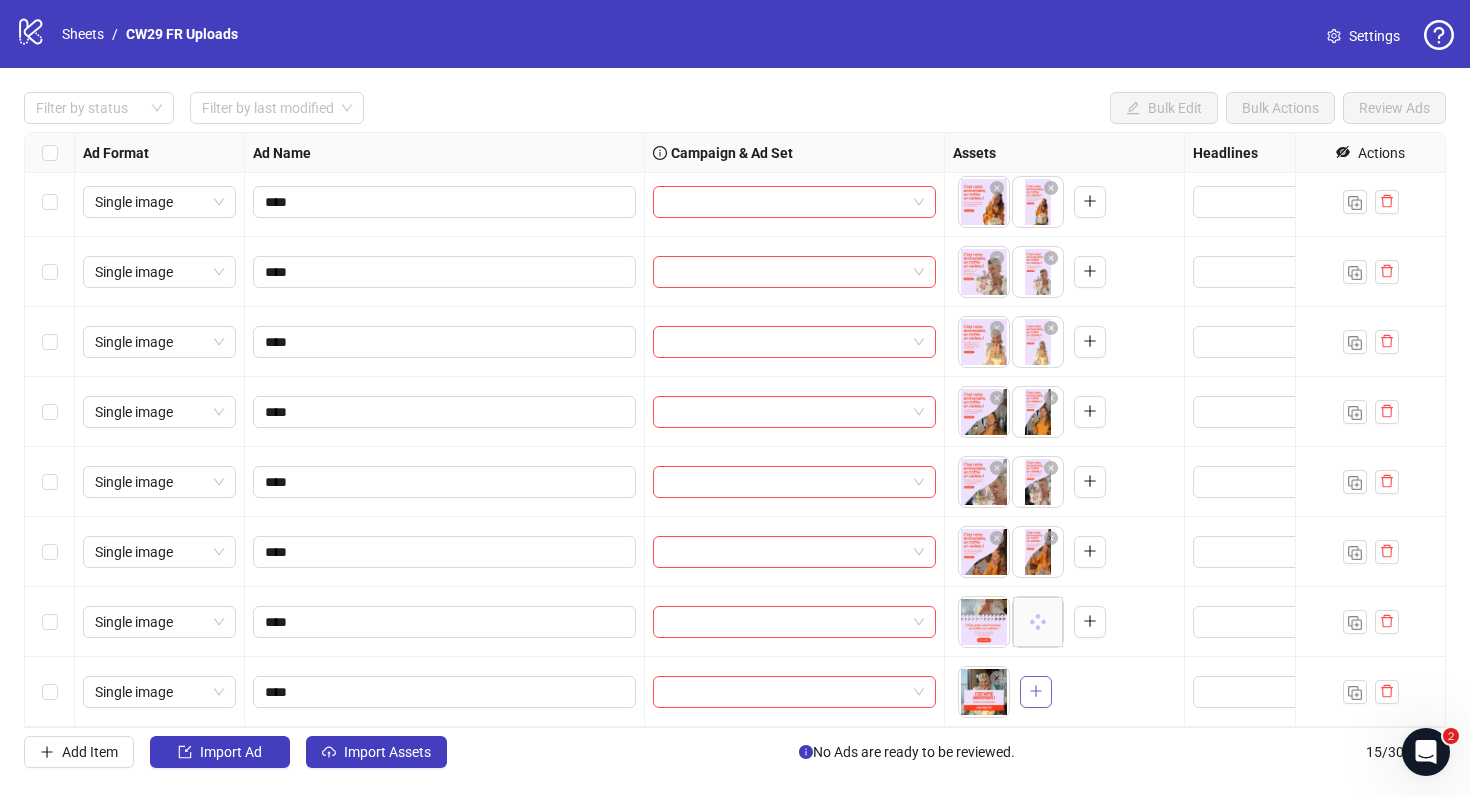 click at bounding box center (1036, 692) 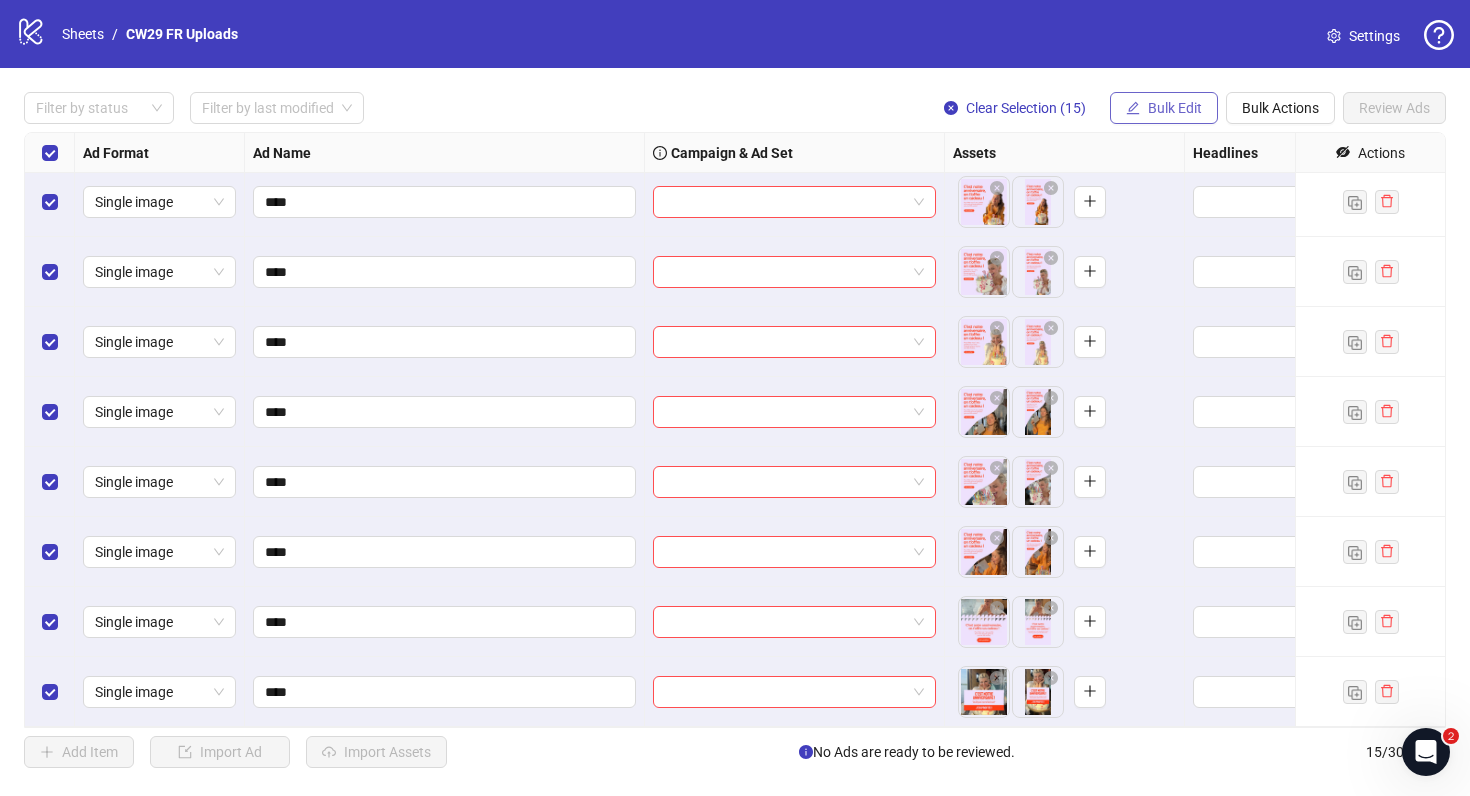 click on "Bulk Edit" at bounding box center (1164, 108) 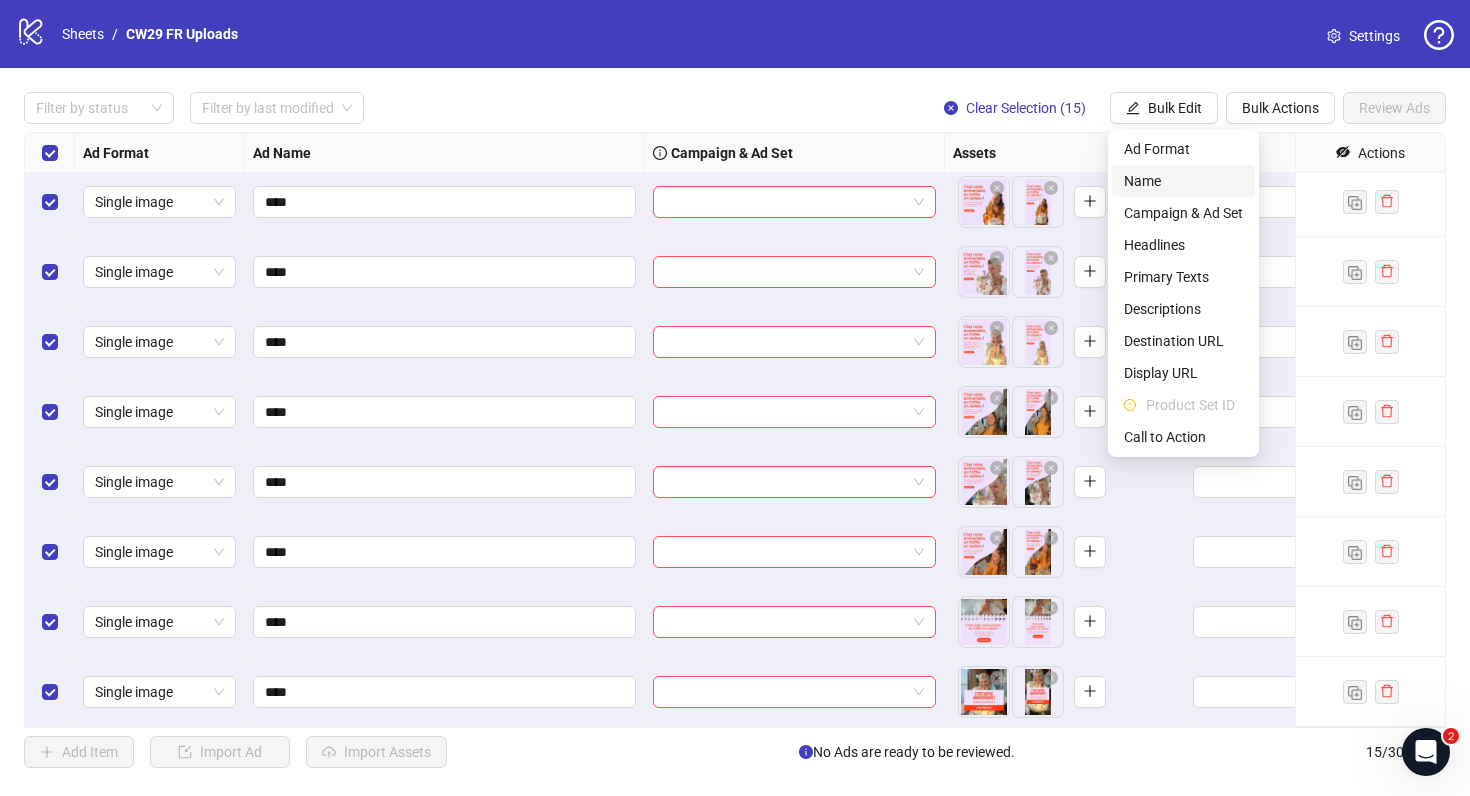 click on "Name" at bounding box center [1183, 181] 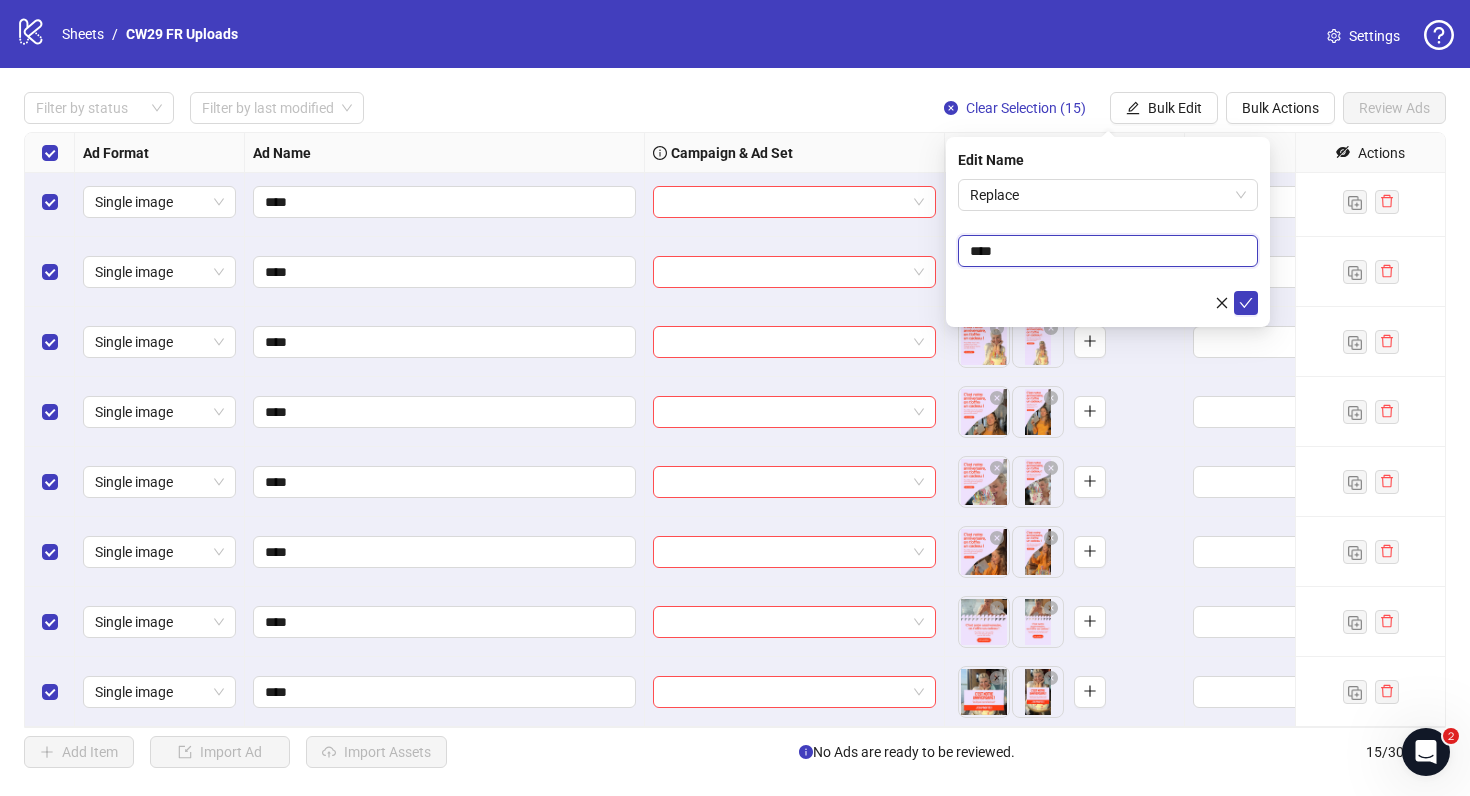 click on "****" at bounding box center (1108, 251) 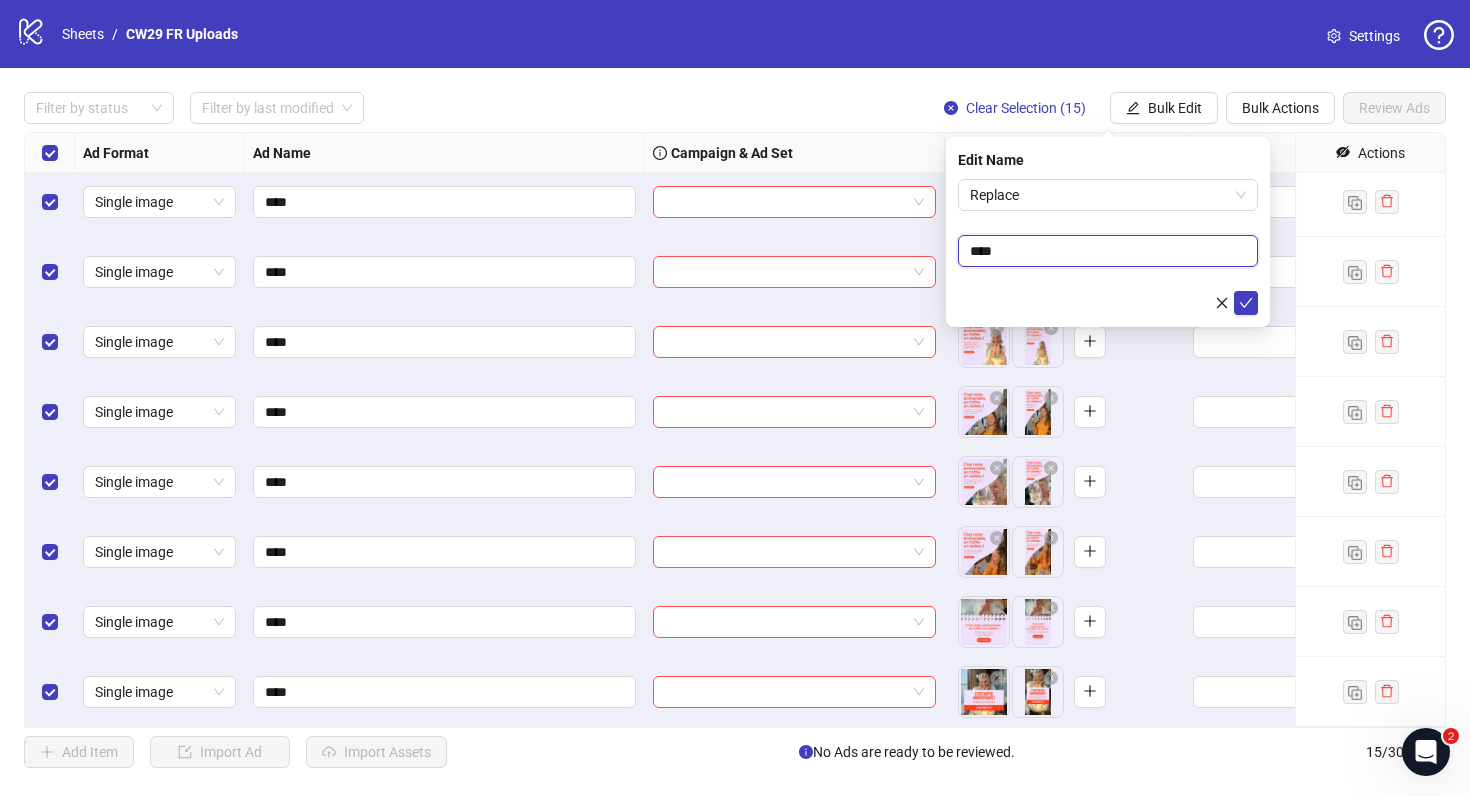 paste on "**********" 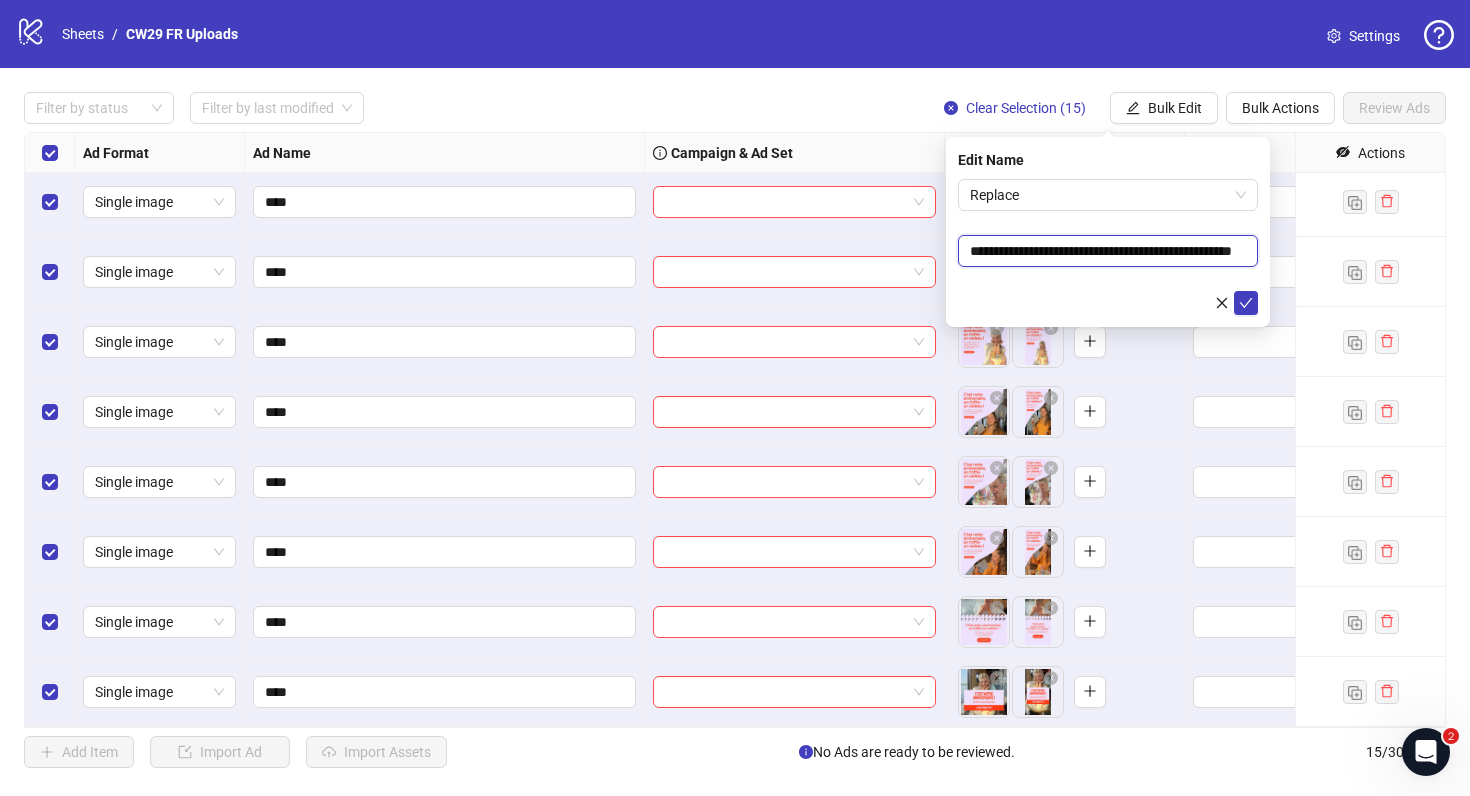 scroll, scrollTop: 0, scrollLeft: 85, axis: horizontal 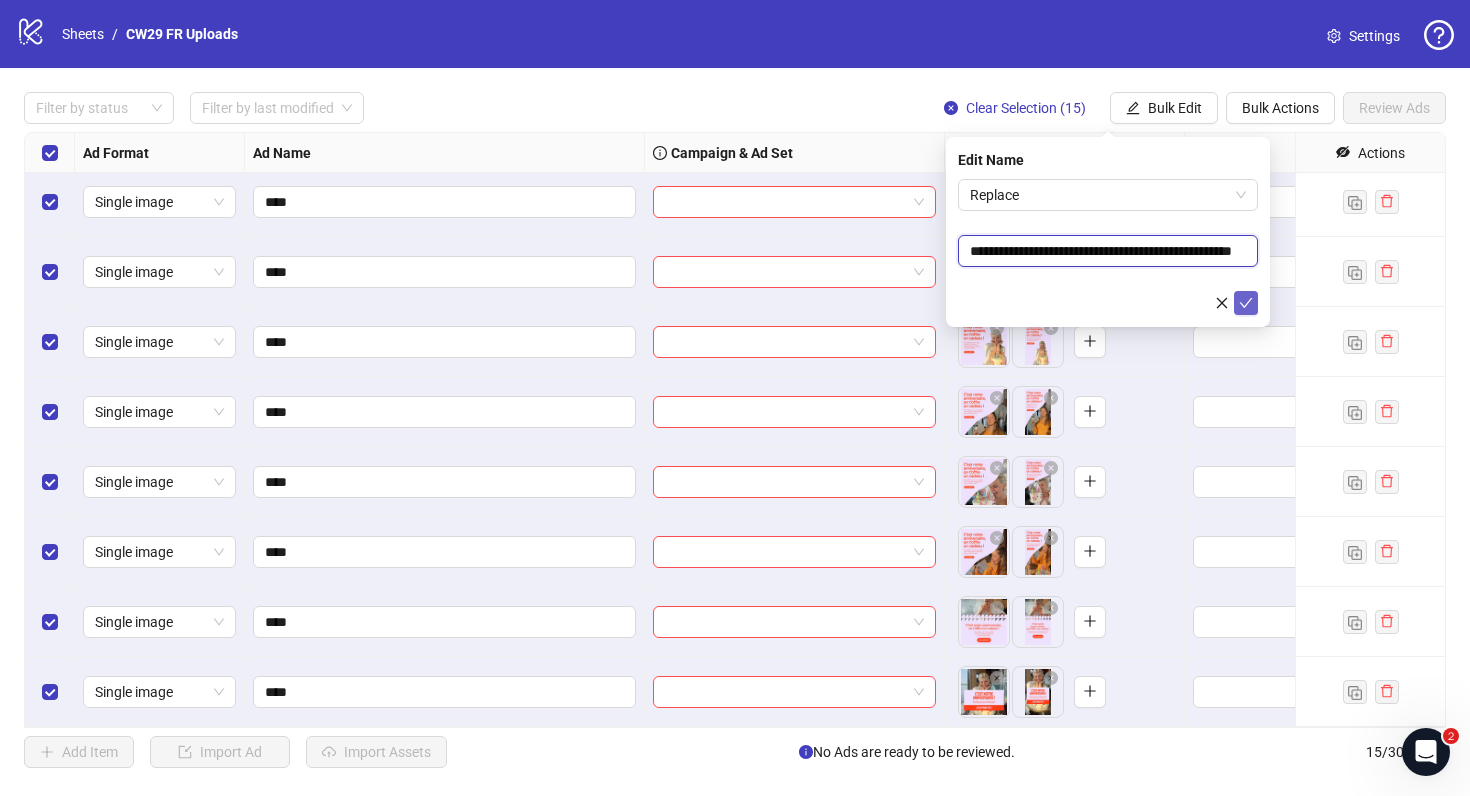 type on "**********" 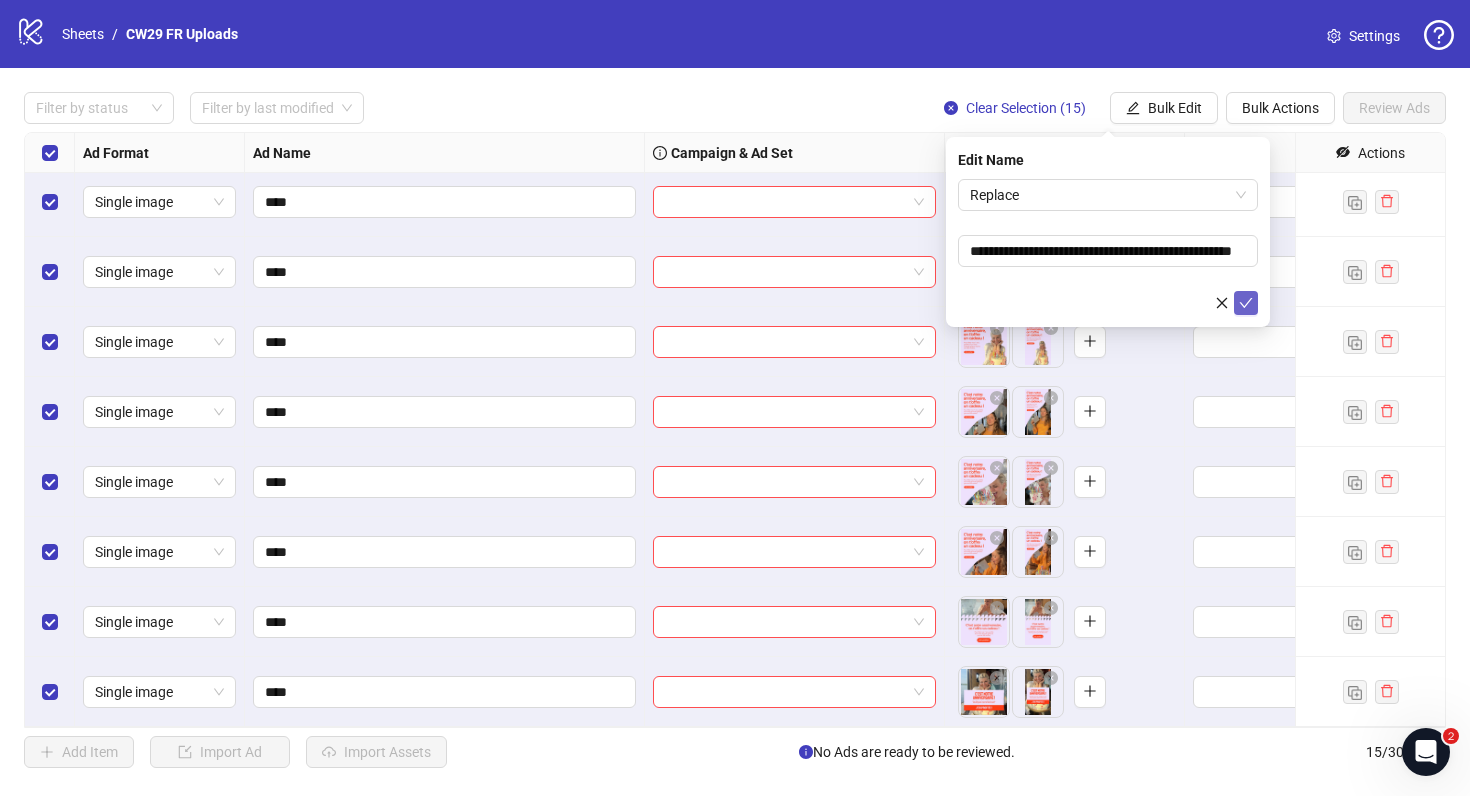 scroll, scrollTop: 0, scrollLeft: 0, axis: both 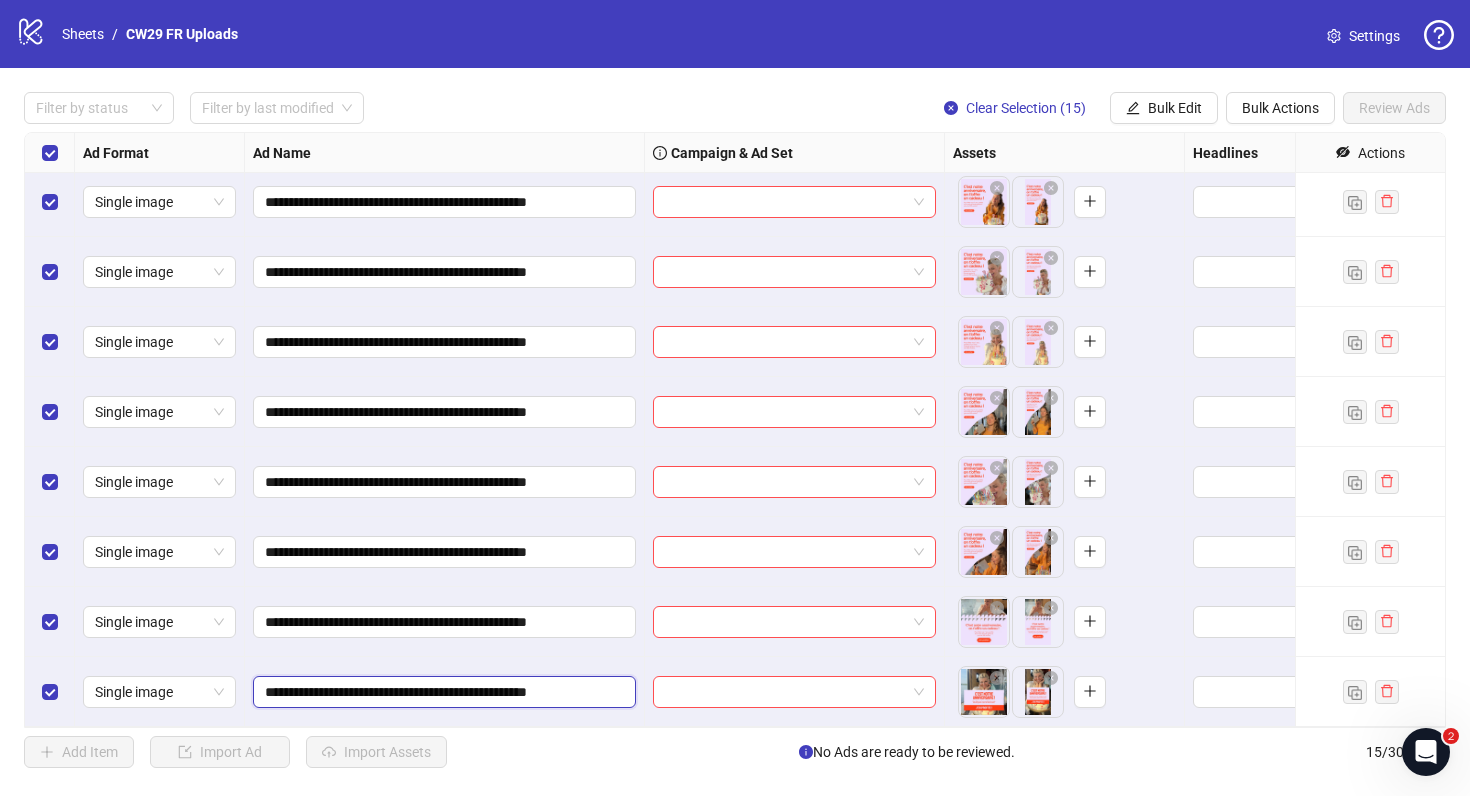 click on "**********" at bounding box center (442, 692) 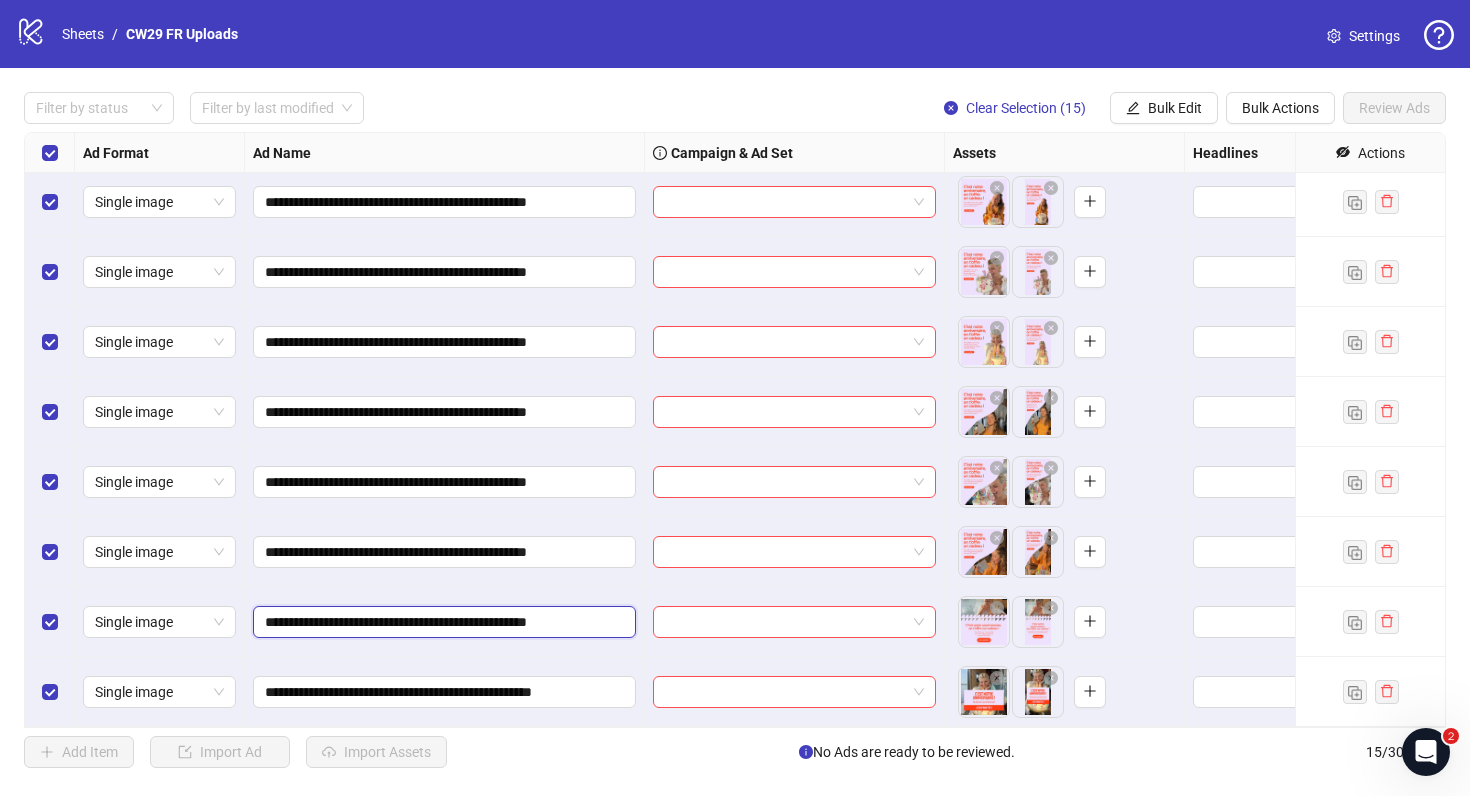 click on "**********" at bounding box center (442, 622) 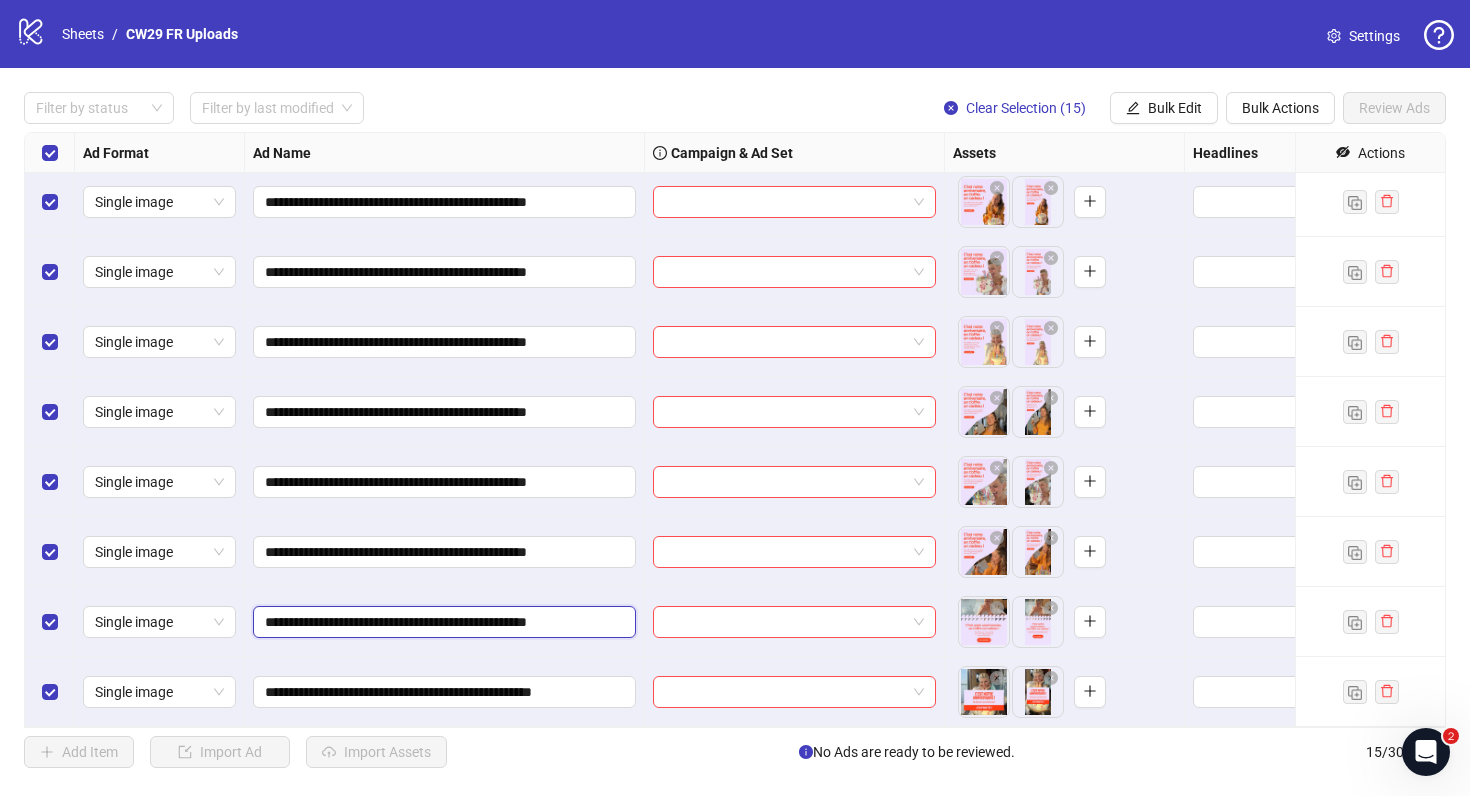 type on "**********" 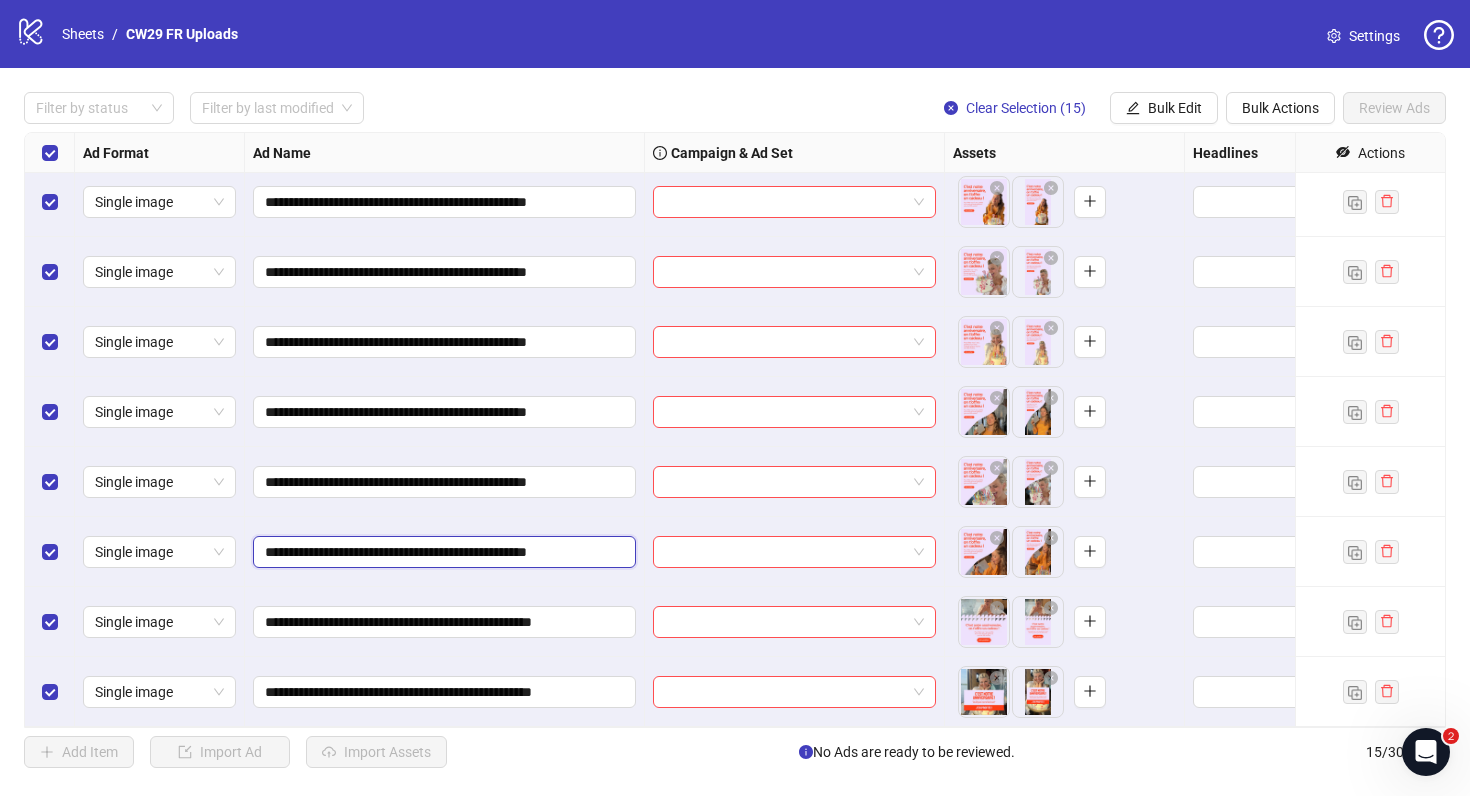 click on "**********" at bounding box center (442, 552) 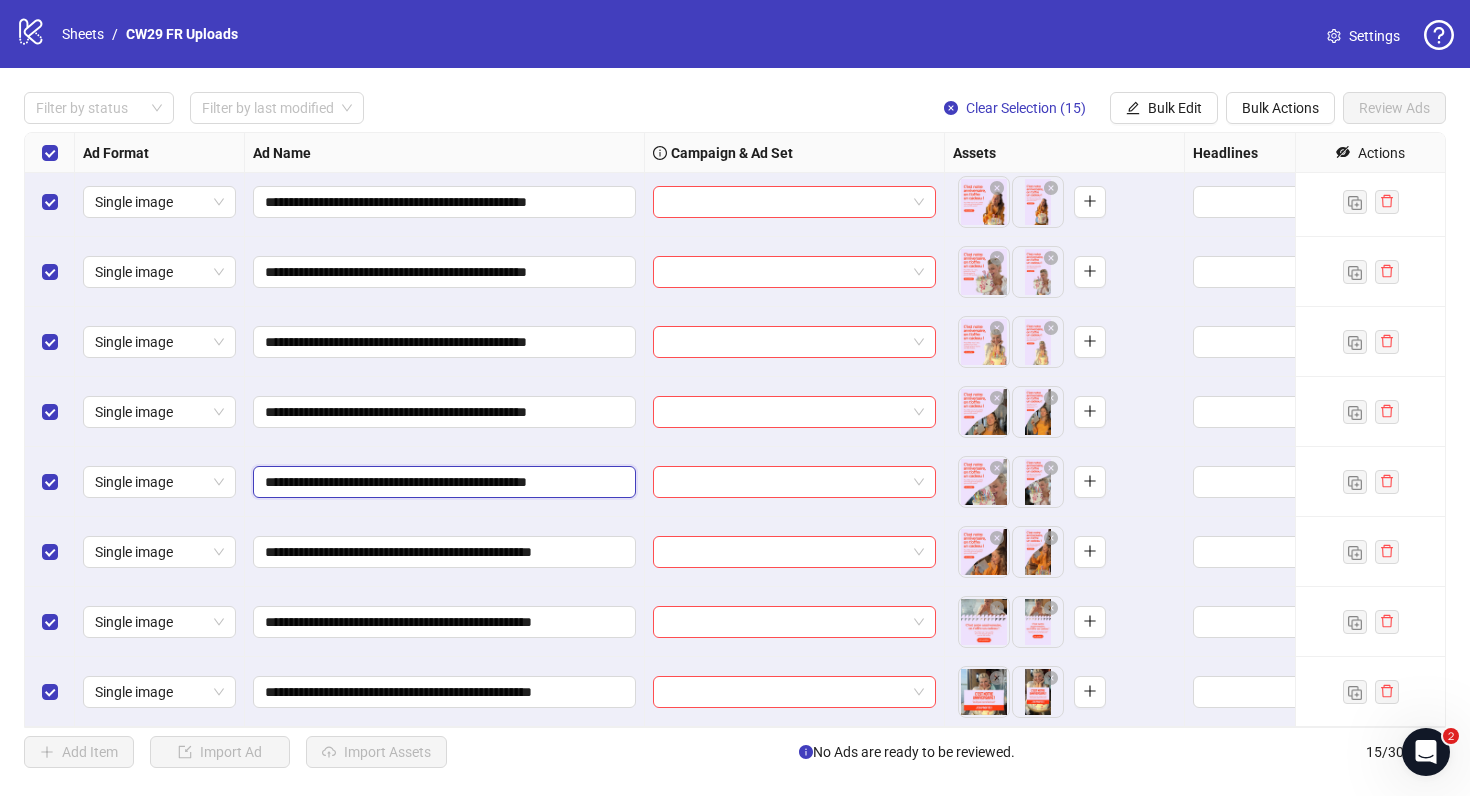 click on "**********" at bounding box center (442, 482) 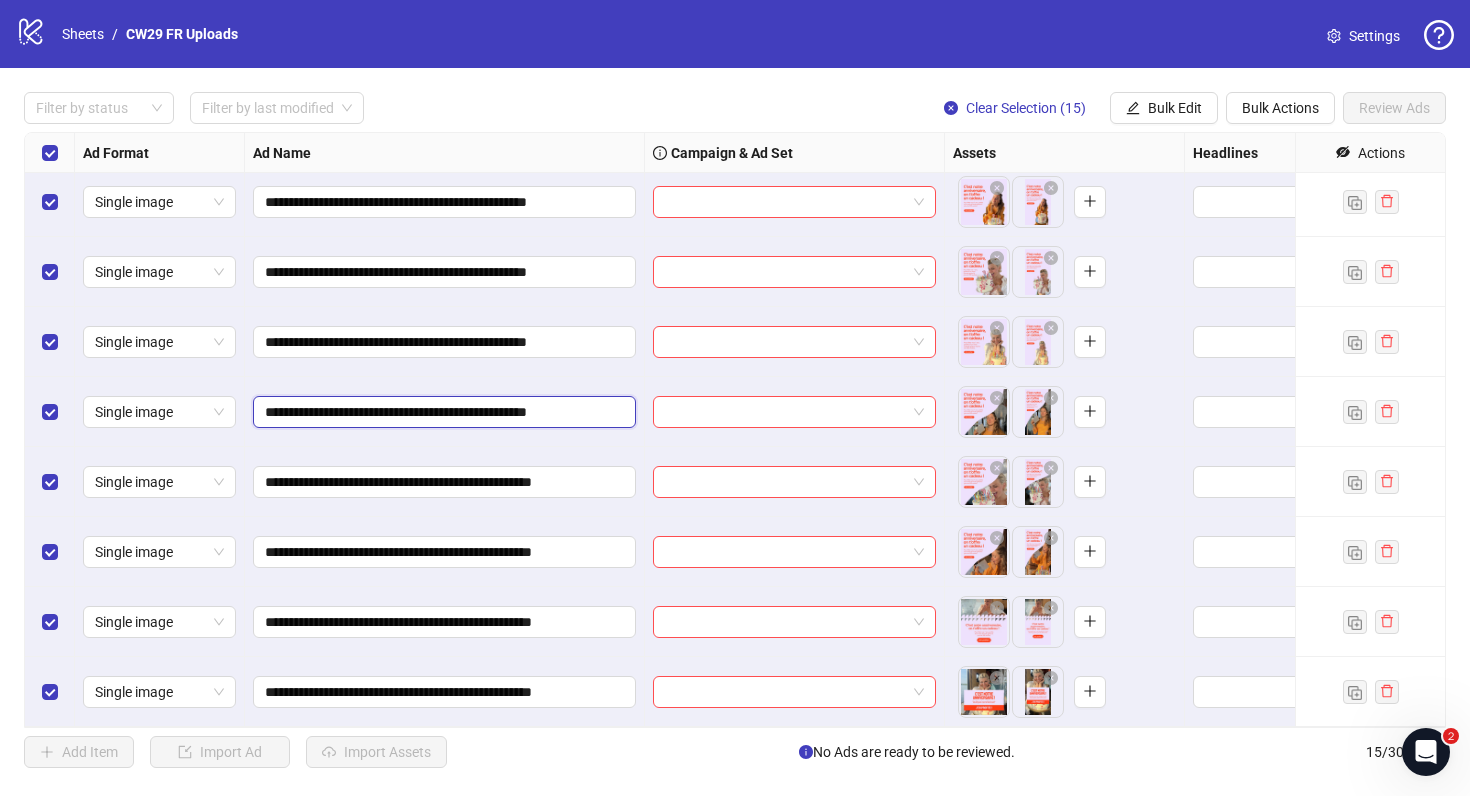 click on "**********" at bounding box center (442, 412) 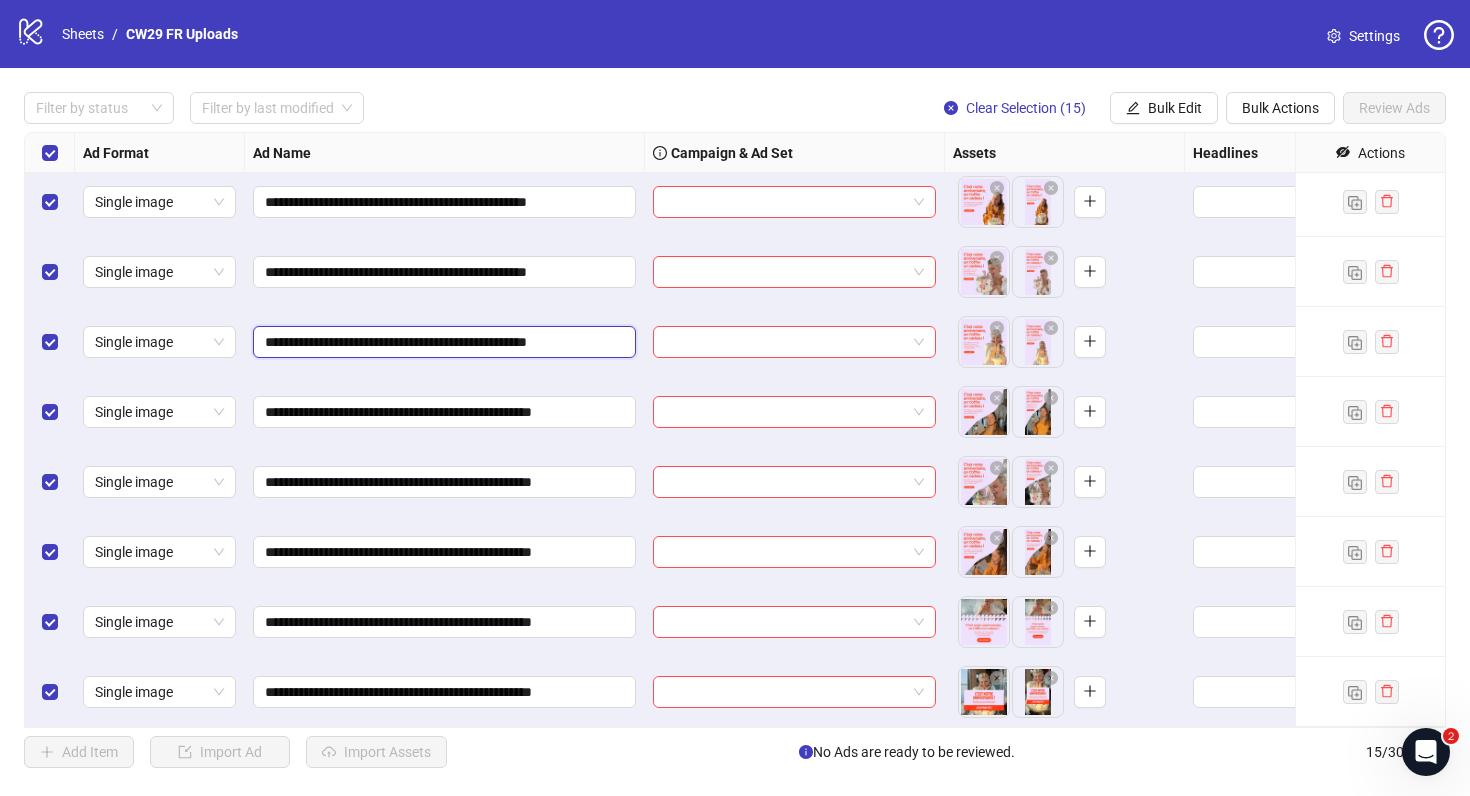 click on "**********" at bounding box center (442, 342) 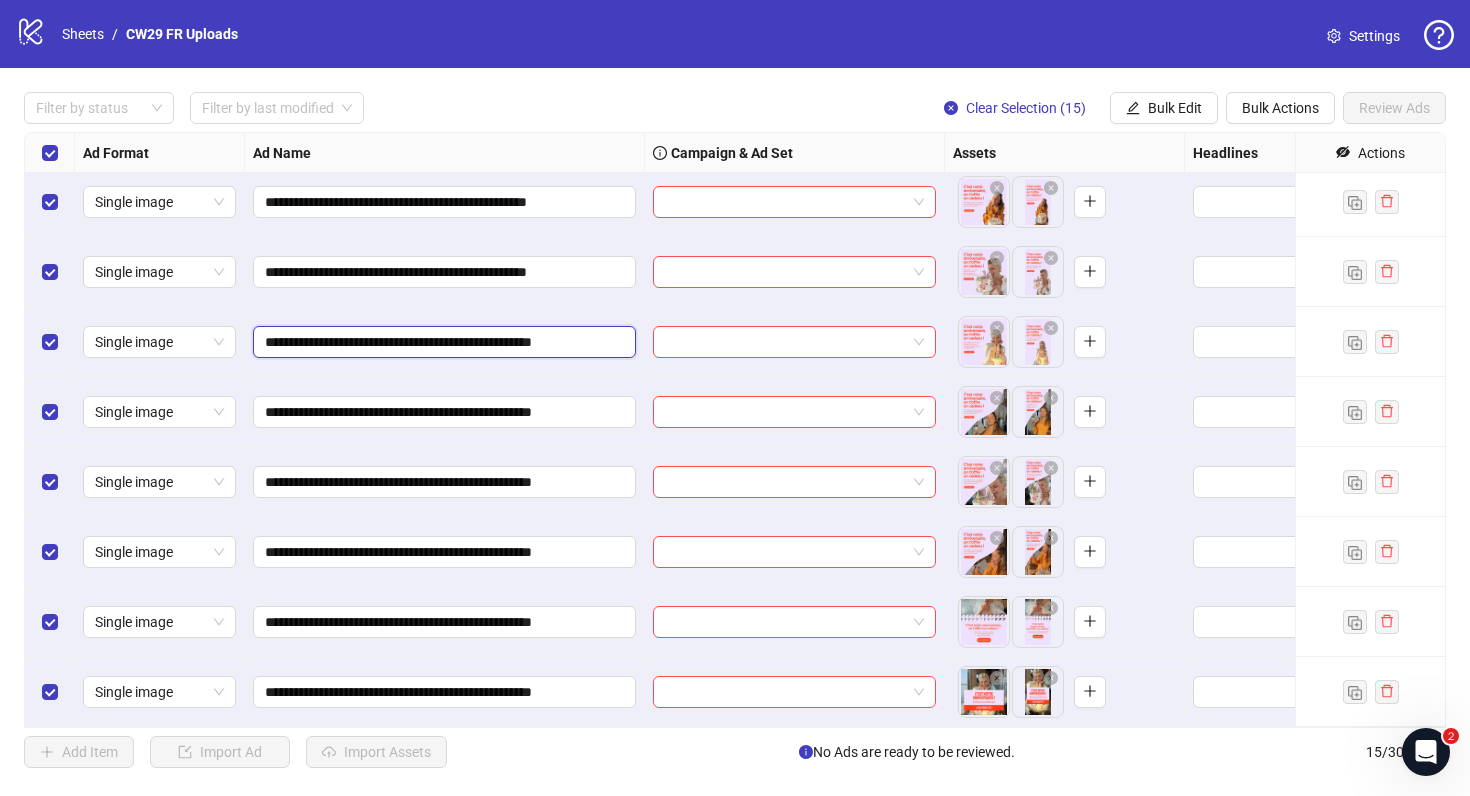 scroll, scrollTop: 467, scrollLeft: 0, axis: vertical 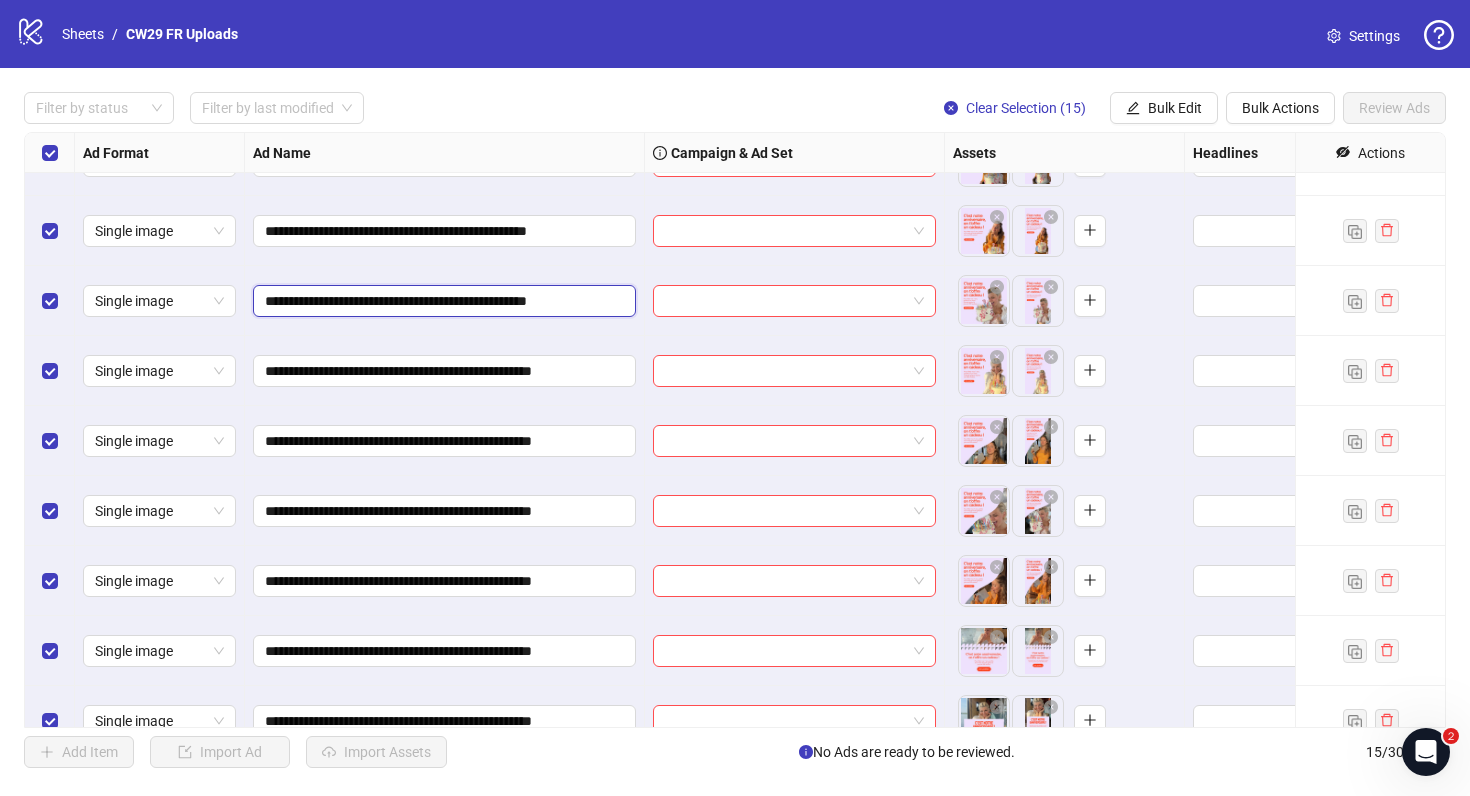 click on "**********" at bounding box center [442, 301] 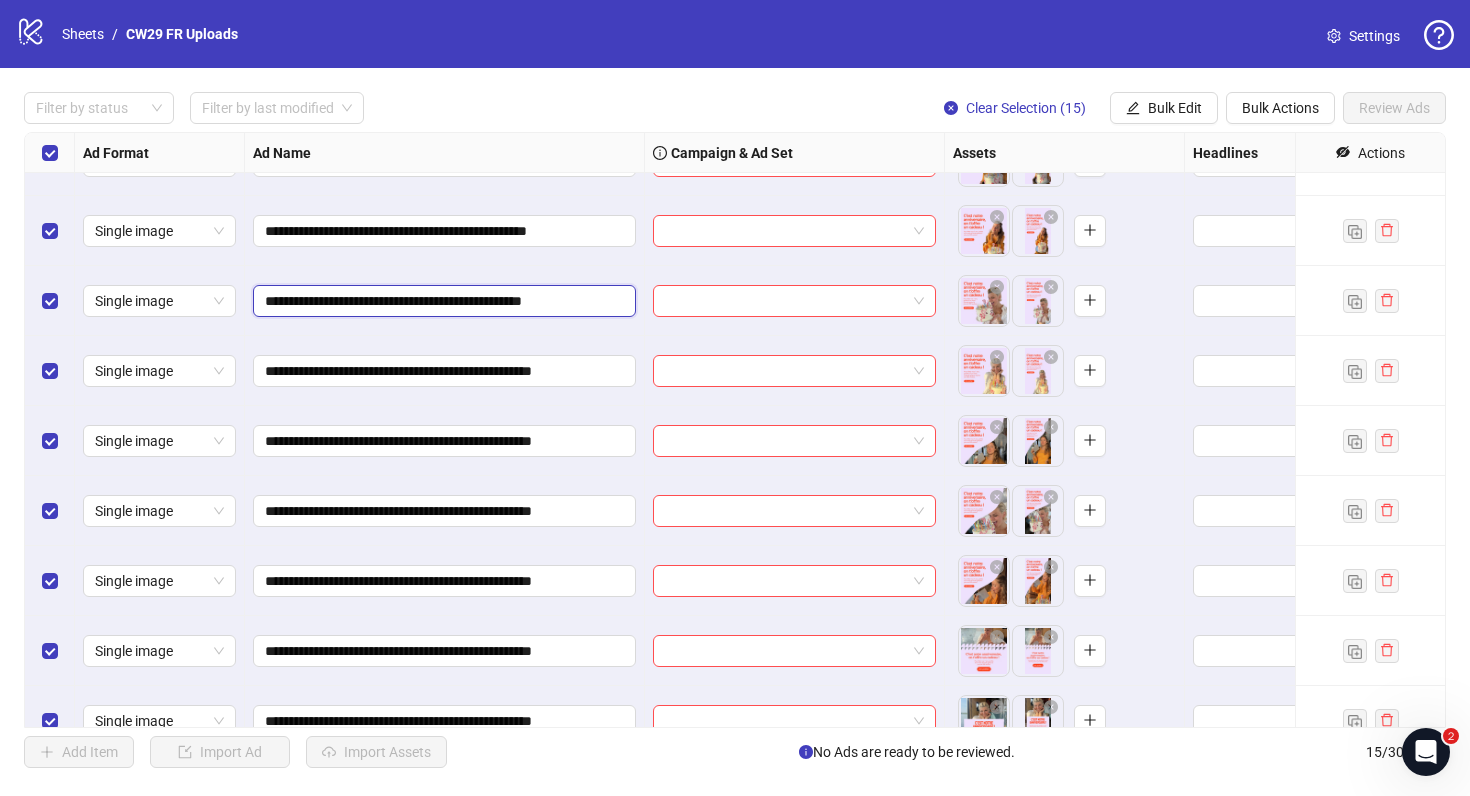 type on "**********" 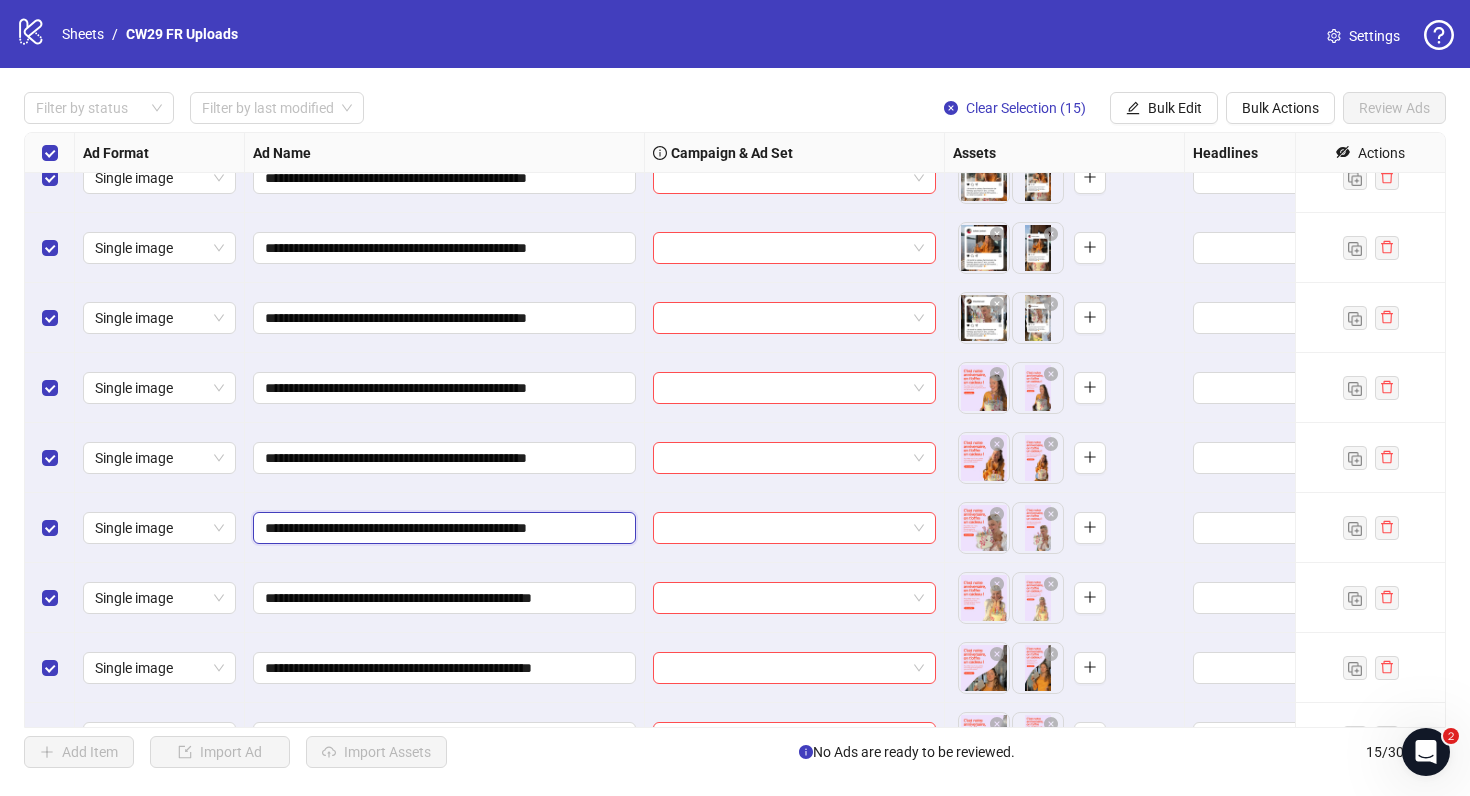 scroll, scrollTop: 54, scrollLeft: 0, axis: vertical 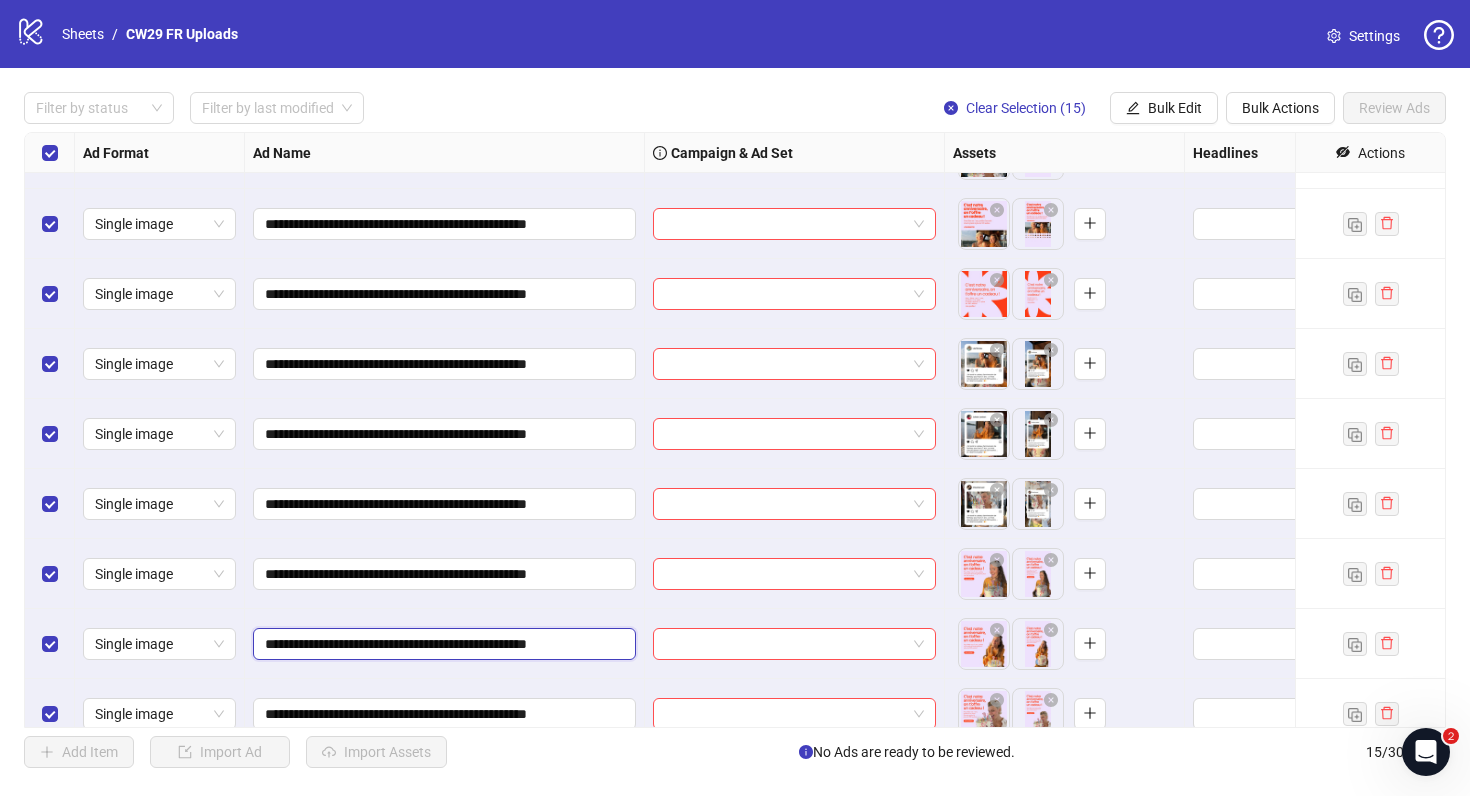 click on "**********" at bounding box center [442, 644] 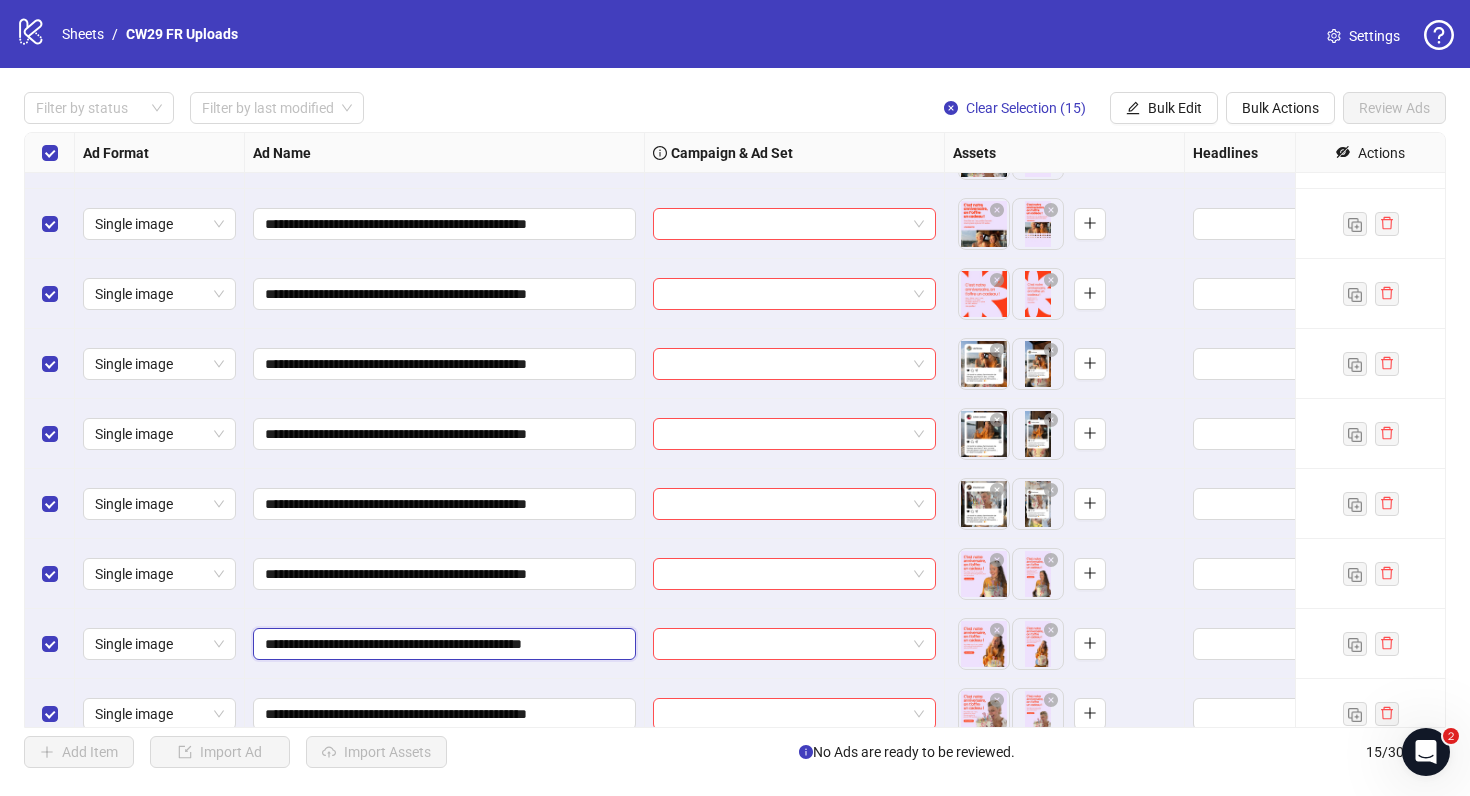 type on "**********" 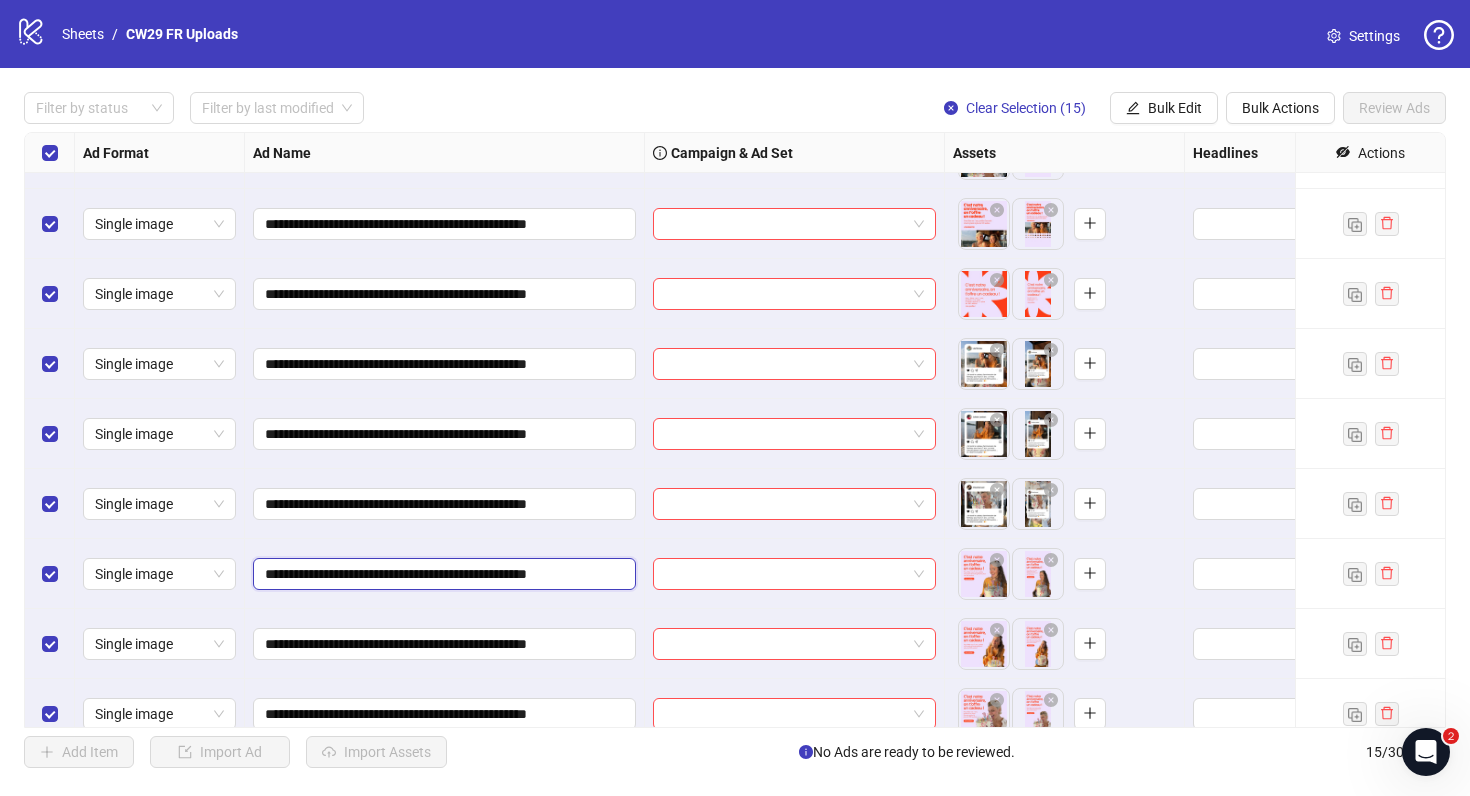 click on "**********" at bounding box center (442, 574) 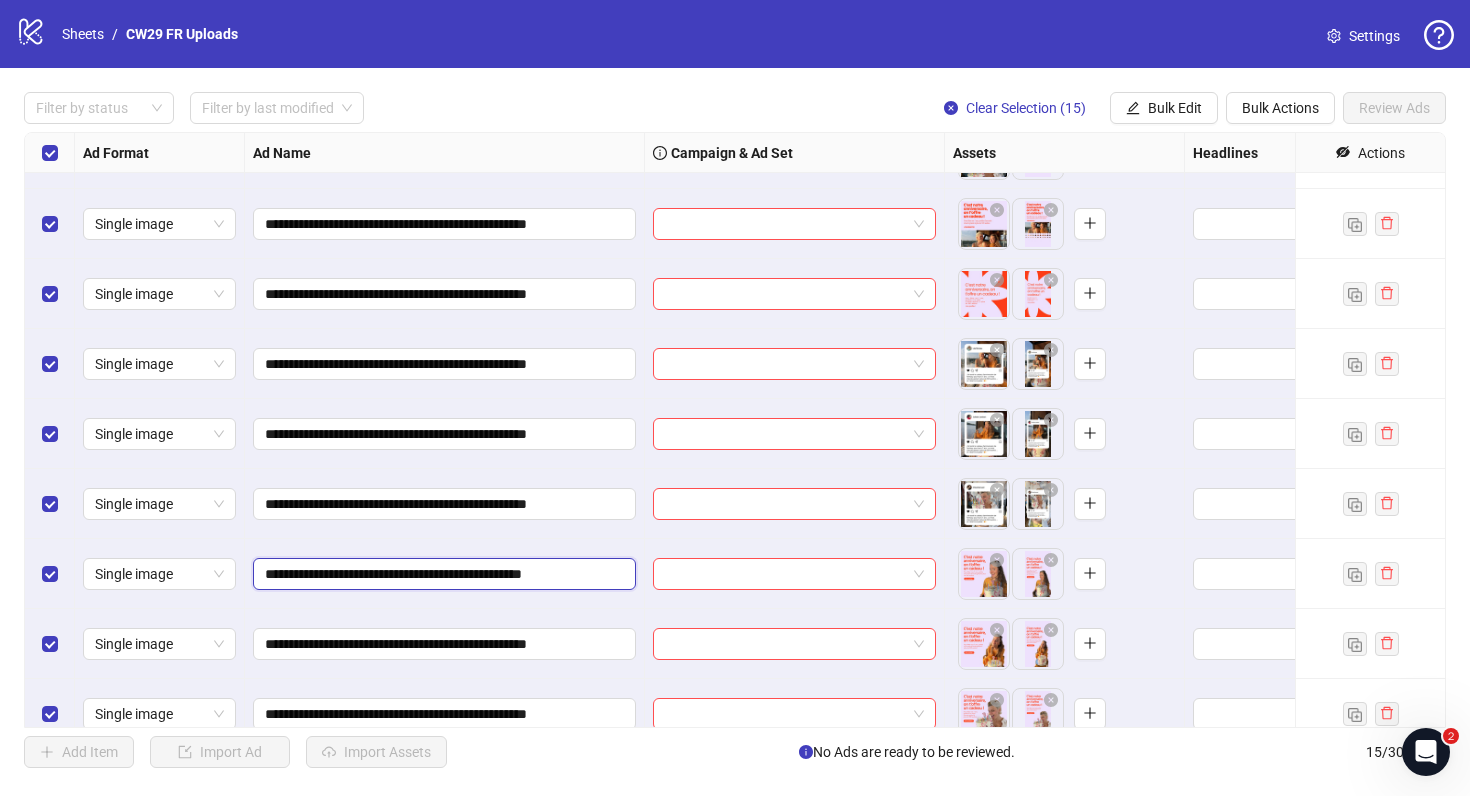 type on "**********" 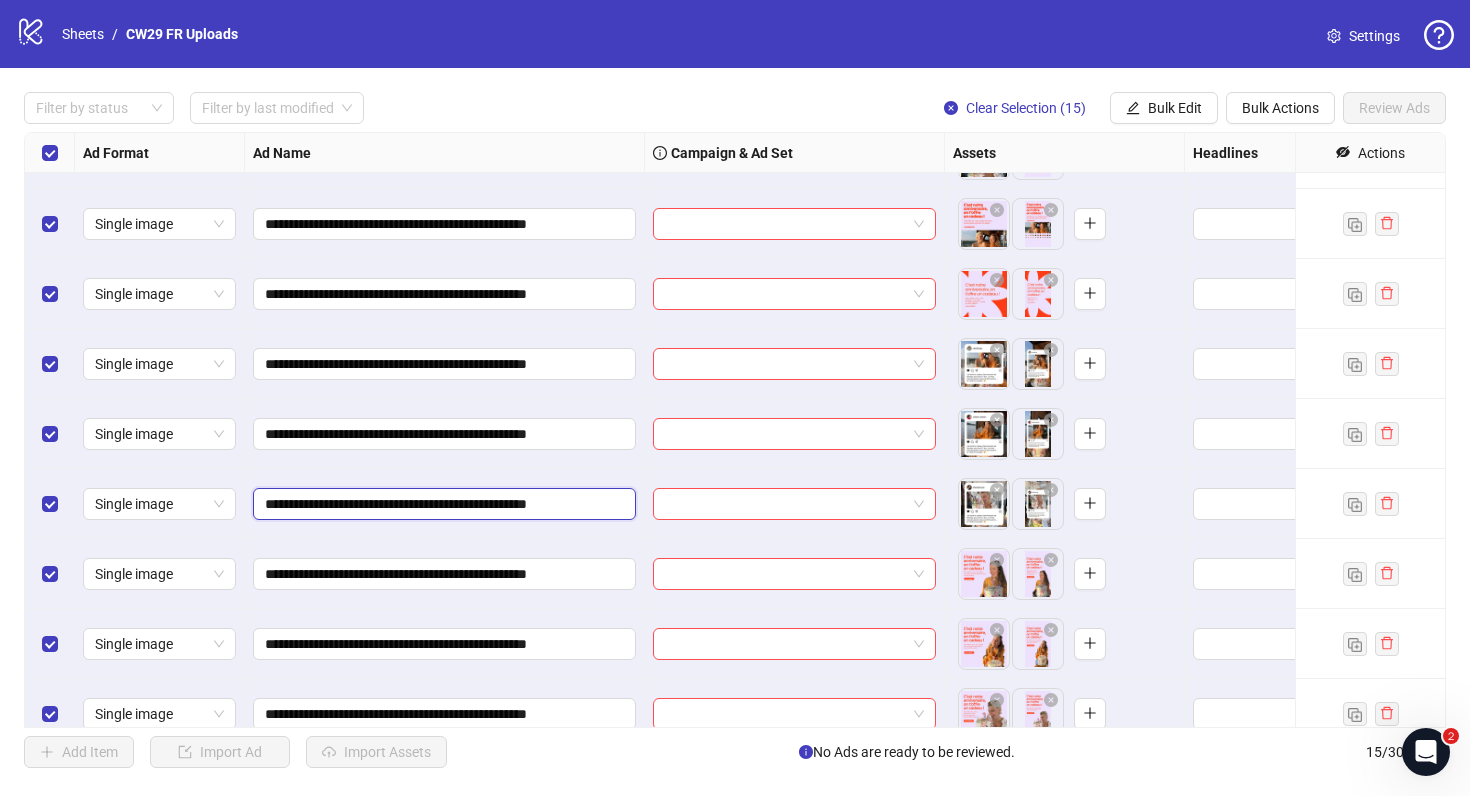 click on "**********" at bounding box center [442, 504] 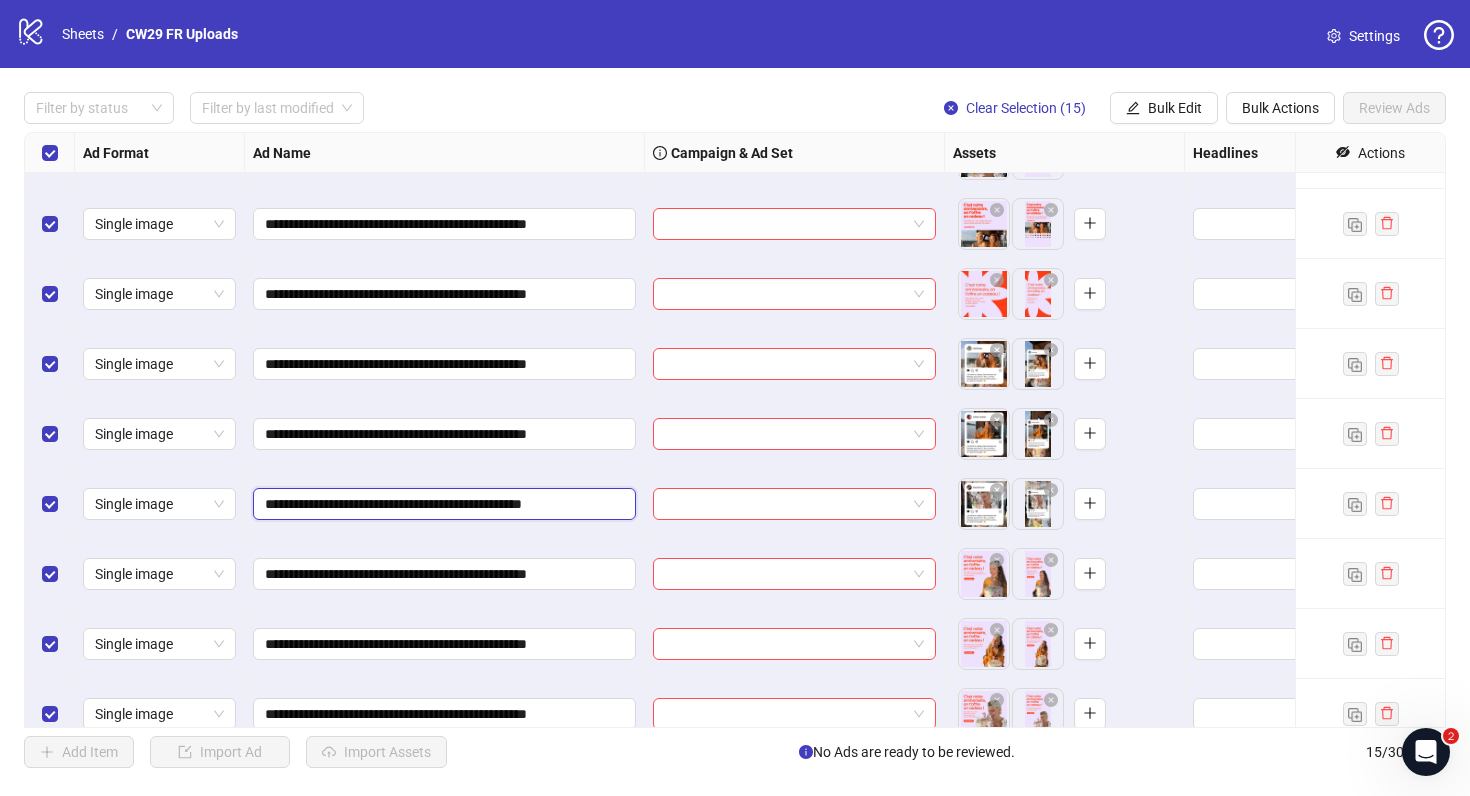 type on "**********" 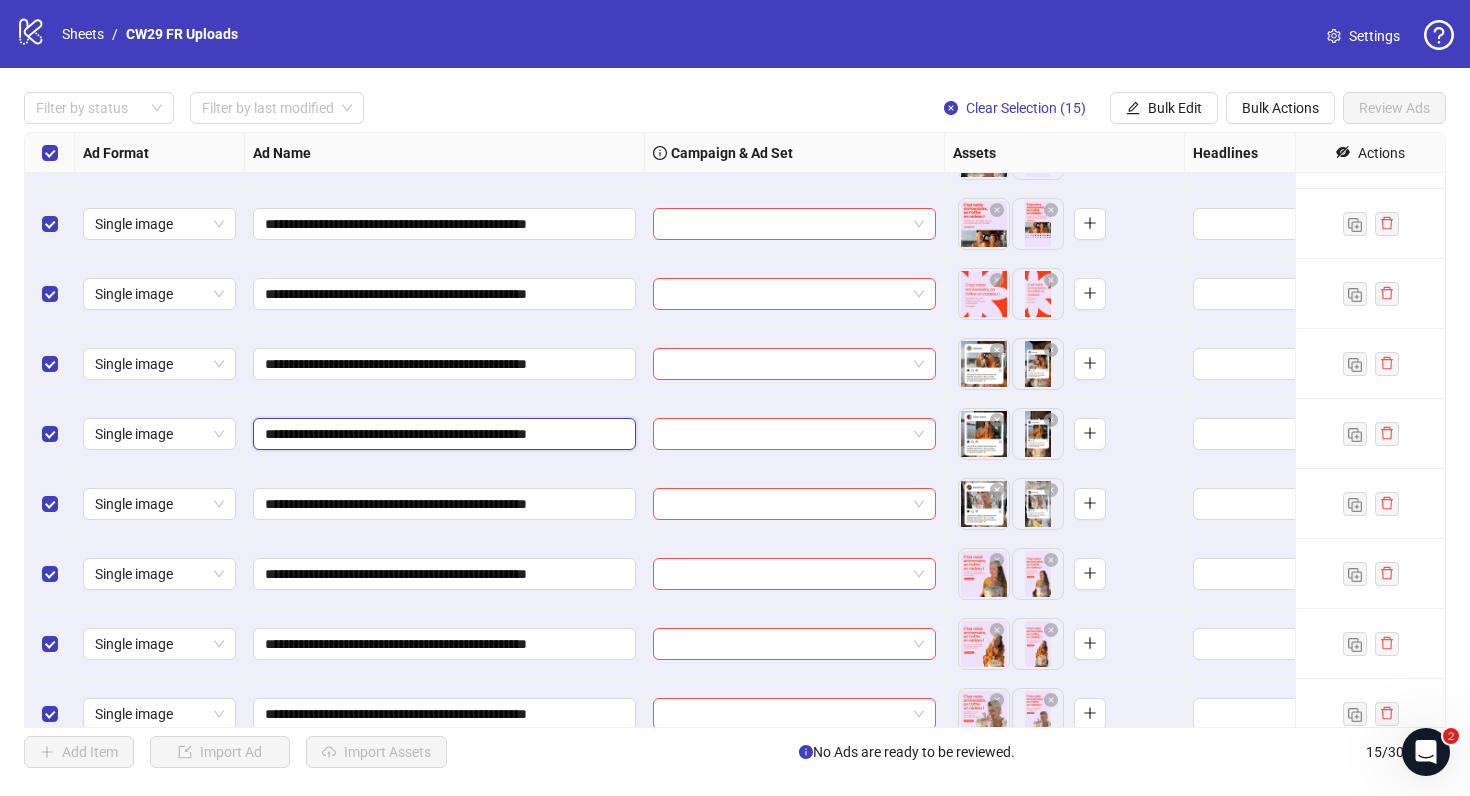 click on "**********" at bounding box center (442, 434) 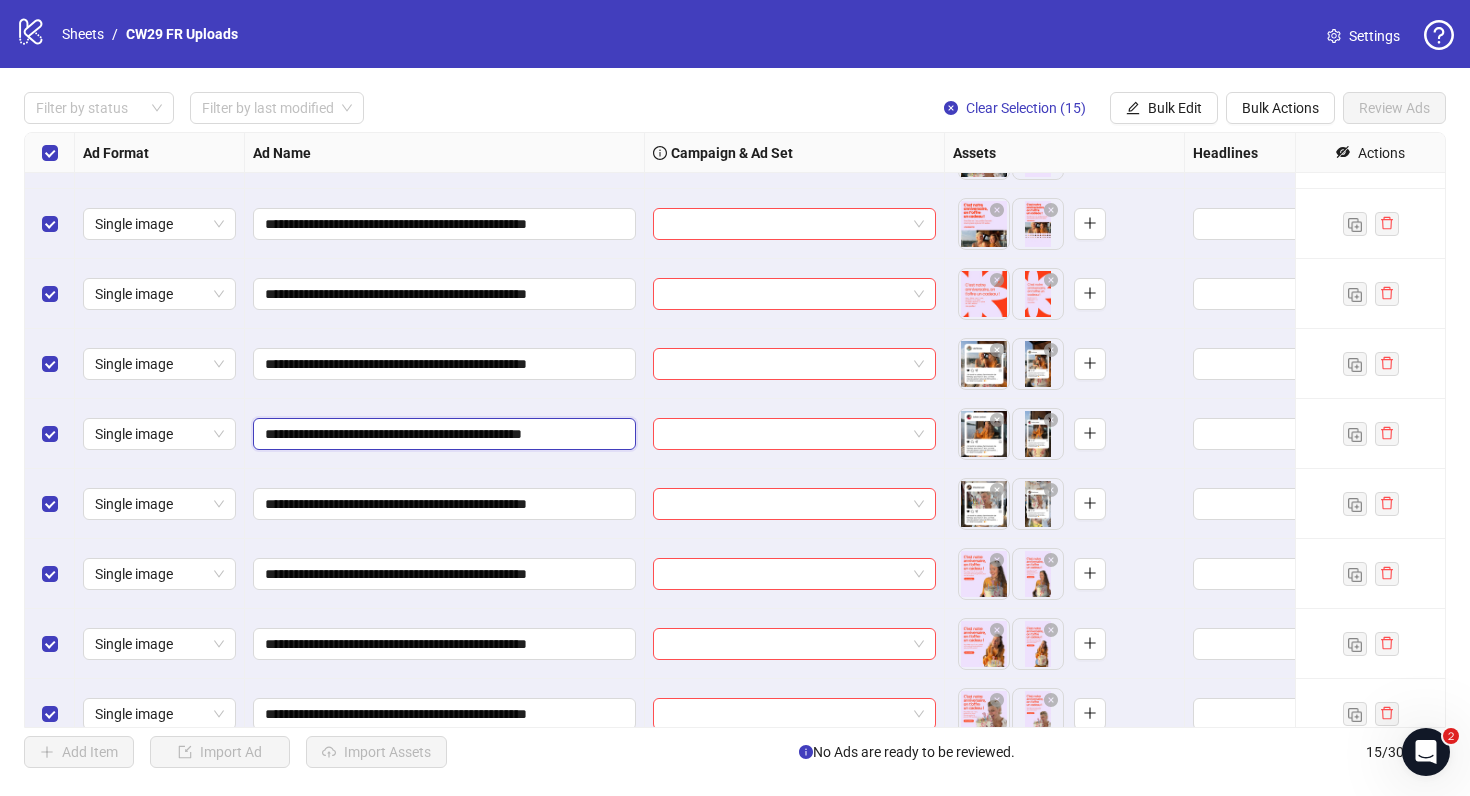 type on "**********" 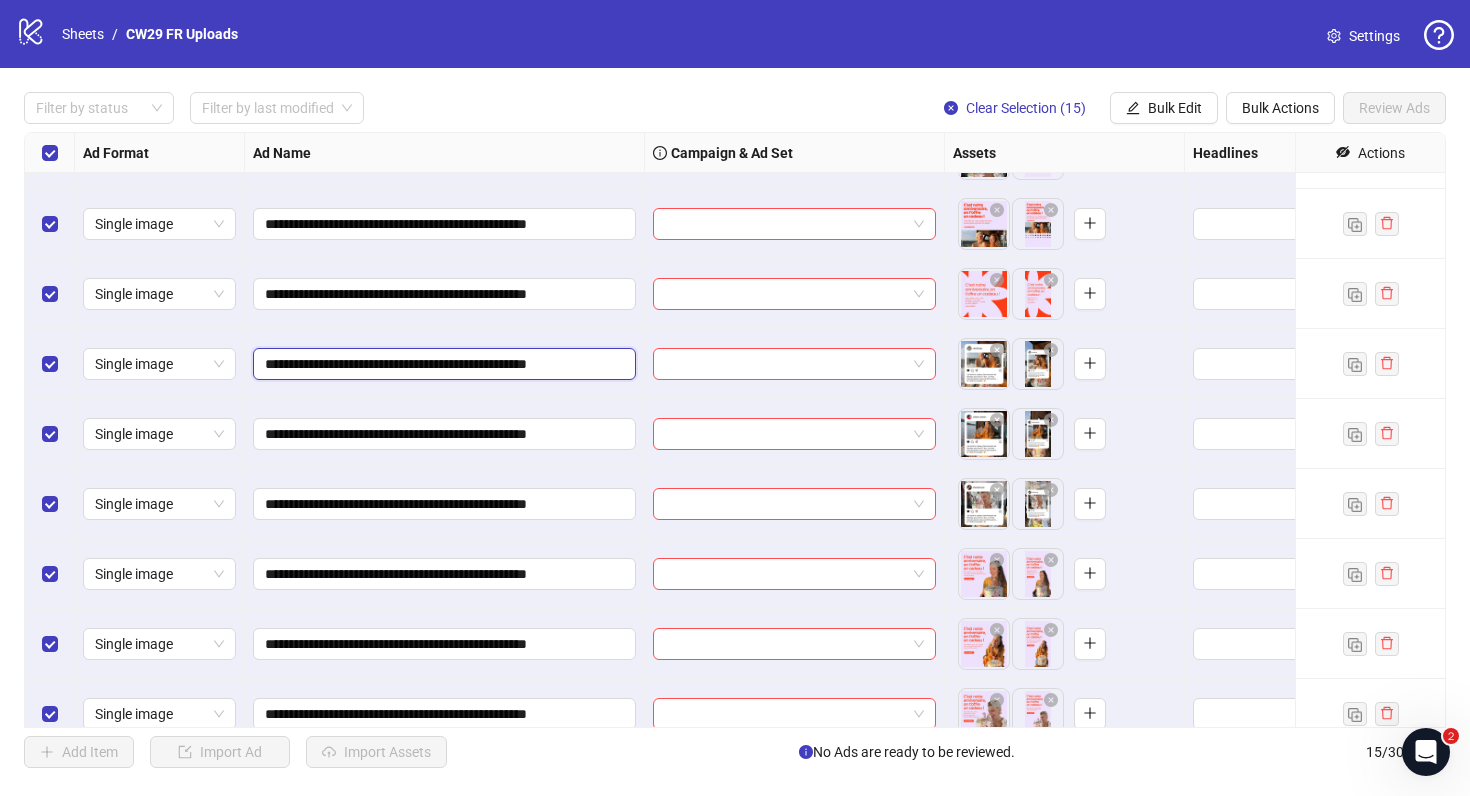 click on "**********" at bounding box center [442, 364] 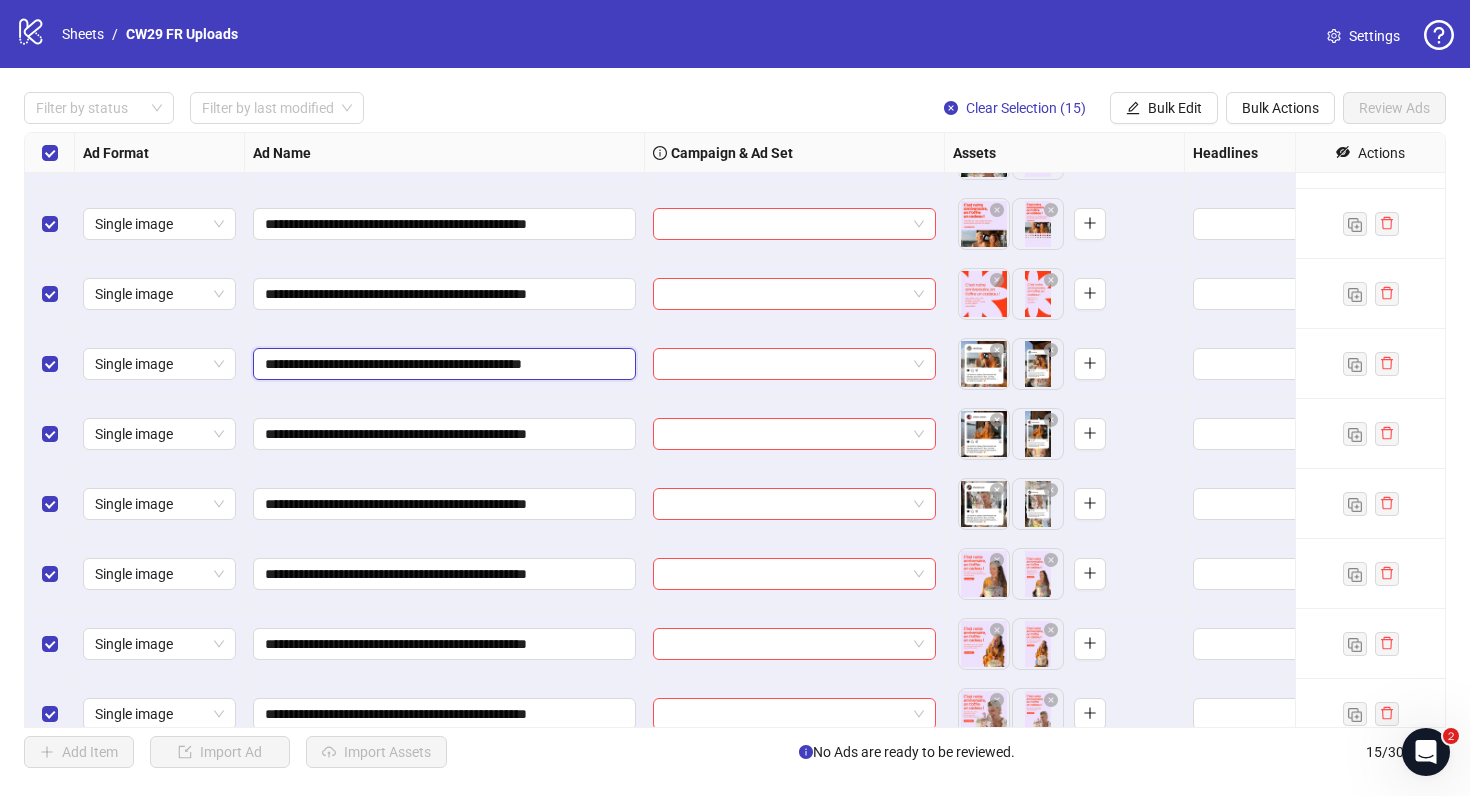 type on "**********" 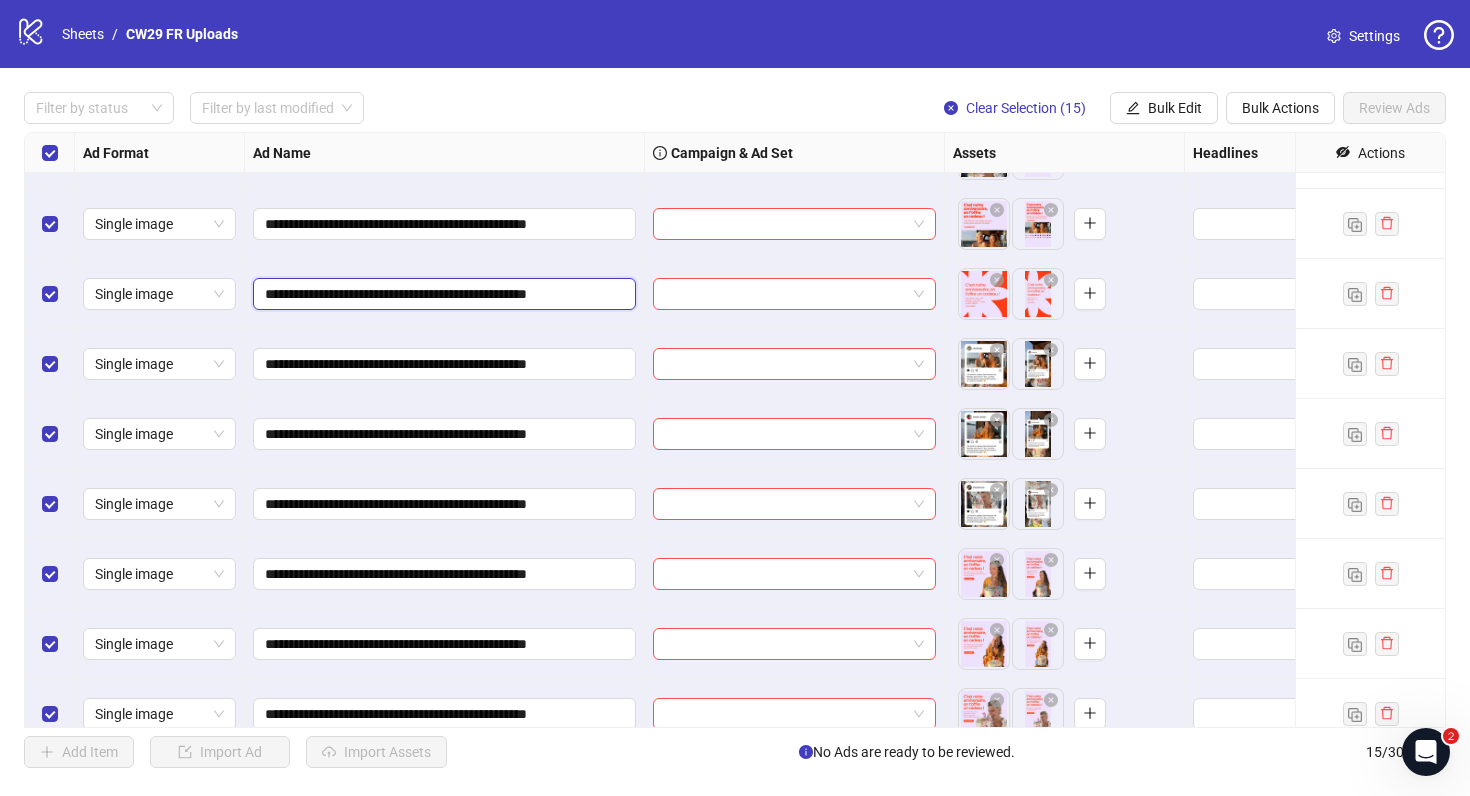 click on "**********" at bounding box center [442, 294] 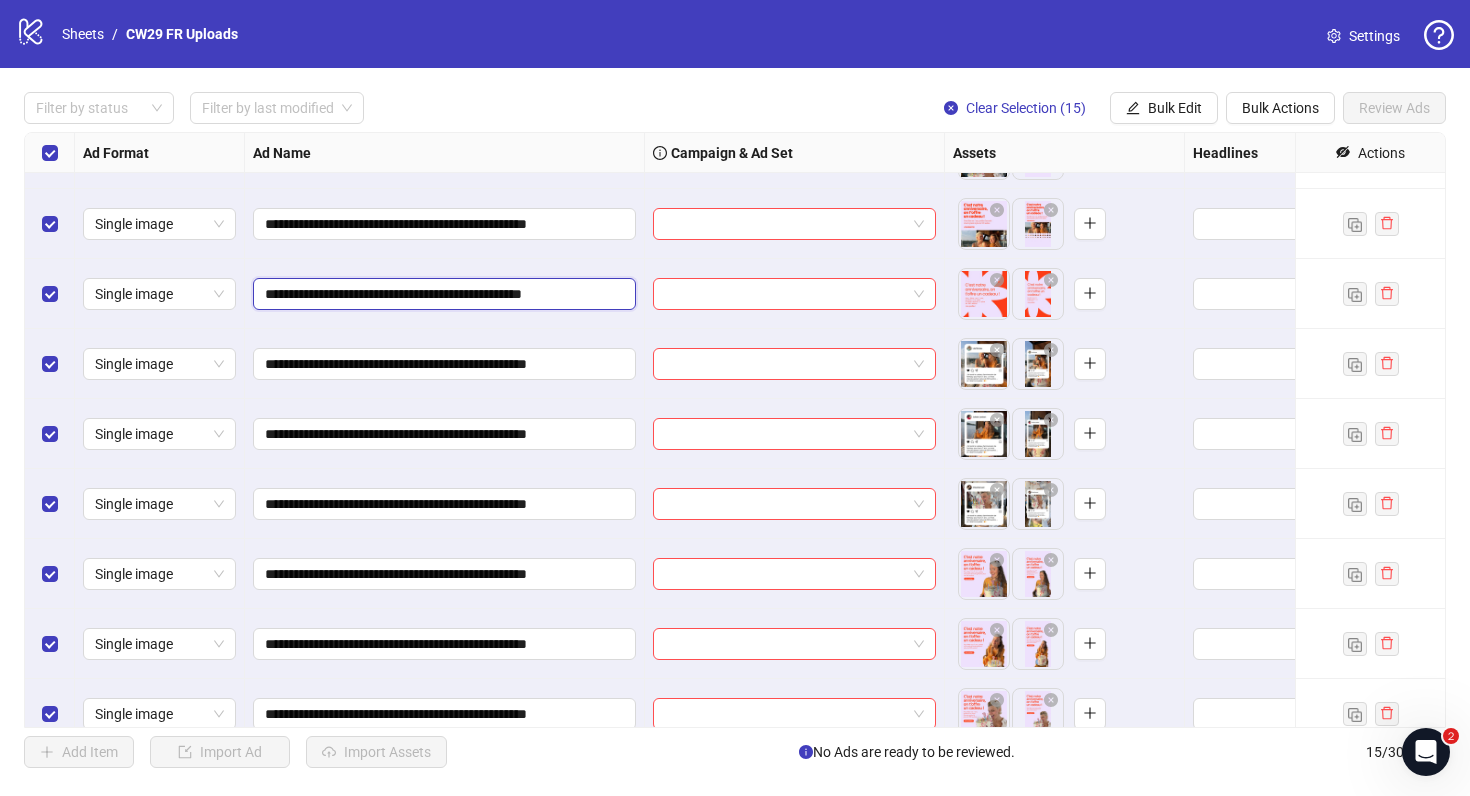 type on "**********" 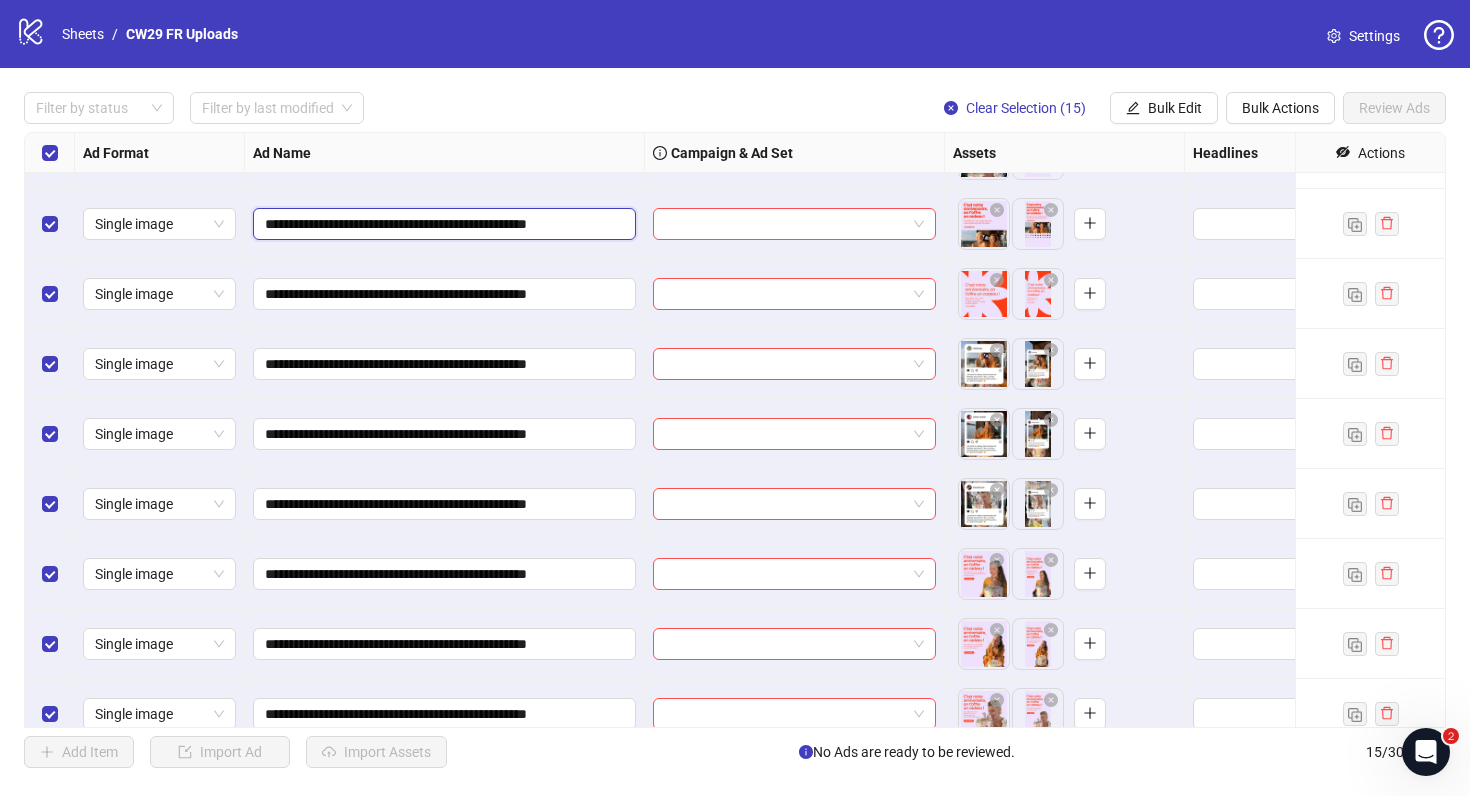 click on "**********" at bounding box center [442, 224] 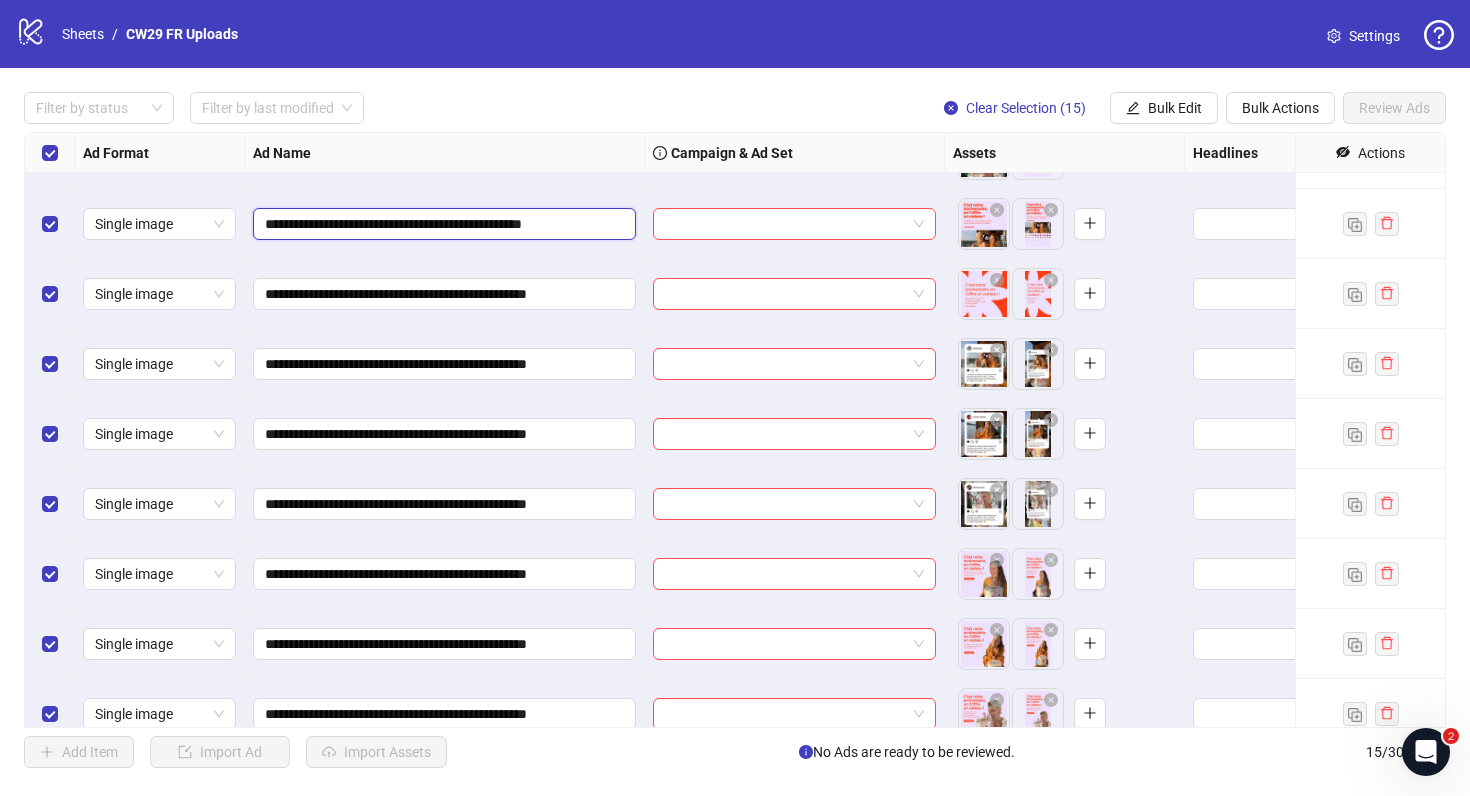 type on "**********" 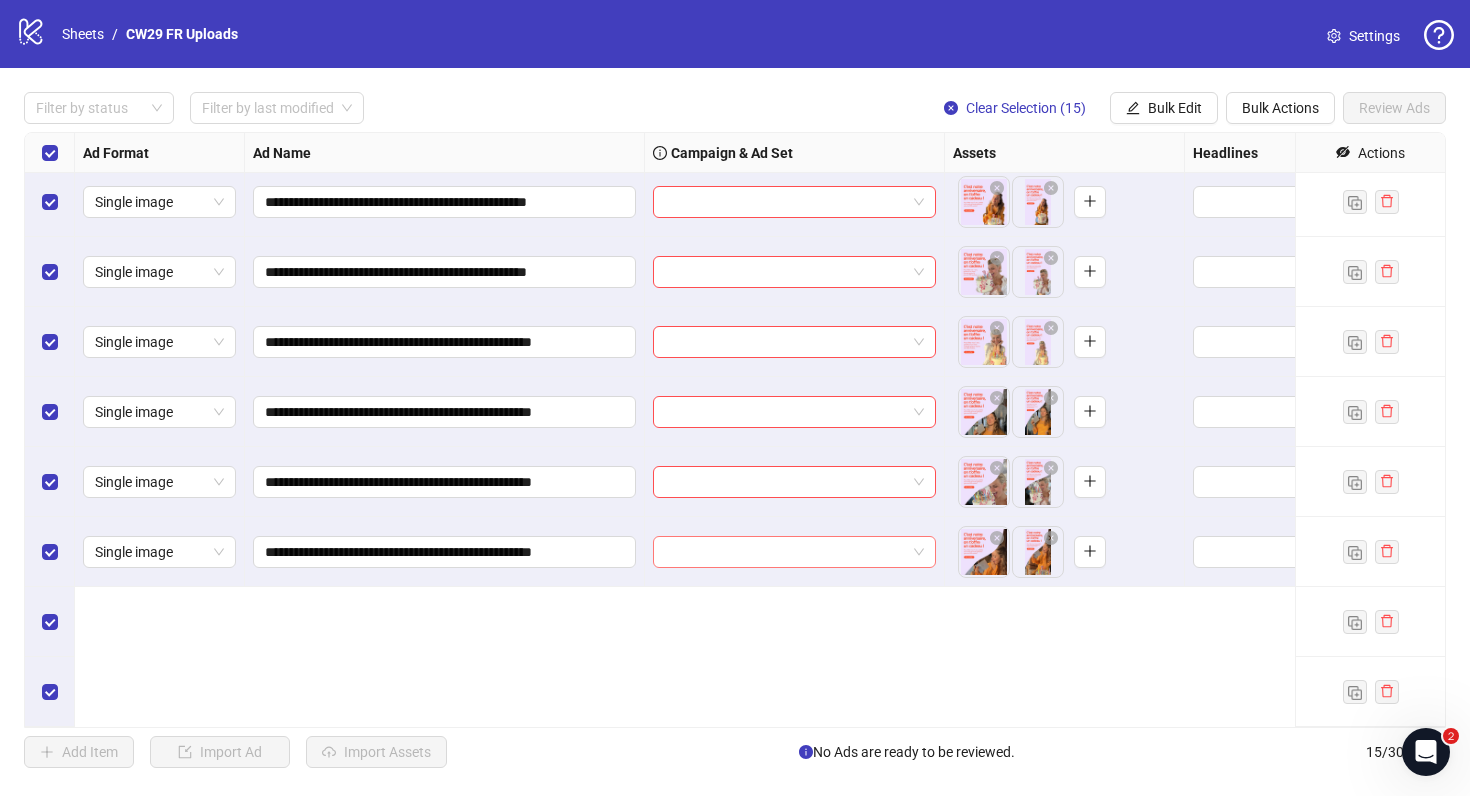 scroll, scrollTop: 0, scrollLeft: 0, axis: both 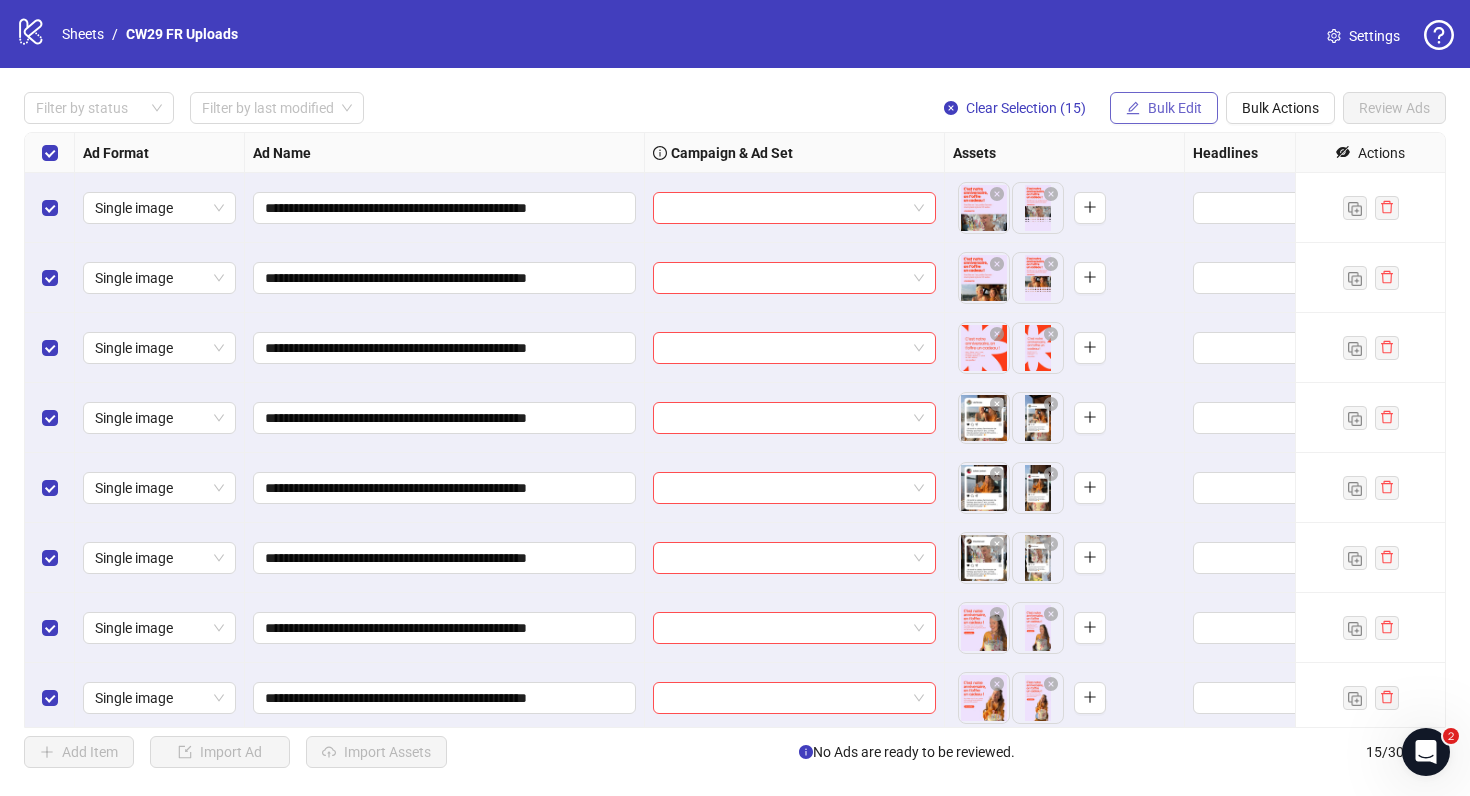 click on "Bulk Edit" at bounding box center (1175, 108) 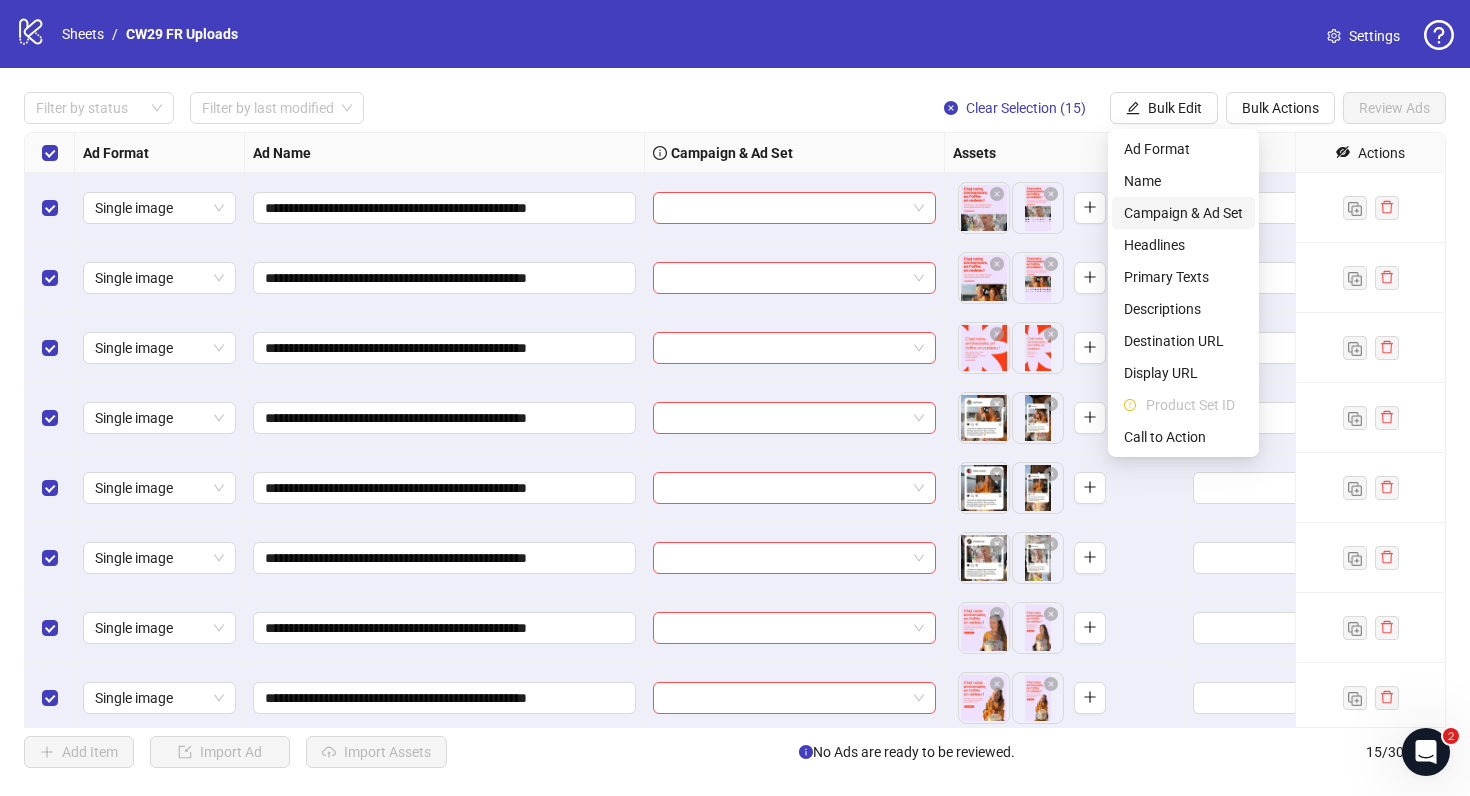 click on "Campaign & Ad Set" at bounding box center [1183, 213] 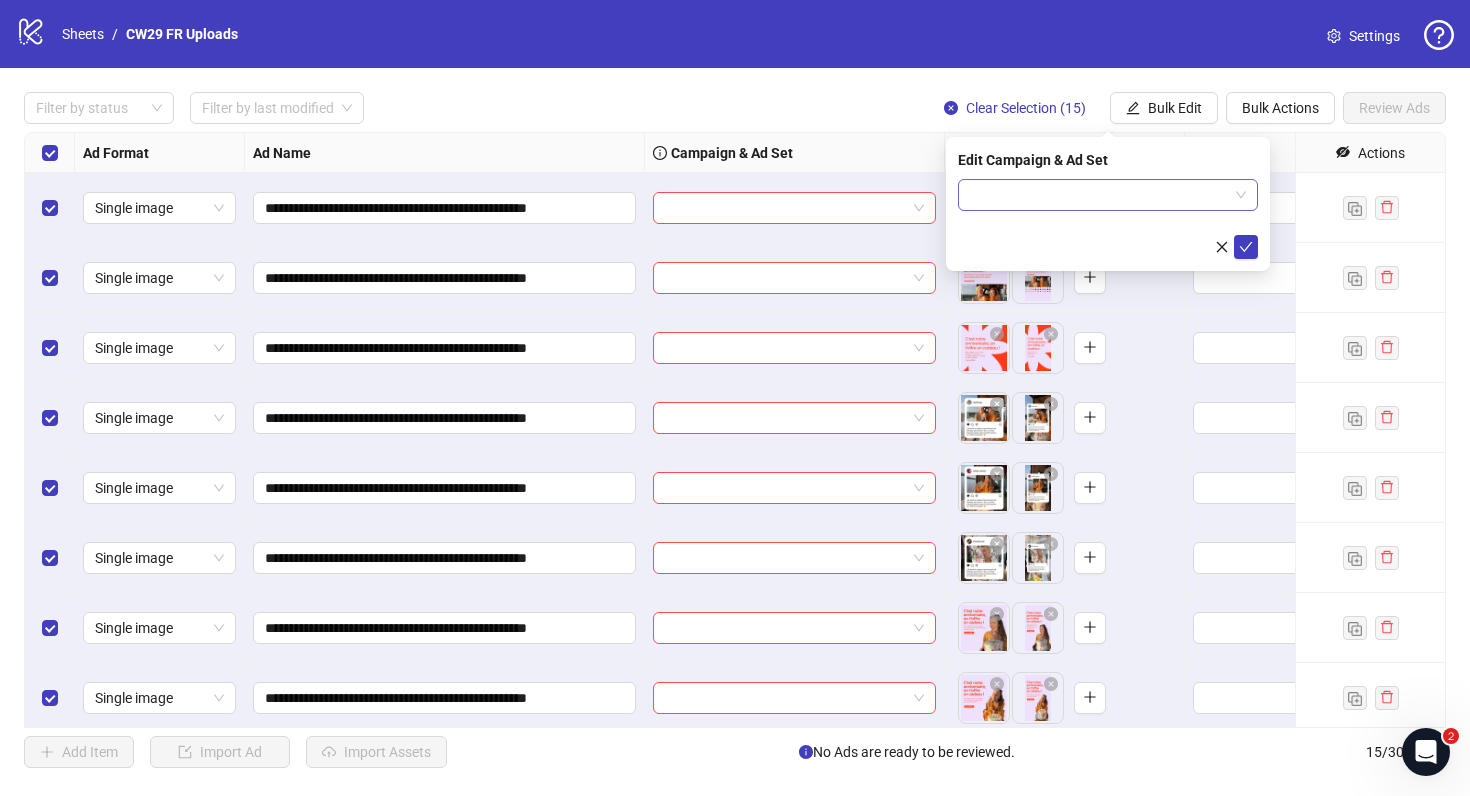 click at bounding box center [1099, 195] 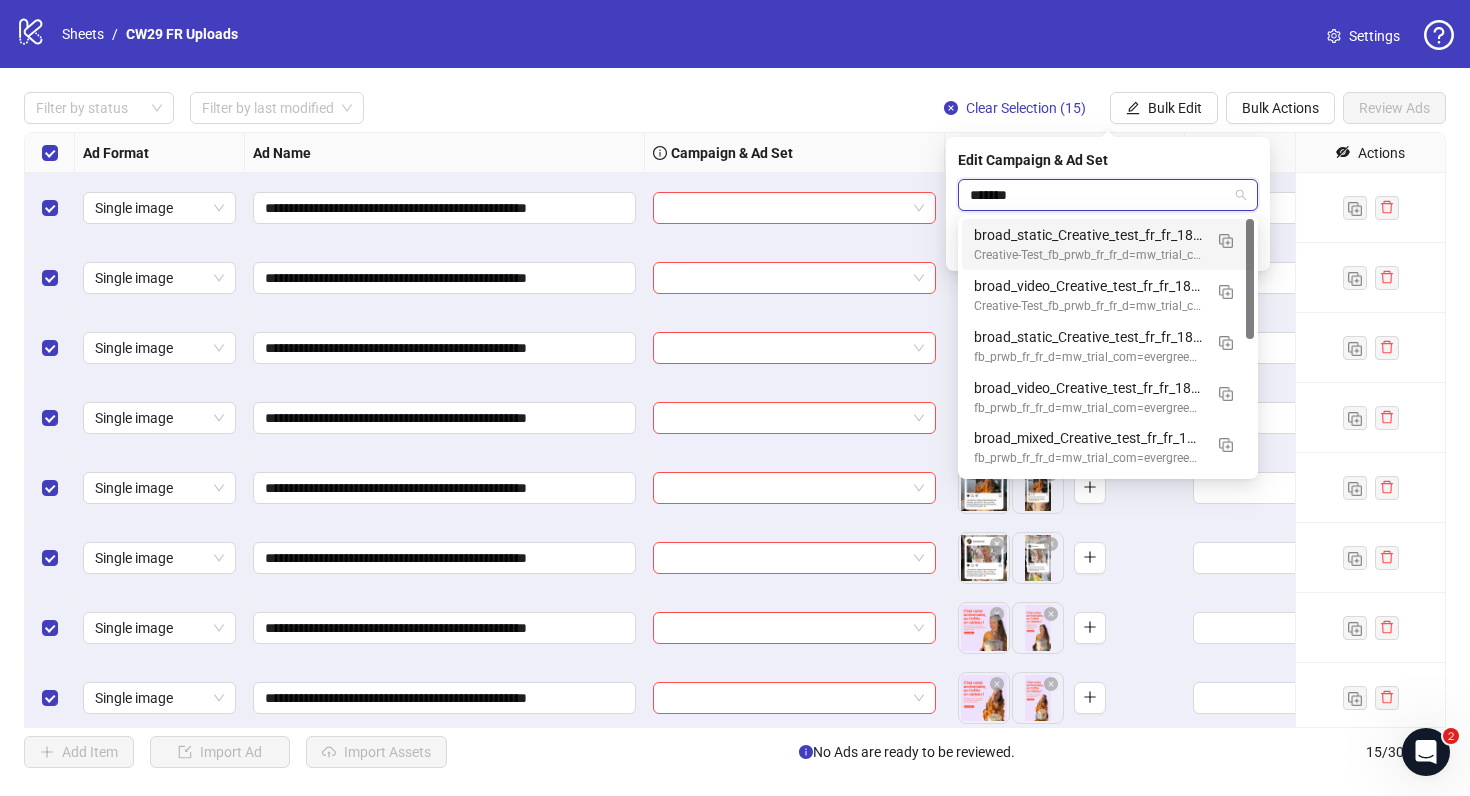 type on "********" 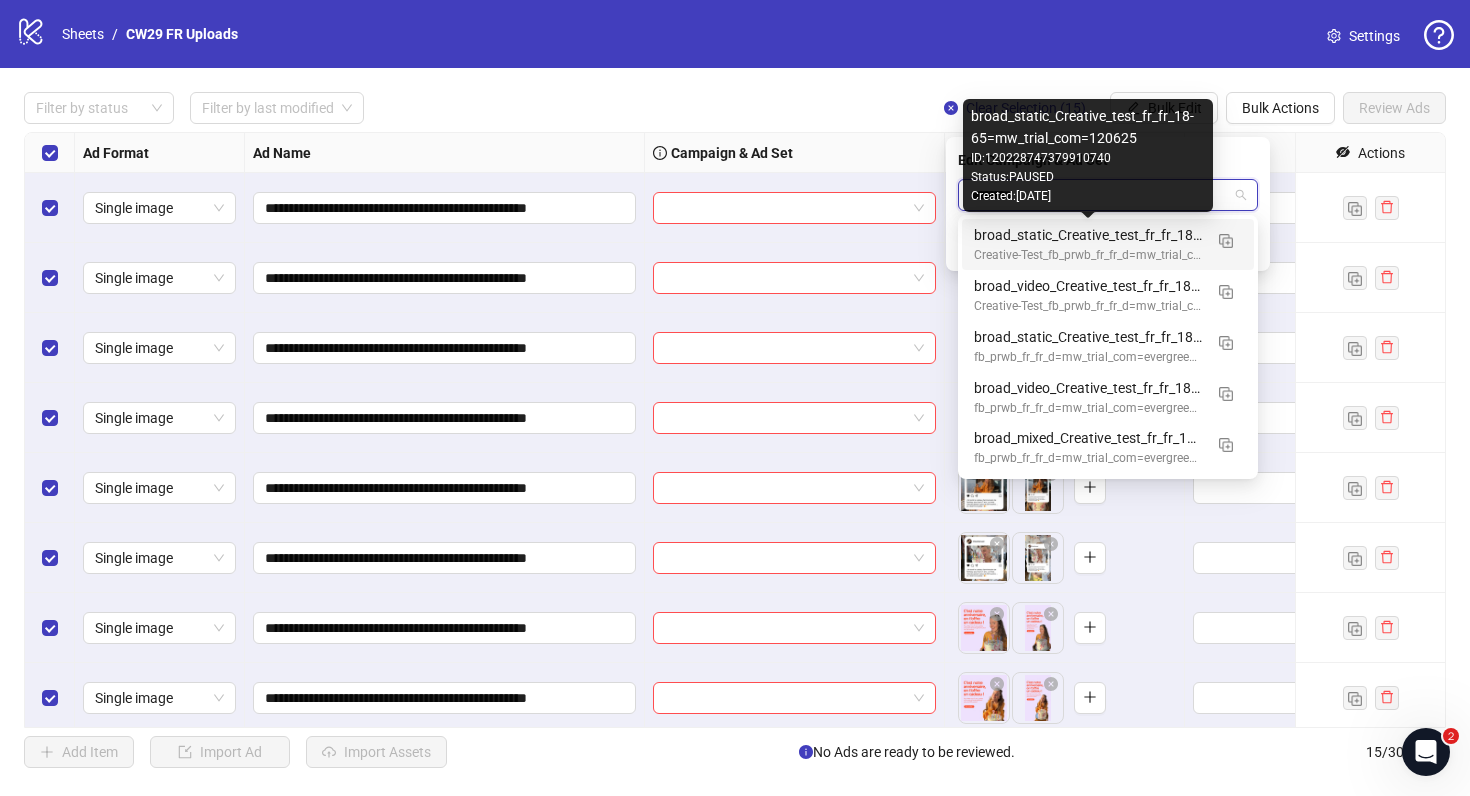 click on "broad_static_Creative_test_fr_fr_18-65=mw_trial_com=120625" at bounding box center [1088, 235] 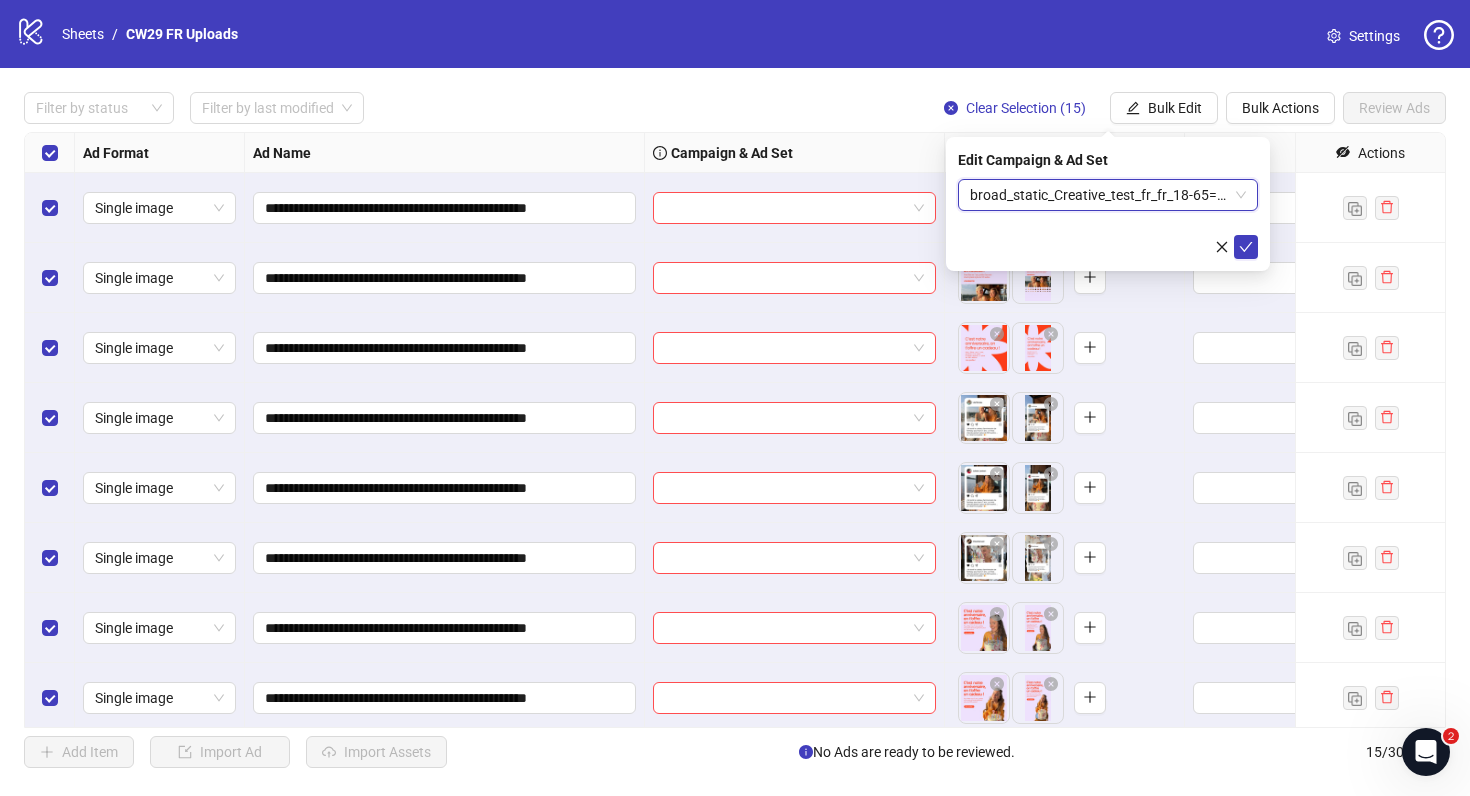 click on "Edit Campaign & Ad Set broad_static_Creative_test_fr_fr_18-65=mw_trial_com=120625 broad_static_Creative_test_fr_fr_18-65=mw_trial_com=120625" at bounding box center (1108, 204) 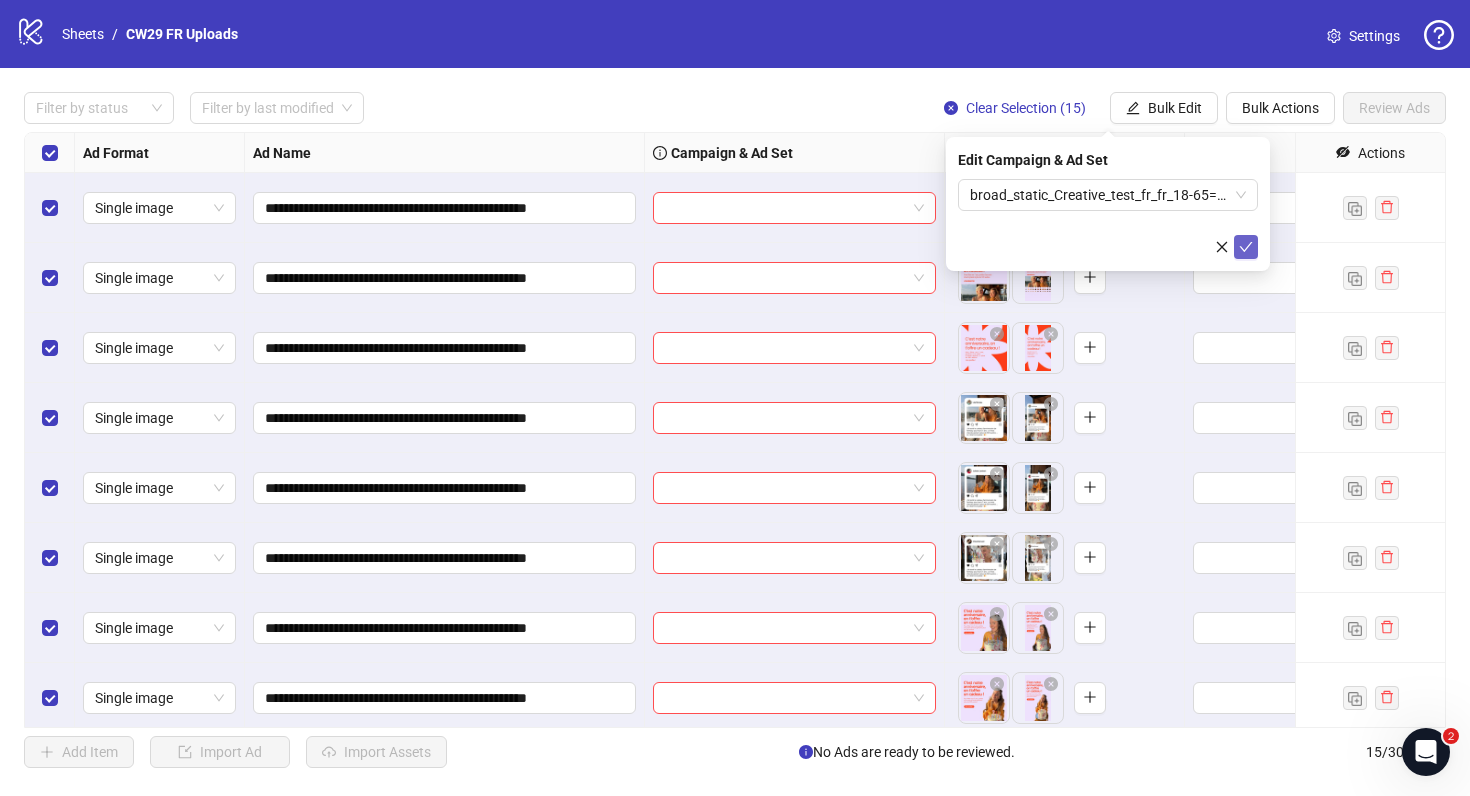 click 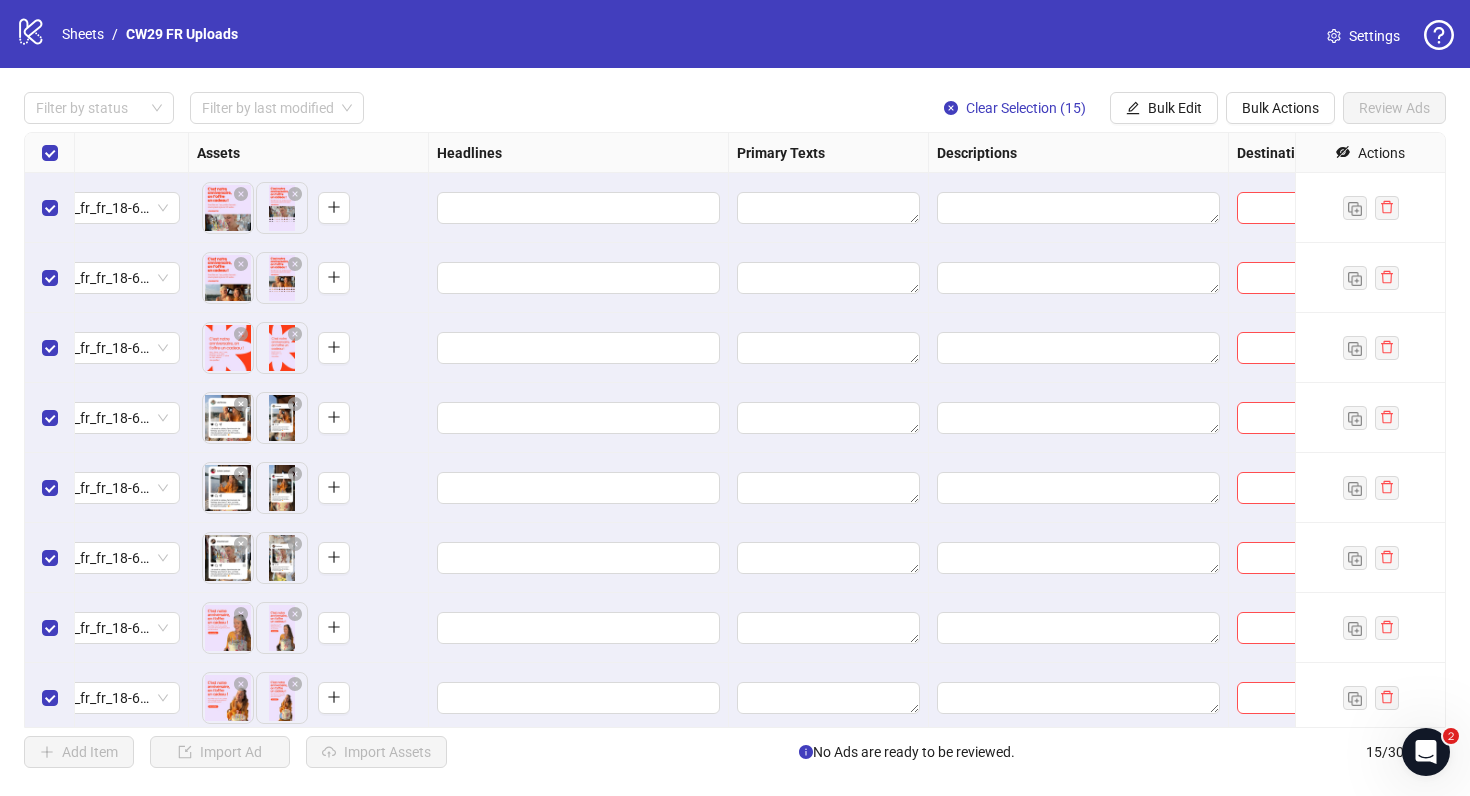 scroll, scrollTop: 0, scrollLeft: 877, axis: horizontal 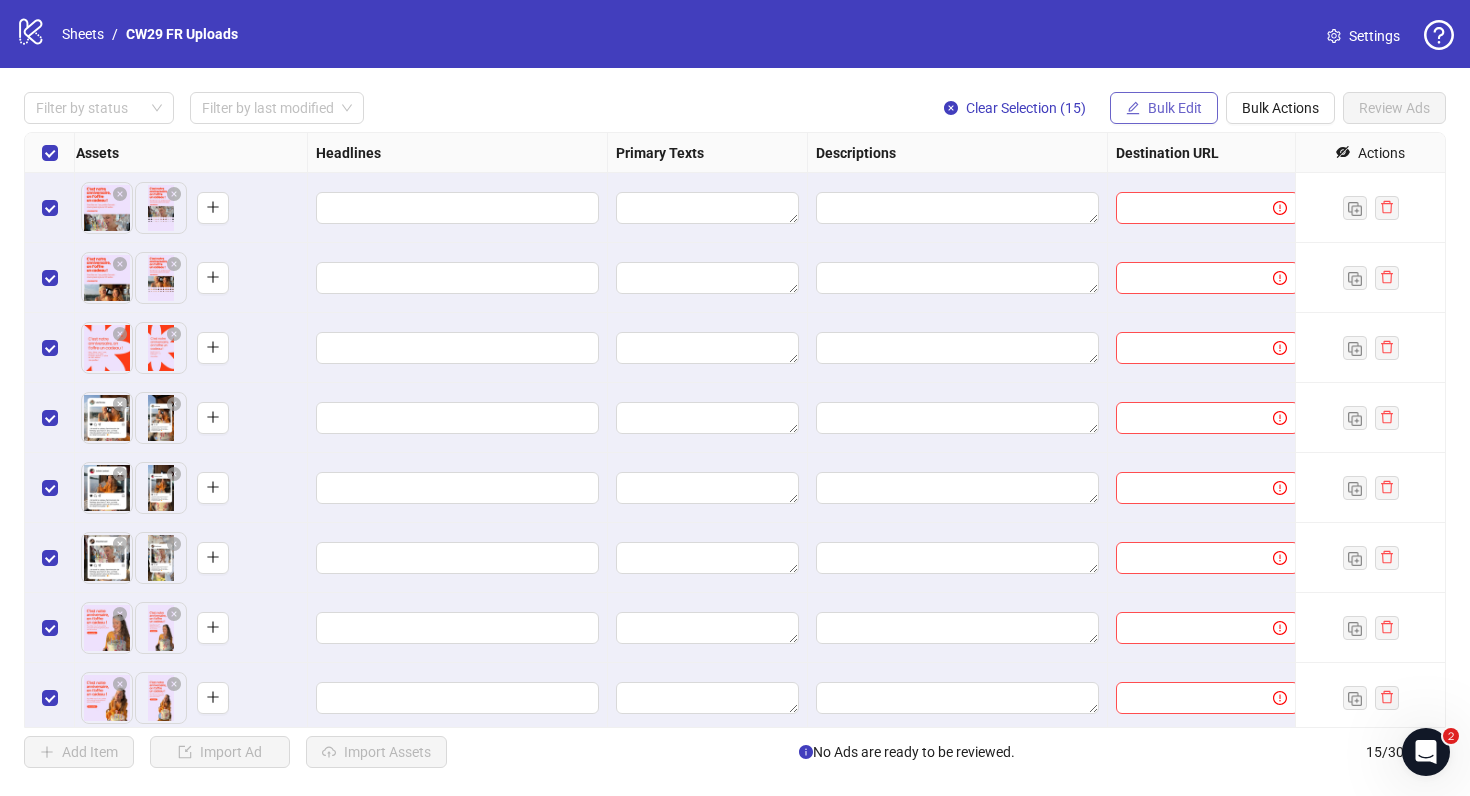 click on "Bulk Edit" at bounding box center [1164, 108] 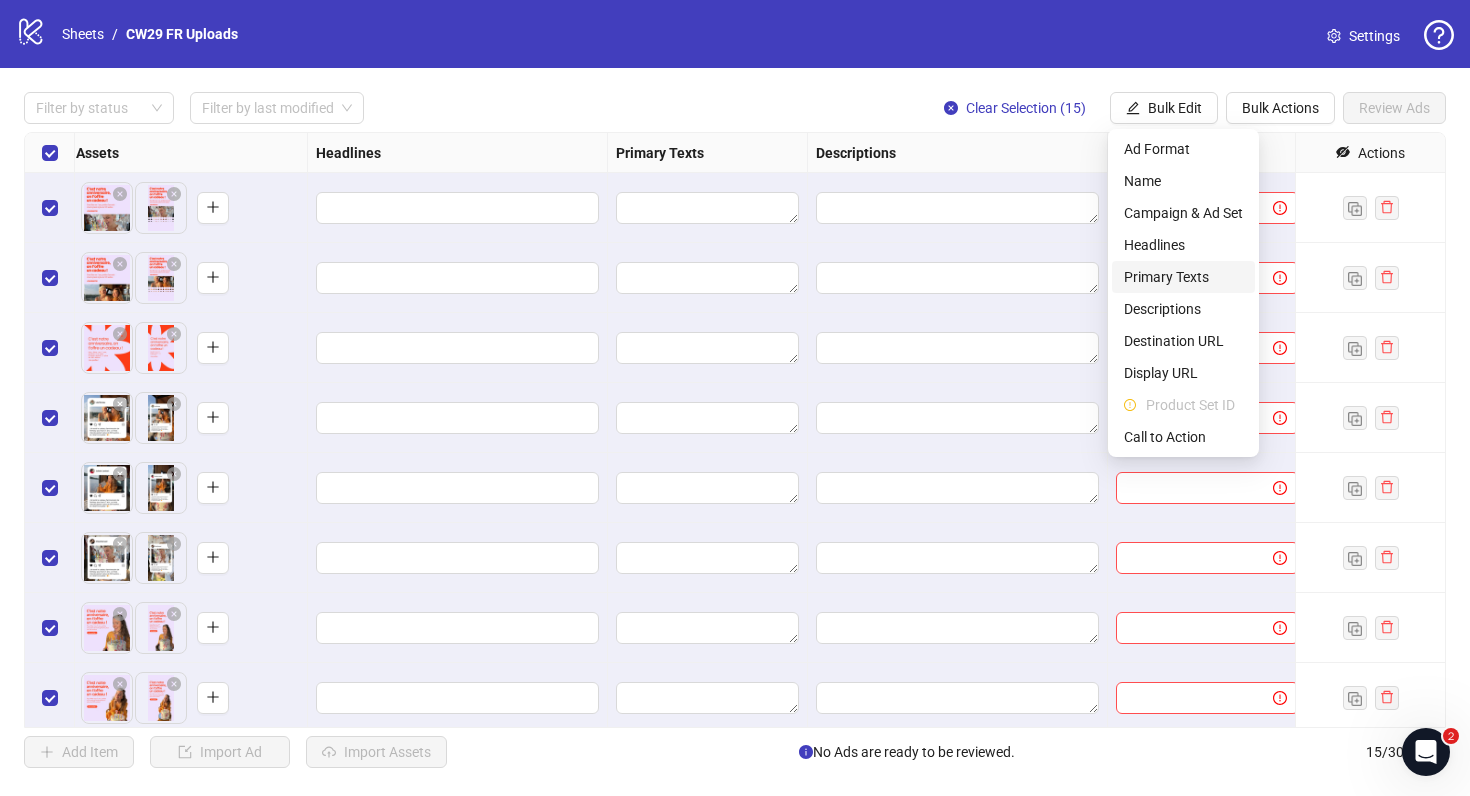click on "Primary Texts" at bounding box center [1183, 277] 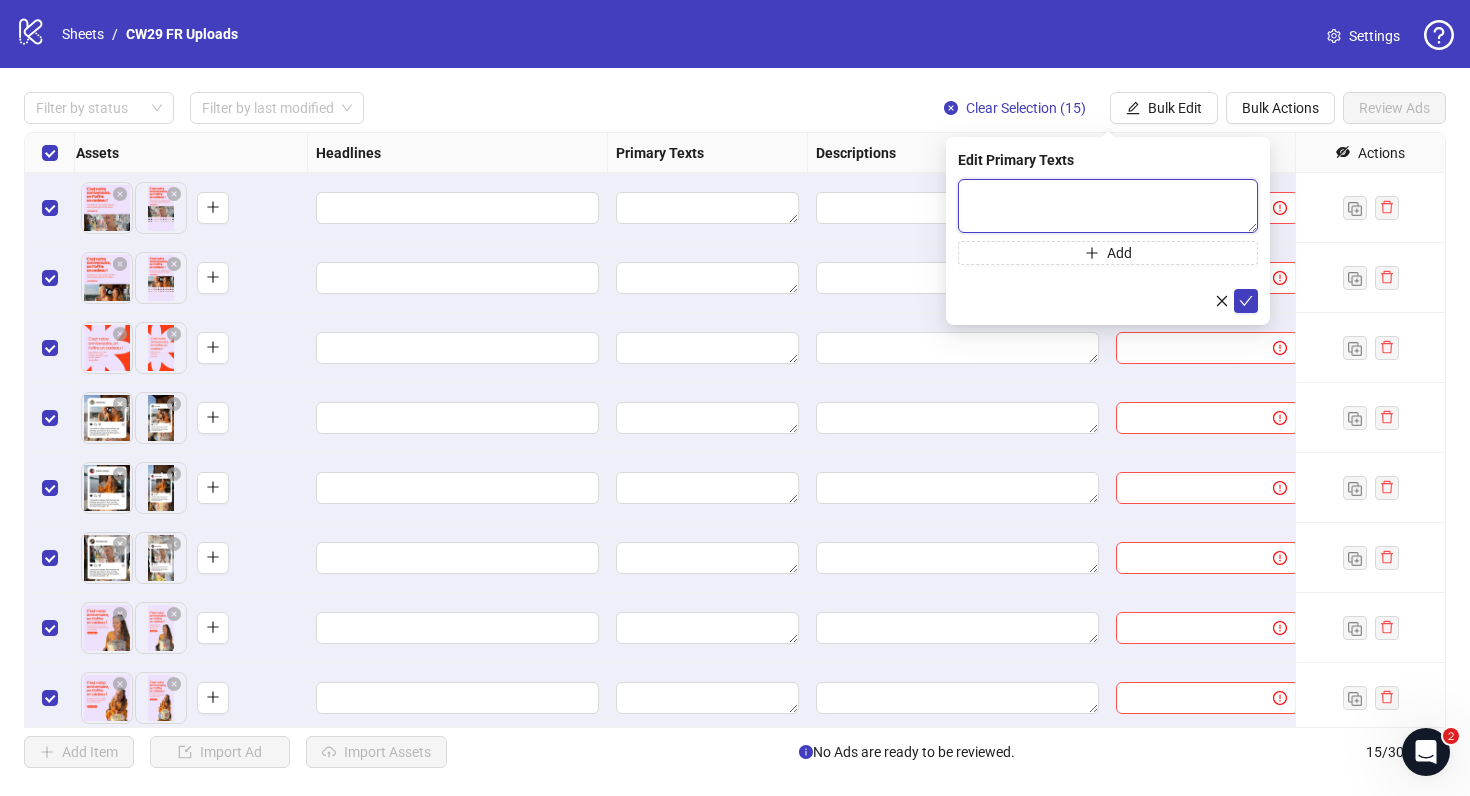click at bounding box center (1108, 206) 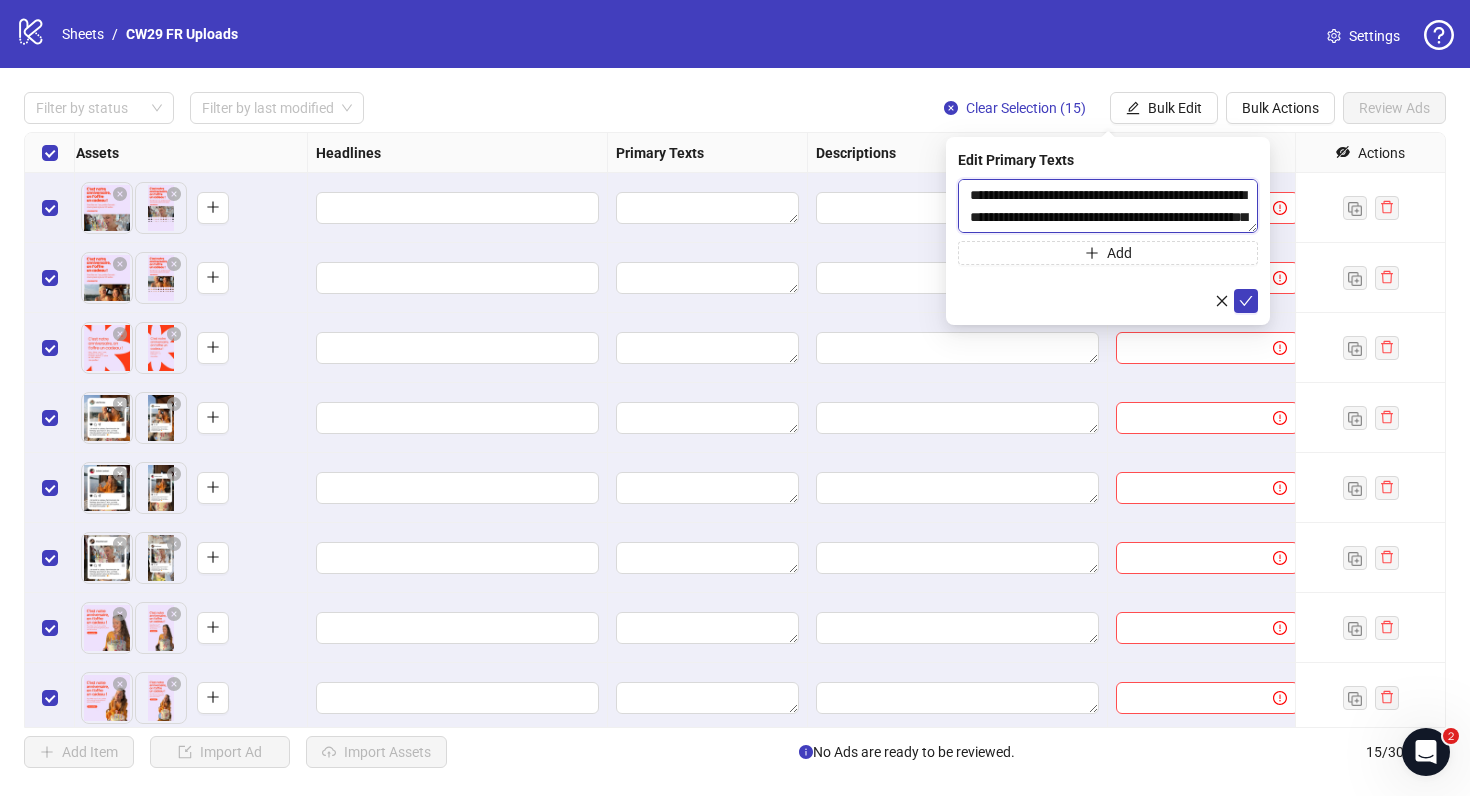 scroll, scrollTop: 37, scrollLeft: 0, axis: vertical 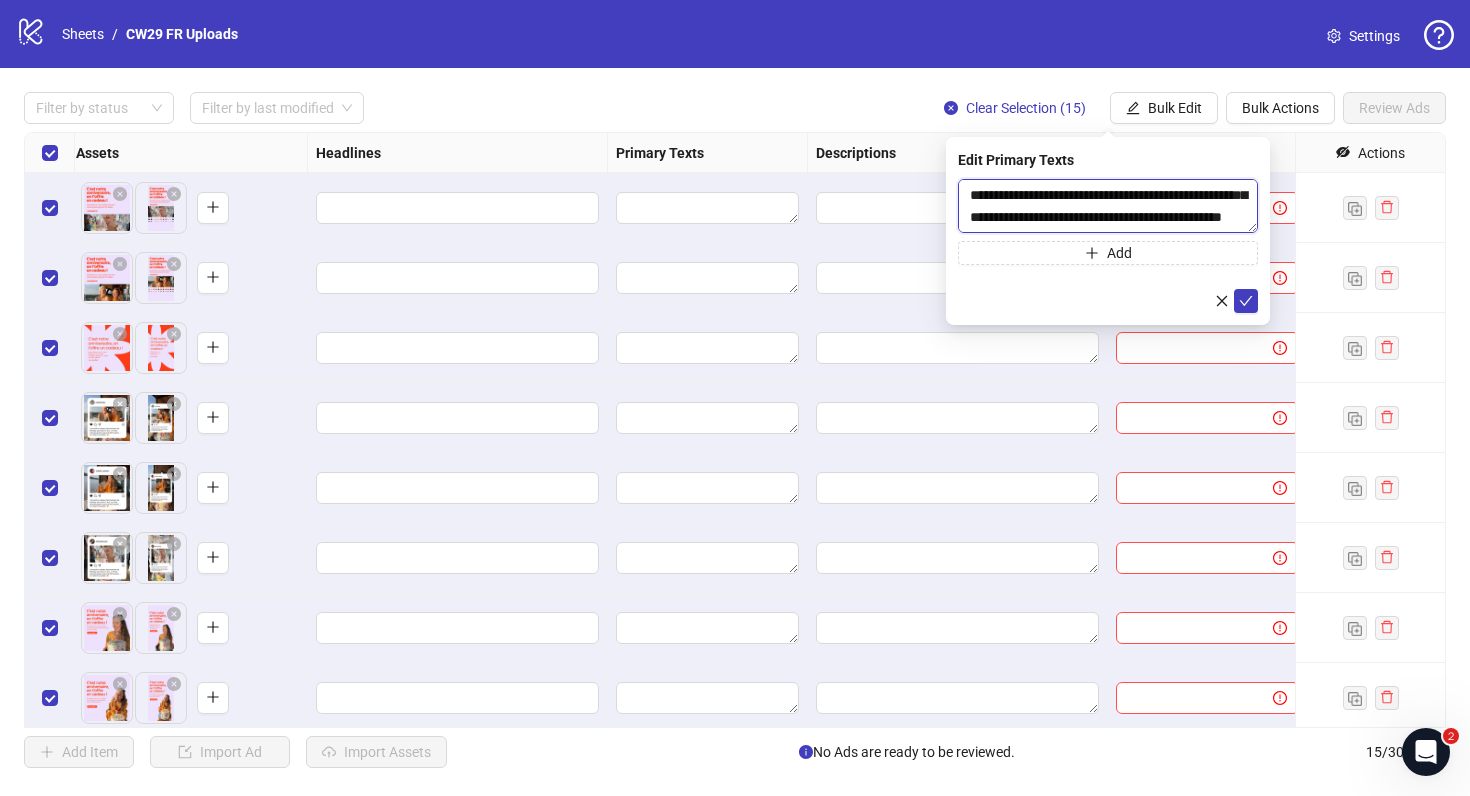 type on "**********" 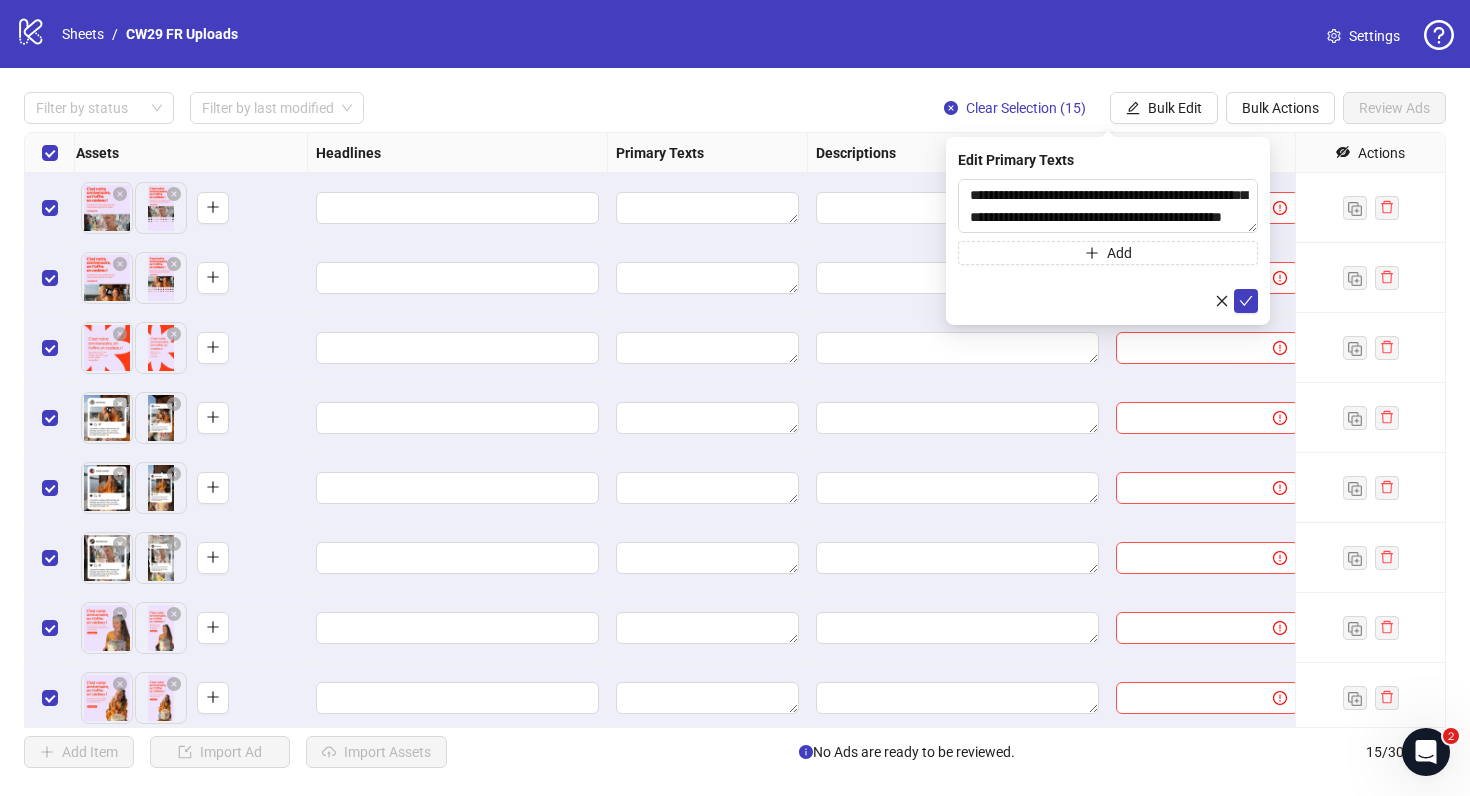 click on "**********" at bounding box center [1108, 246] 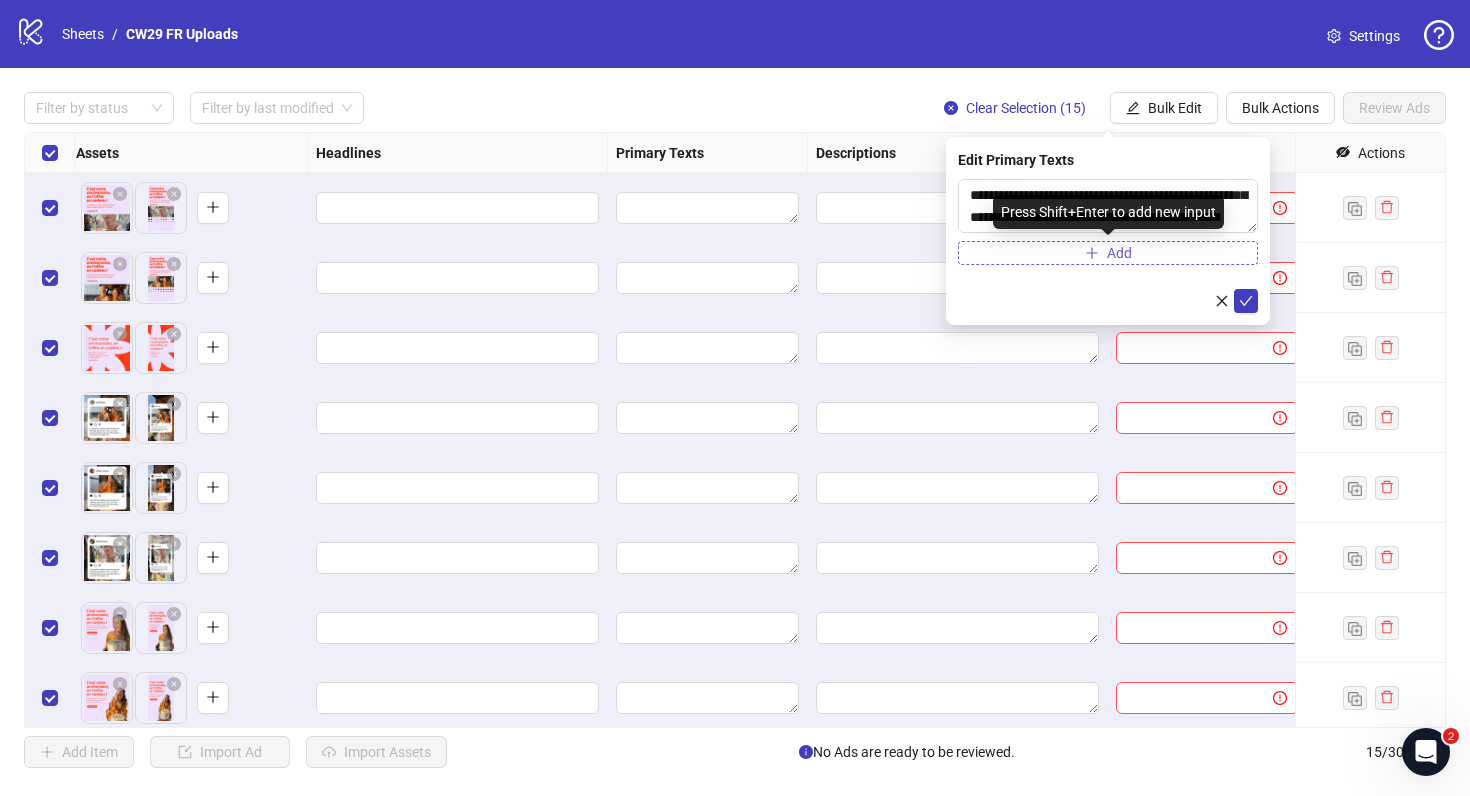 click on "Add" at bounding box center (1119, 253) 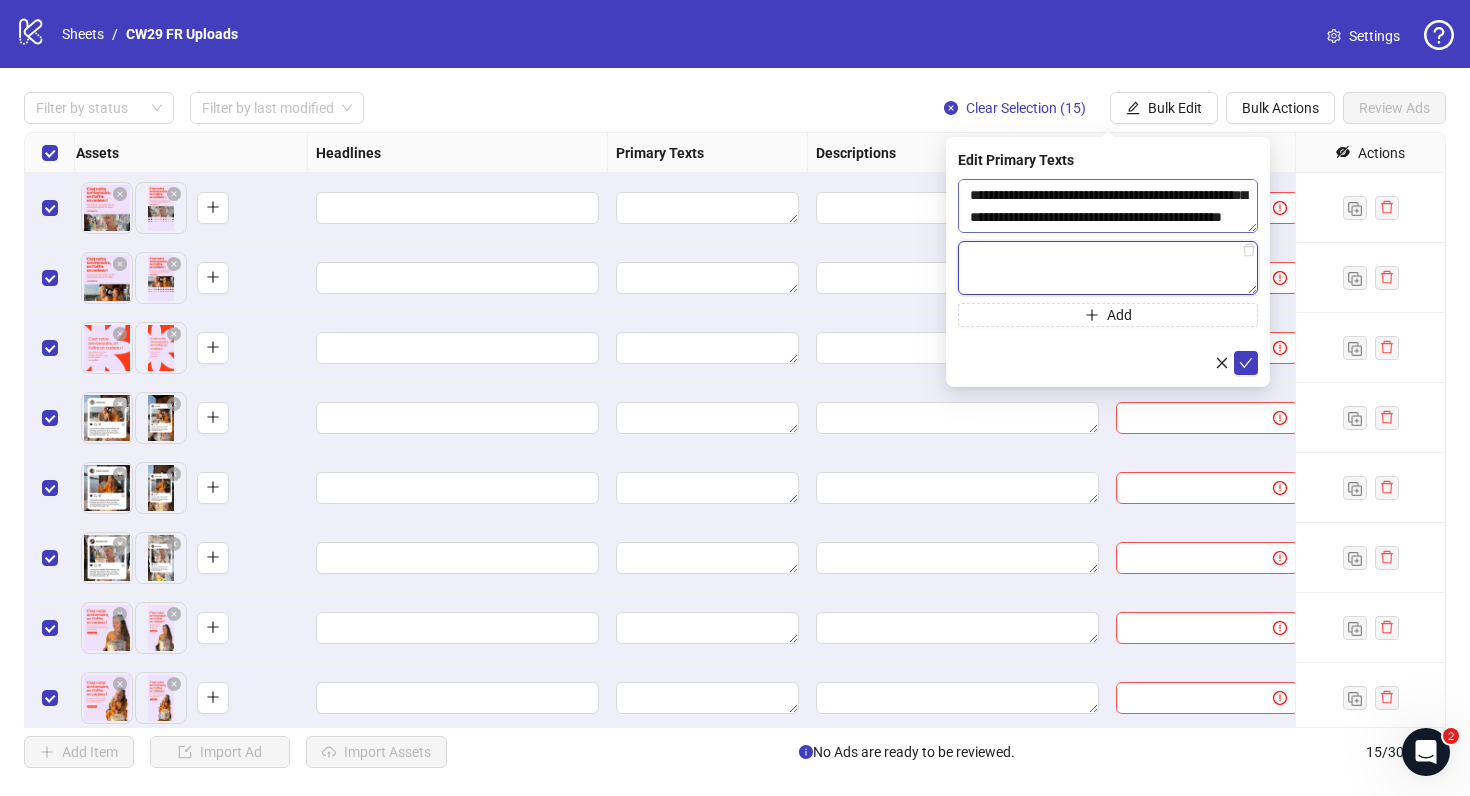 paste on "**********" 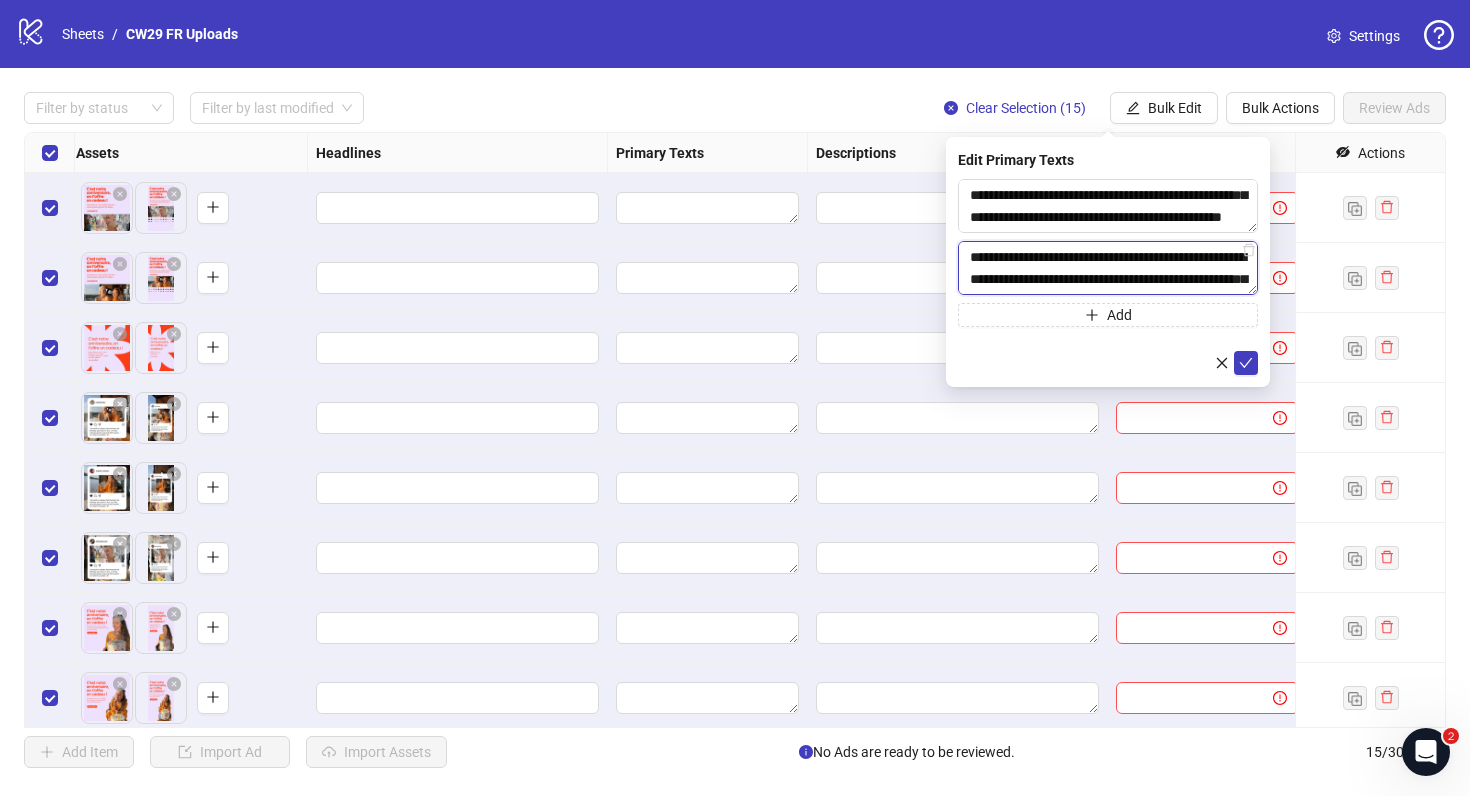 scroll, scrollTop: 59, scrollLeft: 0, axis: vertical 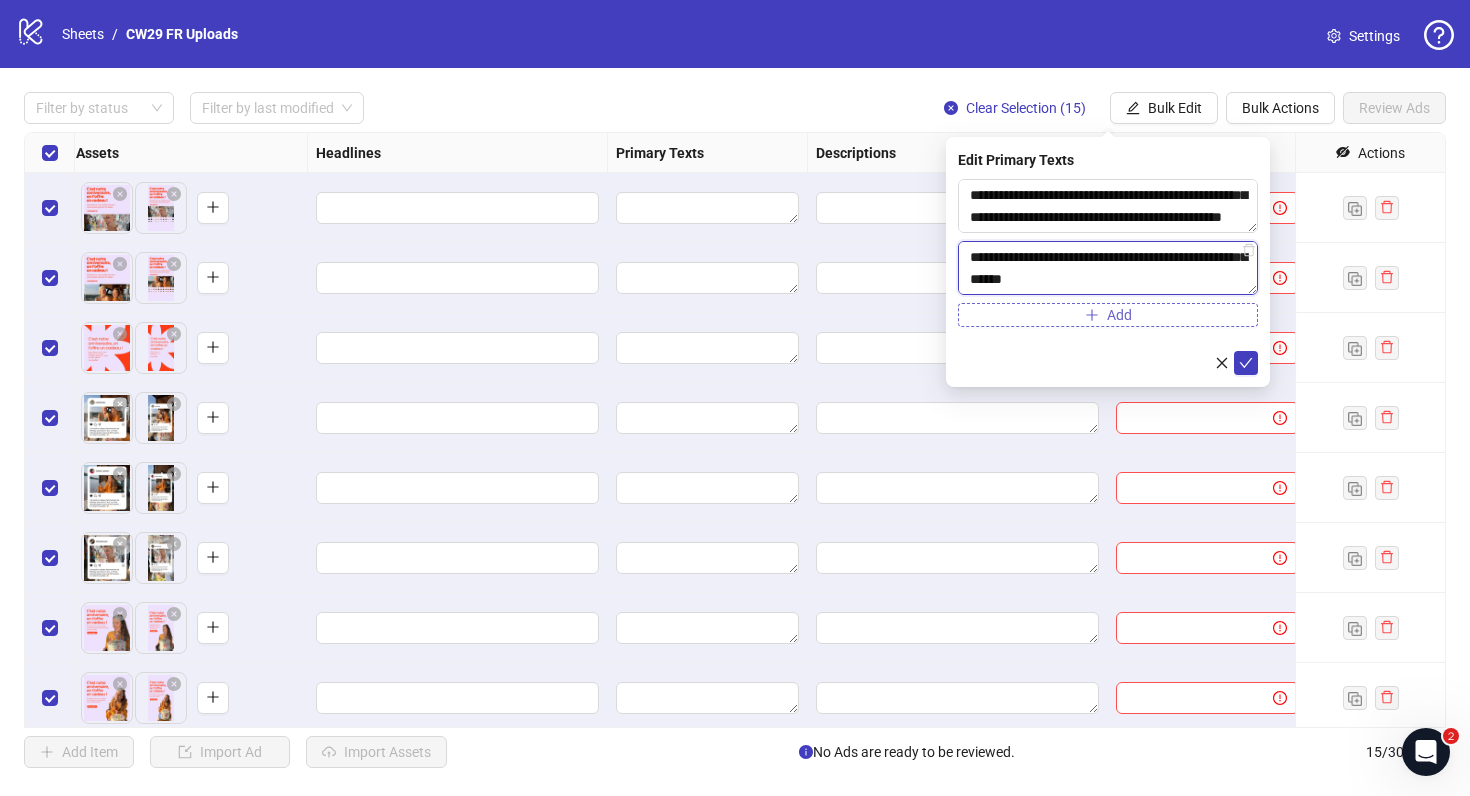 type on "**********" 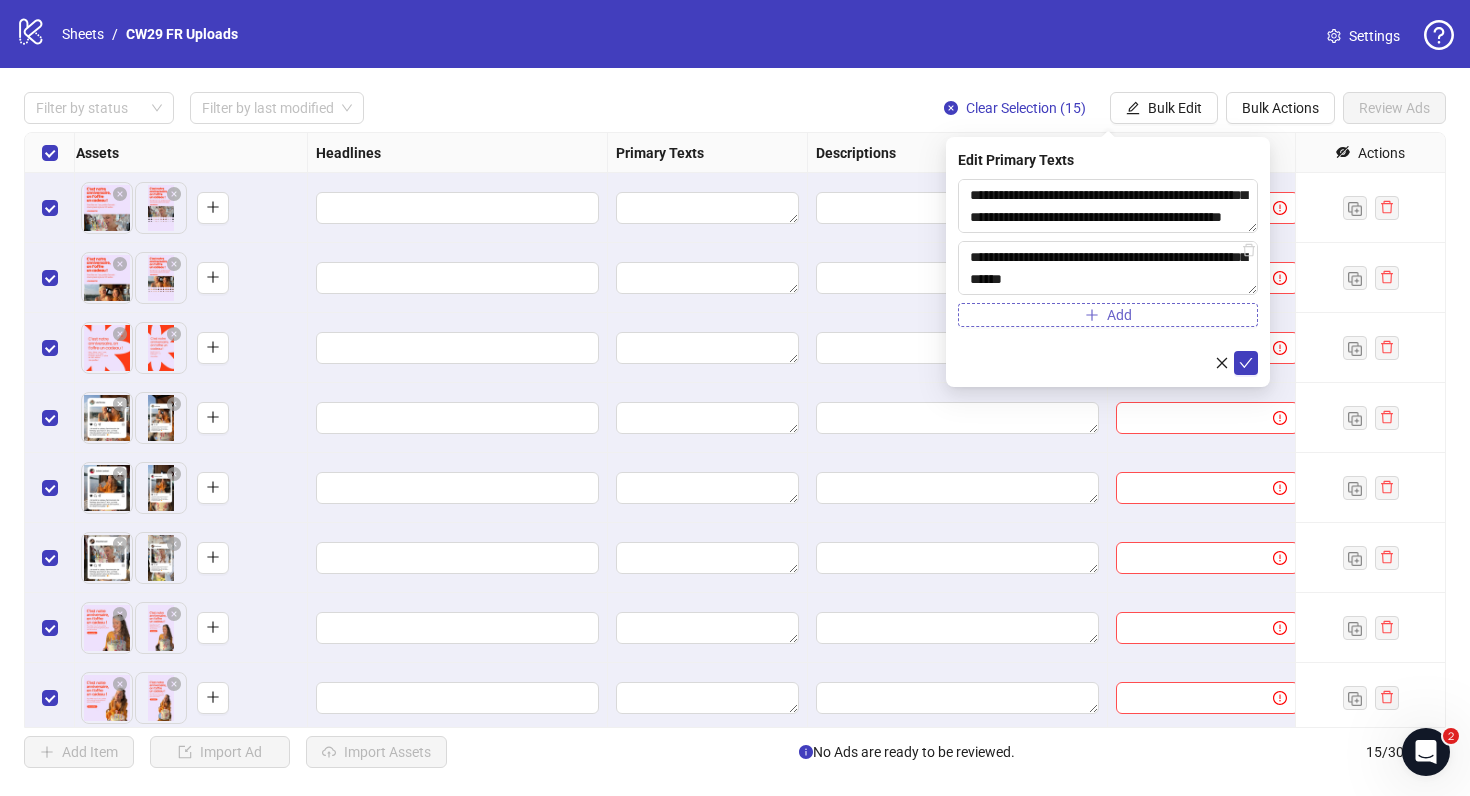 click on "Add" at bounding box center (1108, 315) 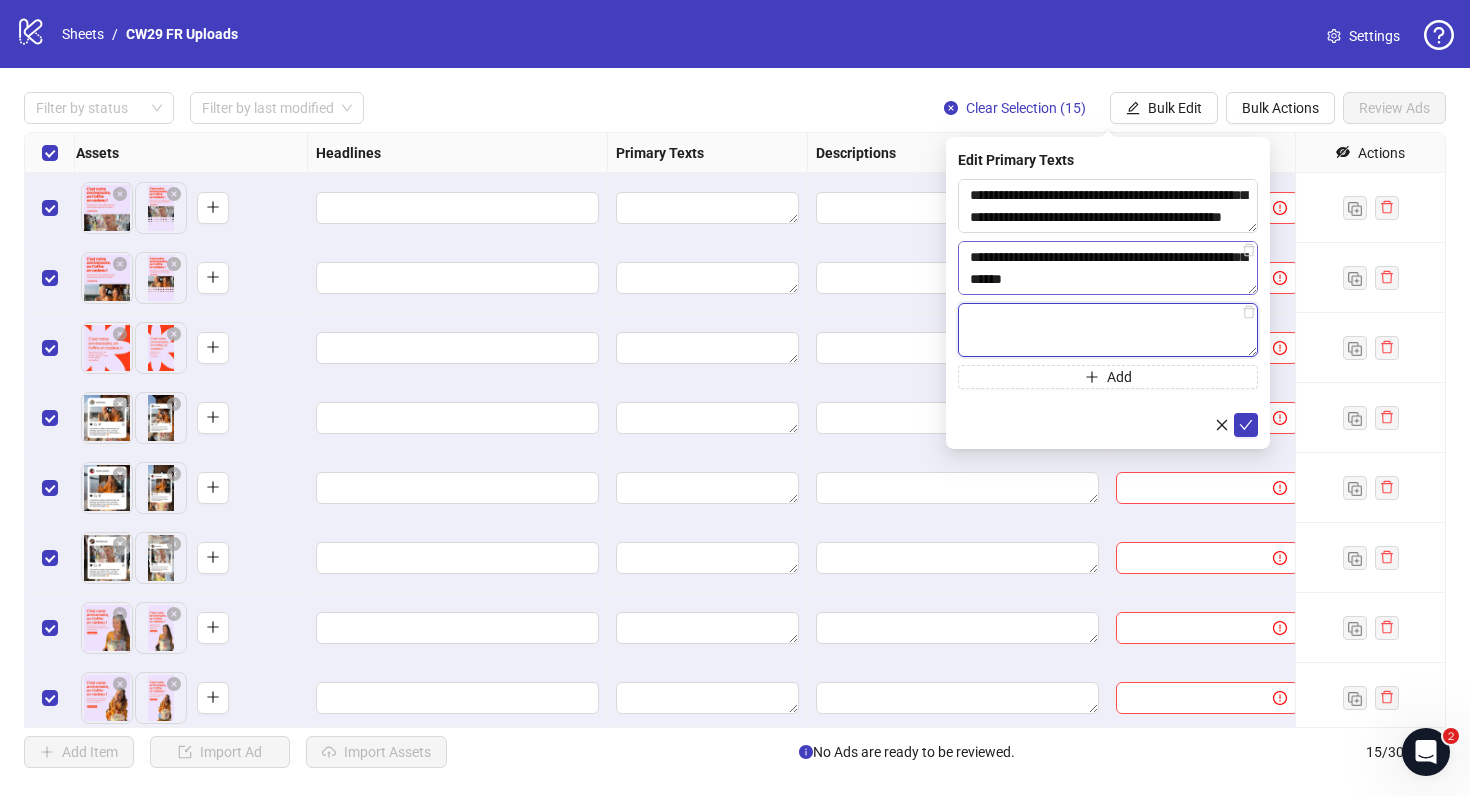 paste on "**********" 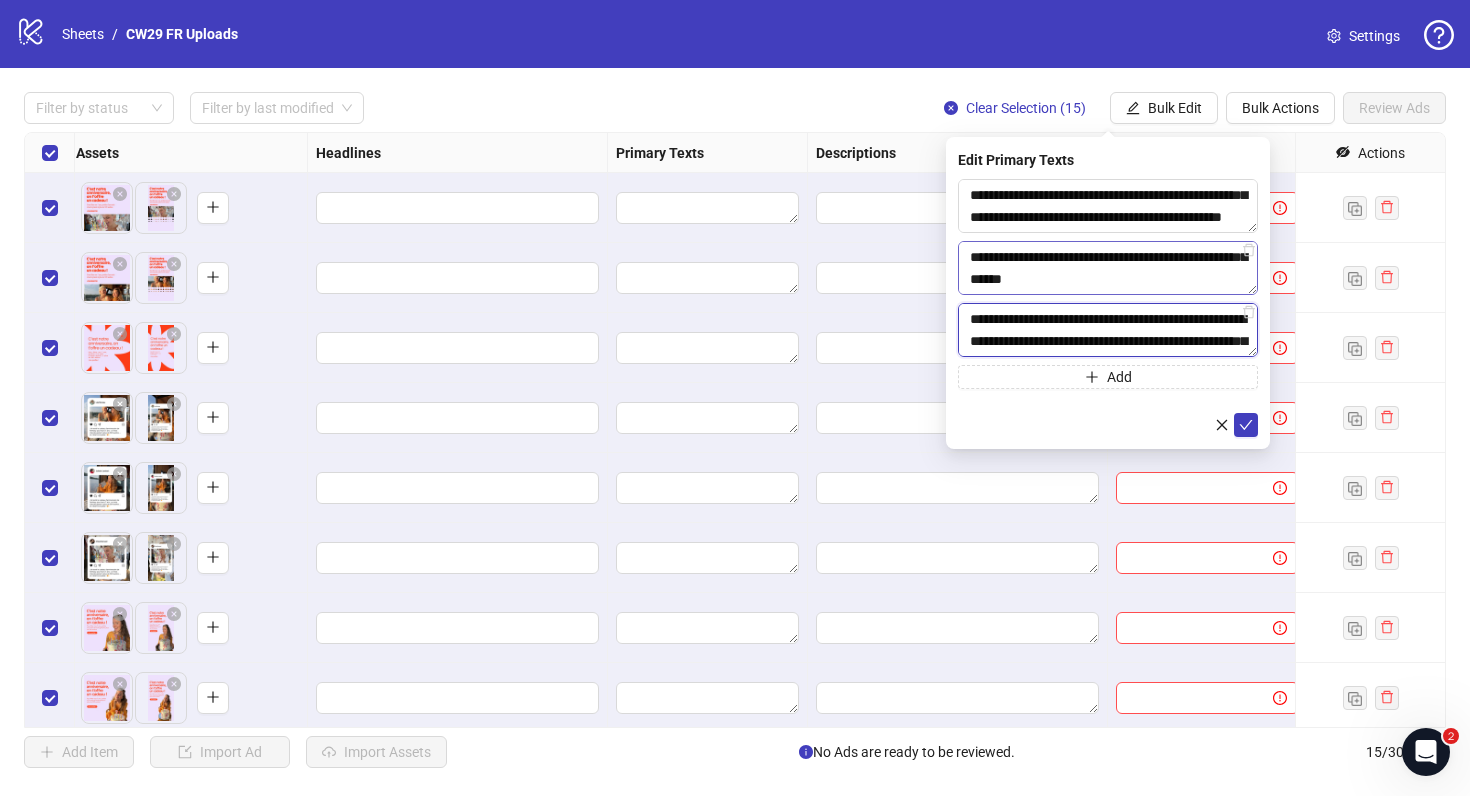 scroll, scrollTop: 15, scrollLeft: 0, axis: vertical 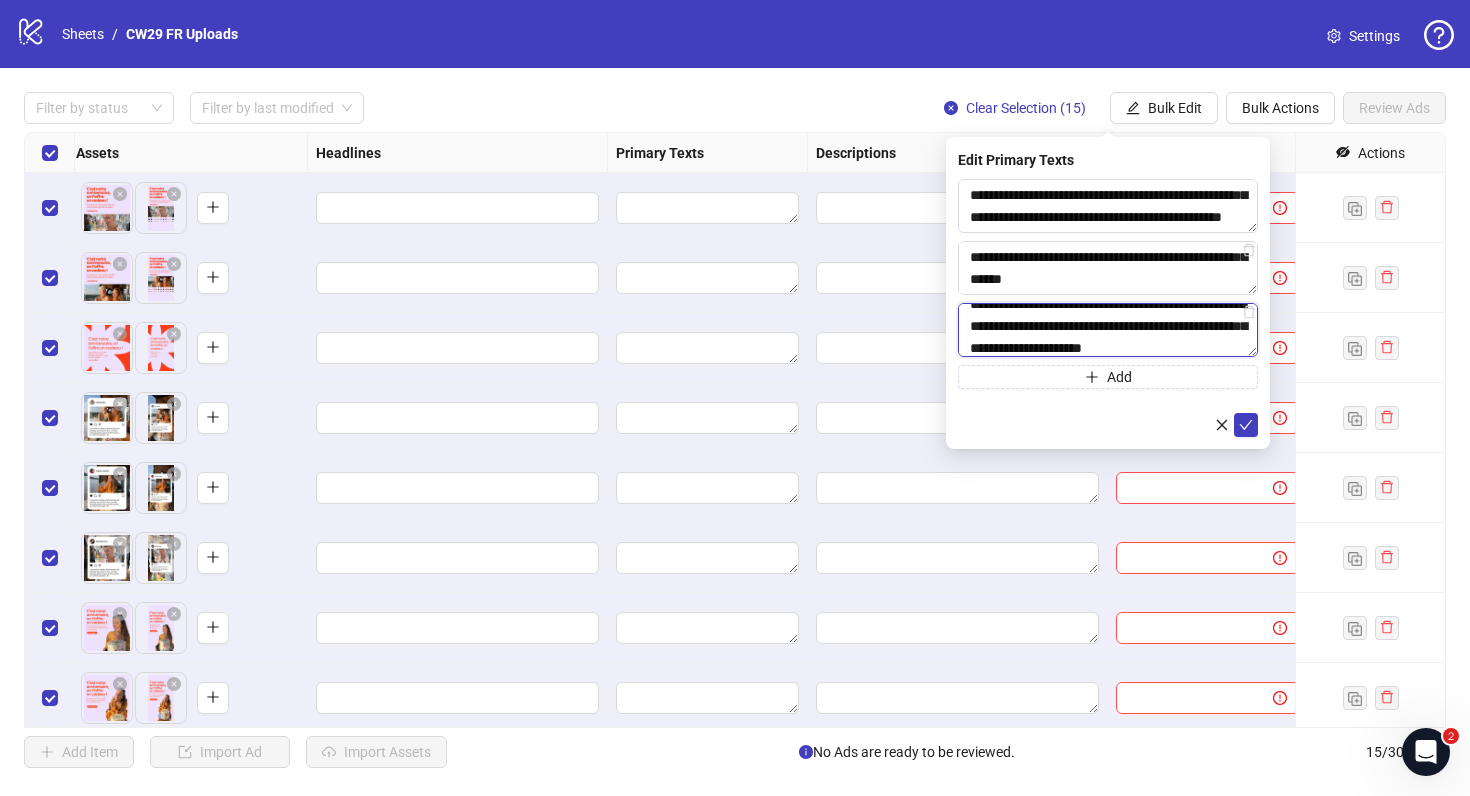 type on "**********" 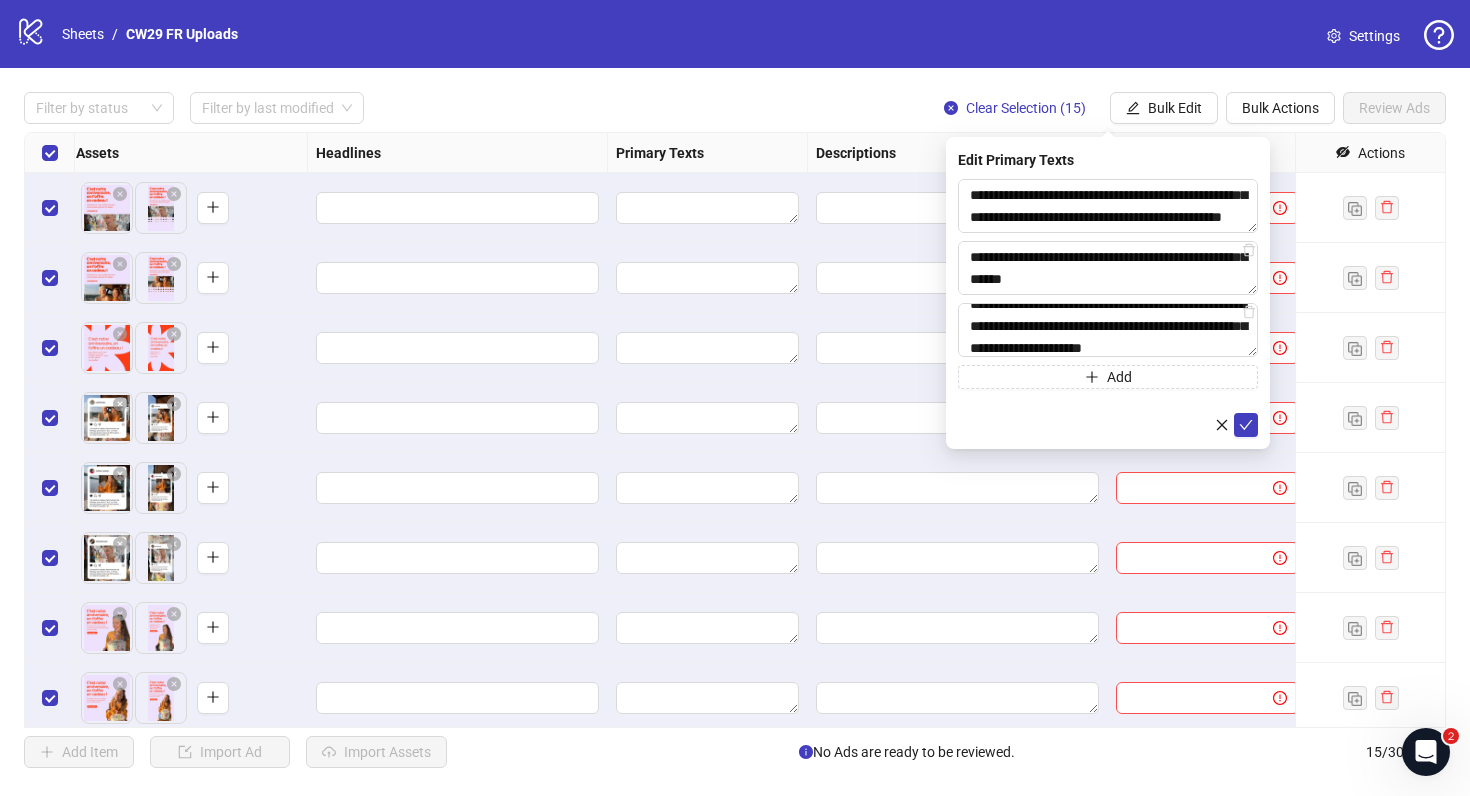 click on "**********" at bounding box center (1108, 308) 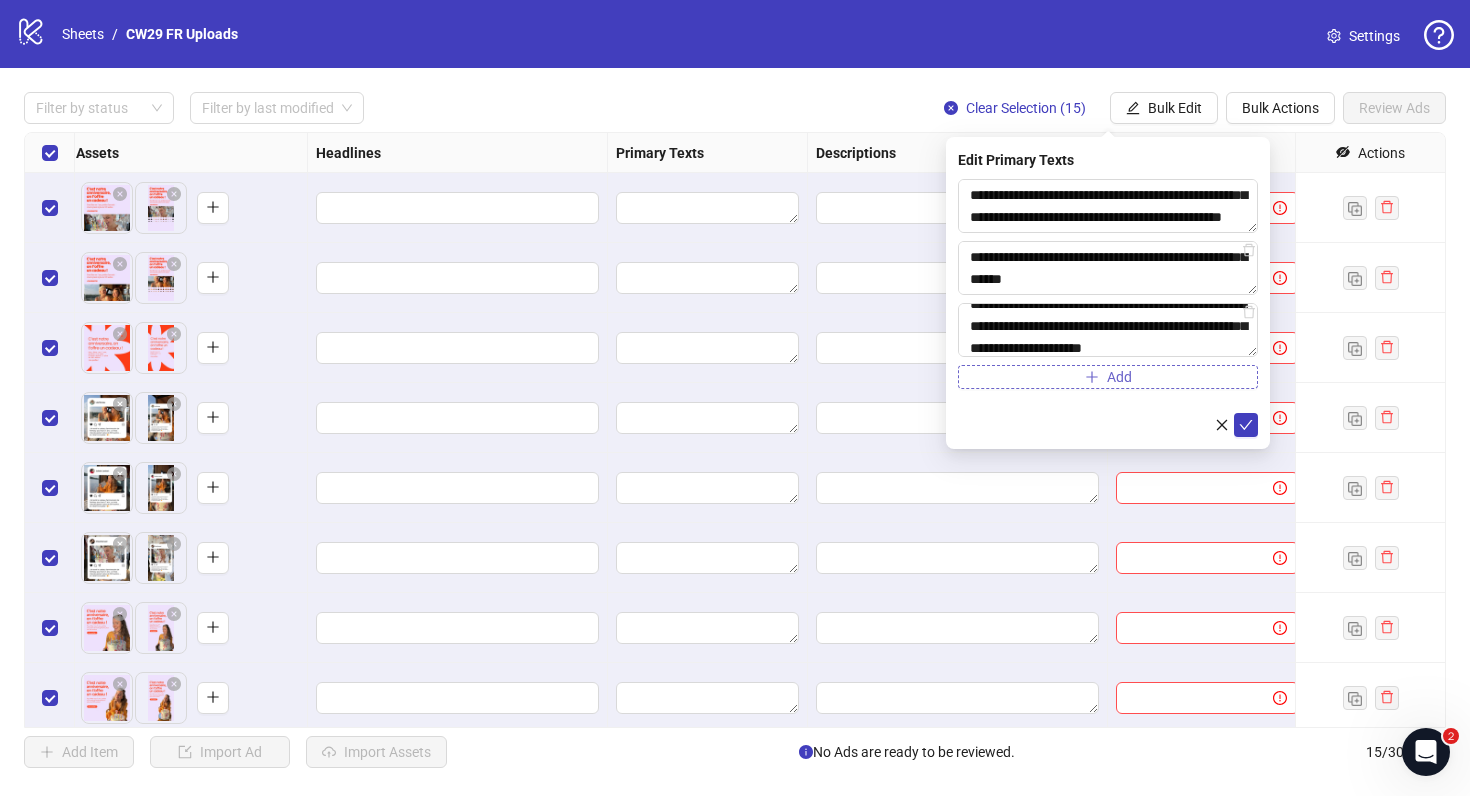 click on "Add" at bounding box center (1108, 377) 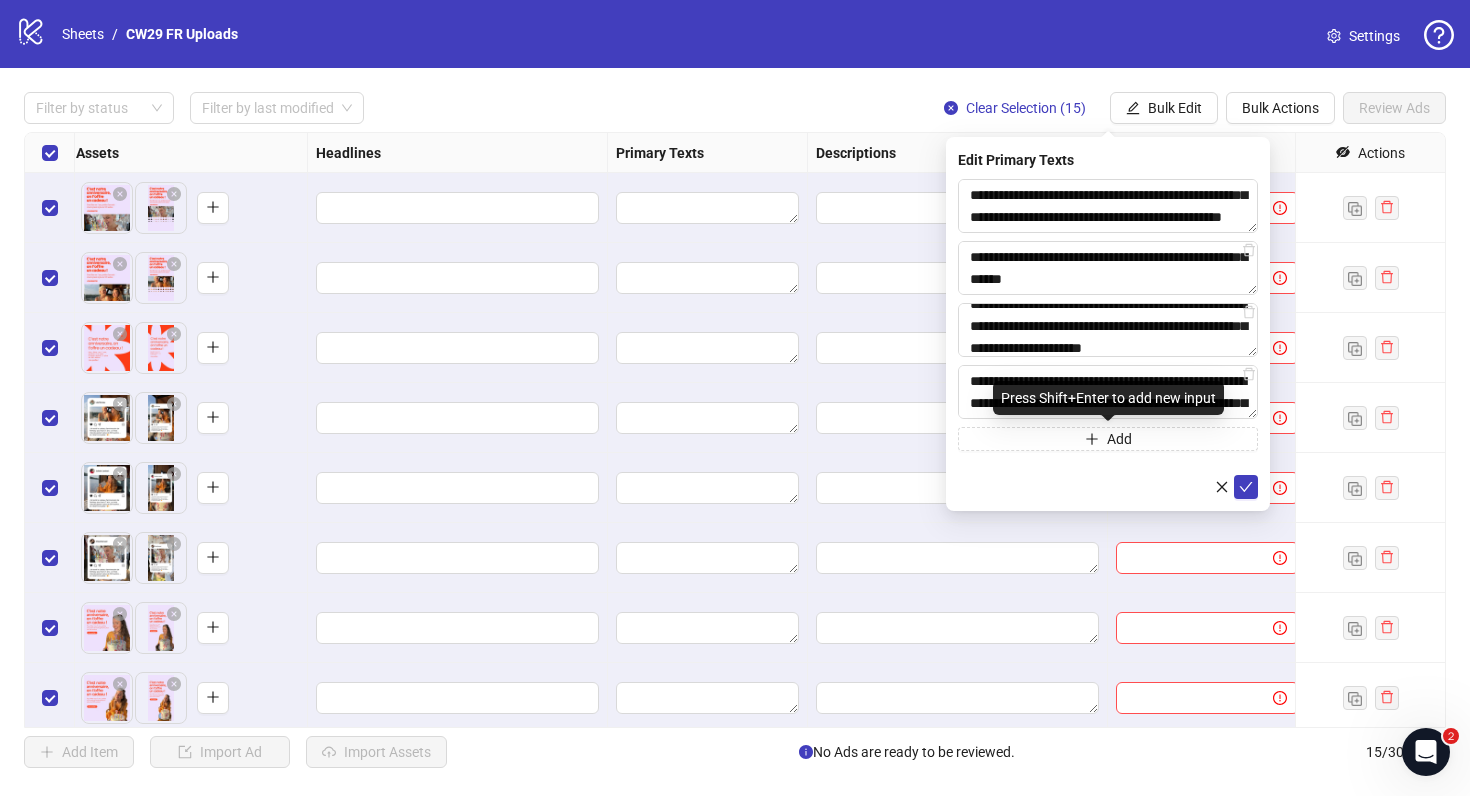 scroll, scrollTop: 37, scrollLeft: 0, axis: vertical 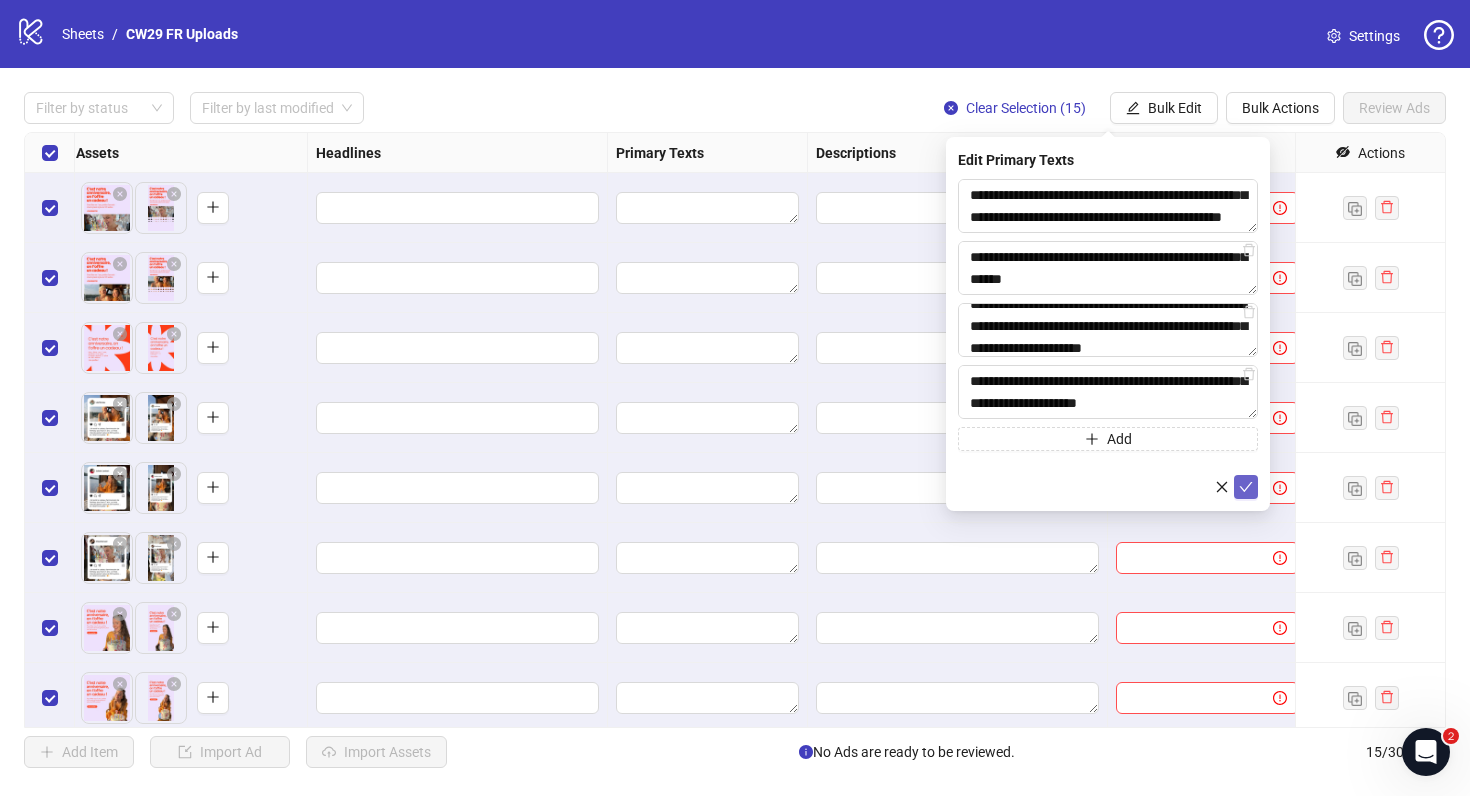 type on "**********" 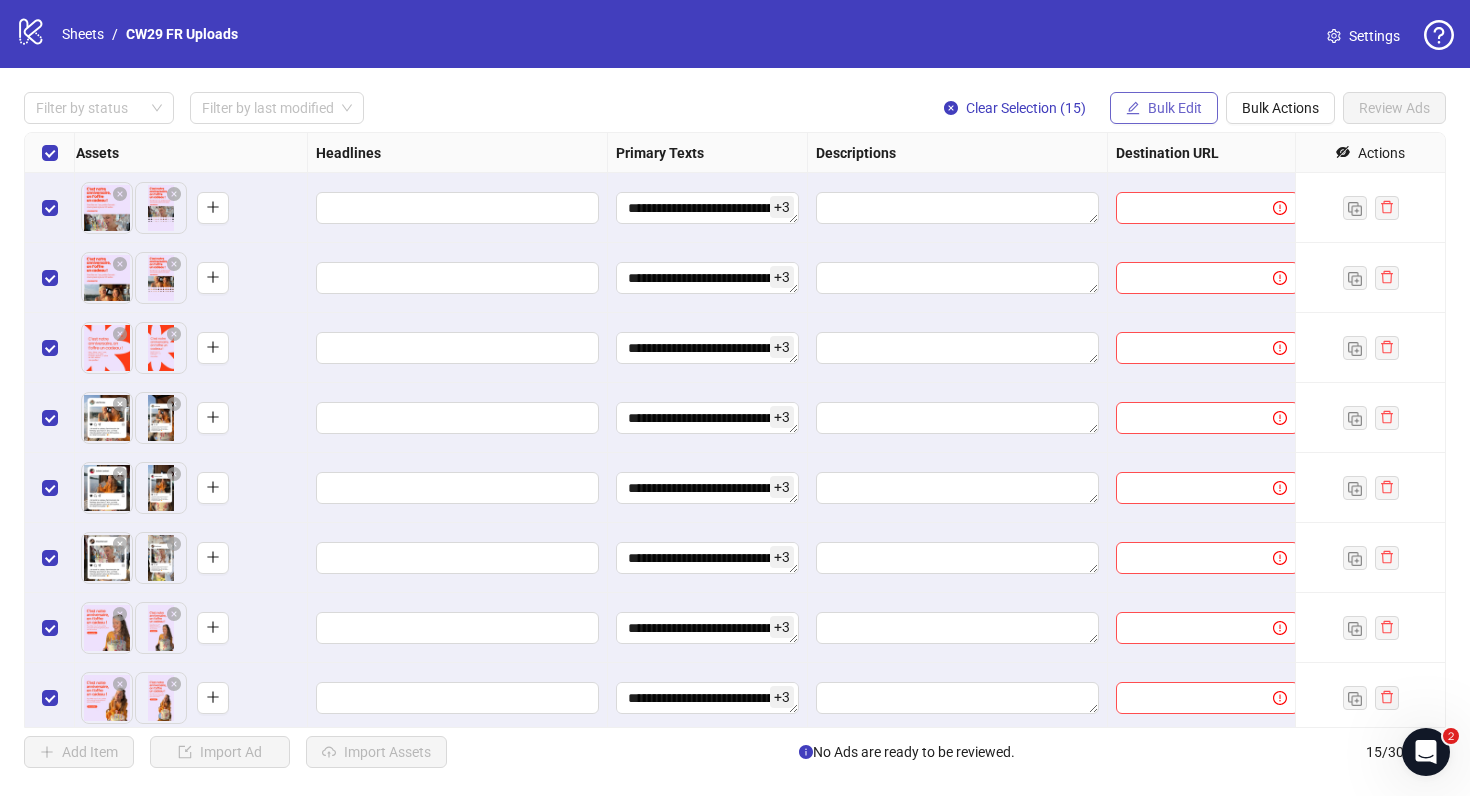 click on "Bulk Edit" at bounding box center [1164, 108] 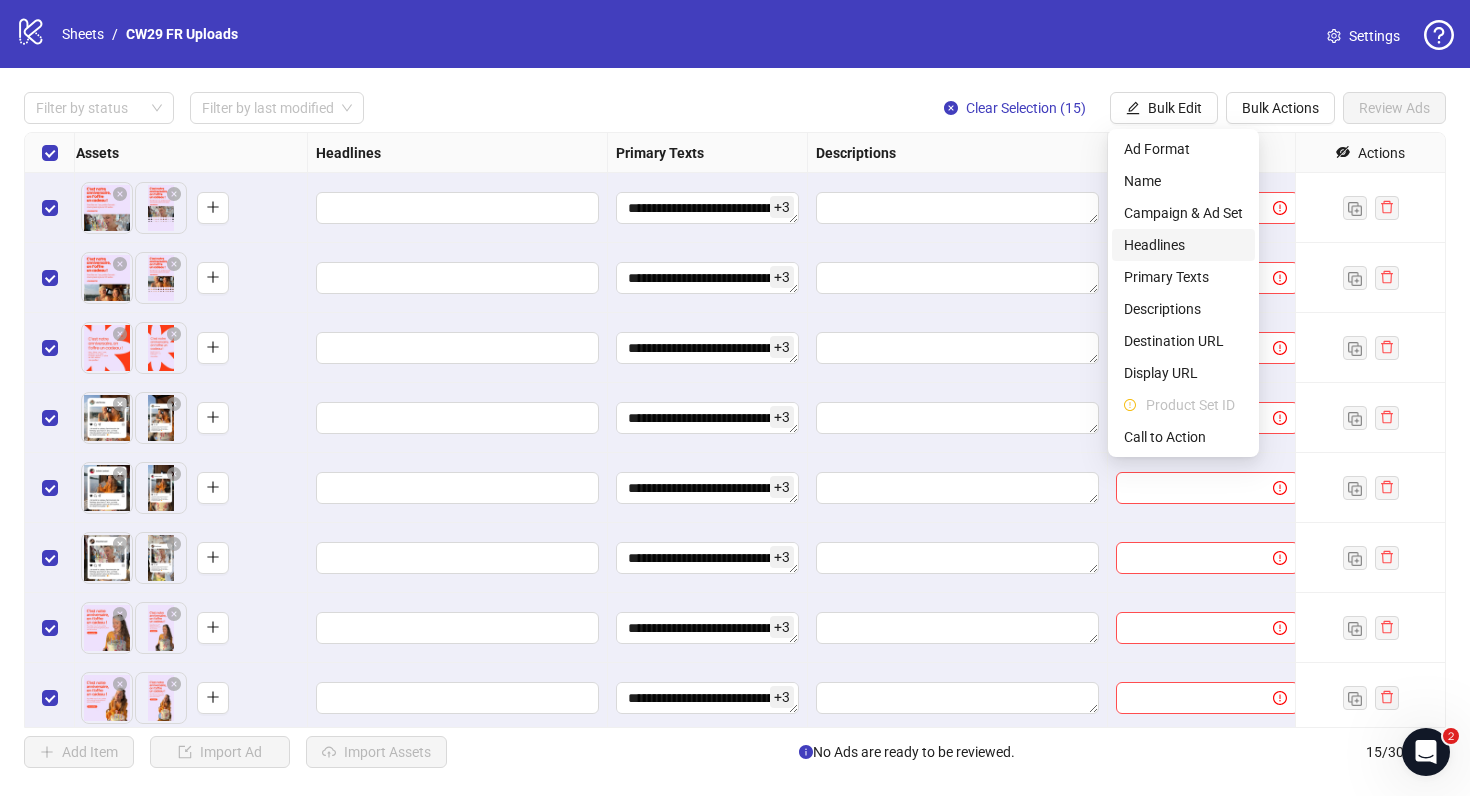 click on "Headlines" at bounding box center [1183, 245] 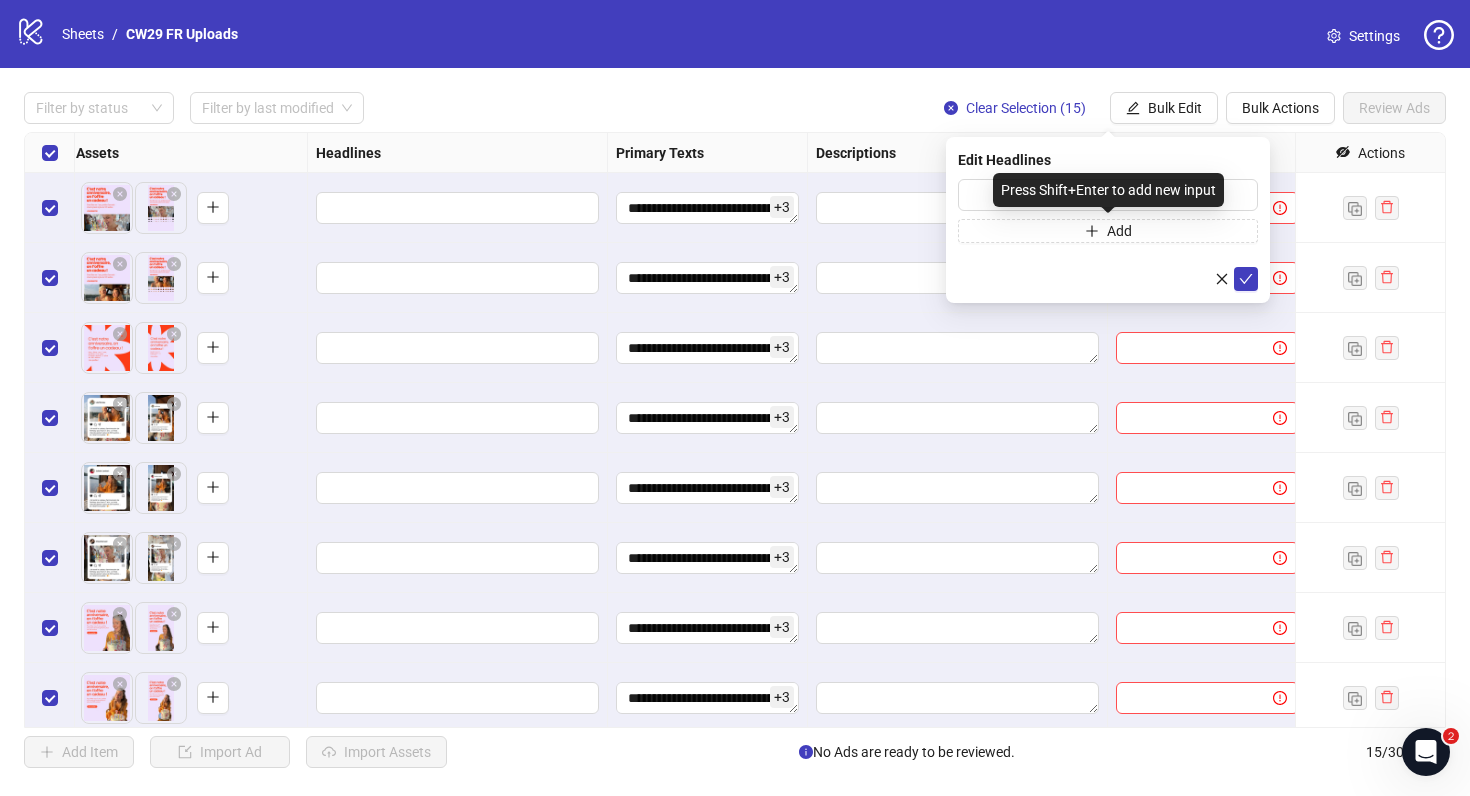 click on "Press Shift+Enter to add new input" at bounding box center [1108, 190] 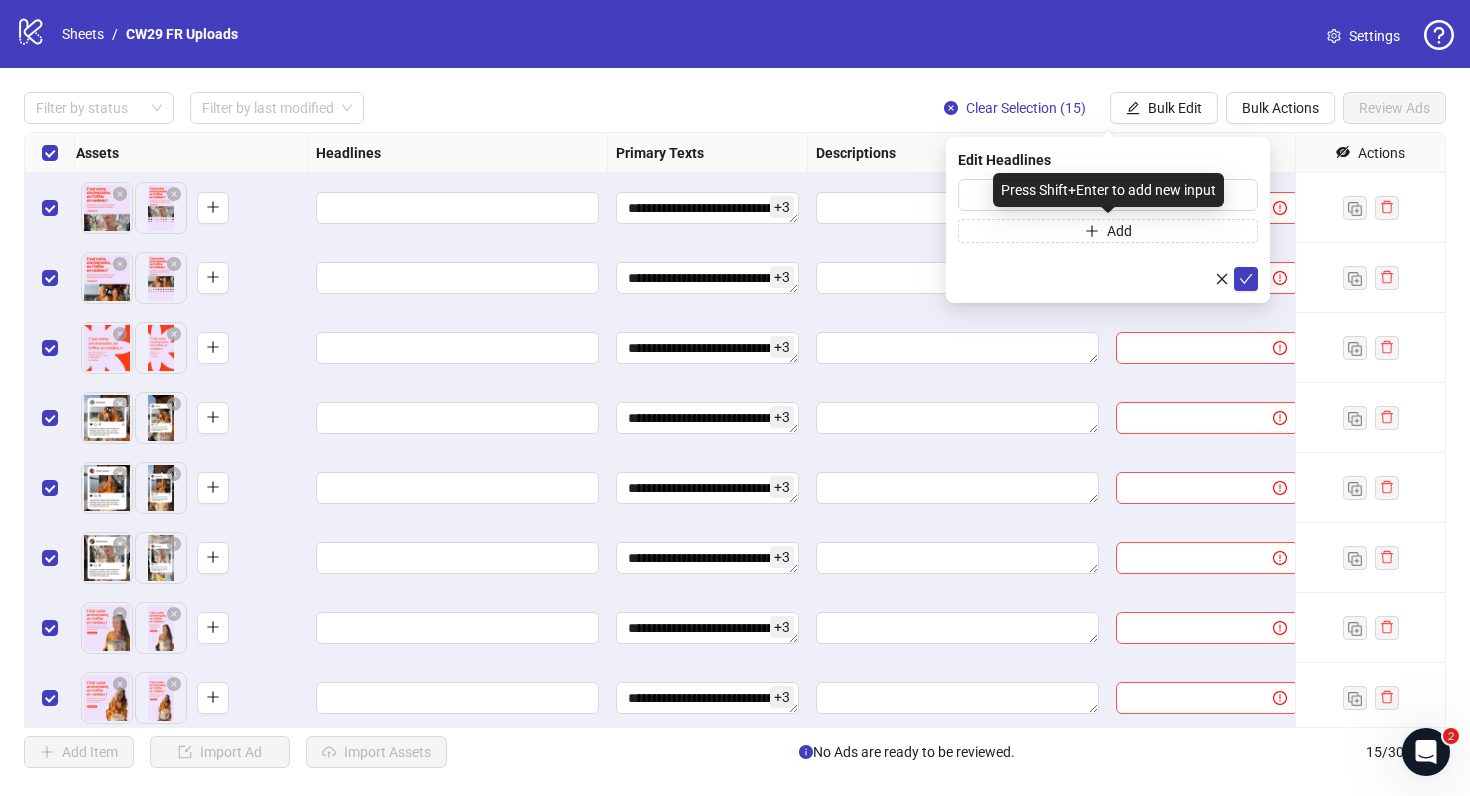 click on "Press Shift+Enter to add new input" at bounding box center [1108, 190] 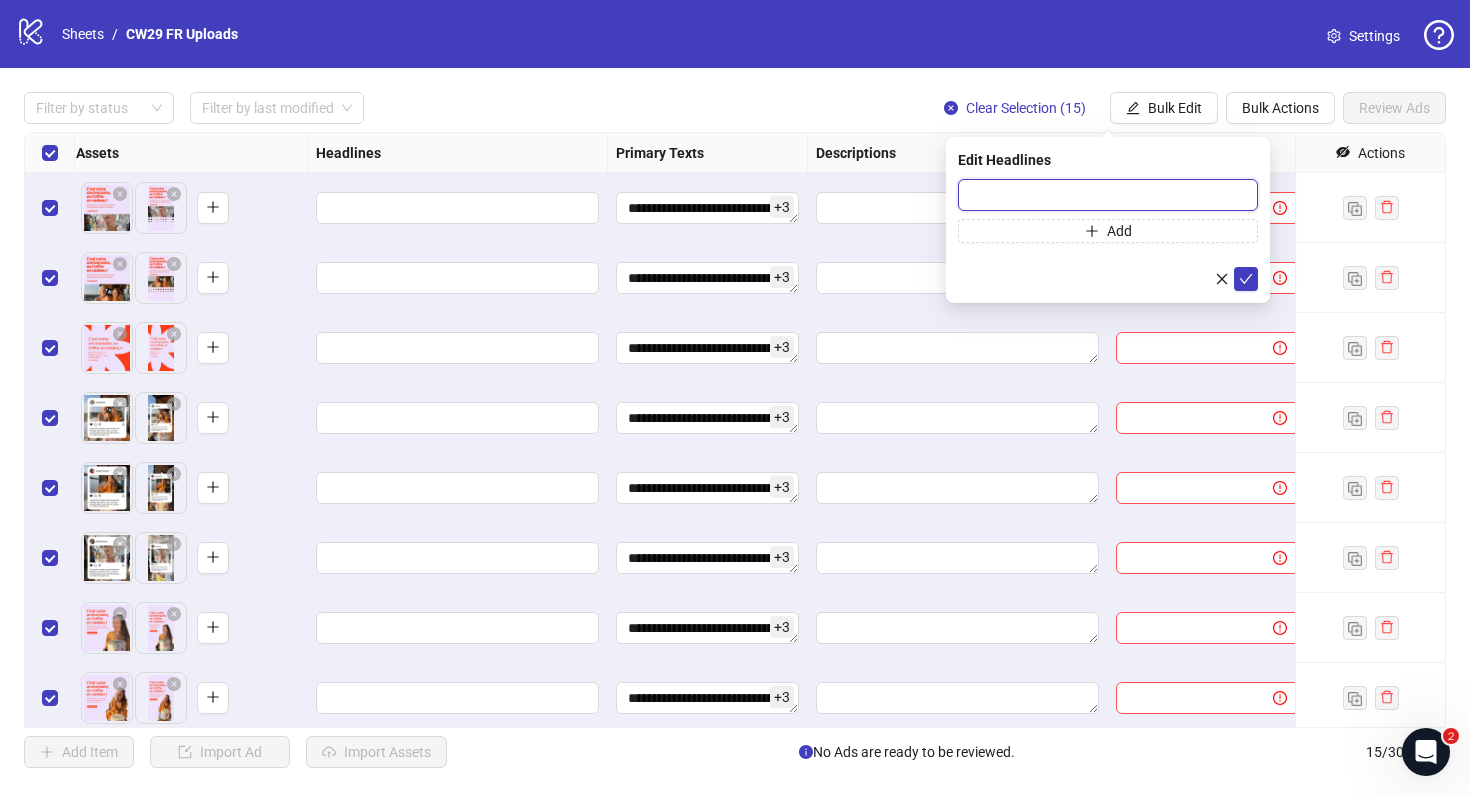 click at bounding box center [1108, 195] 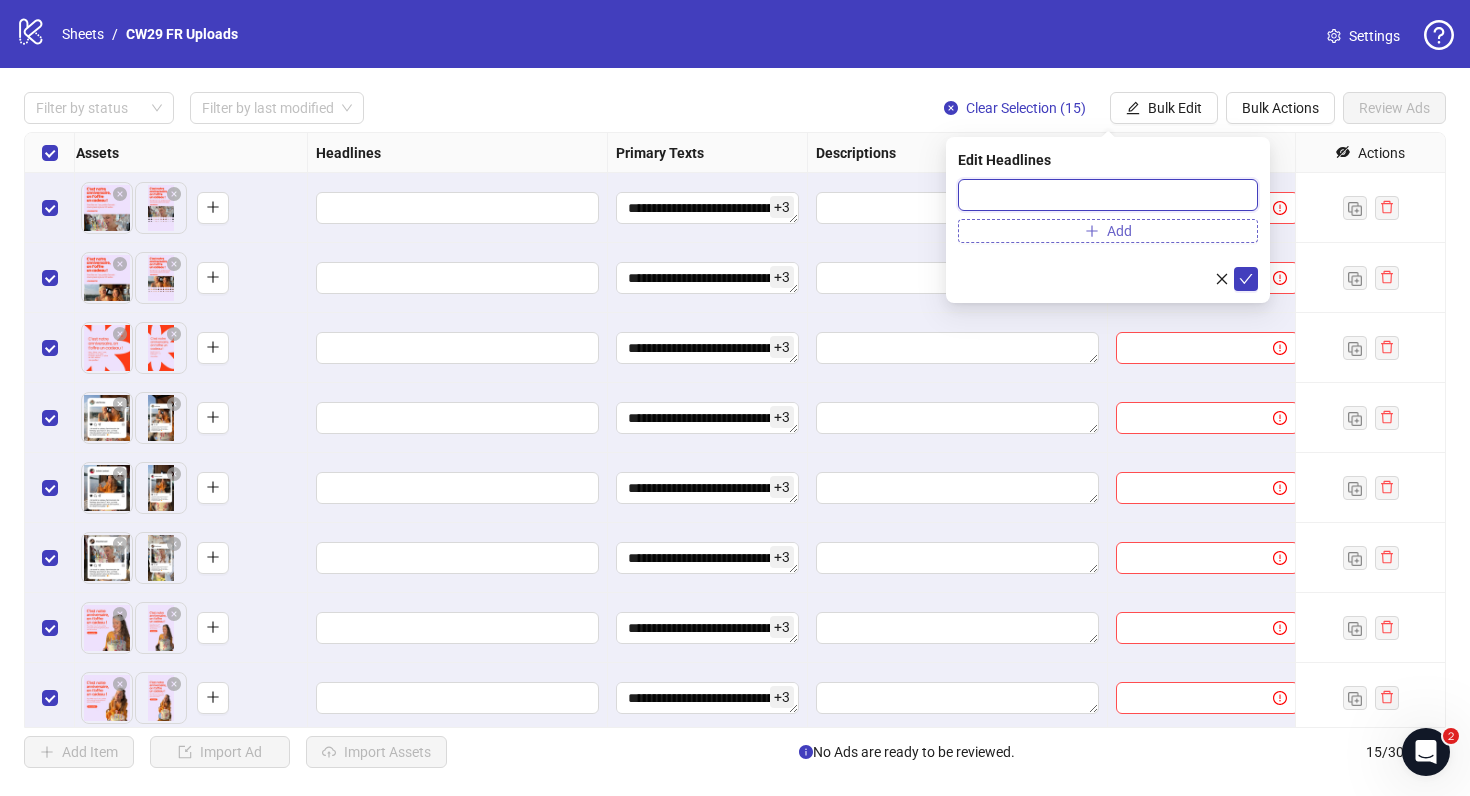 paste on "**********" 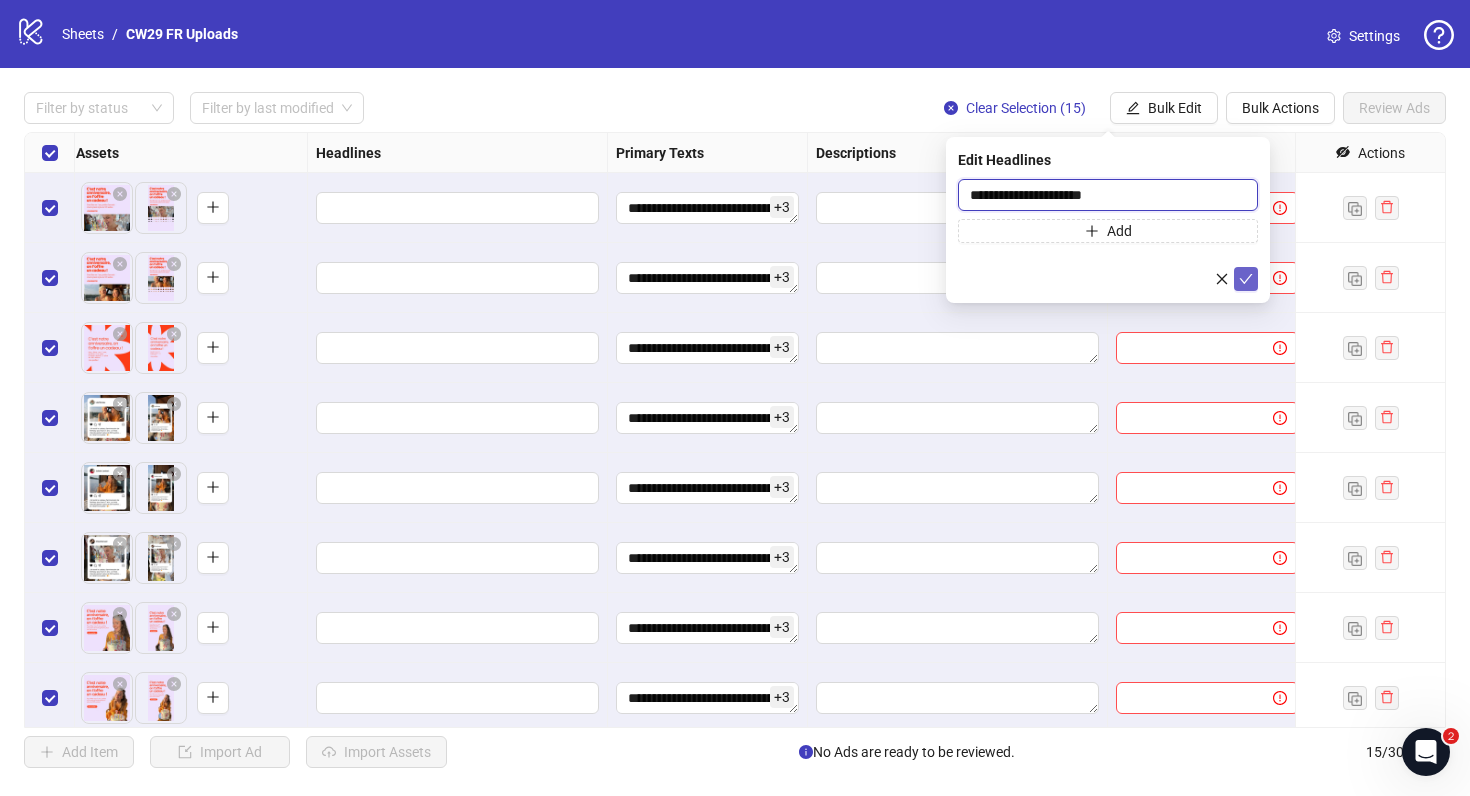 type on "**********" 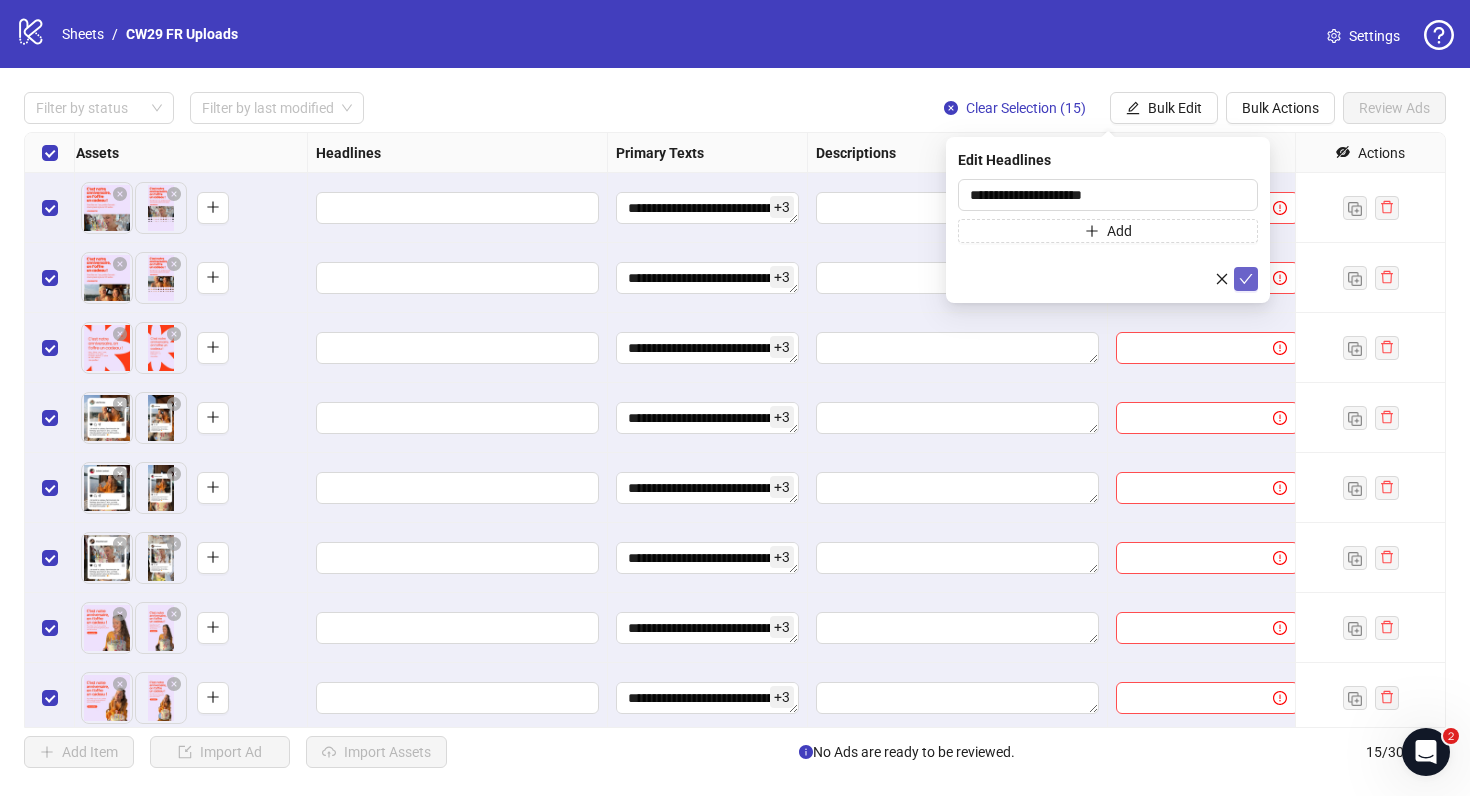 click 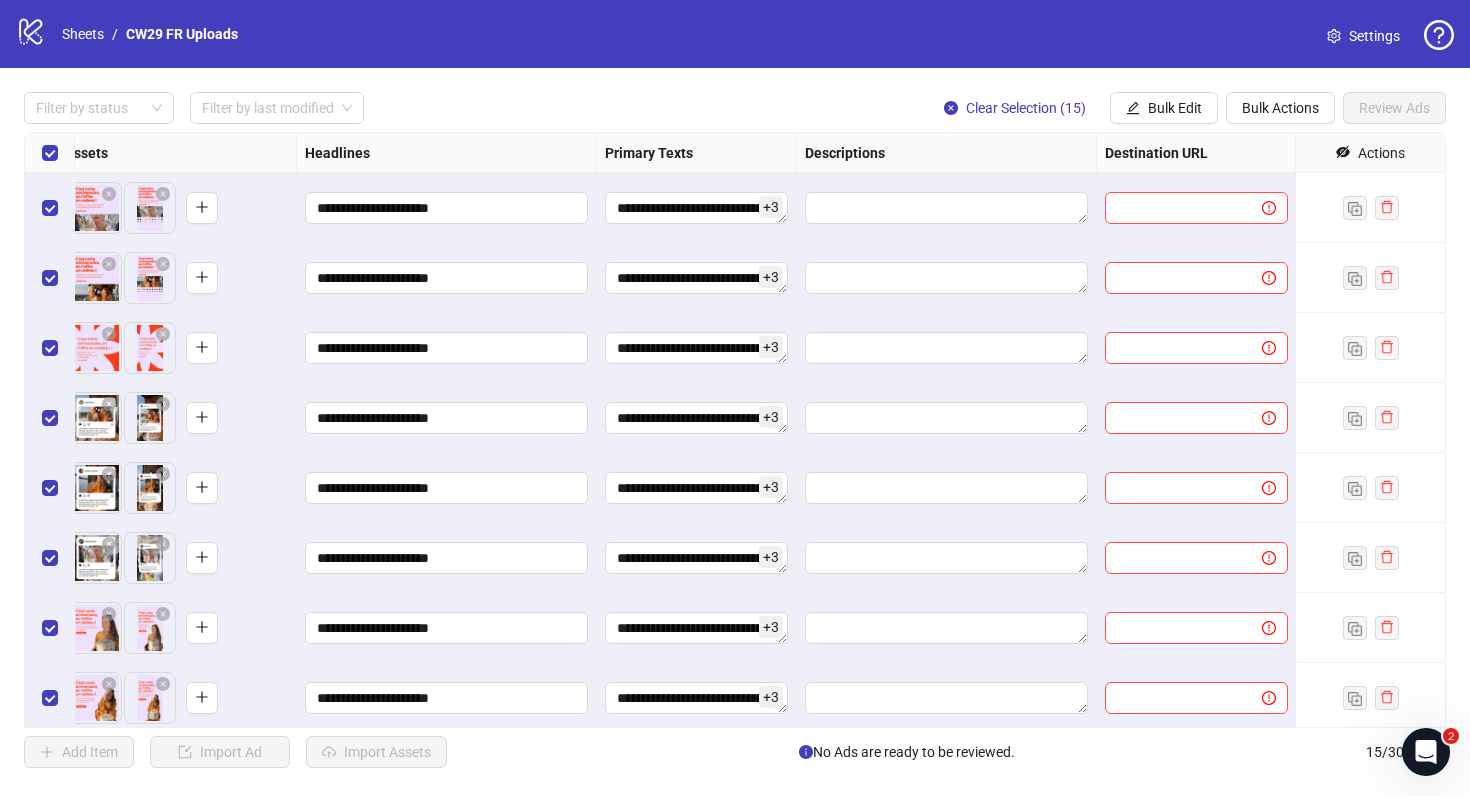 scroll, scrollTop: 0, scrollLeft: 1283, axis: horizontal 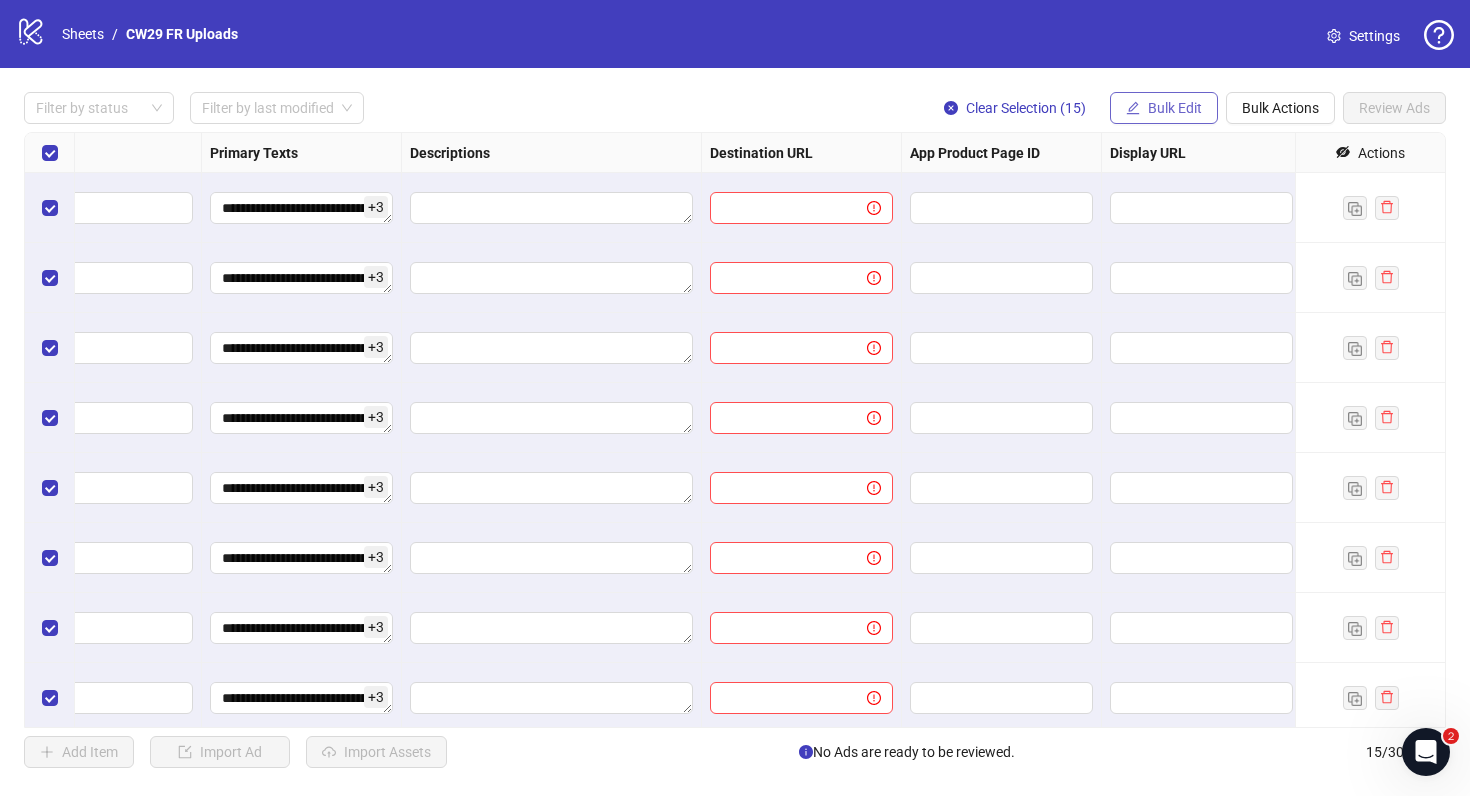 click on "Bulk Edit" at bounding box center [1164, 108] 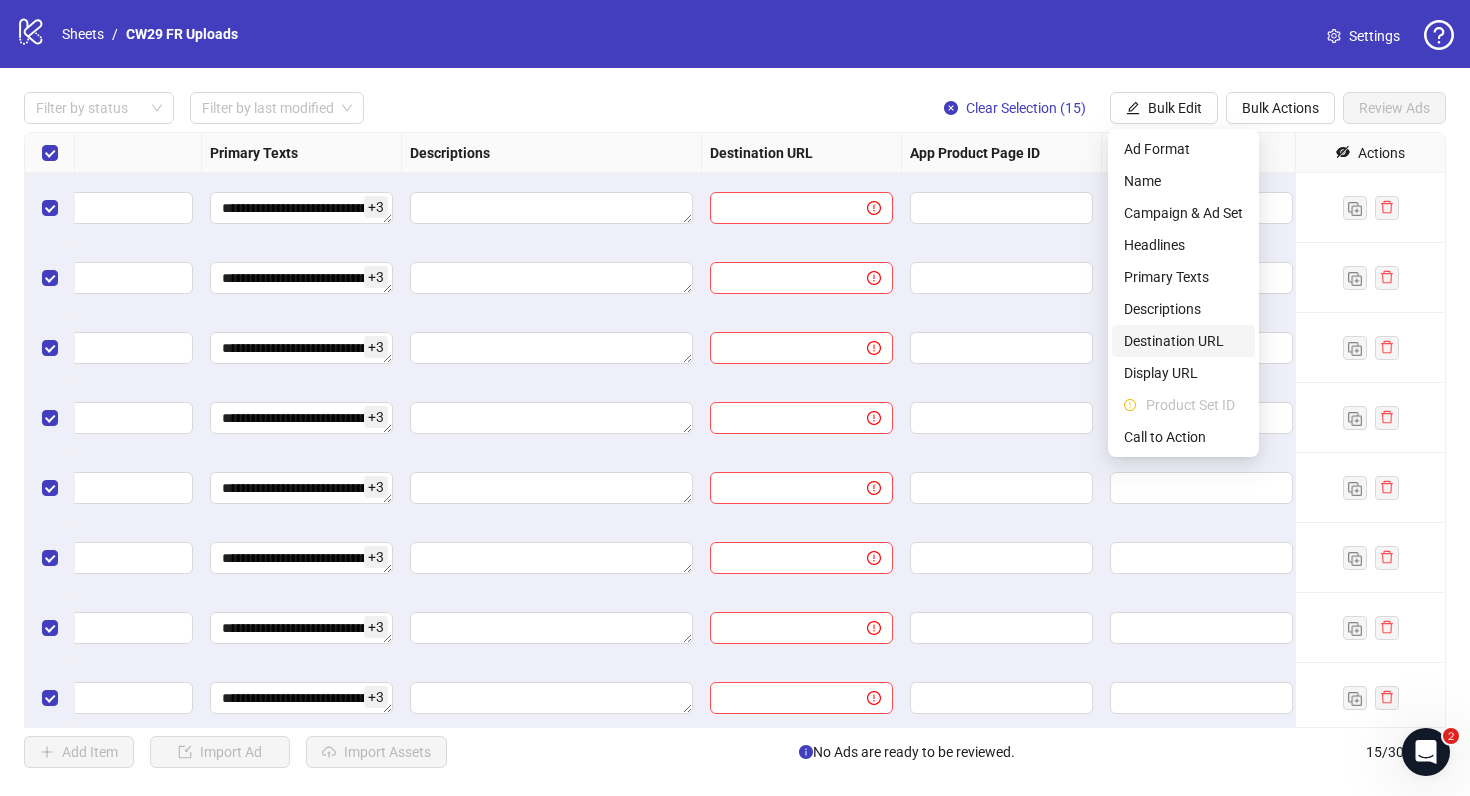 click on "Destination URL" at bounding box center (1183, 341) 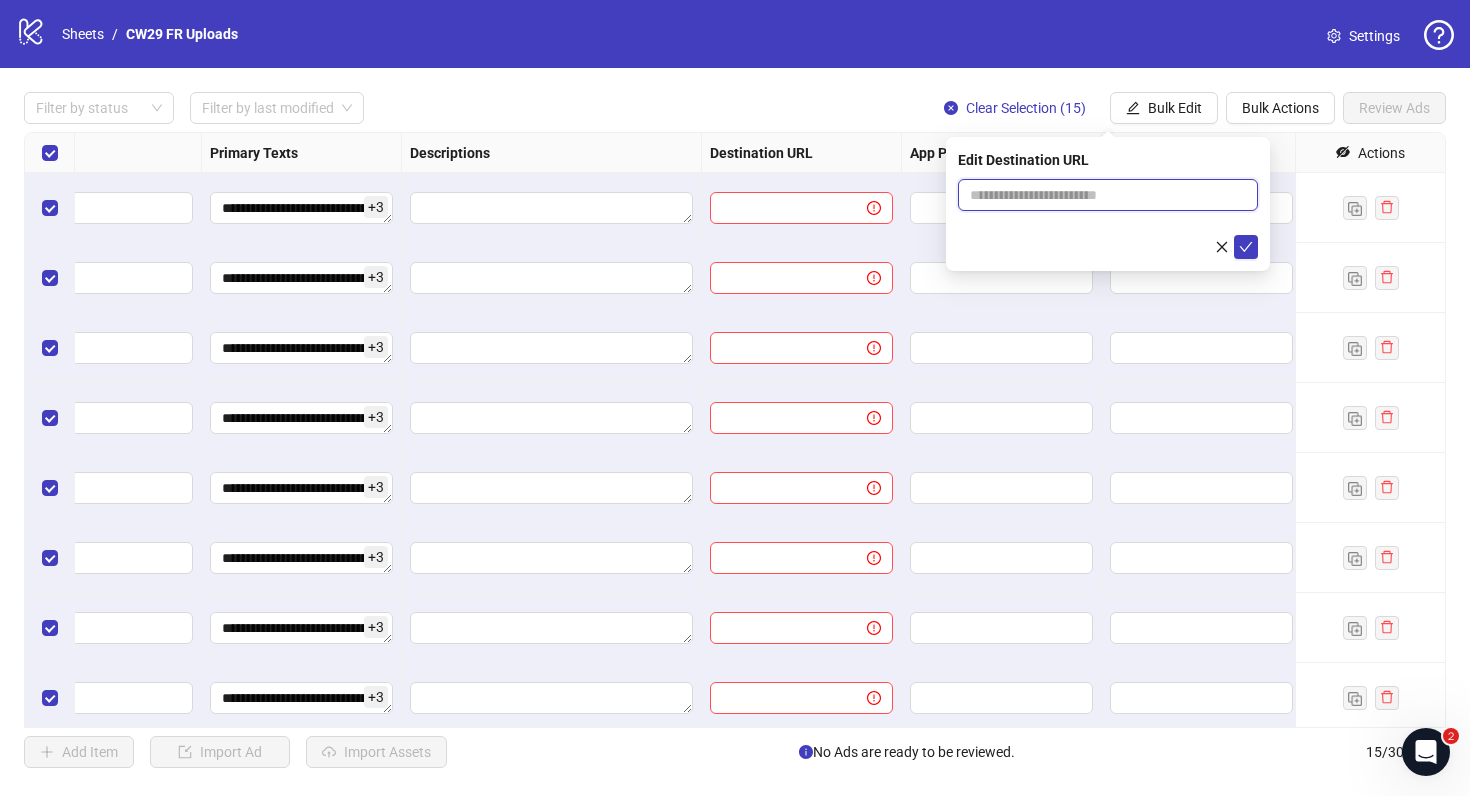 click at bounding box center (1100, 195) 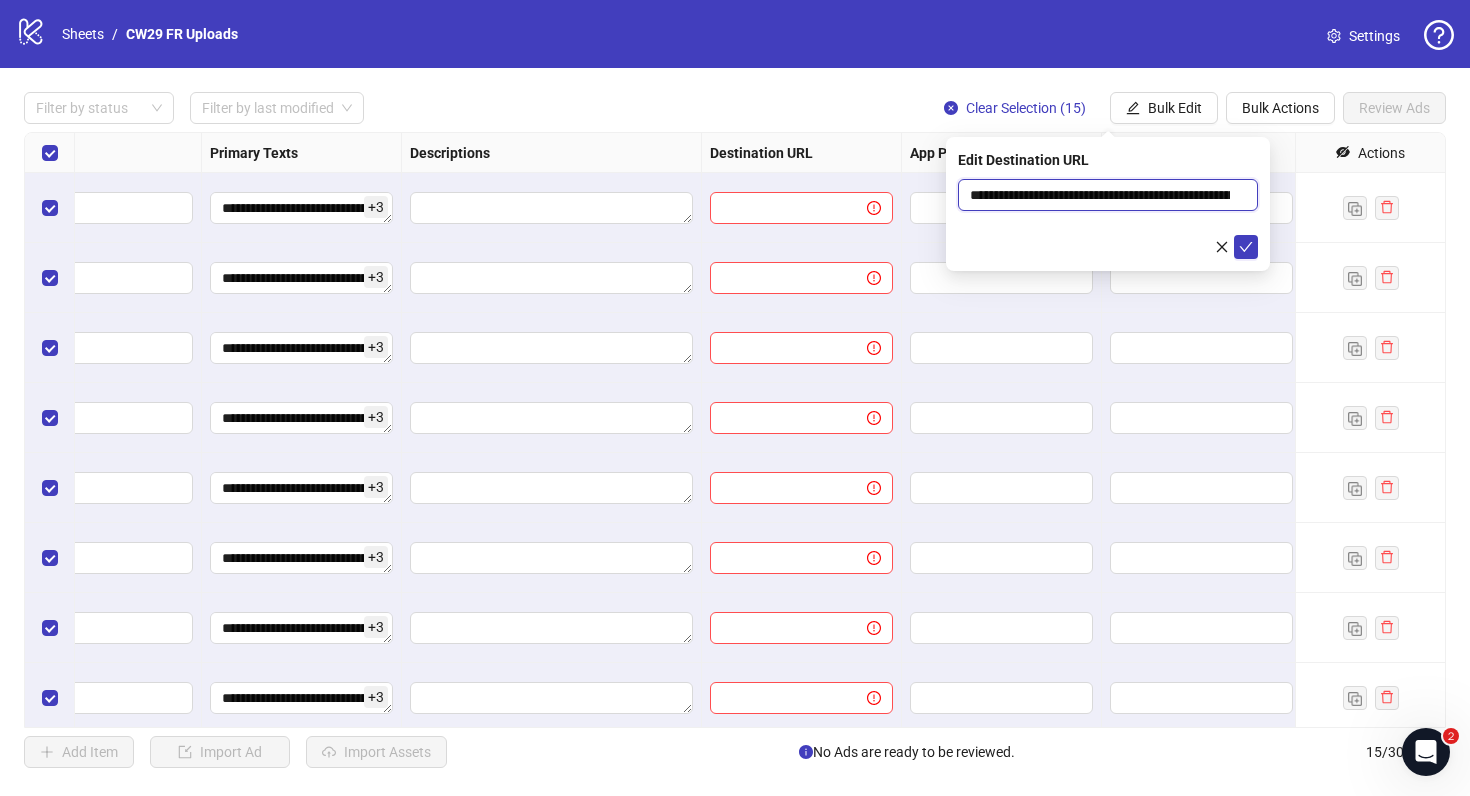scroll, scrollTop: 0, scrollLeft: 94, axis: horizontal 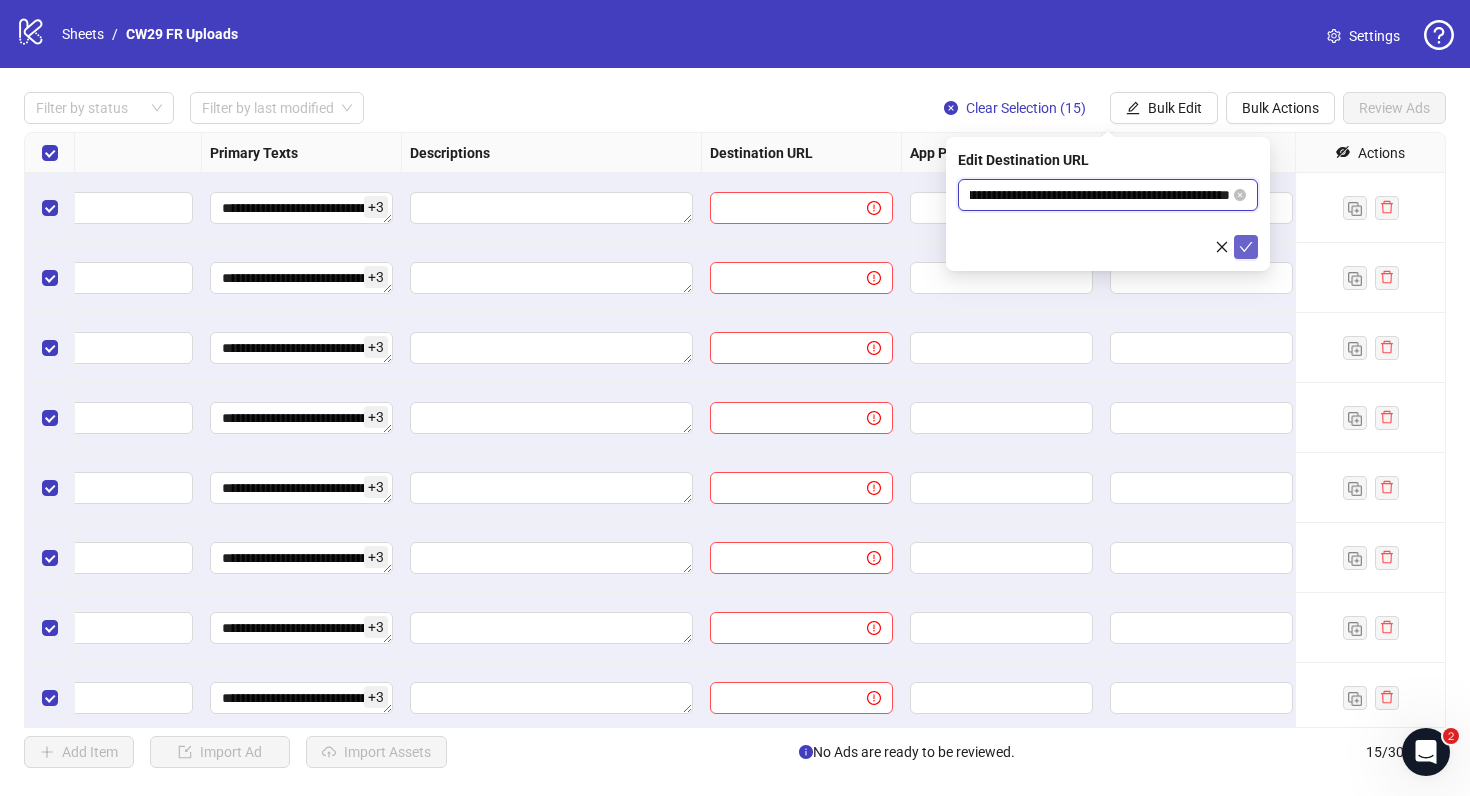 type on "**********" 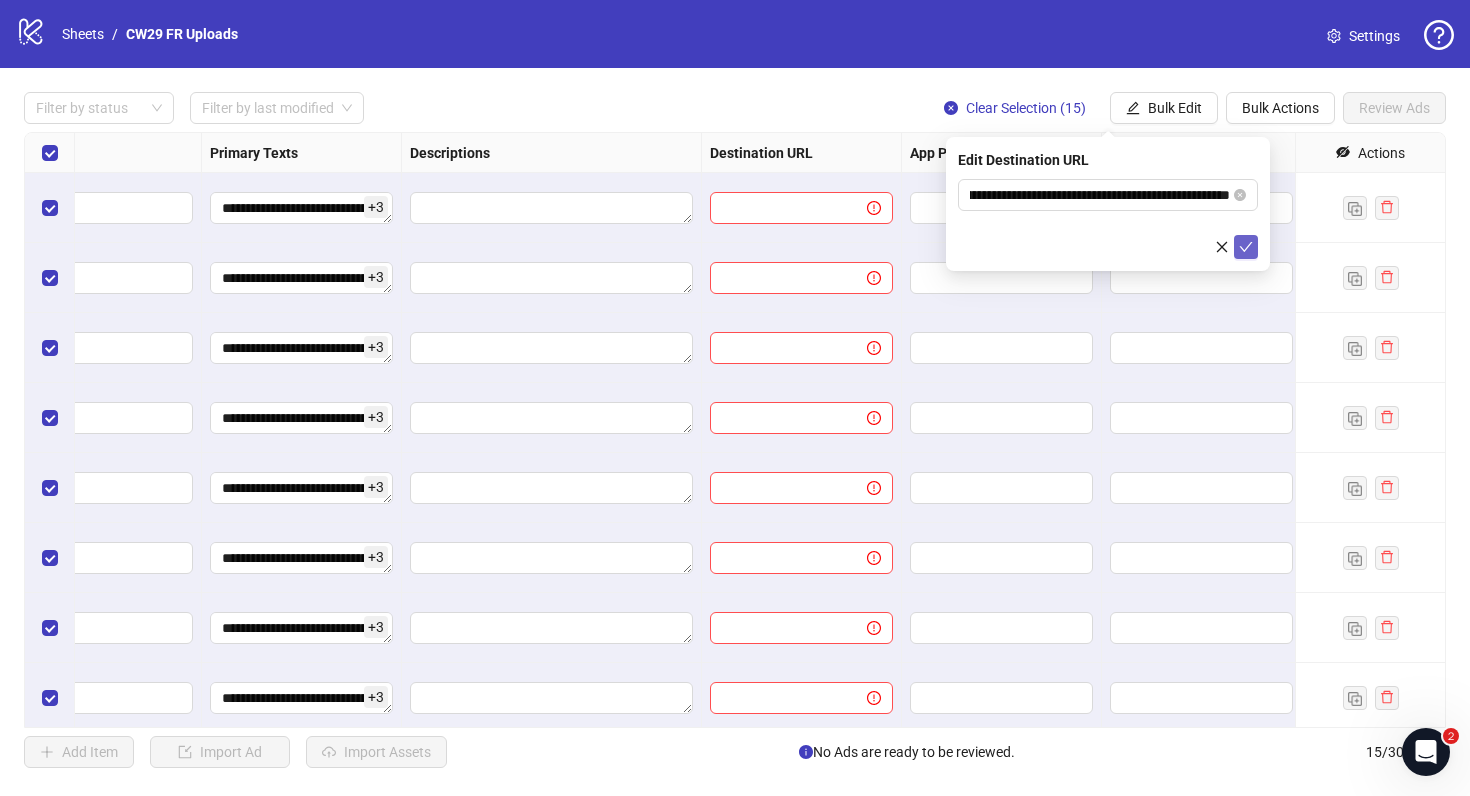 click at bounding box center (1246, 247) 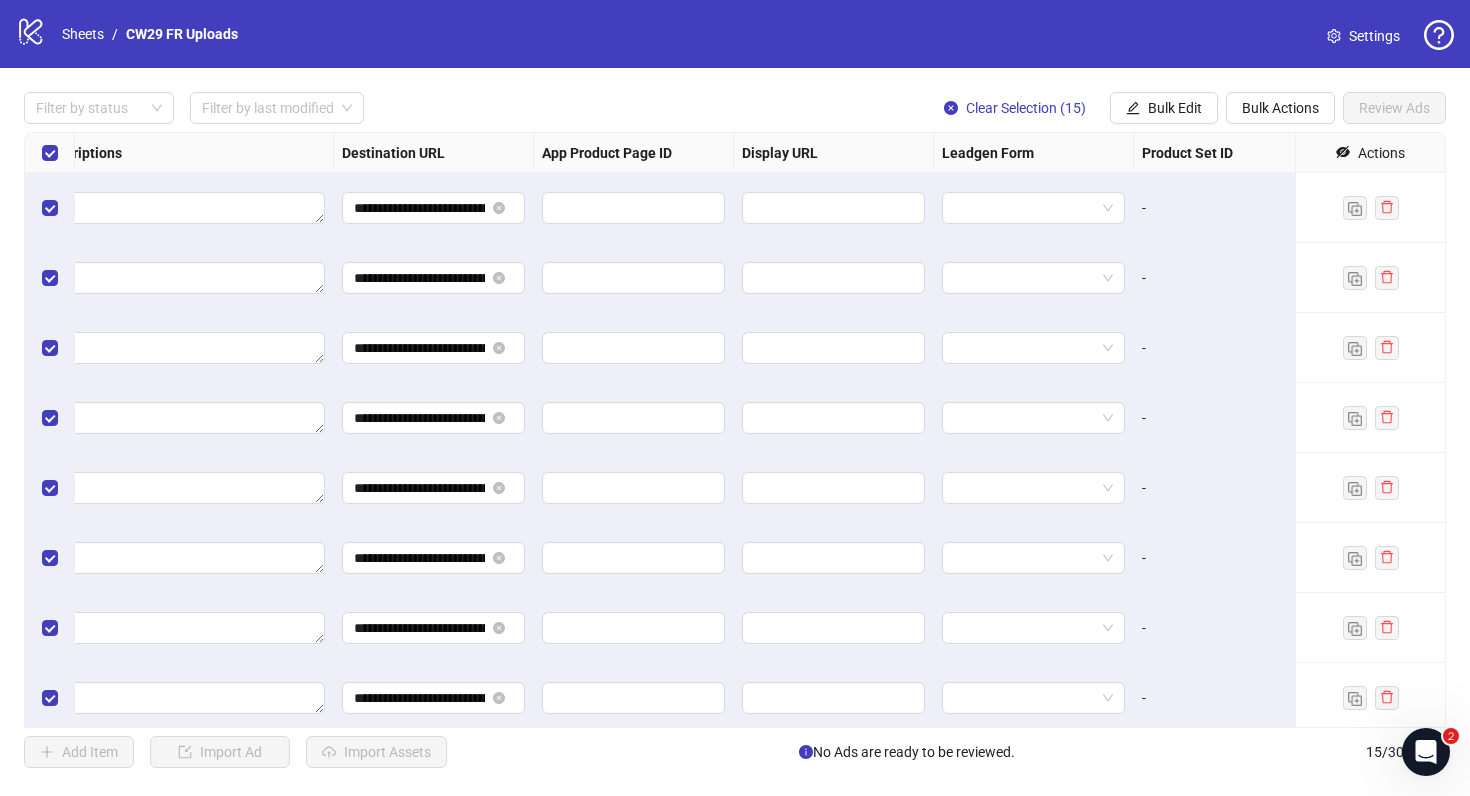 scroll, scrollTop: 0, scrollLeft: 1850, axis: horizontal 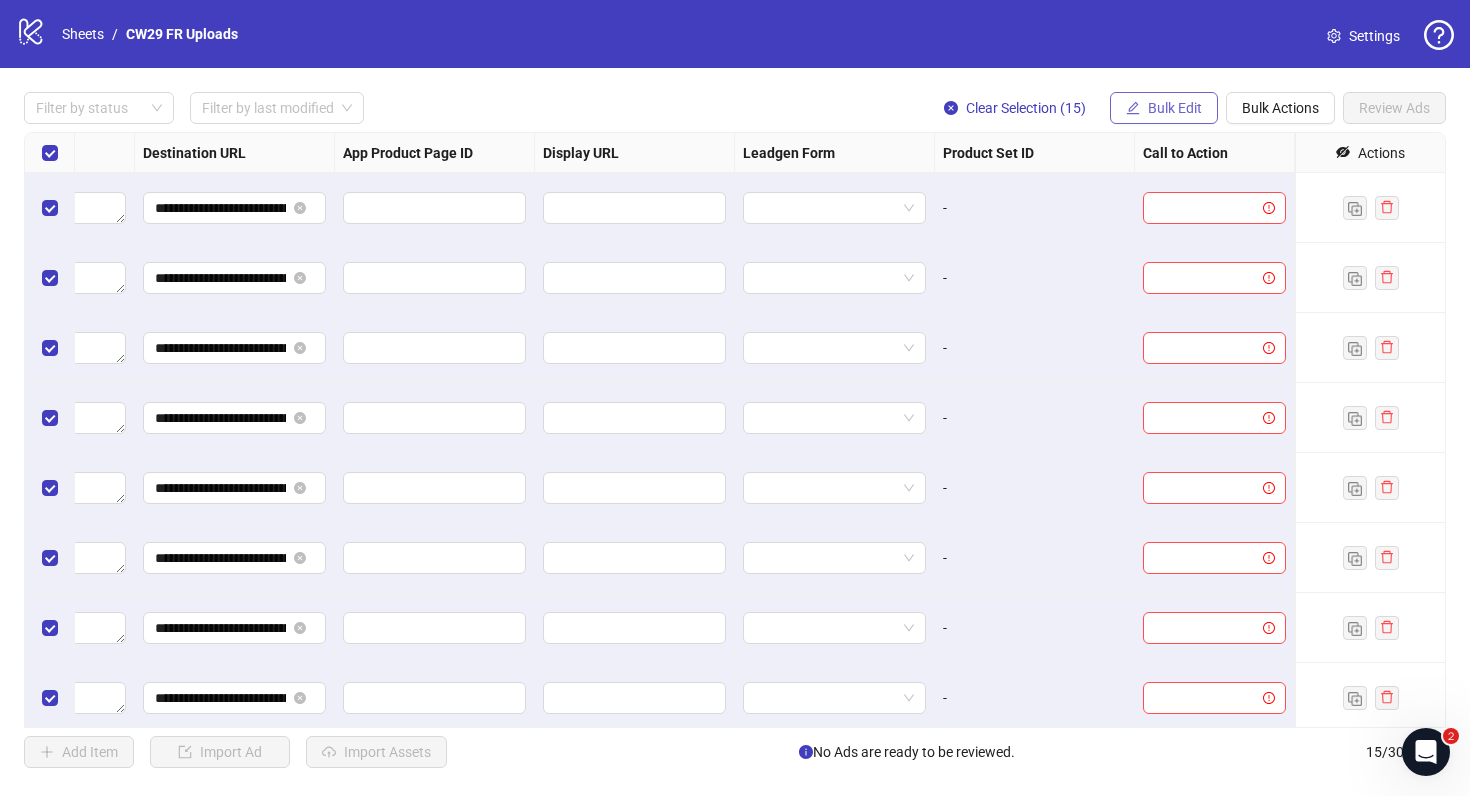 click on "Bulk Edit" at bounding box center (1164, 108) 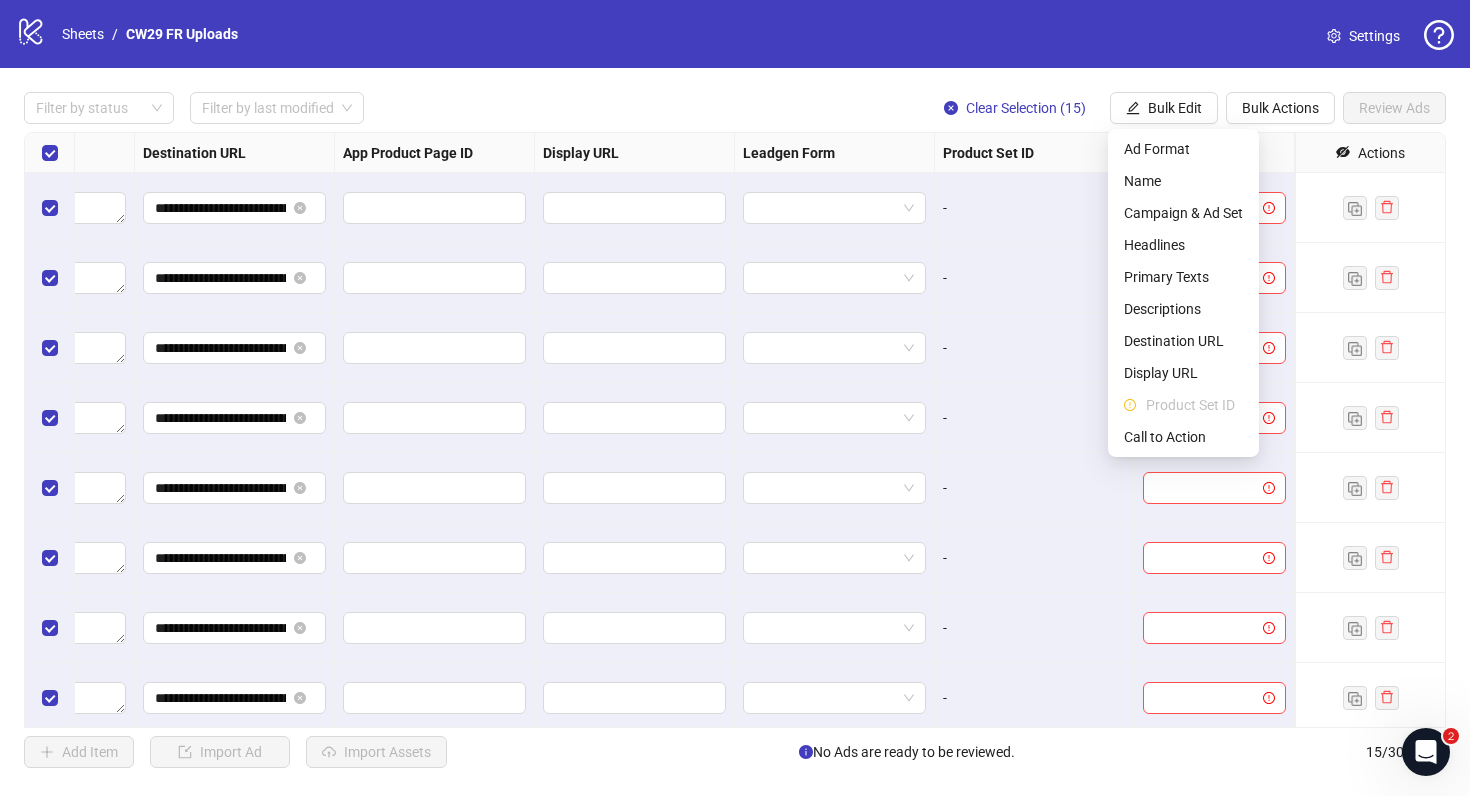 click on "Product Set ID" at bounding box center [1183, 405] 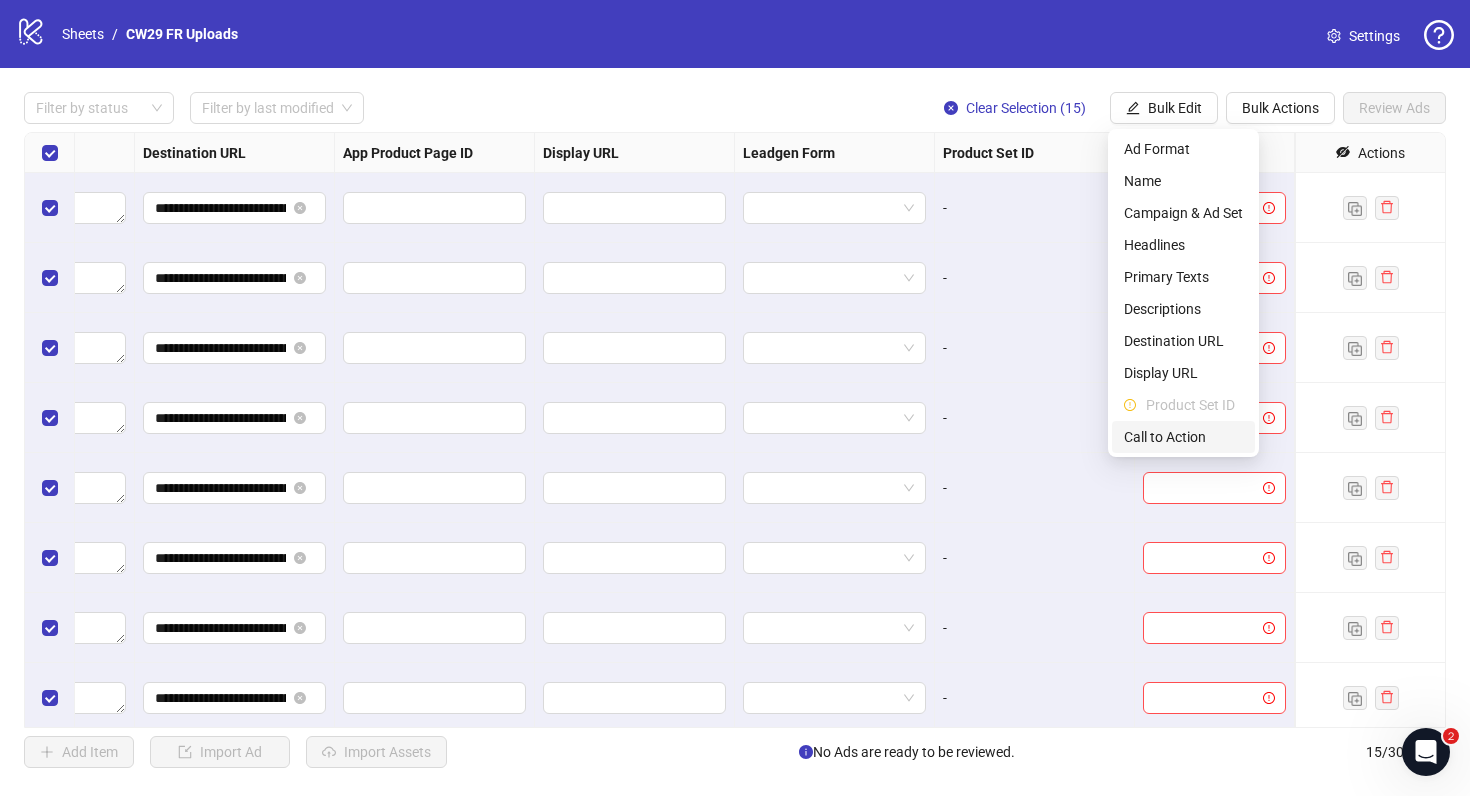 click on "Call to Action" at bounding box center (1183, 437) 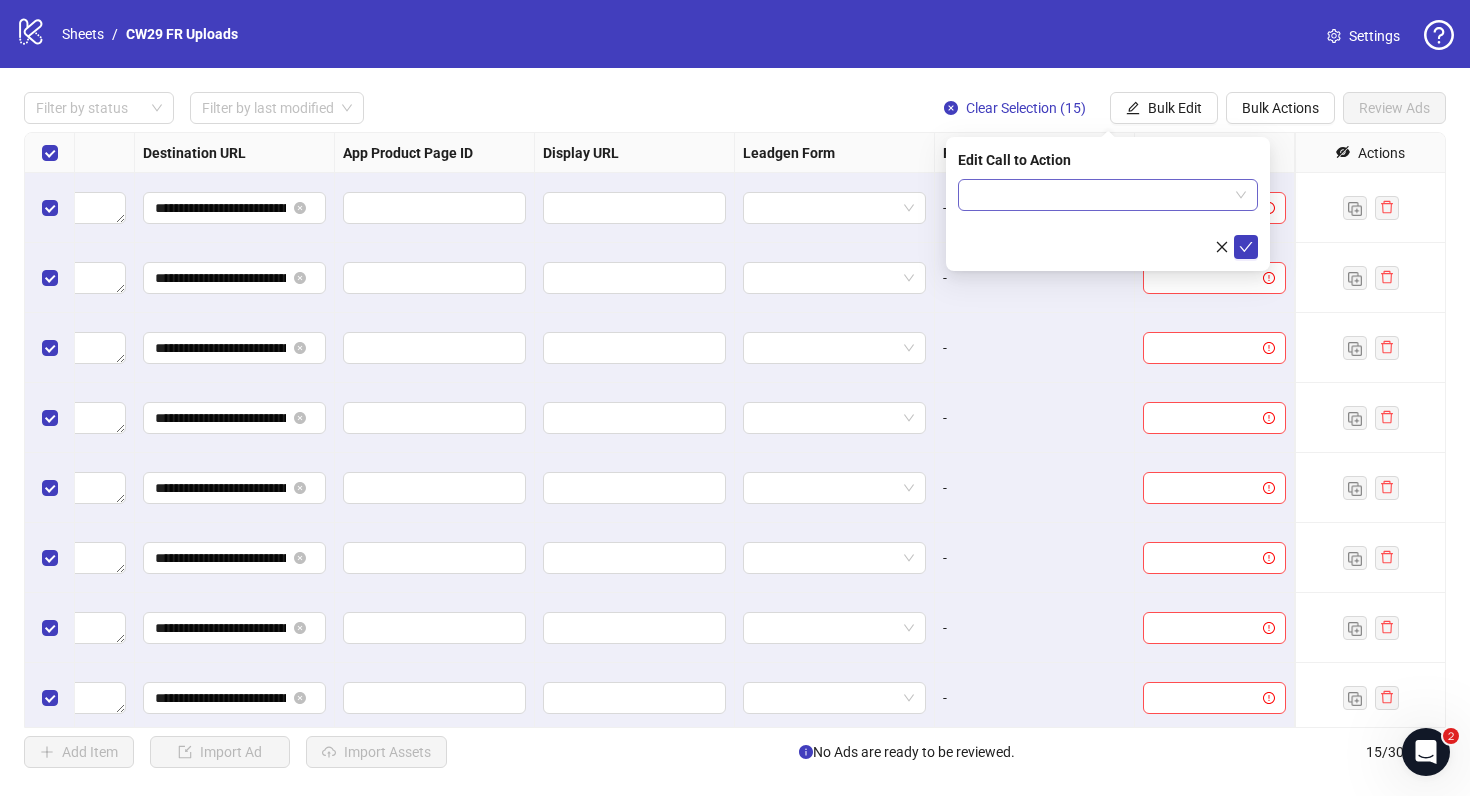 click at bounding box center (1099, 195) 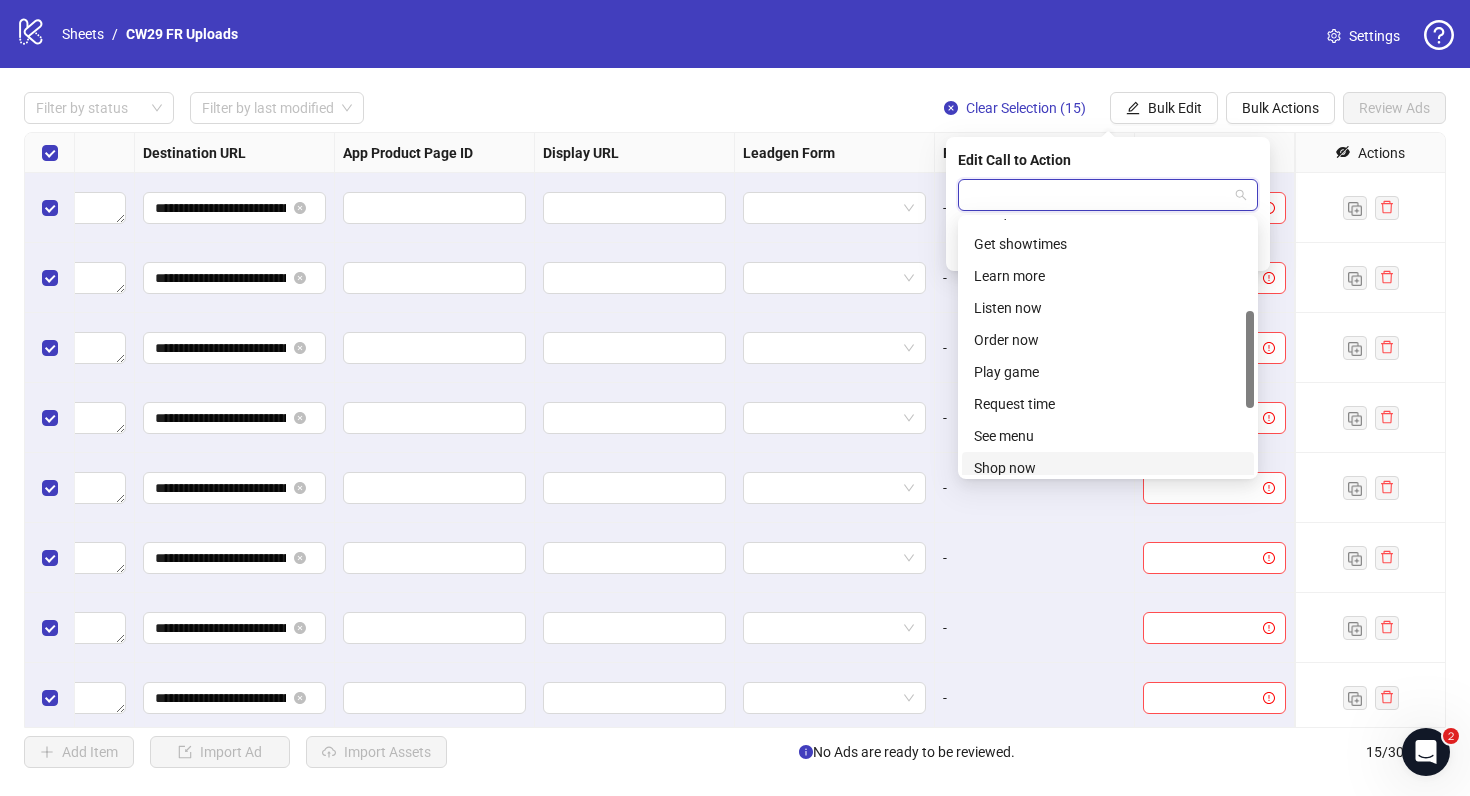 scroll, scrollTop: 236, scrollLeft: 0, axis: vertical 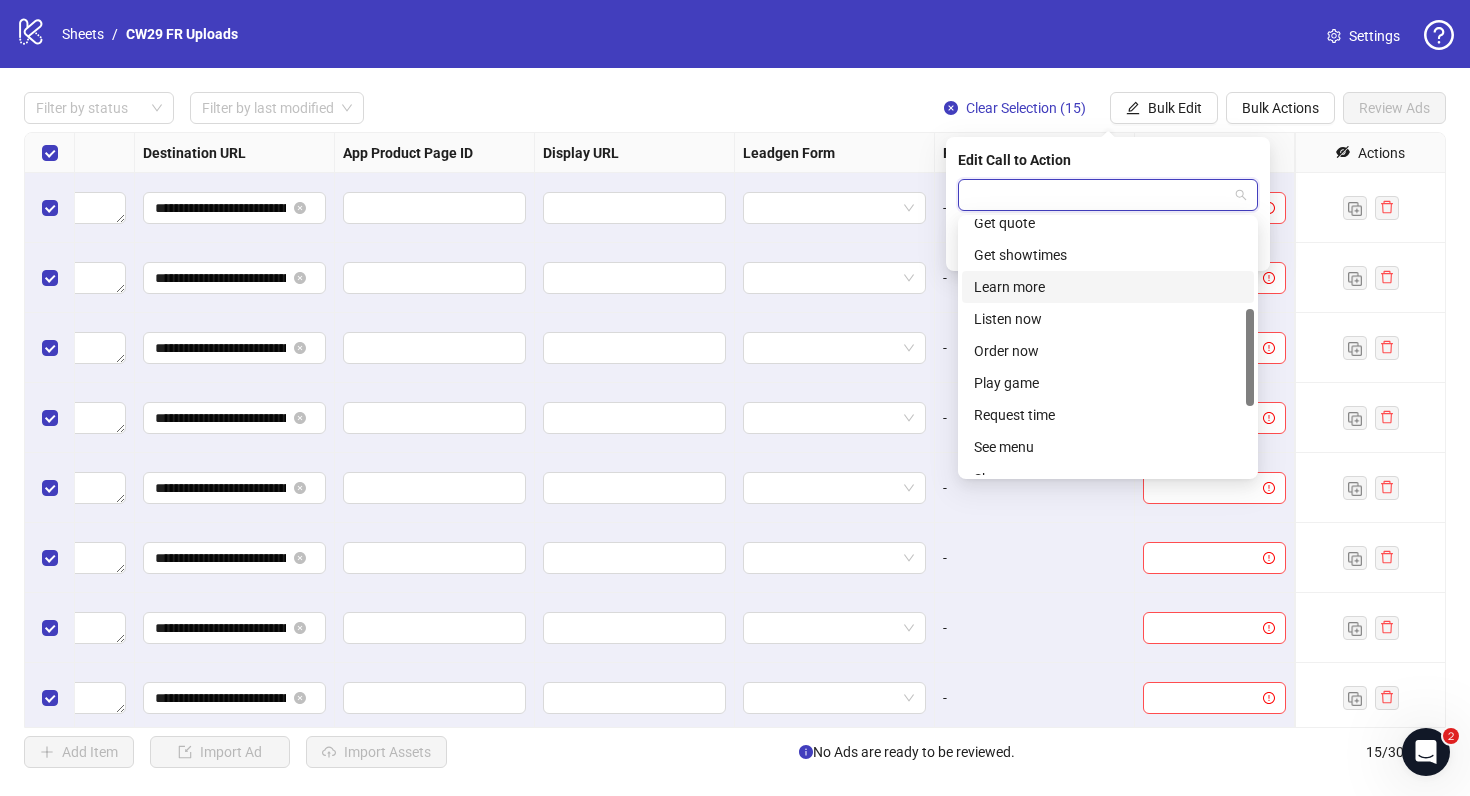 click on "Learn more" at bounding box center (1108, 287) 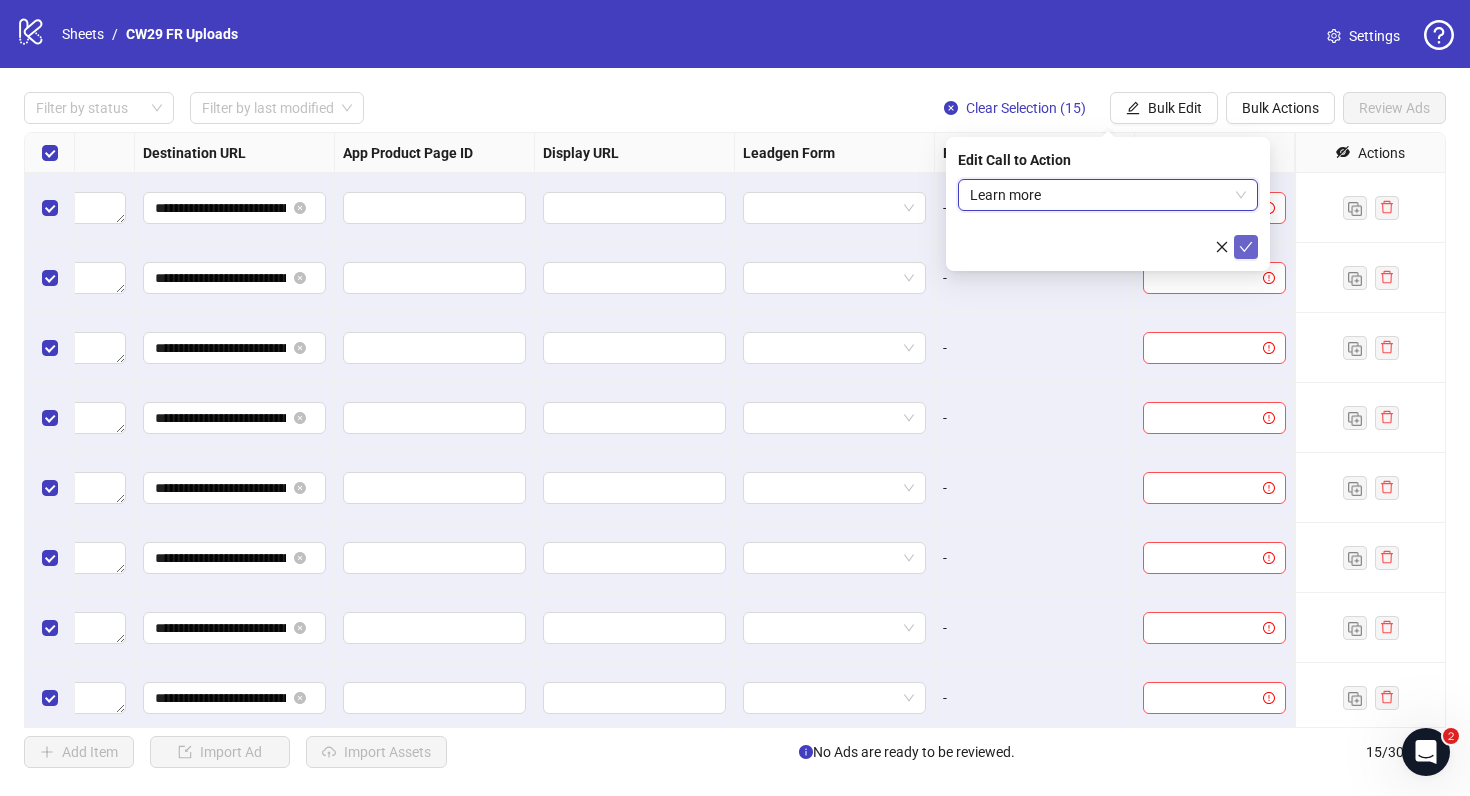 click 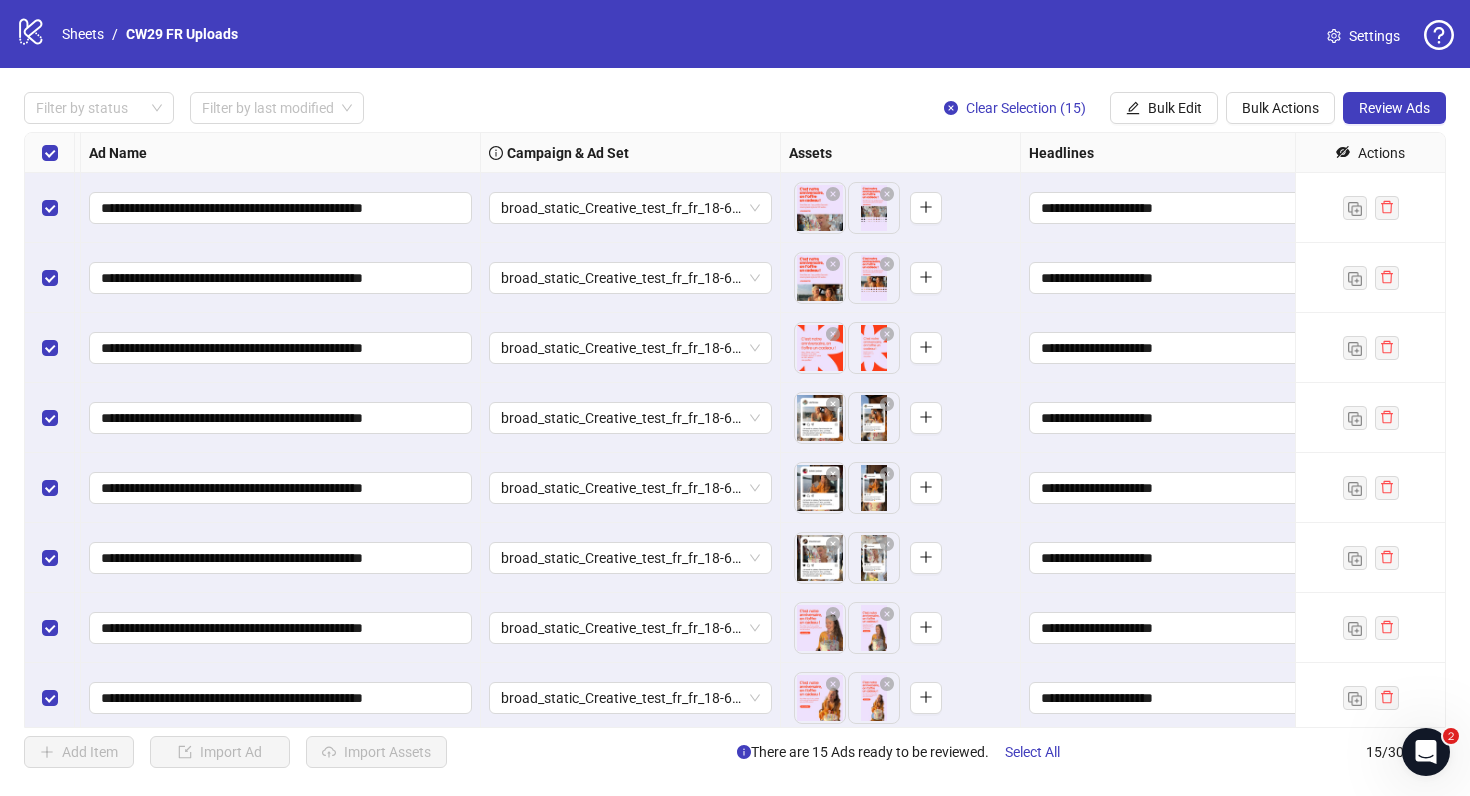 scroll, scrollTop: 0, scrollLeft: 0, axis: both 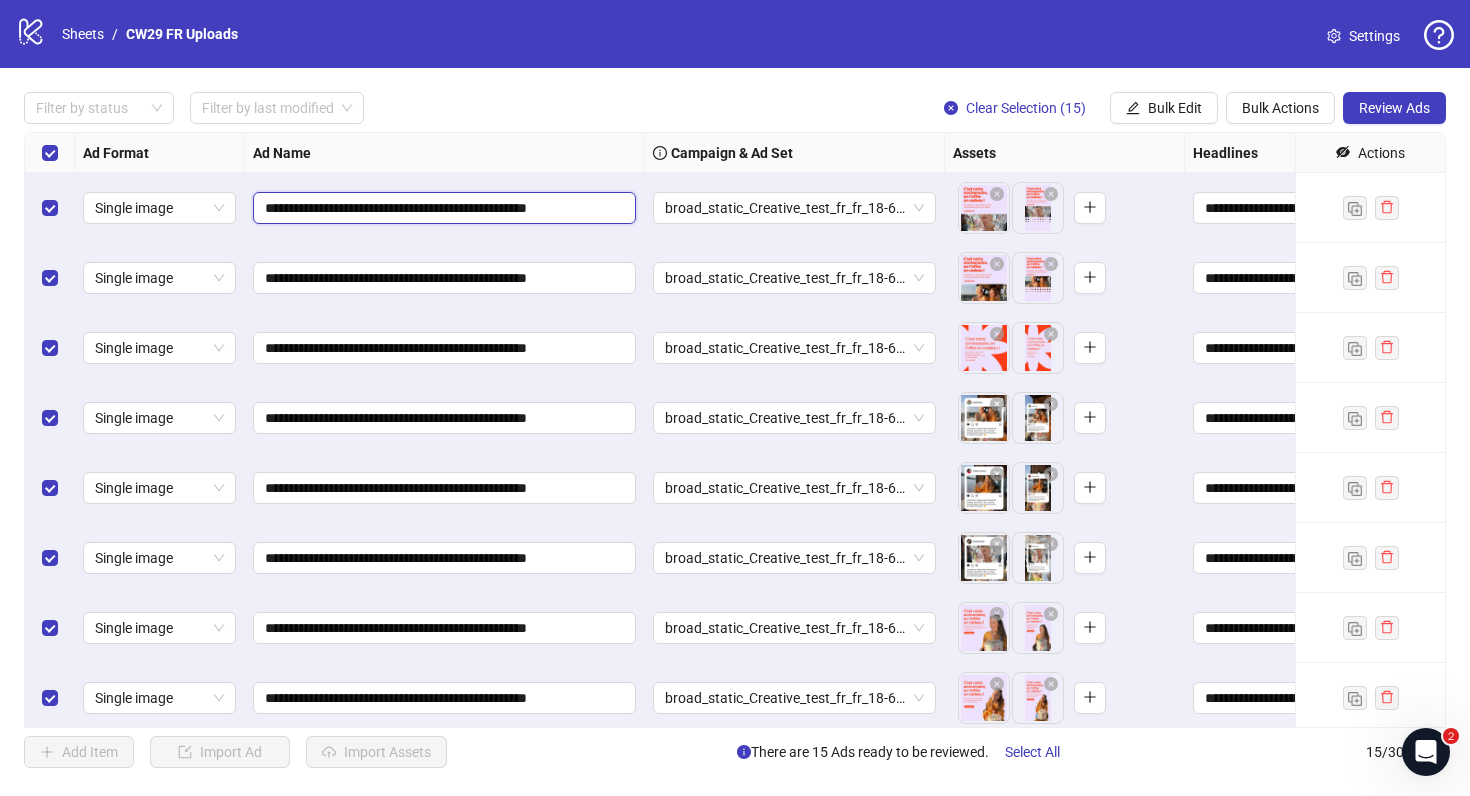 click on "**********" at bounding box center (442, 208) 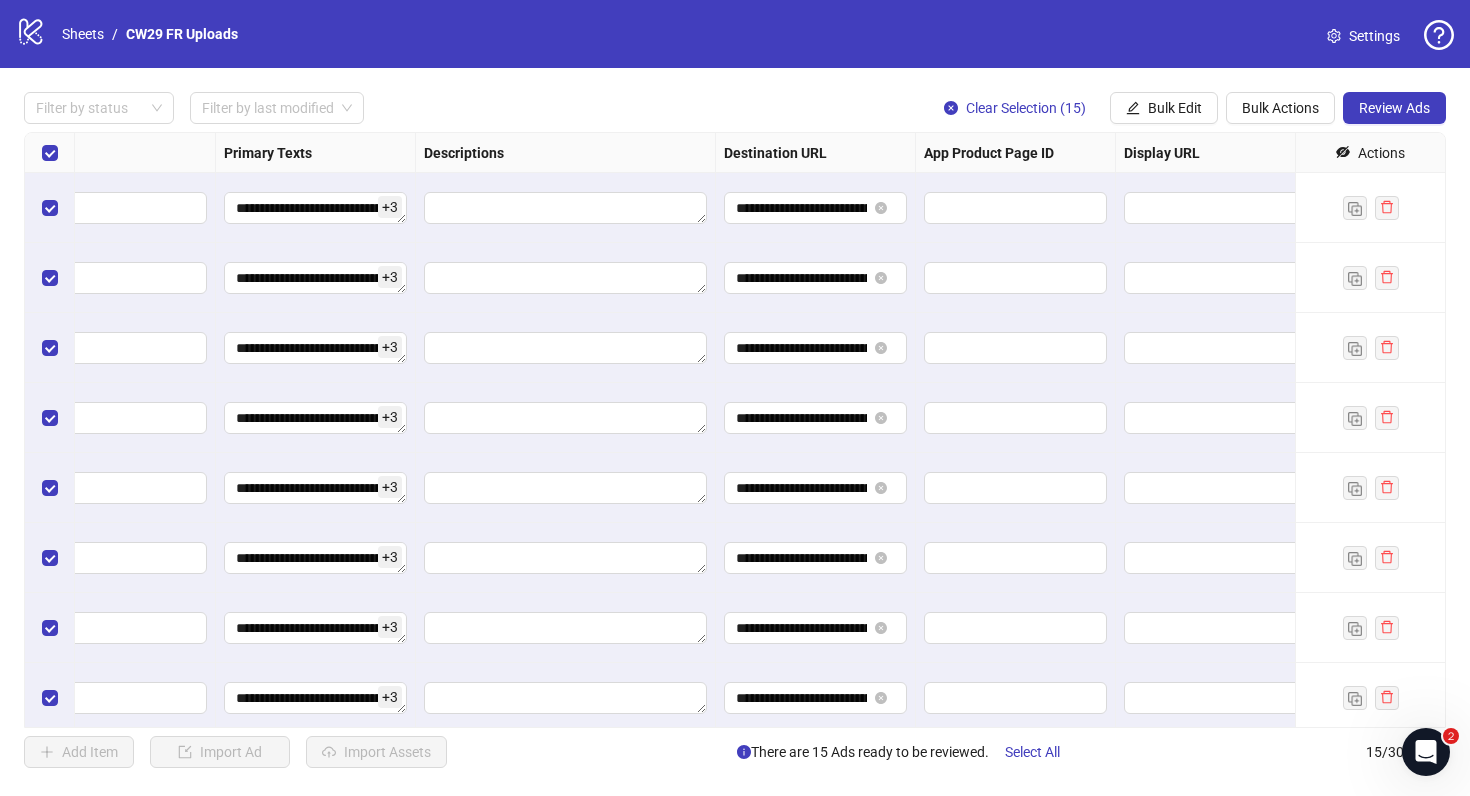 scroll, scrollTop: 0, scrollLeft: 1850, axis: horizontal 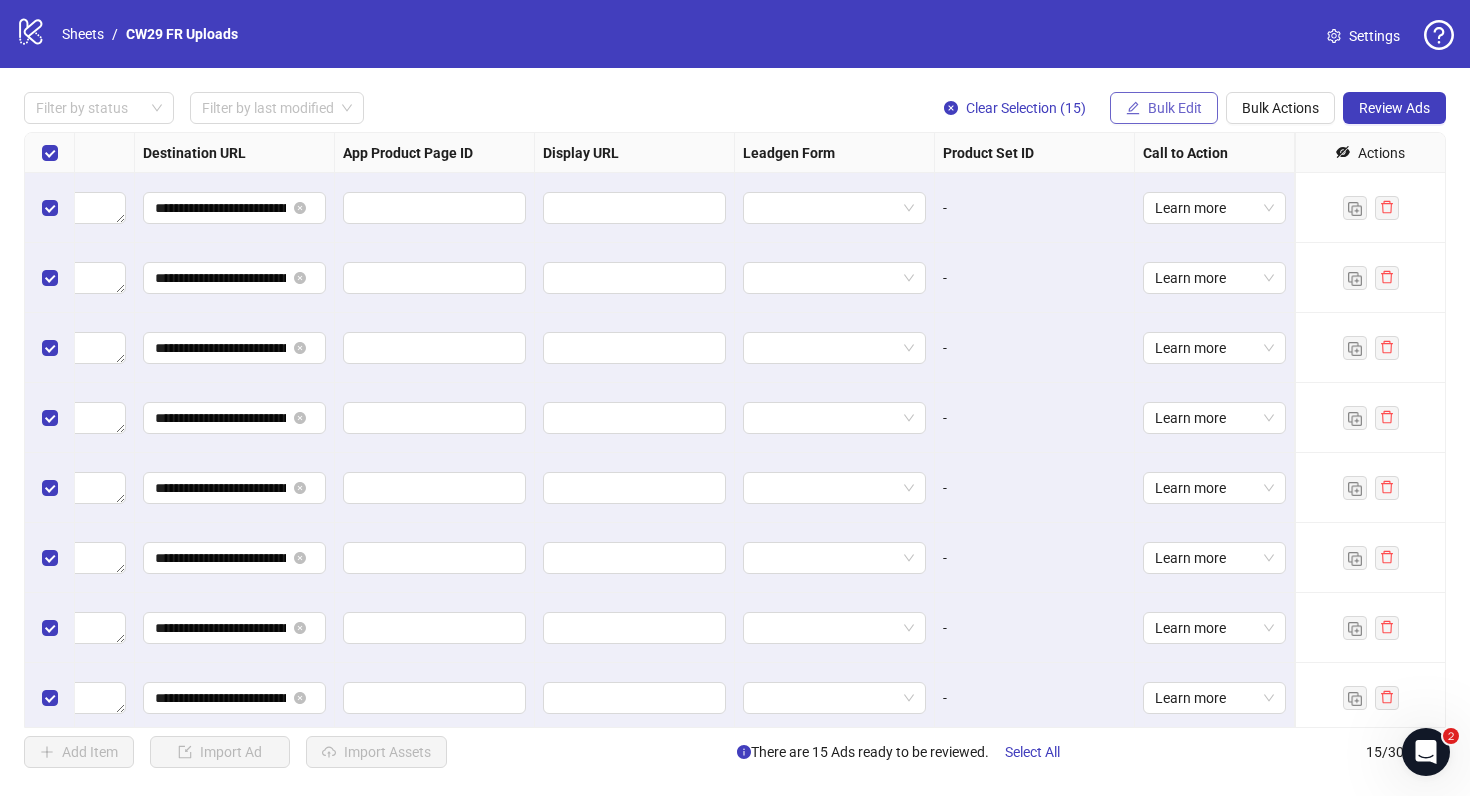click on "Bulk Edit" at bounding box center [1164, 108] 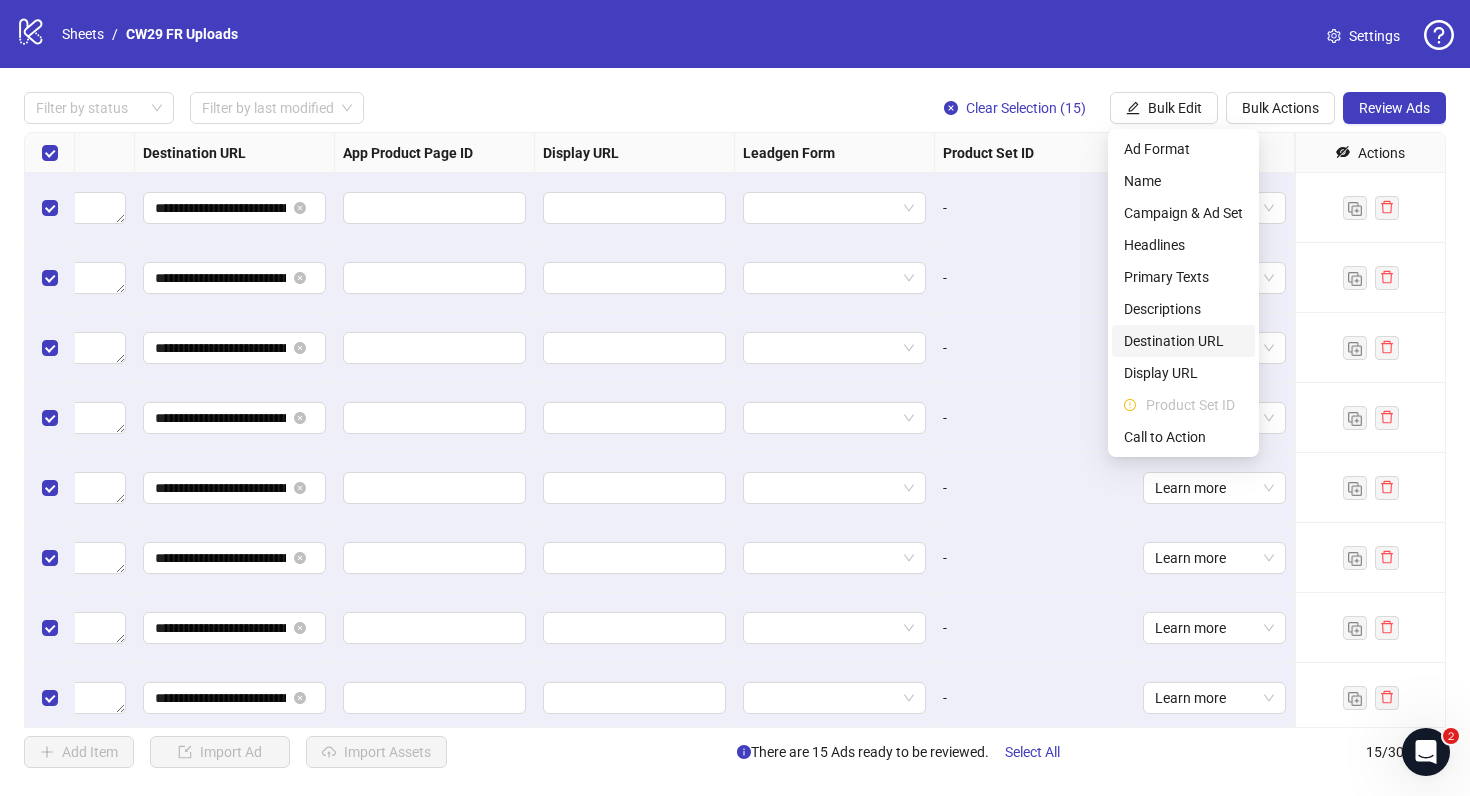 click on "Destination URL" at bounding box center [1183, 341] 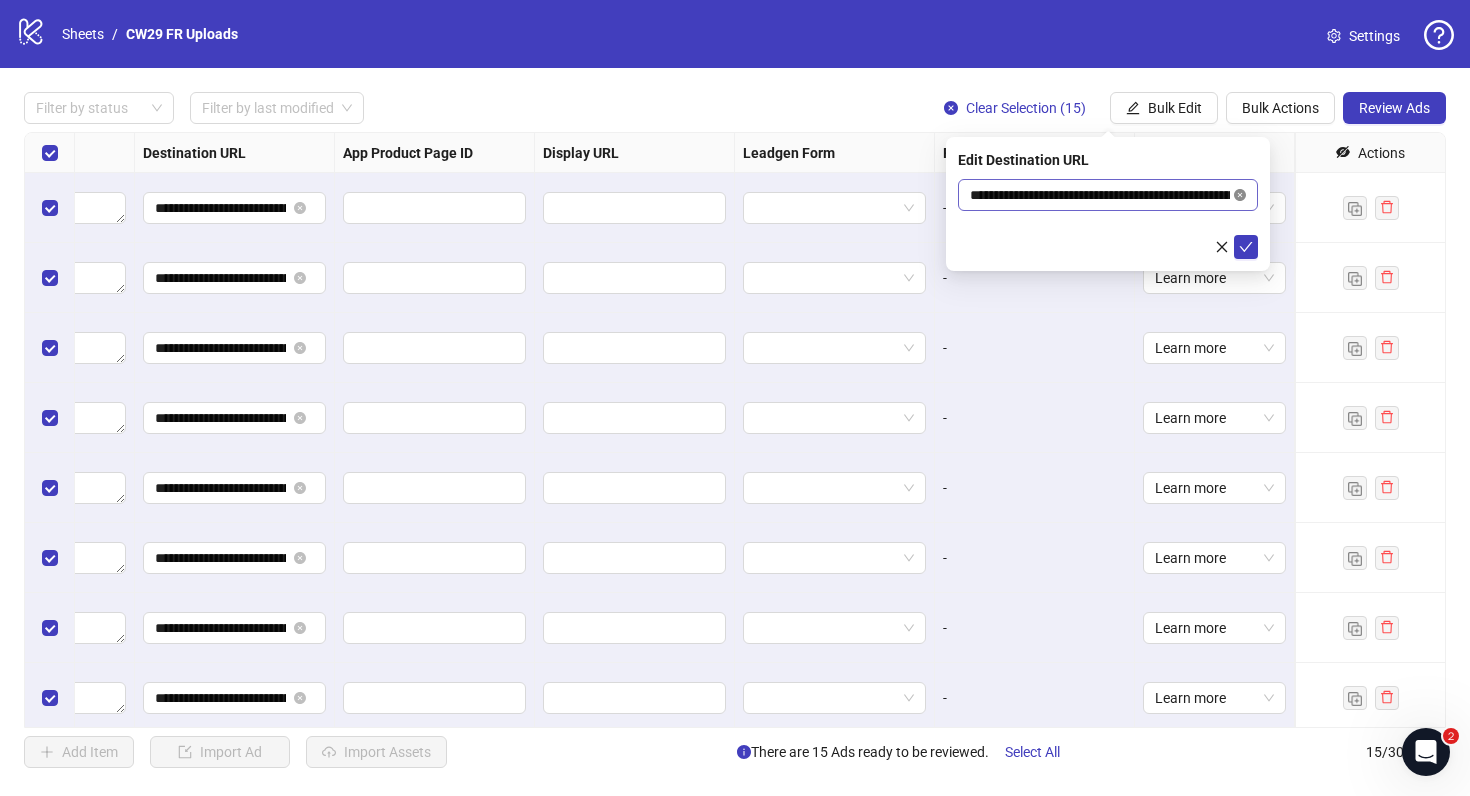 click 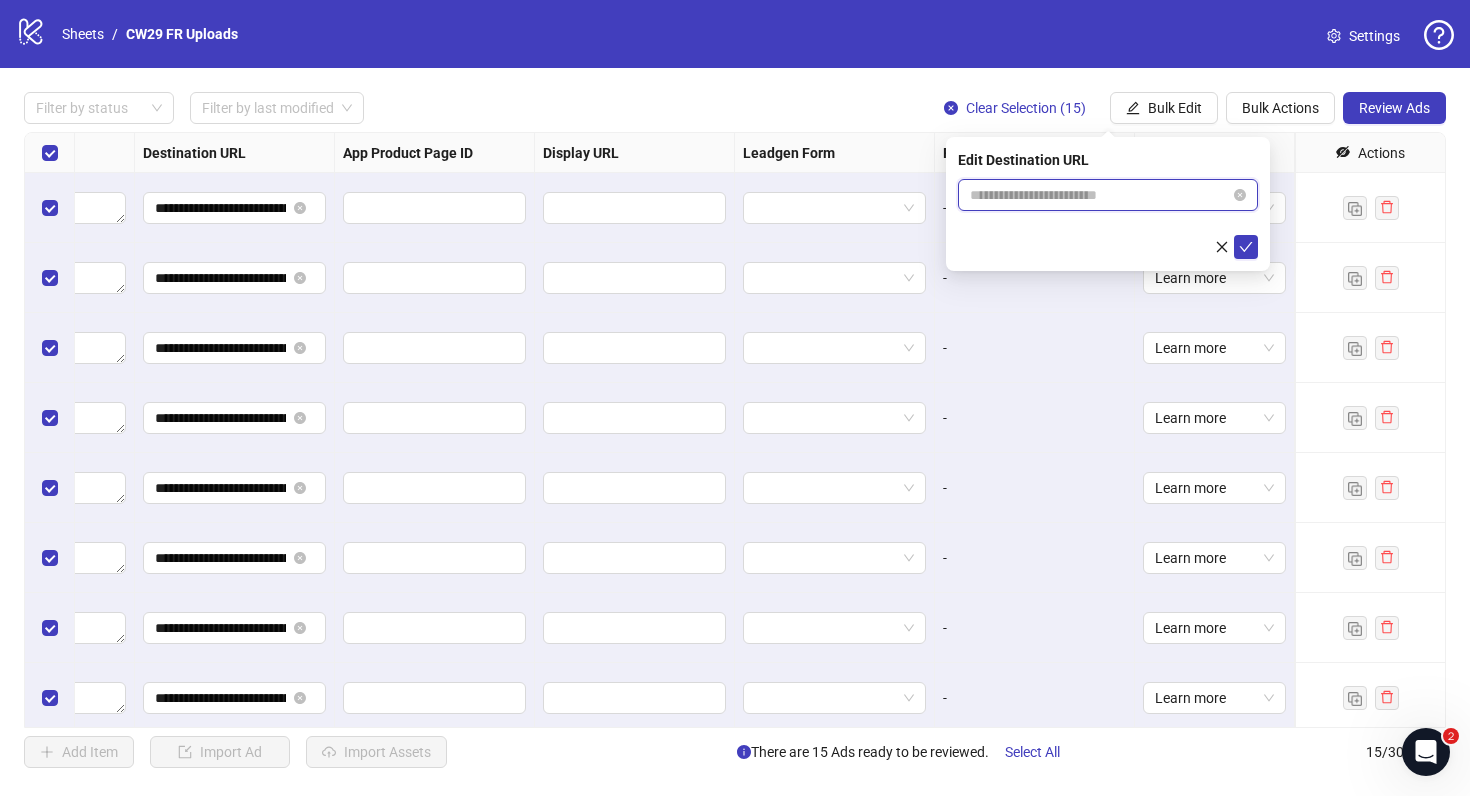 scroll, scrollTop: 0, scrollLeft: 0, axis: both 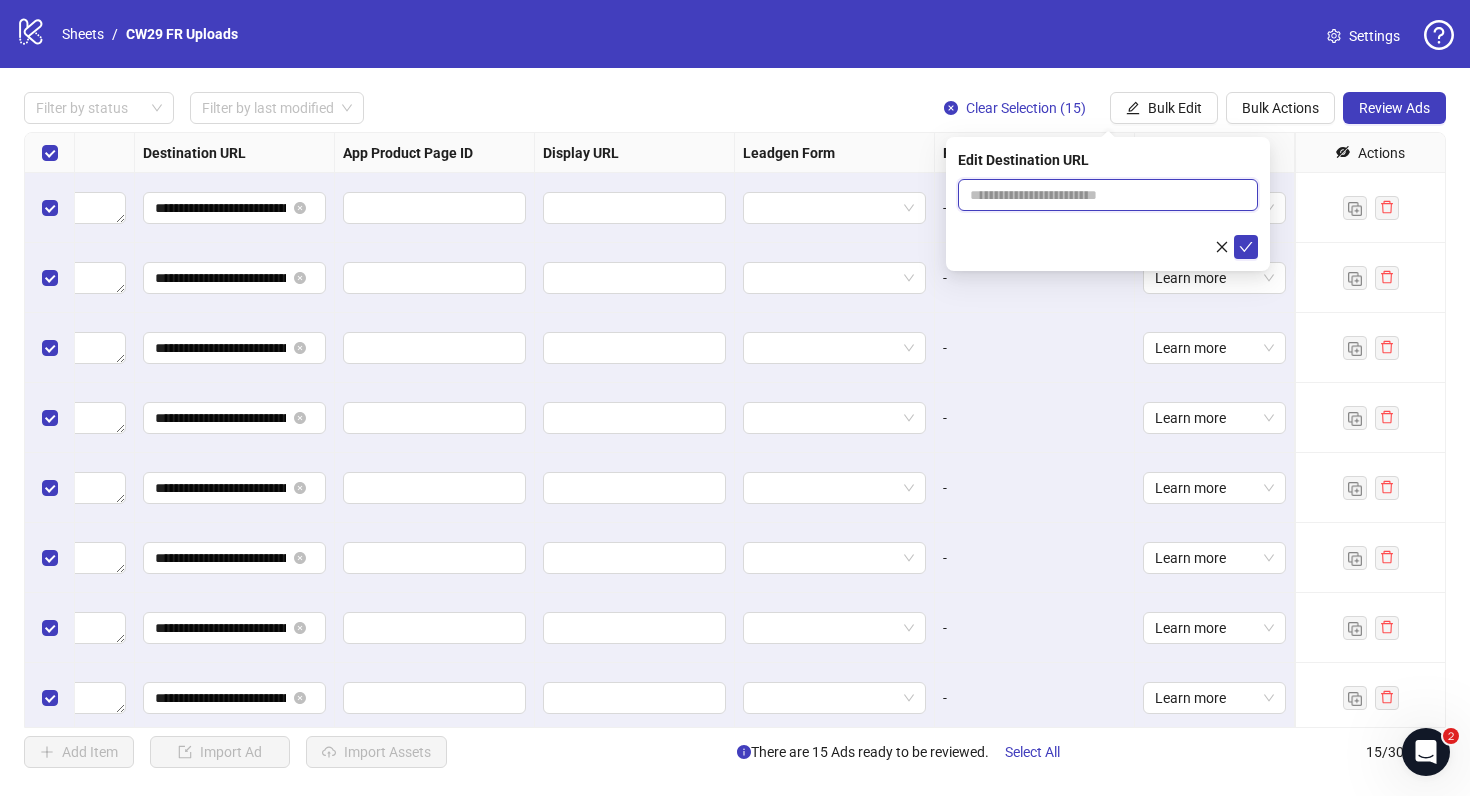 paste on "**********" 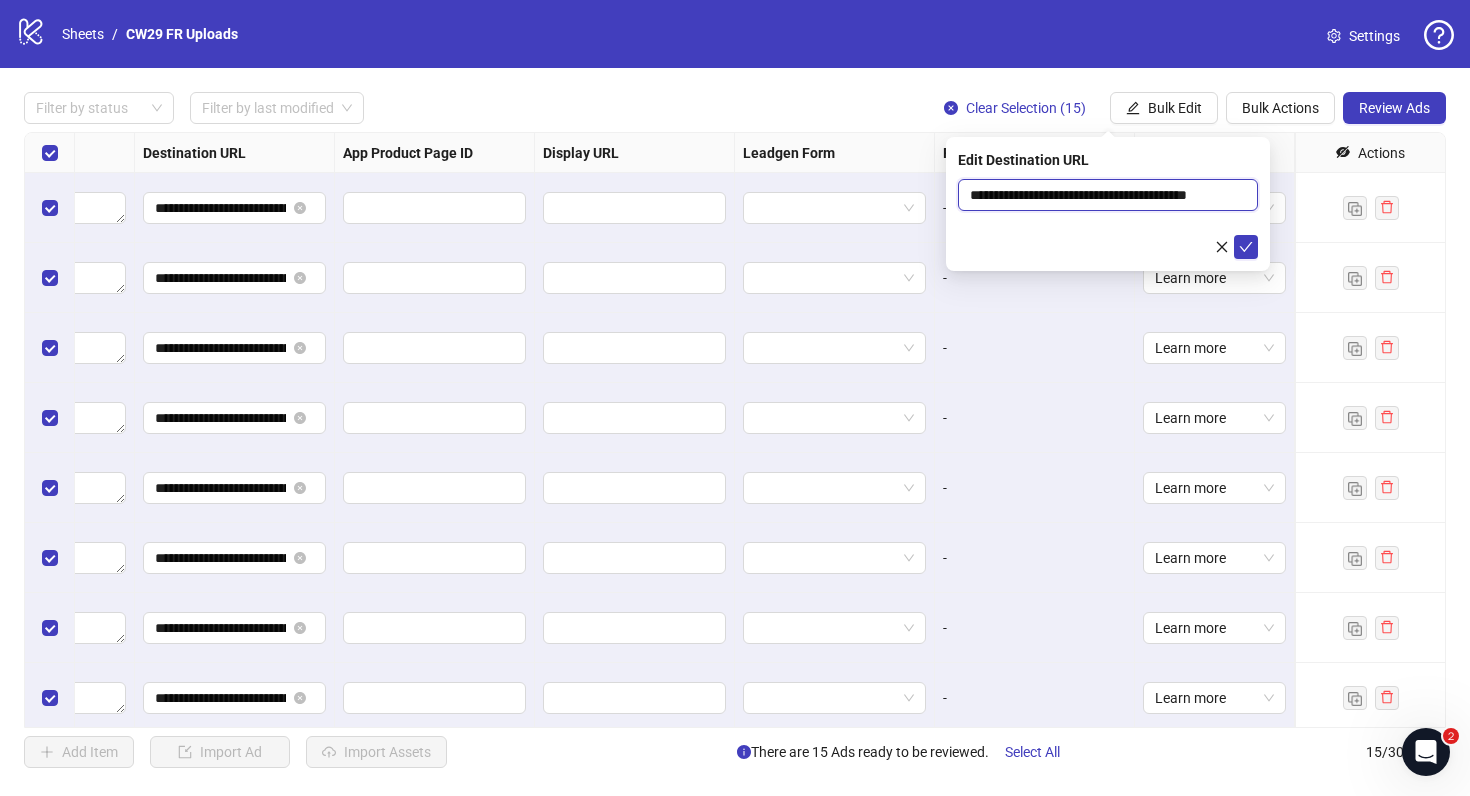 scroll, scrollTop: 0, scrollLeft: 12, axis: horizontal 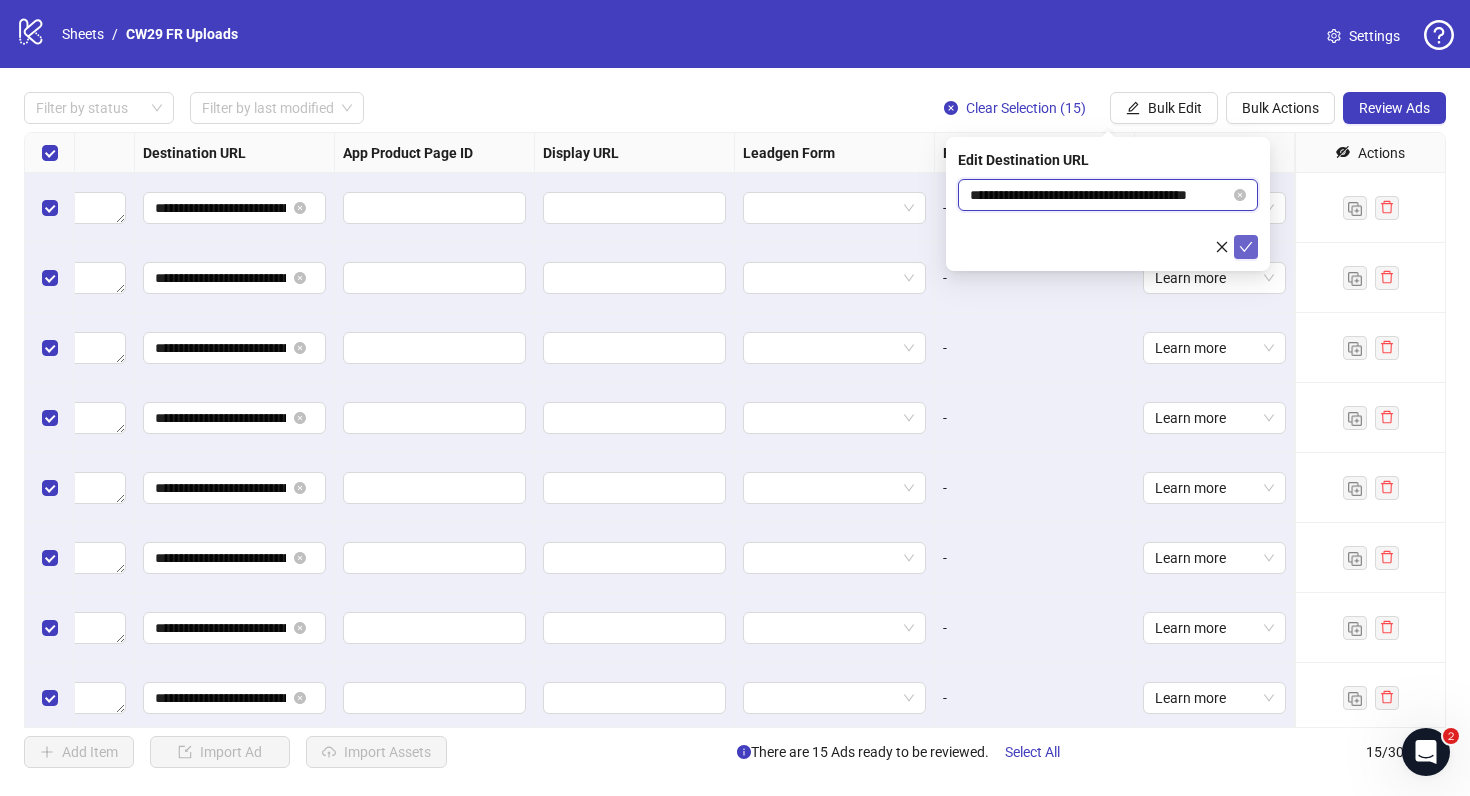 type on "**********" 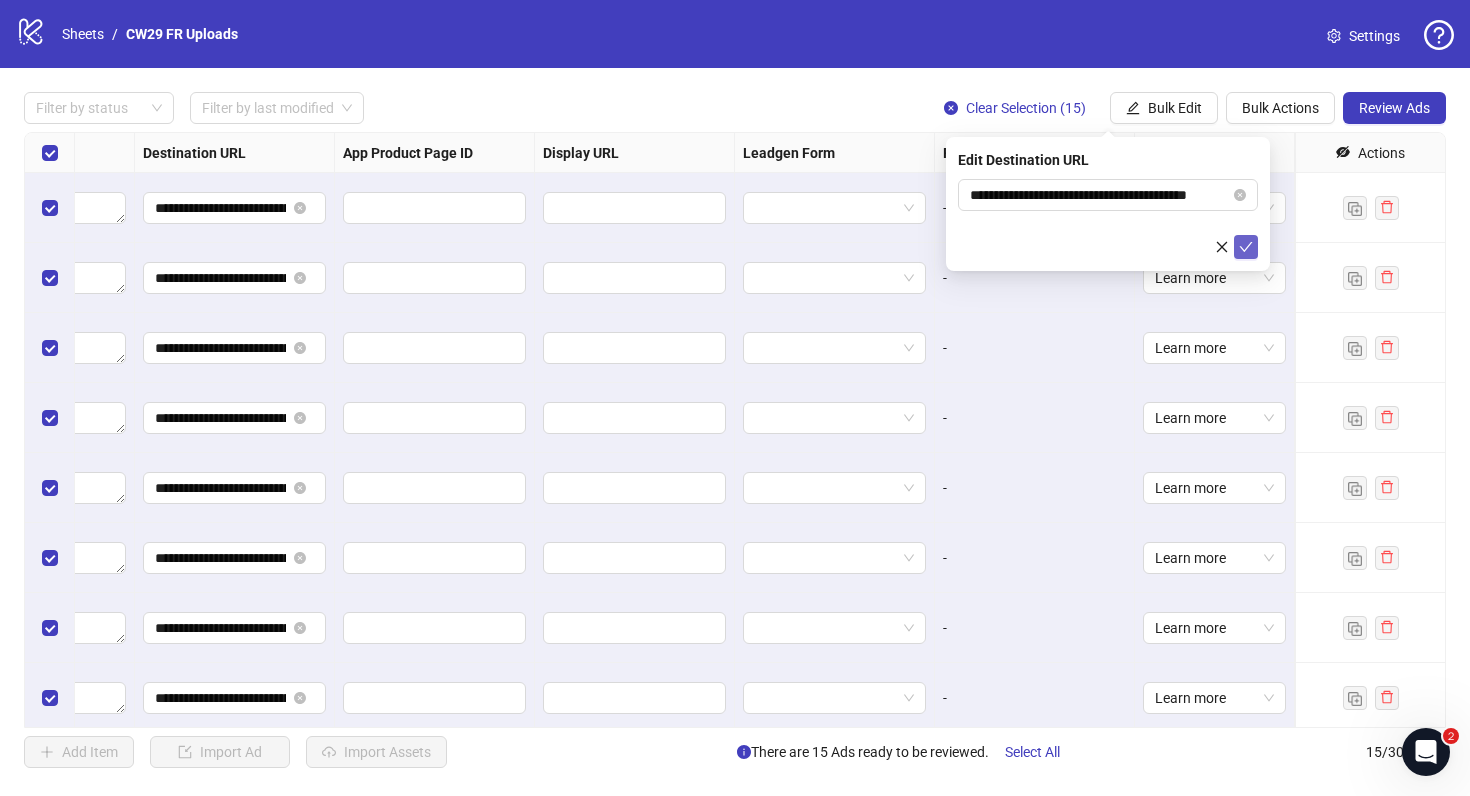 scroll, scrollTop: 0, scrollLeft: 0, axis: both 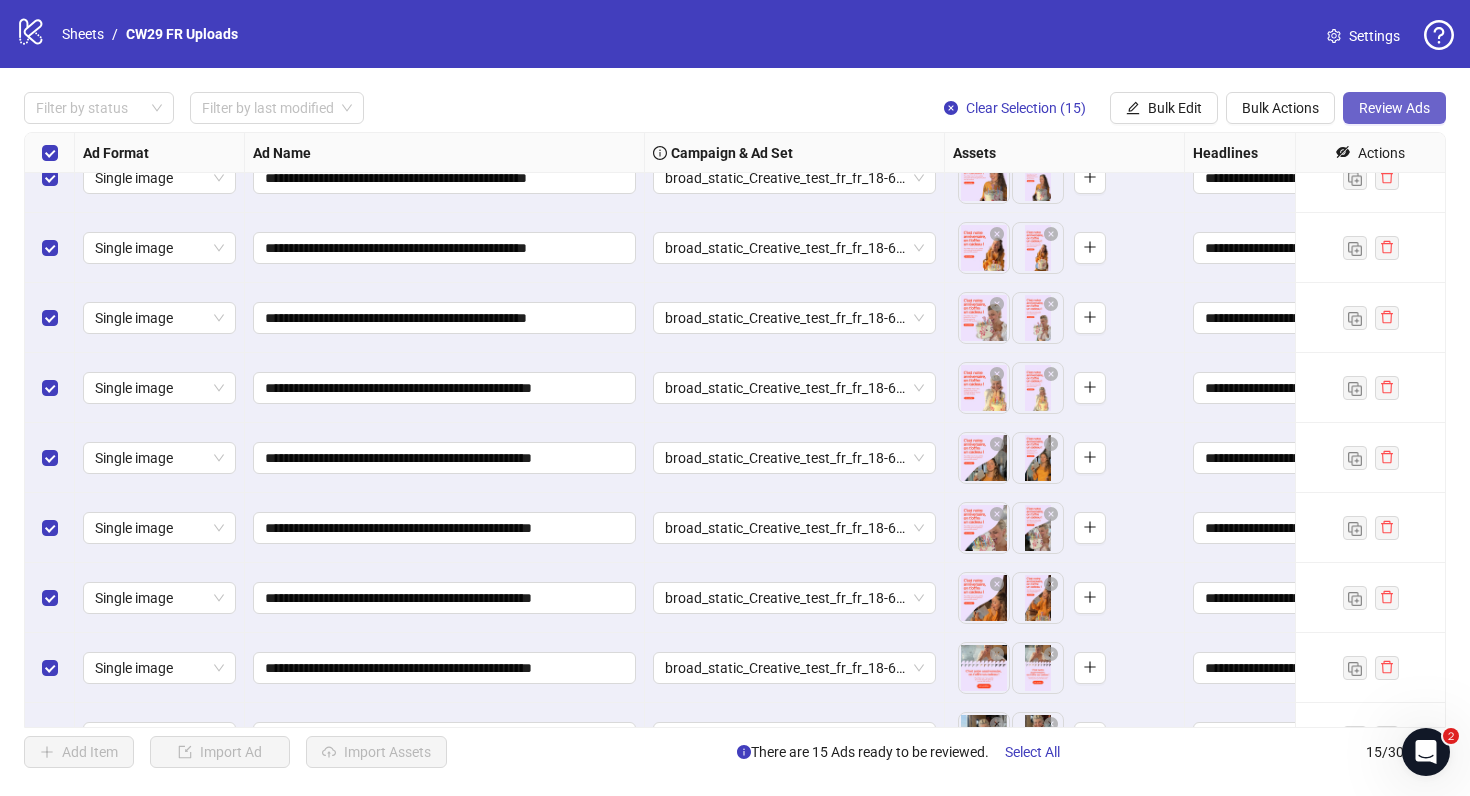 click on "Review Ads" at bounding box center (1394, 108) 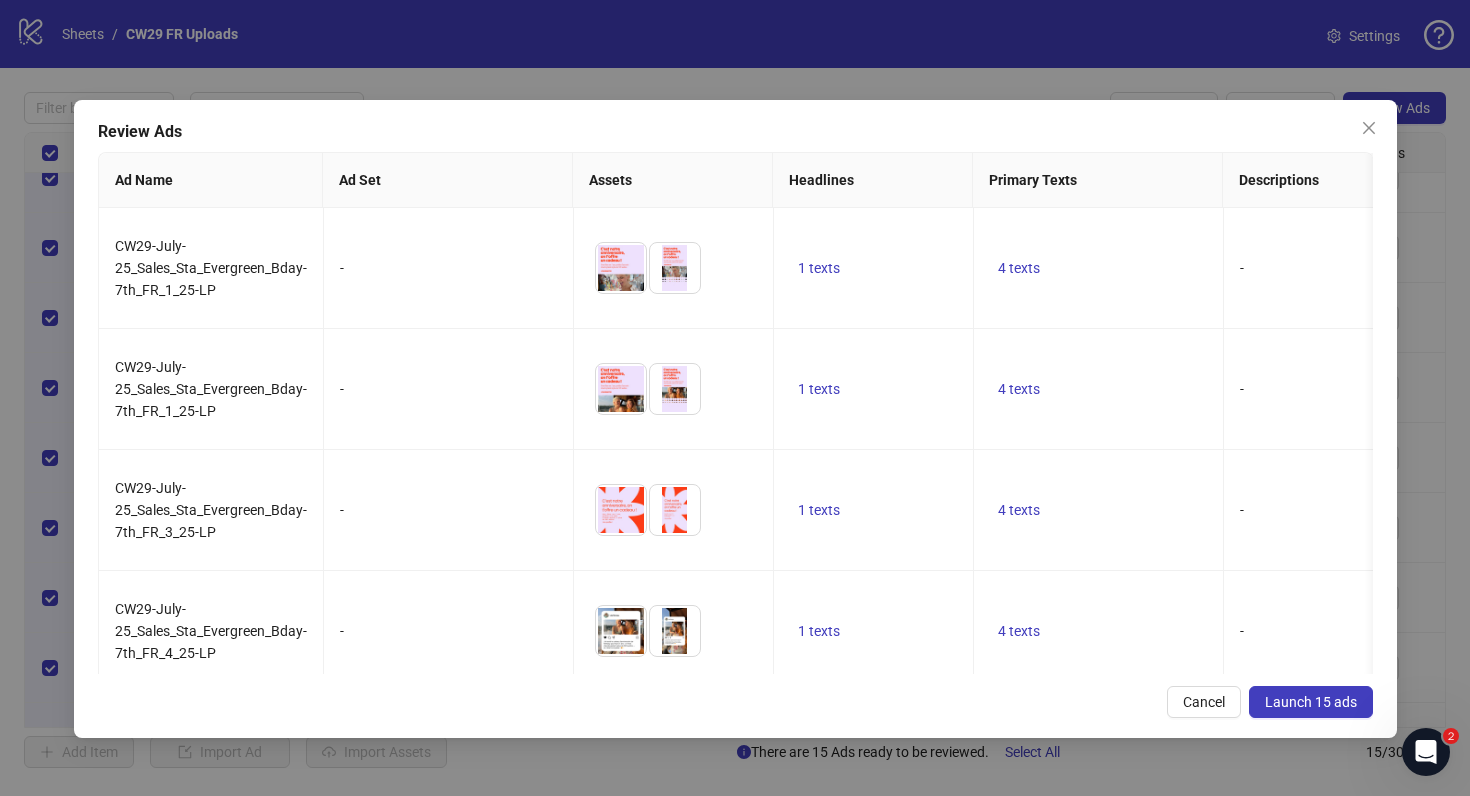 click on "Launch 15 ads" at bounding box center [1311, 702] 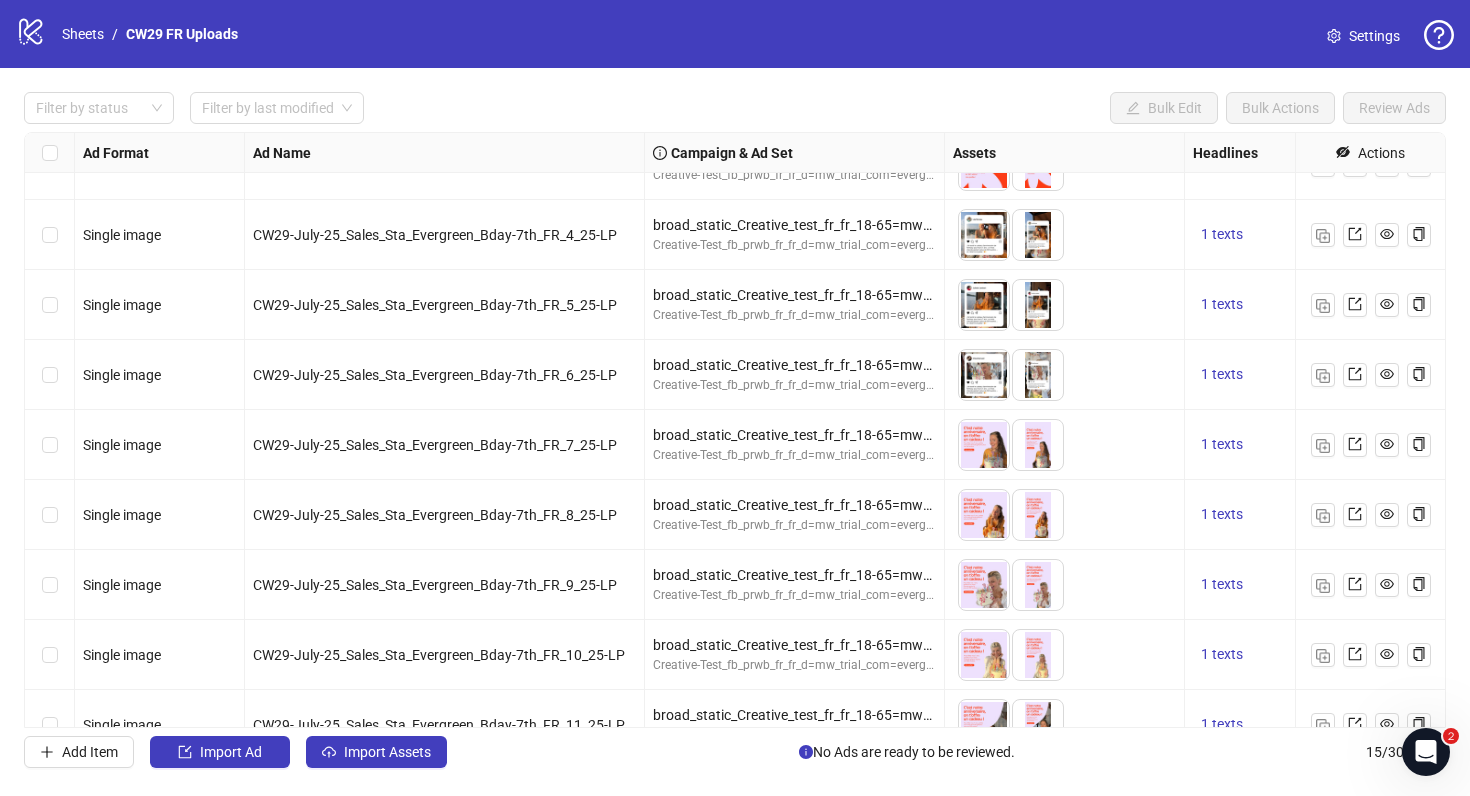 scroll, scrollTop: 0, scrollLeft: 0, axis: both 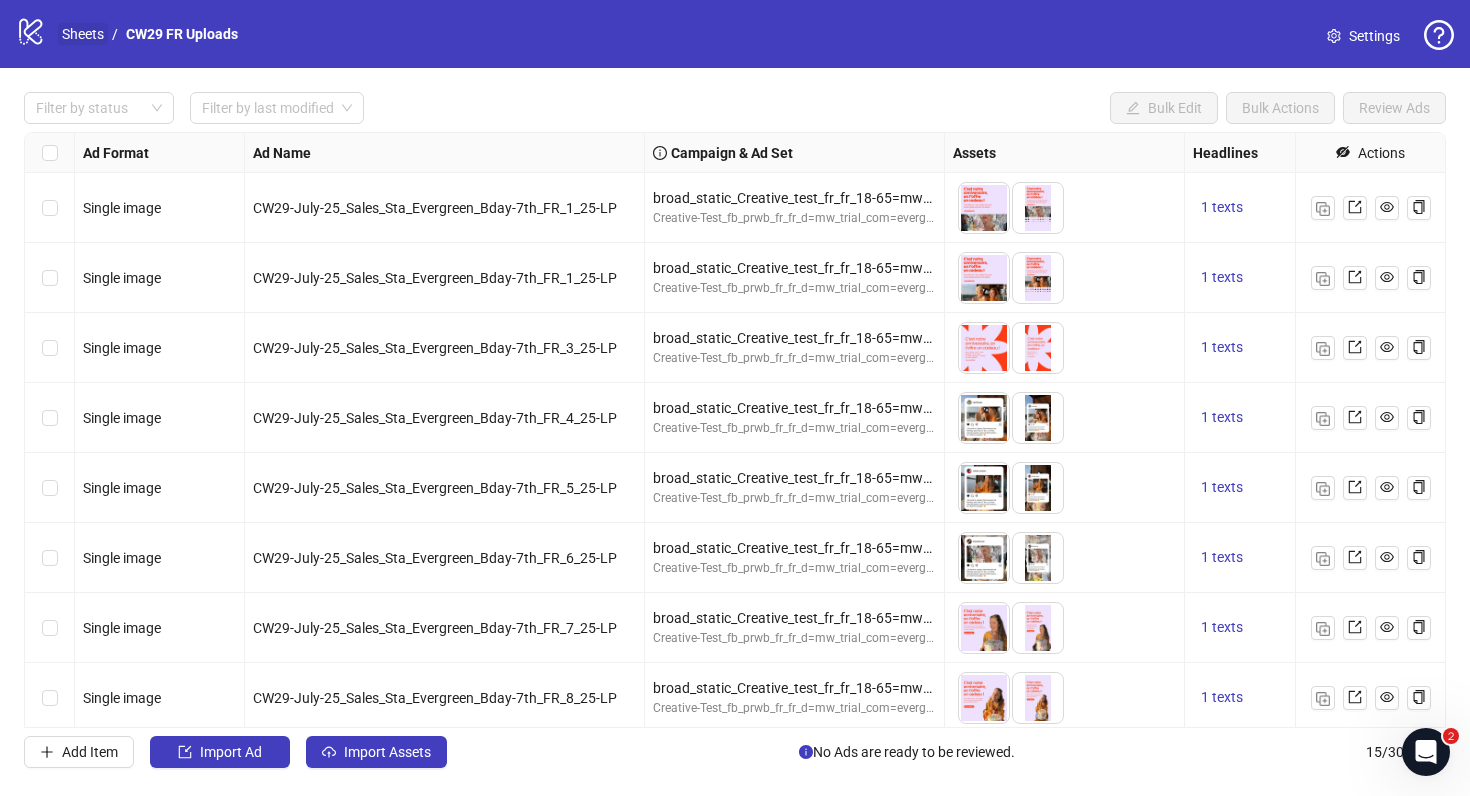 click on "Sheets" at bounding box center (83, 34) 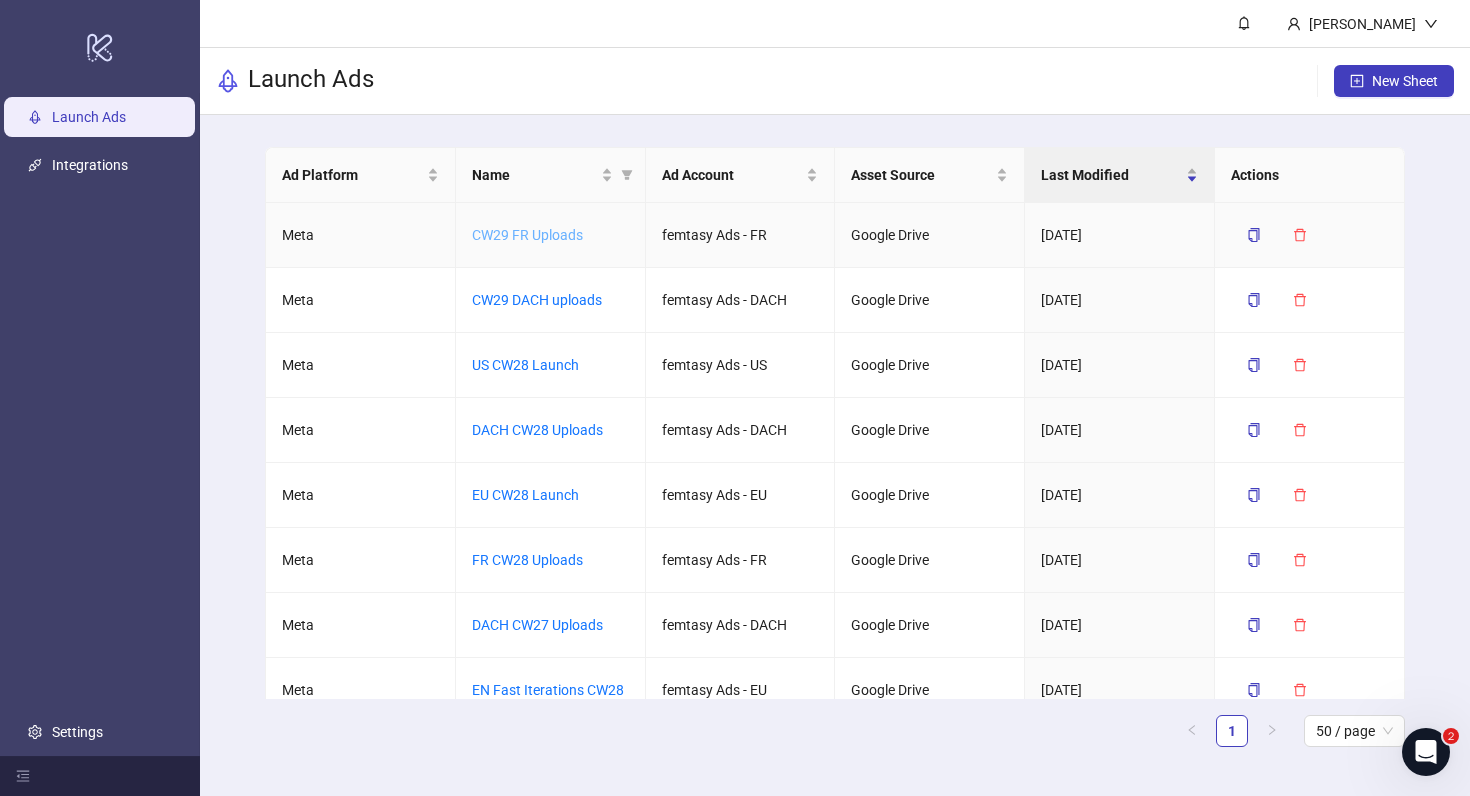 click on "CW29 FR Uploads" at bounding box center [527, 235] 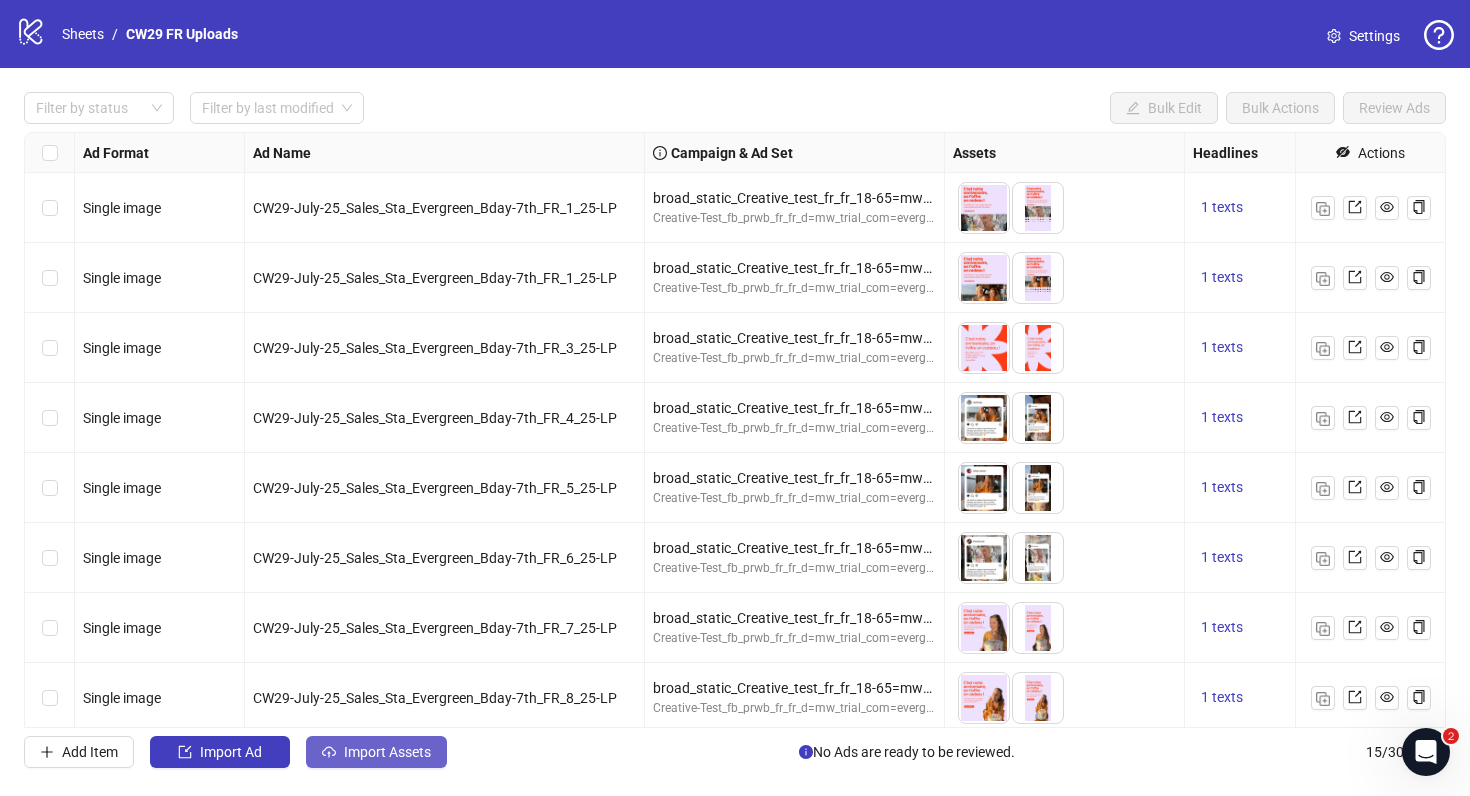 click on "Import Assets" at bounding box center [376, 752] 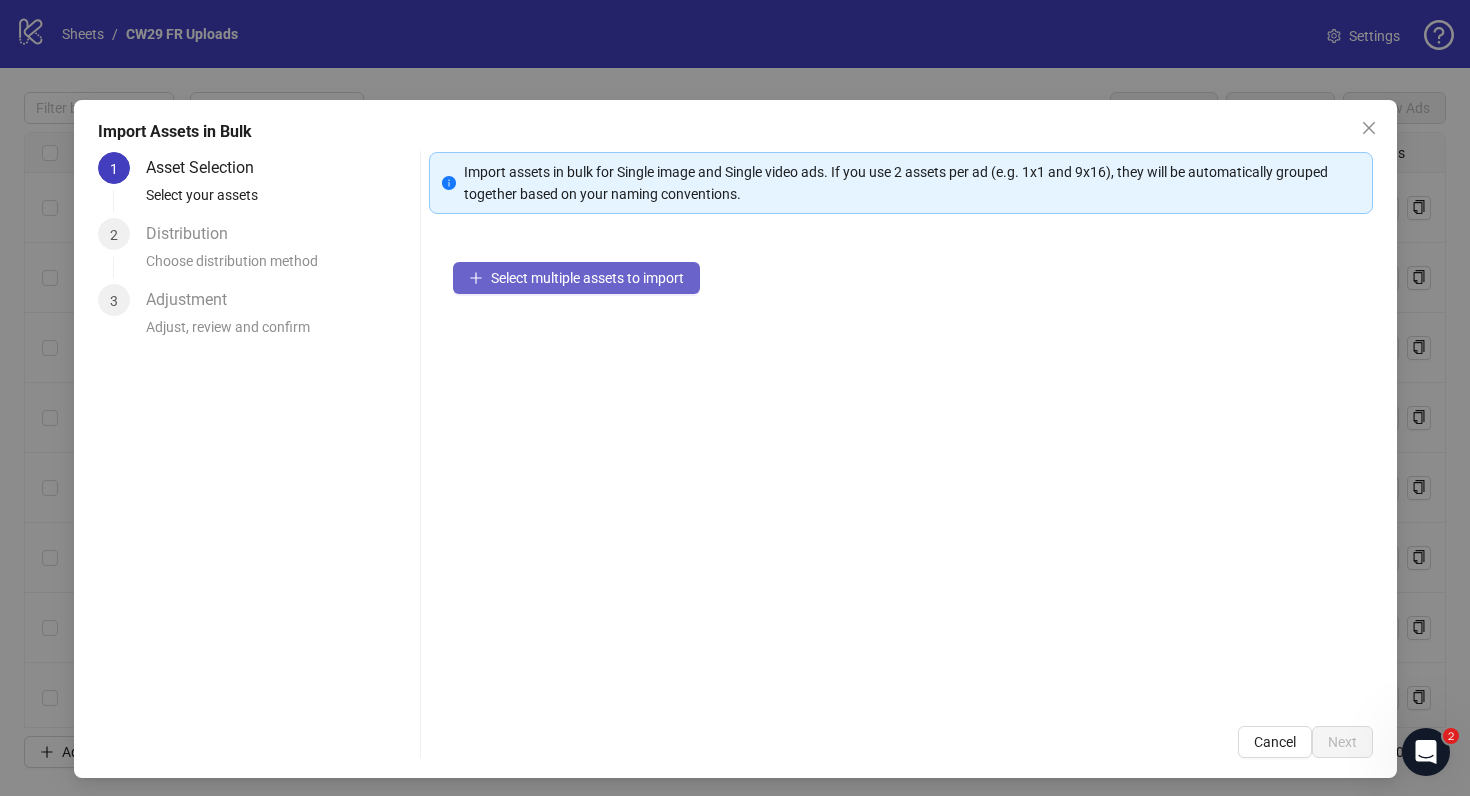 click on "Select multiple assets to import" at bounding box center (576, 278) 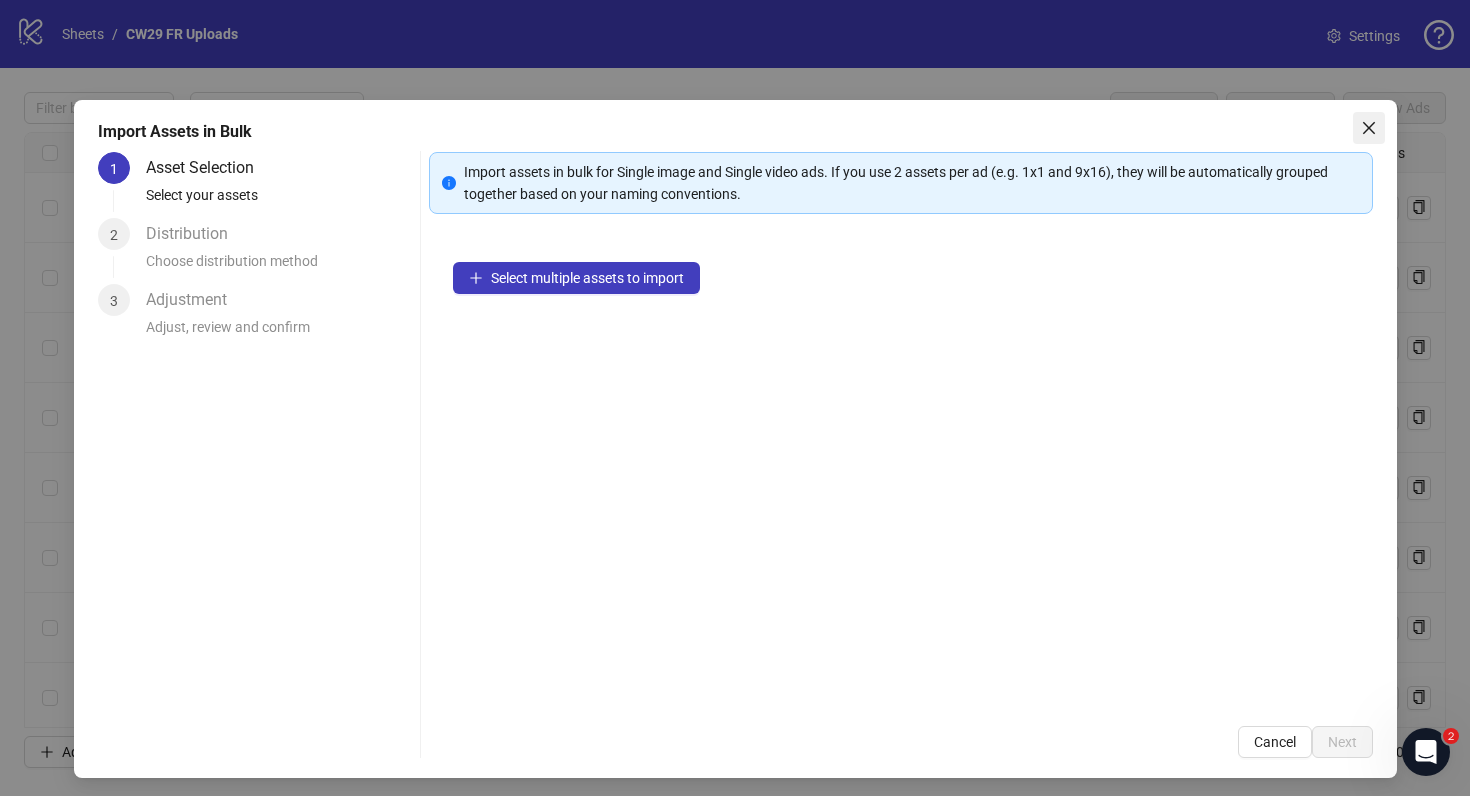 click 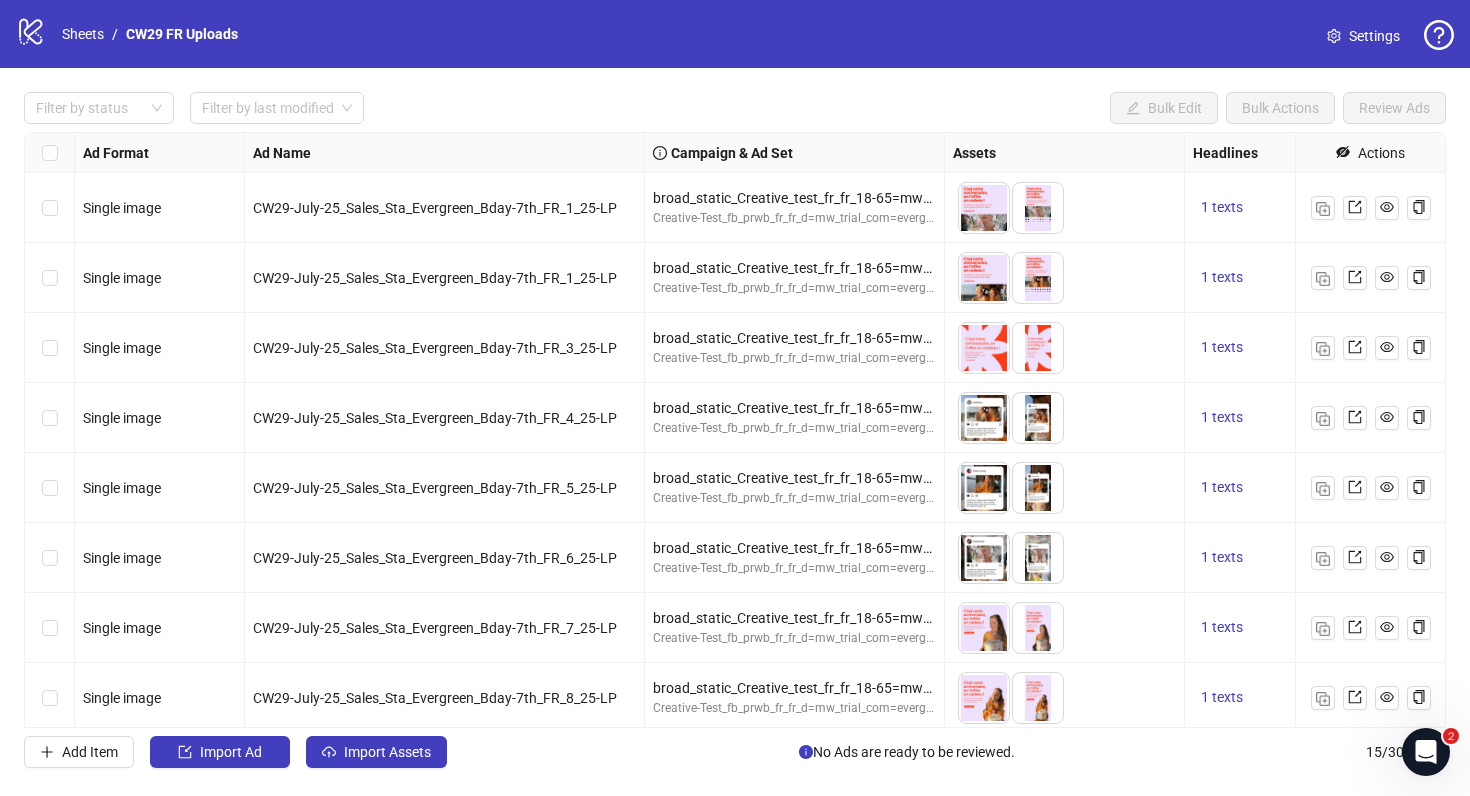 click on "Settings" at bounding box center [1363, 36] 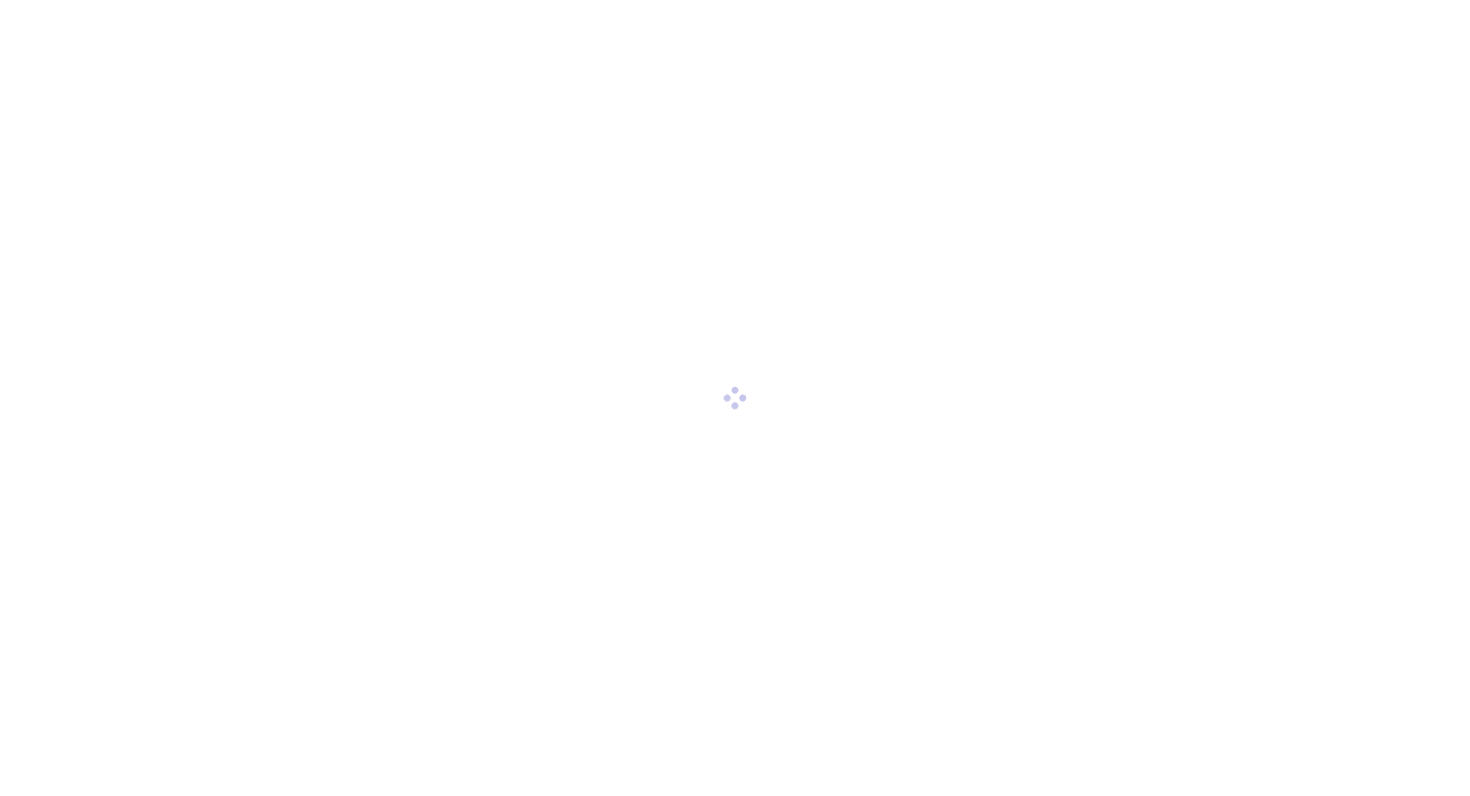 scroll, scrollTop: 0, scrollLeft: 0, axis: both 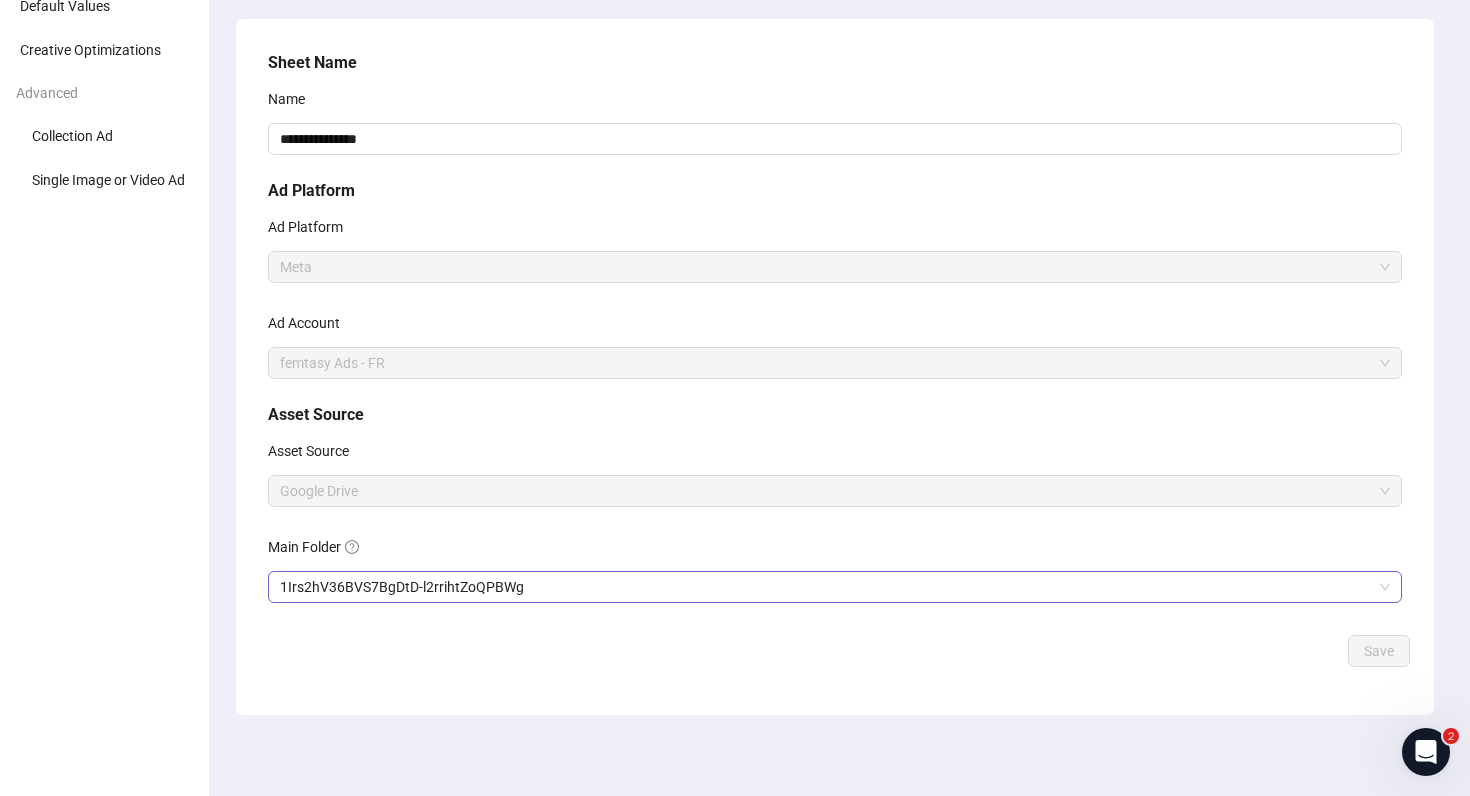 click on "1Irs2hV36BVS7BgDtD-l2rrihtZoQPBWg" at bounding box center (835, 587) 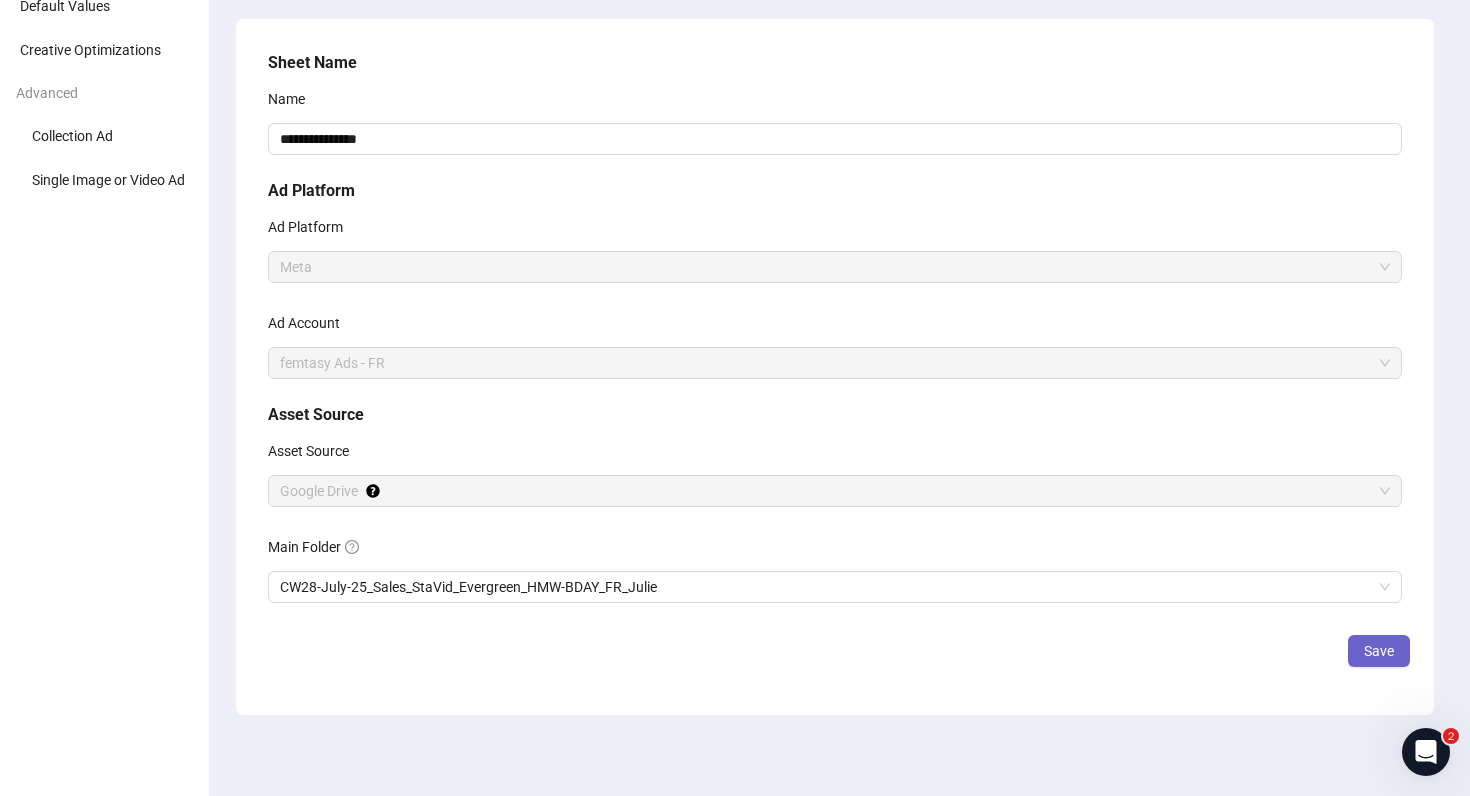 click on "Save" at bounding box center (1379, 651) 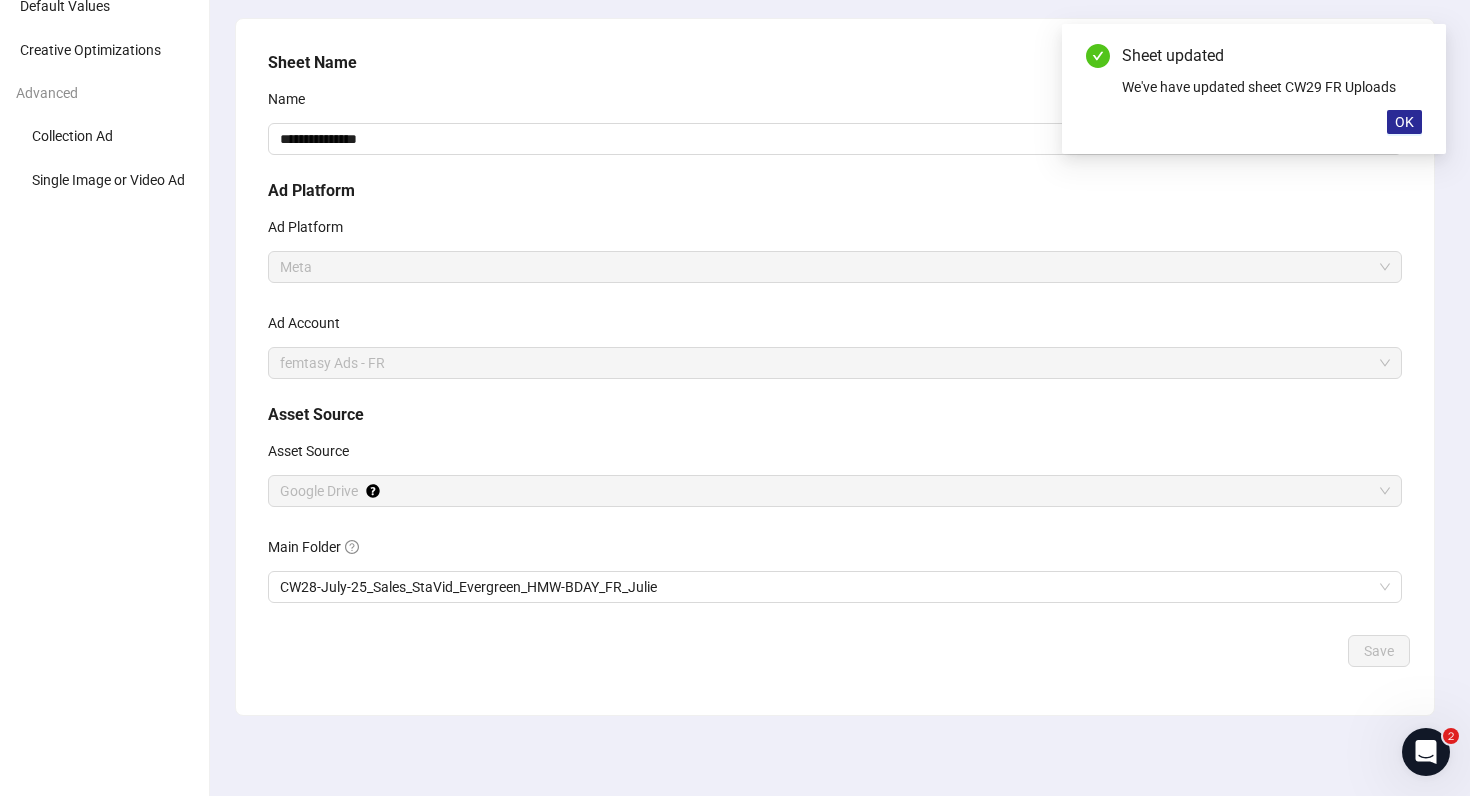 click on "OK" at bounding box center [1404, 122] 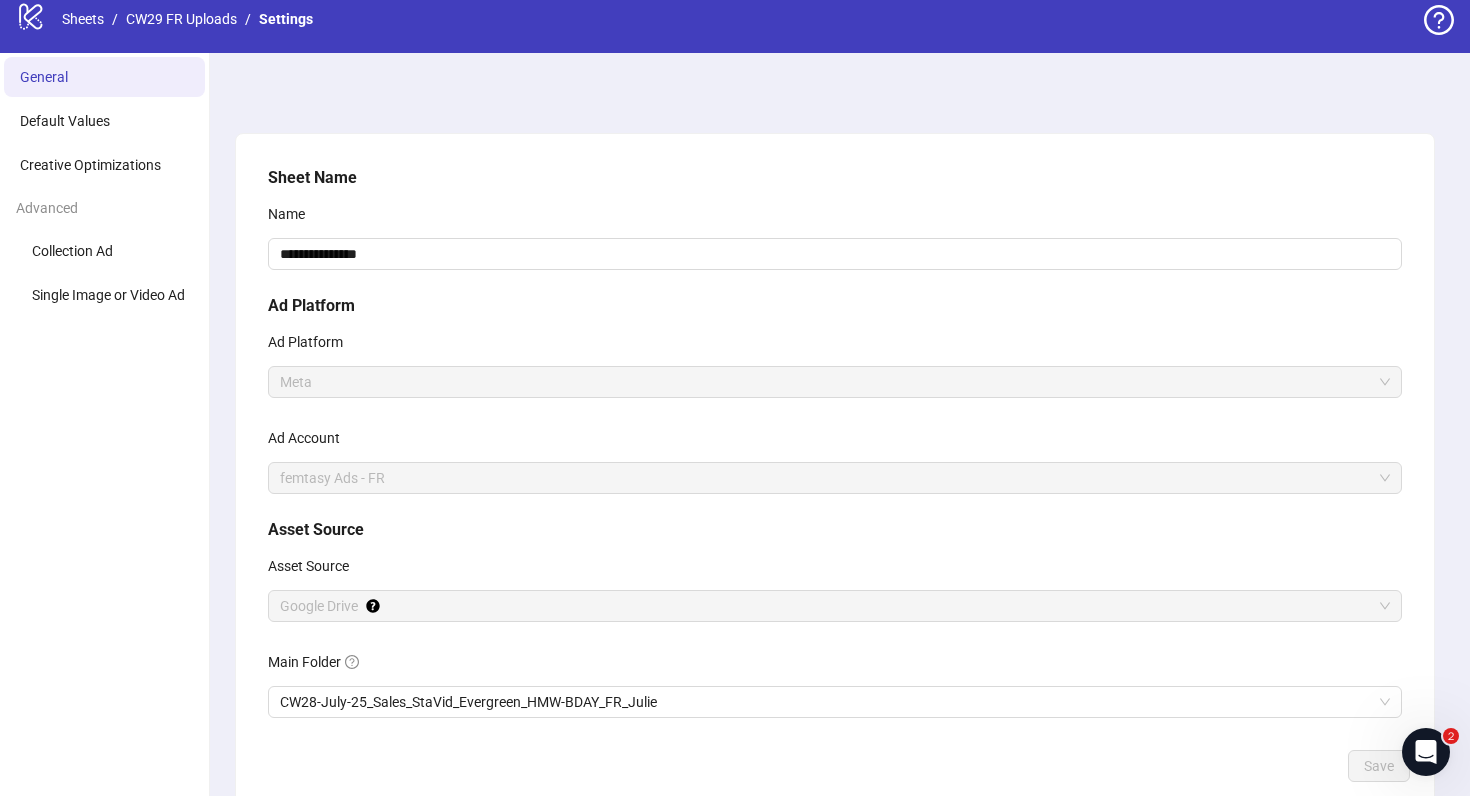 scroll, scrollTop: 0, scrollLeft: 0, axis: both 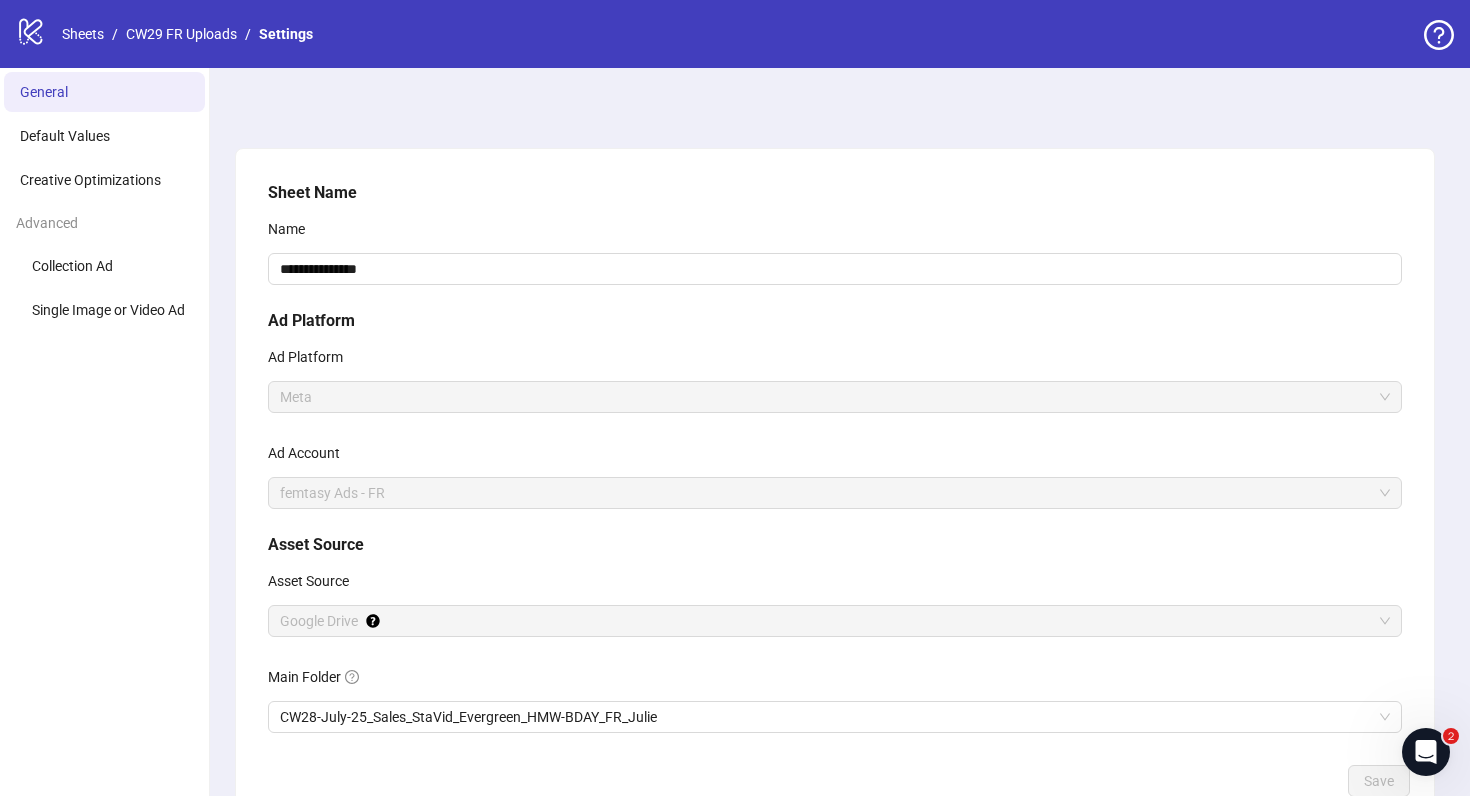 click on "logo/logo-mobile Sheets / CW29 FR Uploads / Settings" at bounding box center (168, 34) 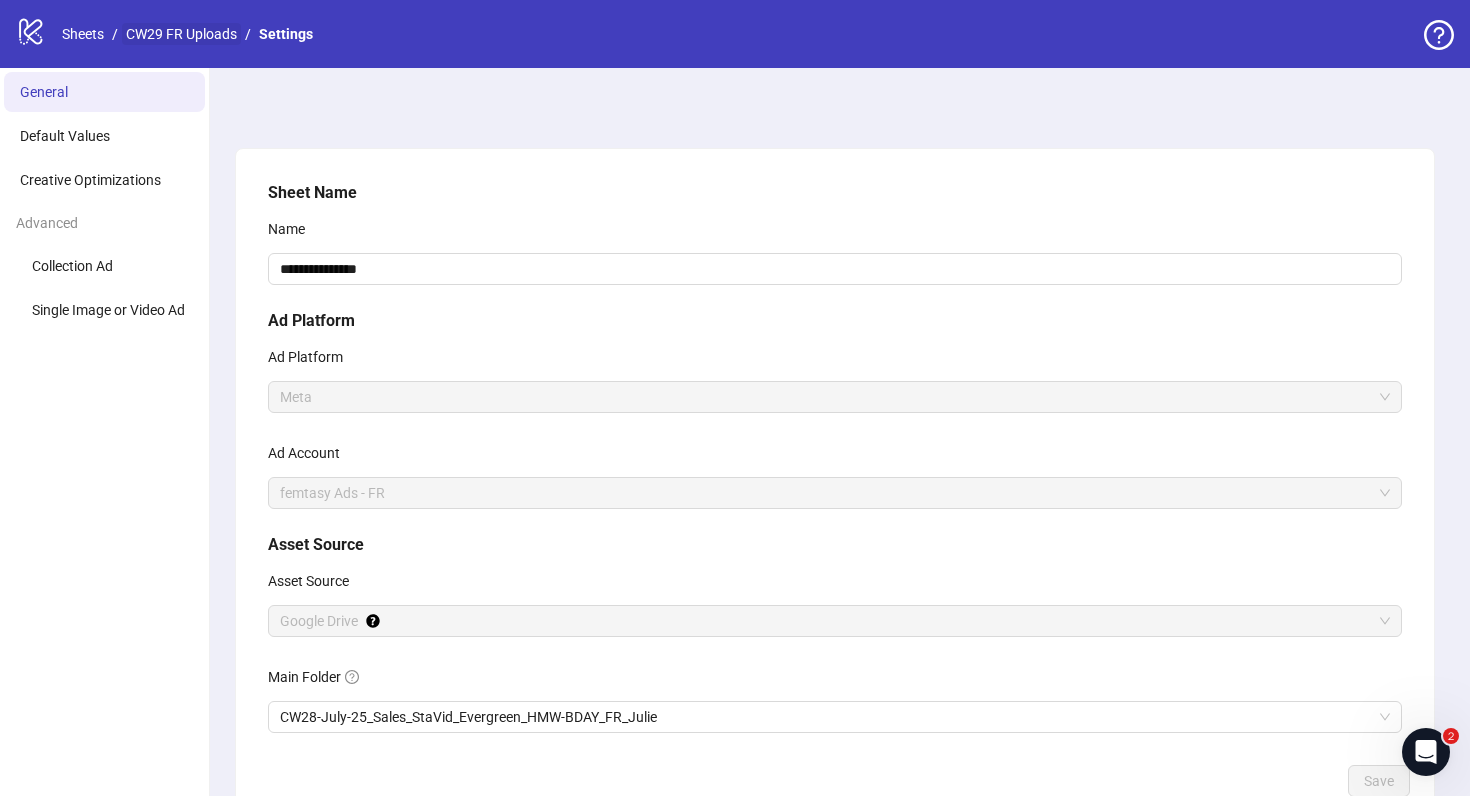 click on "CW29 FR Uploads" at bounding box center [181, 34] 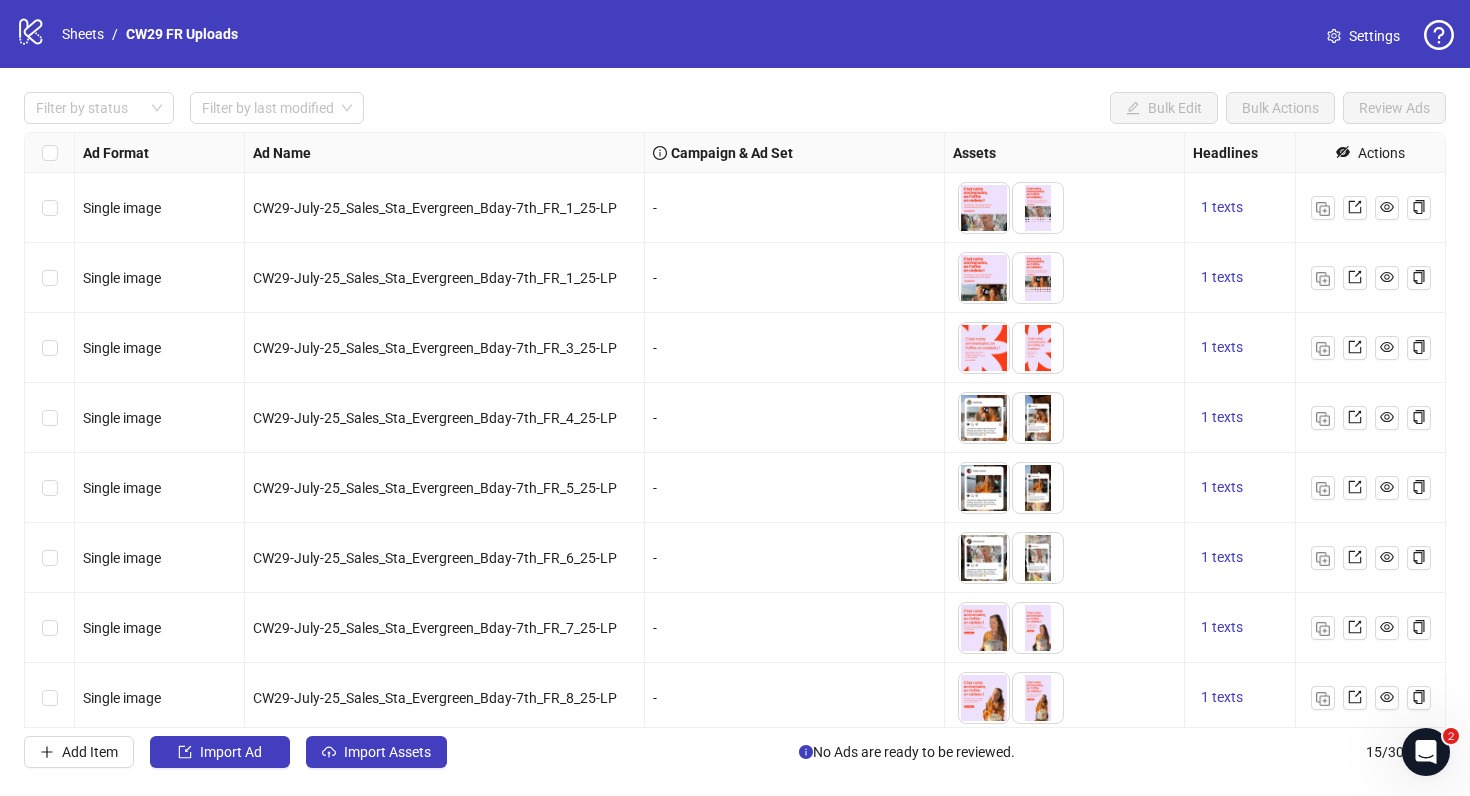 scroll, scrollTop: 496, scrollLeft: 0, axis: vertical 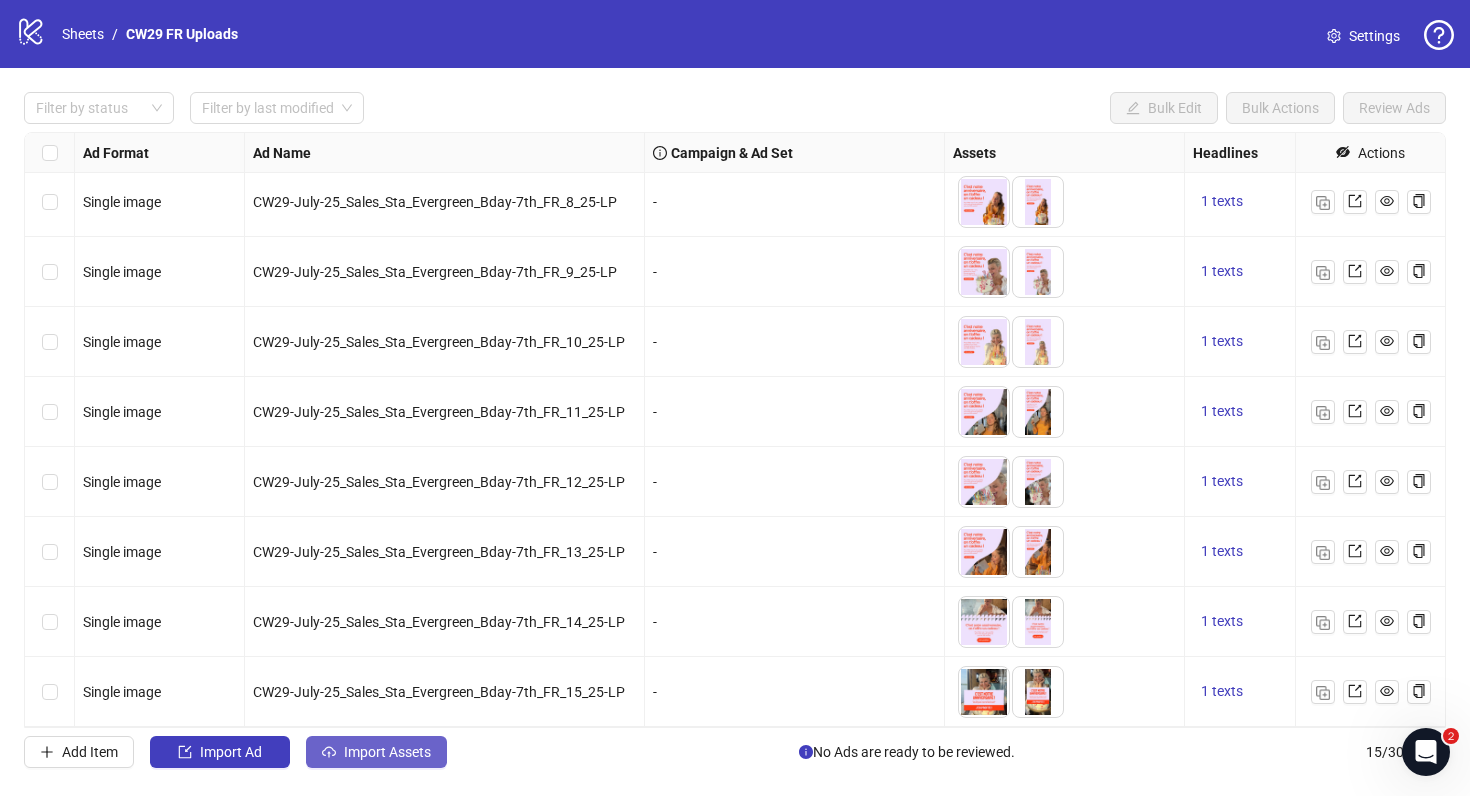 click on "Import Assets" at bounding box center [387, 752] 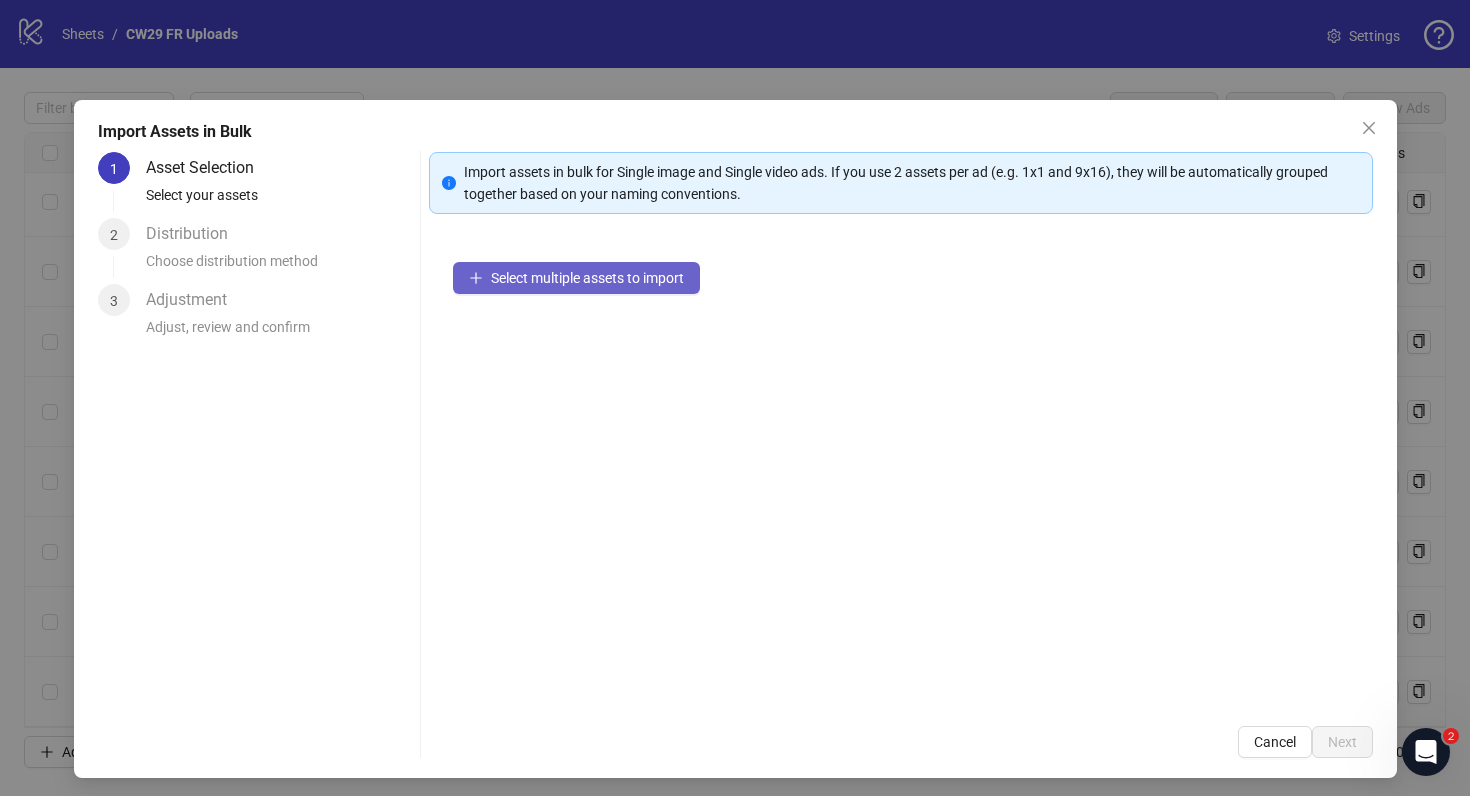 click on "Select multiple assets to import" at bounding box center (587, 278) 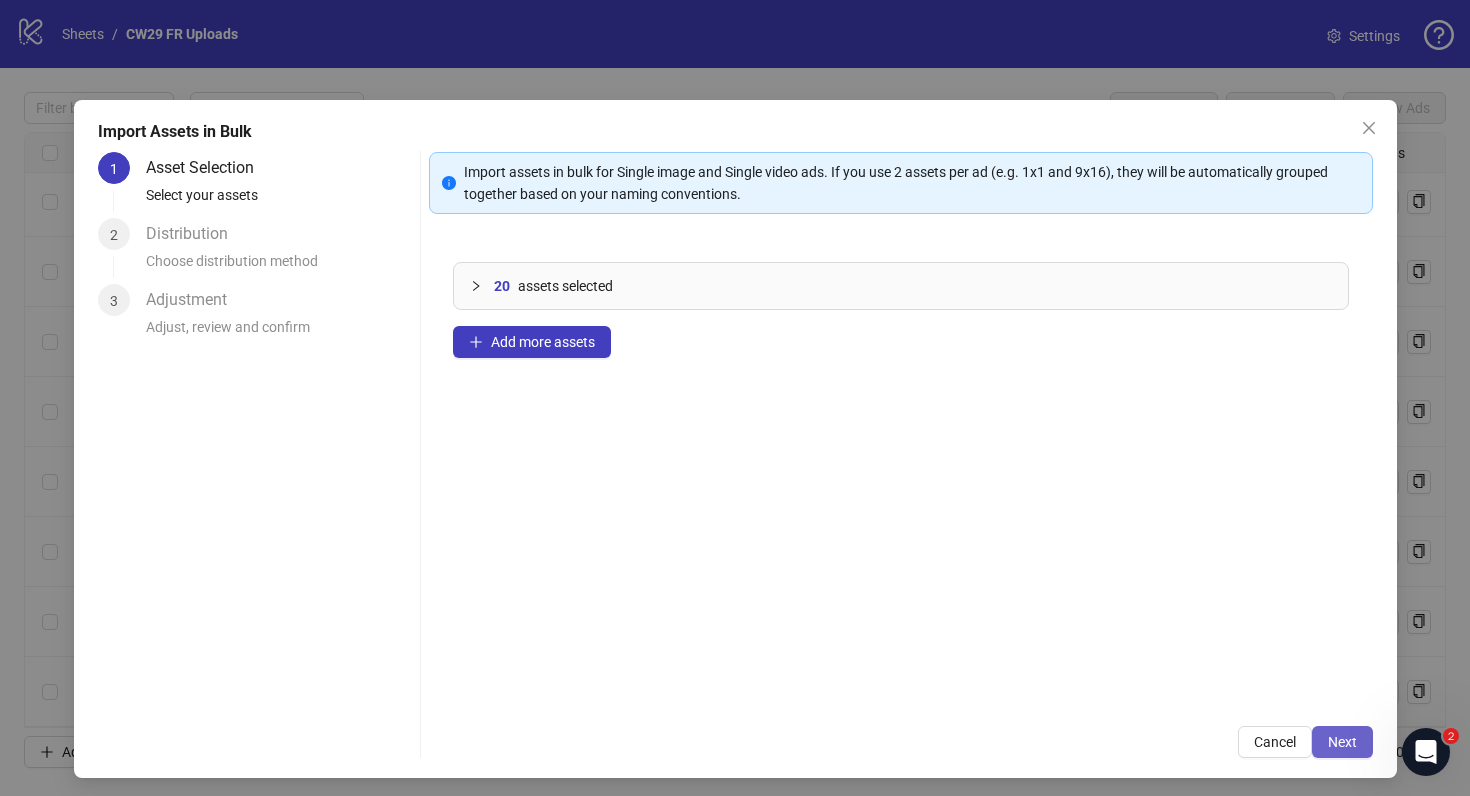 click on "Next" at bounding box center (1342, 742) 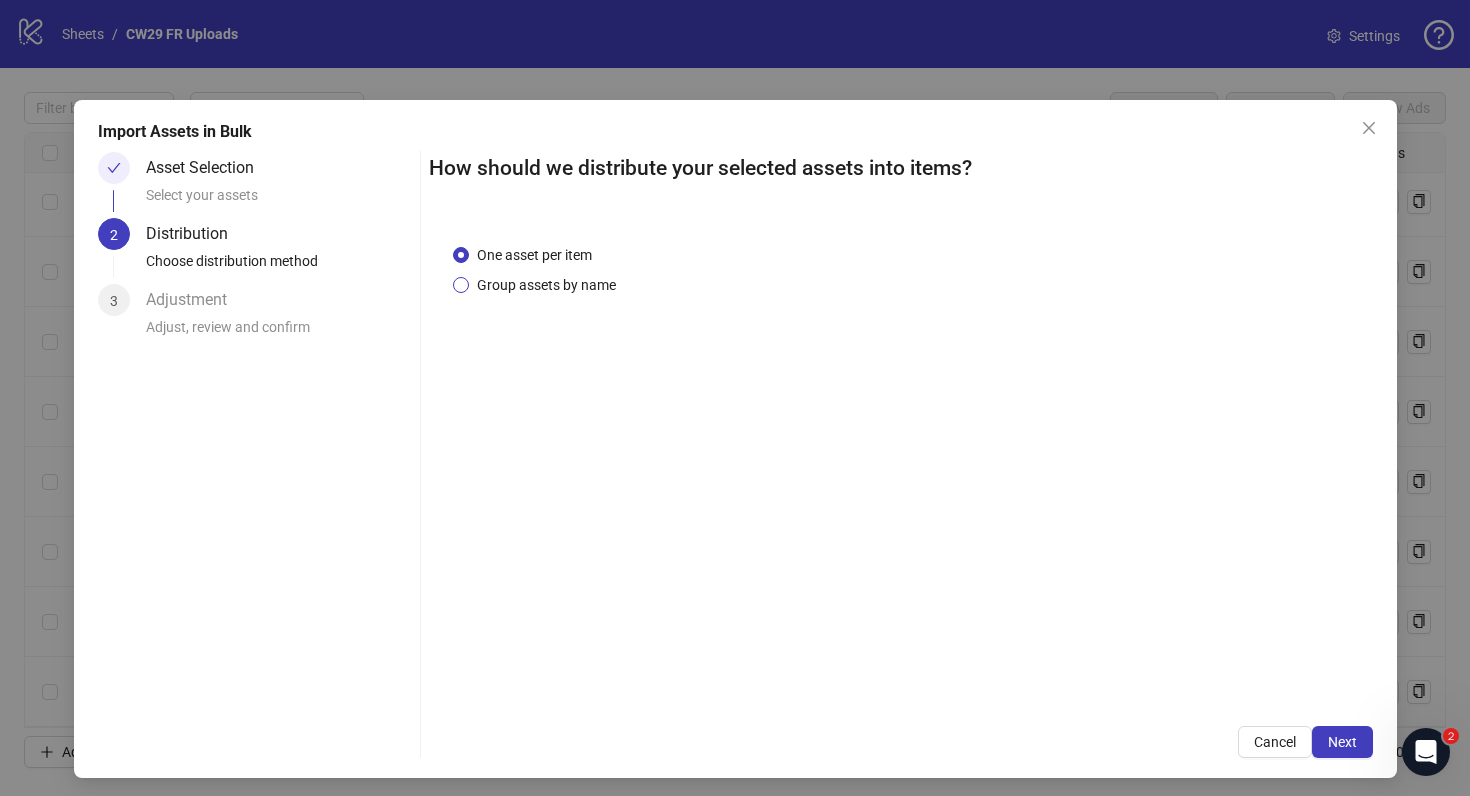click on "Group assets by name" at bounding box center (546, 285) 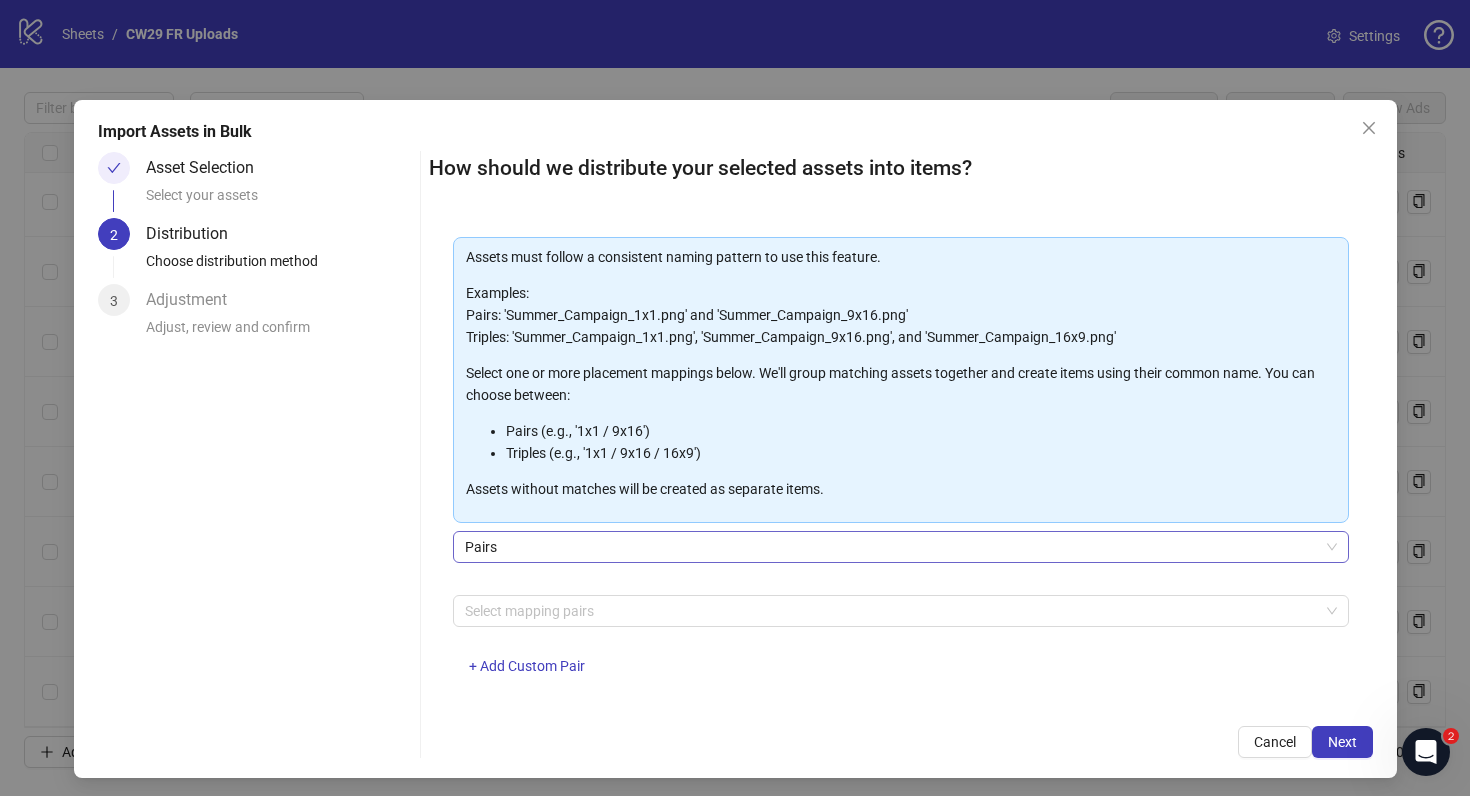 scroll, scrollTop: 103, scrollLeft: 0, axis: vertical 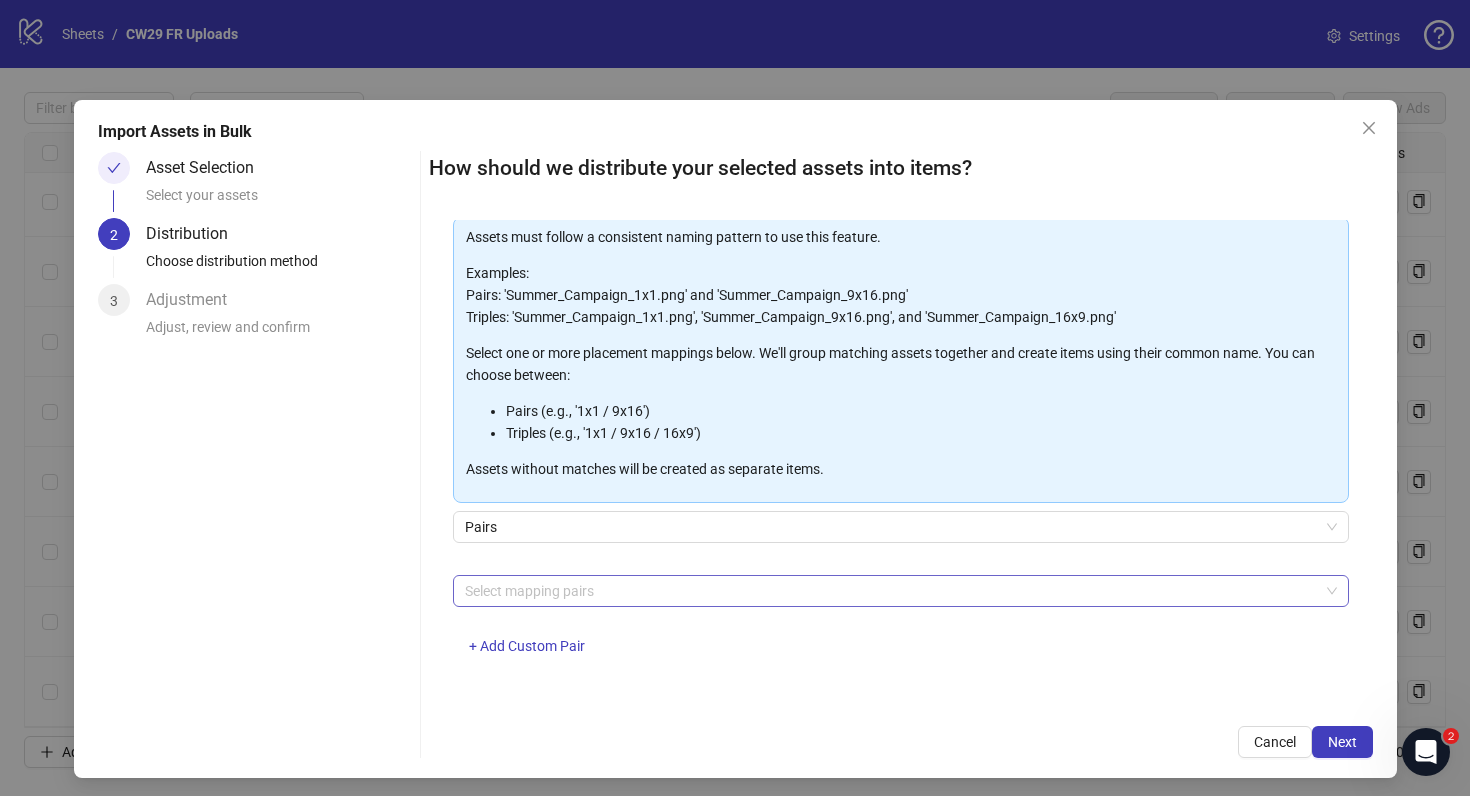click at bounding box center [890, 591] 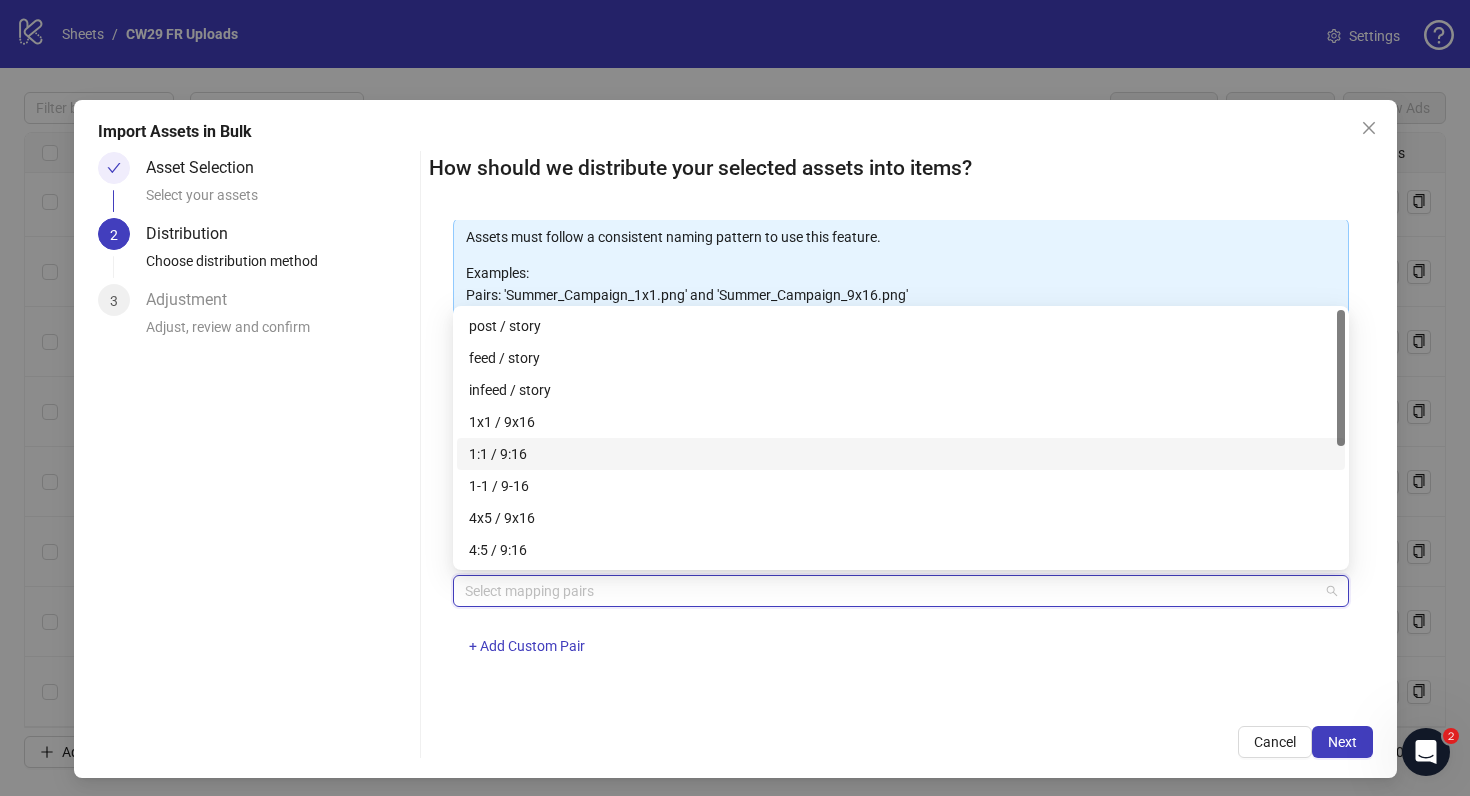 click on "1:1 / 9:16" at bounding box center (901, 454) 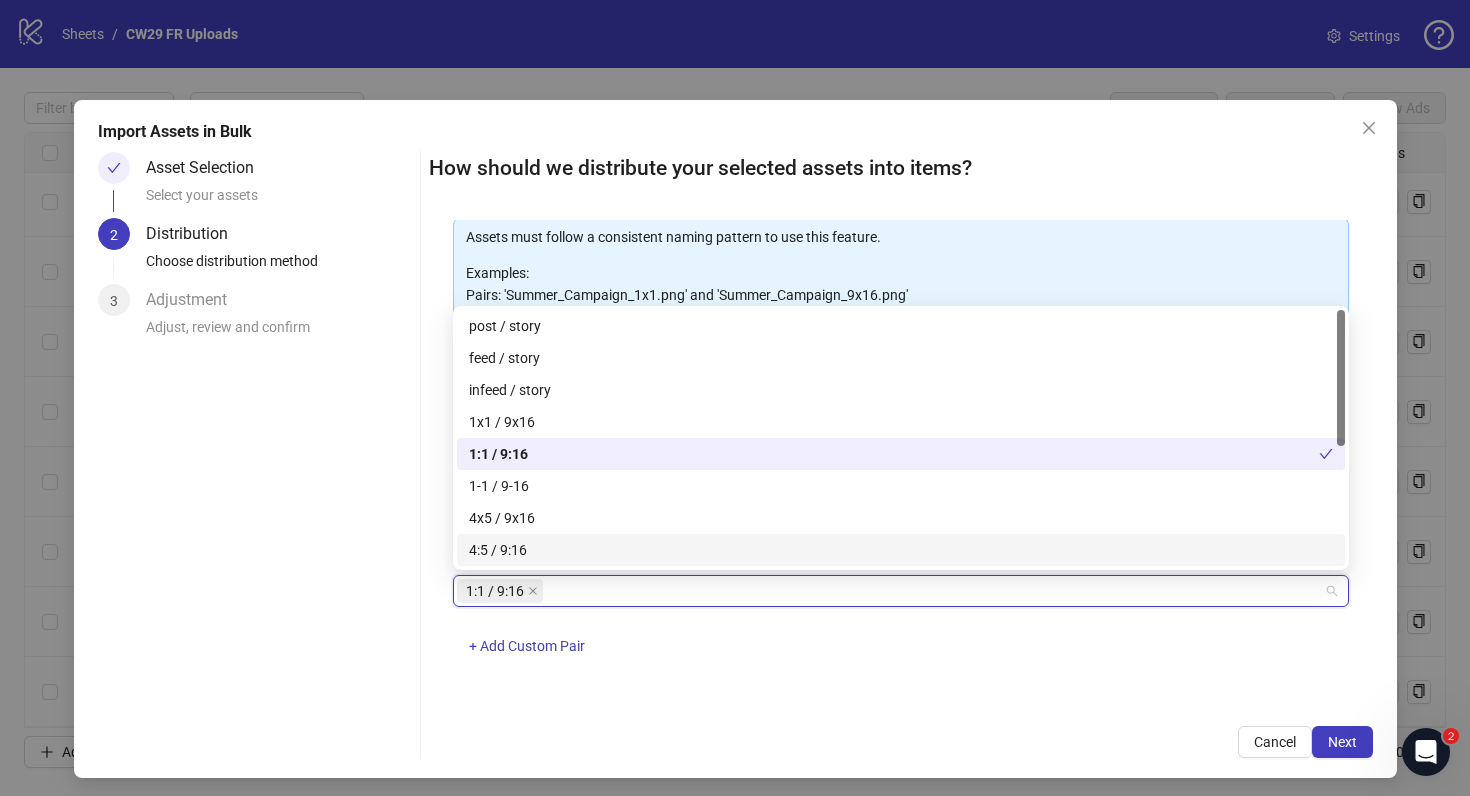 click on "1:1 / 9:16   + Add Custom Pair" at bounding box center [901, 627] 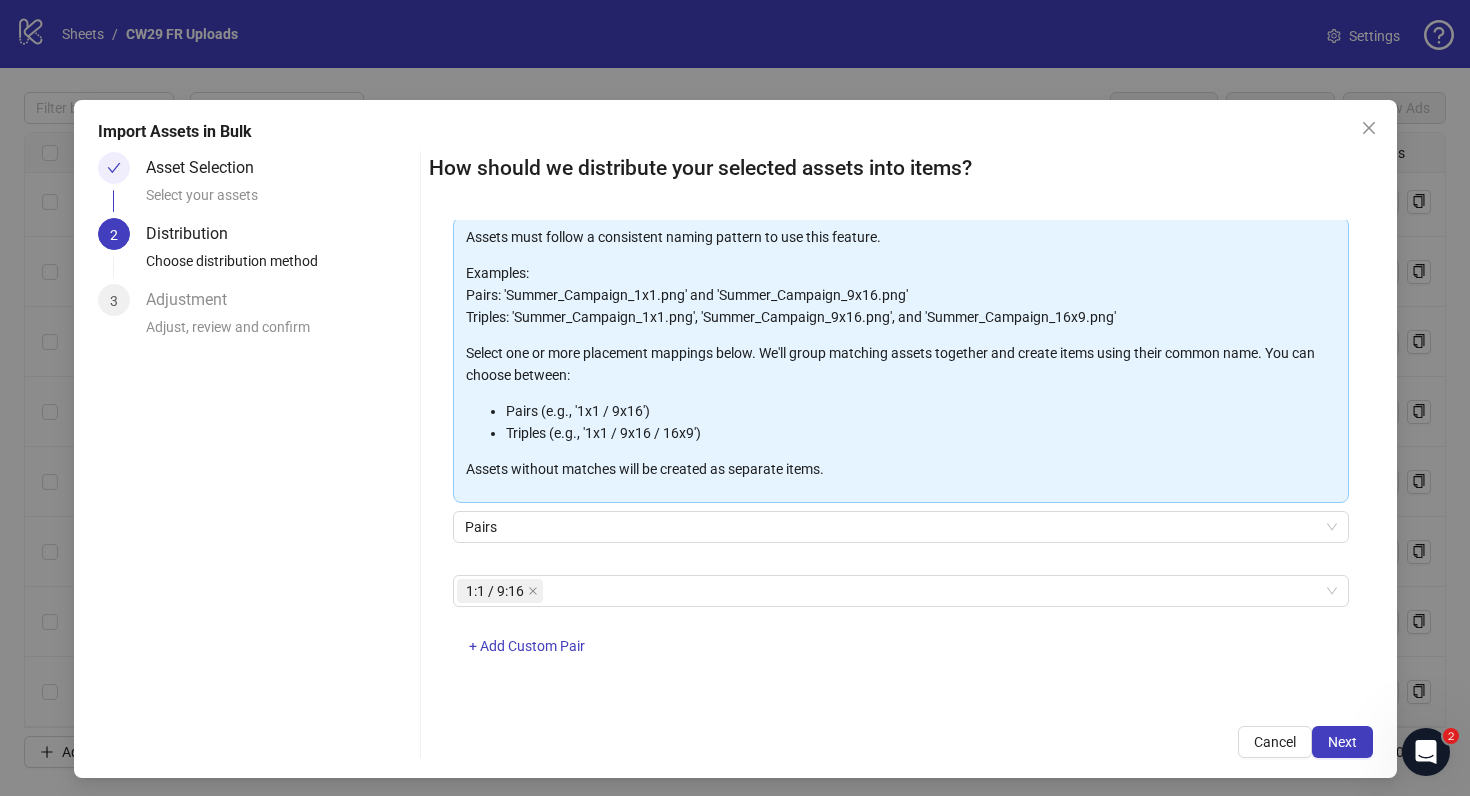 scroll, scrollTop: 6, scrollLeft: 0, axis: vertical 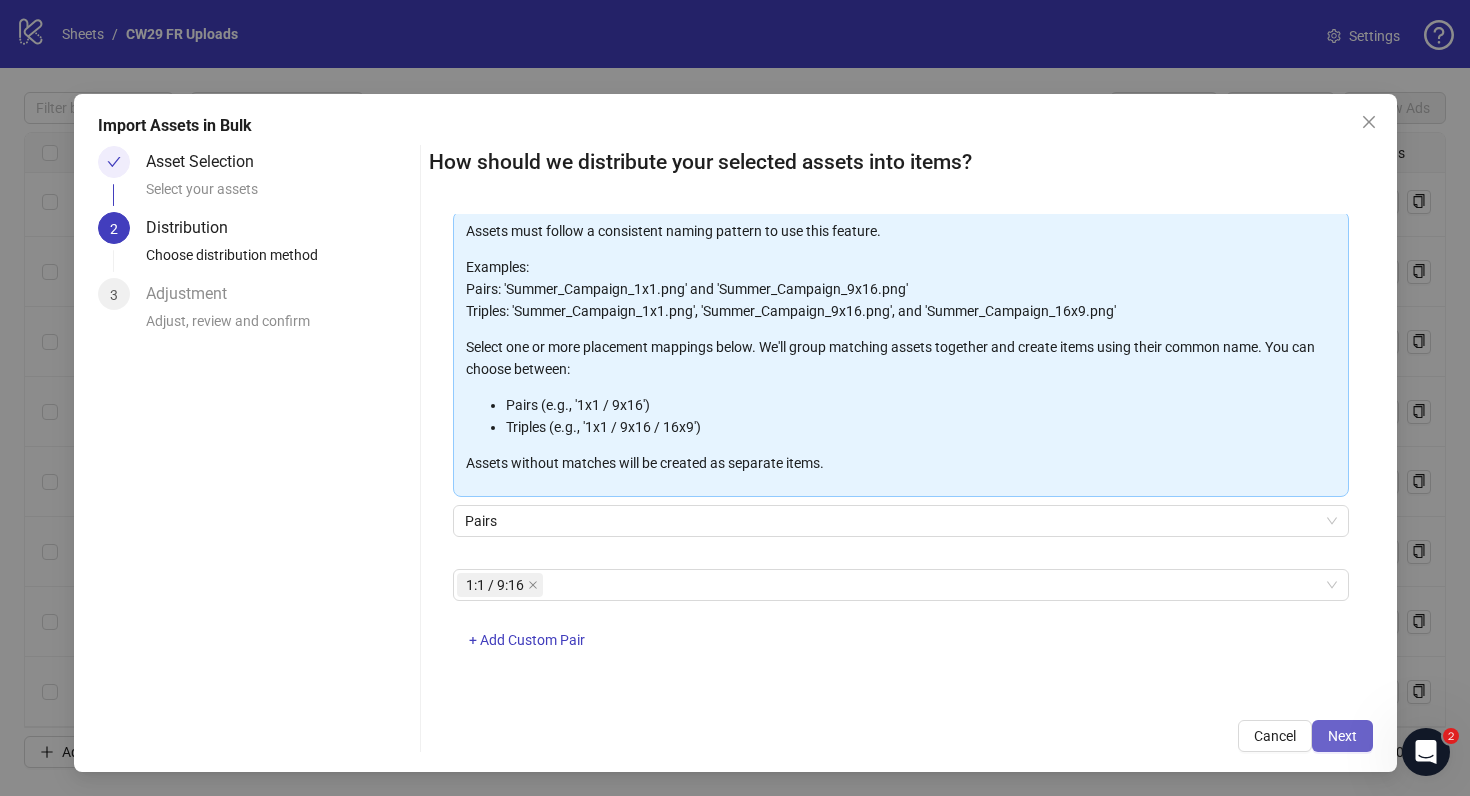click on "Next" at bounding box center (1342, 736) 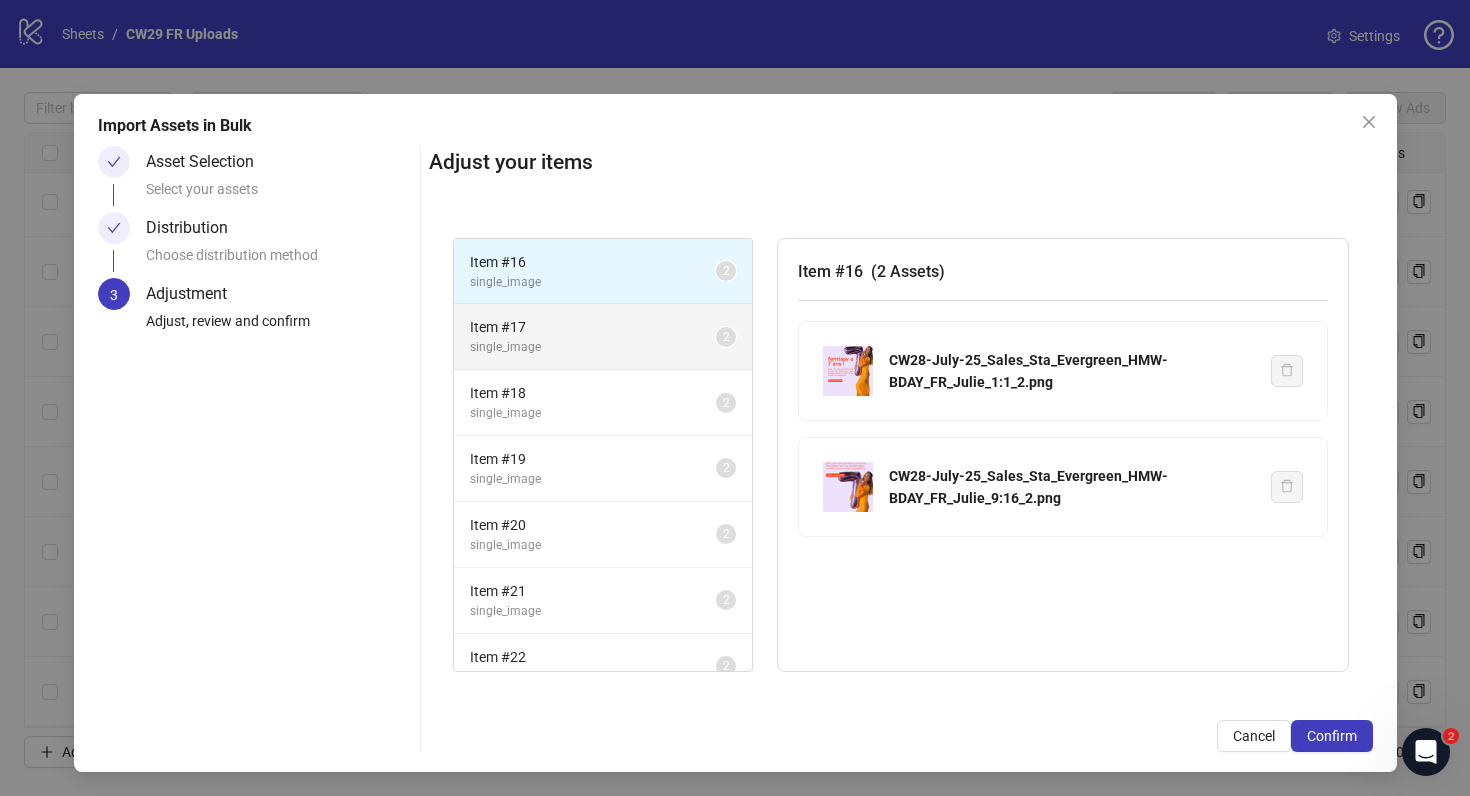 click on "Item # 17" at bounding box center (593, 327) 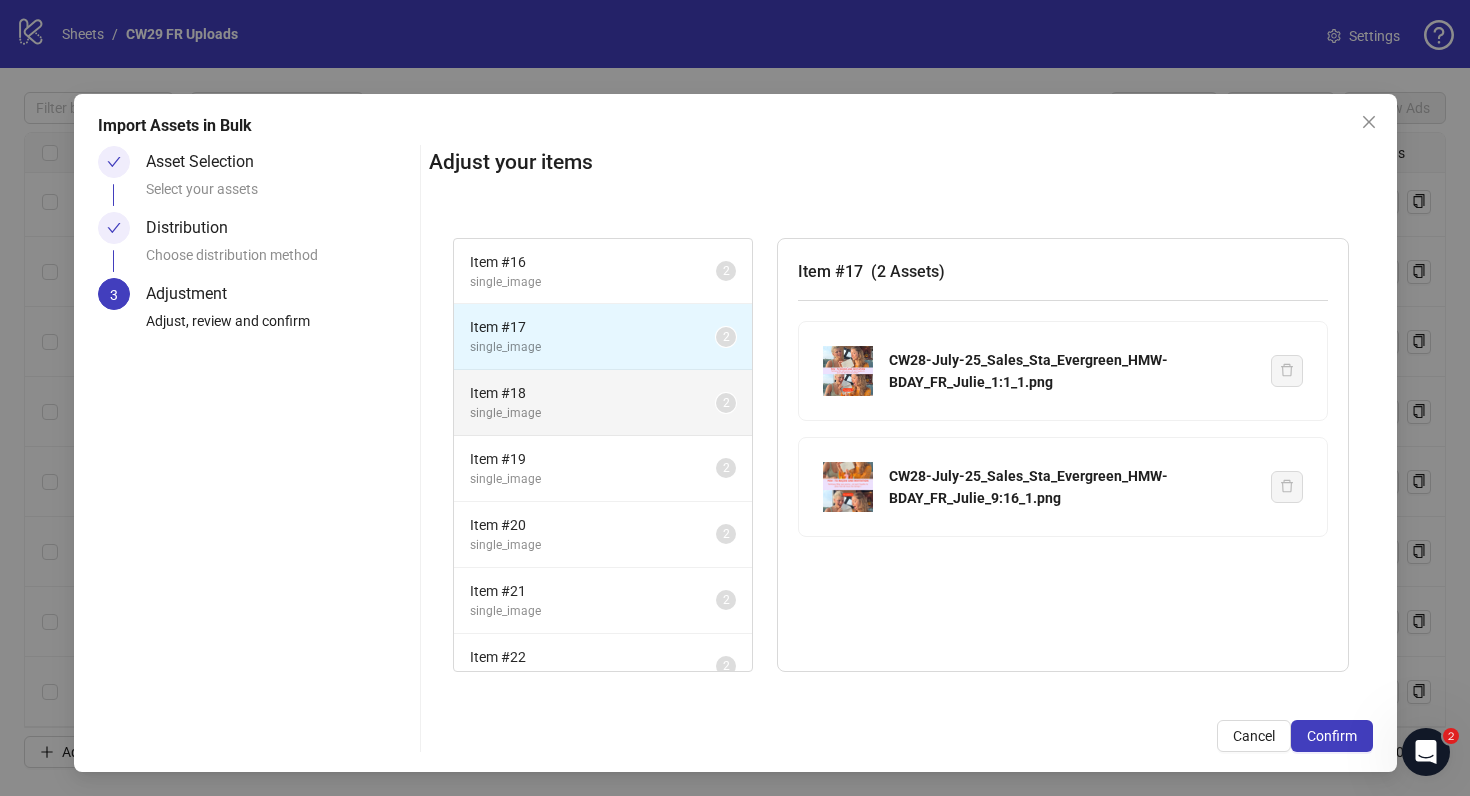 click on "Item # 18" at bounding box center [593, 393] 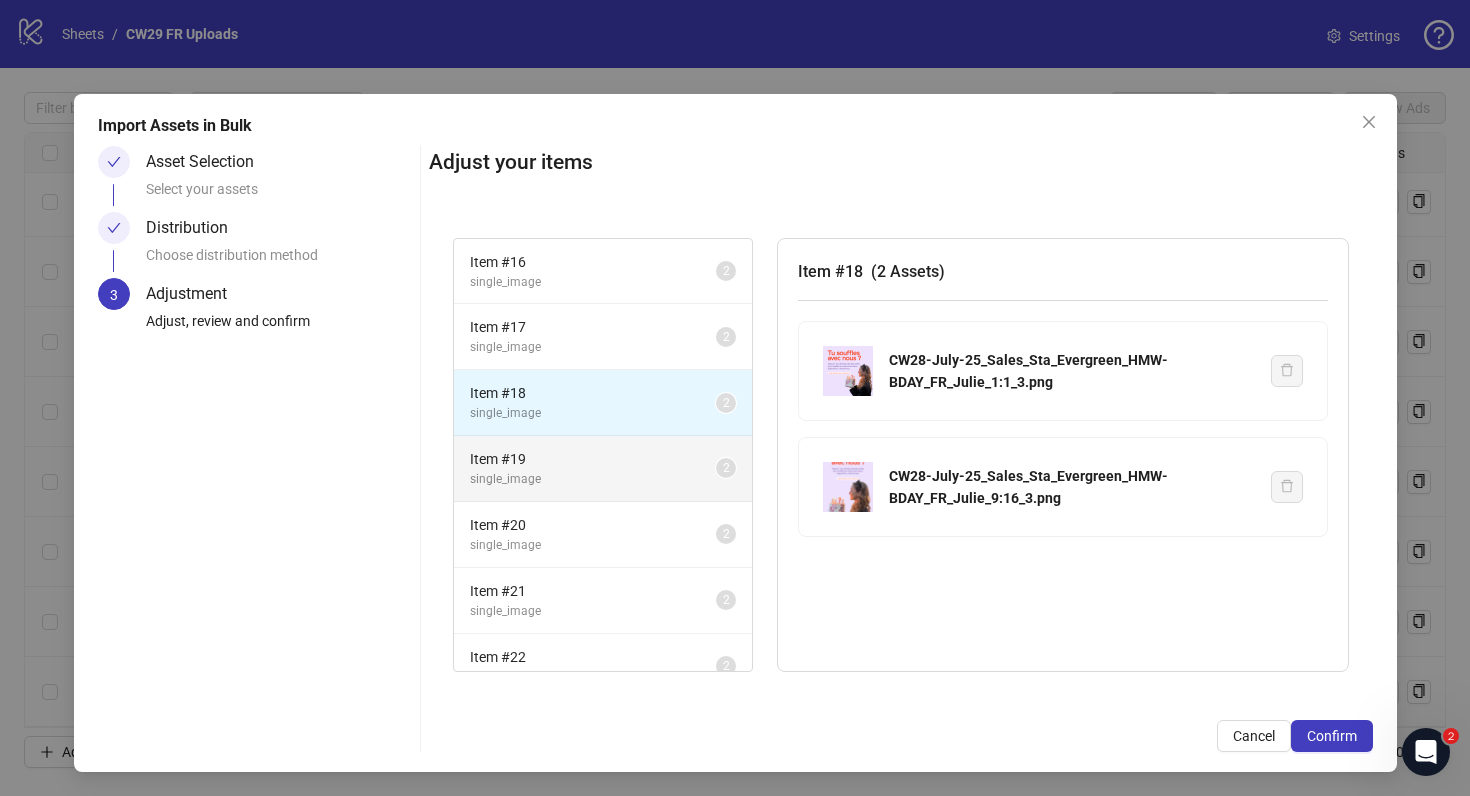 click on "Item # 19" at bounding box center (593, 459) 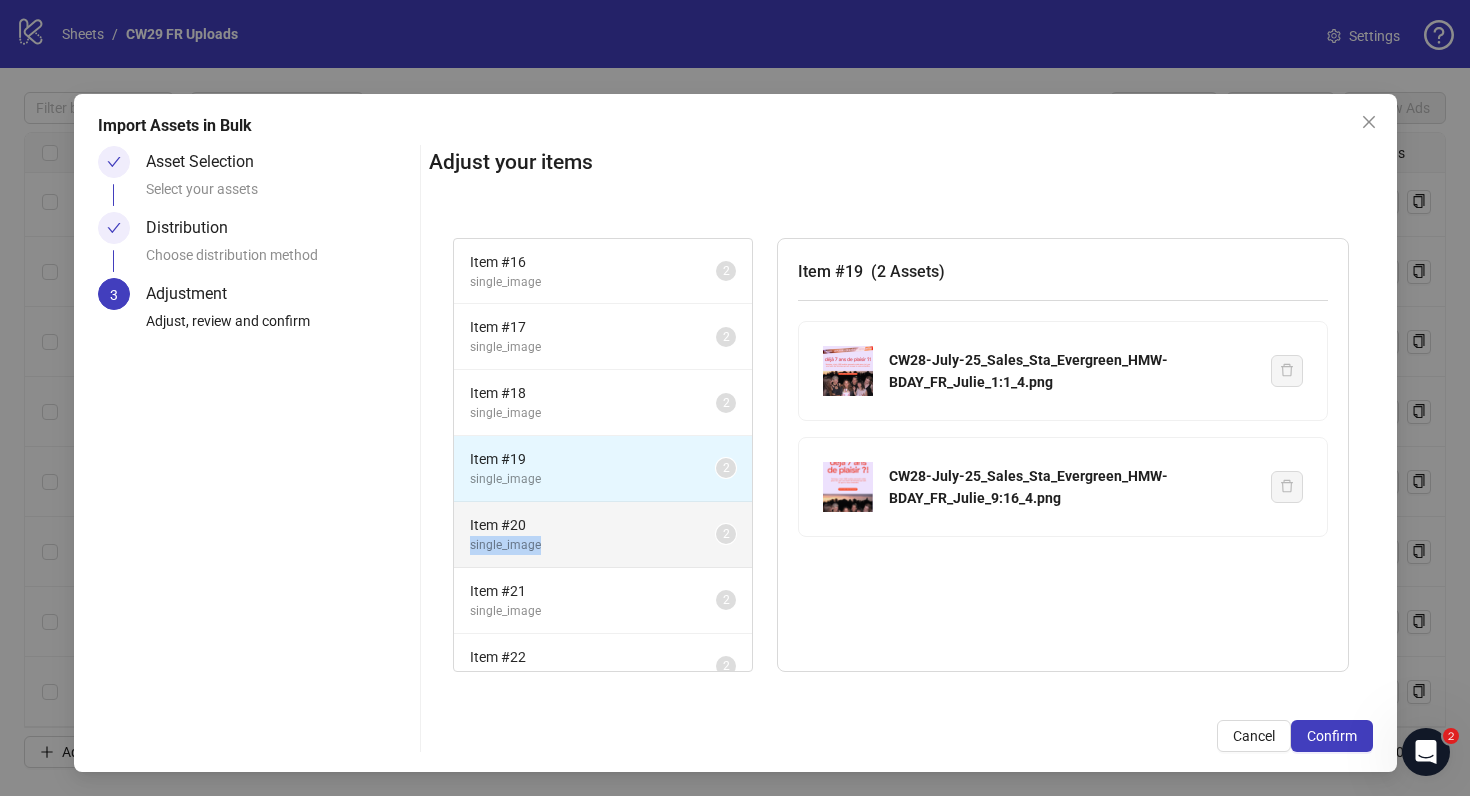 click on "single_image" at bounding box center (593, 545) 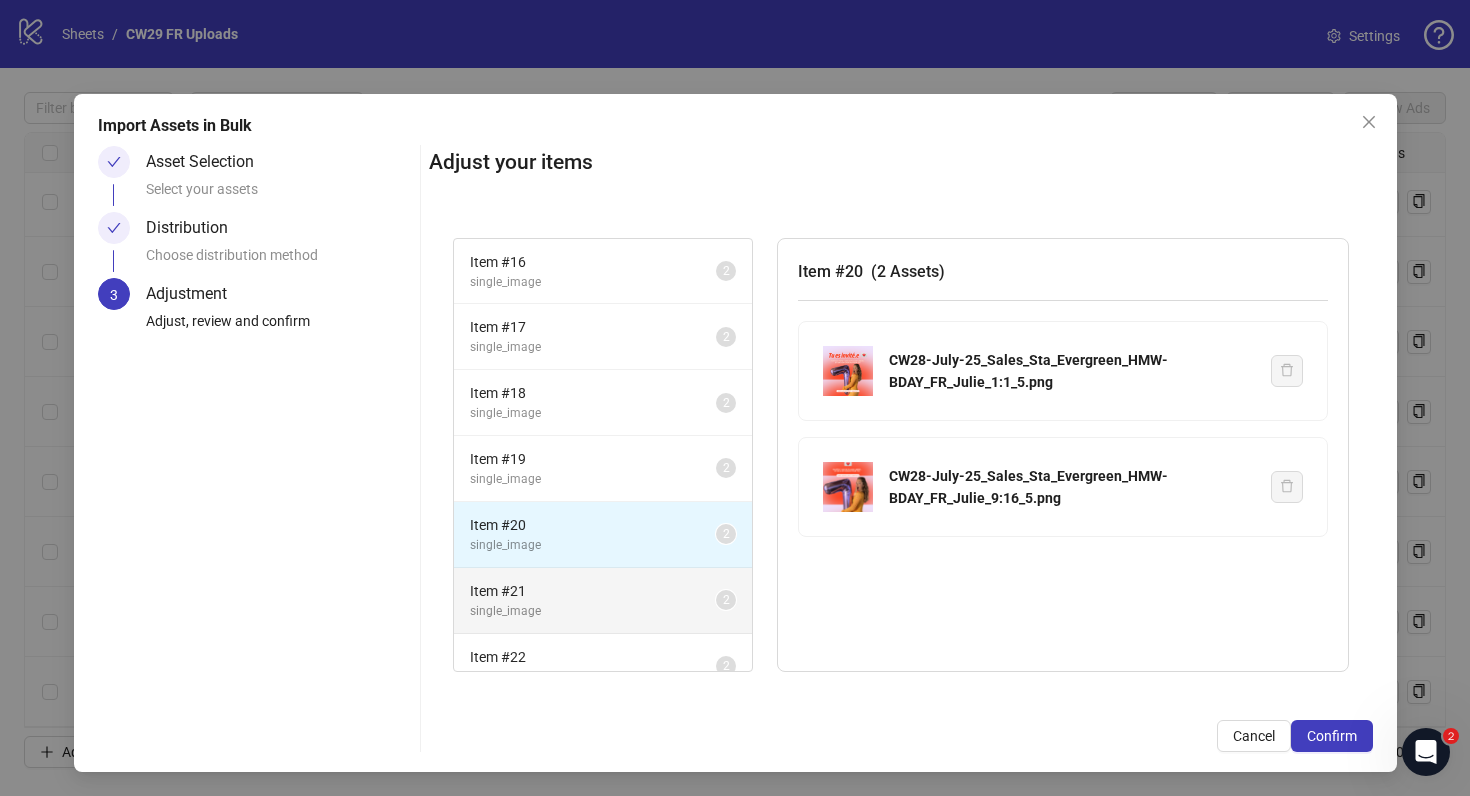 click on "single_image" at bounding box center (593, 611) 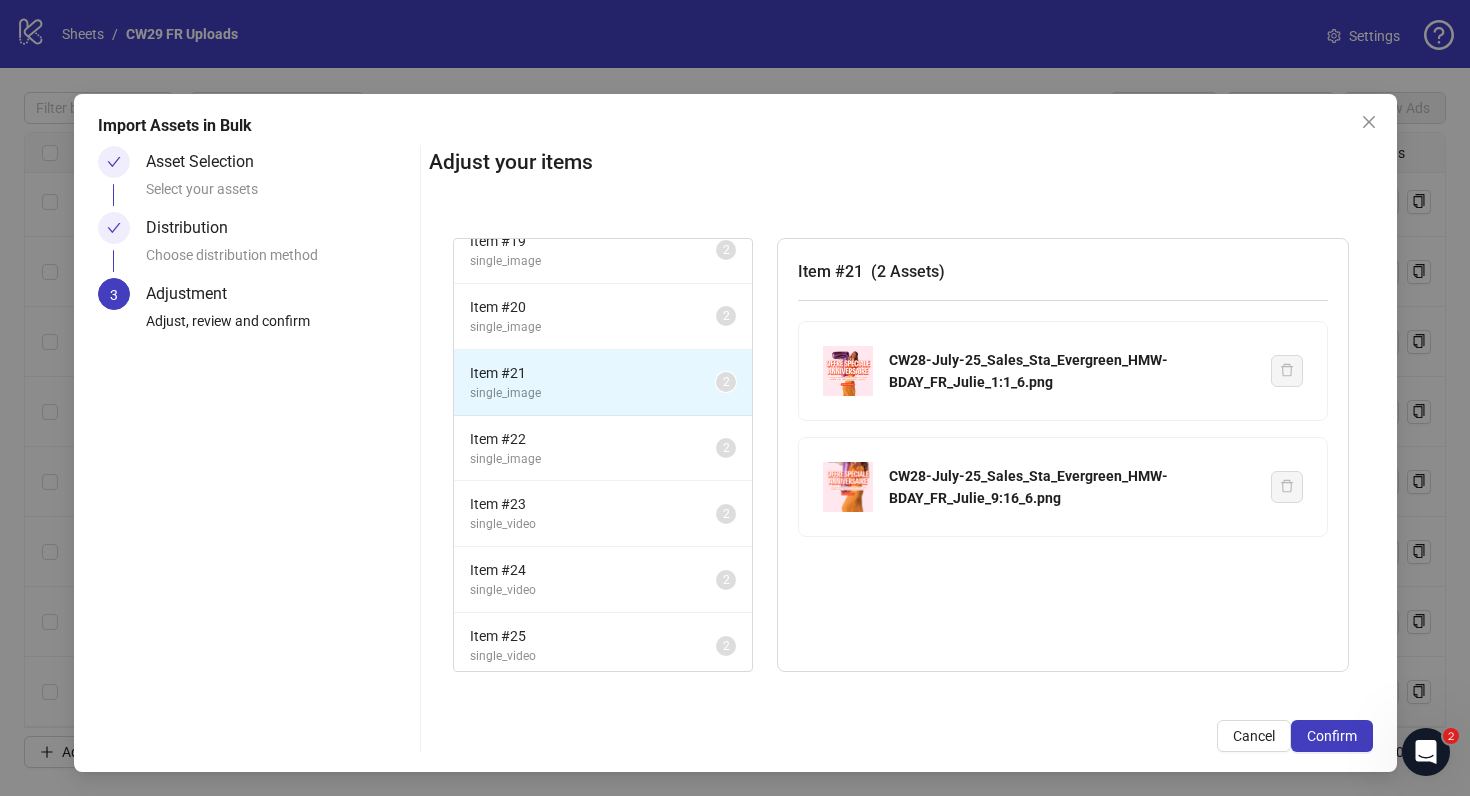 scroll, scrollTop: 224, scrollLeft: 0, axis: vertical 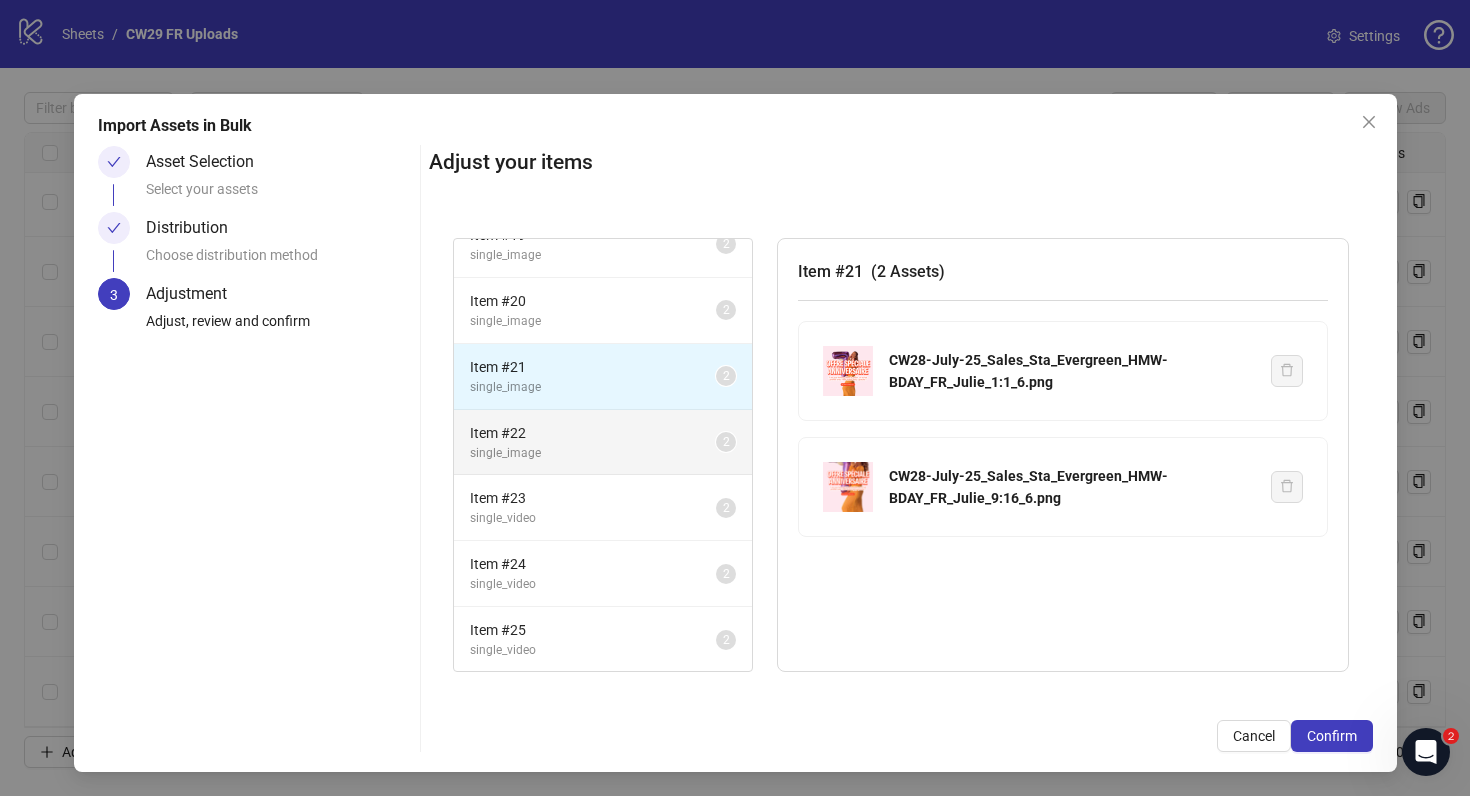 click on "Item # 22" at bounding box center (593, 433) 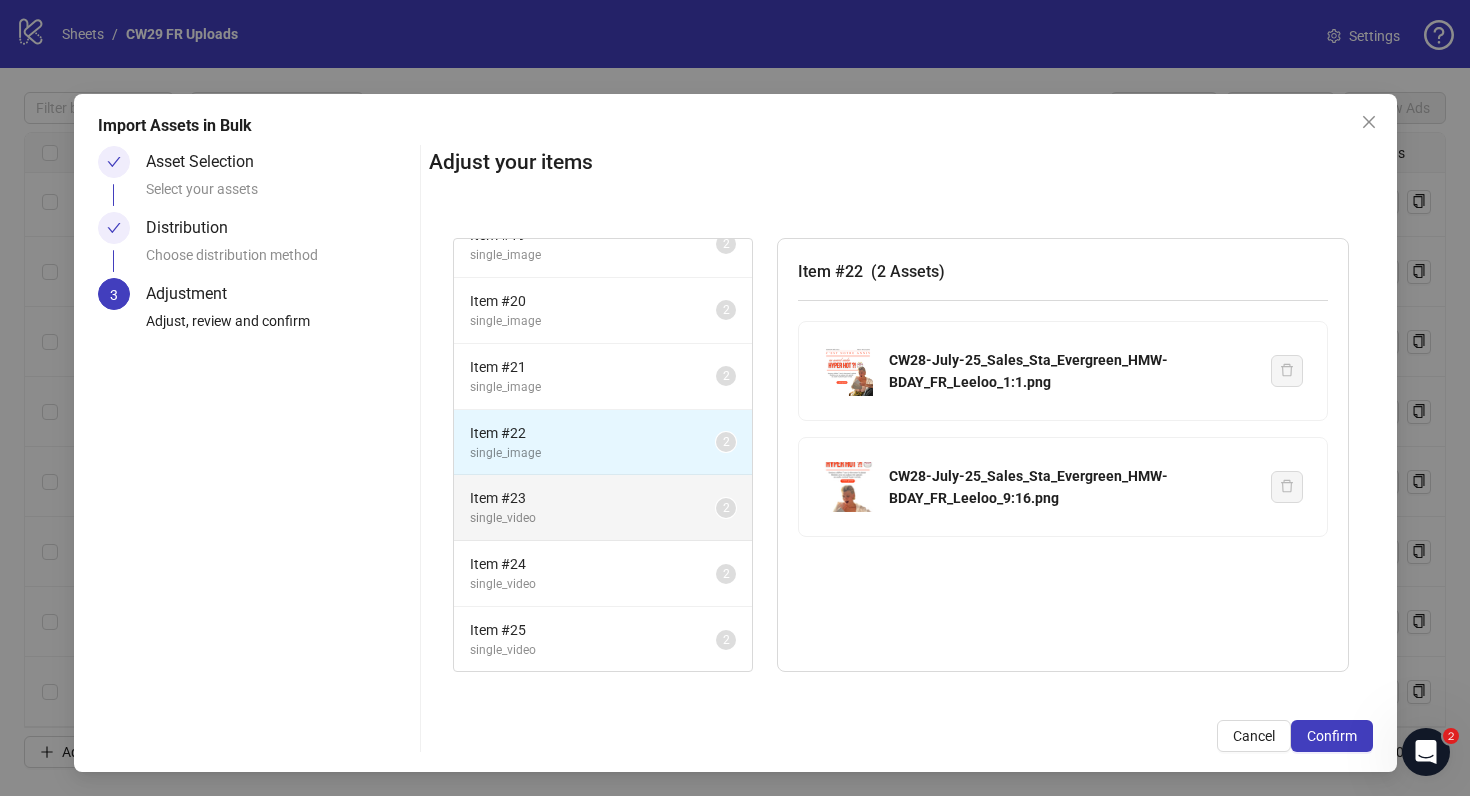click on "Item # 23" at bounding box center [593, 498] 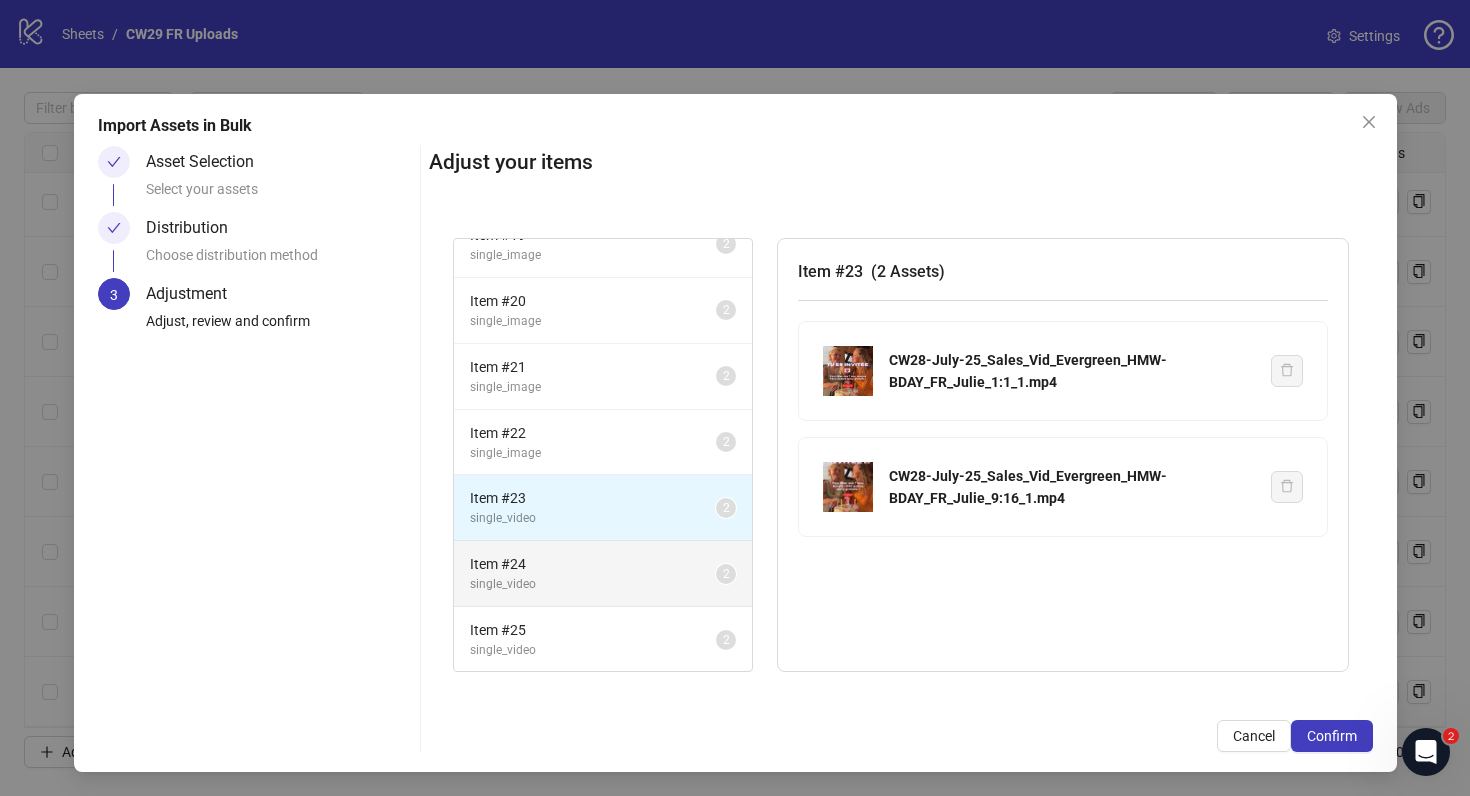 click on "Item # 24" at bounding box center (593, 564) 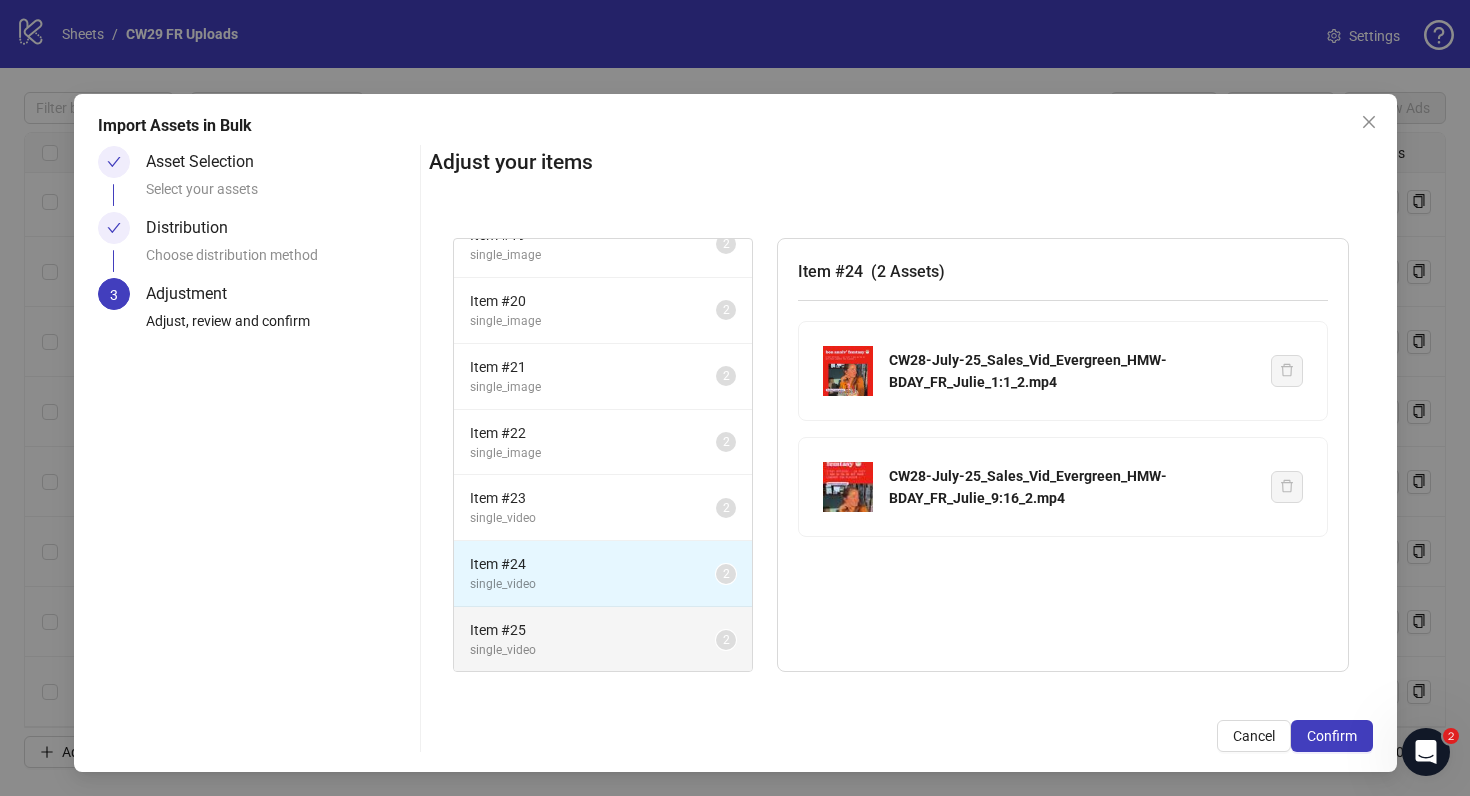 click on "single_video" at bounding box center (593, 650) 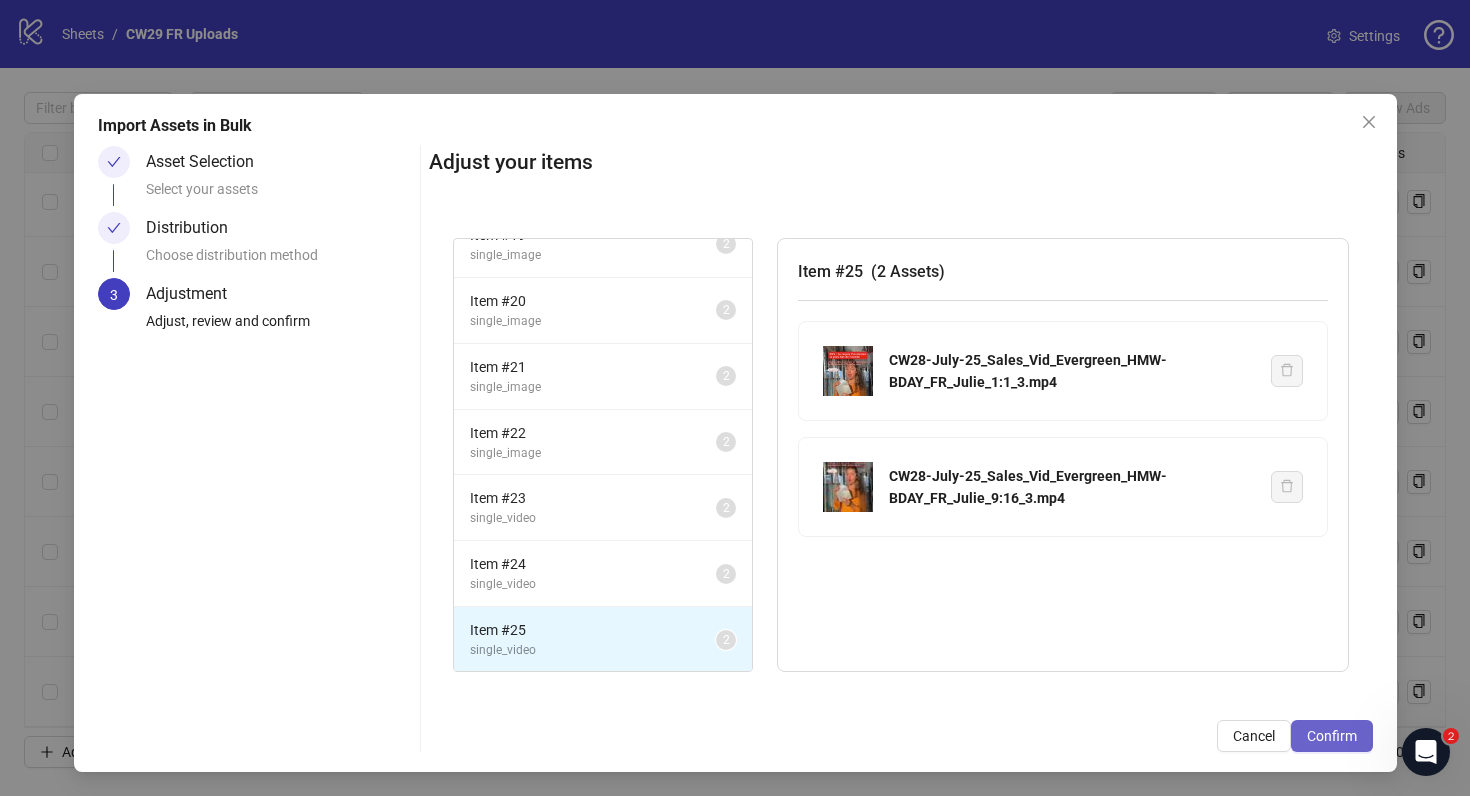 click on "Confirm" at bounding box center (1332, 736) 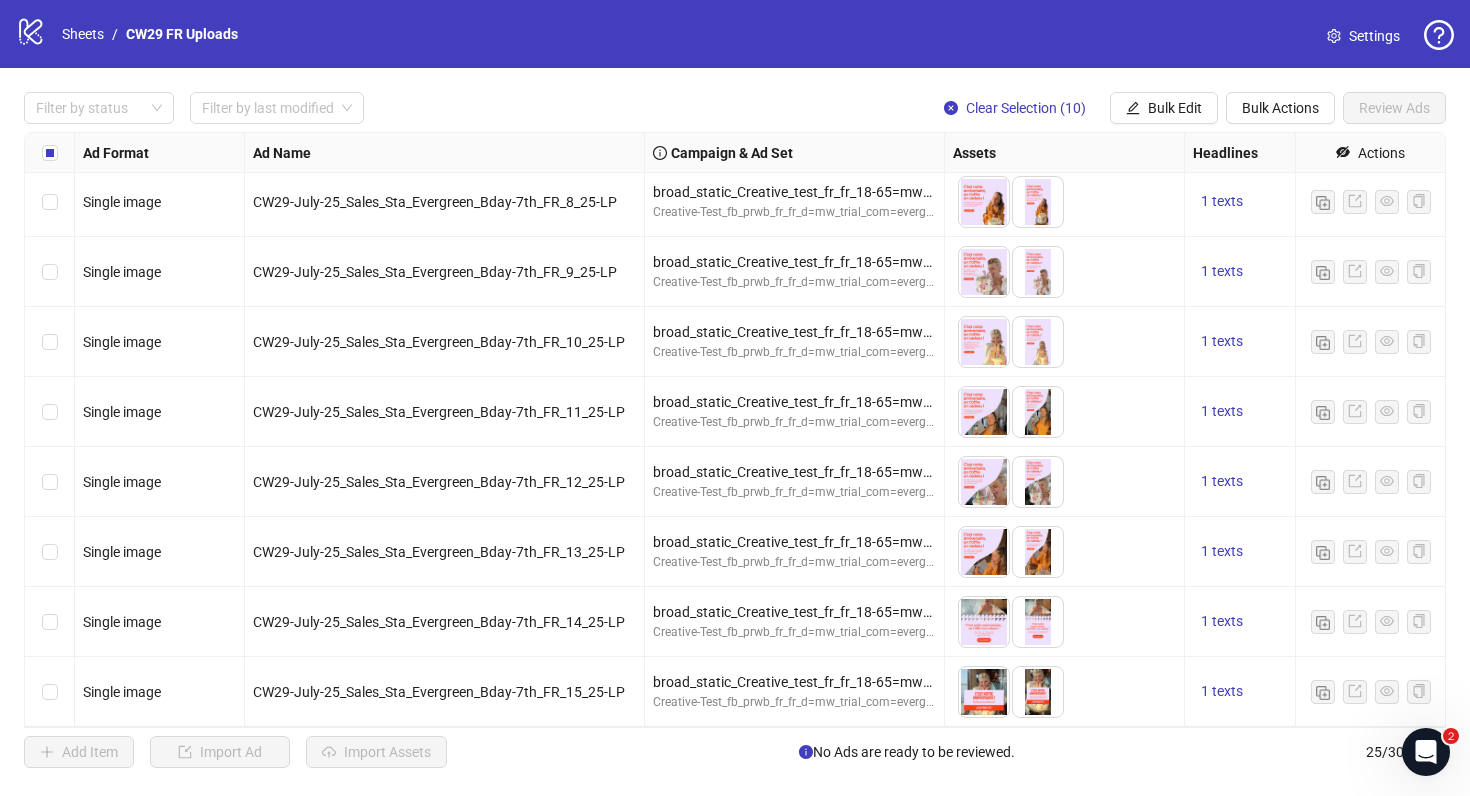 scroll, scrollTop: 700, scrollLeft: 0, axis: vertical 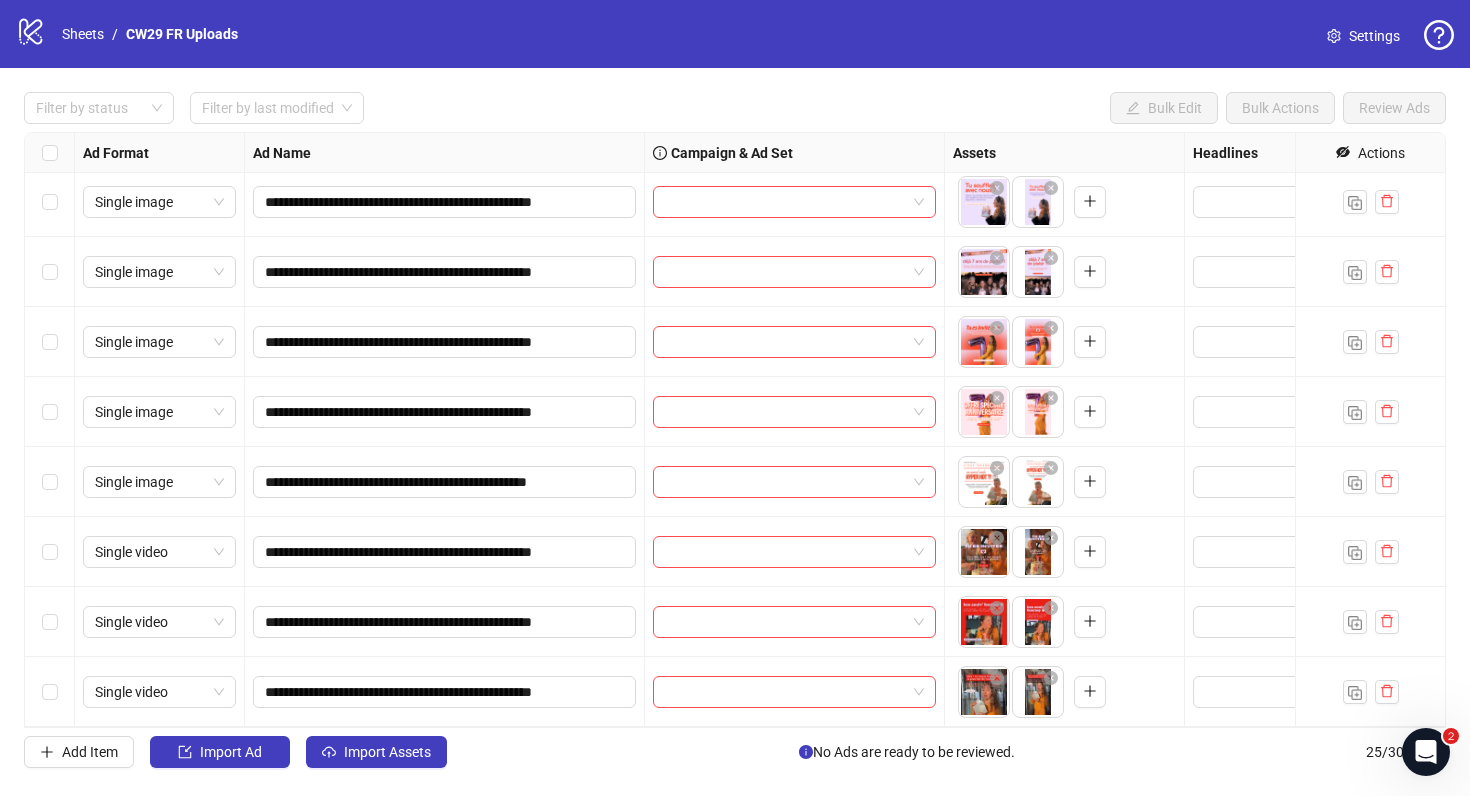 click on "**********" at bounding box center [735, 430] 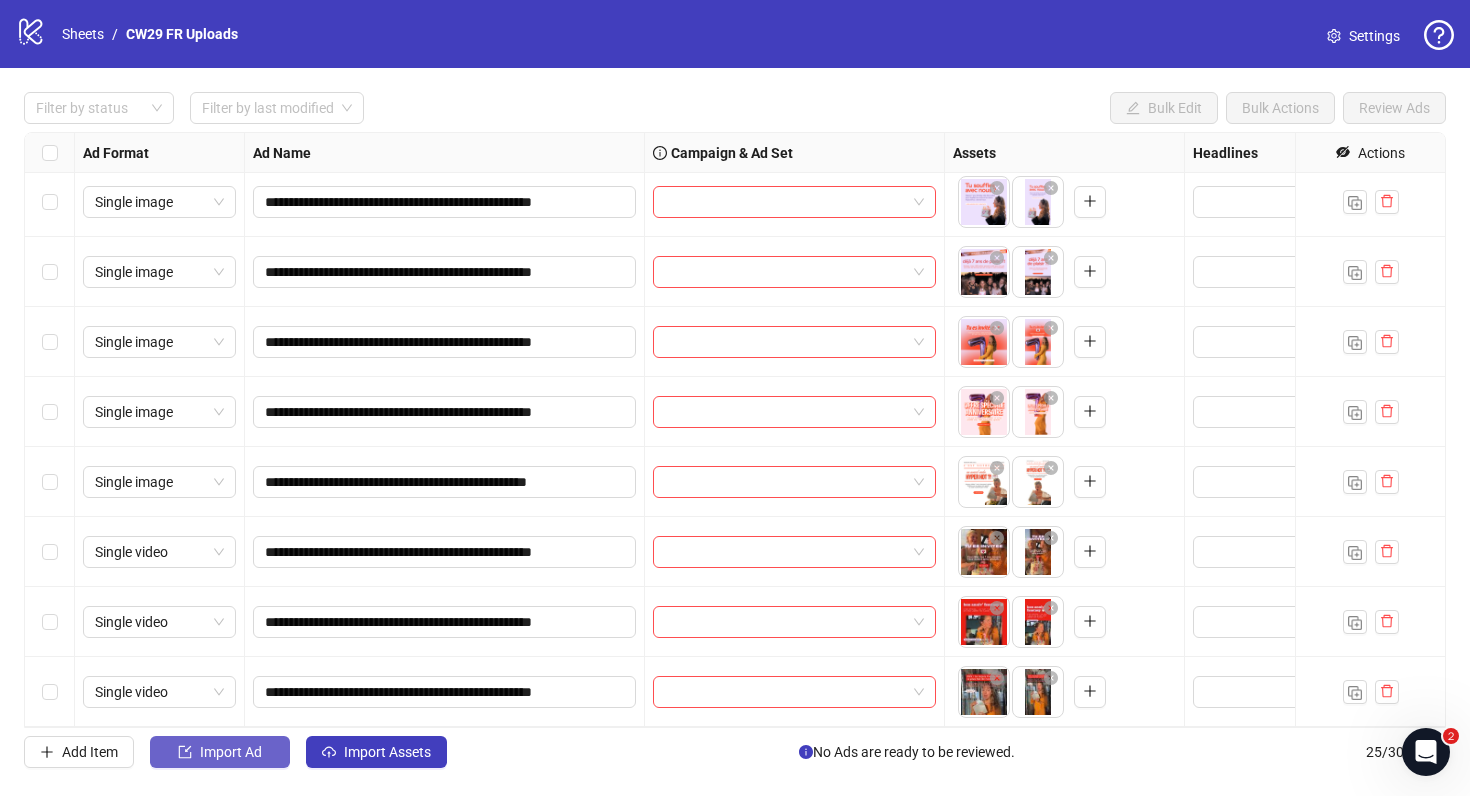 click on "Import Ad" at bounding box center [231, 752] 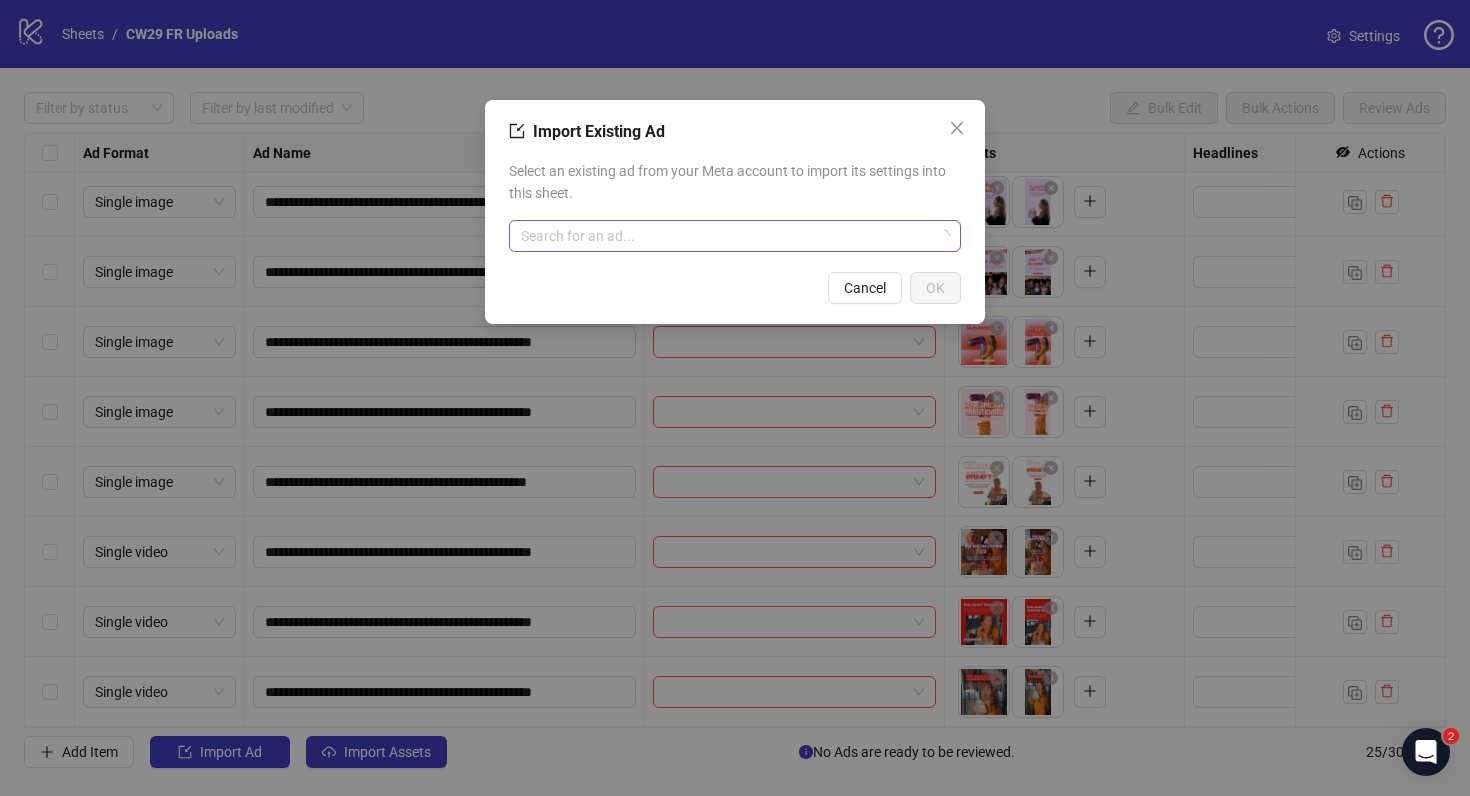 click at bounding box center (726, 236) 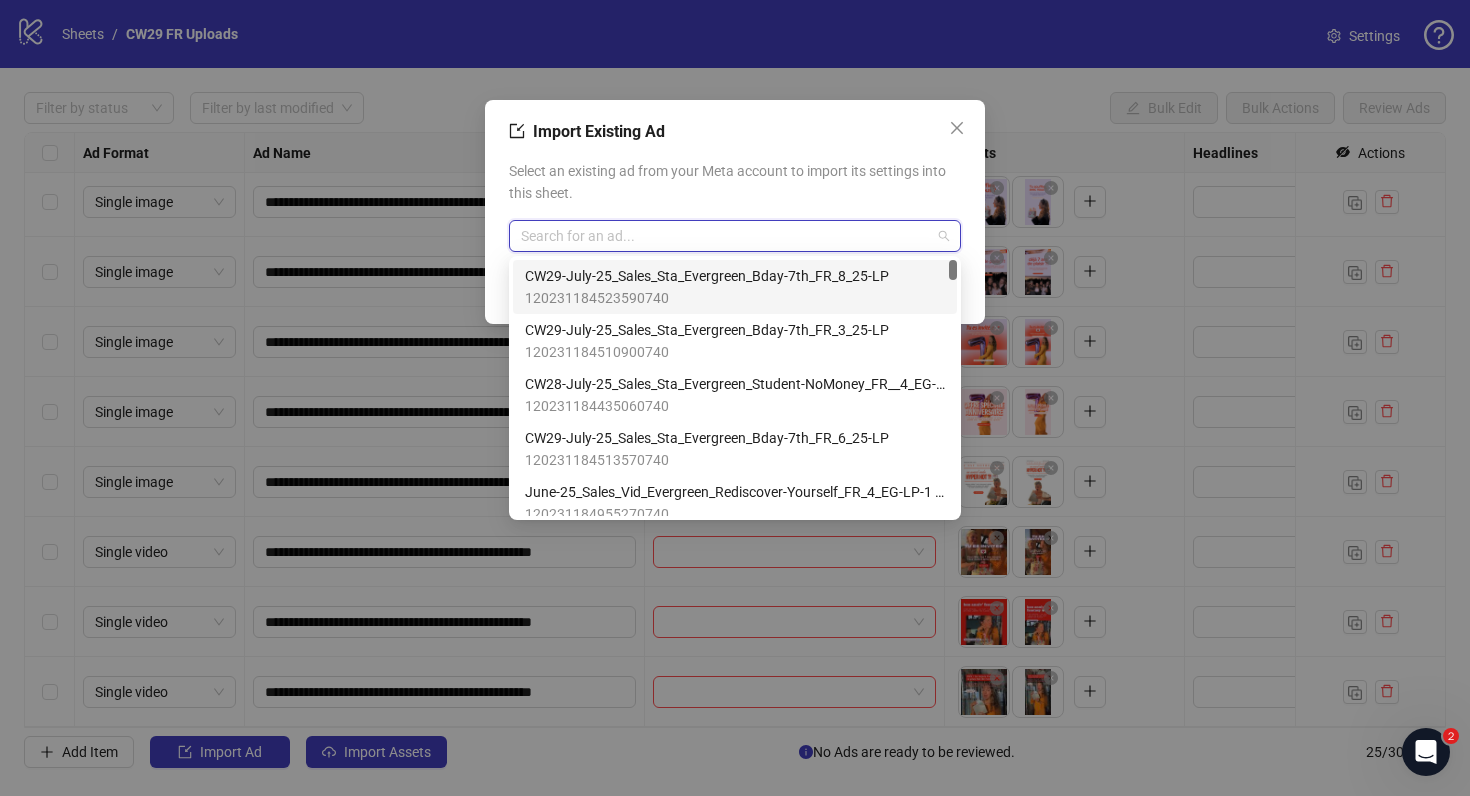 click on "120231184523590740" at bounding box center [707, 298] 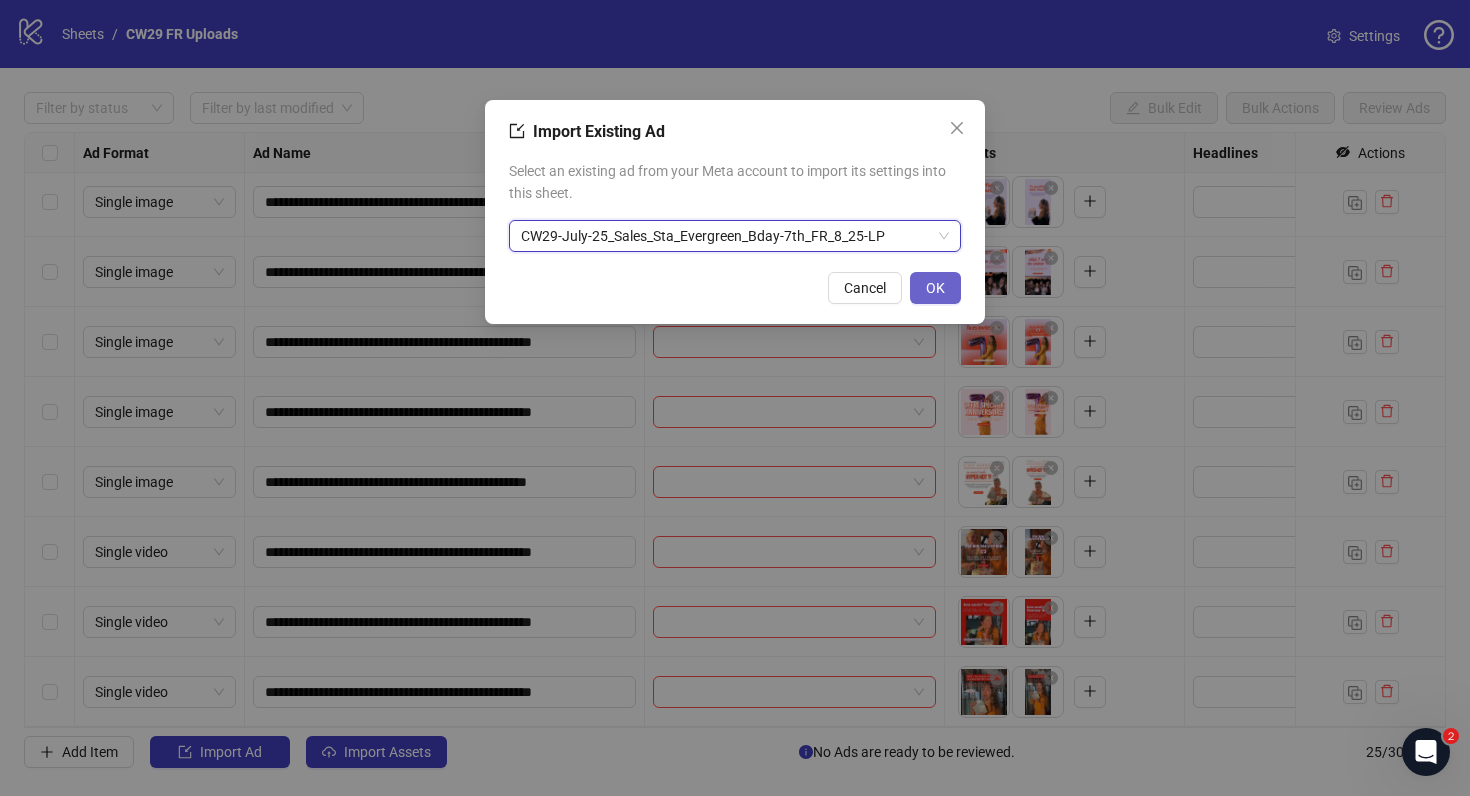 click on "OK" at bounding box center (935, 288) 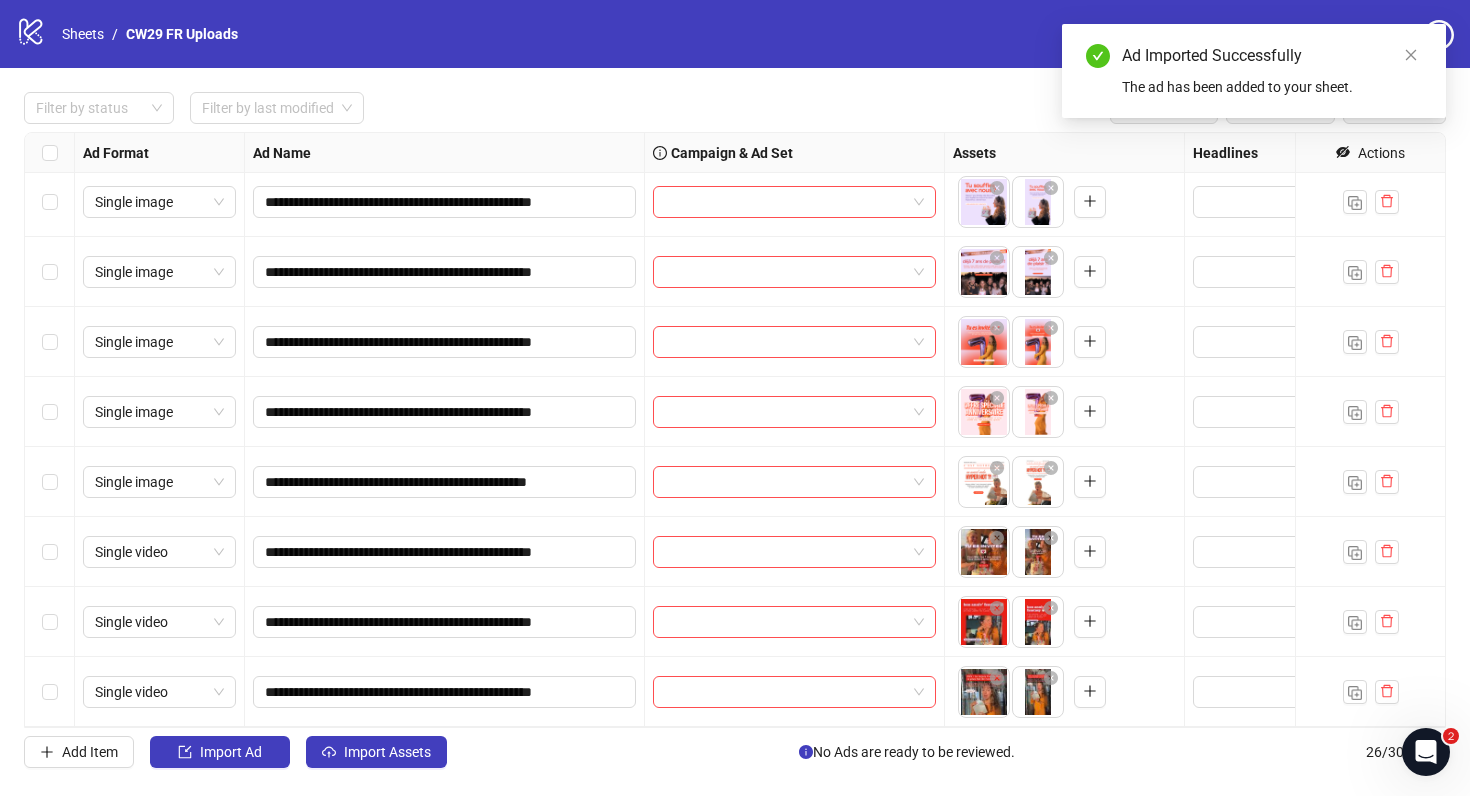 click on "Ad Imported Successfully The ad has been added to your sheet." at bounding box center [1254, 71] 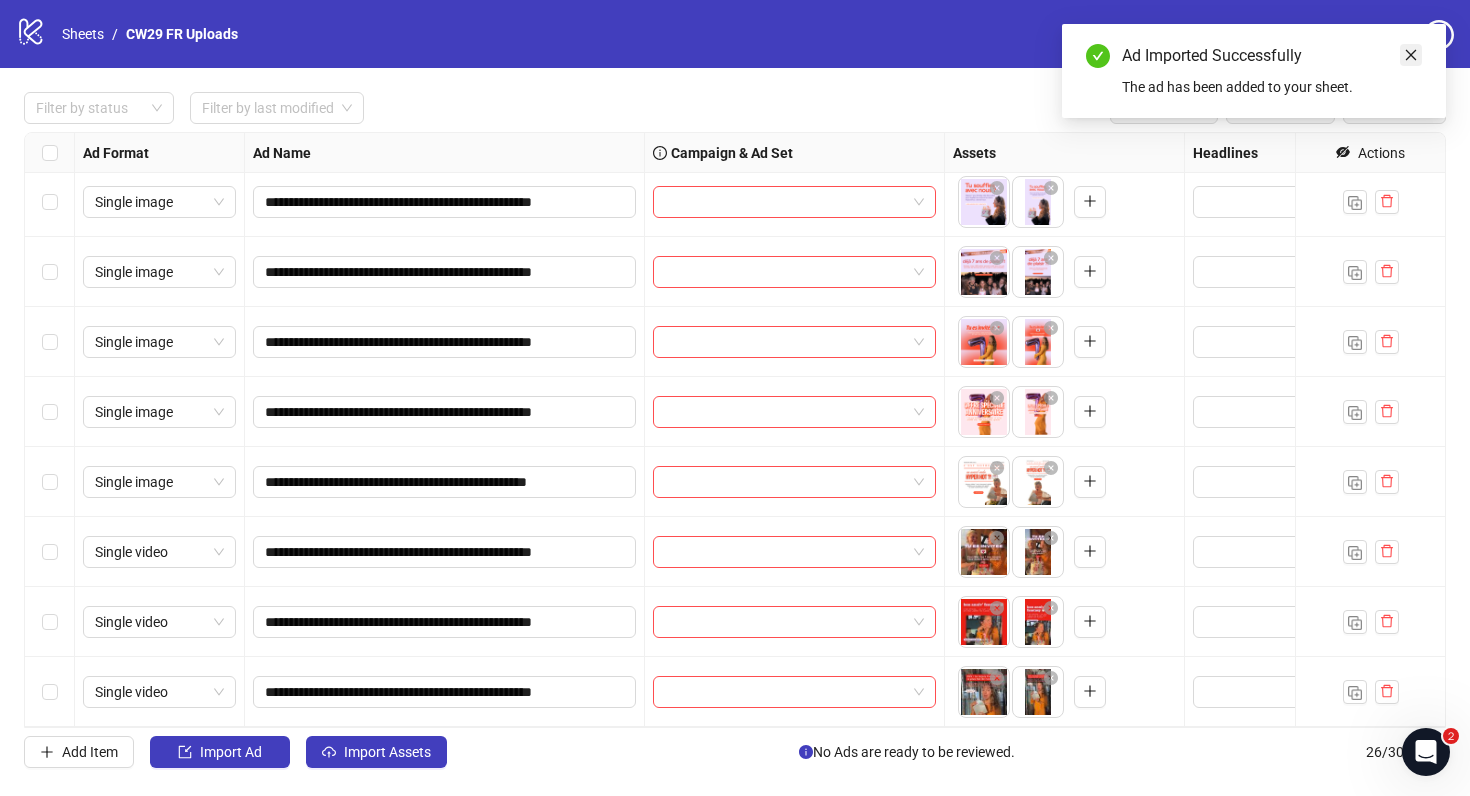 click 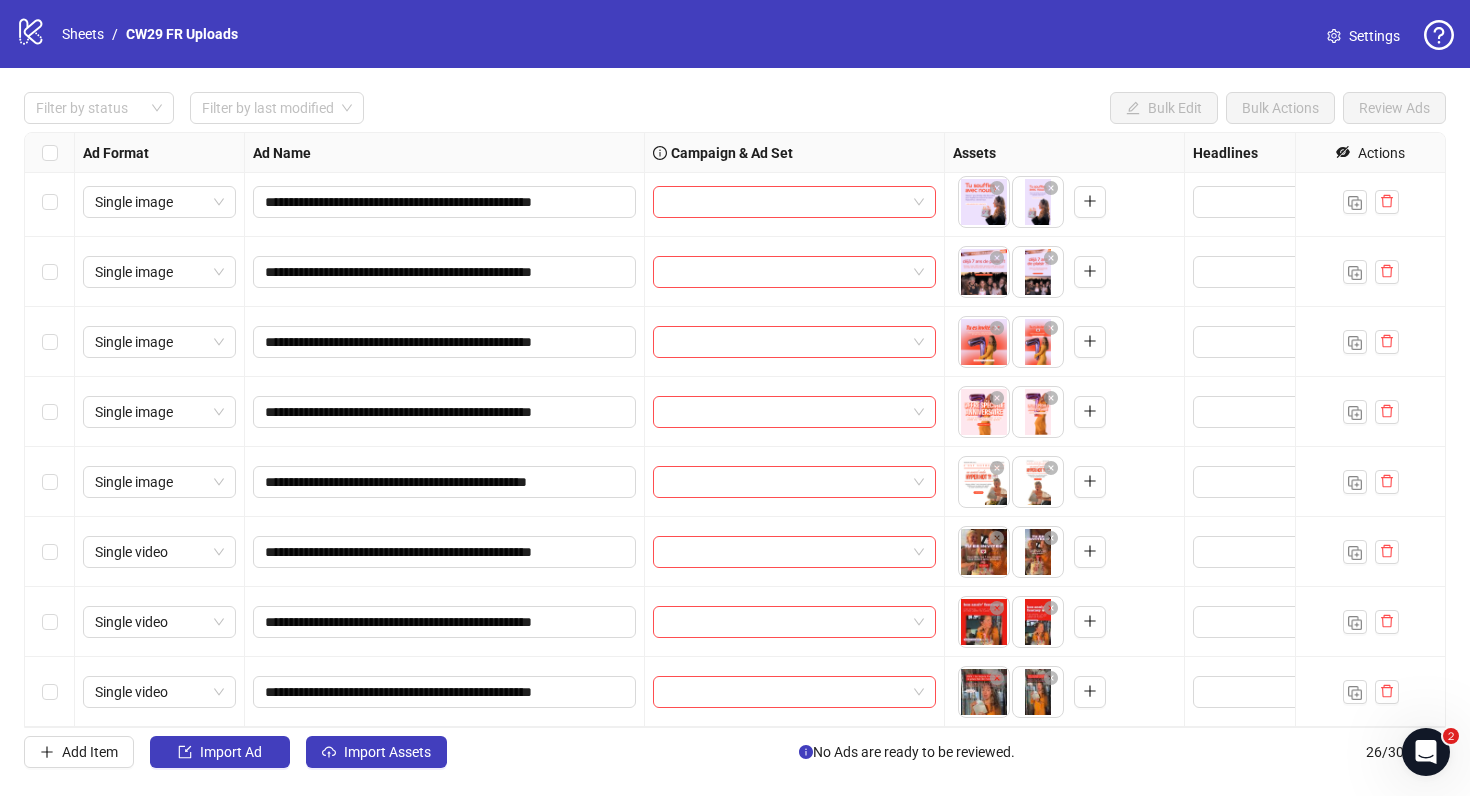 scroll, scrollTop: 1266, scrollLeft: 0, axis: vertical 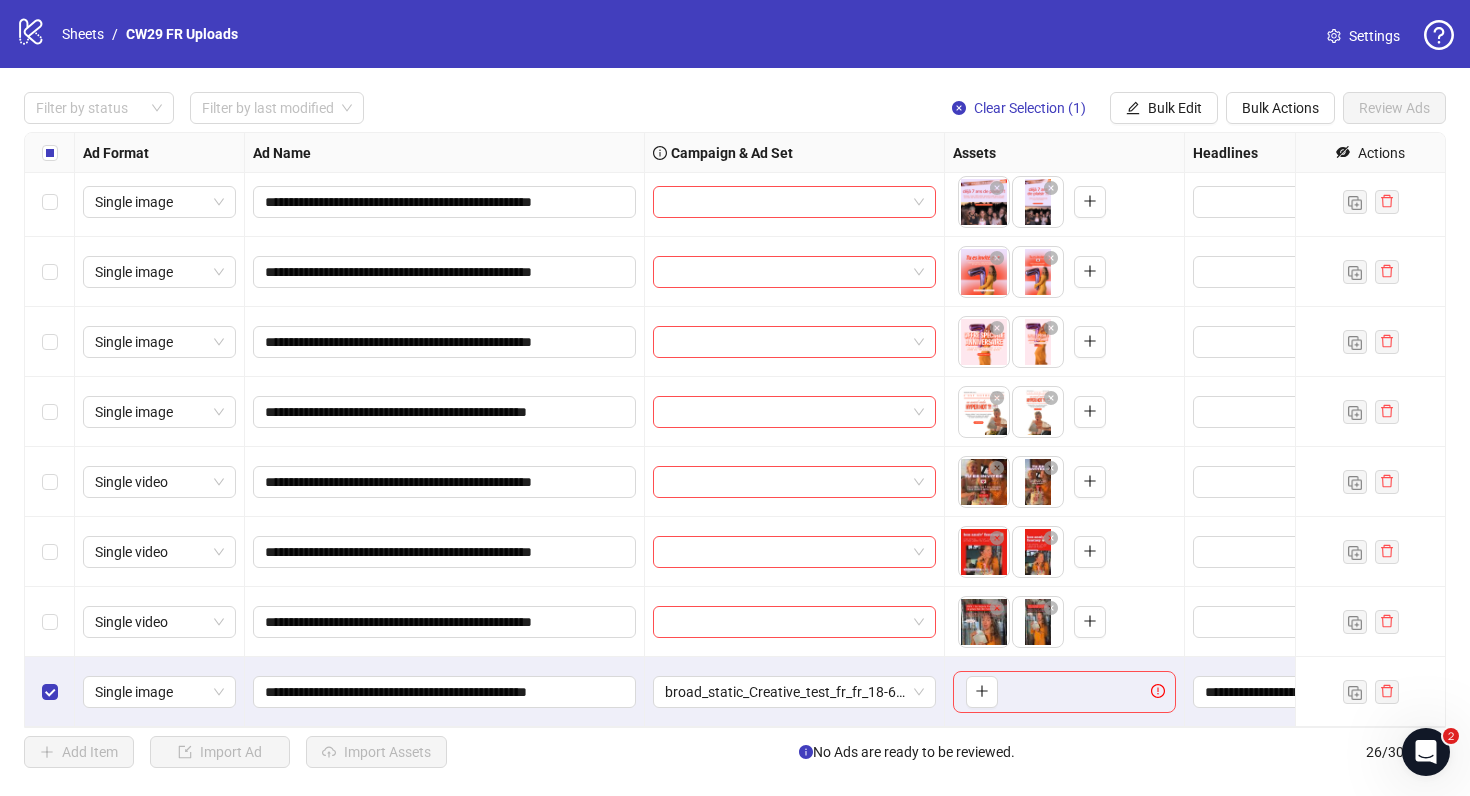 click at bounding box center (50, 622) 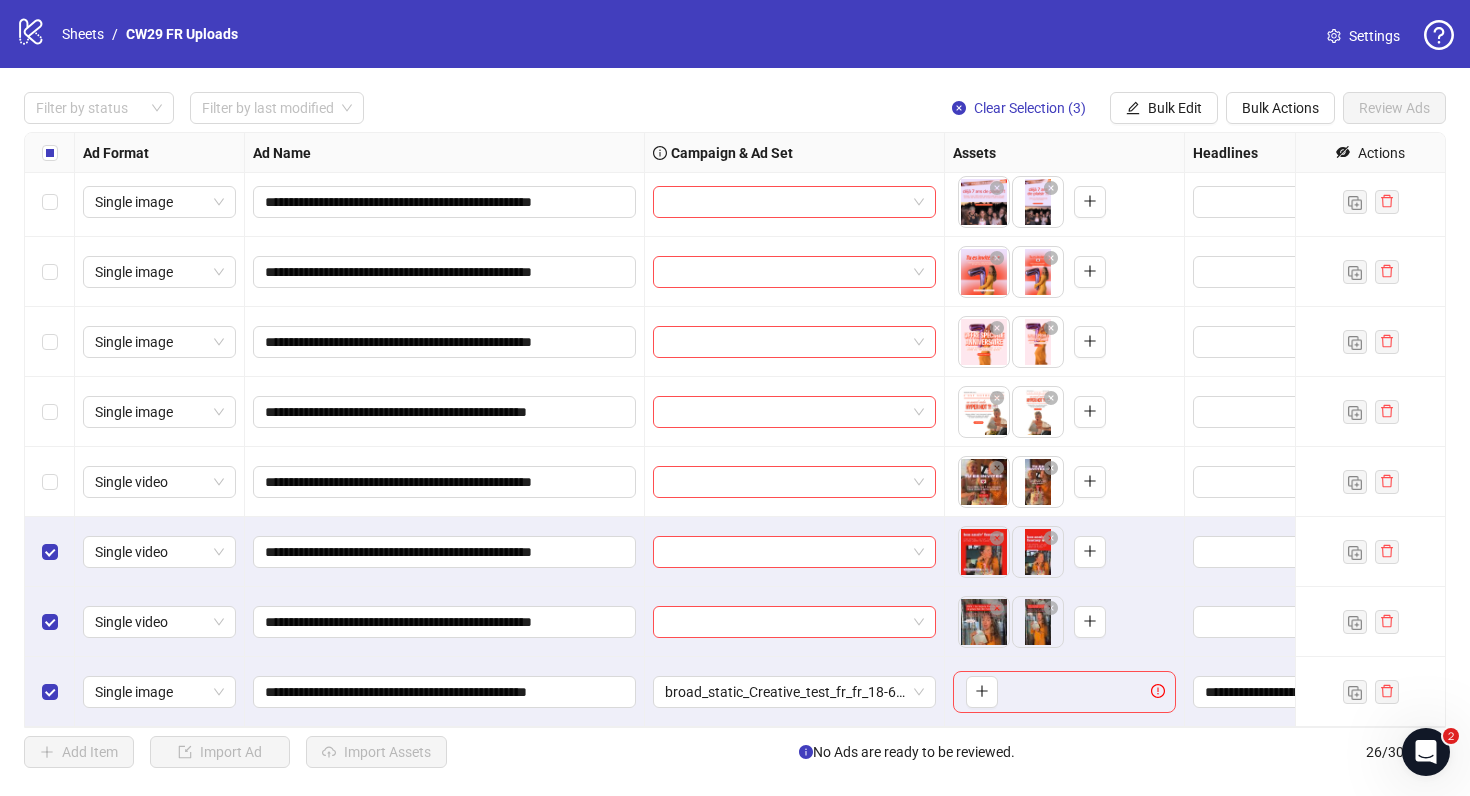 click at bounding box center [50, 482] 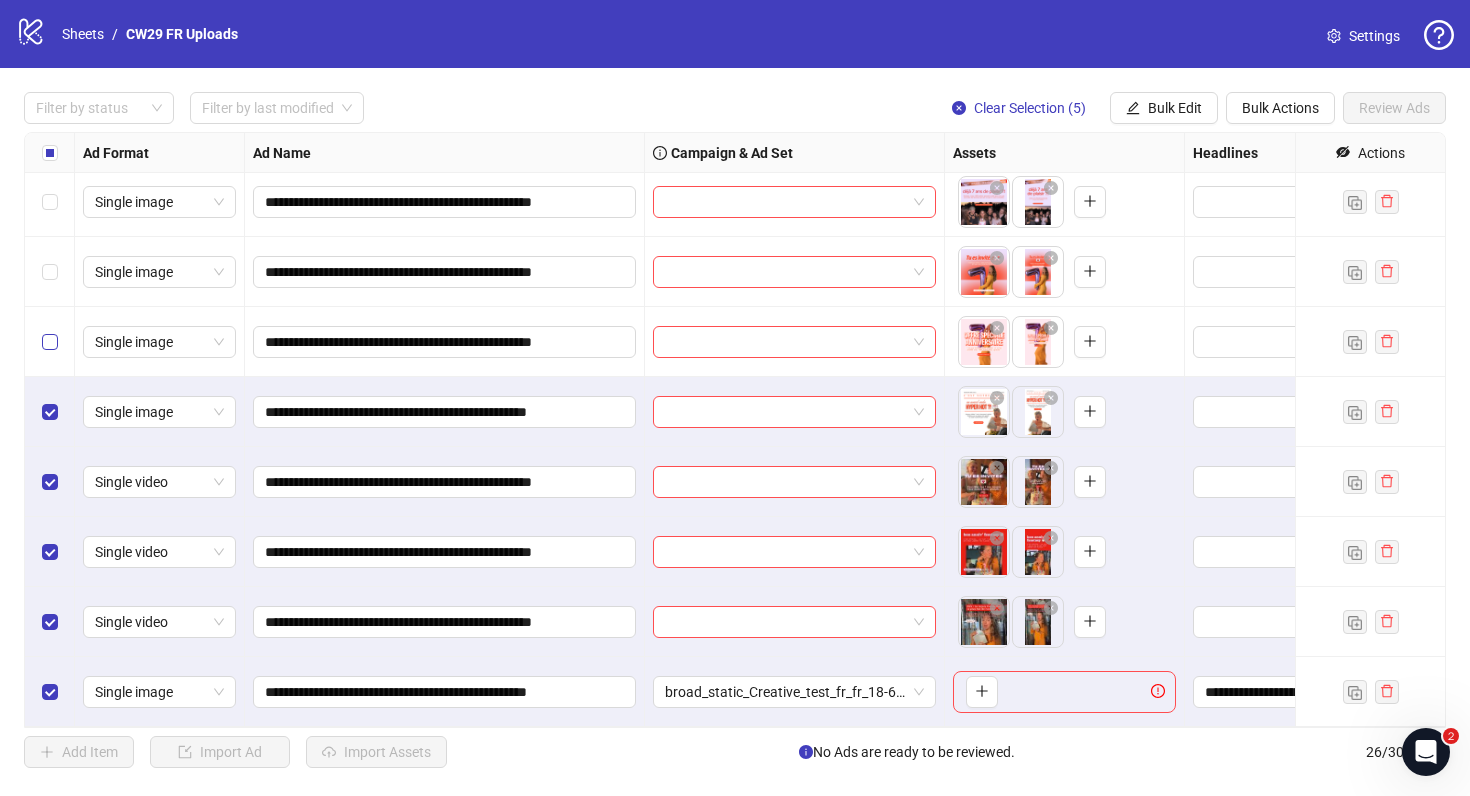 click at bounding box center (50, 342) 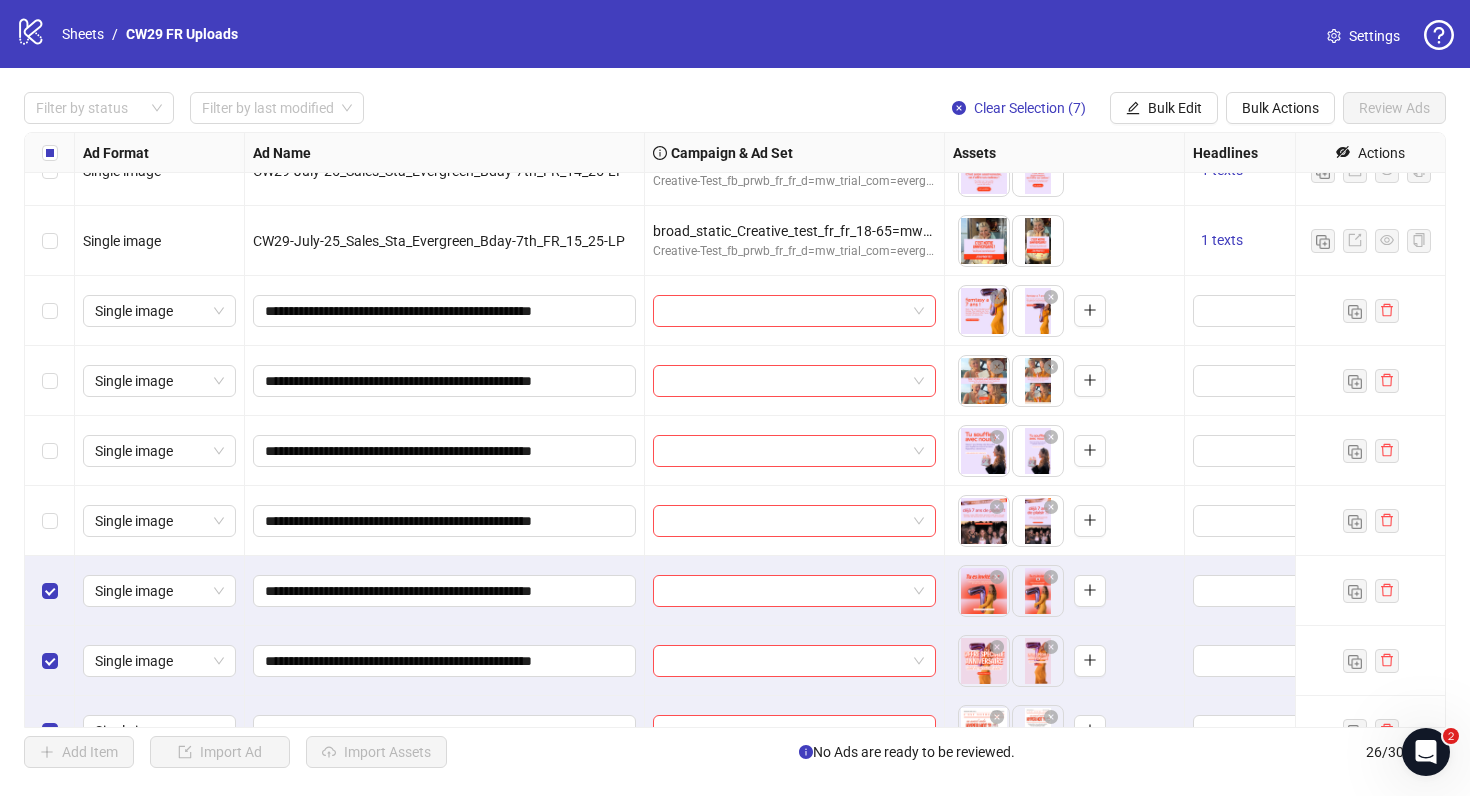 scroll, scrollTop: 942, scrollLeft: 0, axis: vertical 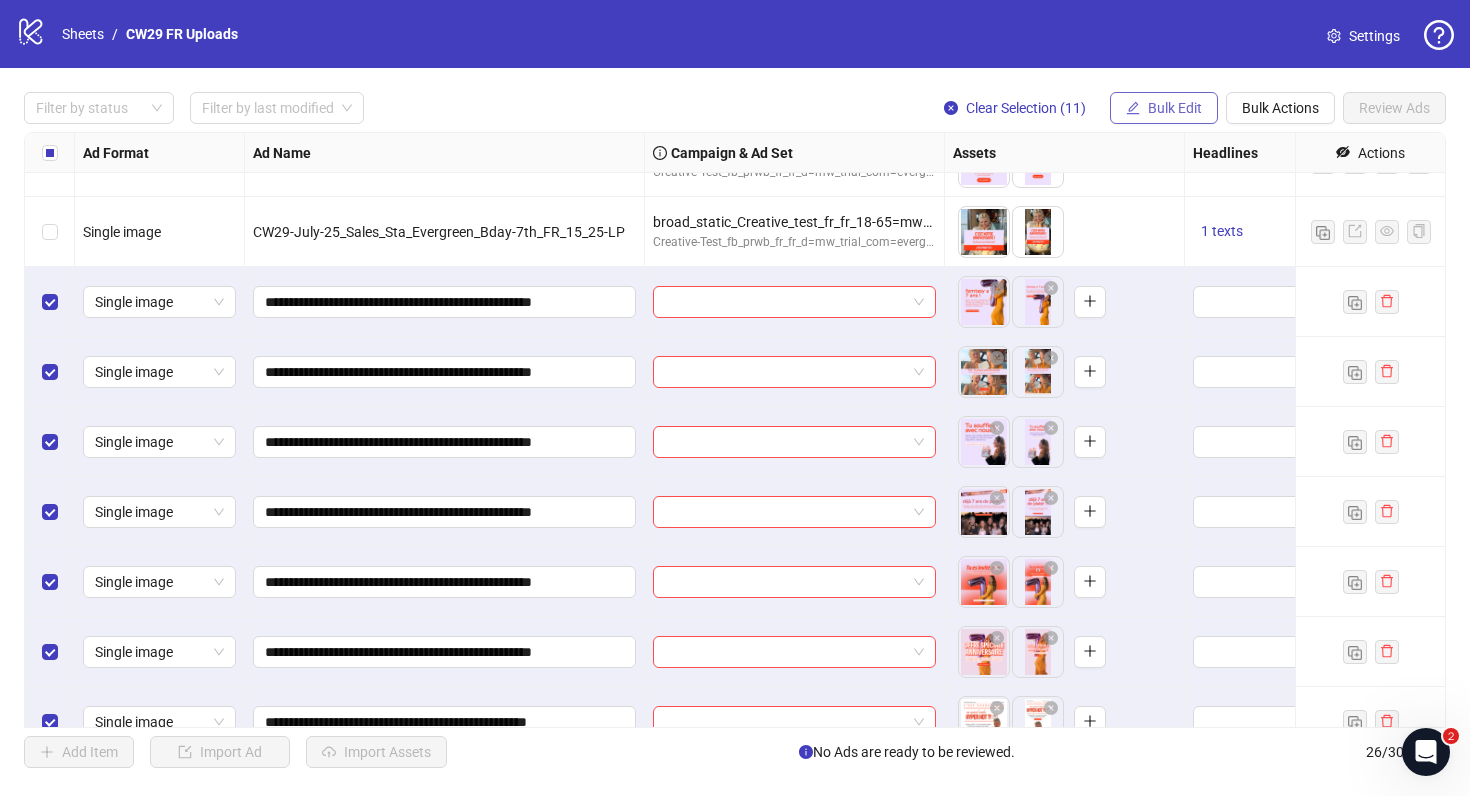 click on "Bulk Edit" at bounding box center [1175, 108] 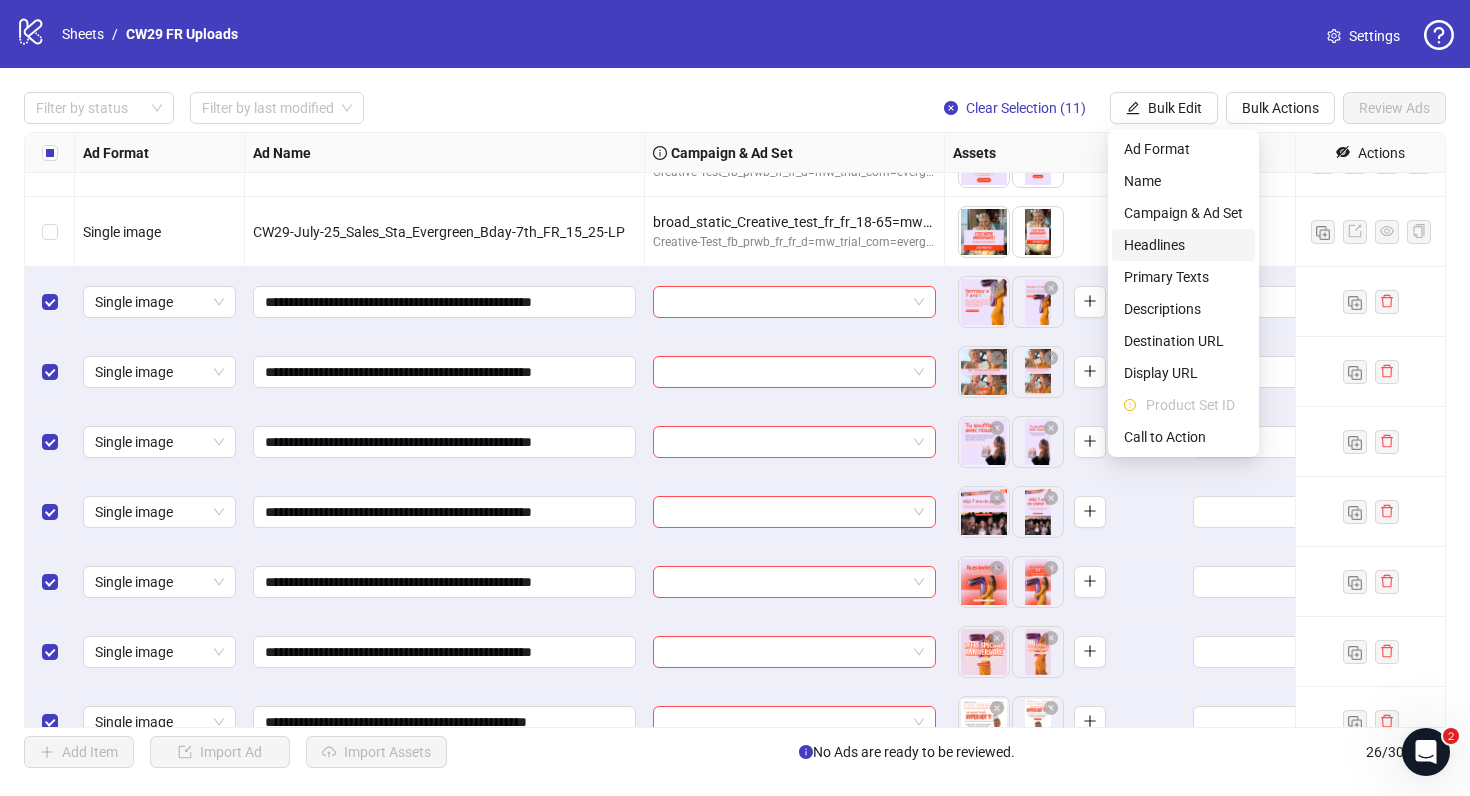 click on "Headlines" at bounding box center [1183, 245] 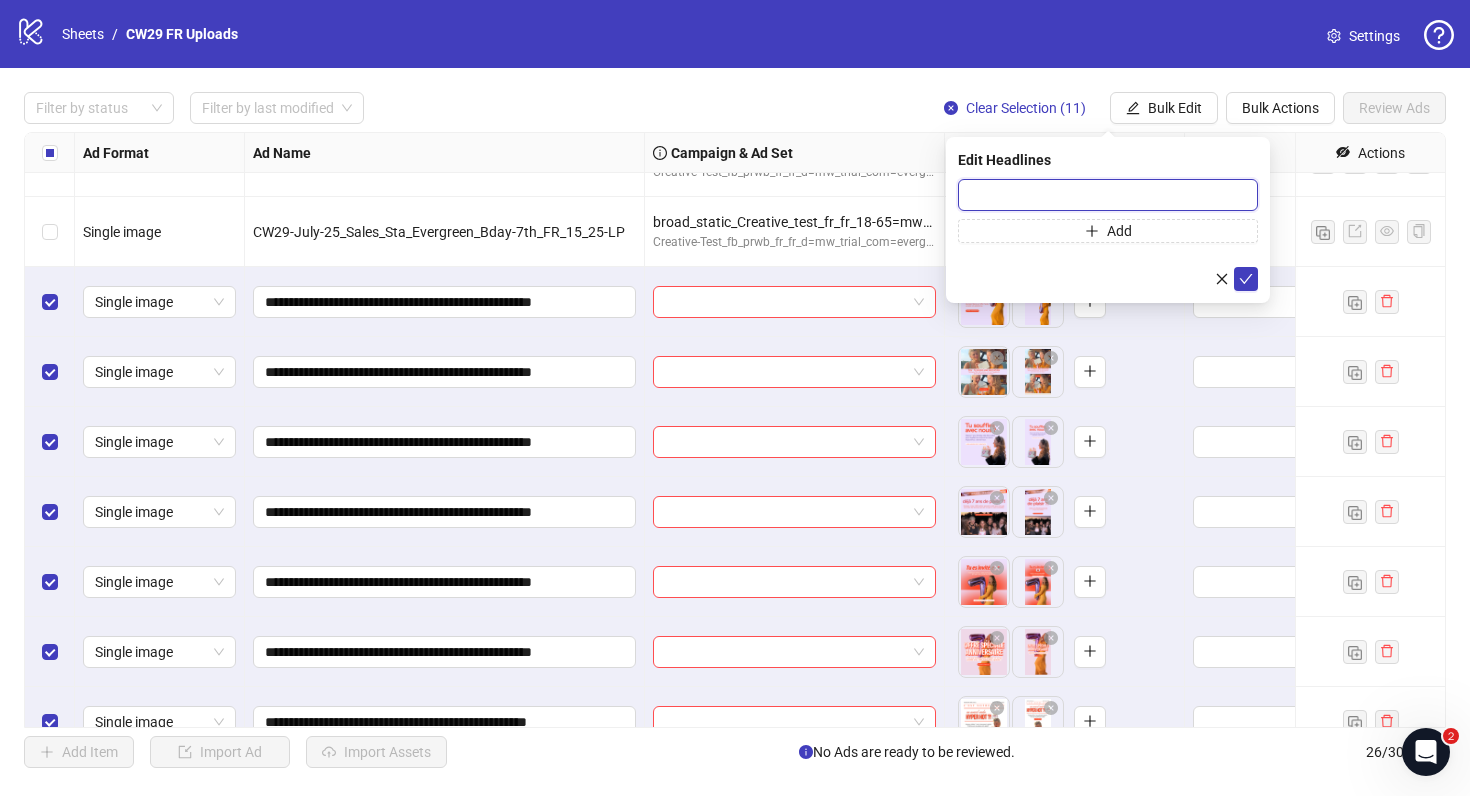click at bounding box center [1108, 195] 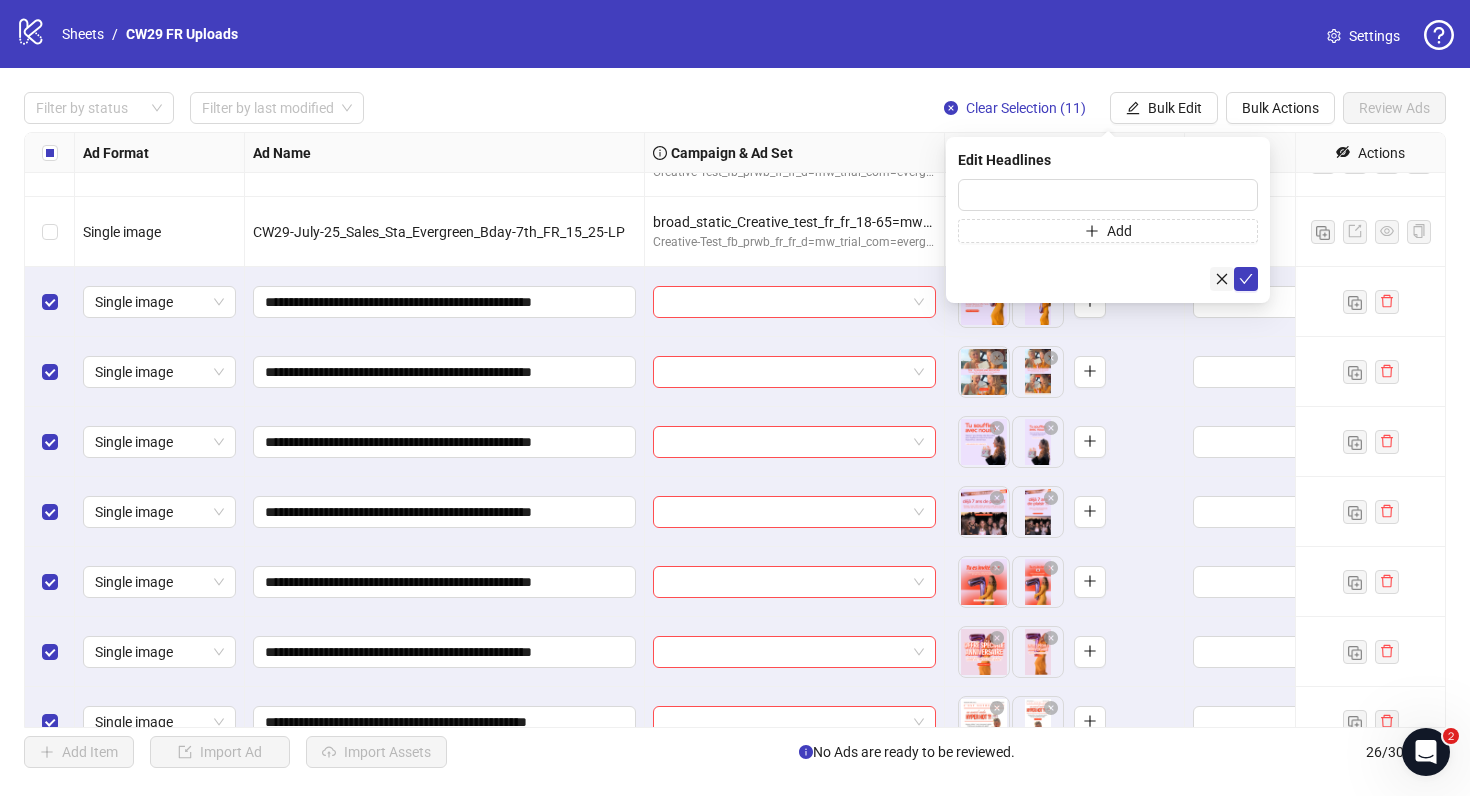 click 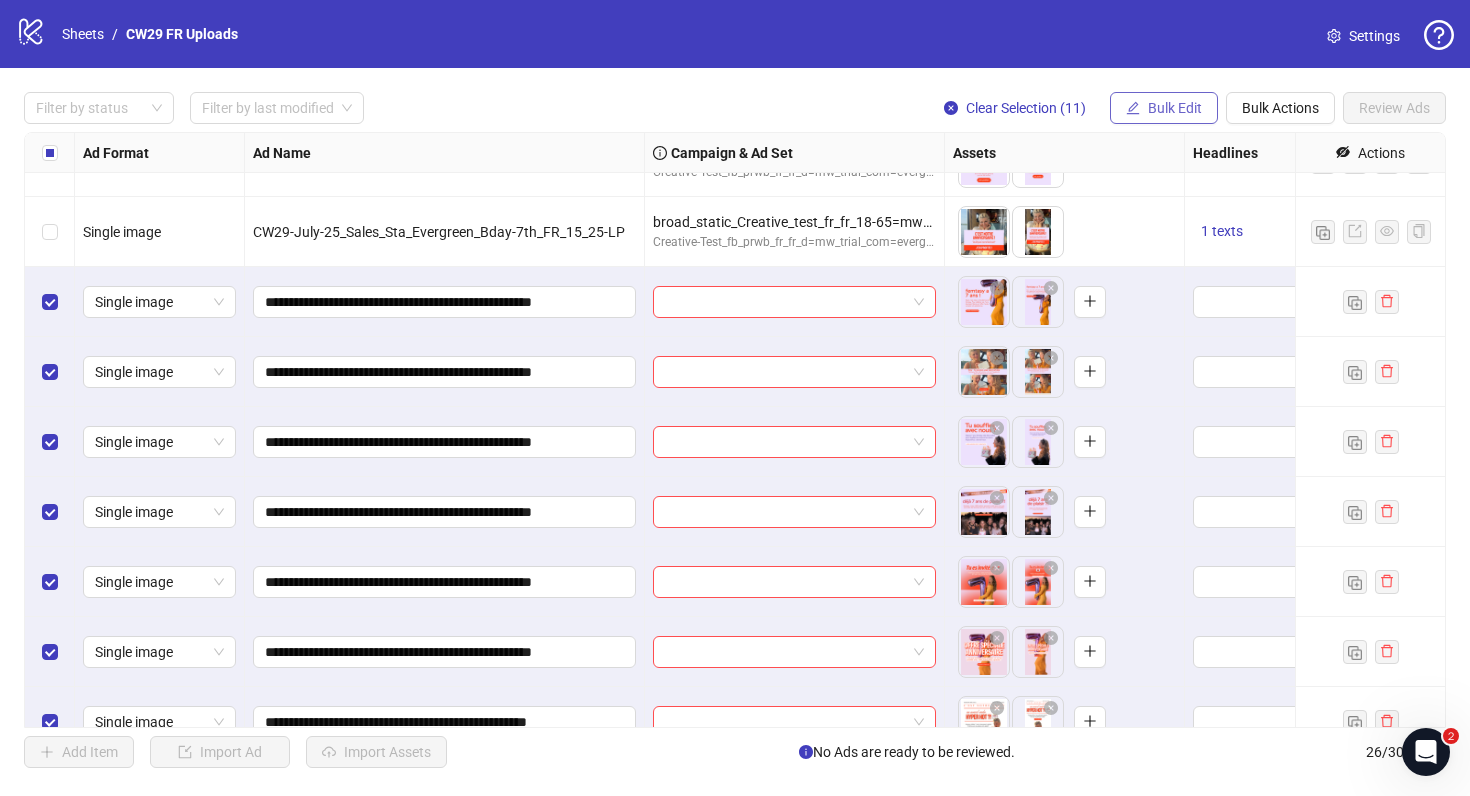 click on "Bulk Edit" at bounding box center [1164, 108] 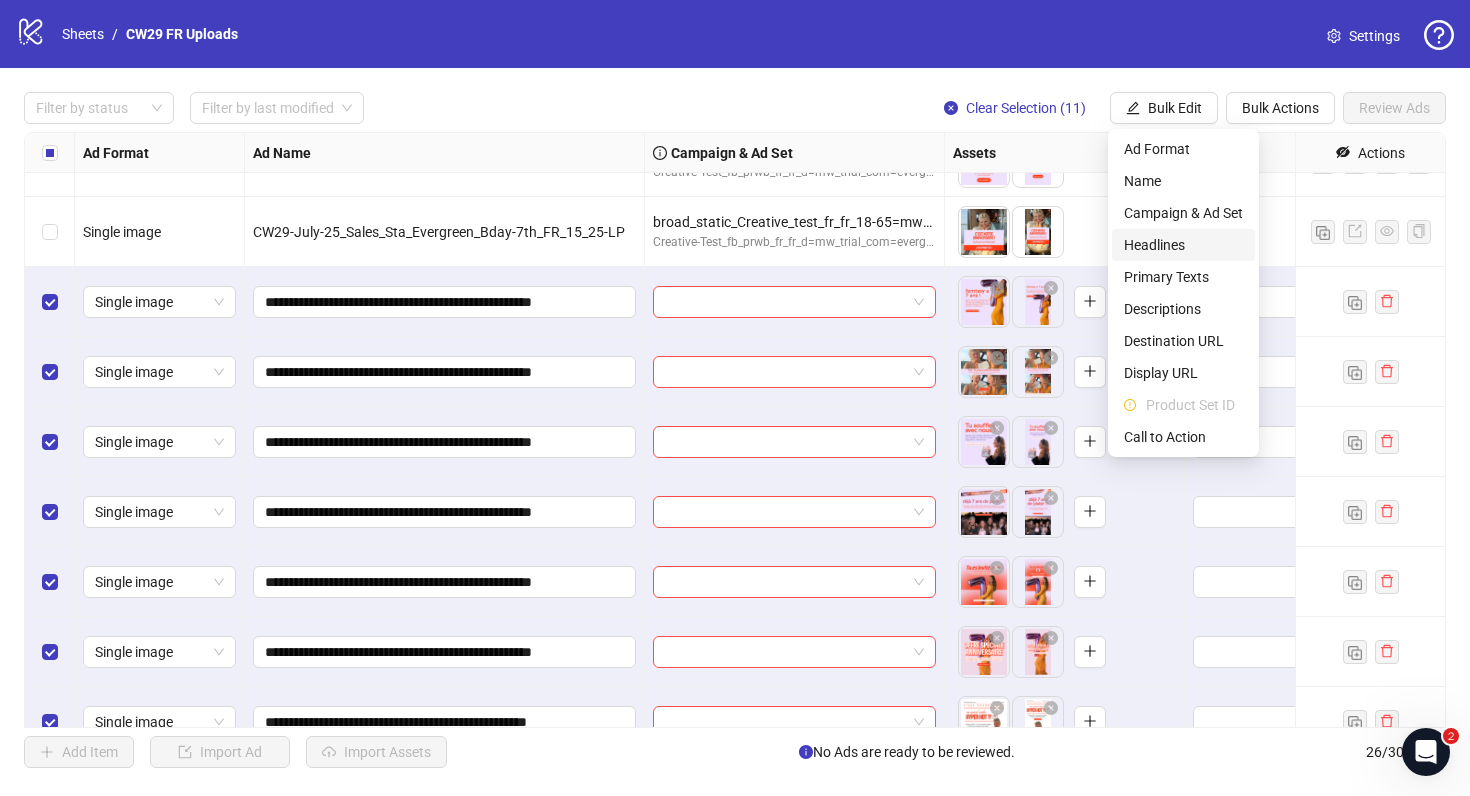 click on "Headlines" at bounding box center [1183, 245] 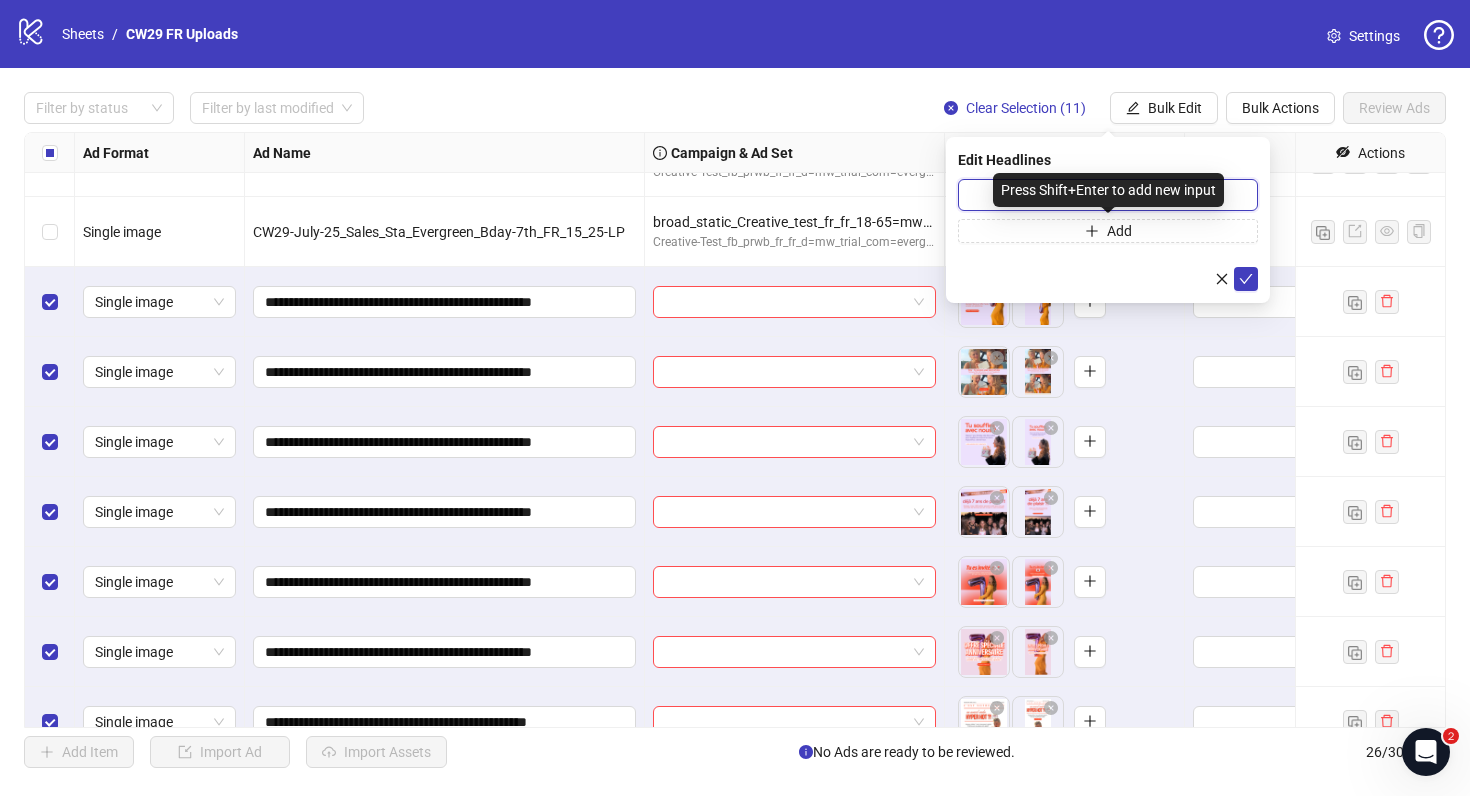 click at bounding box center (1108, 195) 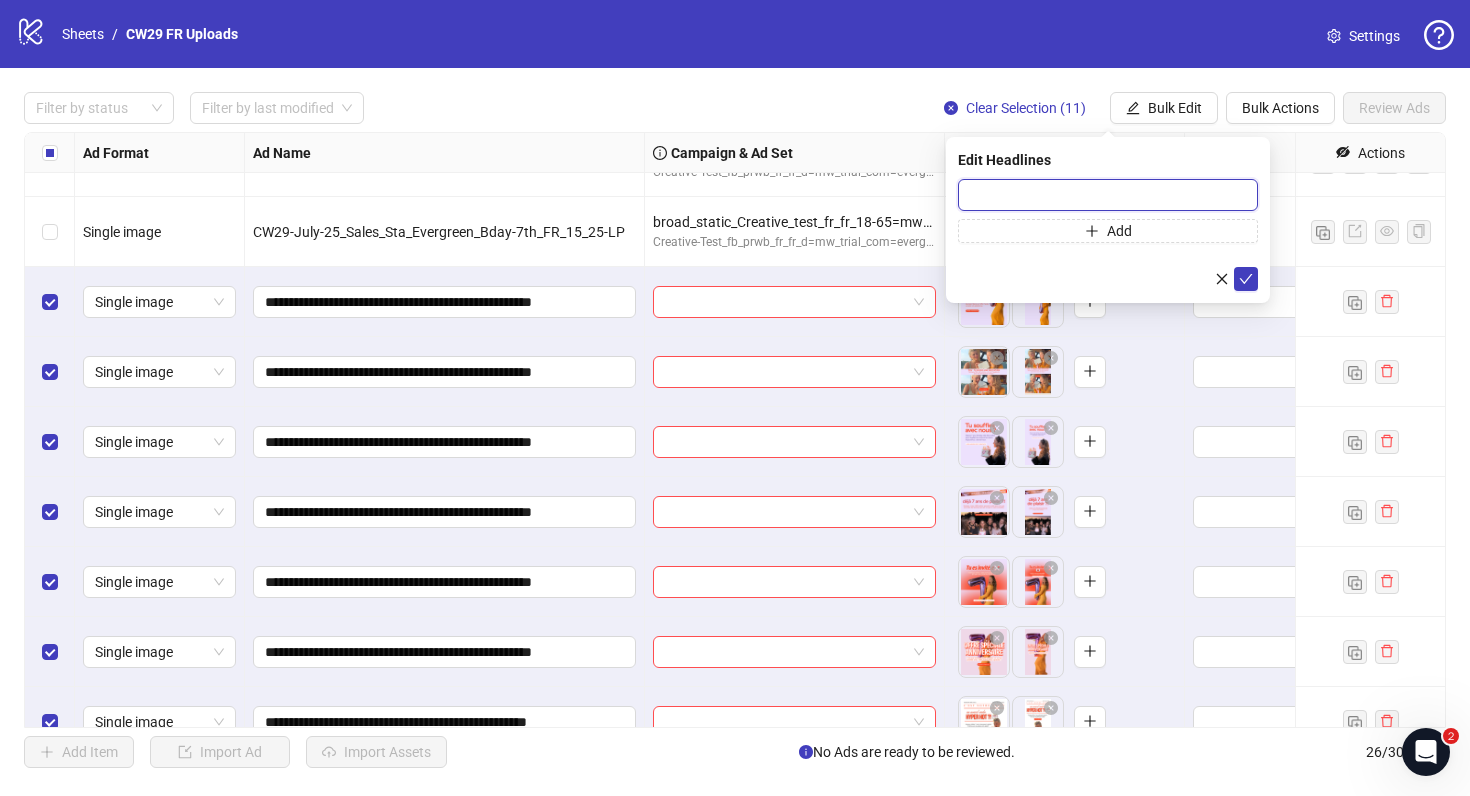 paste on "**********" 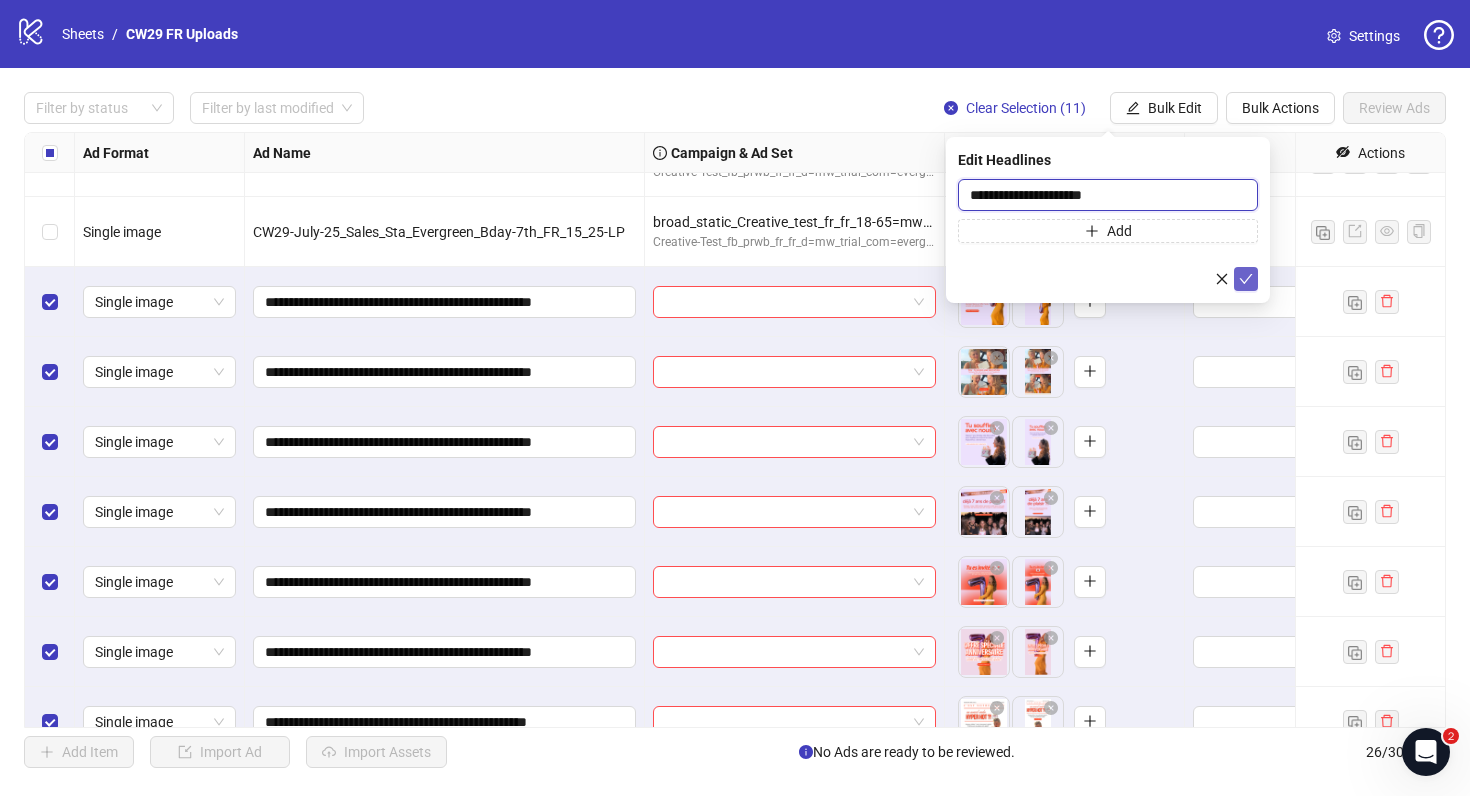 type on "**********" 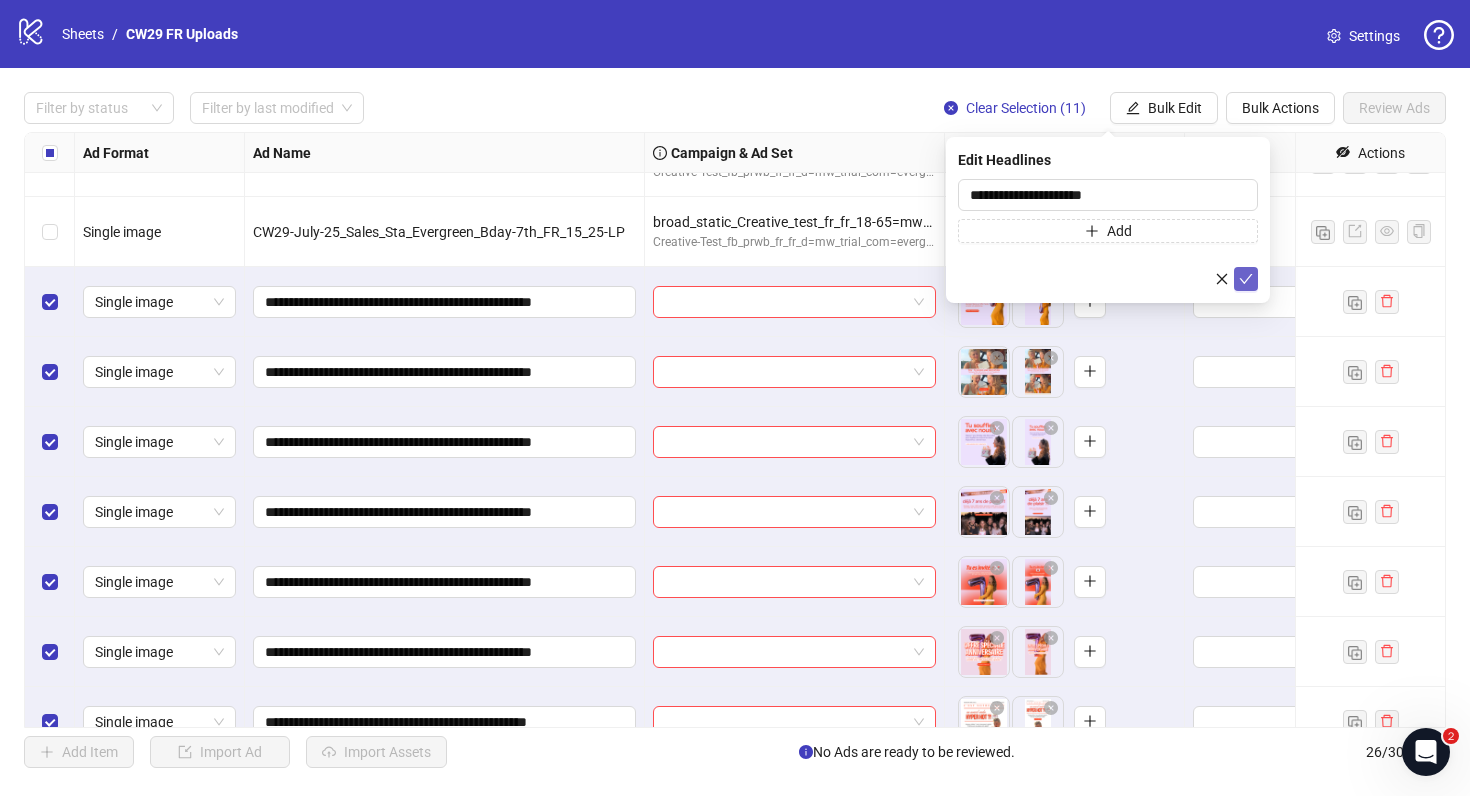click at bounding box center [1246, 279] 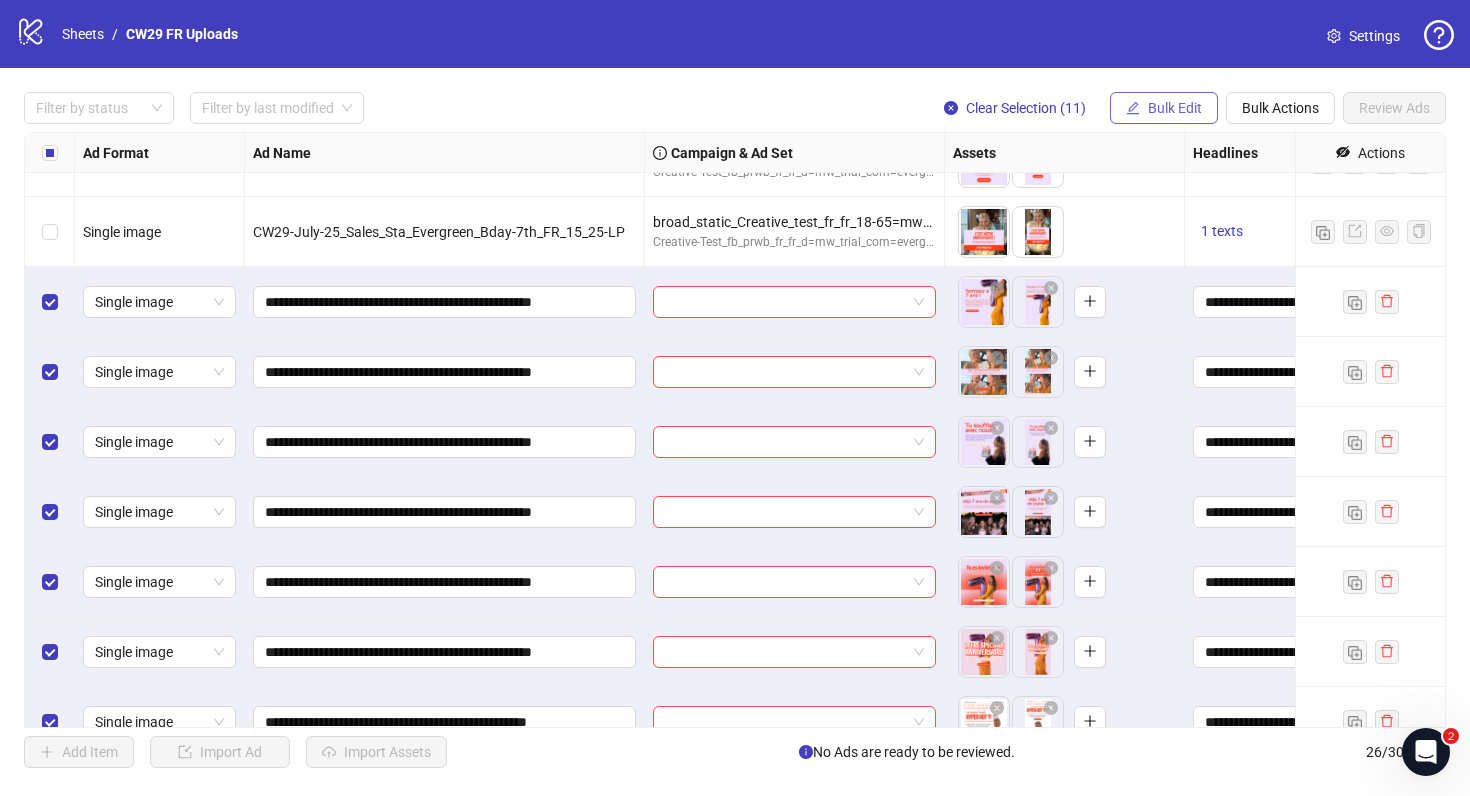 click on "Bulk Edit" at bounding box center [1175, 108] 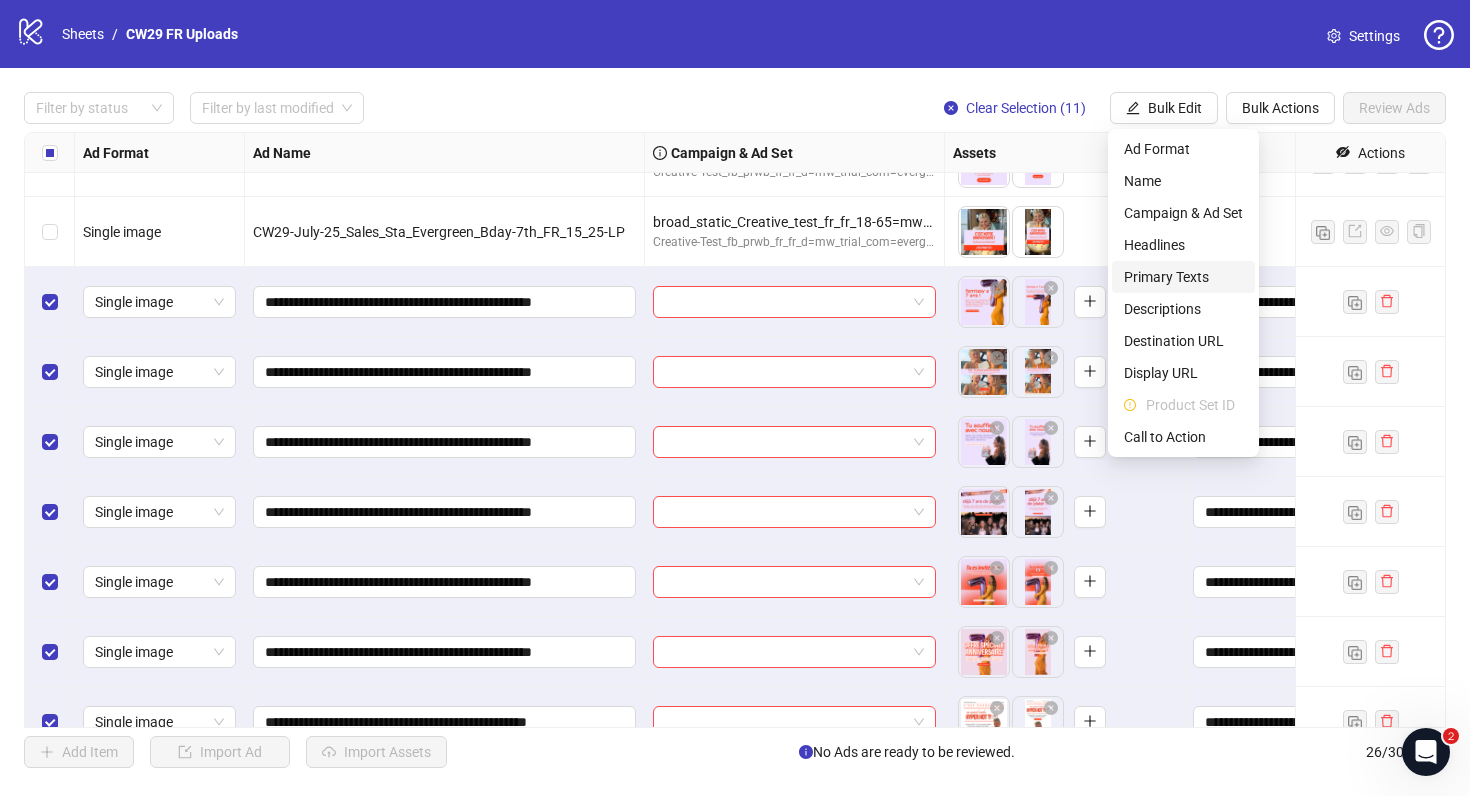 click on "Primary Texts" at bounding box center (1183, 277) 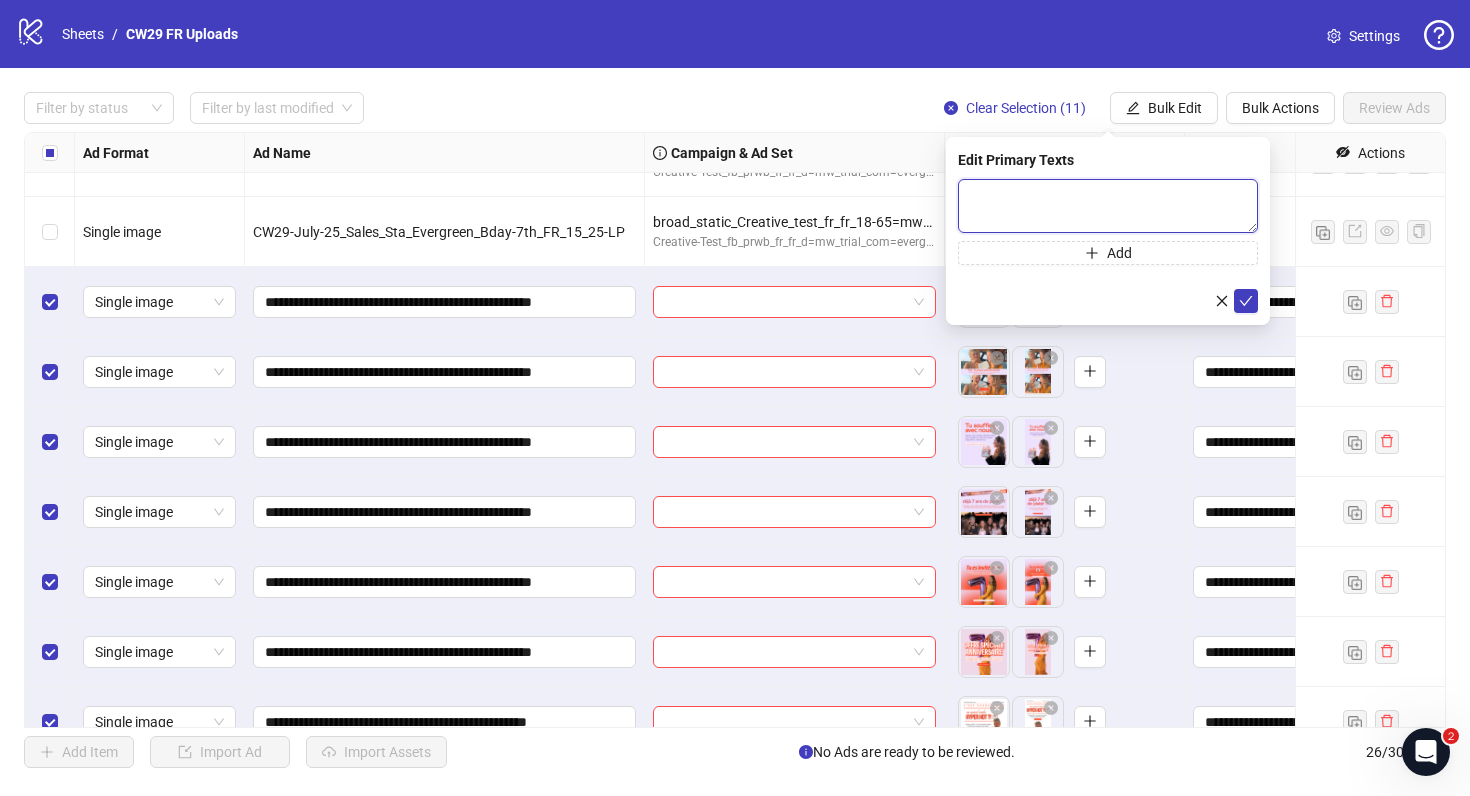 click at bounding box center (1108, 206) 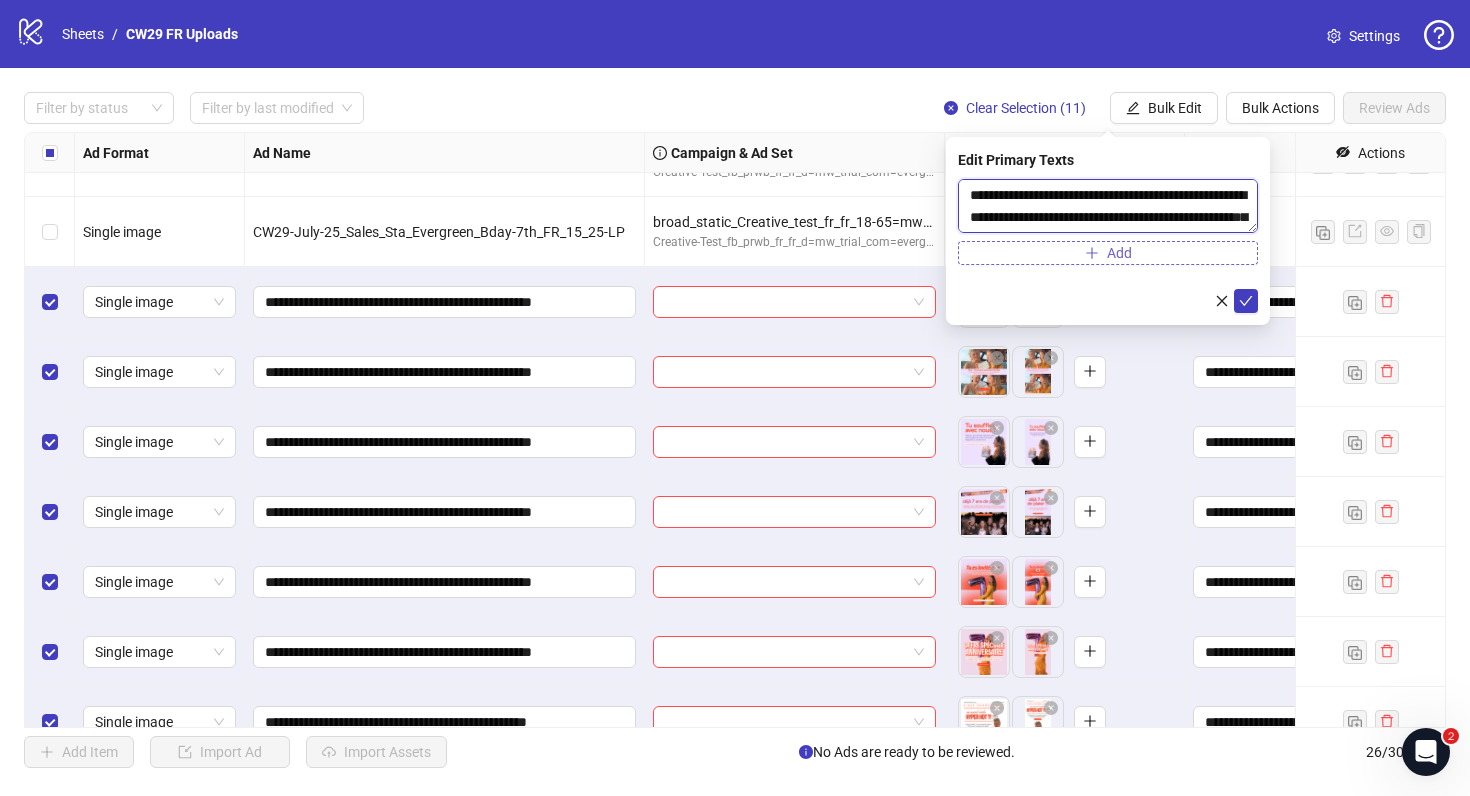scroll, scrollTop: 15, scrollLeft: 0, axis: vertical 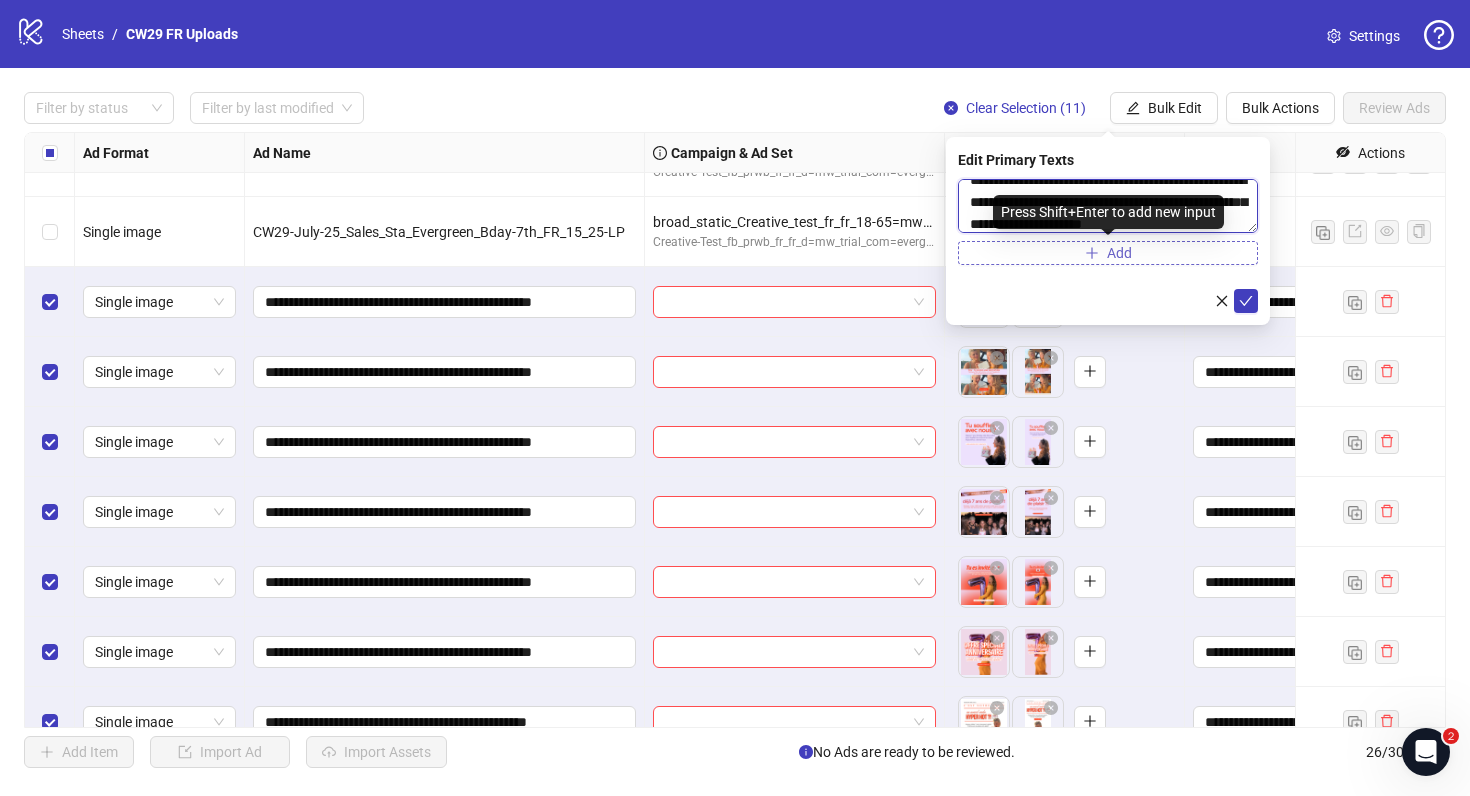 type on "**********" 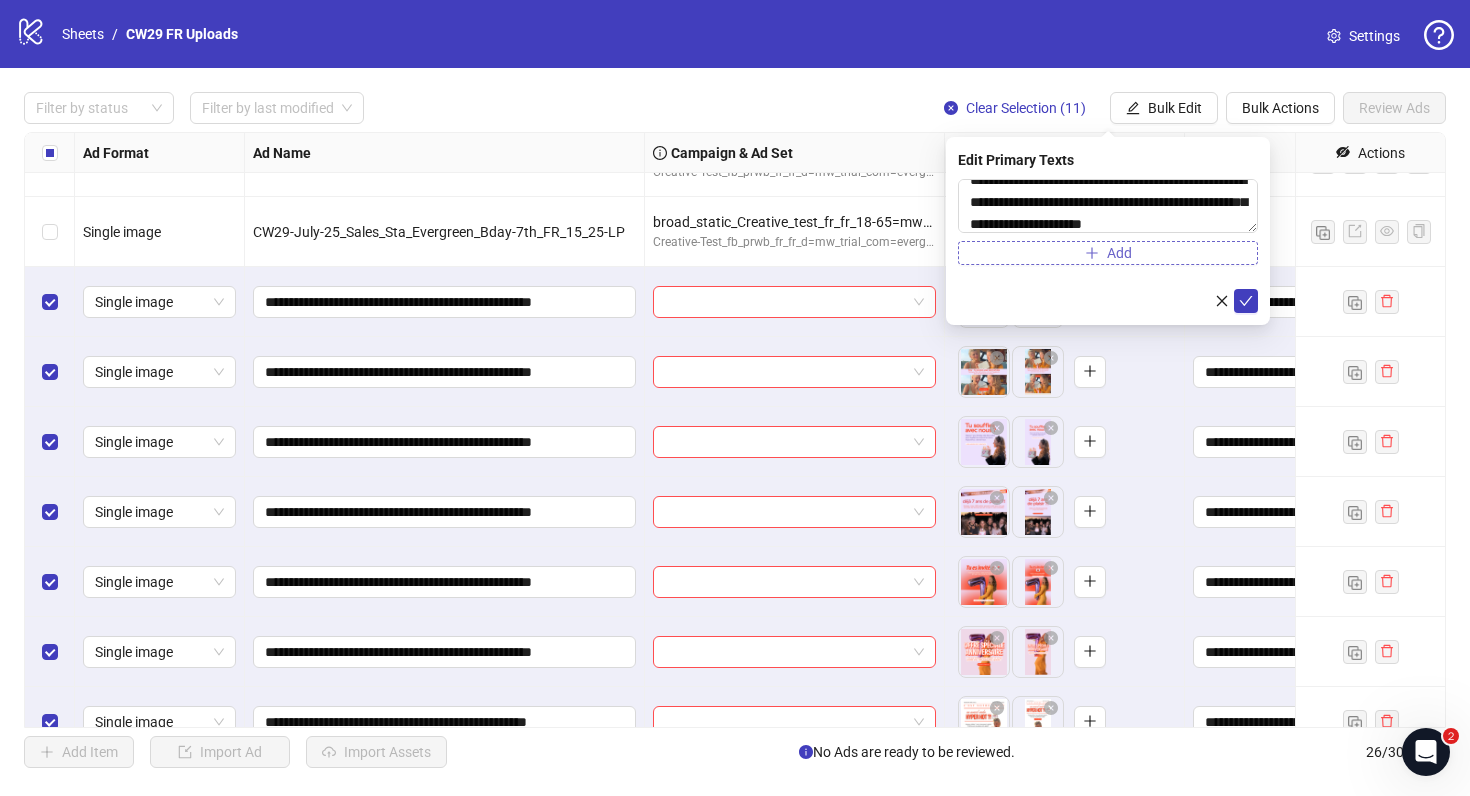 click 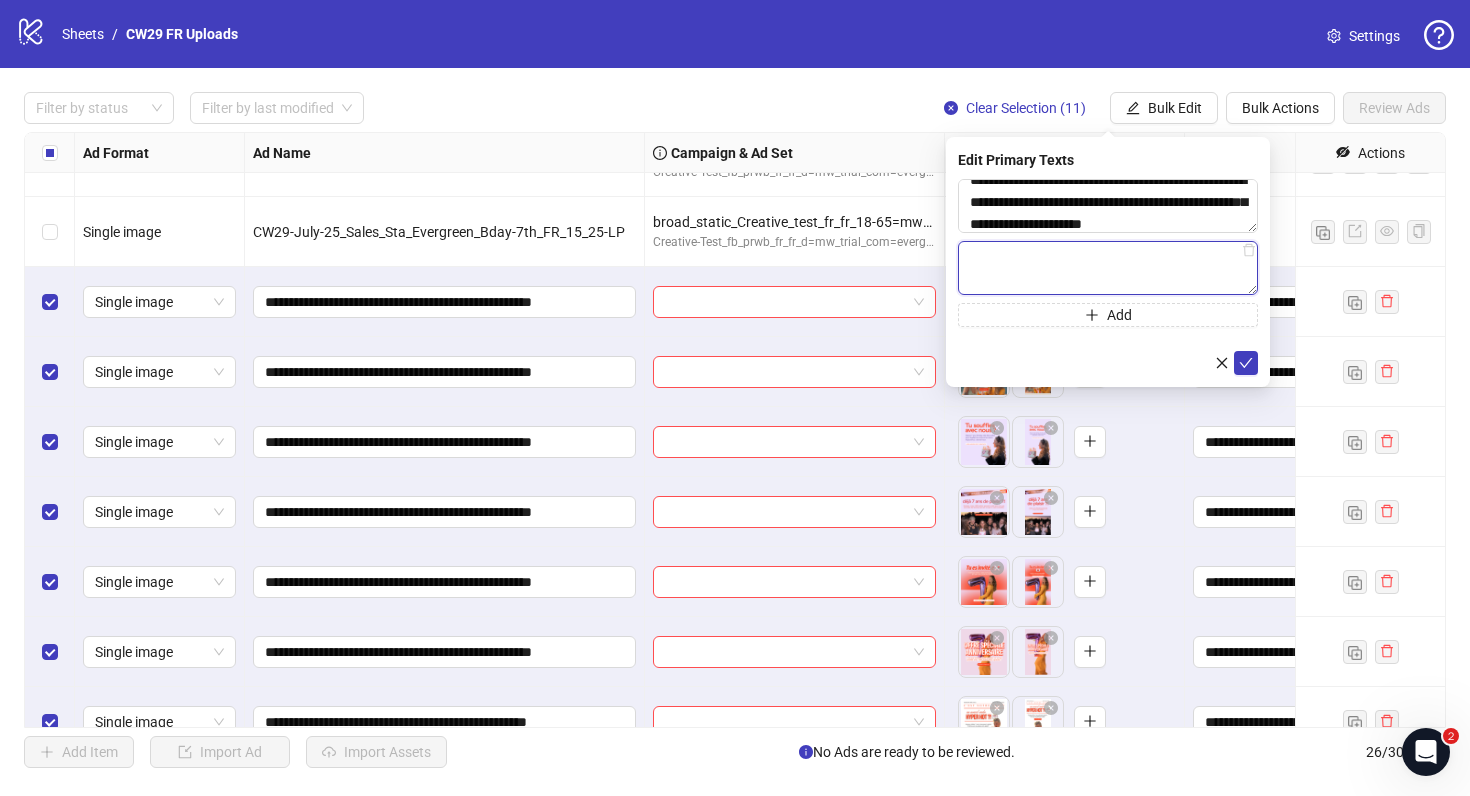 paste on "**********" 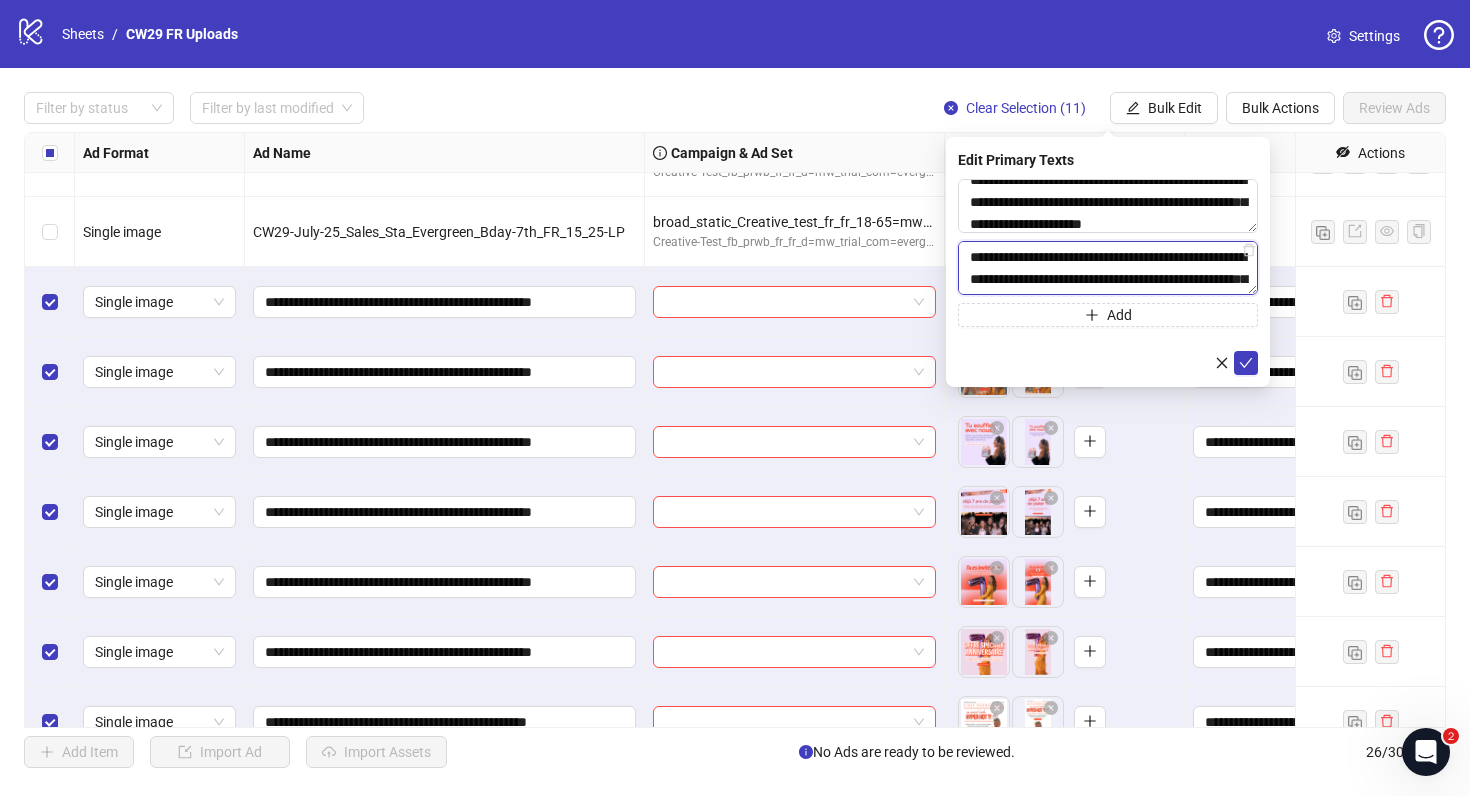 scroll, scrollTop: 37, scrollLeft: 0, axis: vertical 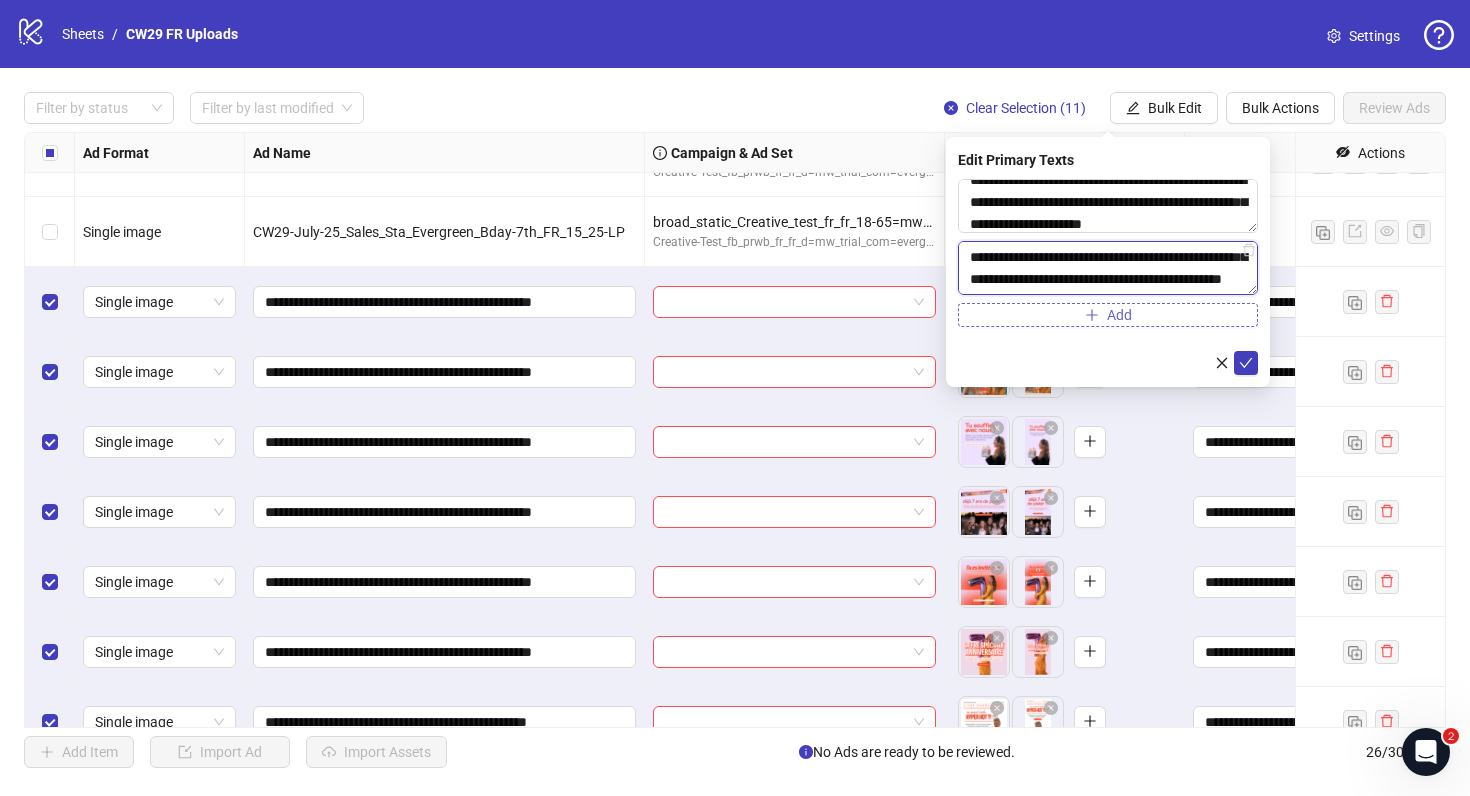 type on "**********" 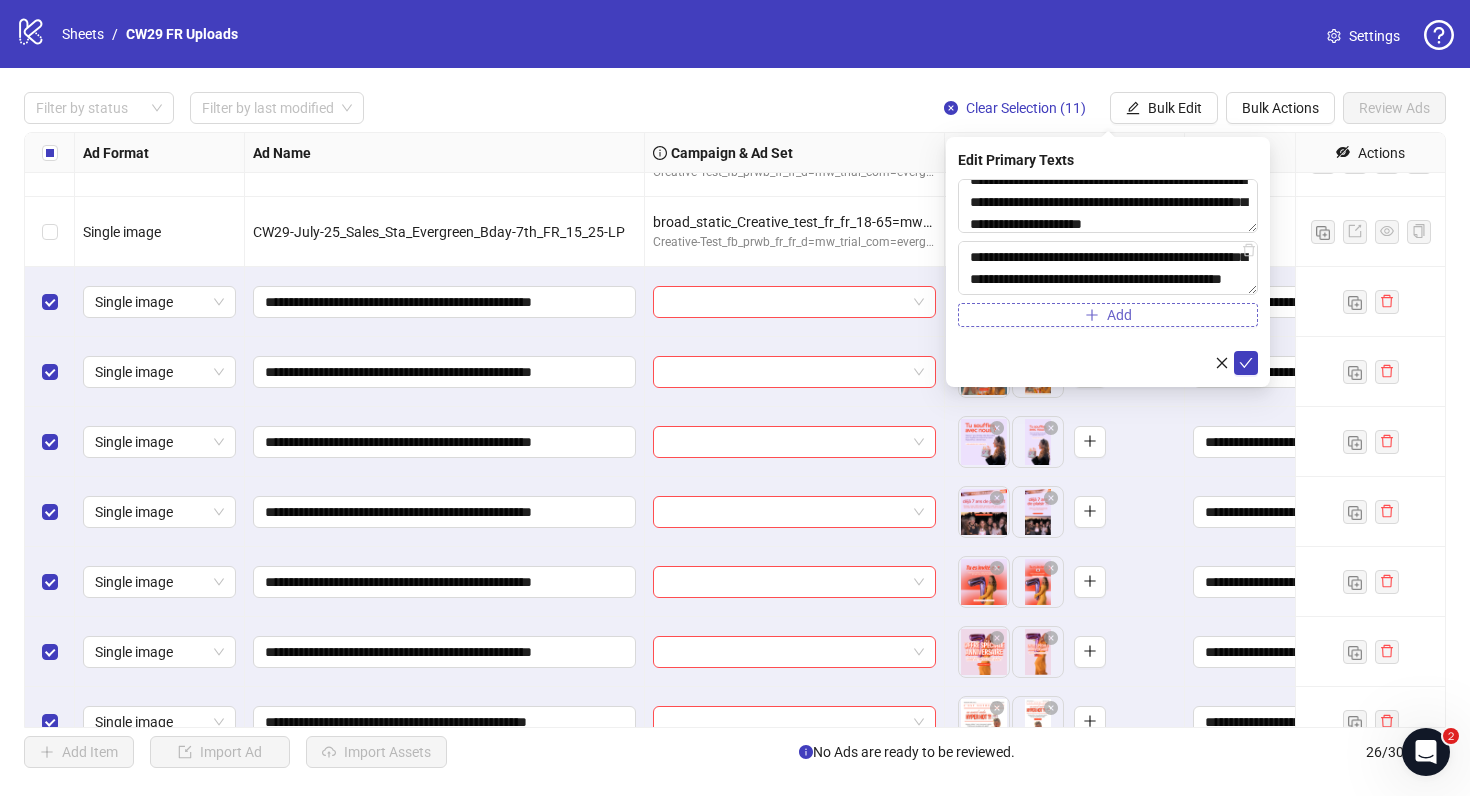 click on "Add" at bounding box center (1119, 315) 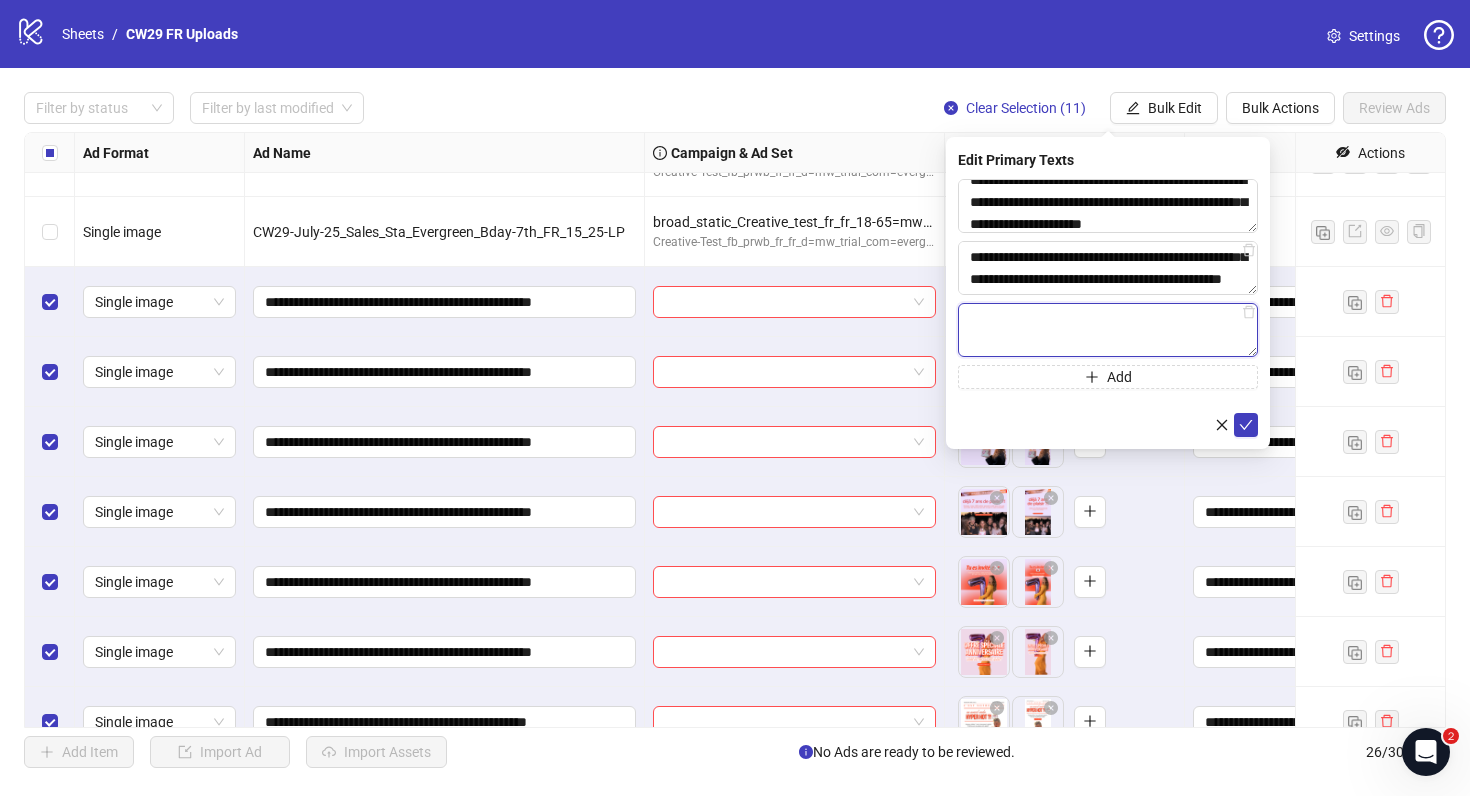paste on "**********" 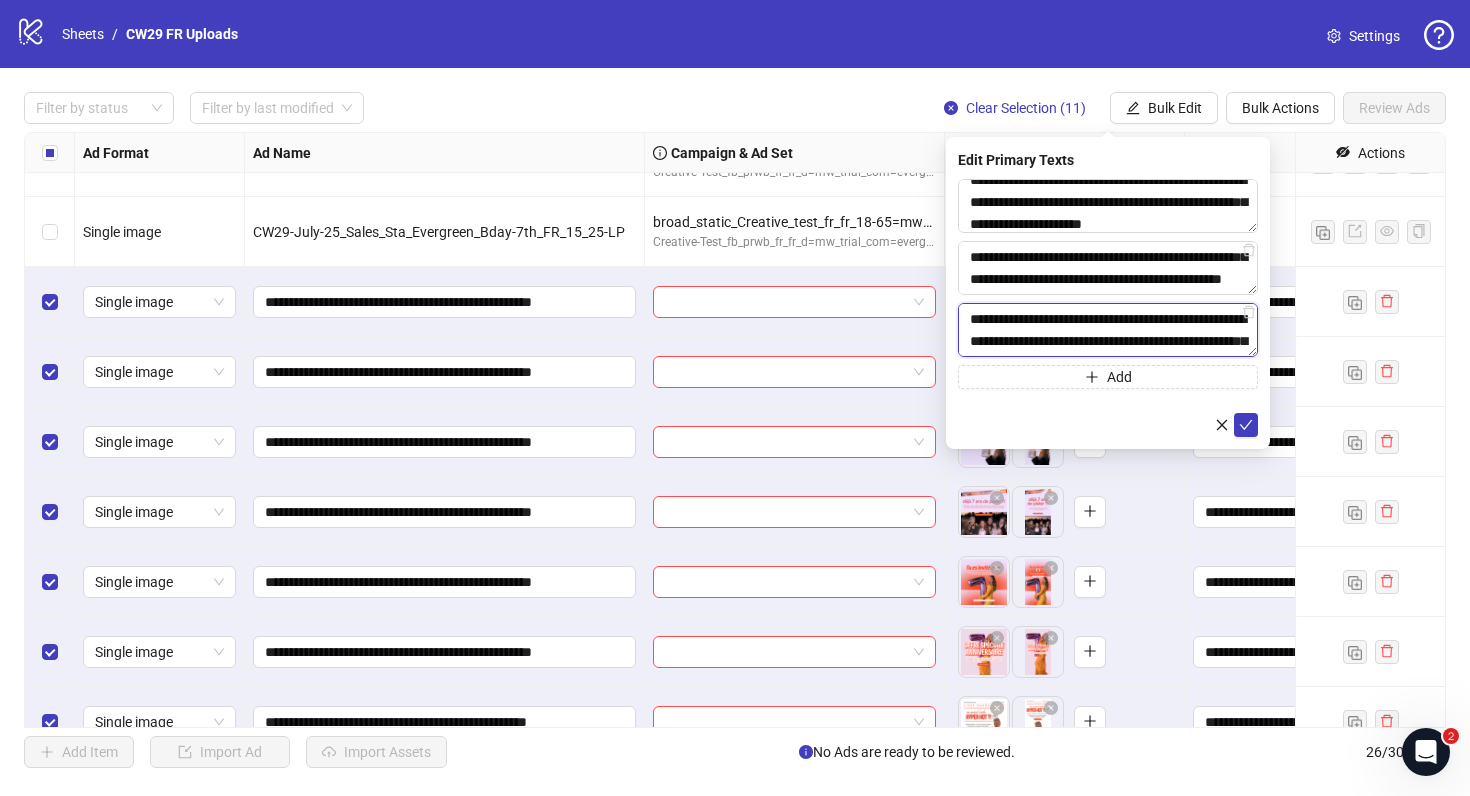 scroll, scrollTop: 59, scrollLeft: 0, axis: vertical 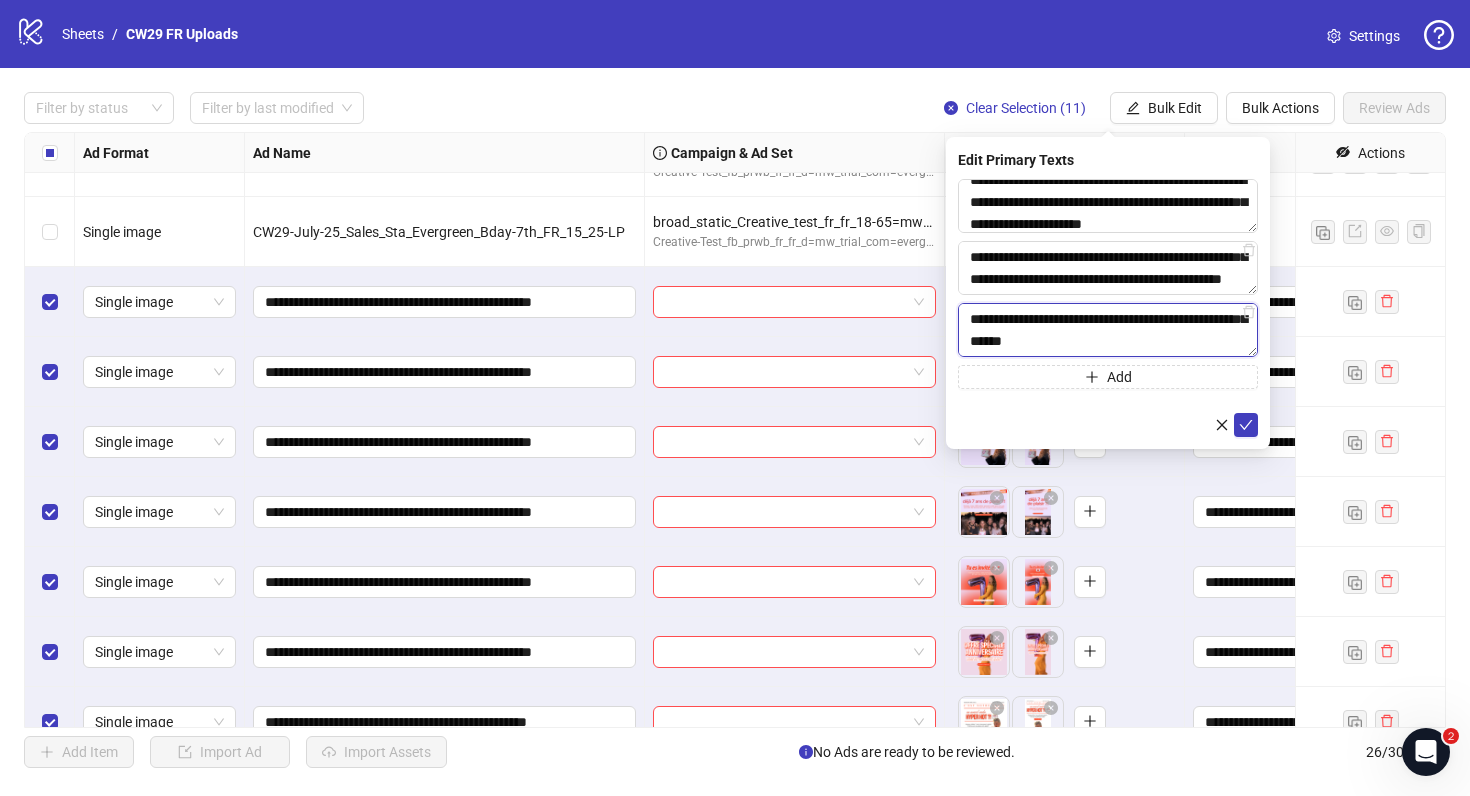 type on "**********" 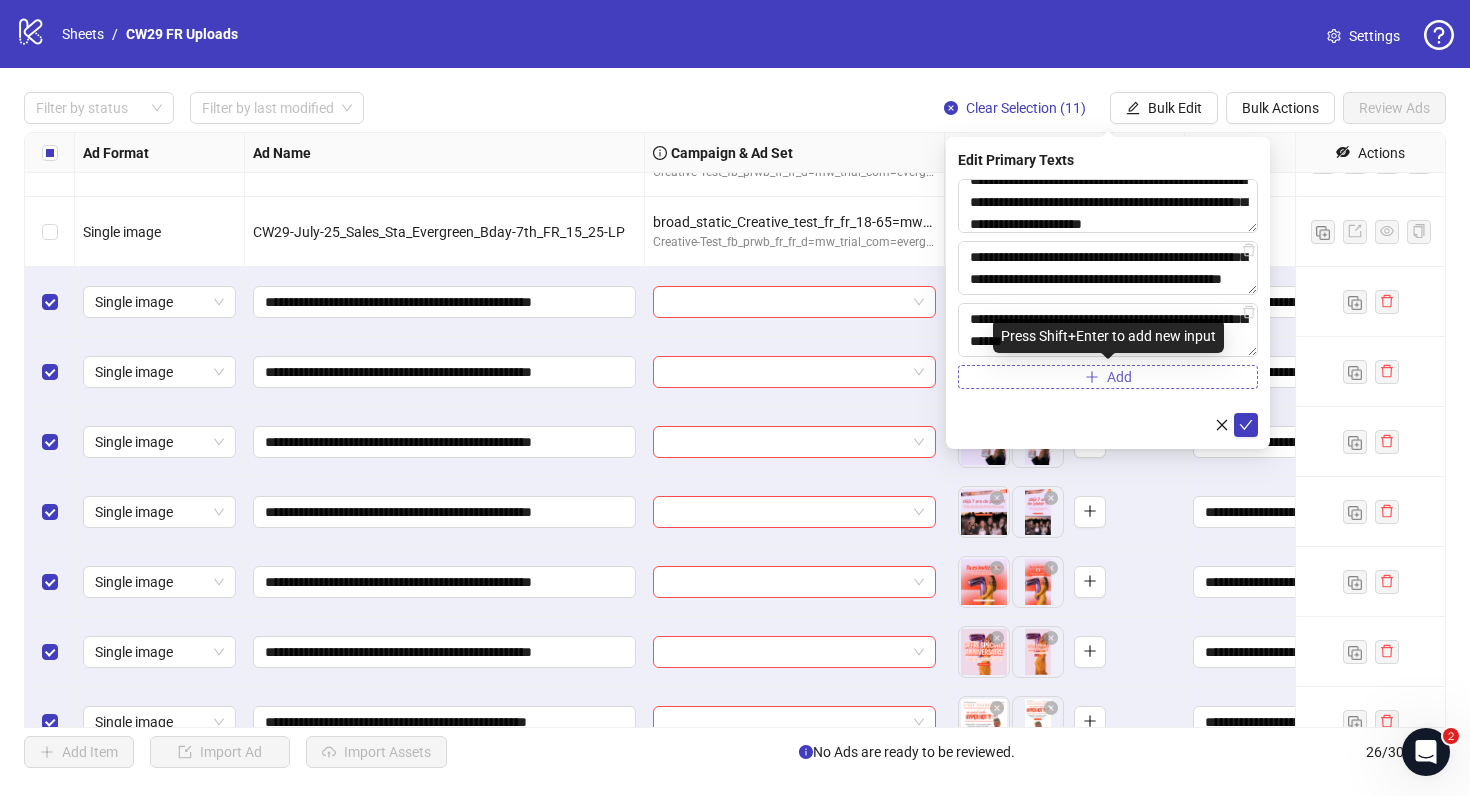 click on "Add" at bounding box center (1119, 377) 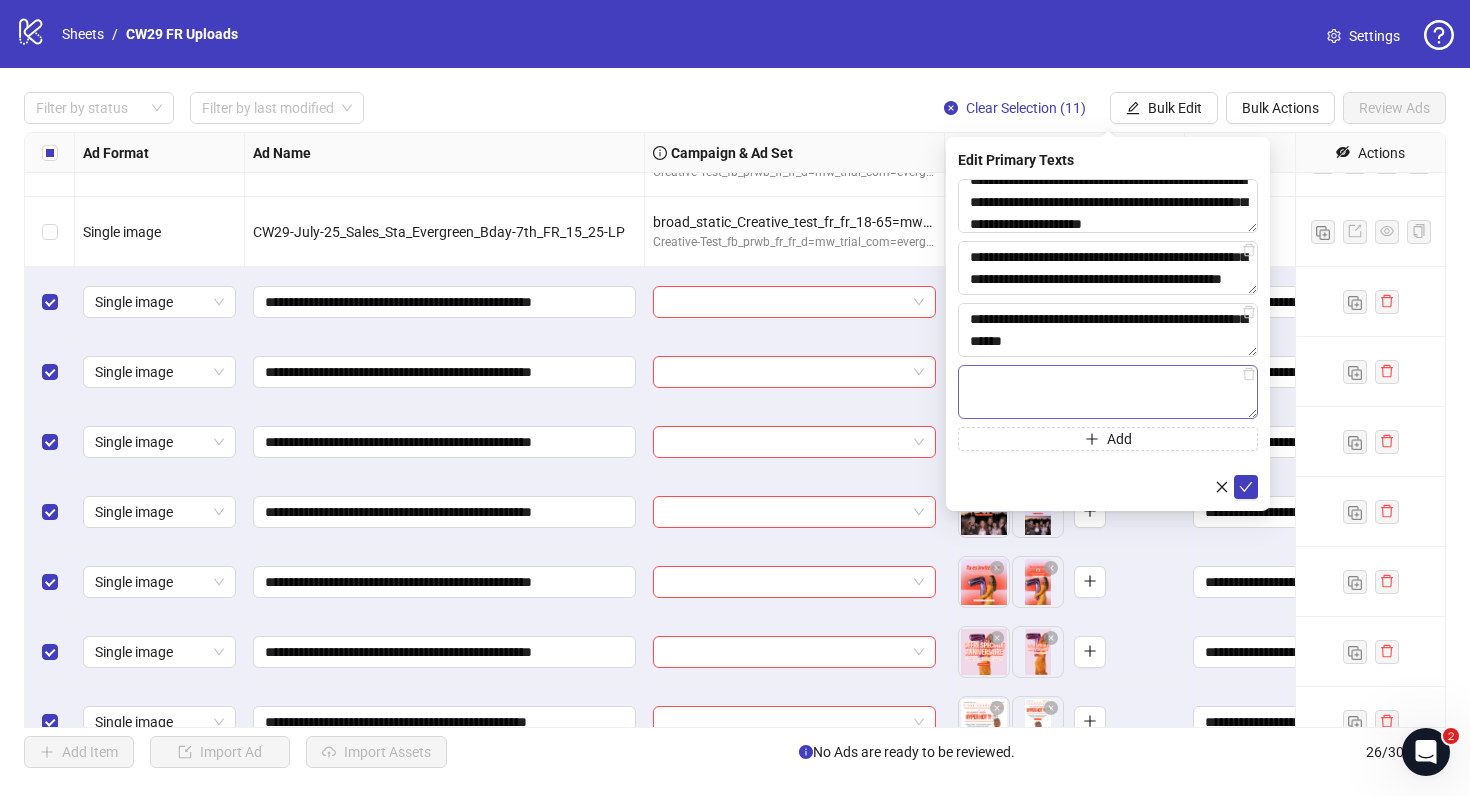click at bounding box center (1108, 392) 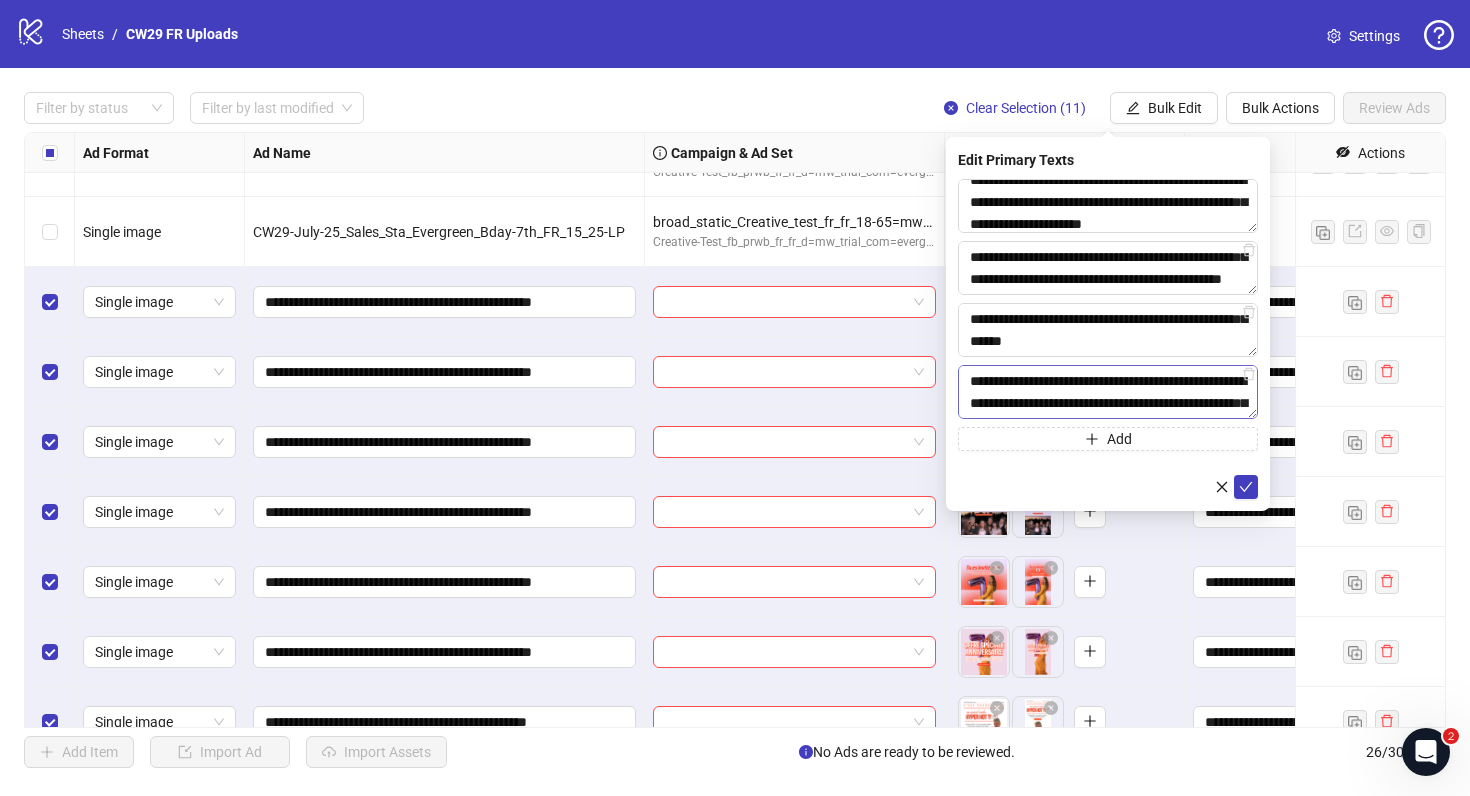 scroll, scrollTop: 37, scrollLeft: 0, axis: vertical 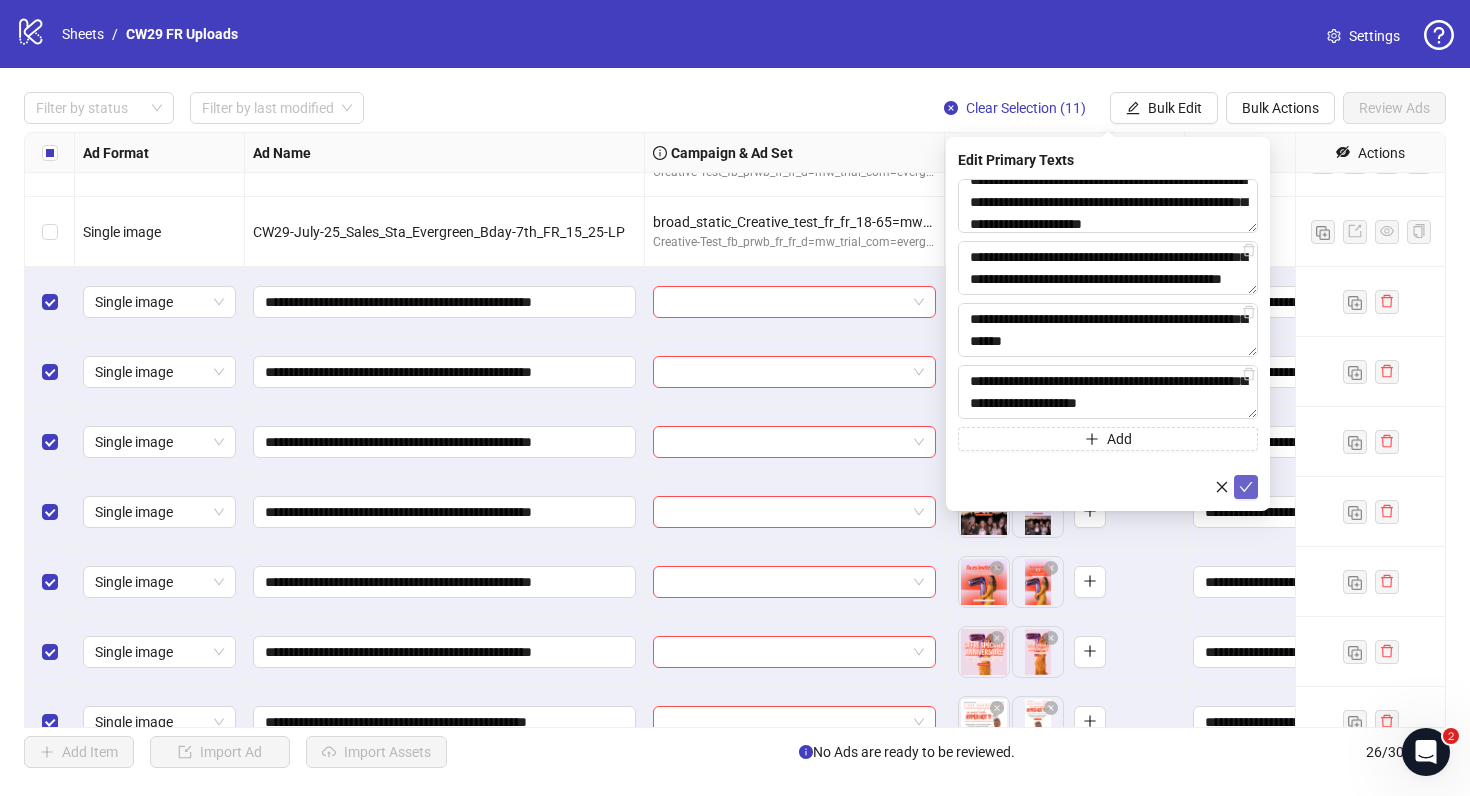 type on "**********" 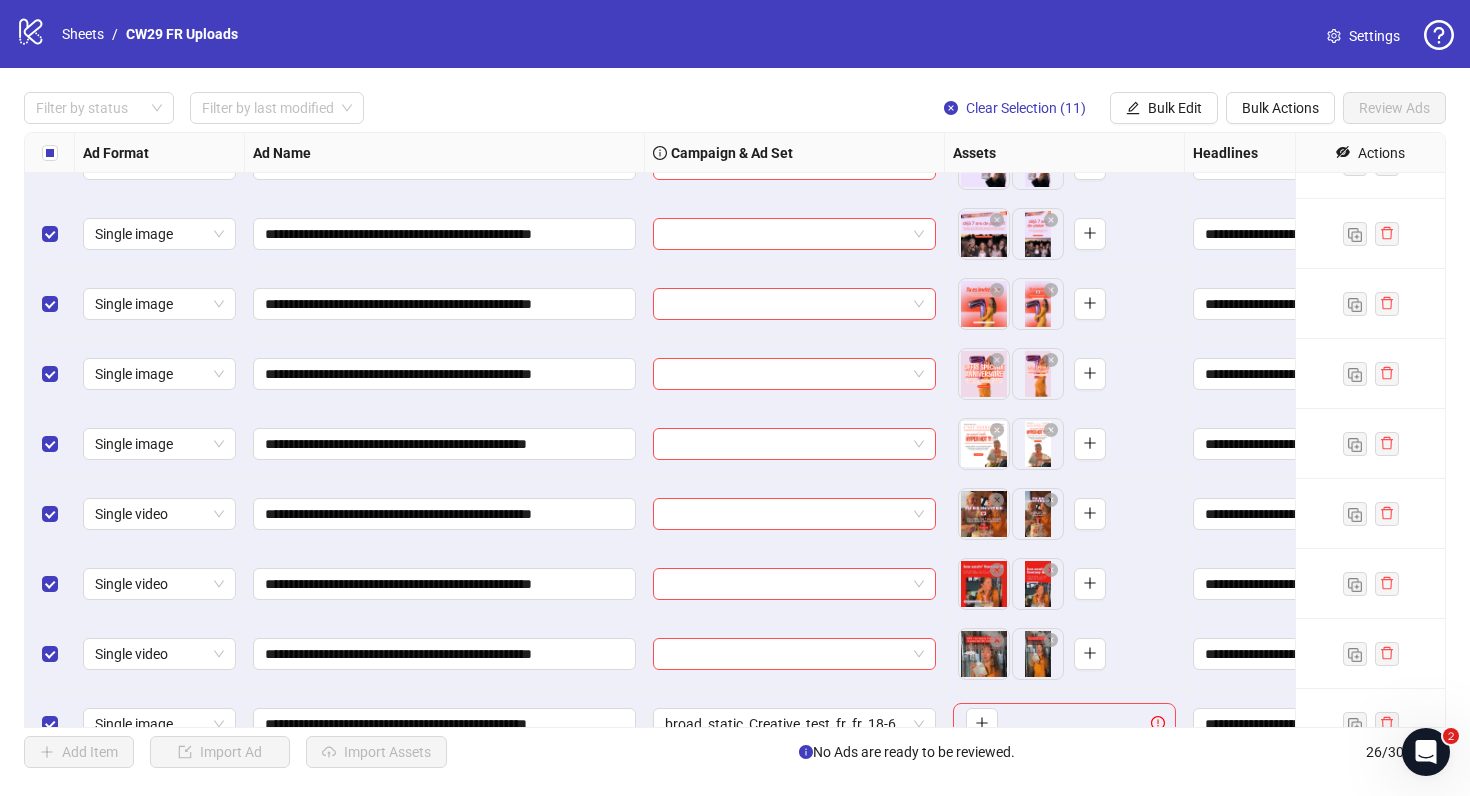 scroll, scrollTop: 1266, scrollLeft: 0, axis: vertical 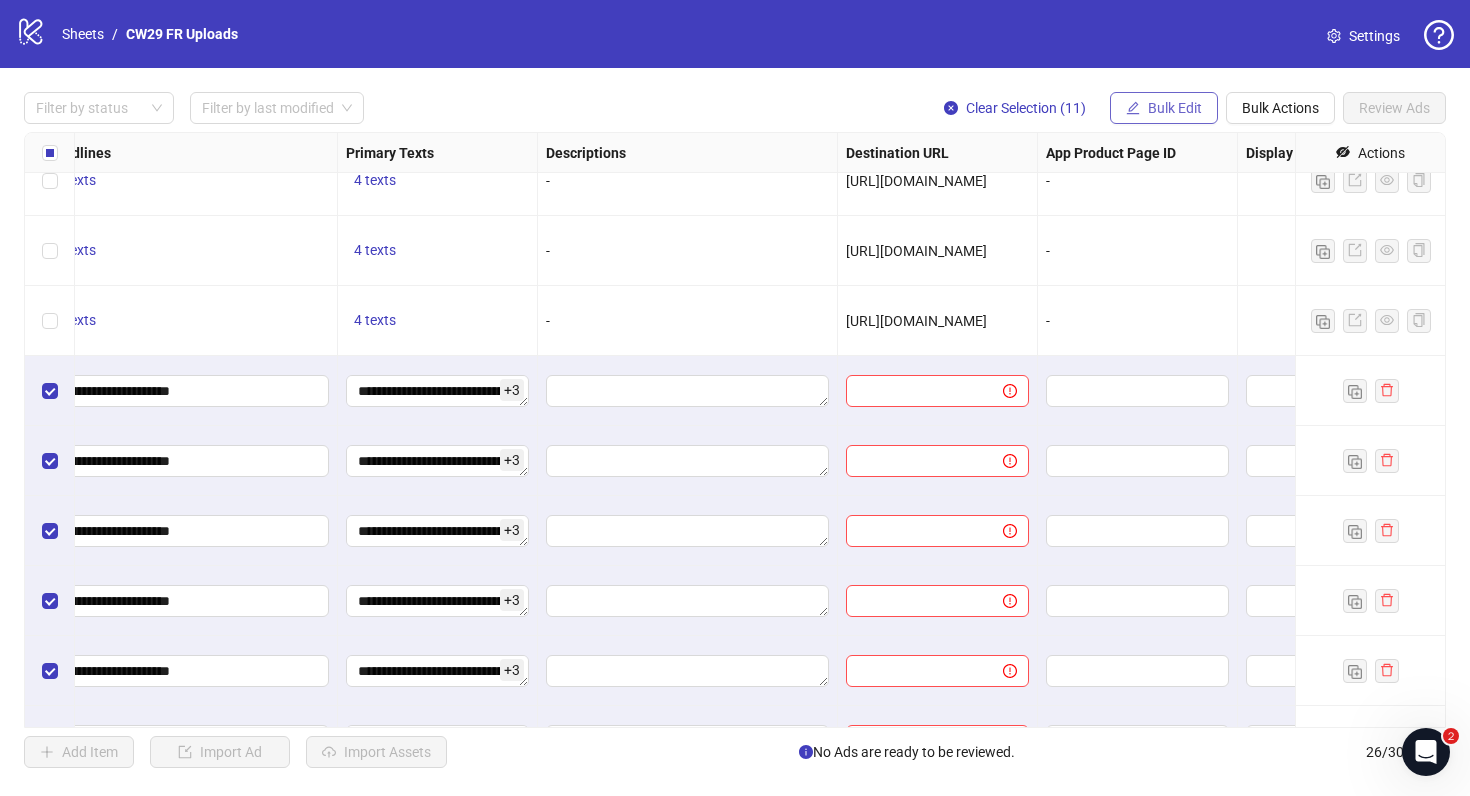 click on "Bulk Edit" at bounding box center [1164, 108] 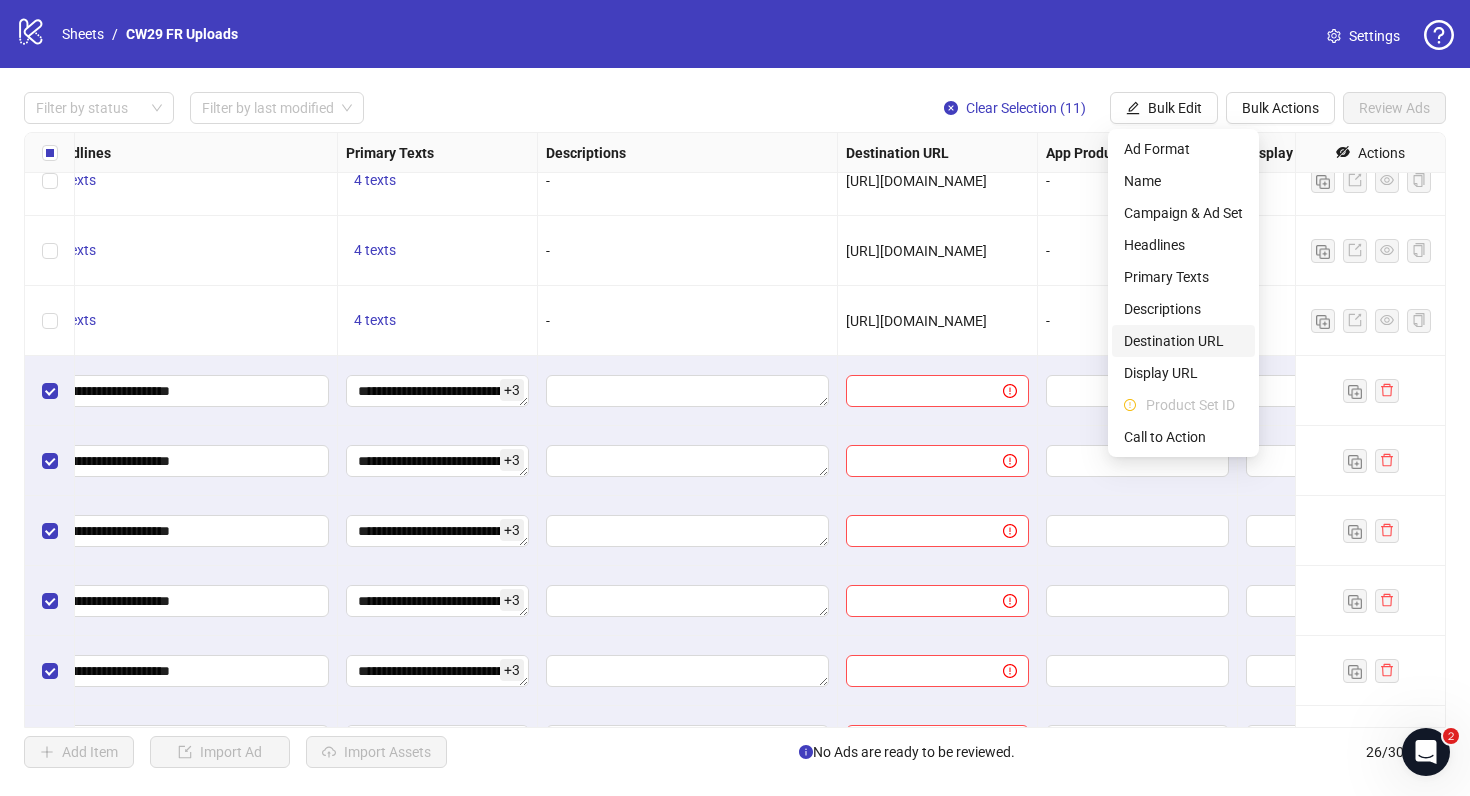 click on "Destination URL" at bounding box center (1183, 341) 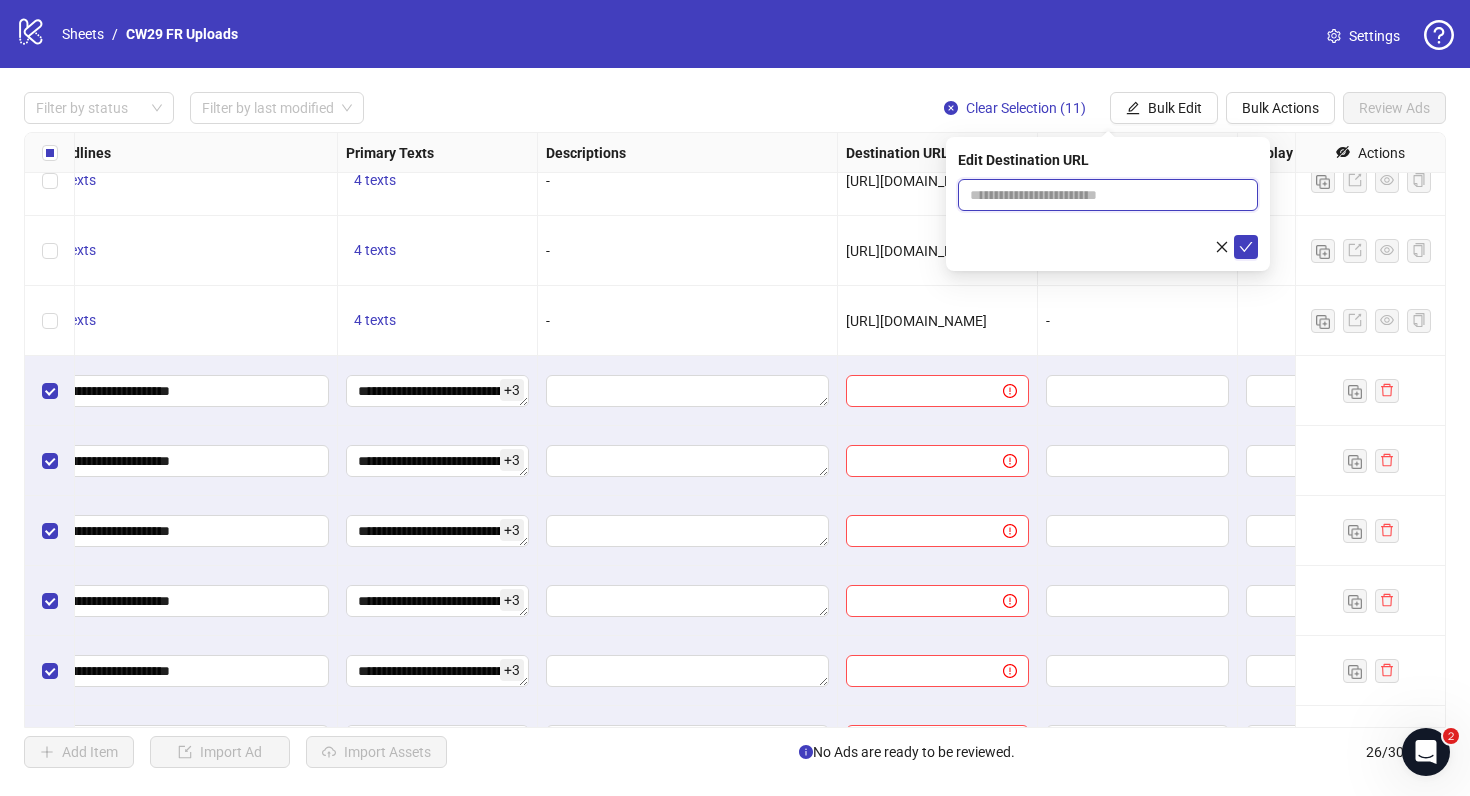 click at bounding box center [1100, 195] 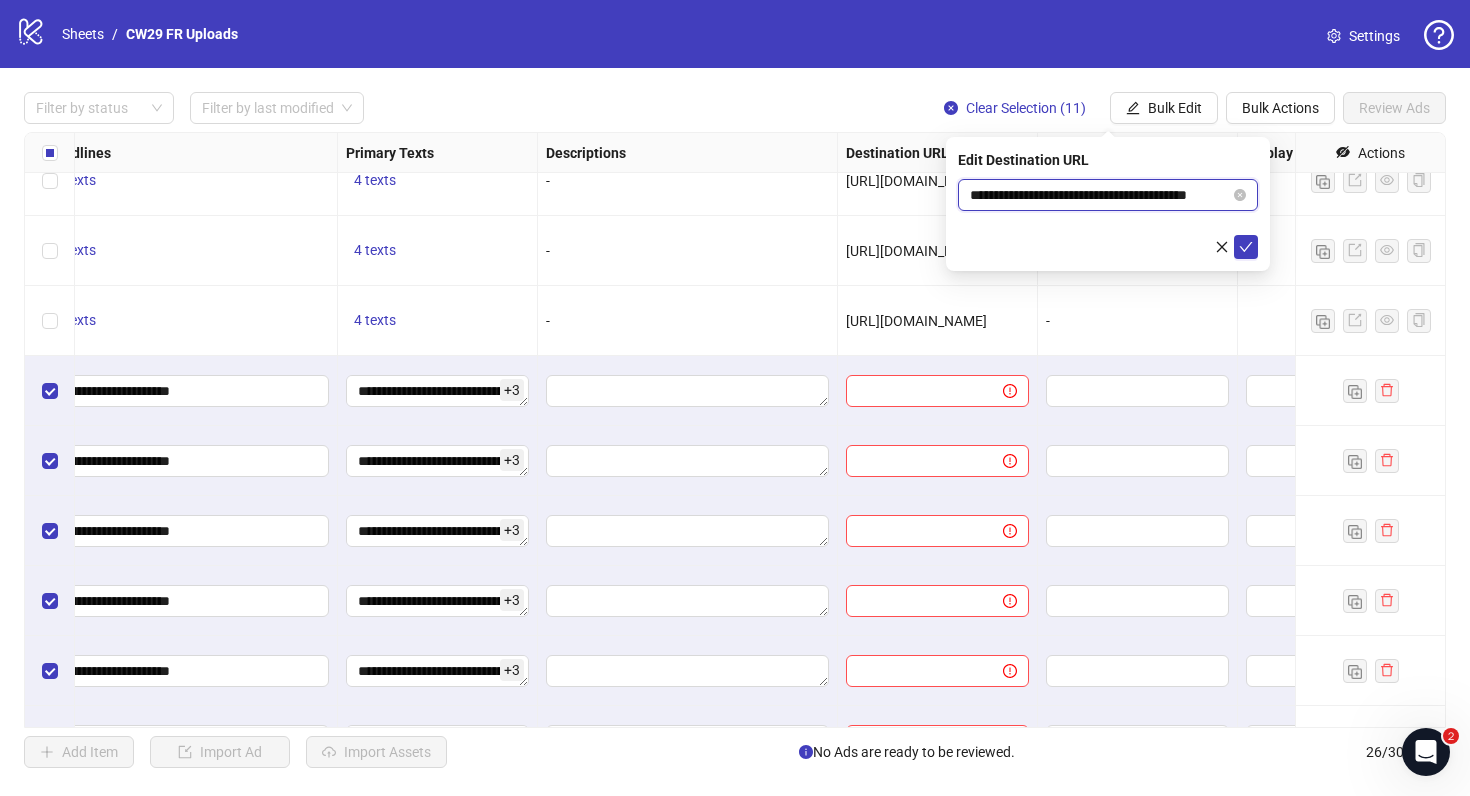 scroll, scrollTop: 0, scrollLeft: 12, axis: horizontal 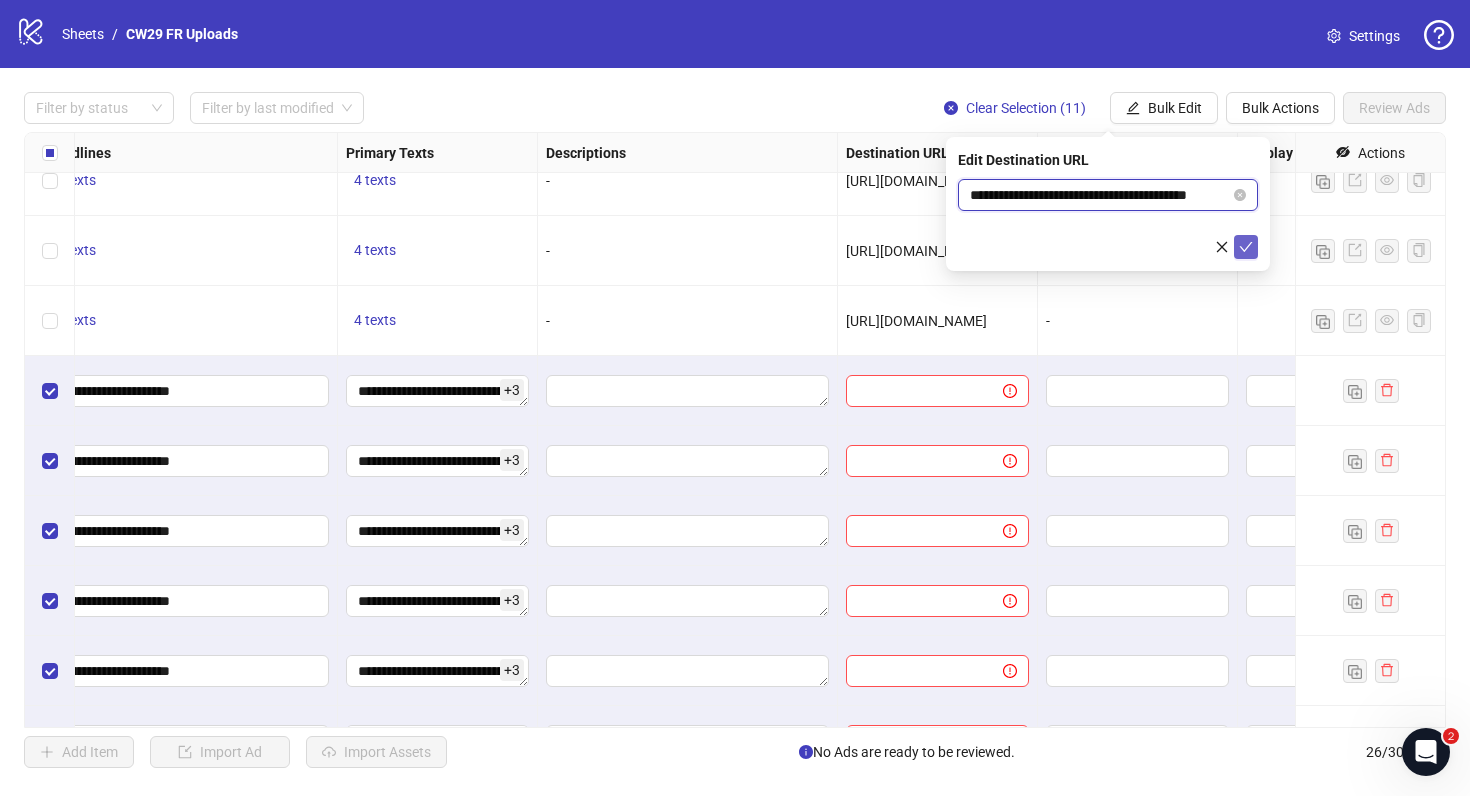 type on "**********" 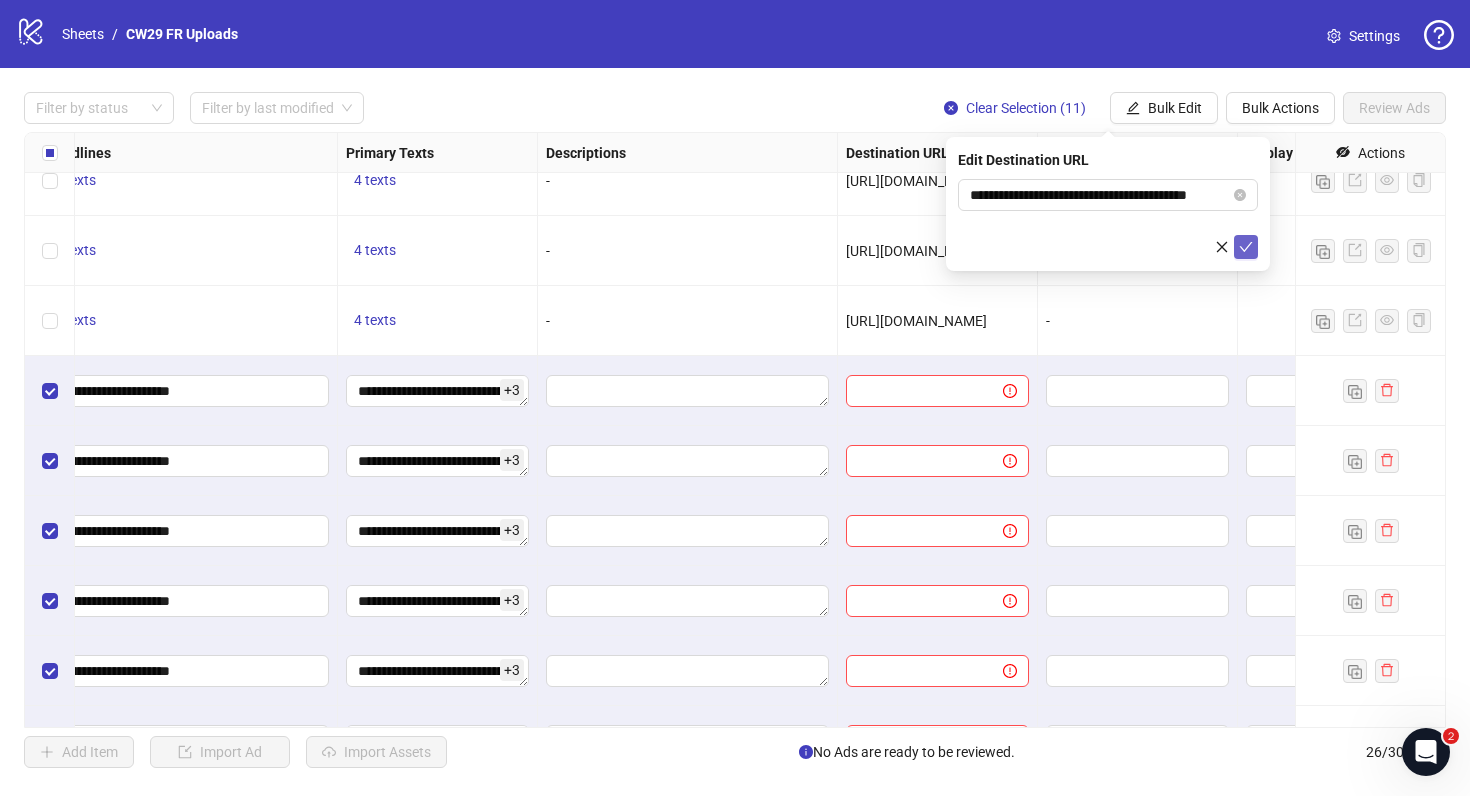 click 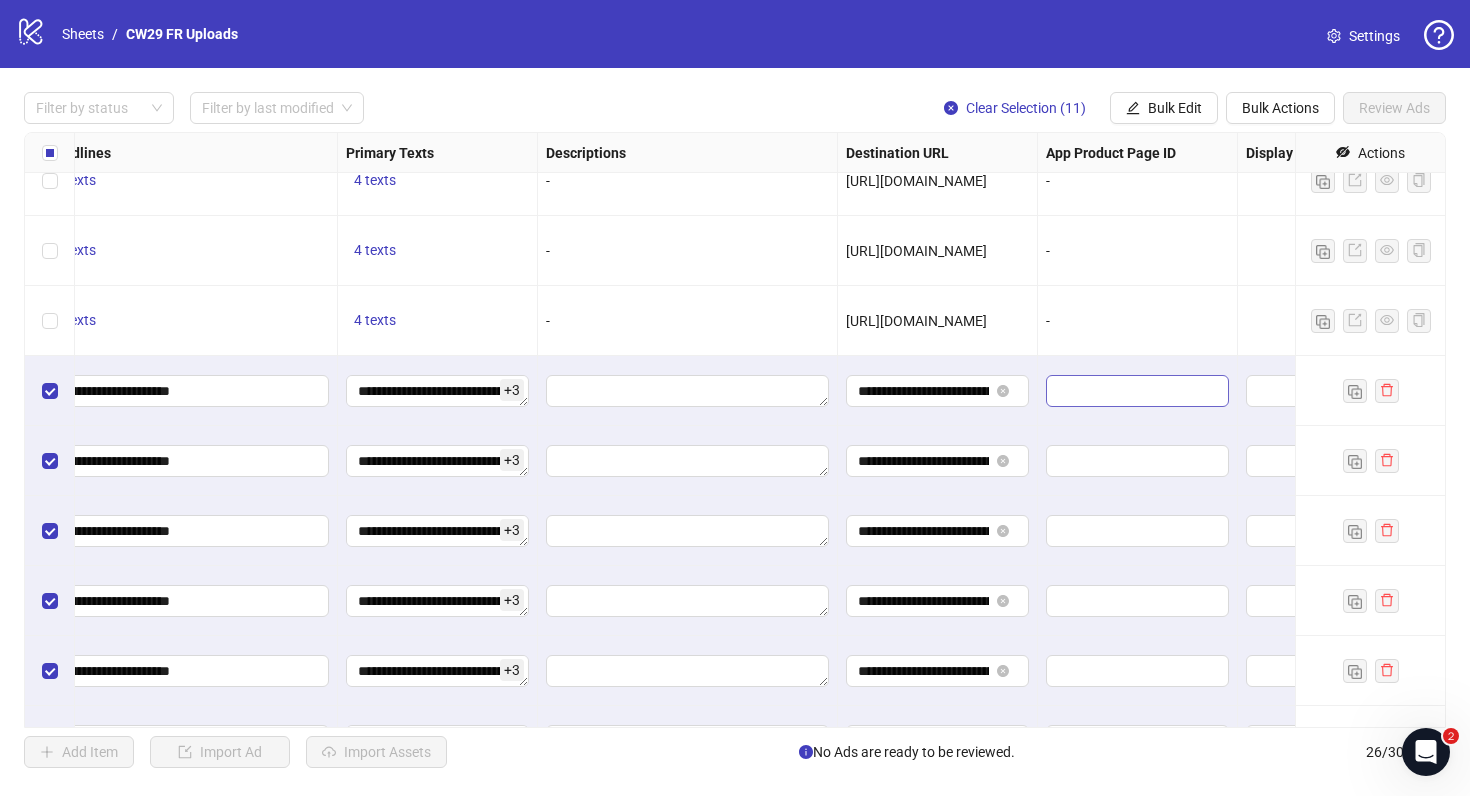 scroll, scrollTop: 867, scrollLeft: 1850, axis: both 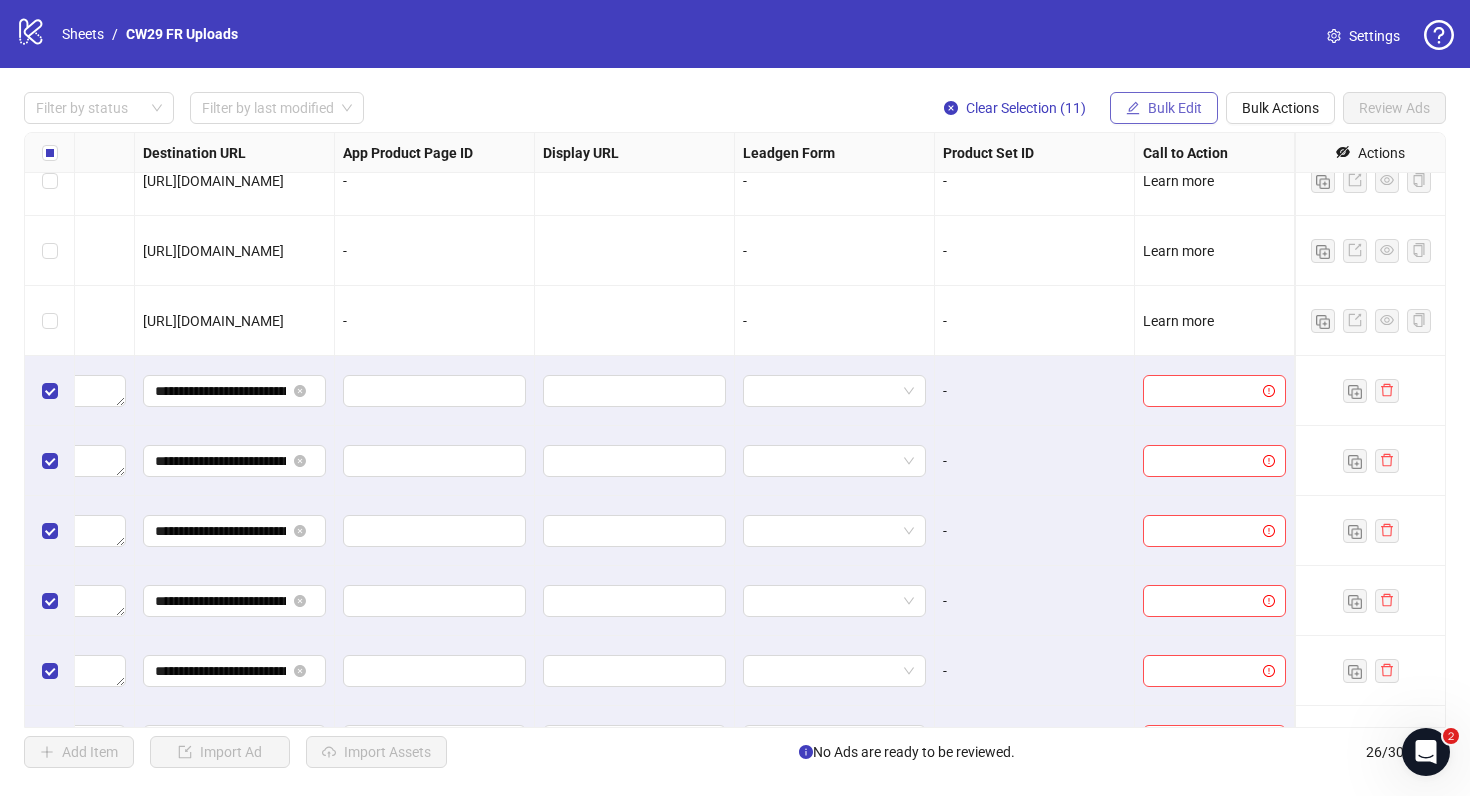 click on "Bulk Edit" at bounding box center (1164, 108) 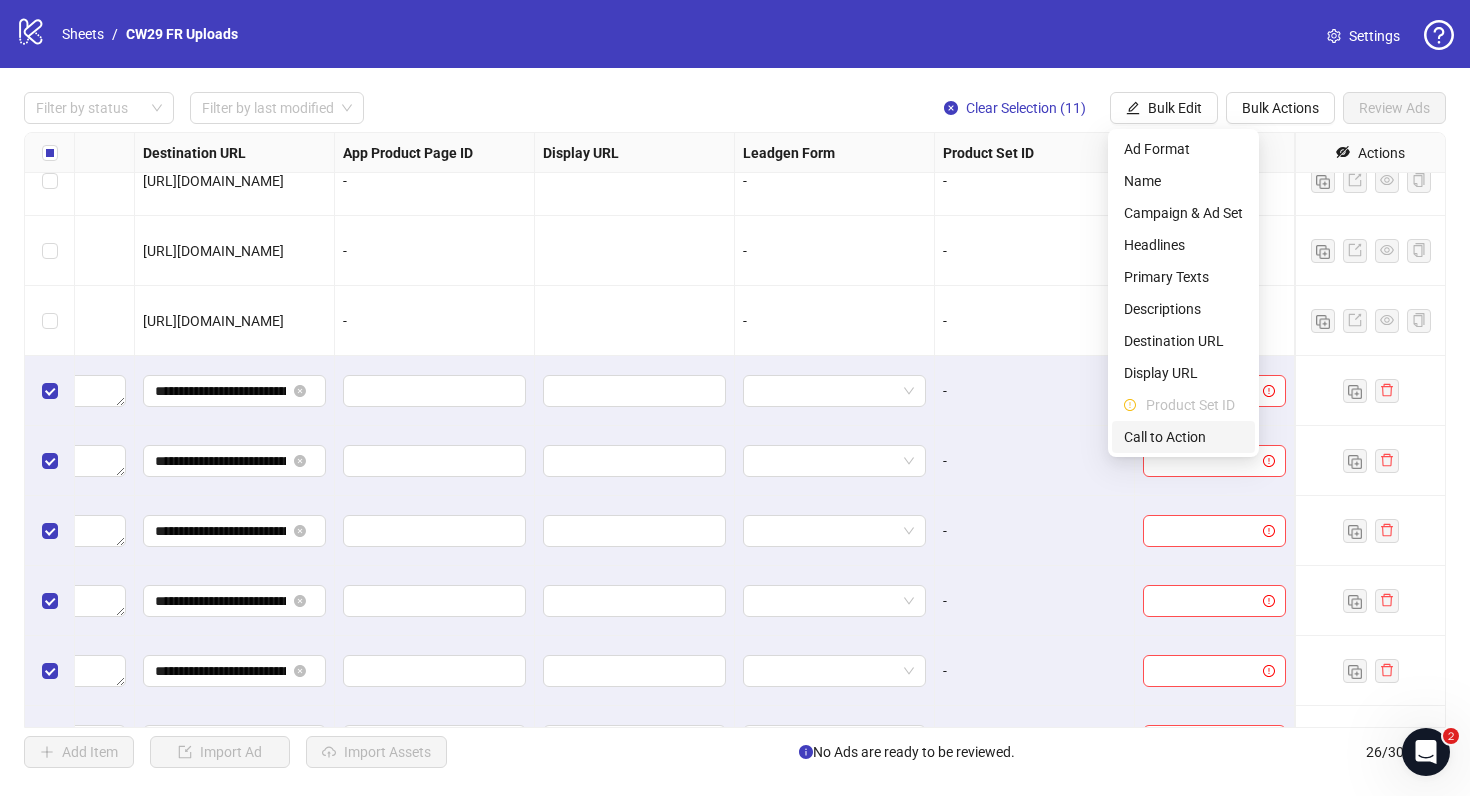 click on "Call to Action" at bounding box center (1183, 437) 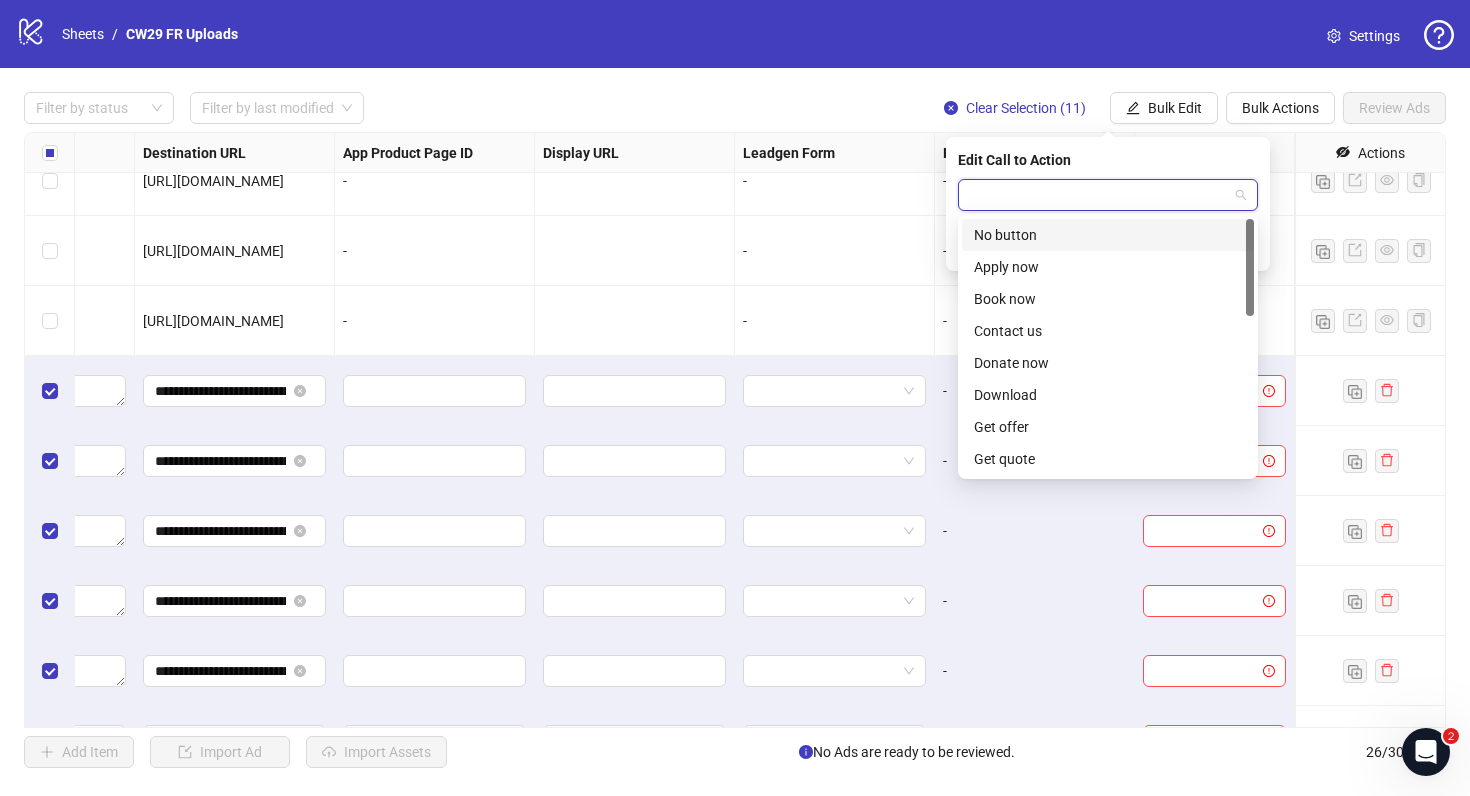 click at bounding box center (1099, 195) 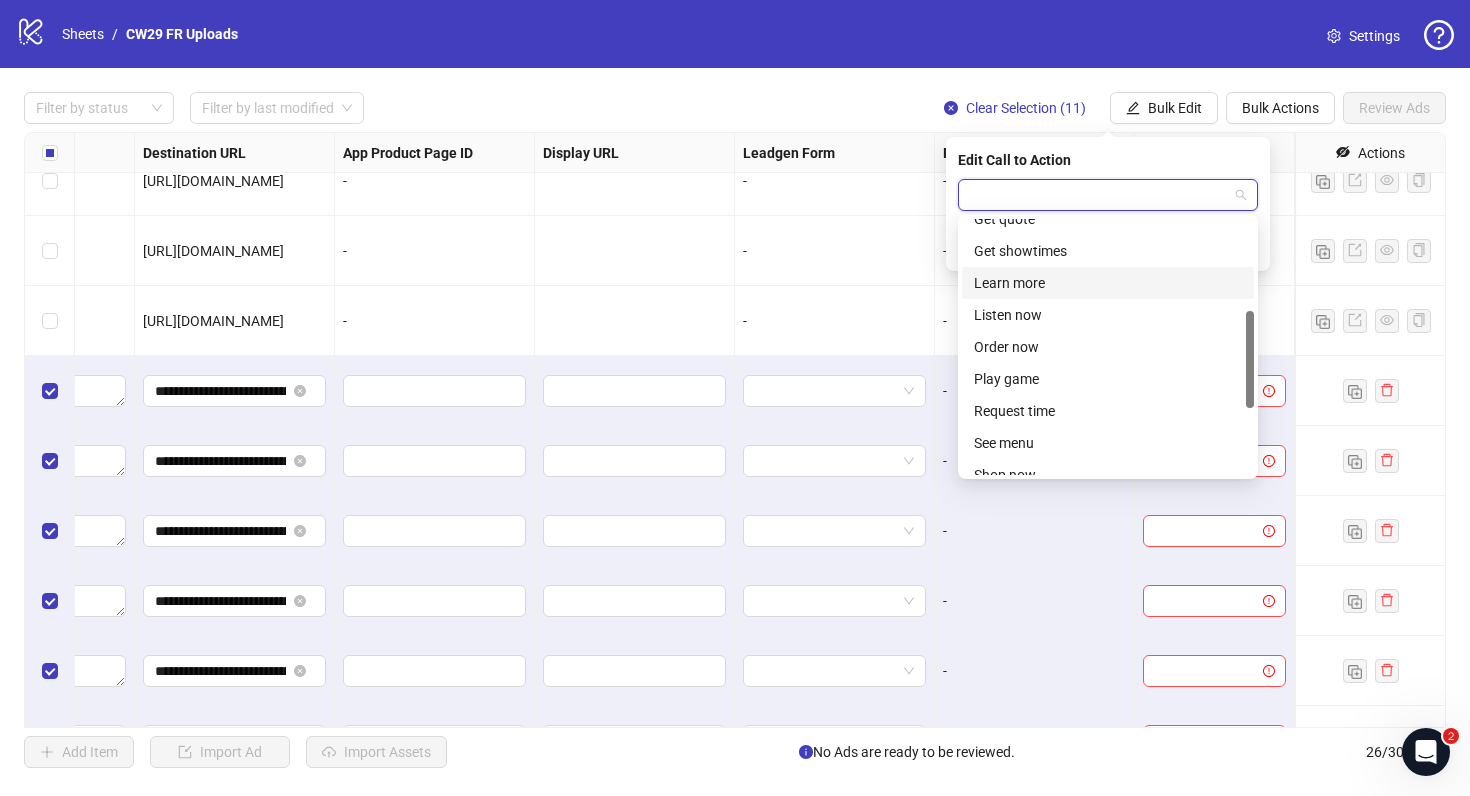 scroll, scrollTop: 241, scrollLeft: 0, axis: vertical 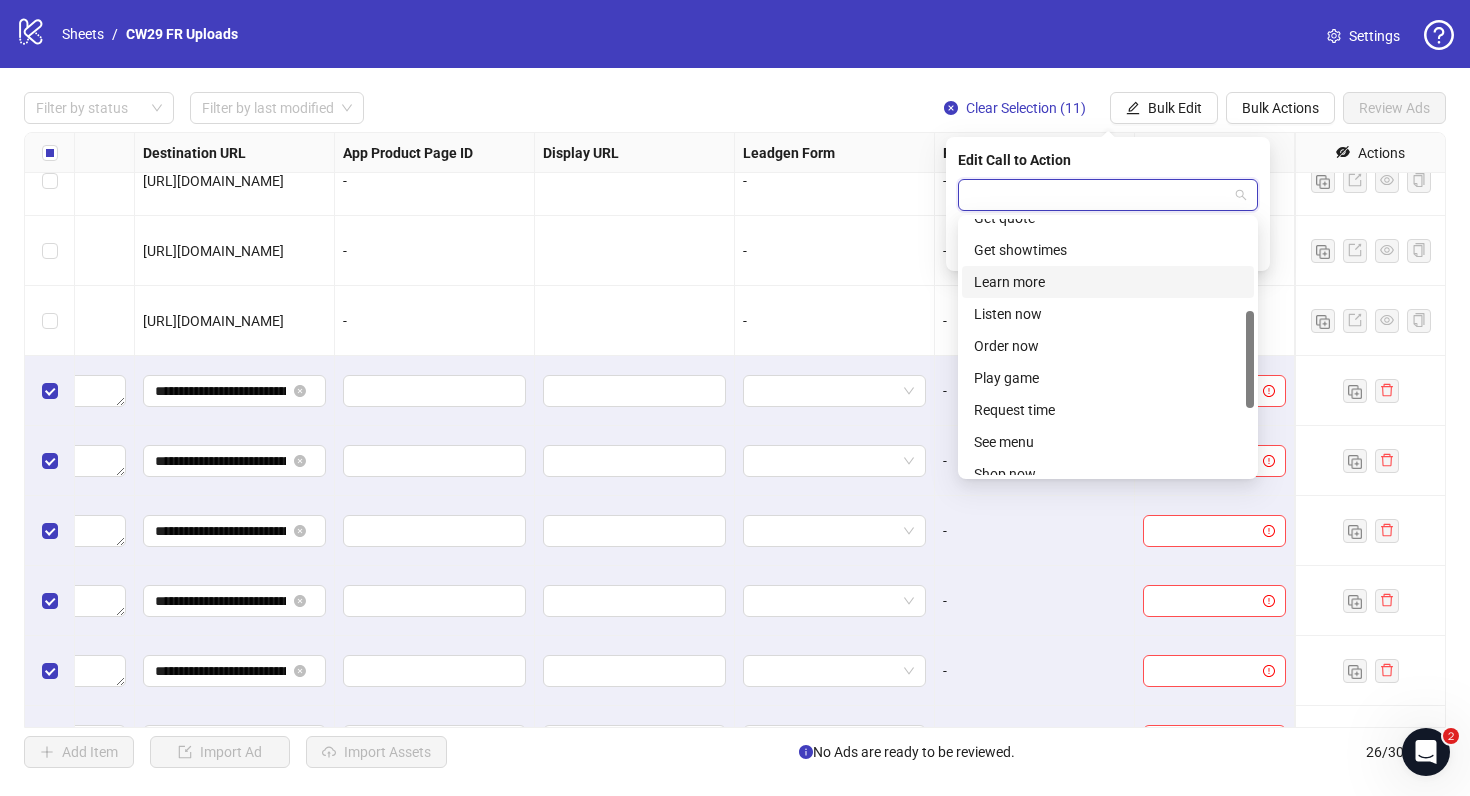 click on "Learn more" at bounding box center (1108, 282) 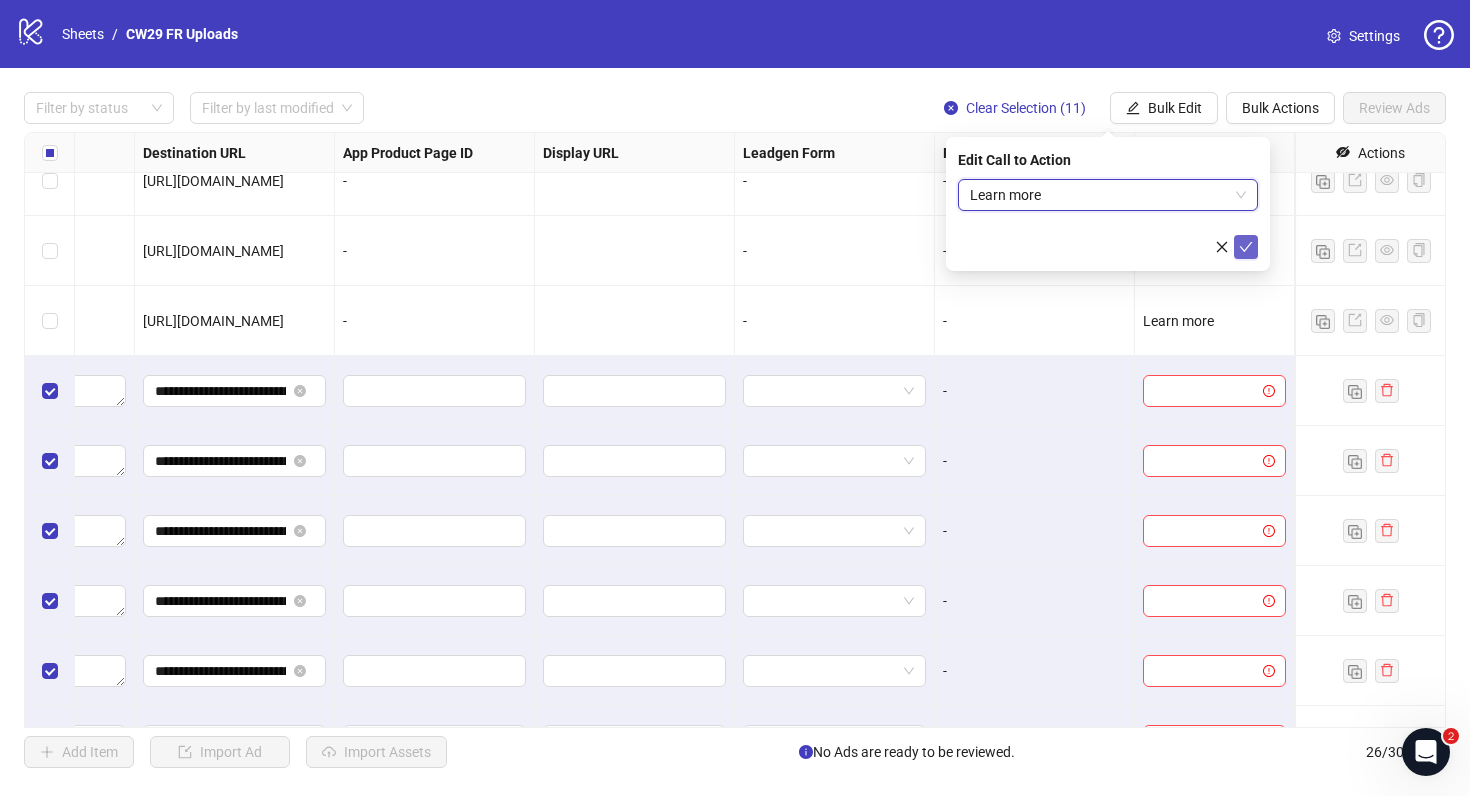 click 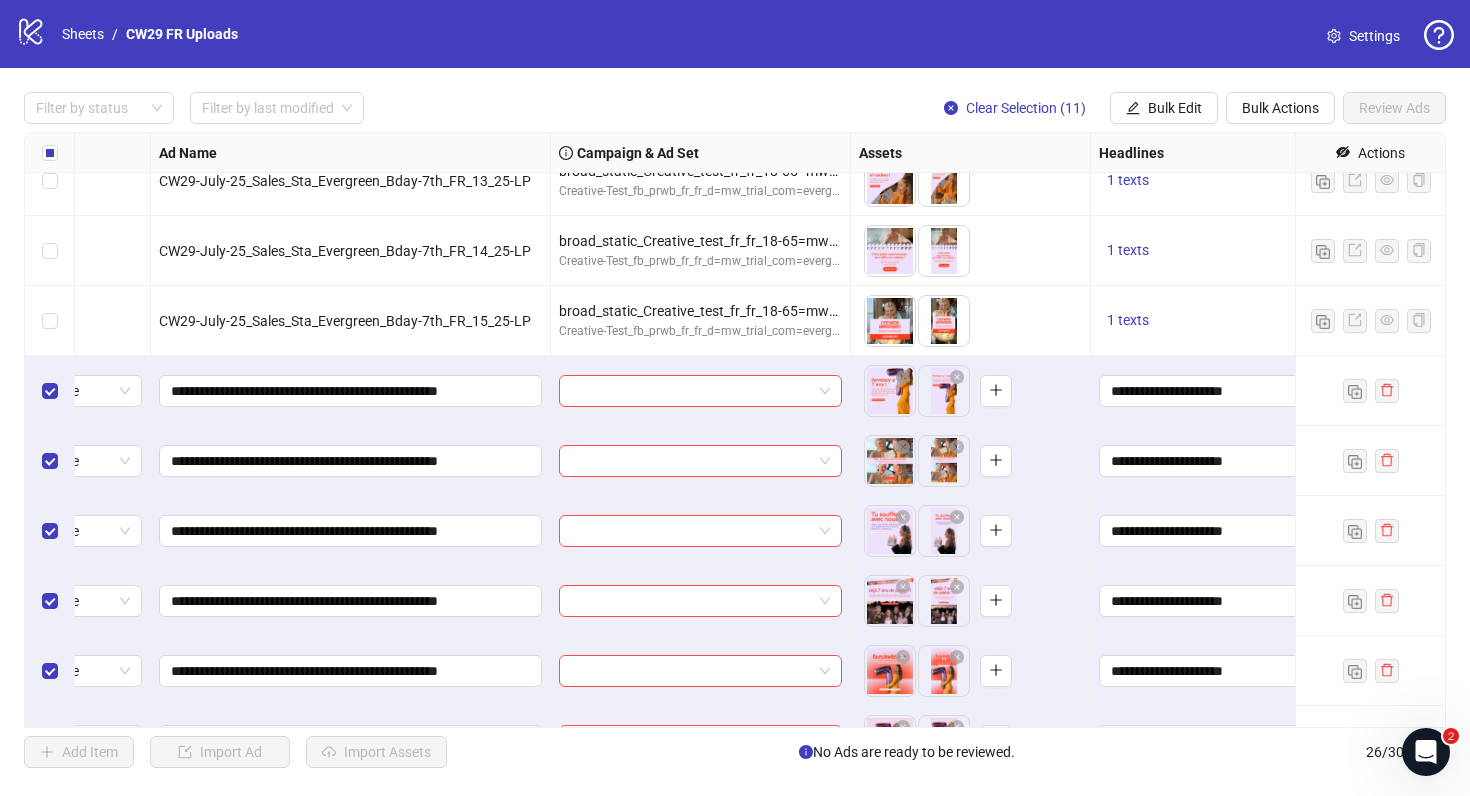 scroll, scrollTop: 867, scrollLeft: 0, axis: vertical 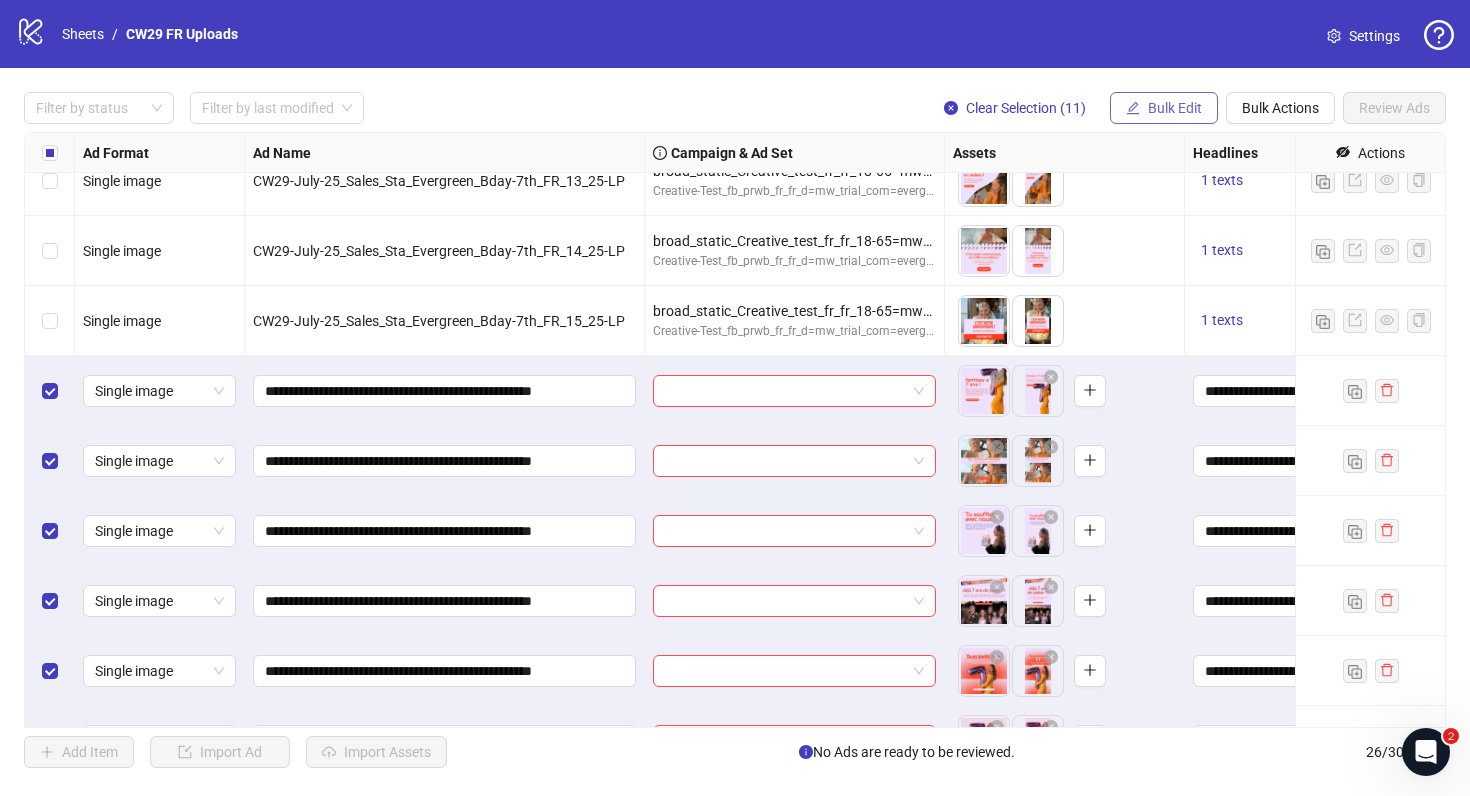 click on "Bulk Edit" at bounding box center (1164, 108) 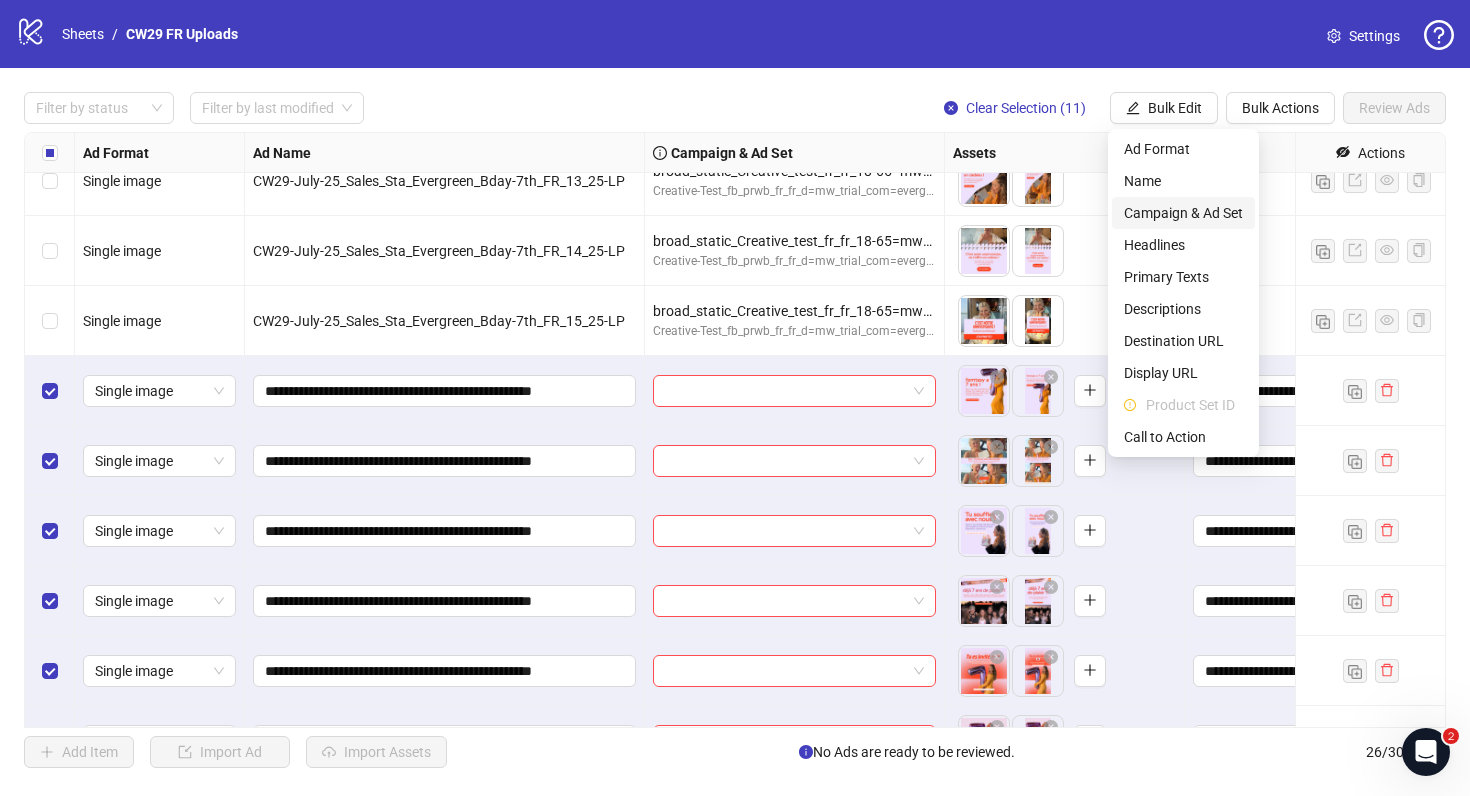 click on "Campaign & Ad Set" at bounding box center (1183, 213) 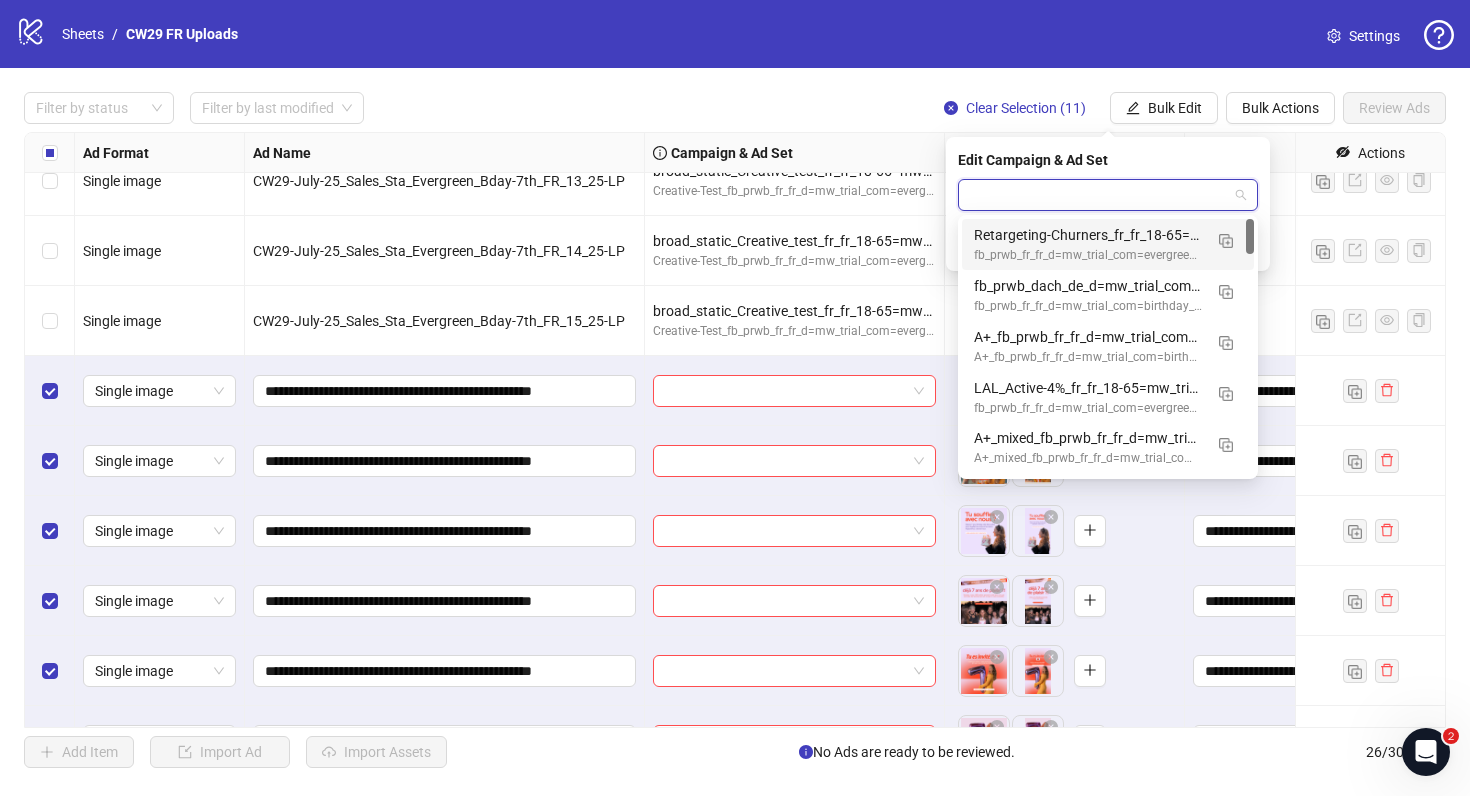 click at bounding box center [1099, 195] 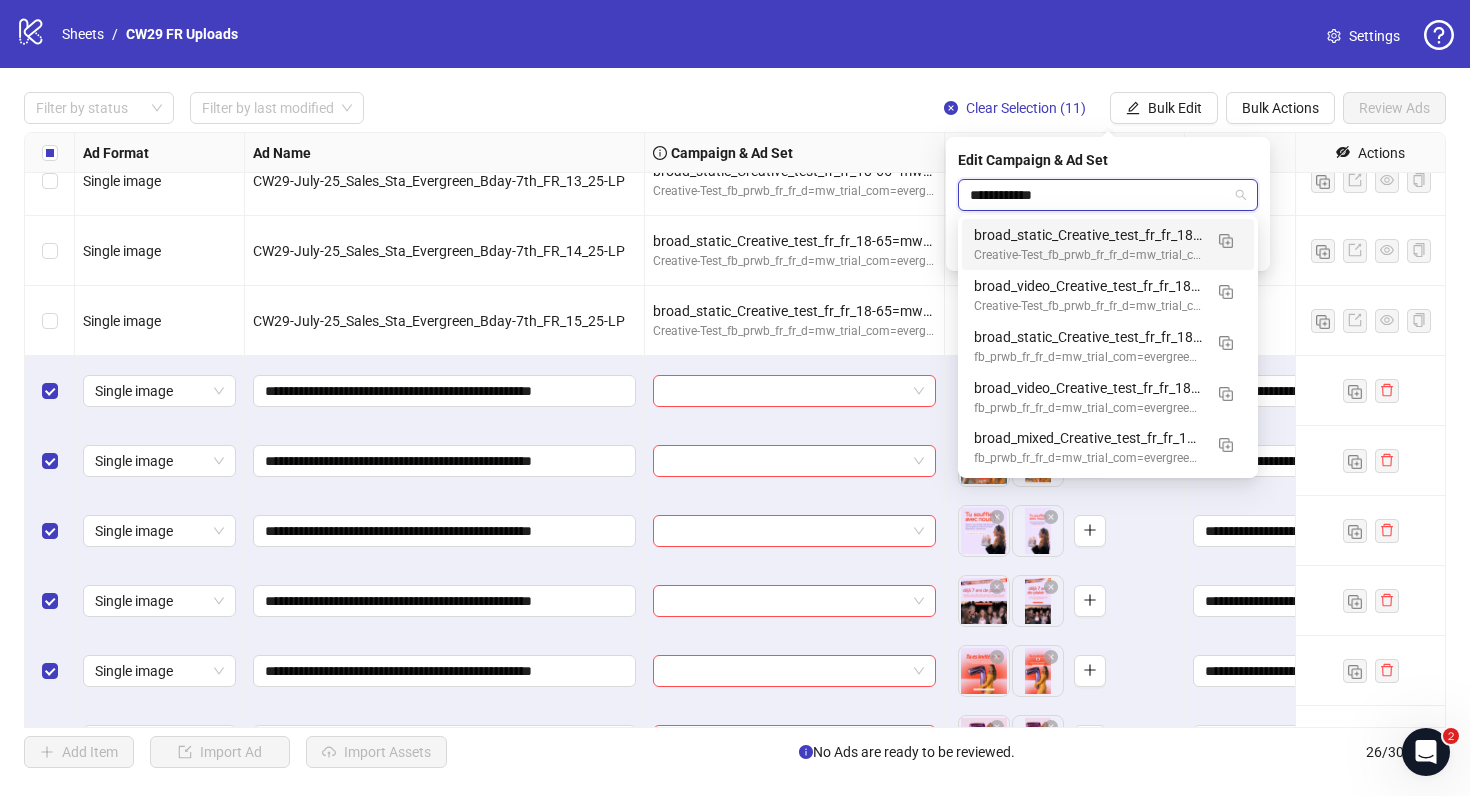 type on "**********" 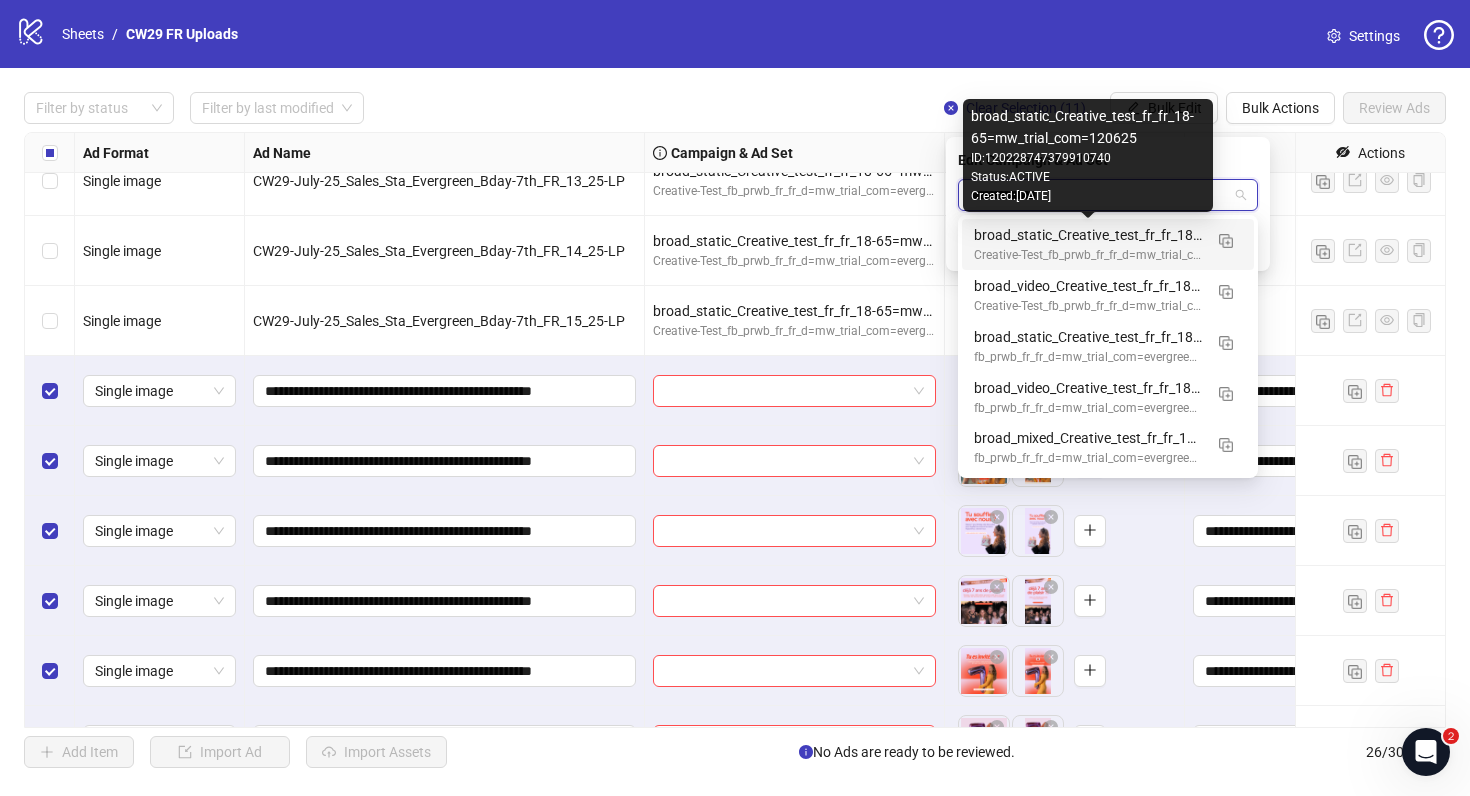 click on "broad_static_Creative_test_fr_fr_18-65=mw_trial_com=120625" at bounding box center (1088, 235) 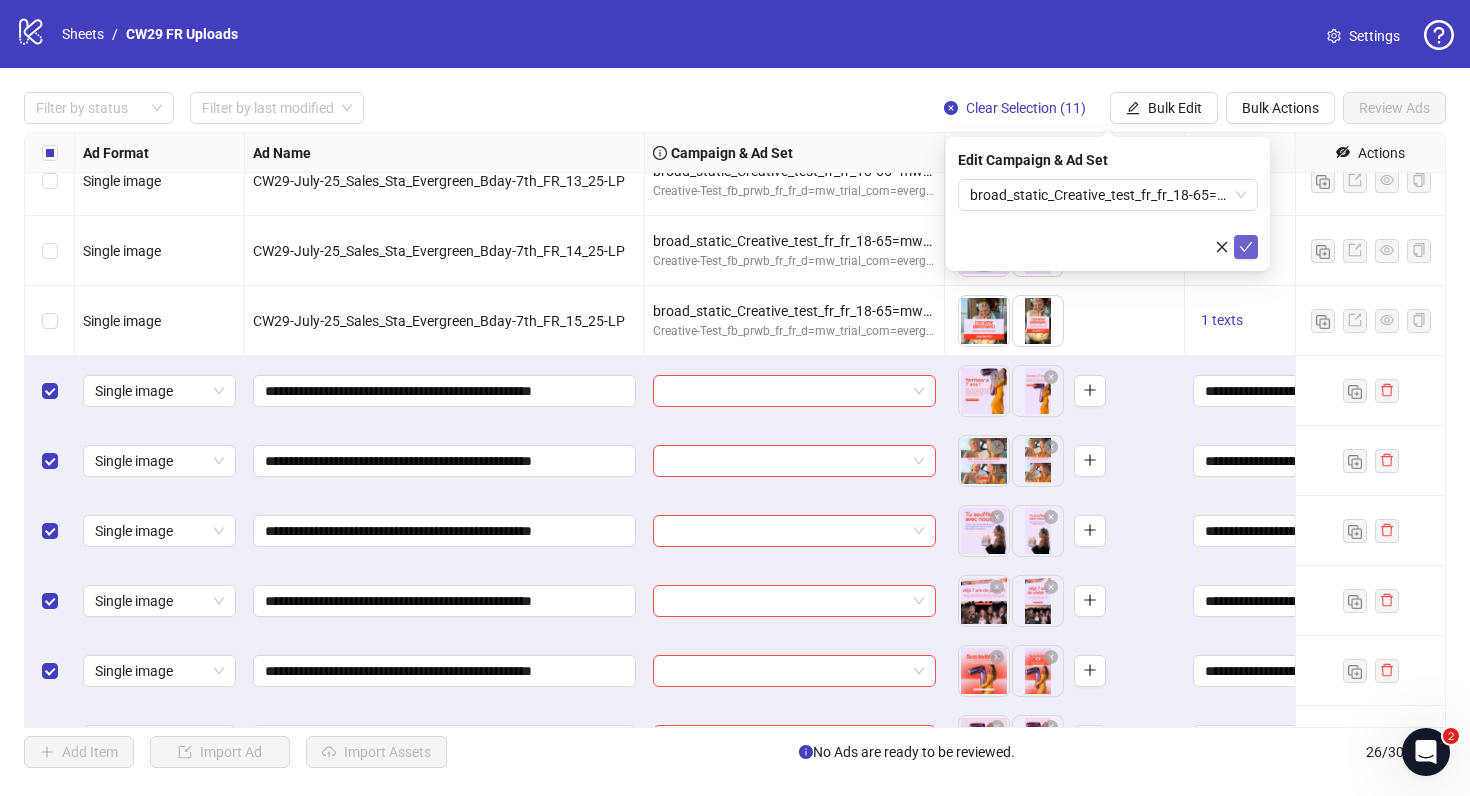 click at bounding box center (1246, 247) 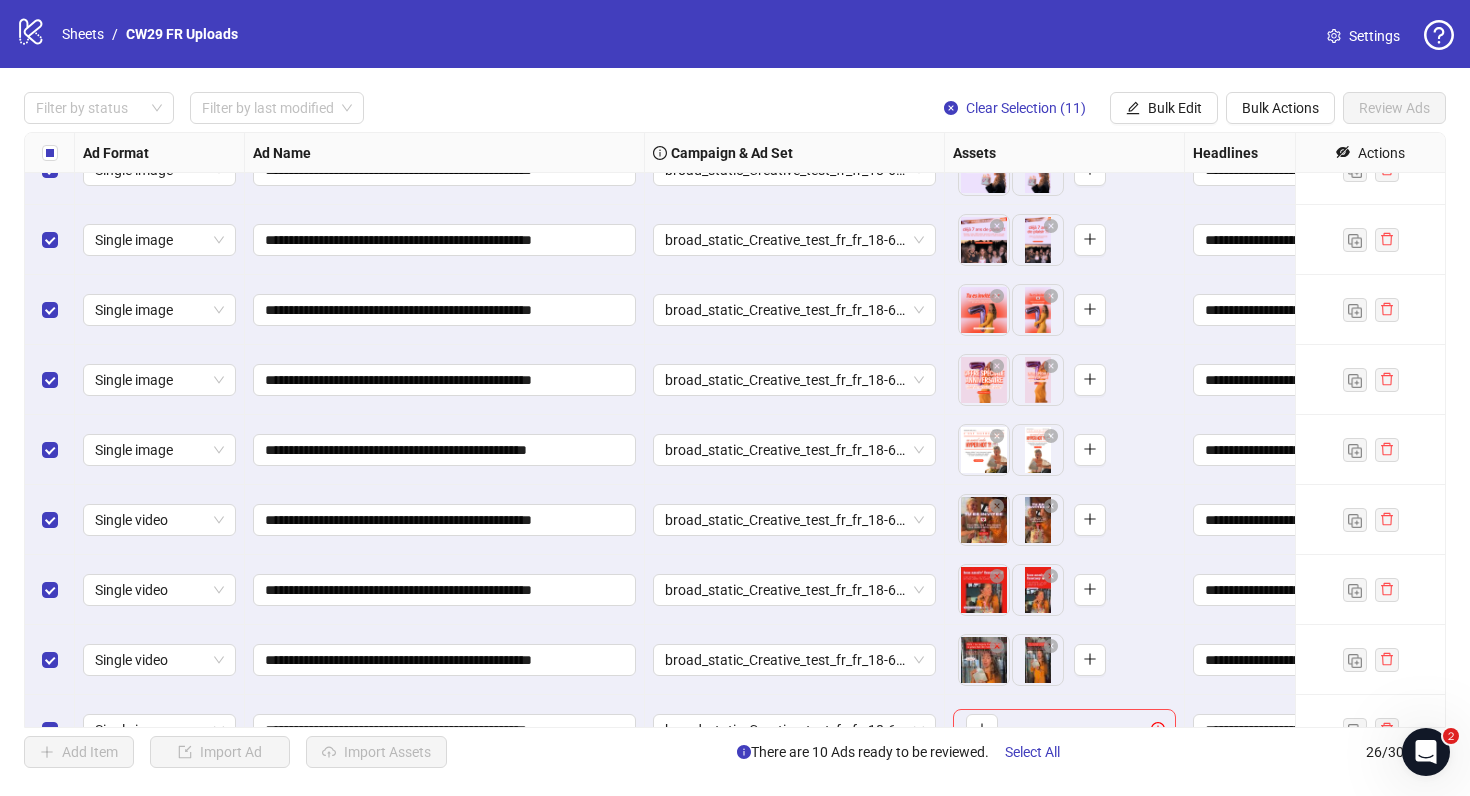 scroll, scrollTop: 1266, scrollLeft: 0, axis: vertical 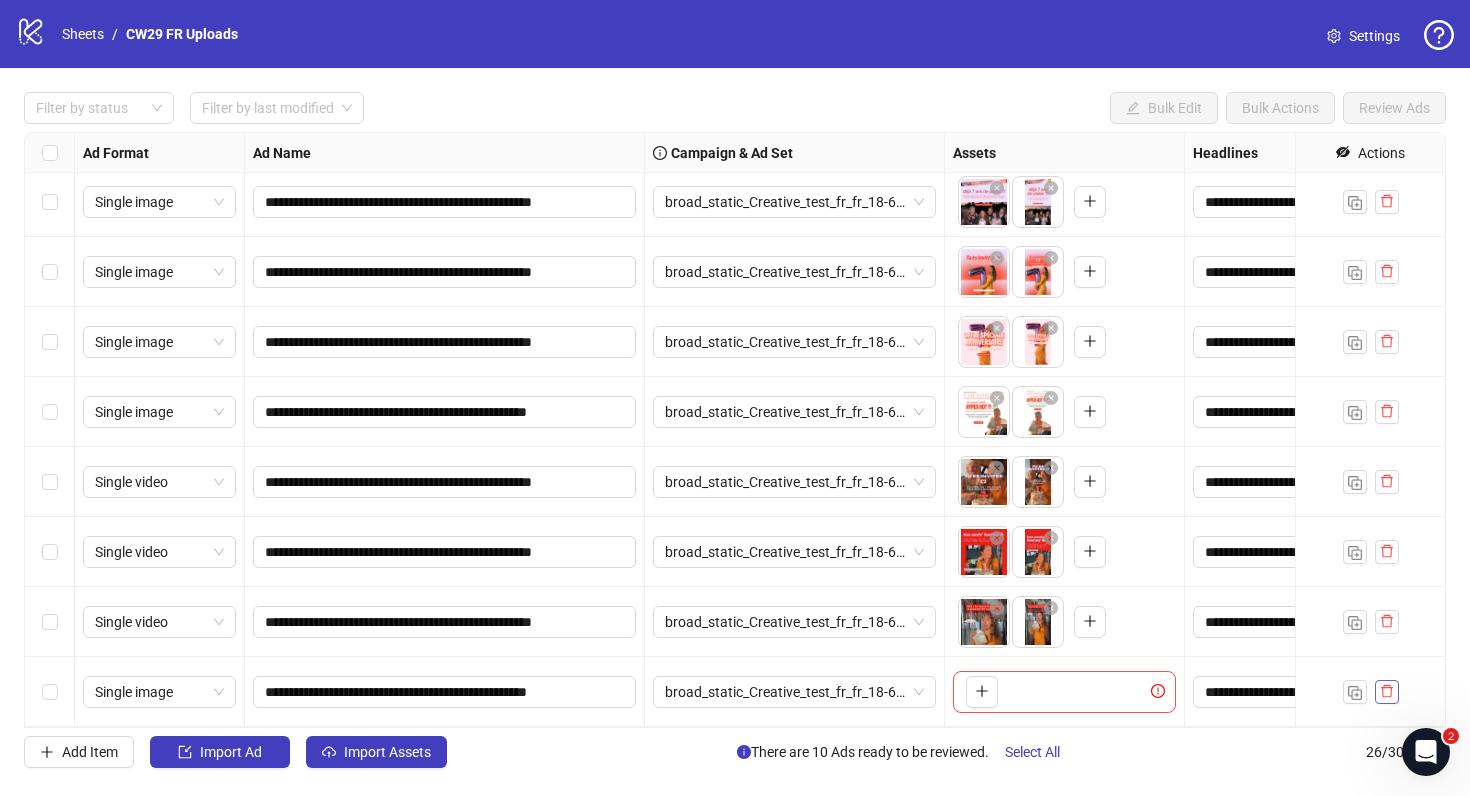 click 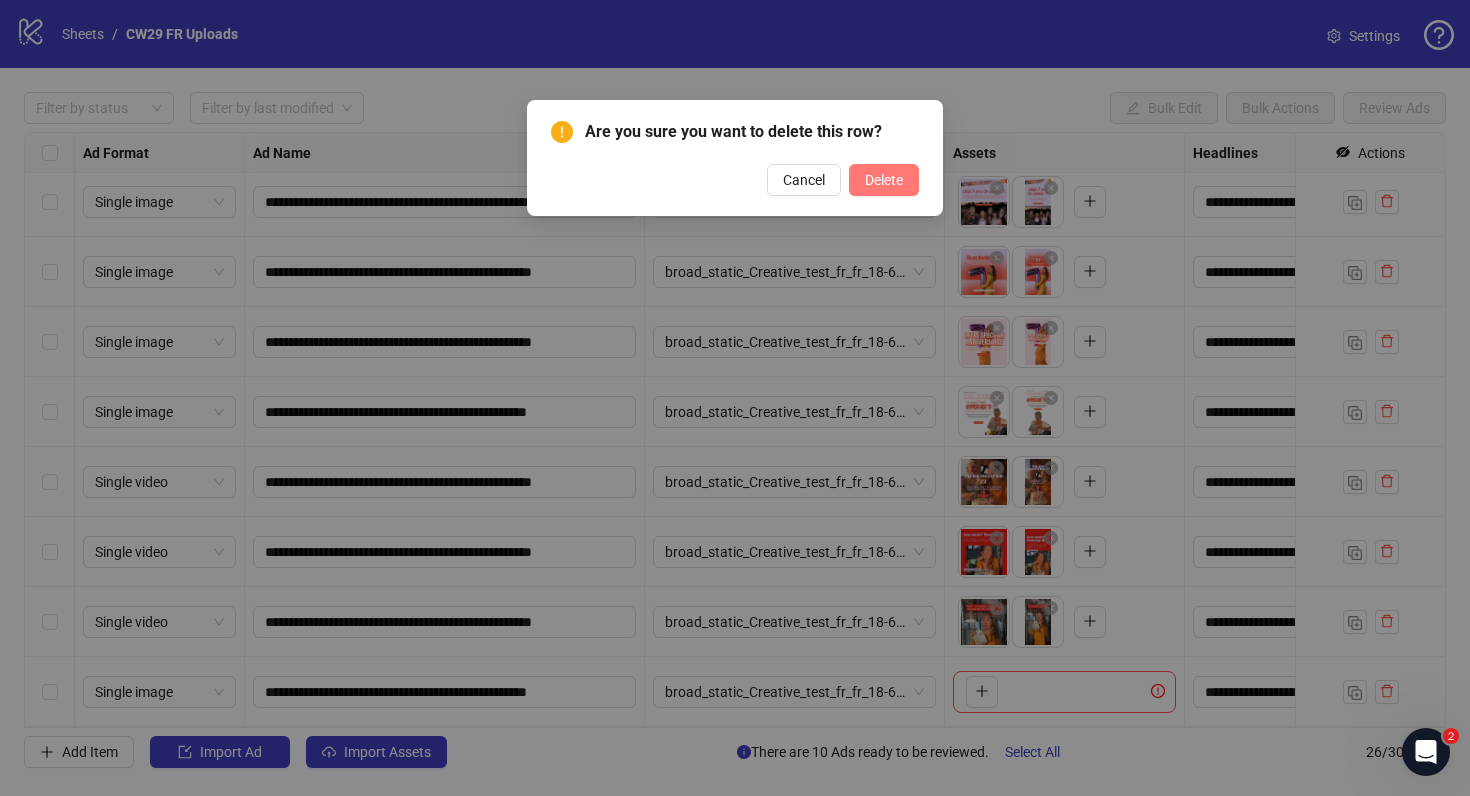 click on "Delete" at bounding box center (884, 180) 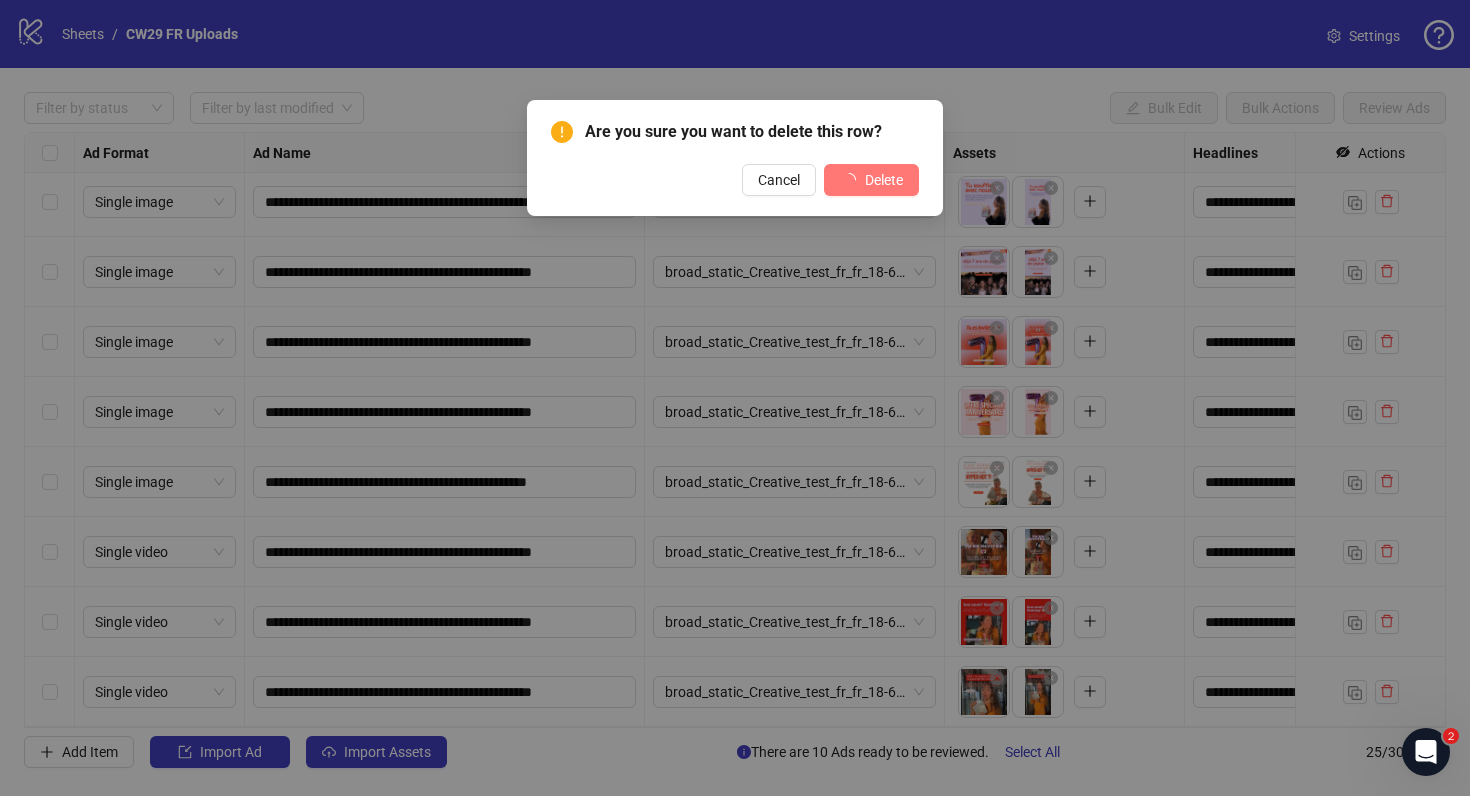 scroll, scrollTop: 1196, scrollLeft: 0, axis: vertical 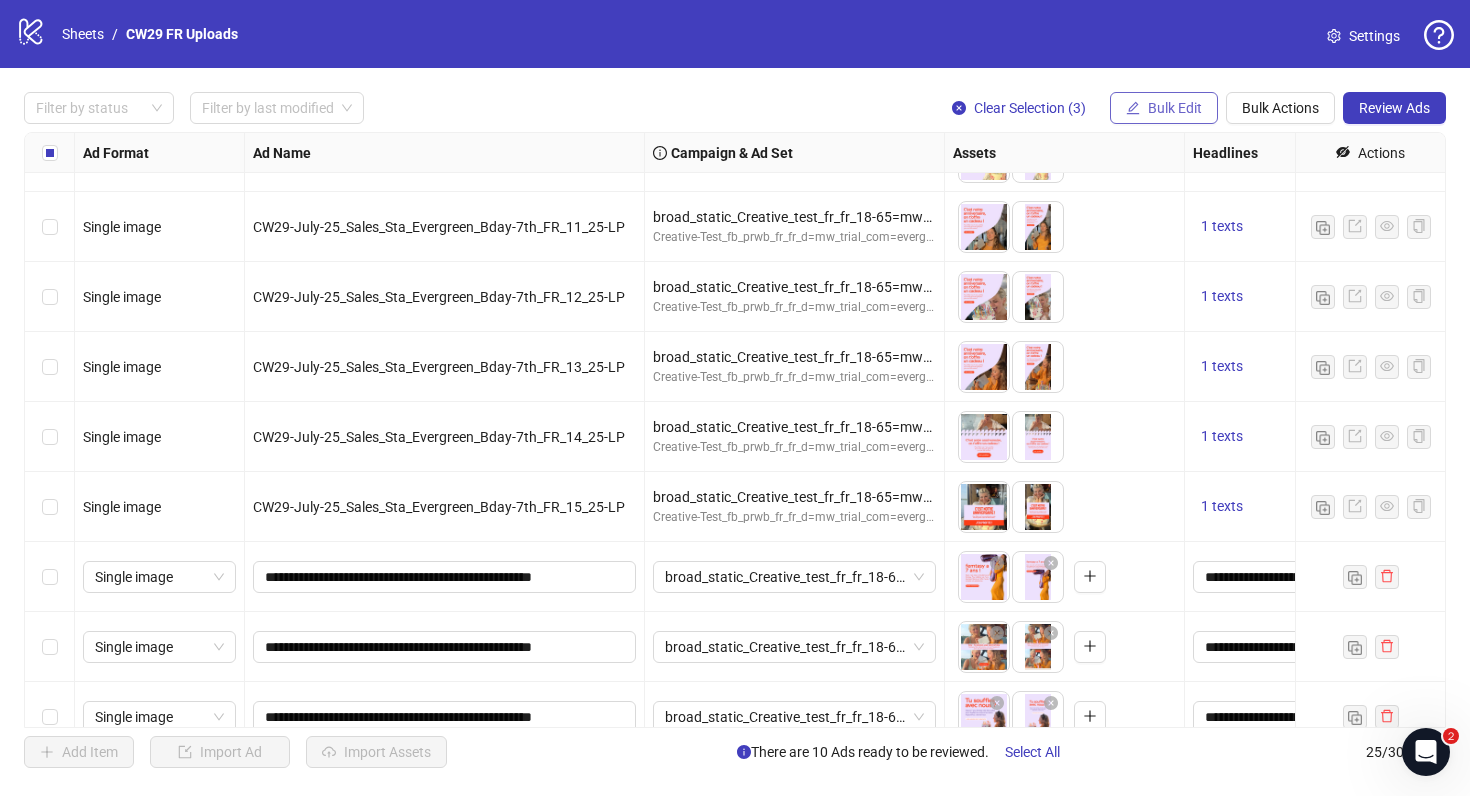 click on "Bulk Edit" at bounding box center (1175, 108) 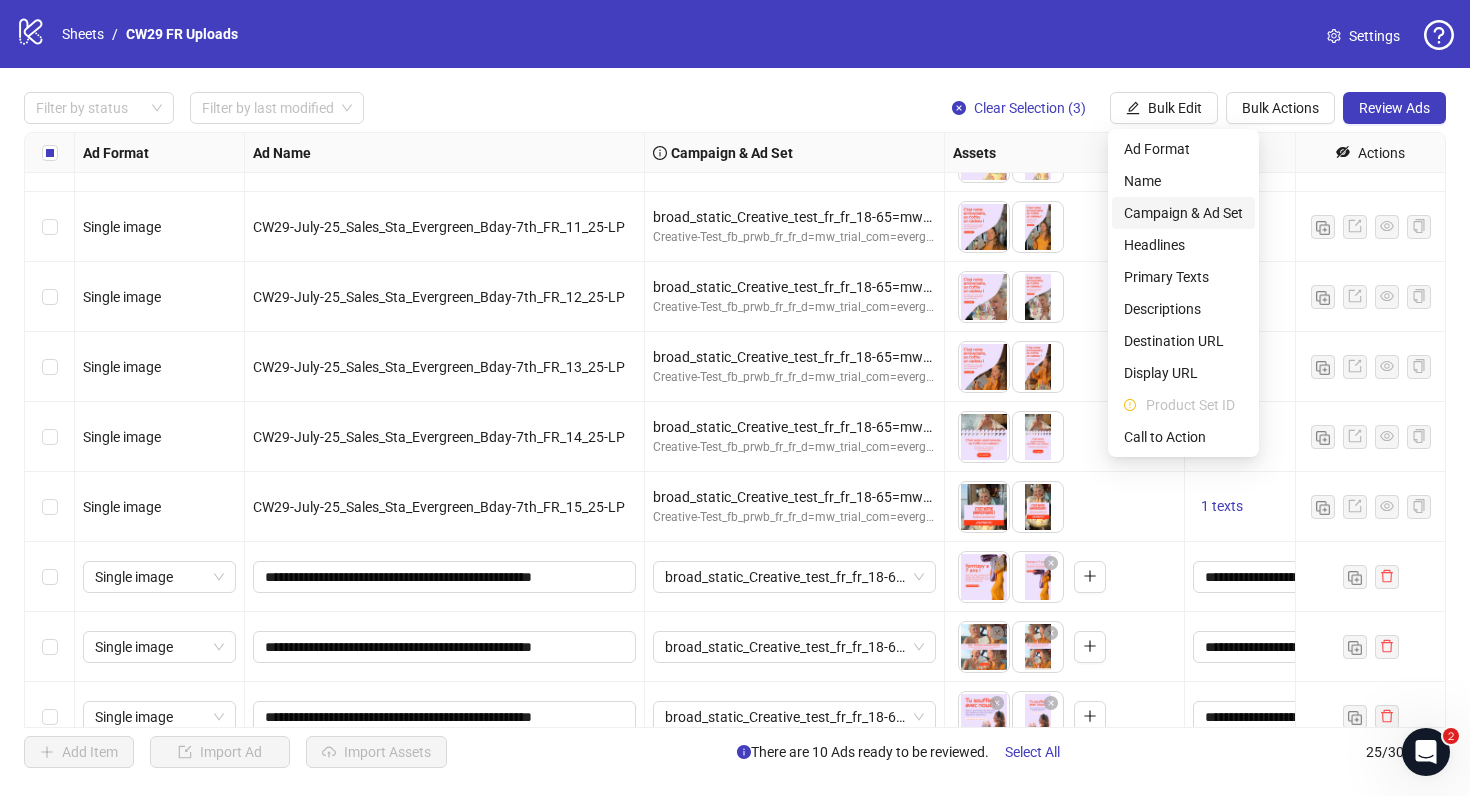 click on "Campaign & Ad Set" at bounding box center (1183, 213) 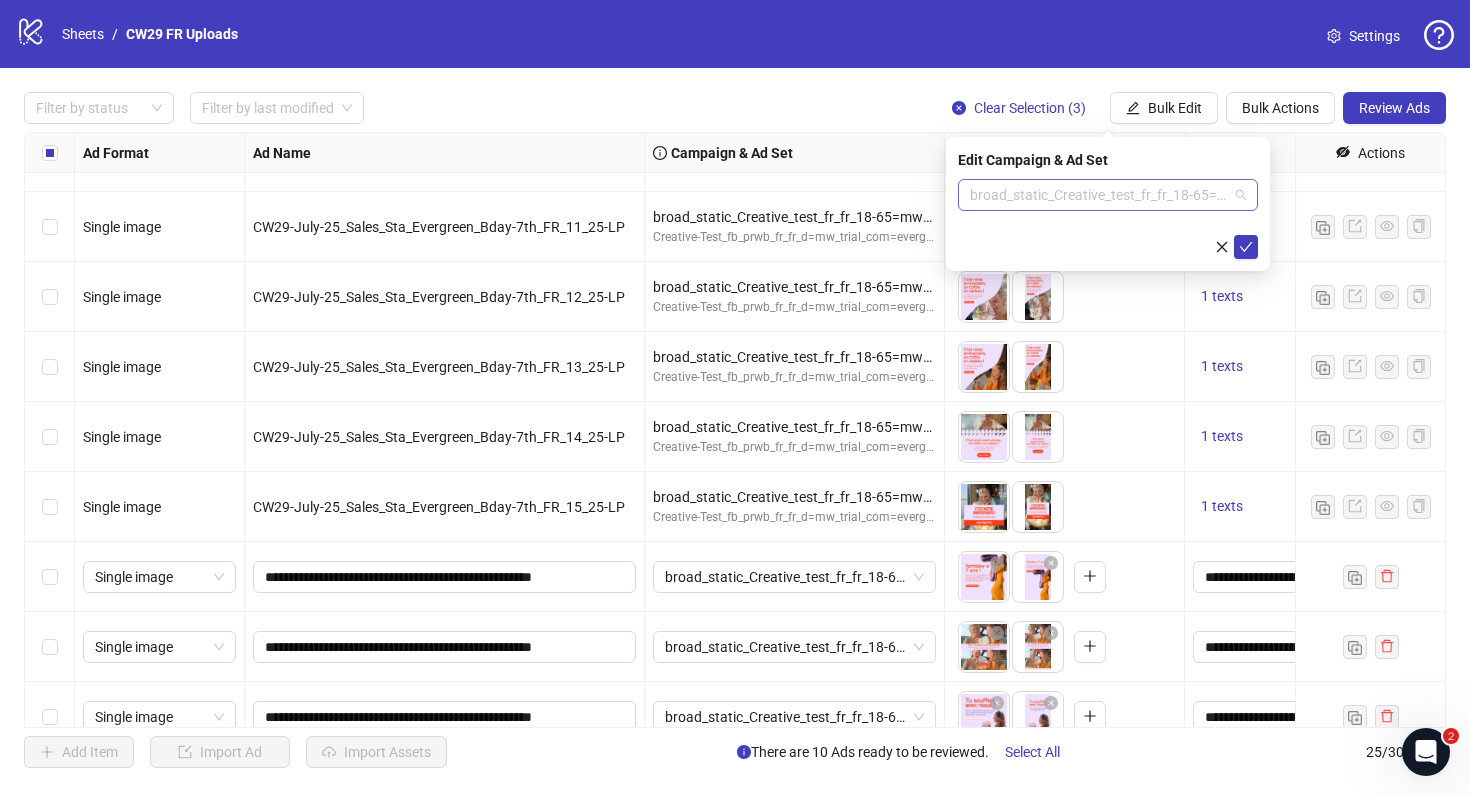 click on "broad_static_Creative_test_fr_fr_18-65=mw_trial_com=120625" at bounding box center (1108, 195) 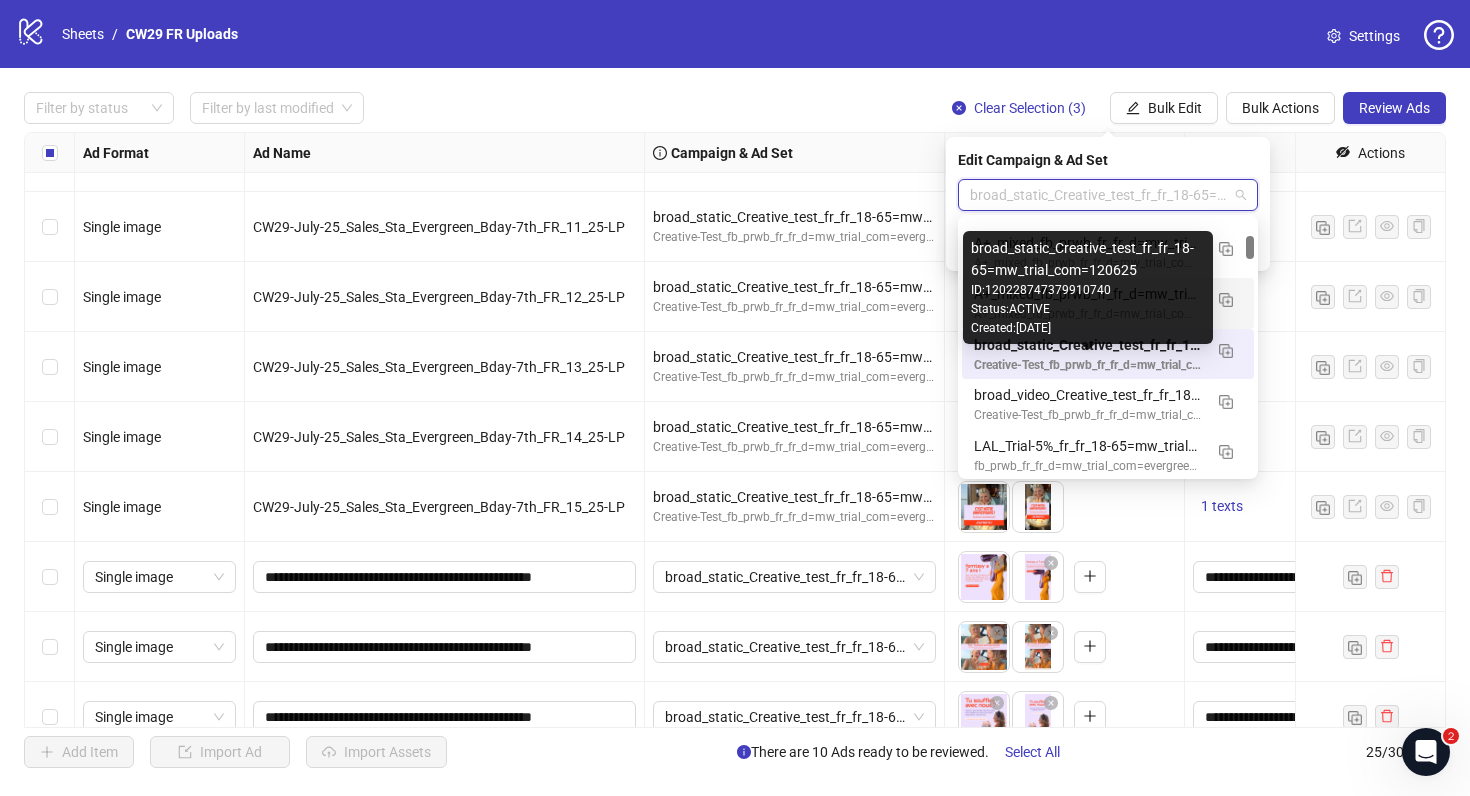 scroll, scrollTop: 197, scrollLeft: 0, axis: vertical 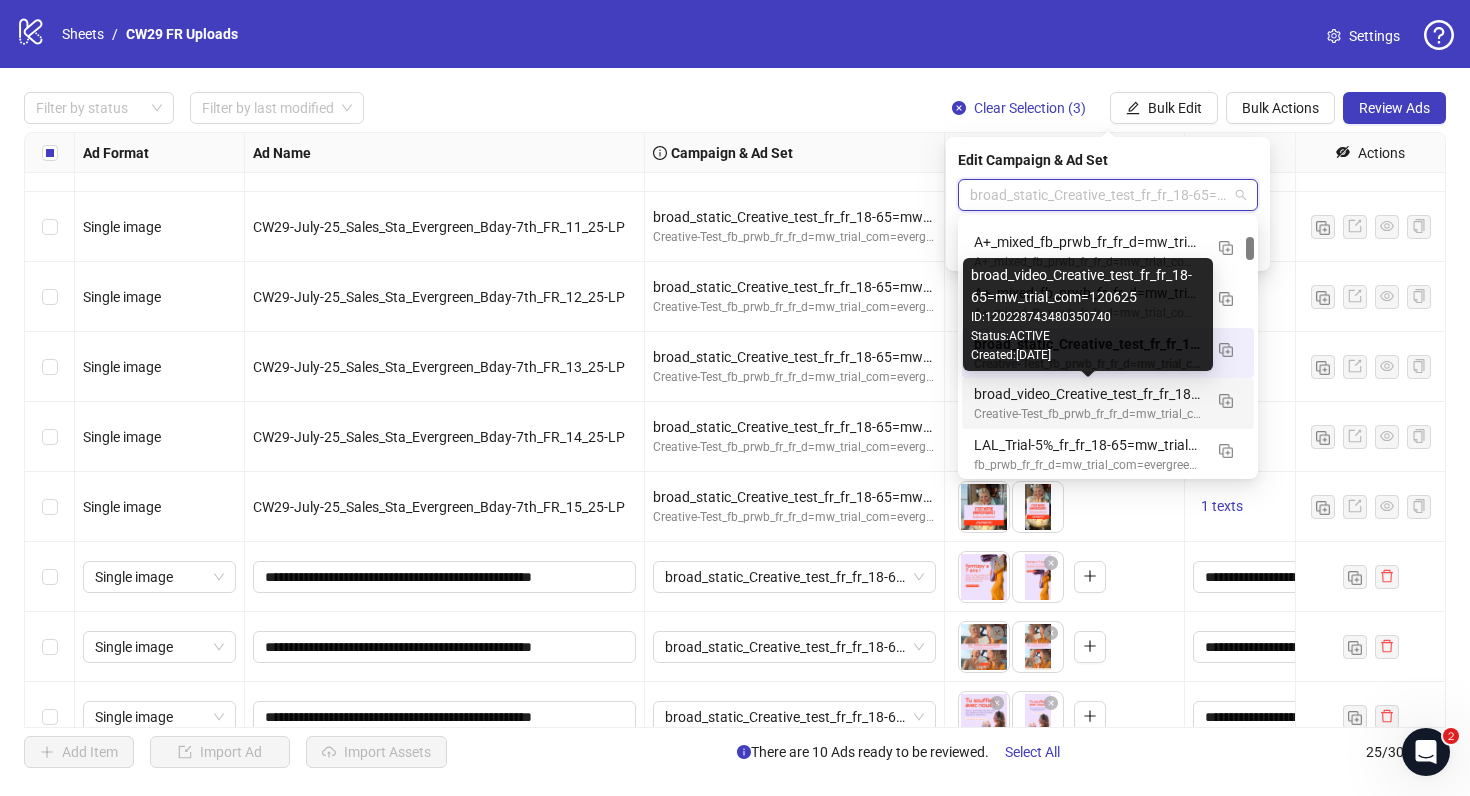 click on "broad_video_Creative_test_fr_fr_18-65=mw_trial_com=120625" at bounding box center [1088, 394] 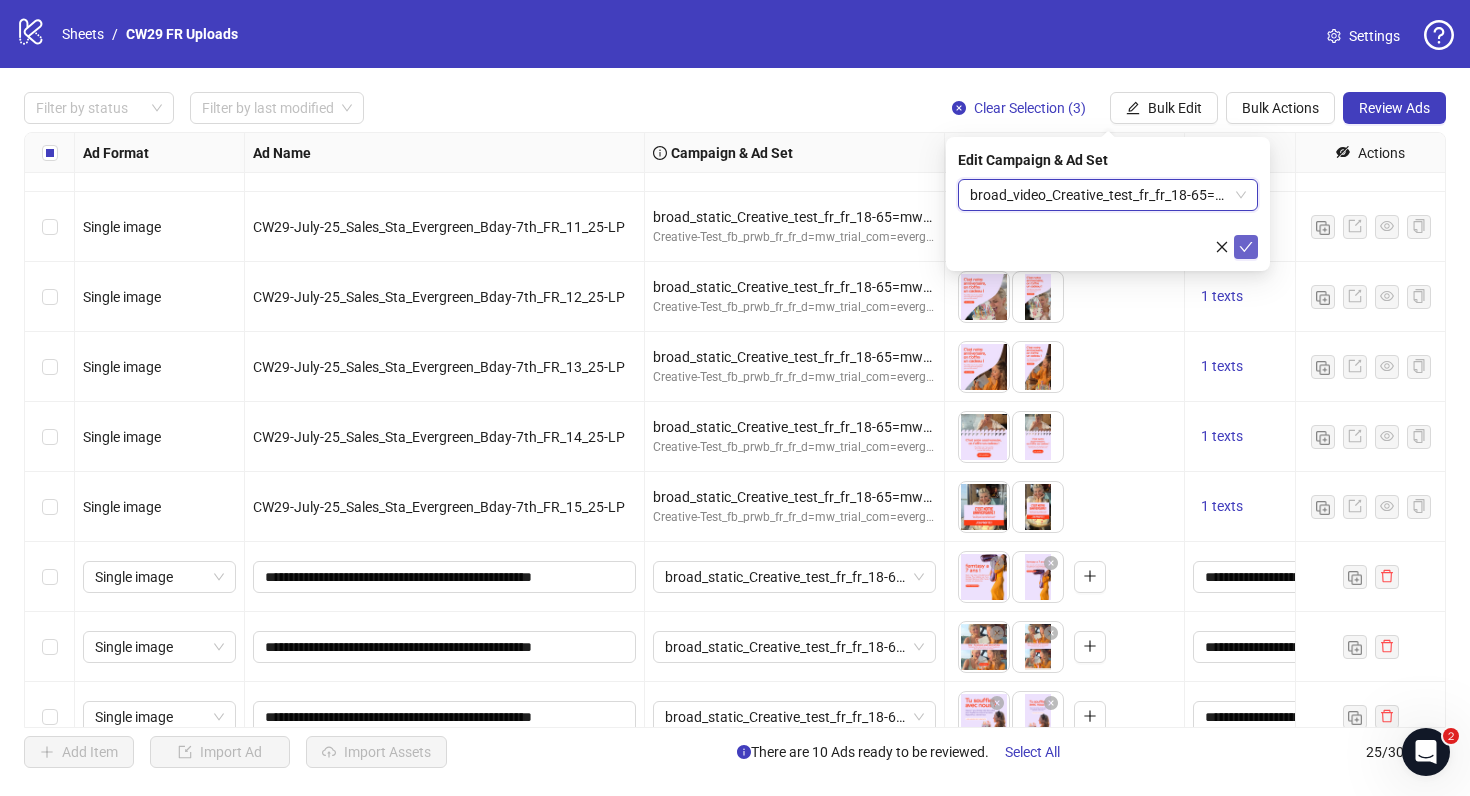 click 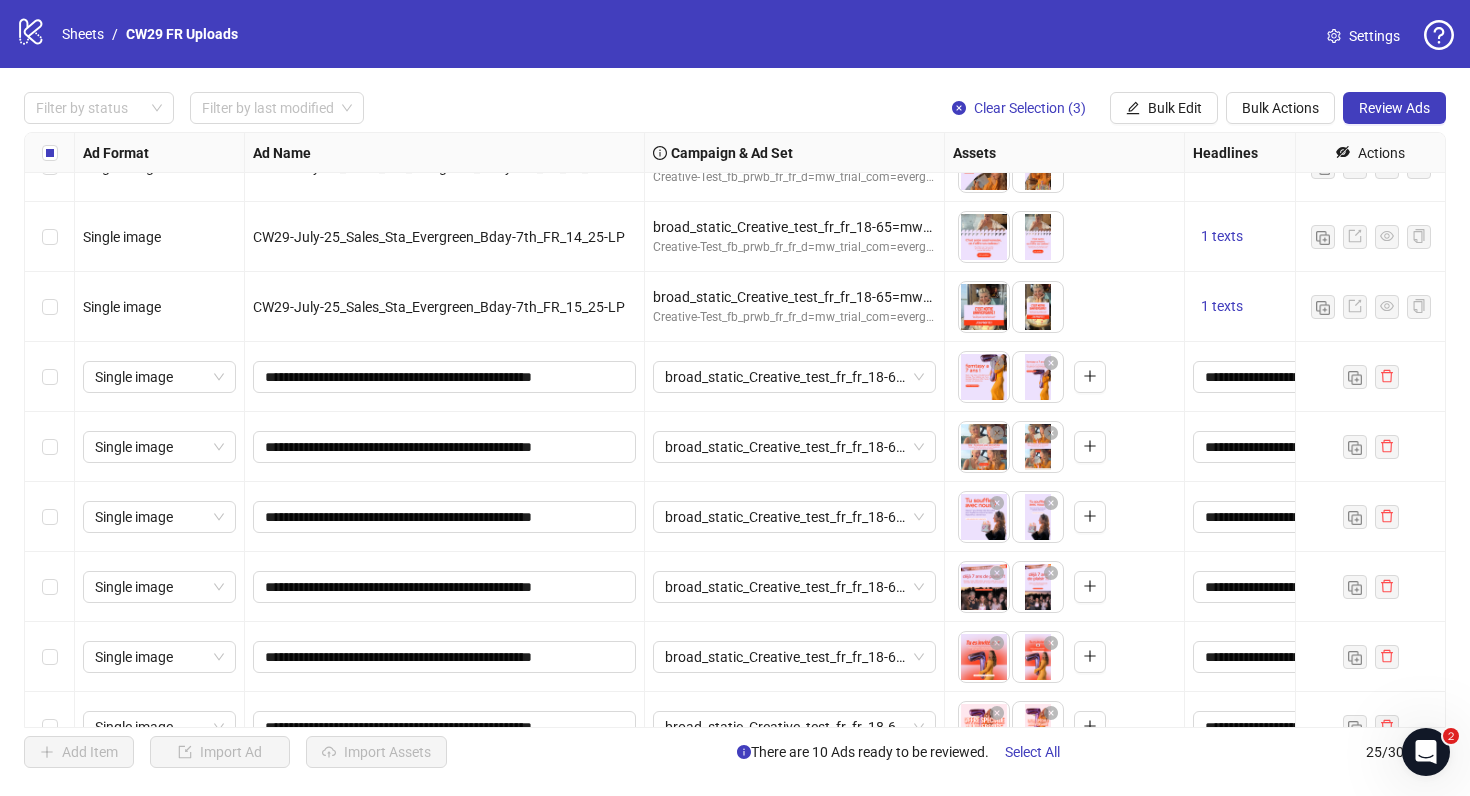 scroll, scrollTop: 883, scrollLeft: 0, axis: vertical 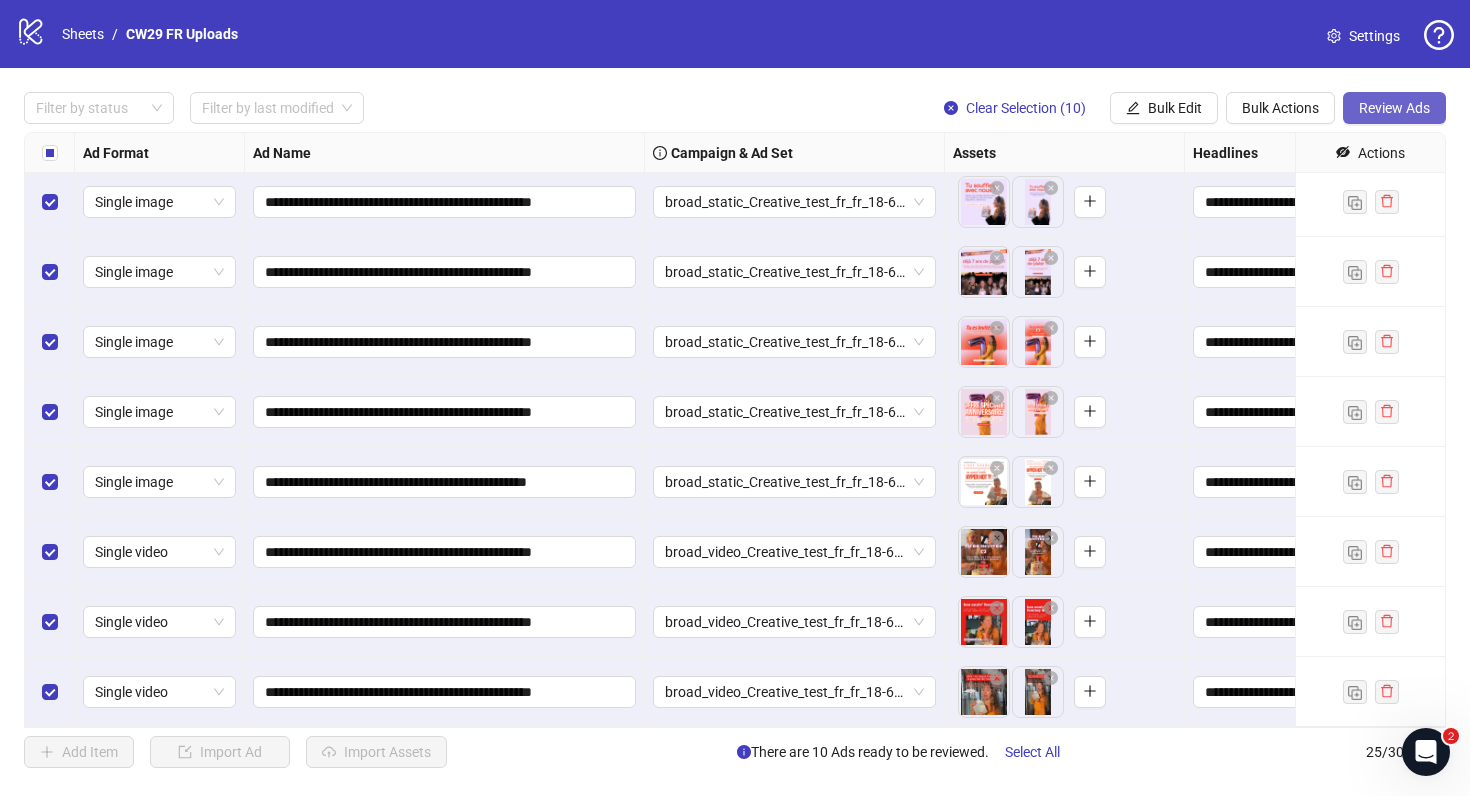 click on "Review Ads" at bounding box center (1394, 108) 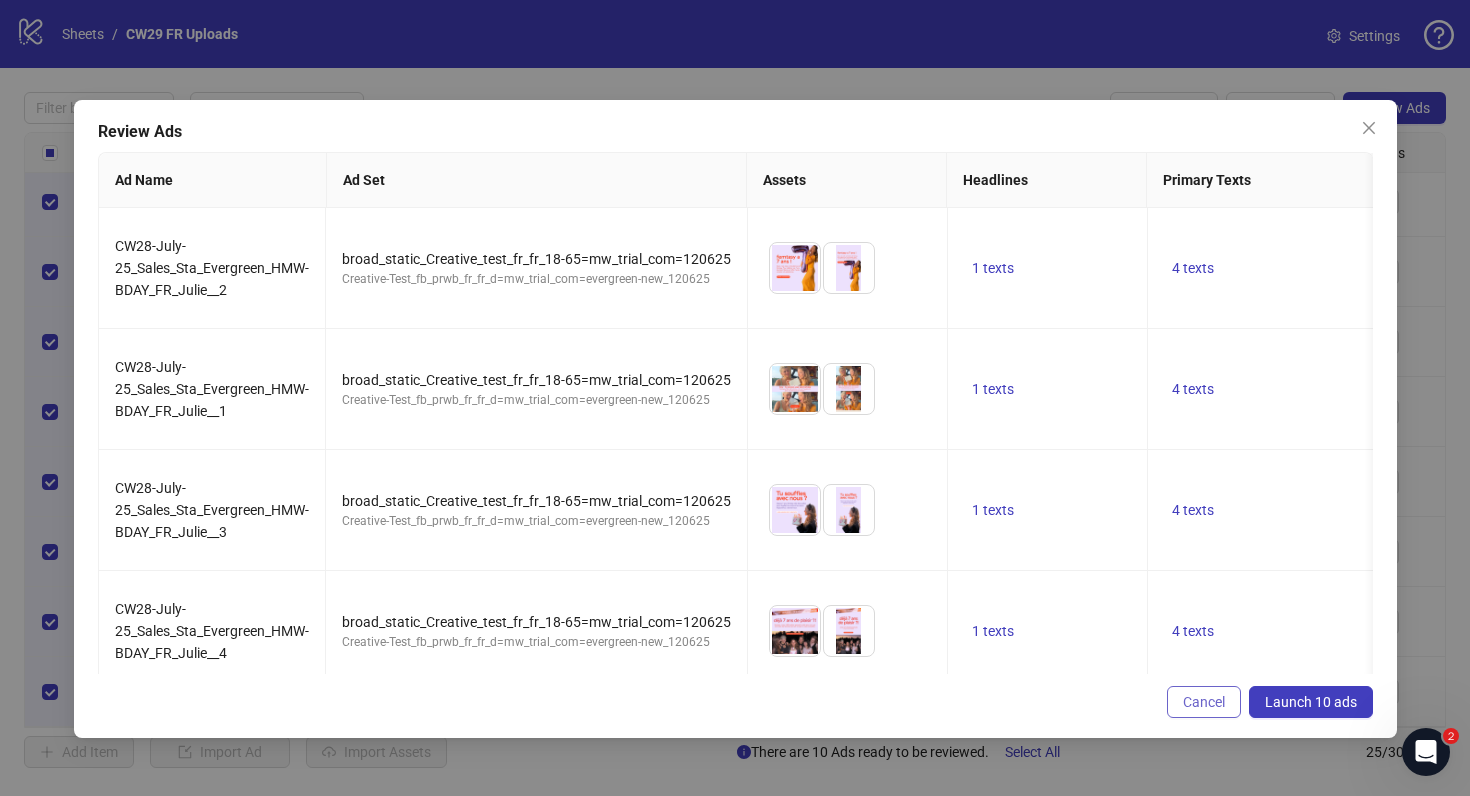 click on "Cancel" at bounding box center (1204, 702) 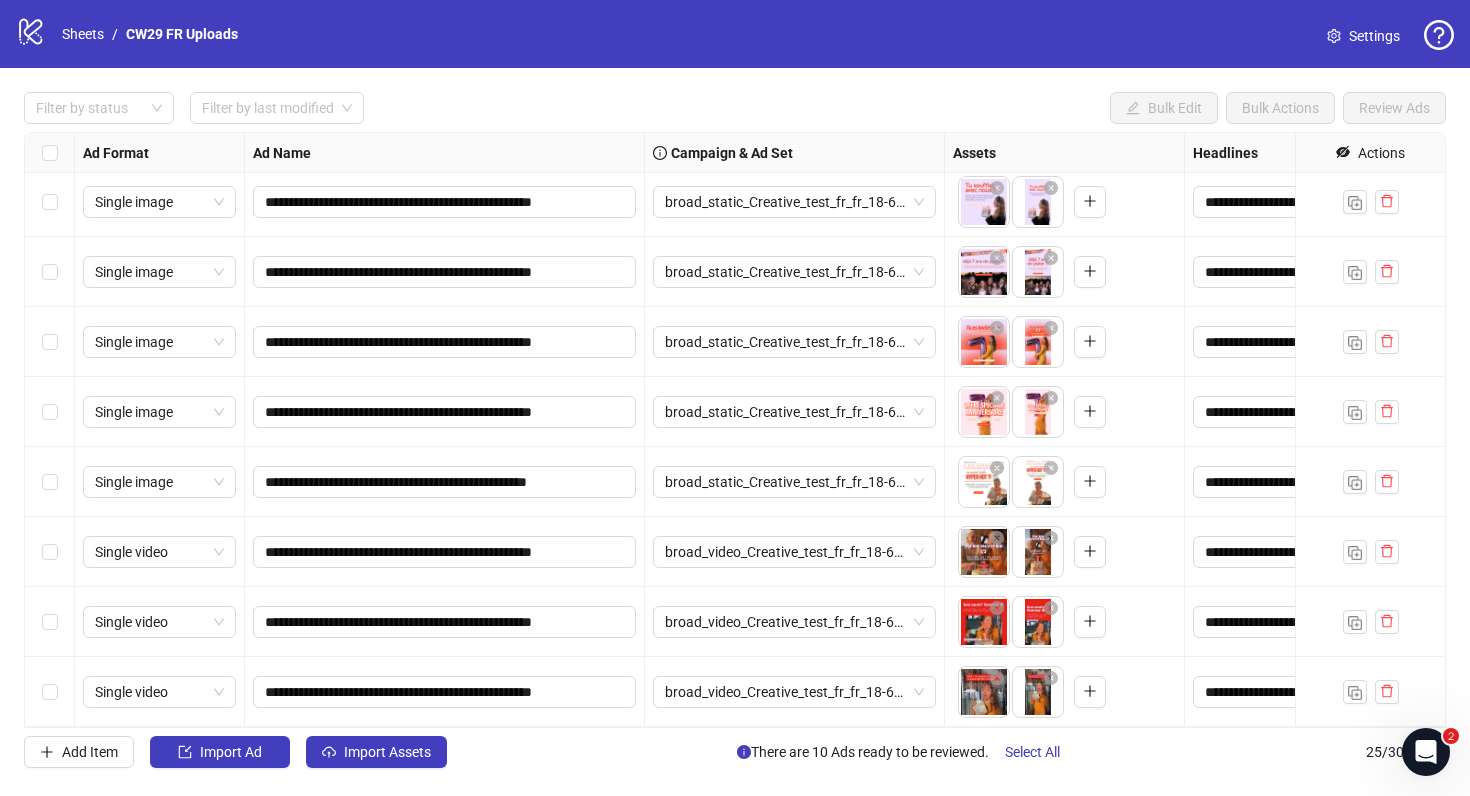 click 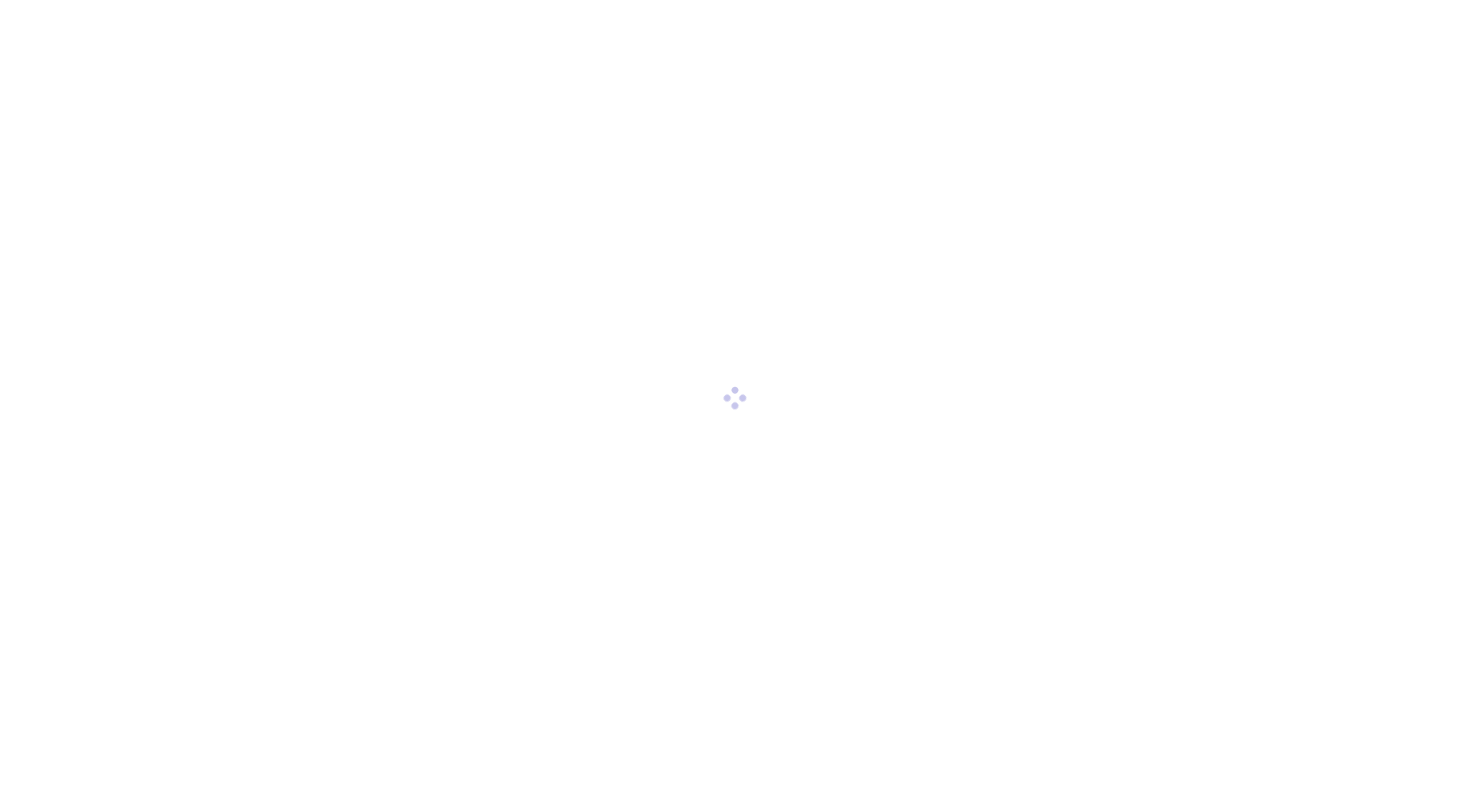 scroll, scrollTop: 0, scrollLeft: 0, axis: both 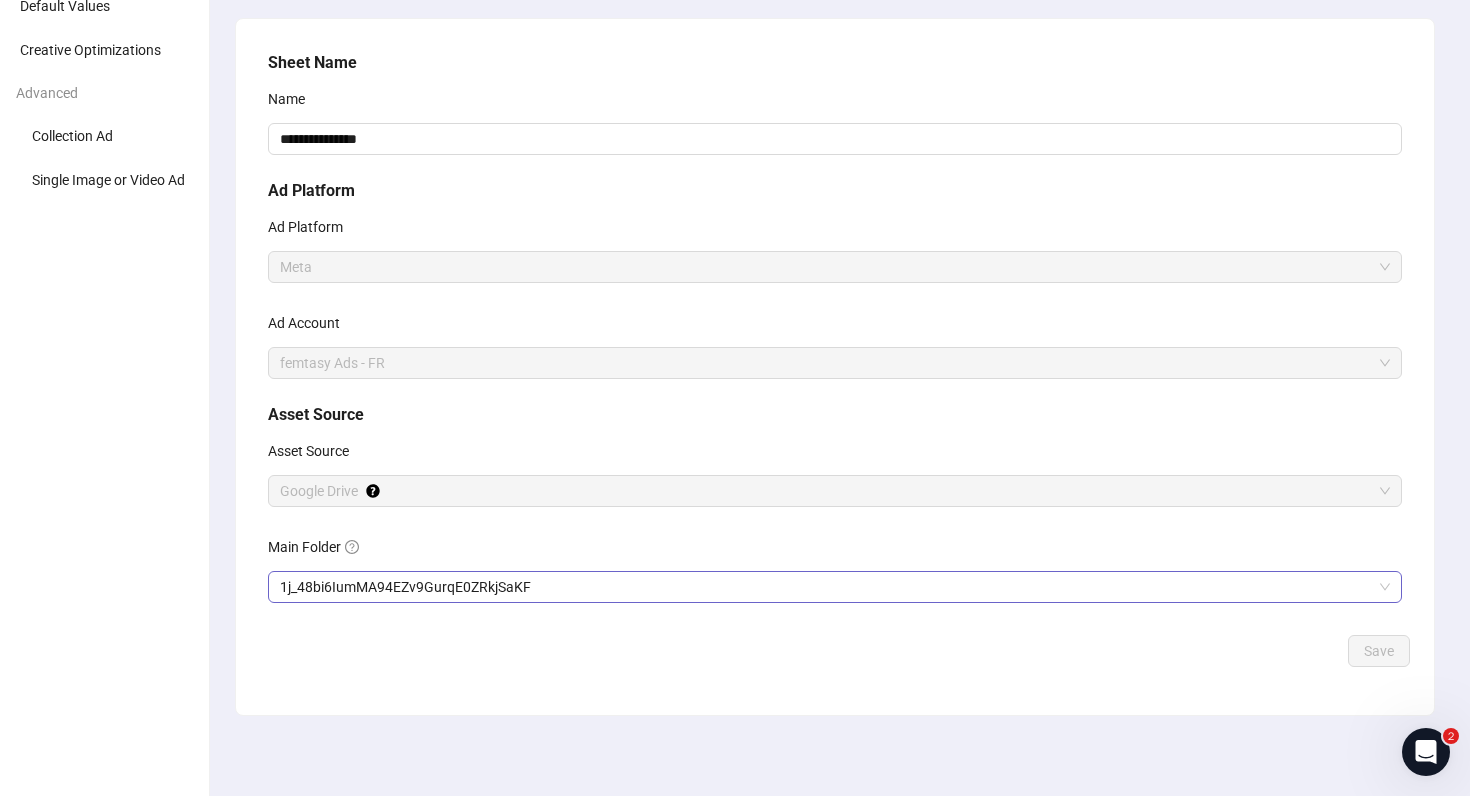 click on "1j_48bi6IumMA94EZv9GurqE0ZRkjSaKF" at bounding box center (835, 587) 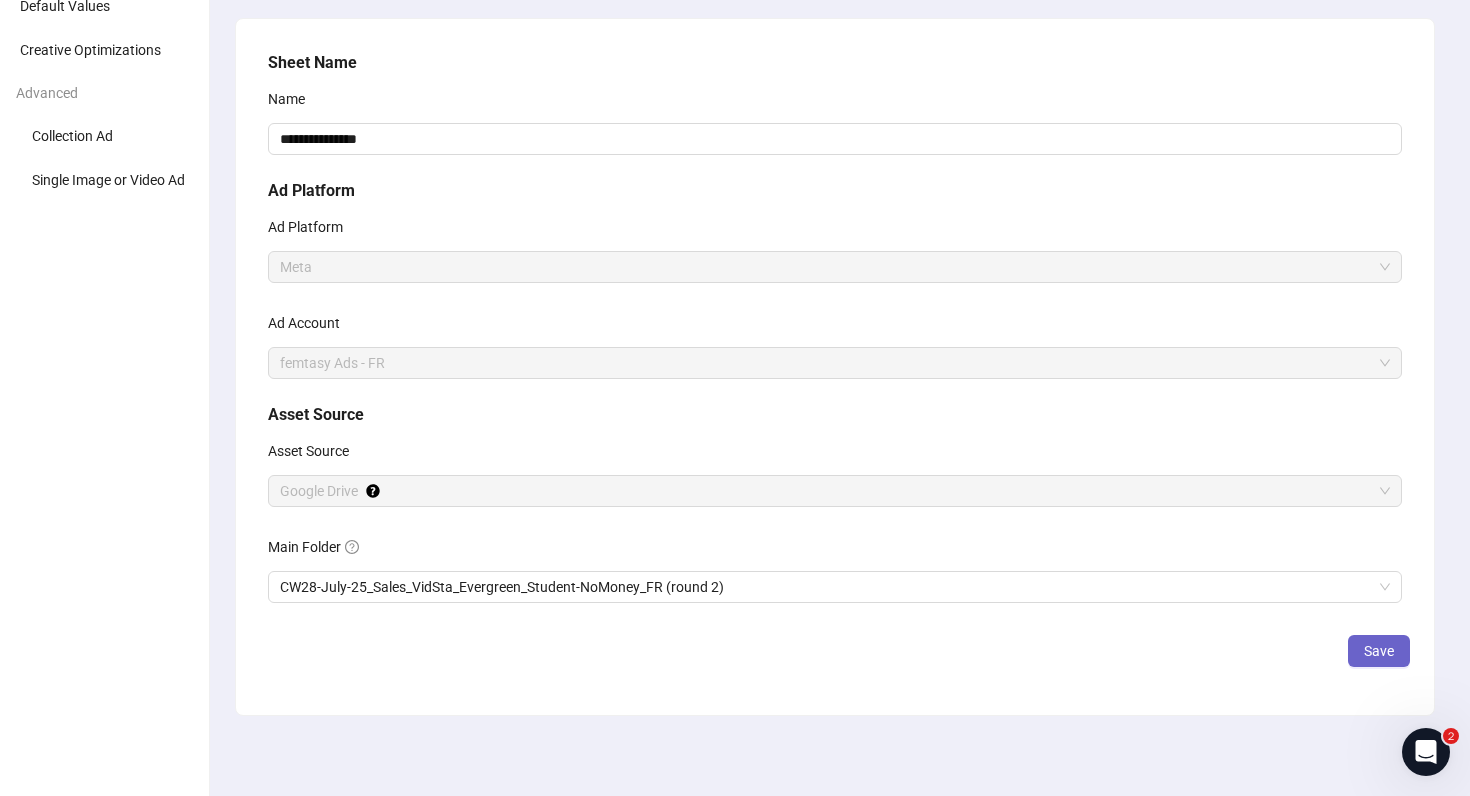 click on "Save" at bounding box center (1379, 651) 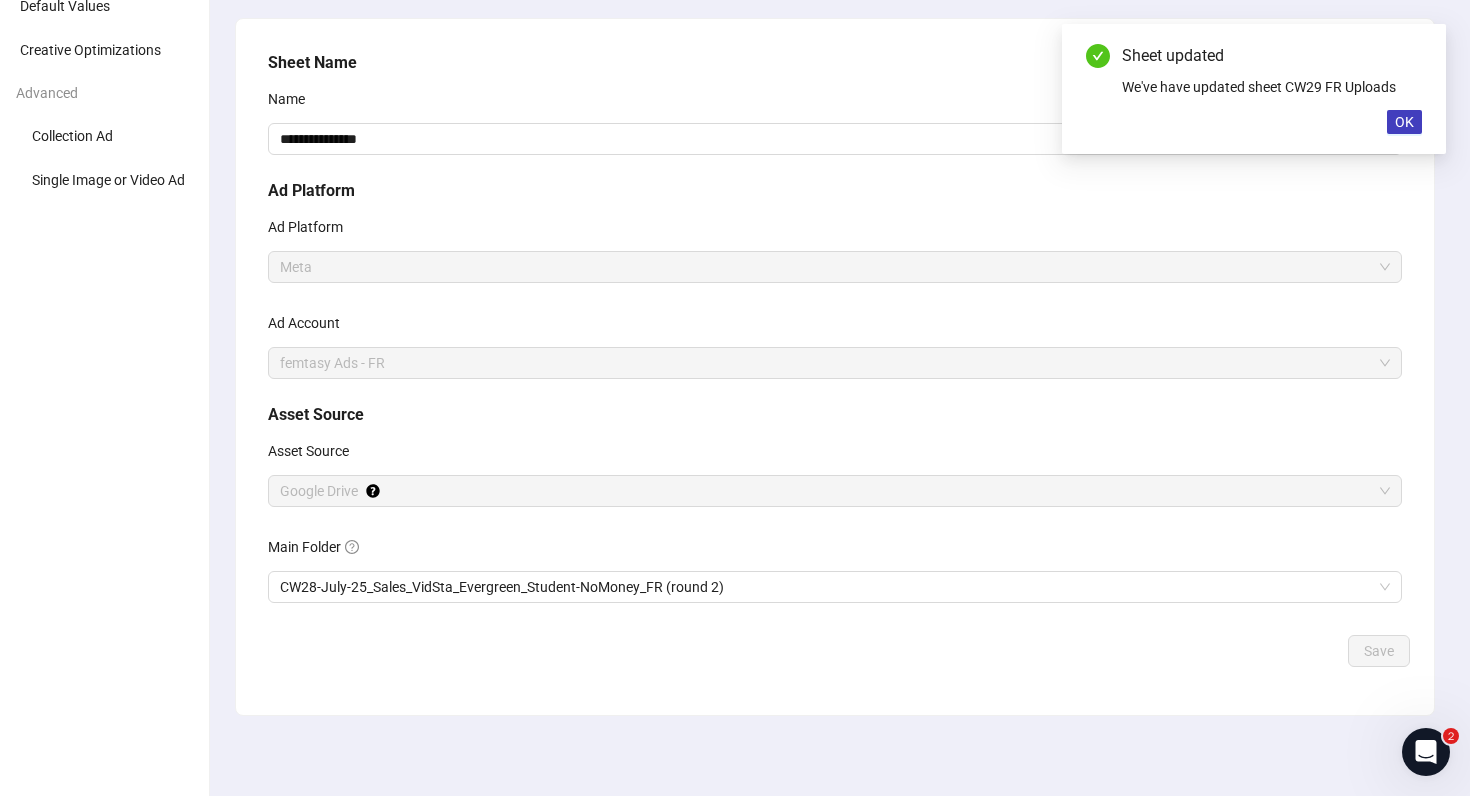 click on "Sheet updated We've have updated sheet CW29 FR Uploads OK" at bounding box center (1254, 89) 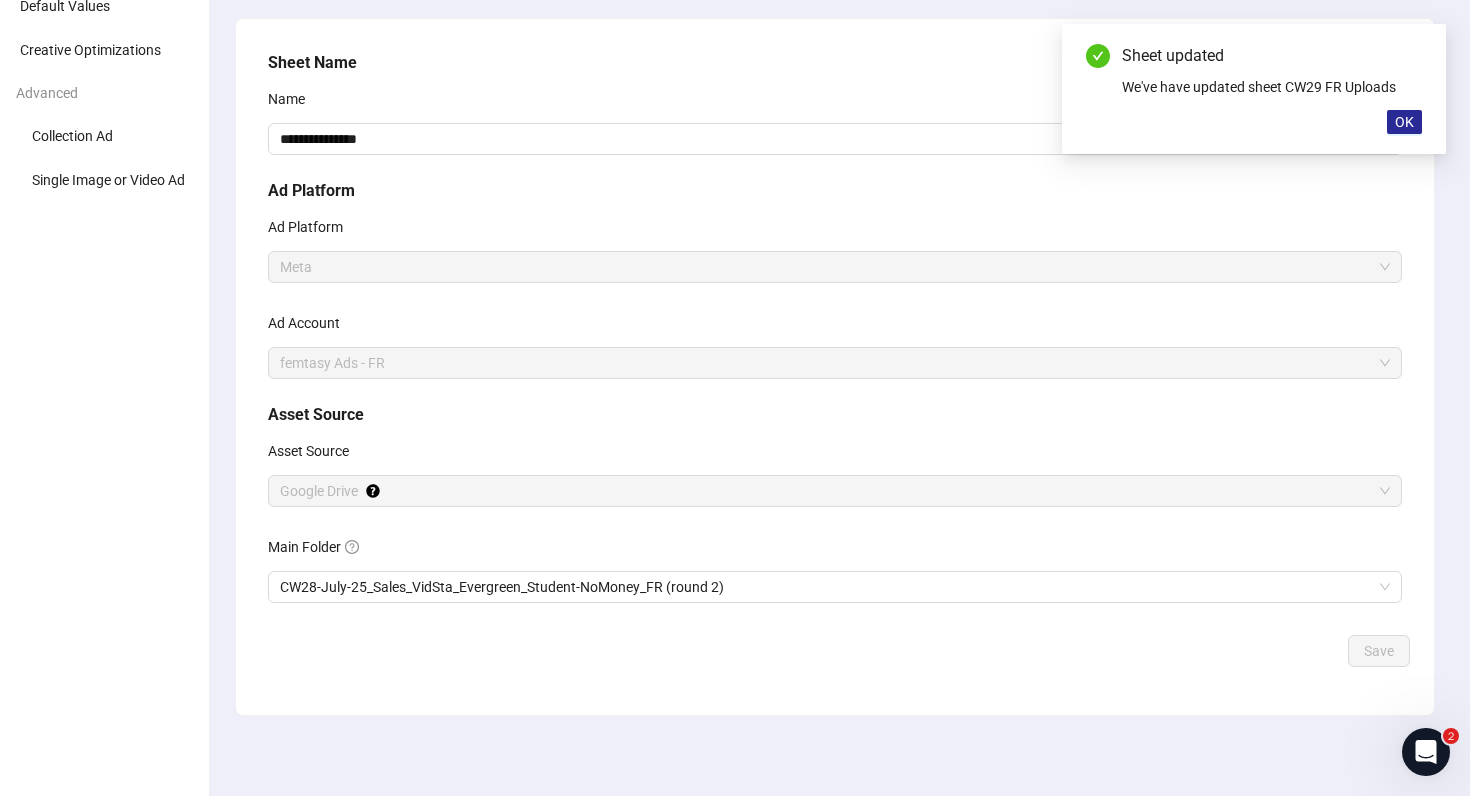 click on "OK" at bounding box center [1404, 122] 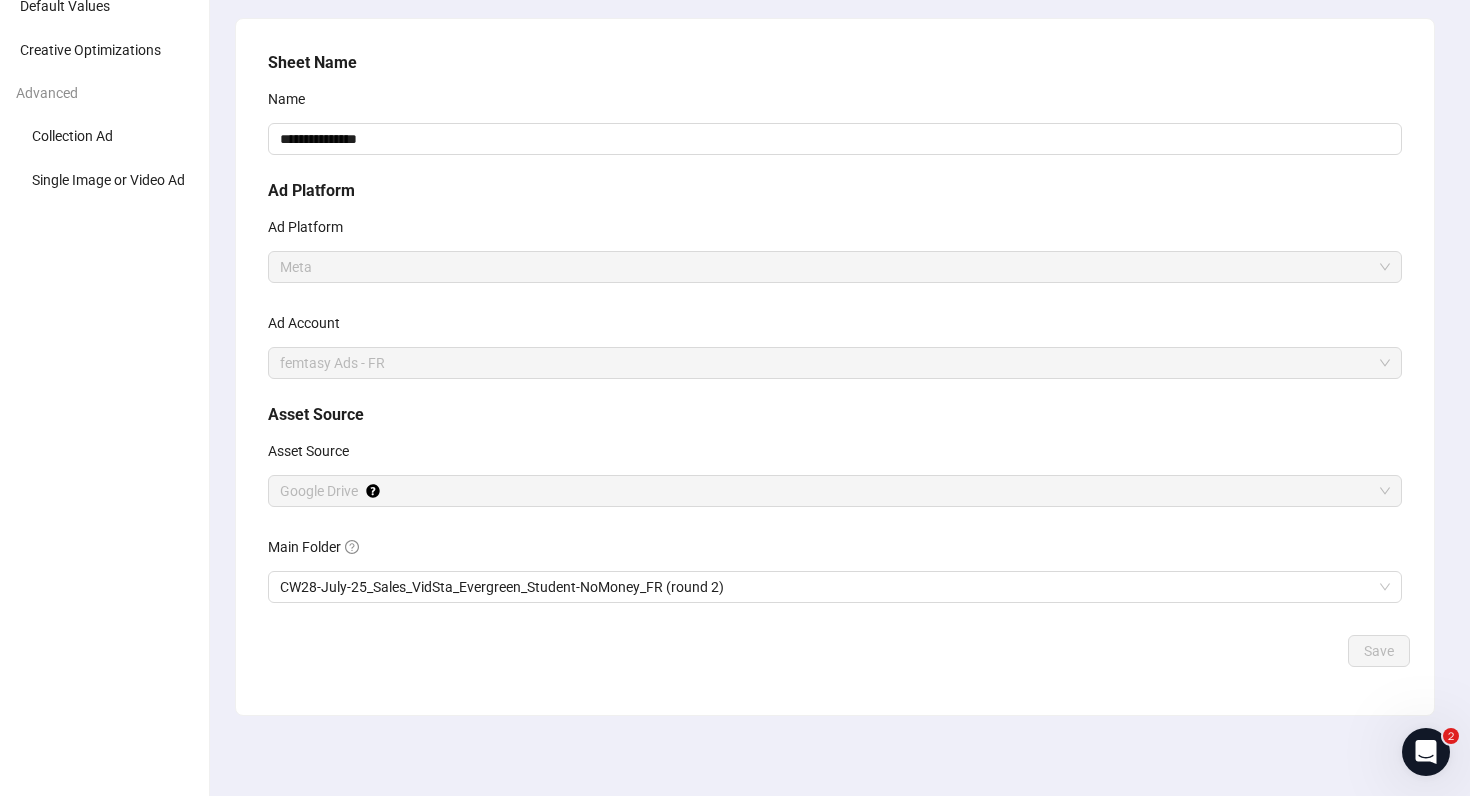scroll, scrollTop: 0, scrollLeft: 0, axis: both 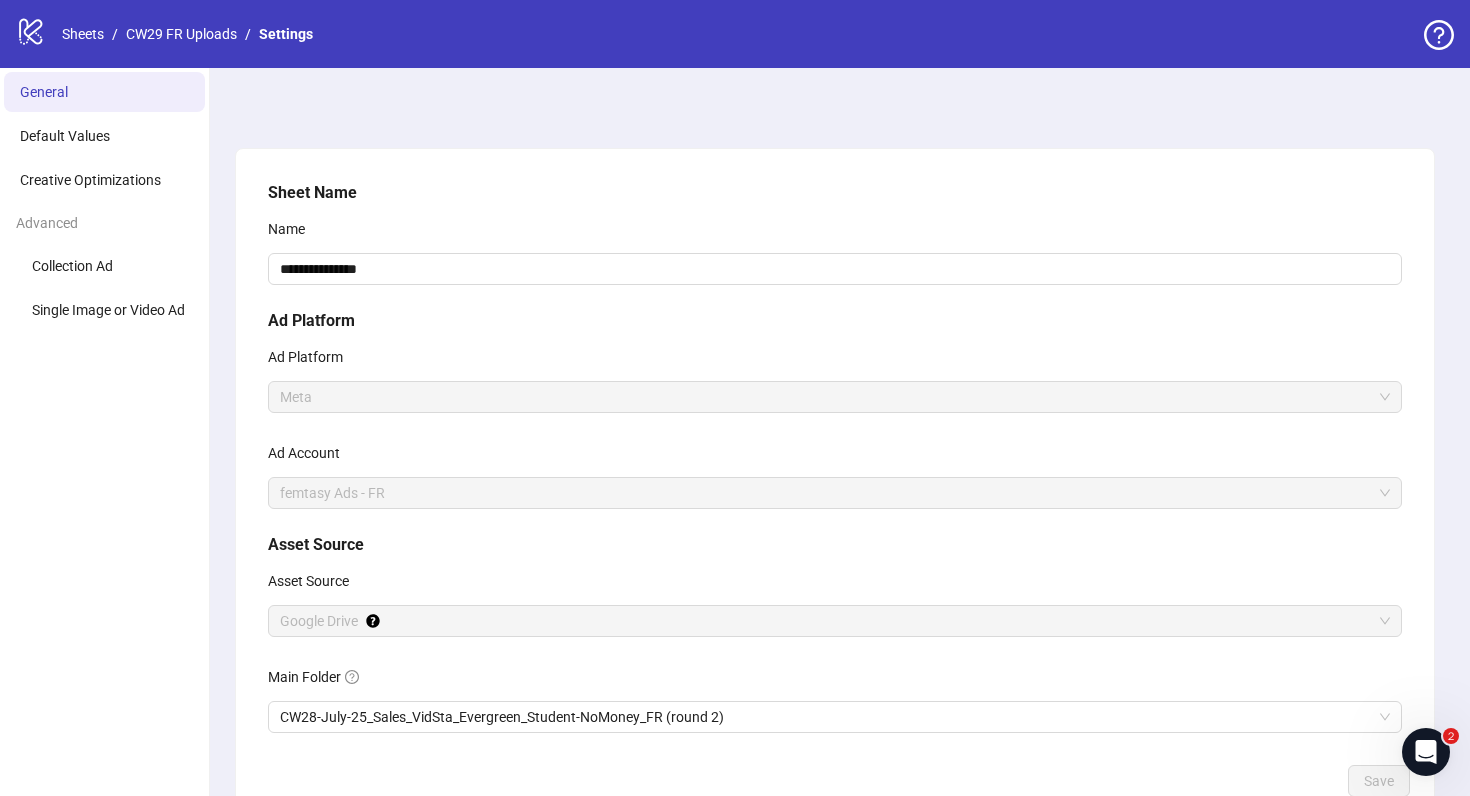 click on "Sheets / CW29 FR Uploads / Settings" at bounding box center [187, 34] 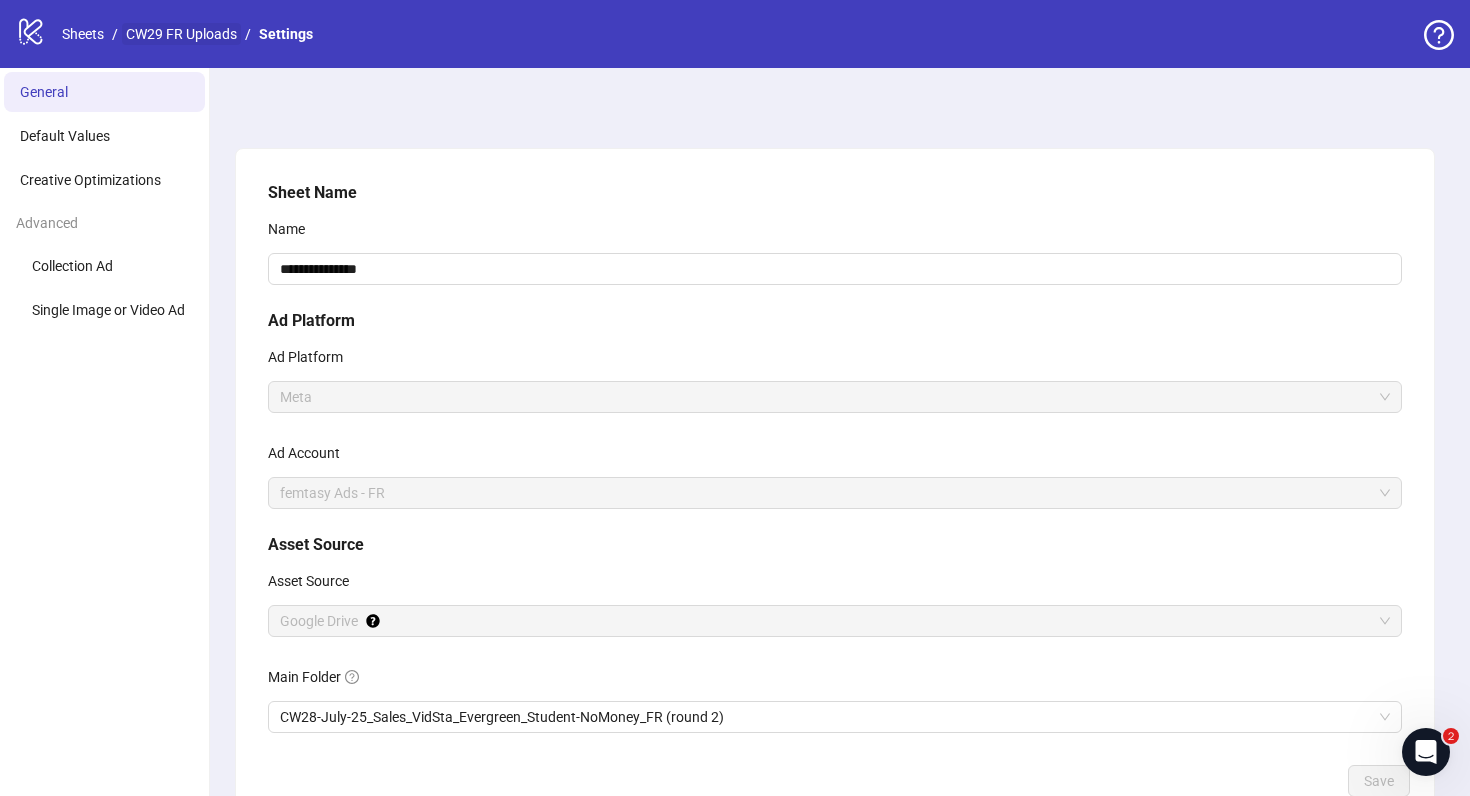 click on "CW29 FR Uploads" at bounding box center [181, 34] 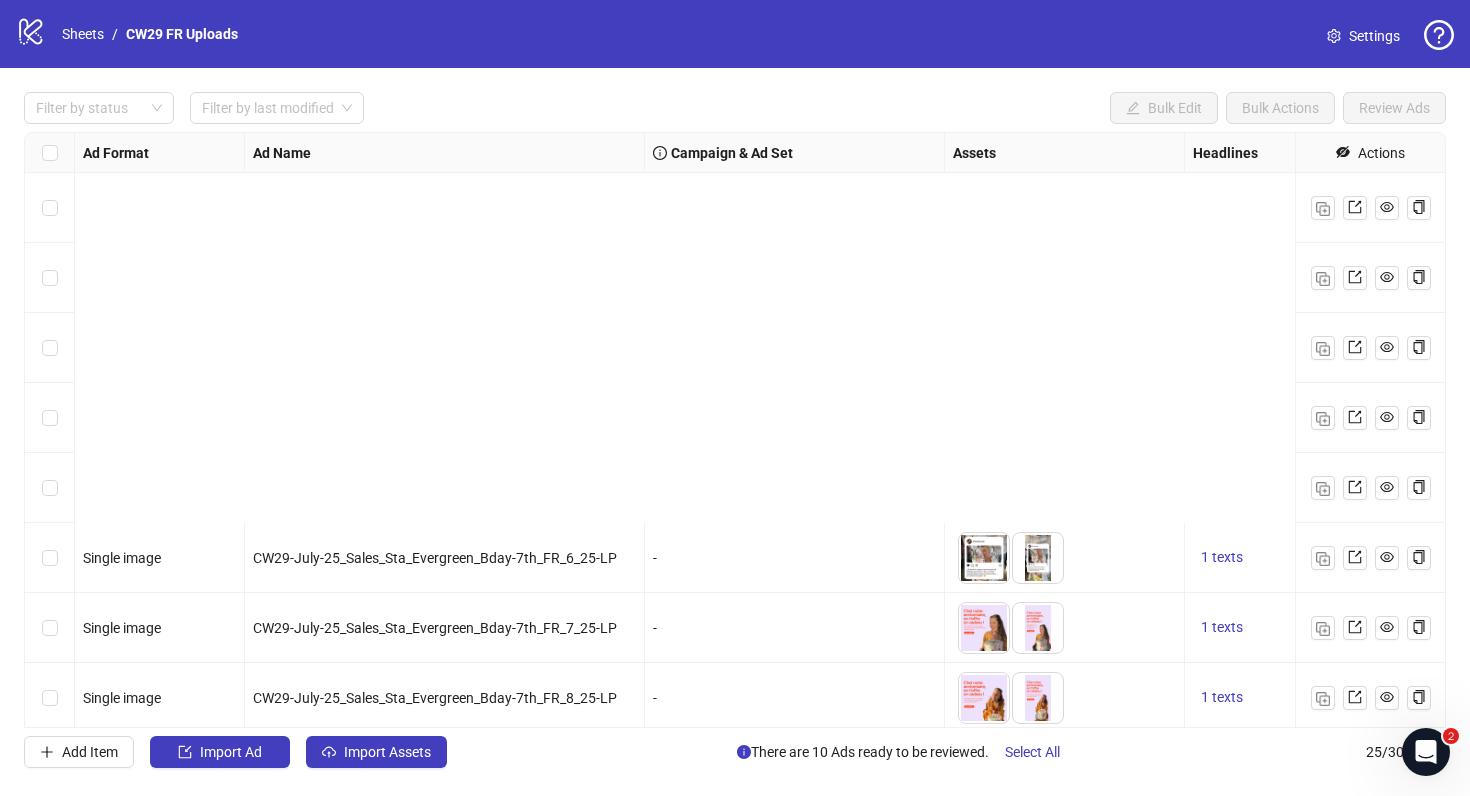 scroll, scrollTop: 1196, scrollLeft: 0, axis: vertical 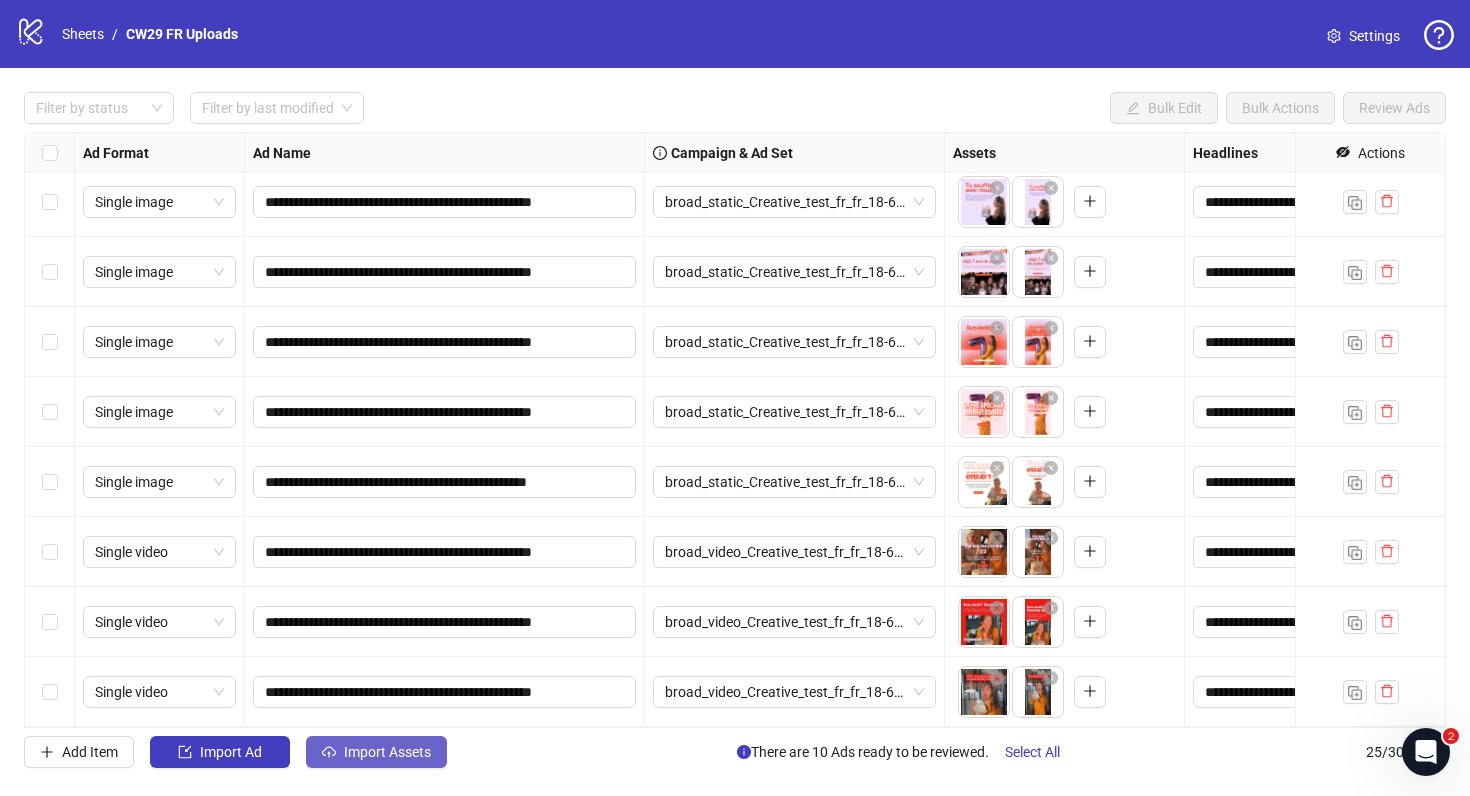 click on "Import Assets" at bounding box center (376, 752) 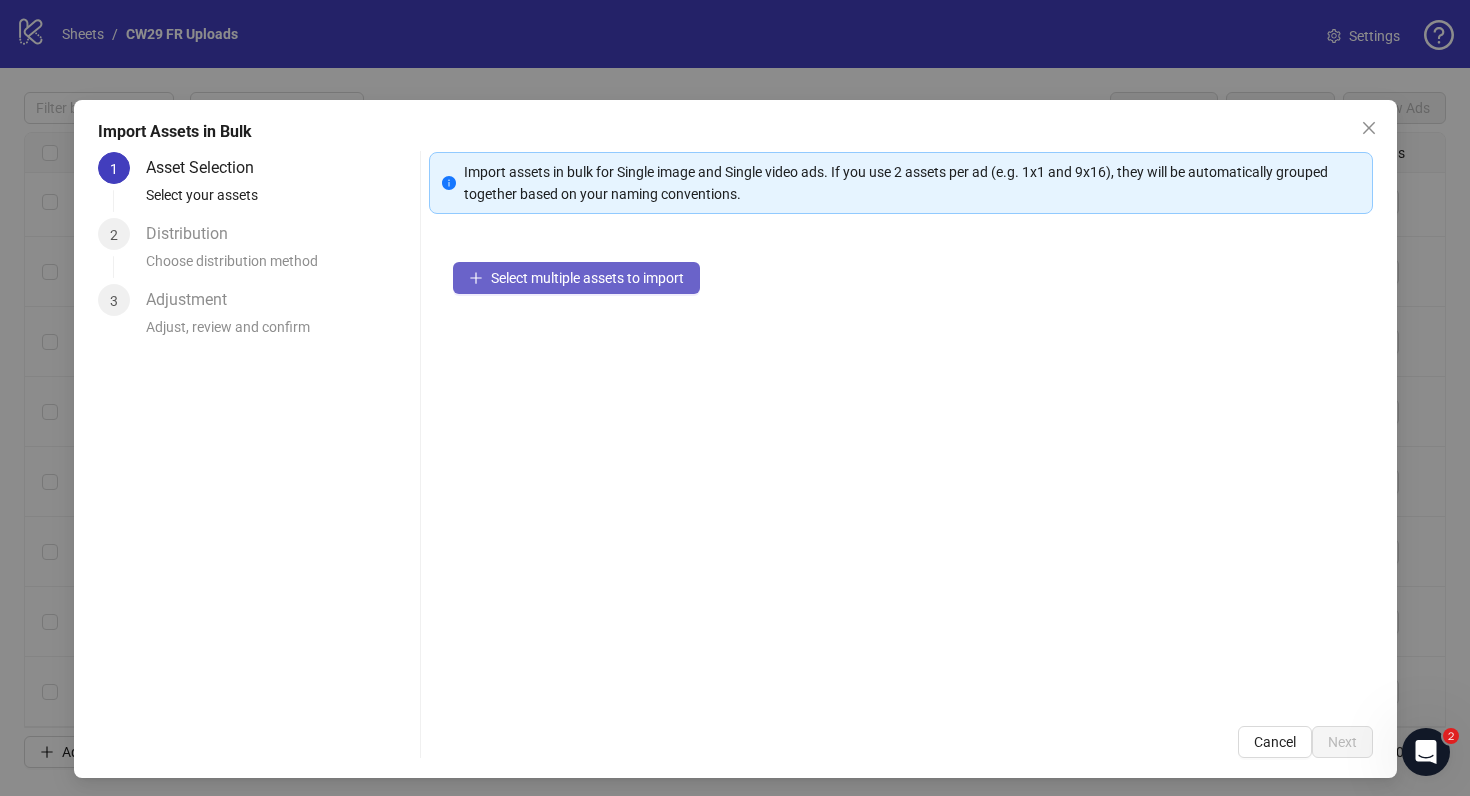 click on "Select multiple assets to import" at bounding box center [587, 278] 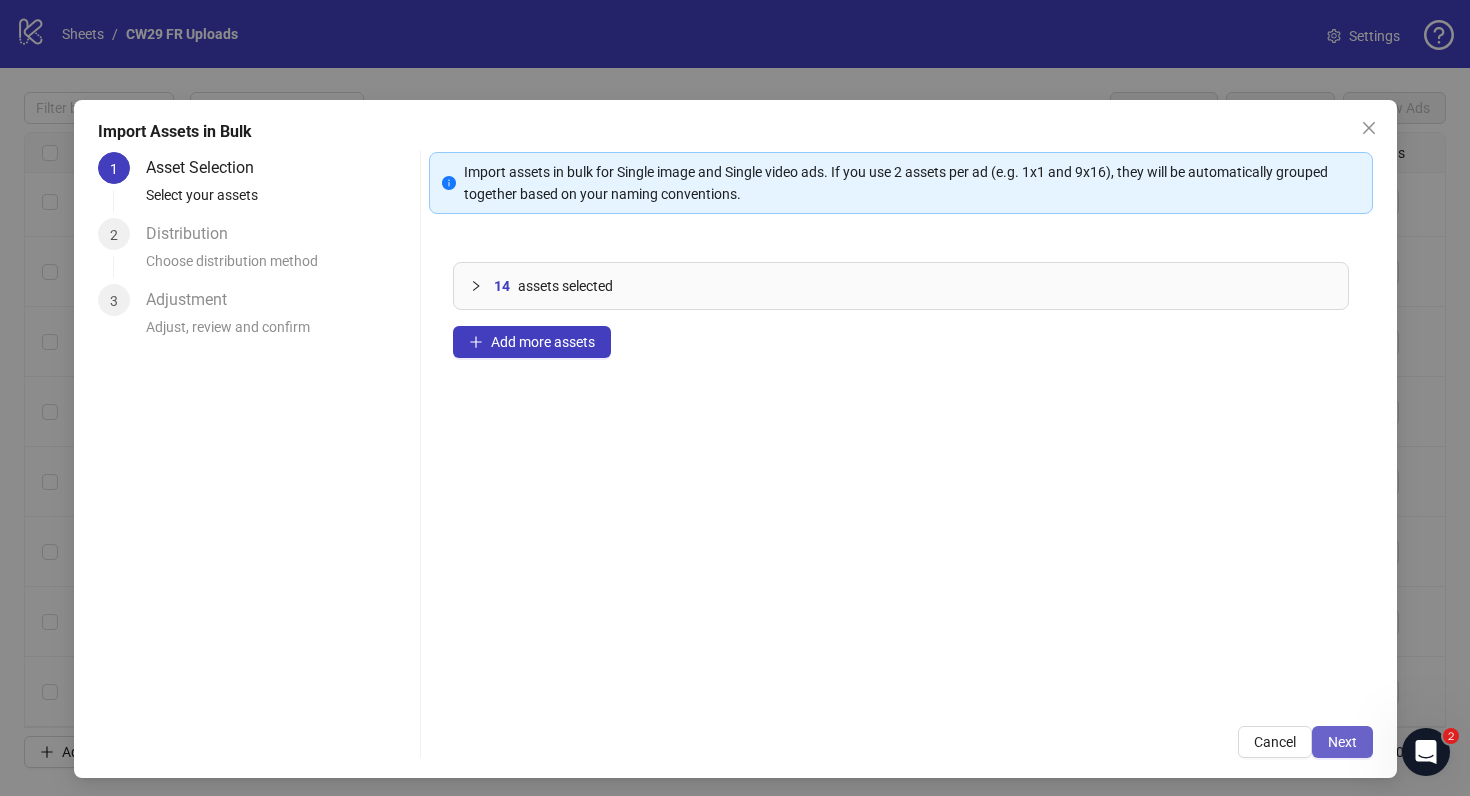 click on "Next" at bounding box center [1342, 742] 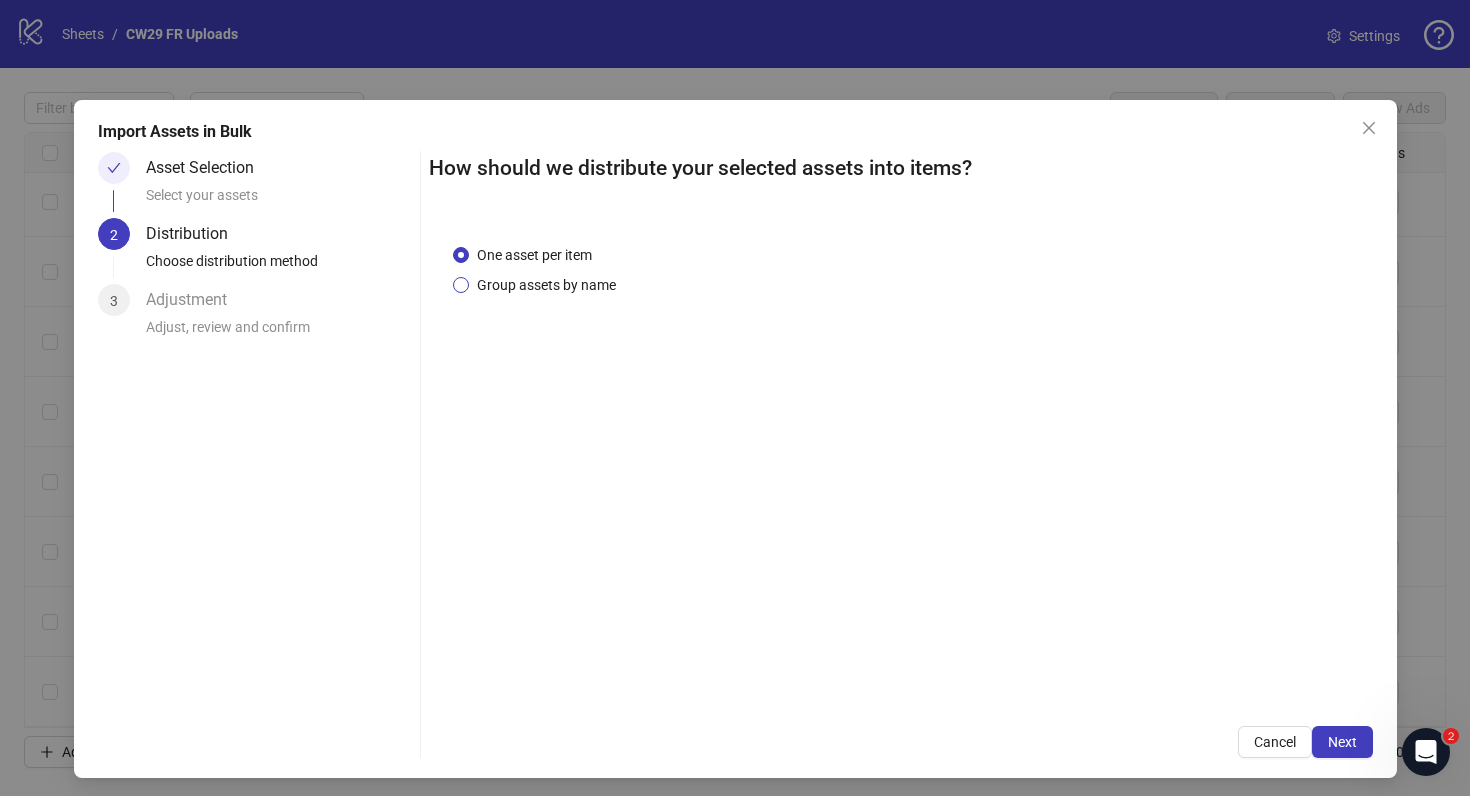 click on "Group assets by name" at bounding box center [546, 285] 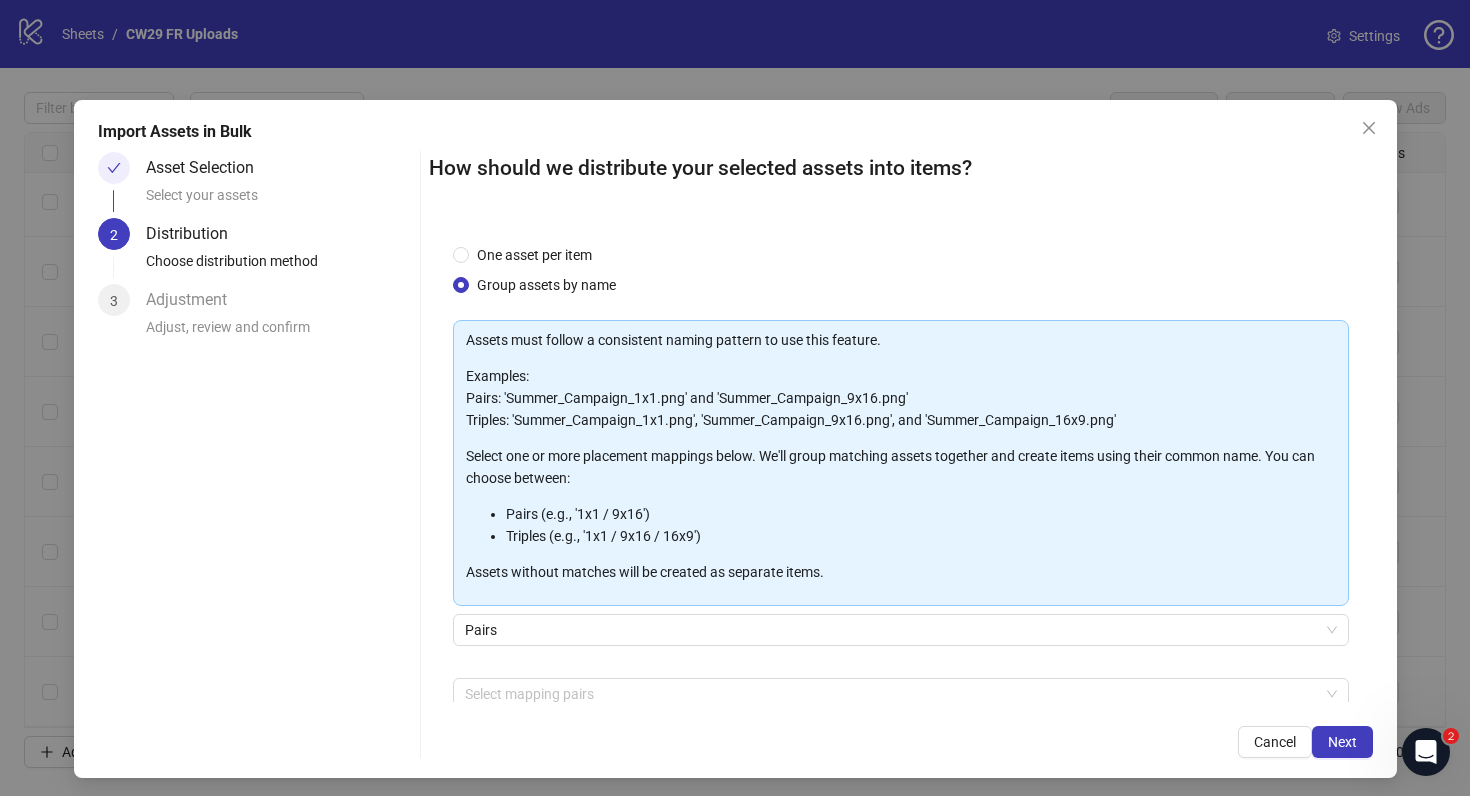 scroll, scrollTop: 103, scrollLeft: 0, axis: vertical 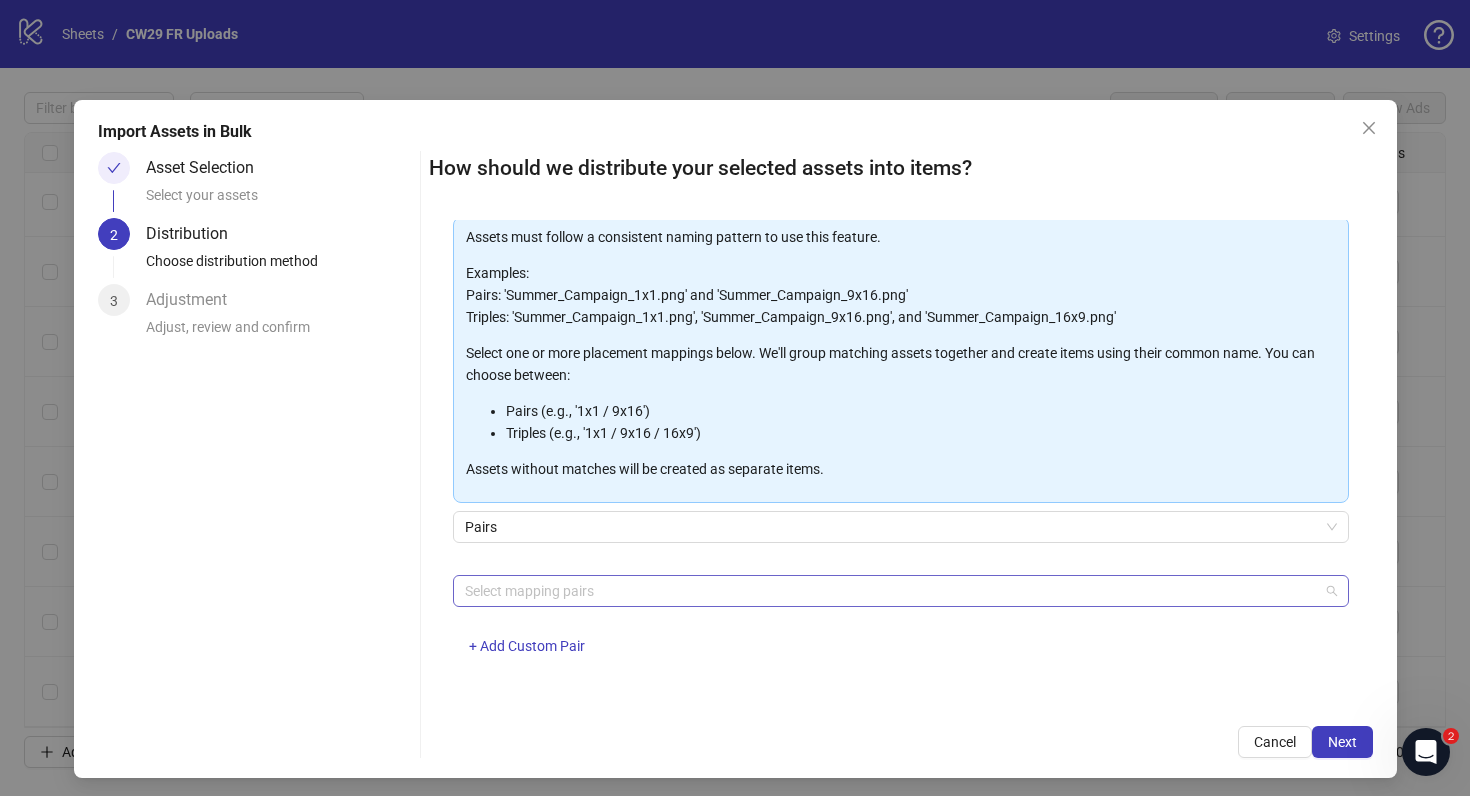 click on "Select mapping pairs" at bounding box center [901, 591] 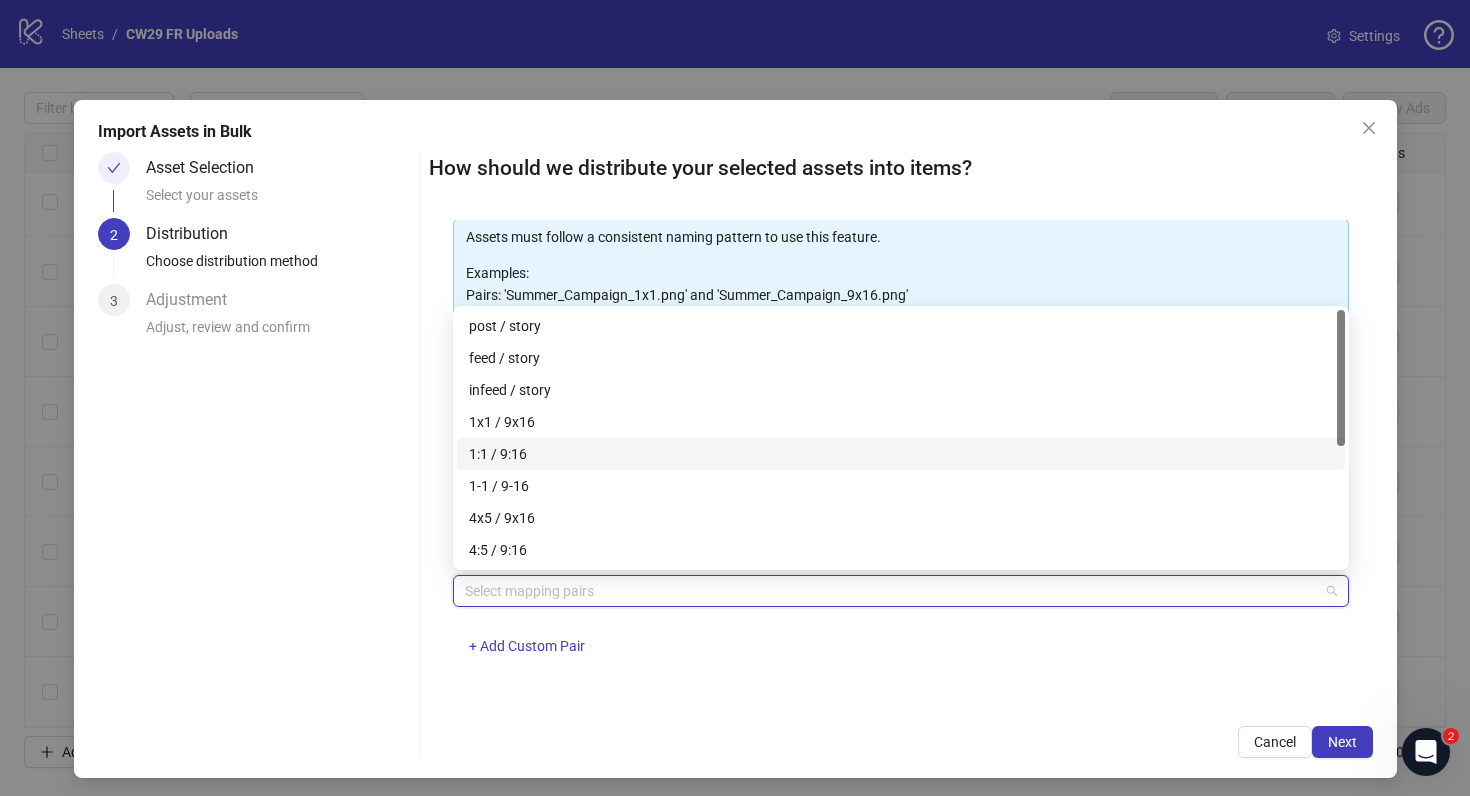 click on "1:1 / 9:16" at bounding box center (901, 454) 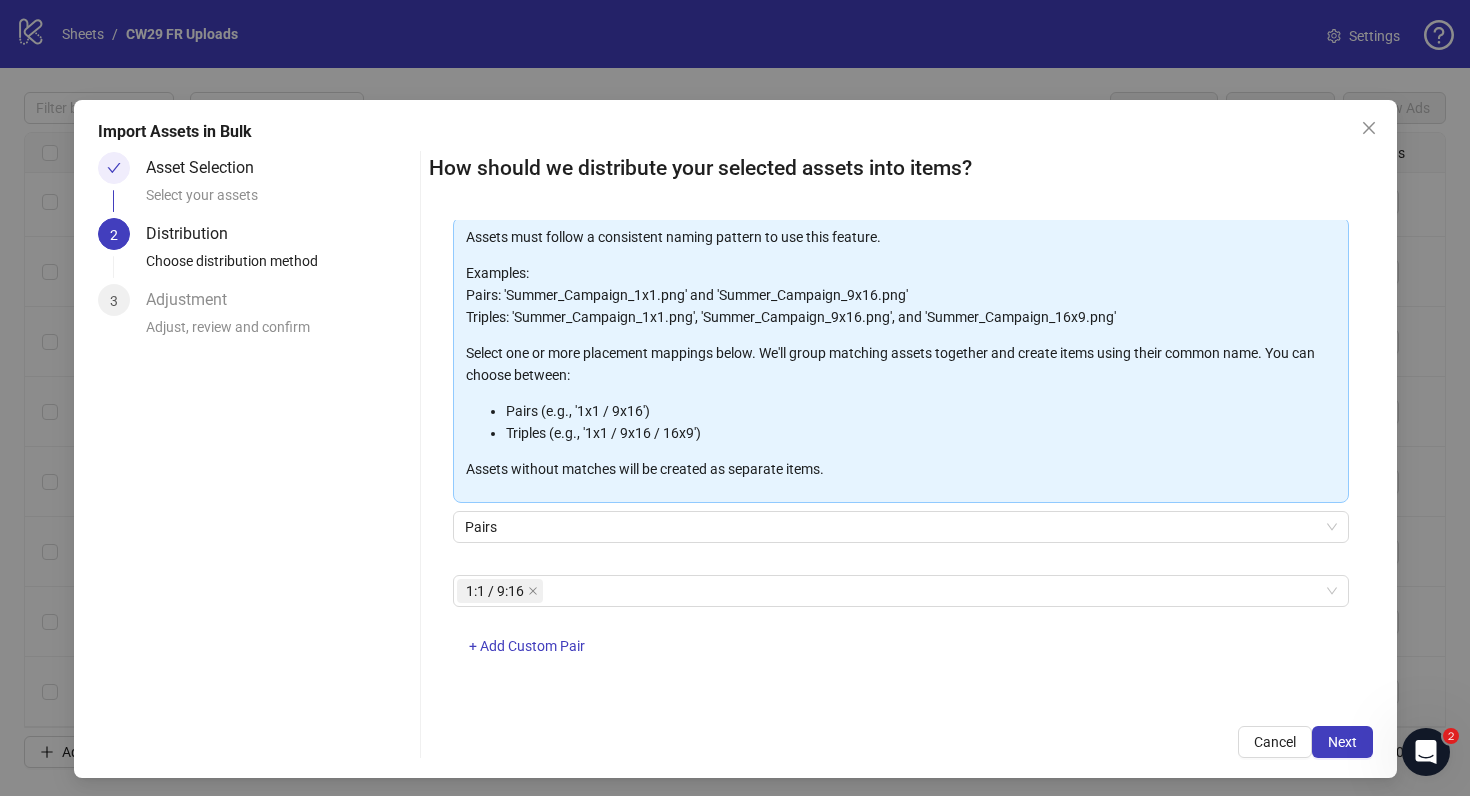 click on "One asset per item Group assets by name Assets must follow a consistent naming pattern to use this feature. Examples: Pairs: 'Summer_Campaign_1x1.png' and 'Summer_Campaign_9x16.png' Triples: 'Summer_Campaign_1x1.png', 'Summer_Campaign_9x16.png', and 'Summer_Campaign_16x9.png' Select one or more placement mappings below. We'll group matching assets together and create items using their common name. You can choose between: Pairs (e.g., '1x1 / 9x16') Triples (e.g., '1x1 / 9x16 / 16x9') Assets without matches will be created as separate items. Pairs 1:1 / 9:16   + Add Custom Pair" at bounding box center [901, 461] 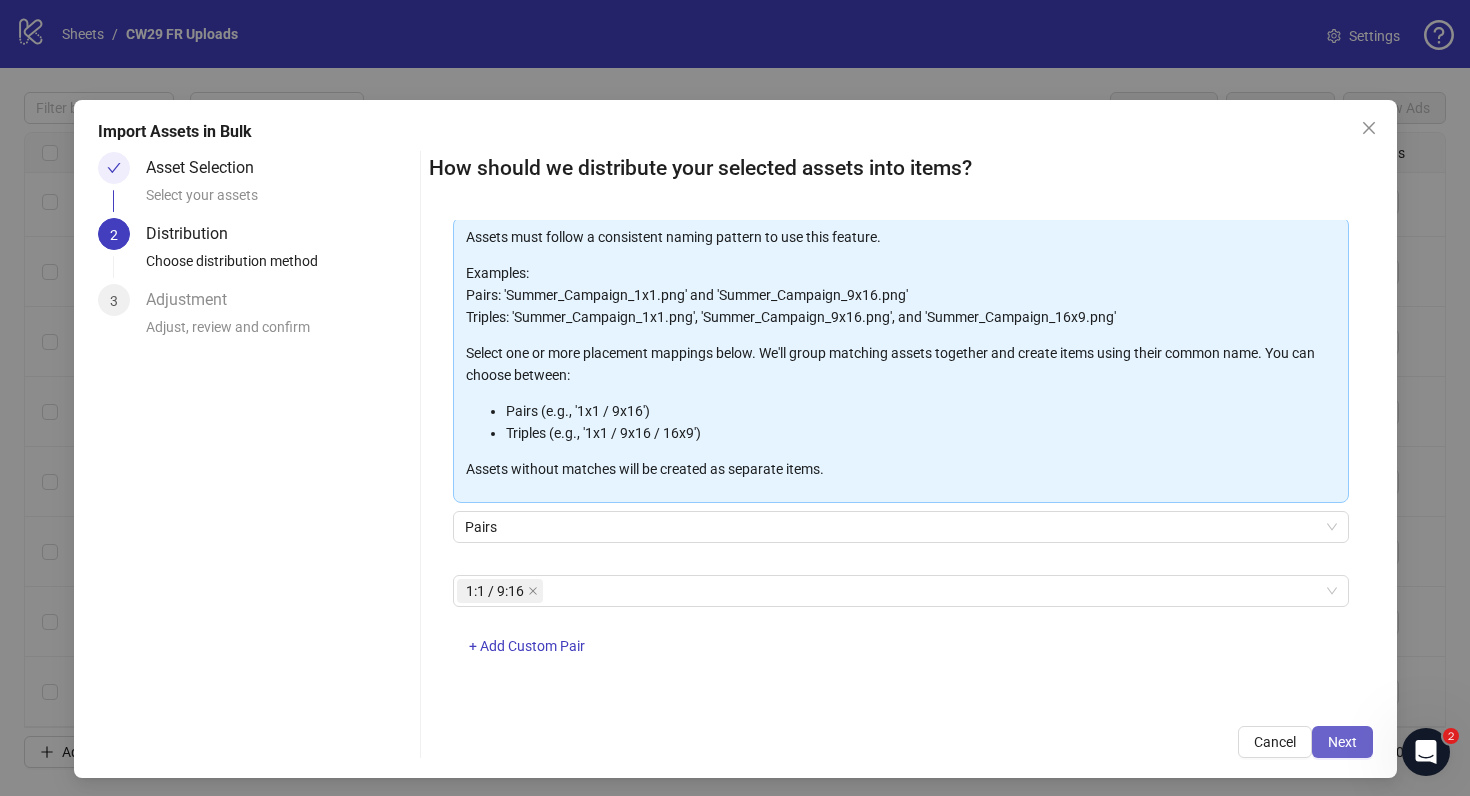 click on "Next" at bounding box center (1342, 742) 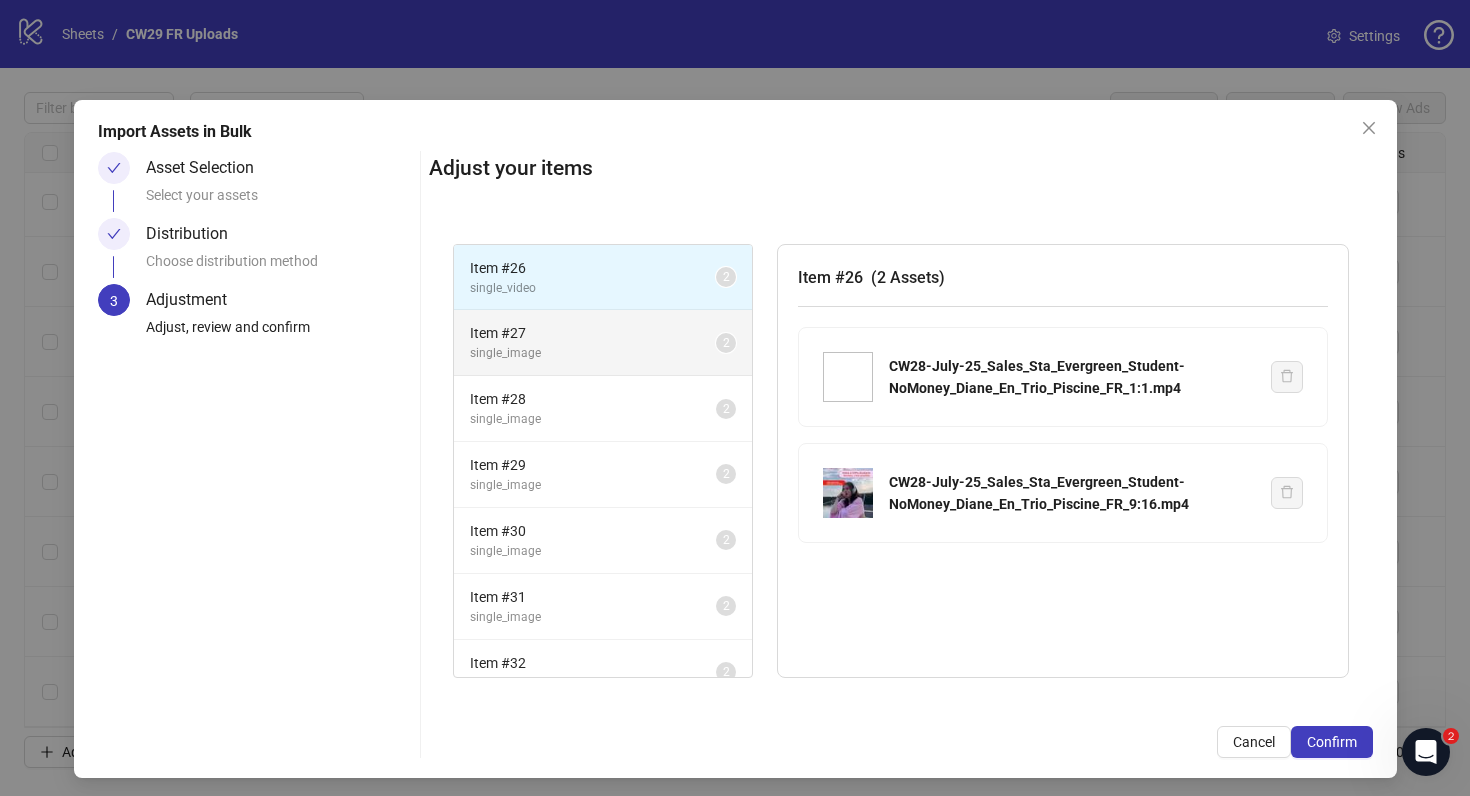 click on "single_image" at bounding box center (593, 353) 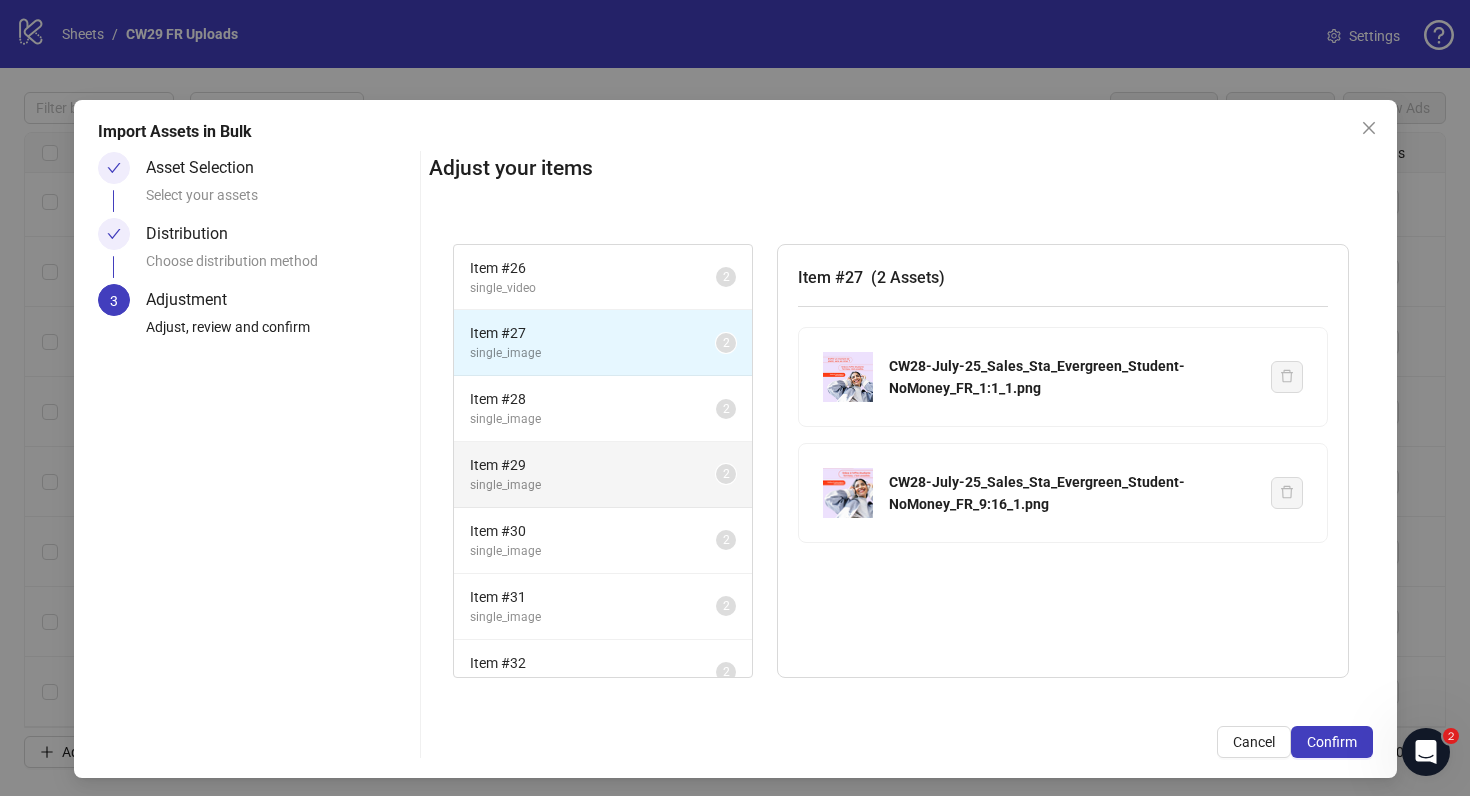 click on "Item # 29 single_image 2" at bounding box center (603, 475) 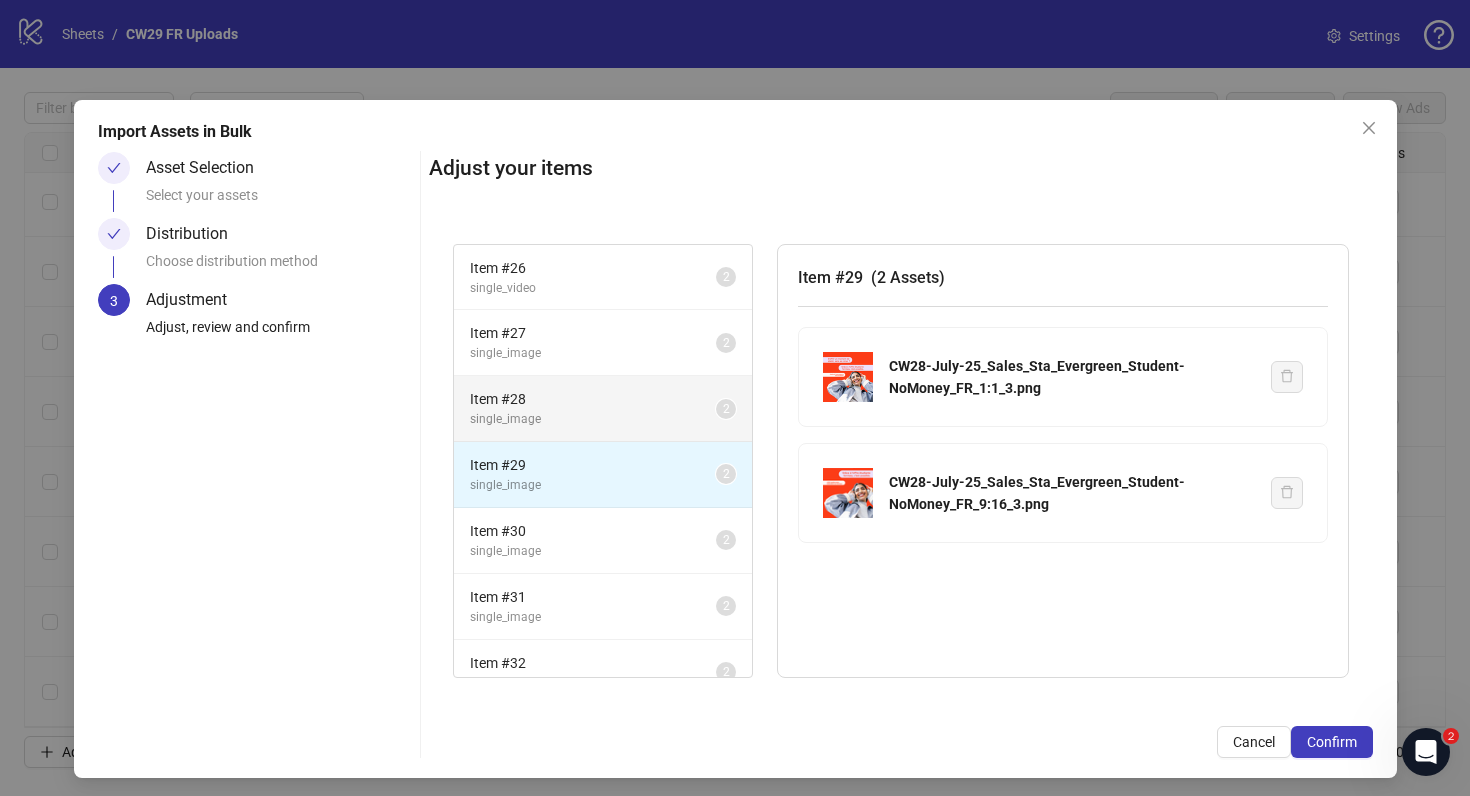 click on "single_image" at bounding box center [593, 419] 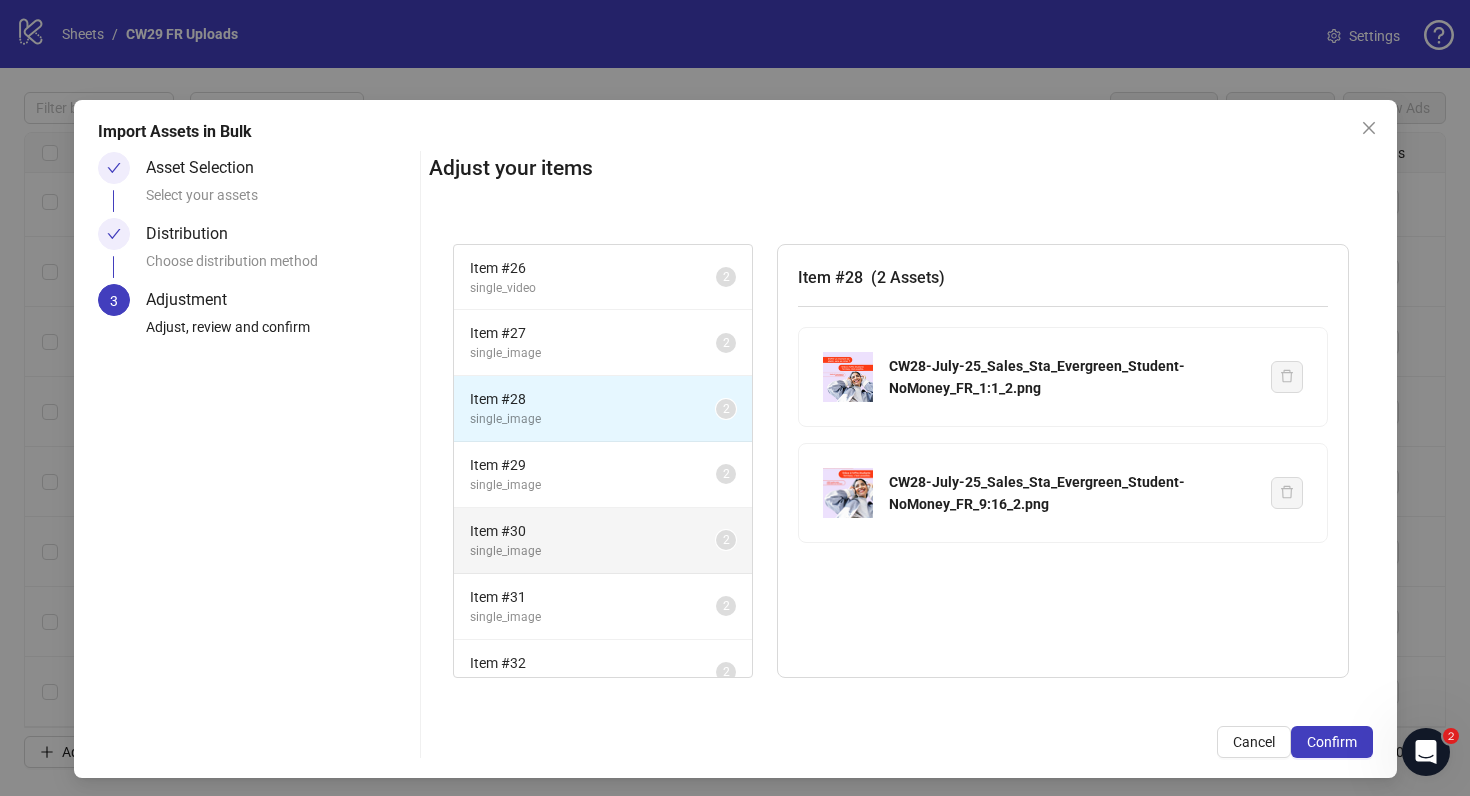 click on "Item # 30" at bounding box center (593, 531) 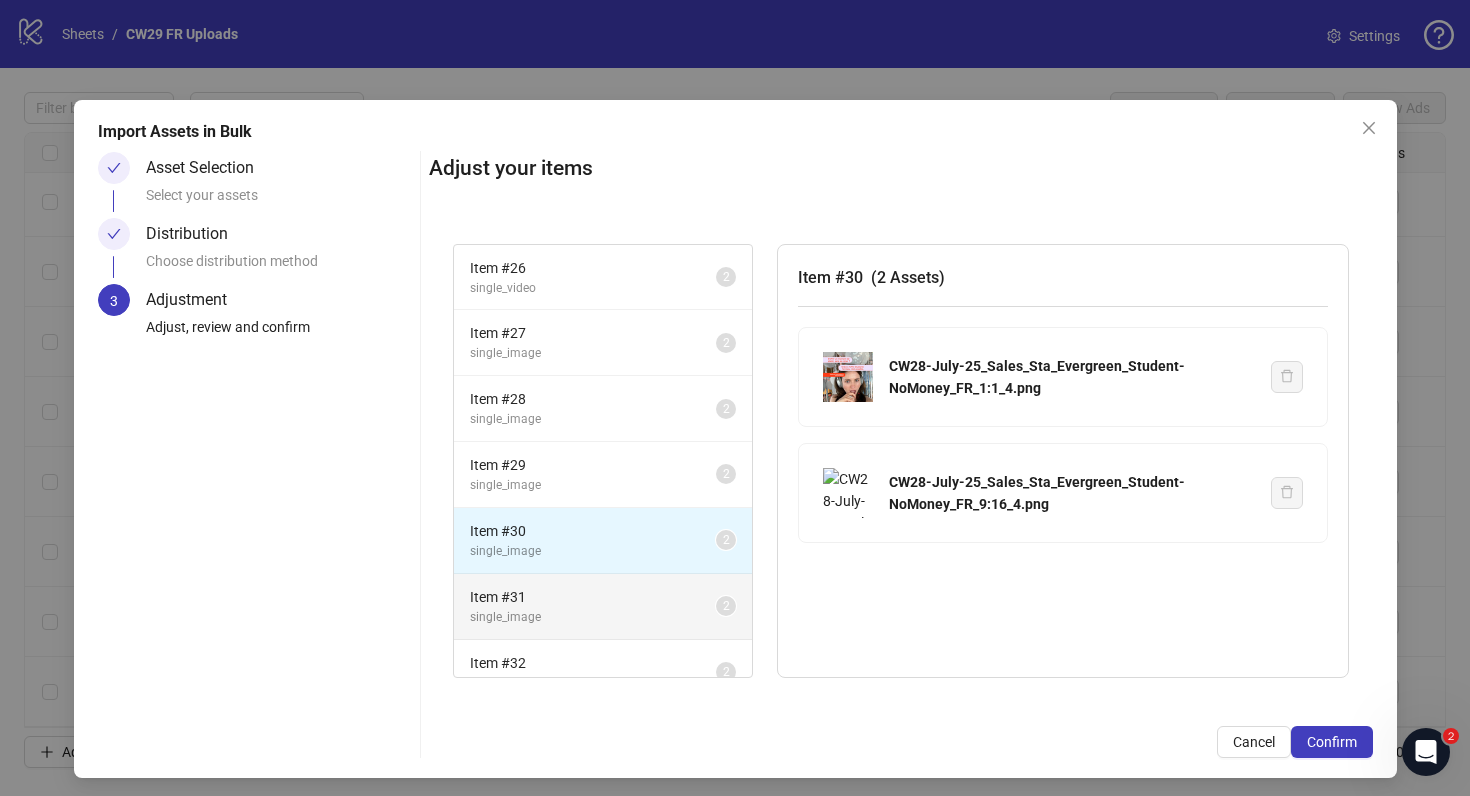 click on "Item # 31" at bounding box center (593, 597) 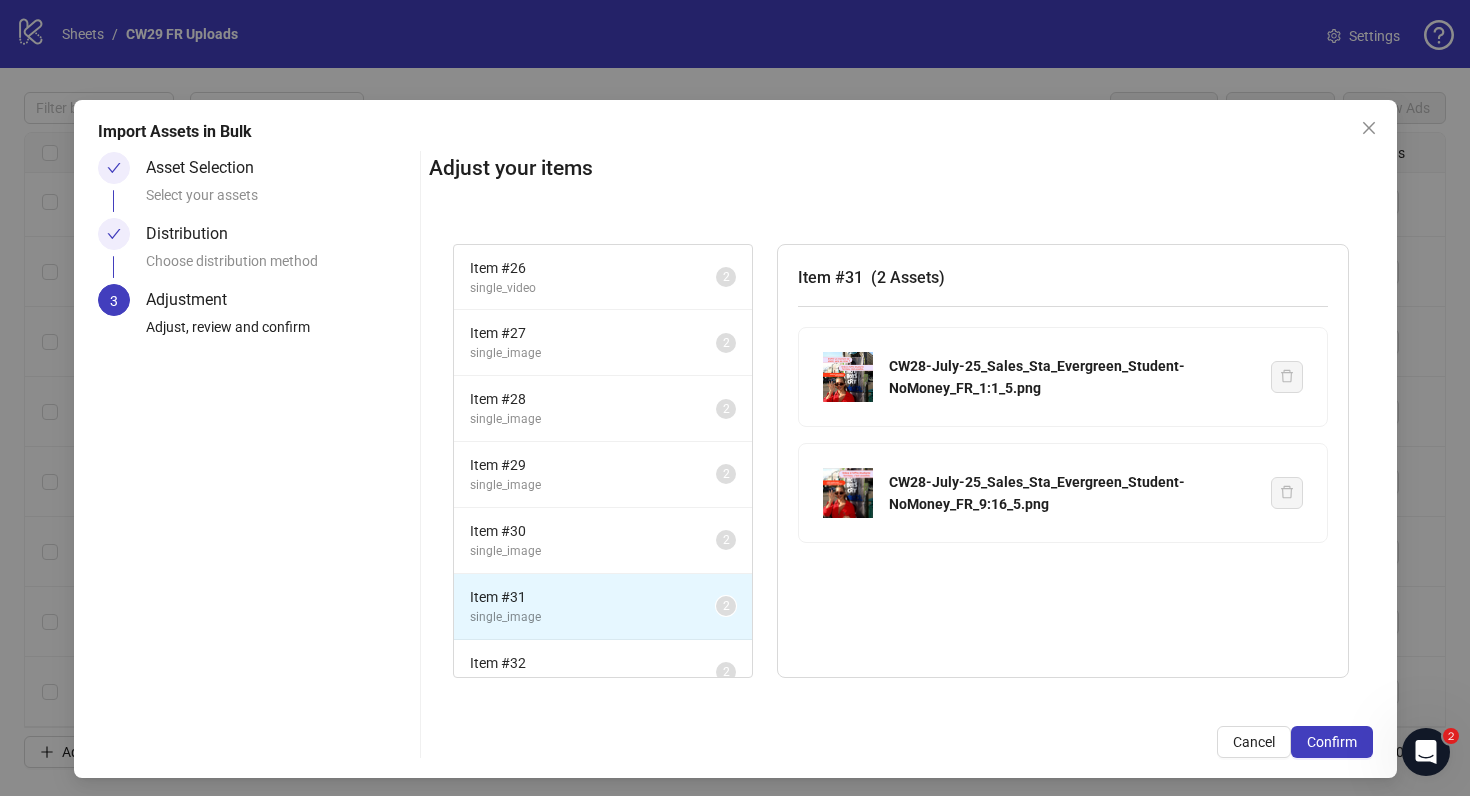 scroll, scrollTop: 27, scrollLeft: 0, axis: vertical 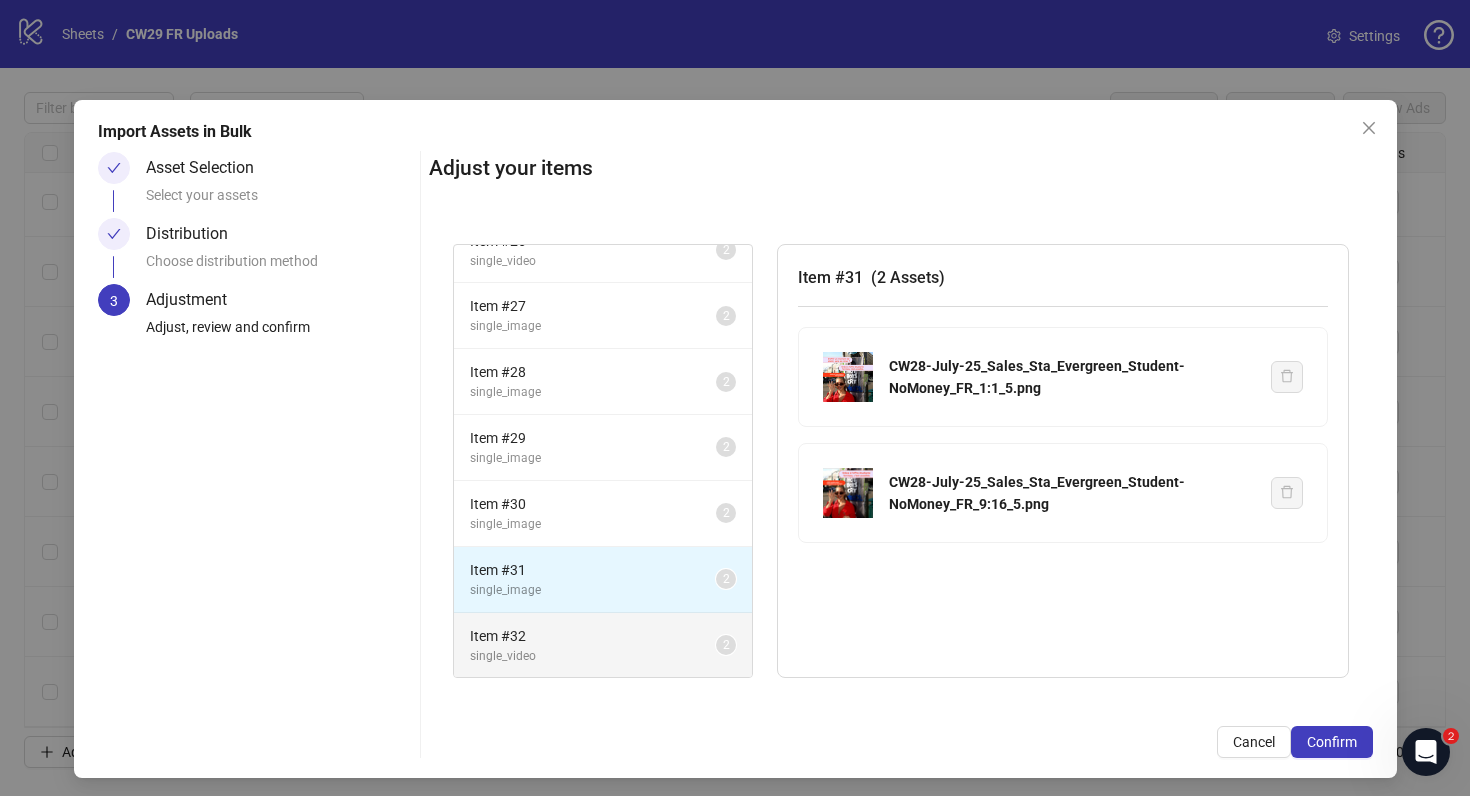 click on "Item # 32" at bounding box center [593, 636] 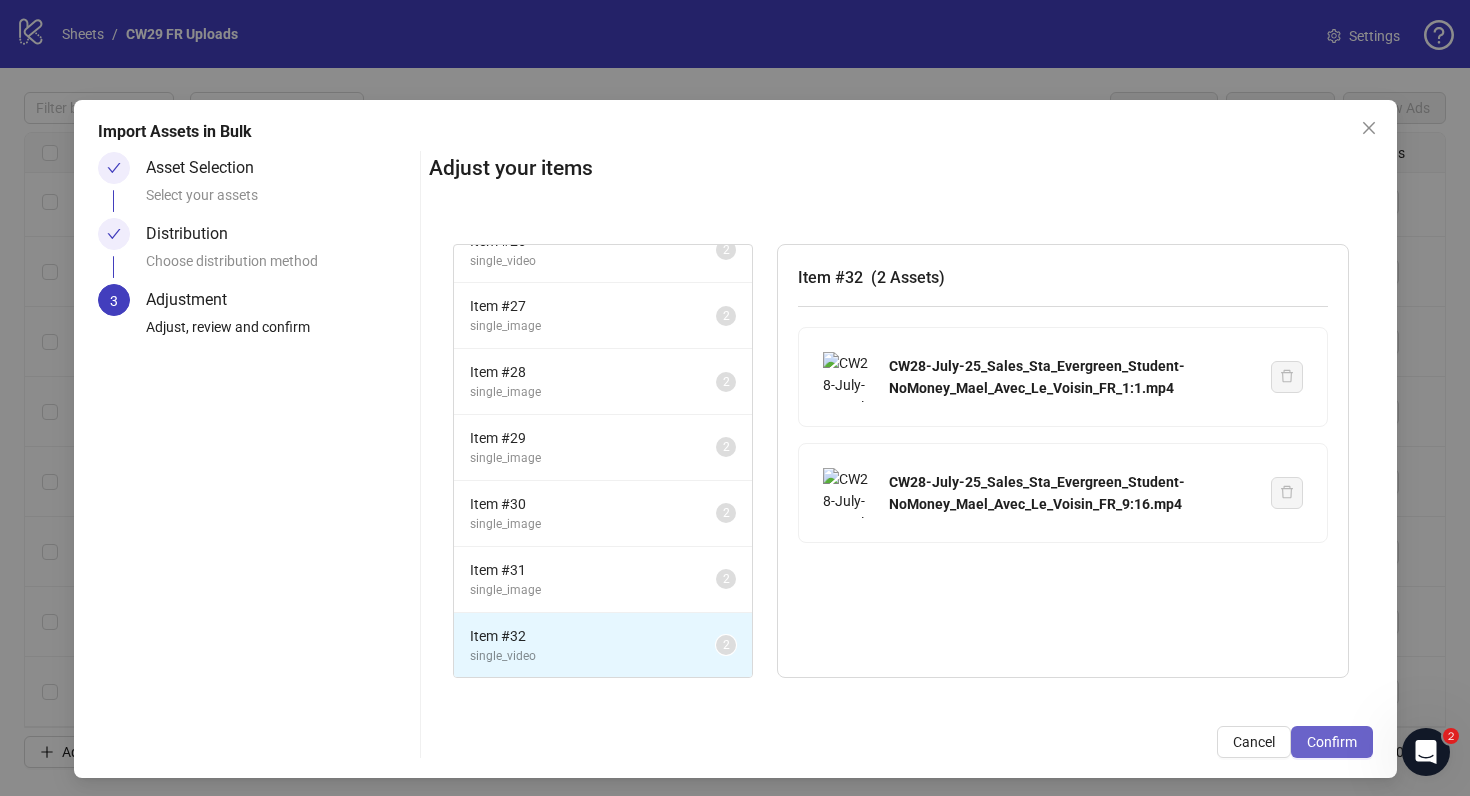 click on "Confirm" at bounding box center [1332, 742] 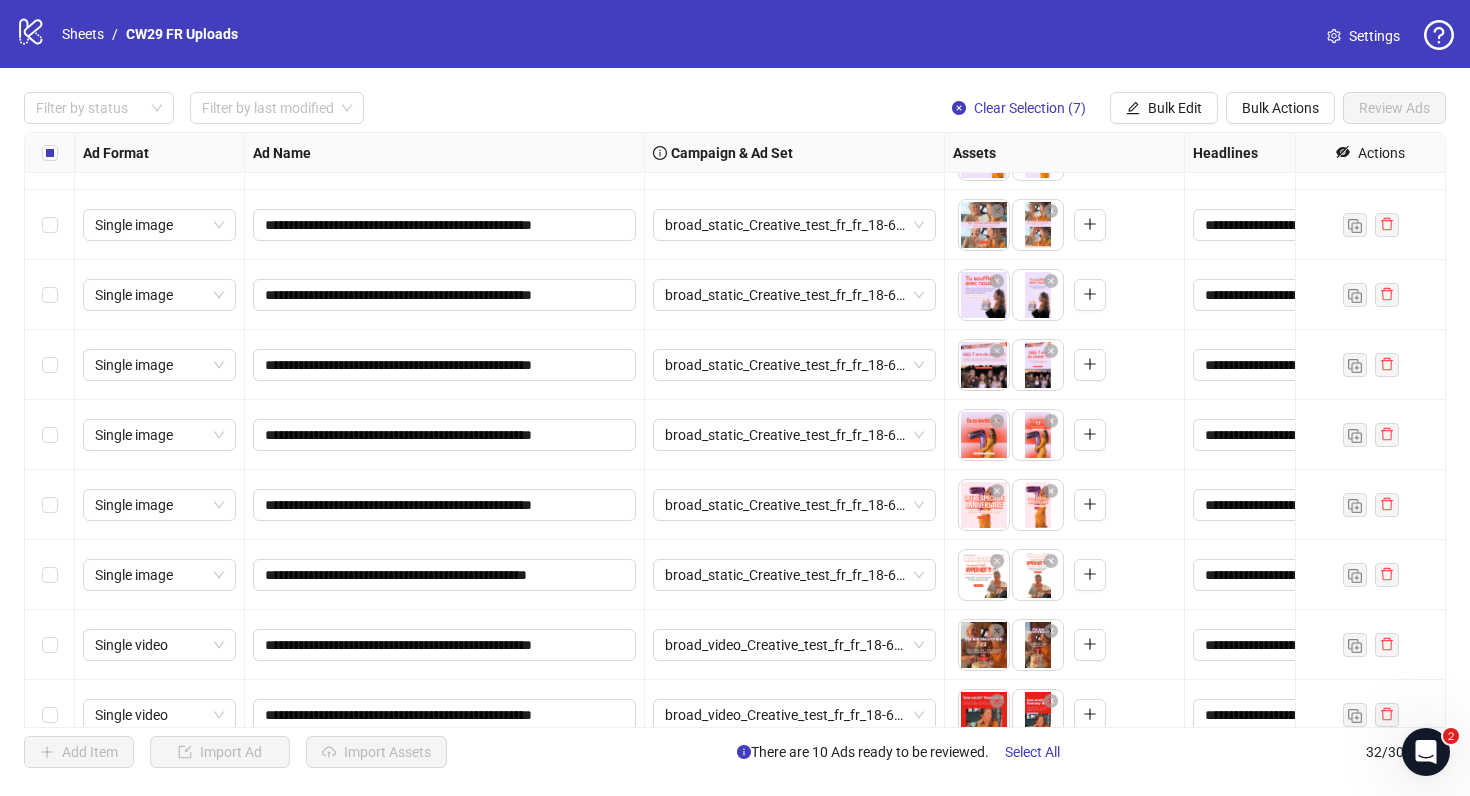 scroll, scrollTop: 1095, scrollLeft: 0, axis: vertical 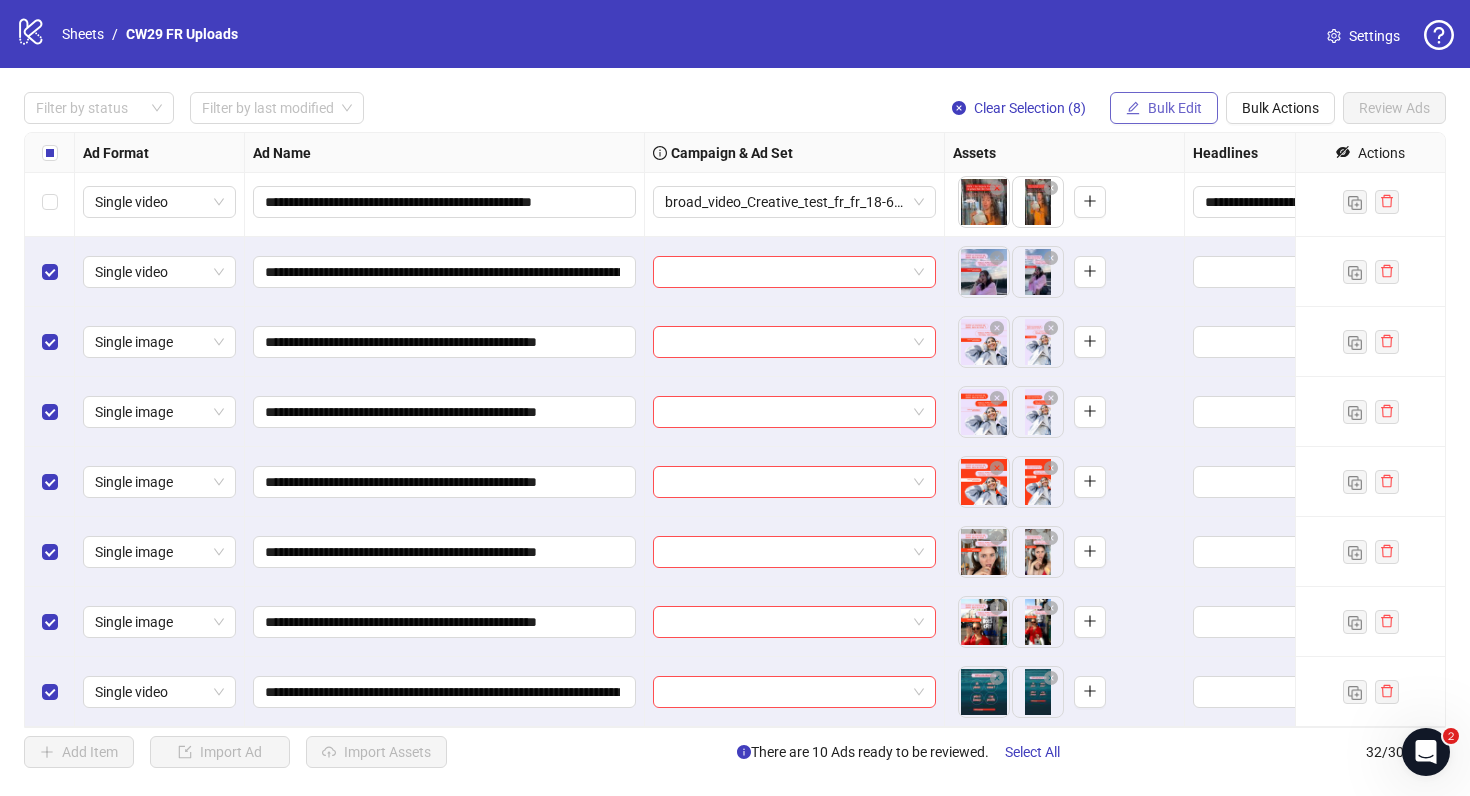 click on "Bulk Edit" at bounding box center [1175, 108] 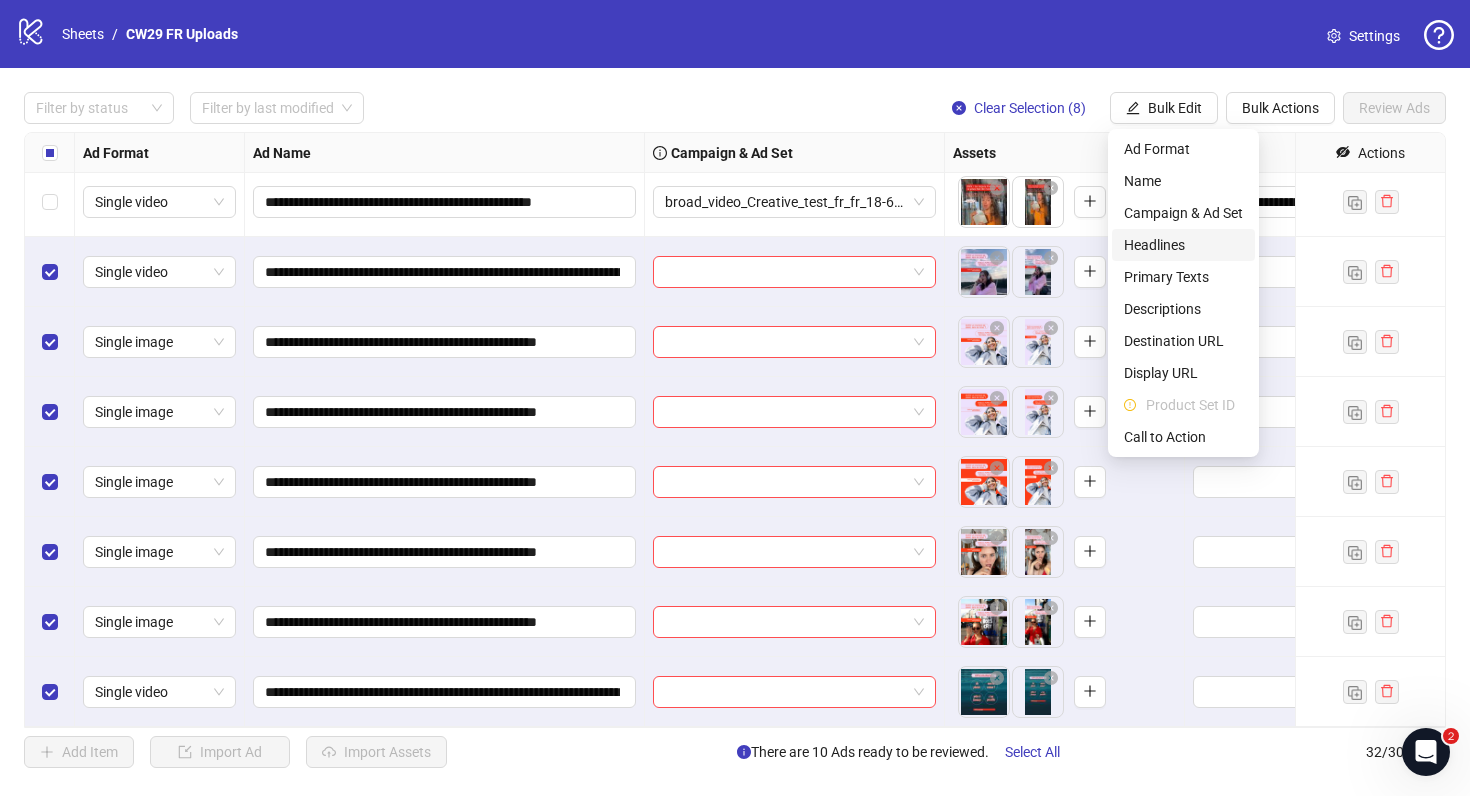 click on "Headlines" at bounding box center [1183, 245] 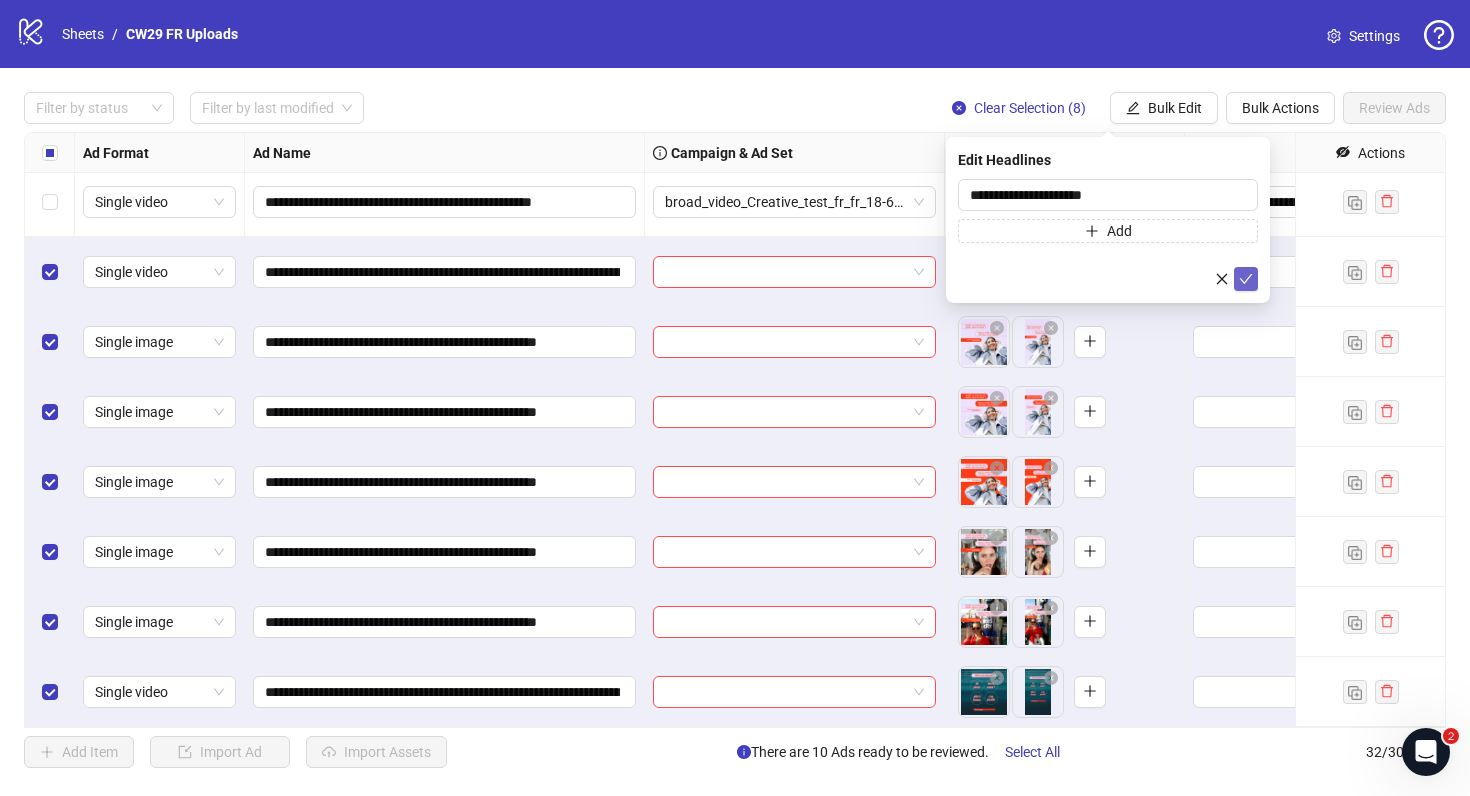 click at bounding box center (1246, 279) 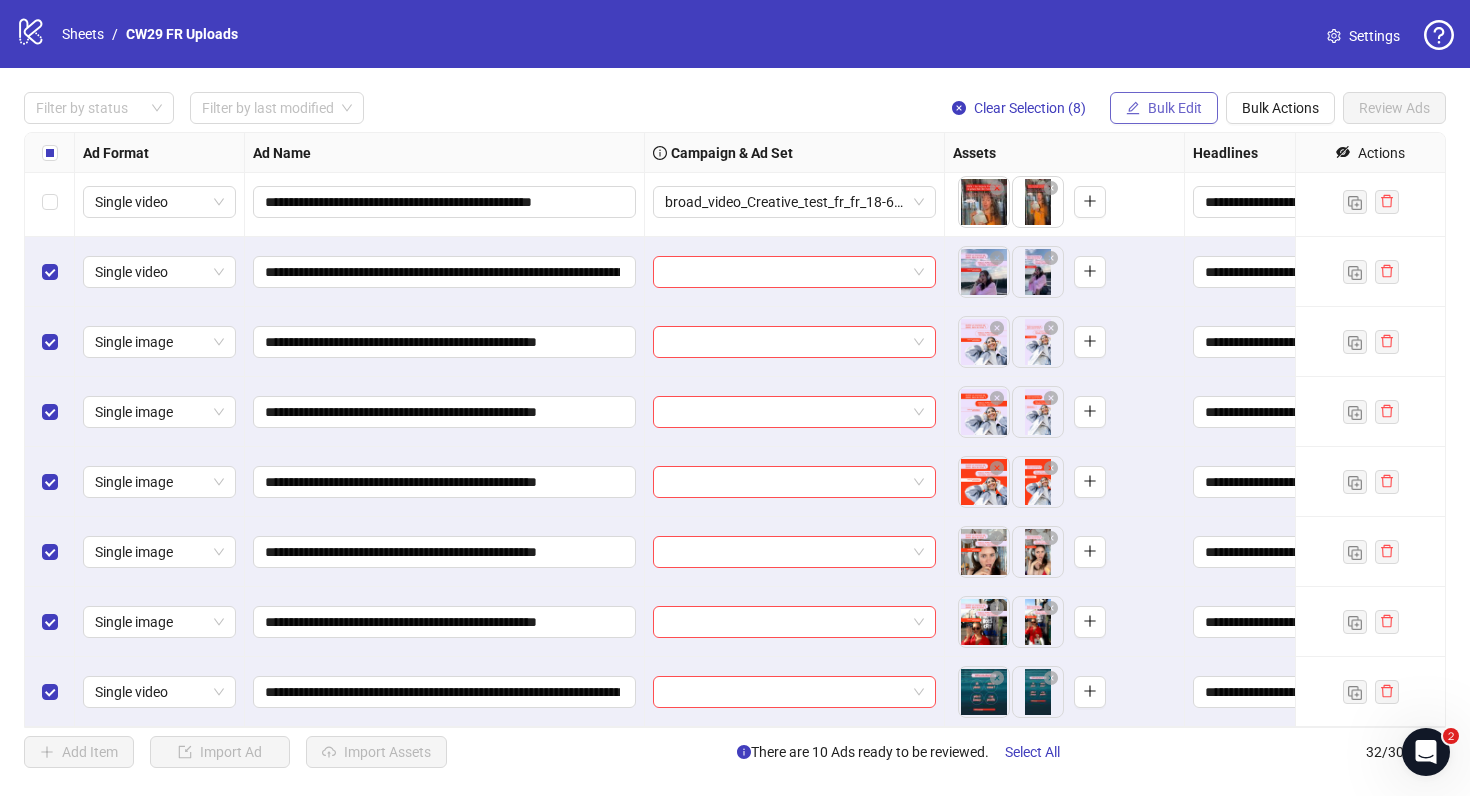 click on "Bulk Edit" at bounding box center (1175, 108) 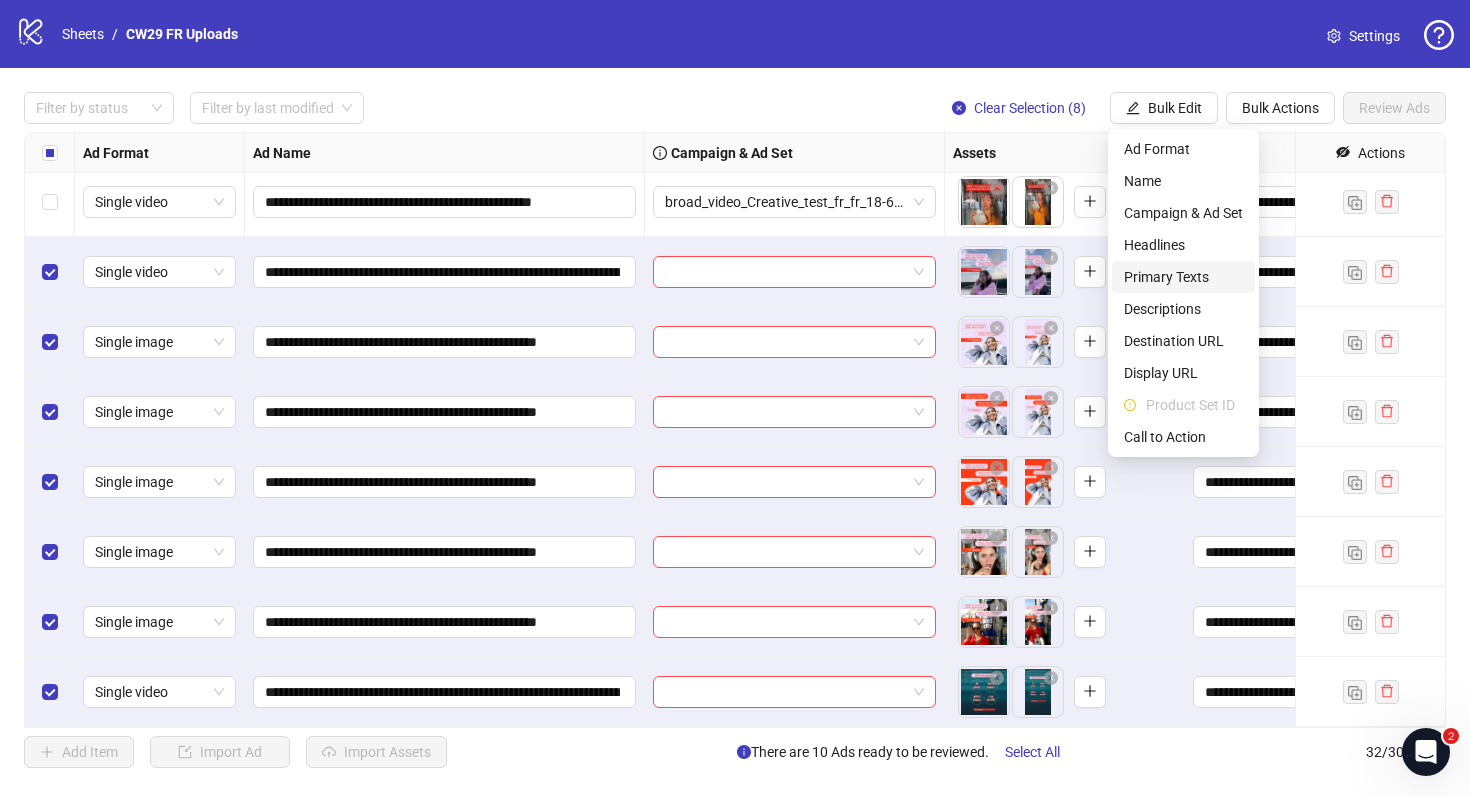 click on "Primary Texts" at bounding box center (1183, 277) 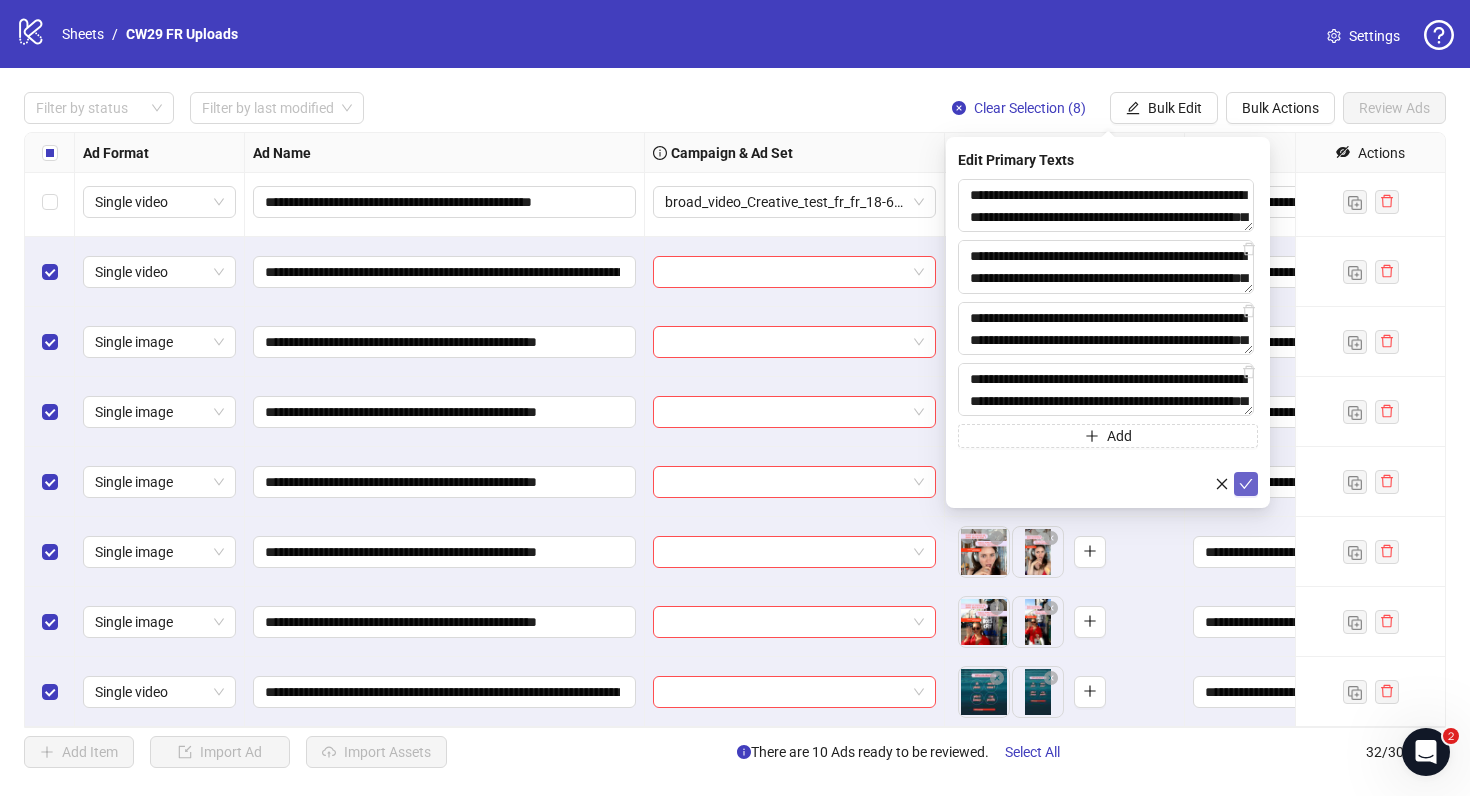 click 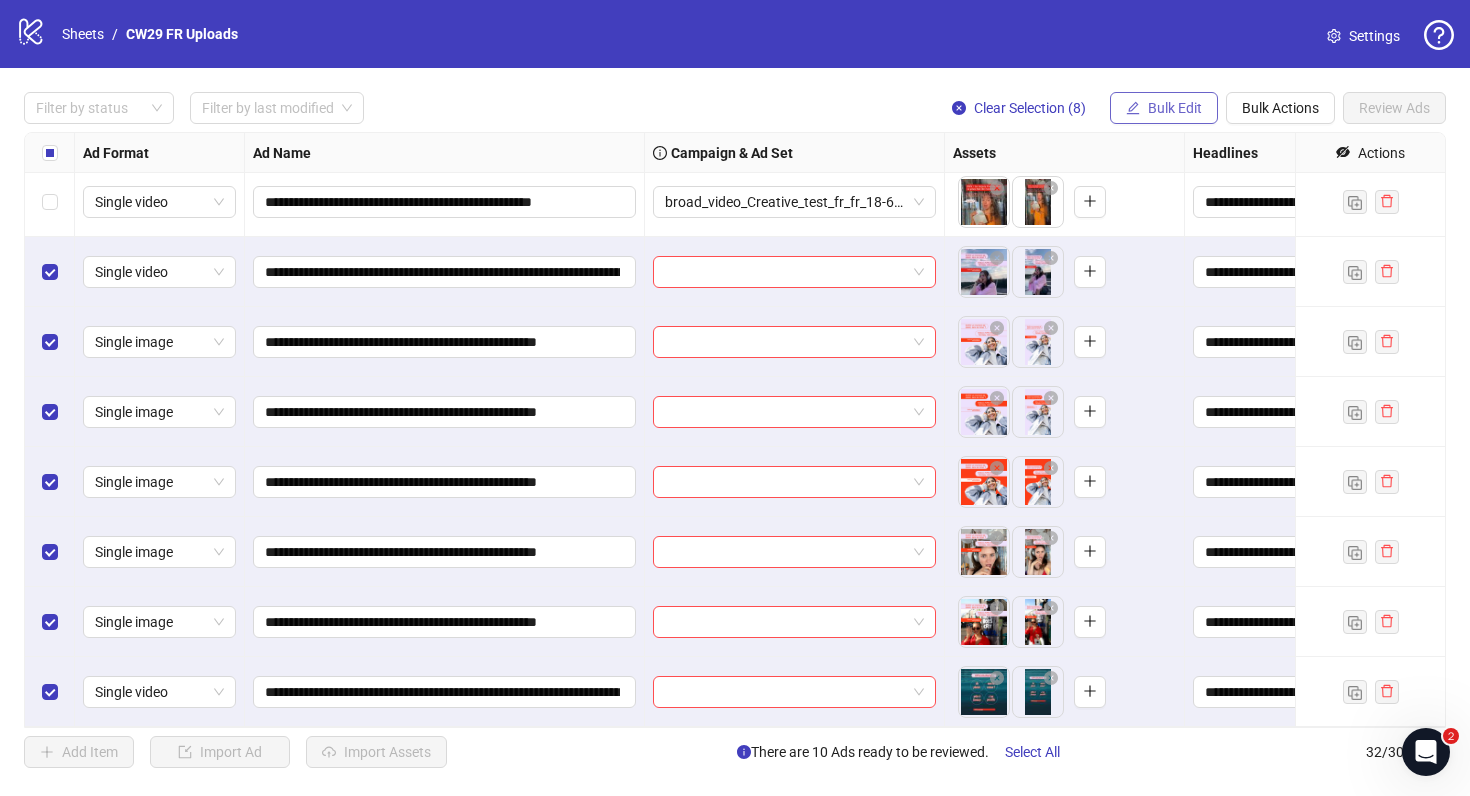 click on "Bulk Edit" at bounding box center [1164, 108] 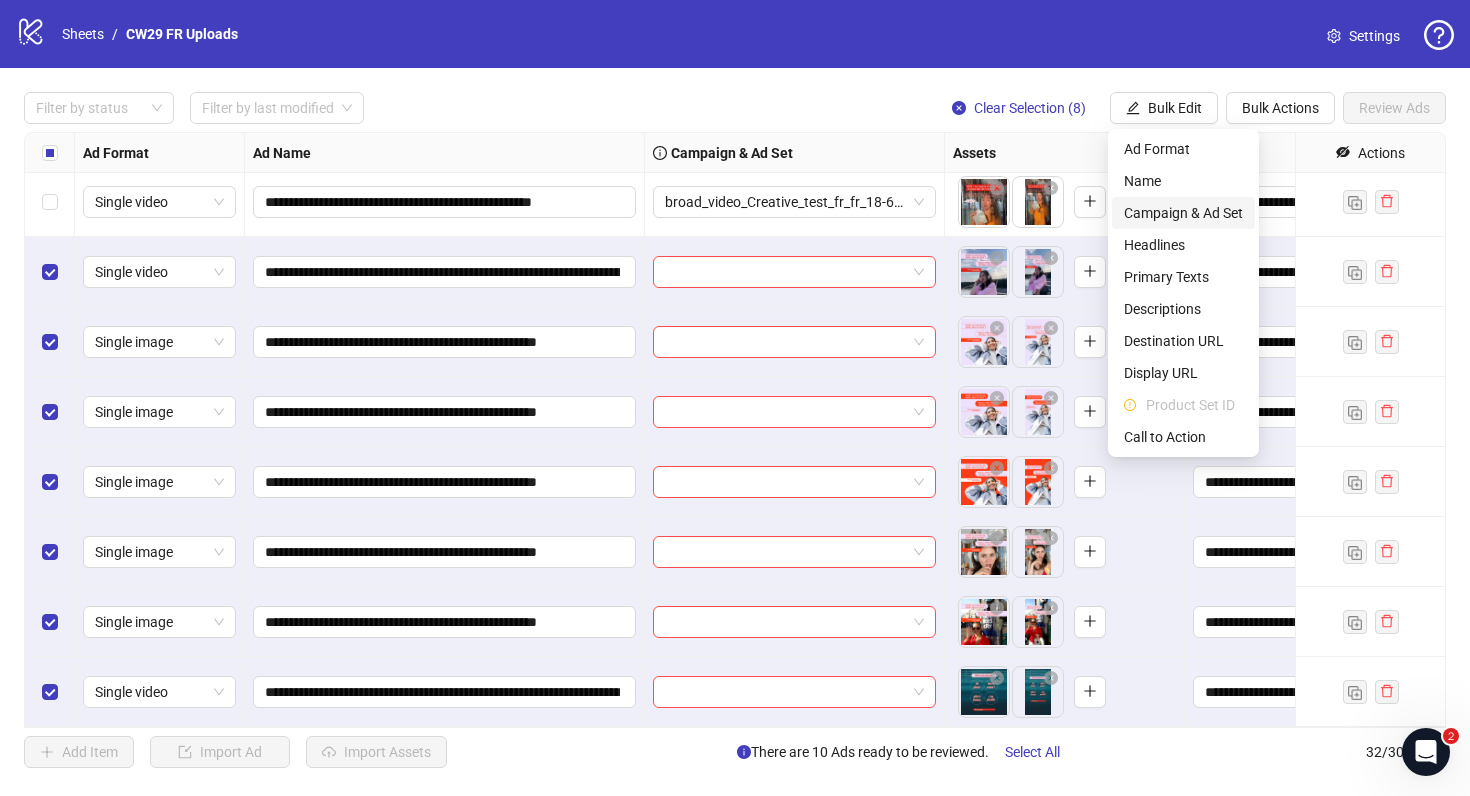 click on "Campaign & Ad Set" at bounding box center (1183, 213) 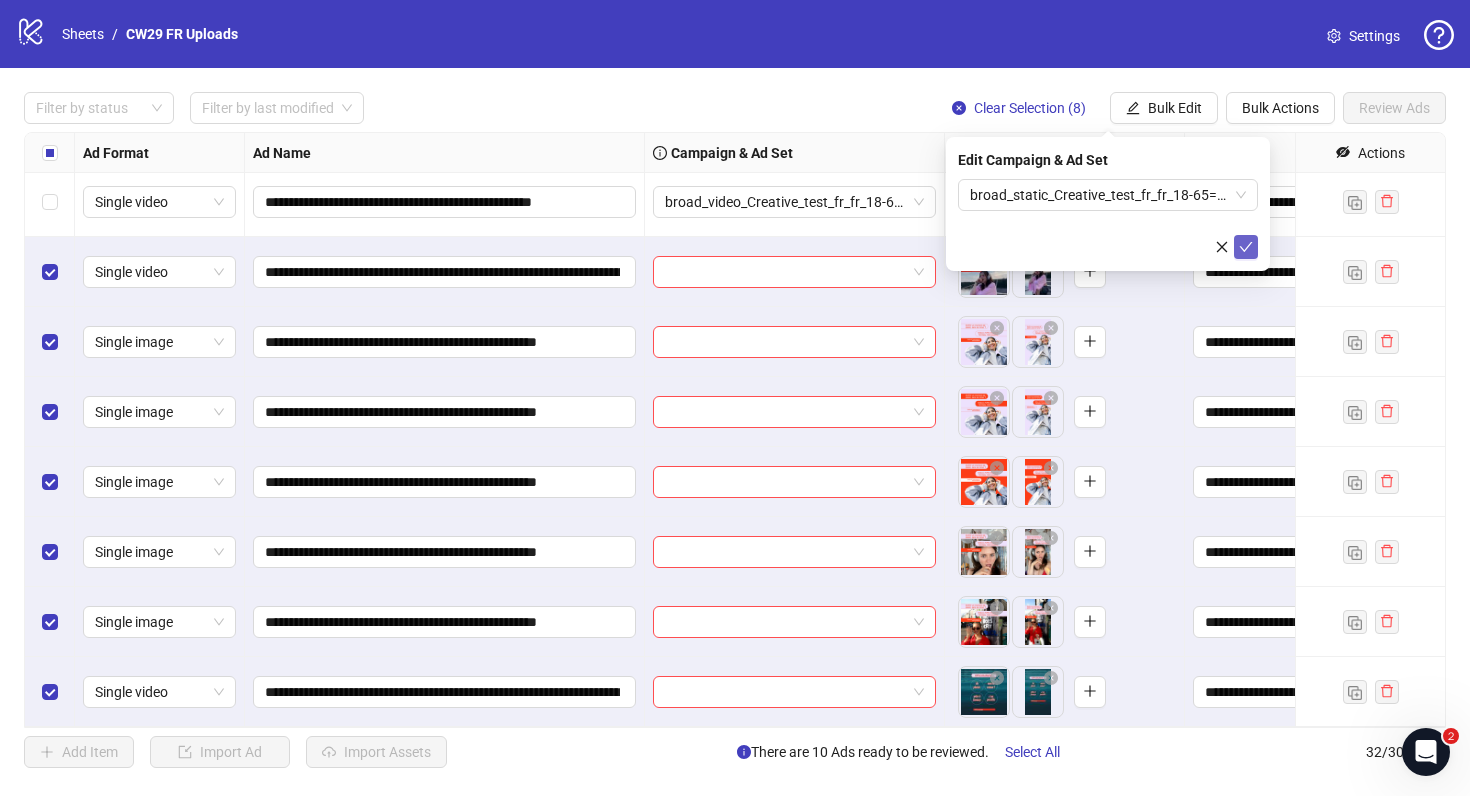 click at bounding box center (1246, 247) 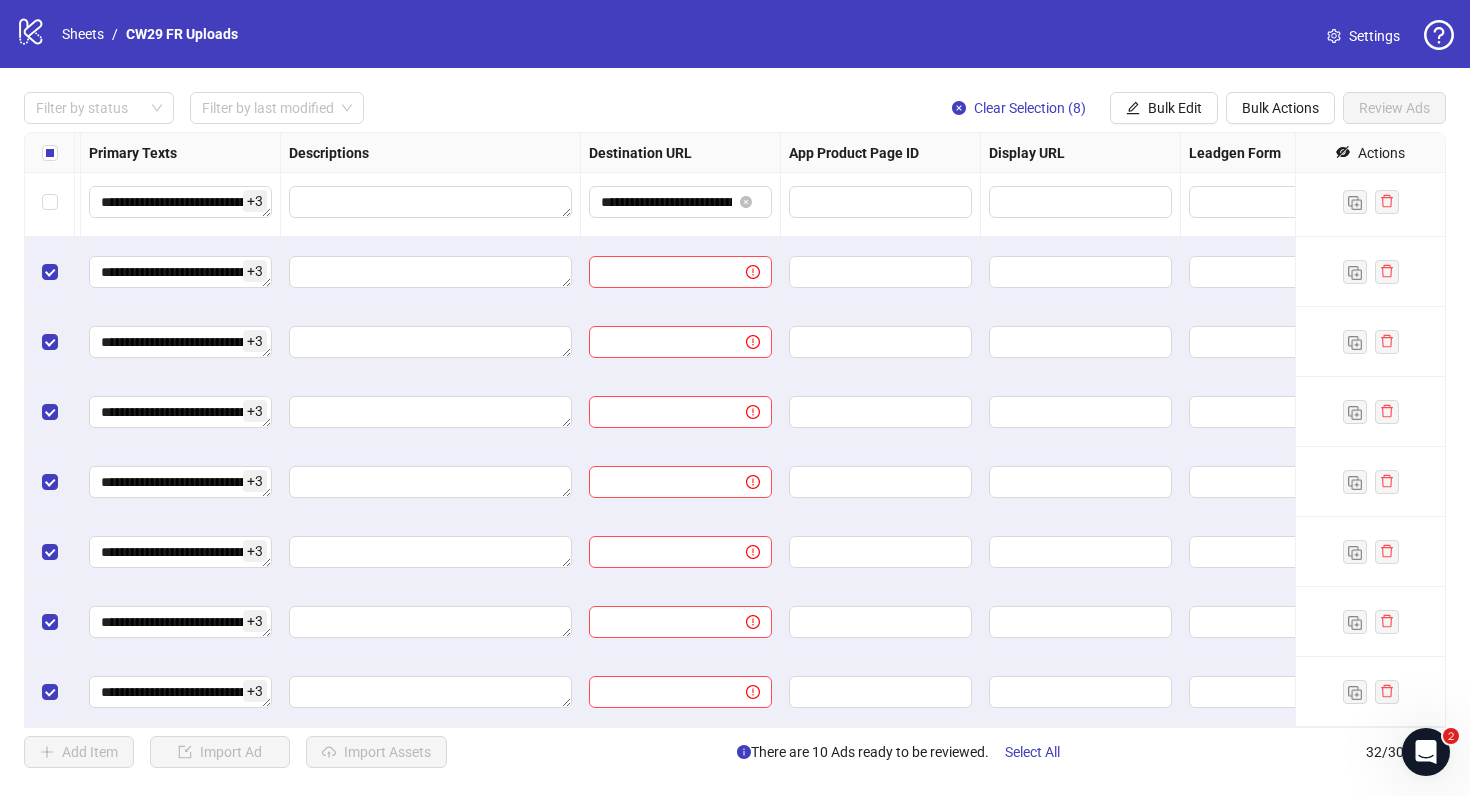 scroll, scrollTop: 1686, scrollLeft: 1526, axis: both 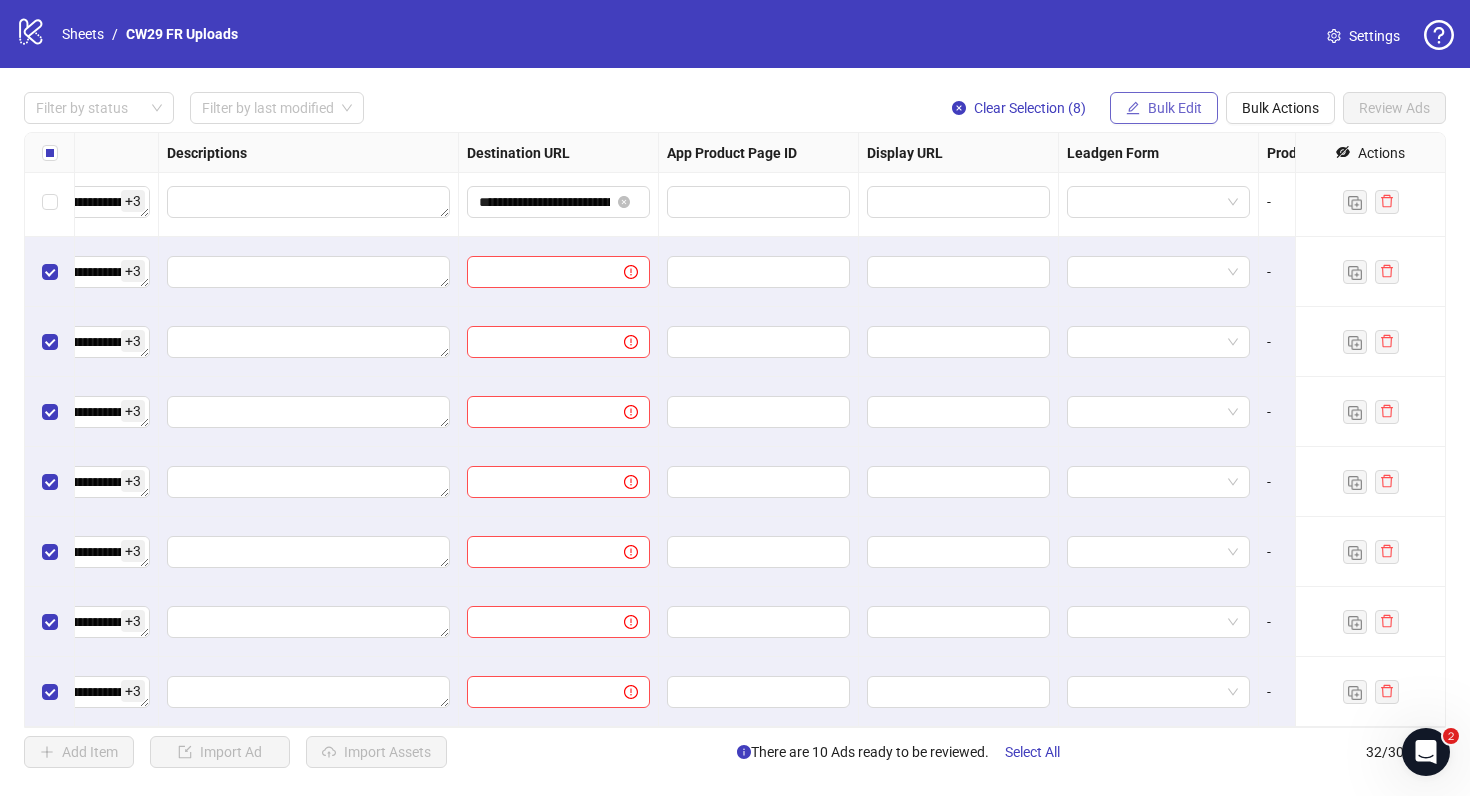 click on "Bulk Edit" at bounding box center [1164, 108] 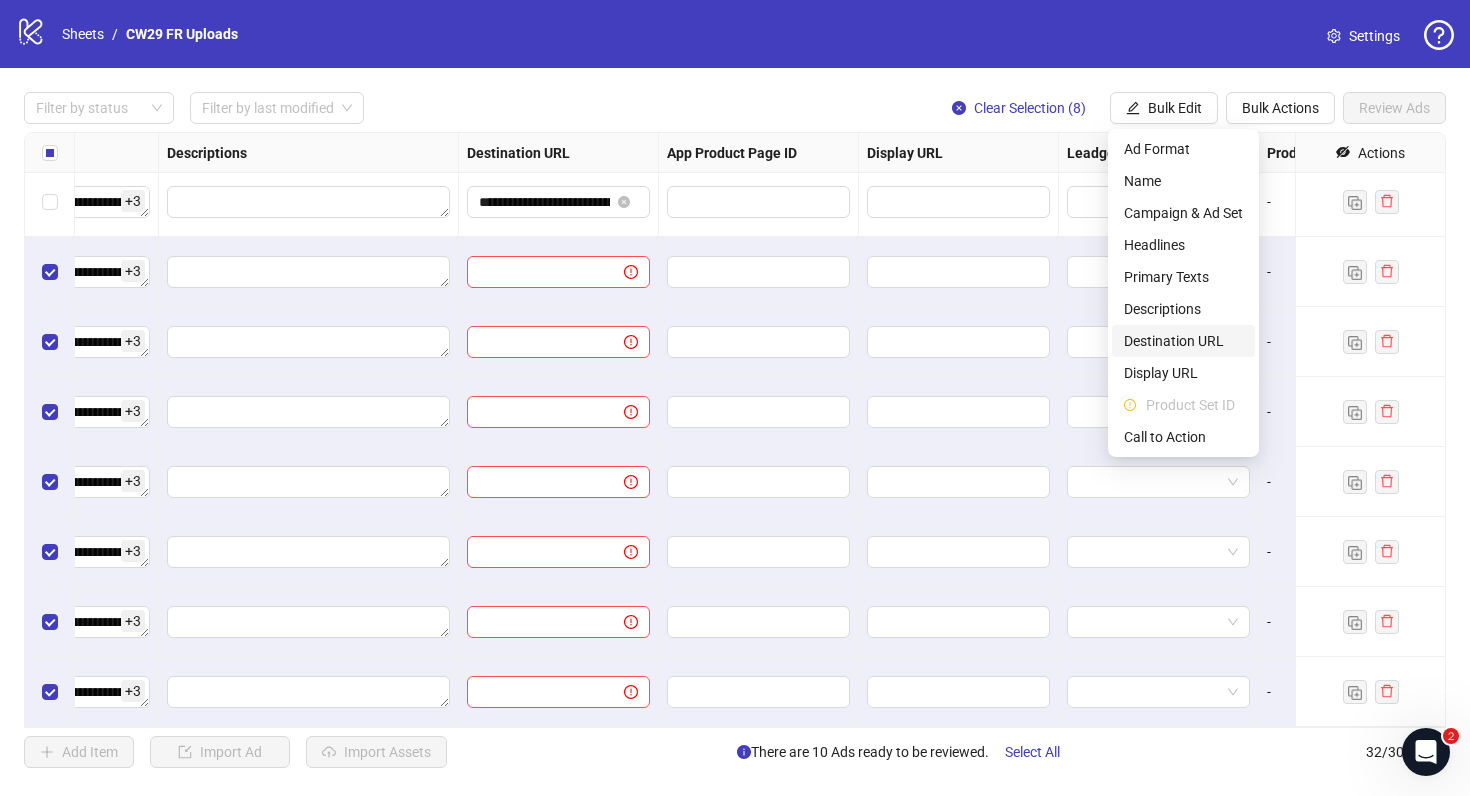 click on "Destination URL" at bounding box center (1183, 341) 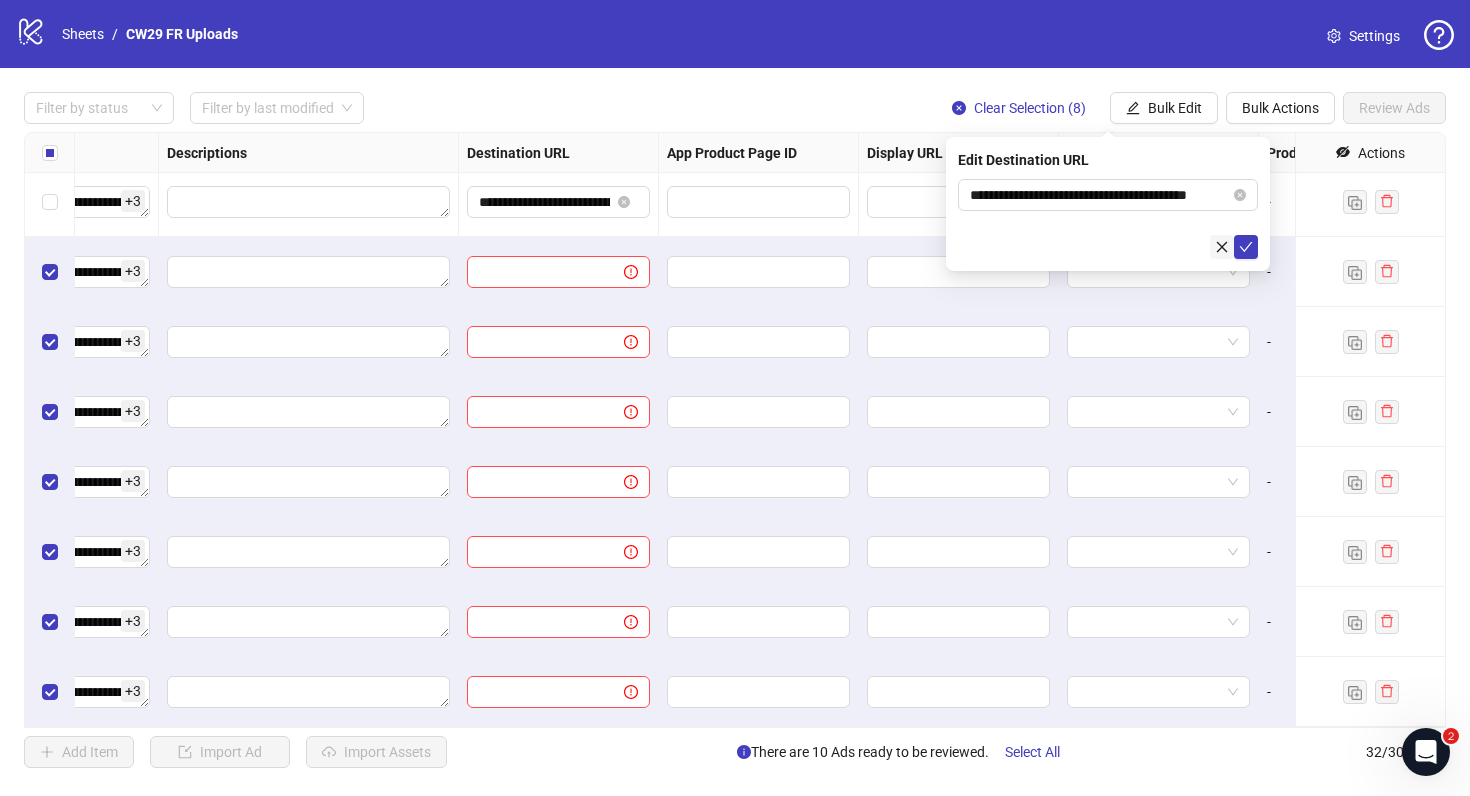 click 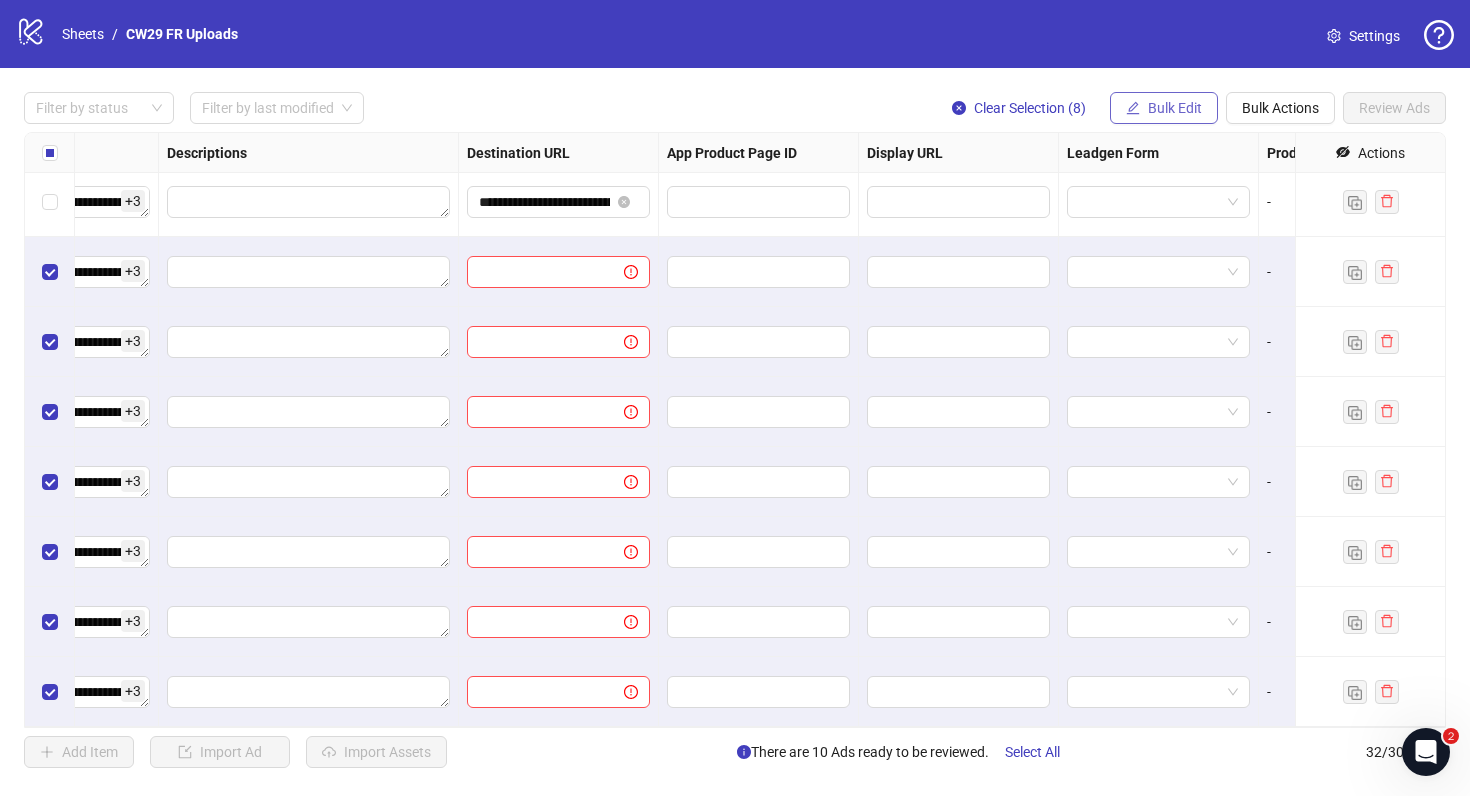 click on "Bulk Edit" at bounding box center [1175, 108] 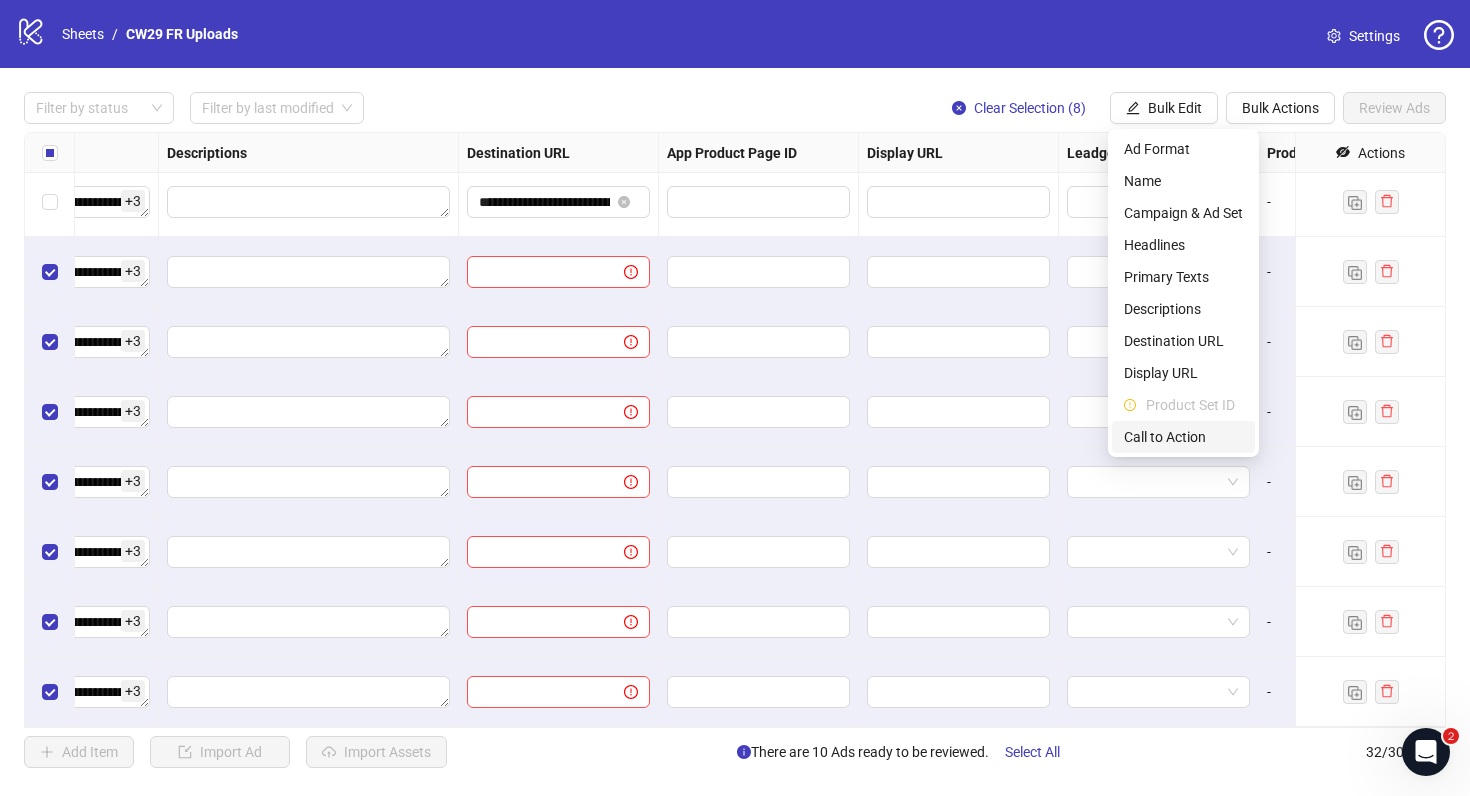 click on "Call to Action" at bounding box center [1183, 437] 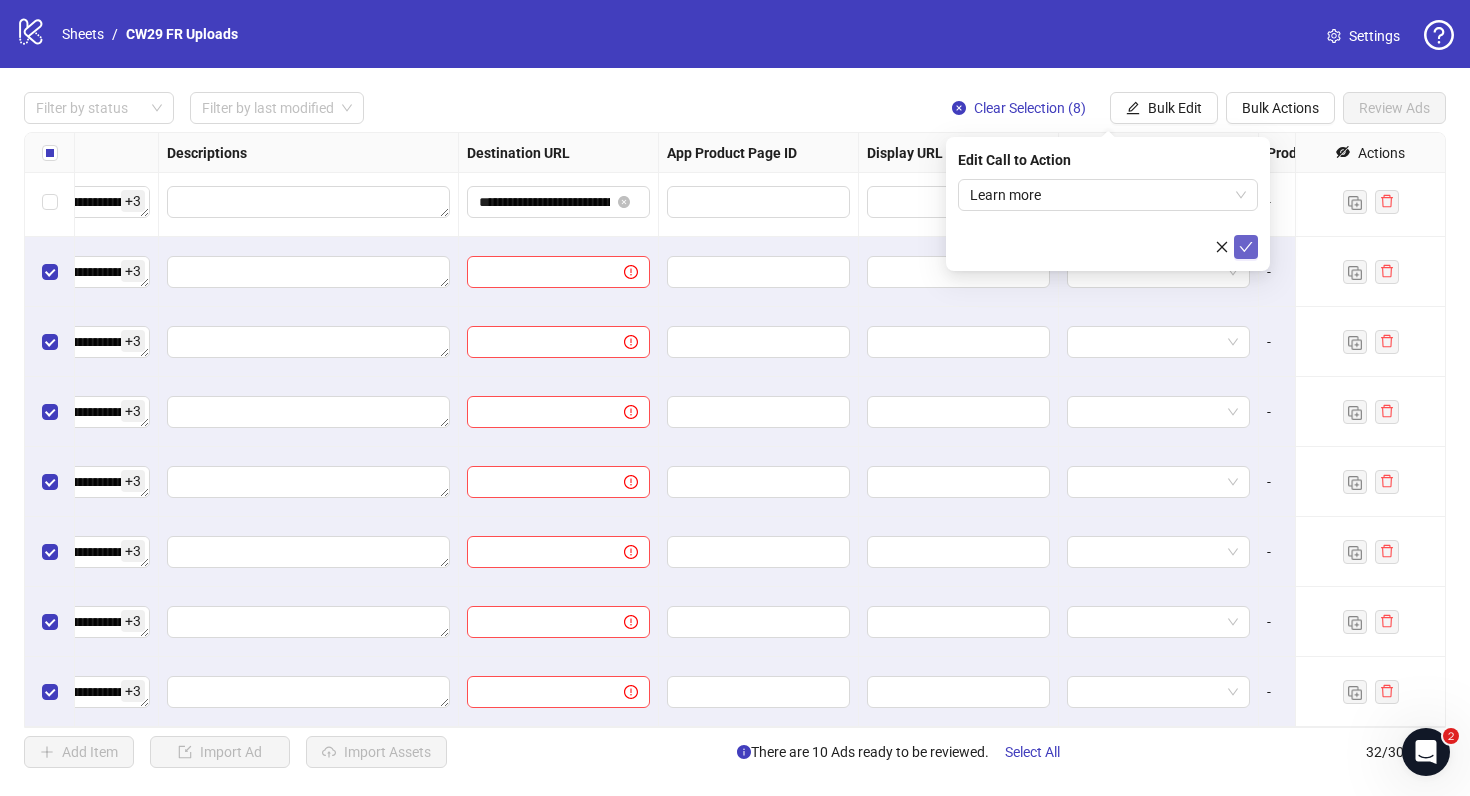 click at bounding box center [1246, 247] 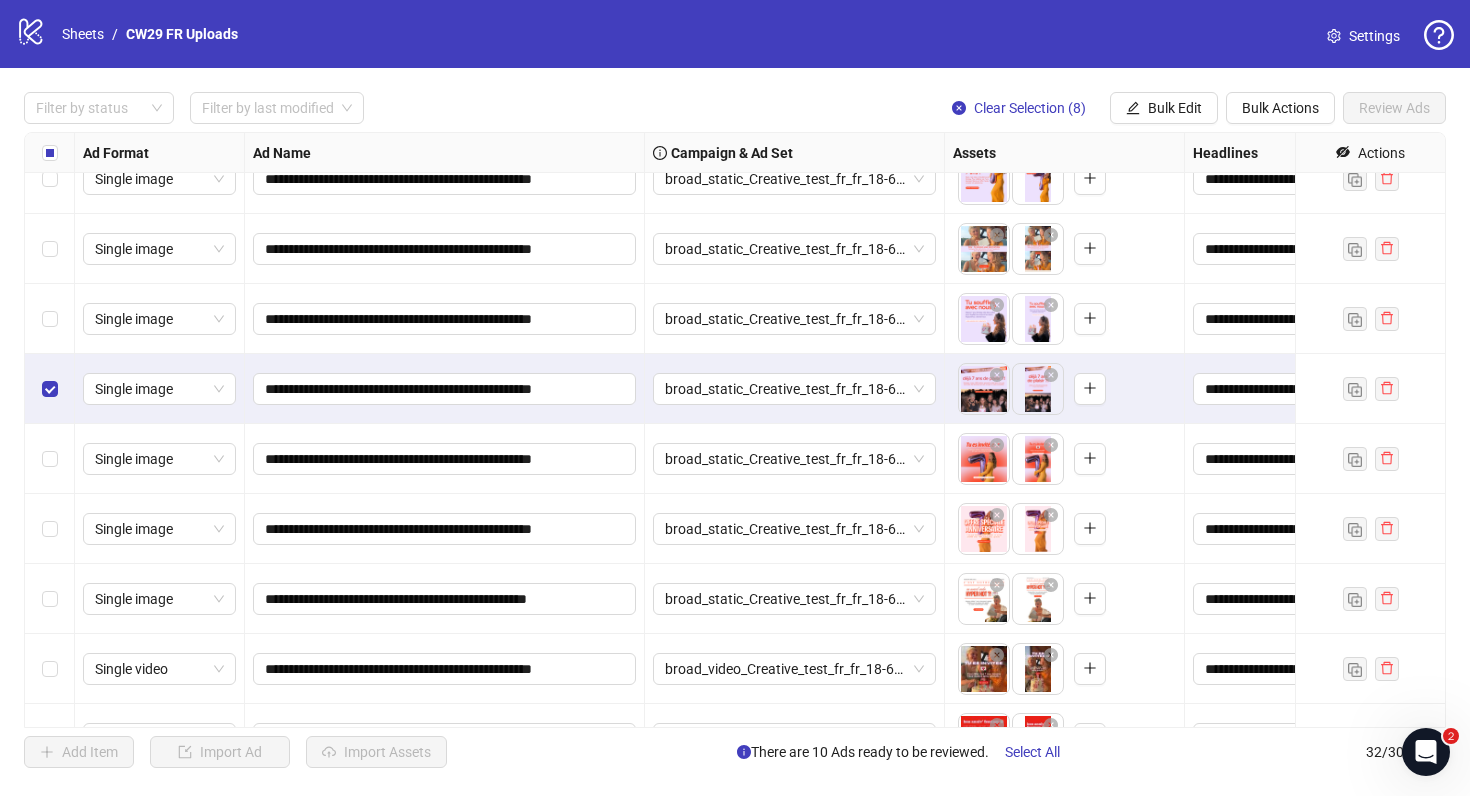 scroll, scrollTop: 1014, scrollLeft: 0, axis: vertical 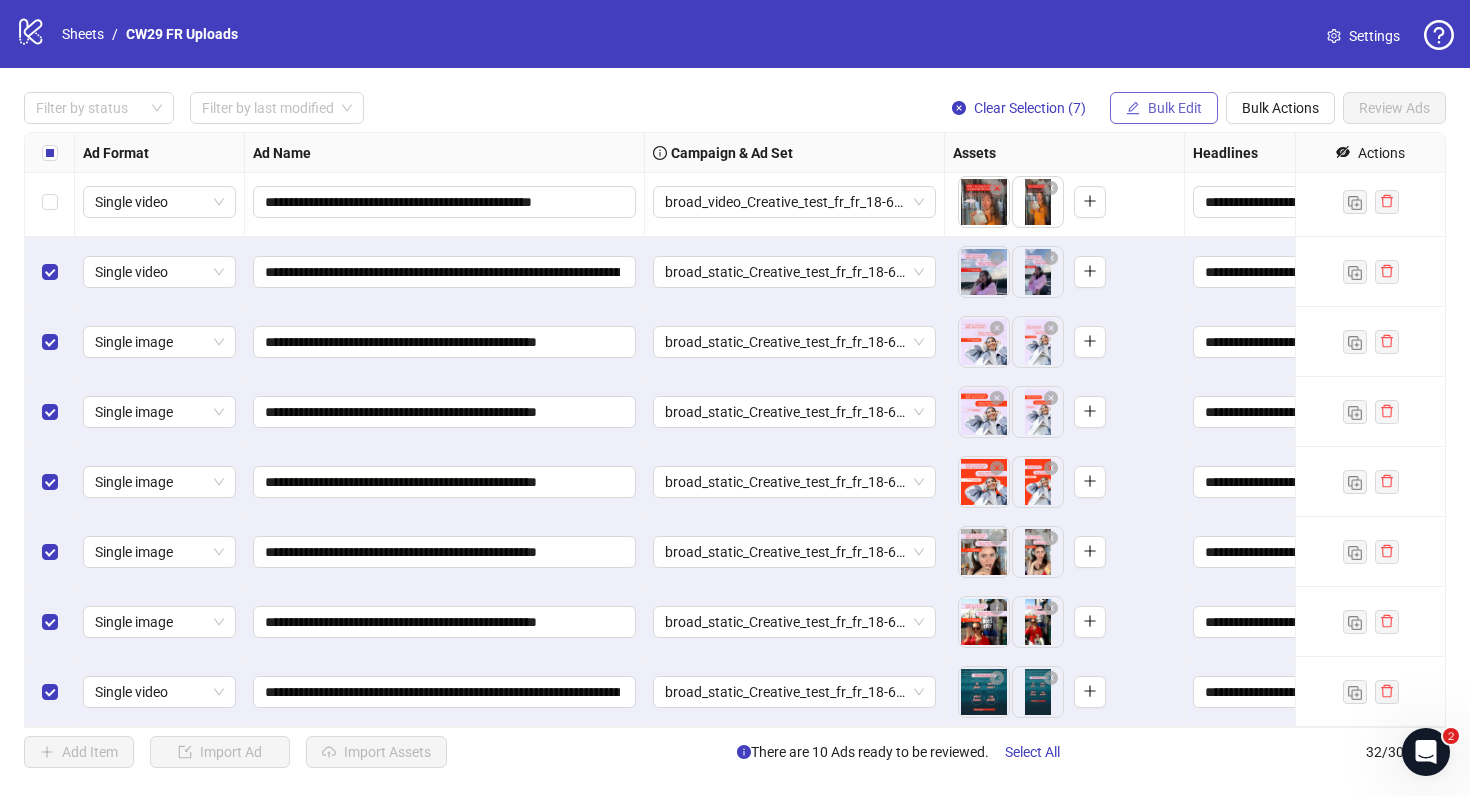 click 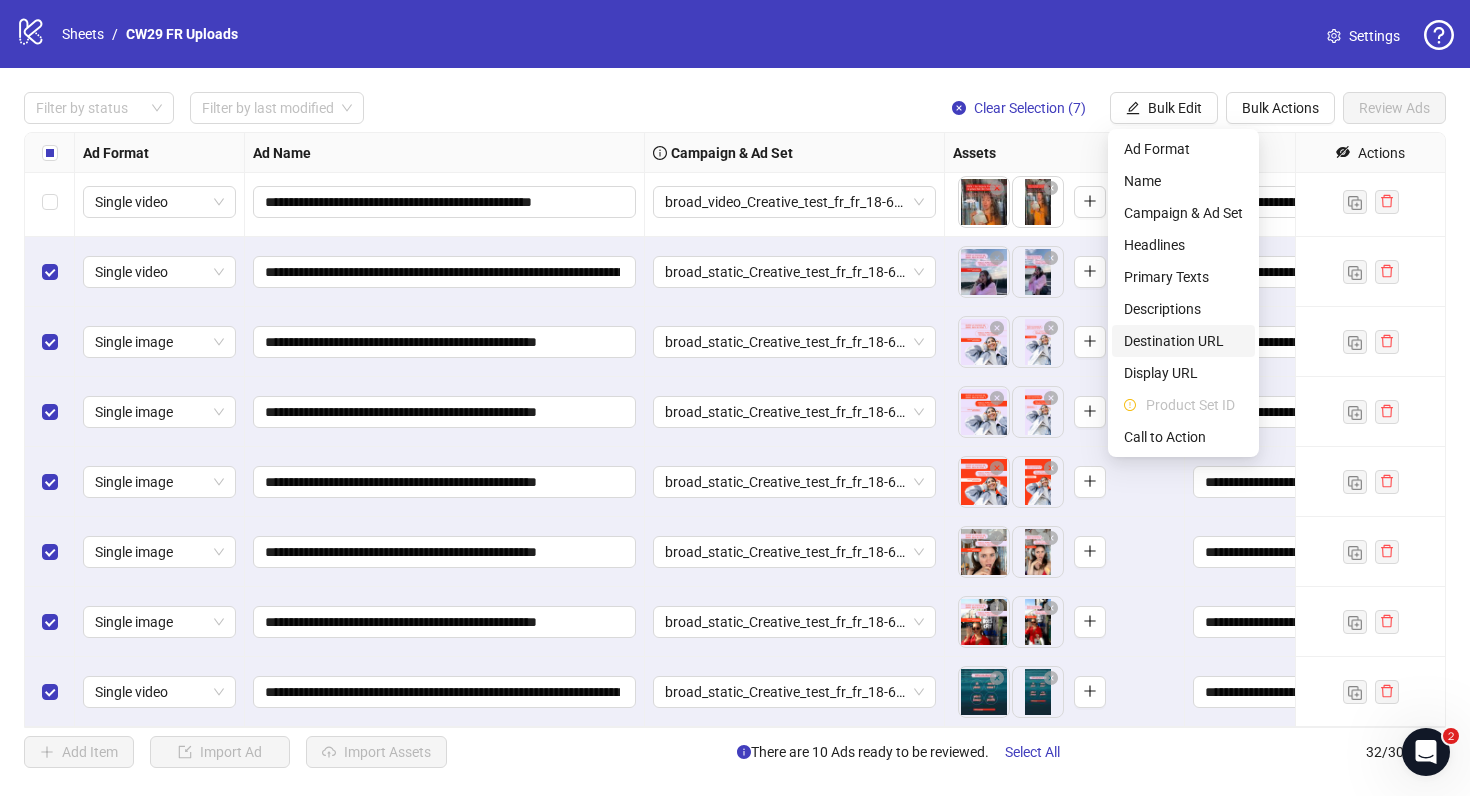 click on "Destination URL" at bounding box center [1183, 341] 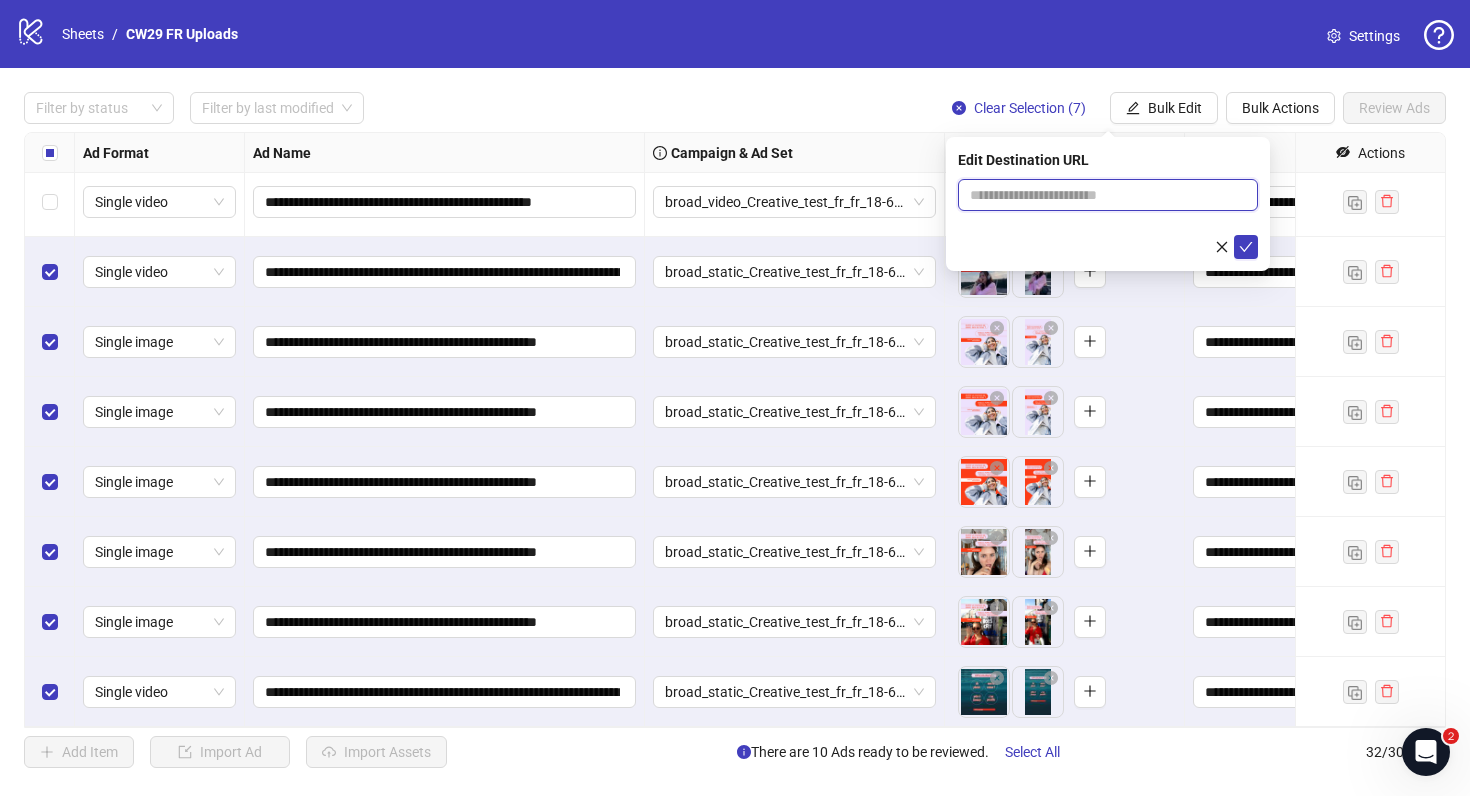 click at bounding box center [1100, 195] 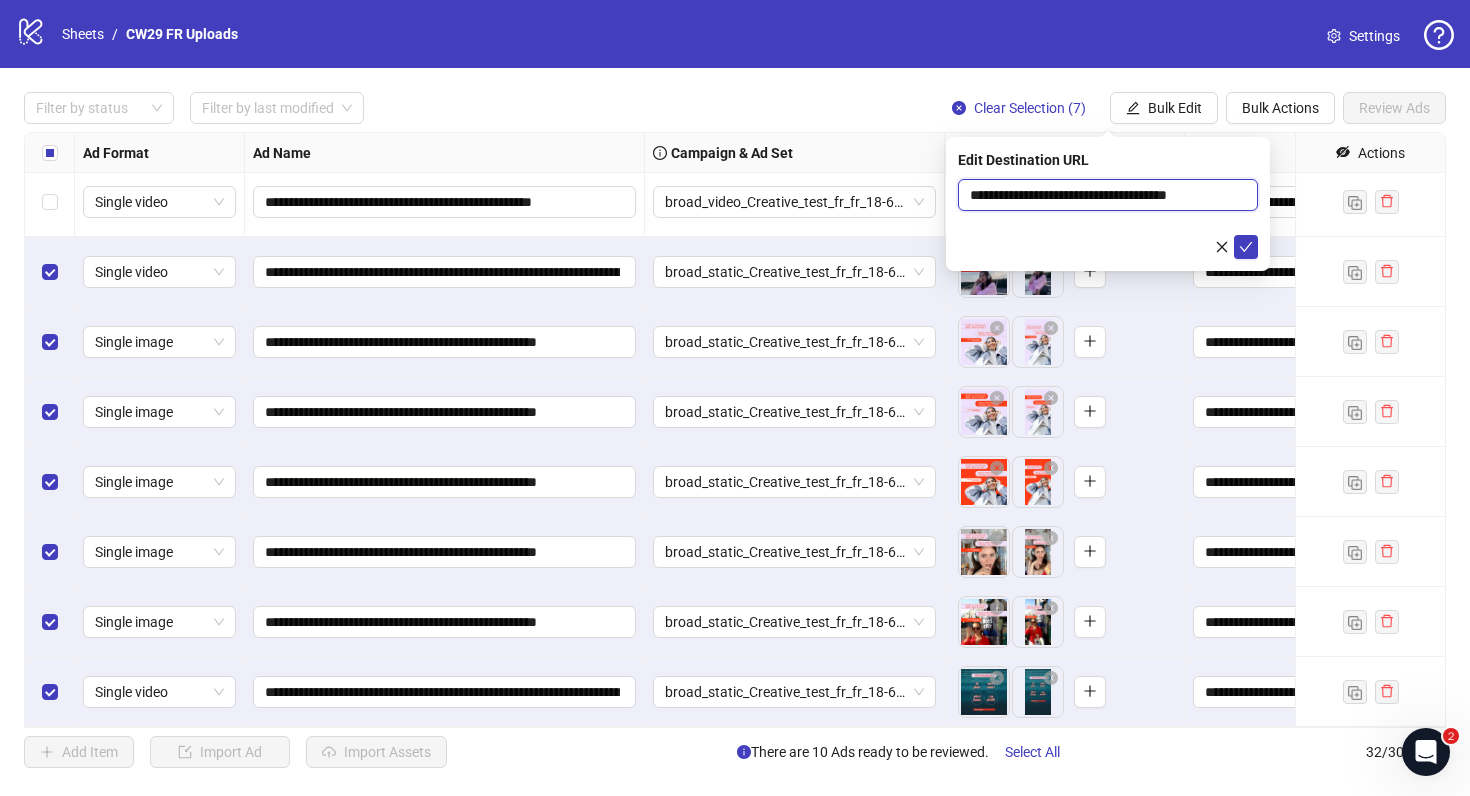 scroll, scrollTop: 0, scrollLeft: 1, axis: horizontal 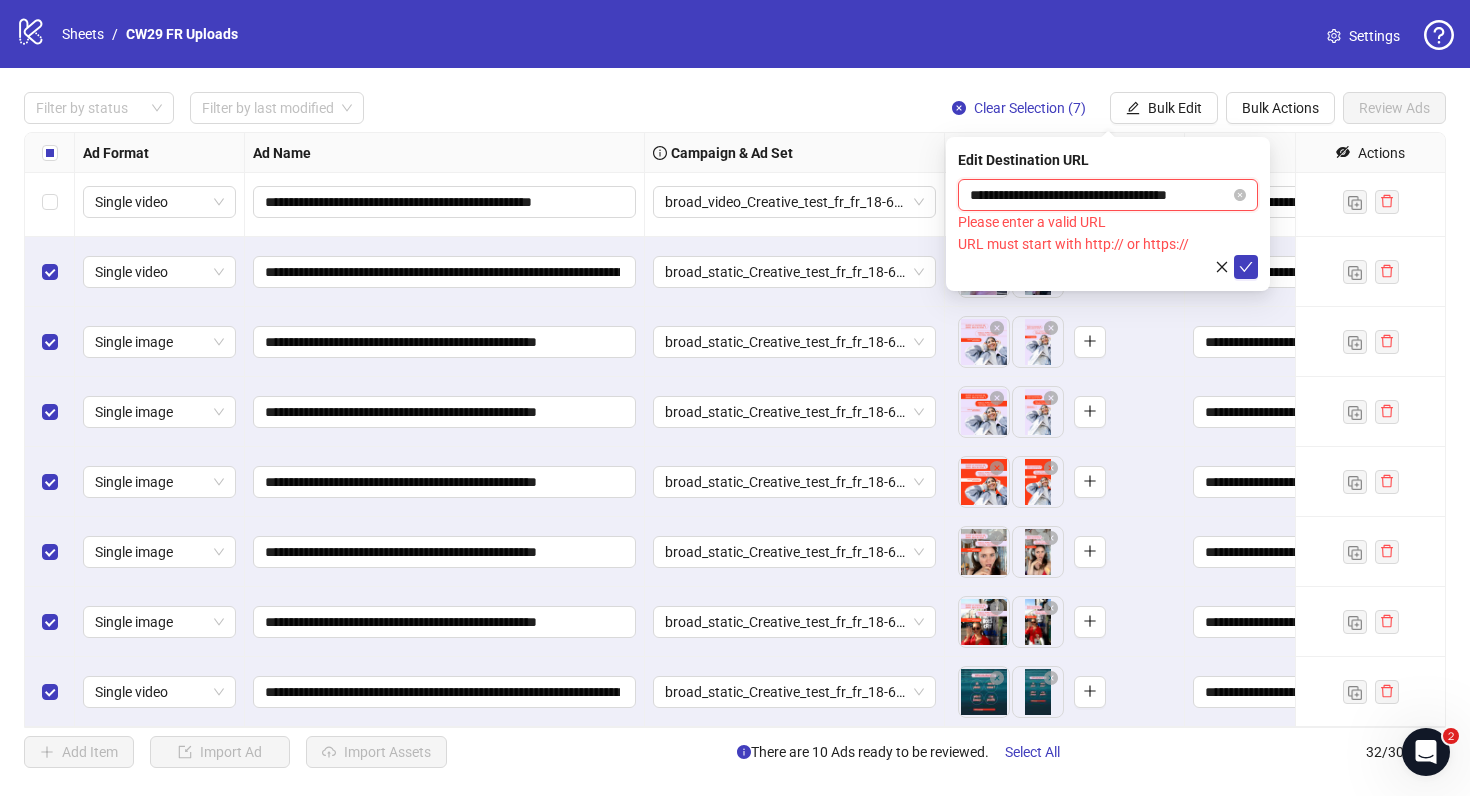 click on "**********" at bounding box center [1100, 195] 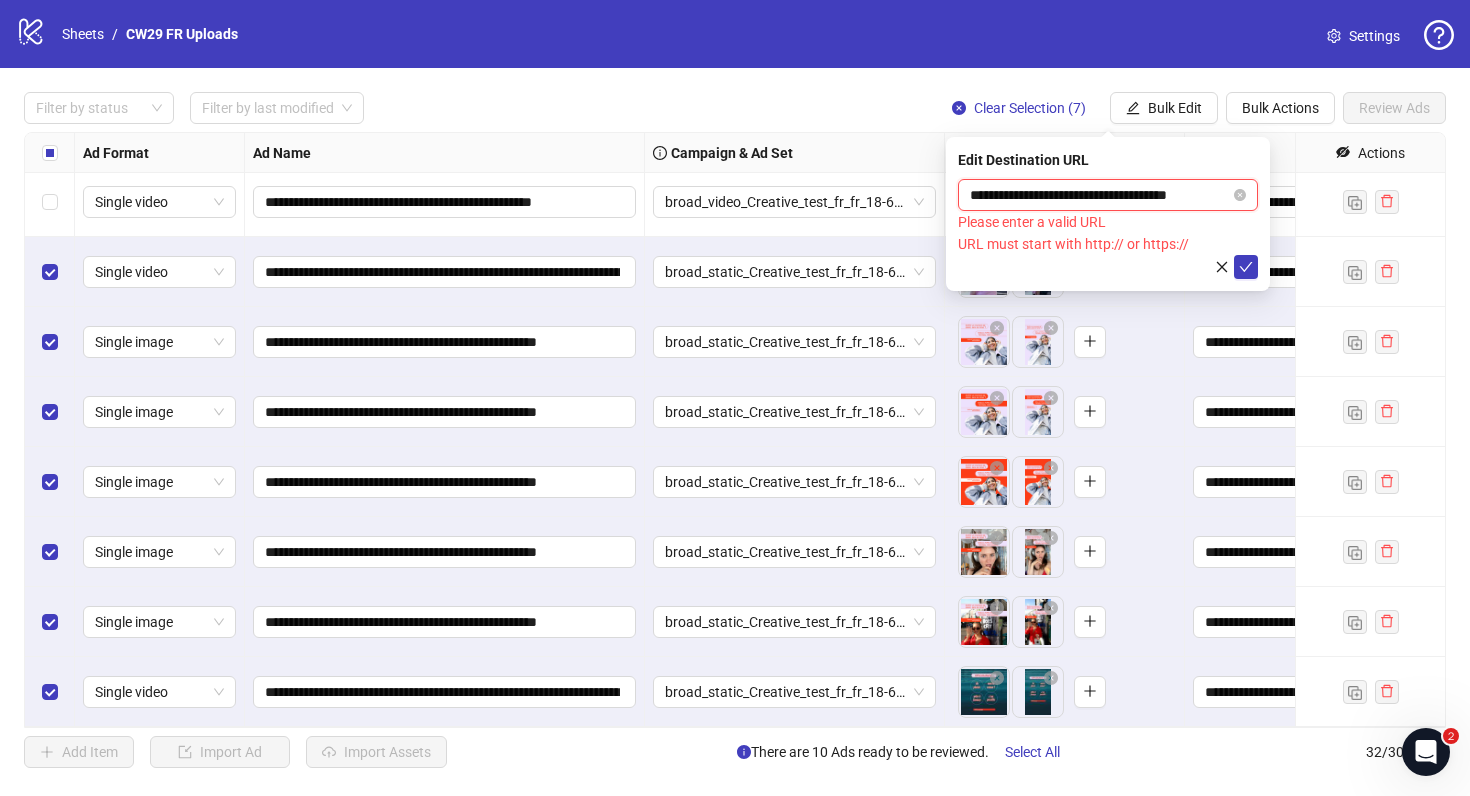 click on "**********" at bounding box center [1100, 195] 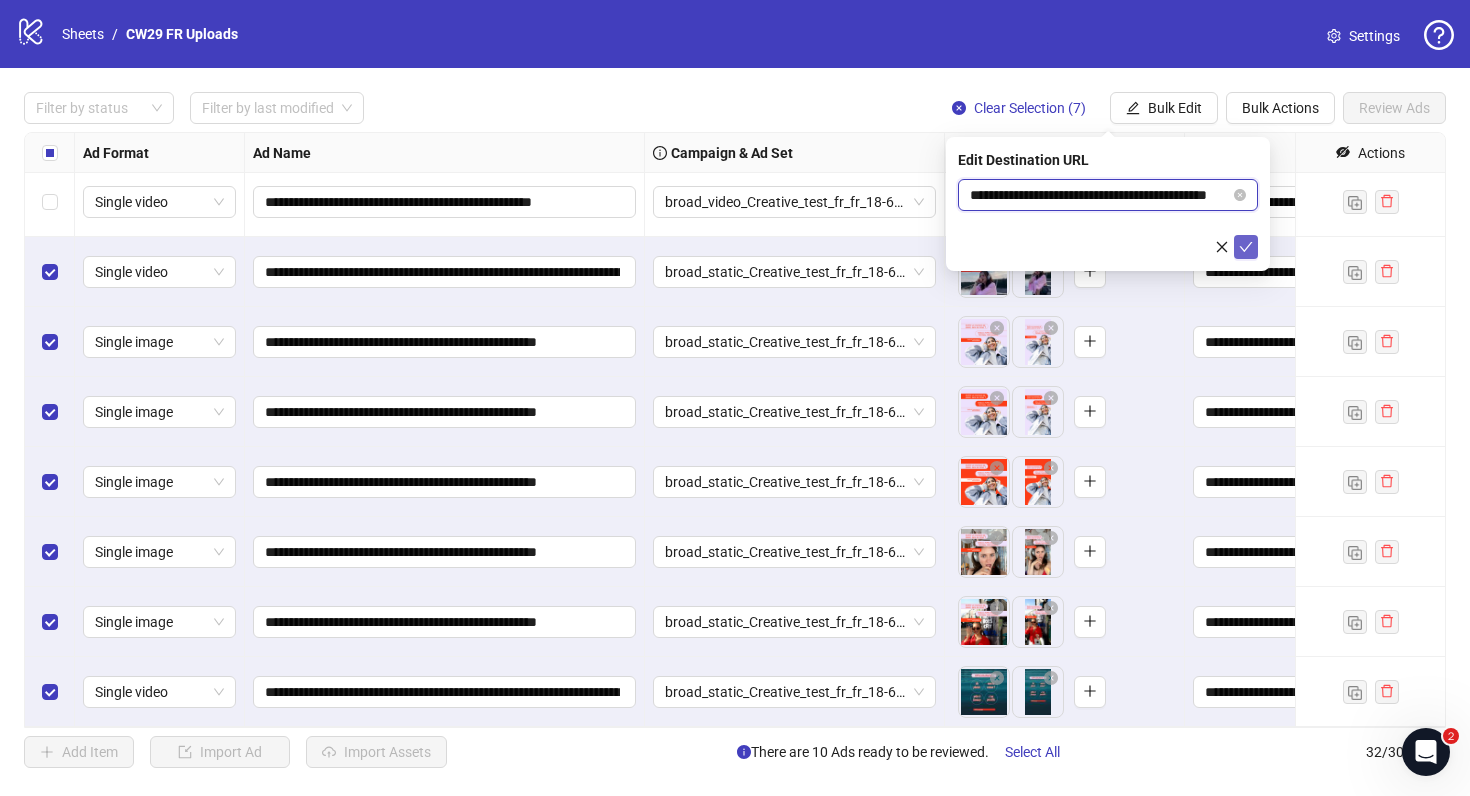 type on "**********" 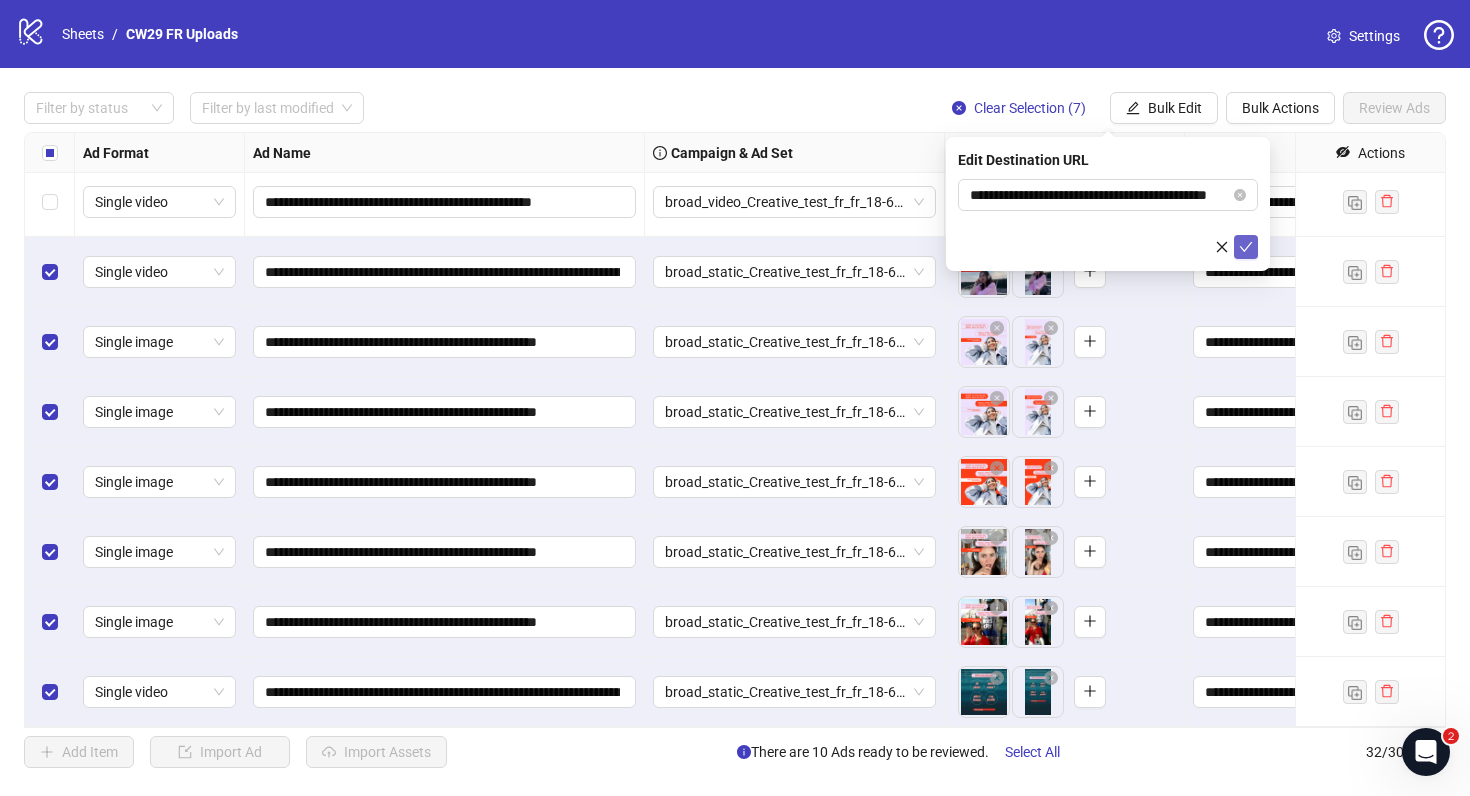 scroll, scrollTop: 0, scrollLeft: 0, axis: both 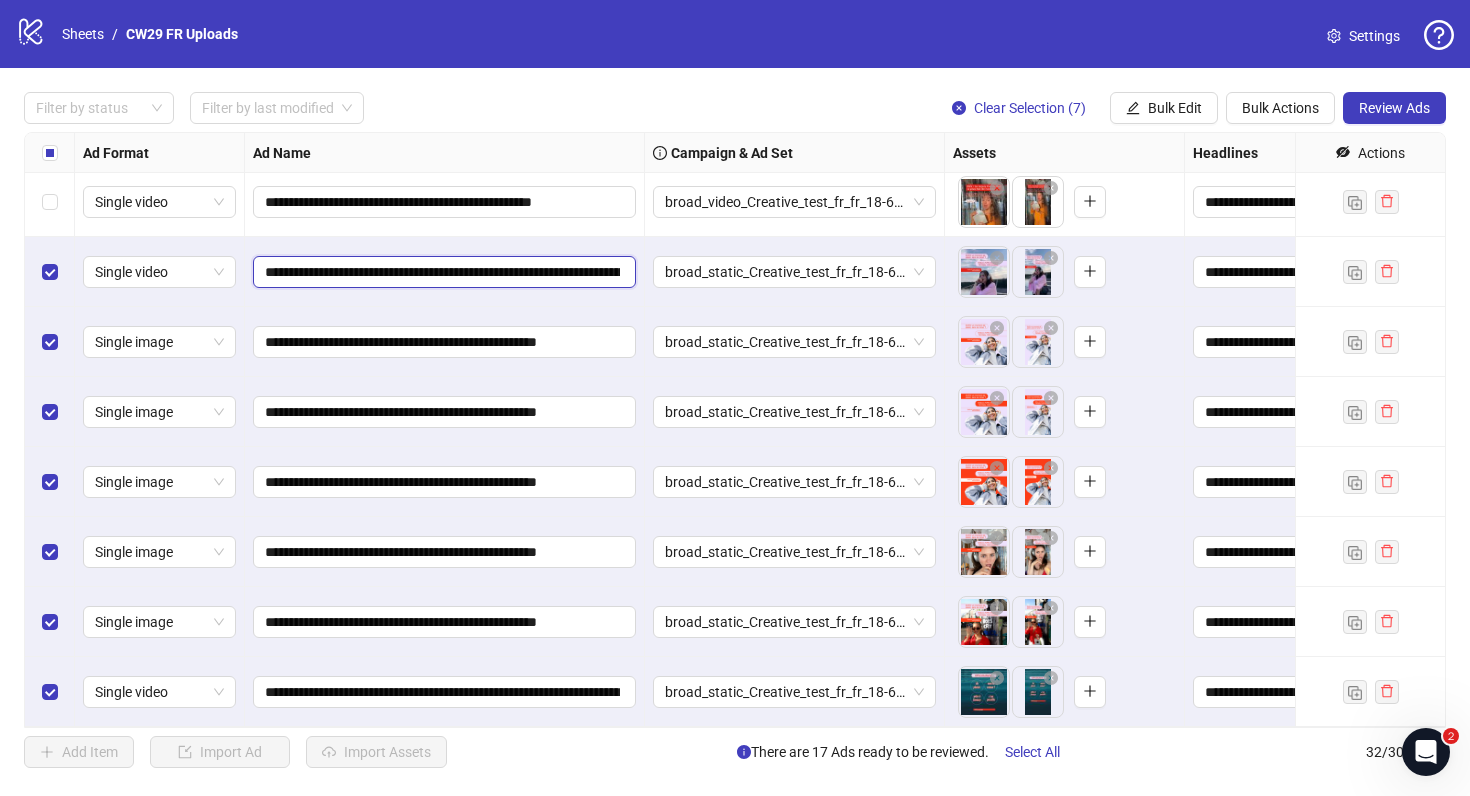 click on "**********" at bounding box center [442, 272] 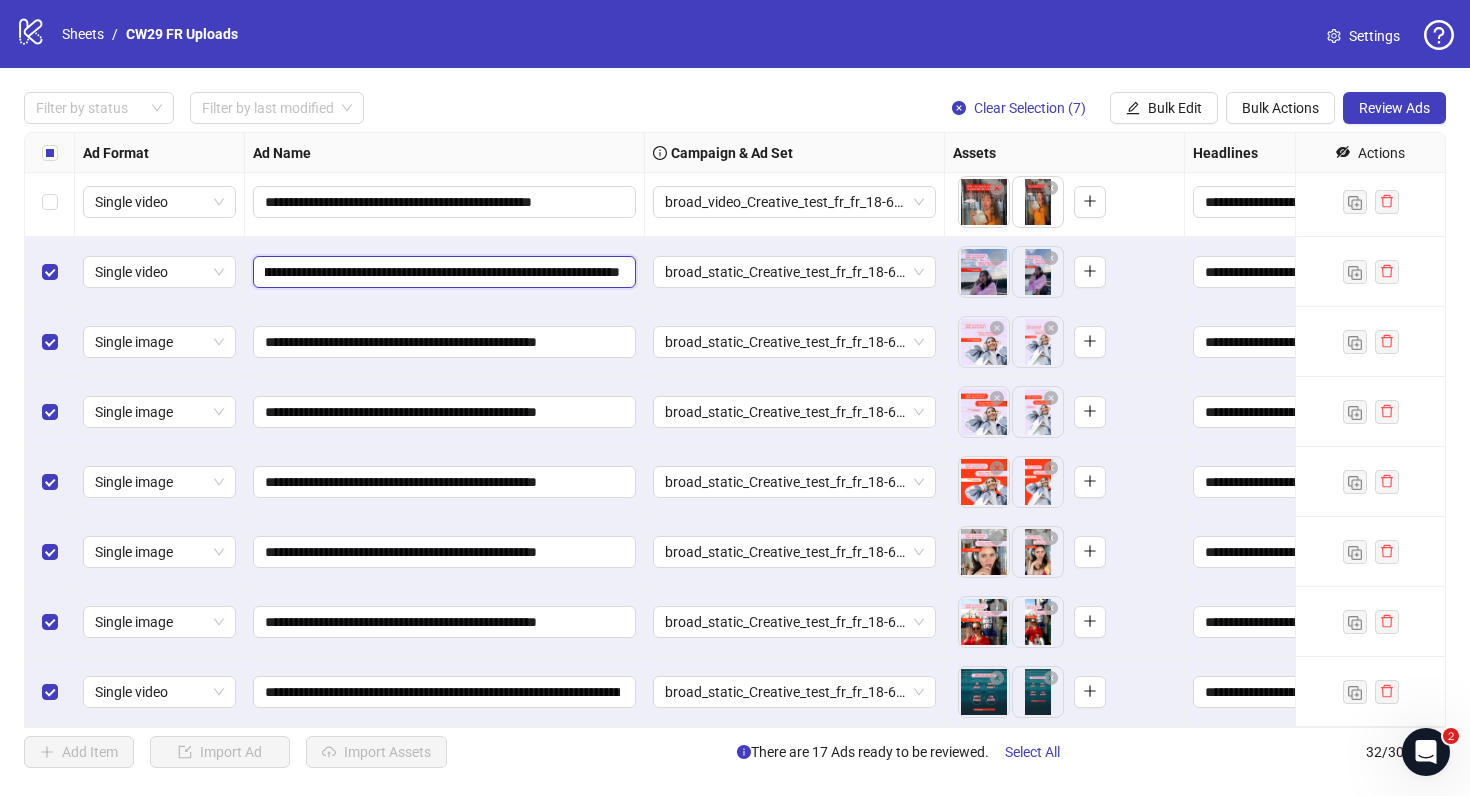 scroll, scrollTop: 0, scrollLeft: 159, axis: horizontal 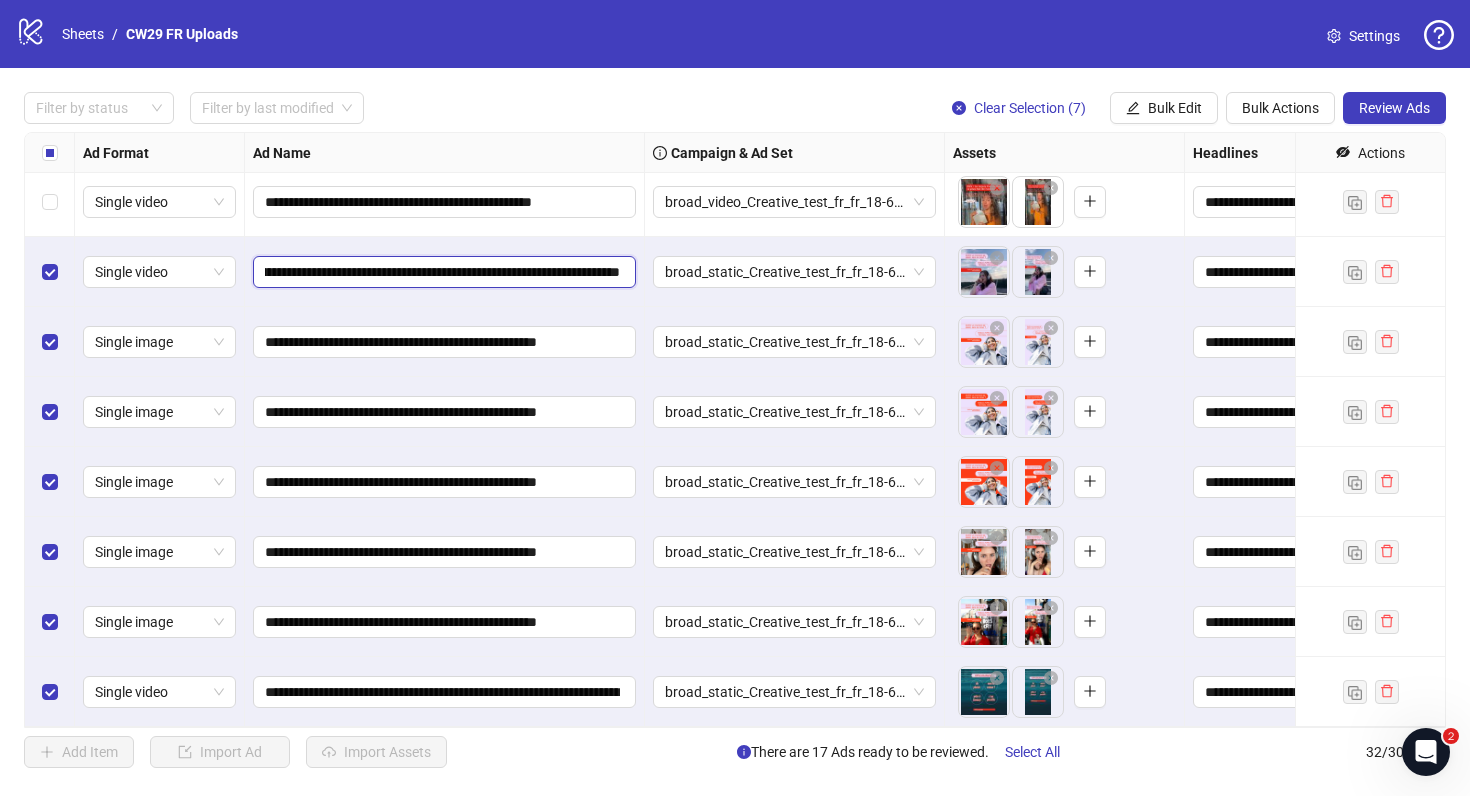 click on "**********" at bounding box center [442, 272] 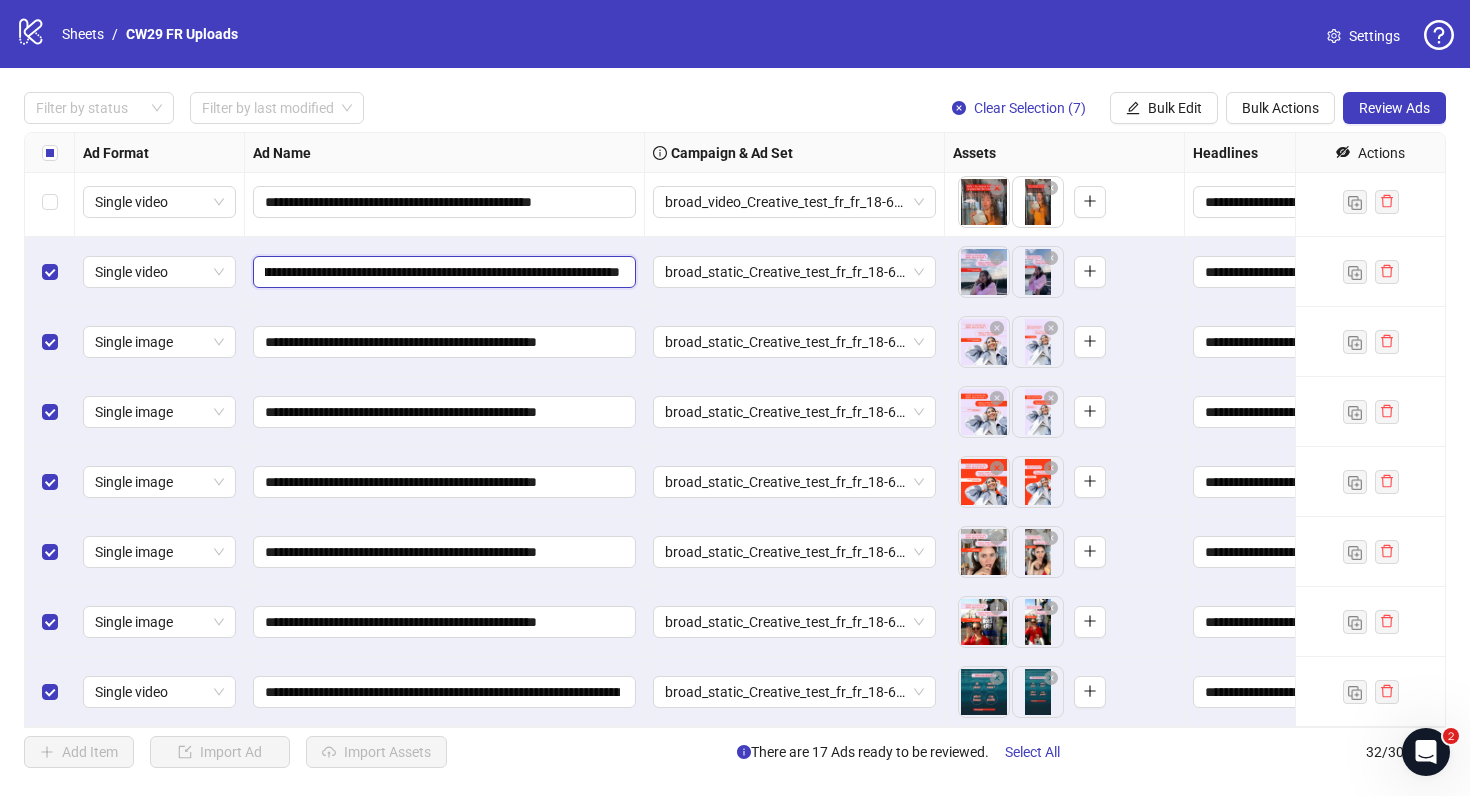 type on "**********" 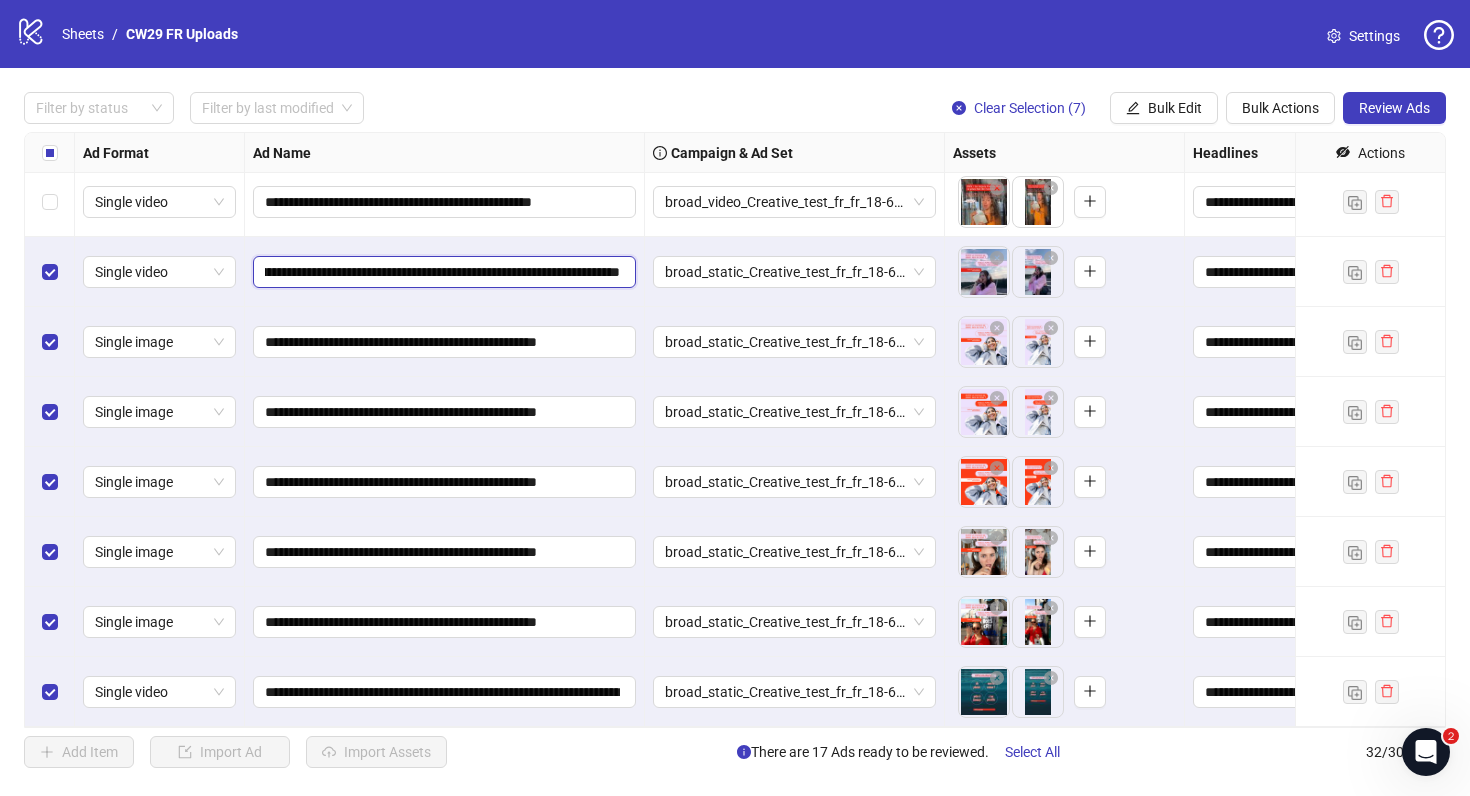 scroll, scrollTop: 0, scrollLeft: 207, axis: horizontal 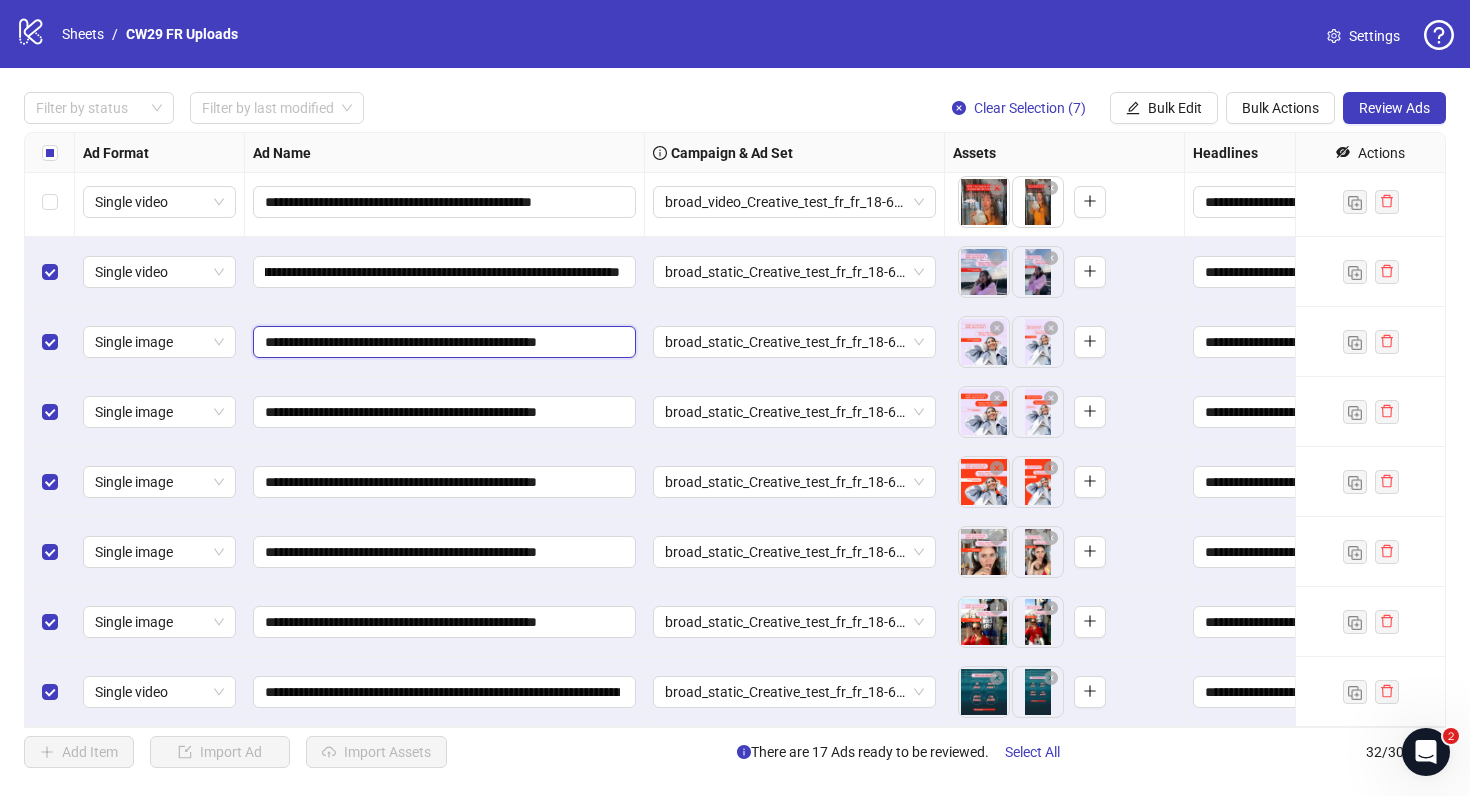 click on "**********" at bounding box center [442, 342] 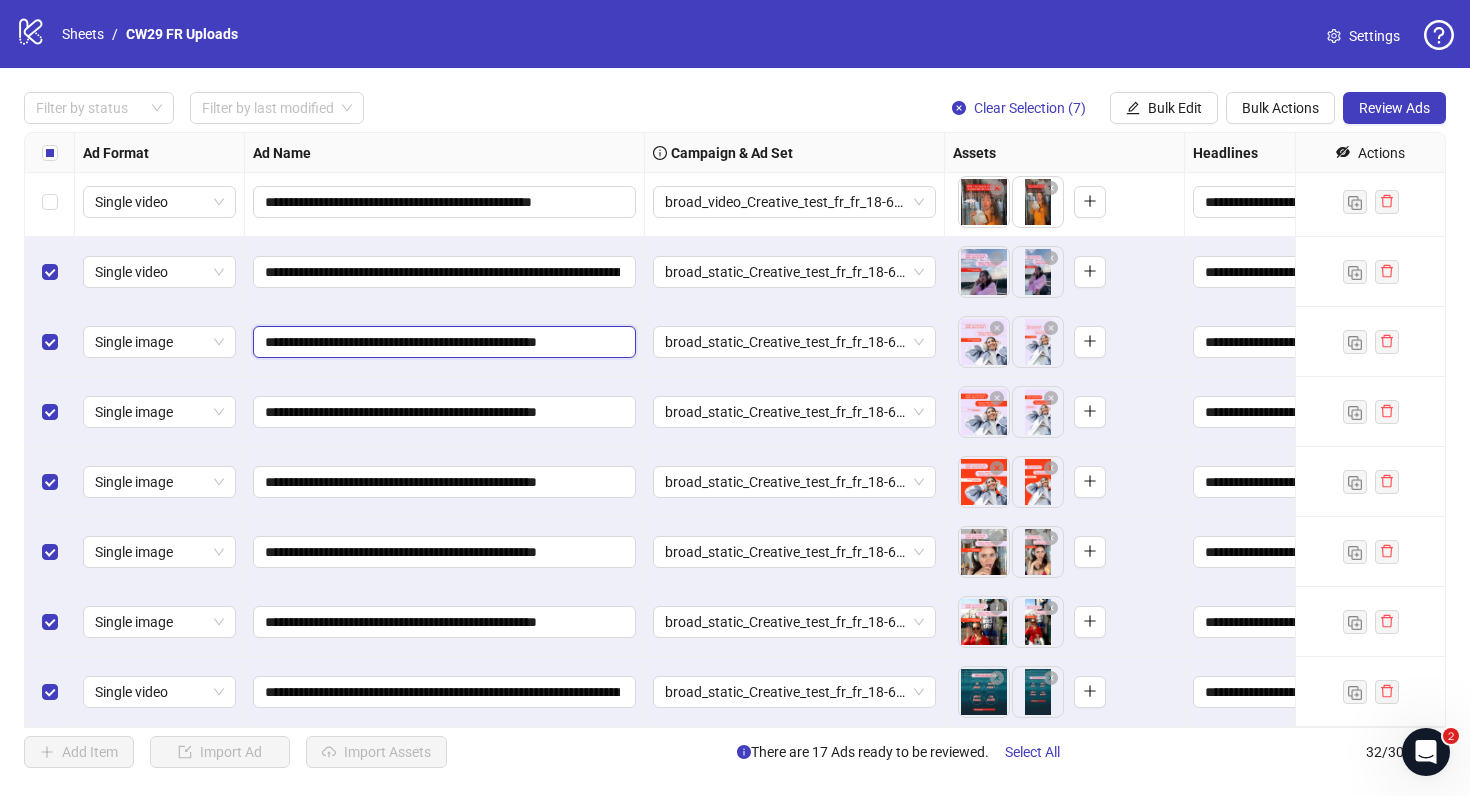 scroll, scrollTop: 0, scrollLeft: 27, axis: horizontal 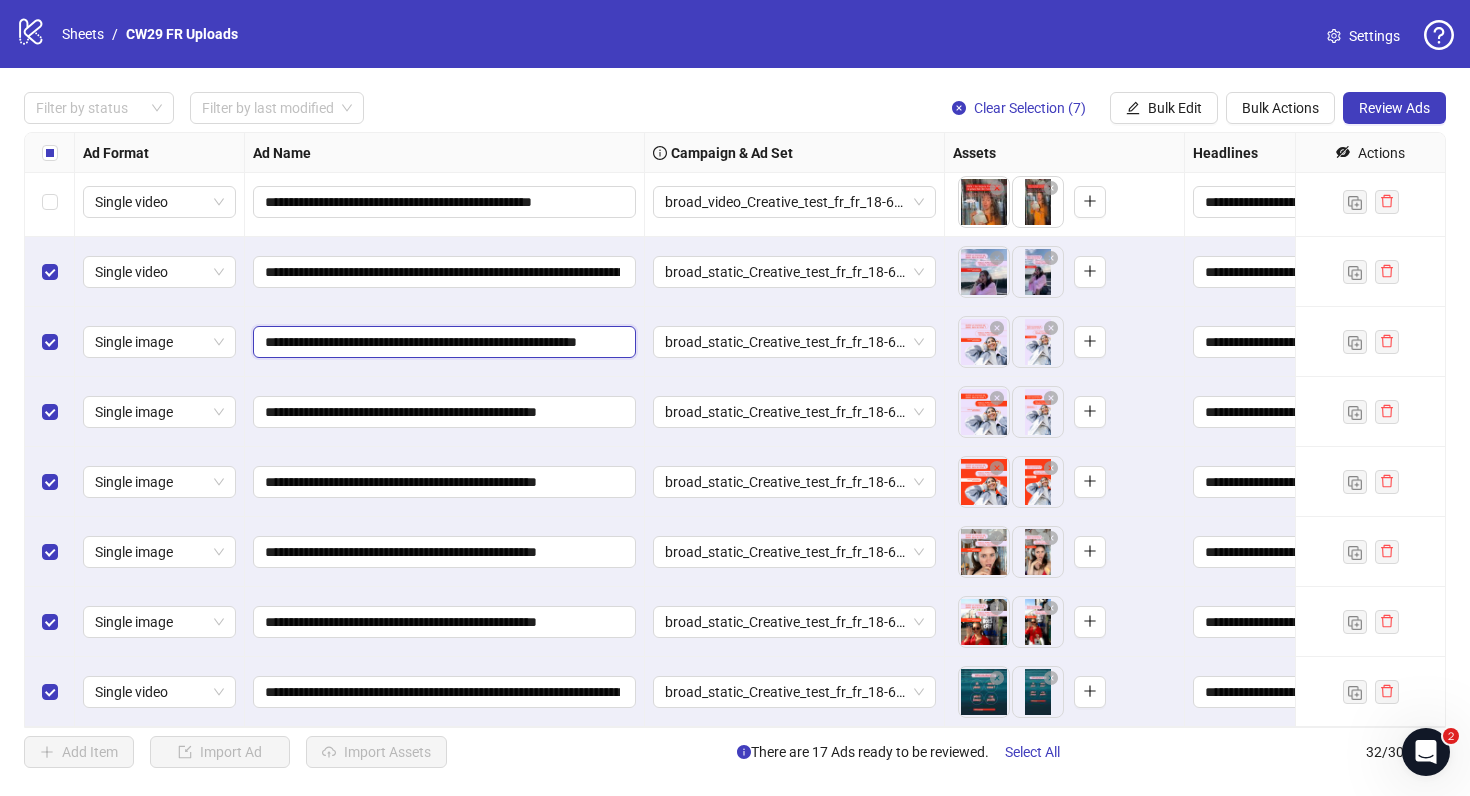click on "**********" at bounding box center (442, 342) 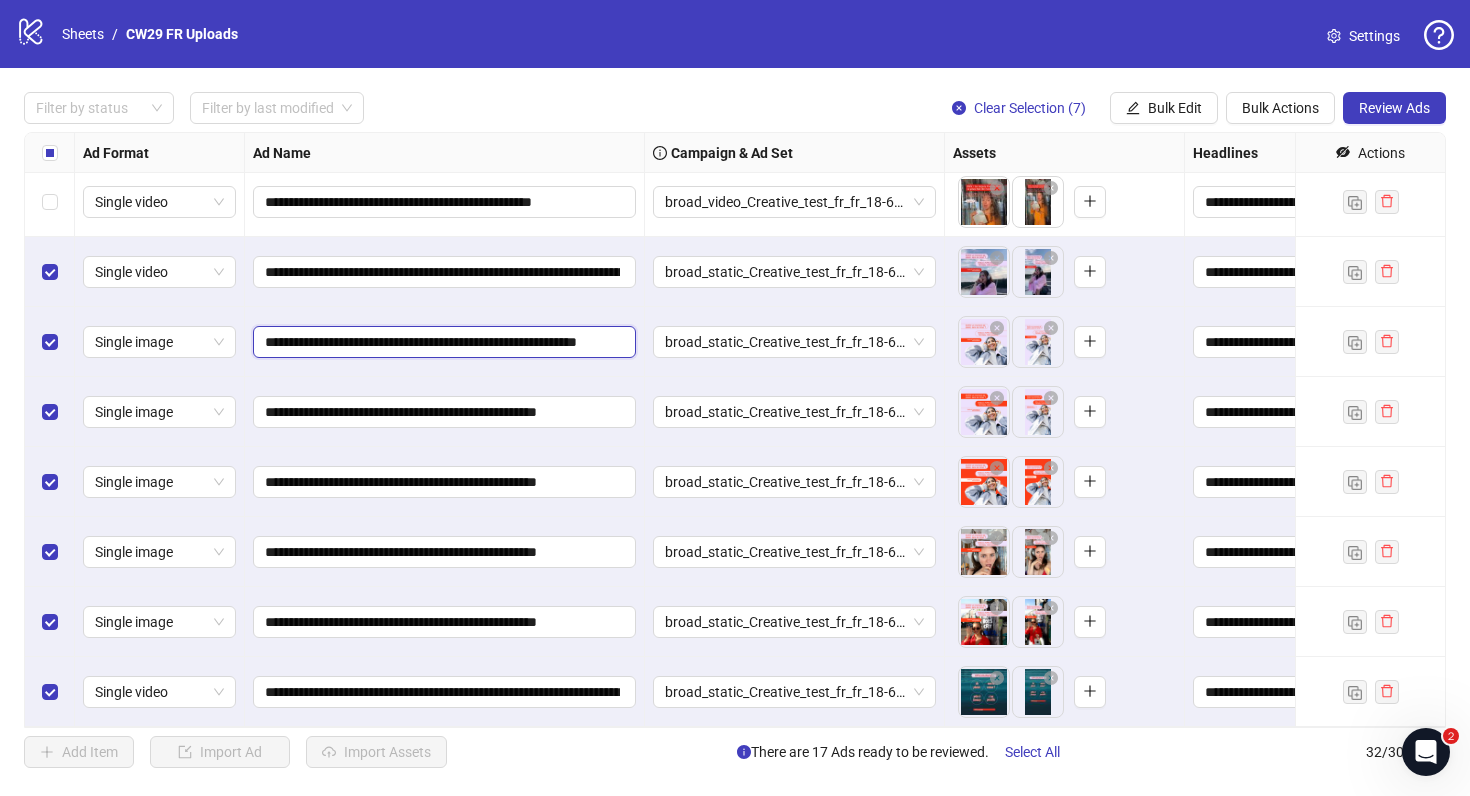 type on "**********" 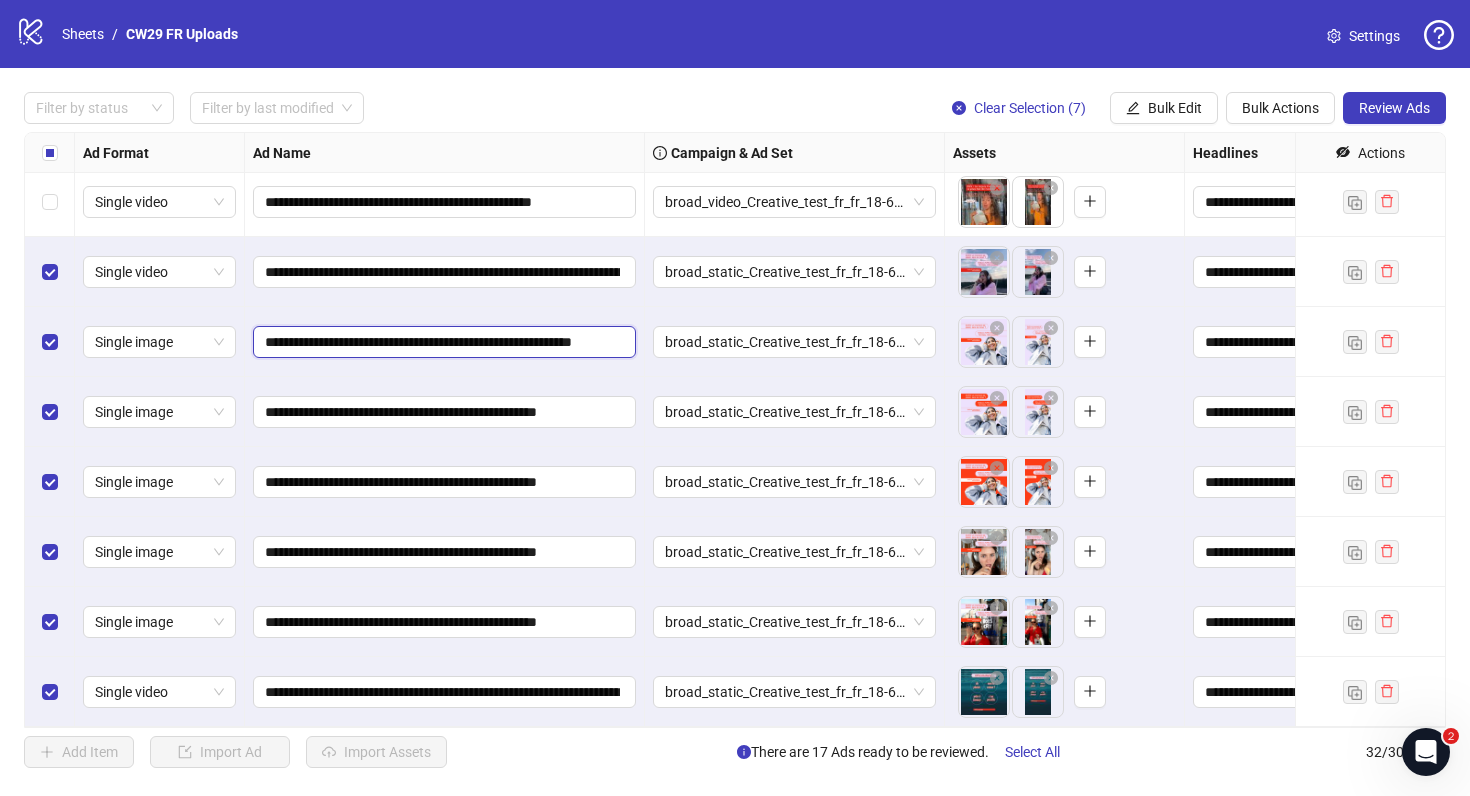 scroll, scrollTop: 0, scrollLeft: 76, axis: horizontal 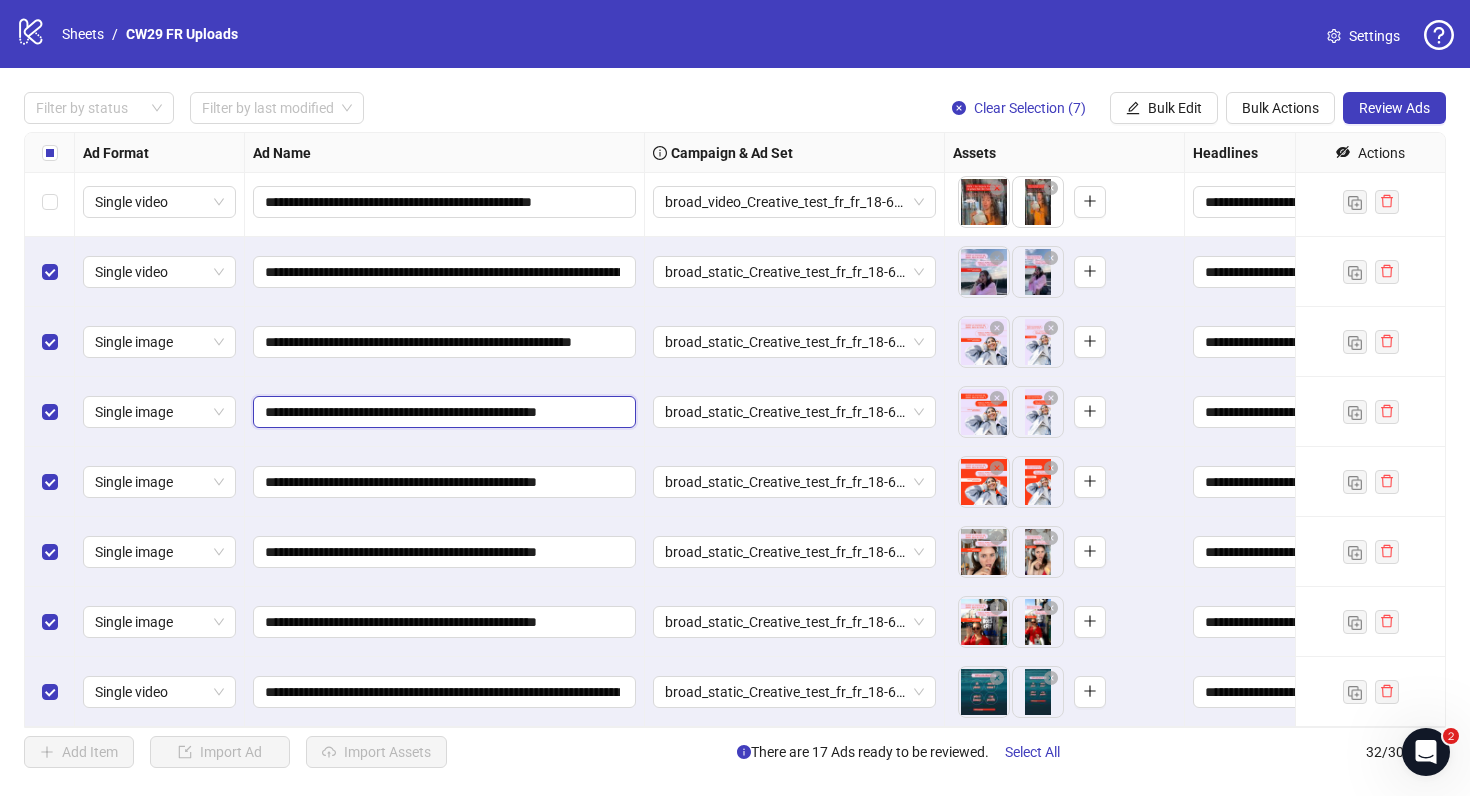 click on "**********" at bounding box center [442, 412] 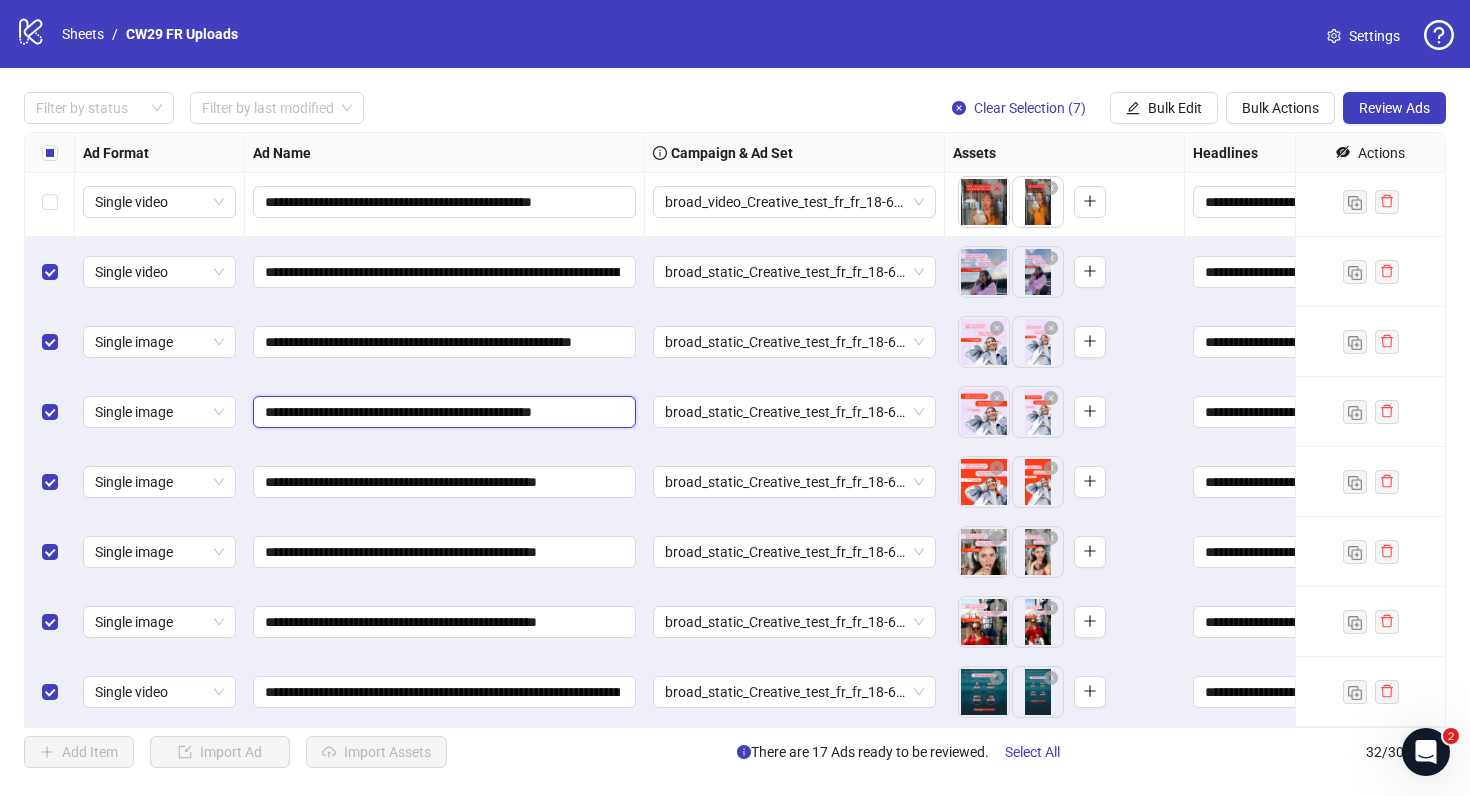 scroll, scrollTop: 0, scrollLeft: 21, axis: horizontal 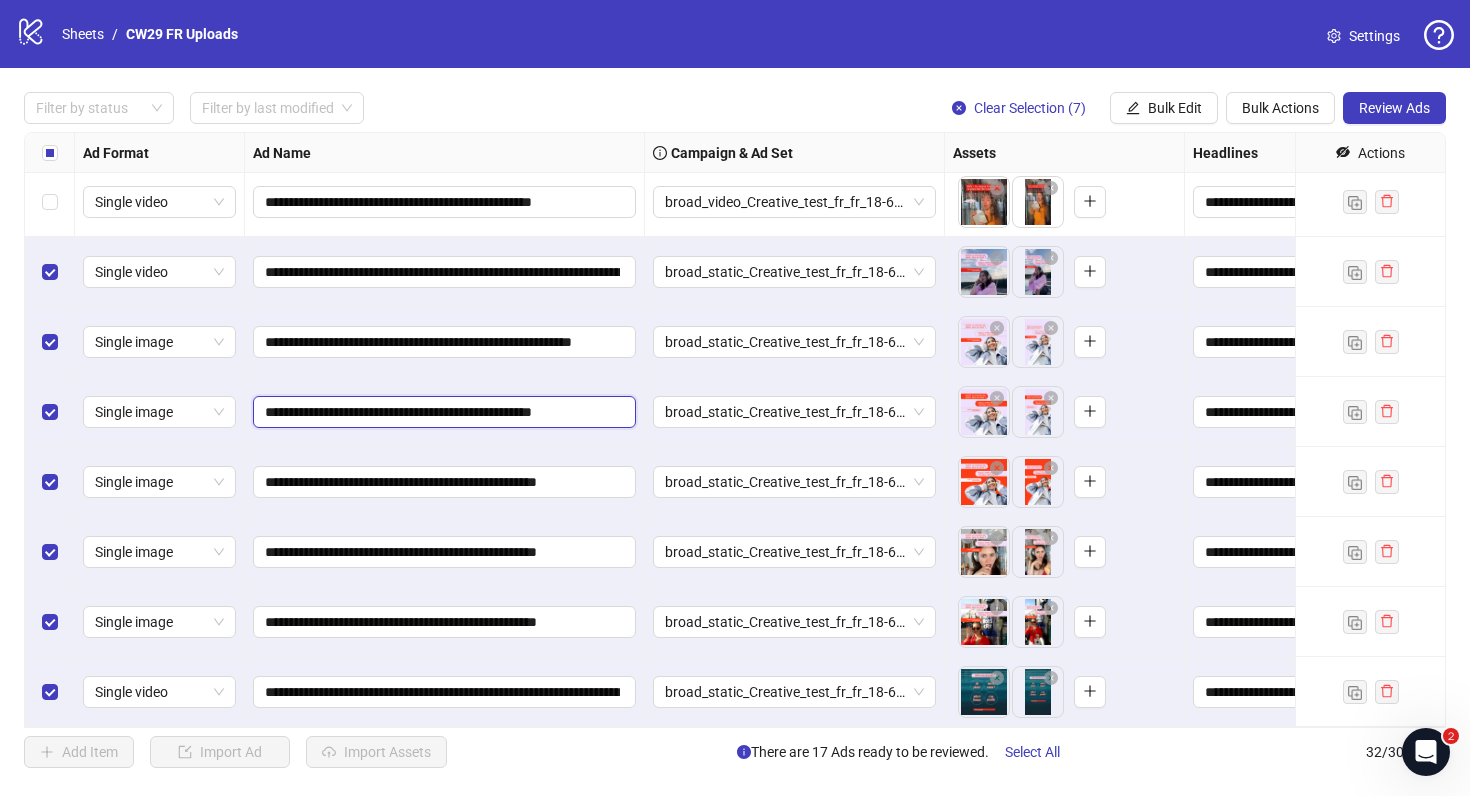 paste on "********" 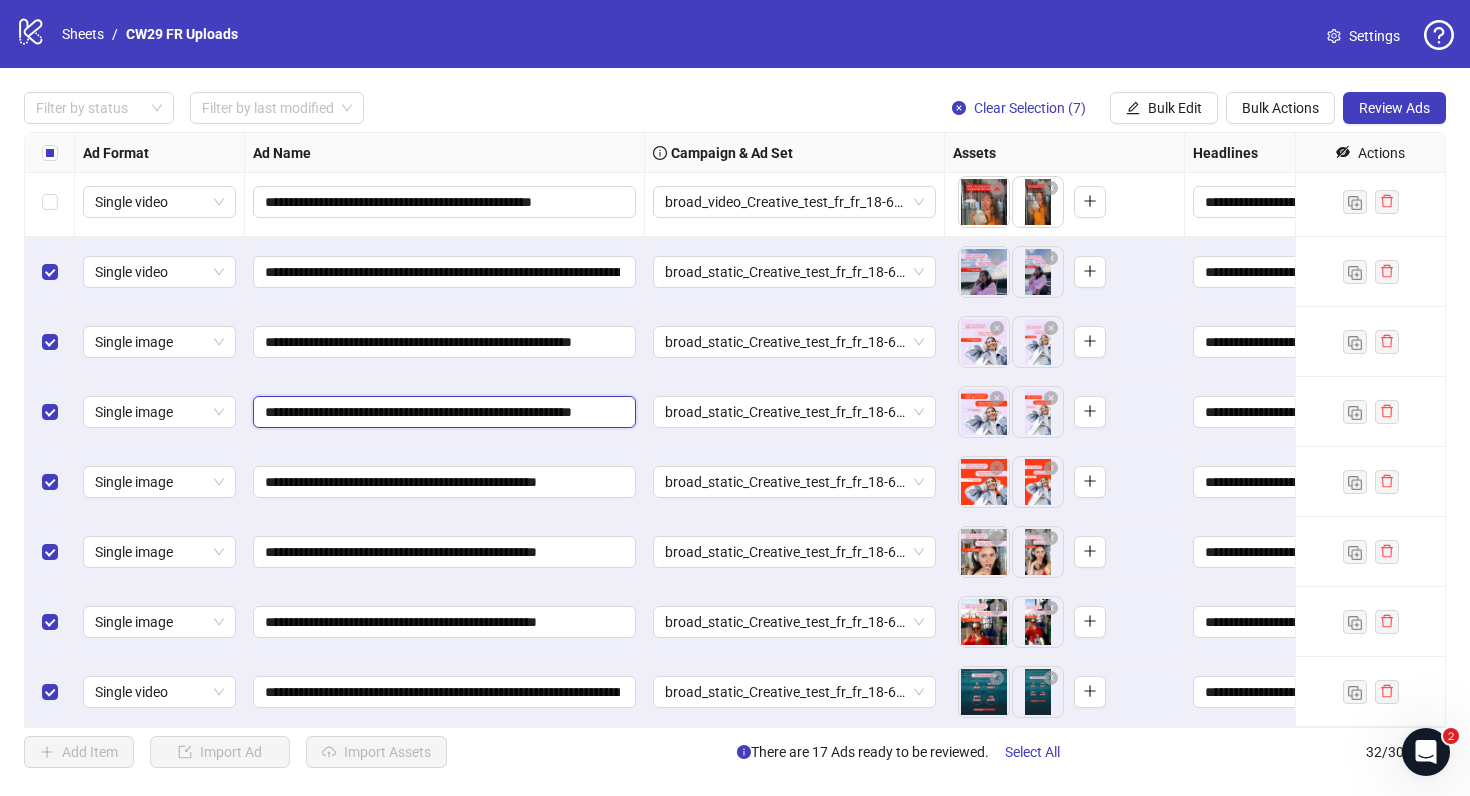 scroll, scrollTop: 0, scrollLeft: 75, axis: horizontal 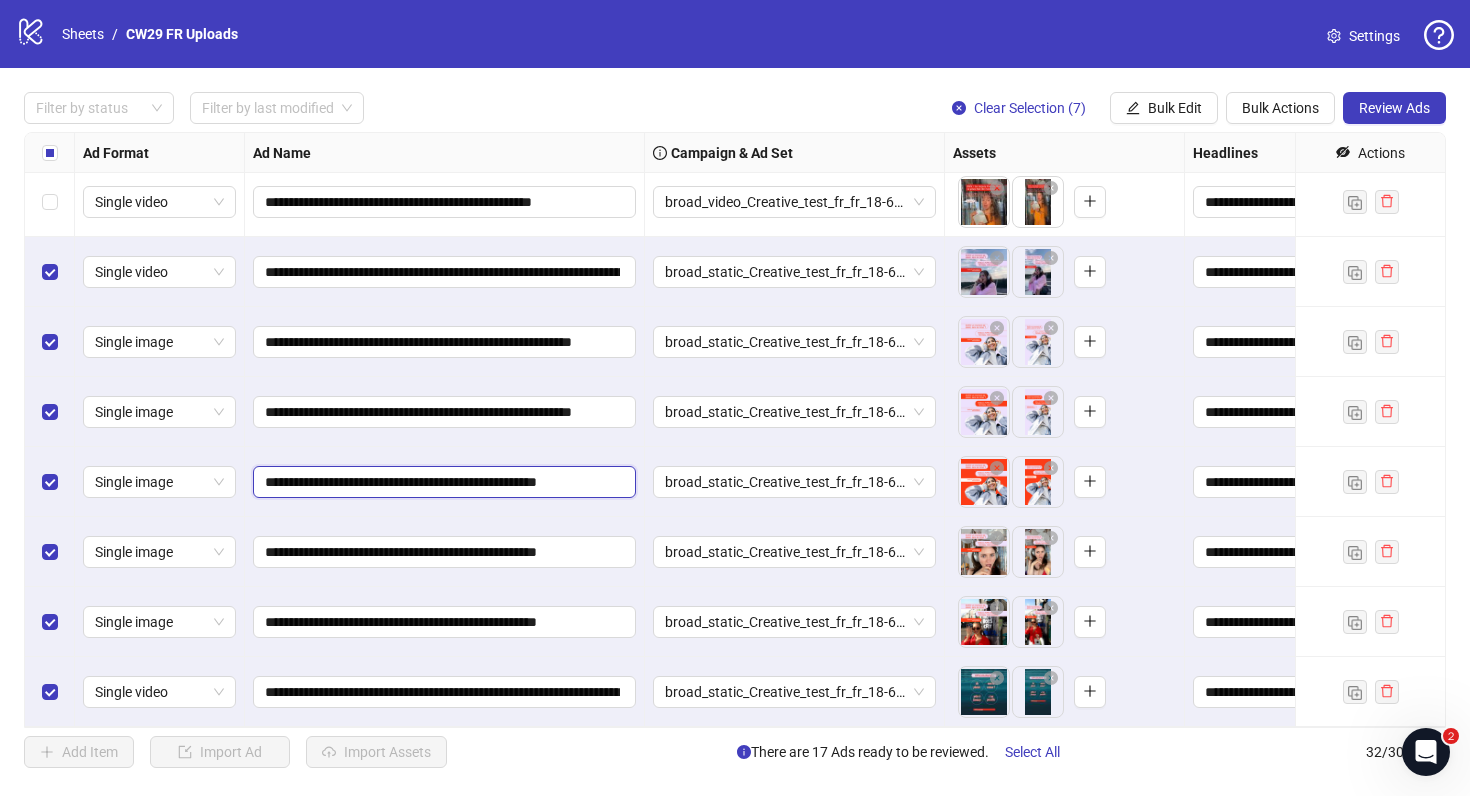 click on "**********" at bounding box center (442, 482) 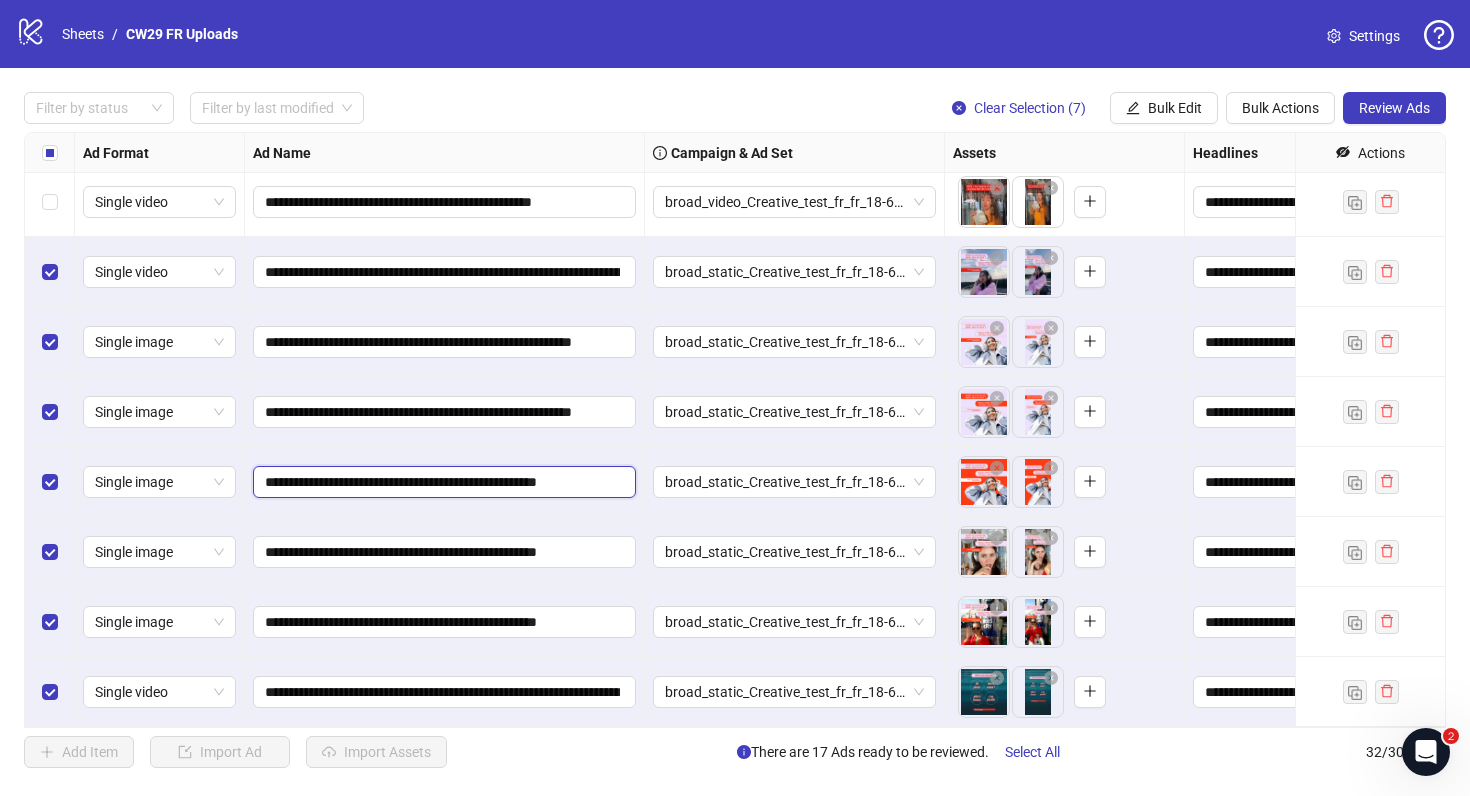 scroll, scrollTop: 0, scrollLeft: 27, axis: horizontal 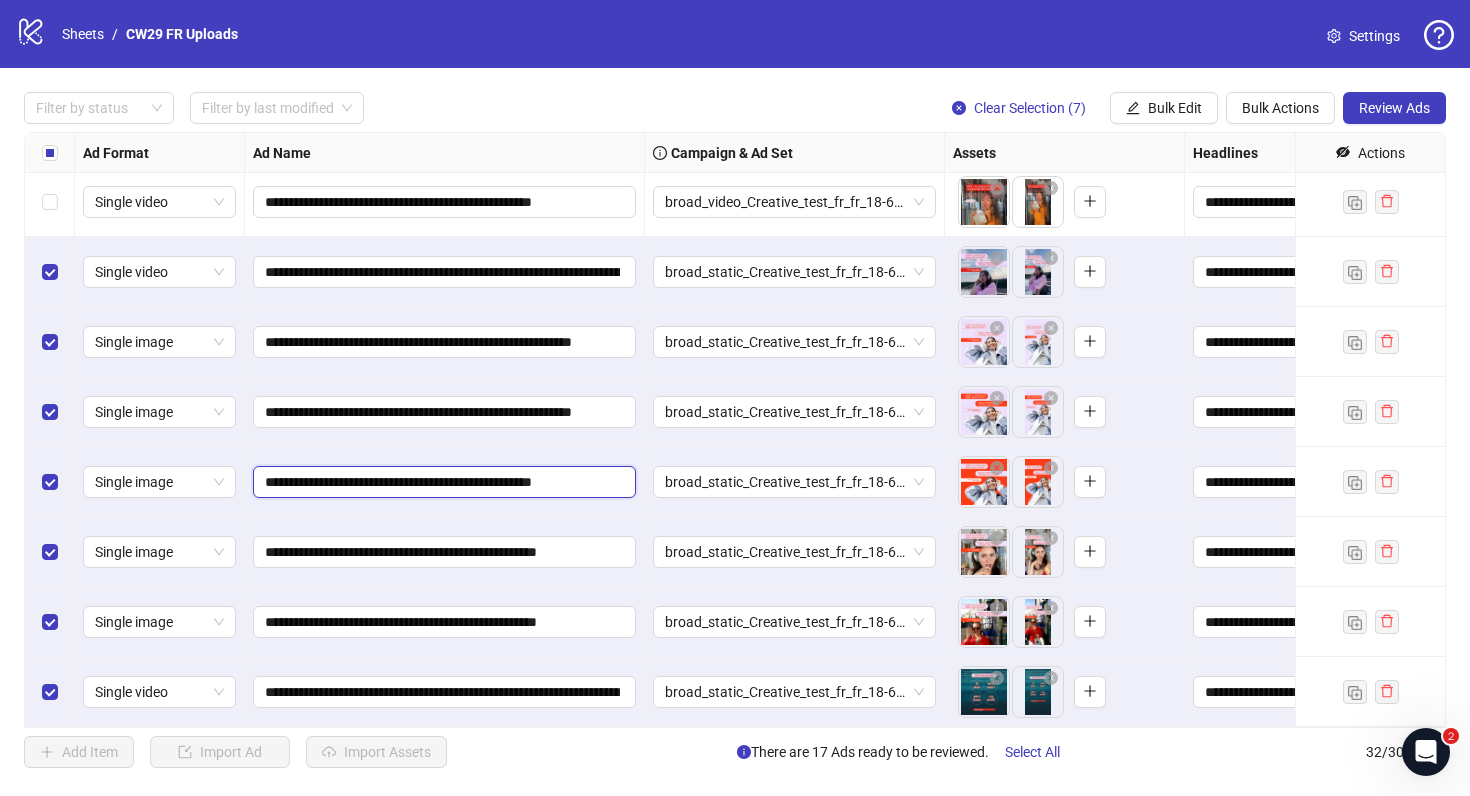 paste on "********" 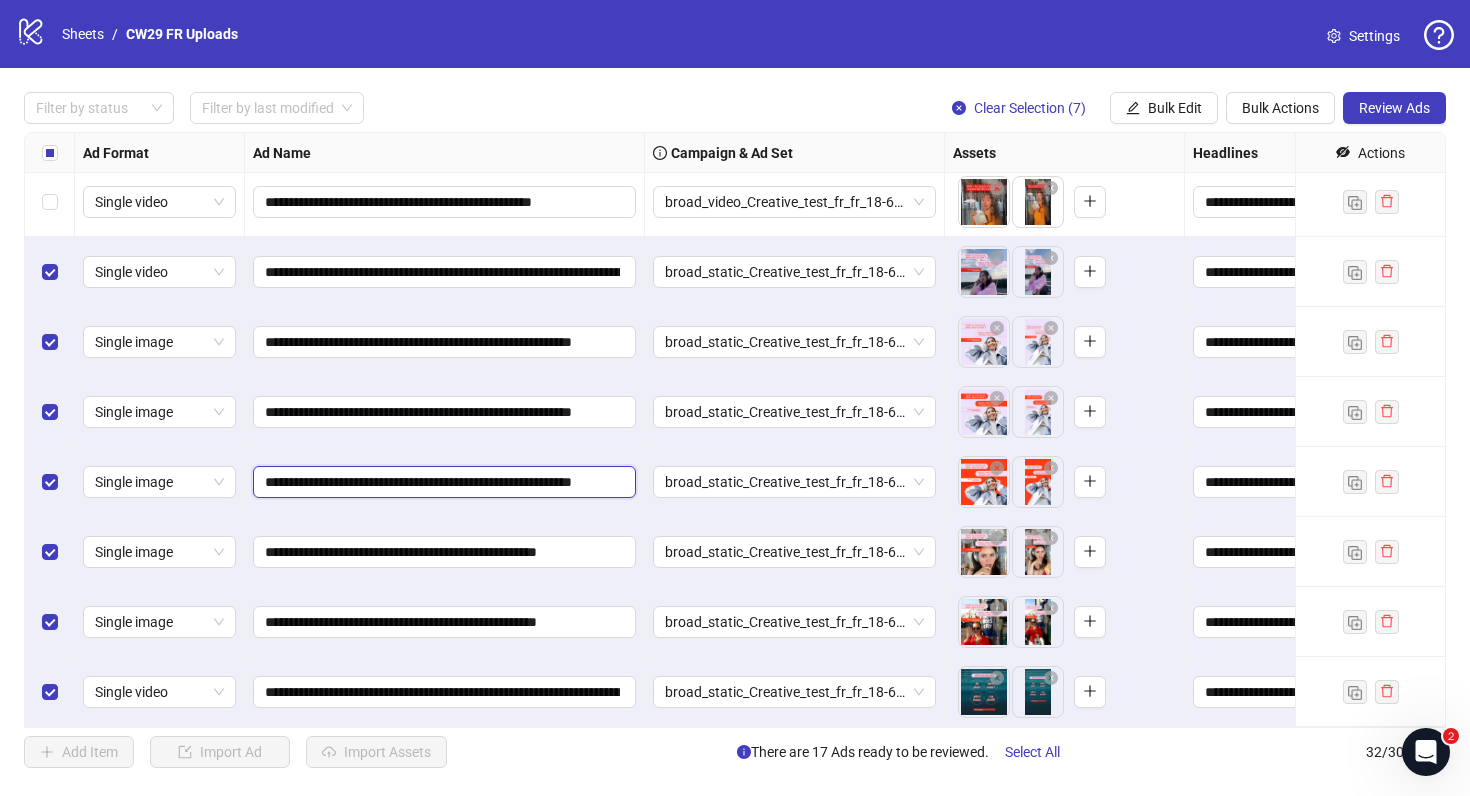 scroll, scrollTop: 0, scrollLeft: 75, axis: horizontal 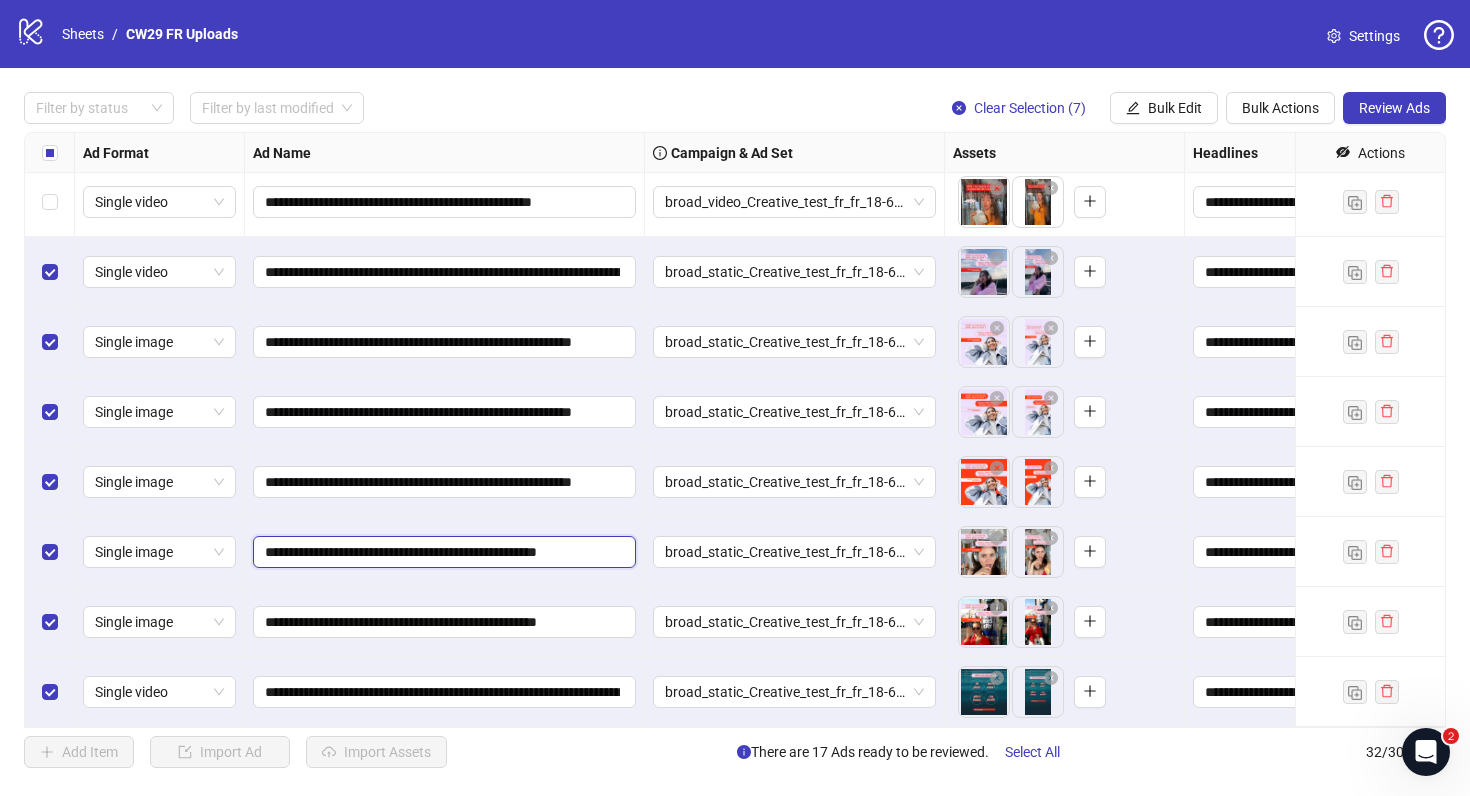 click on "**********" at bounding box center (442, 552) 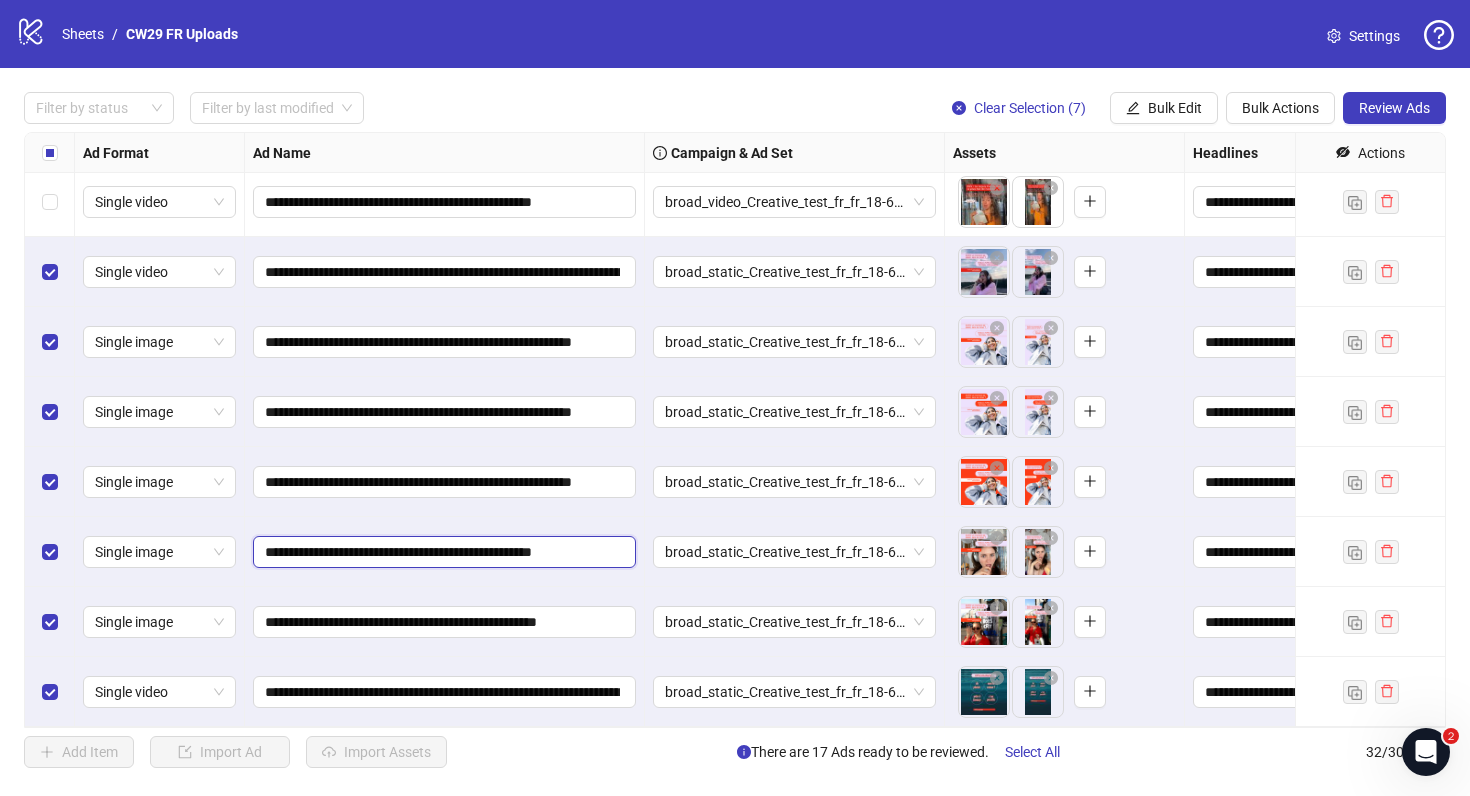 scroll, scrollTop: 0, scrollLeft: 21, axis: horizontal 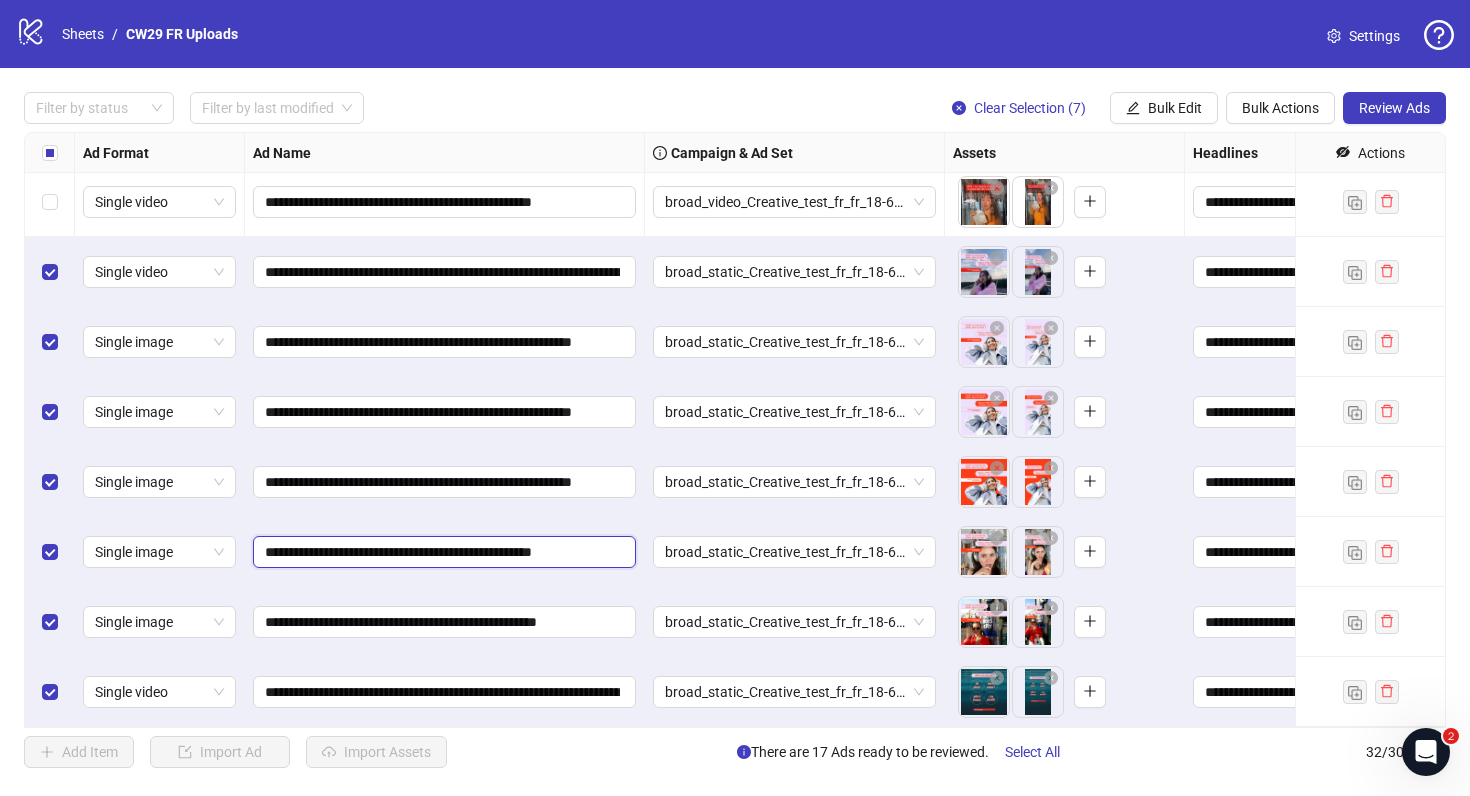 paste on "********" 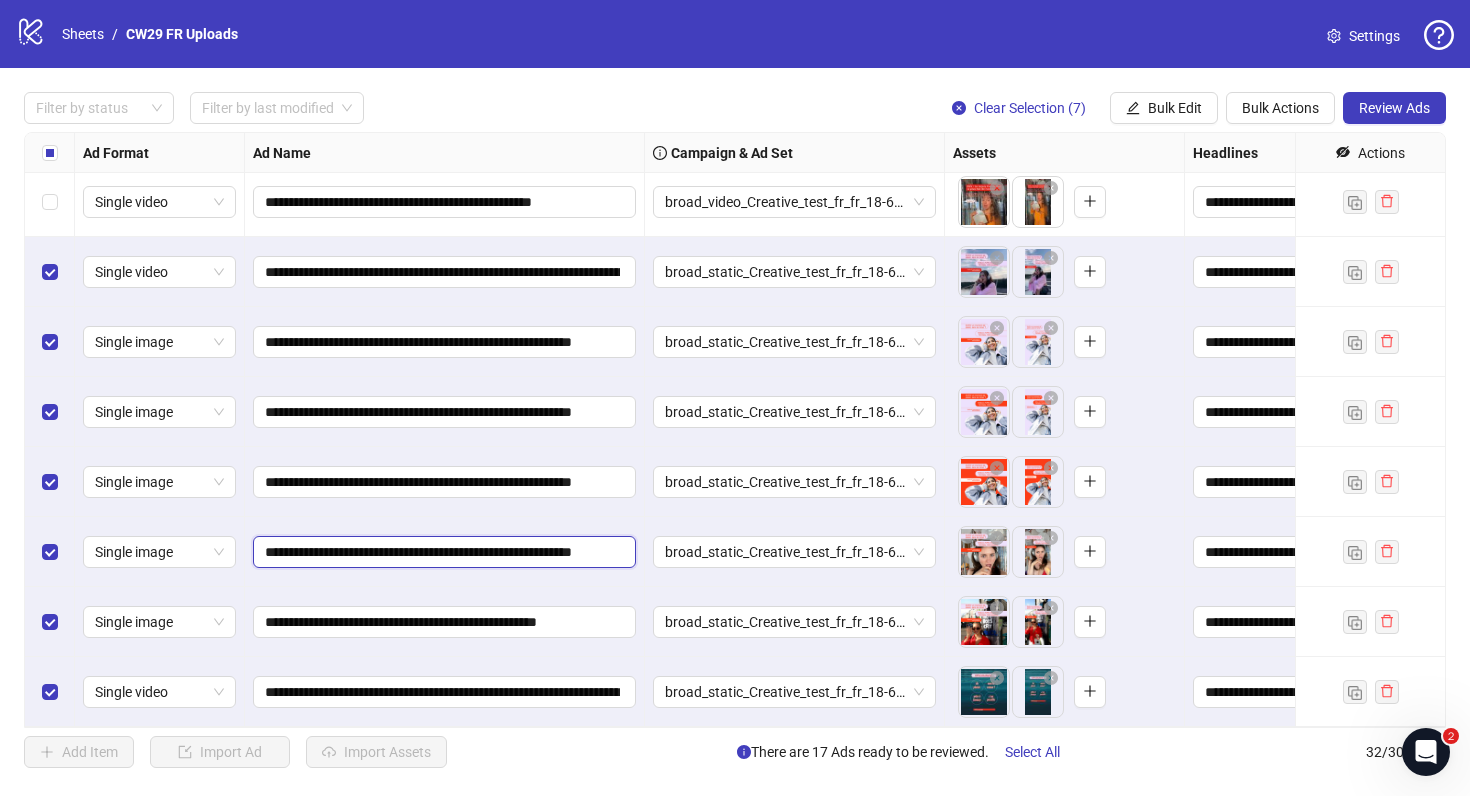 scroll, scrollTop: 0, scrollLeft: 75, axis: horizontal 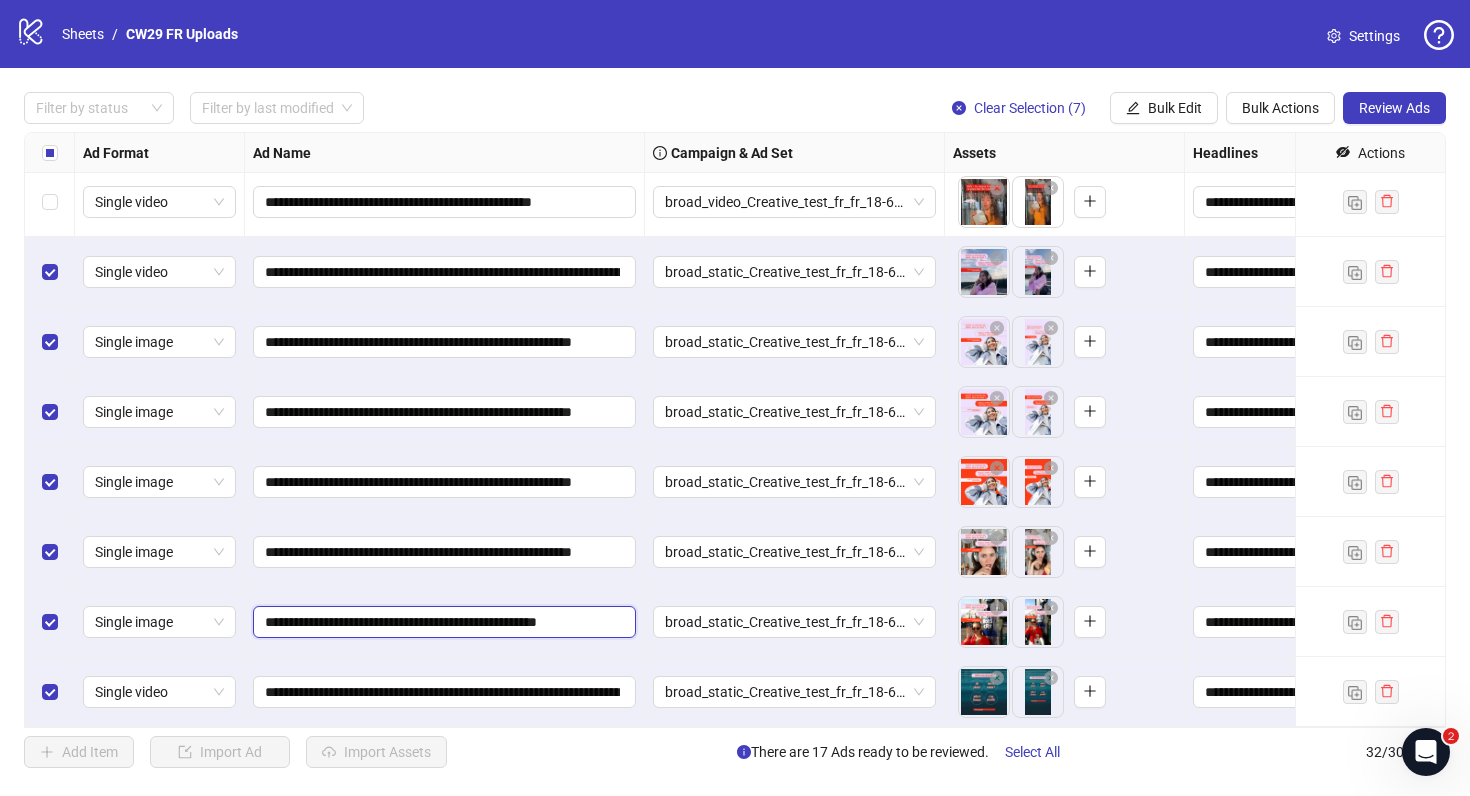 click on "**********" at bounding box center [442, 622] 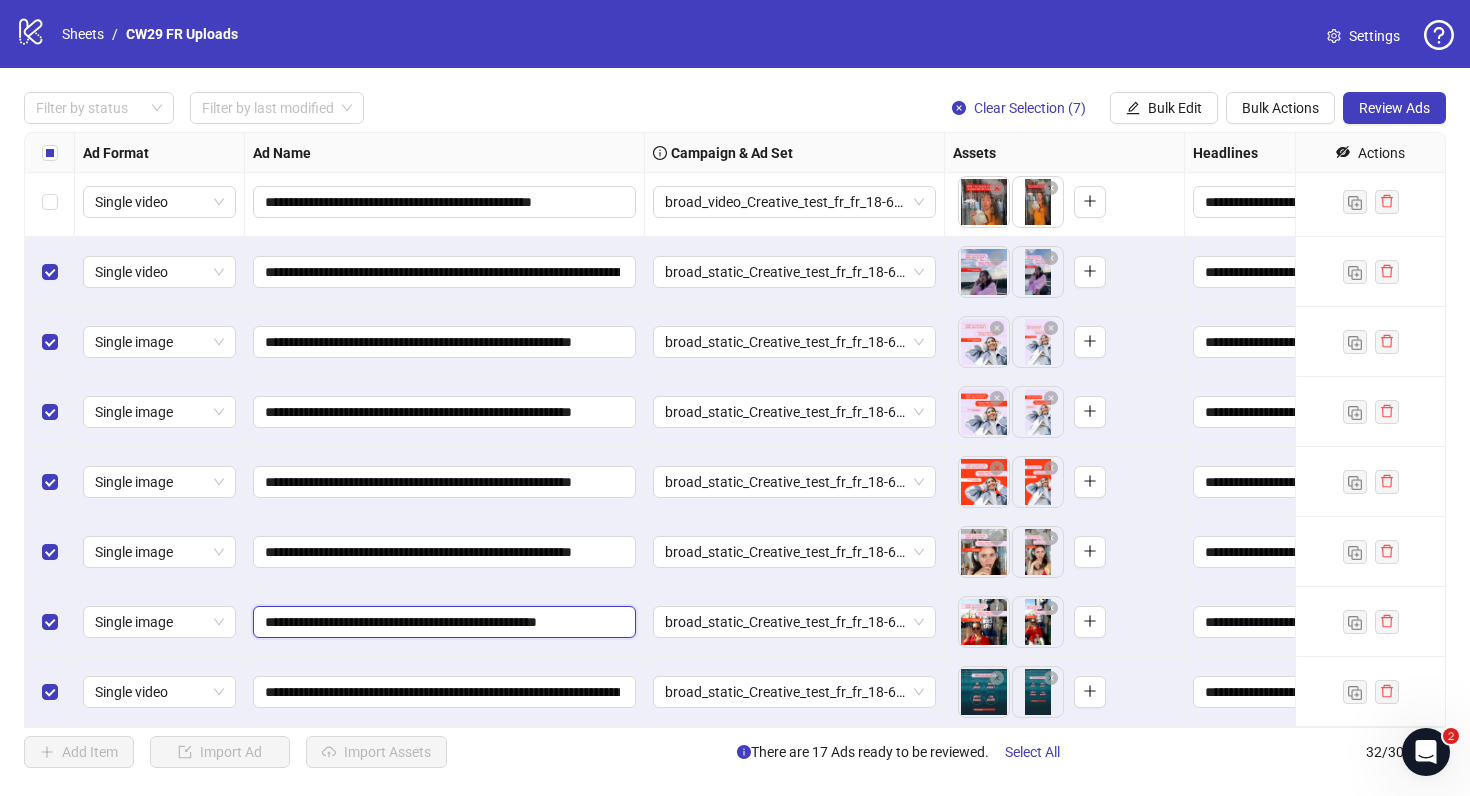 scroll, scrollTop: 0, scrollLeft: 27, axis: horizontal 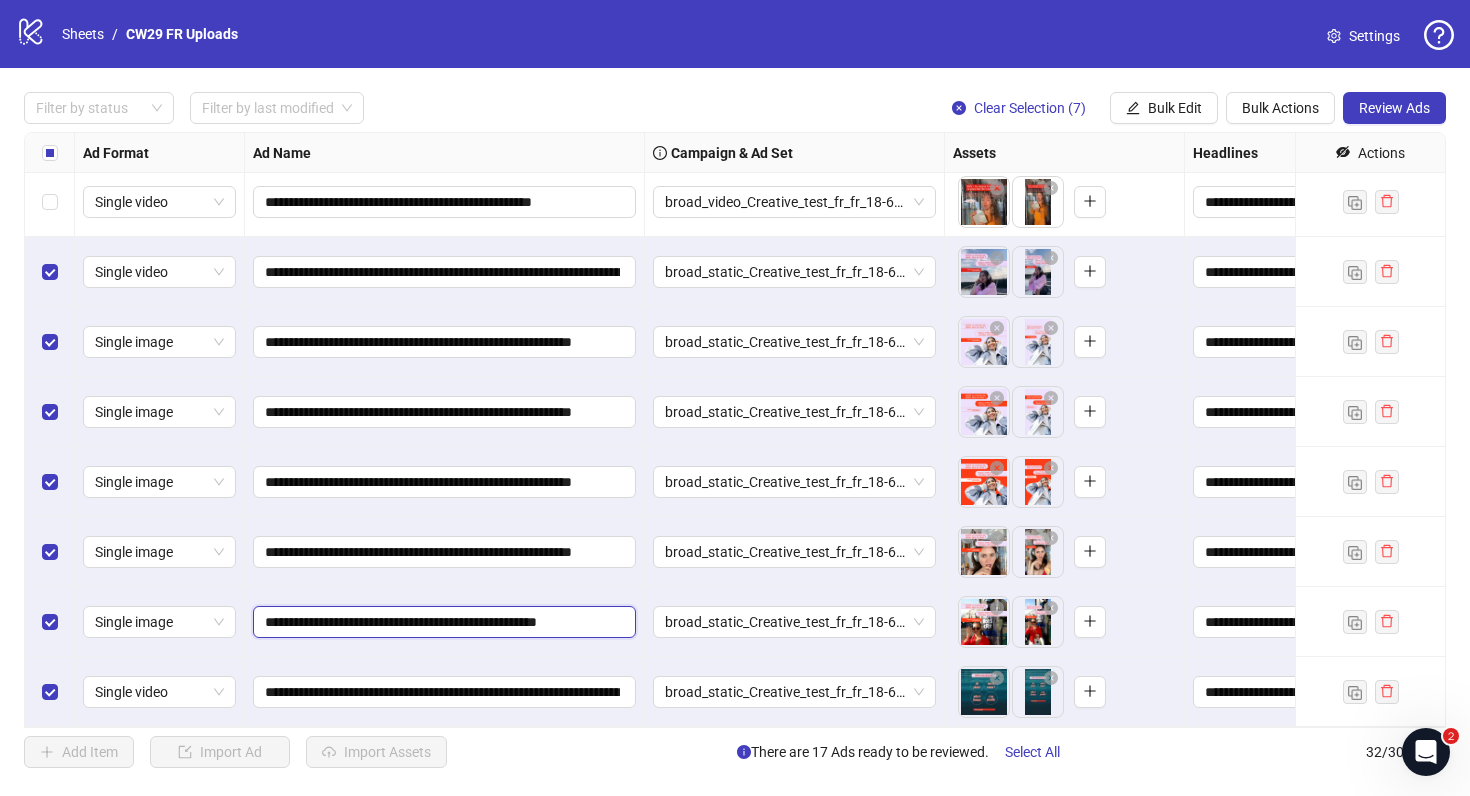 click on "**********" at bounding box center (442, 622) 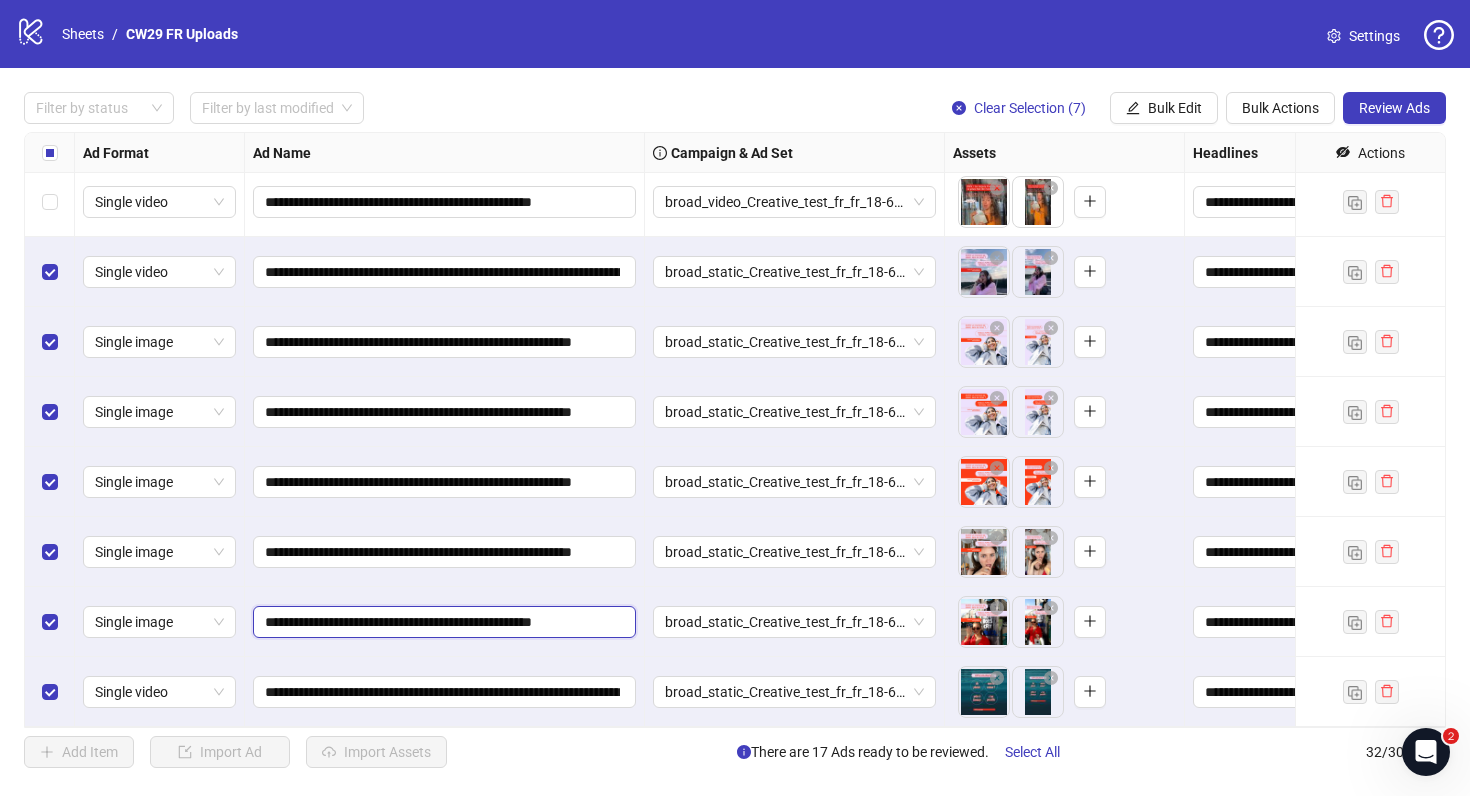 scroll, scrollTop: 0, scrollLeft: 21, axis: horizontal 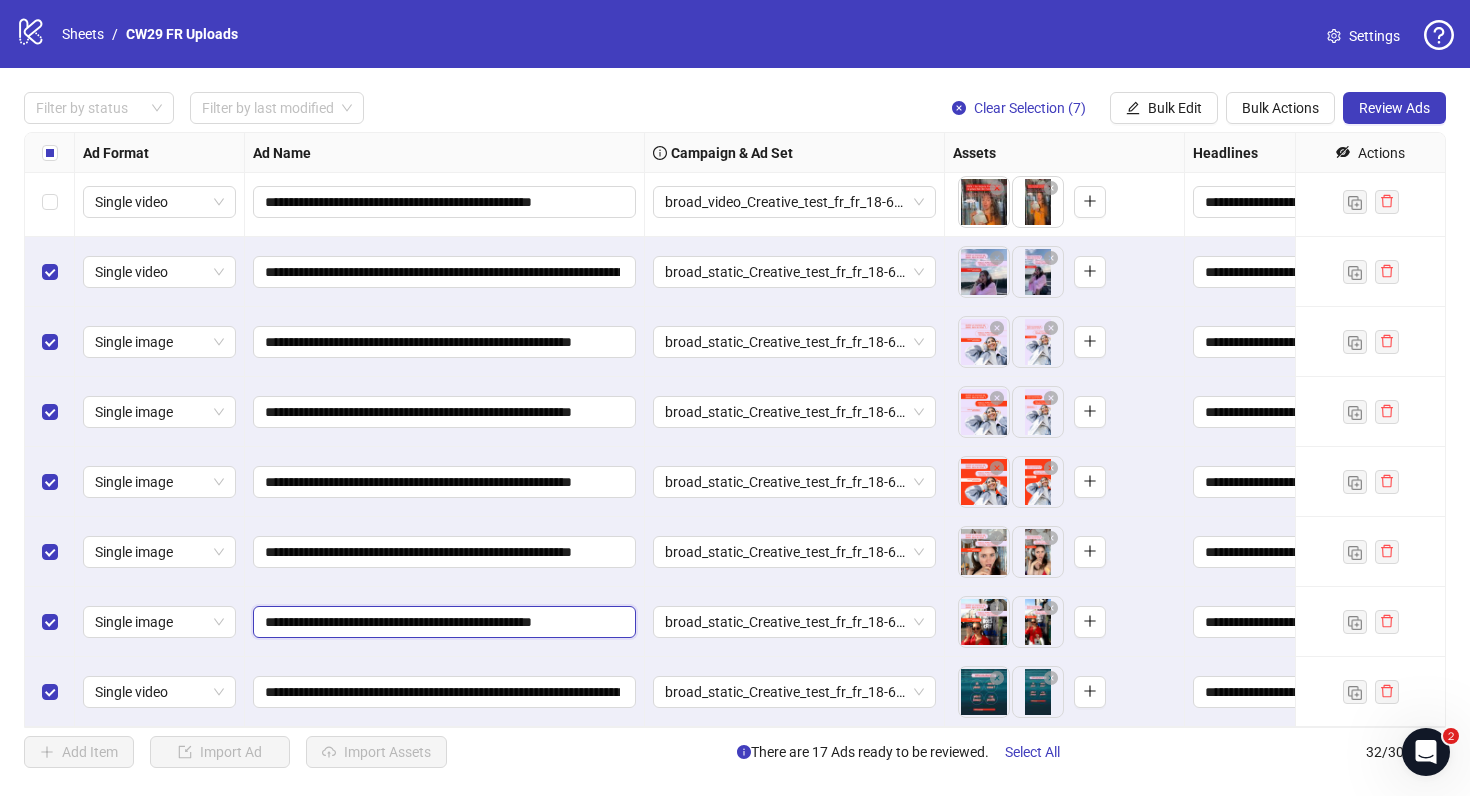 paste on "********" 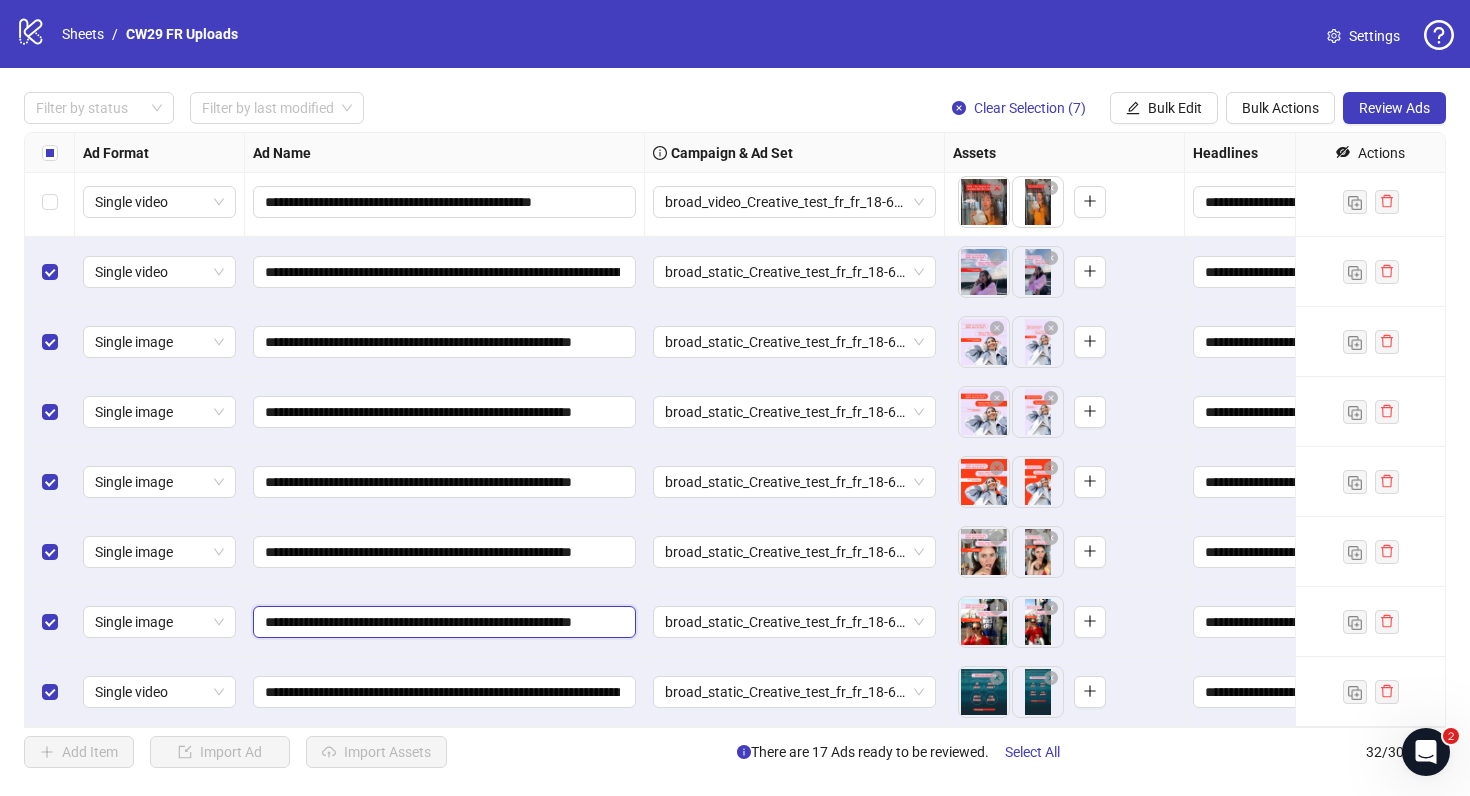 scroll, scrollTop: 0, scrollLeft: 75, axis: horizontal 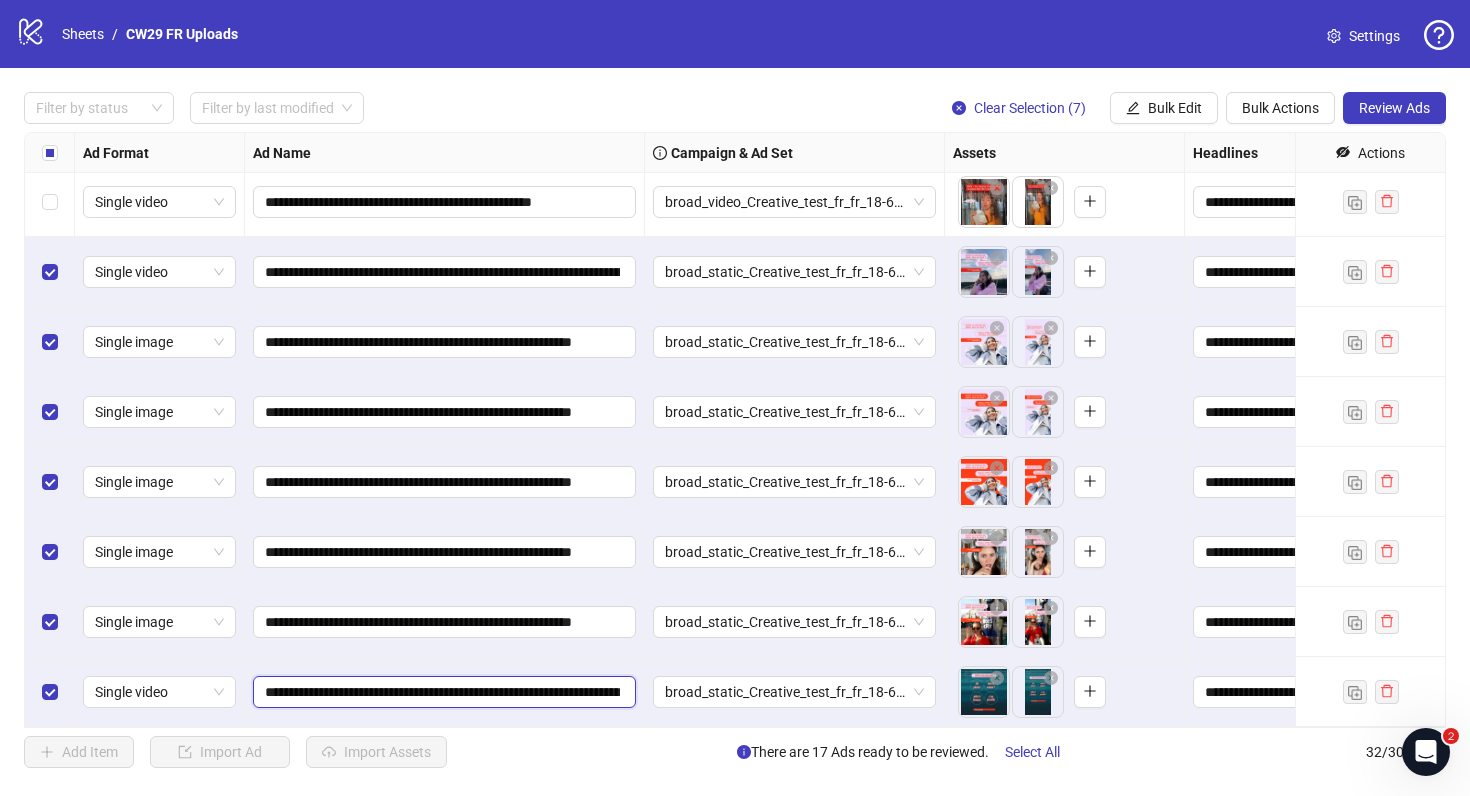 click on "**********" at bounding box center [442, 692] 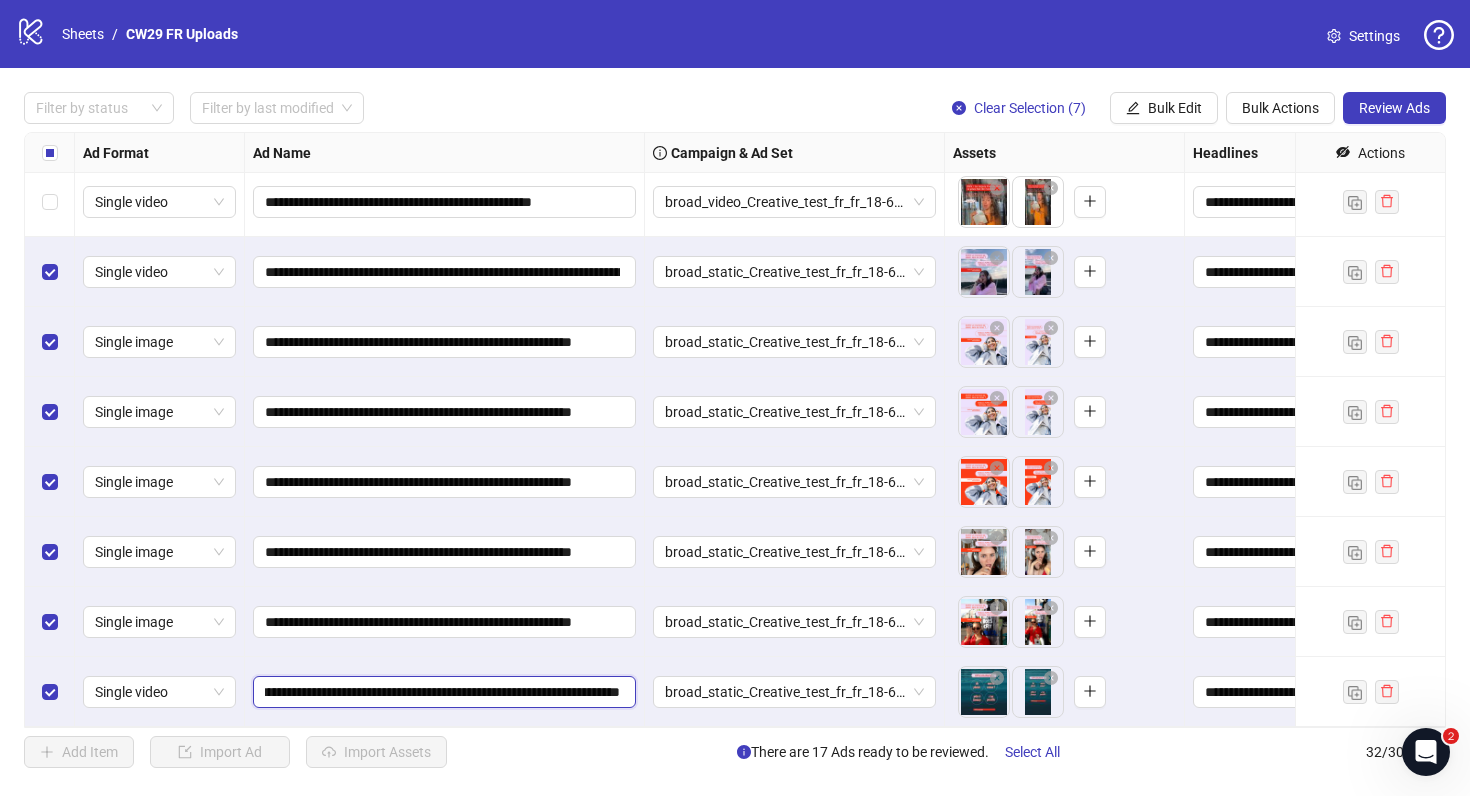 scroll, scrollTop: 0, scrollLeft: 153, axis: horizontal 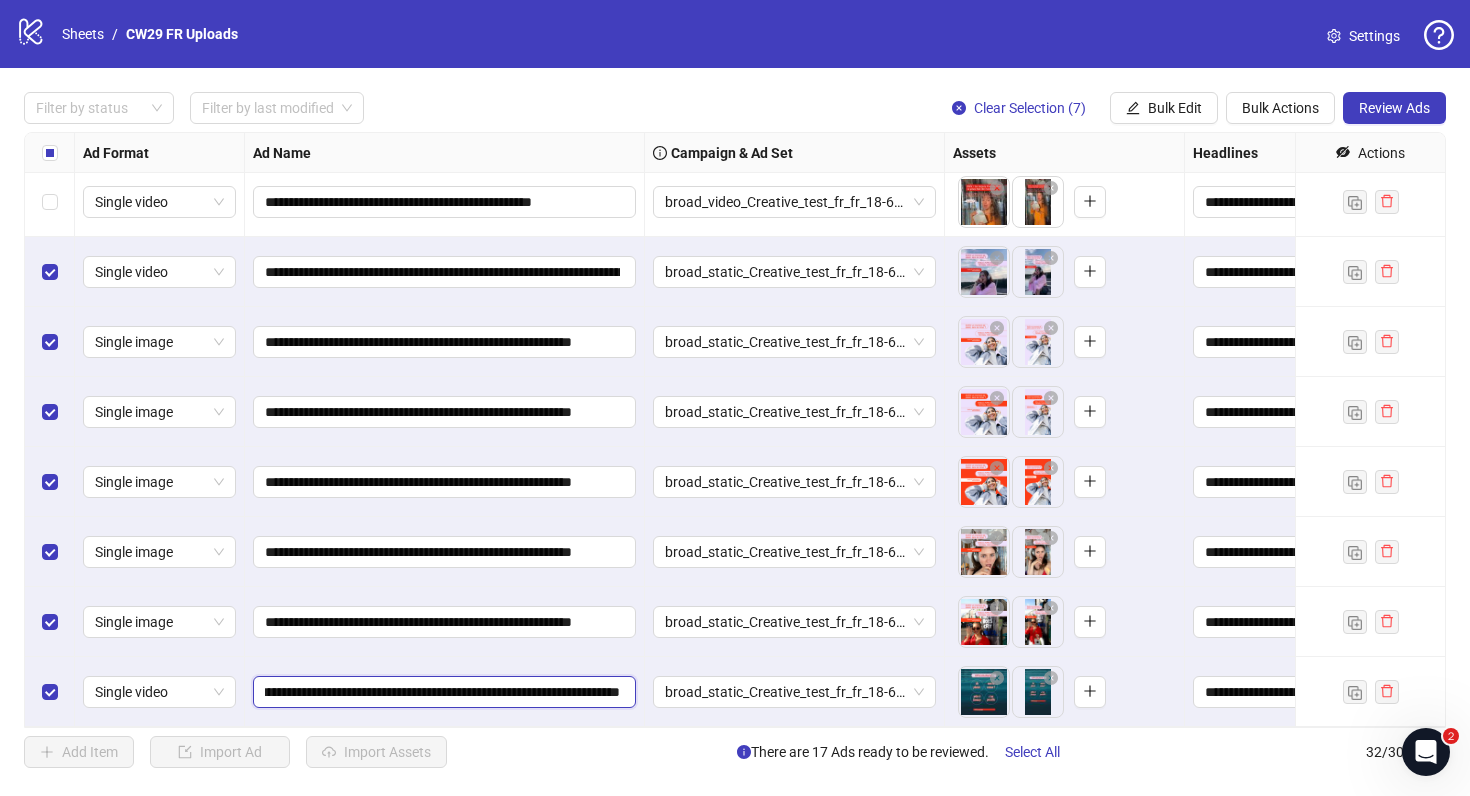 click on "**********" at bounding box center [442, 692] 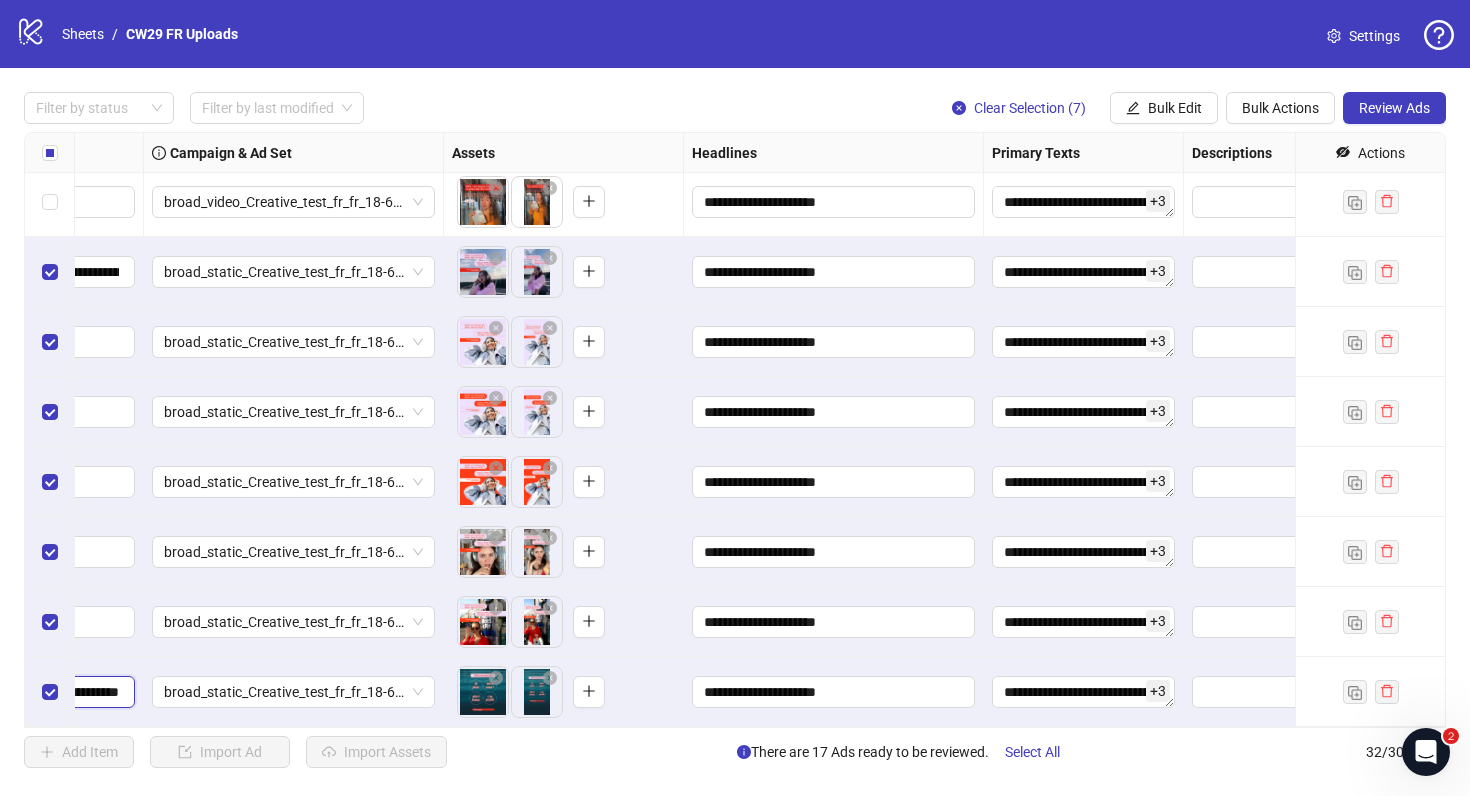 scroll, scrollTop: 1686, scrollLeft: 253, axis: both 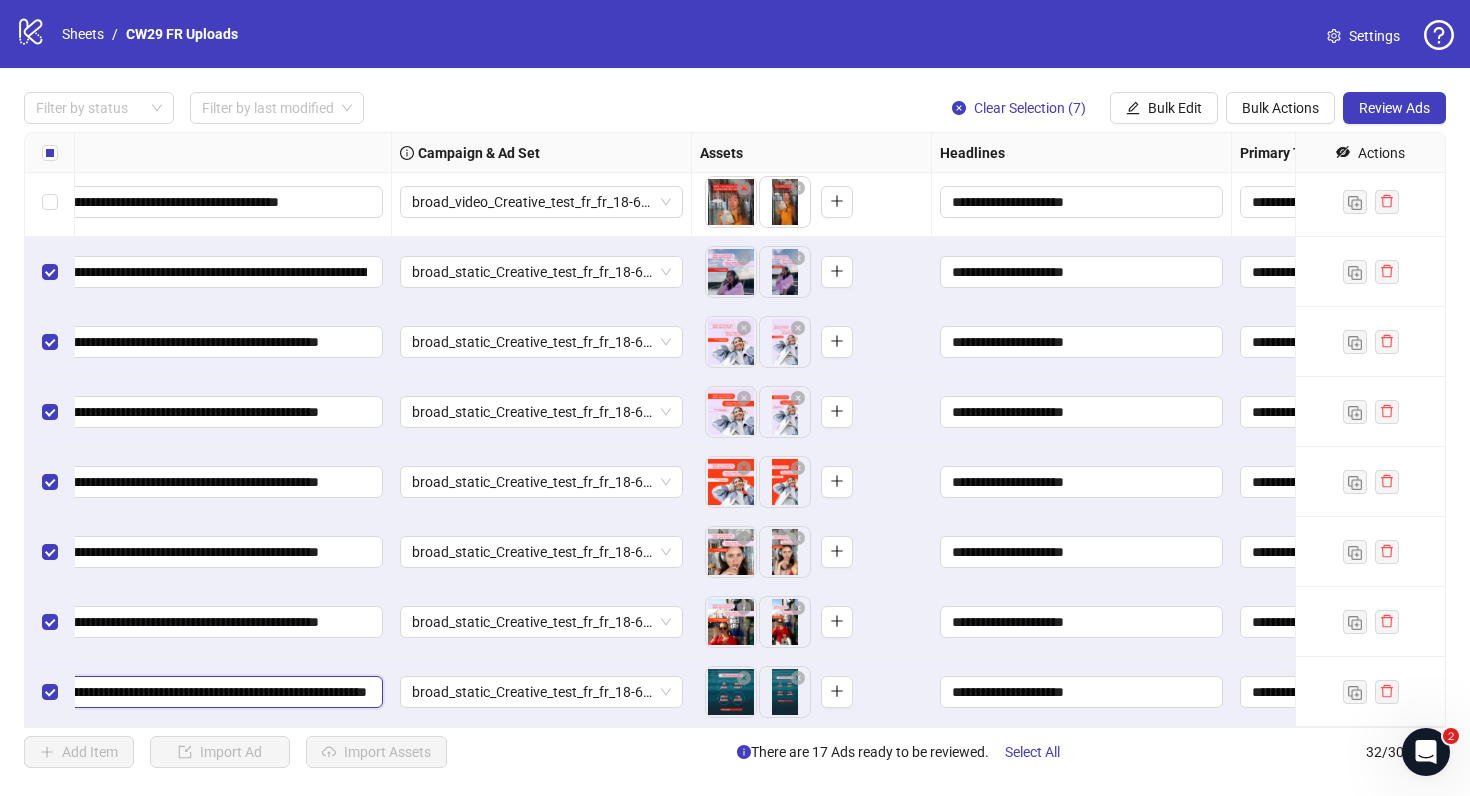paste on "********" 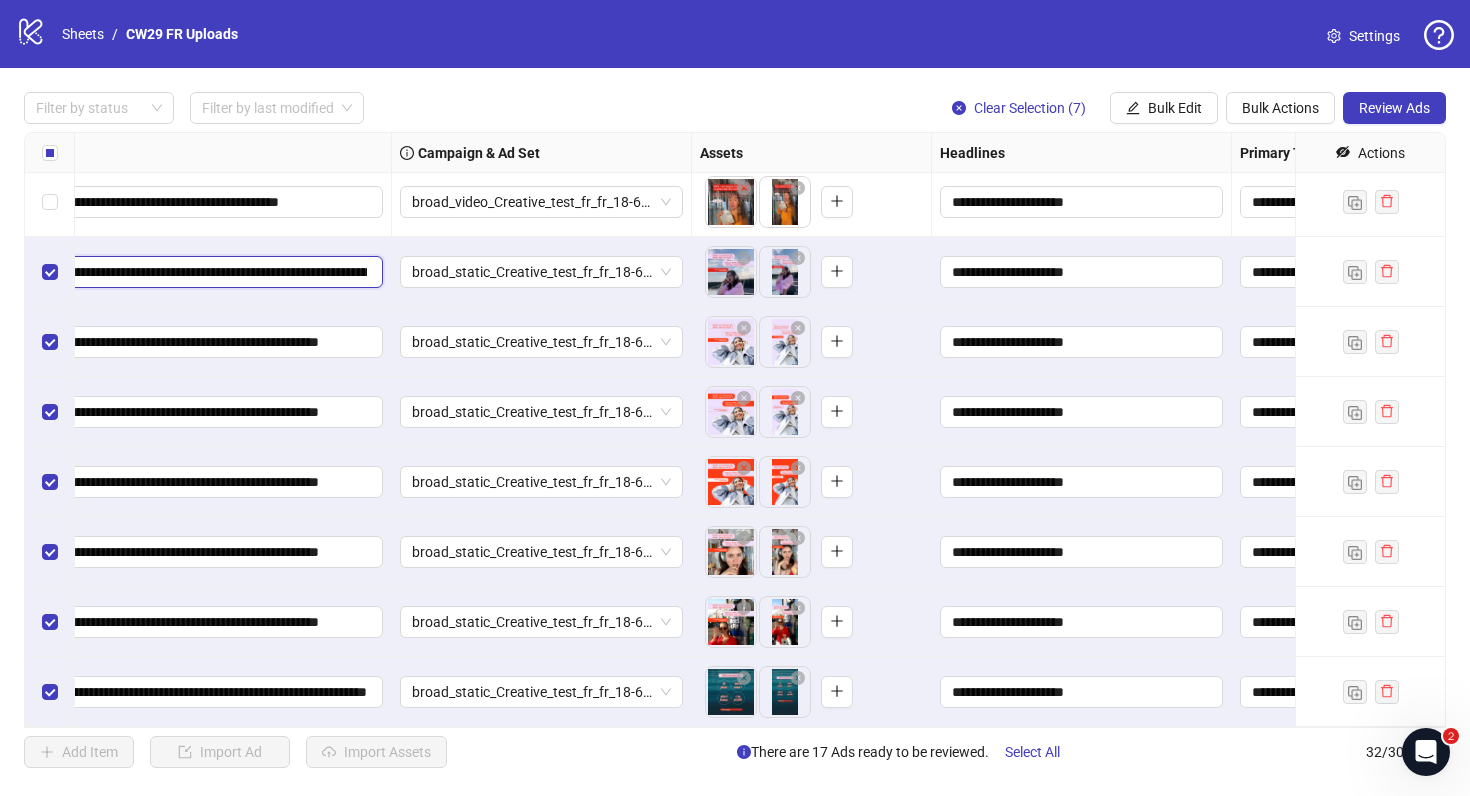 click on "**********" at bounding box center (189, 272) 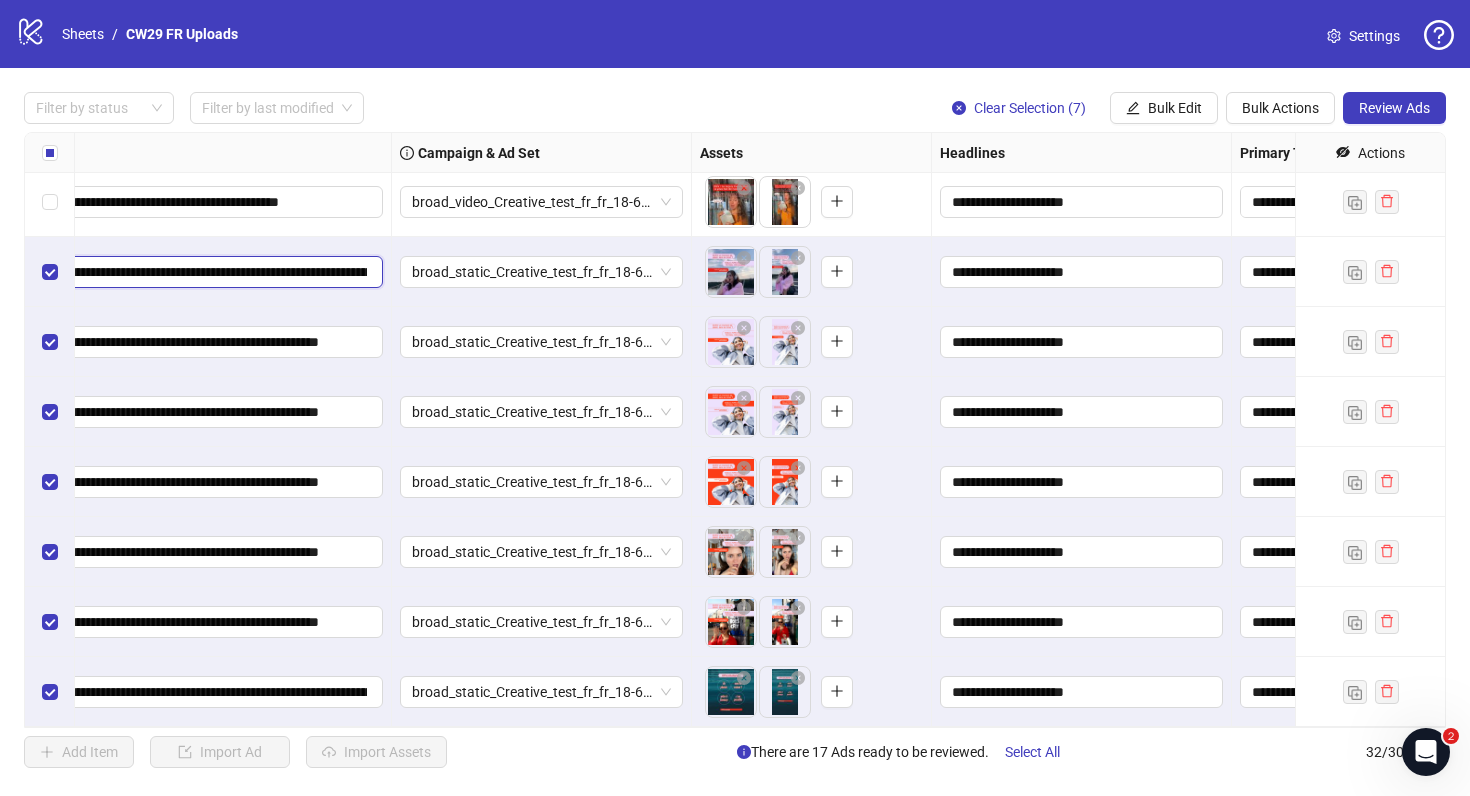 scroll, scrollTop: 0, scrollLeft: 207, axis: horizontal 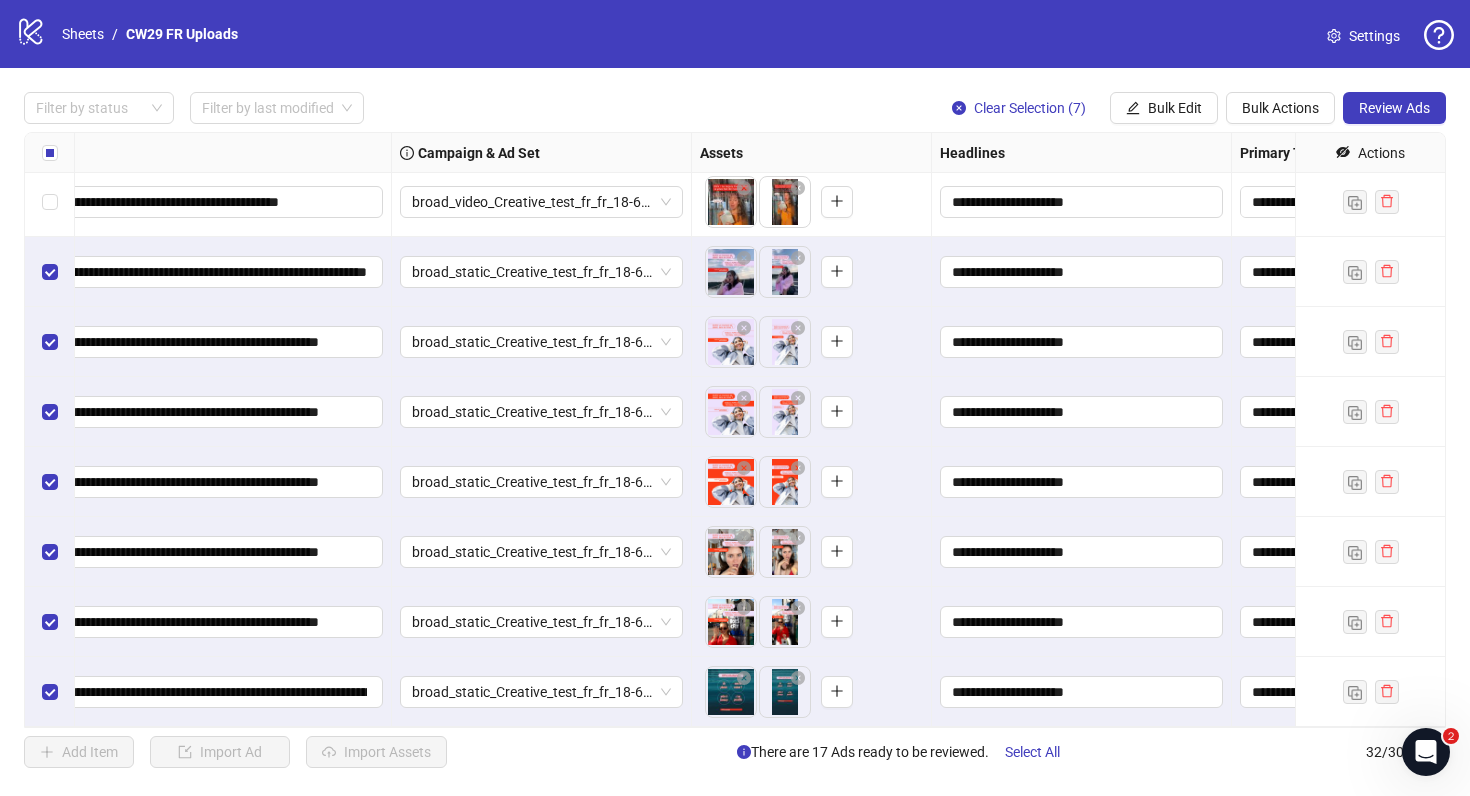 click on "broad_static_Creative_test_fr_fr_18-65=mw_trial_com=120625" at bounding box center [542, 342] 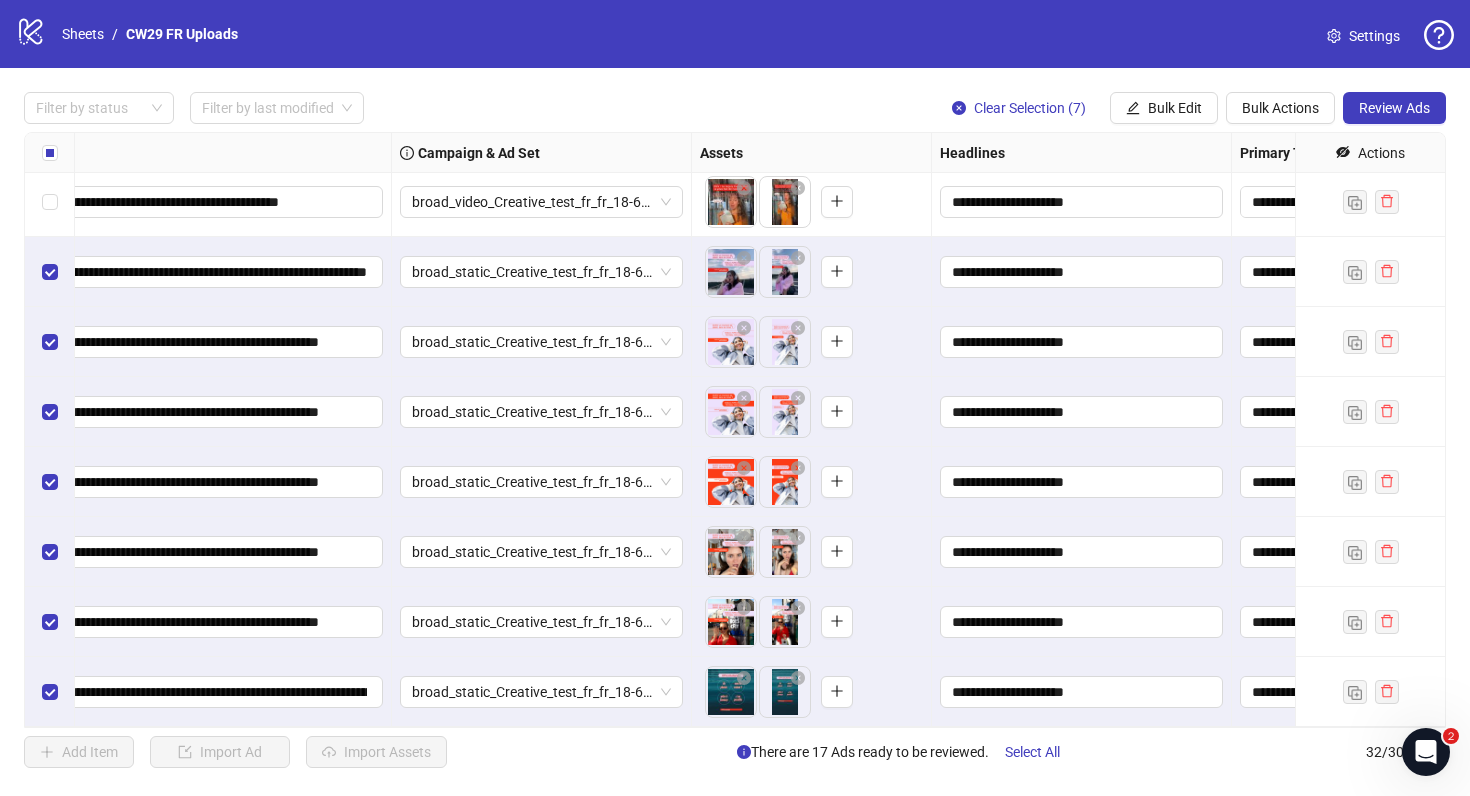 scroll, scrollTop: 0, scrollLeft: 0, axis: both 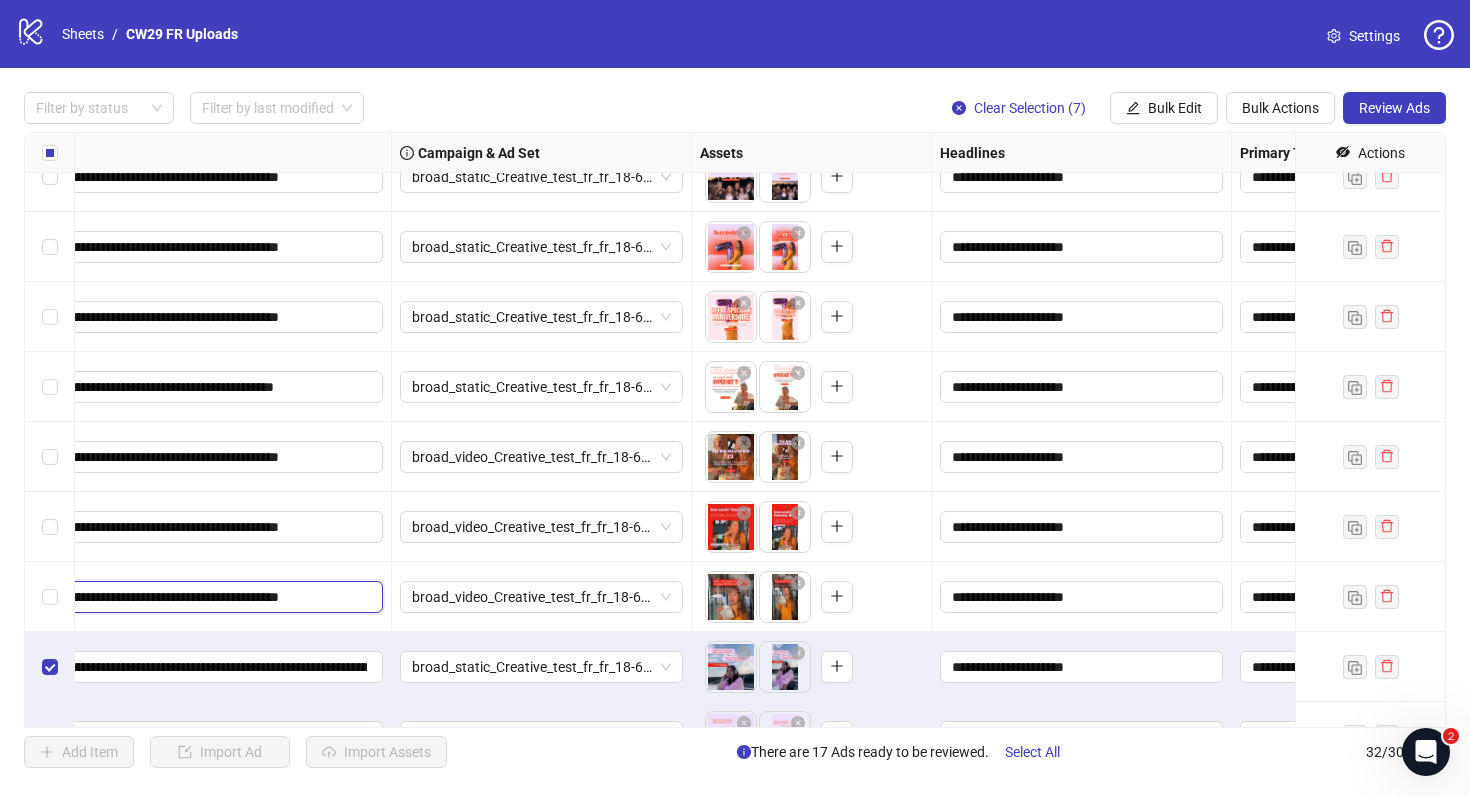 click on "**********" at bounding box center [189, 597] 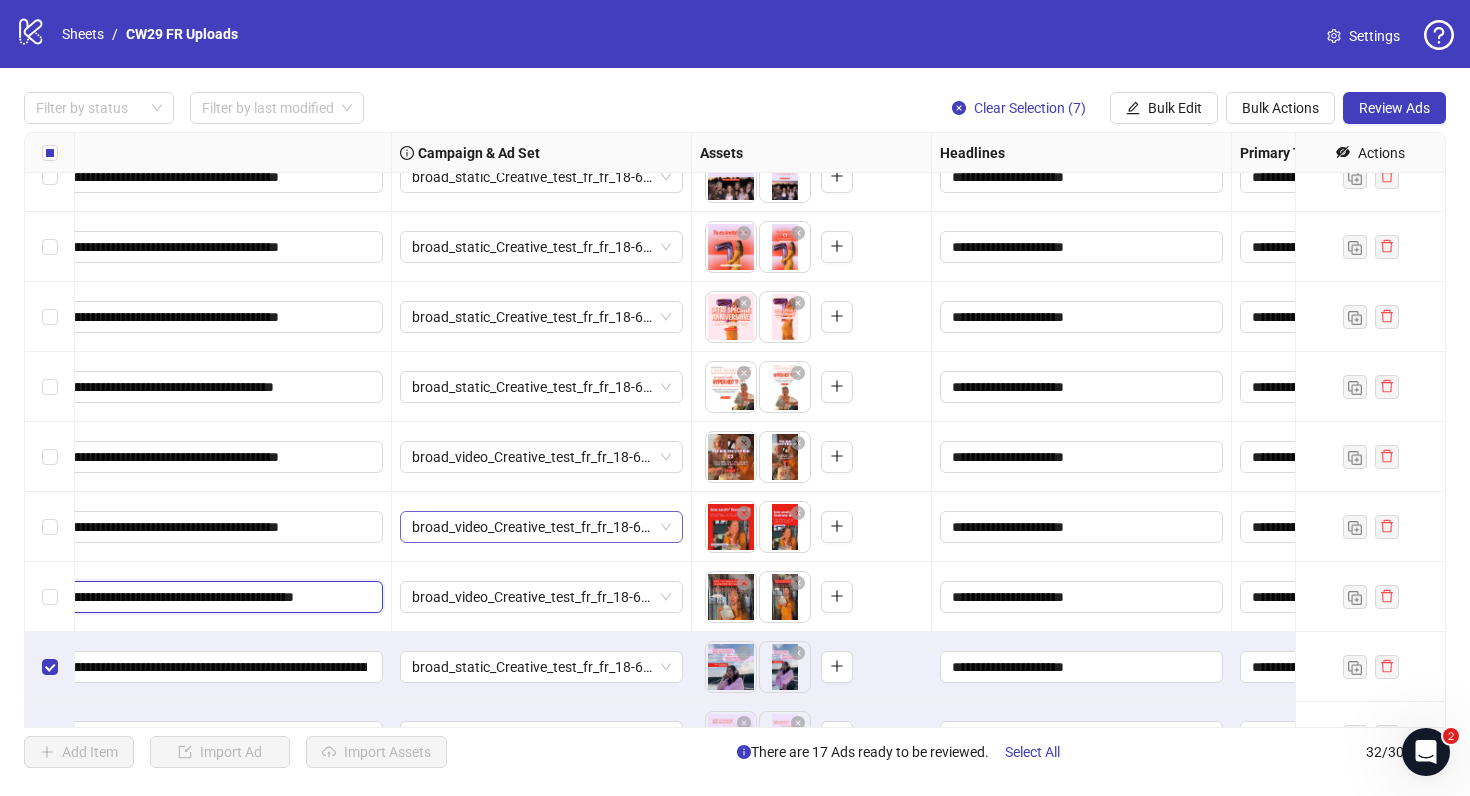 scroll, scrollTop: 0, scrollLeft: 47, axis: horizontal 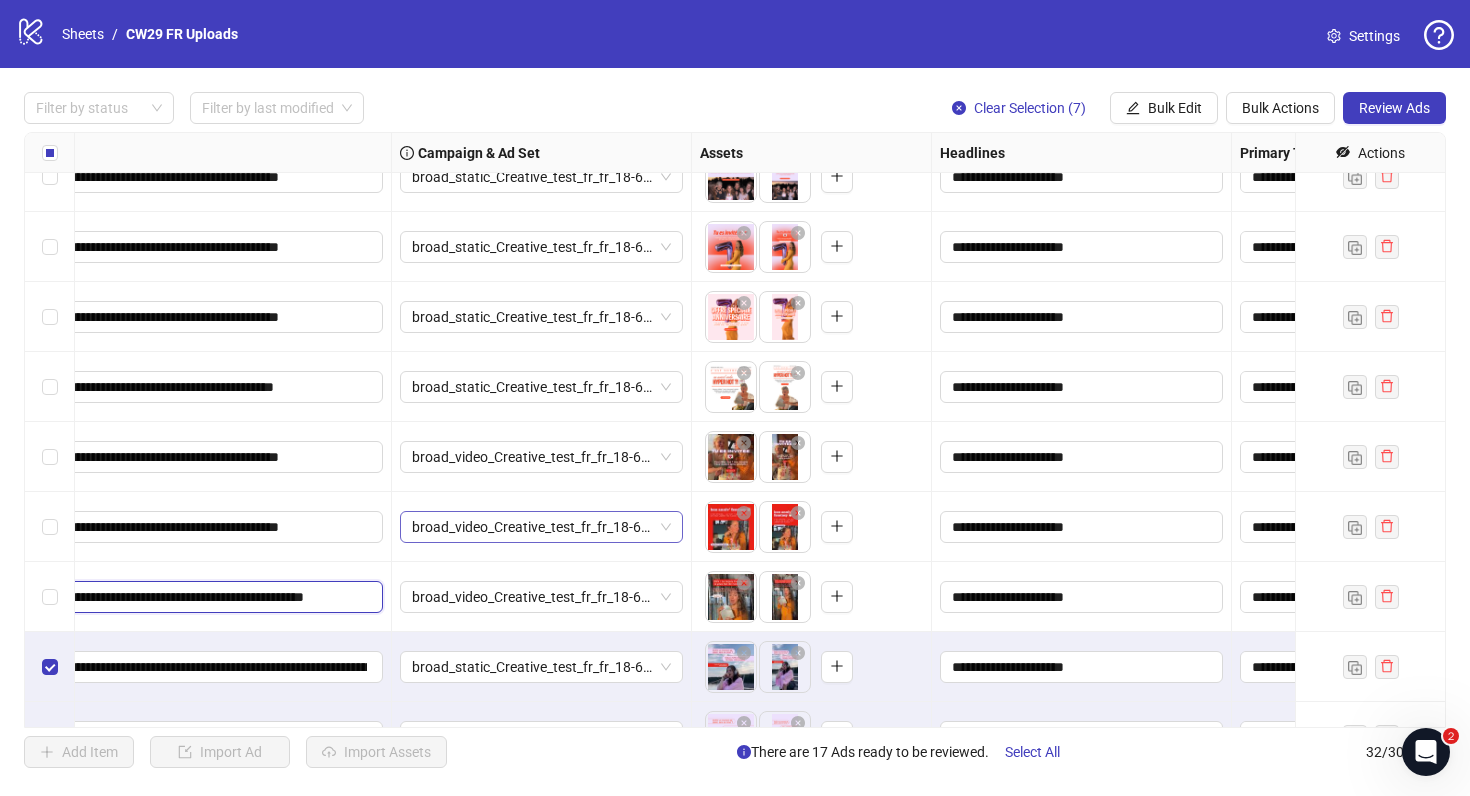type on "**********" 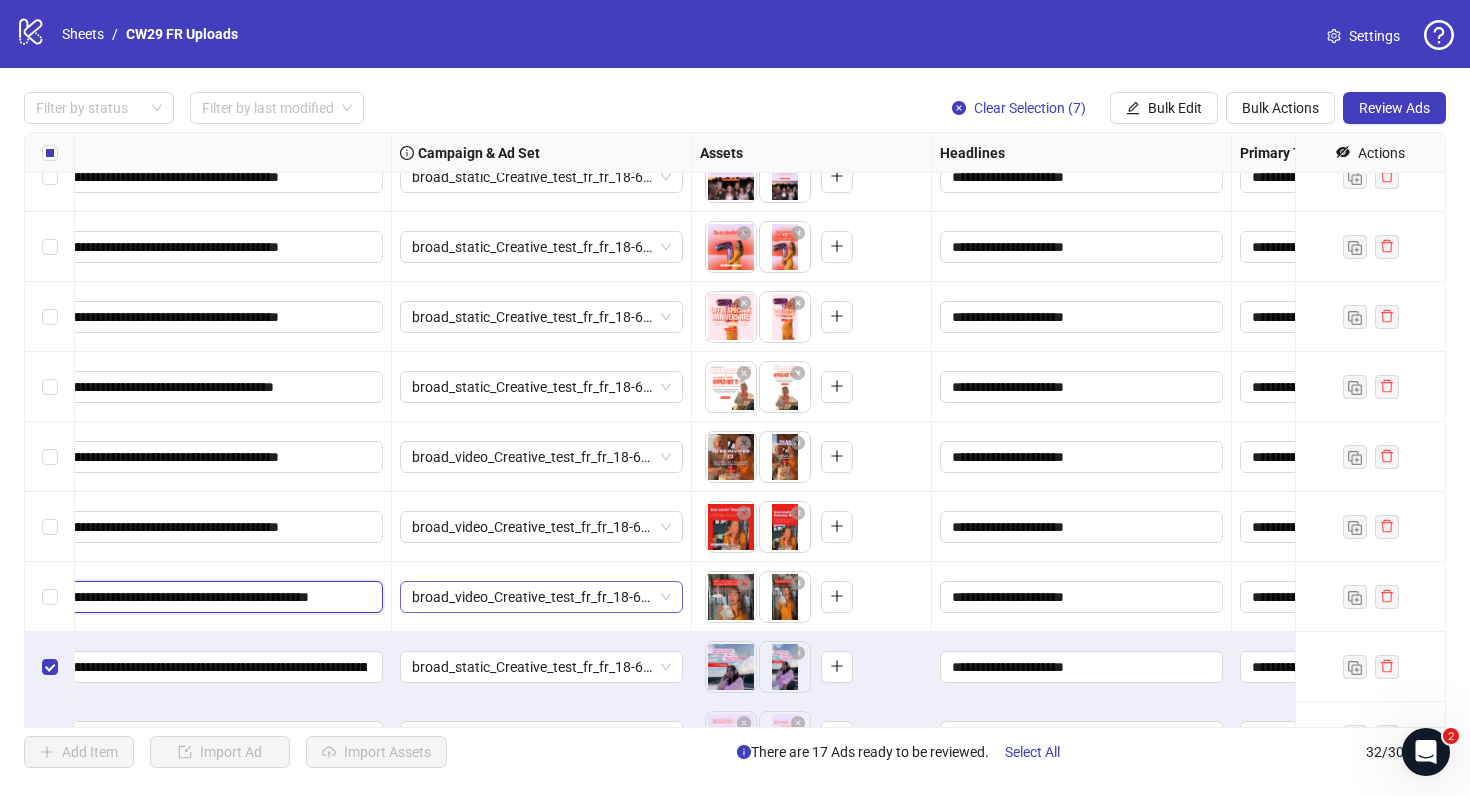 scroll, scrollTop: 0, scrollLeft: 66, axis: horizontal 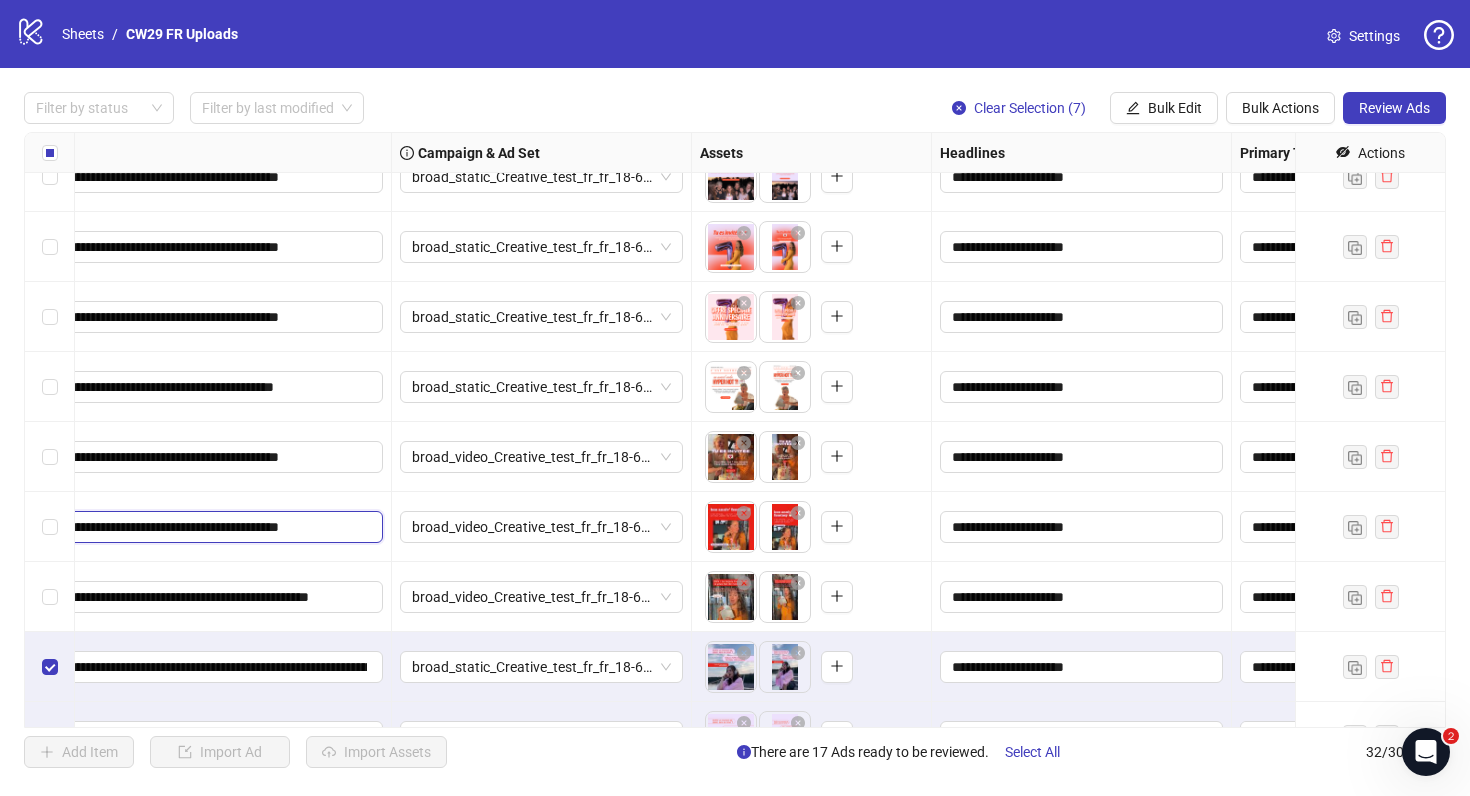 click on "**********" at bounding box center (189, 527) 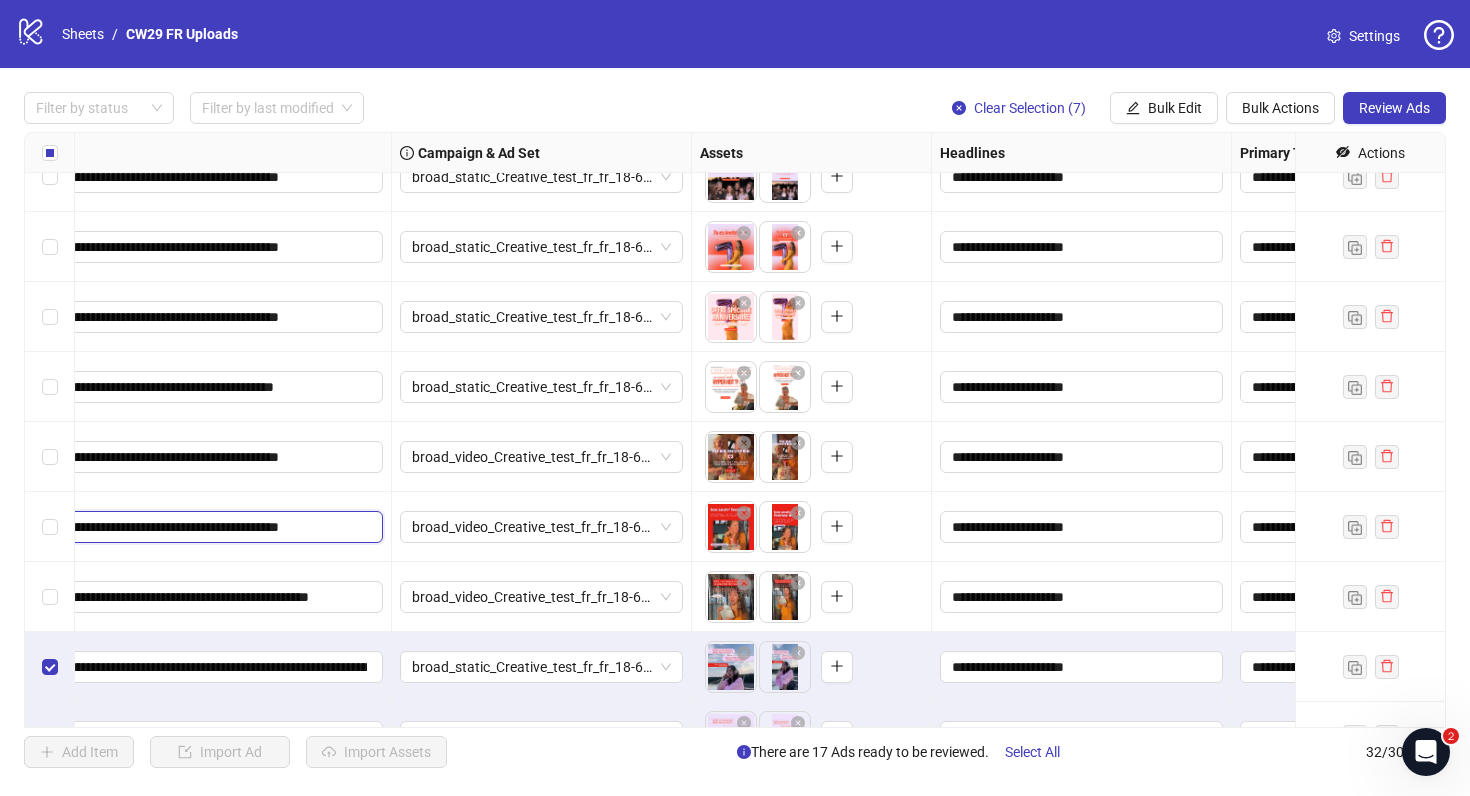 scroll, scrollTop: 0, scrollLeft: 24, axis: horizontal 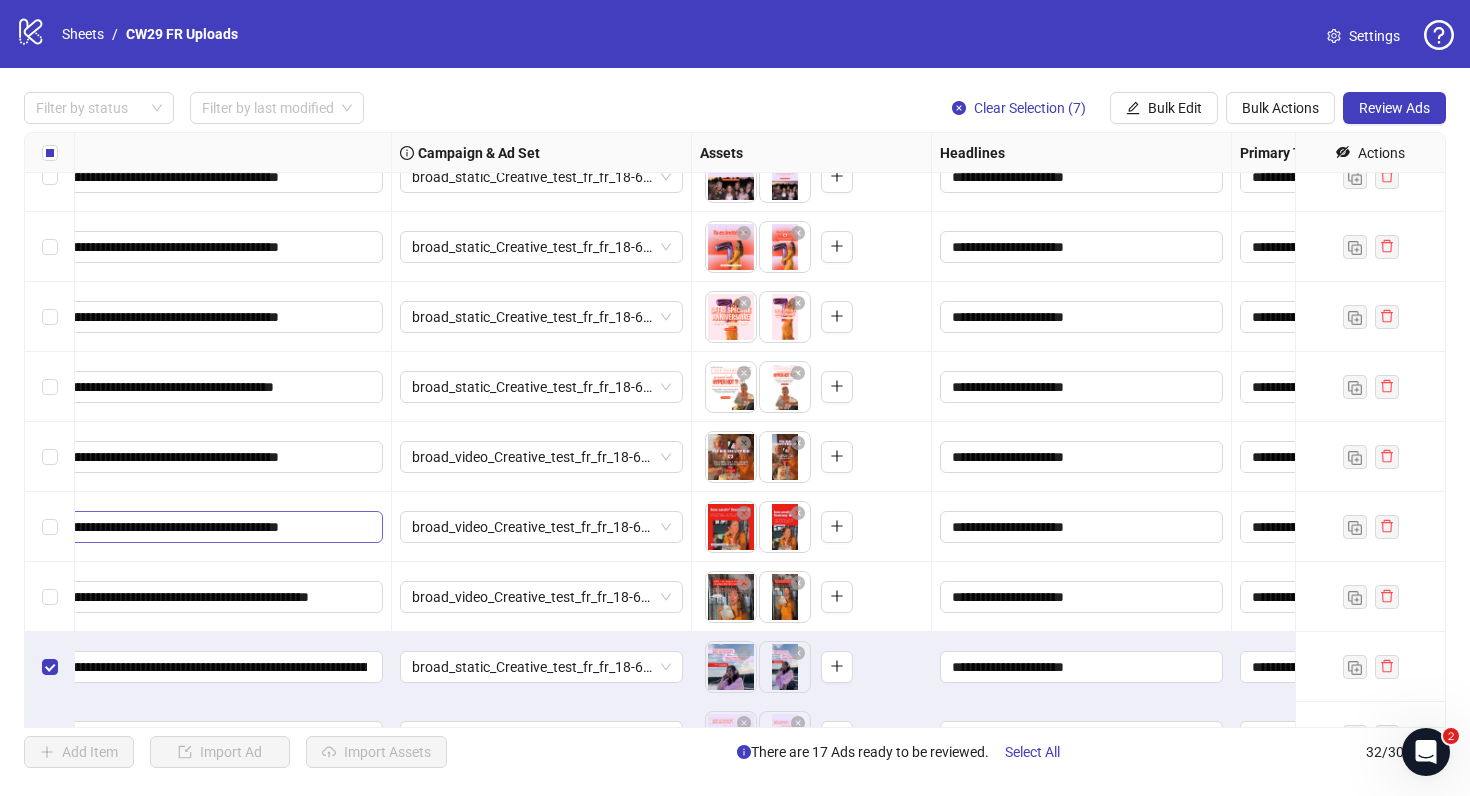 click on "**********" at bounding box center (191, 527) 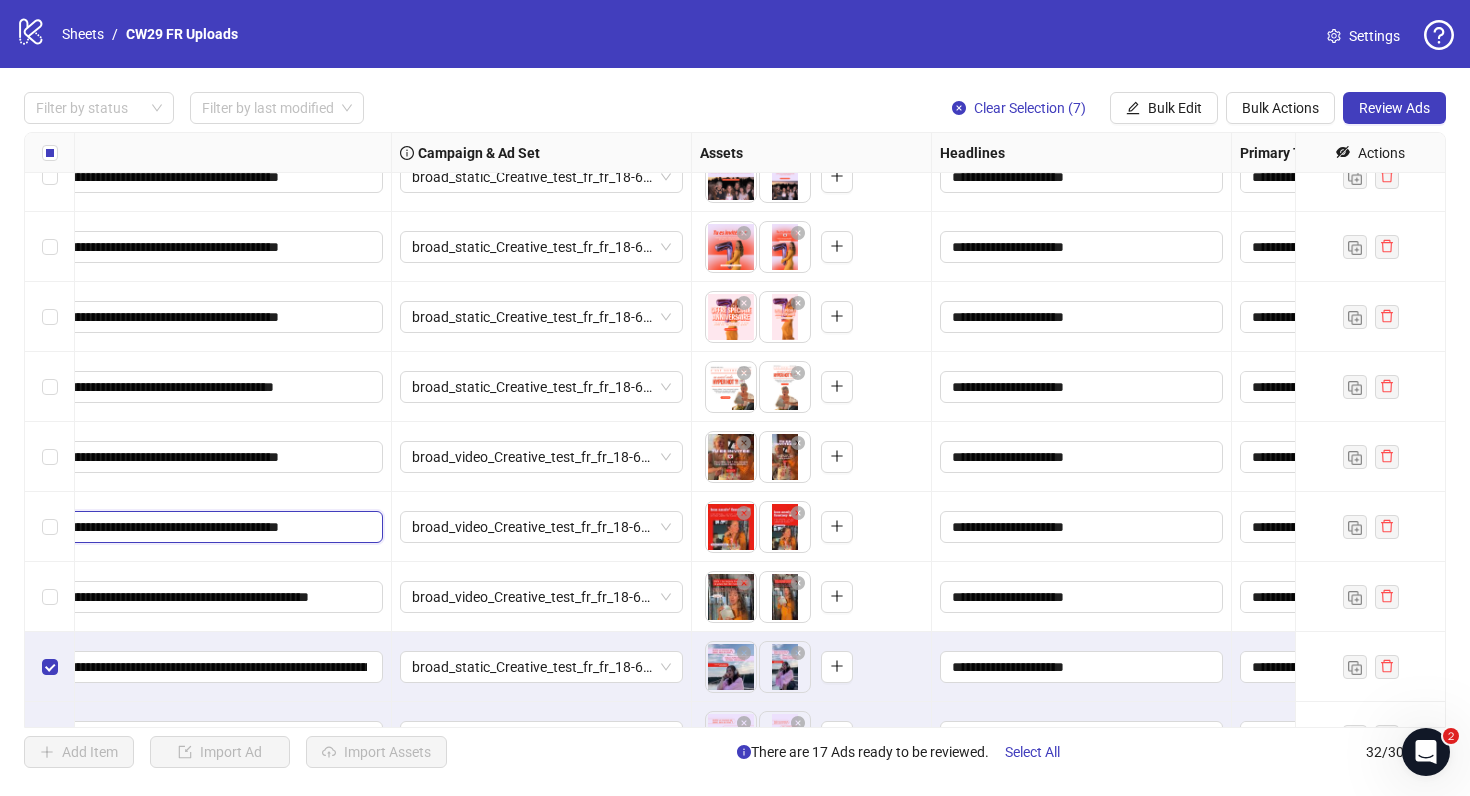 scroll, scrollTop: 0, scrollLeft: 0, axis: both 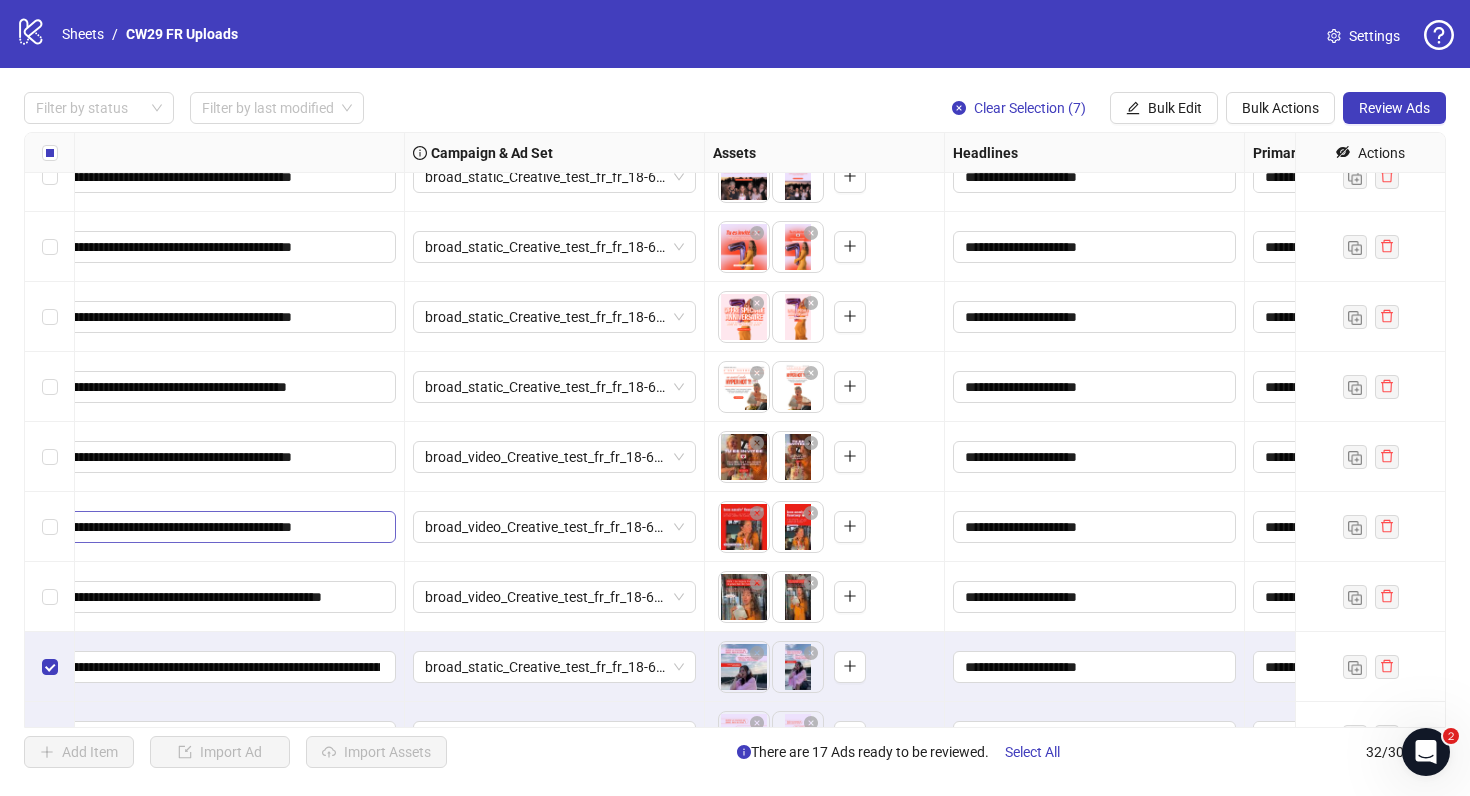 click on "**********" at bounding box center (204, 527) 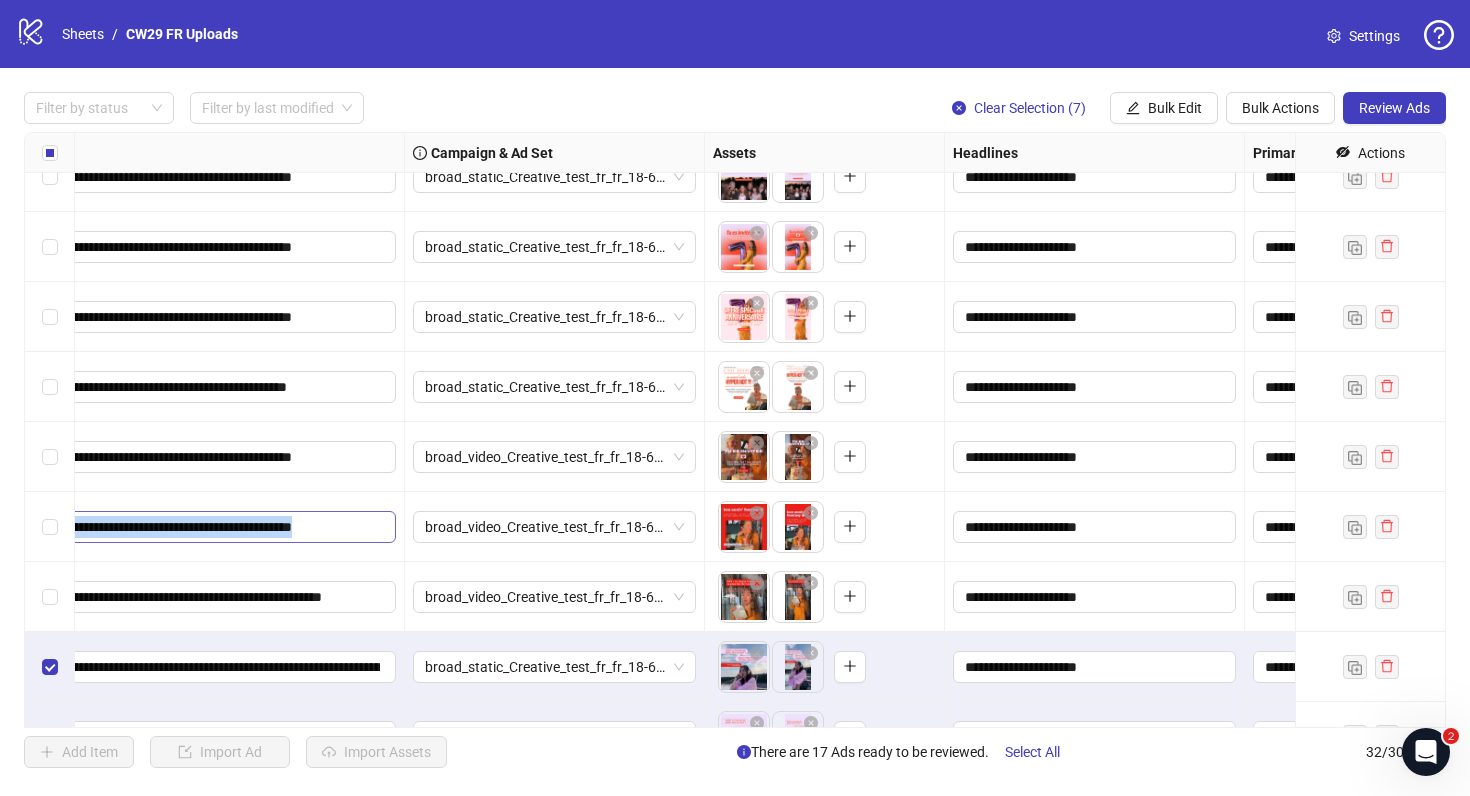 click on "**********" at bounding box center (204, 527) 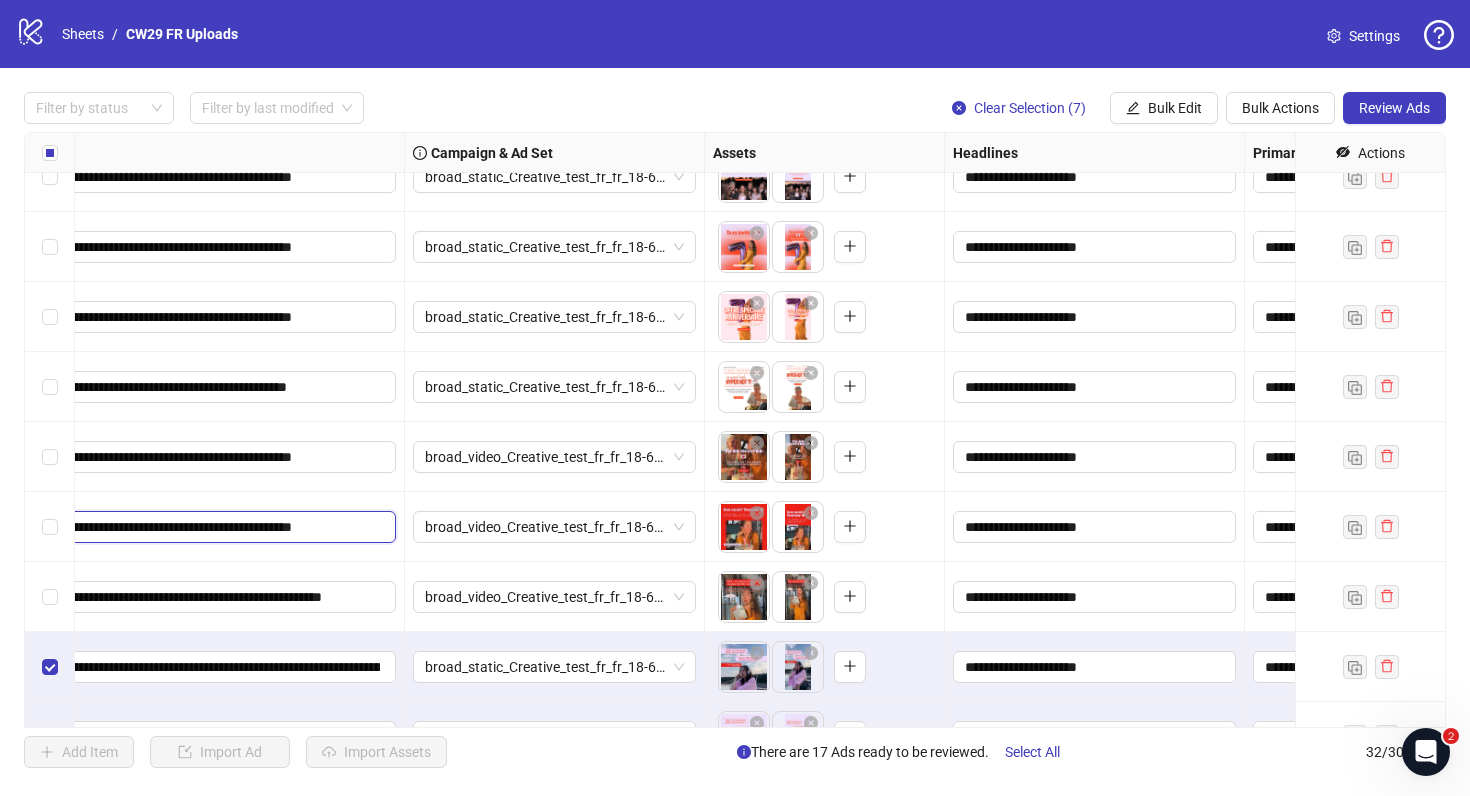 click on "**********" at bounding box center [202, 527] 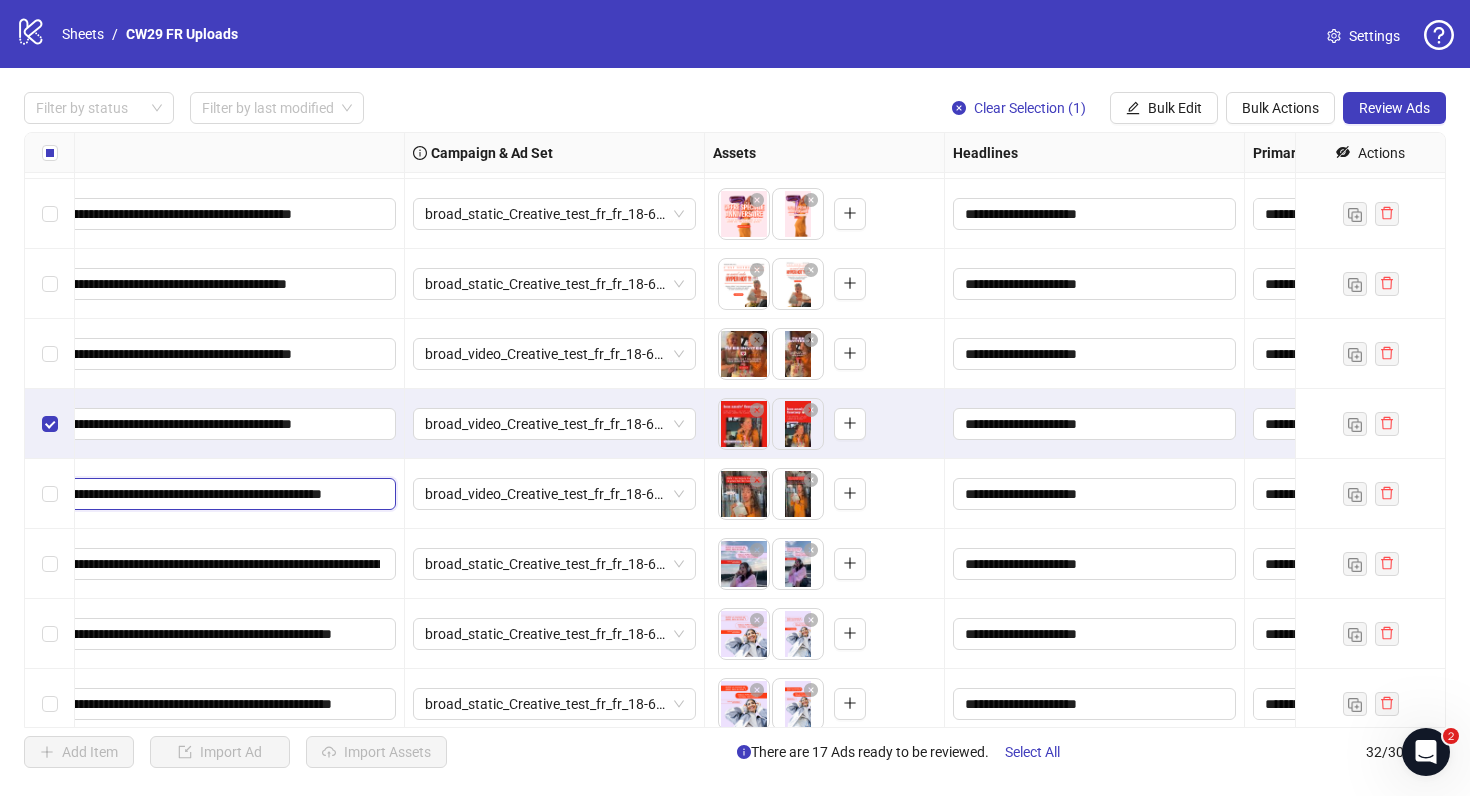 click on "**********" at bounding box center [202, 494] 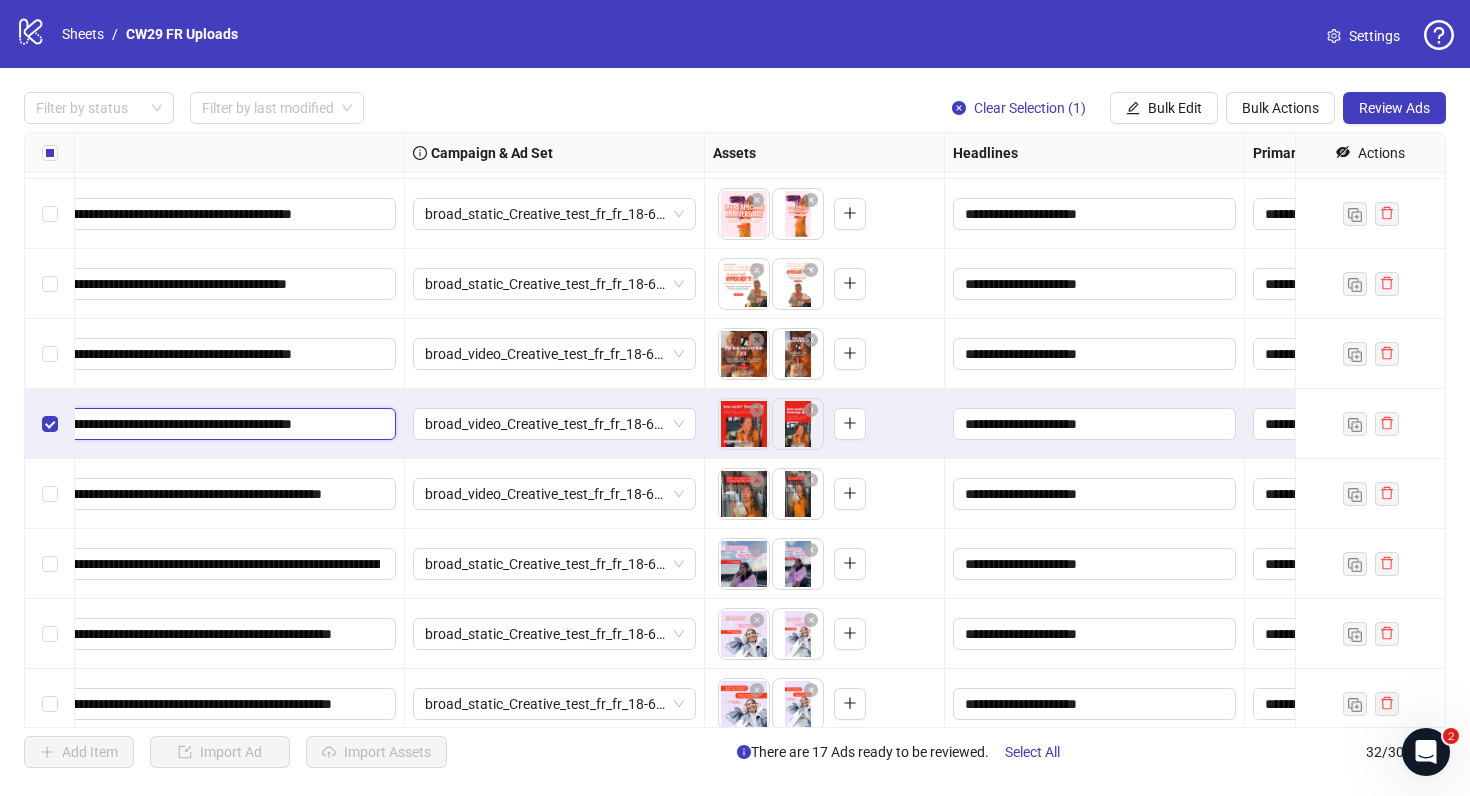 click on "**********" at bounding box center (202, 424) 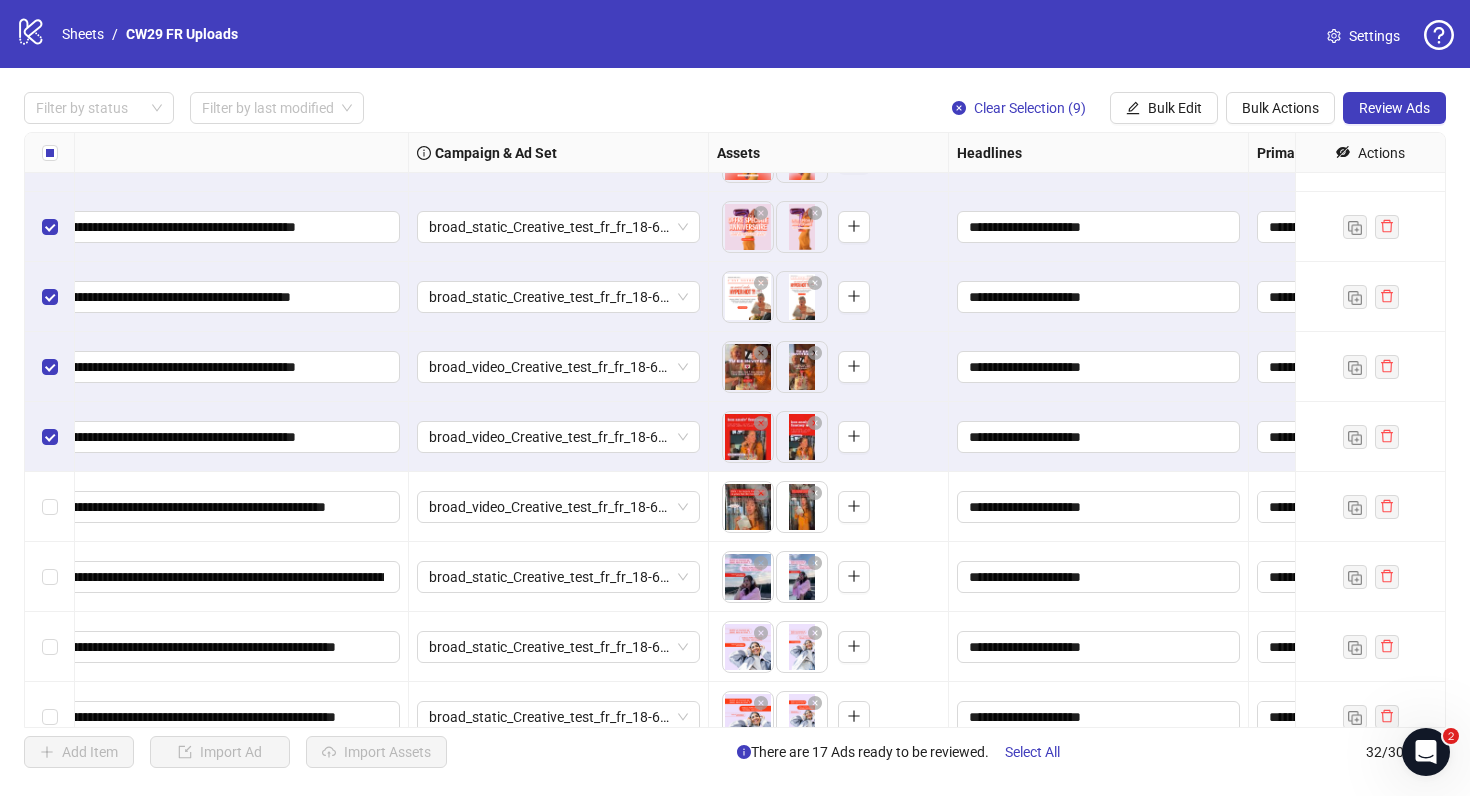 scroll, scrollTop: 1377, scrollLeft: 236, axis: both 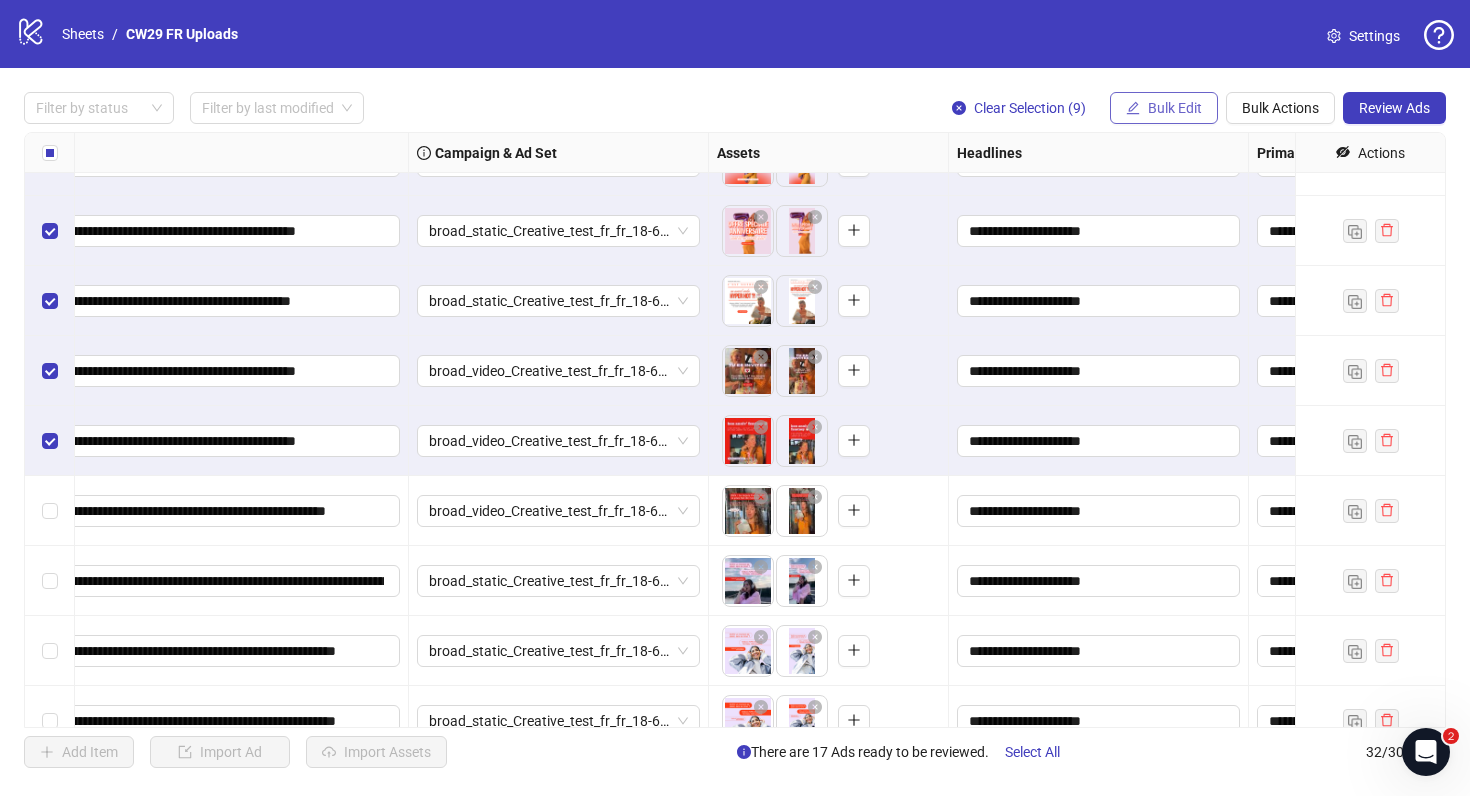 click on "Bulk Edit" at bounding box center [1164, 108] 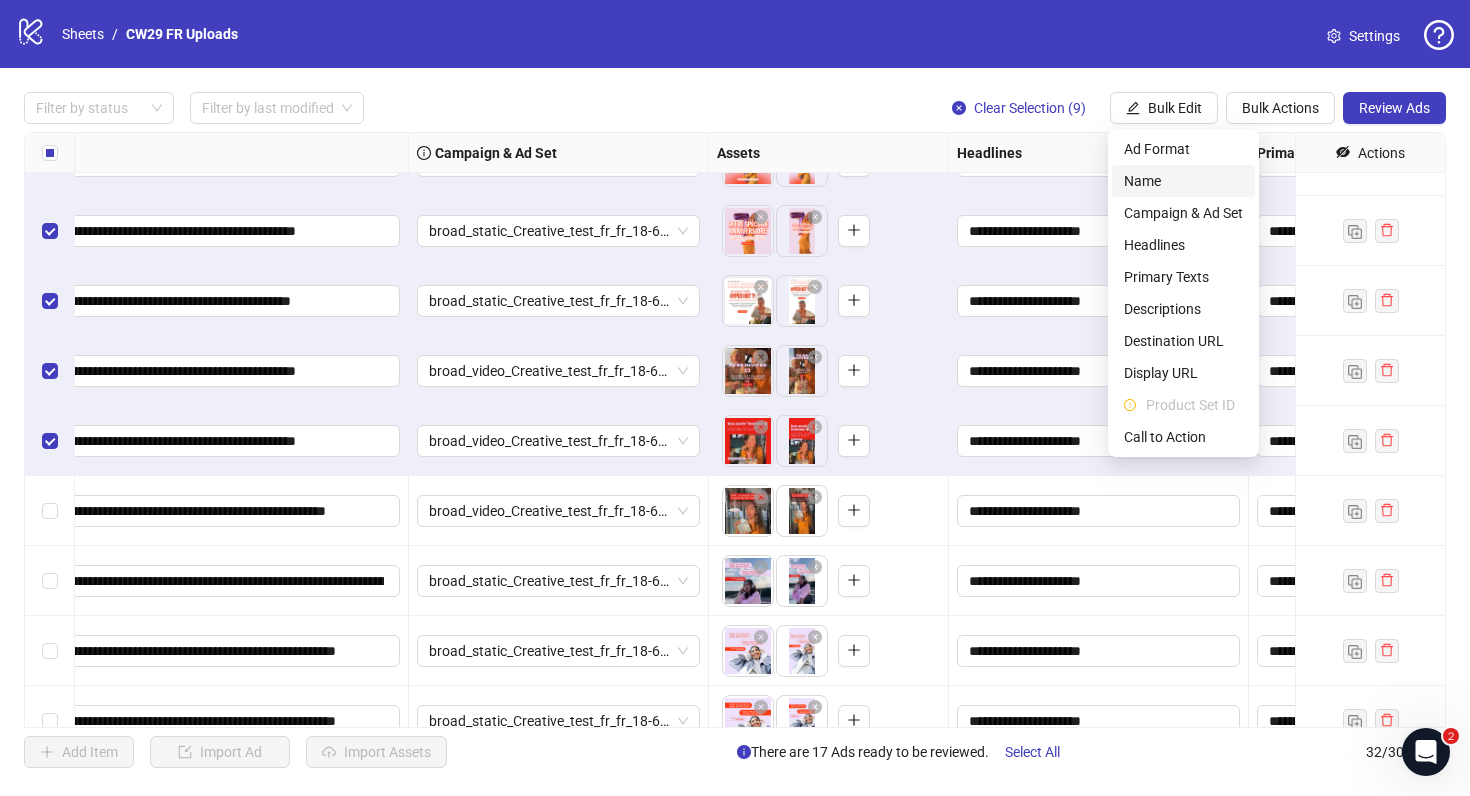 click on "Name" at bounding box center [1183, 181] 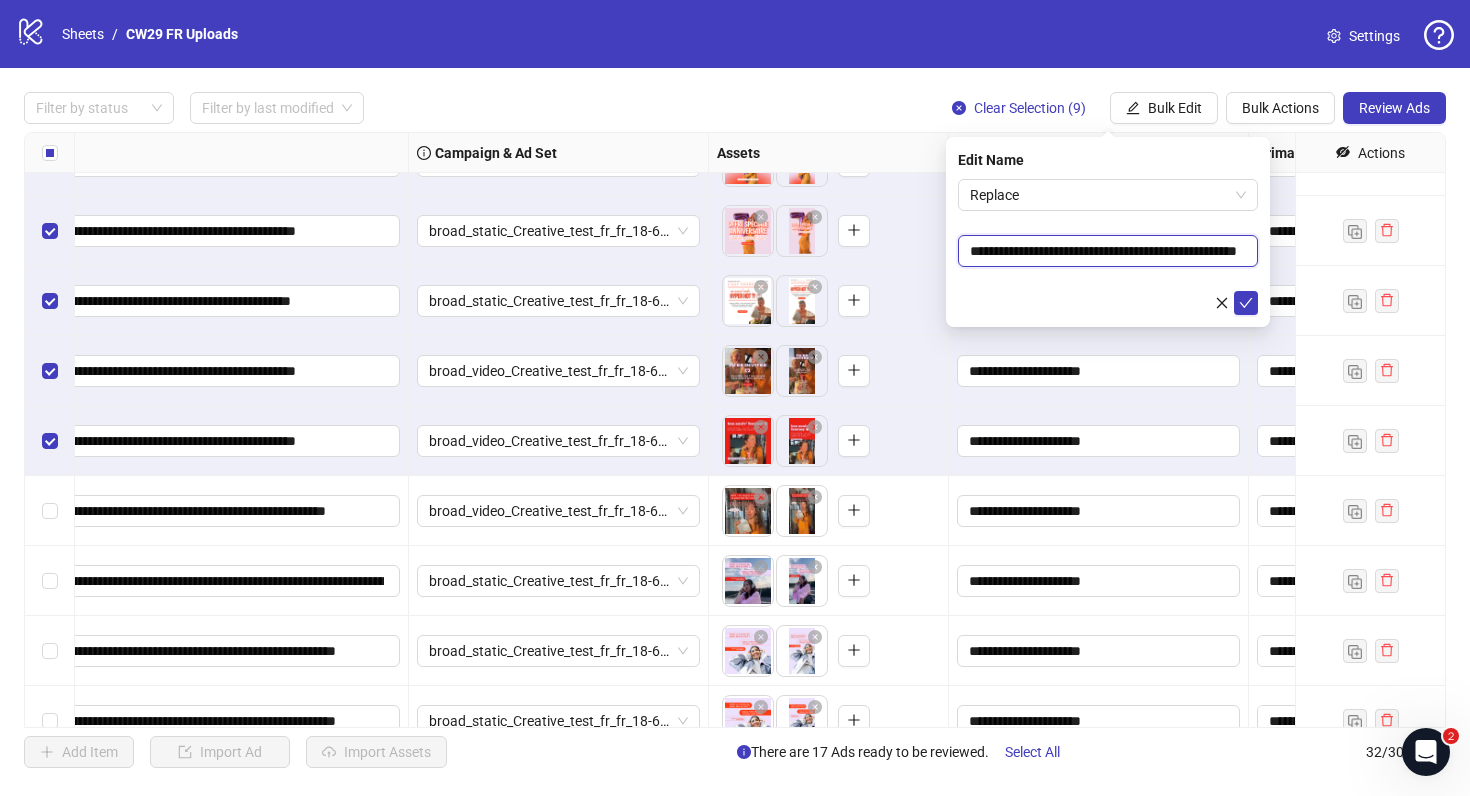 click on "**********" at bounding box center [1108, 251] 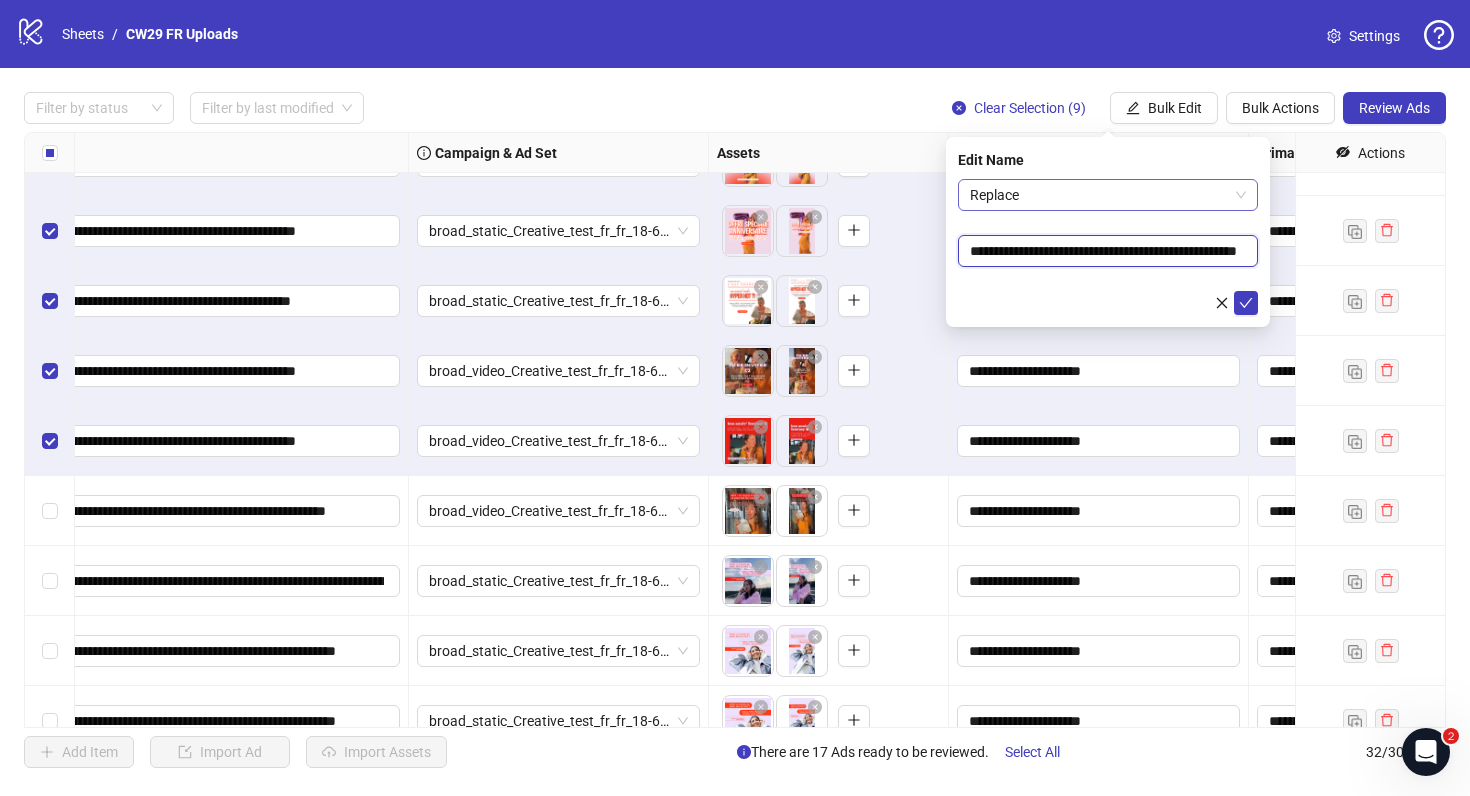 click on "Replace" at bounding box center (1108, 195) 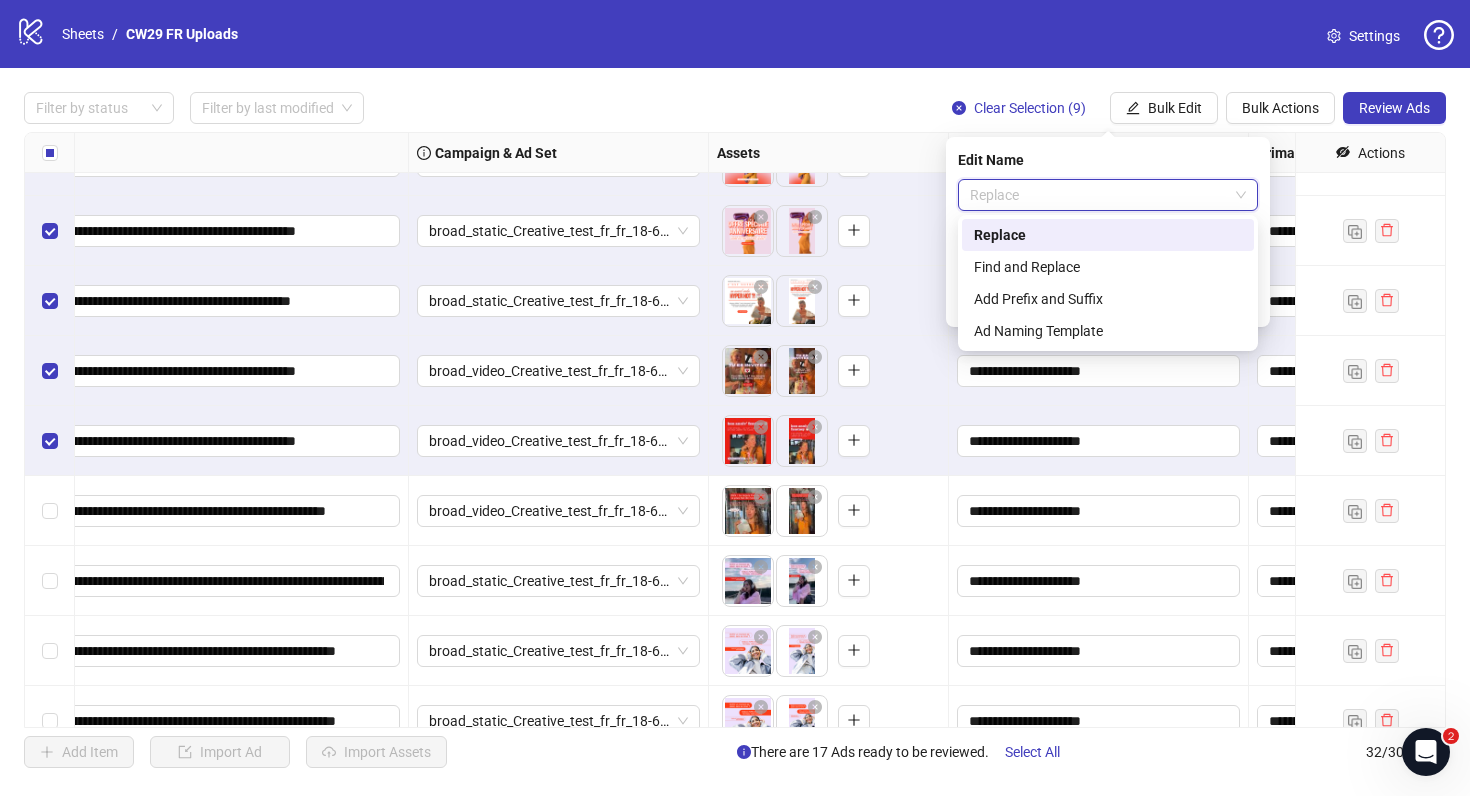 scroll, scrollTop: 0, scrollLeft: 0, axis: both 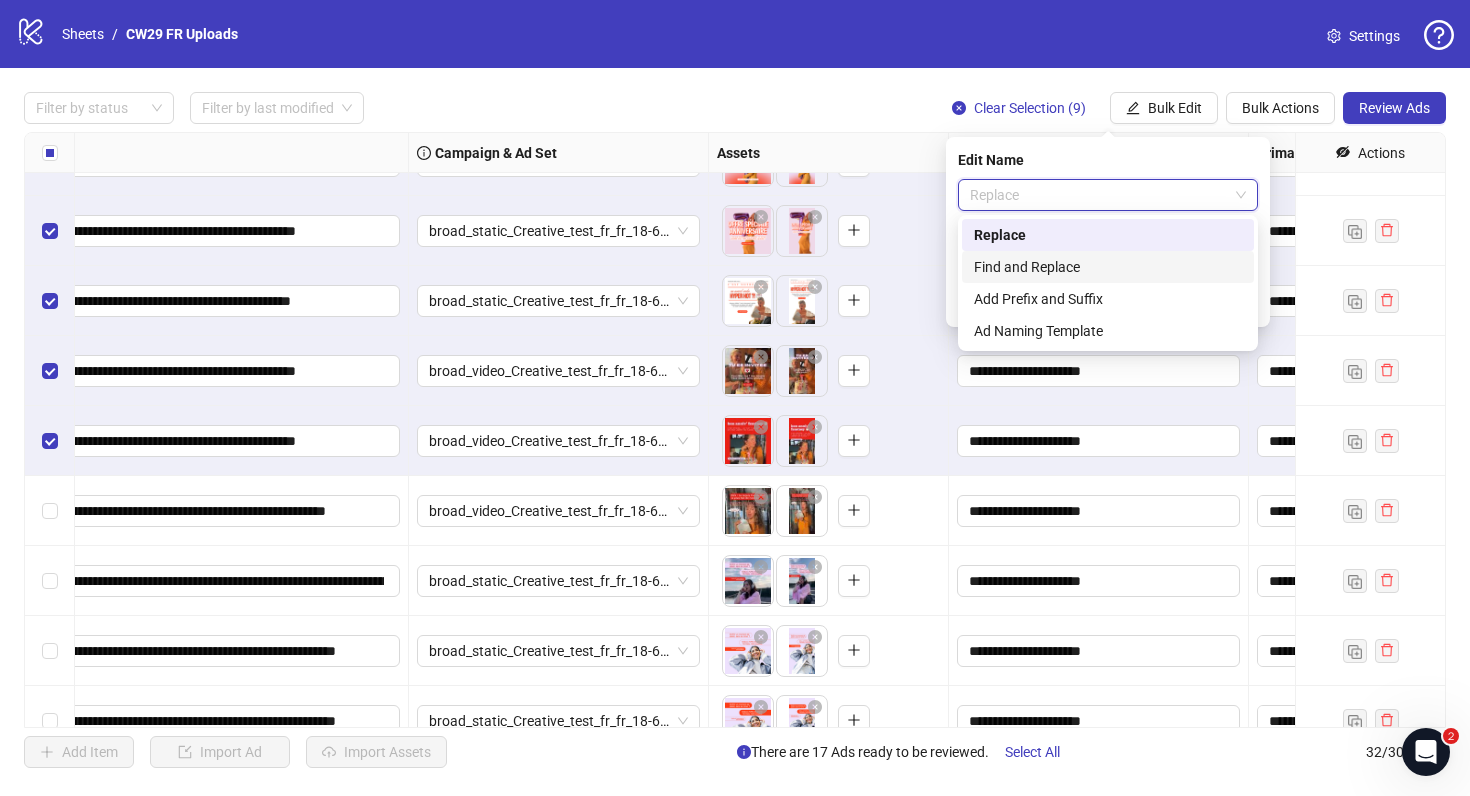 click on "Find and Replace" at bounding box center [1108, 267] 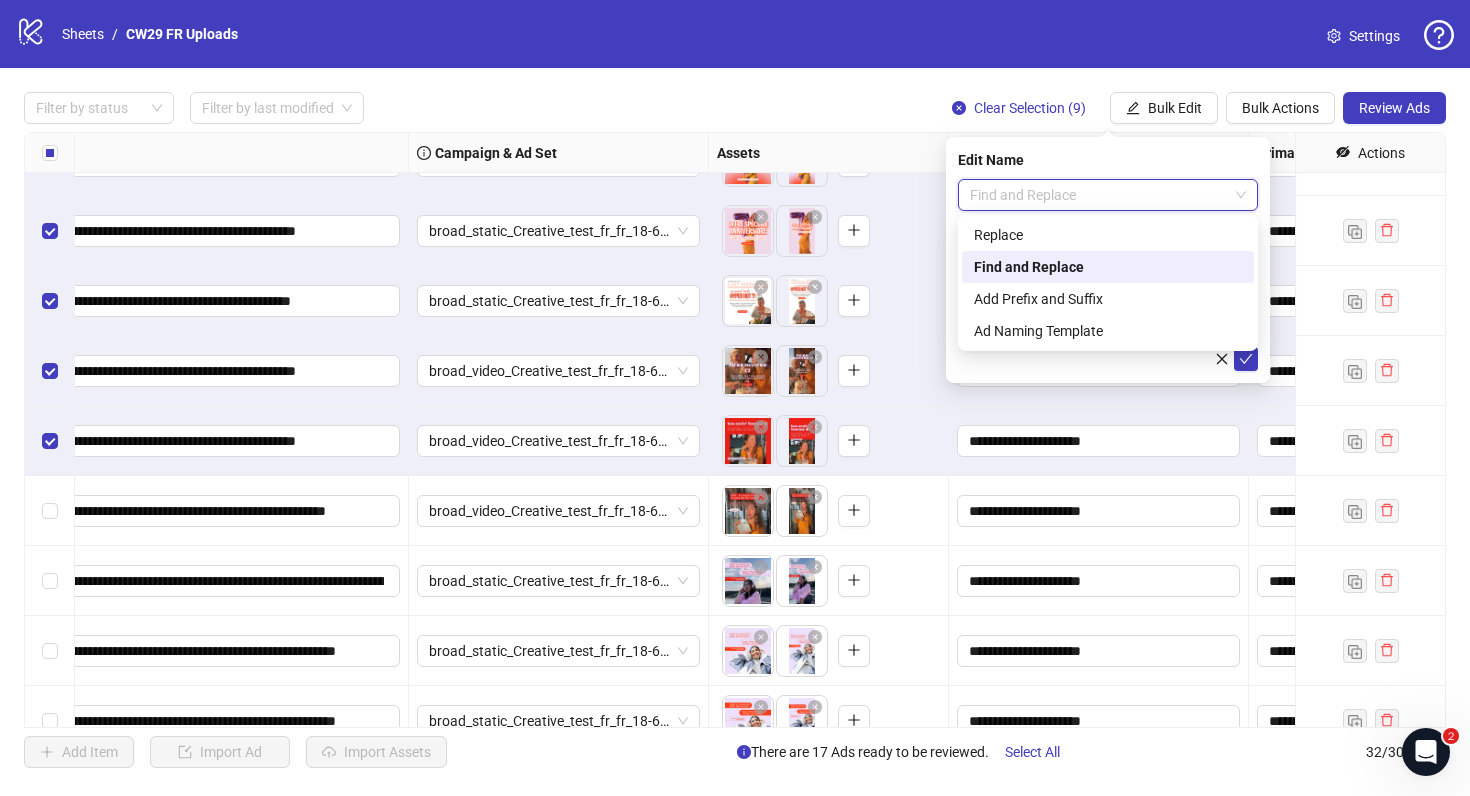 click on "Find and Replace" at bounding box center (1108, 195) 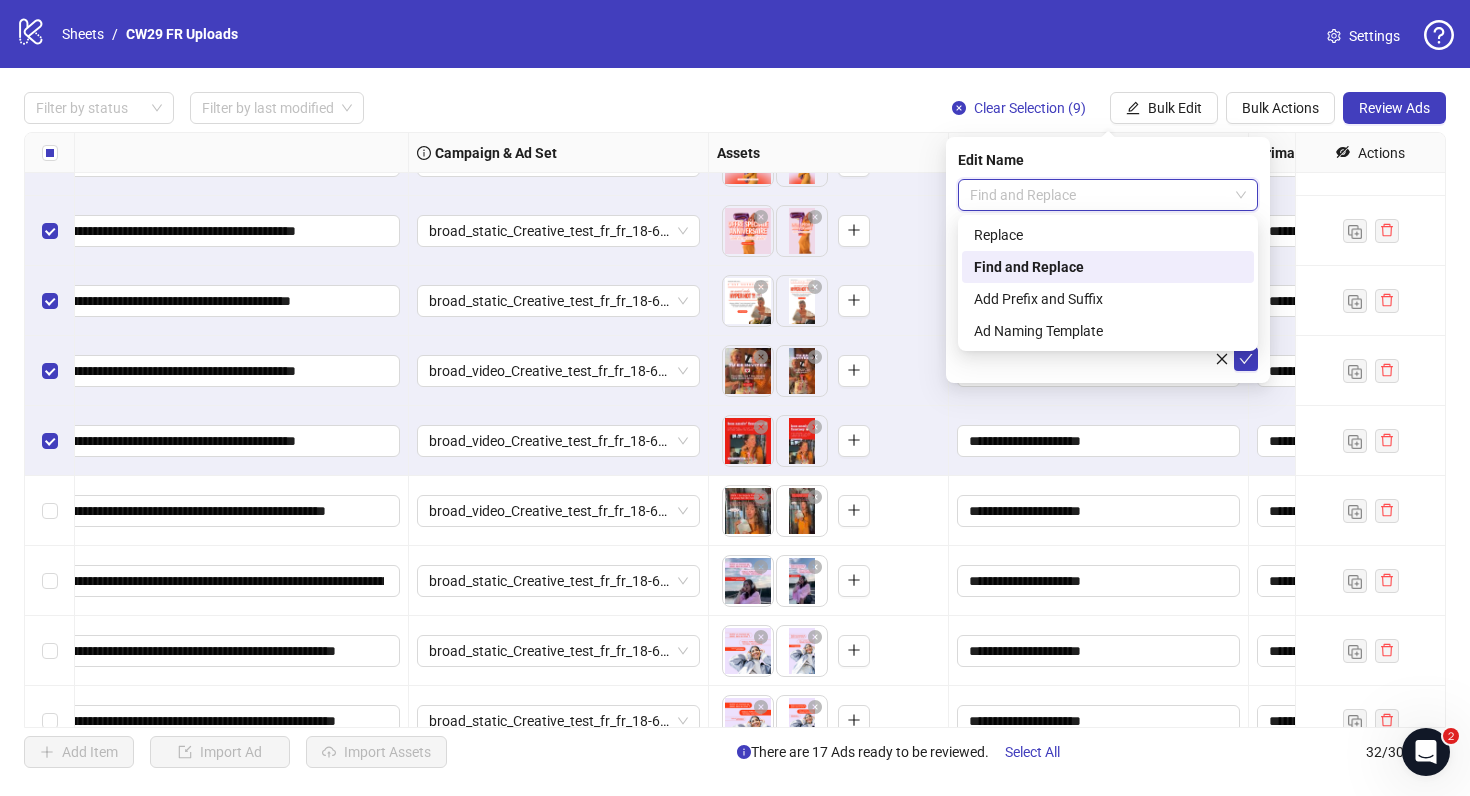 click on "Edit Name" at bounding box center [1108, 160] 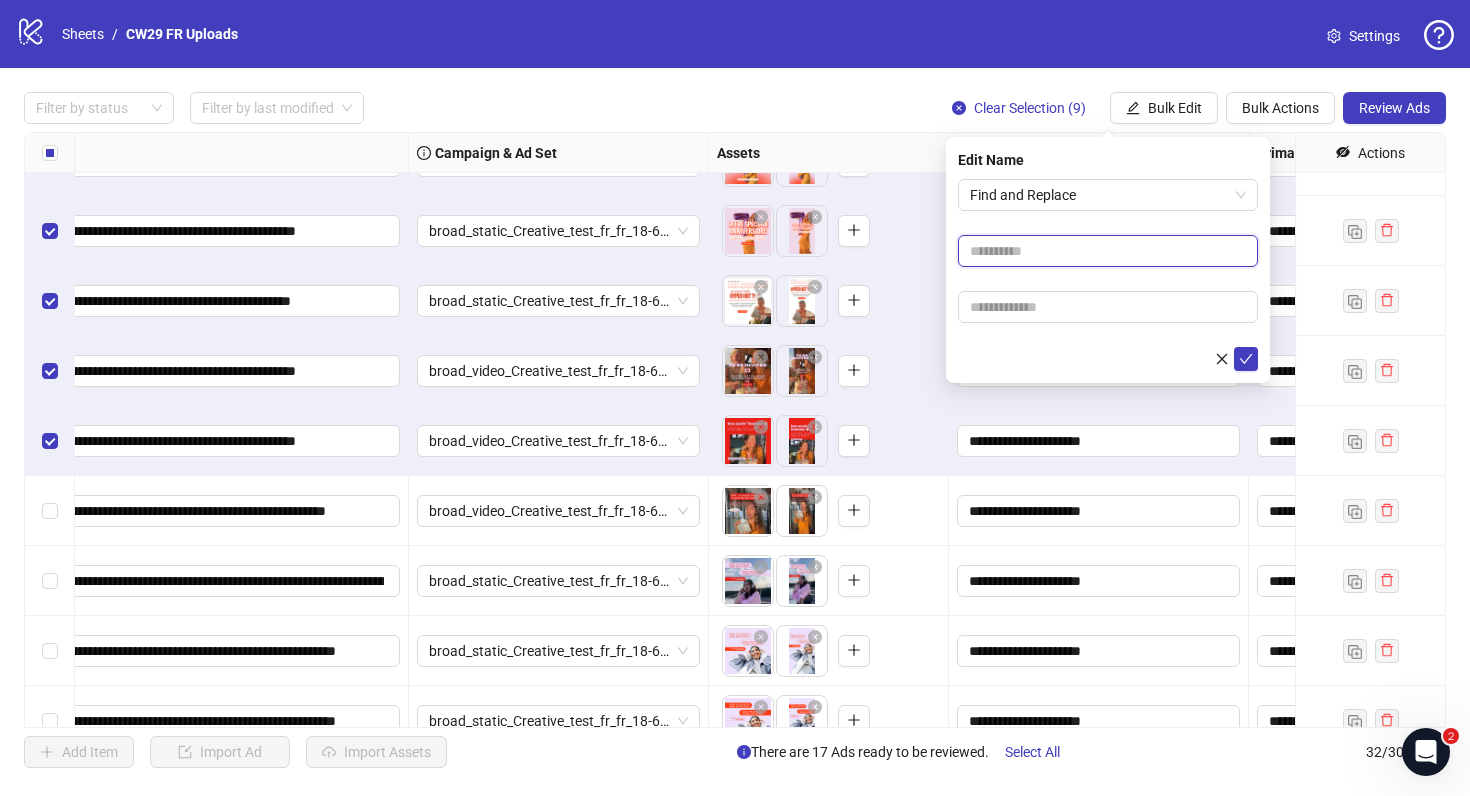 click at bounding box center (1108, 251) 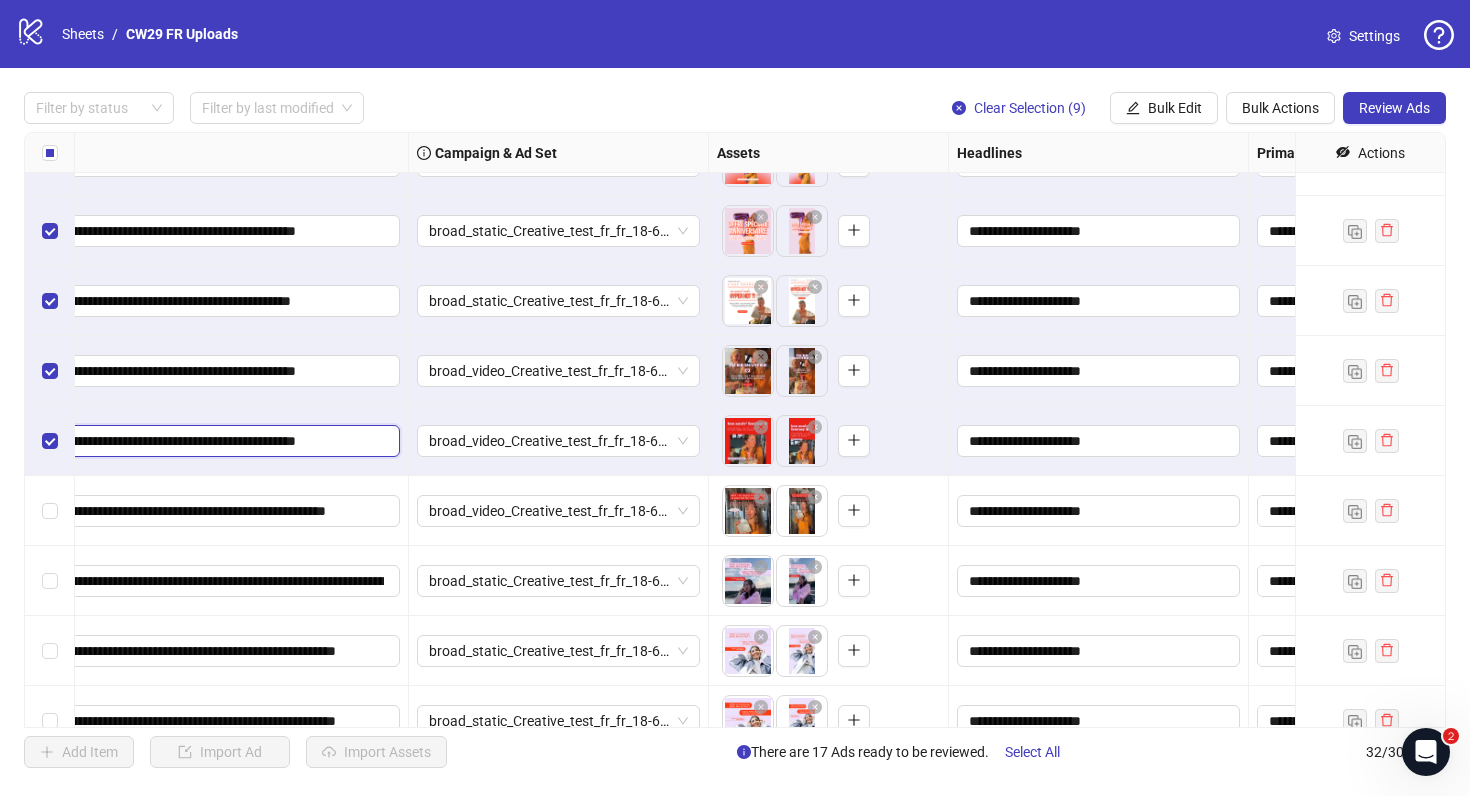 click on "**********" at bounding box center [206, 441] 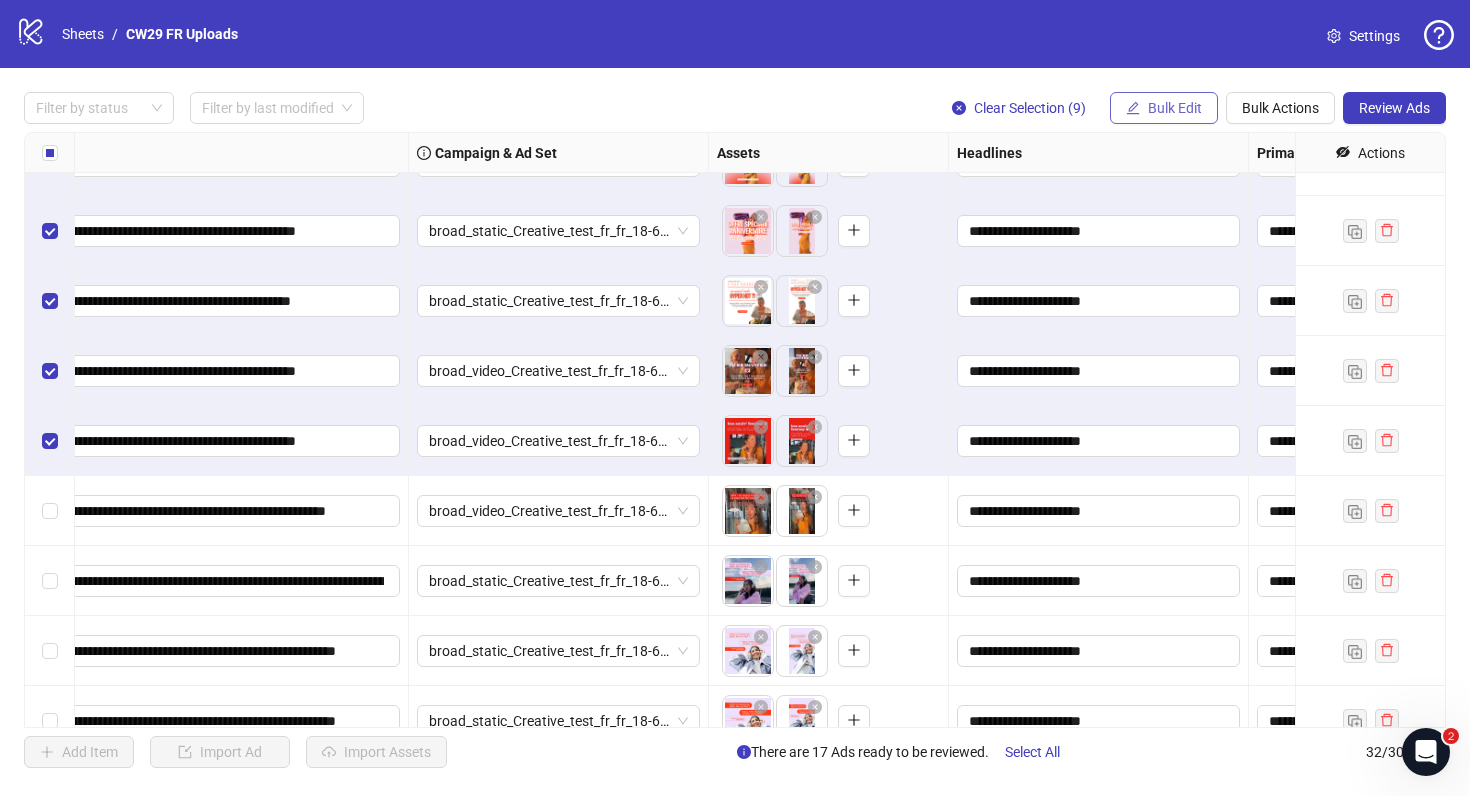 click on "Bulk Edit" at bounding box center [1164, 108] 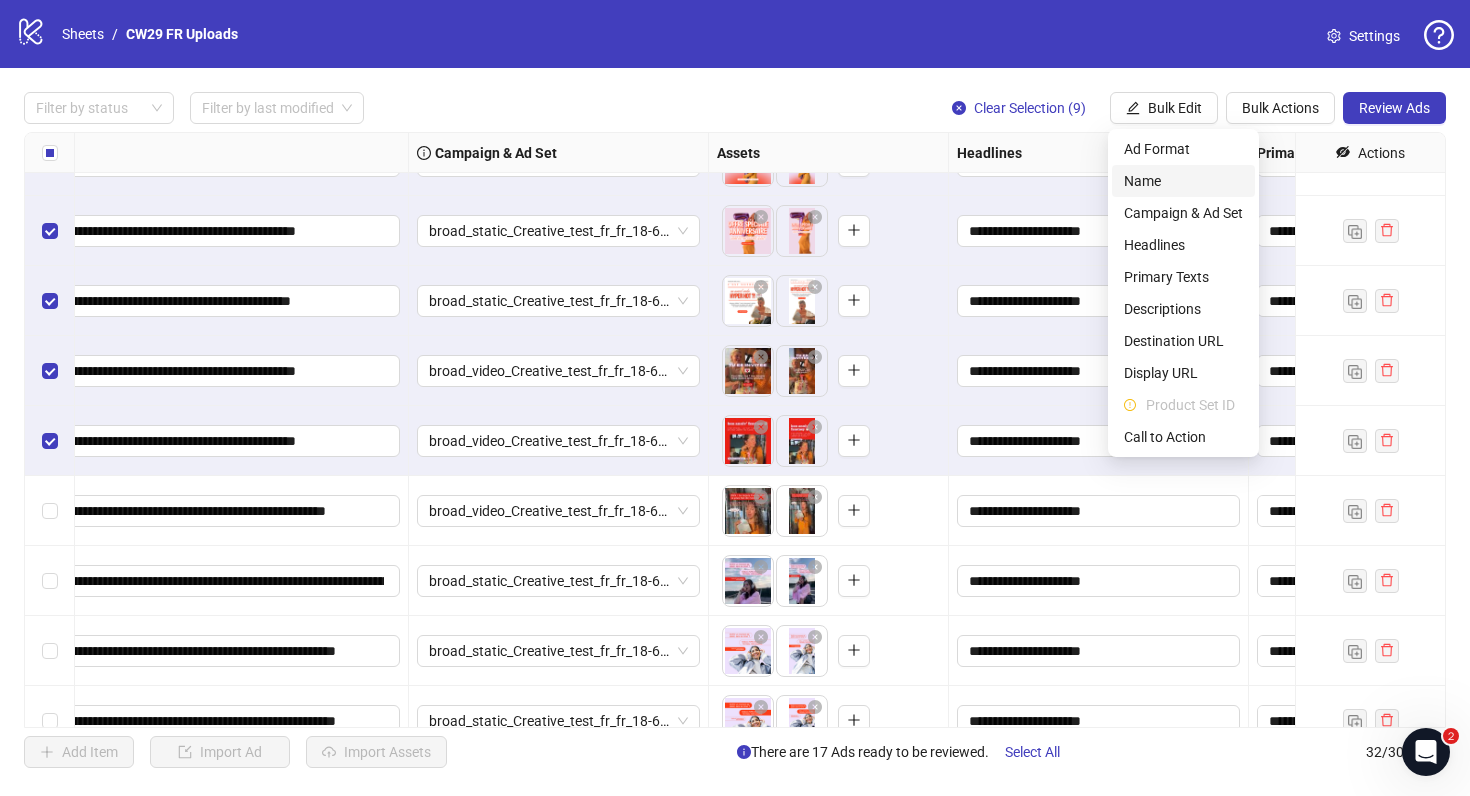 click on "Name" at bounding box center (1183, 181) 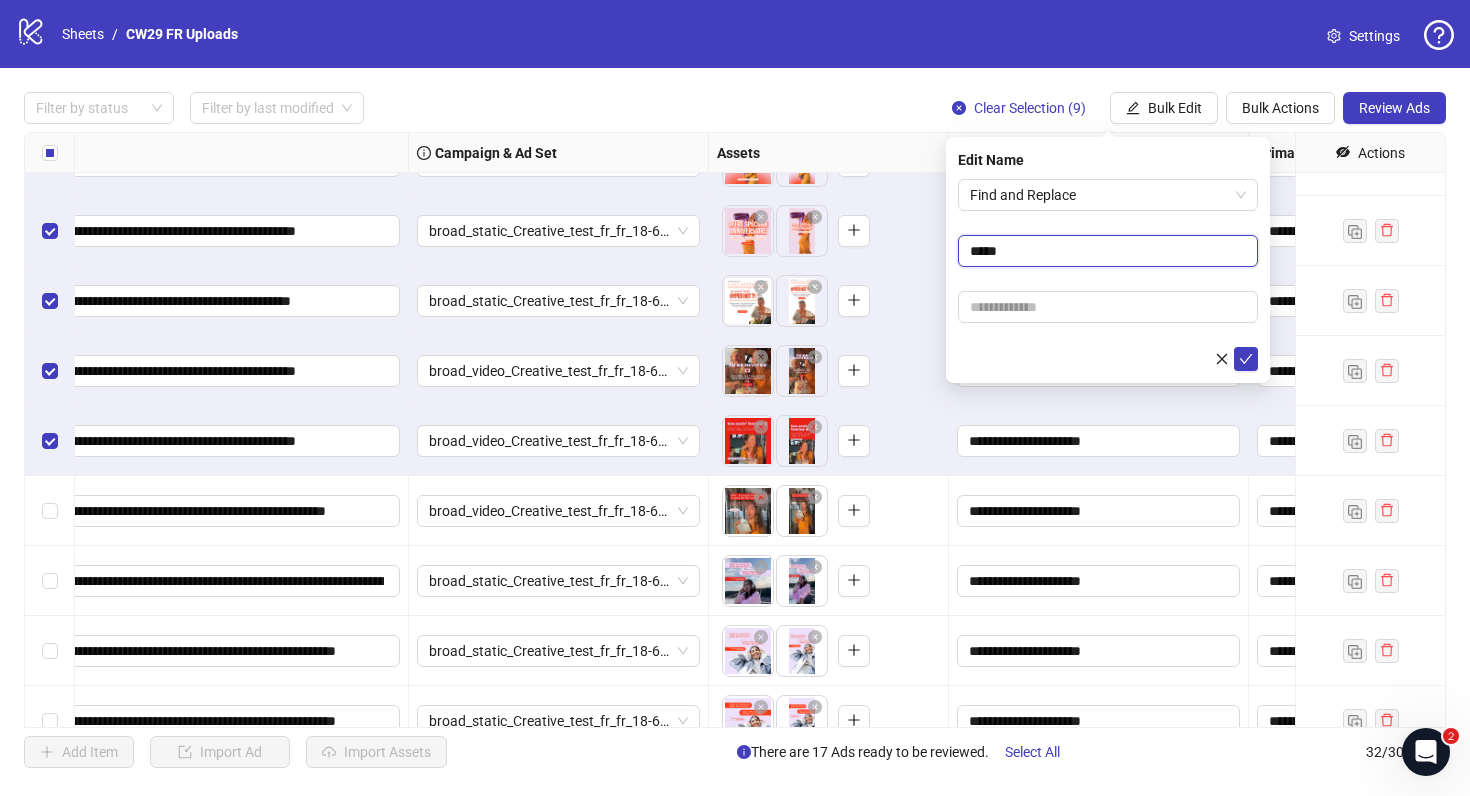 click on "*****" at bounding box center [1108, 251] 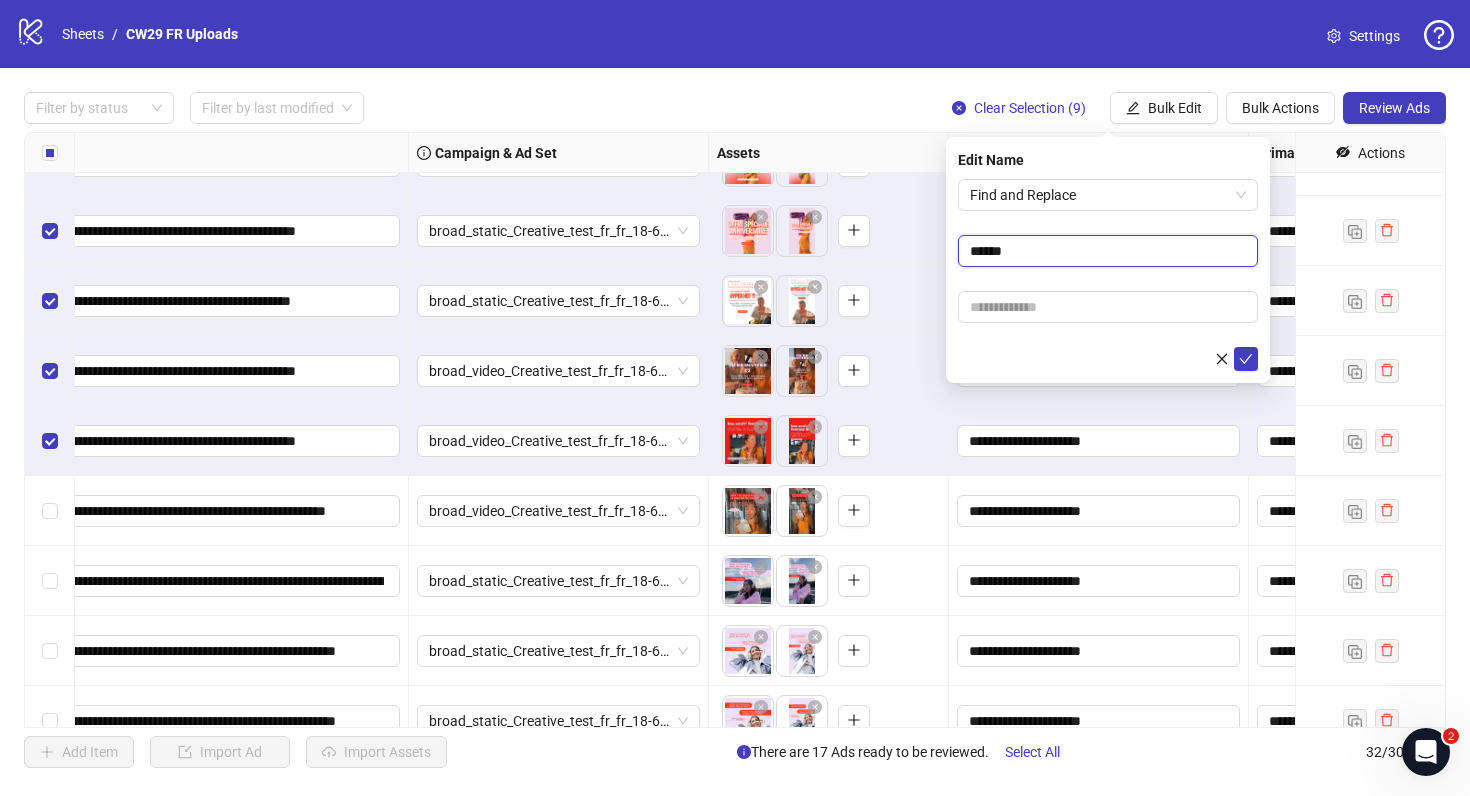 type on "******" 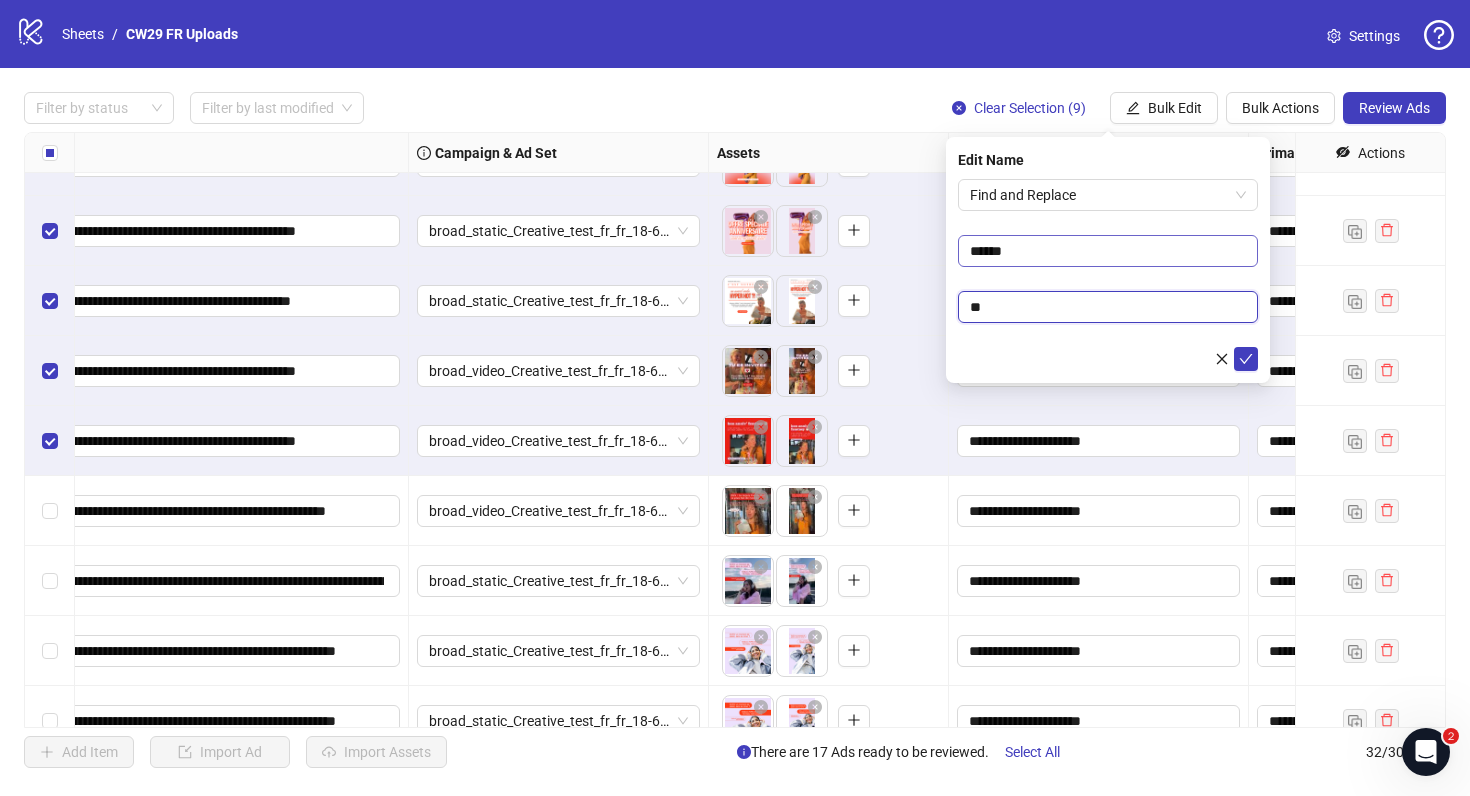 type on "*" 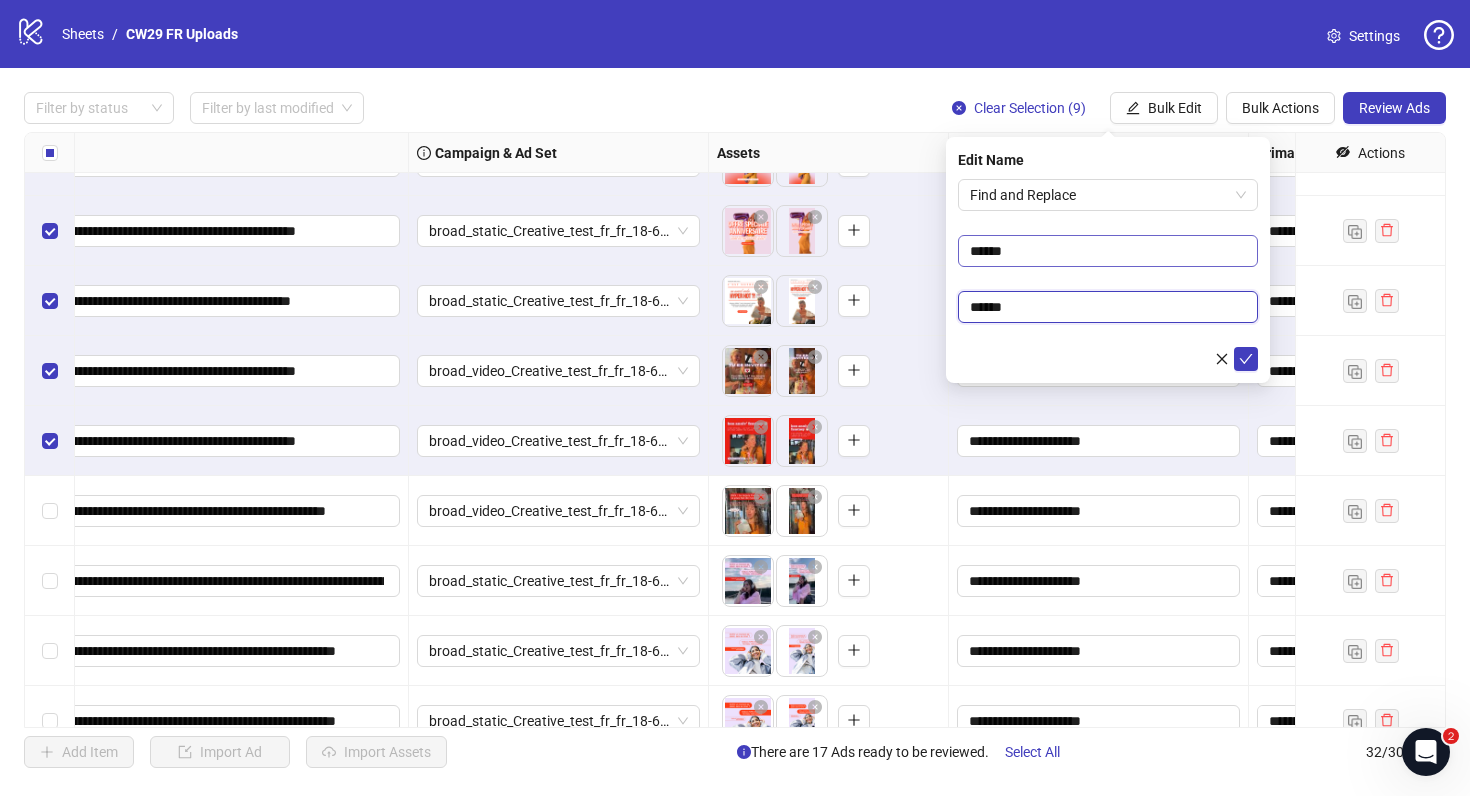 paste on "******" 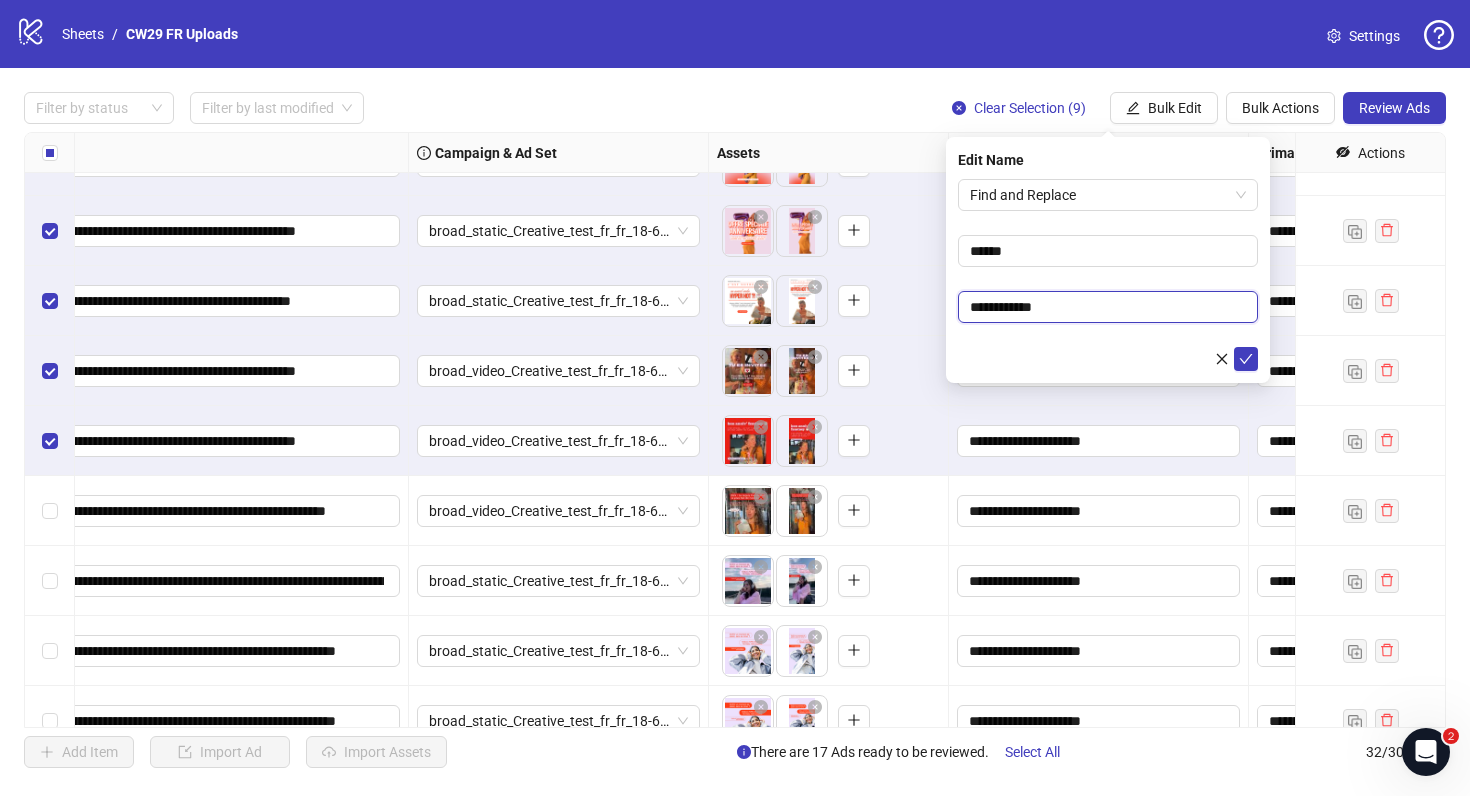 click on "**********" at bounding box center [1108, 307] 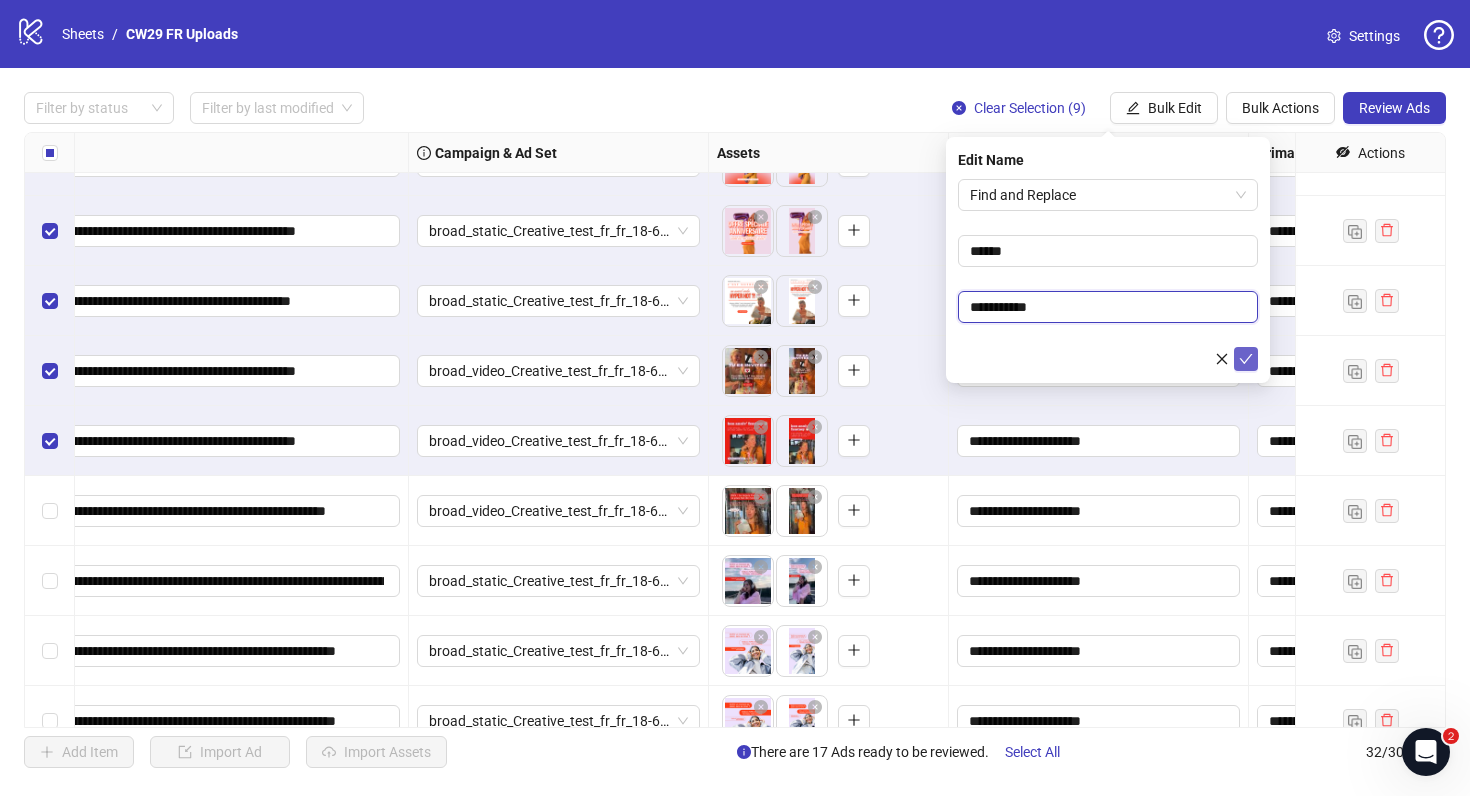 type on "**********" 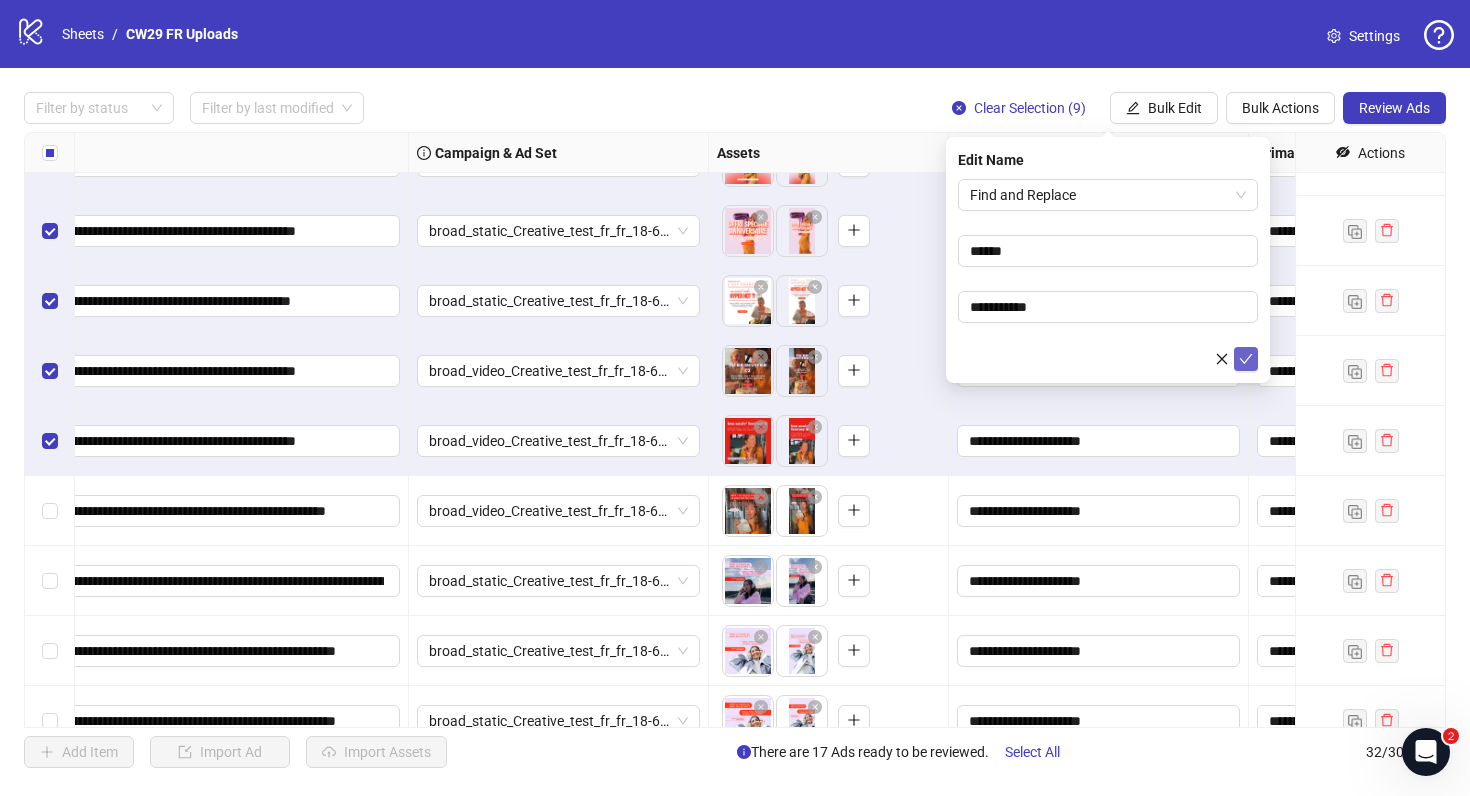 click 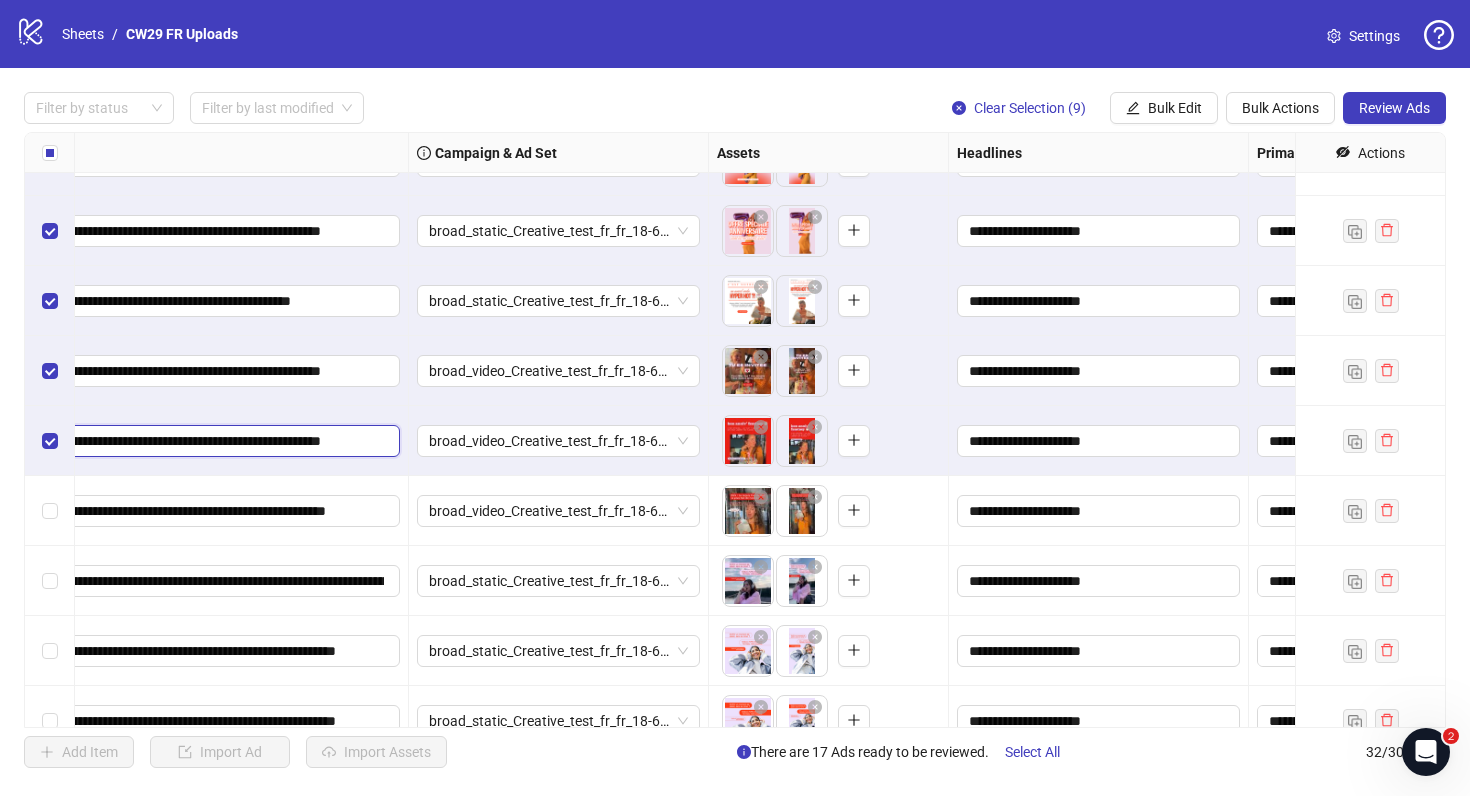 click on "**********" at bounding box center [206, 441] 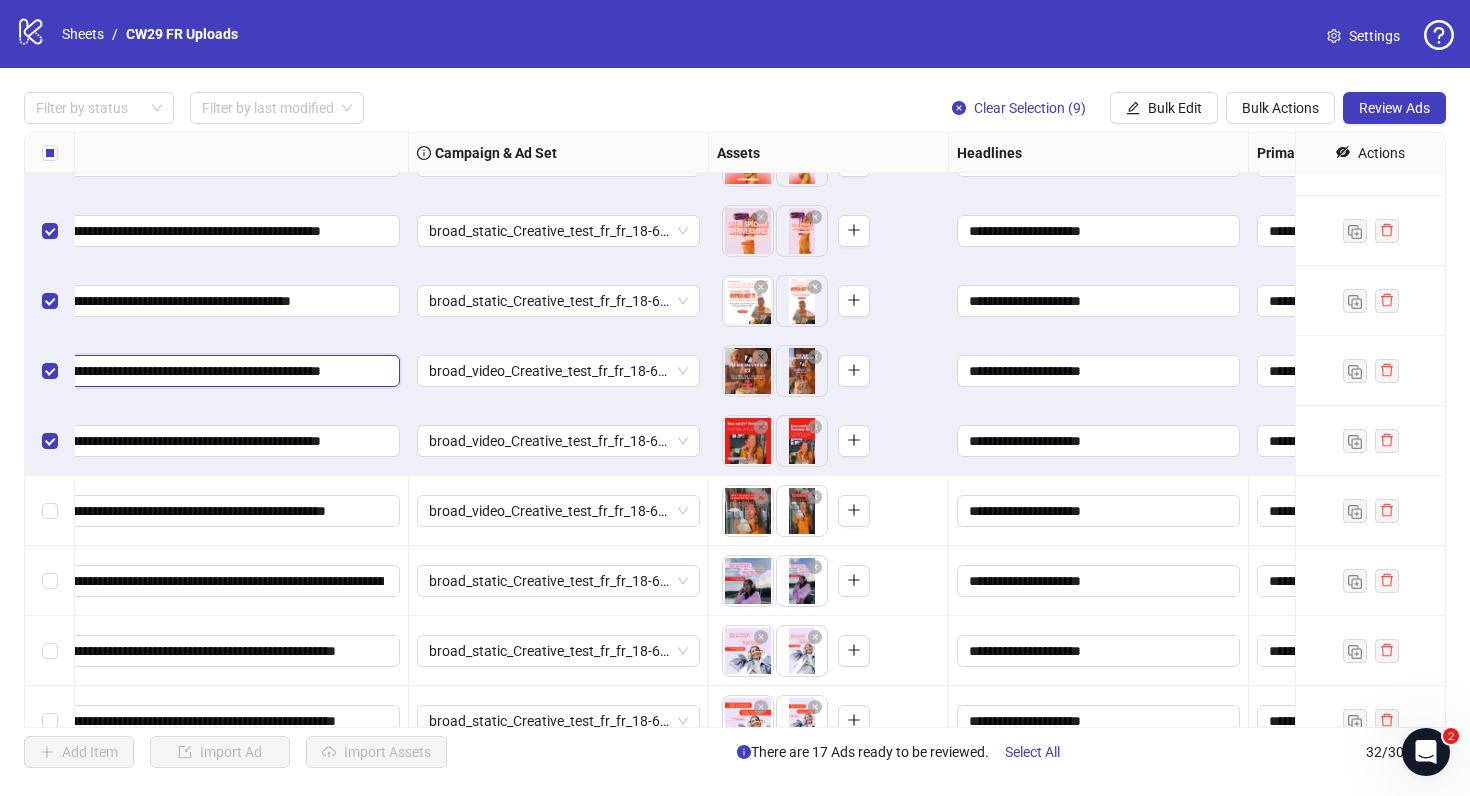 click on "**********" at bounding box center [206, 371] 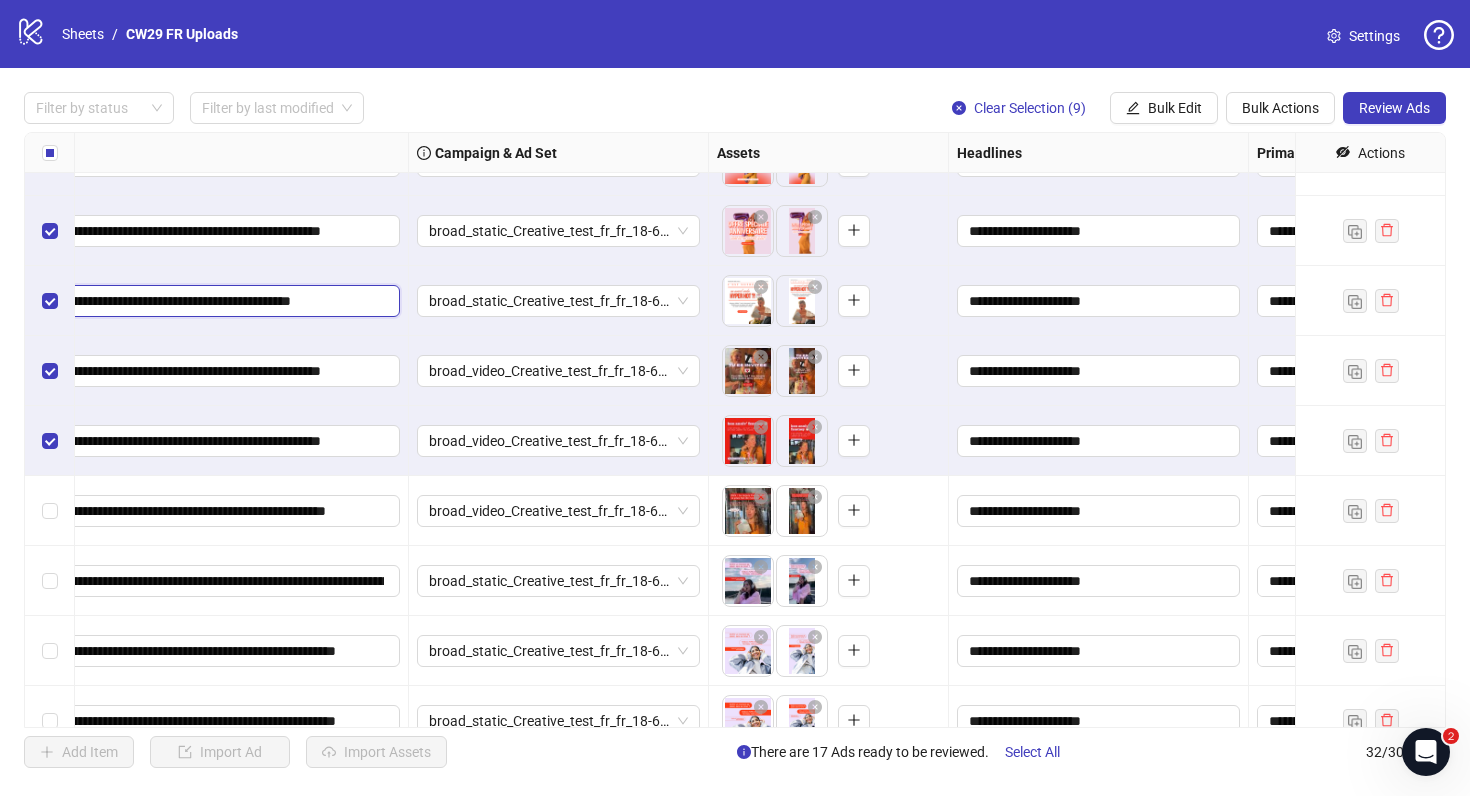 click on "**********" at bounding box center [206, 301] 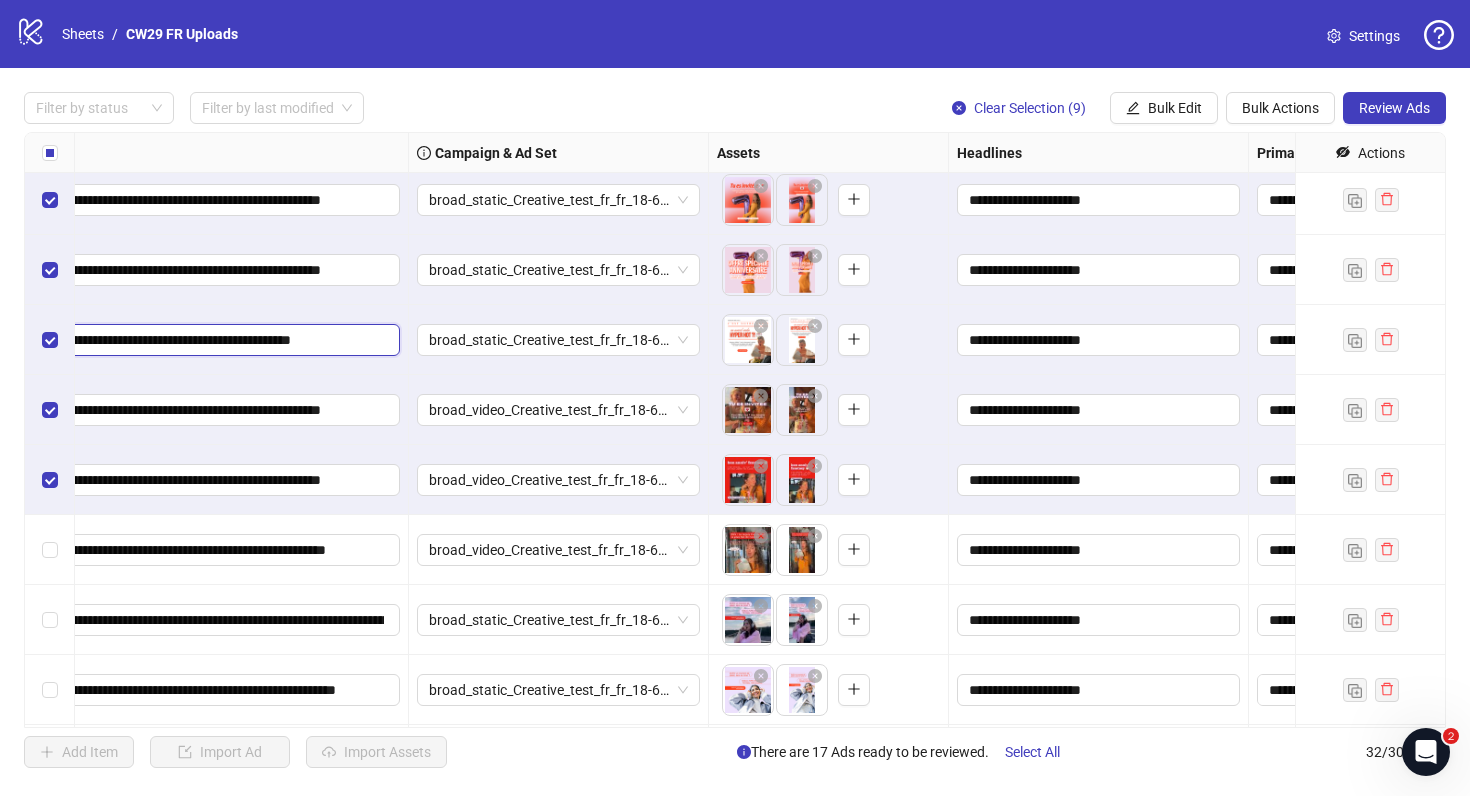 scroll, scrollTop: 1292, scrollLeft: 236, axis: both 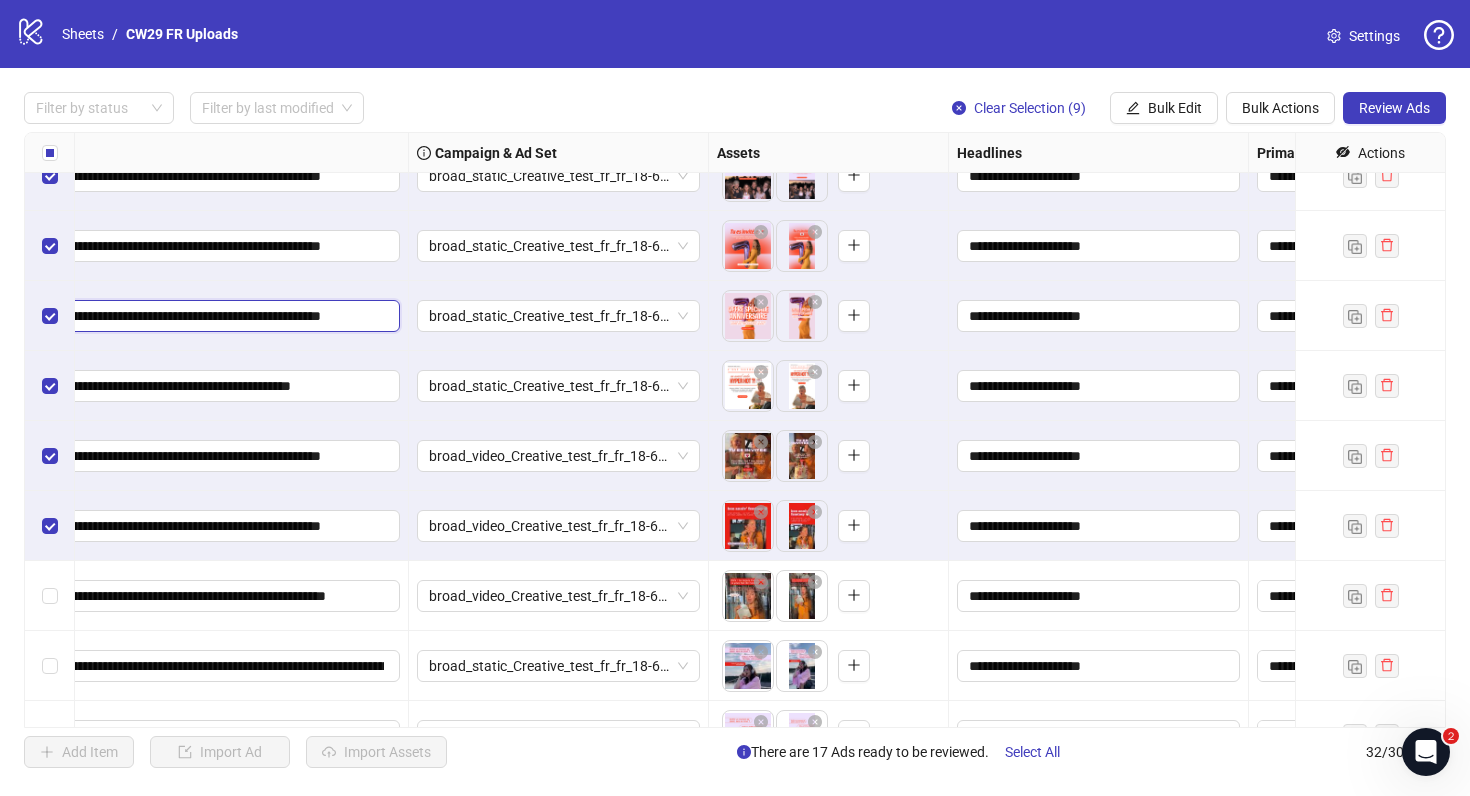 click on "**********" at bounding box center (206, 316) 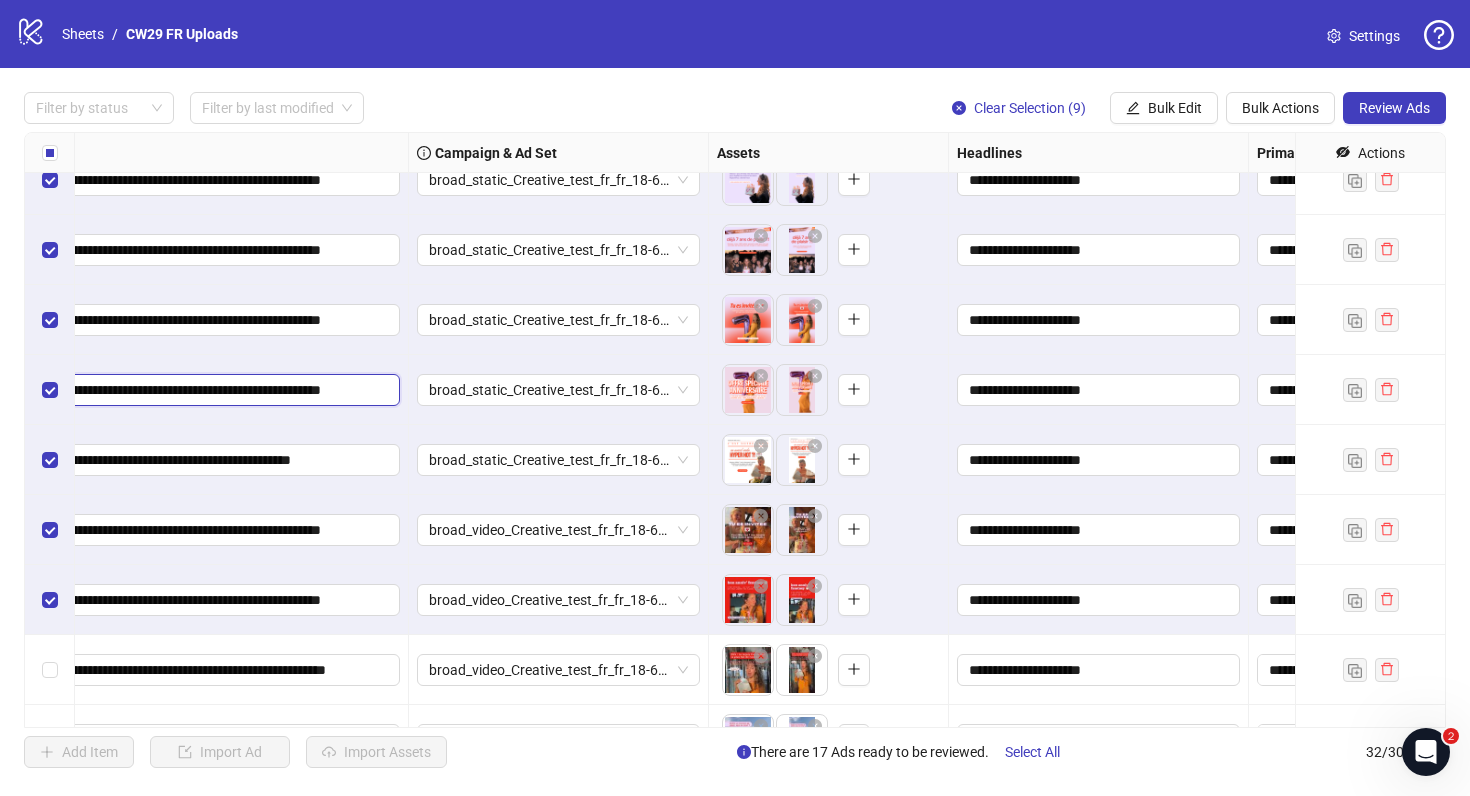 scroll, scrollTop: 1216, scrollLeft: 236, axis: both 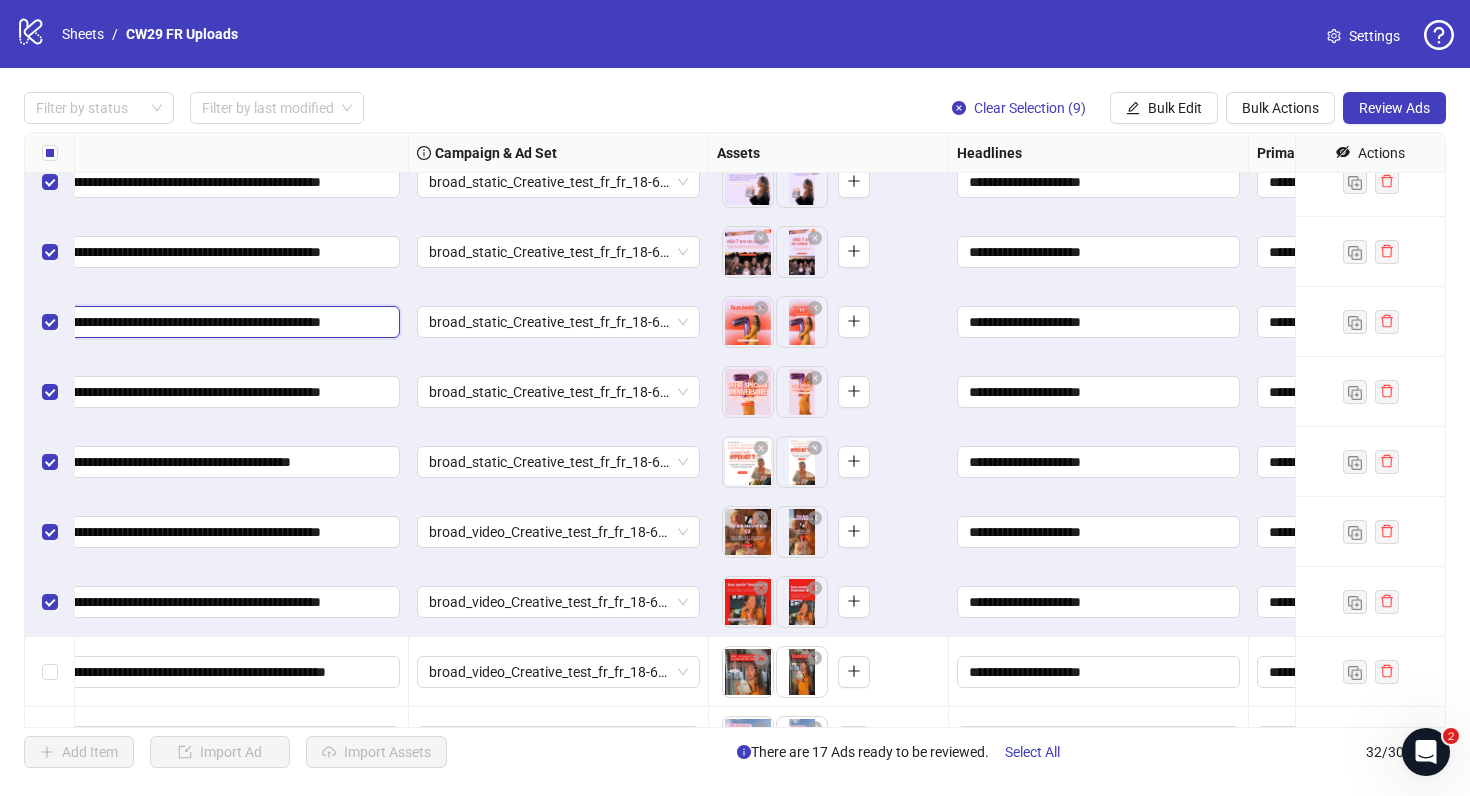 click on "**********" at bounding box center (206, 322) 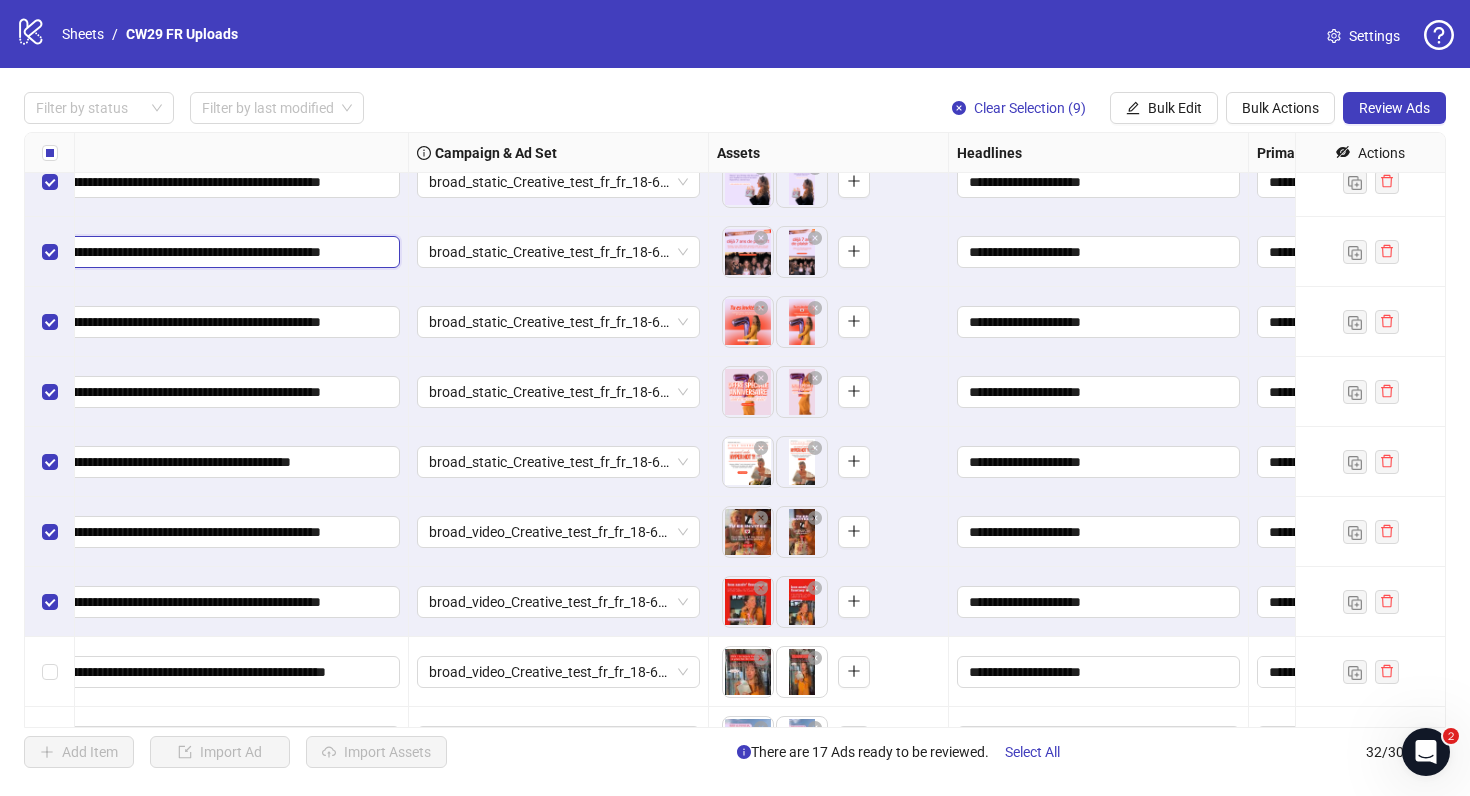 click on "**********" at bounding box center [206, 252] 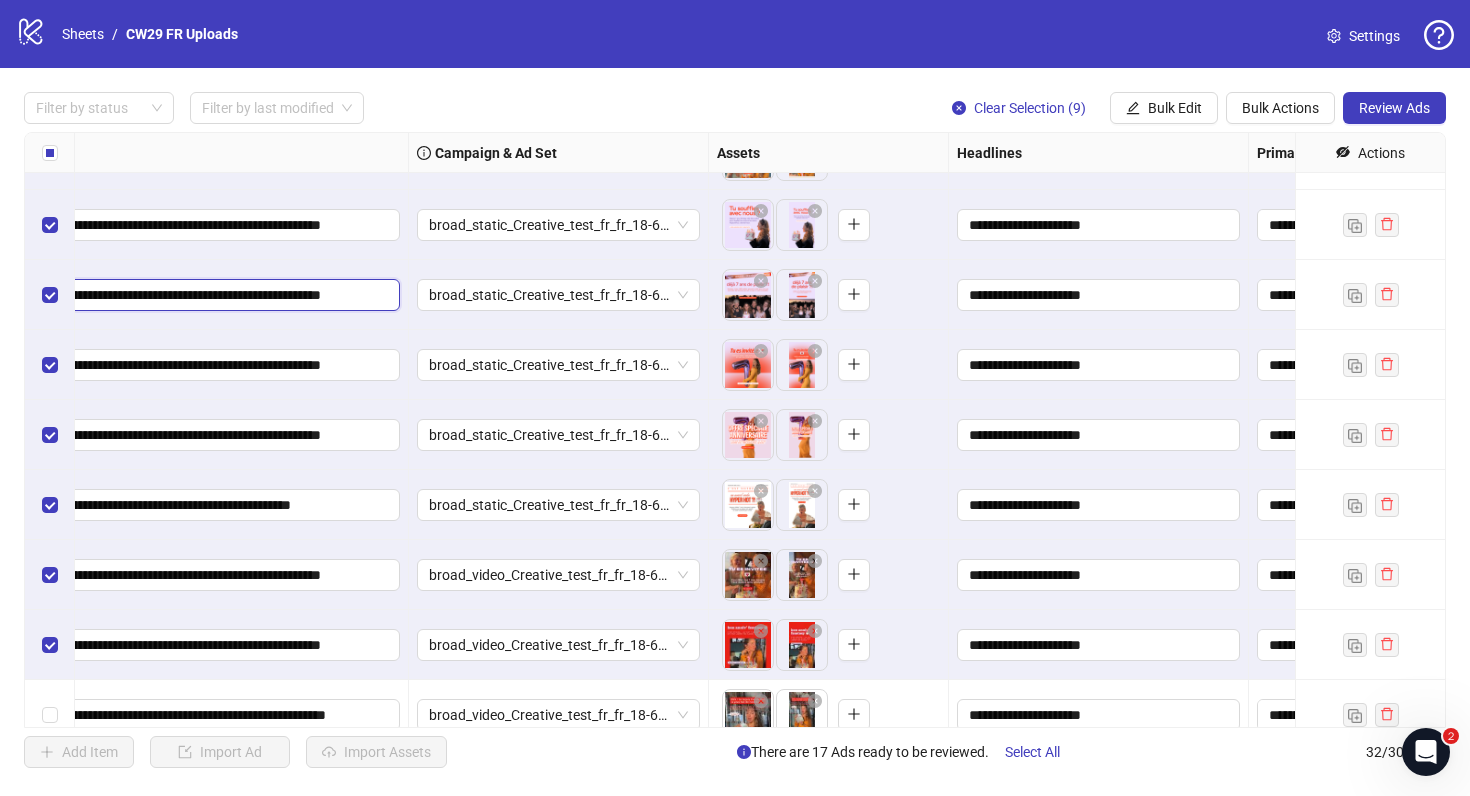 scroll, scrollTop: 1103, scrollLeft: 236, axis: both 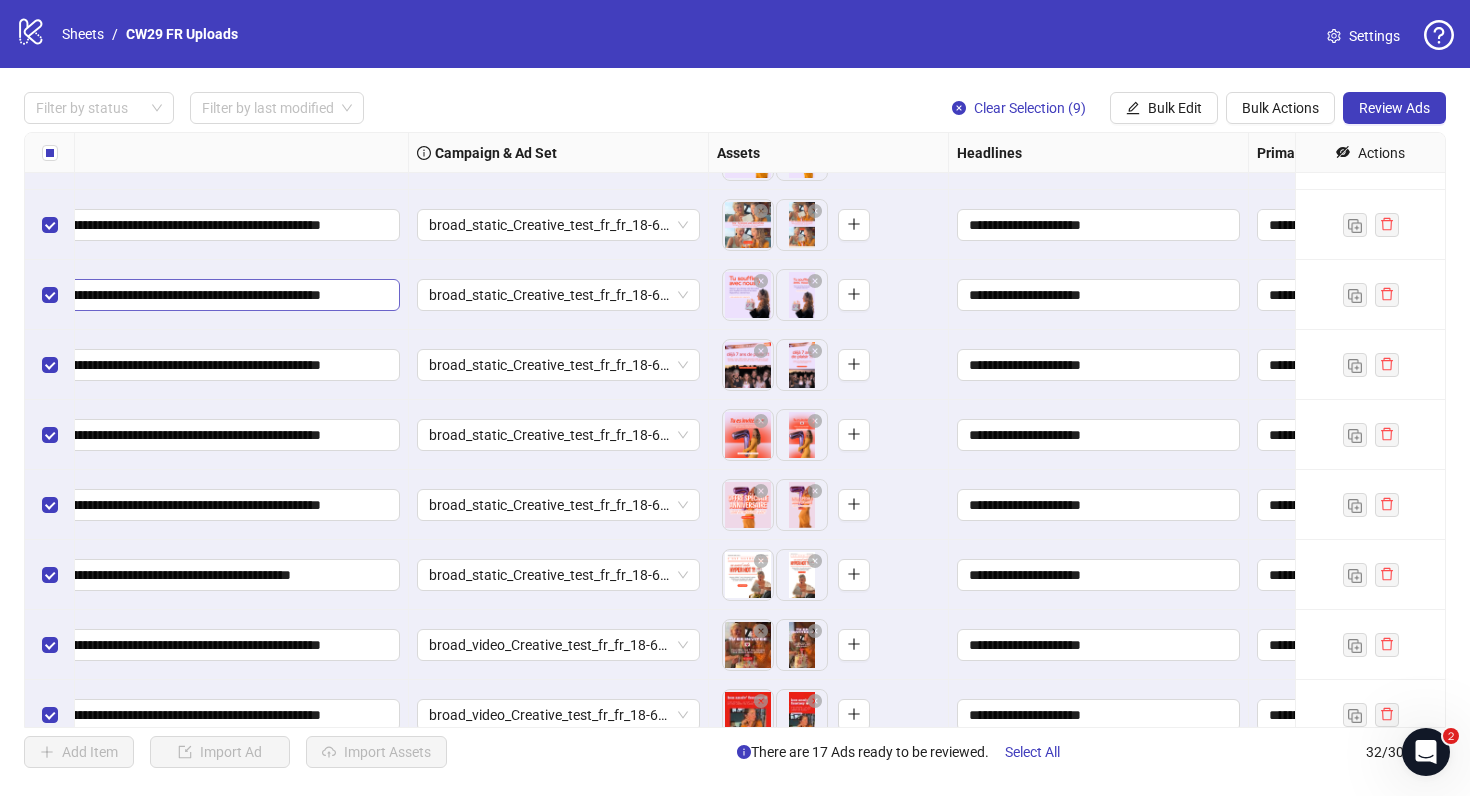 click on "**********" at bounding box center [208, 295] 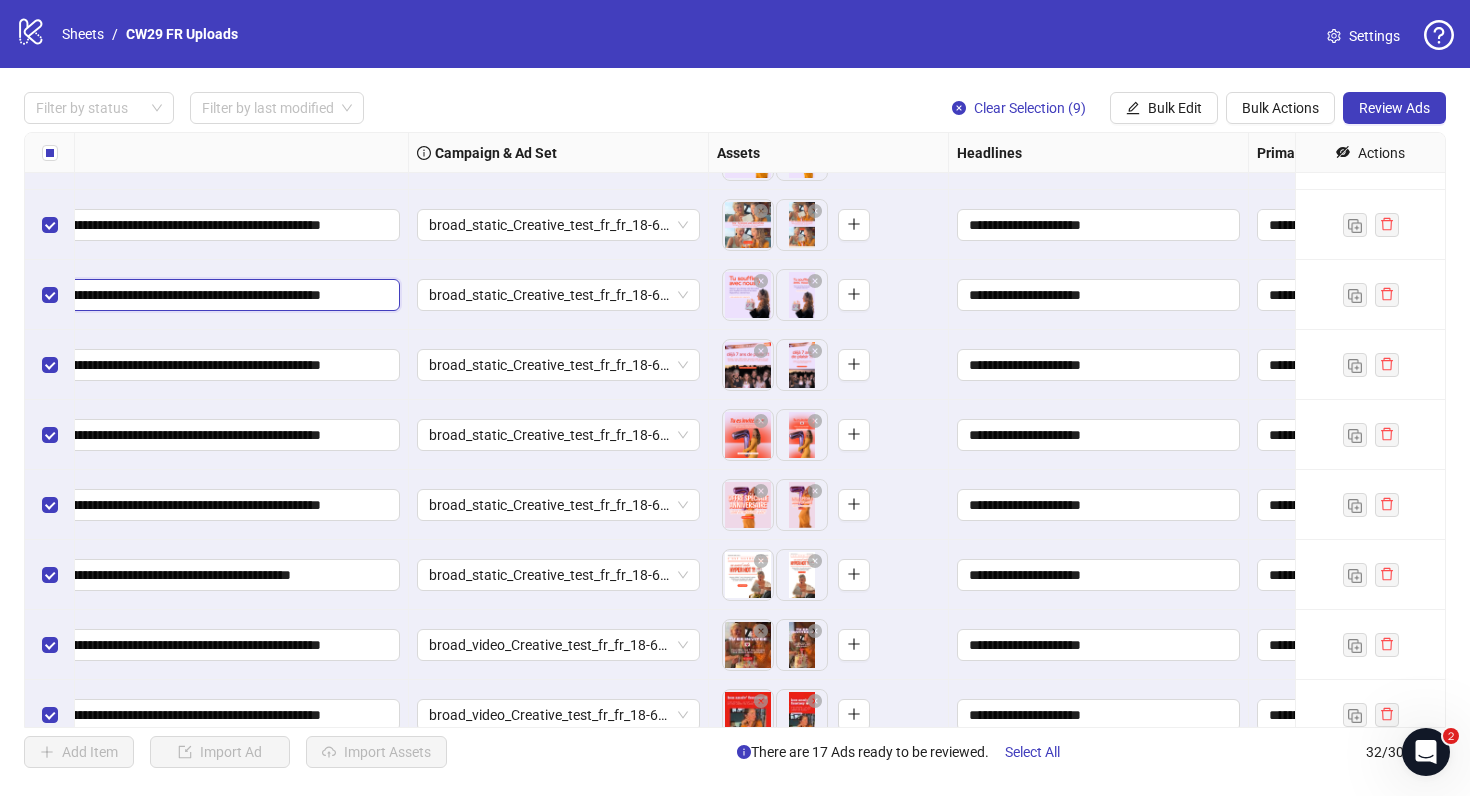 scroll, scrollTop: 0, scrollLeft: 0, axis: both 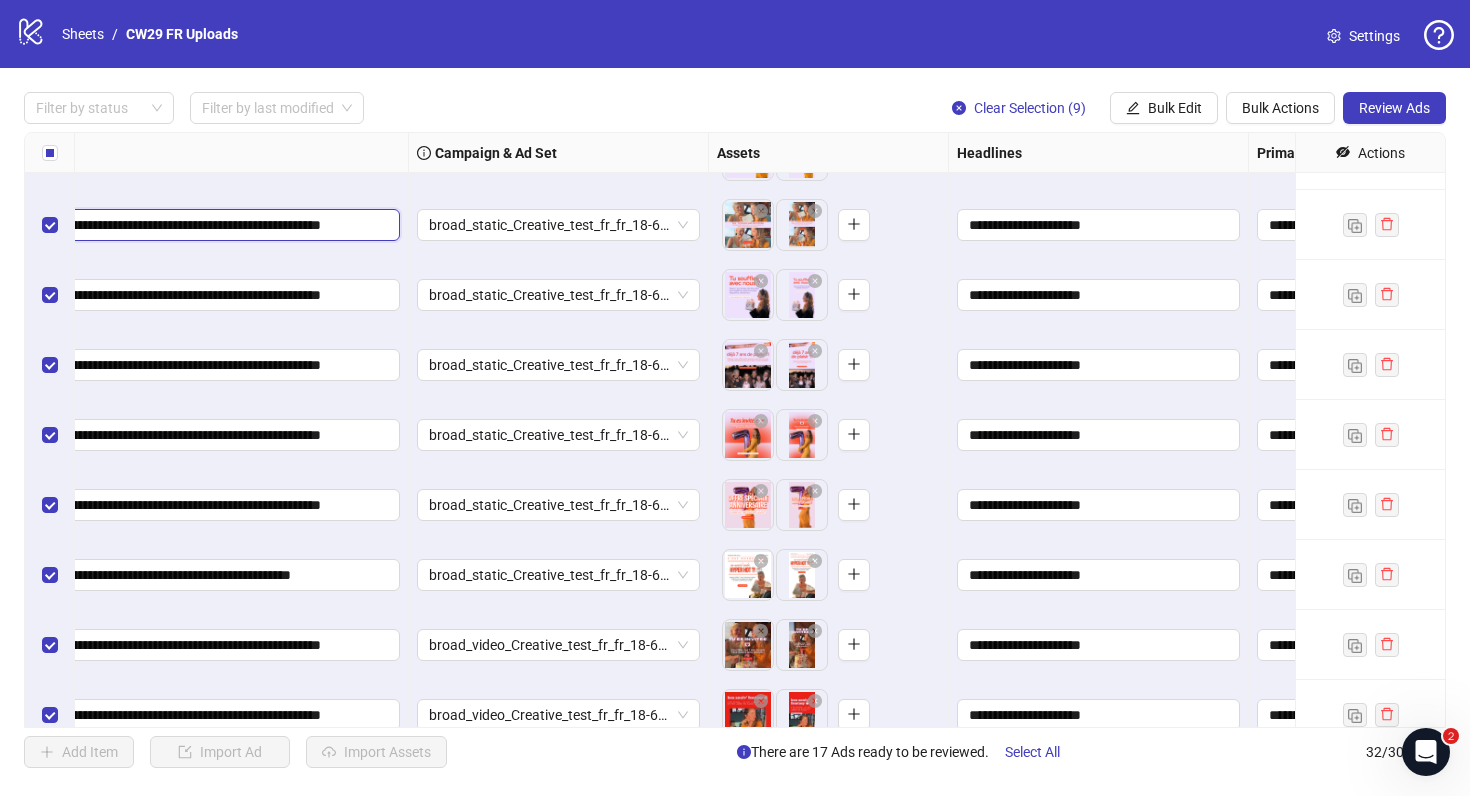 click on "**********" at bounding box center (206, 225) 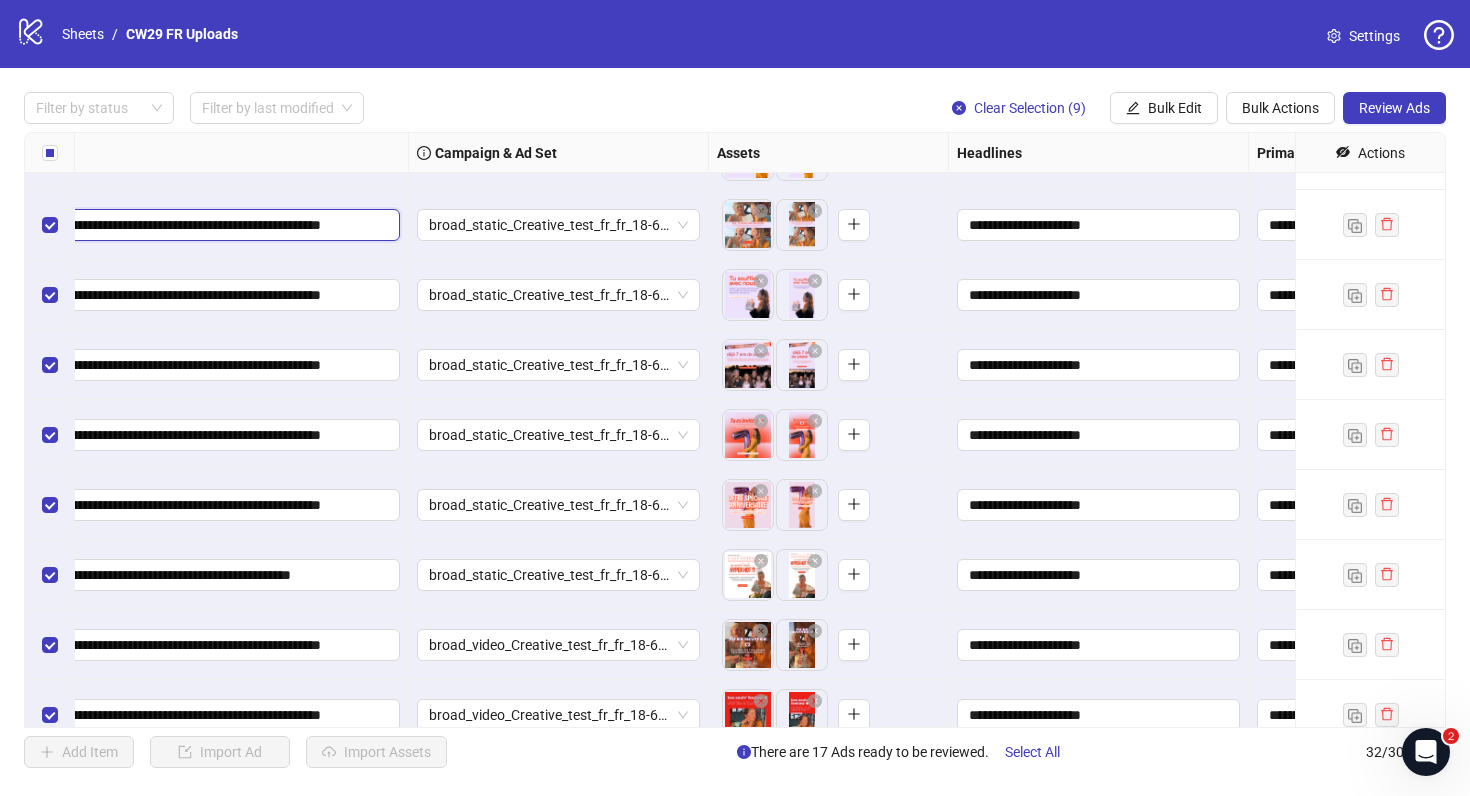 scroll, scrollTop: 1178, scrollLeft: 236, axis: both 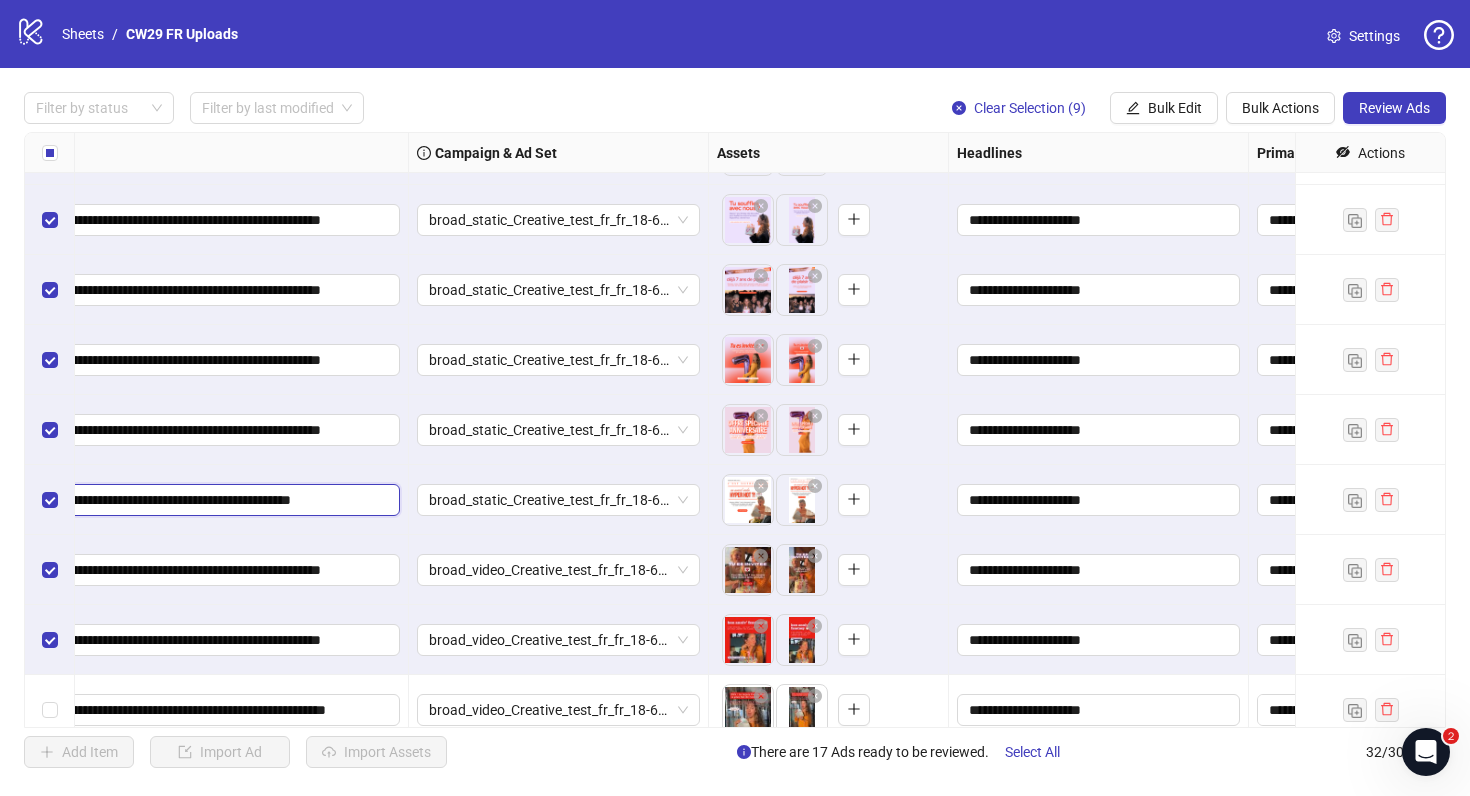 click on "**********" at bounding box center [206, 500] 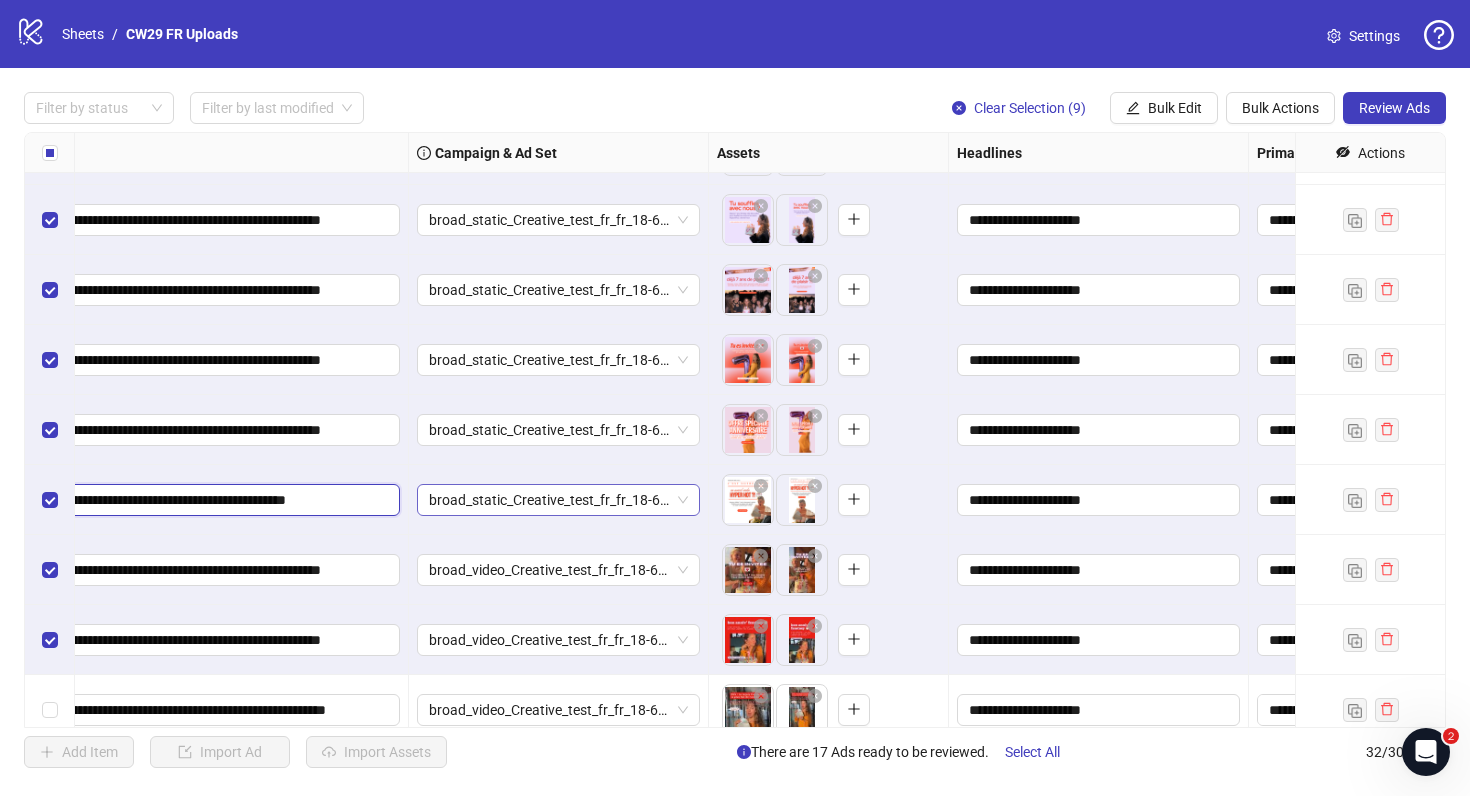 paste on "******" 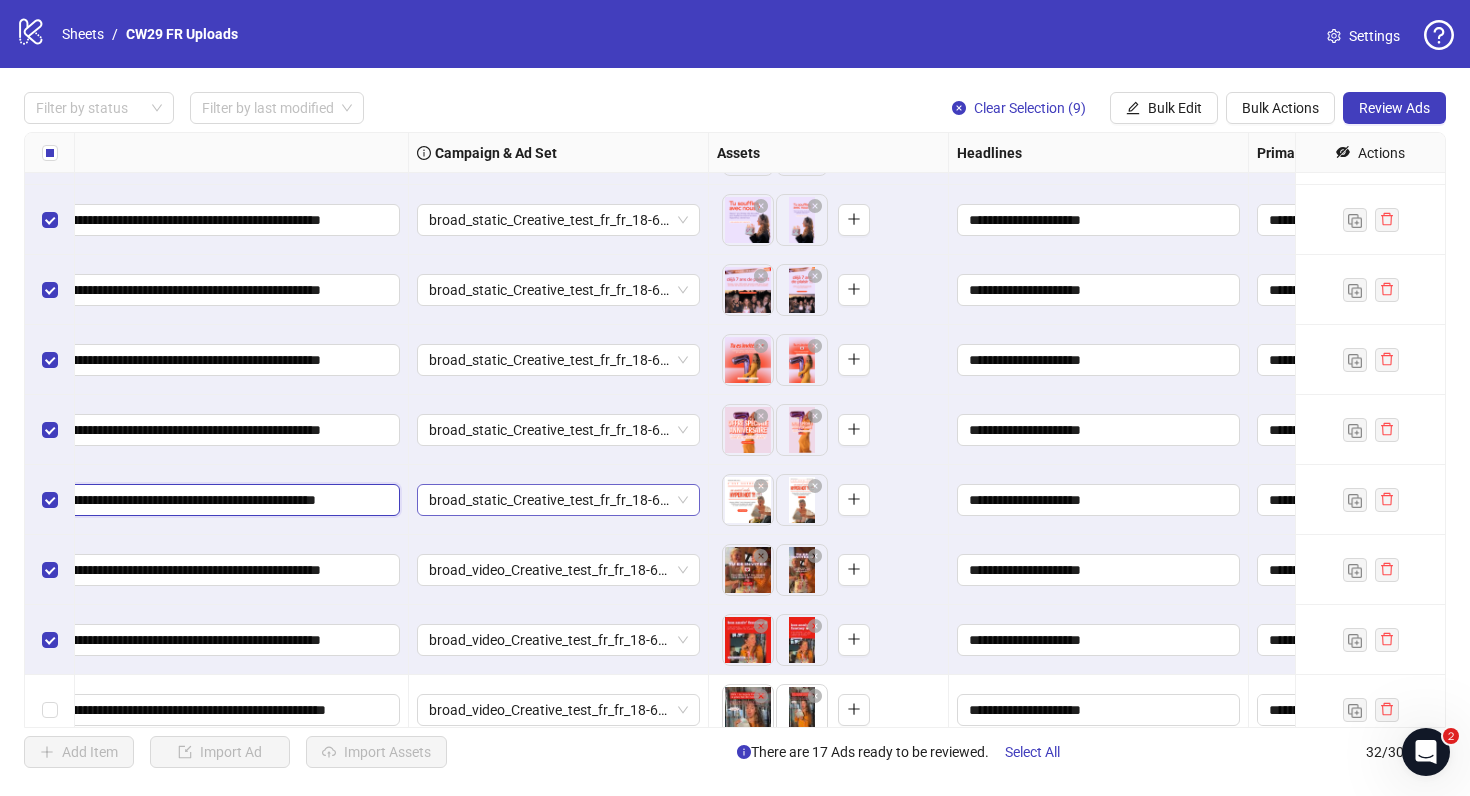 scroll, scrollTop: 0, scrollLeft: 58, axis: horizontal 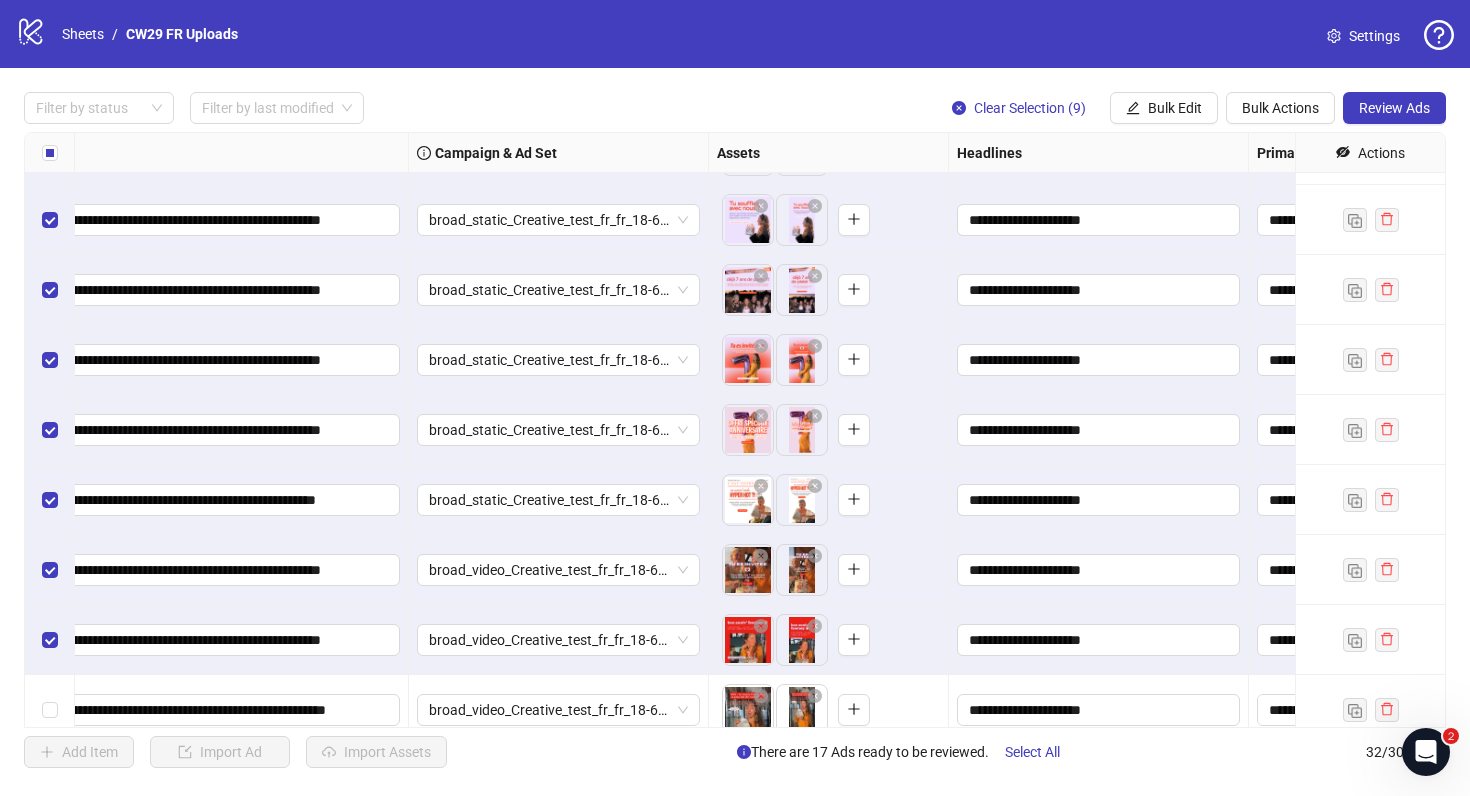 click on "**********" at bounding box center (209, 500) 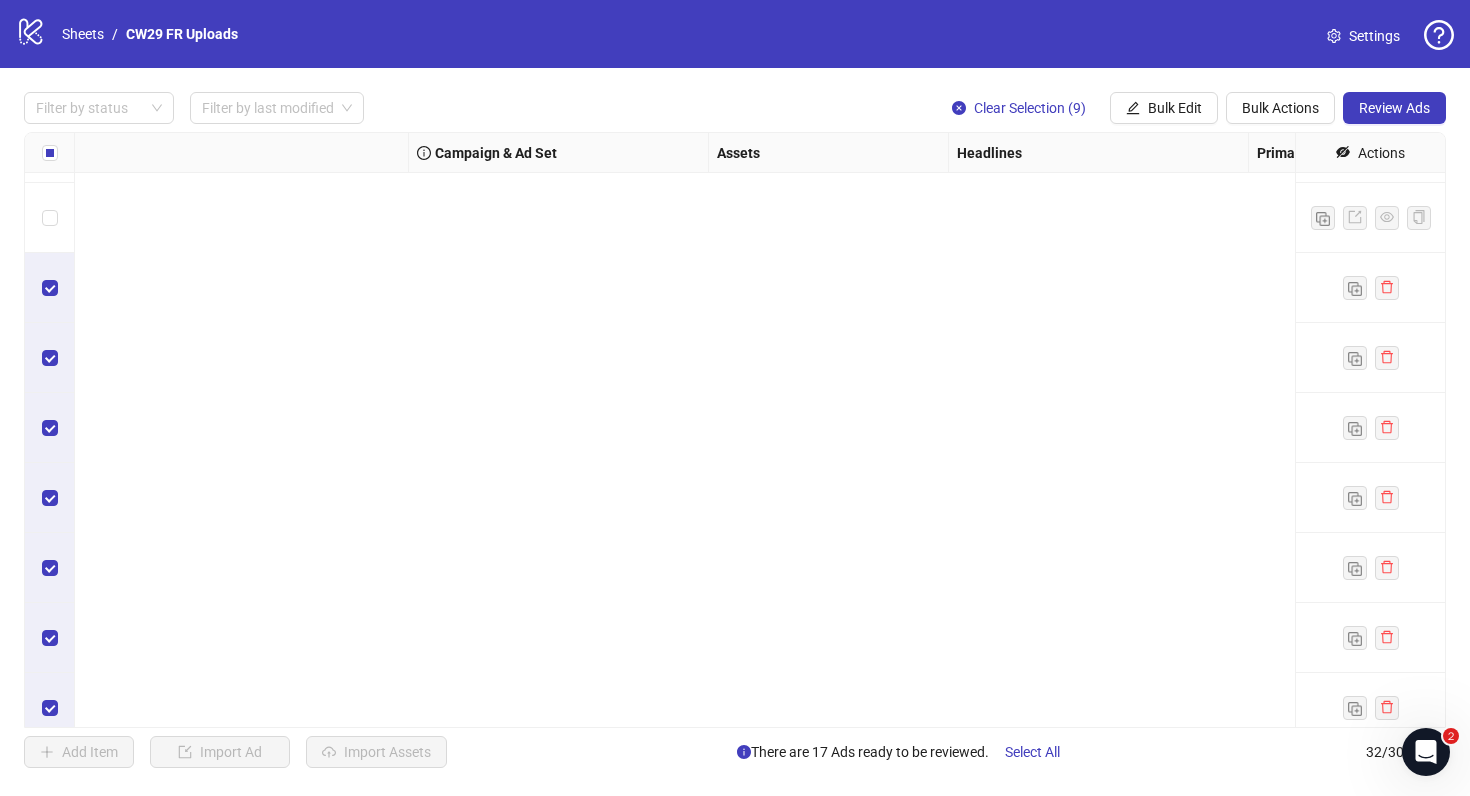 scroll, scrollTop: 1686, scrollLeft: 236, axis: both 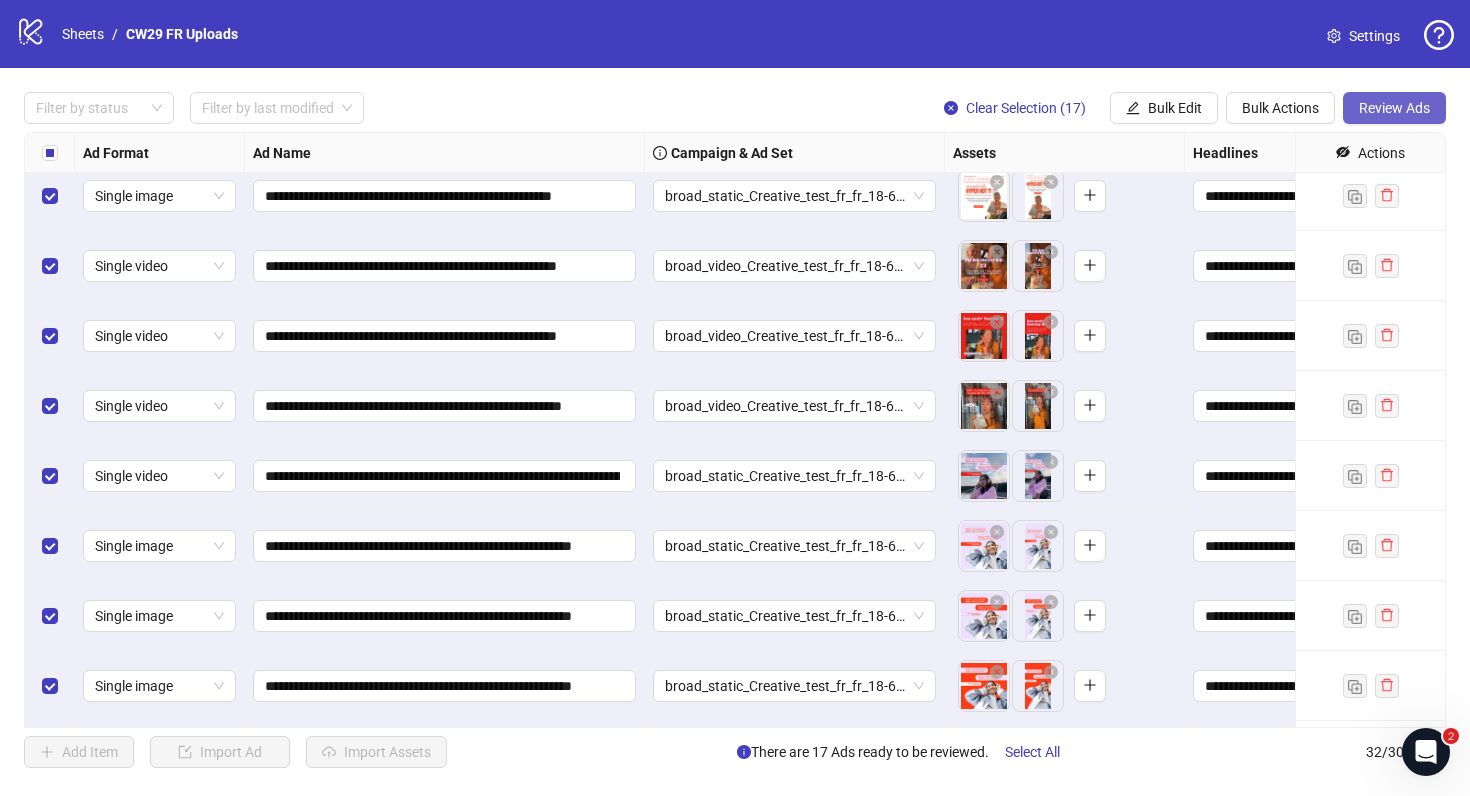 click on "Review Ads" at bounding box center [1394, 108] 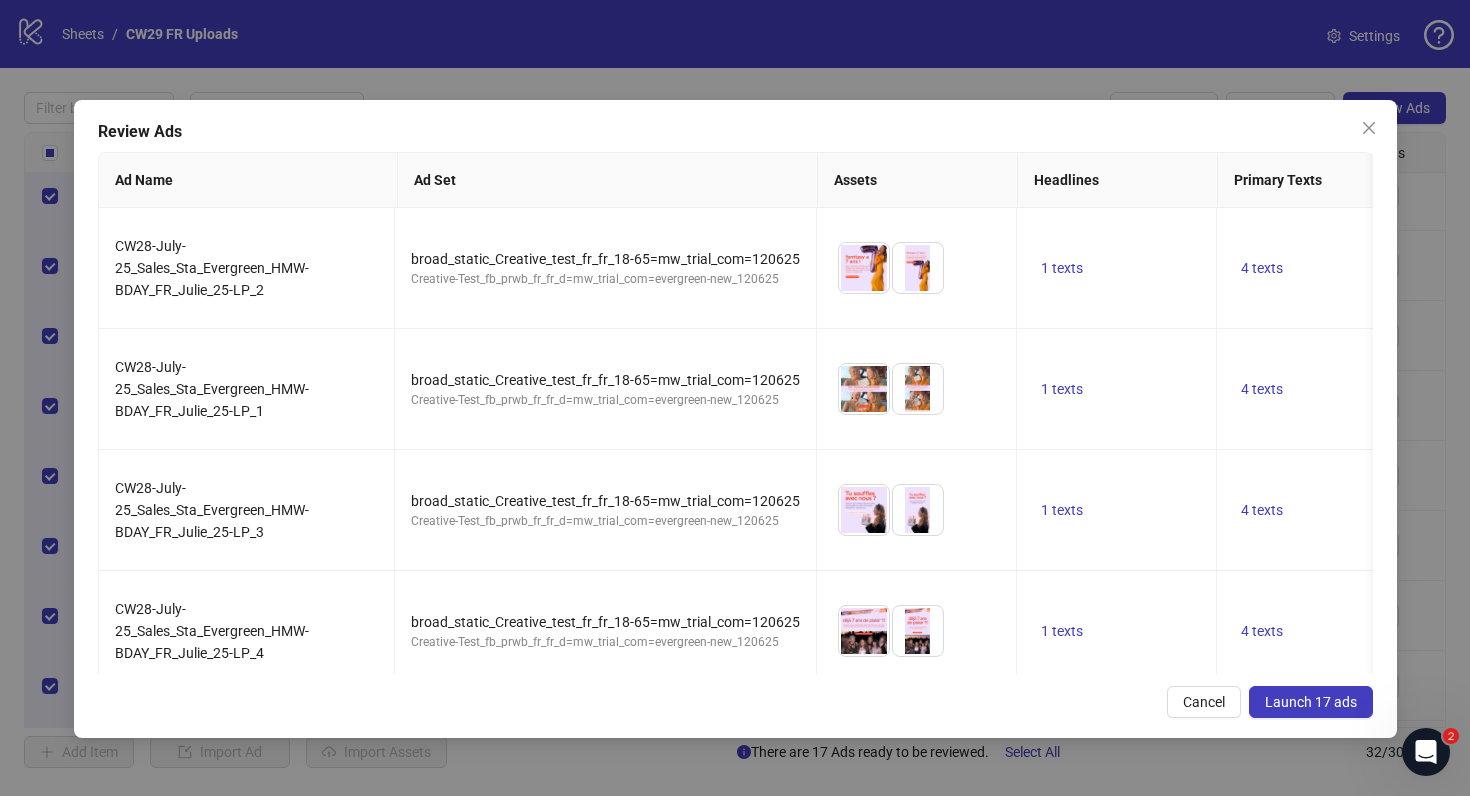 click on "Launch 17 ads" at bounding box center [1311, 702] 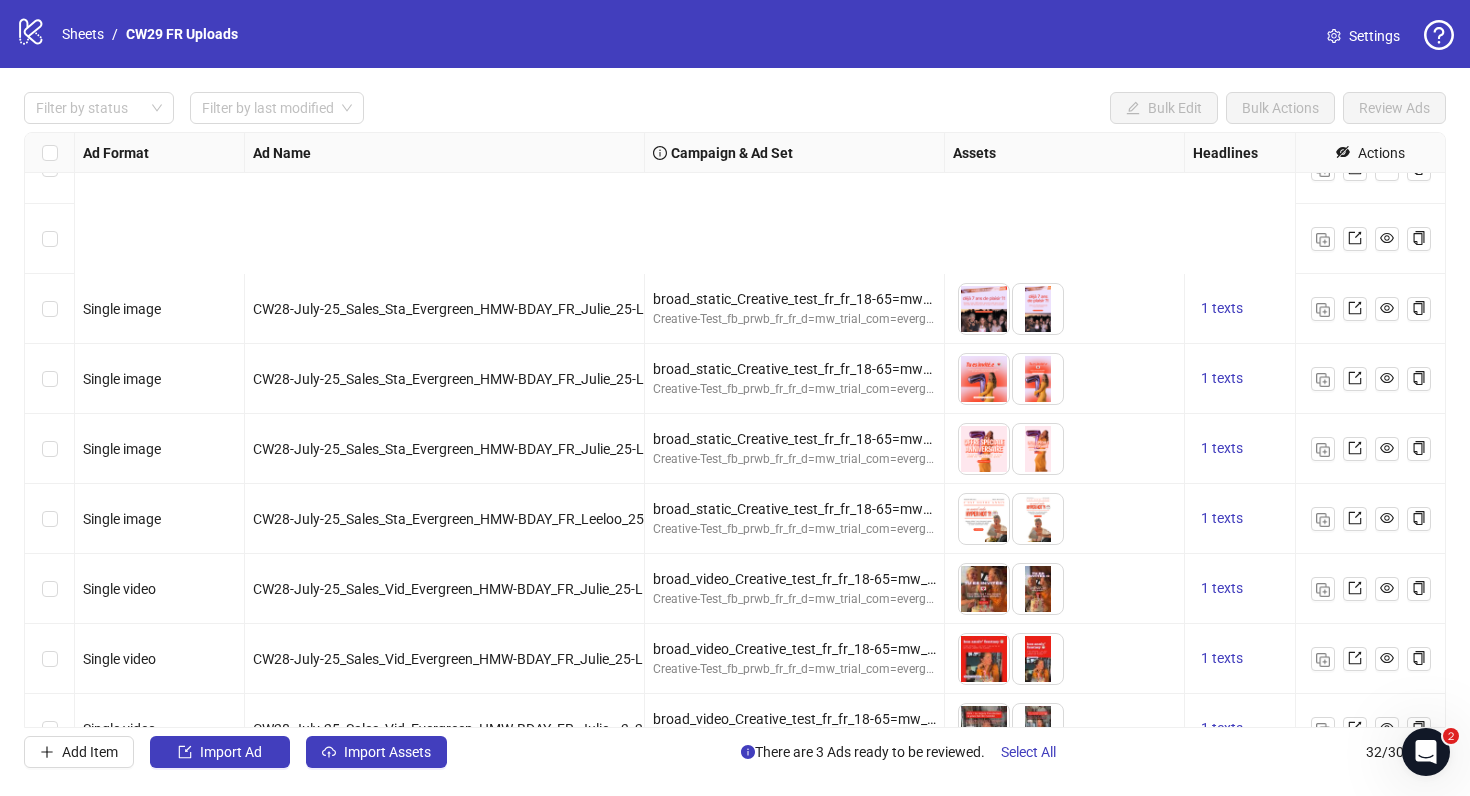 scroll, scrollTop: 1686, scrollLeft: 0, axis: vertical 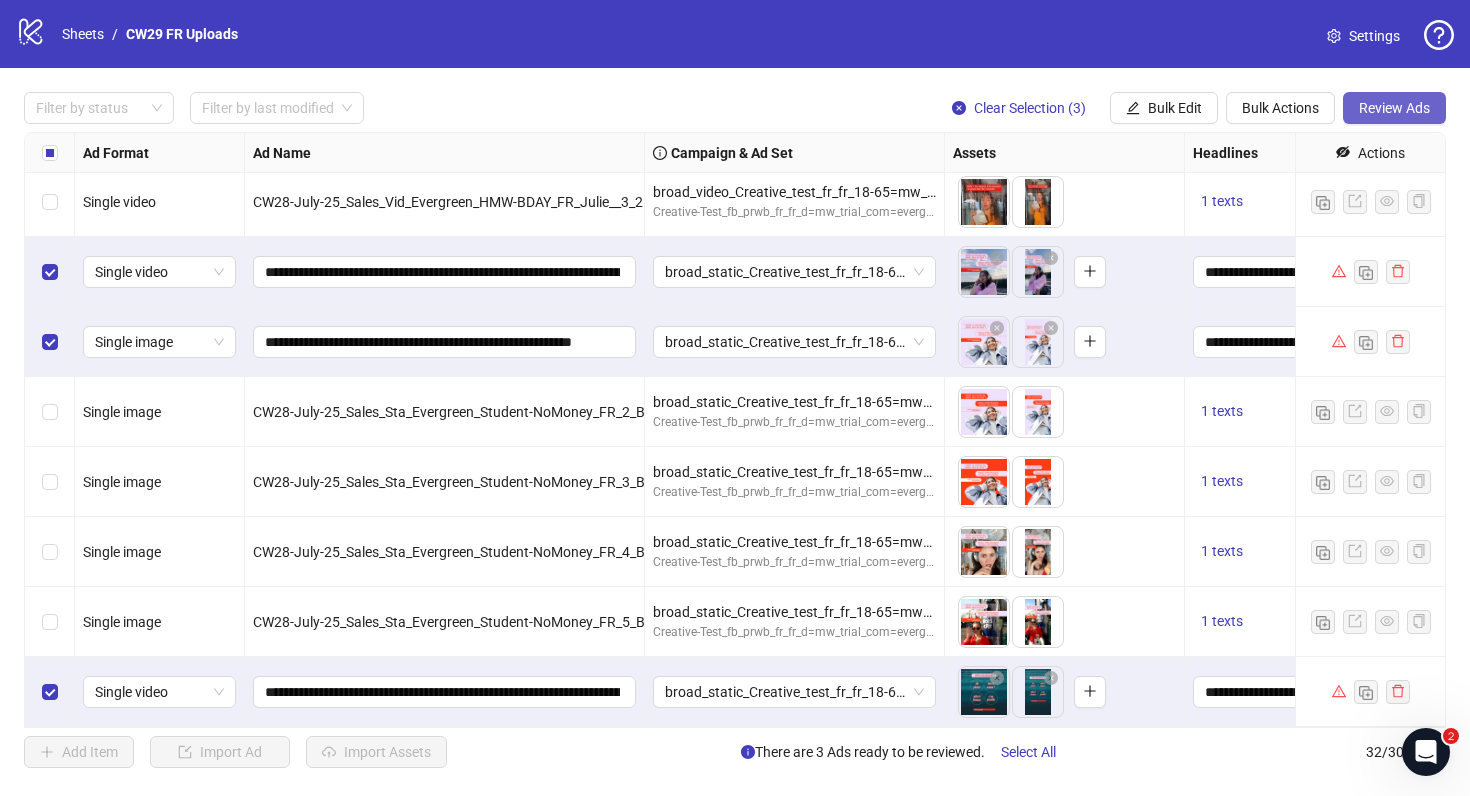 click on "Review Ads" at bounding box center (1394, 108) 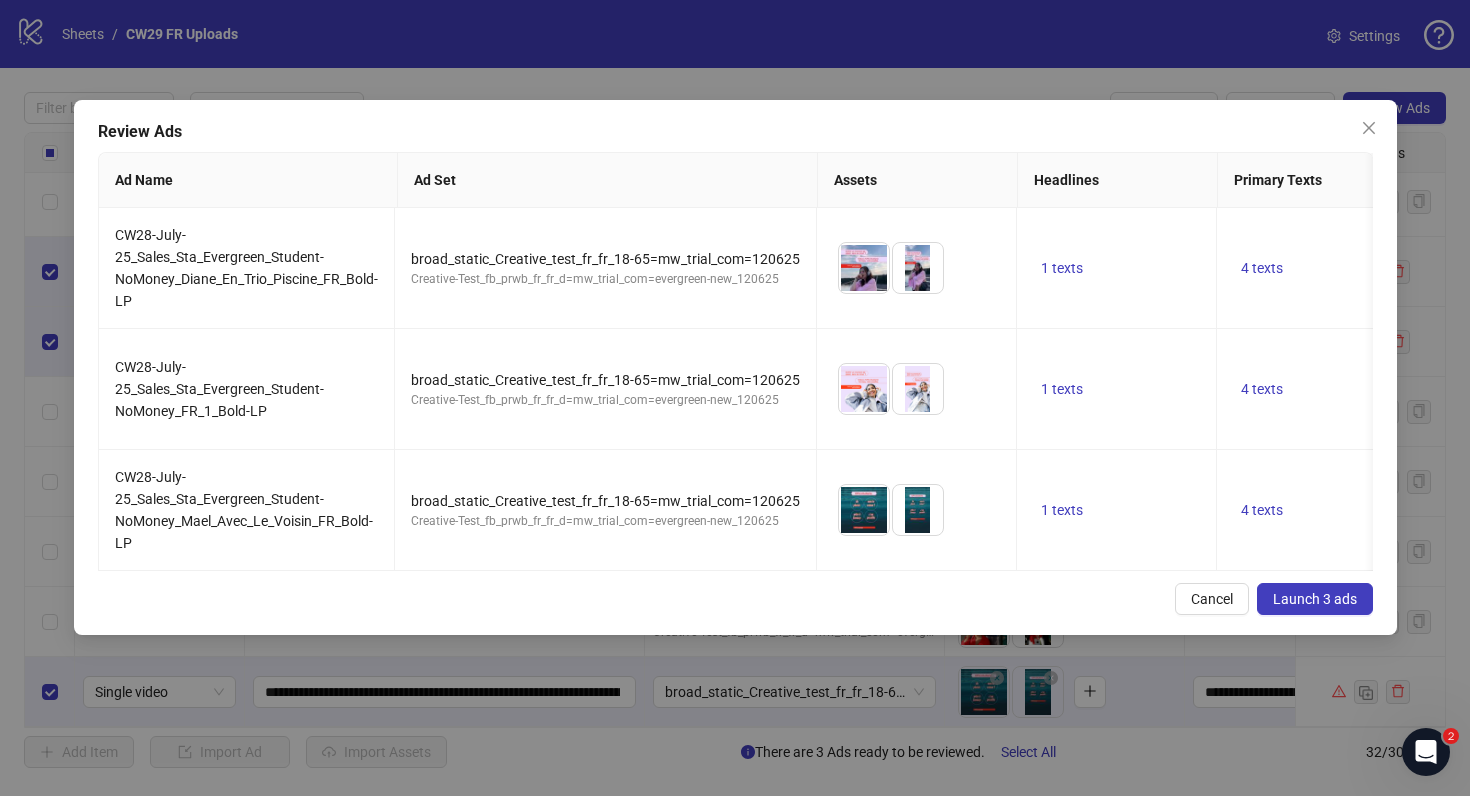 click on "Launch 3 ads" at bounding box center (1315, 599) 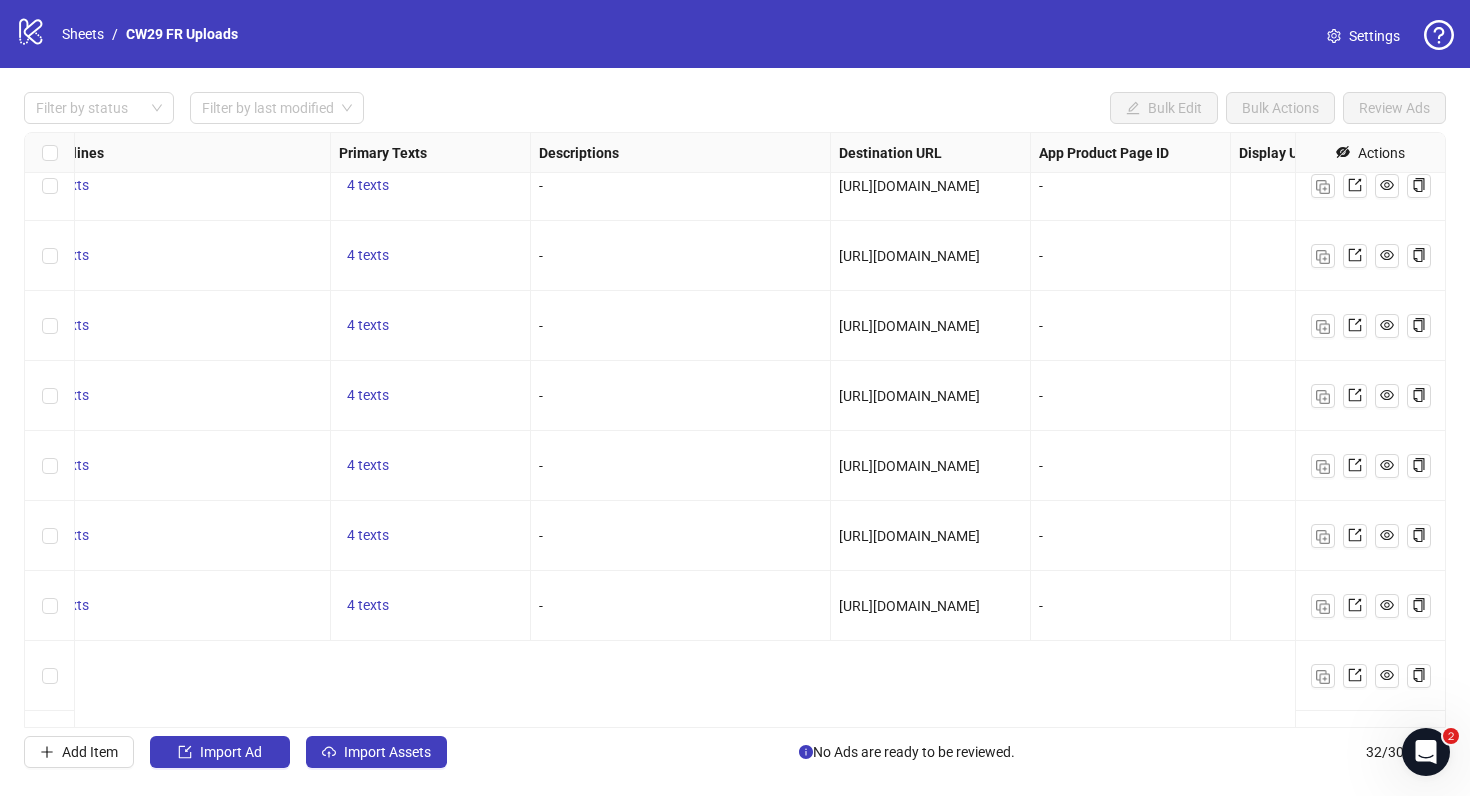 scroll, scrollTop: 0, scrollLeft: 1154, axis: horizontal 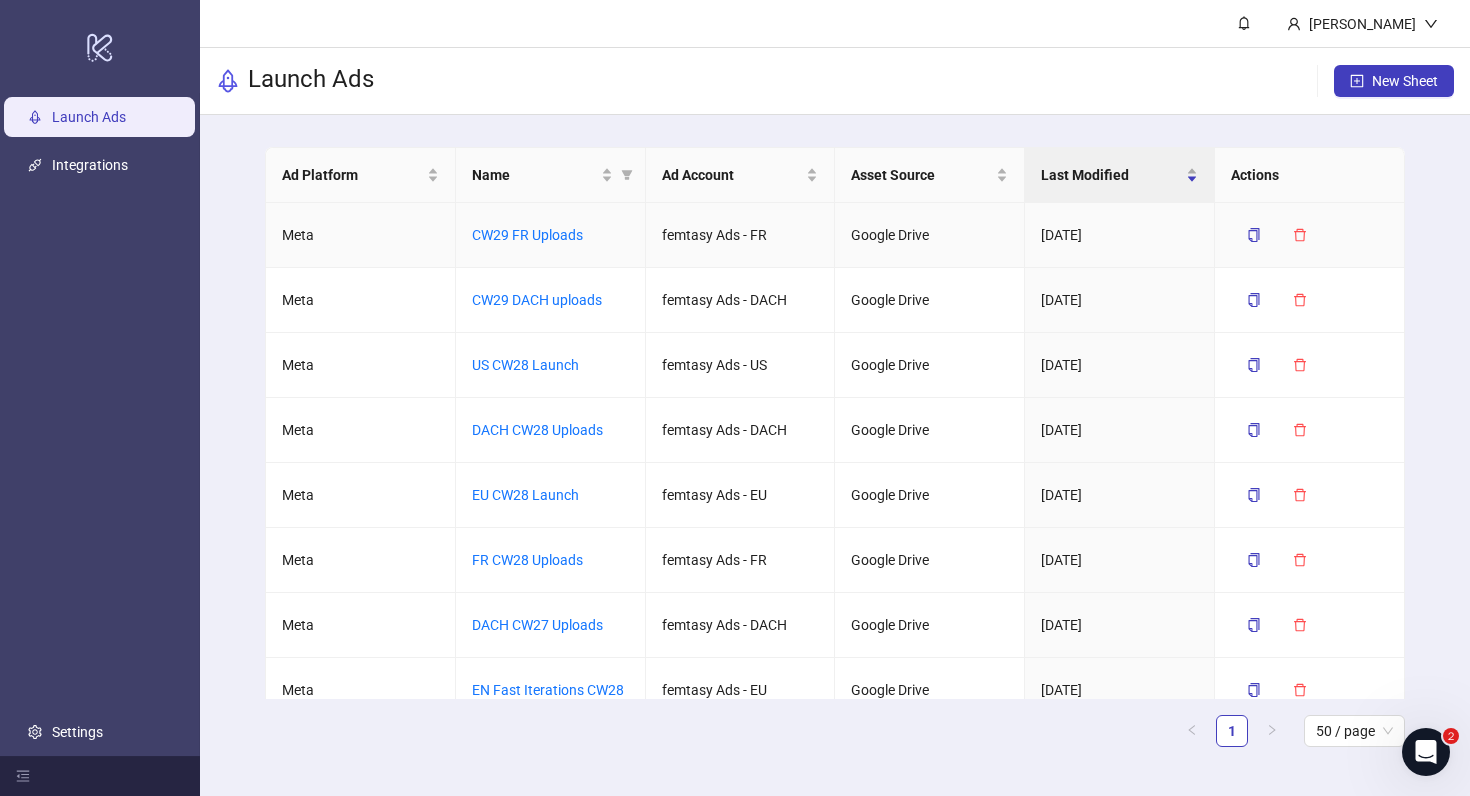 click on "CW29 FR Uploads" at bounding box center (551, 235) 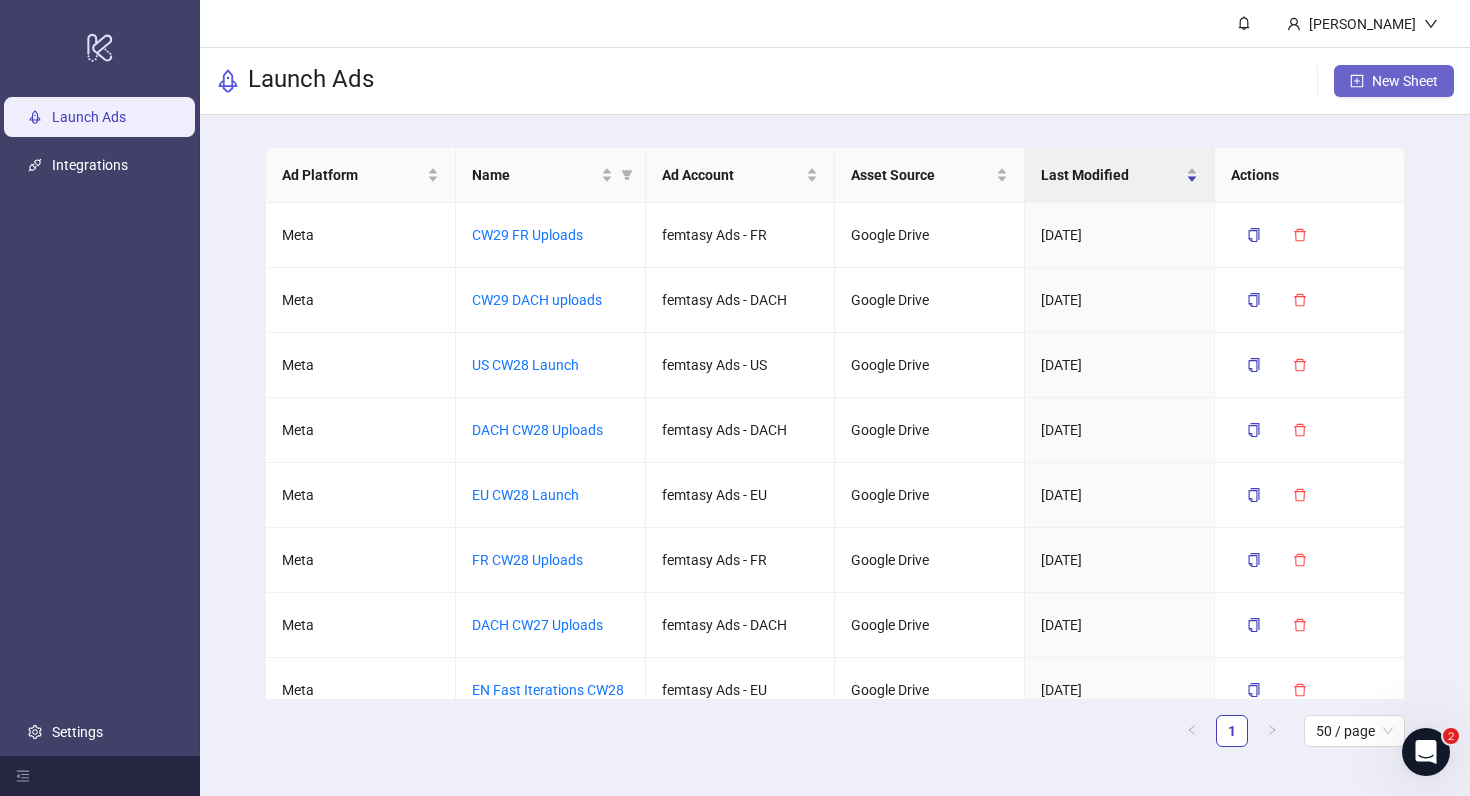 click on "New Sheet" at bounding box center [1394, 81] 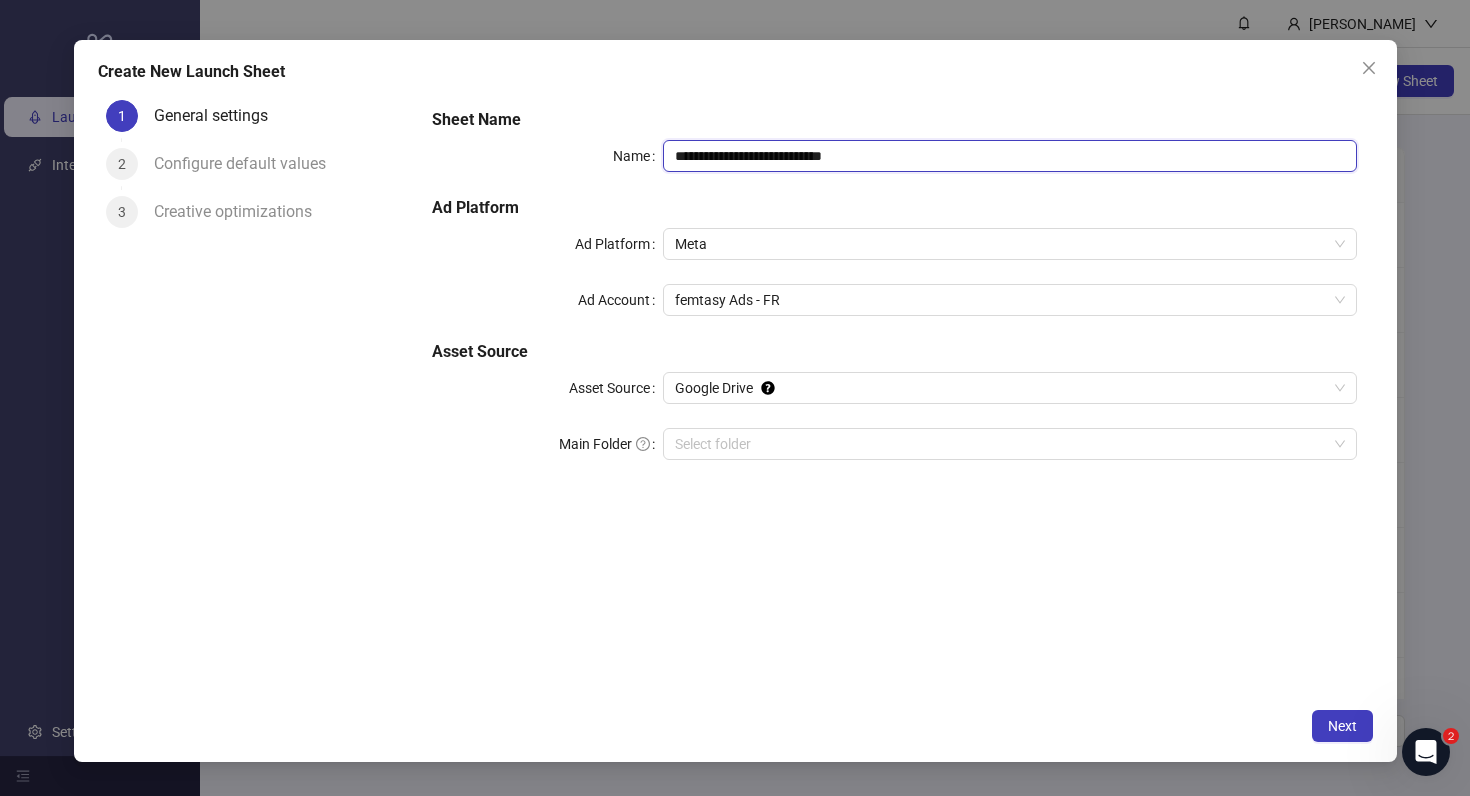 click on "**********" at bounding box center [1009, 156] 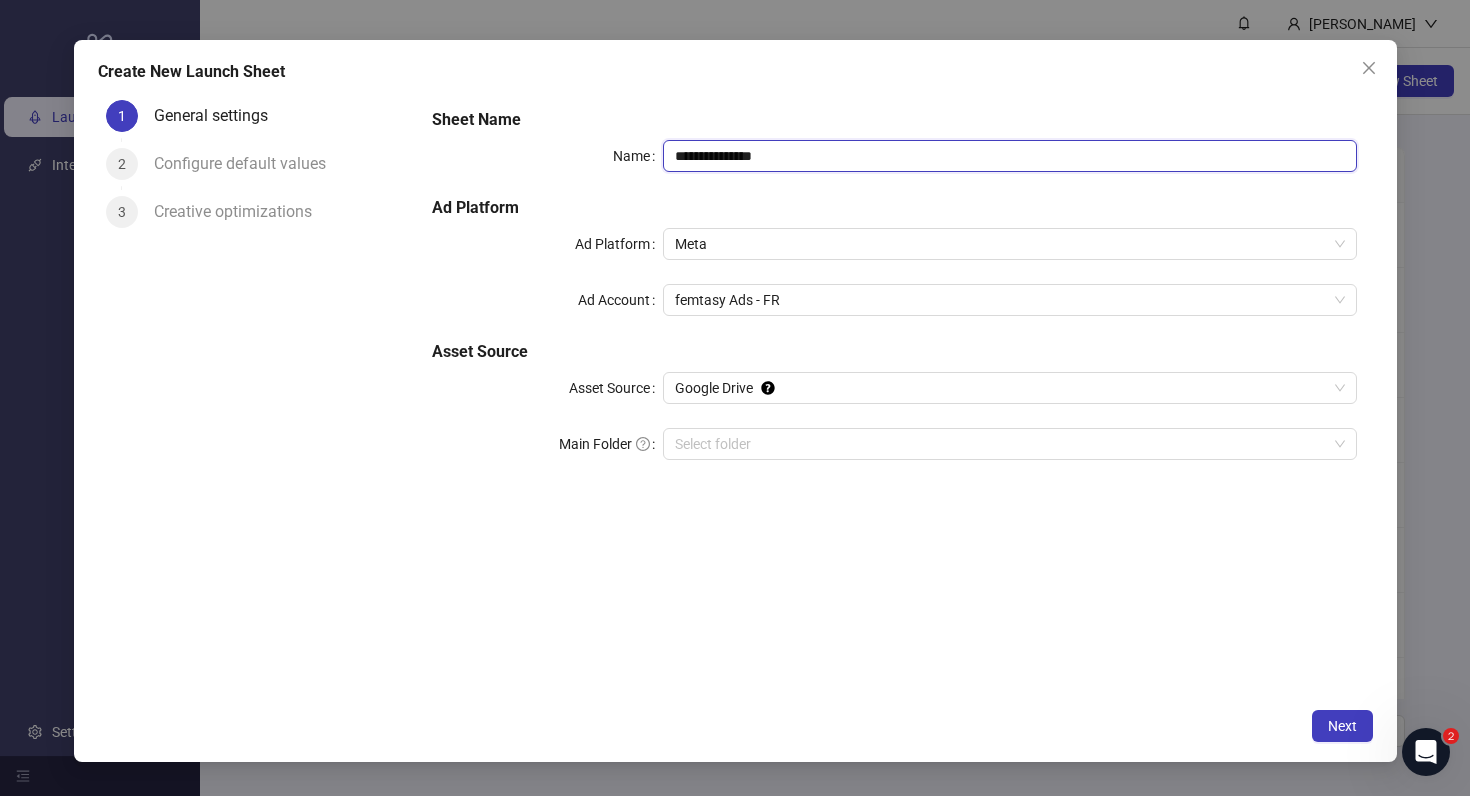 click on "**********" at bounding box center (1009, 156) 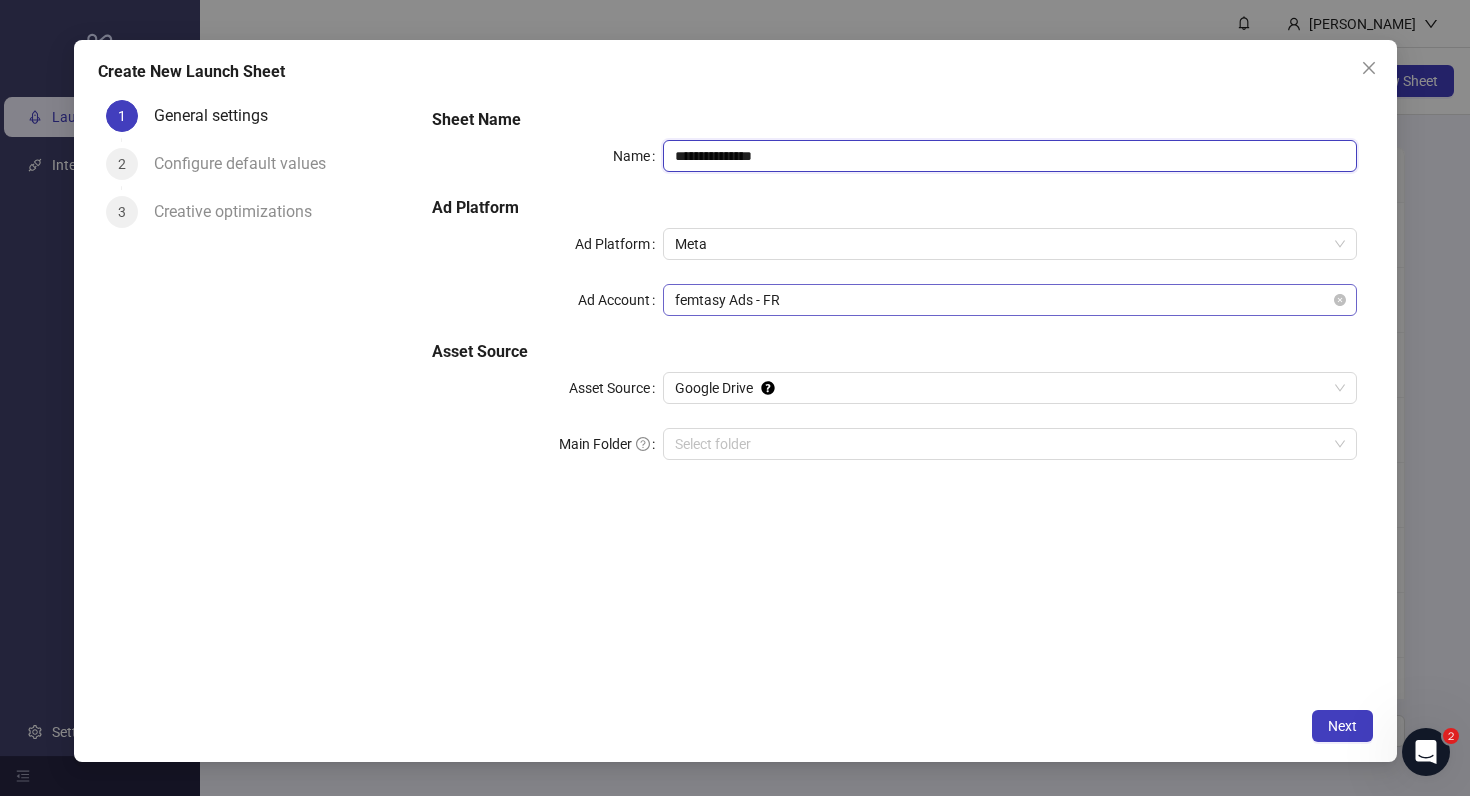 click on "femtasy Ads - FR" at bounding box center (1009, 300) 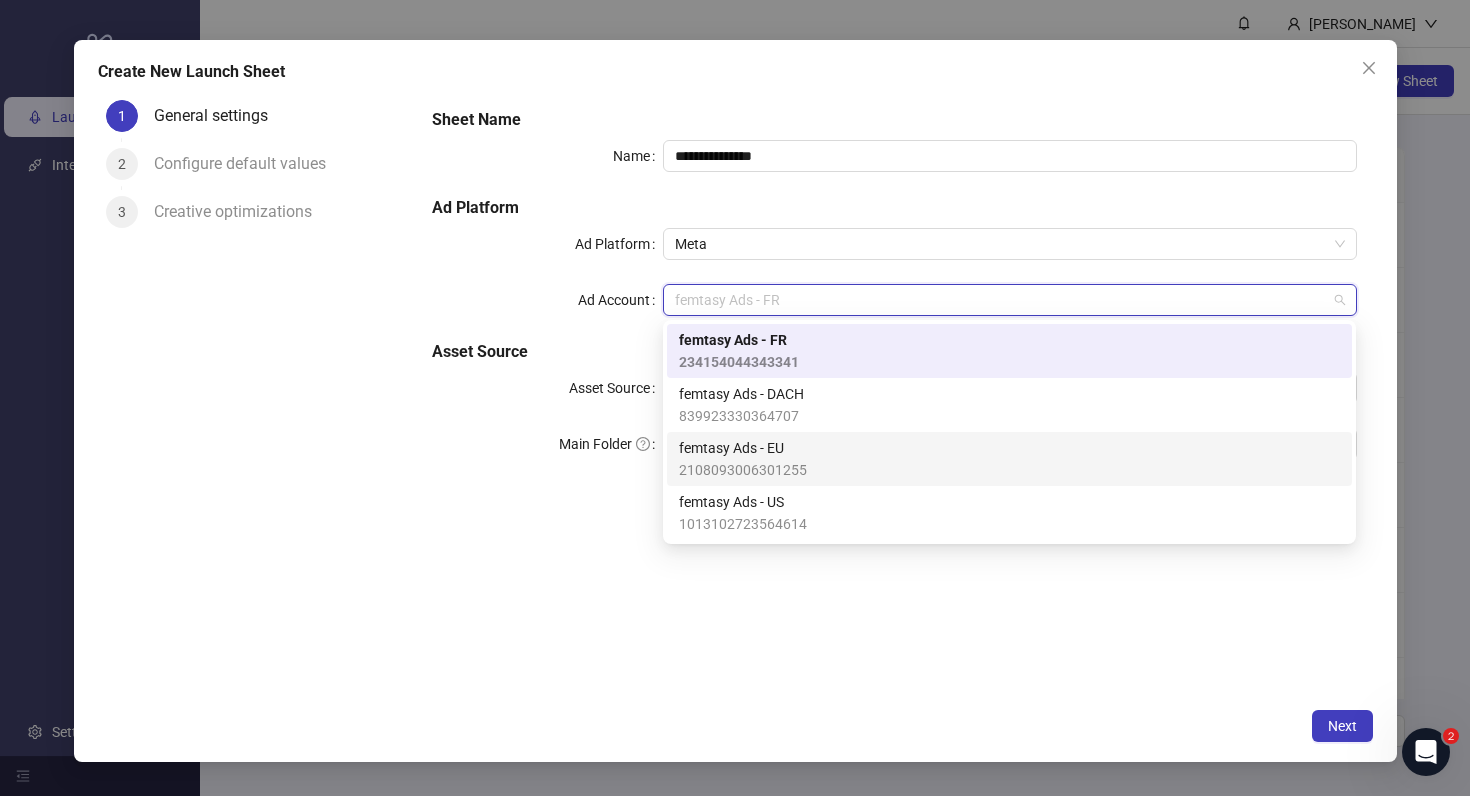 click on "femtasy Ads - EU 2108093006301255" at bounding box center [1009, 459] 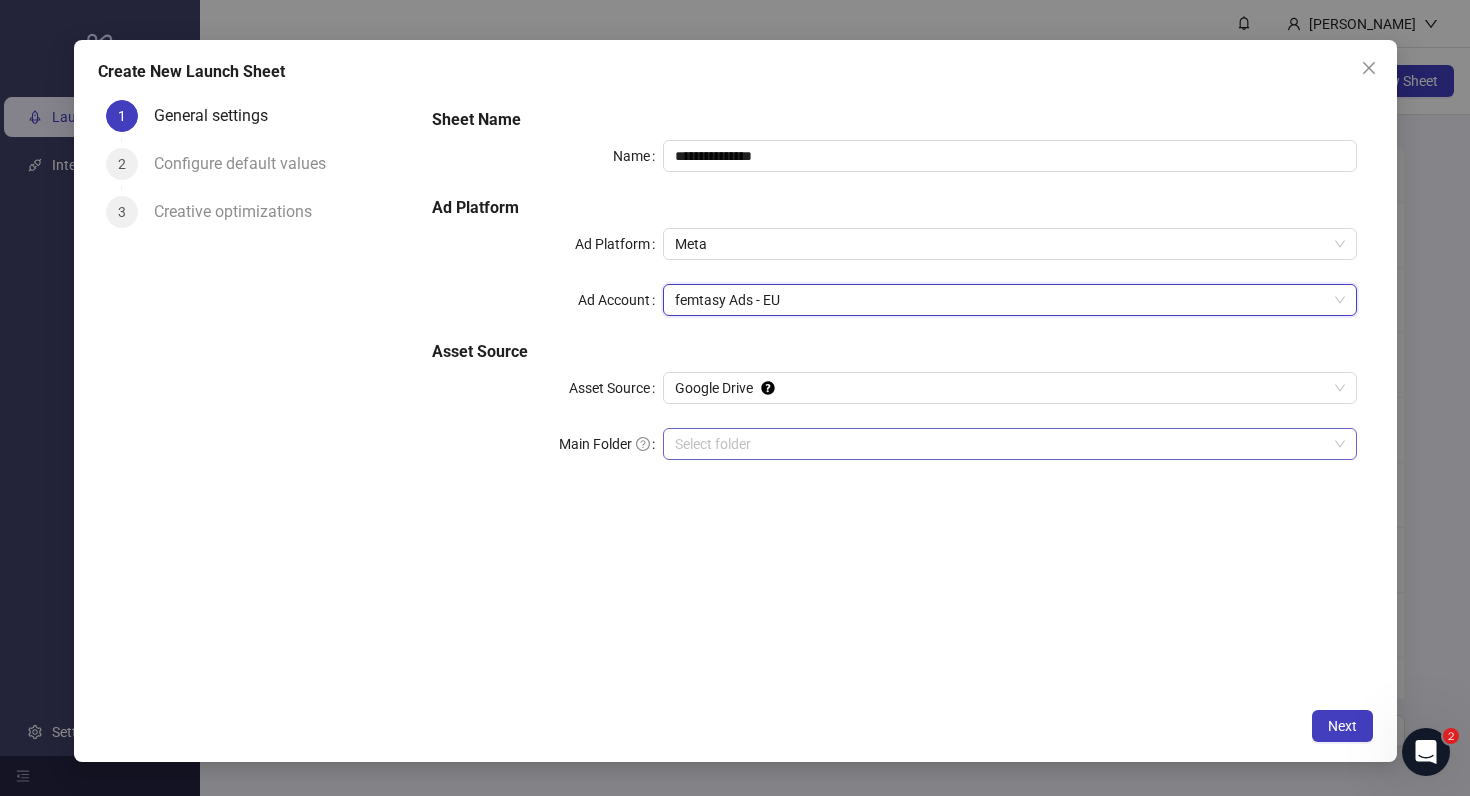 click on "Main Folder" at bounding box center (1000, 444) 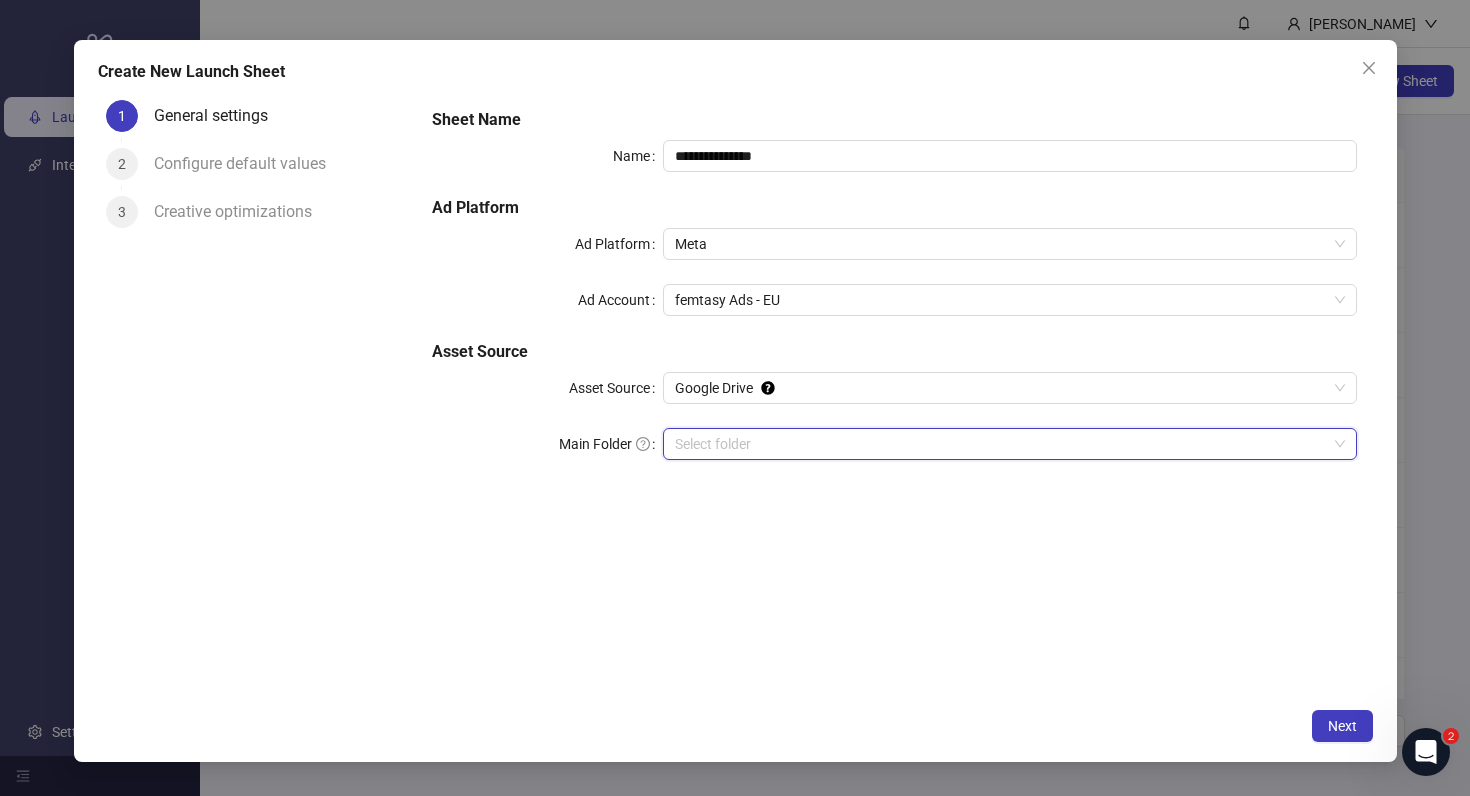 click on "**********" at bounding box center [735, 401] 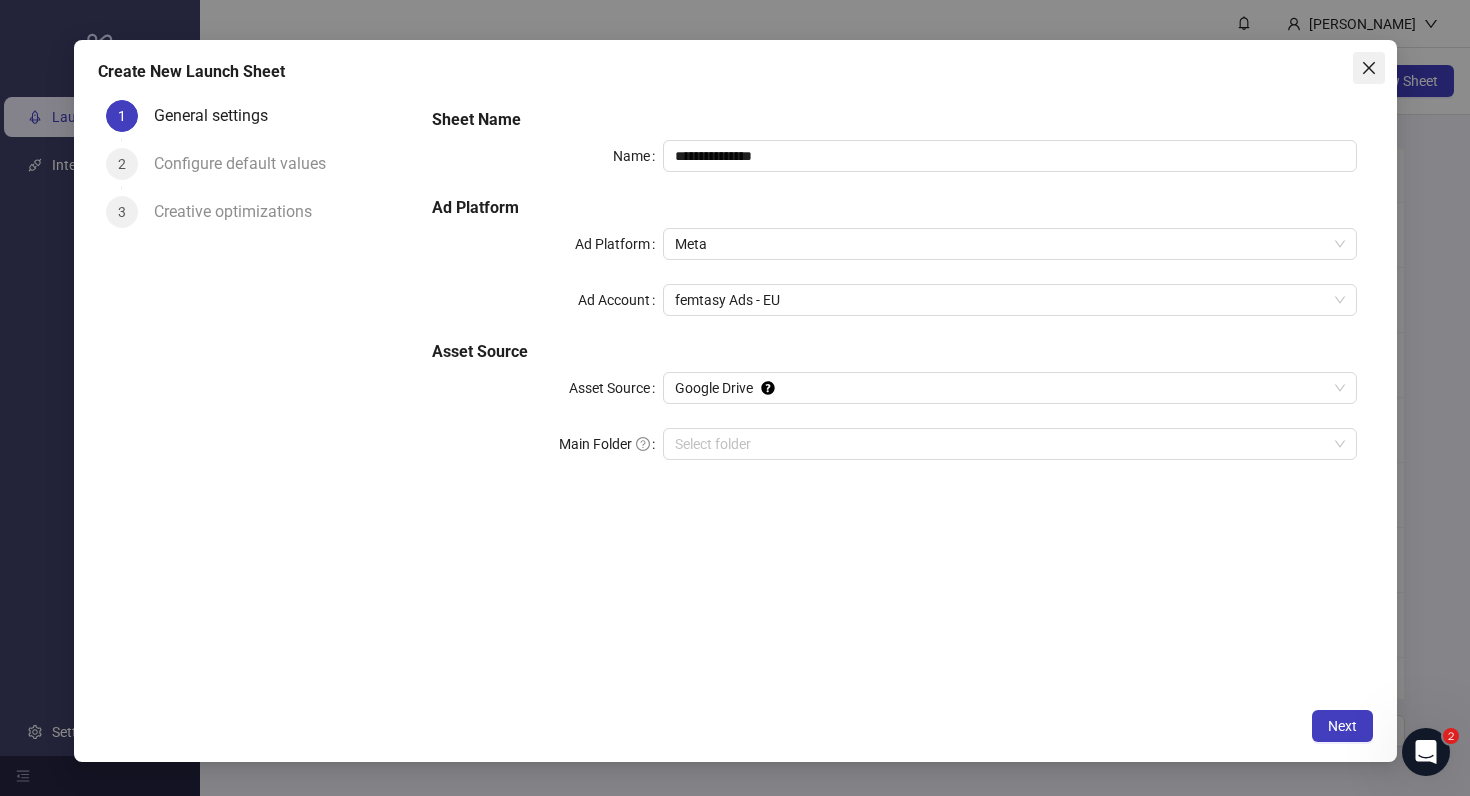 click at bounding box center [1369, 68] 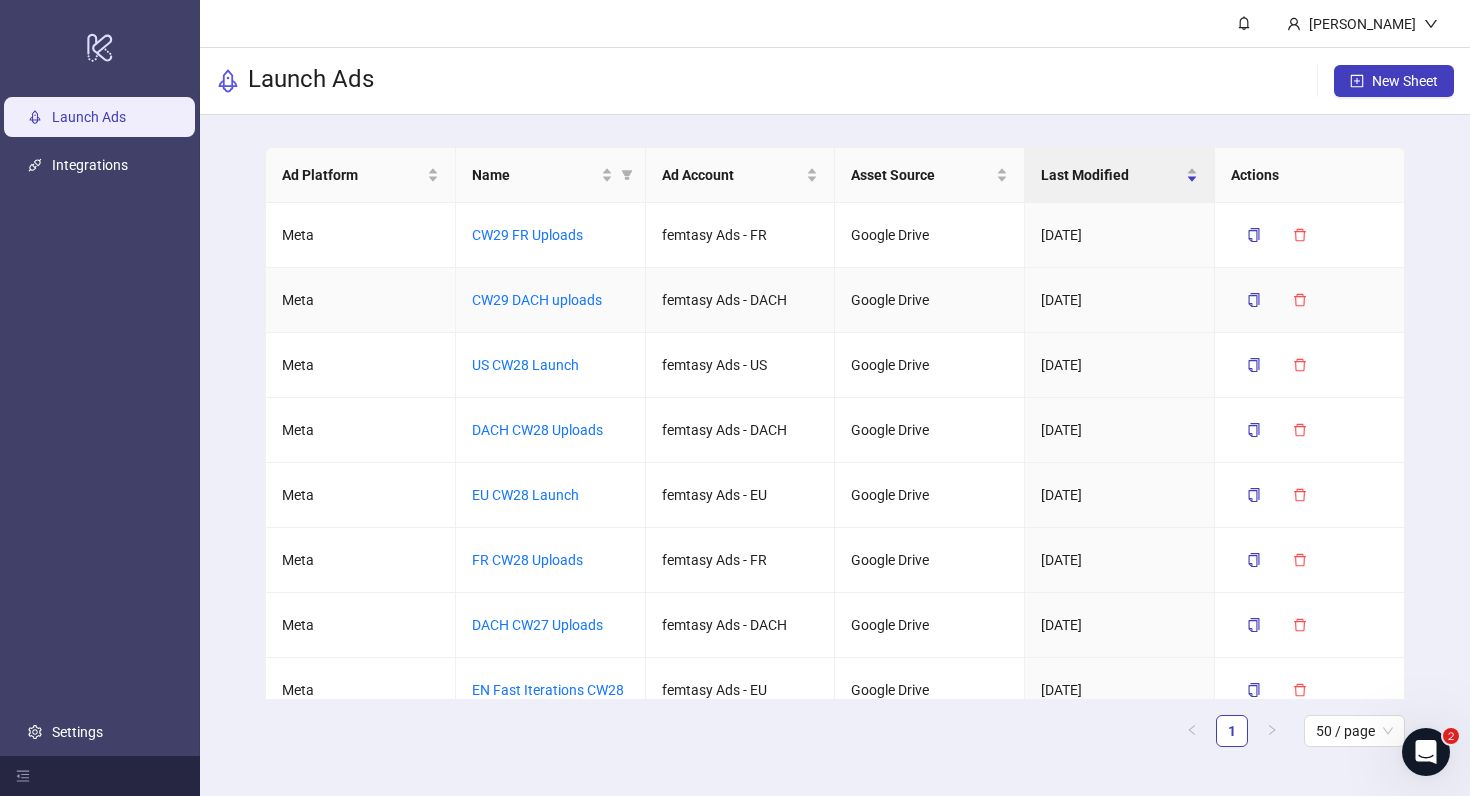 click on "CW29 DACH uploads" at bounding box center [551, 300] 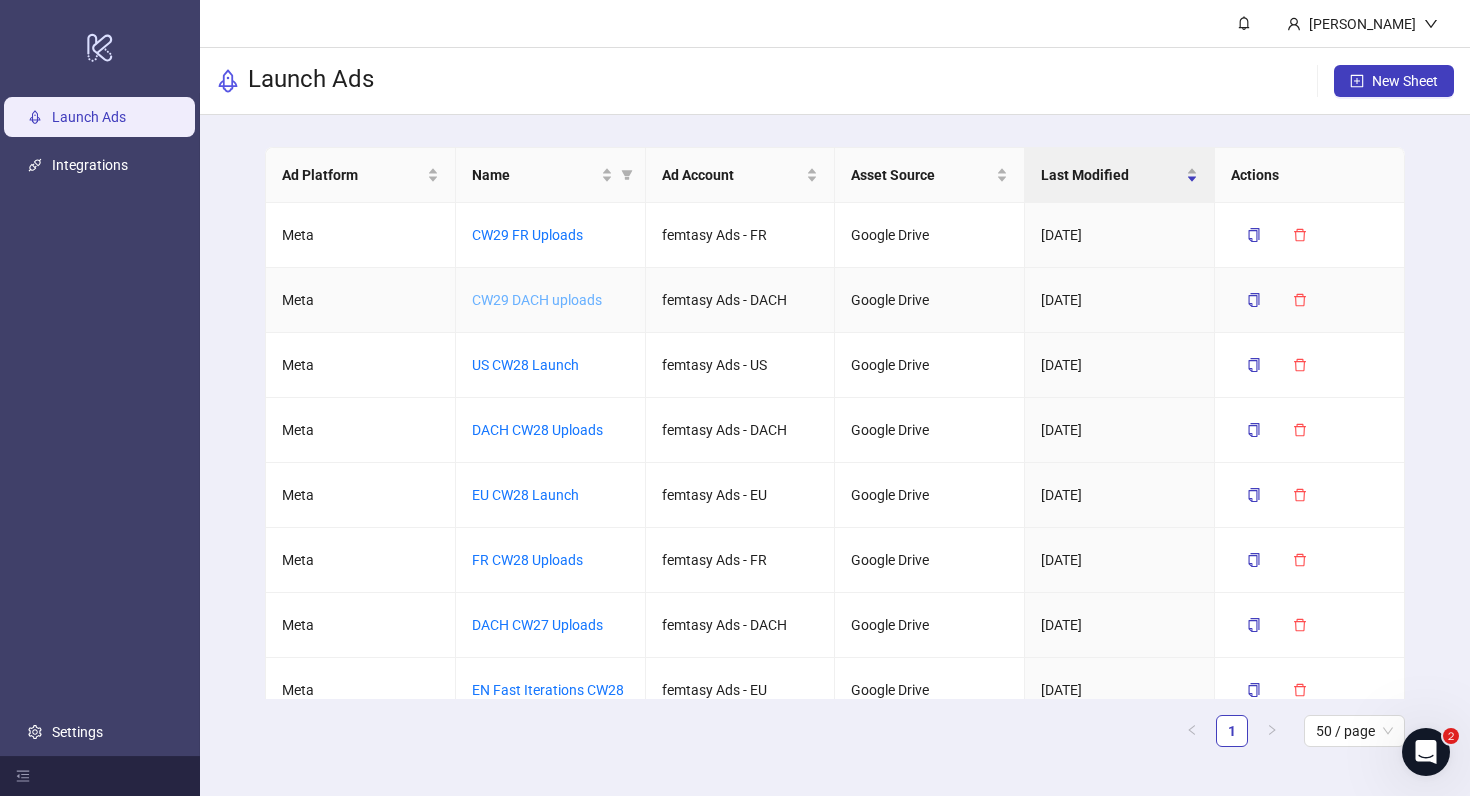 click on "CW29 DACH uploads" at bounding box center [537, 300] 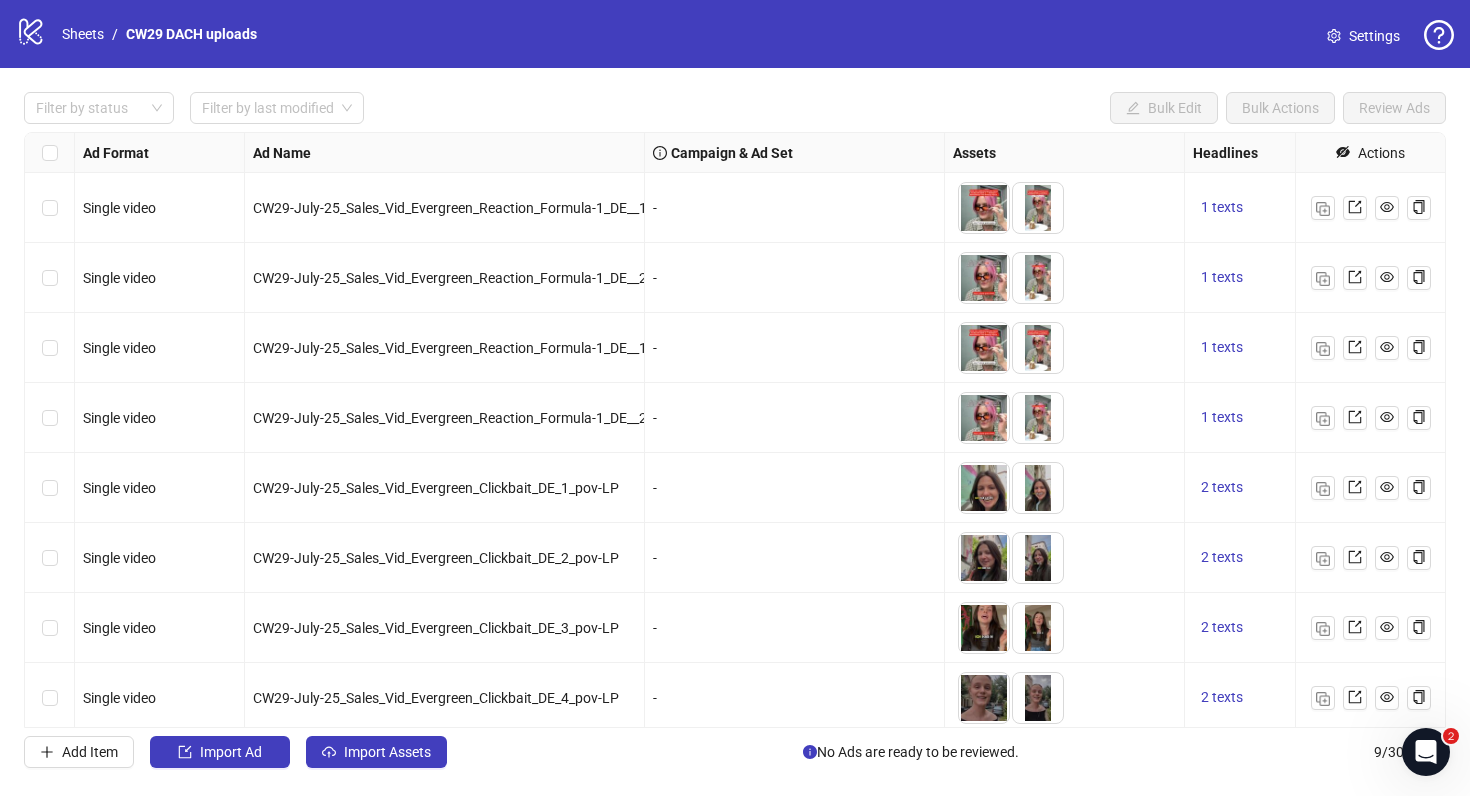 scroll, scrollTop: 76, scrollLeft: 0, axis: vertical 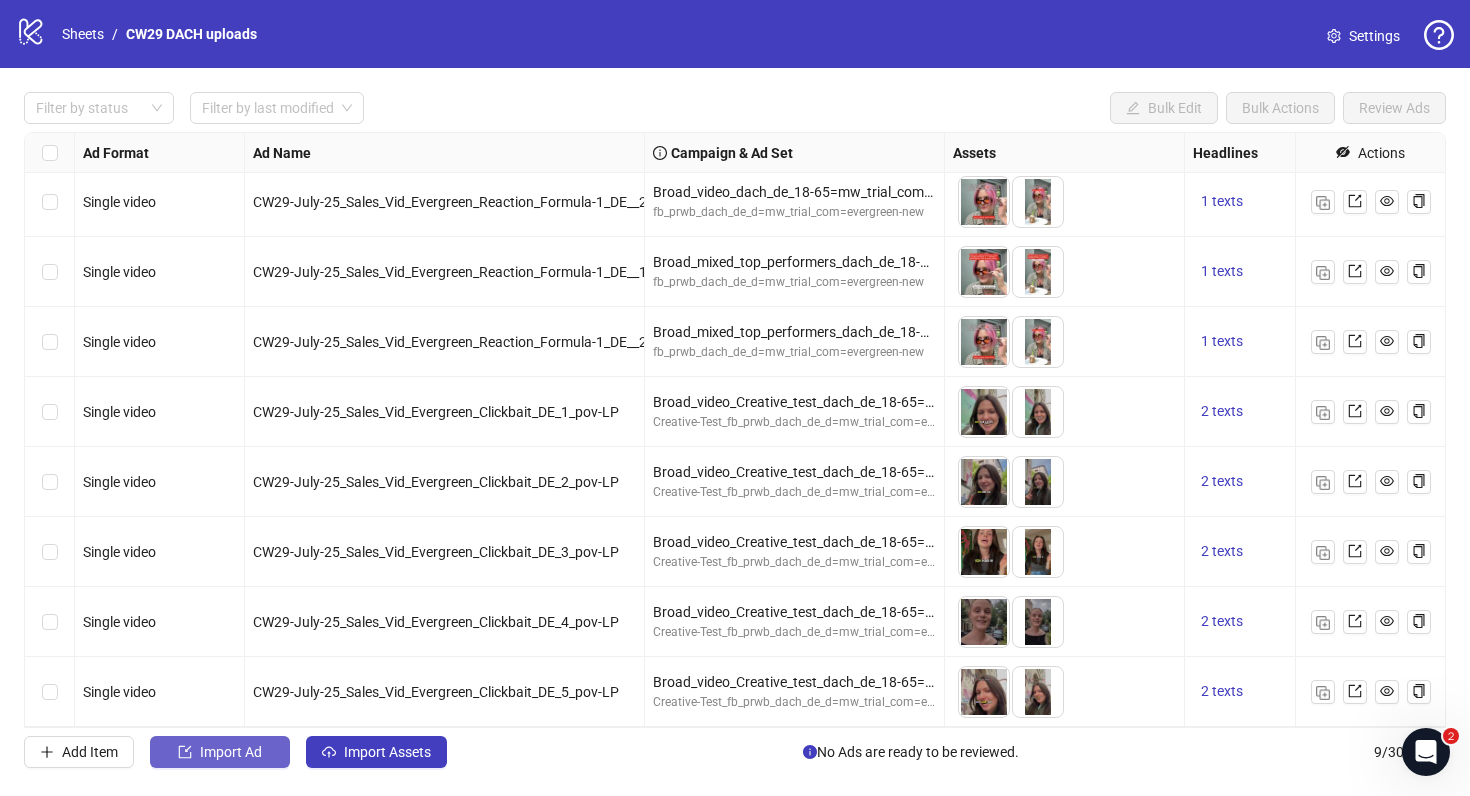 click on "Import Ad" at bounding box center (220, 752) 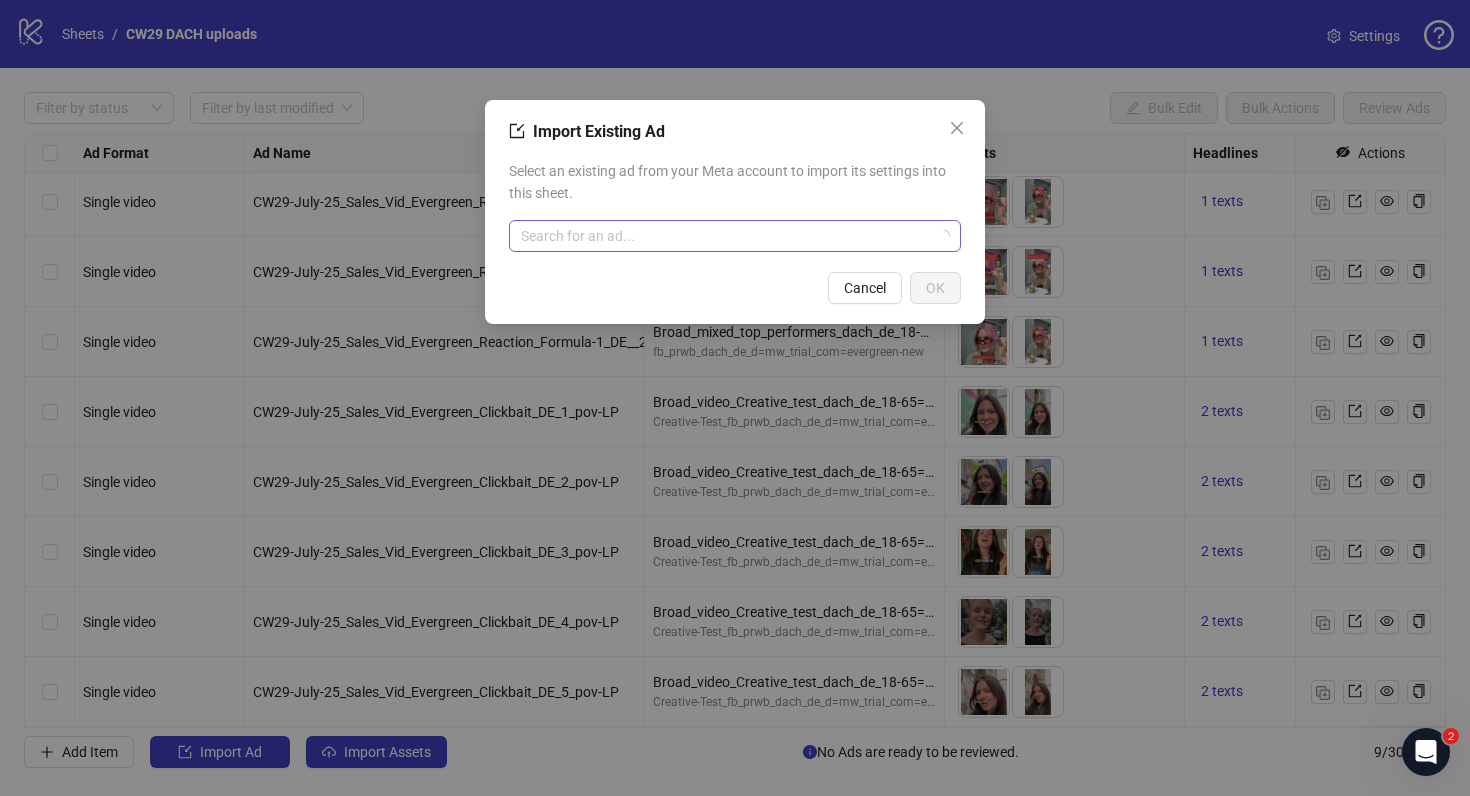 click at bounding box center (726, 236) 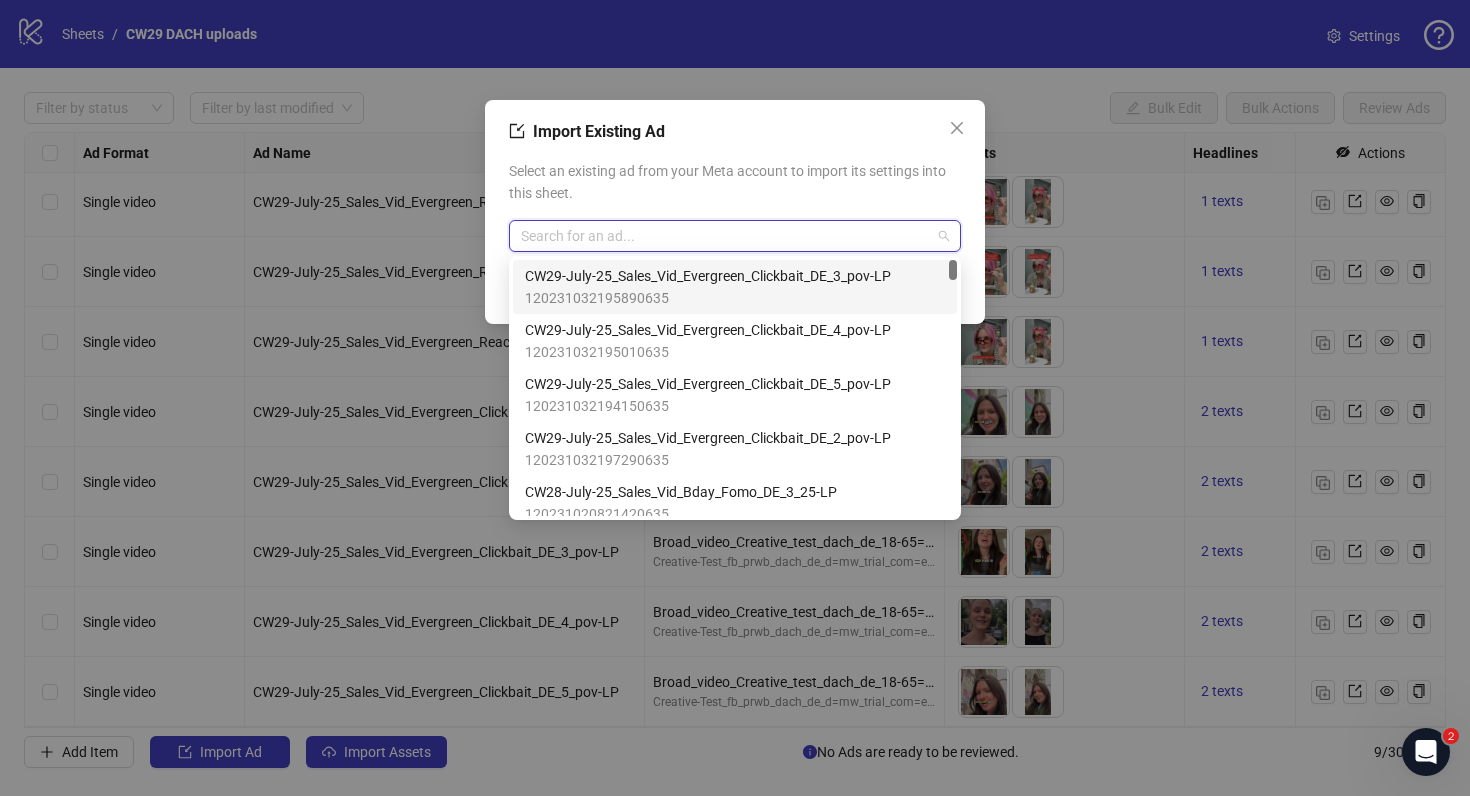 click on "CW29-July-25_Sales_Vid_Evergreen_Clickbait_DE_3_pov-LP" at bounding box center [708, 276] 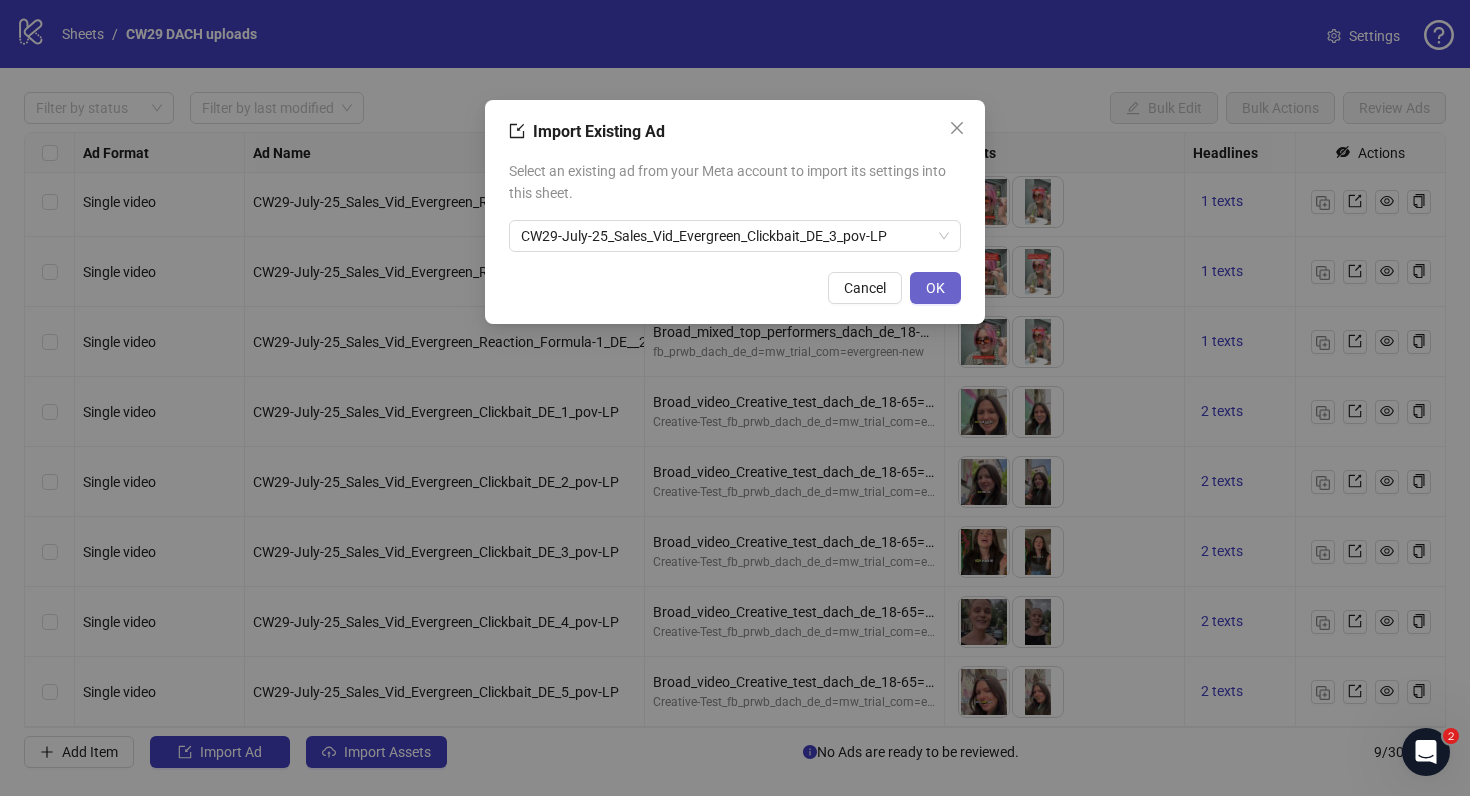 click on "OK" at bounding box center [935, 288] 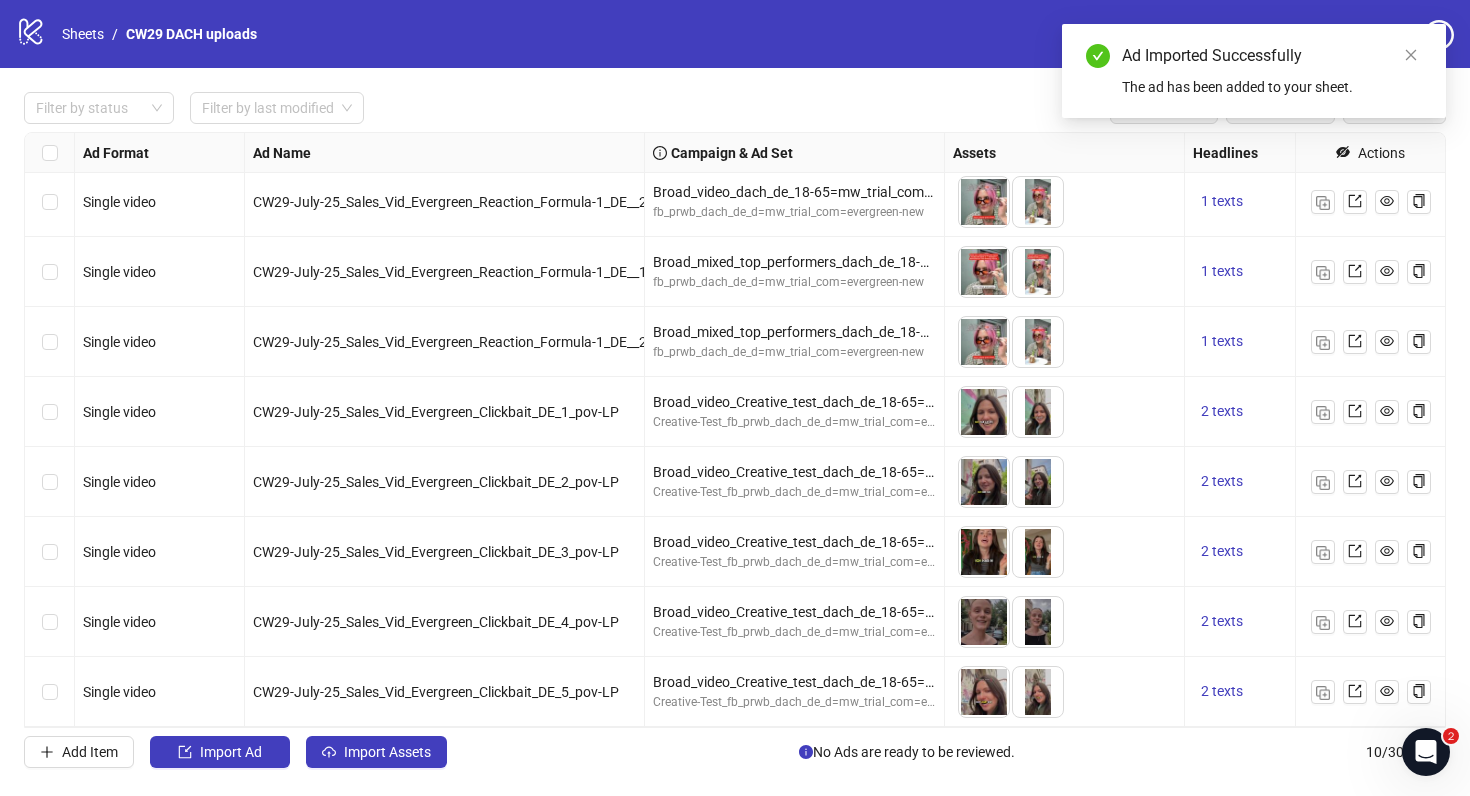 scroll, scrollTop: 146, scrollLeft: 0, axis: vertical 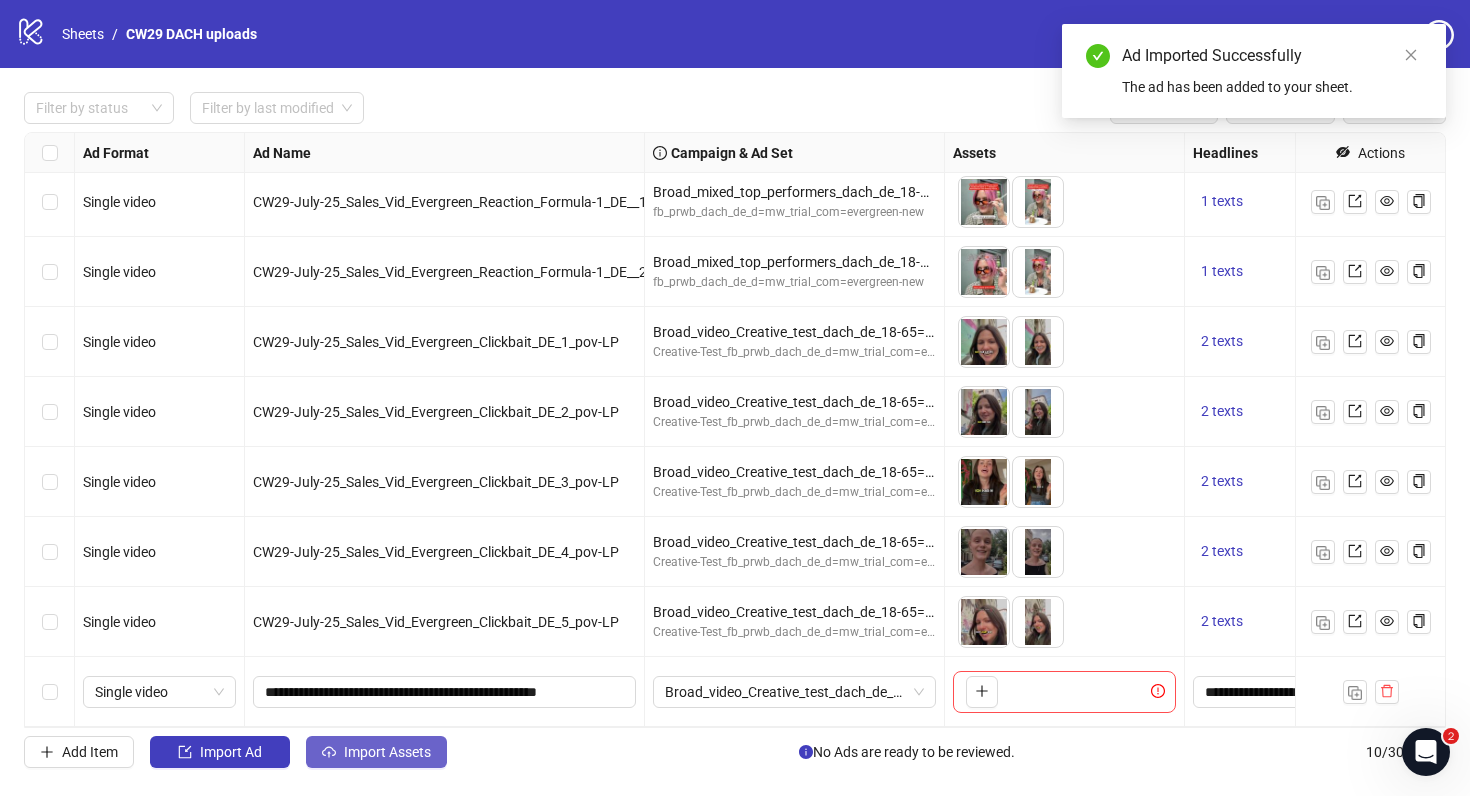 click on "Import Assets" at bounding box center [376, 752] 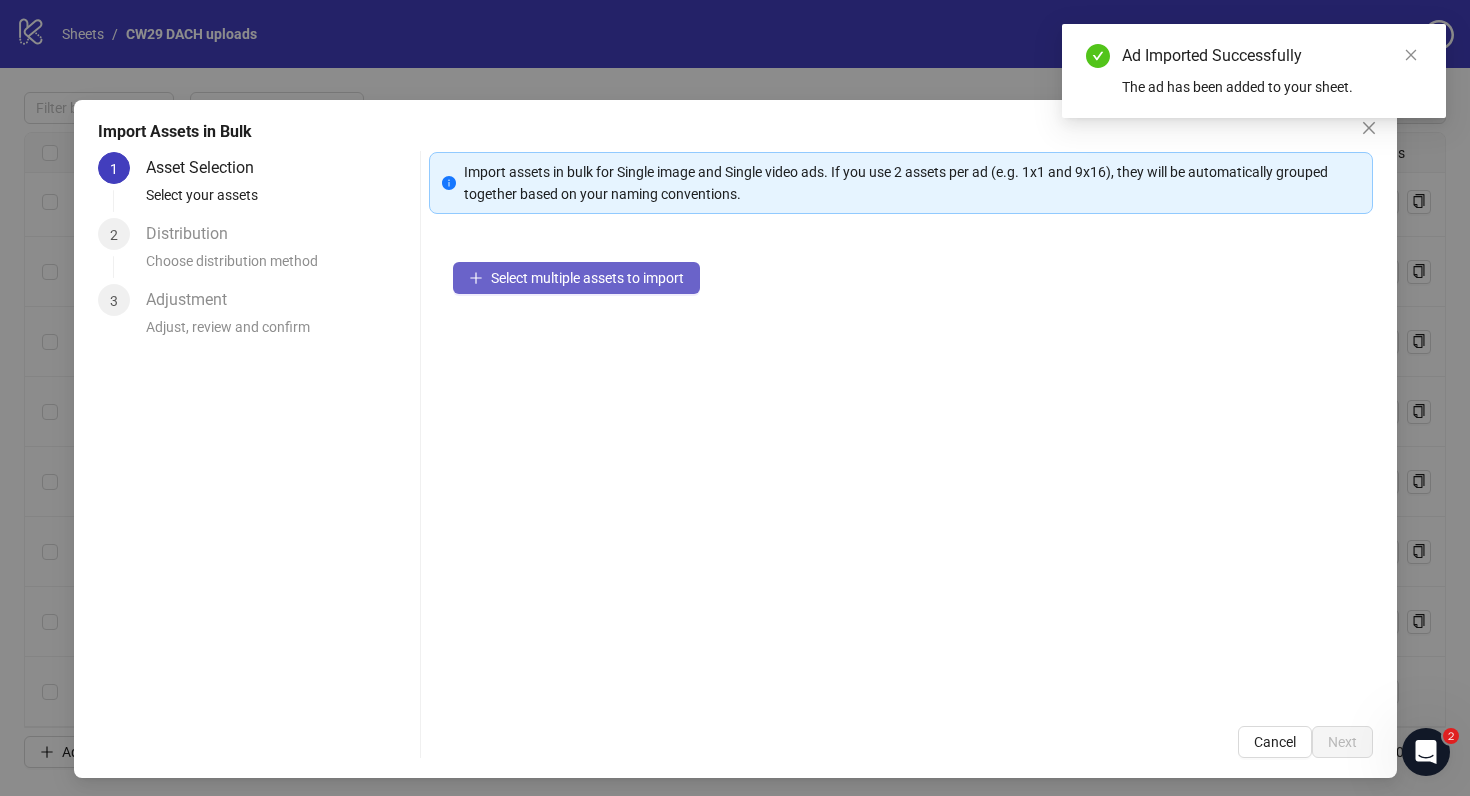click on "Select multiple assets to import" at bounding box center [587, 278] 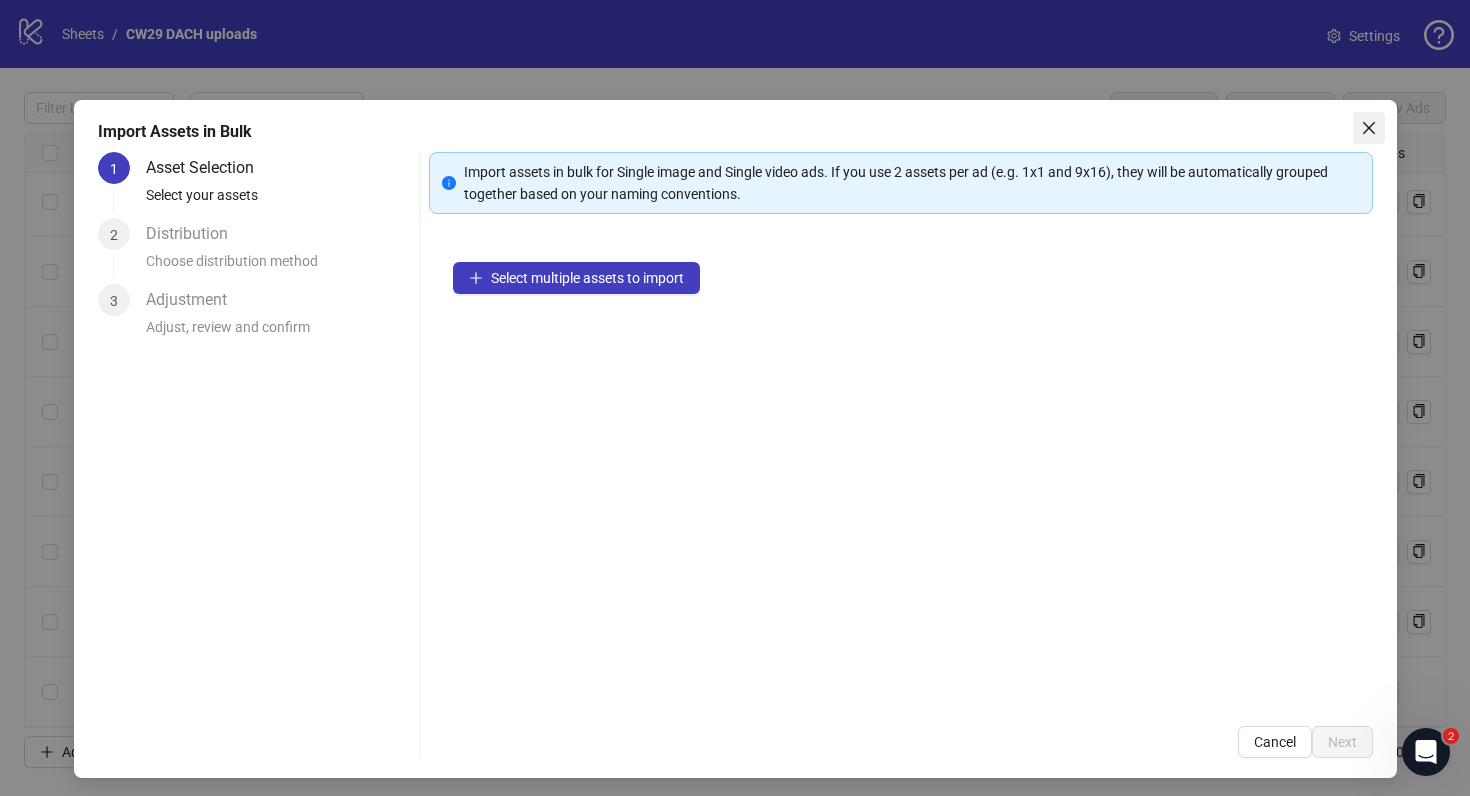 click 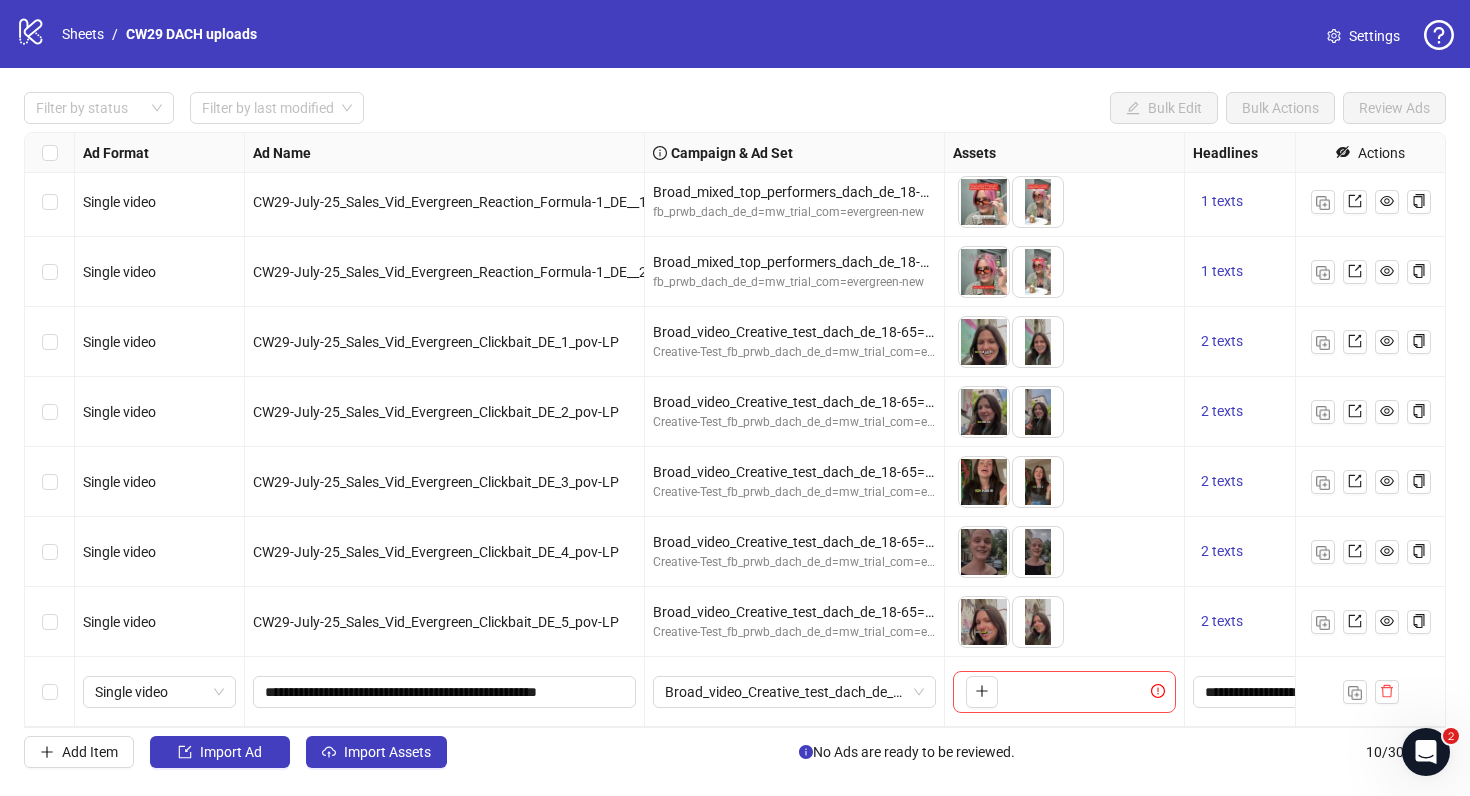 click on "Settings" at bounding box center (1374, 36) 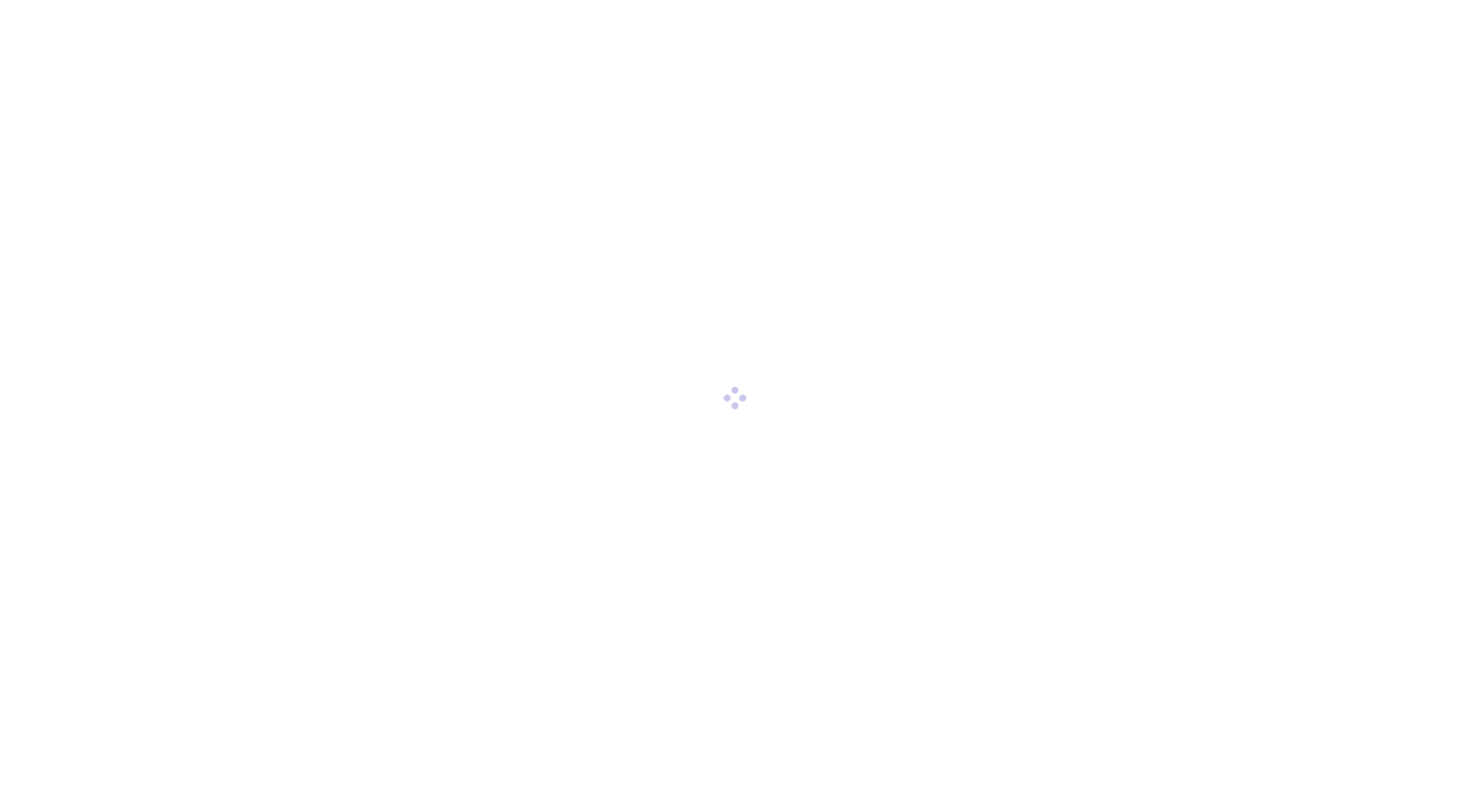 scroll, scrollTop: 0, scrollLeft: 0, axis: both 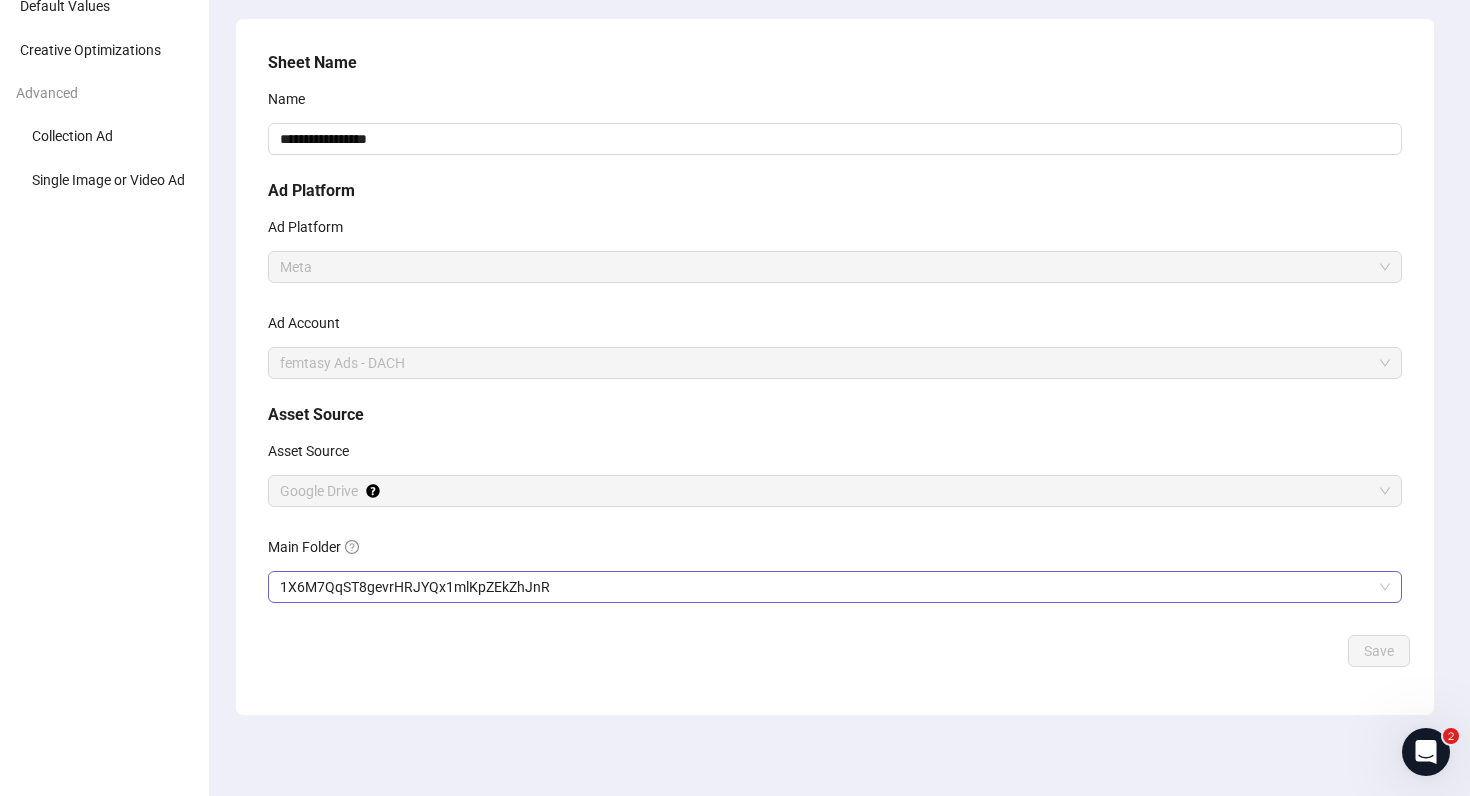 click on "1X6M7QqST8gevrHRJYQx1mlKpZEkZhJnR" at bounding box center [835, 587] 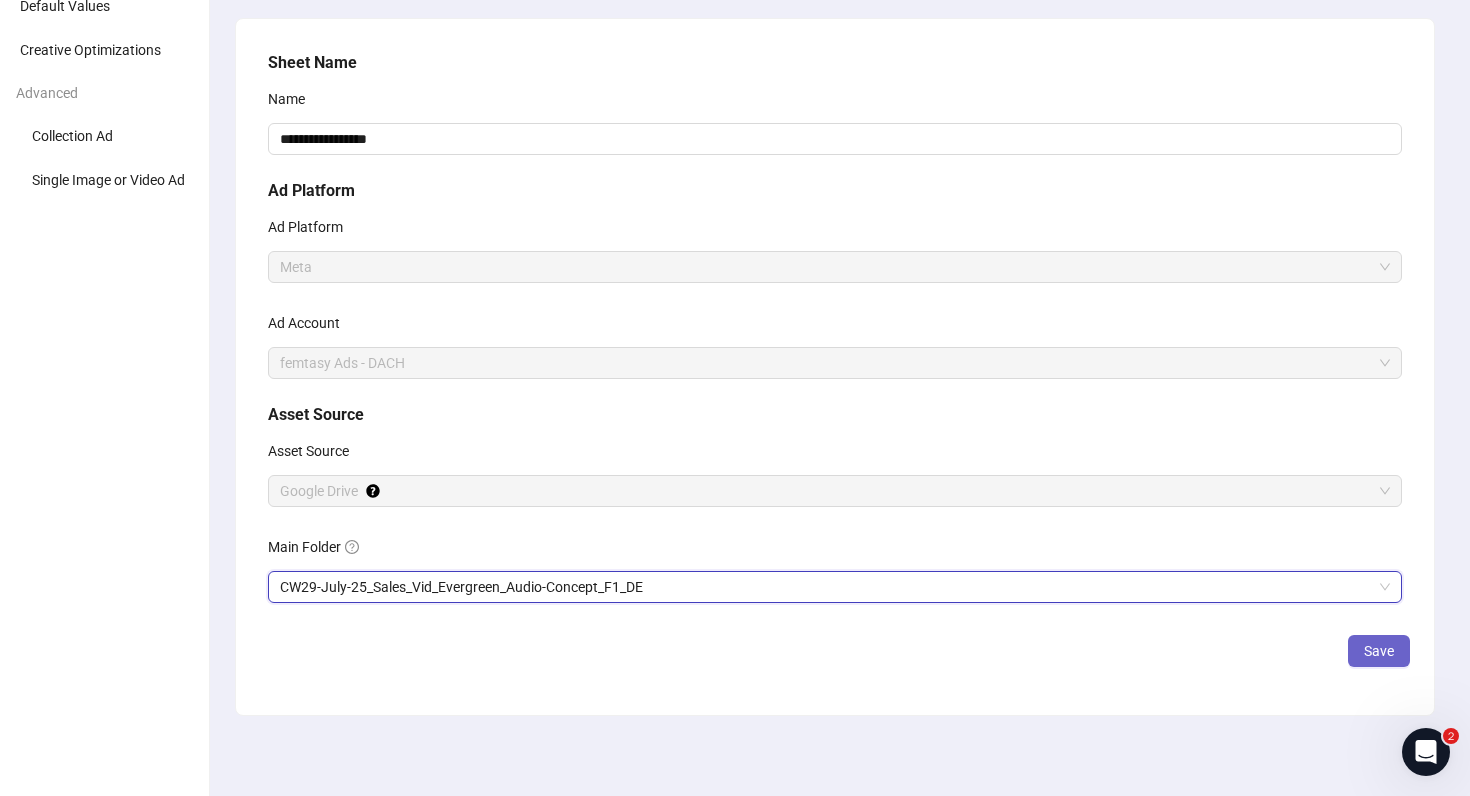 click on "Save" at bounding box center (1379, 651) 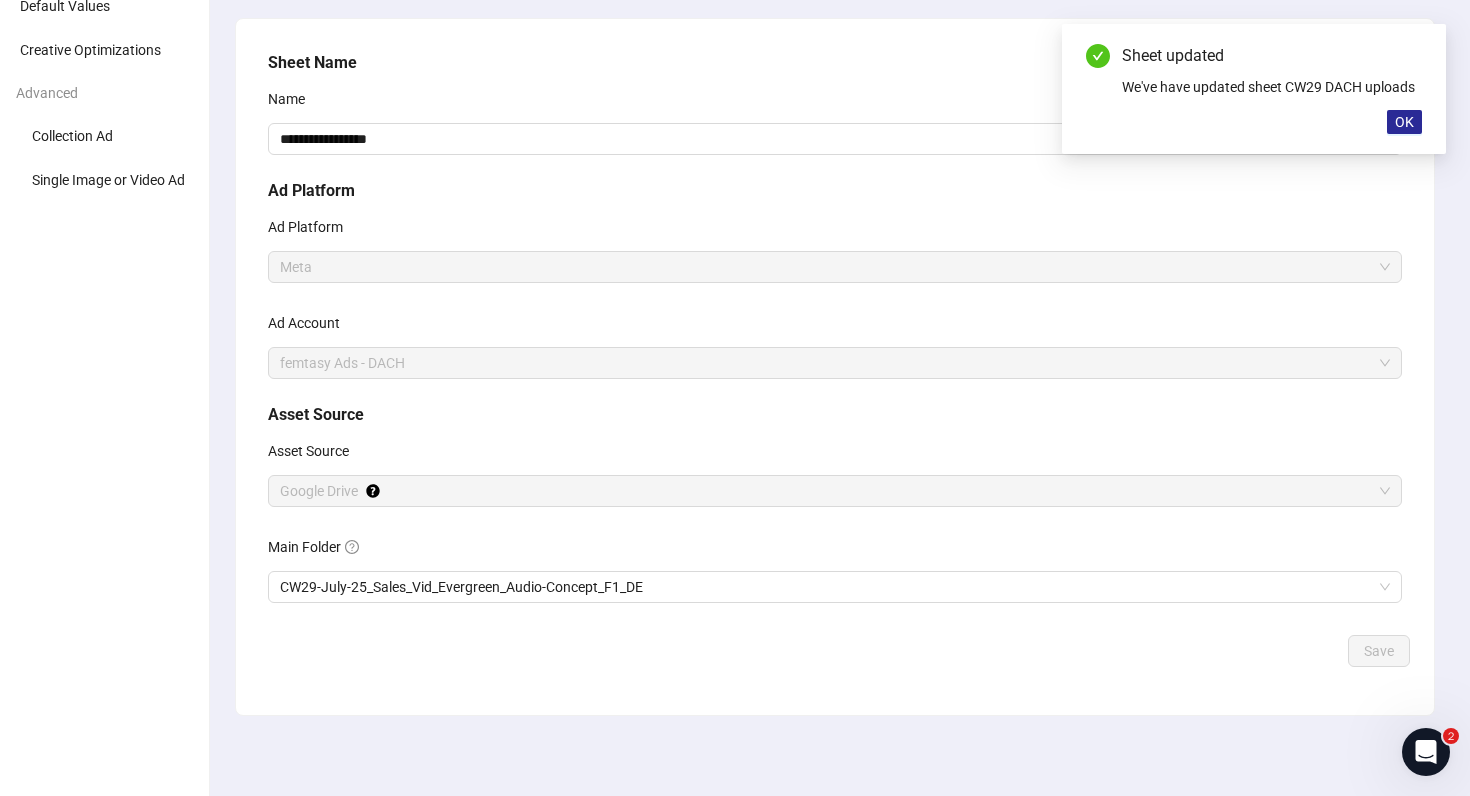 click on "OK" at bounding box center [1404, 122] 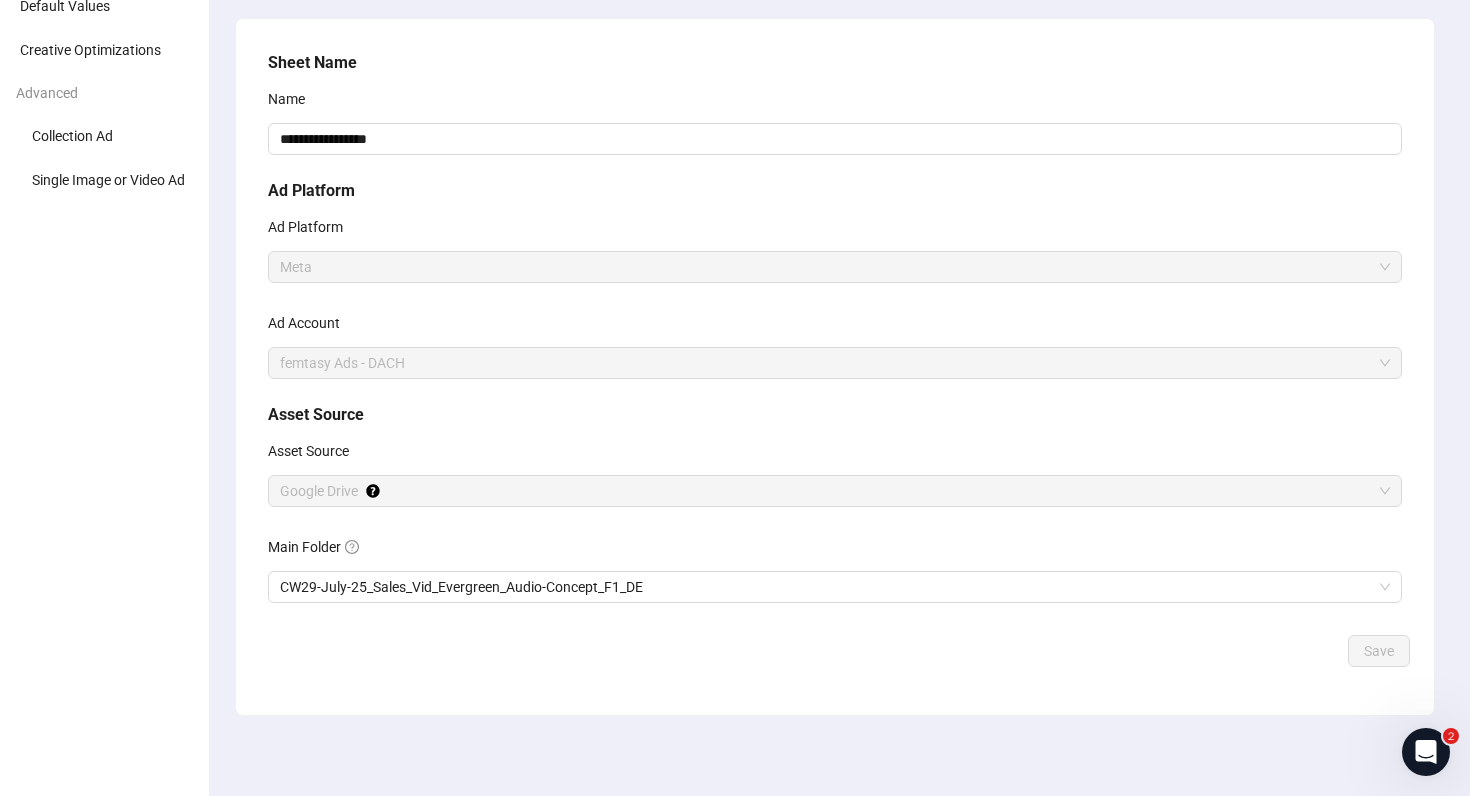 scroll, scrollTop: 0, scrollLeft: 0, axis: both 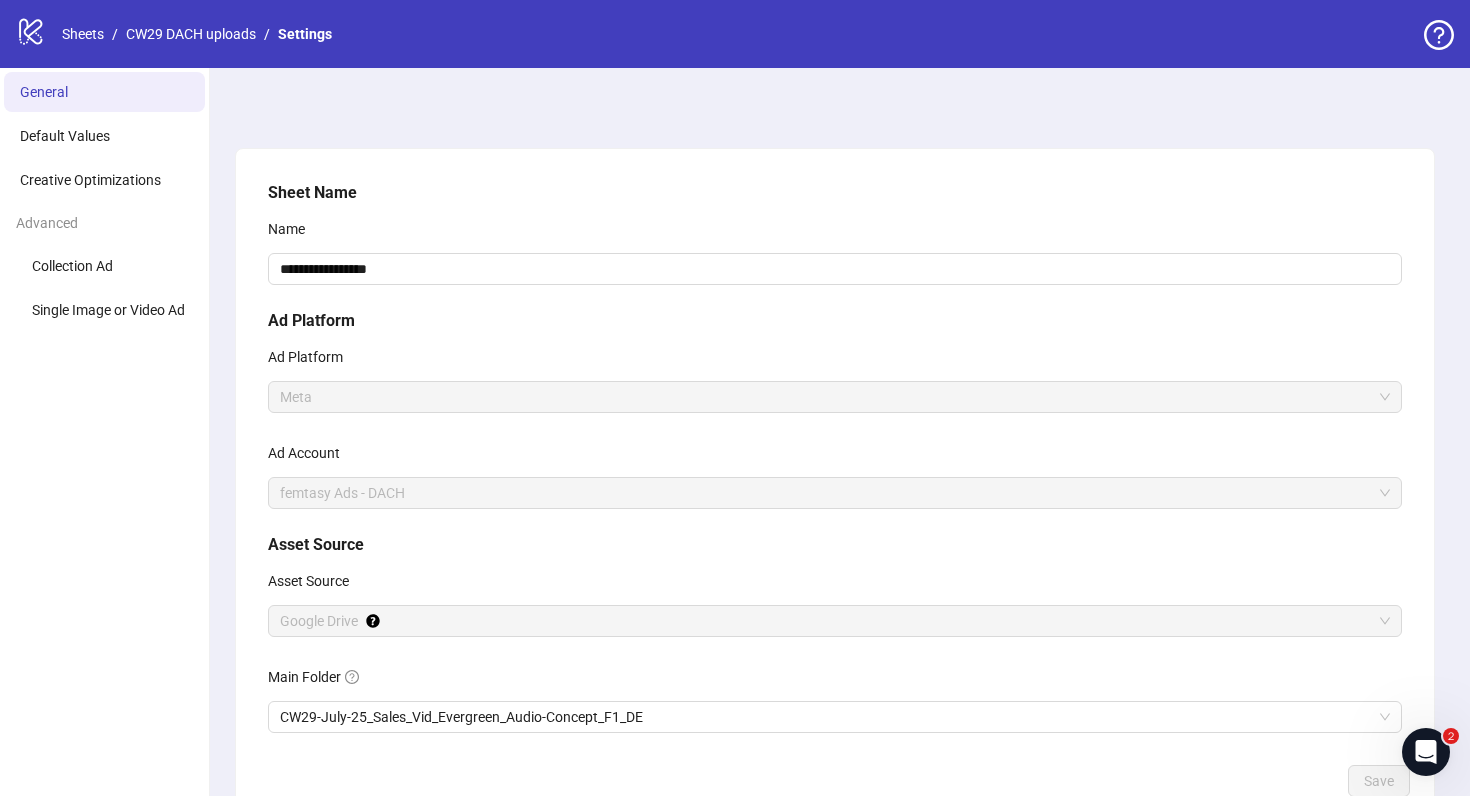 click on "logo/logo-mobile Sheets / CW29 DACH uploads / Settings" at bounding box center (178, 34) 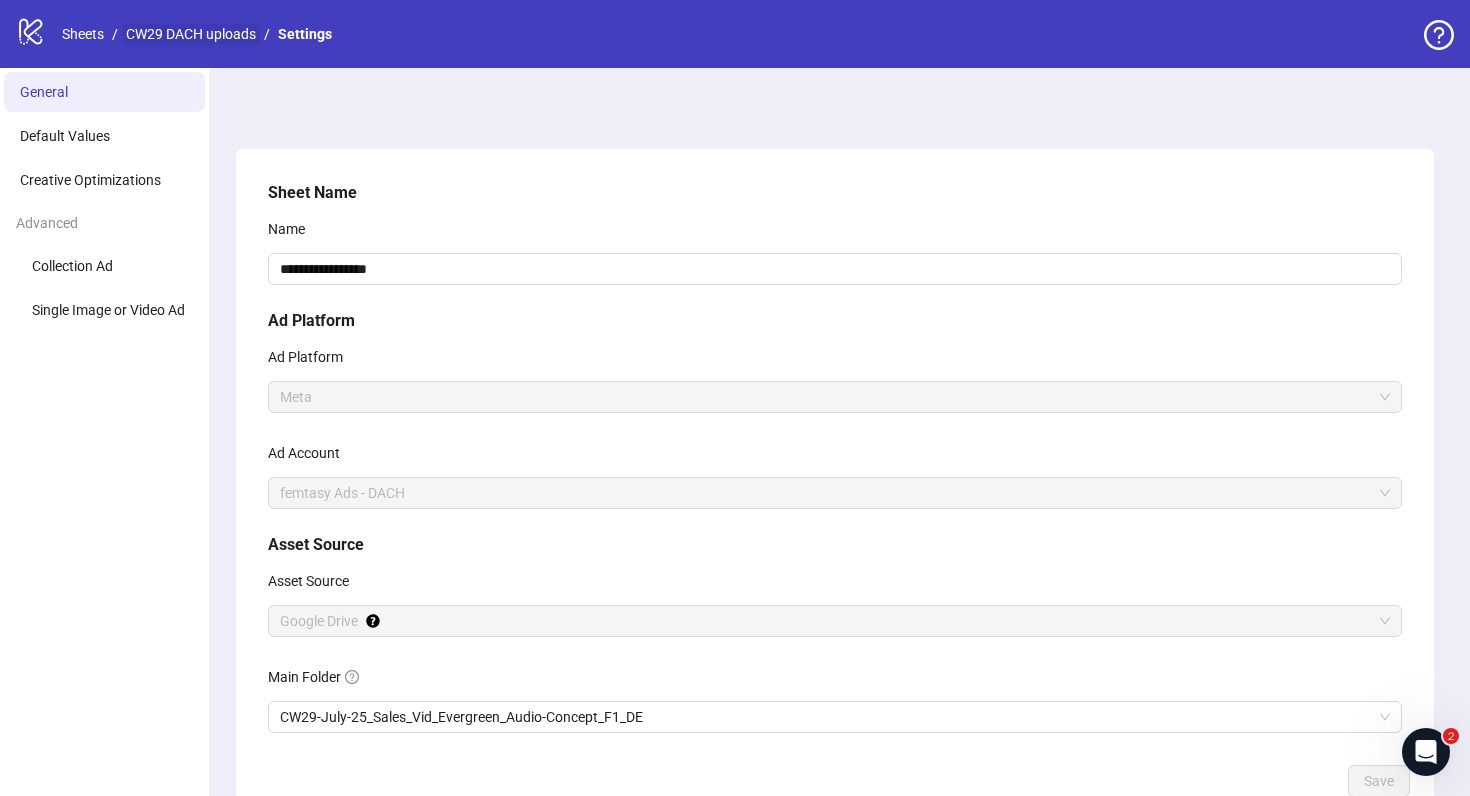 click on "CW29 DACH uploads" at bounding box center [191, 34] 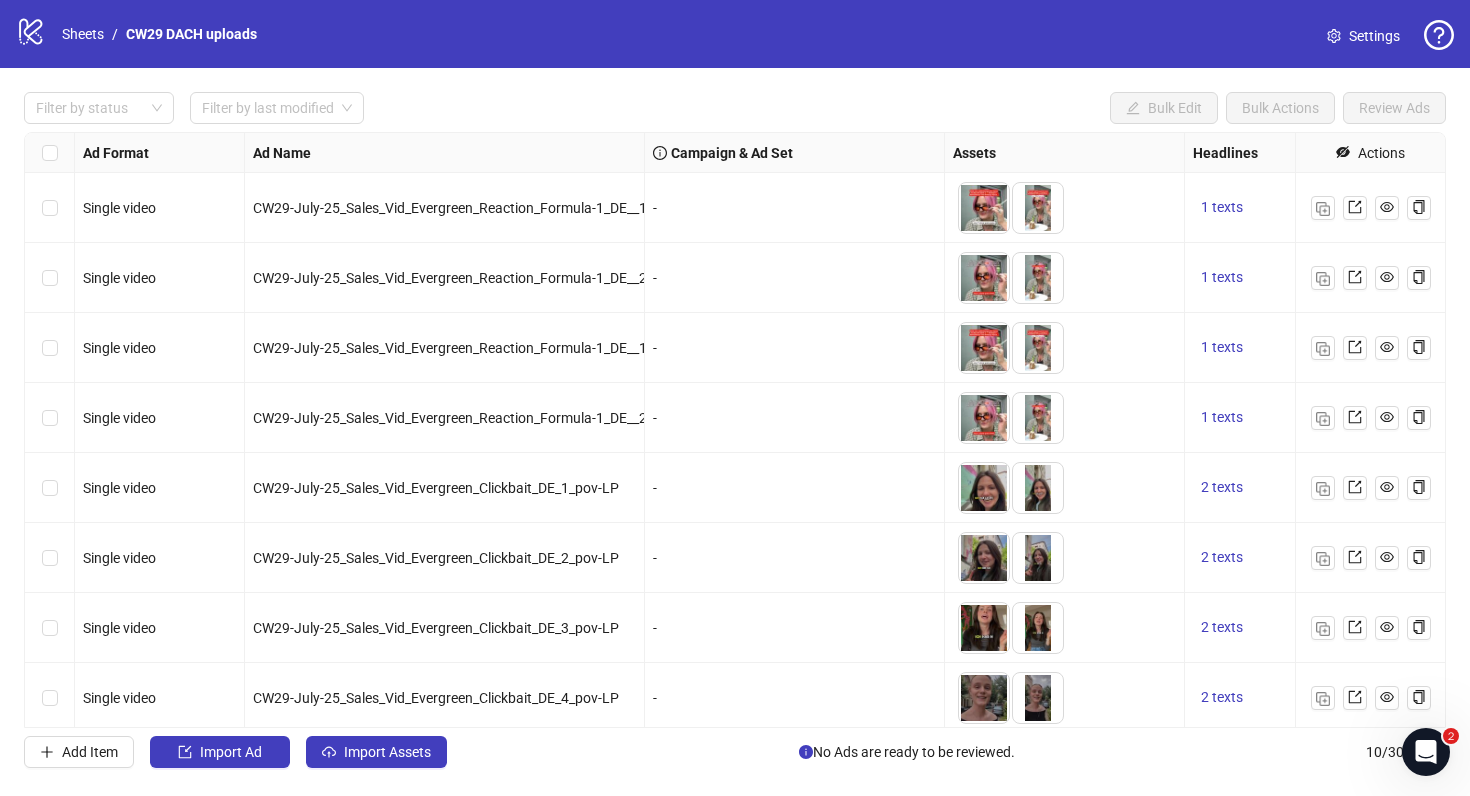 click on "CW29-July-25_Sales_Vid_Evergreen_Clickbait_DE_2_pov-LP" at bounding box center (445, 558) 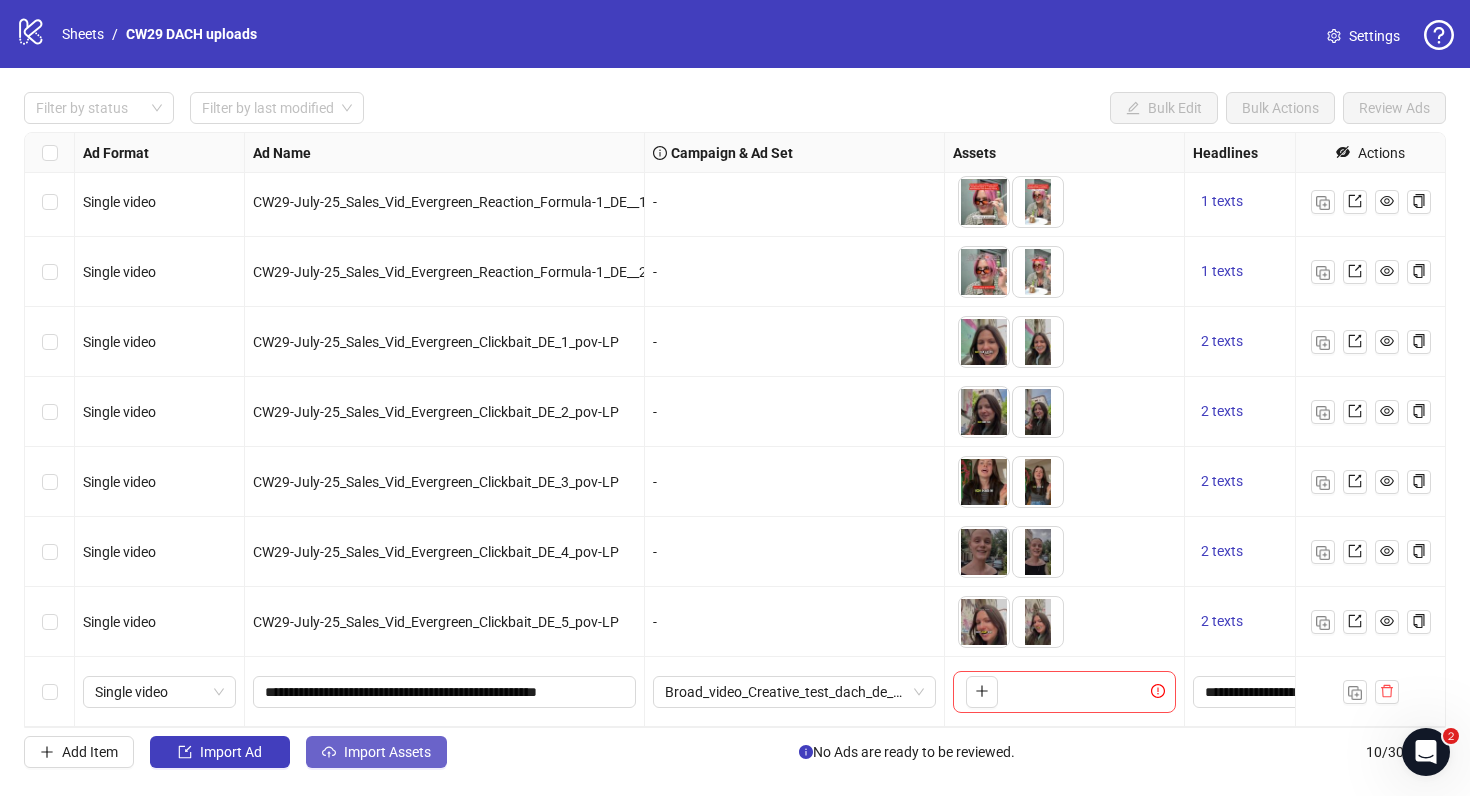 click on "Import Assets" at bounding box center (387, 752) 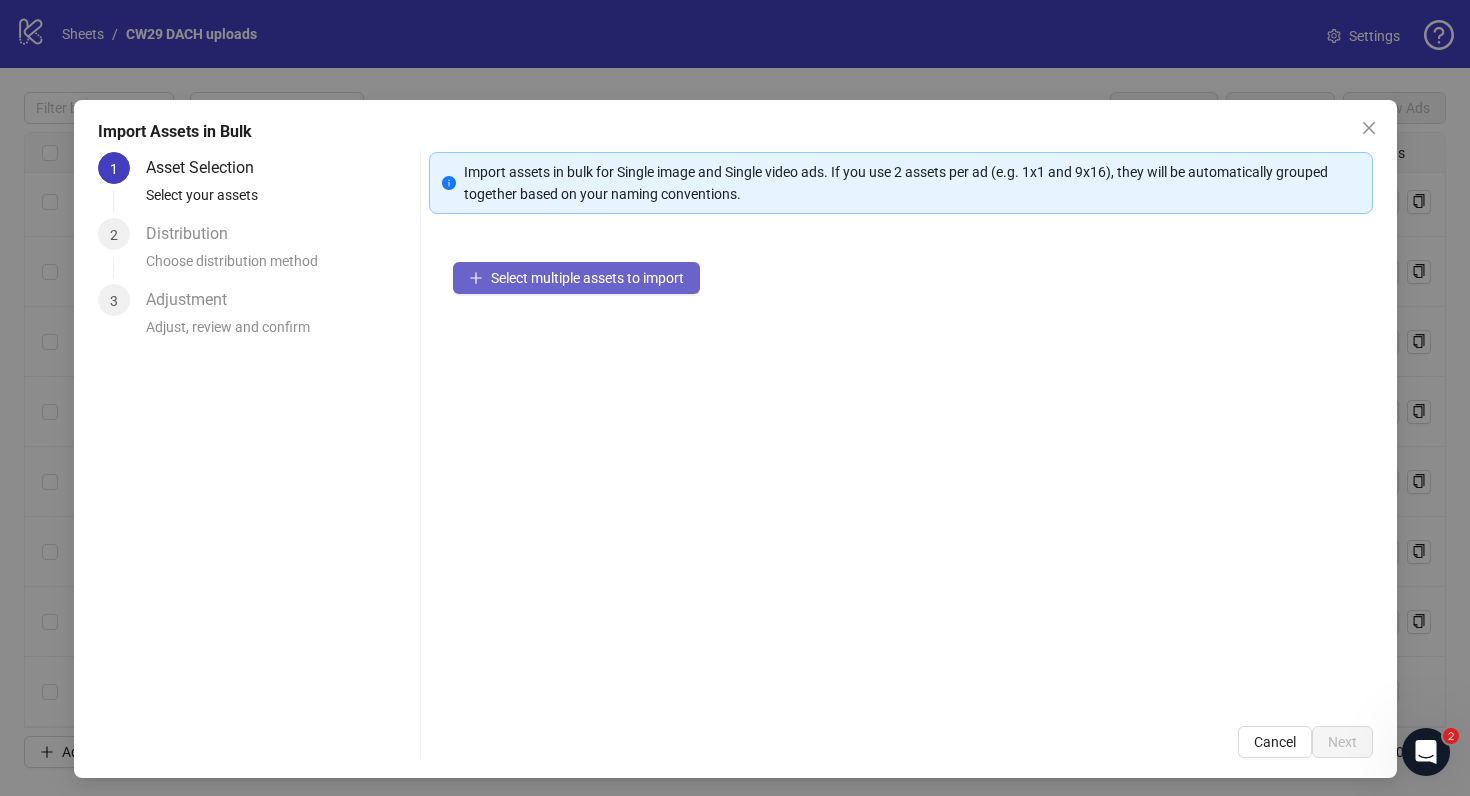 click on "Select multiple assets to import" at bounding box center (587, 278) 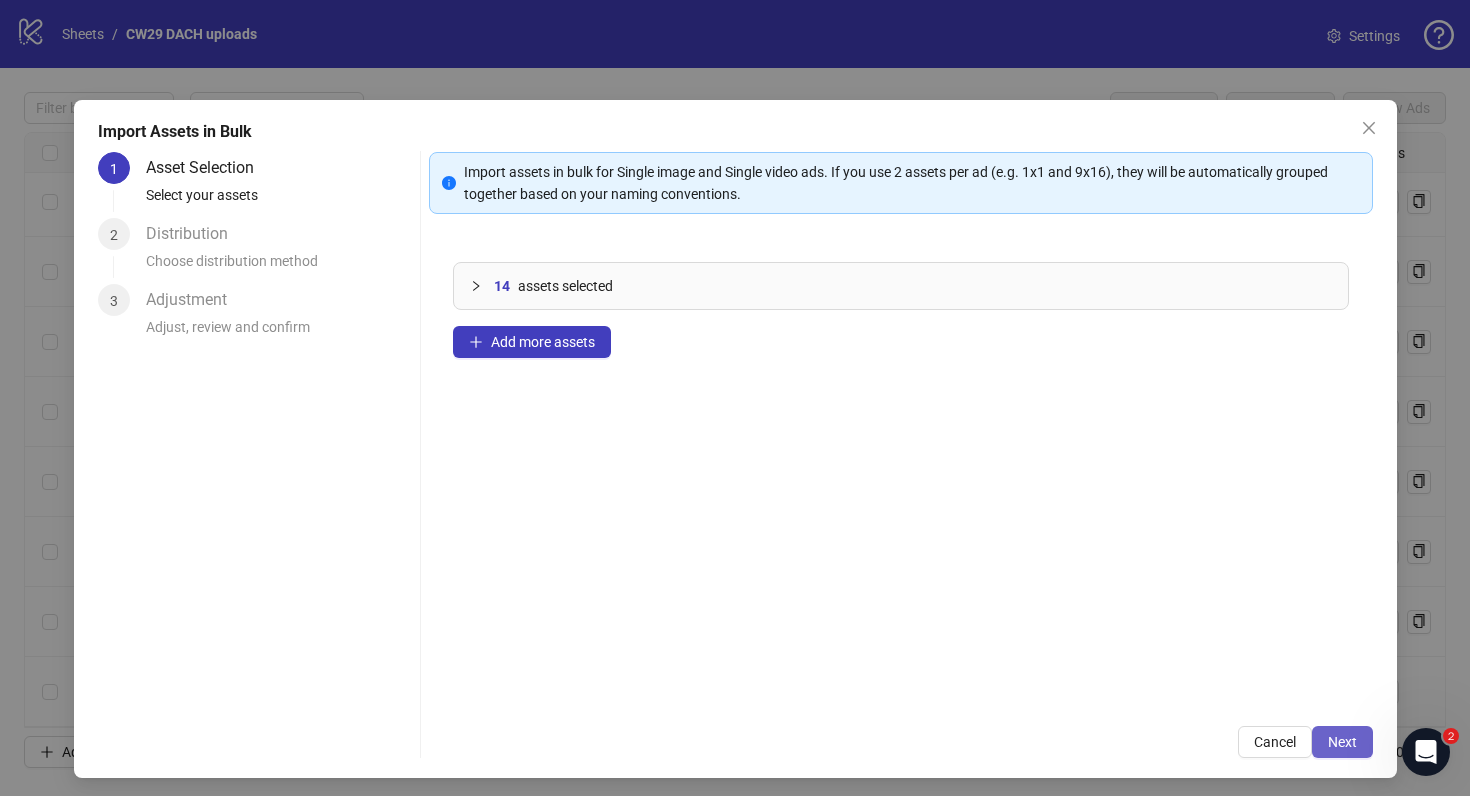 click on "Next" at bounding box center (1342, 742) 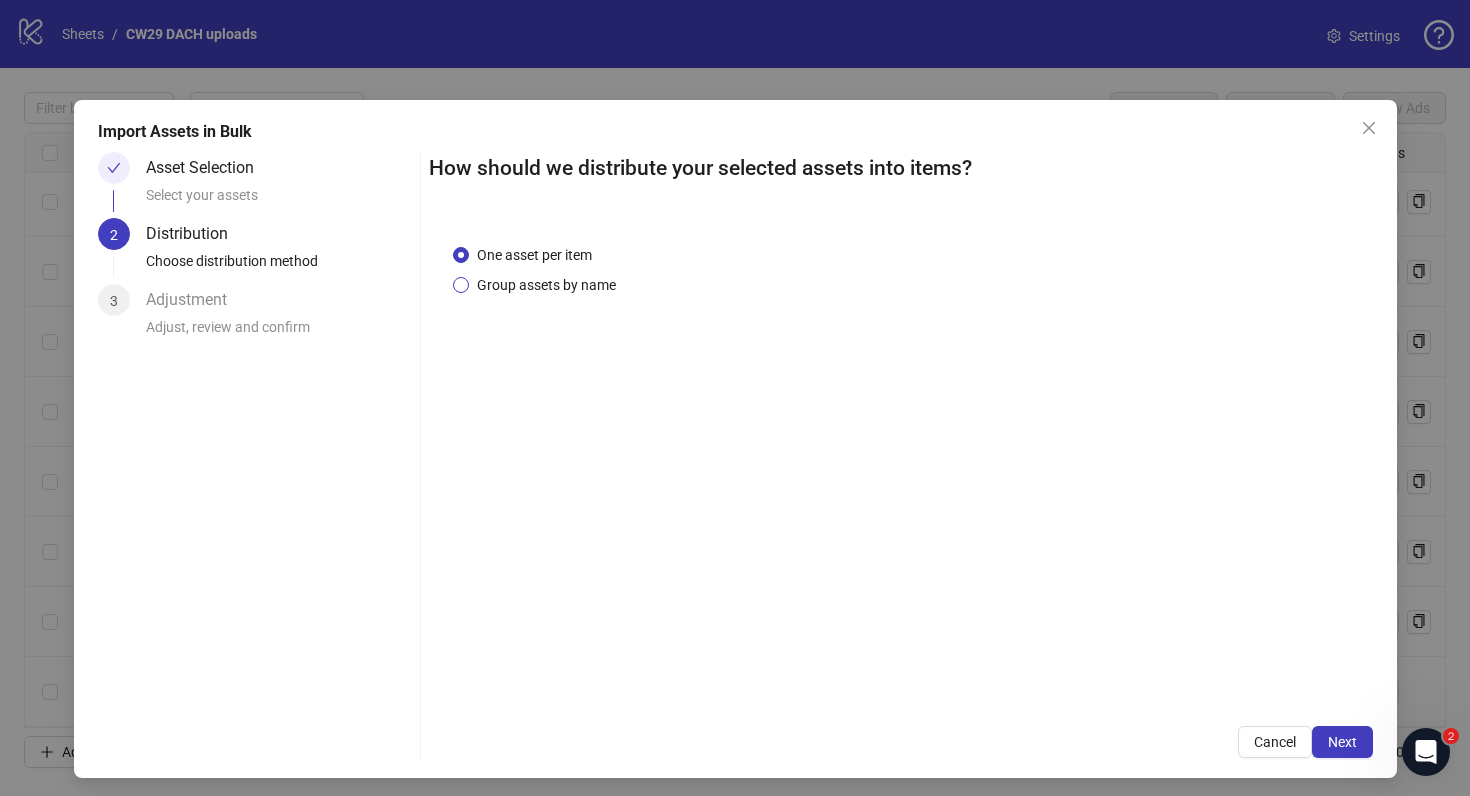 click on "Group assets by name" at bounding box center (546, 285) 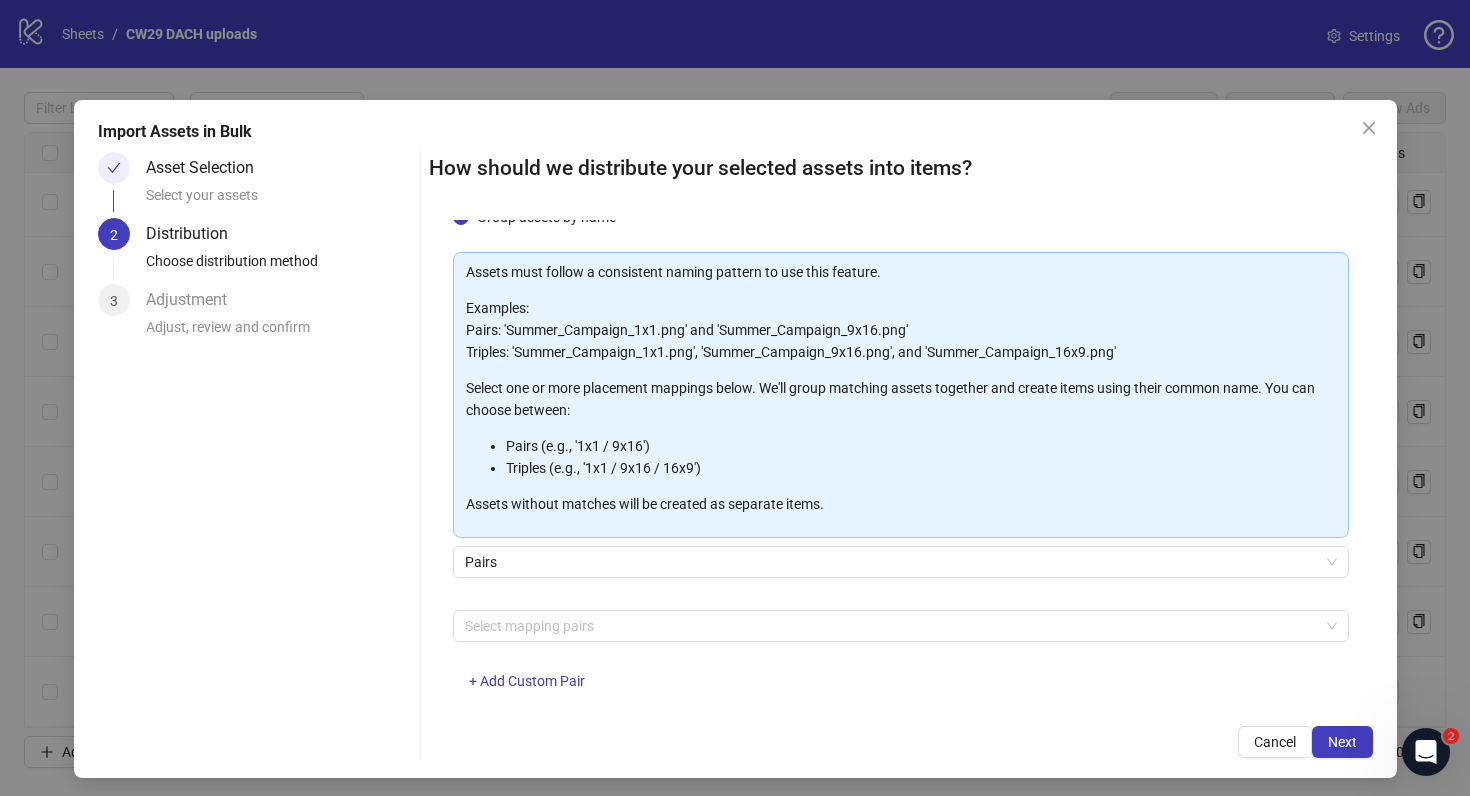 scroll, scrollTop: 103, scrollLeft: 0, axis: vertical 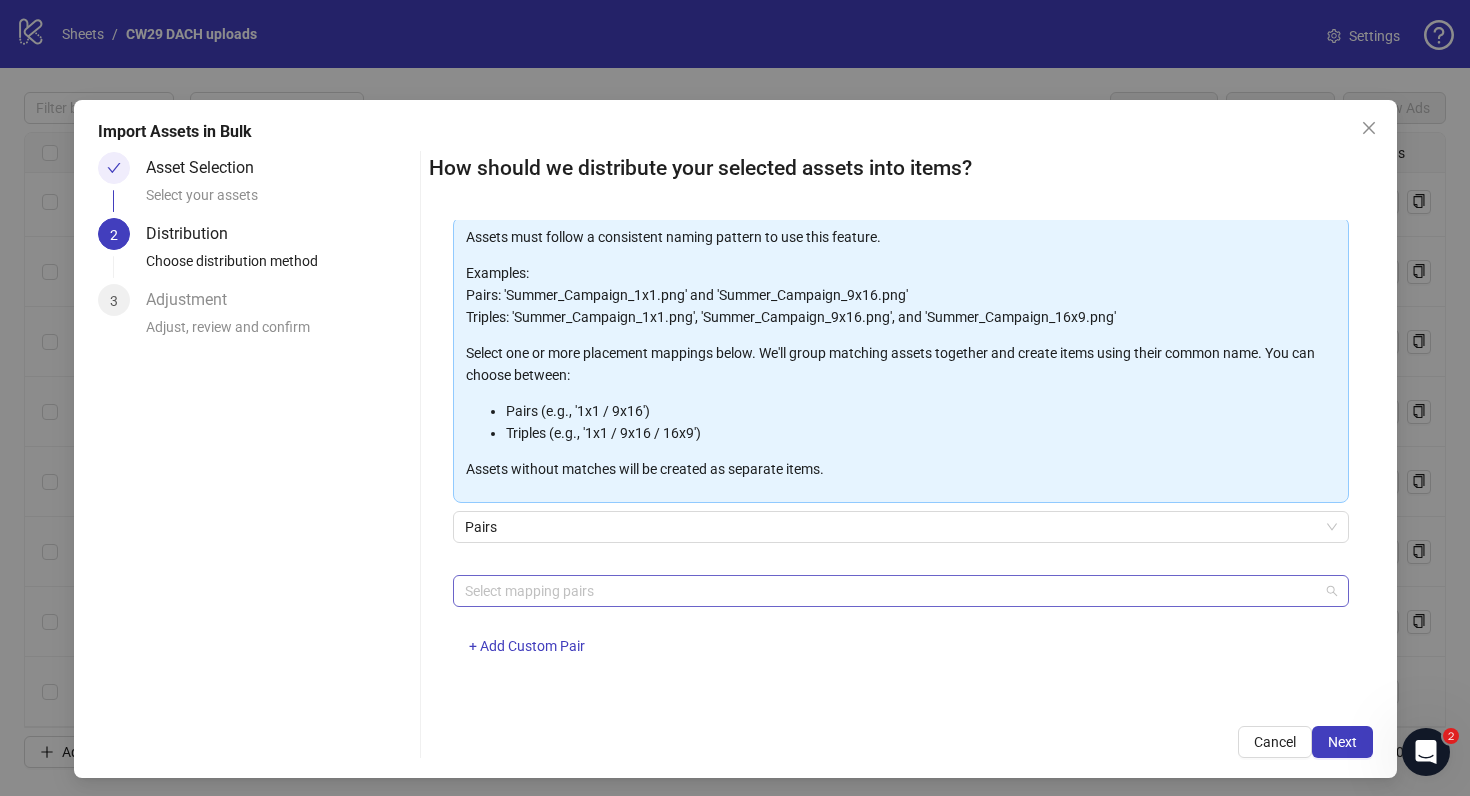 click at bounding box center (890, 591) 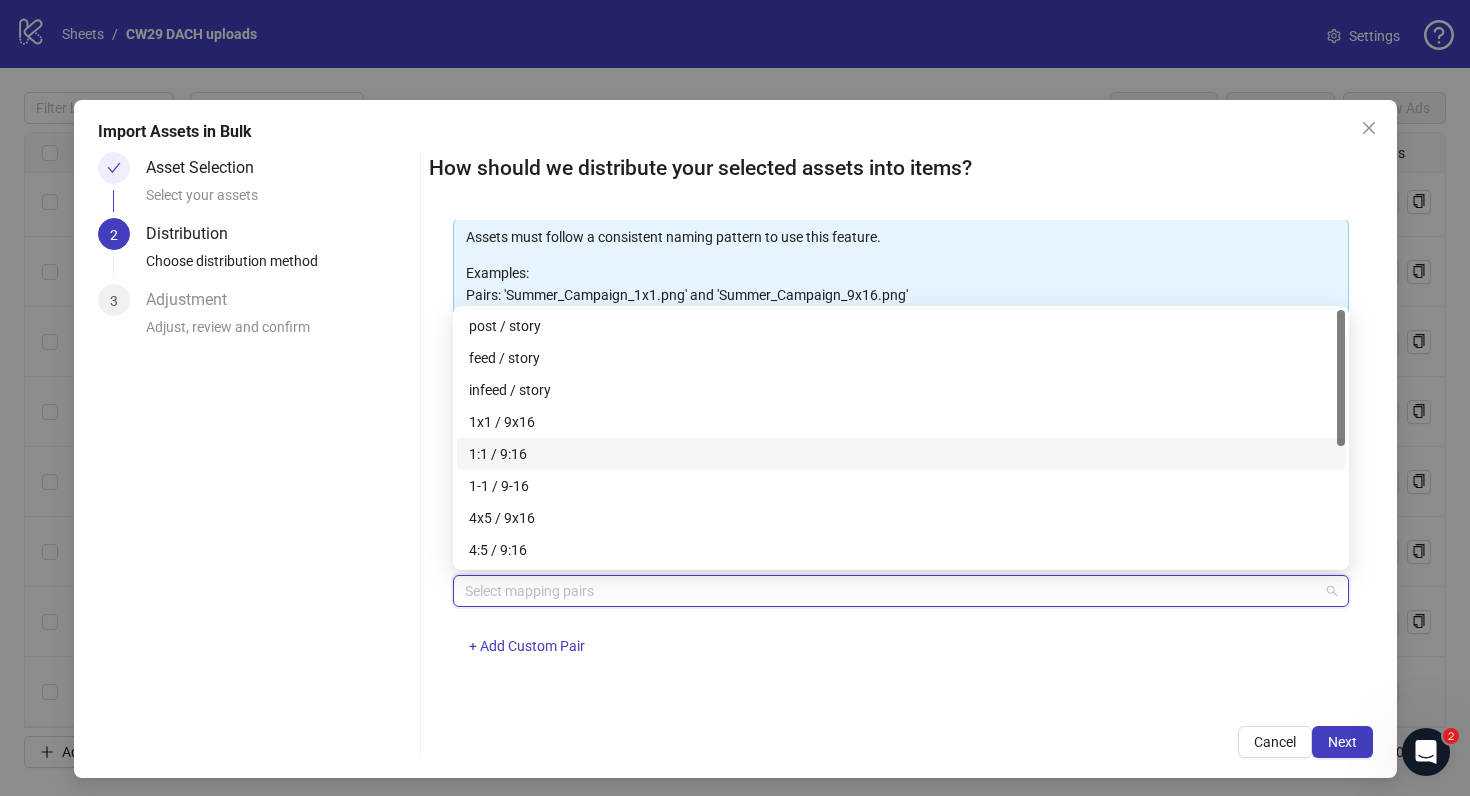 click on "1:1 / 9:16" at bounding box center (901, 454) 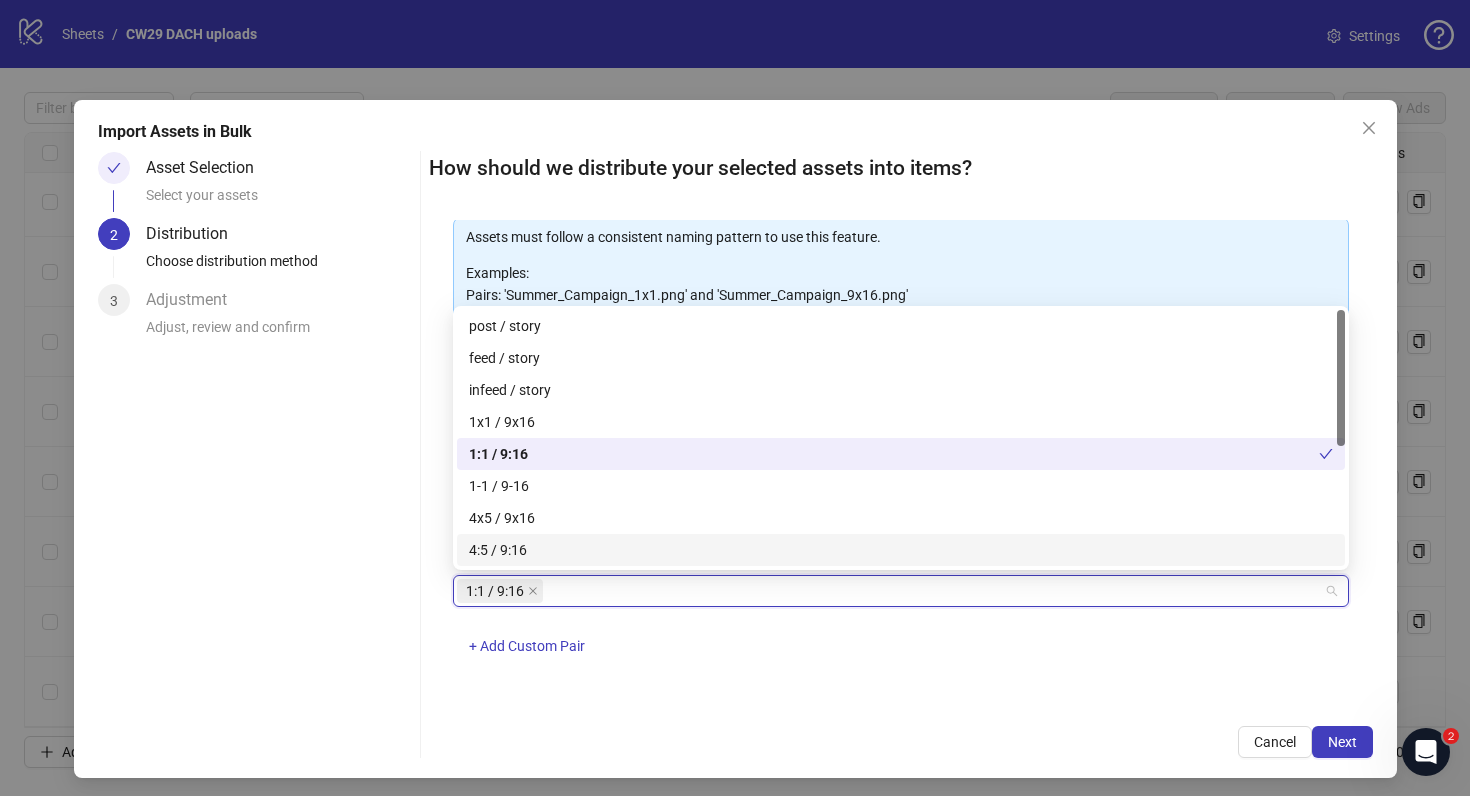 click on "1:1 / 9:16   + Add Custom Pair" at bounding box center [901, 627] 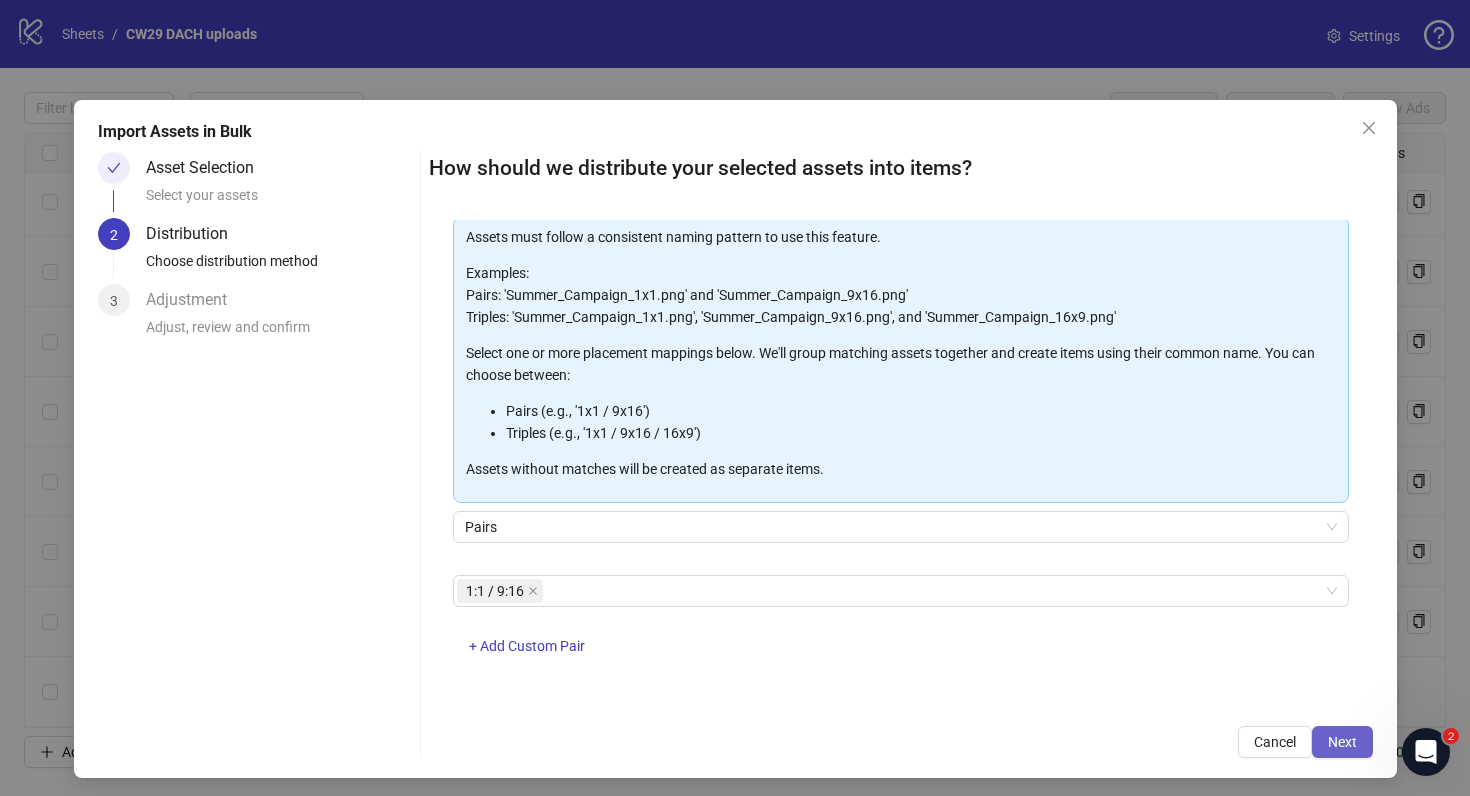 click on "Next" at bounding box center (1342, 742) 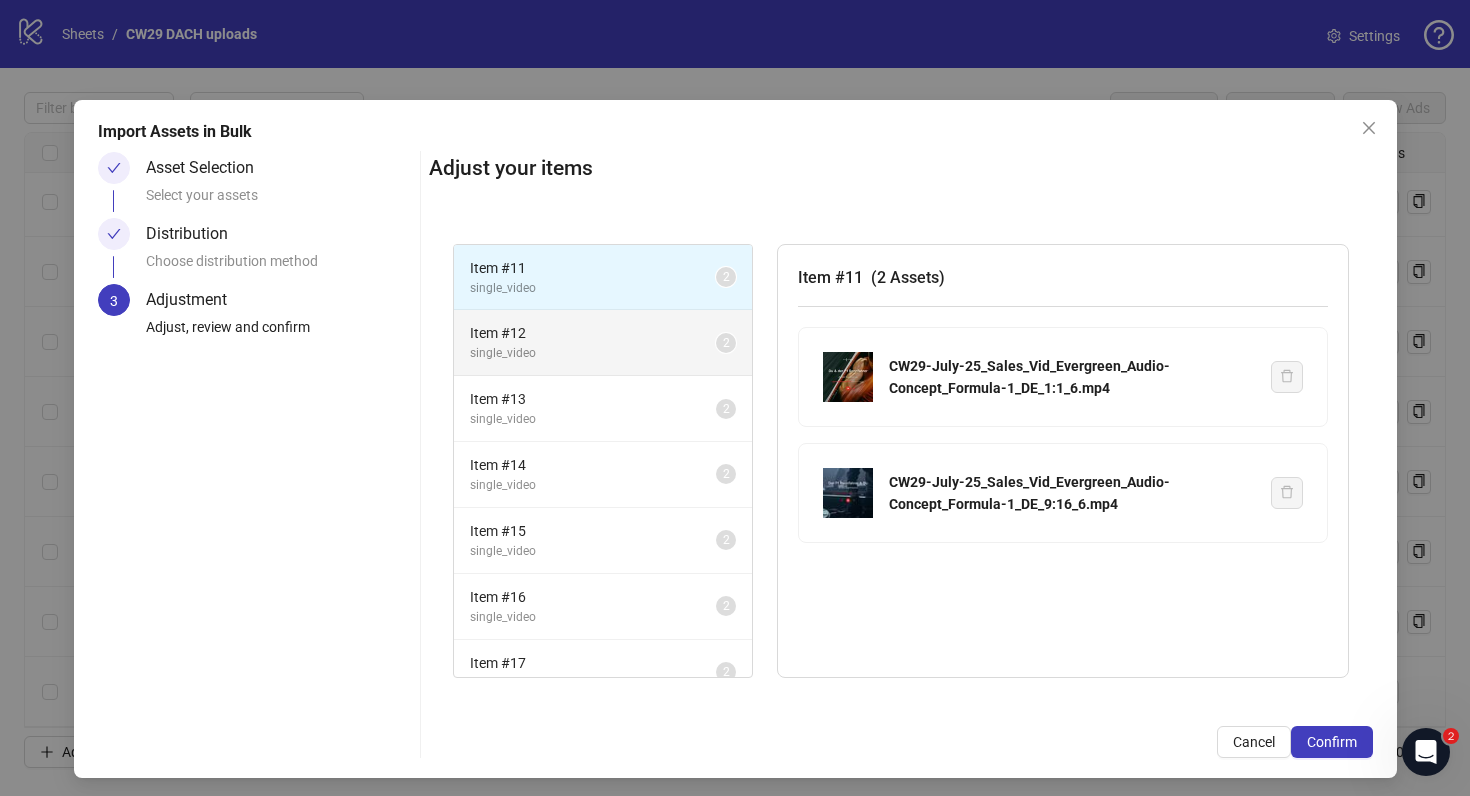 click on "single_video" at bounding box center [593, 353] 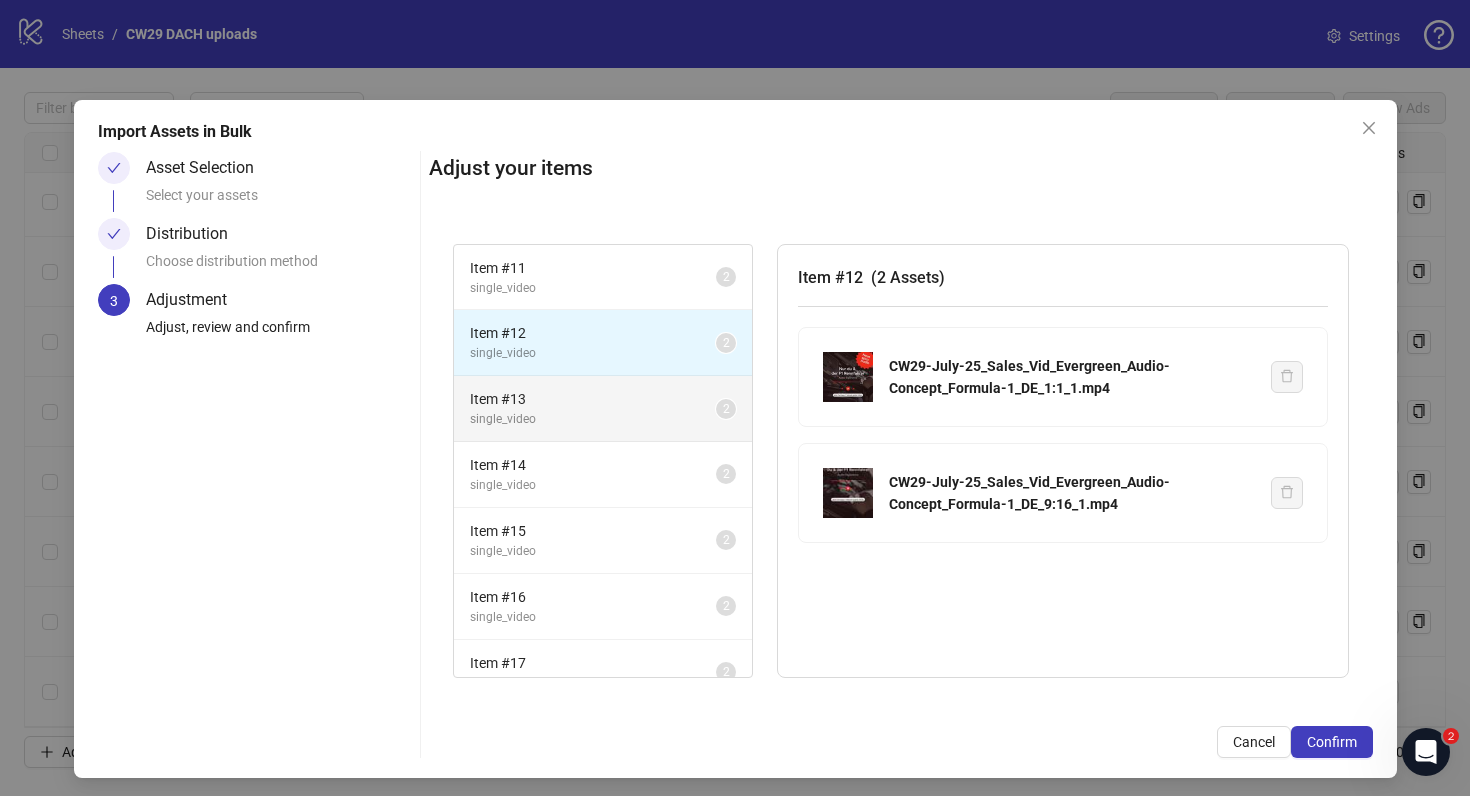 click on "single_video" at bounding box center (593, 419) 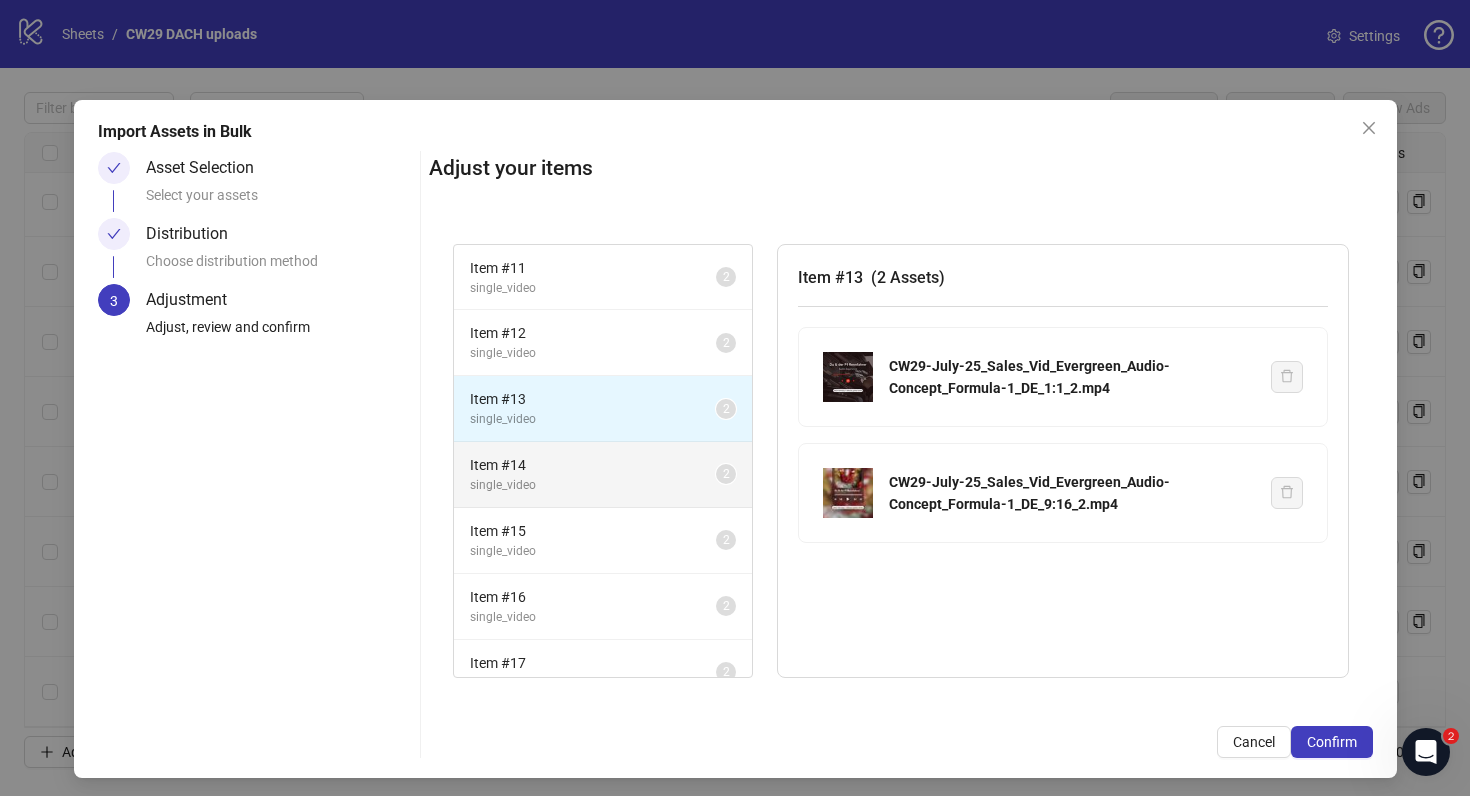 click on "single_video" at bounding box center (593, 485) 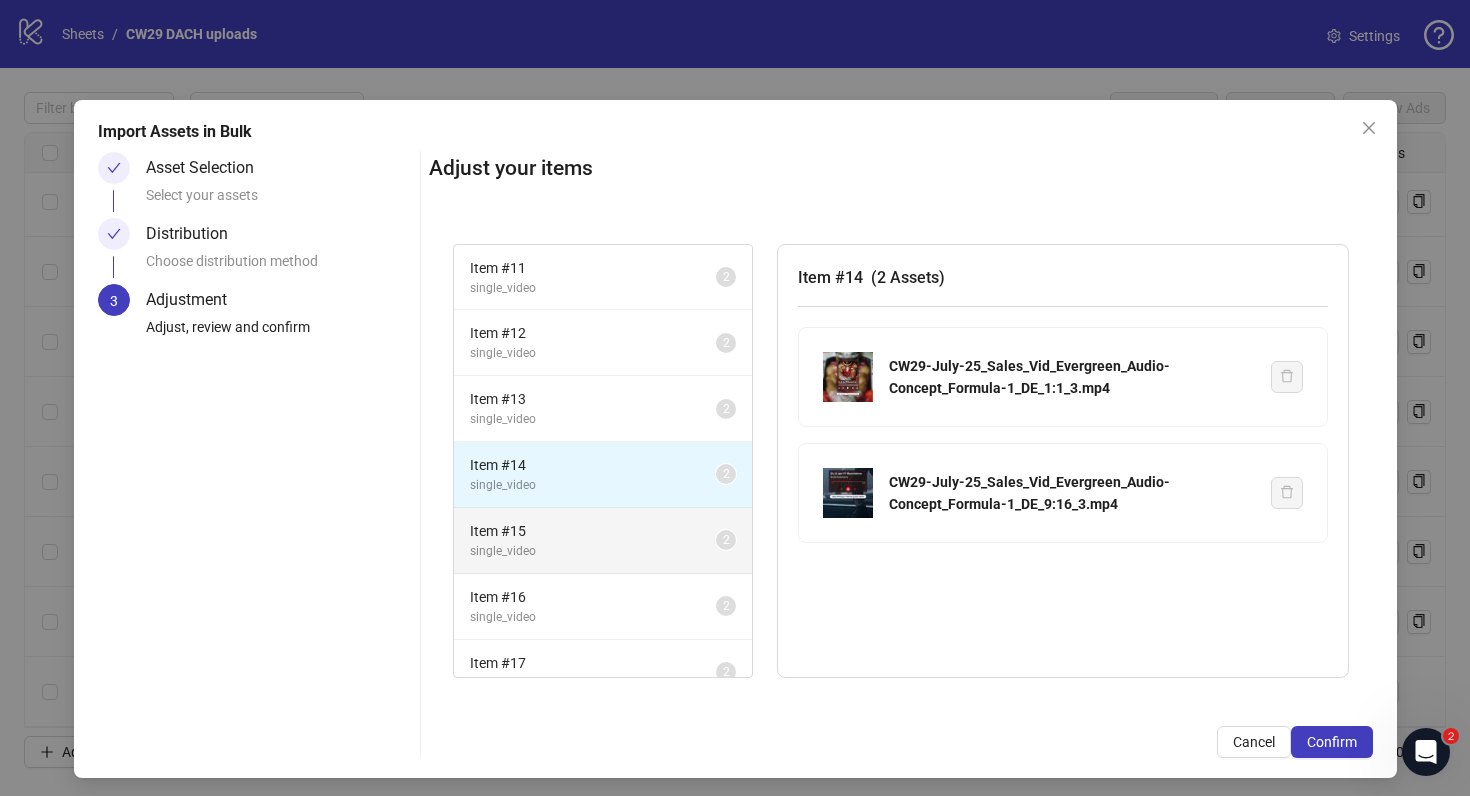 click on "Item # 15" at bounding box center [593, 531] 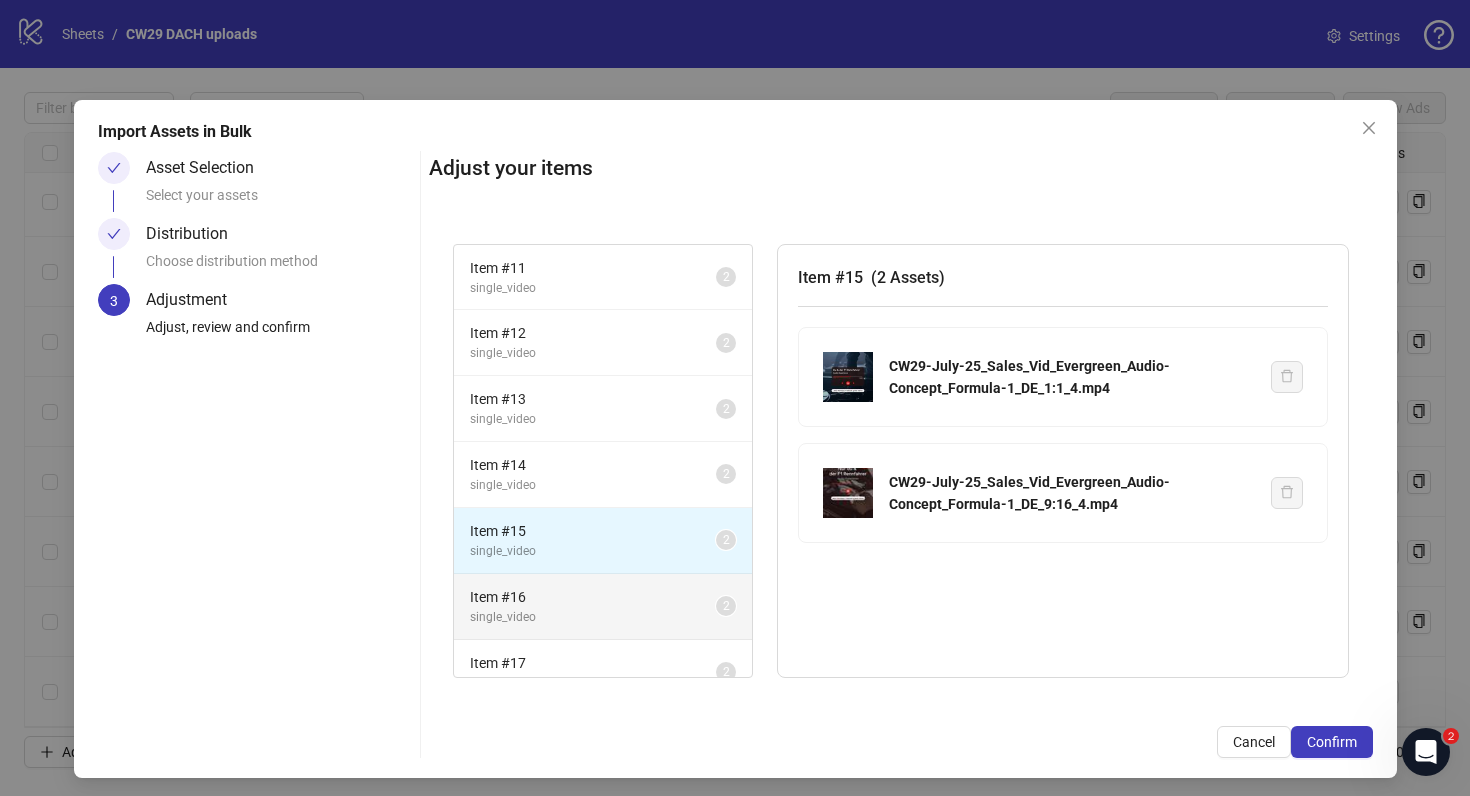 click on "single_video" at bounding box center (593, 617) 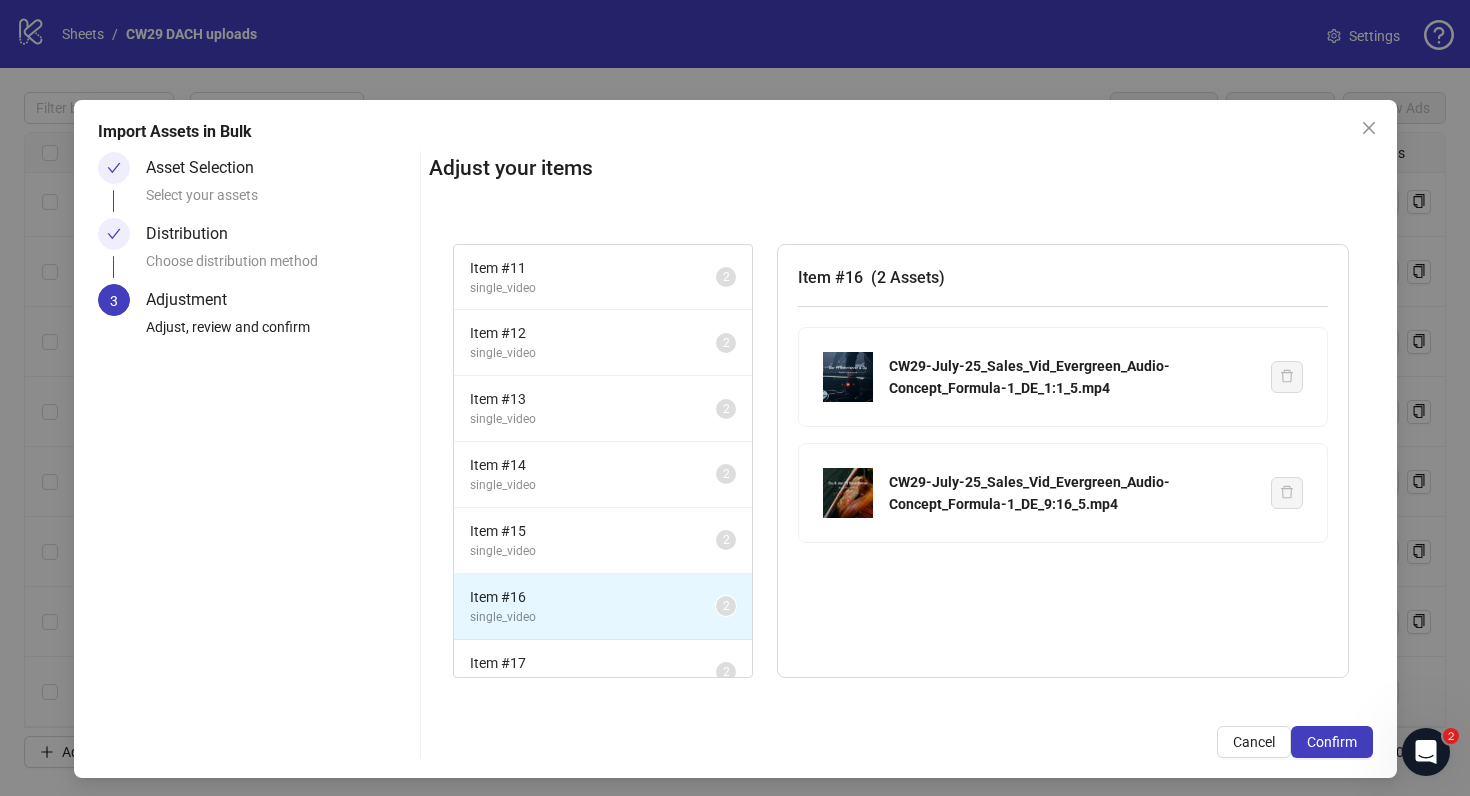 scroll, scrollTop: 27, scrollLeft: 0, axis: vertical 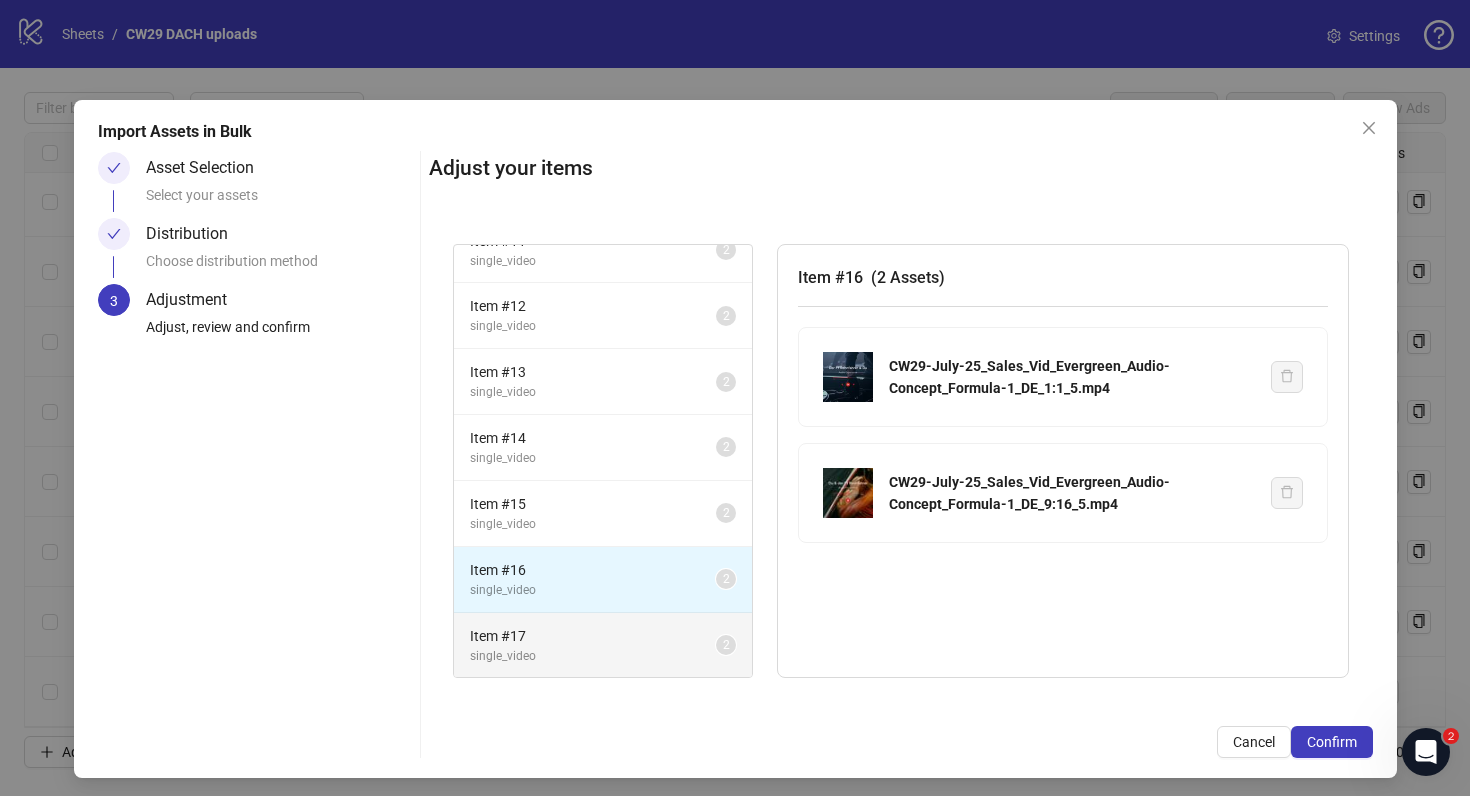 click on "Item # 17 single_video 2" at bounding box center [603, 645] 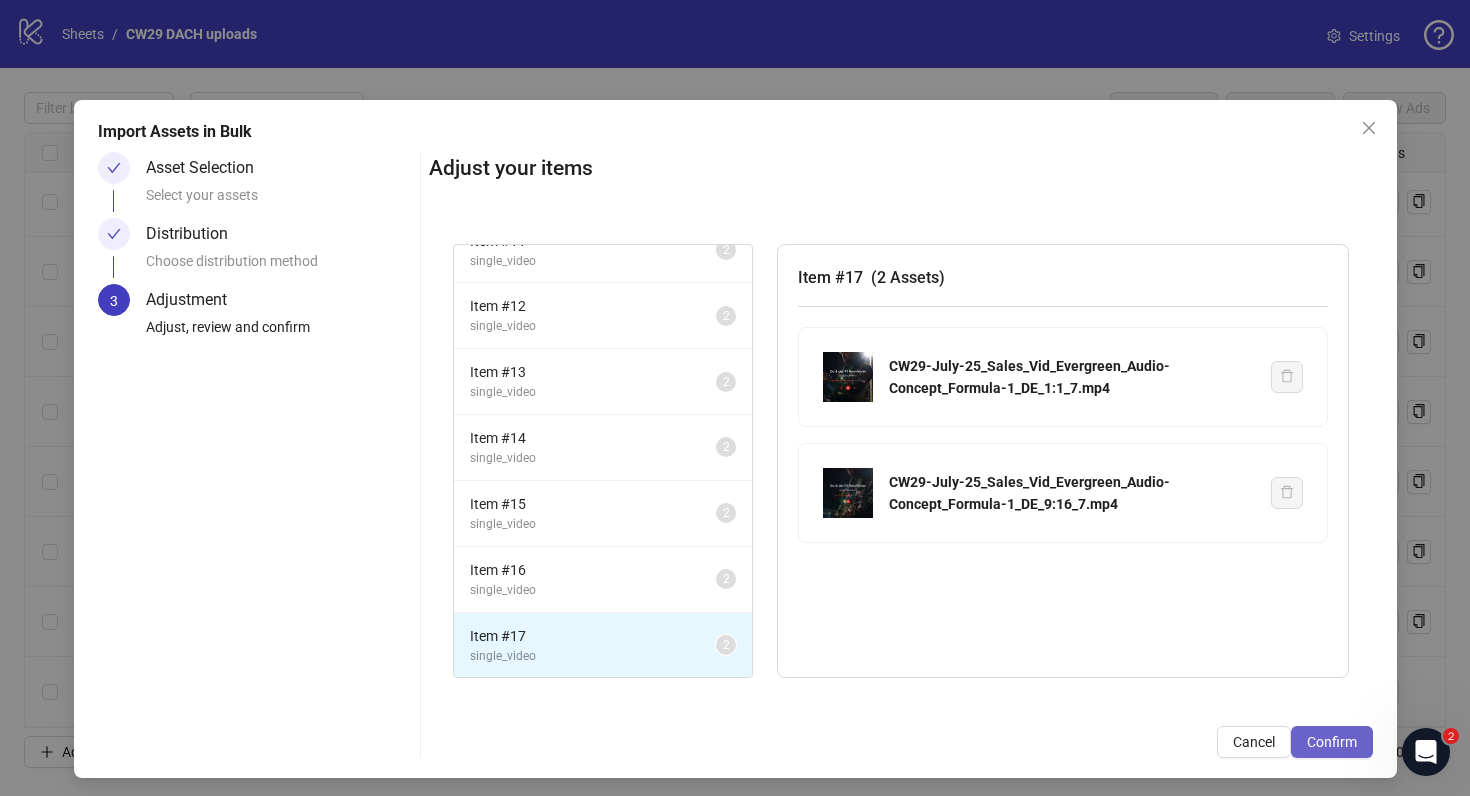 click on "Confirm" at bounding box center [1332, 742] 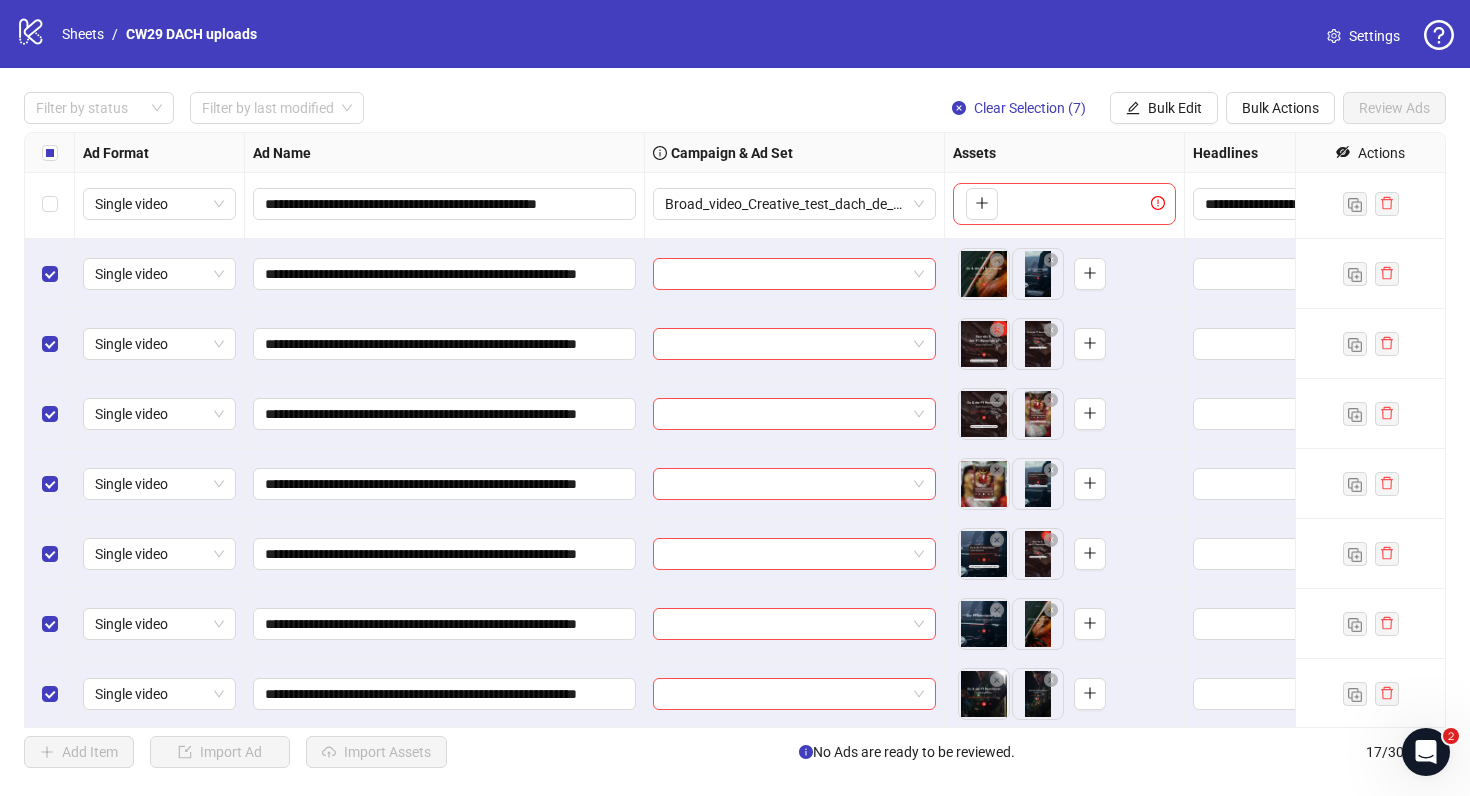 scroll, scrollTop: 636, scrollLeft: 0, axis: vertical 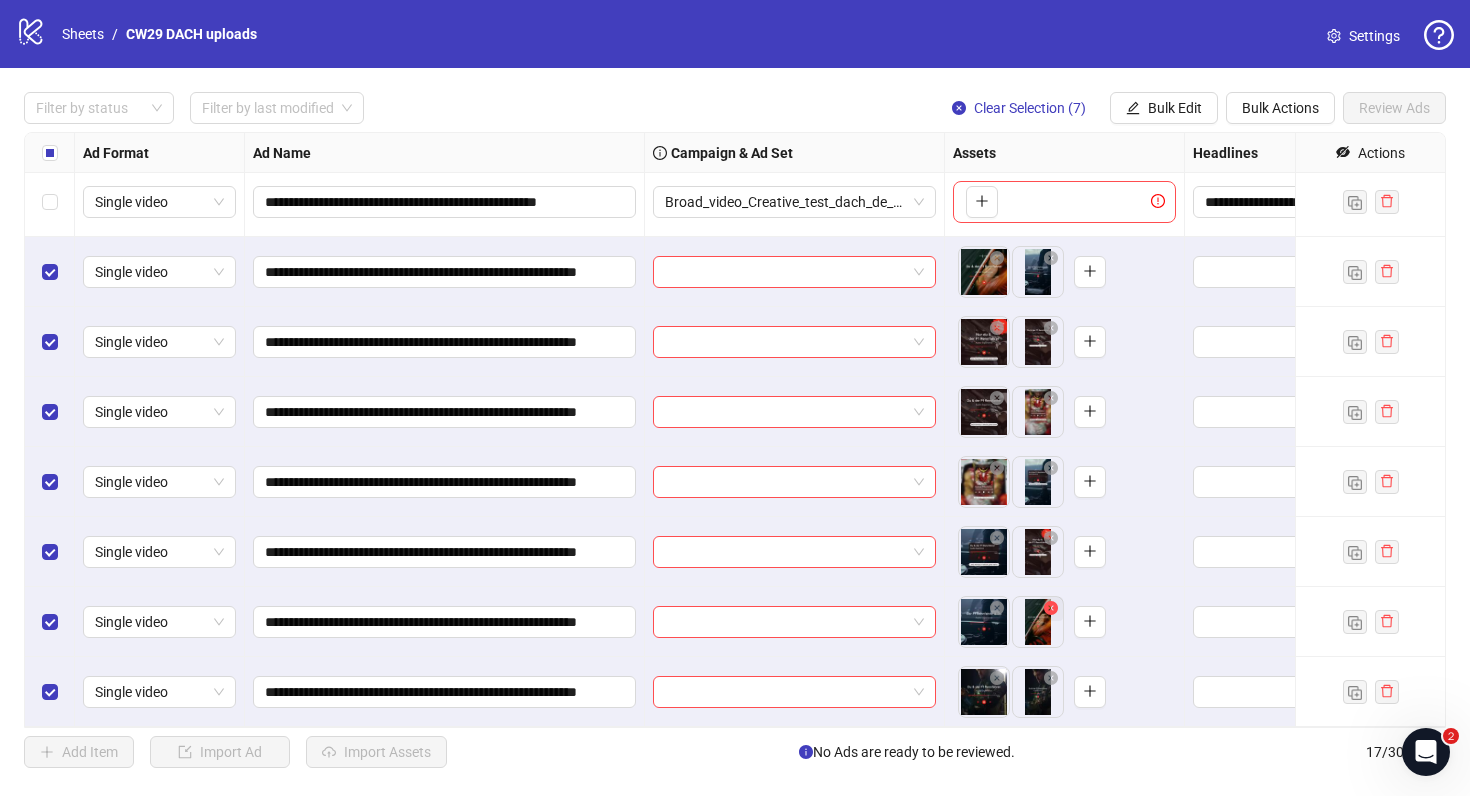 click 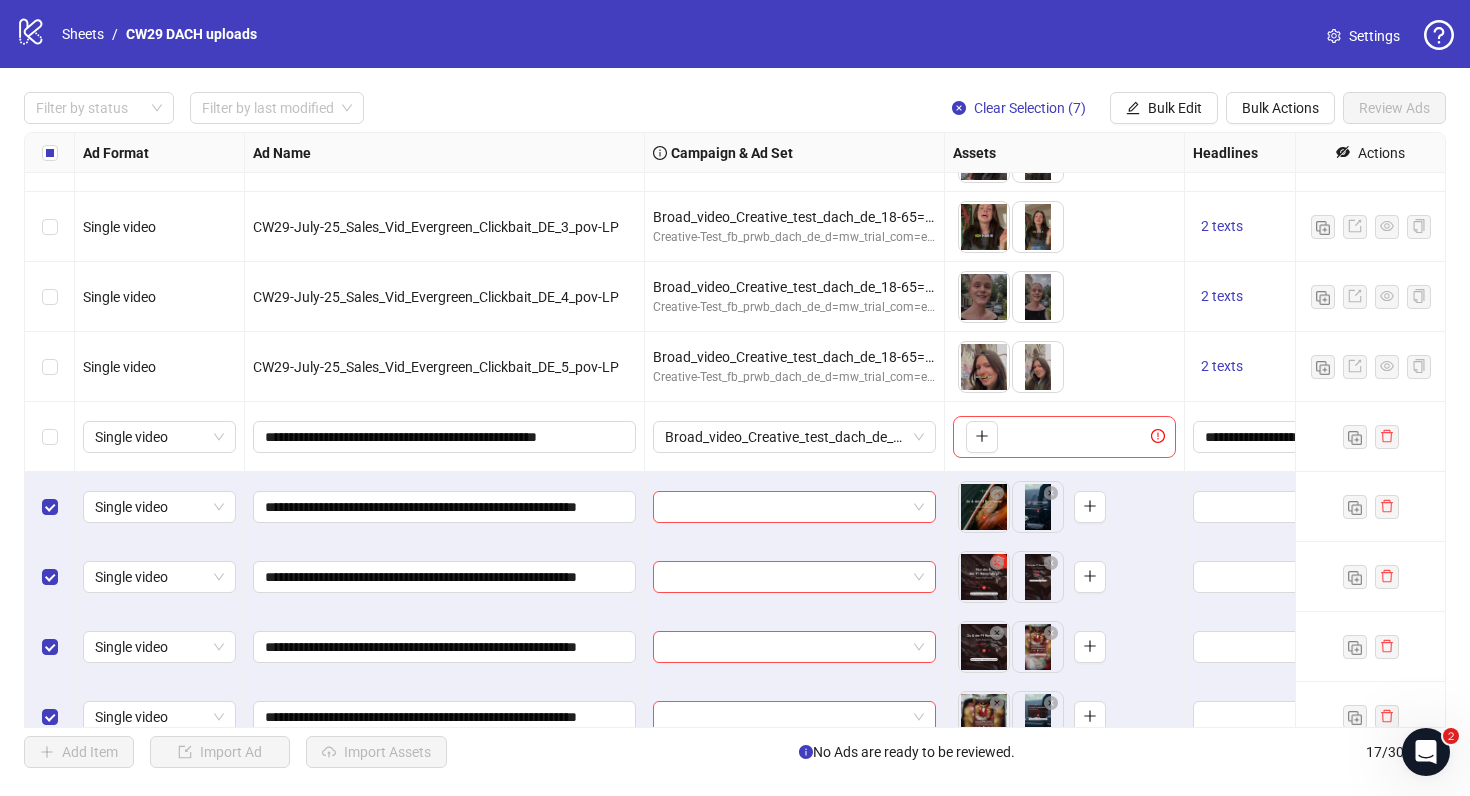 scroll, scrollTop: 374, scrollLeft: 0, axis: vertical 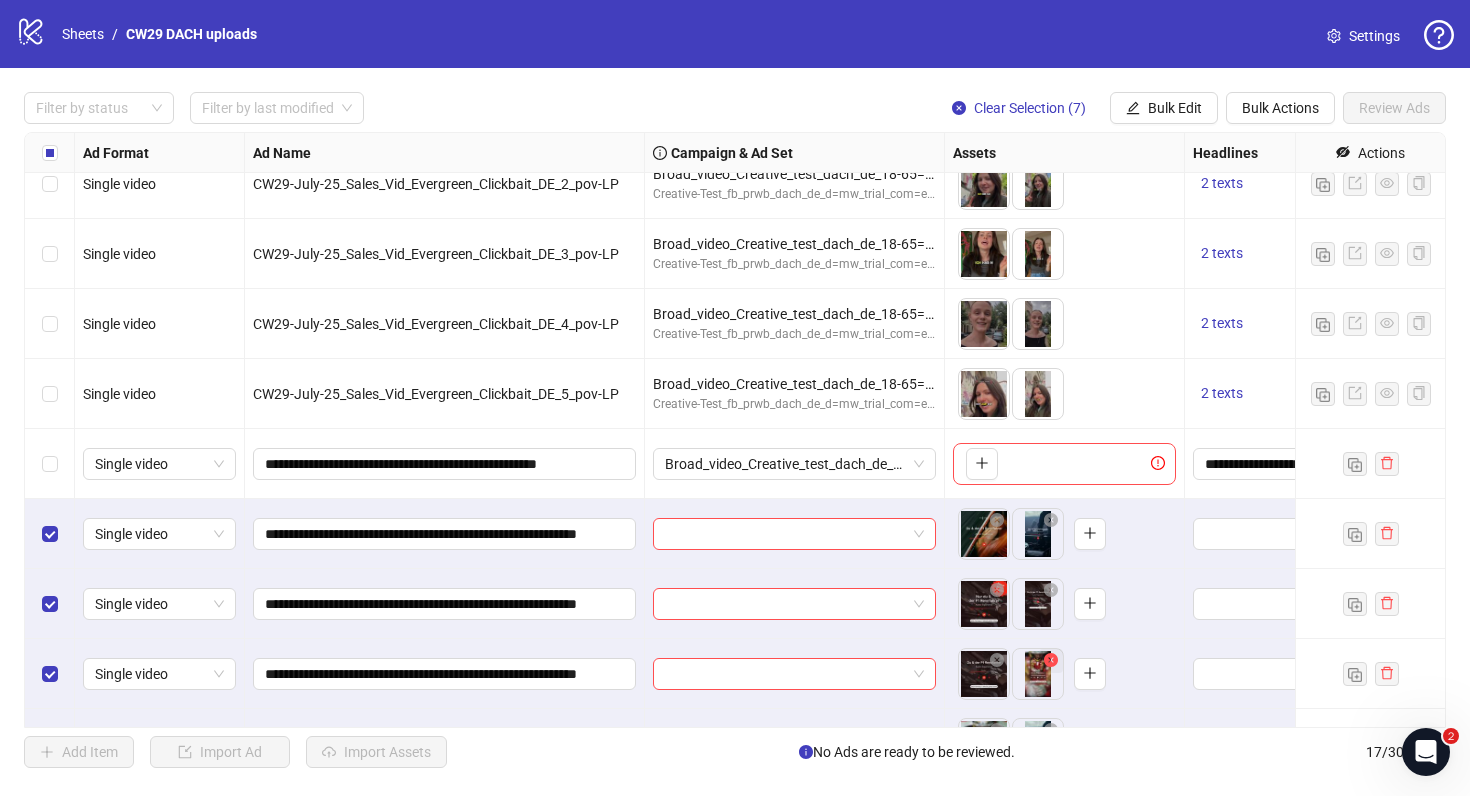 click 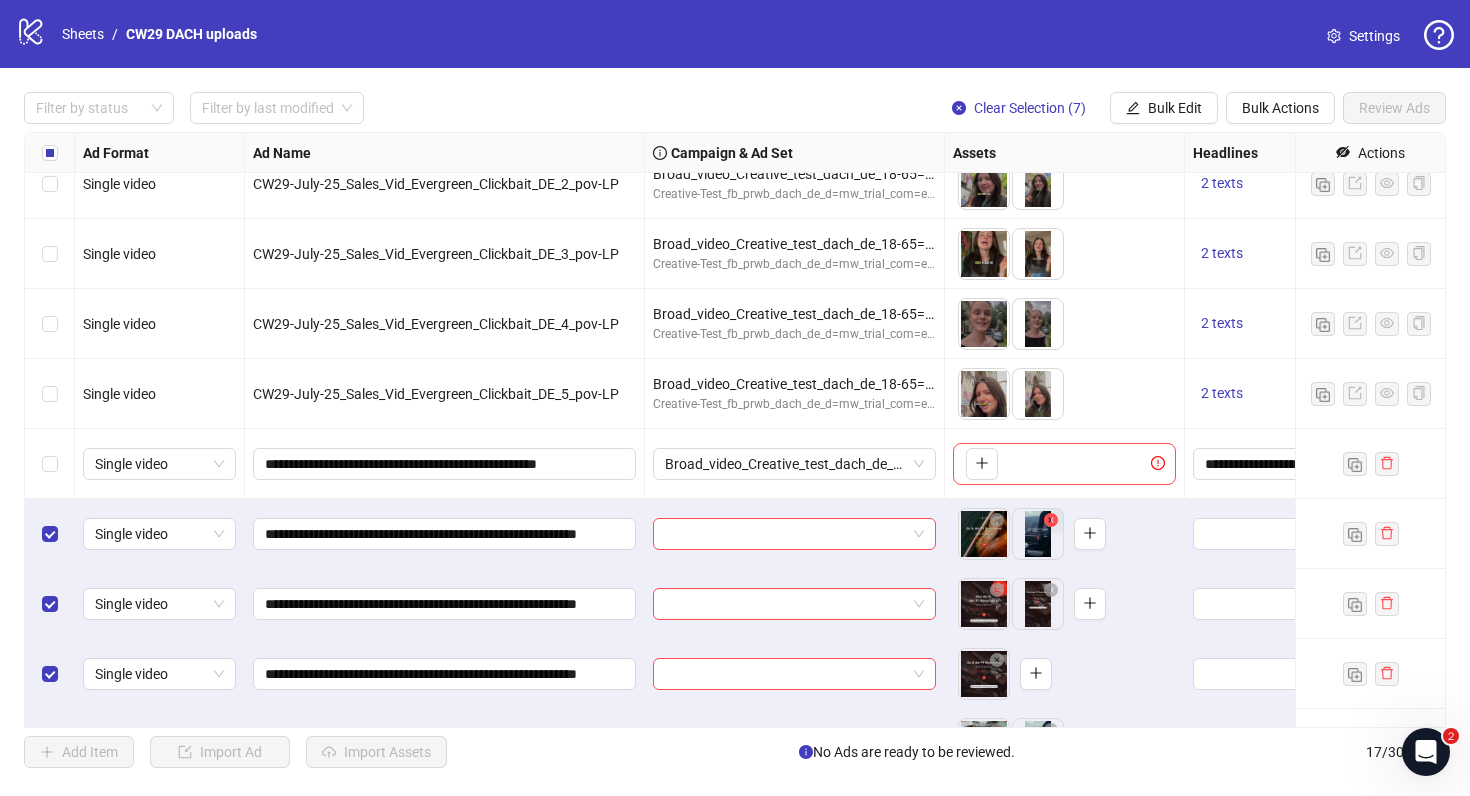 click 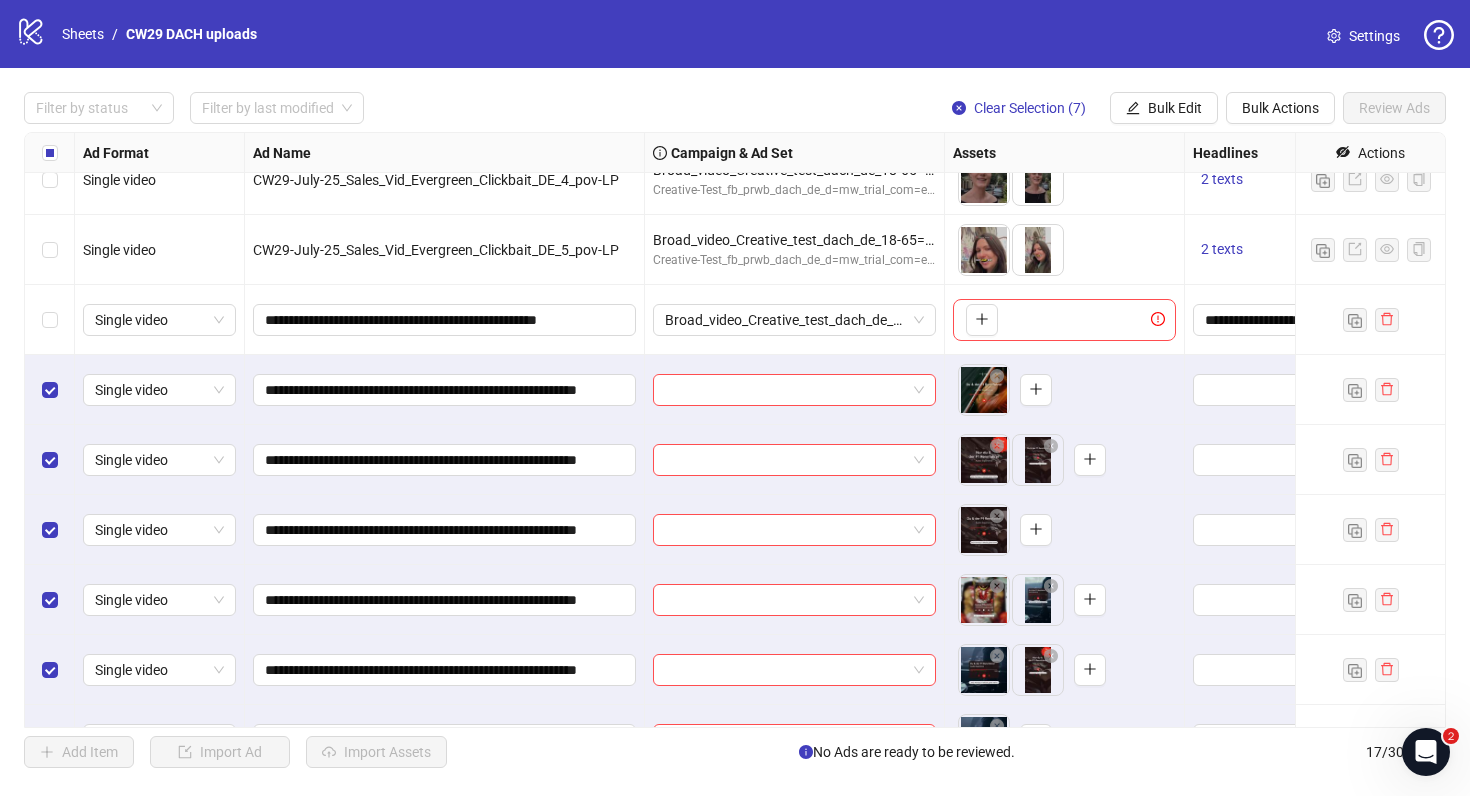 scroll, scrollTop: 612, scrollLeft: 0, axis: vertical 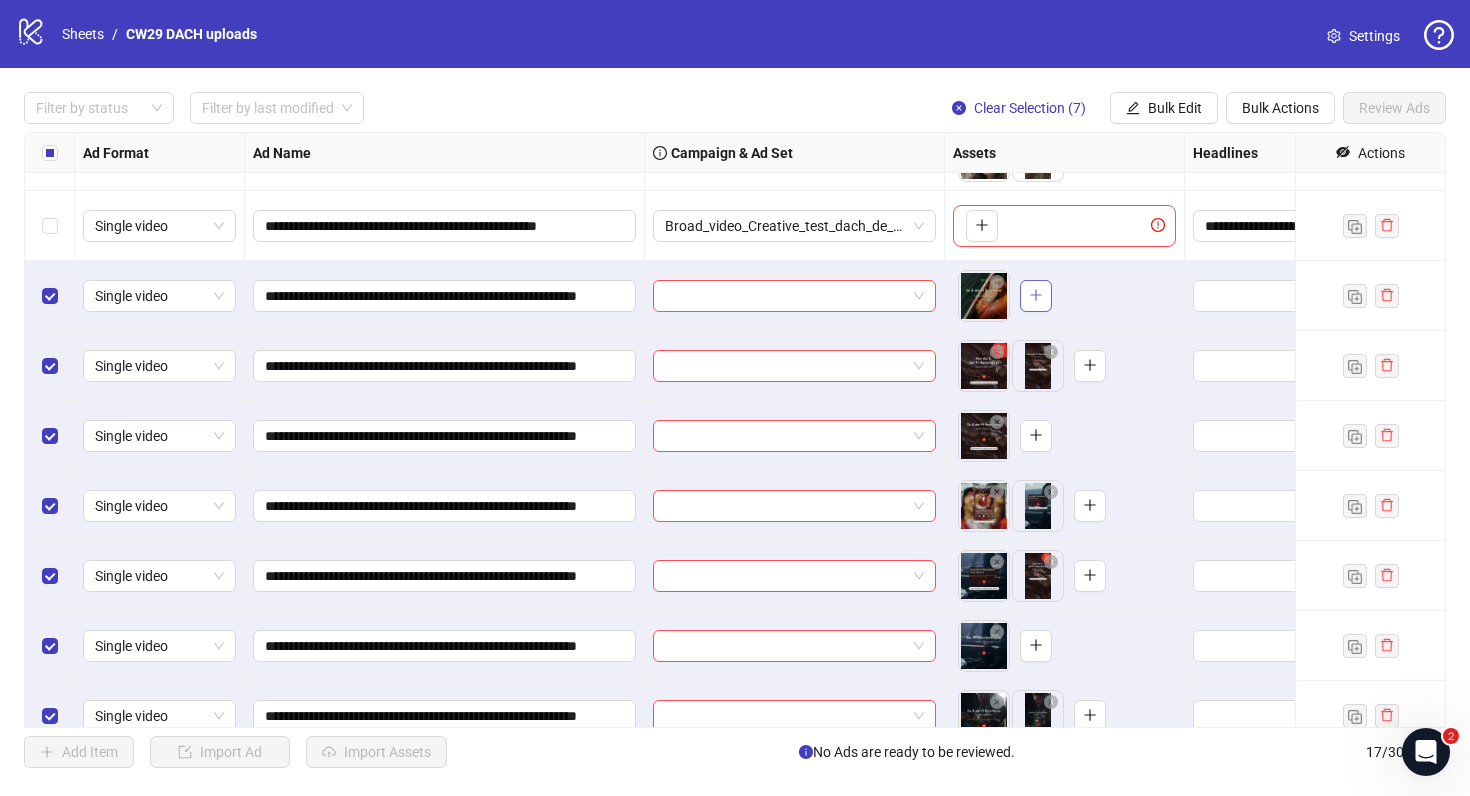 click at bounding box center [1036, 296] 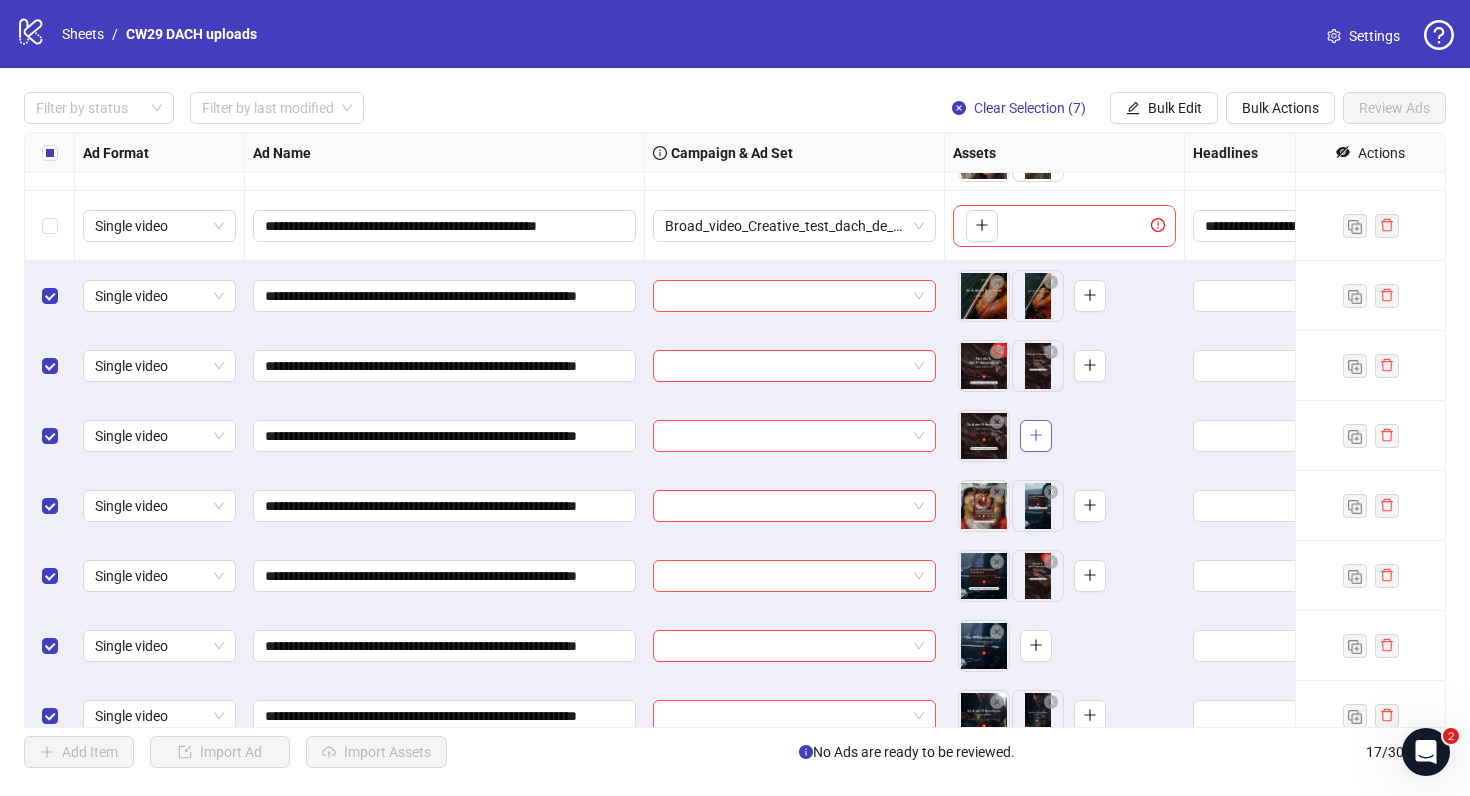 click at bounding box center [1036, 436] 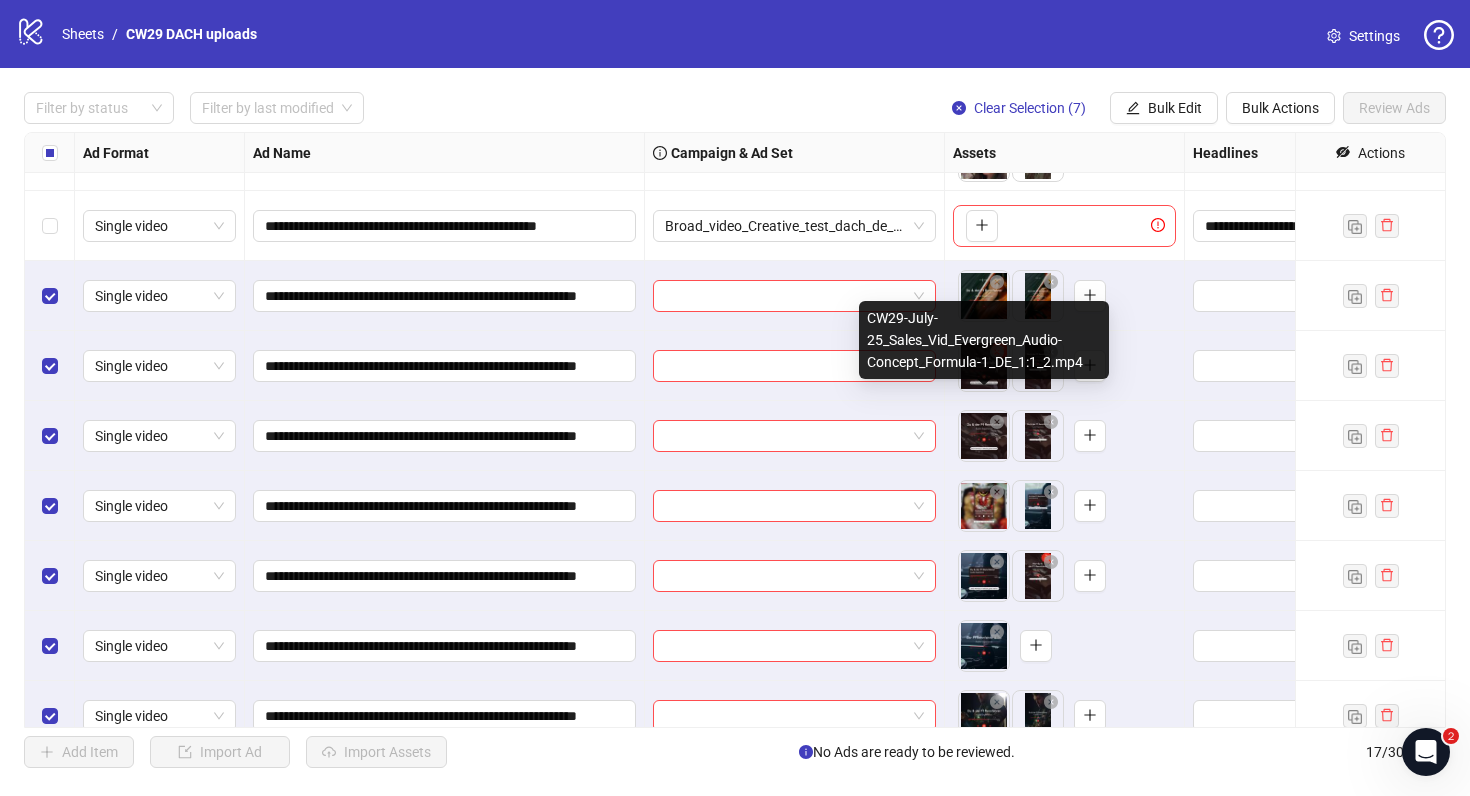 scroll, scrollTop: 636, scrollLeft: 0, axis: vertical 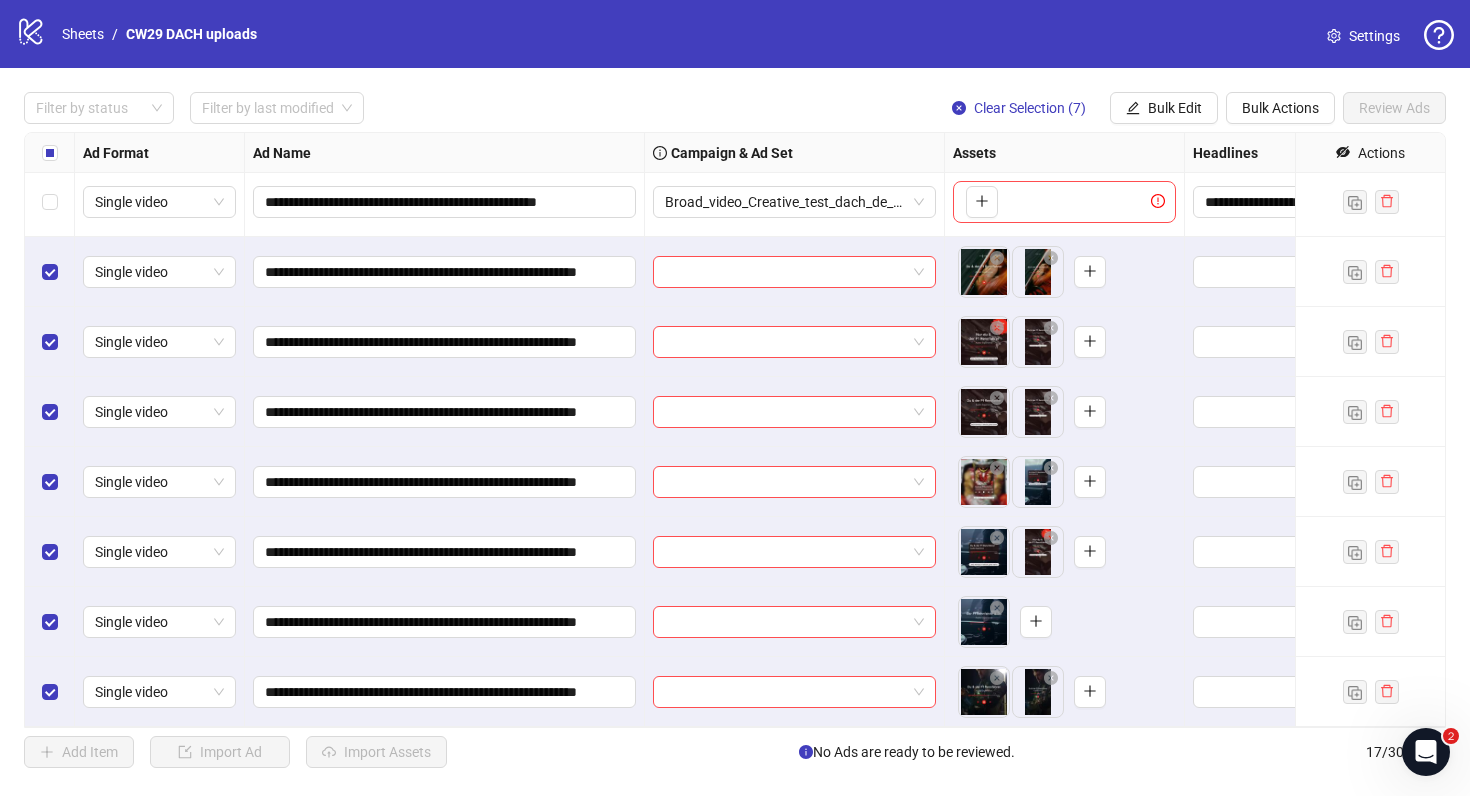 click on "To pick up a draggable item, press the space bar.
While dragging, use the arrow keys to move the item.
Press space again to drop the item in its new position, or press escape to cancel." at bounding box center [1064, 622] 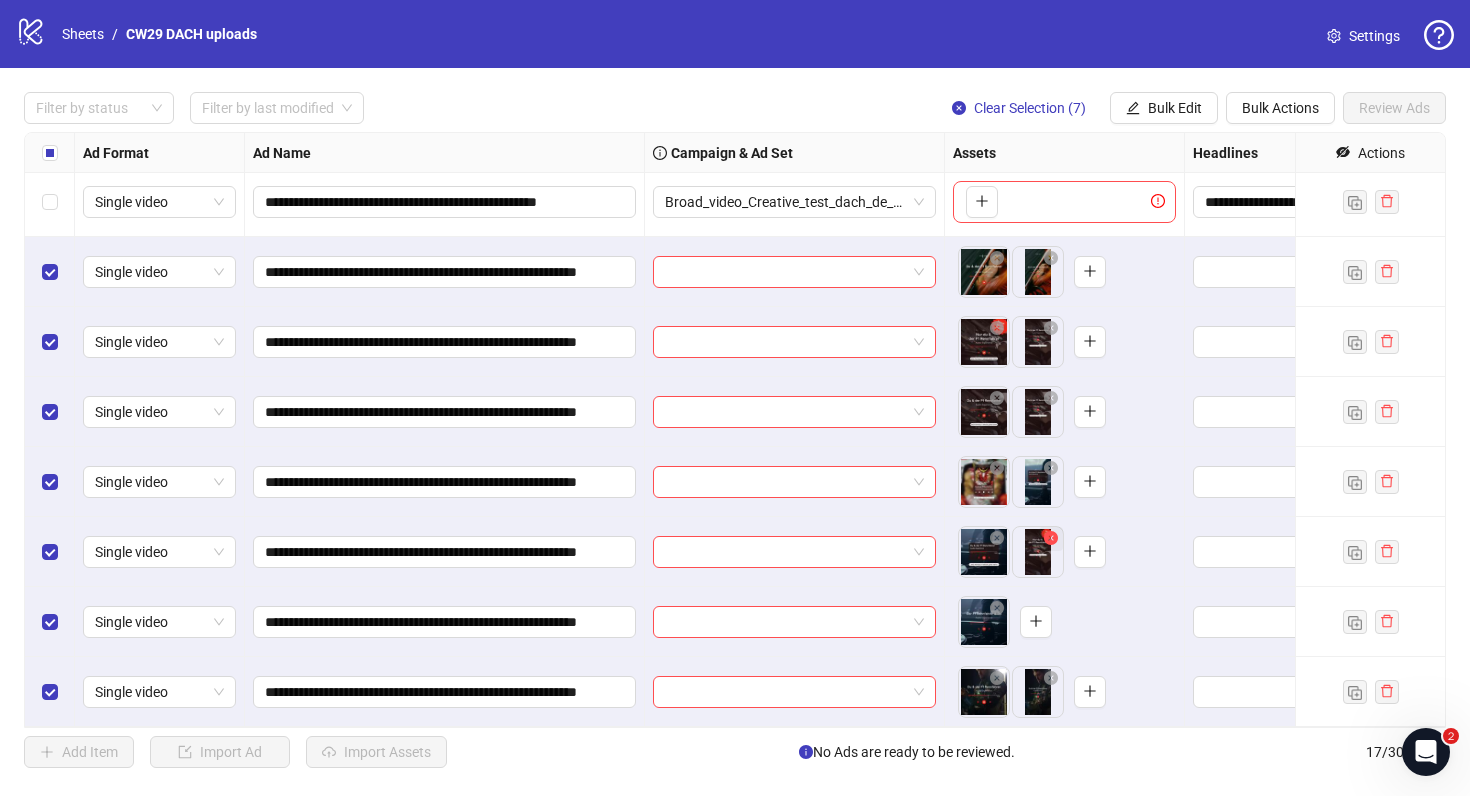 click 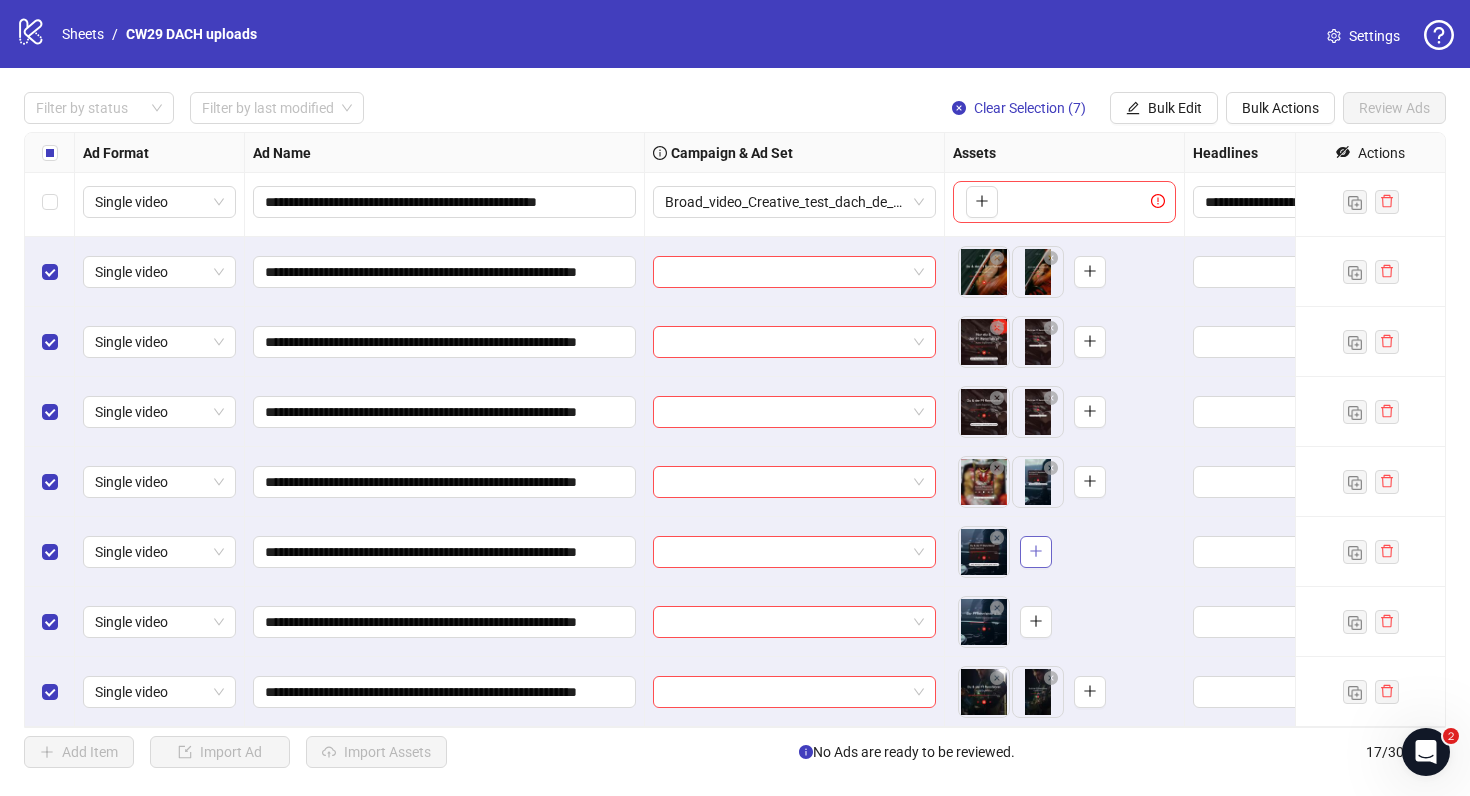 click 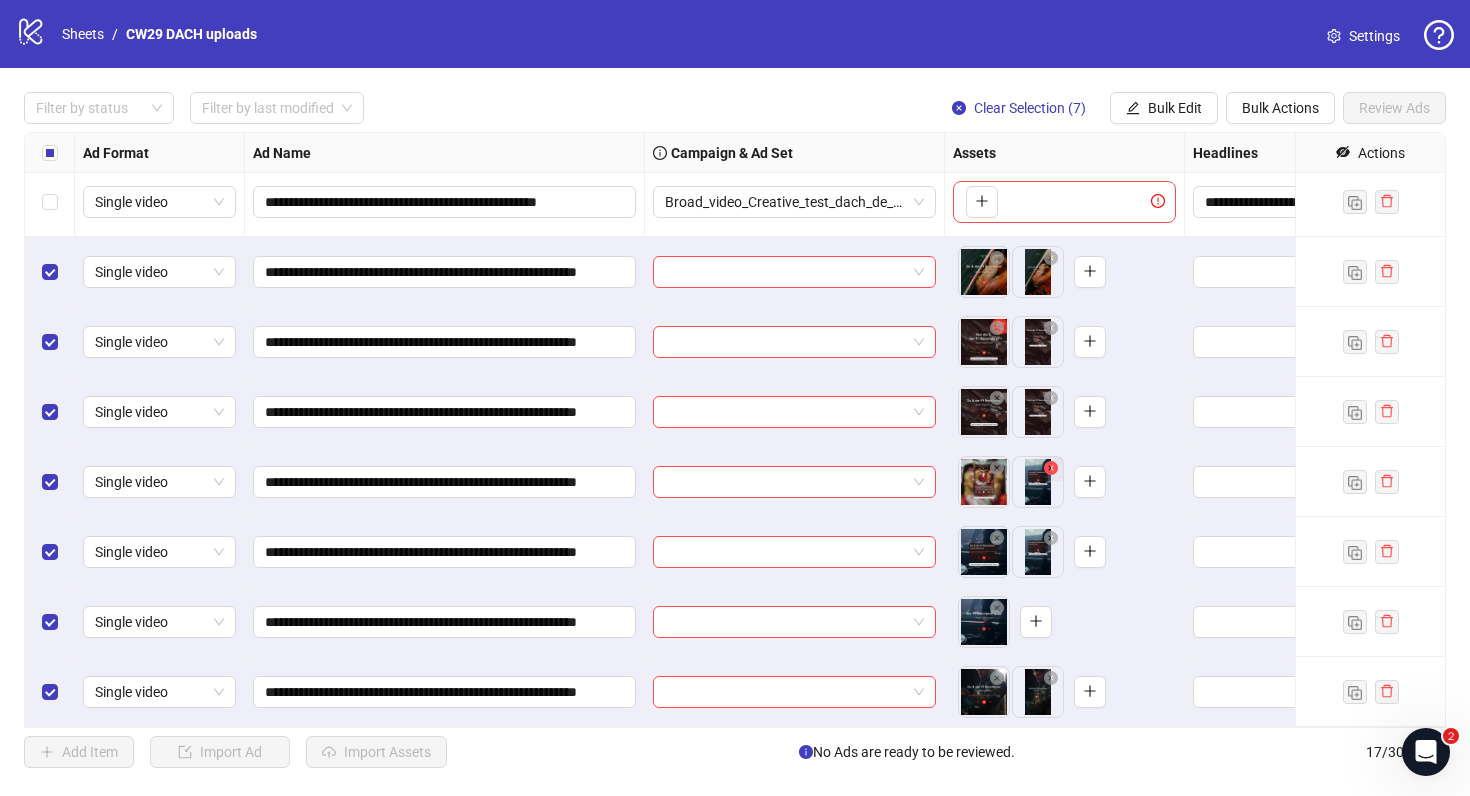 click at bounding box center [1051, 469] 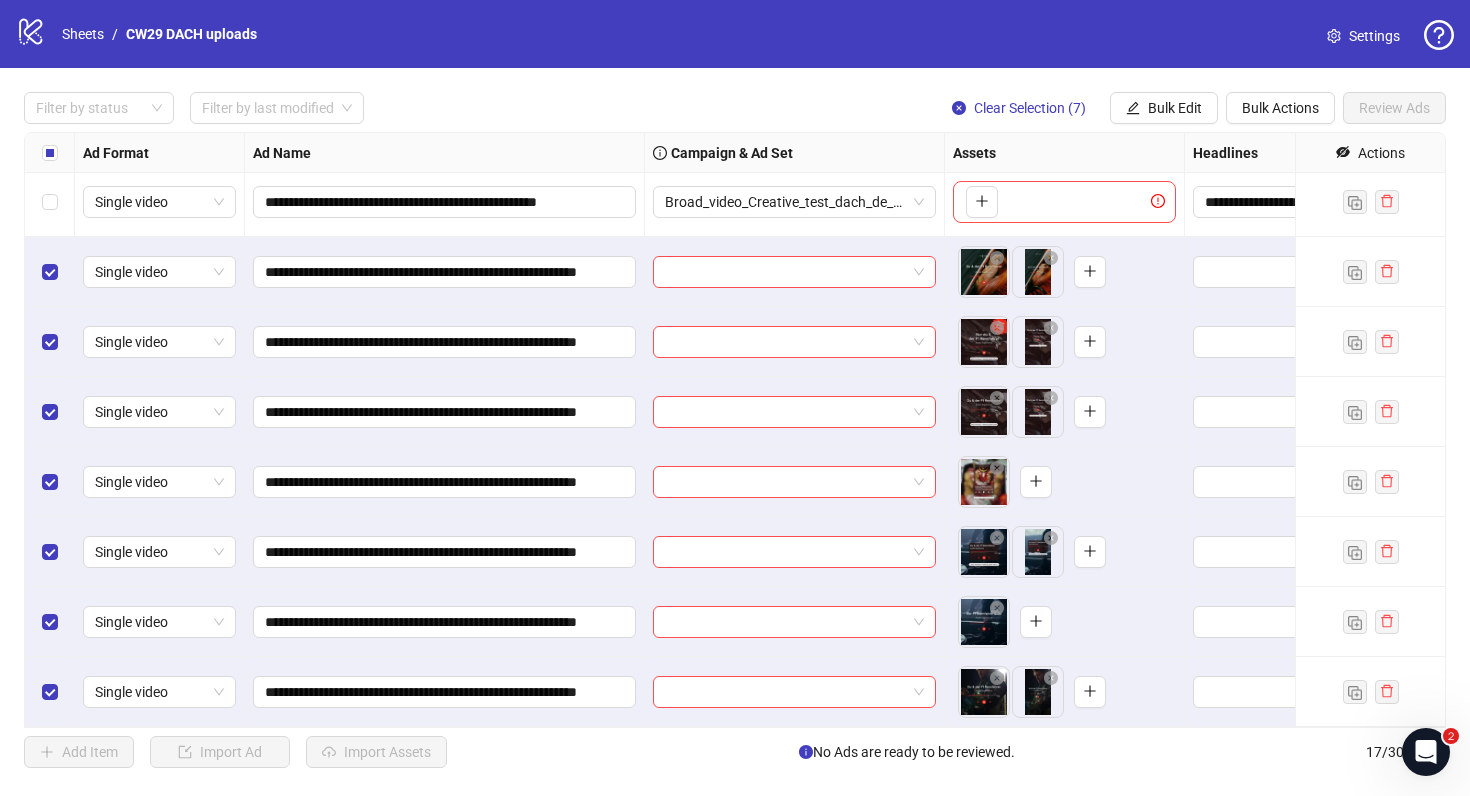 scroll, scrollTop: 627, scrollLeft: 0, axis: vertical 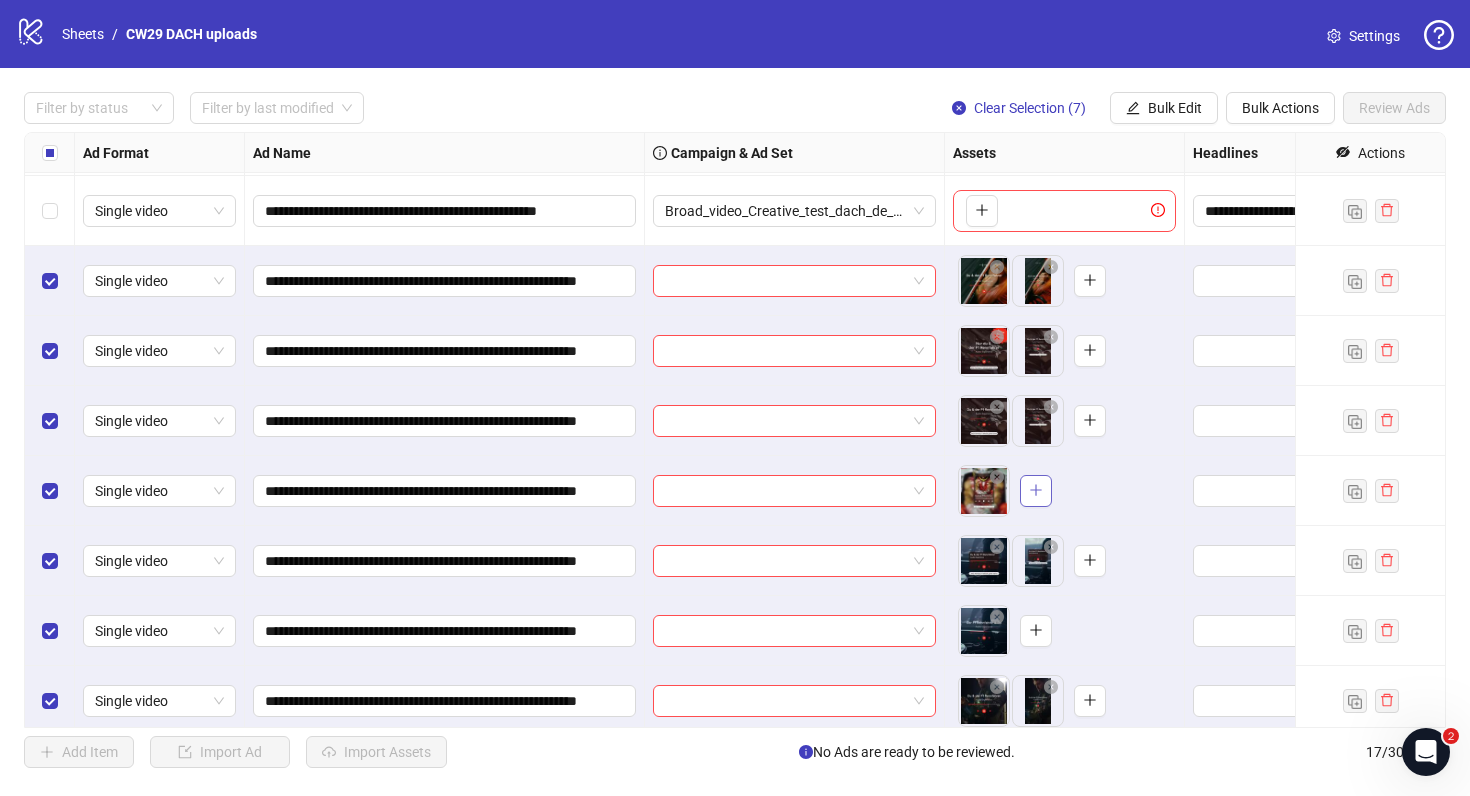 click 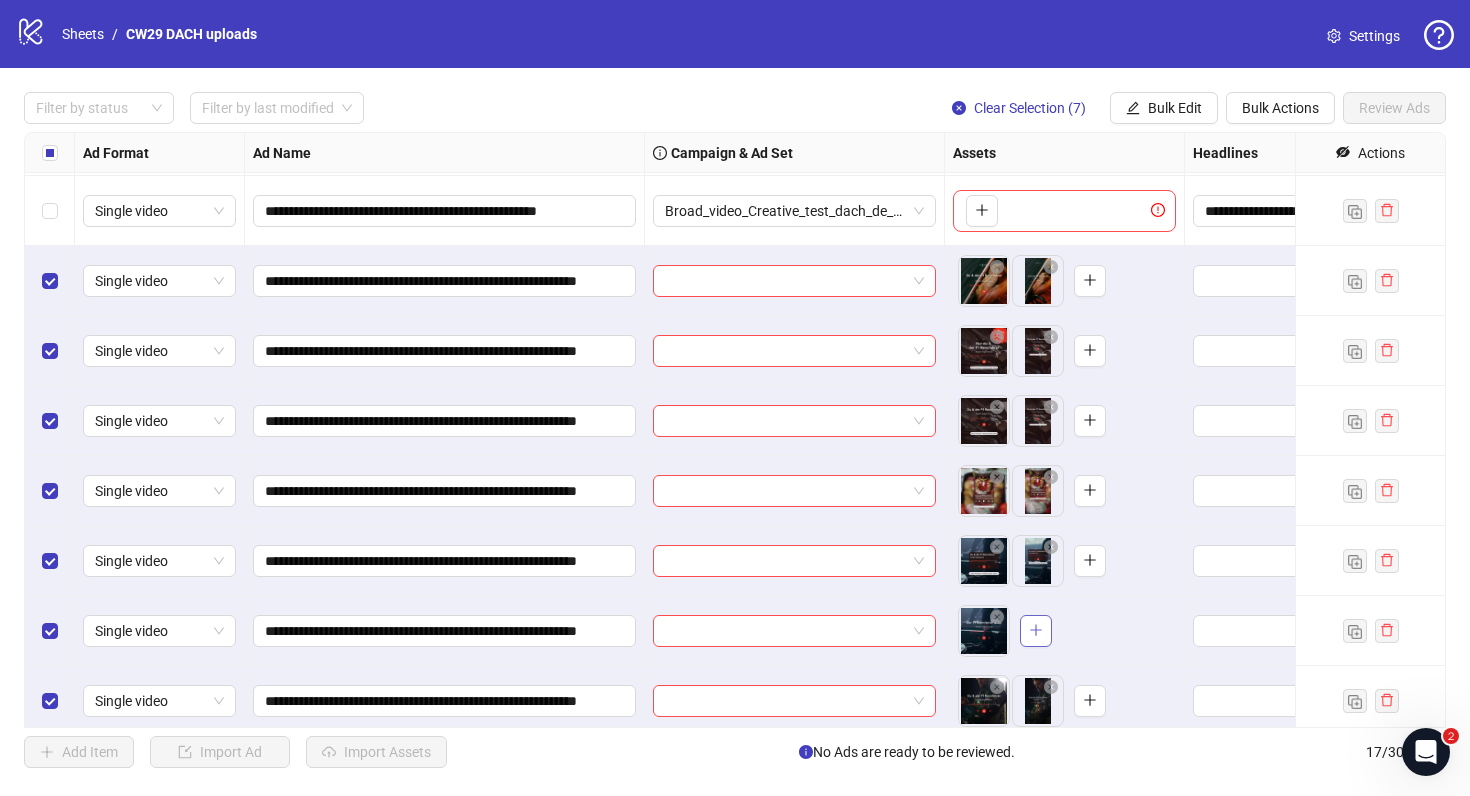 click at bounding box center [1036, 631] 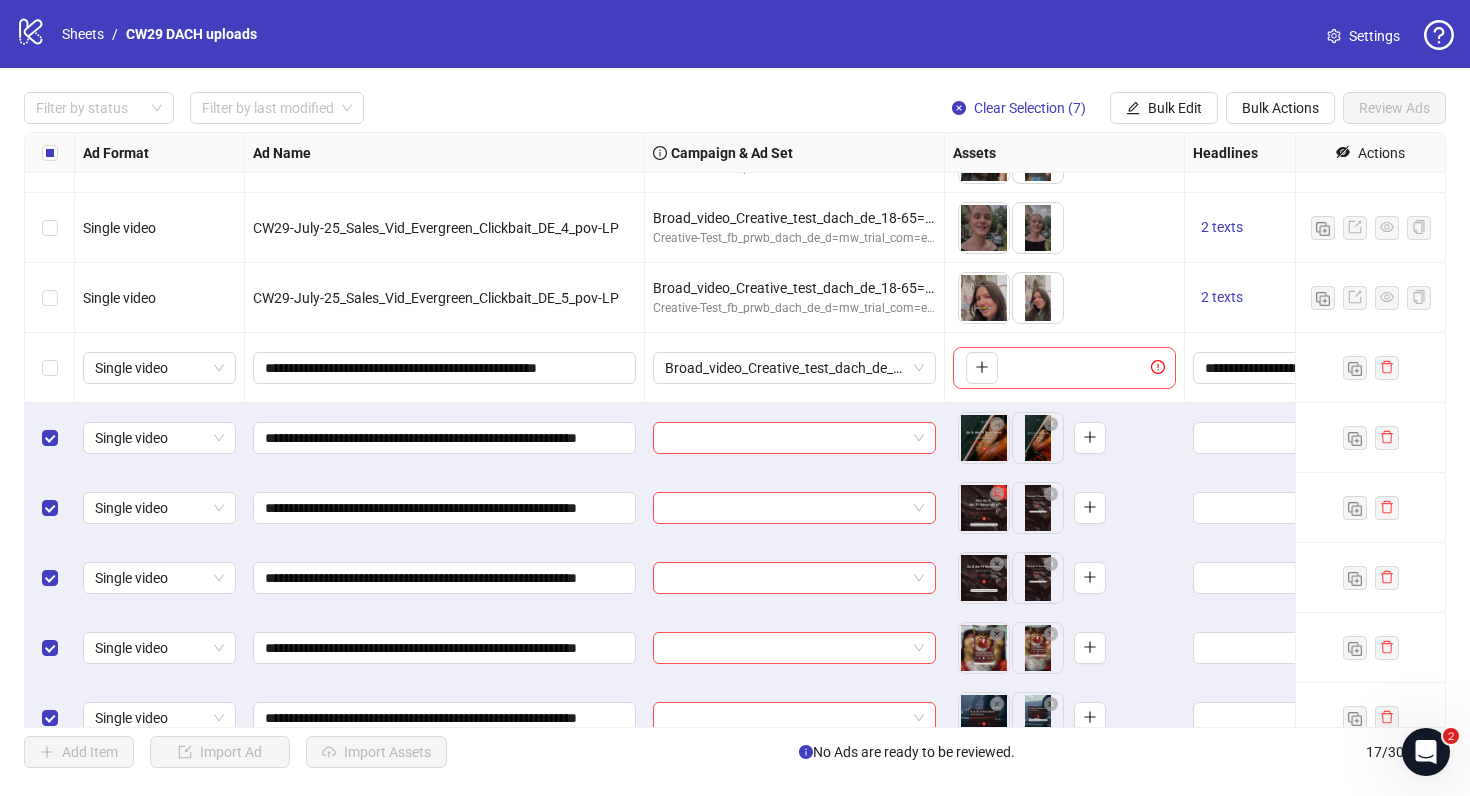 scroll, scrollTop: 636, scrollLeft: 0, axis: vertical 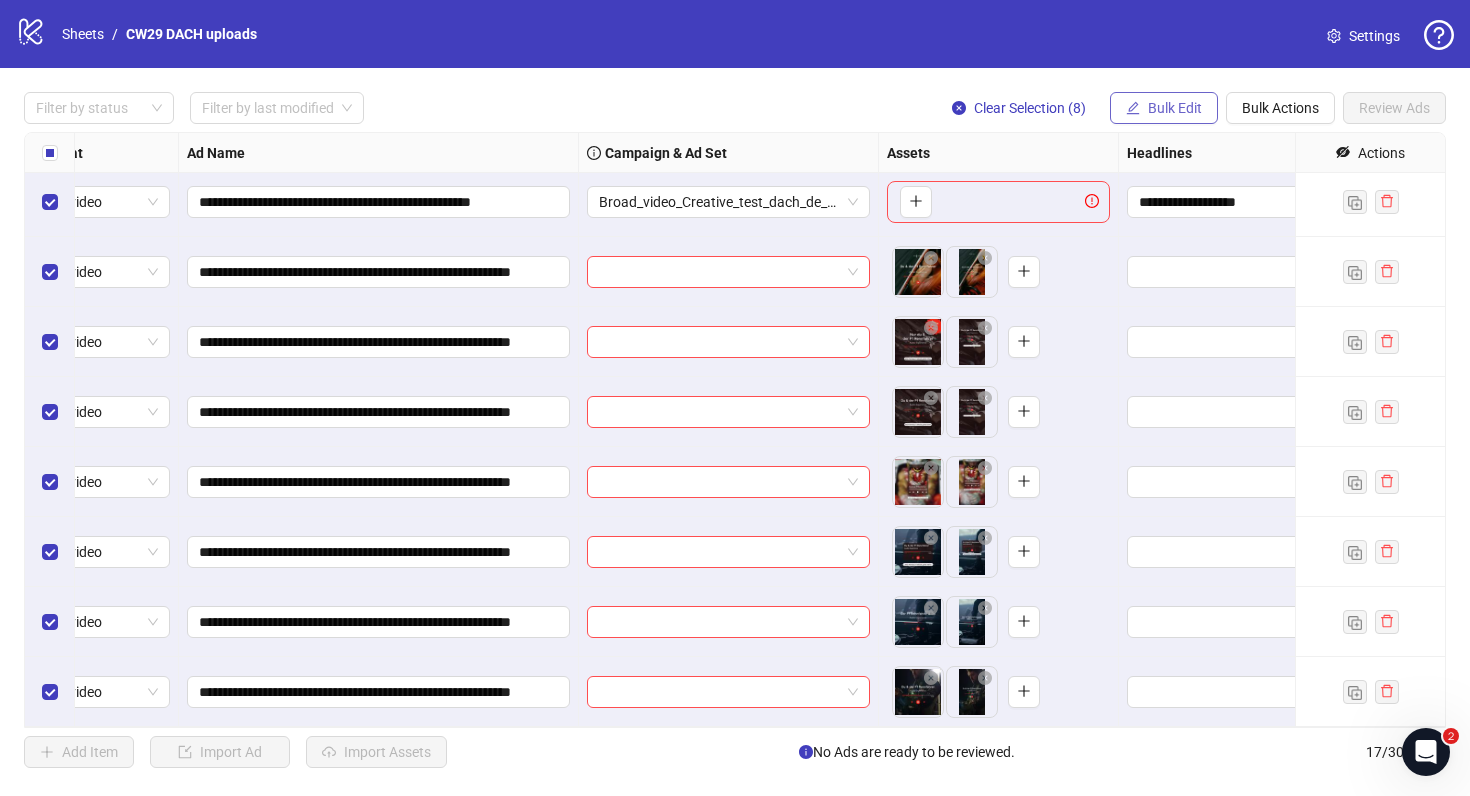 click on "Bulk Edit" at bounding box center [1164, 108] 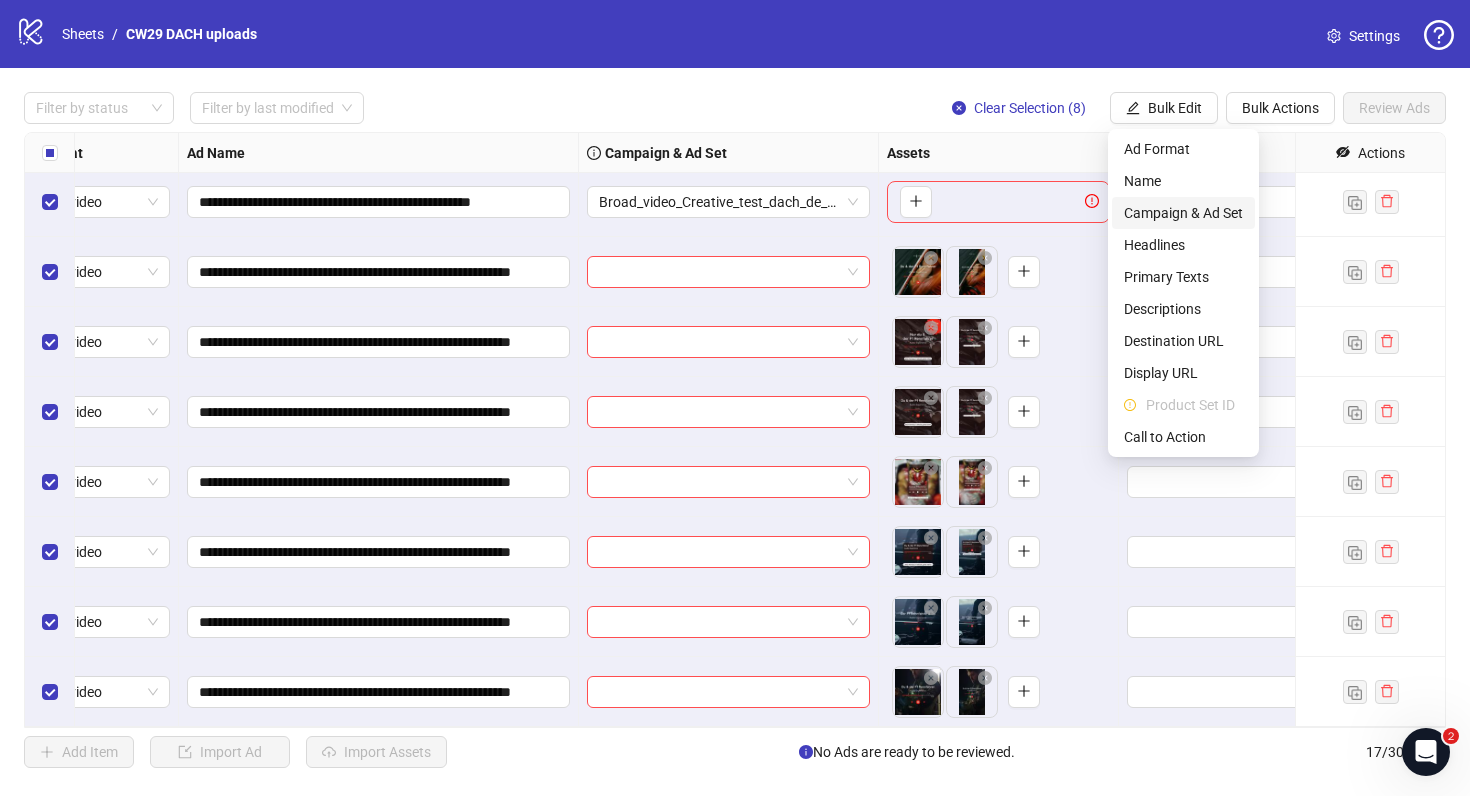 click on "Campaign & Ad Set" at bounding box center [1183, 213] 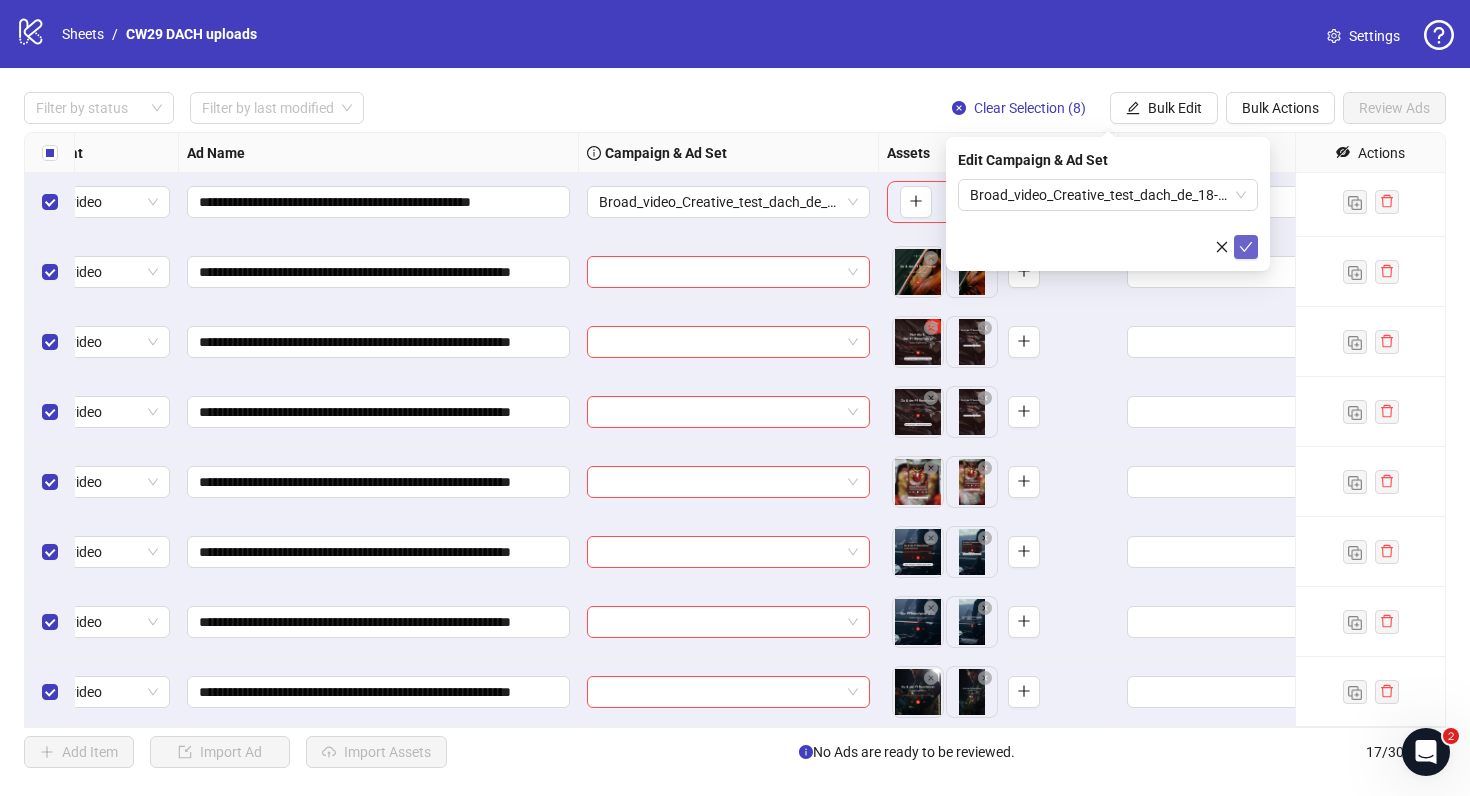 click 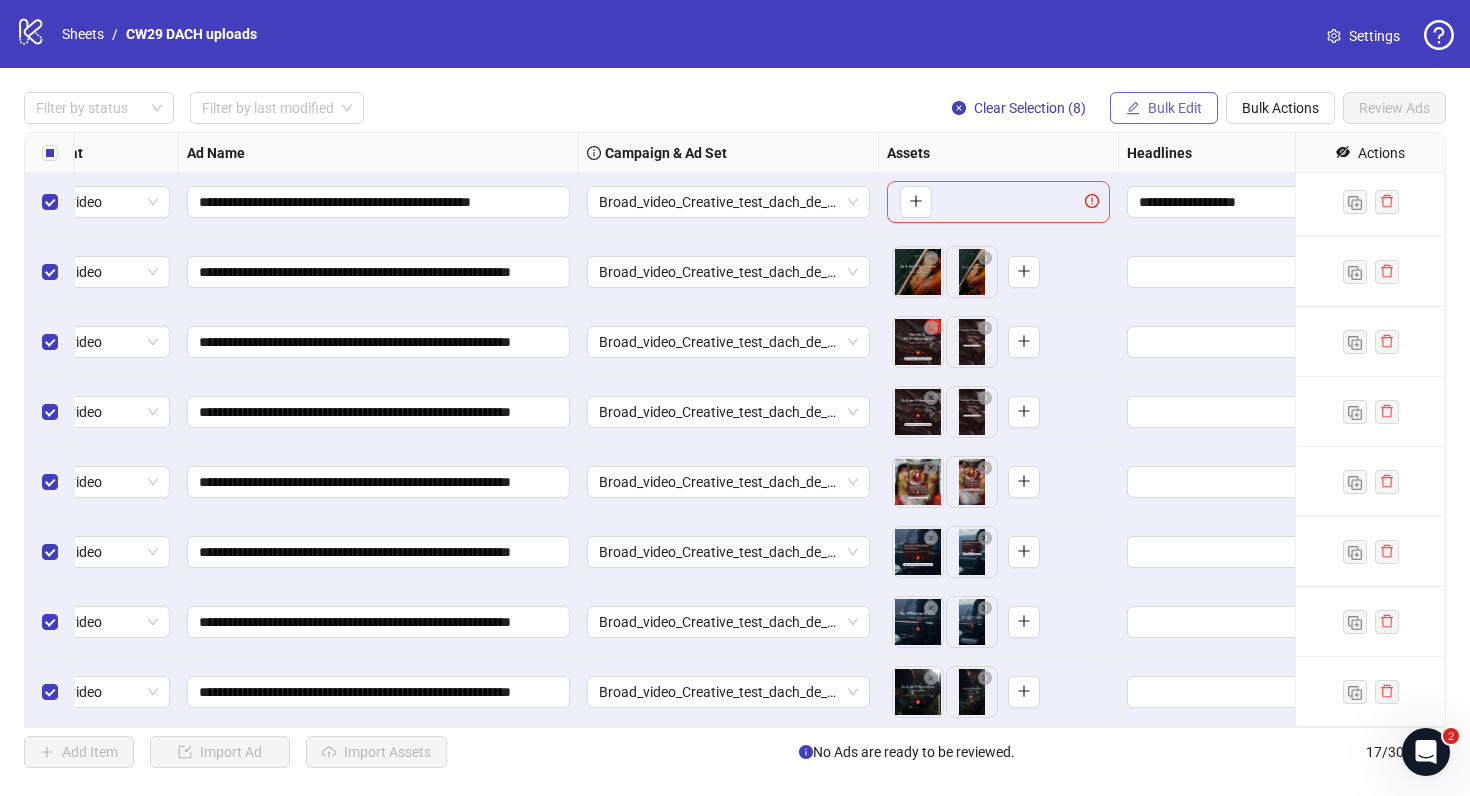 click on "Bulk Edit" at bounding box center (1164, 108) 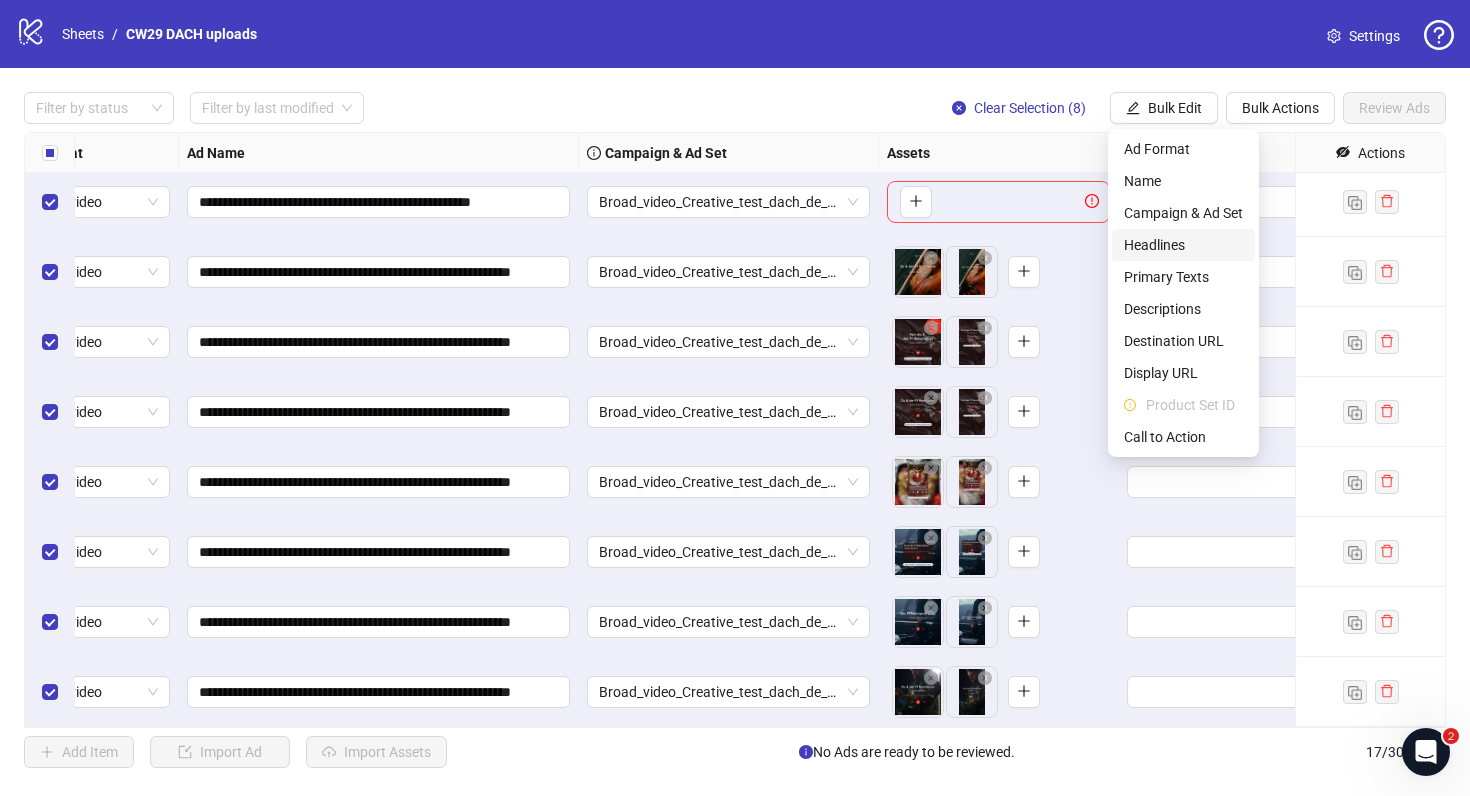 click on "Headlines" at bounding box center [1183, 245] 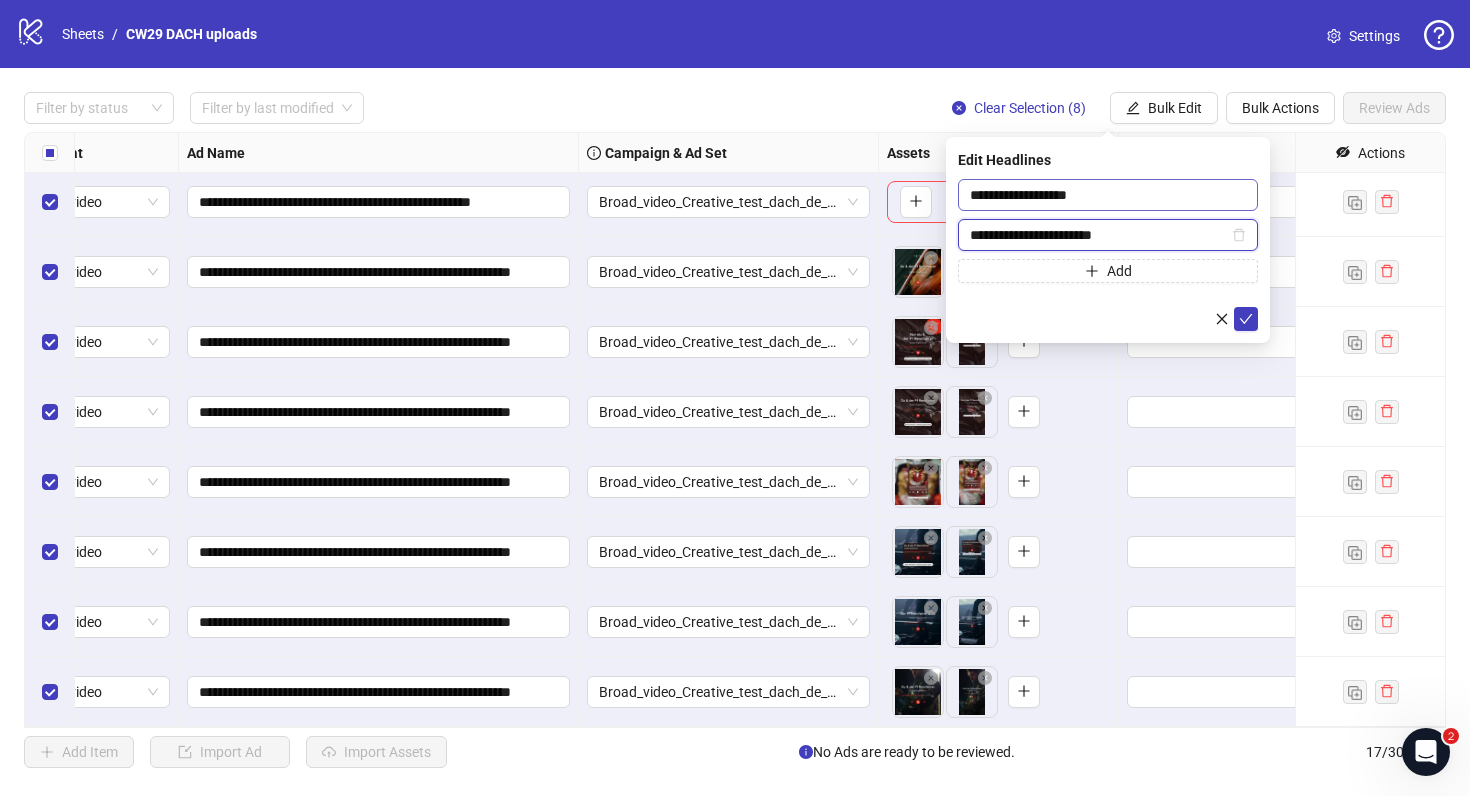 drag, startPoint x: 1161, startPoint y: 243, endPoint x: 1161, endPoint y: 197, distance: 46 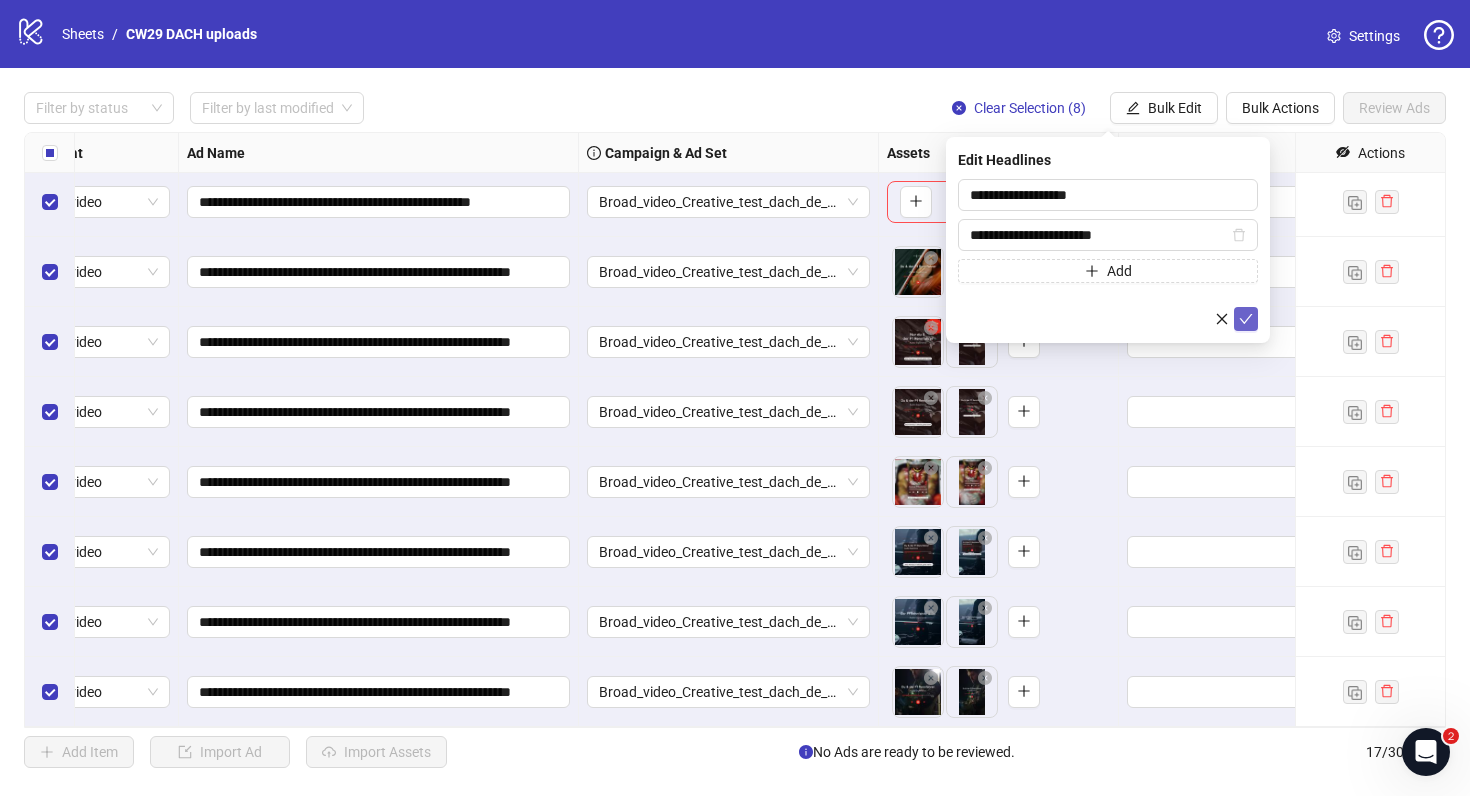 click at bounding box center [1246, 319] 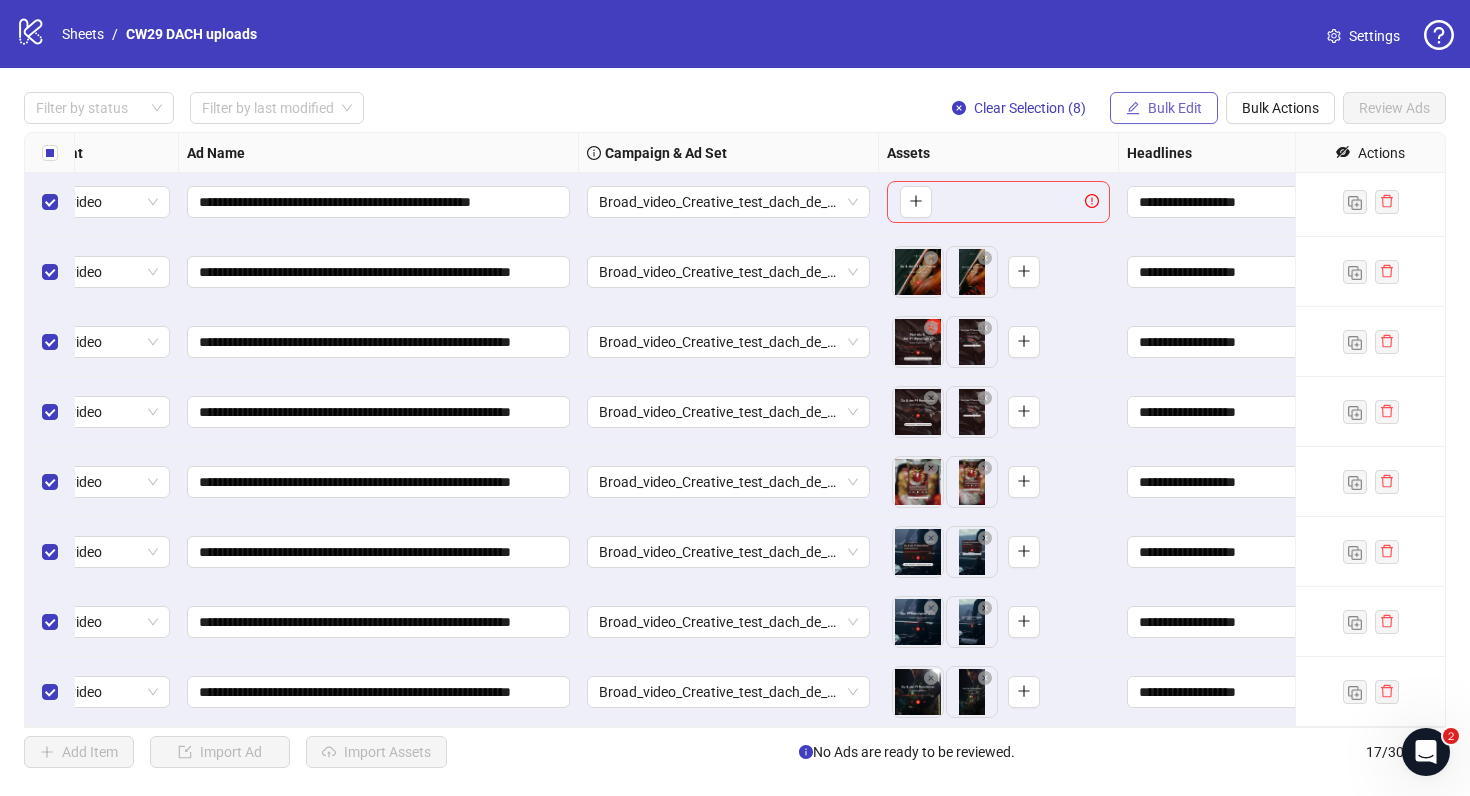 click on "Bulk Edit" at bounding box center [1164, 108] 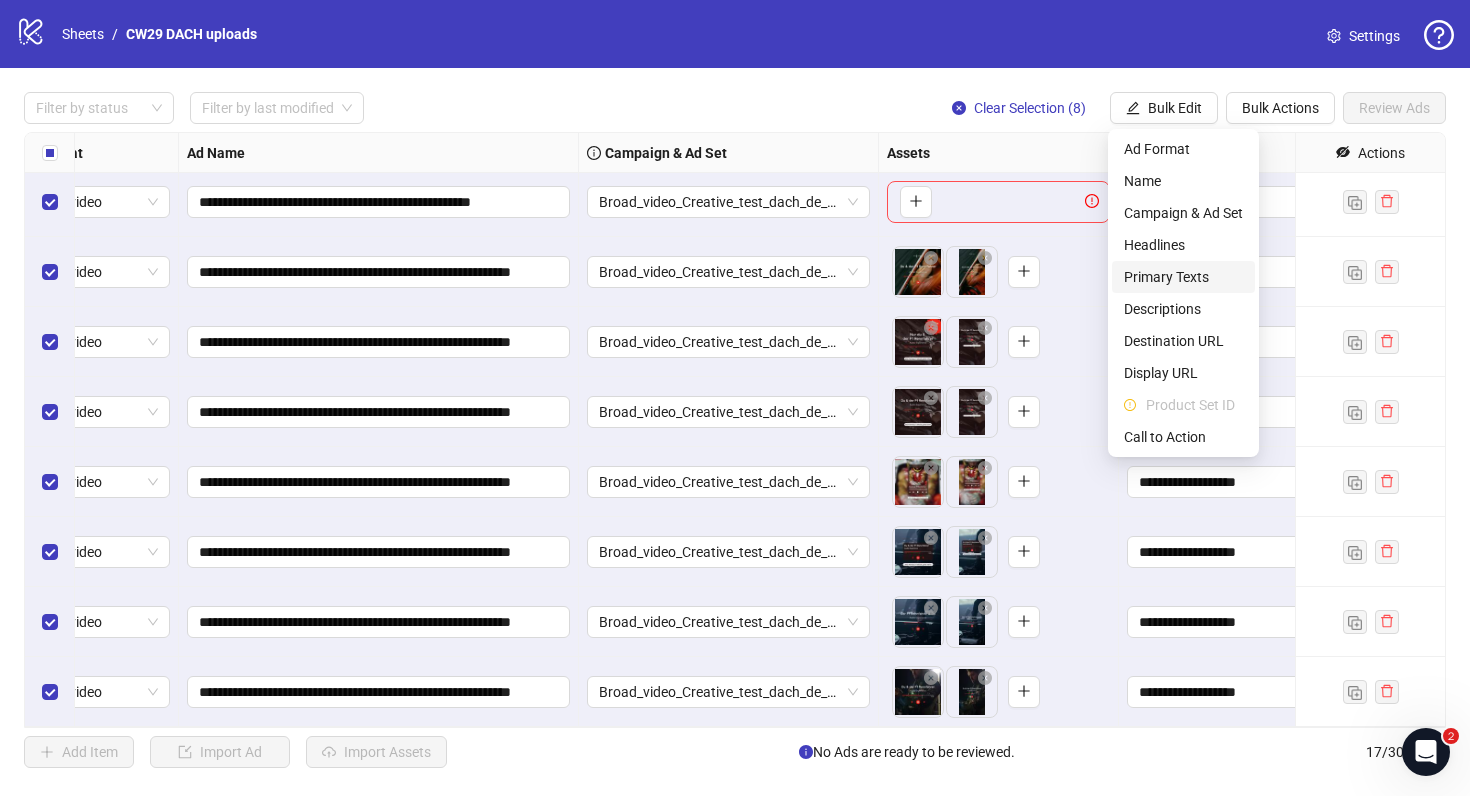 click on "Primary Texts" at bounding box center (1183, 277) 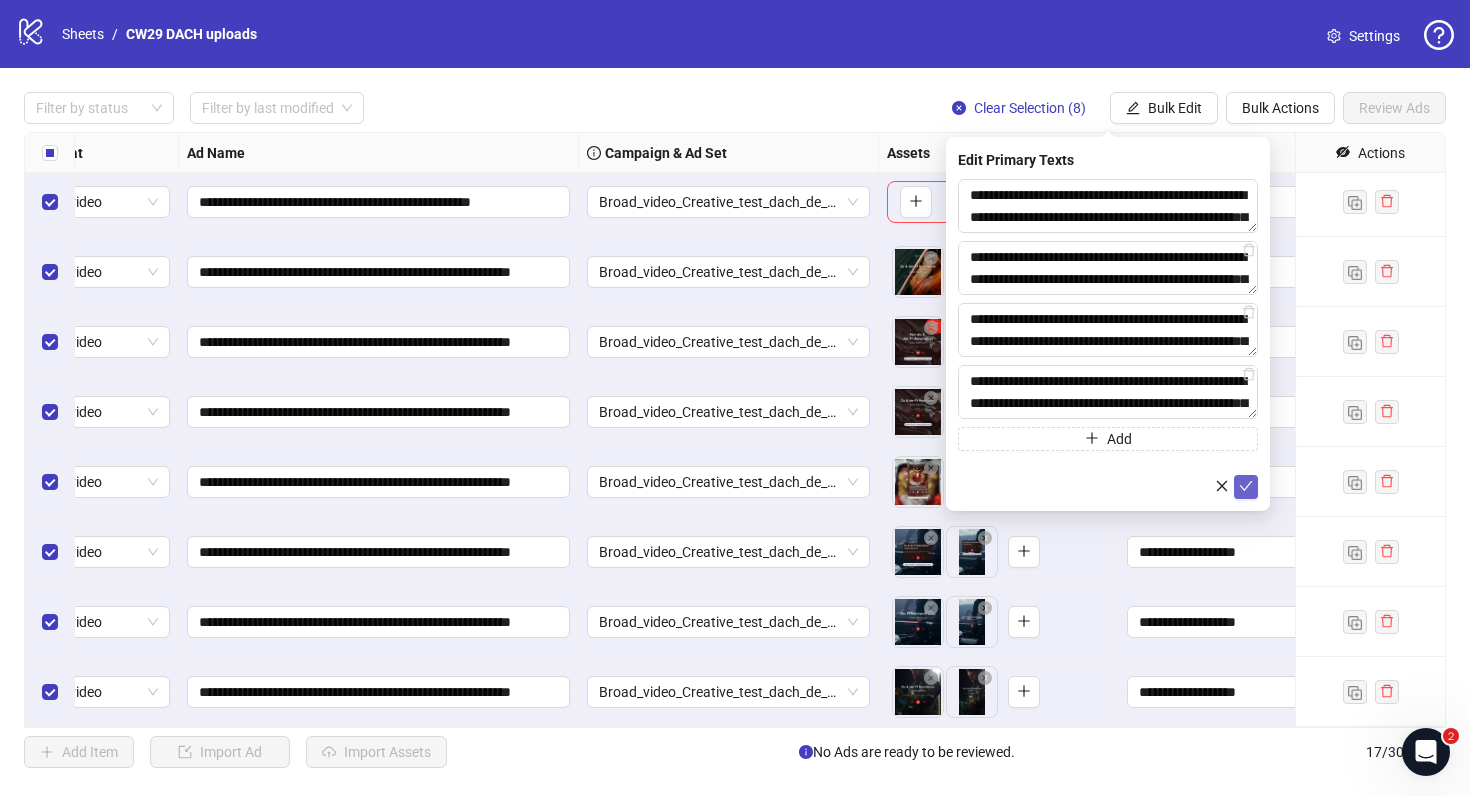 click at bounding box center (1246, 487) 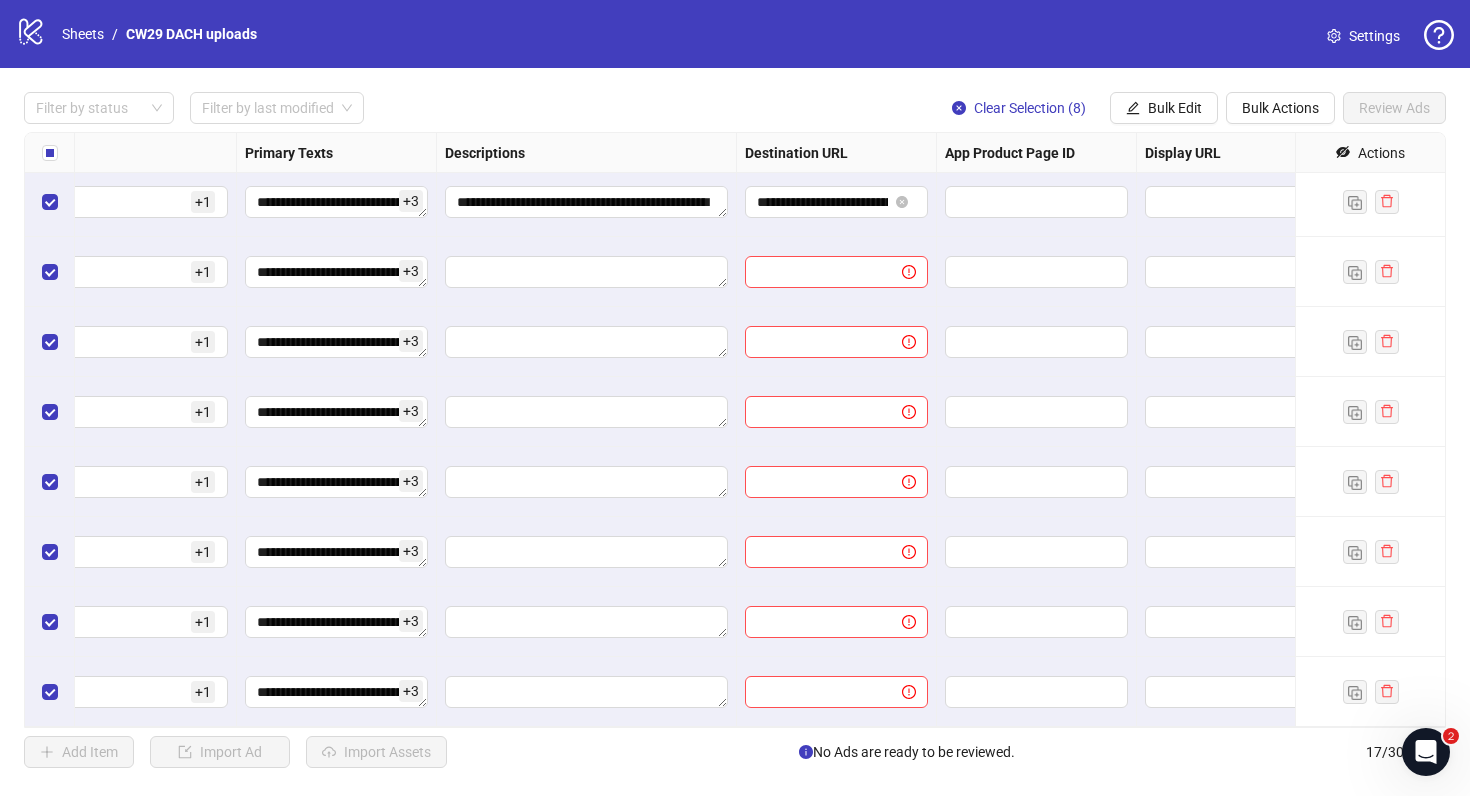 scroll, scrollTop: 636, scrollLeft: 1501, axis: both 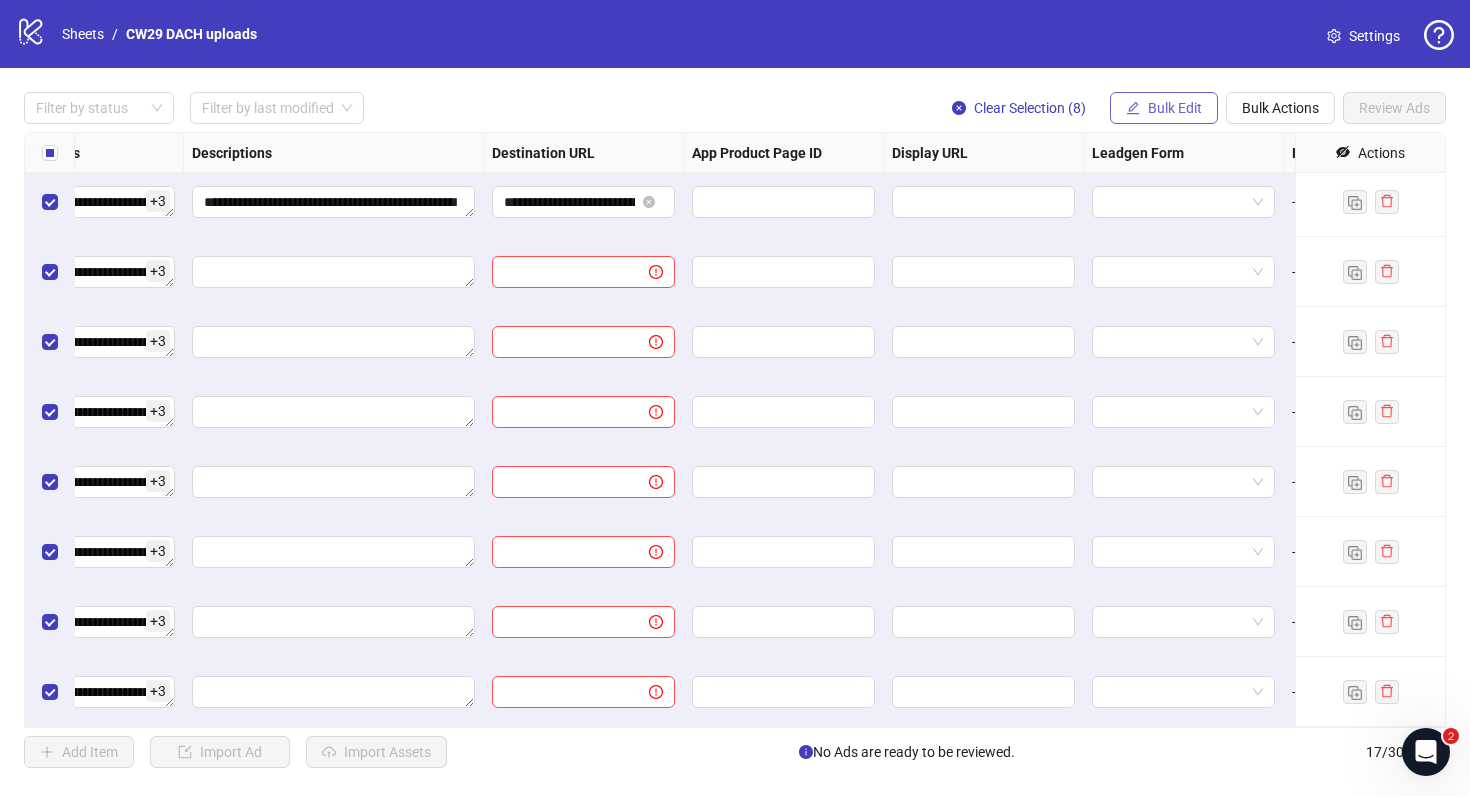 click on "Bulk Edit" at bounding box center [1175, 108] 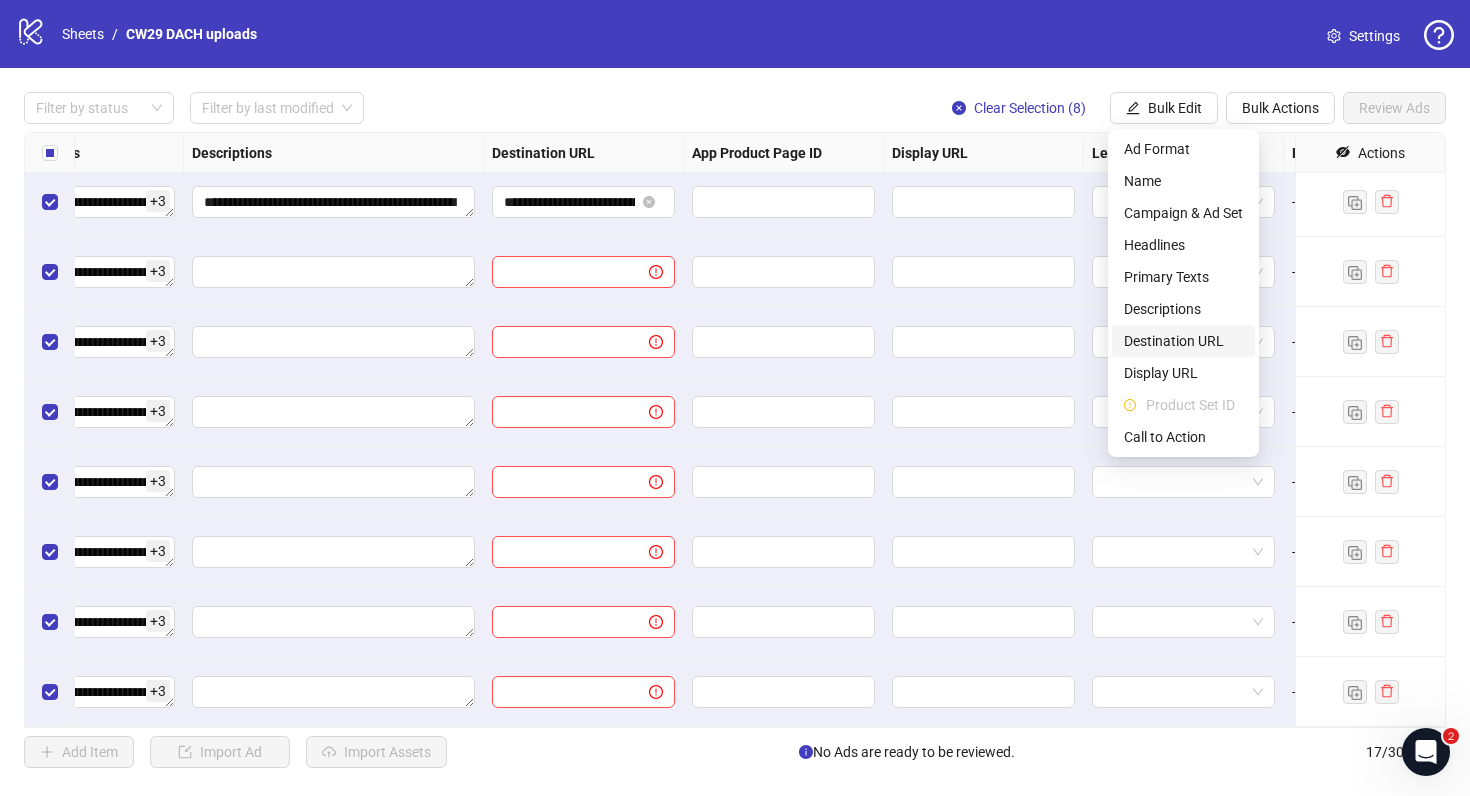 click on "Destination URL" at bounding box center [1183, 341] 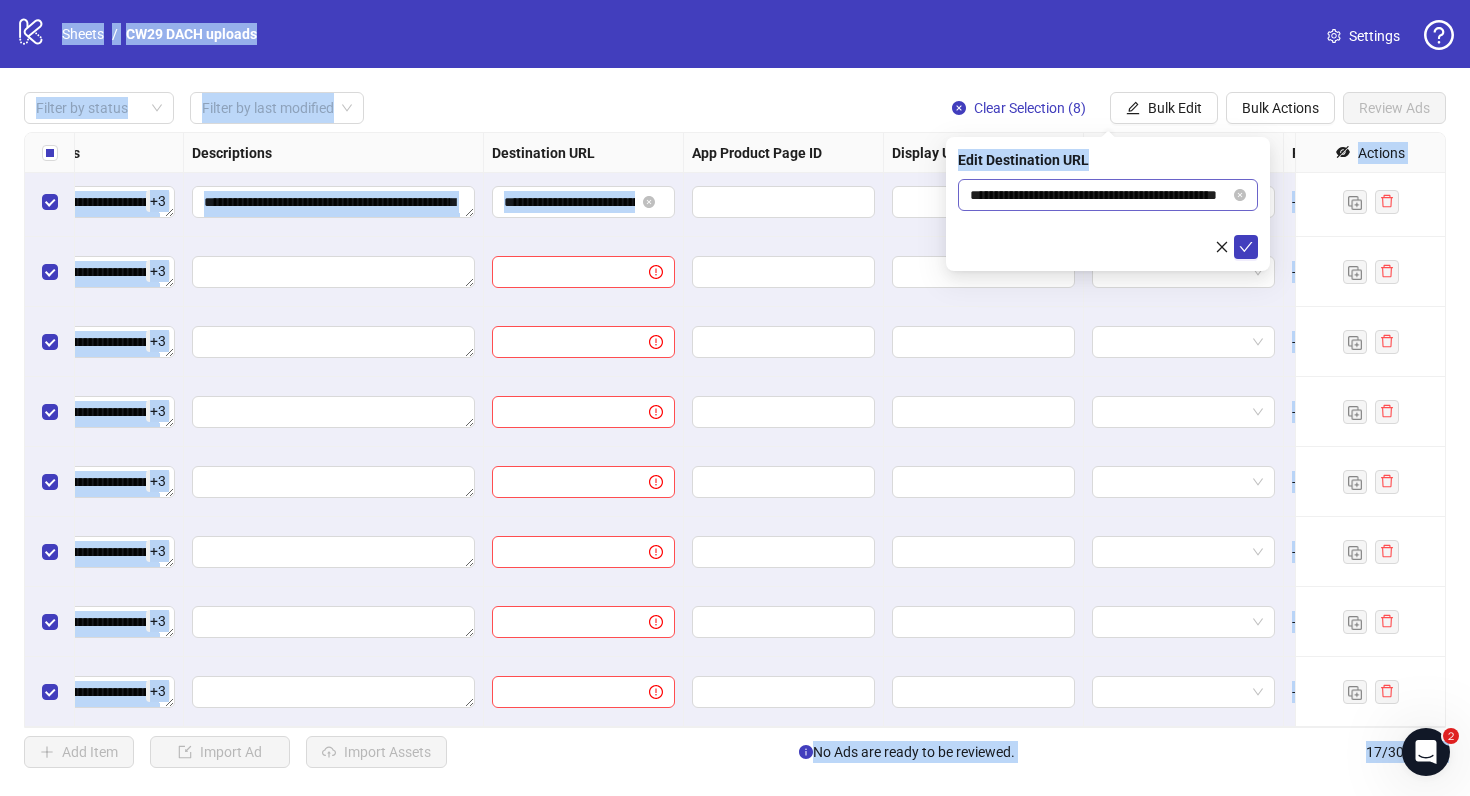 click on "**********" at bounding box center (1108, 195) 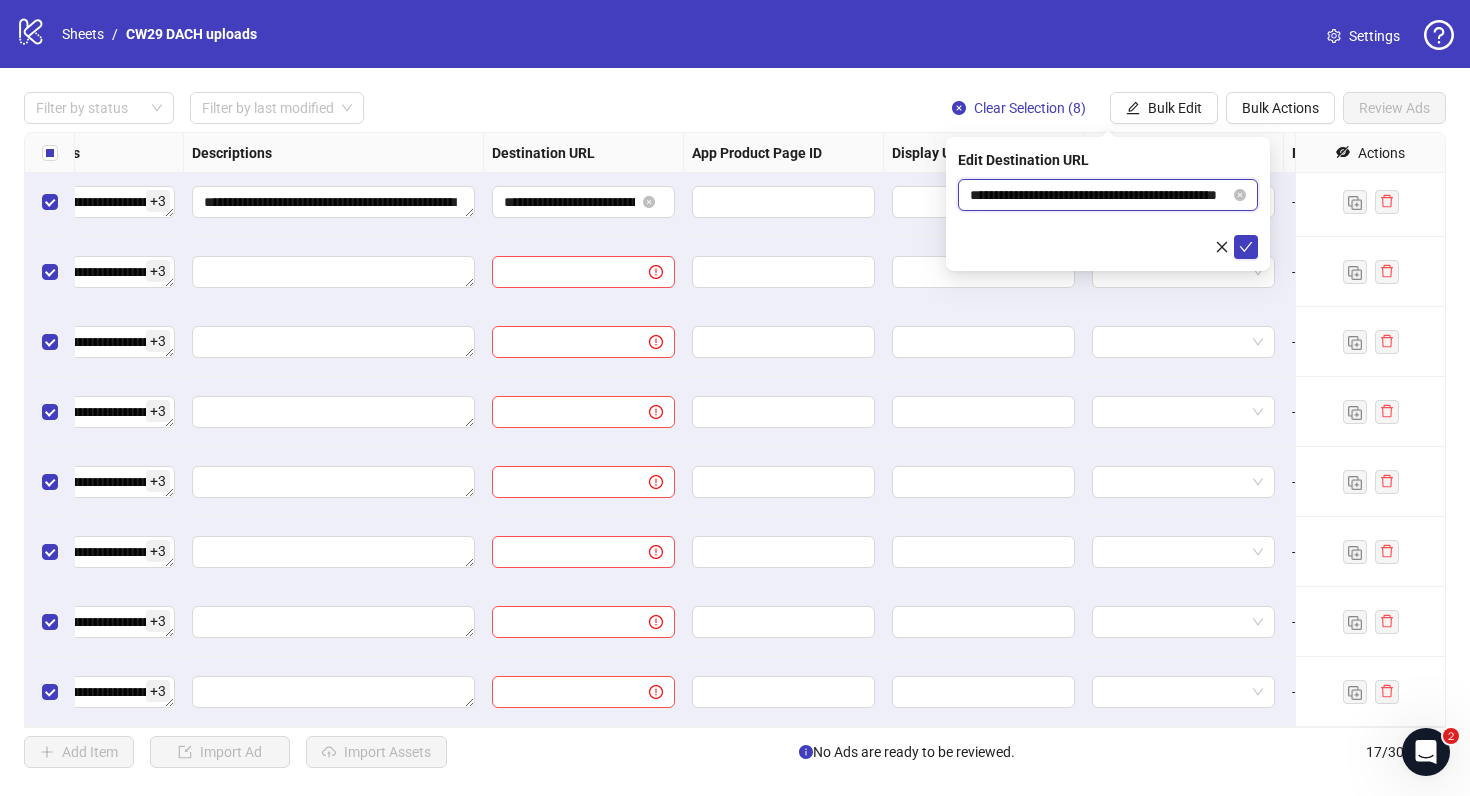 scroll, scrollTop: 0, scrollLeft: 64, axis: horizontal 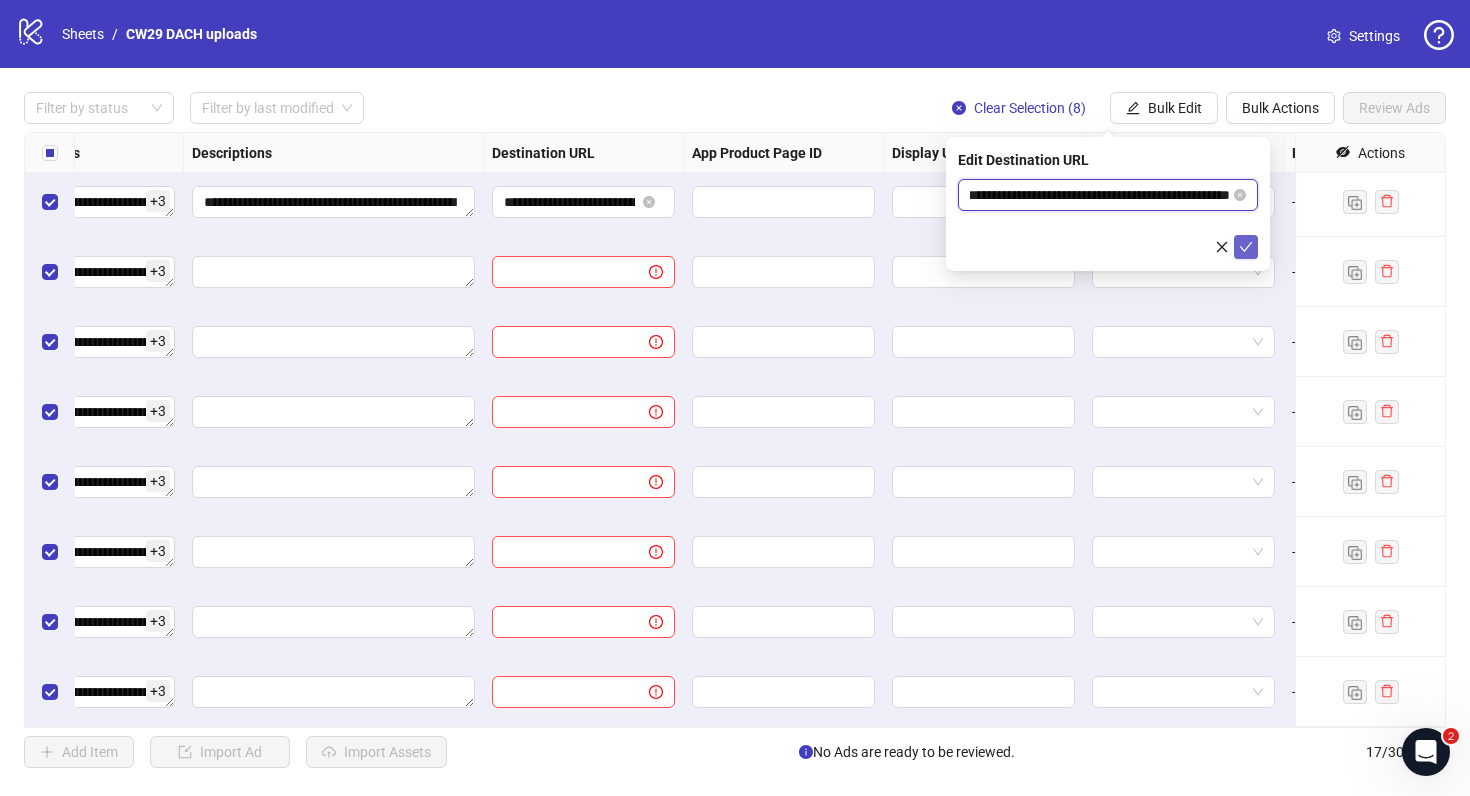 type on "**********" 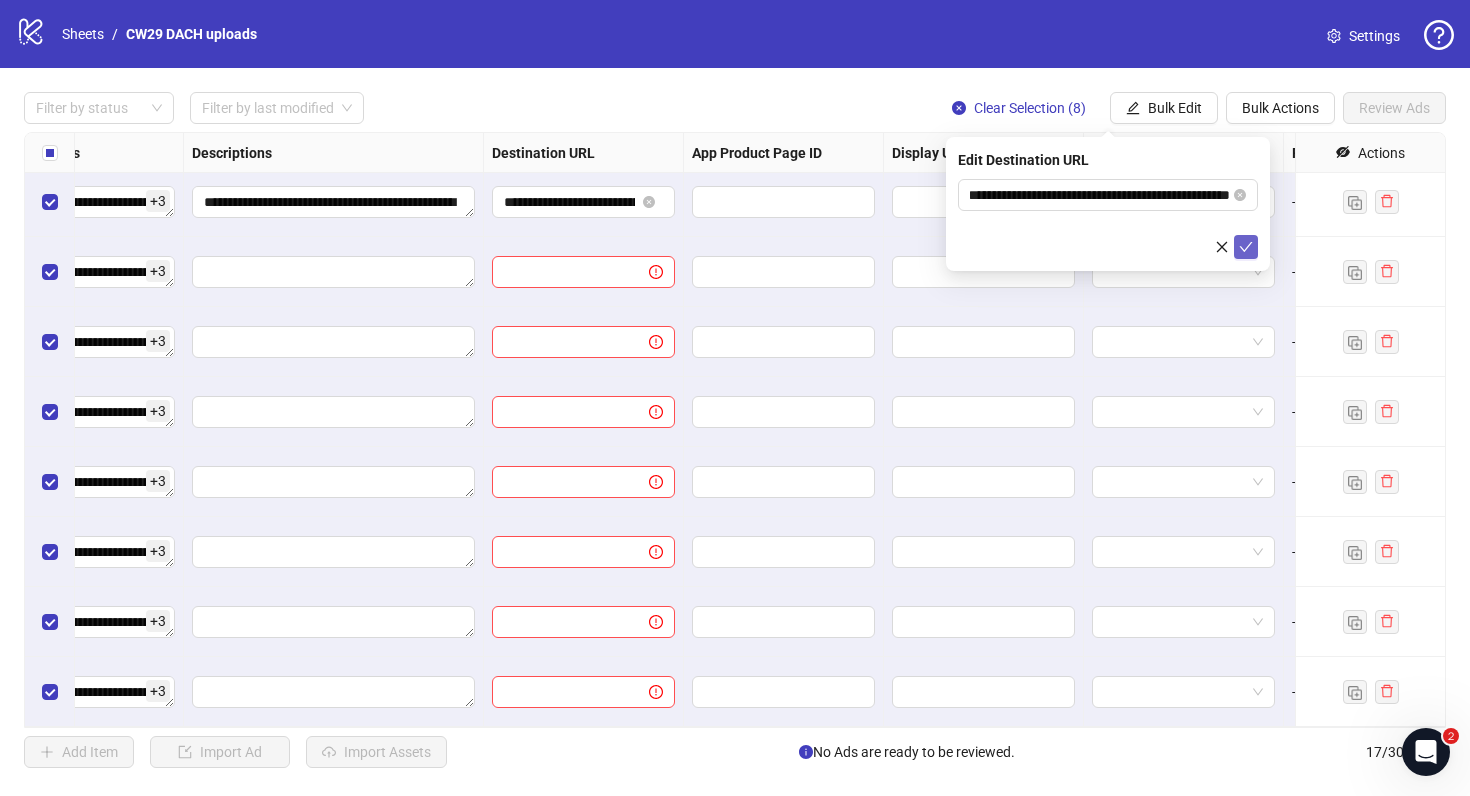 scroll, scrollTop: 0, scrollLeft: 0, axis: both 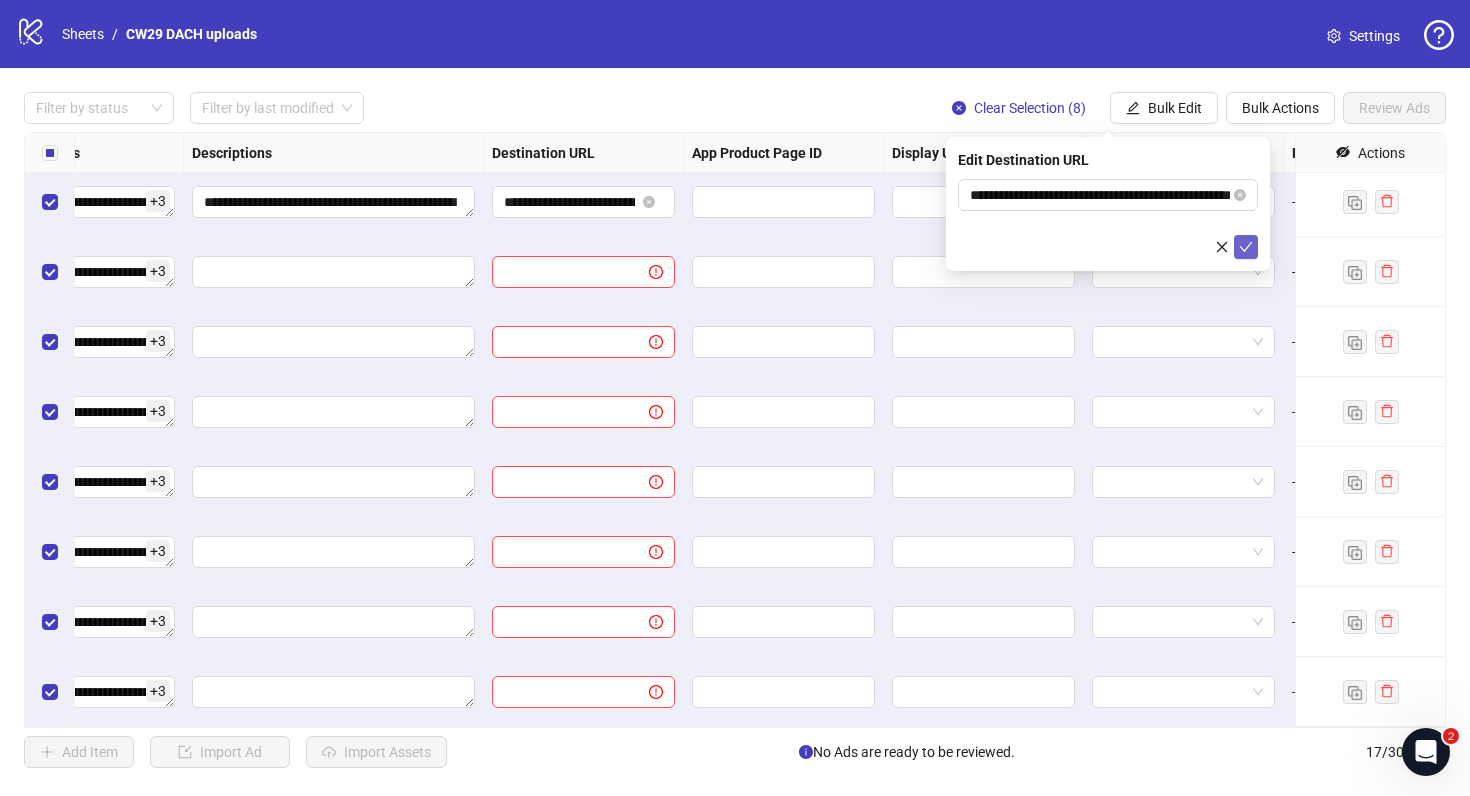 click at bounding box center (1246, 247) 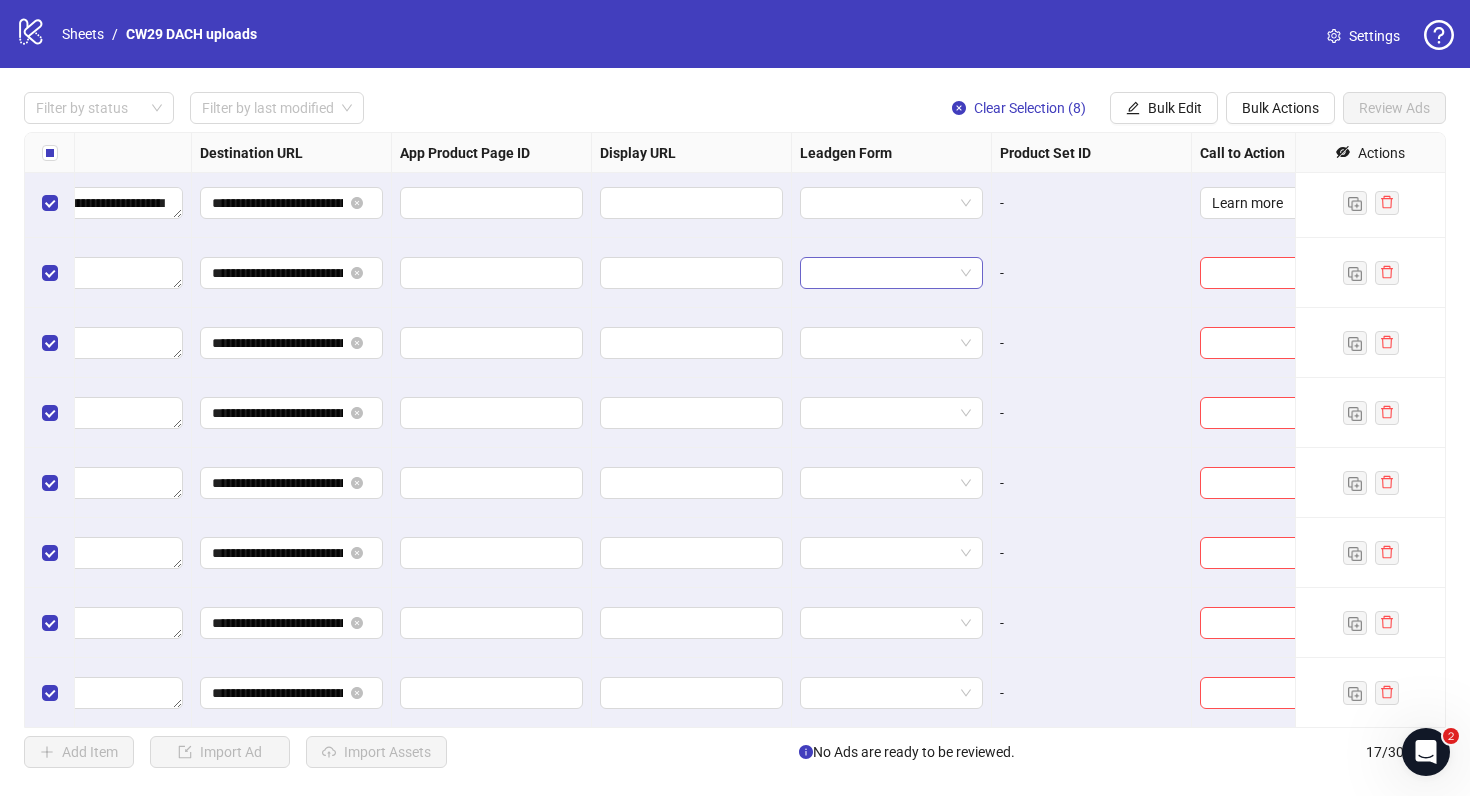 scroll, scrollTop: 635, scrollLeft: 1850, axis: both 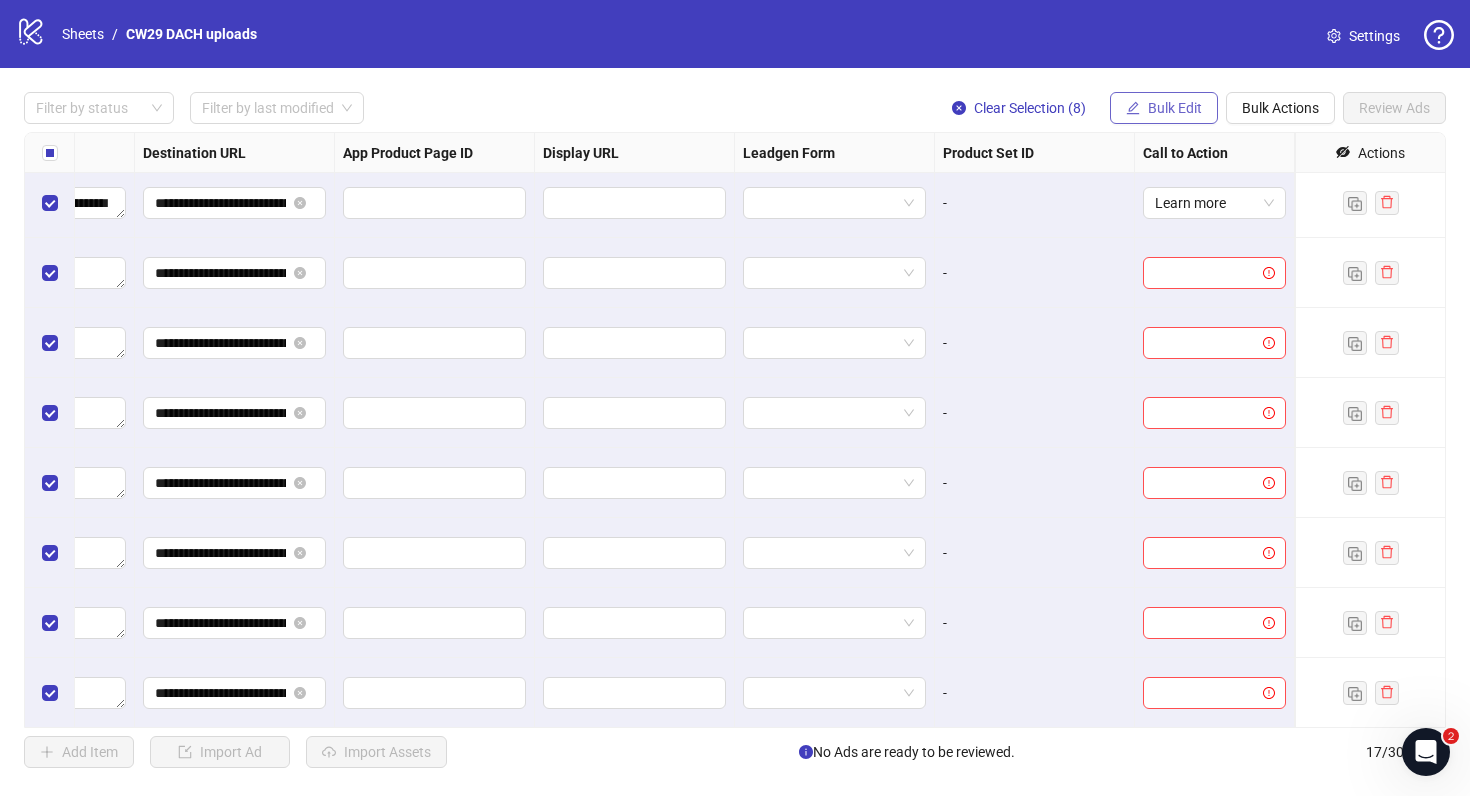 click on "Bulk Edit" at bounding box center (1175, 108) 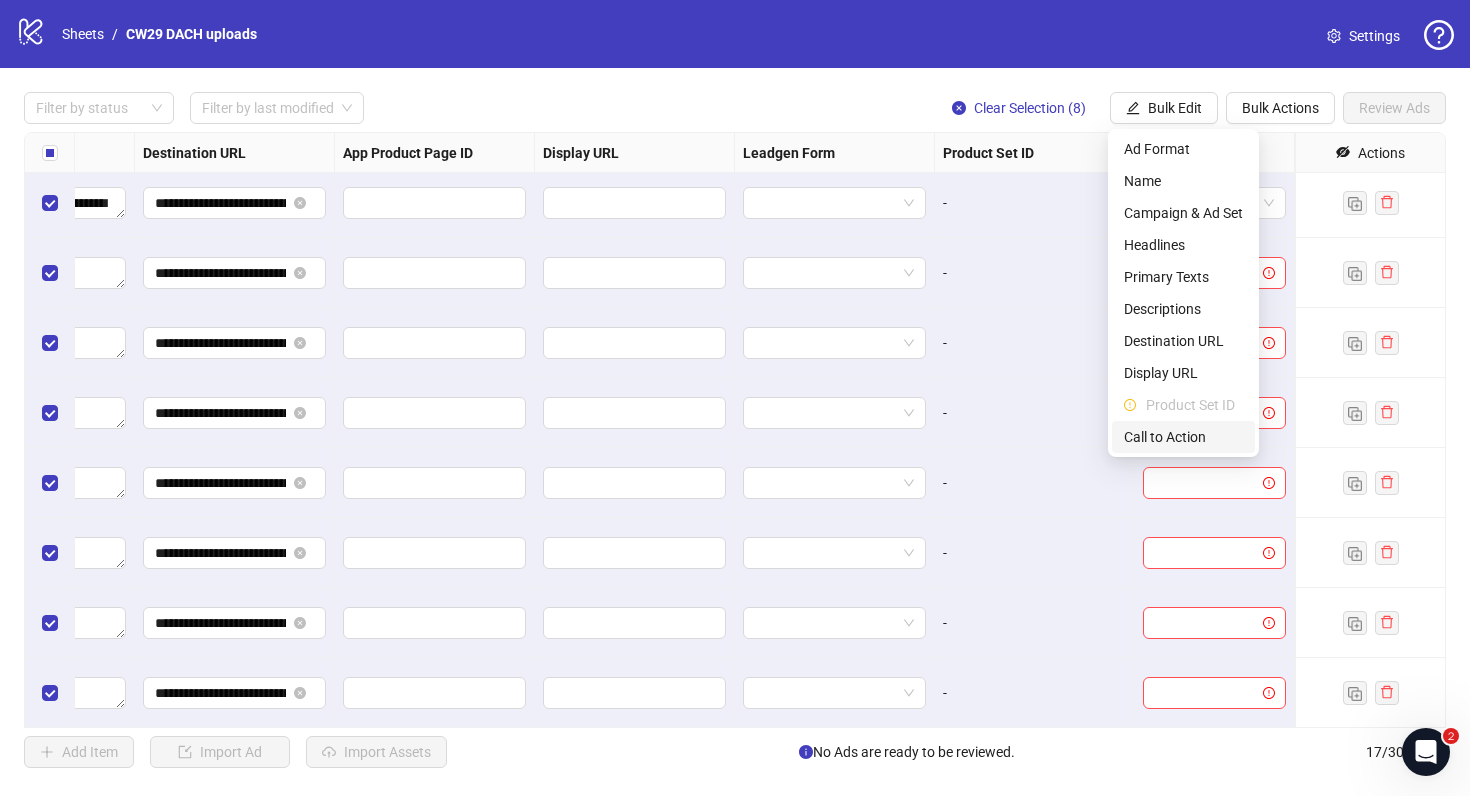 click on "Call to Action" at bounding box center [1183, 437] 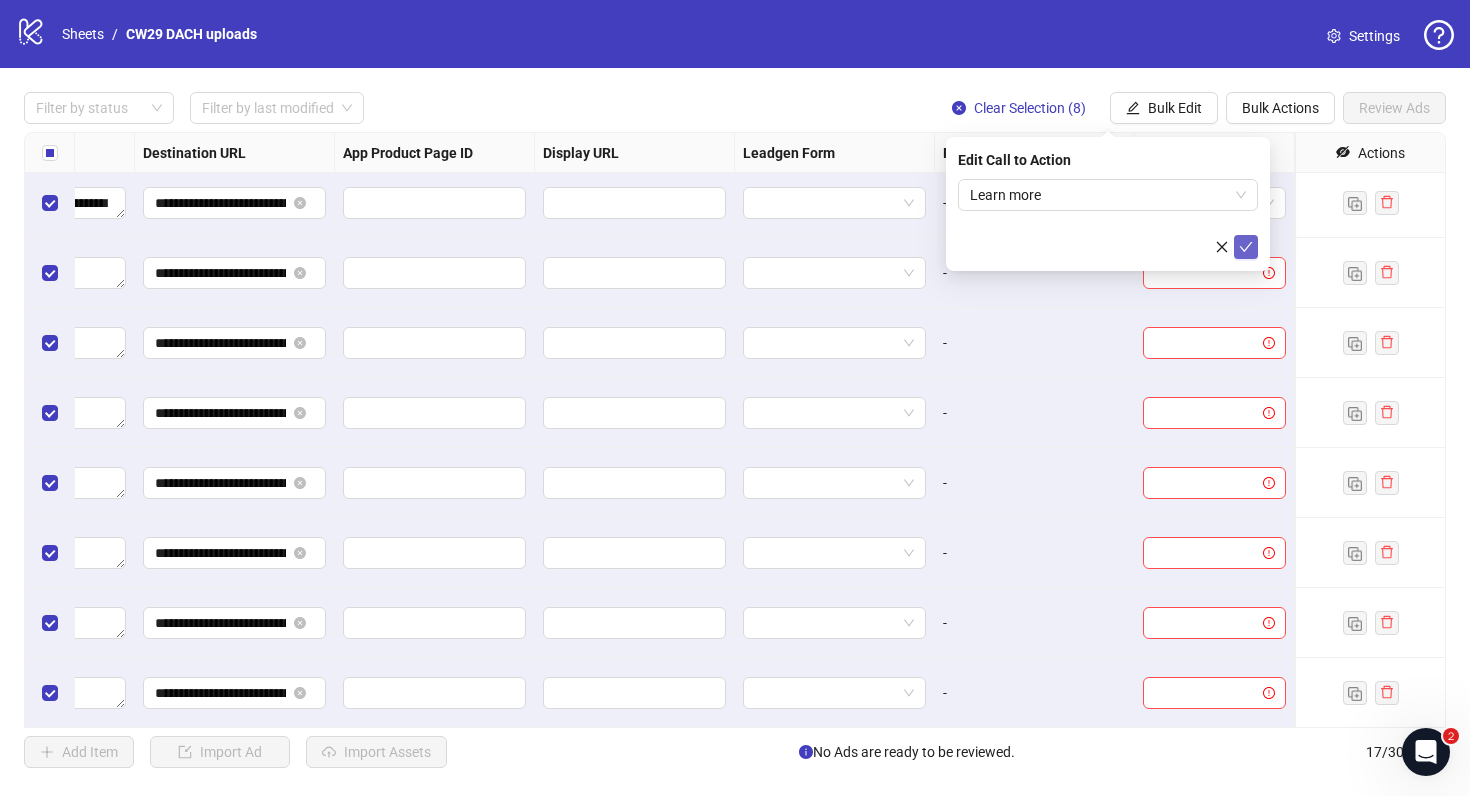click 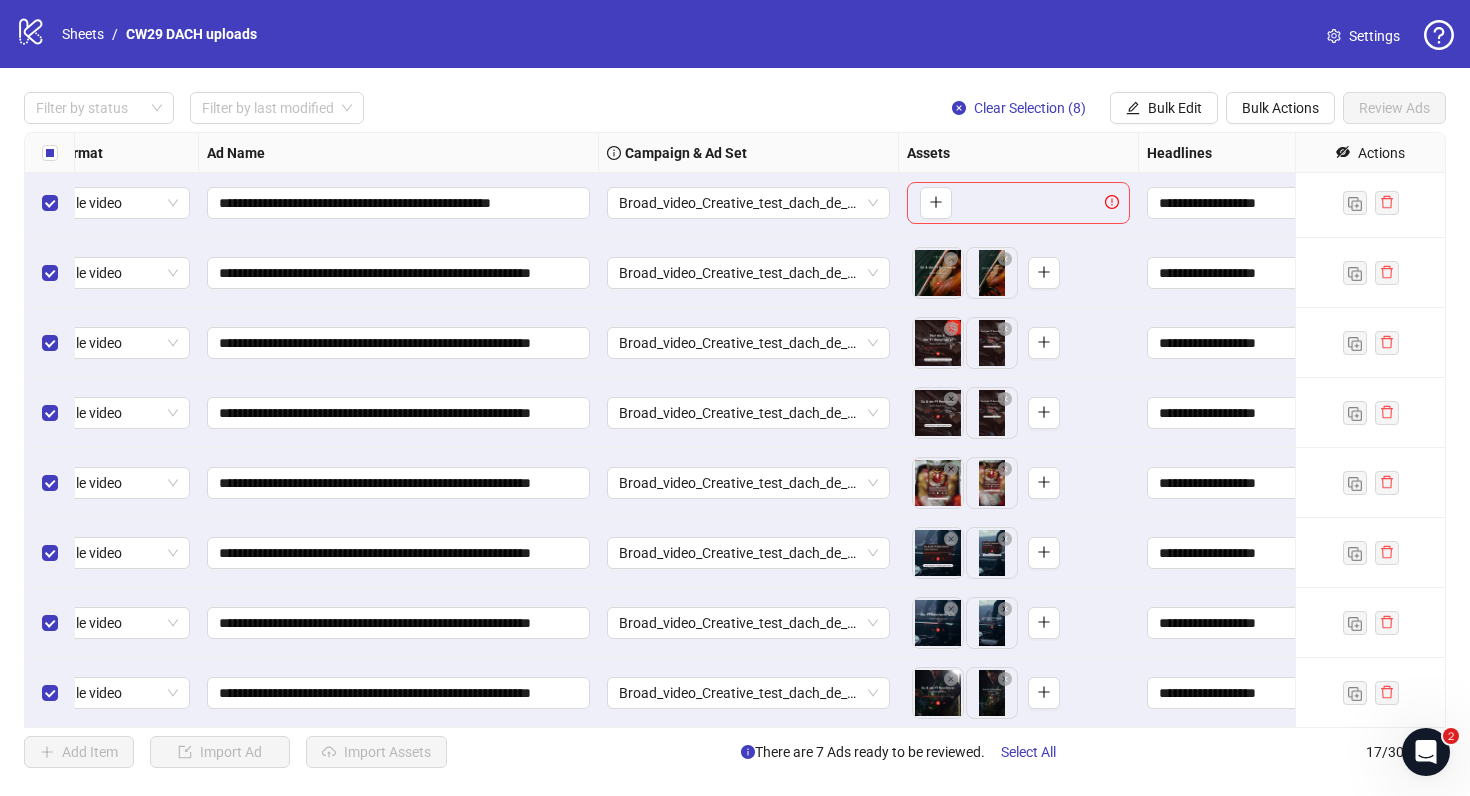 scroll, scrollTop: 636, scrollLeft: 46, axis: both 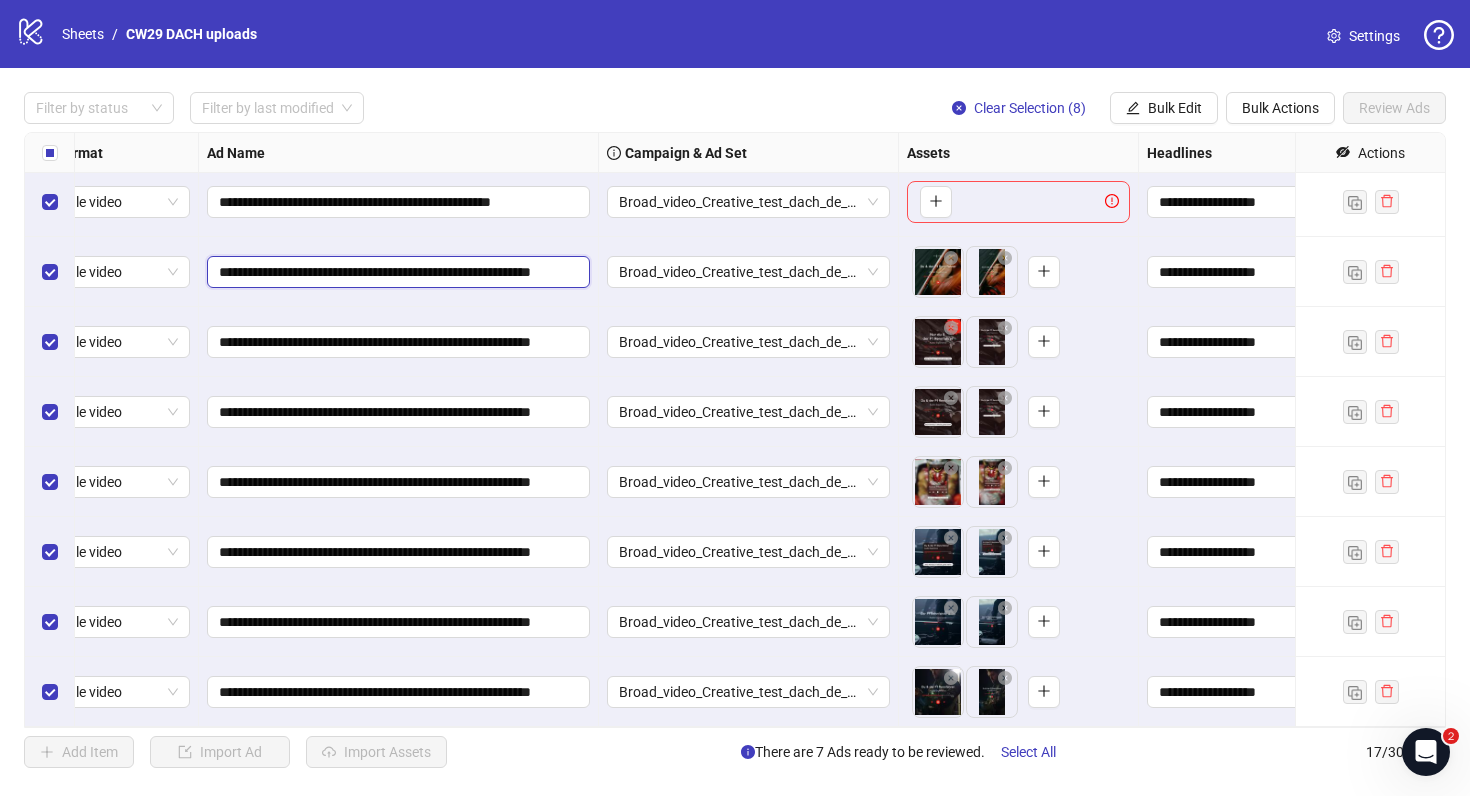 click on "**********" at bounding box center [396, 272] 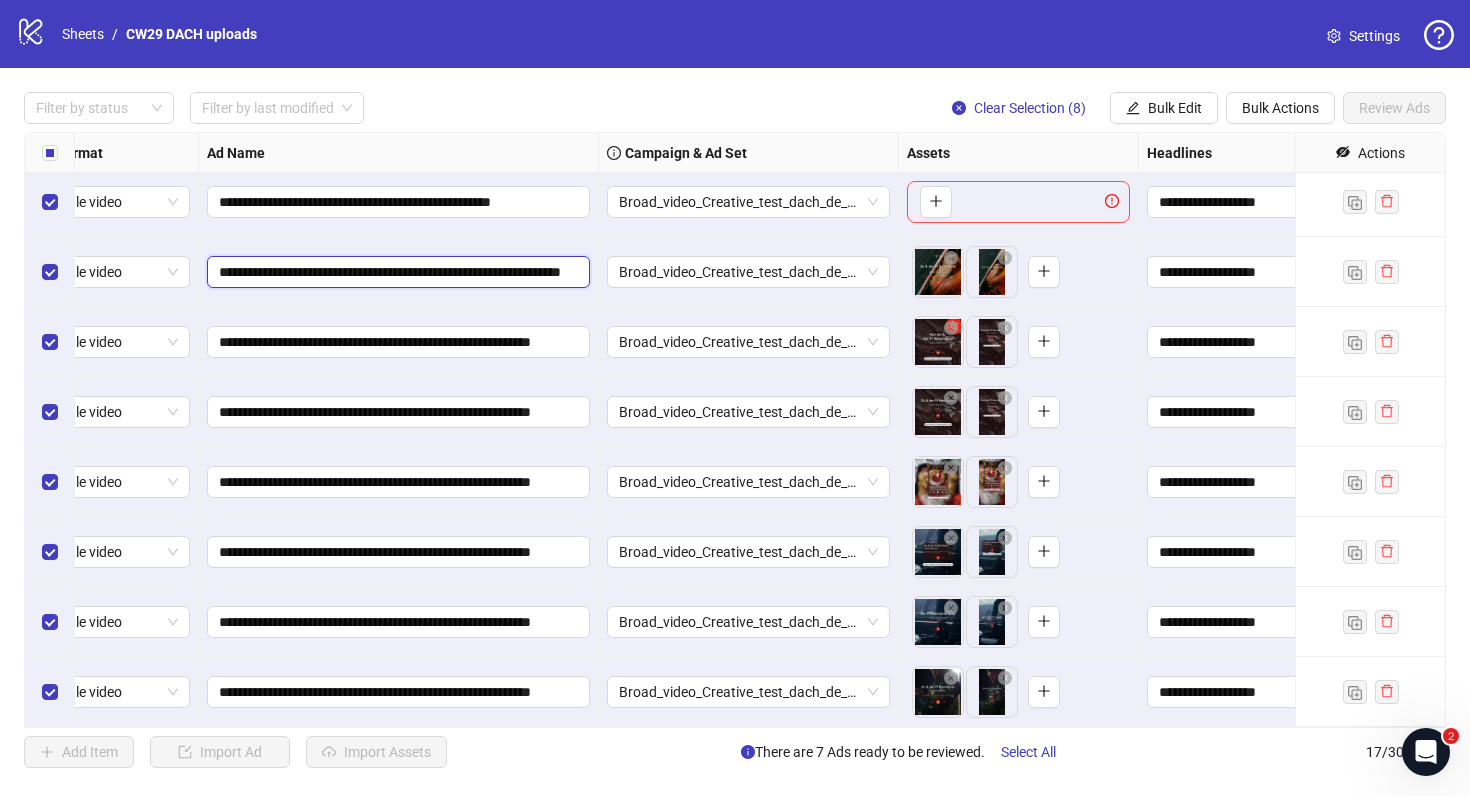 scroll, scrollTop: 0, scrollLeft: 119, axis: horizontal 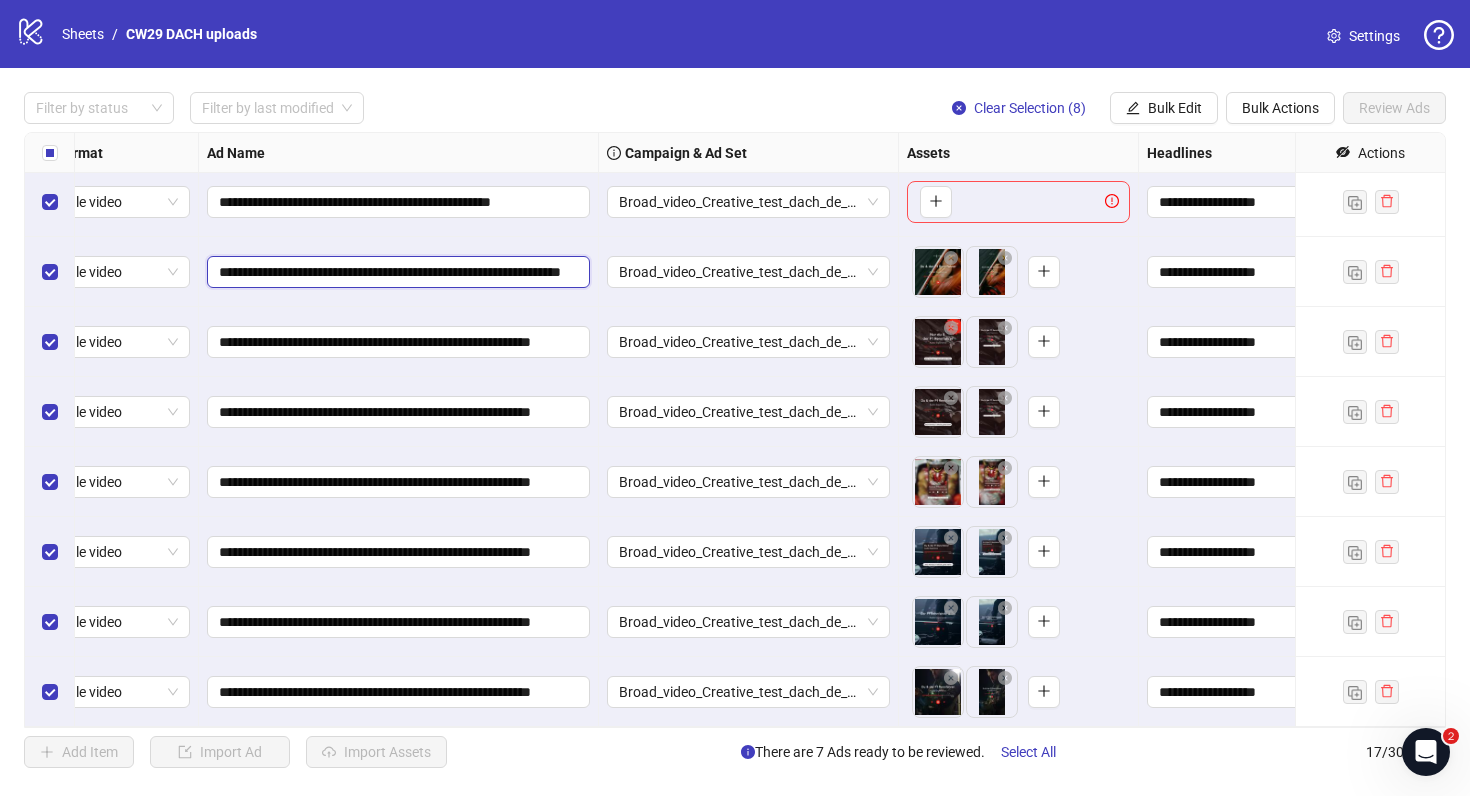 type on "**********" 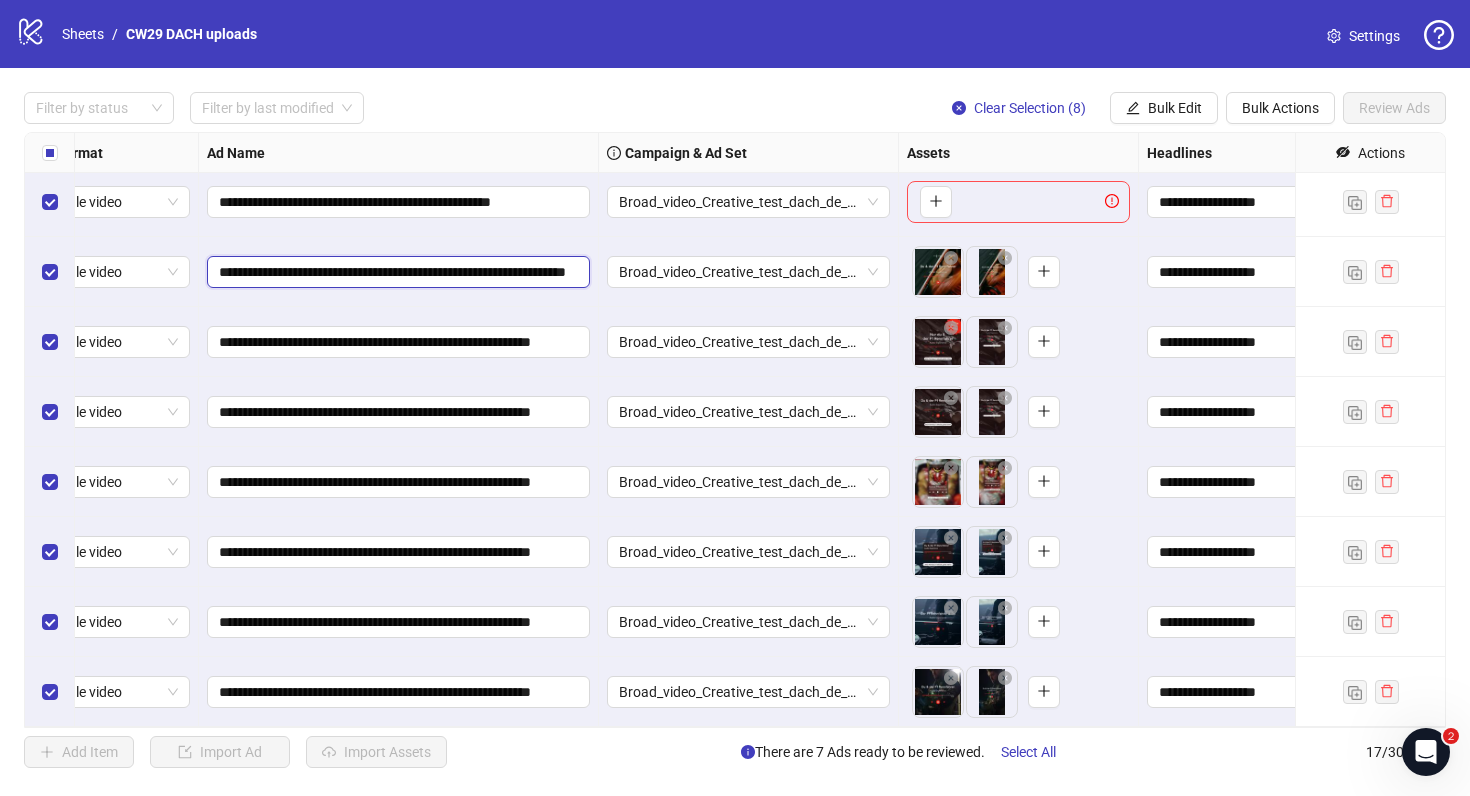 scroll, scrollTop: 0, scrollLeft: 127, axis: horizontal 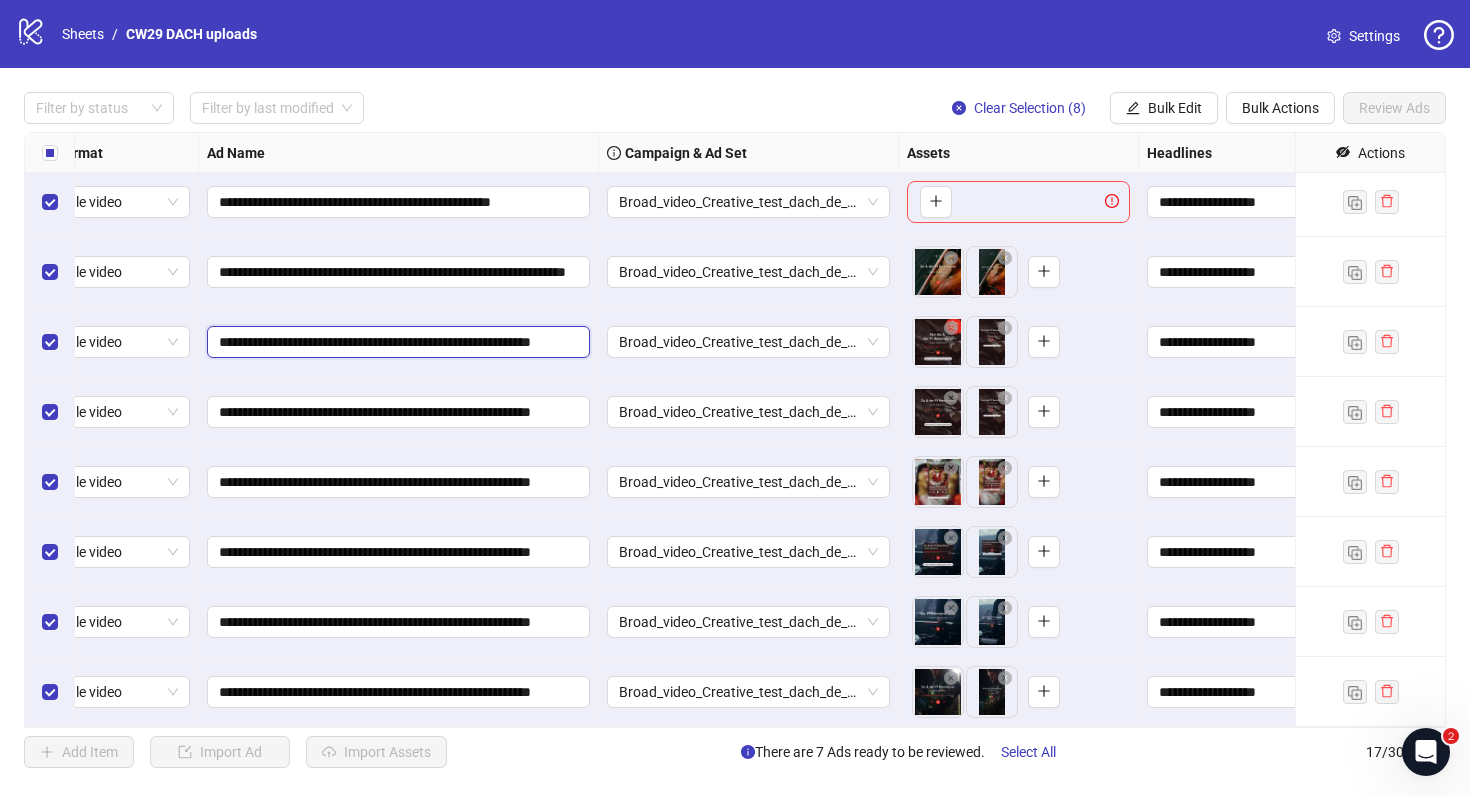 click on "**********" at bounding box center [396, 342] 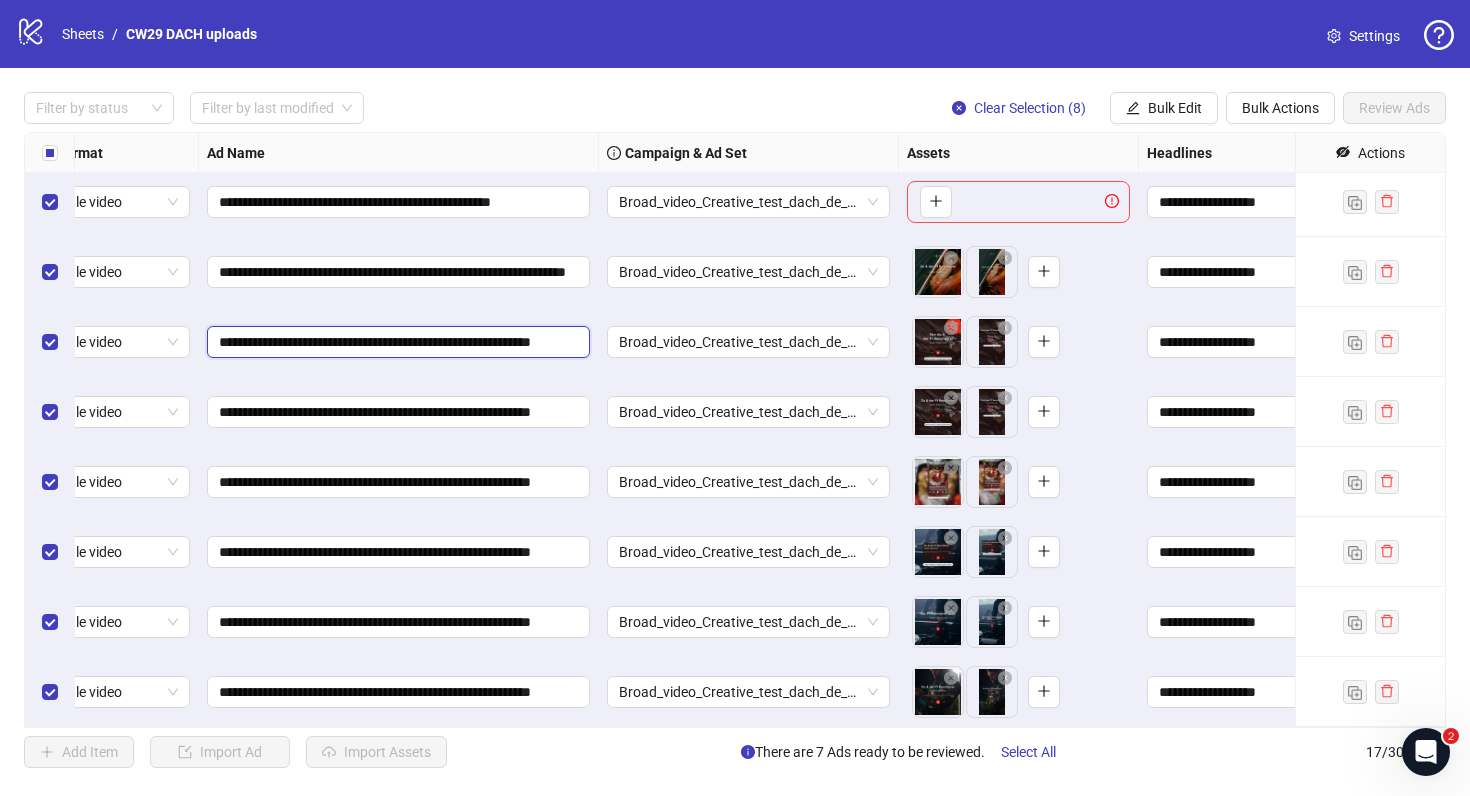 scroll, scrollTop: 0, scrollLeft: 77, axis: horizontal 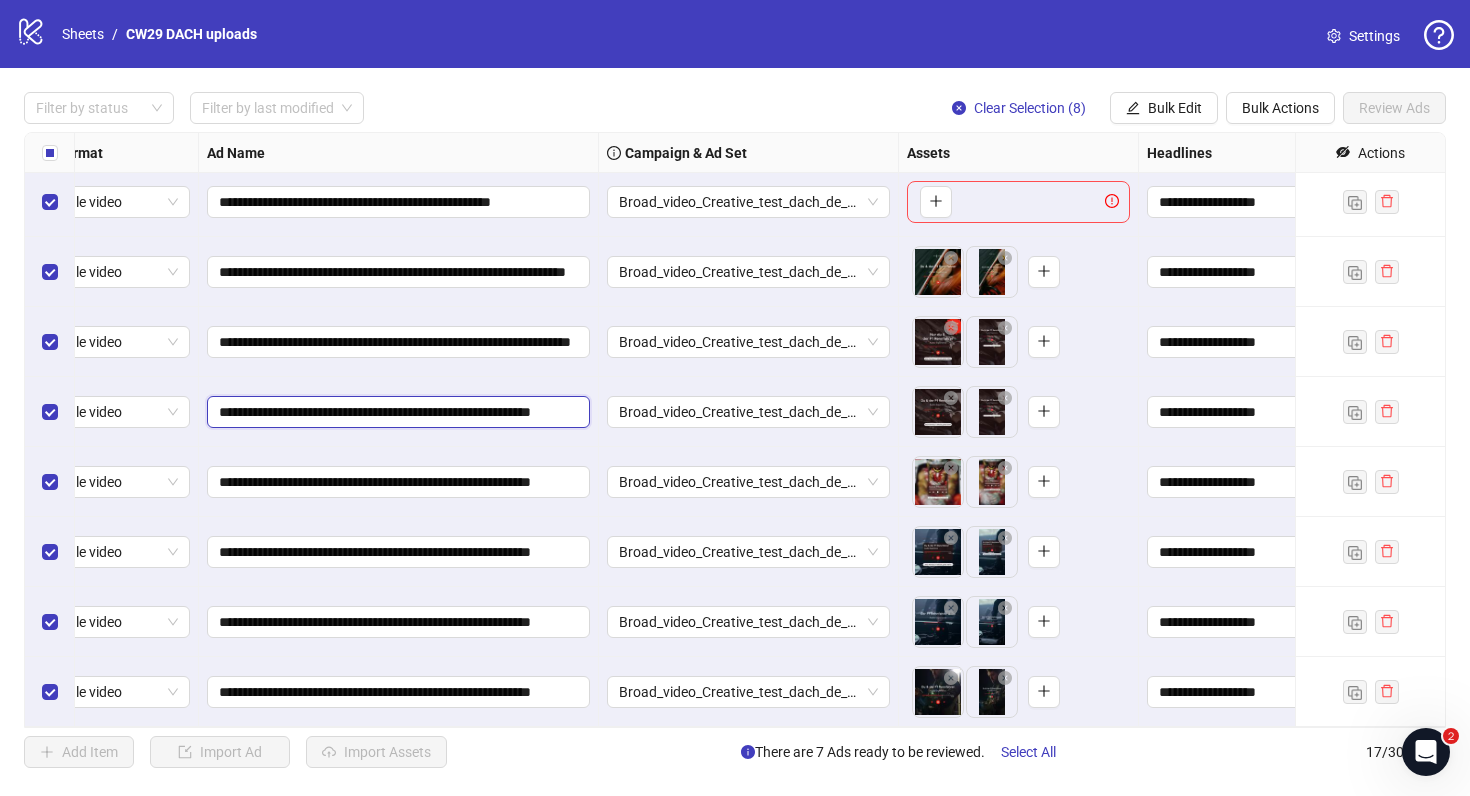 click on "**********" at bounding box center [396, 412] 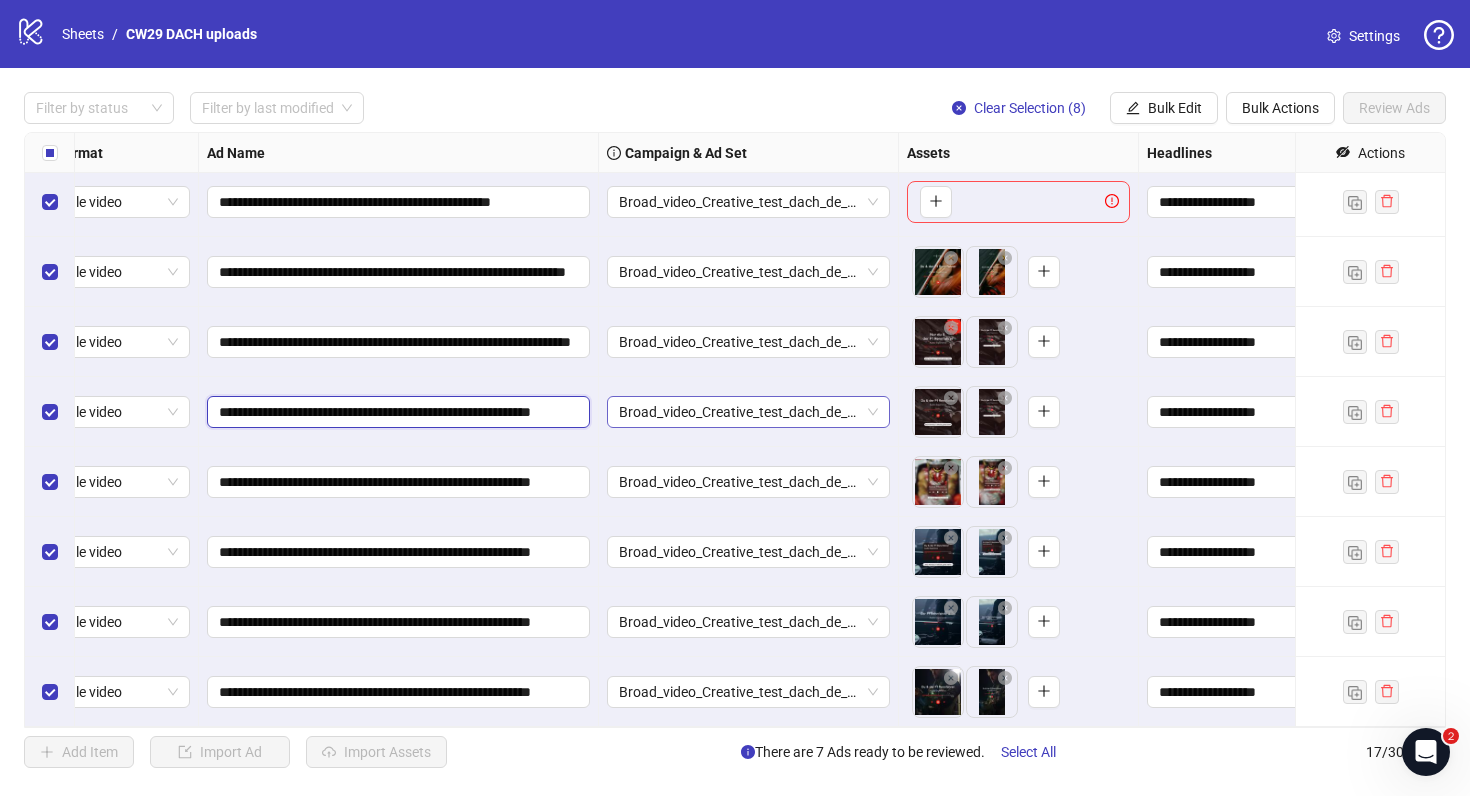 paste on "********" 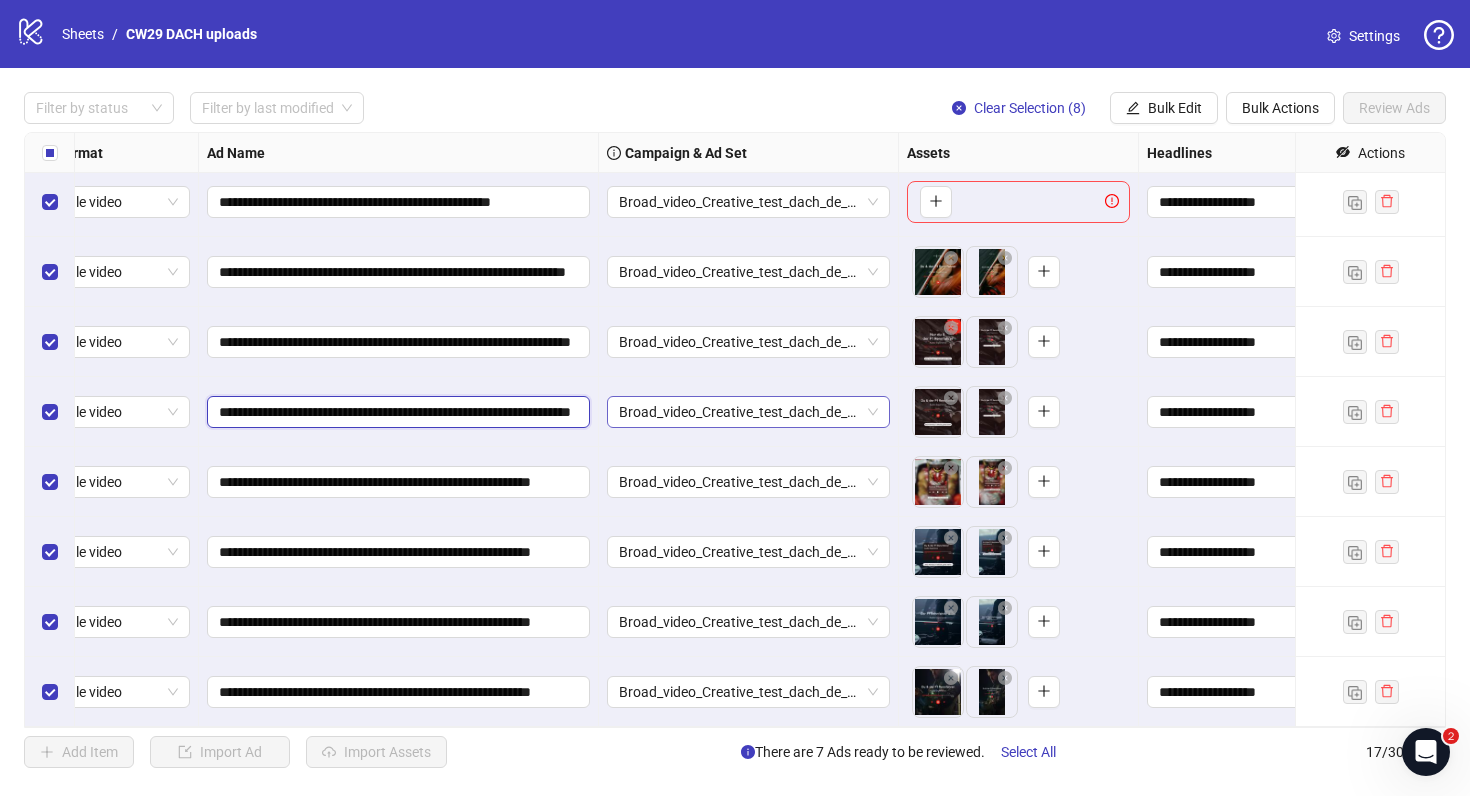 scroll, scrollTop: 0, scrollLeft: 133, axis: horizontal 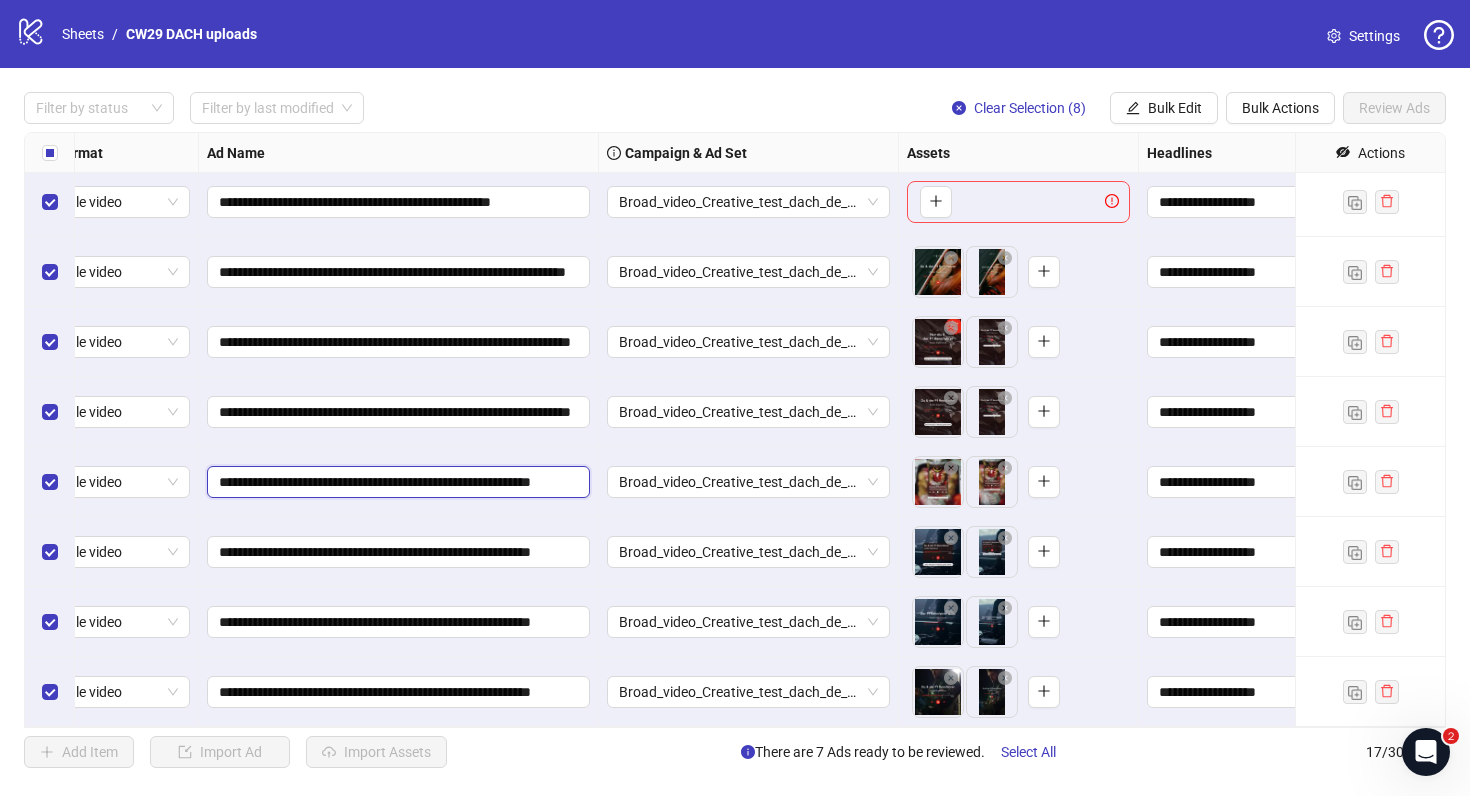 click on "**********" at bounding box center [396, 482] 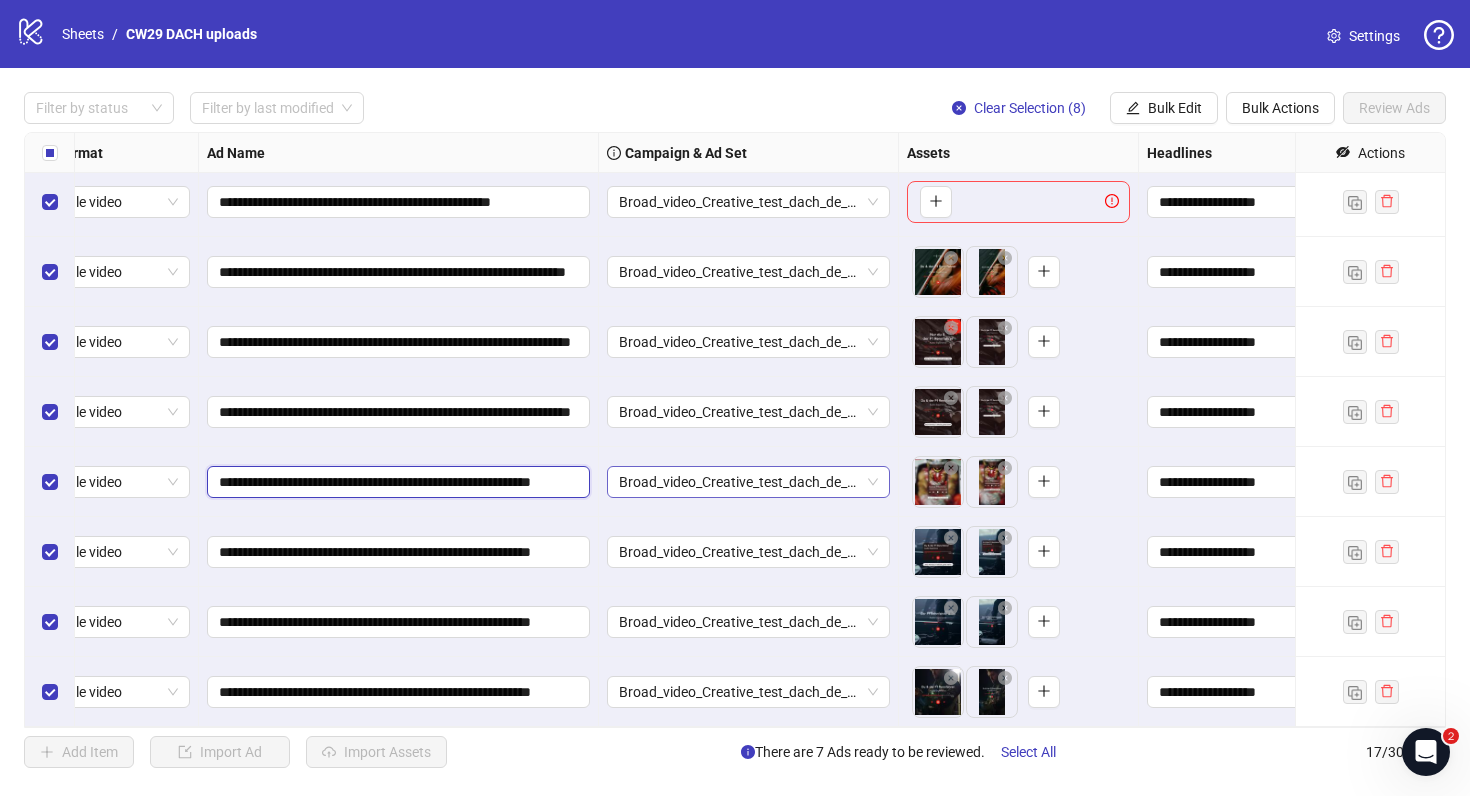 paste on "********" 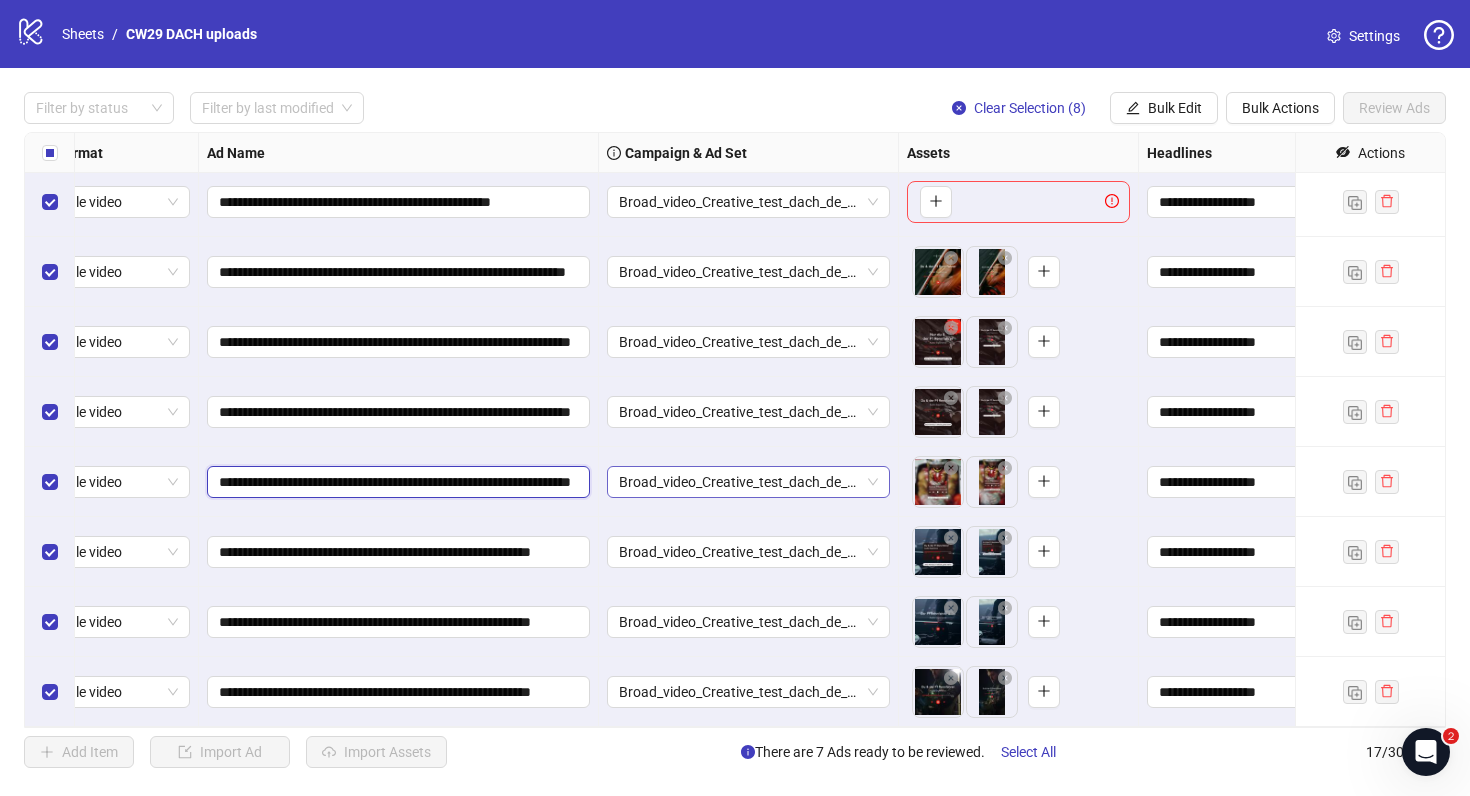 scroll, scrollTop: 0, scrollLeft: 133, axis: horizontal 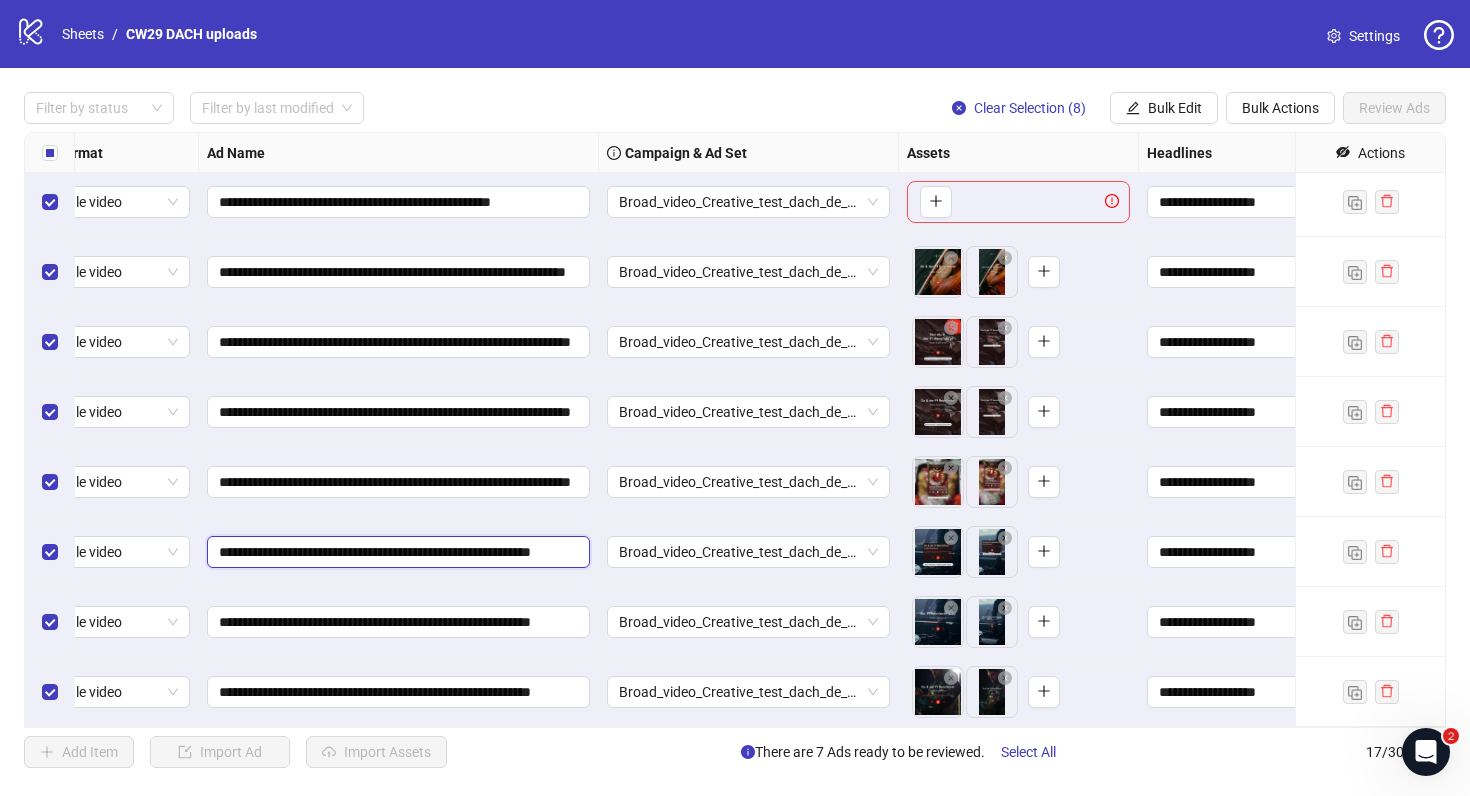 click on "**********" at bounding box center [396, 552] 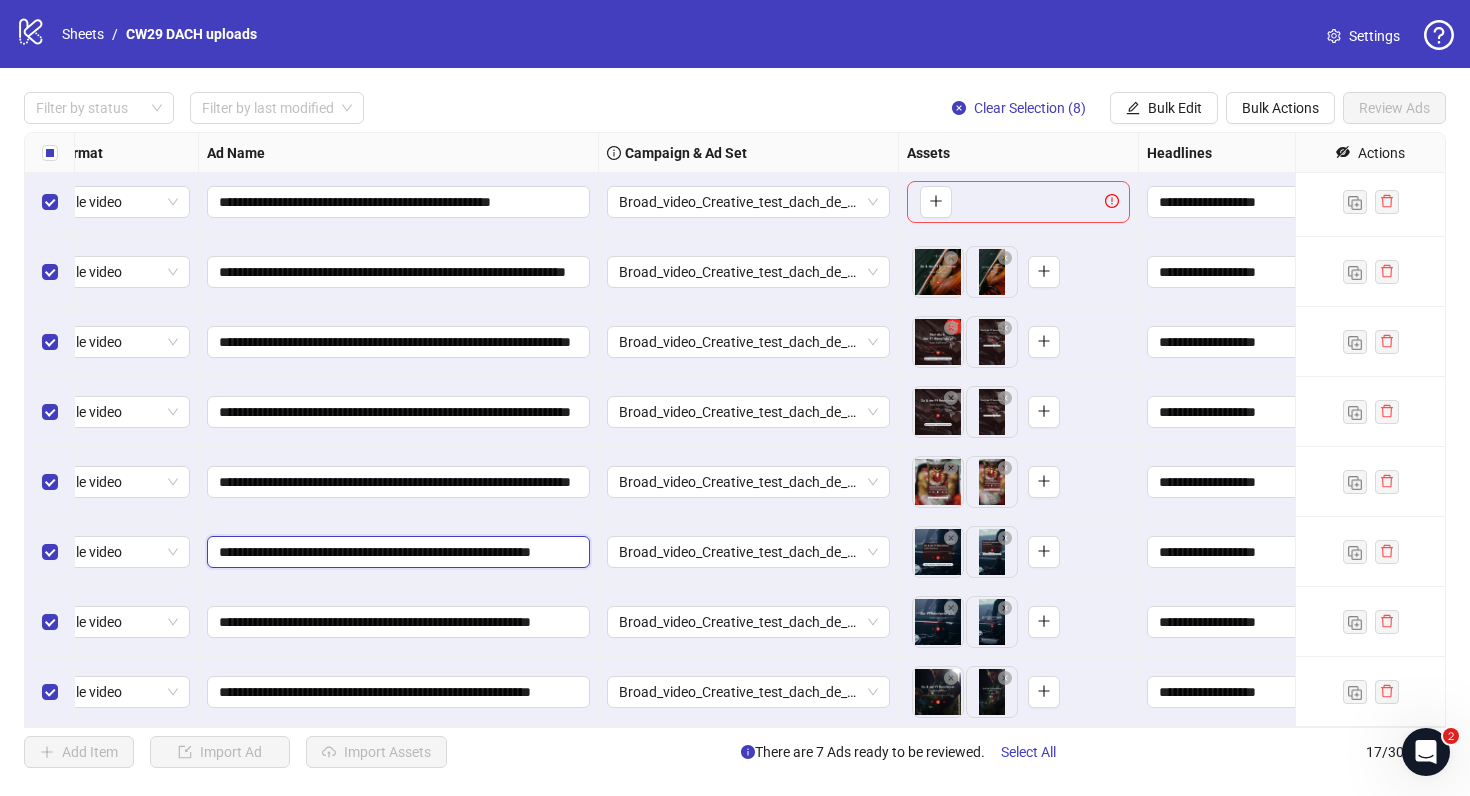 click on "**********" at bounding box center (396, 552) 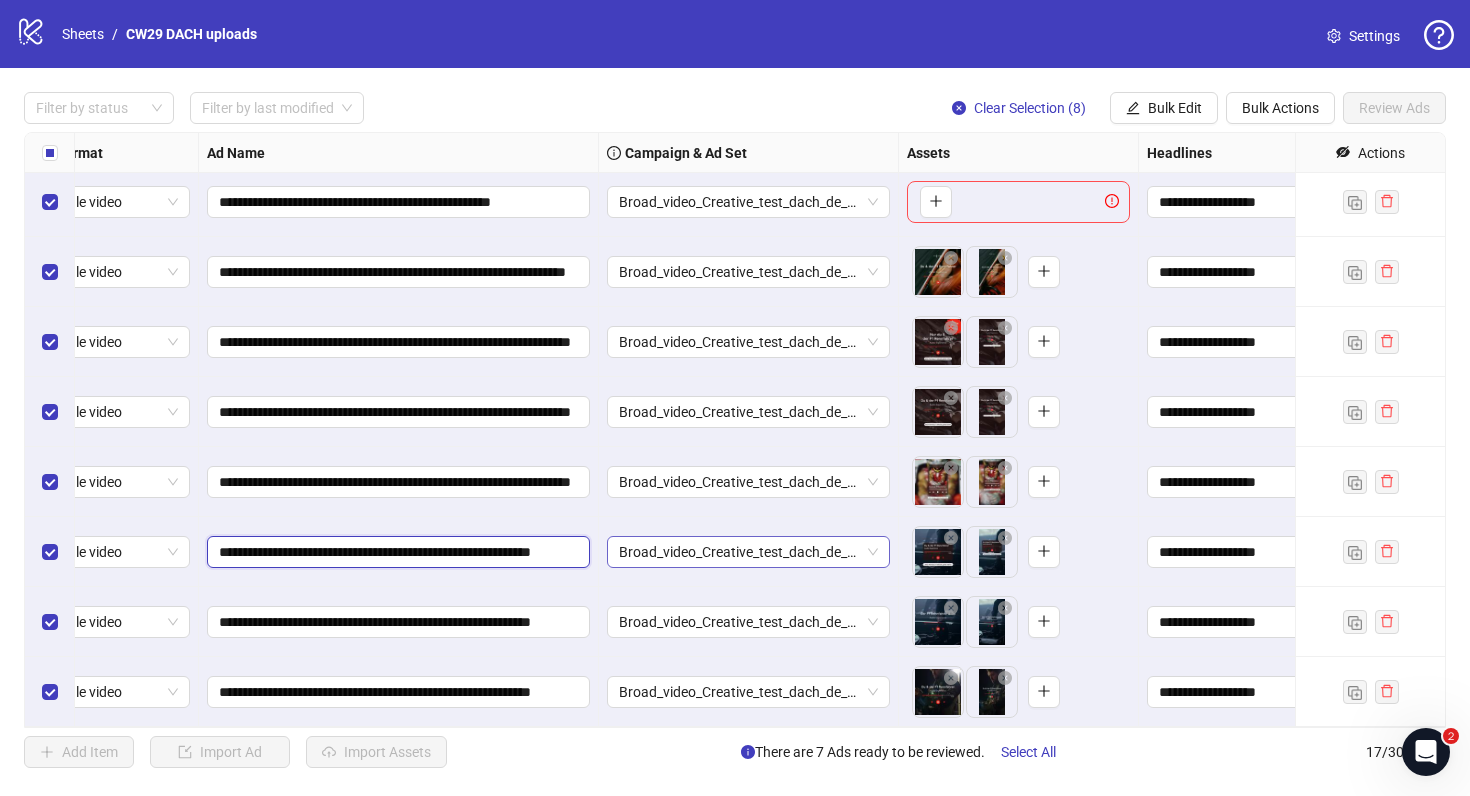 paste on "********" 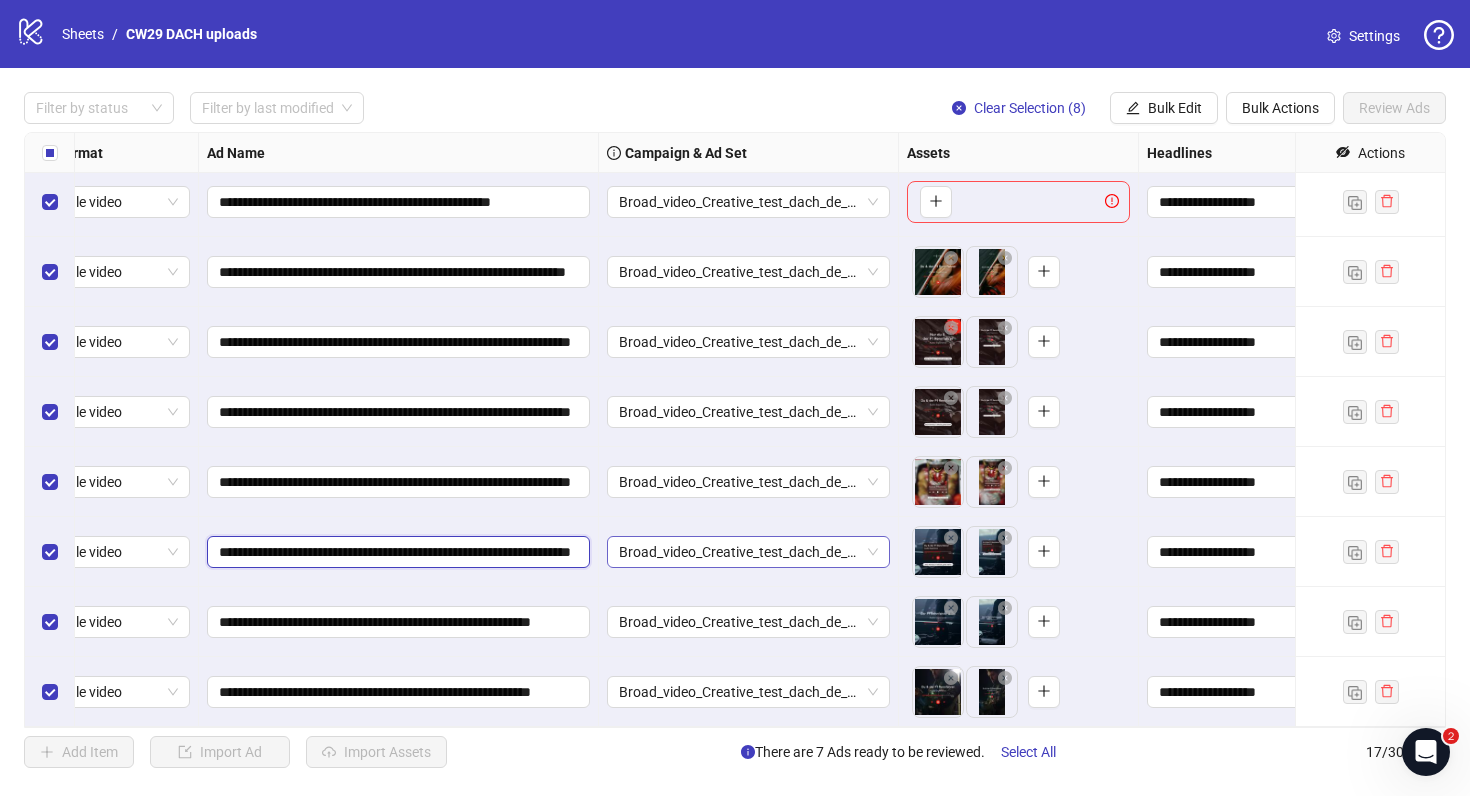 scroll, scrollTop: 0, scrollLeft: 133, axis: horizontal 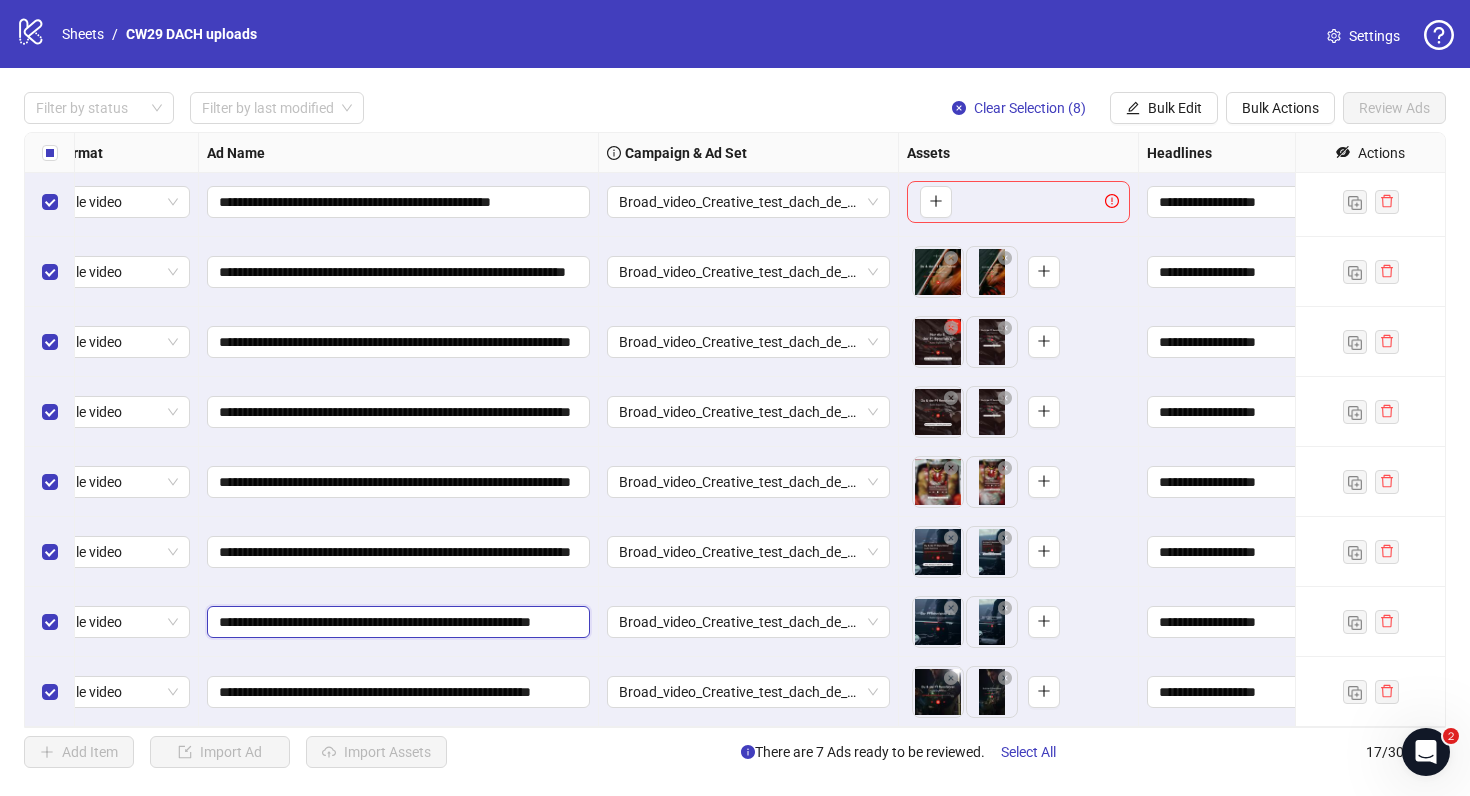 click on "**********" at bounding box center (396, 622) 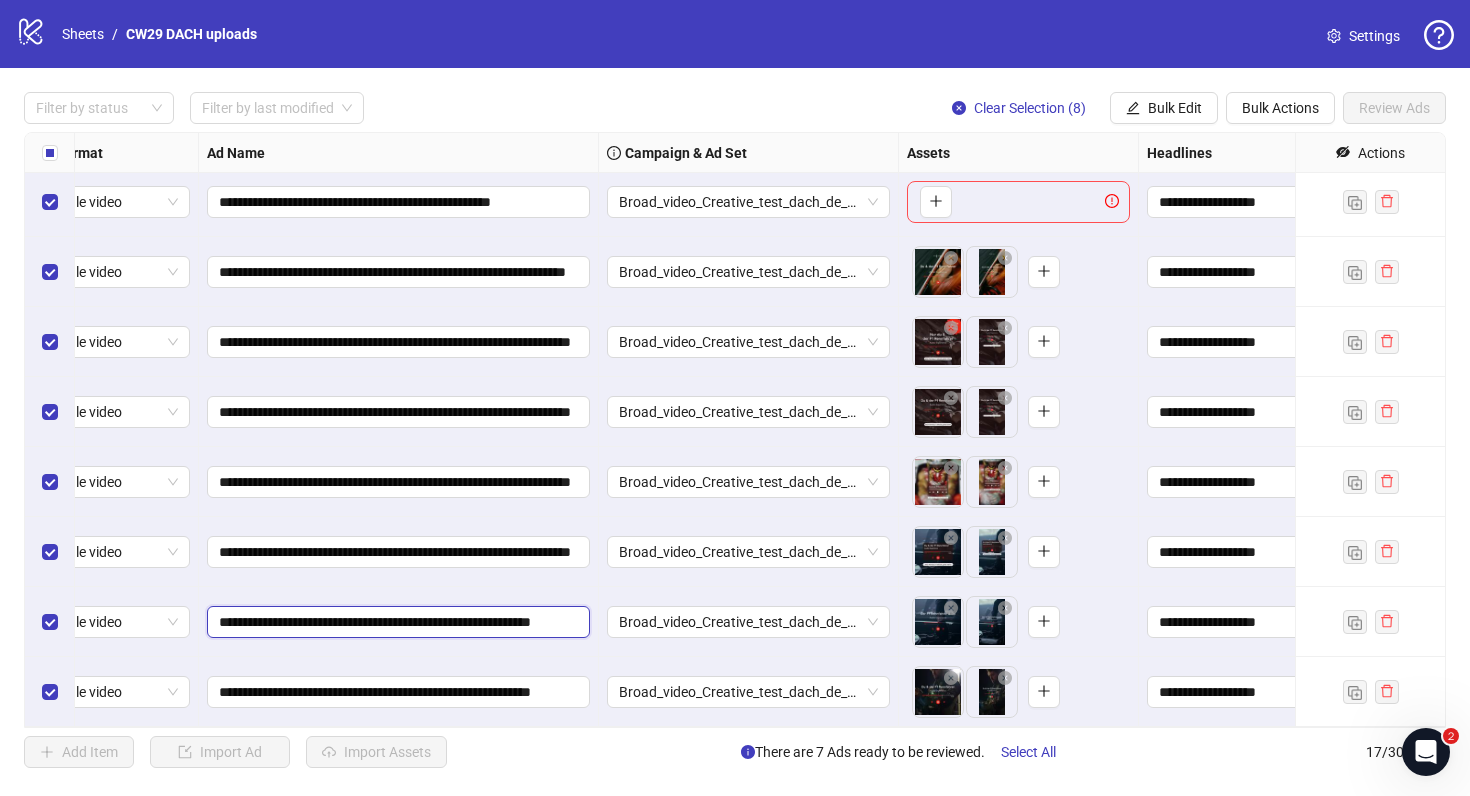 click on "**********" at bounding box center (396, 622) 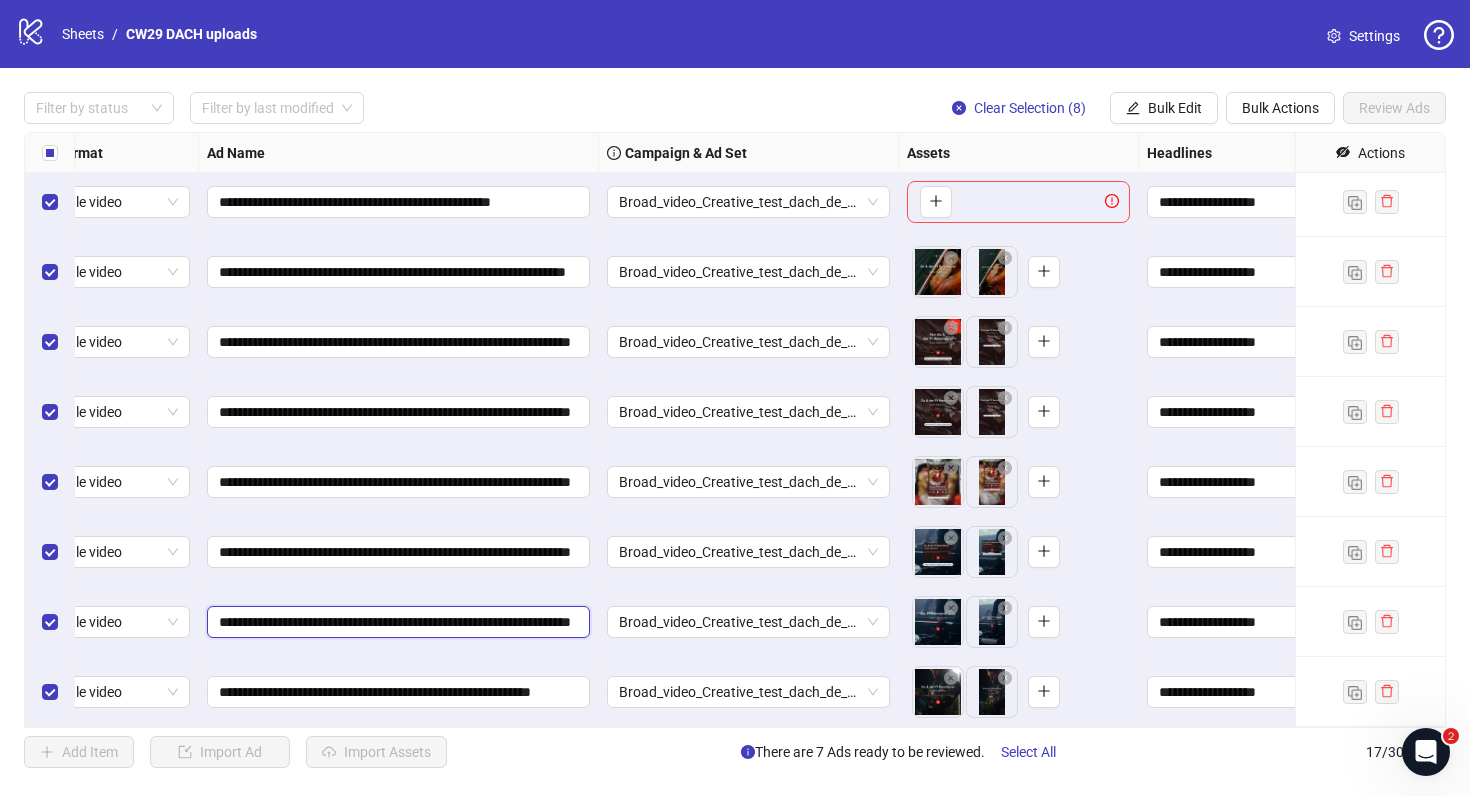 scroll, scrollTop: 0, scrollLeft: 133, axis: horizontal 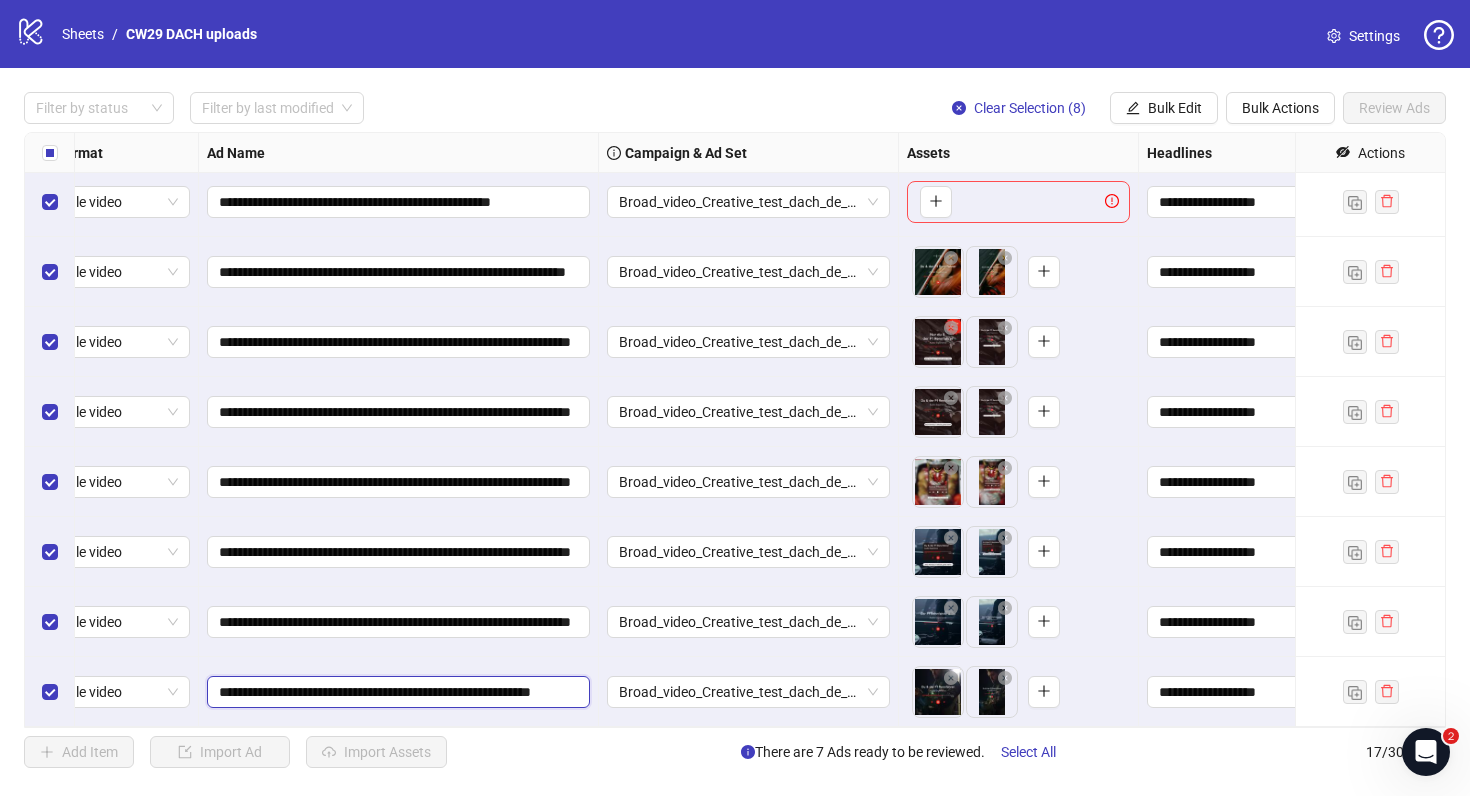 click on "**********" at bounding box center (396, 692) 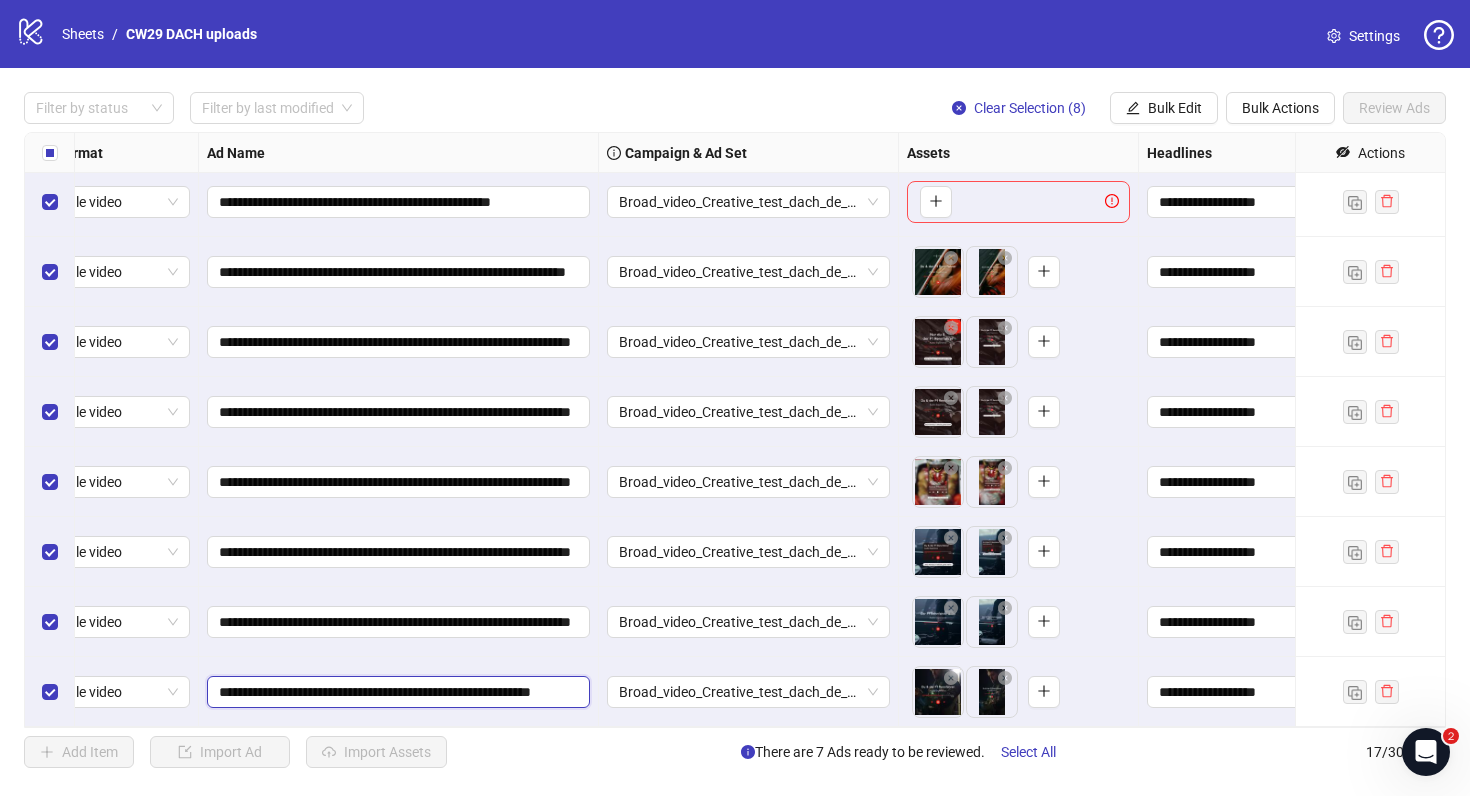 scroll, scrollTop: 0, scrollLeft: 77, axis: horizontal 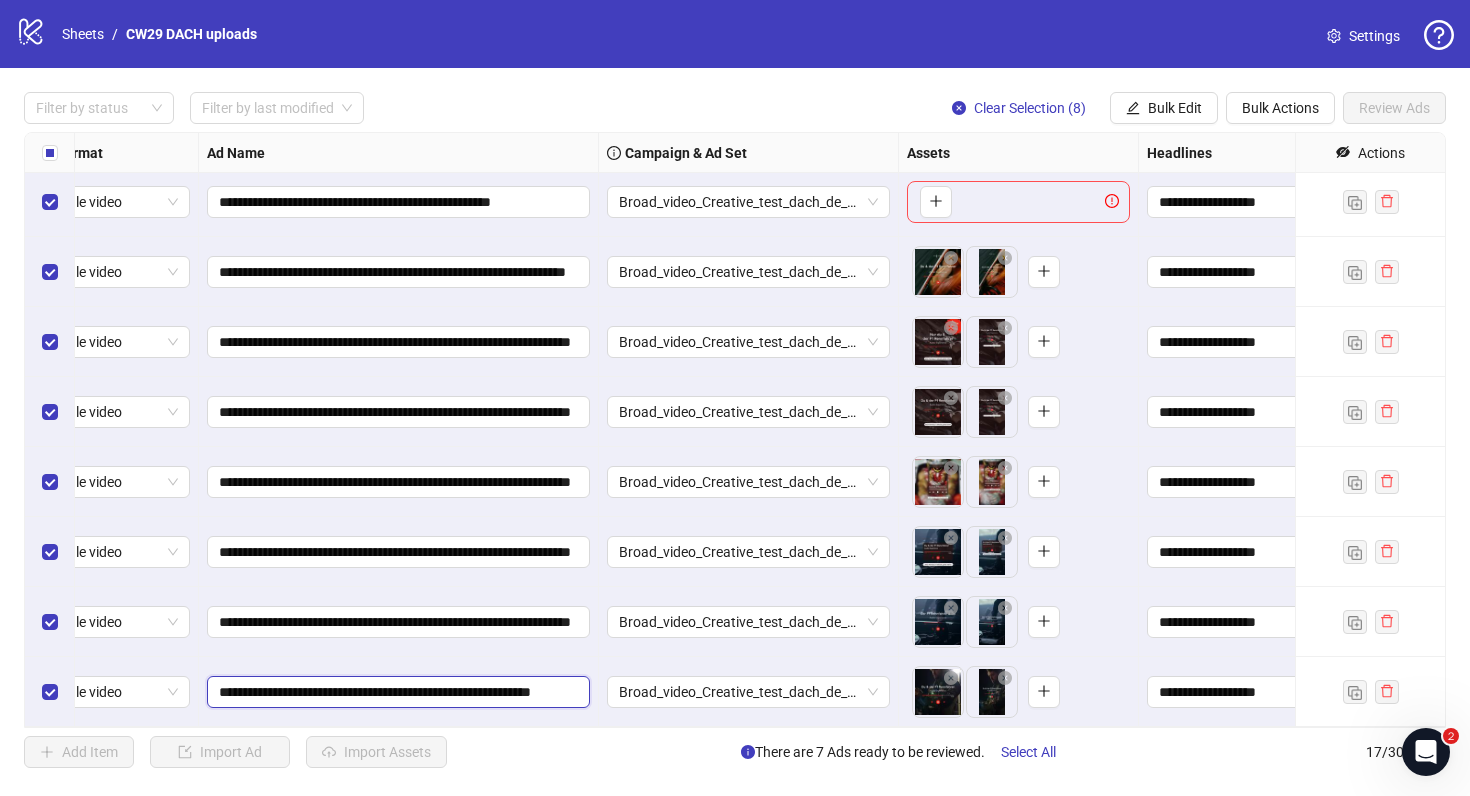 click on "**********" at bounding box center (396, 692) 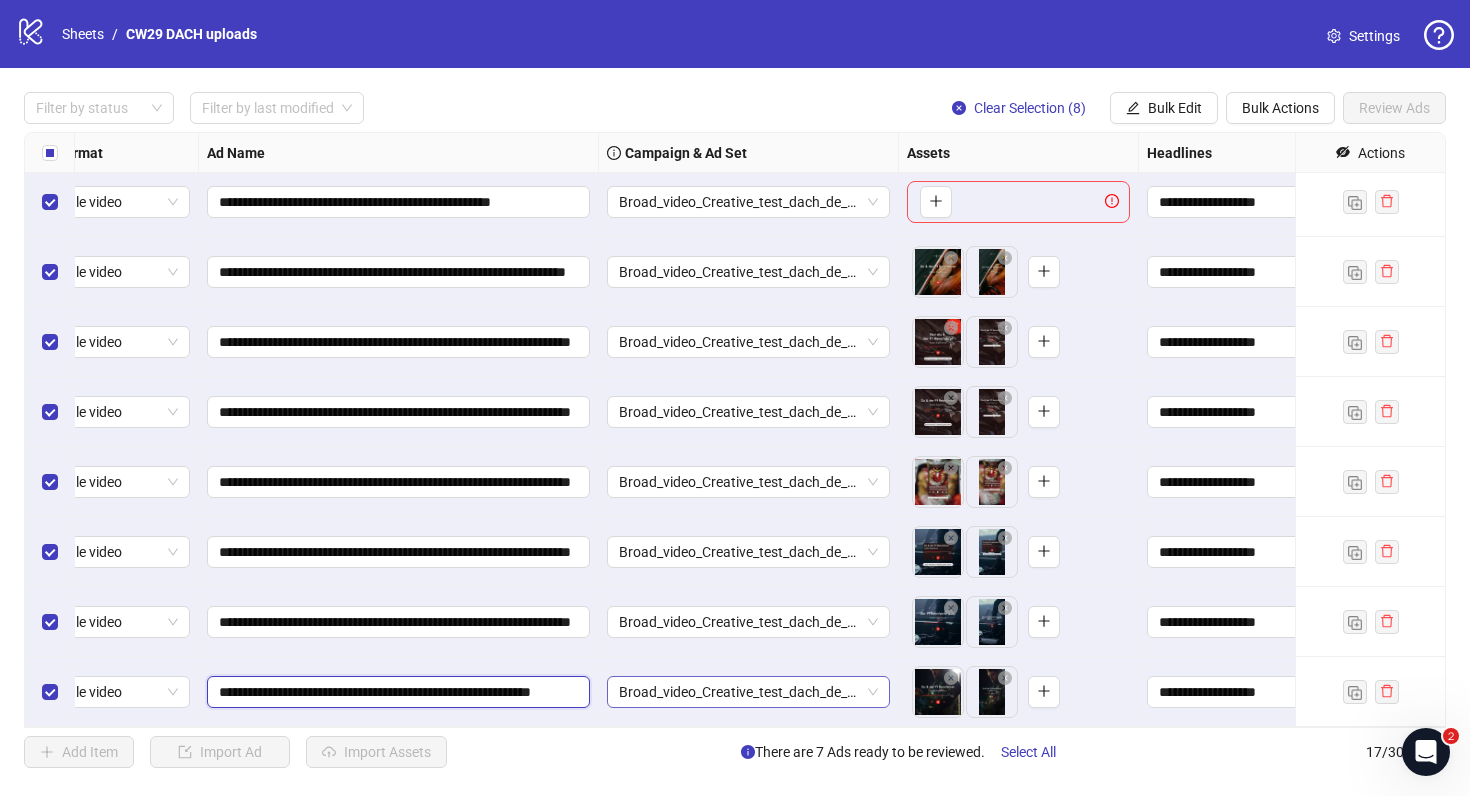 paste on "********" 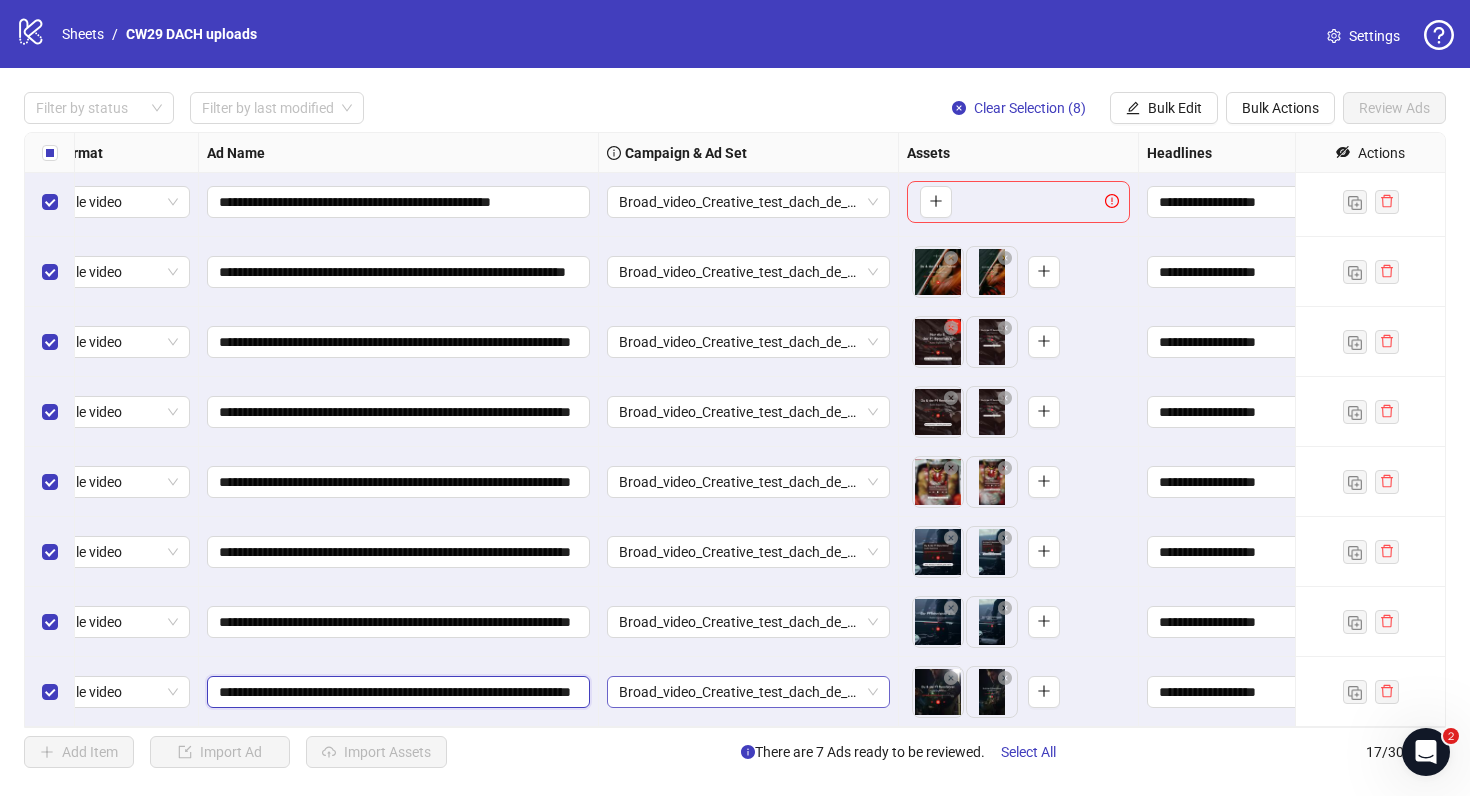 scroll, scrollTop: 0, scrollLeft: 133, axis: horizontal 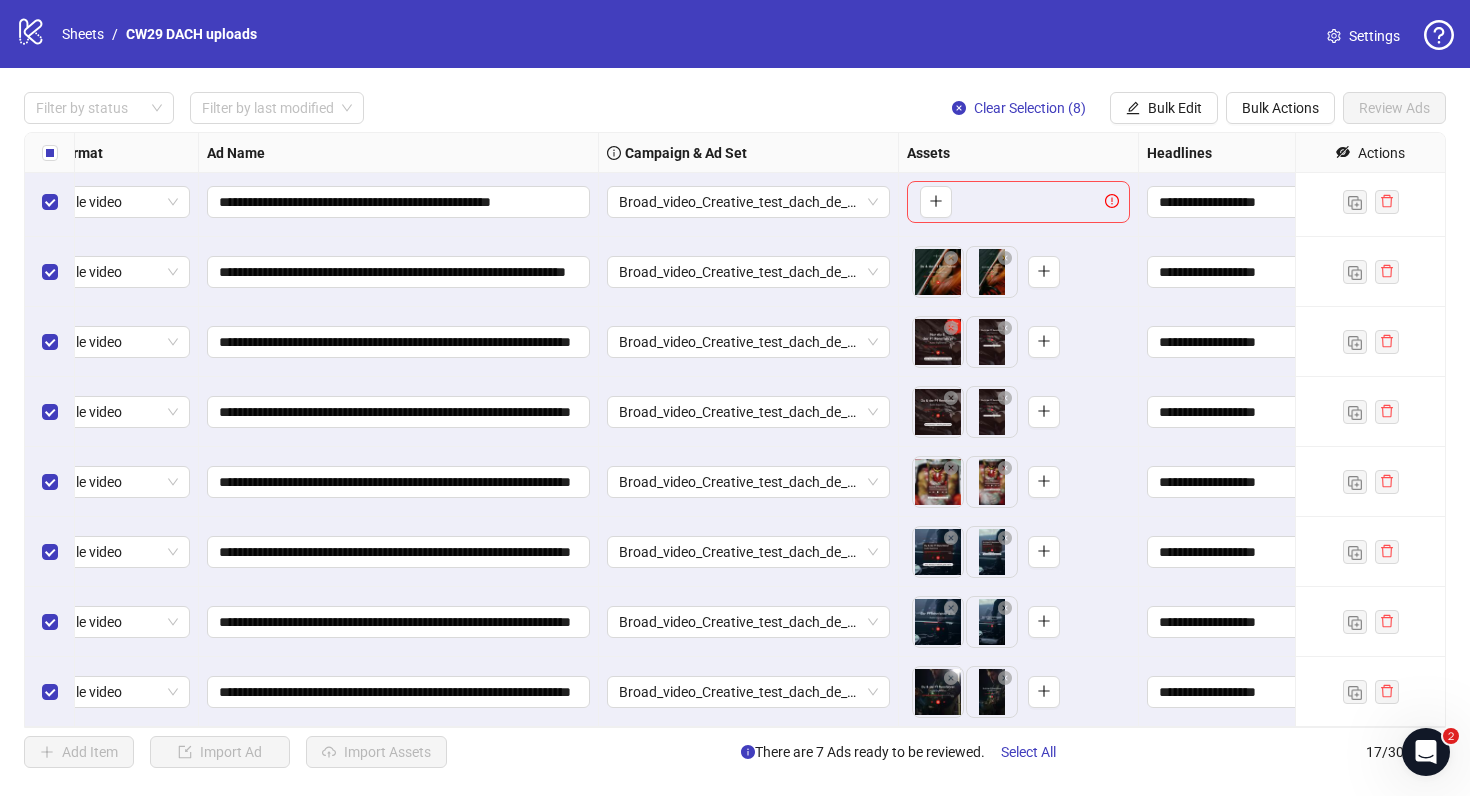 click on "Broad_video_Creative_test_dach_de_18-65=mw_trial_com=130625" at bounding box center [749, 692] 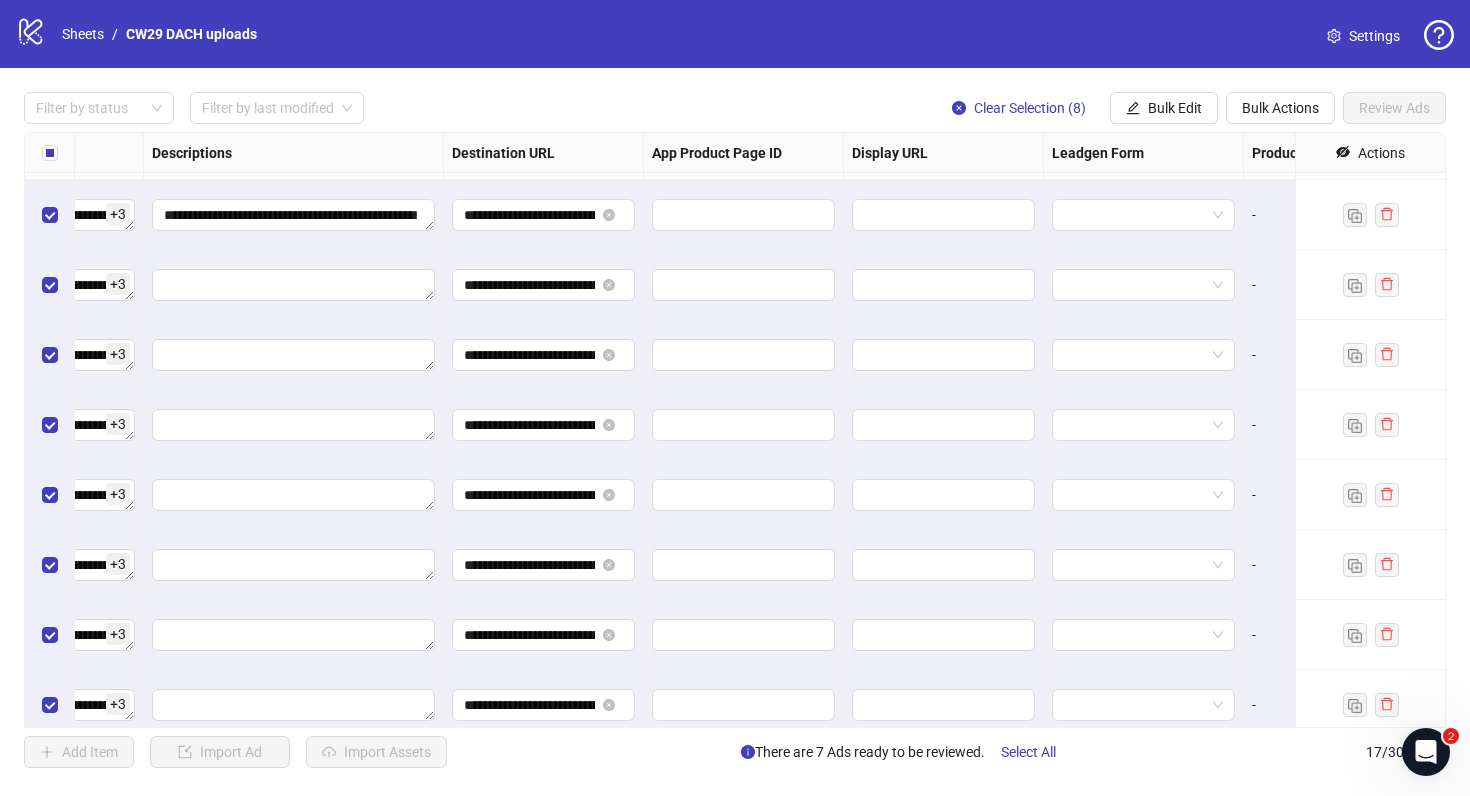 scroll, scrollTop: 623, scrollLeft: 1544, axis: both 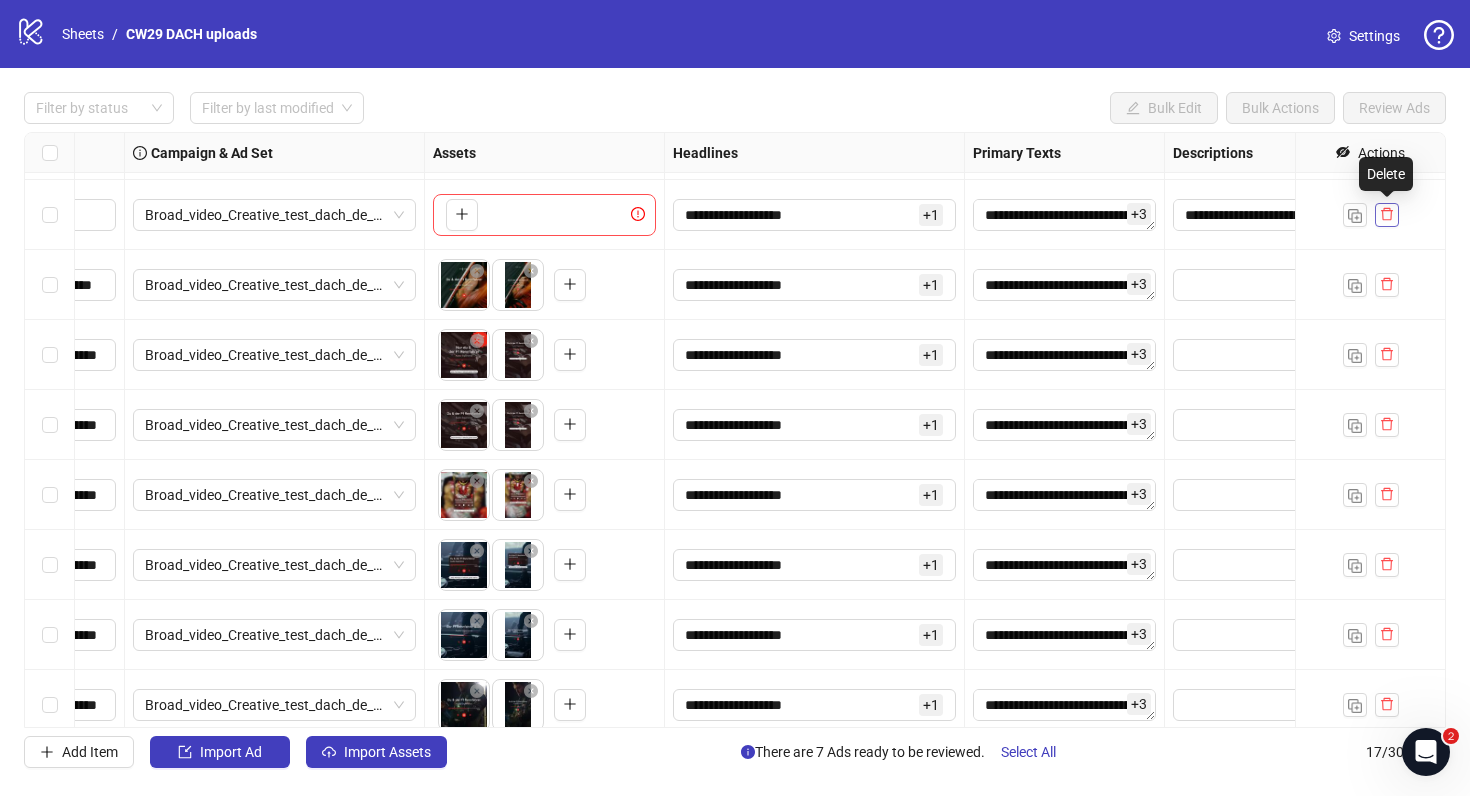 click at bounding box center (1387, 215) 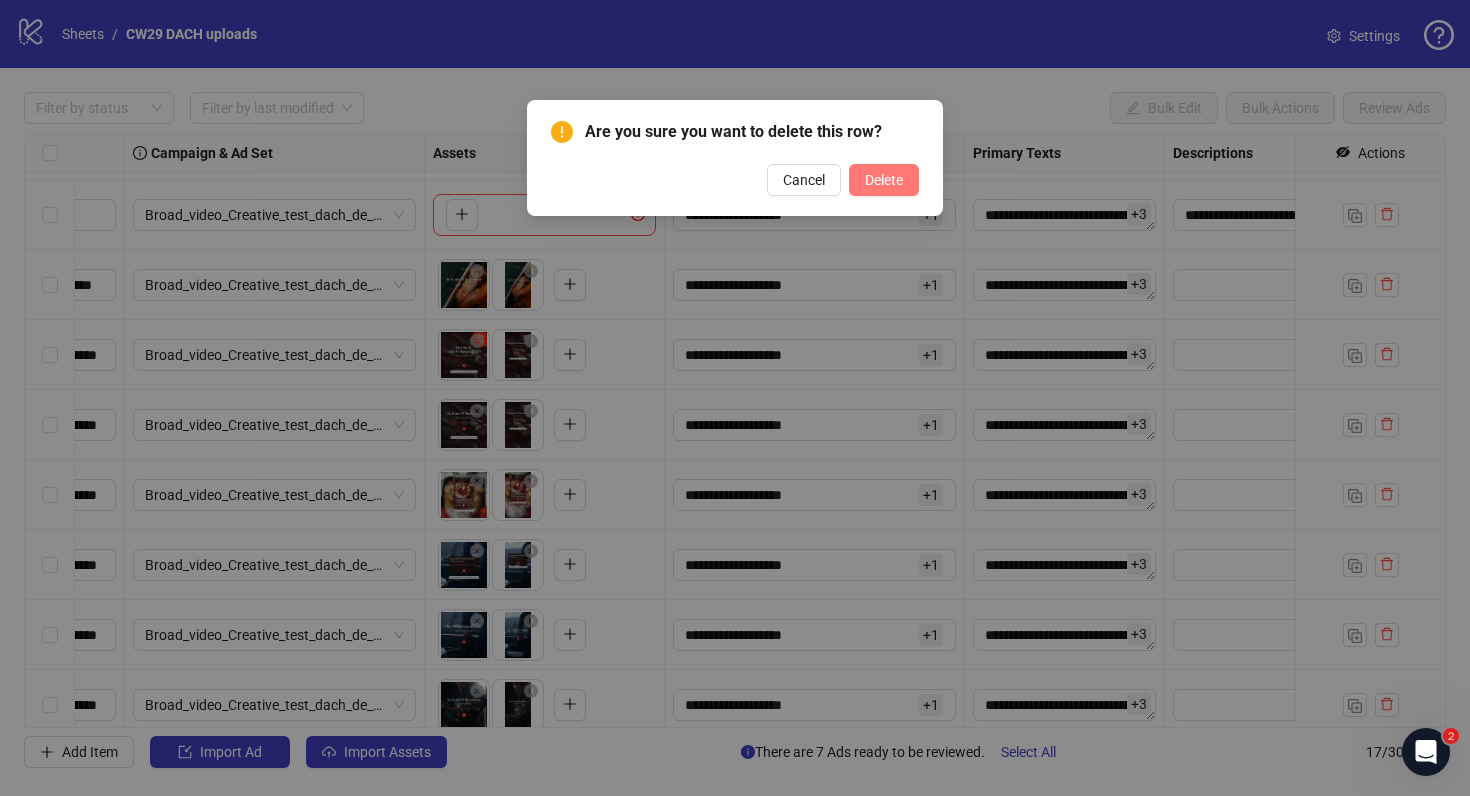 click on "Delete" at bounding box center [884, 180] 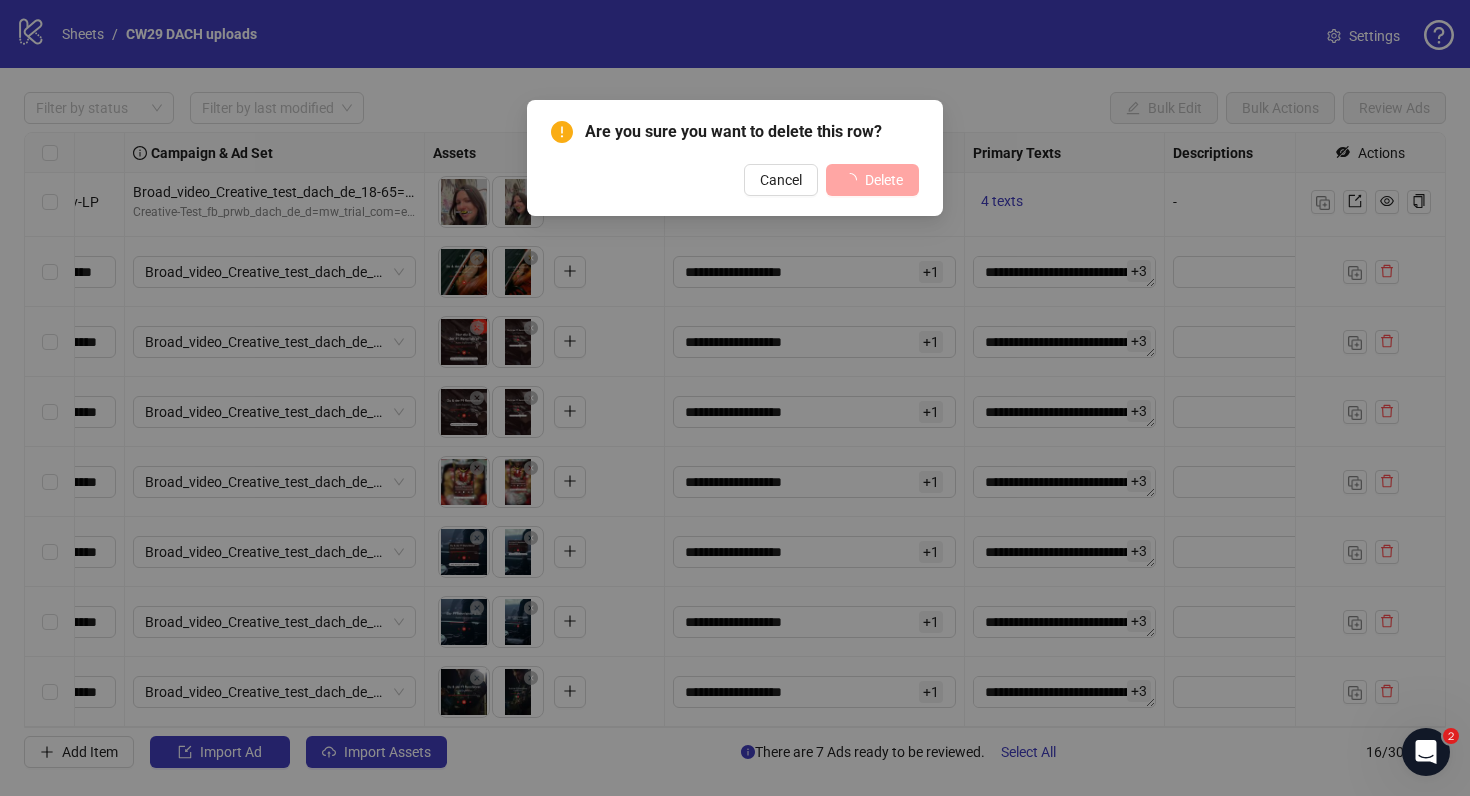 scroll, scrollTop: 566, scrollLeft: 520, axis: both 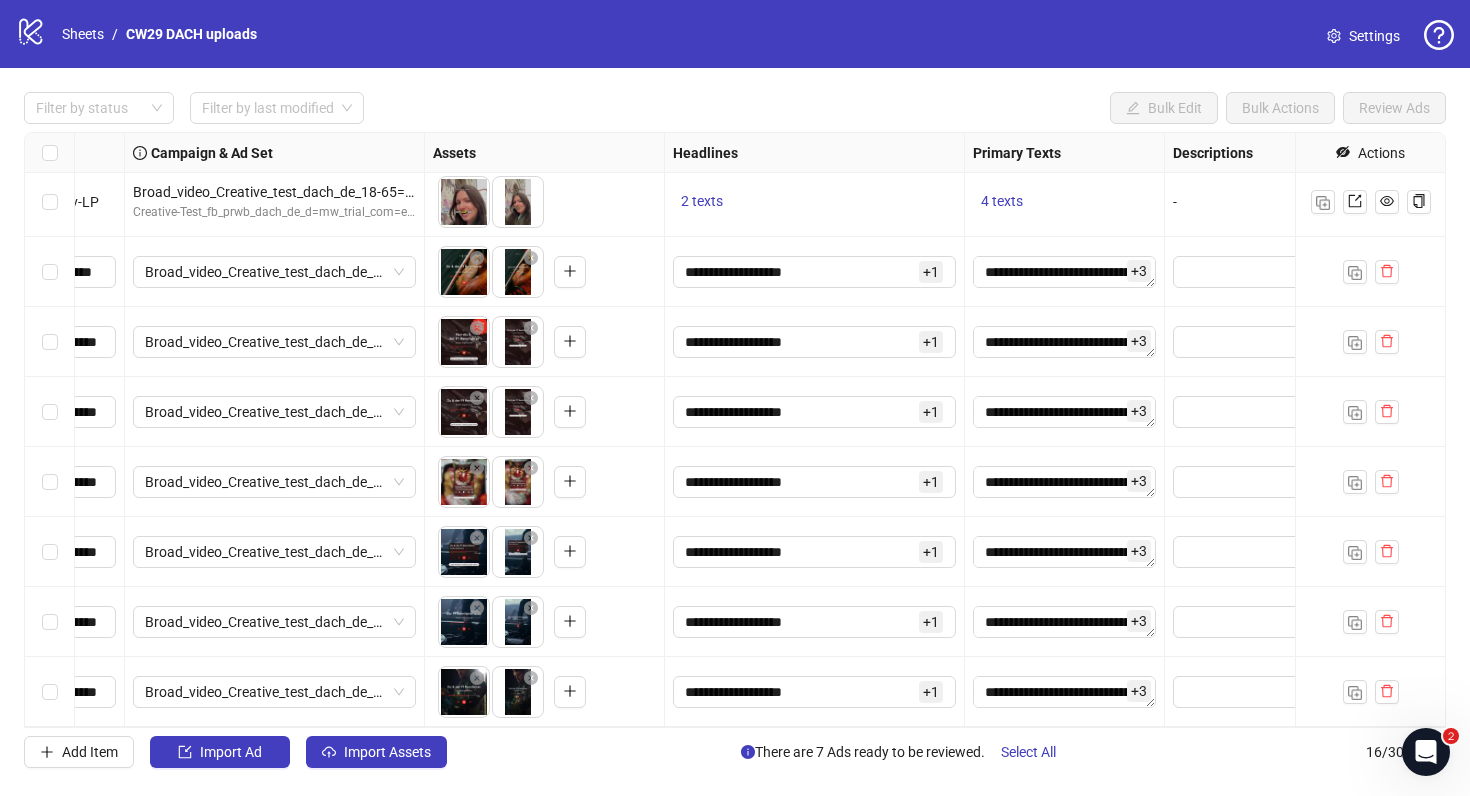 click on "Settings" at bounding box center [1374, 36] 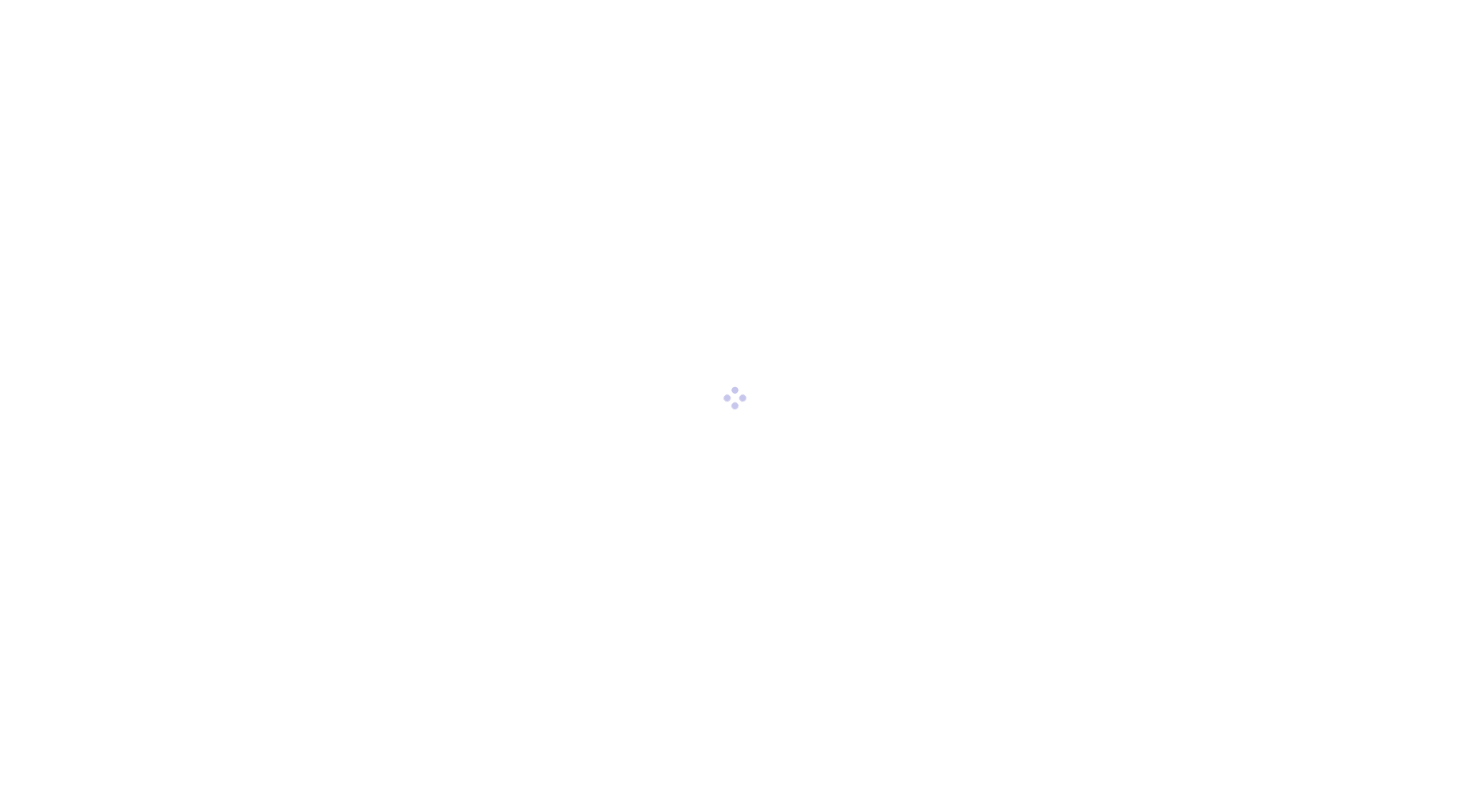 scroll, scrollTop: 0, scrollLeft: 0, axis: both 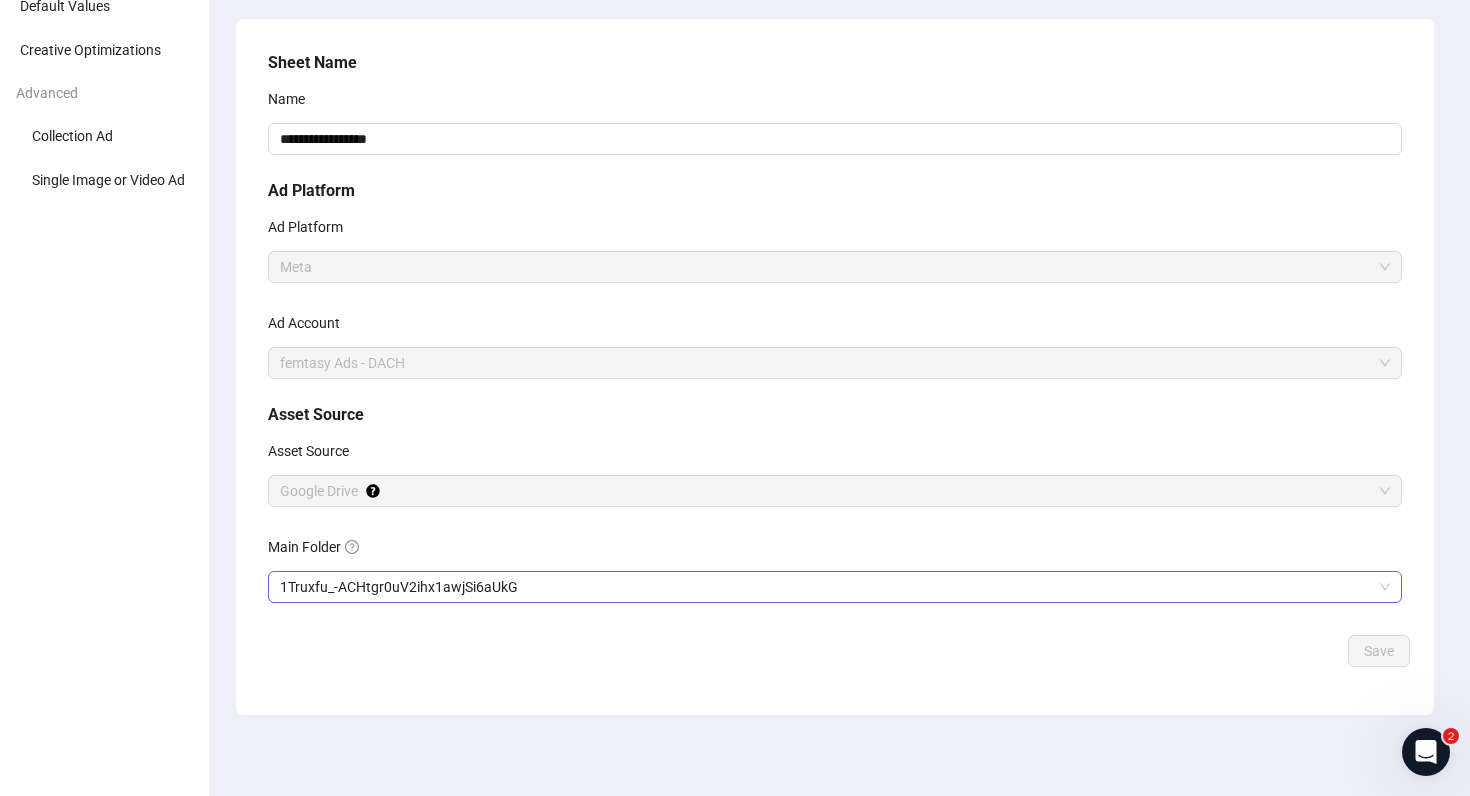 click on "1Truxfu_-ACHtgr0uV2ihx1awjSi6aUkG" at bounding box center [835, 587] 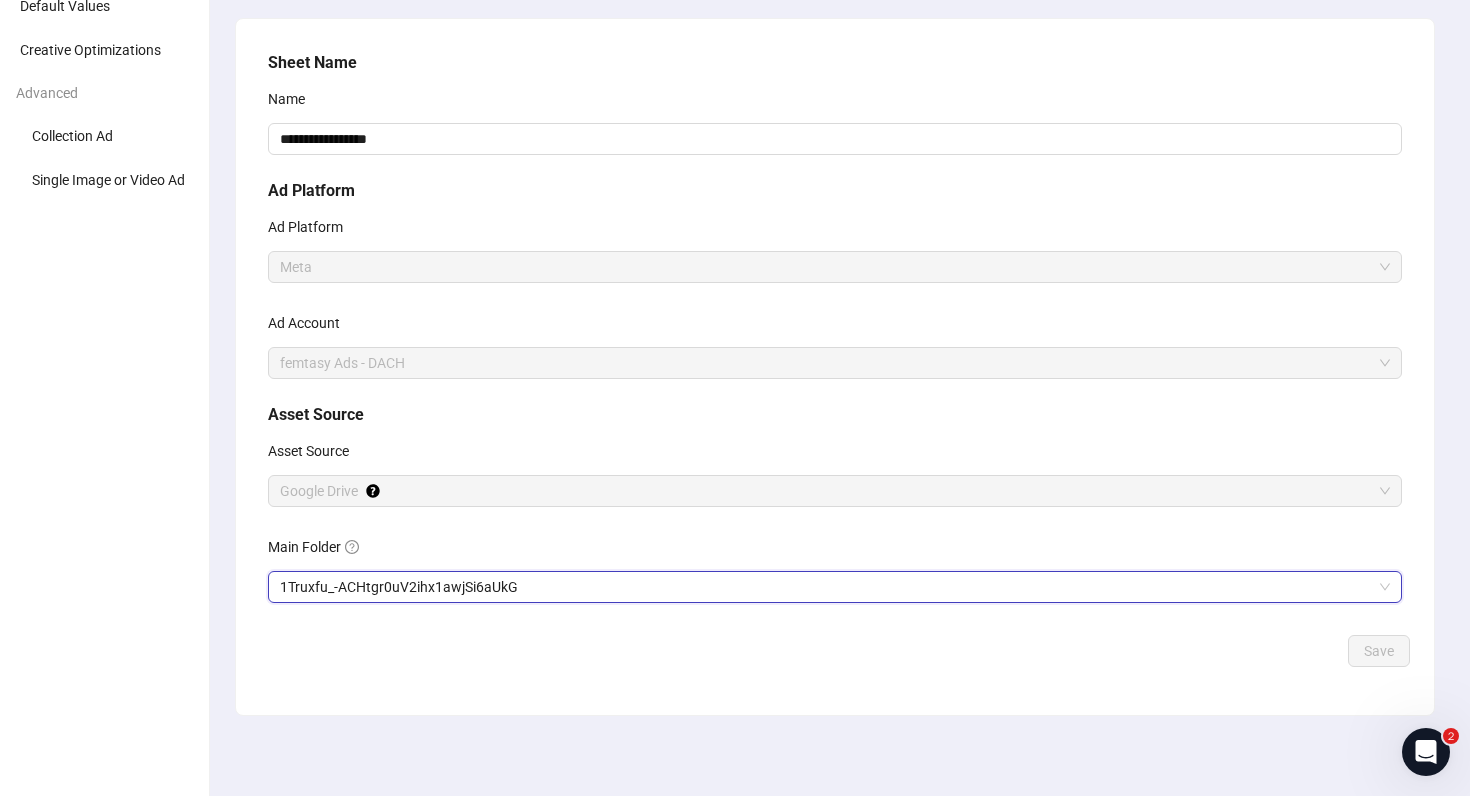 scroll, scrollTop: 0, scrollLeft: 0, axis: both 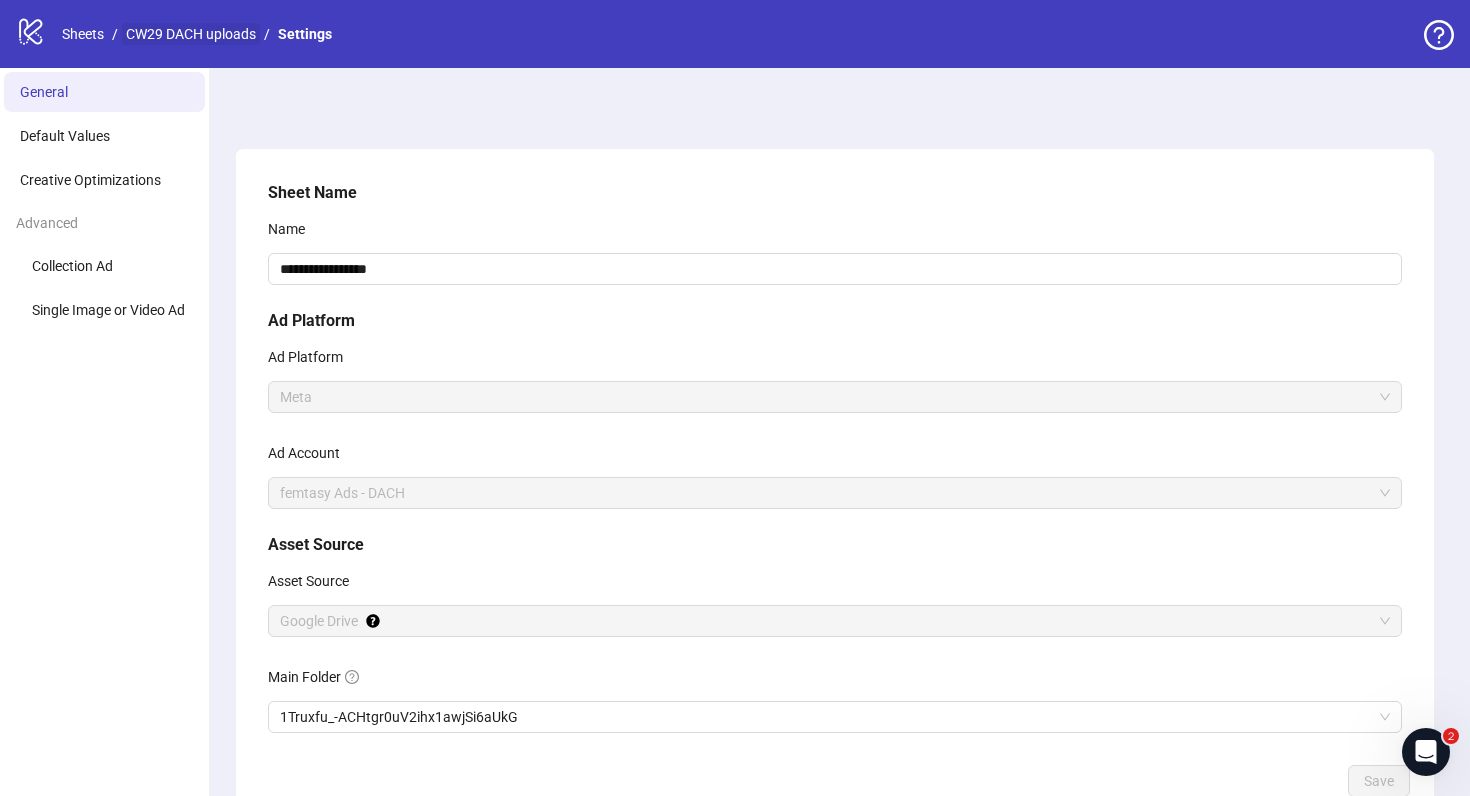 click on "CW29 DACH uploads" at bounding box center [191, 34] 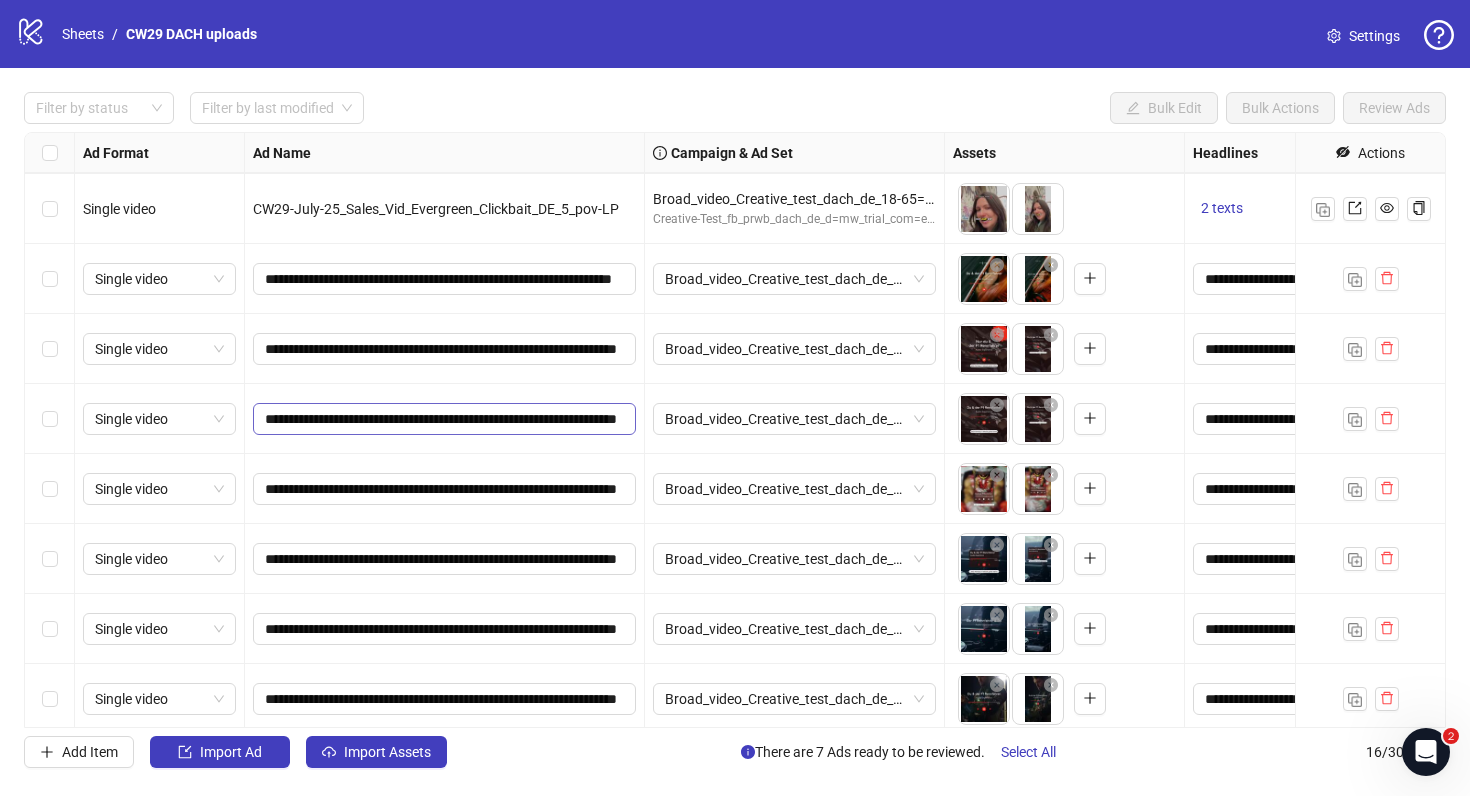 scroll, scrollTop: 566, scrollLeft: 0, axis: vertical 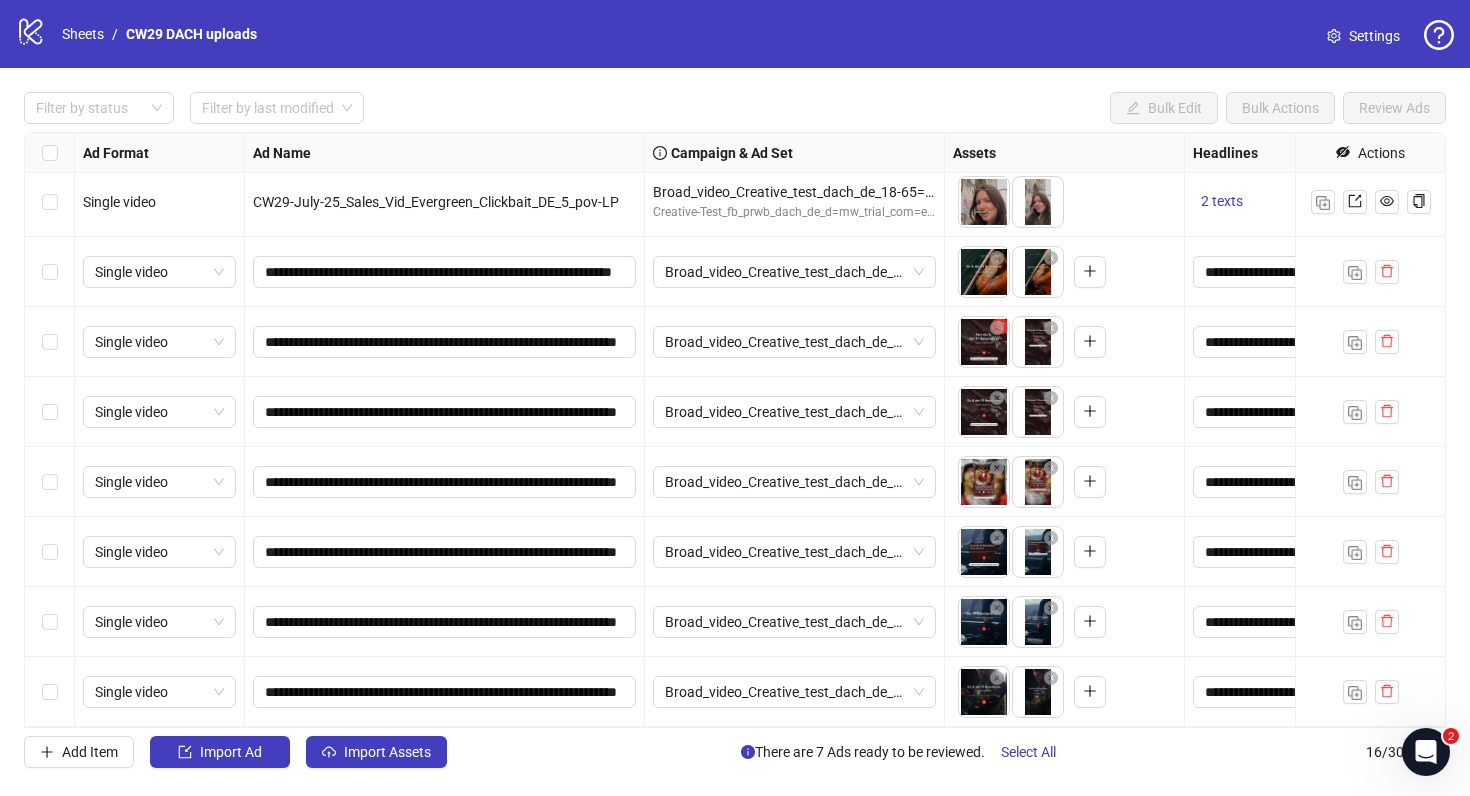 click on "Settings" at bounding box center (1374, 36) 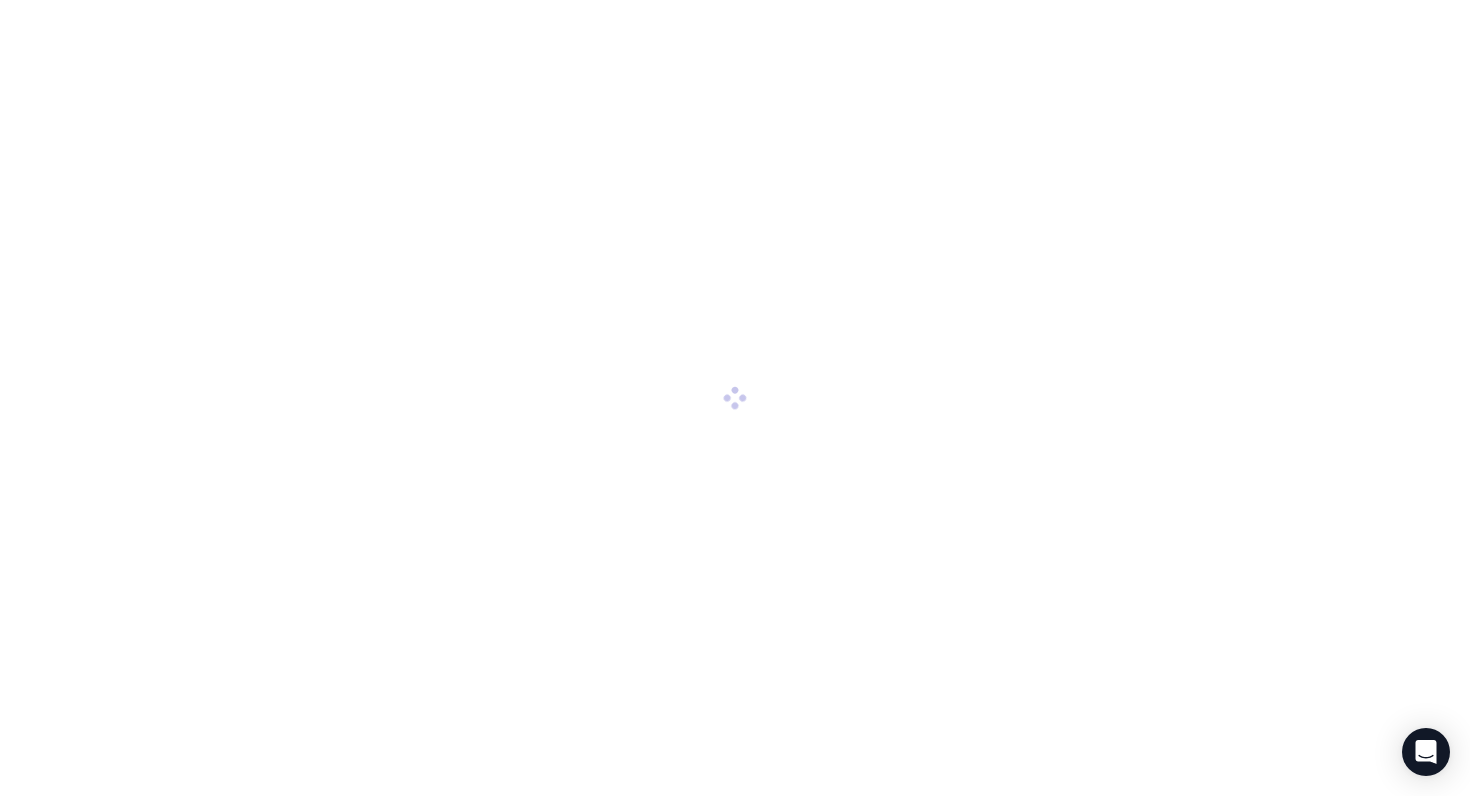 scroll, scrollTop: 0, scrollLeft: 0, axis: both 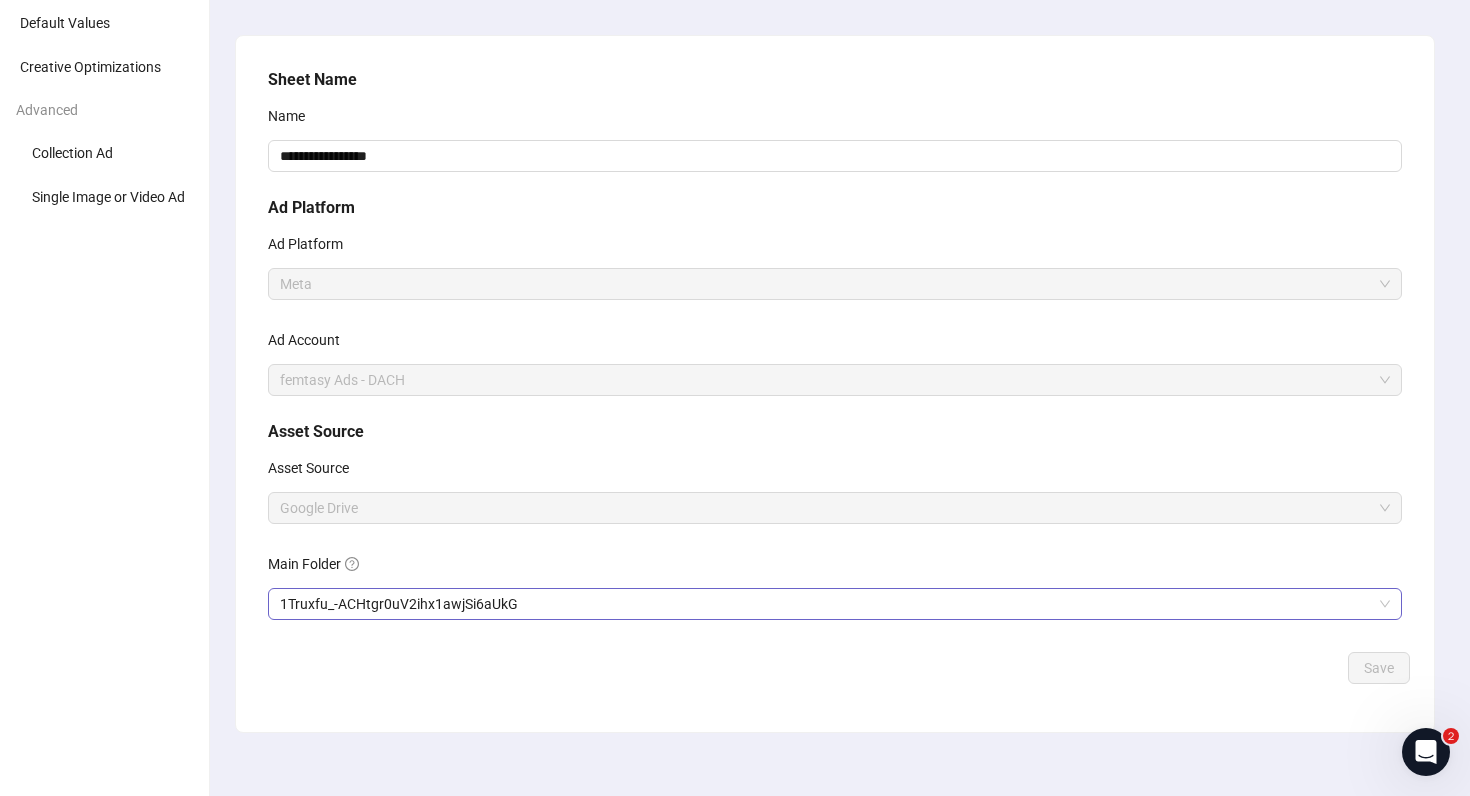 click on "1Truxfu_-ACHtgr0uV2ihx1awjSi6aUkG" at bounding box center [835, 604] 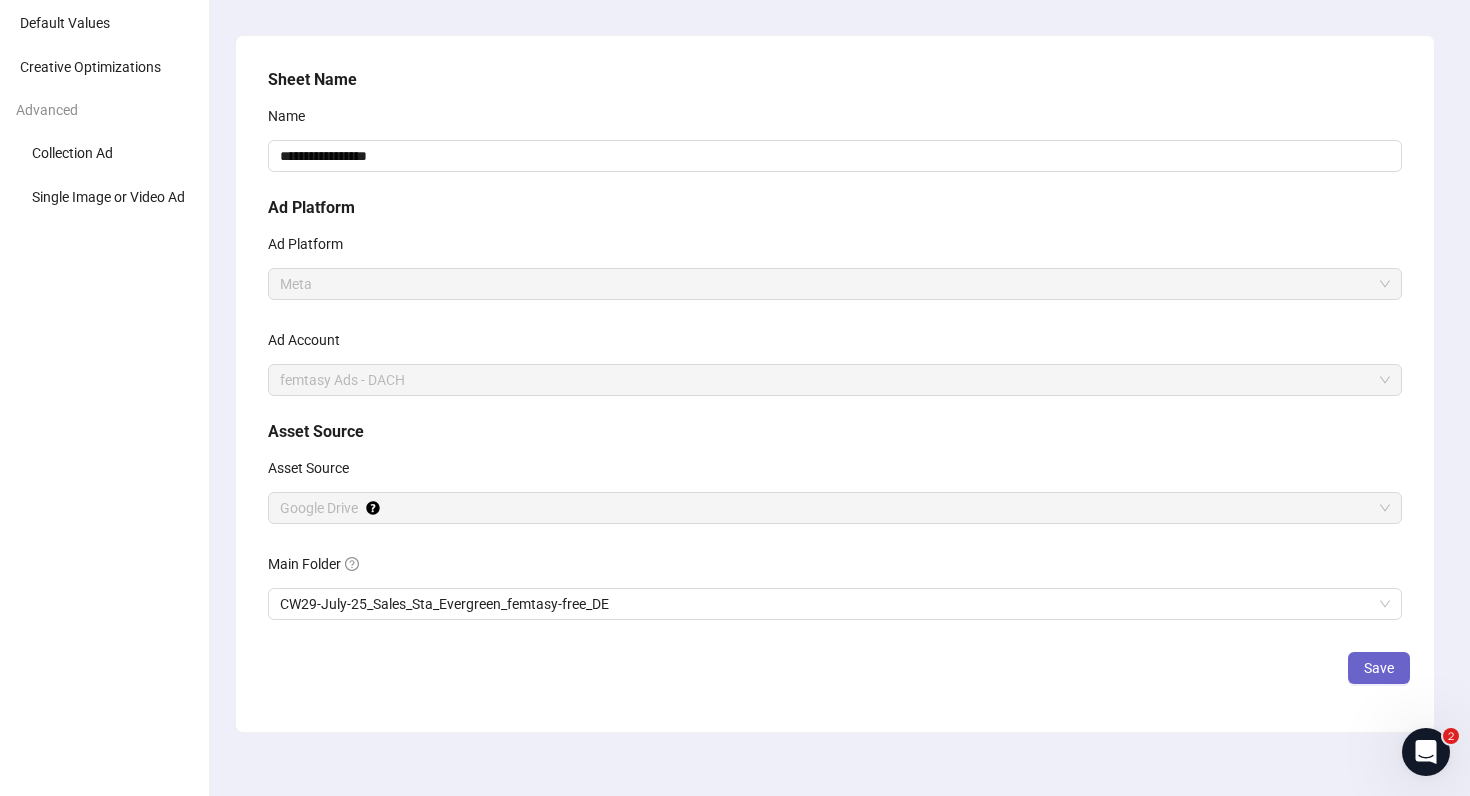 click on "Save" at bounding box center [1379, 668] 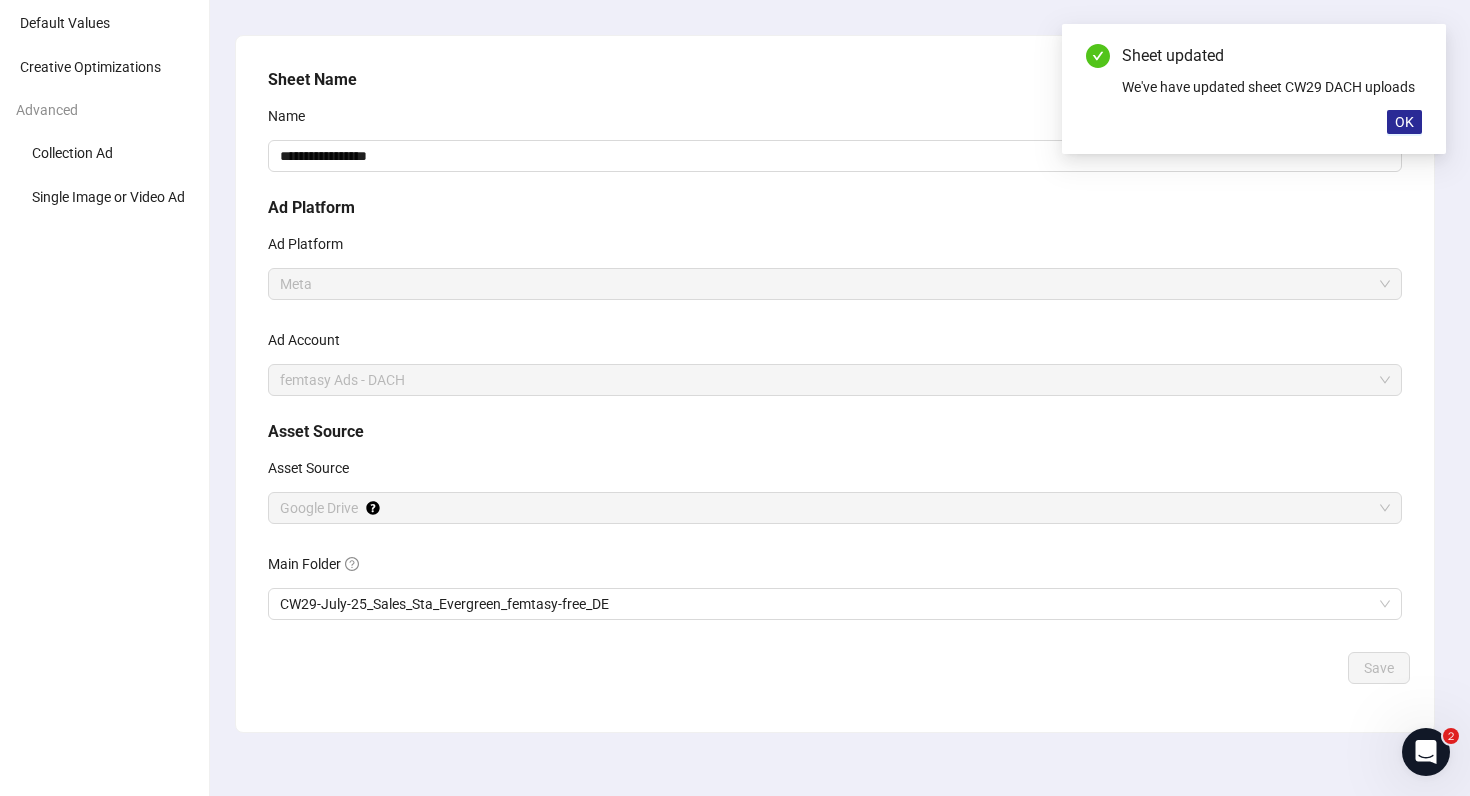 click on "OK" at bounding box center [1404, 122] 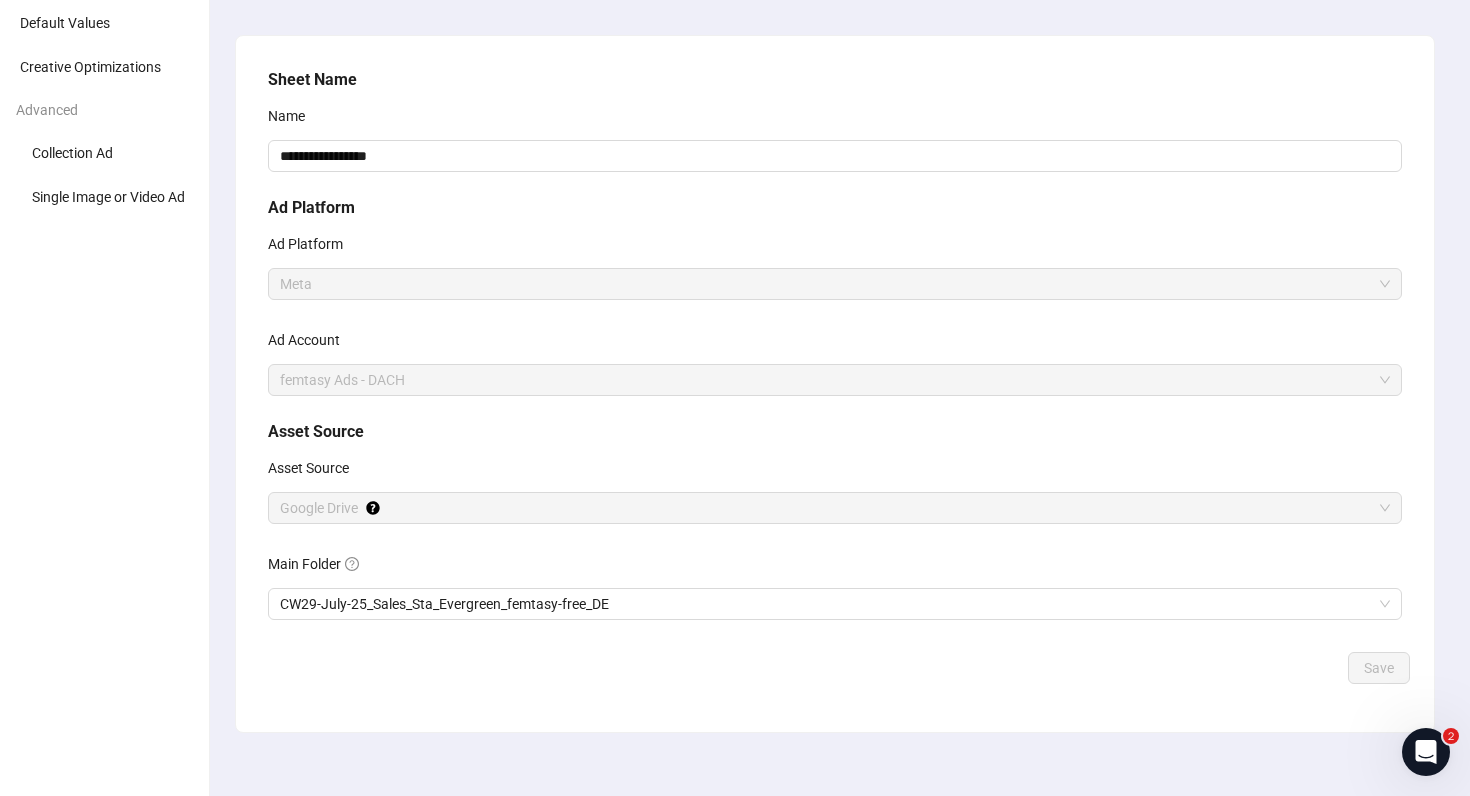 scroll, scrollTop: 0, scrollLeft: 0, axis: both 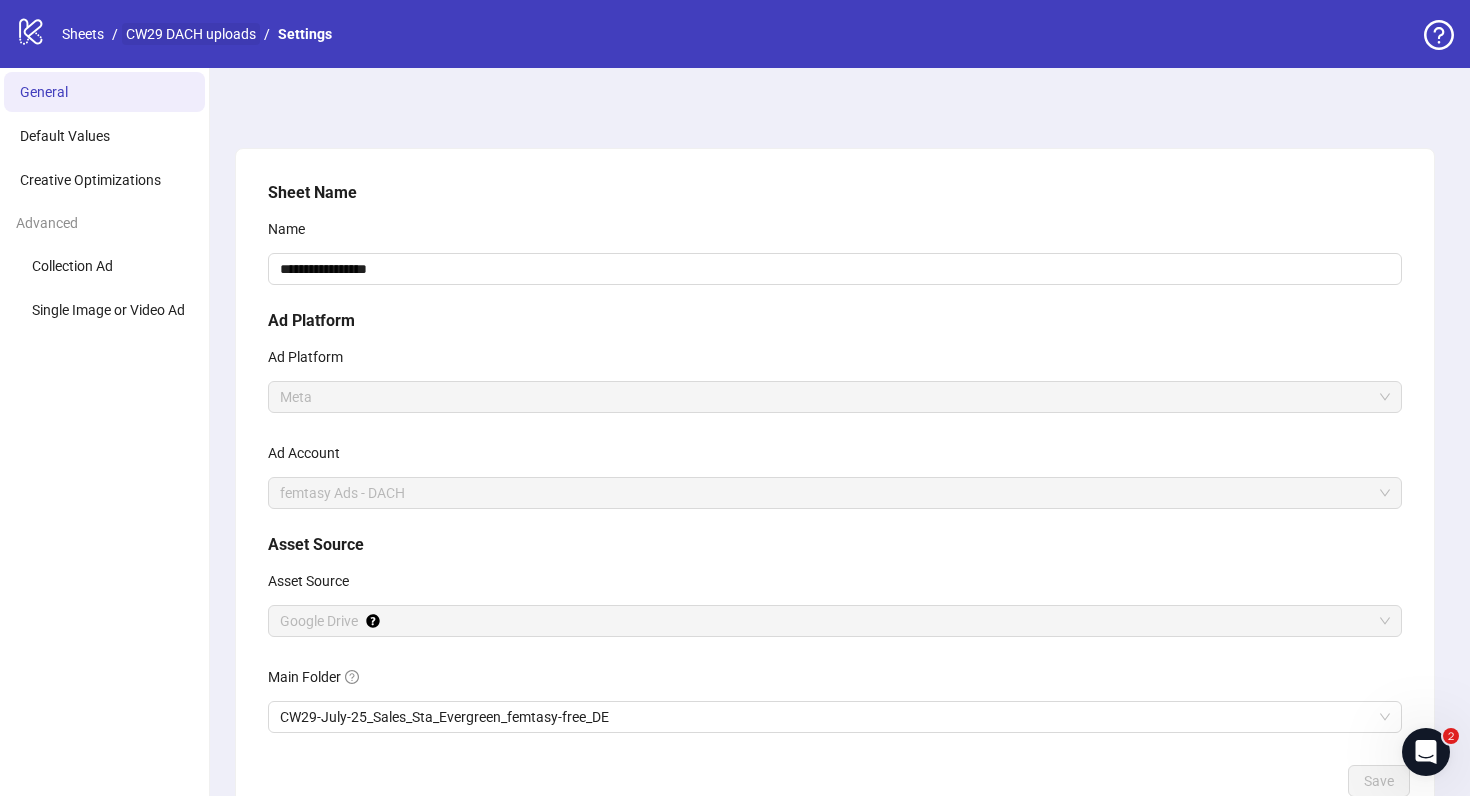 click on "CW29 DACH uploads" at bounding box center (191, 34) 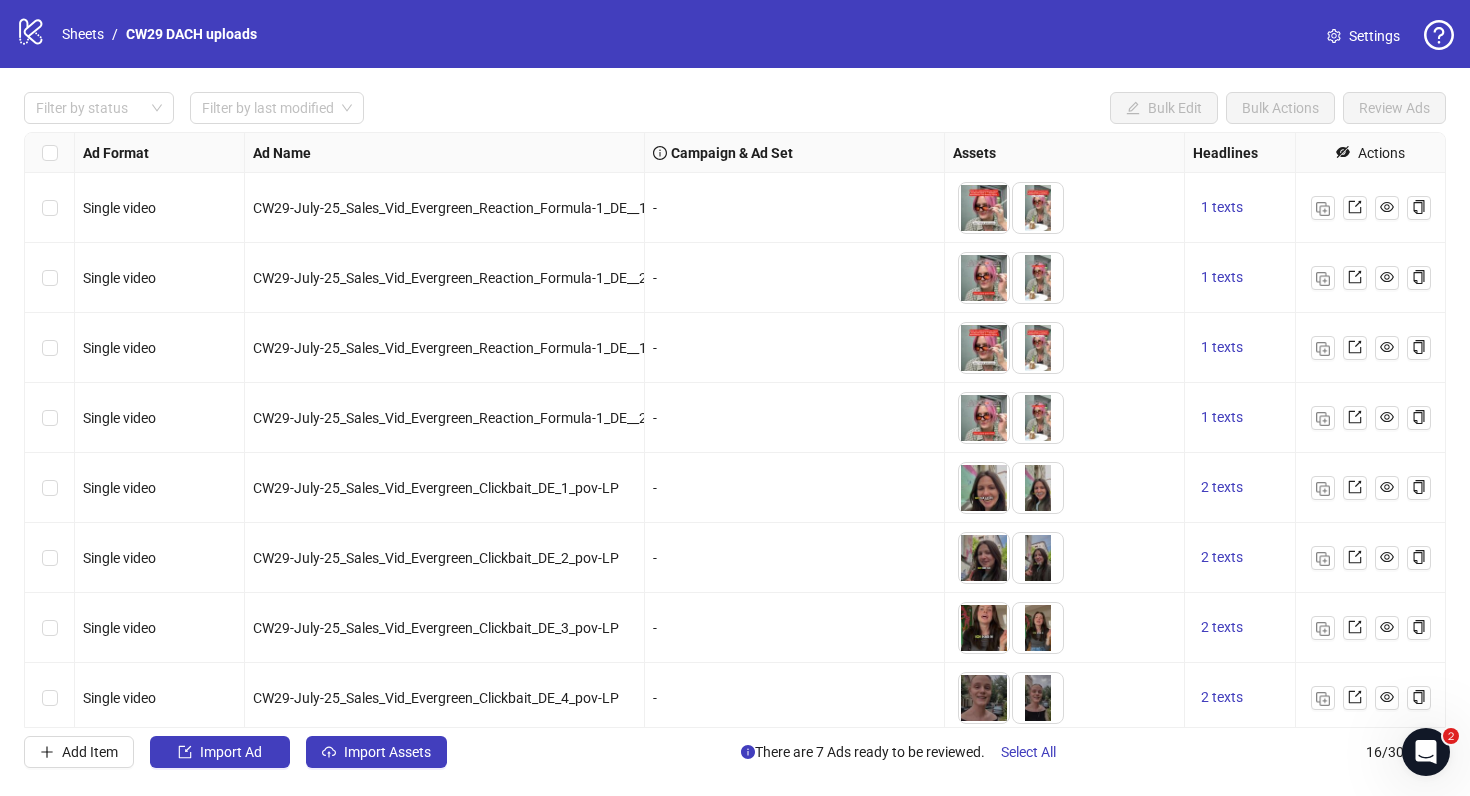 scroll, scrollTop: 566, scrollLeft: 0, axis: vertical 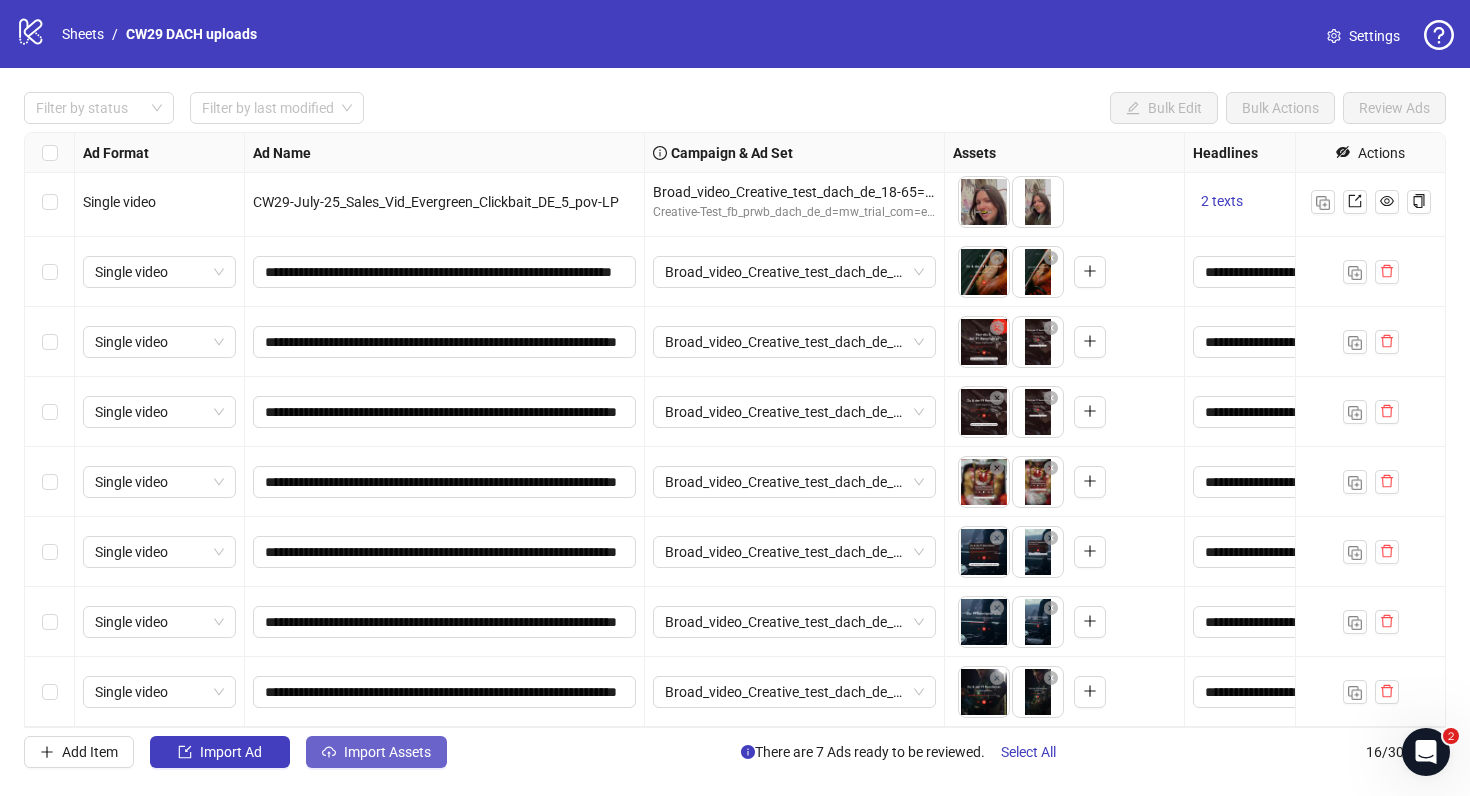 click on "Import Assets" at bounding box center [387, 752] 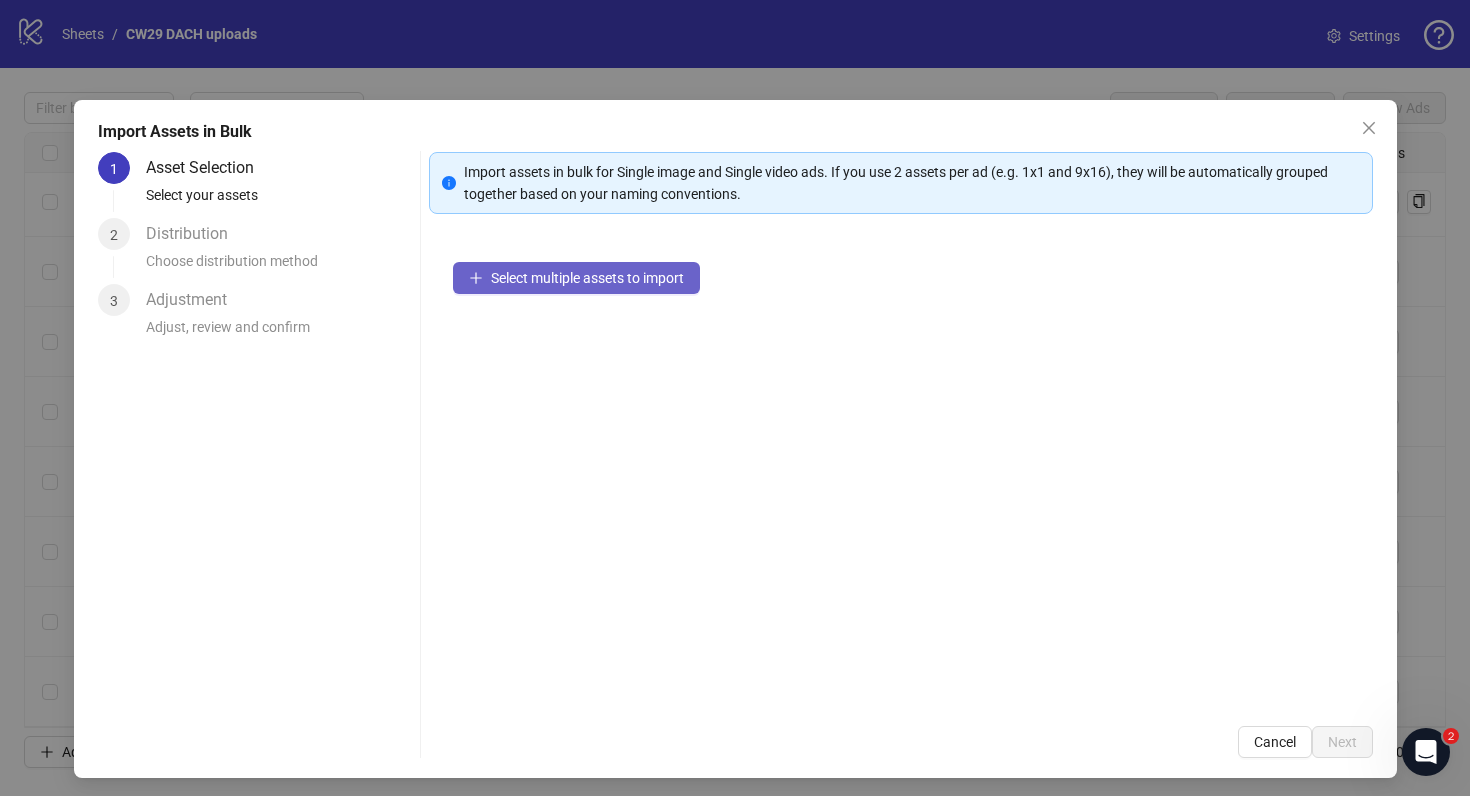 click on "Select multiple assets to import" at bounding box center (576, 278) 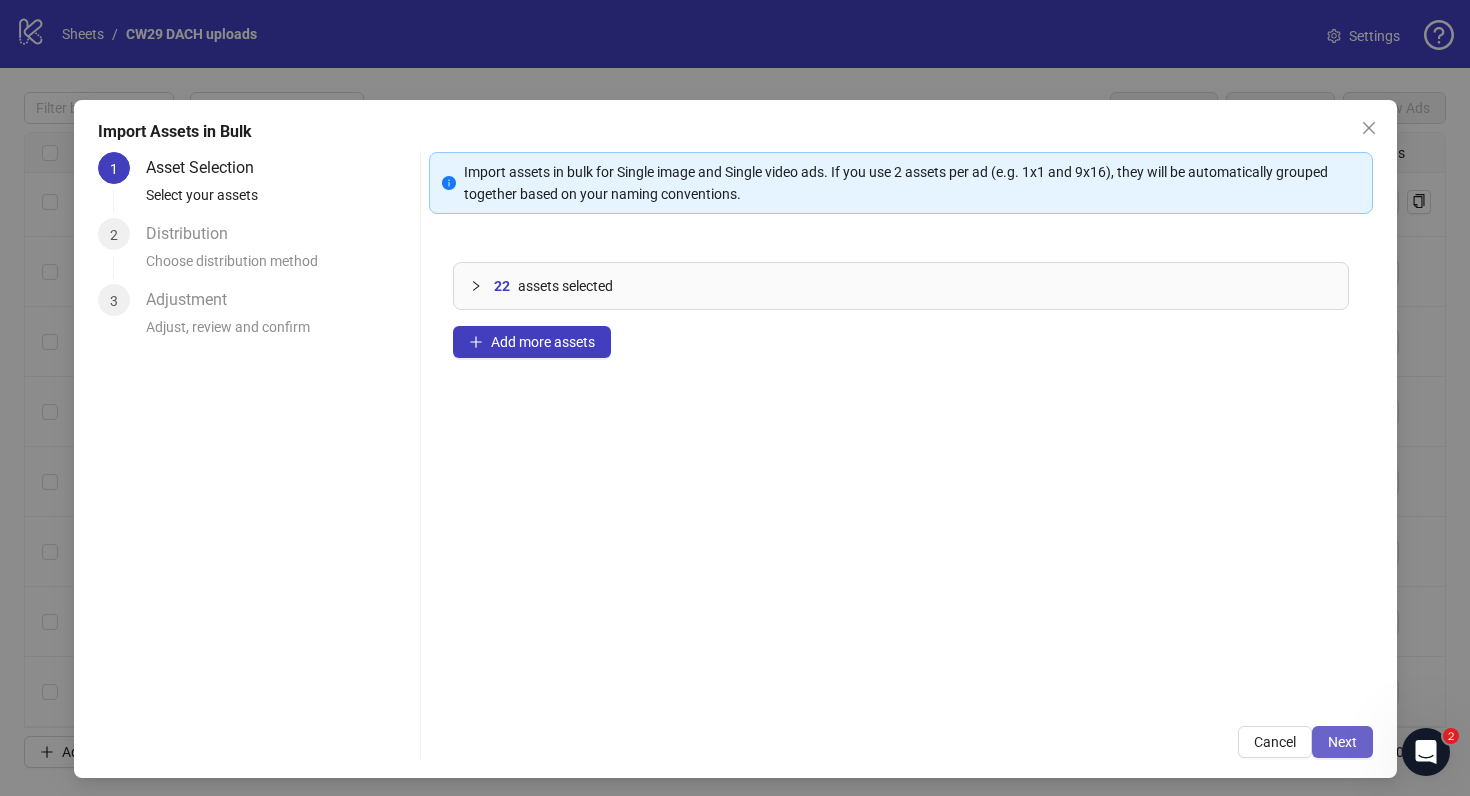 click on "Next" at bounding box center [1342, 742] 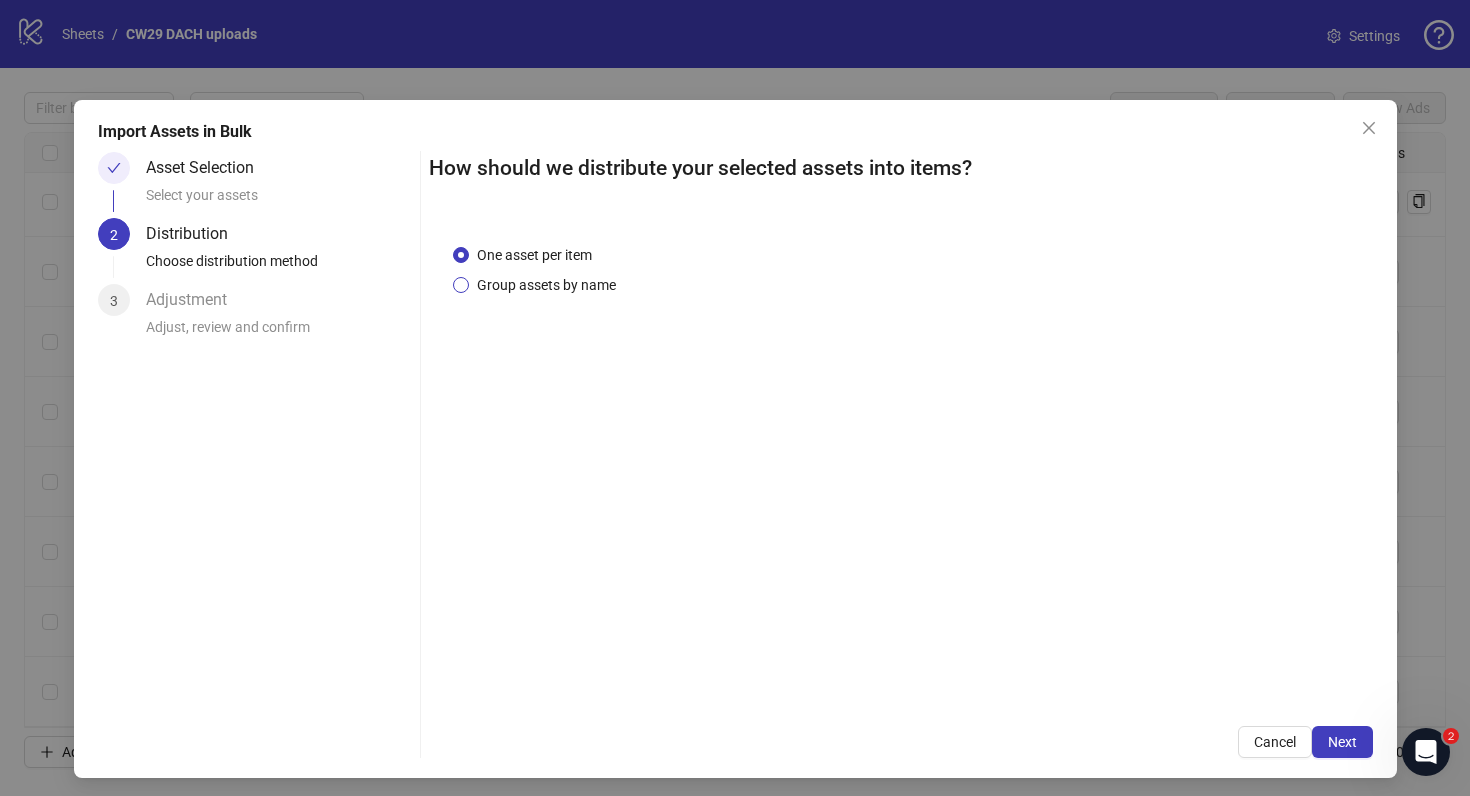 click on "Group assets by name" at bounding box center [546, 285] 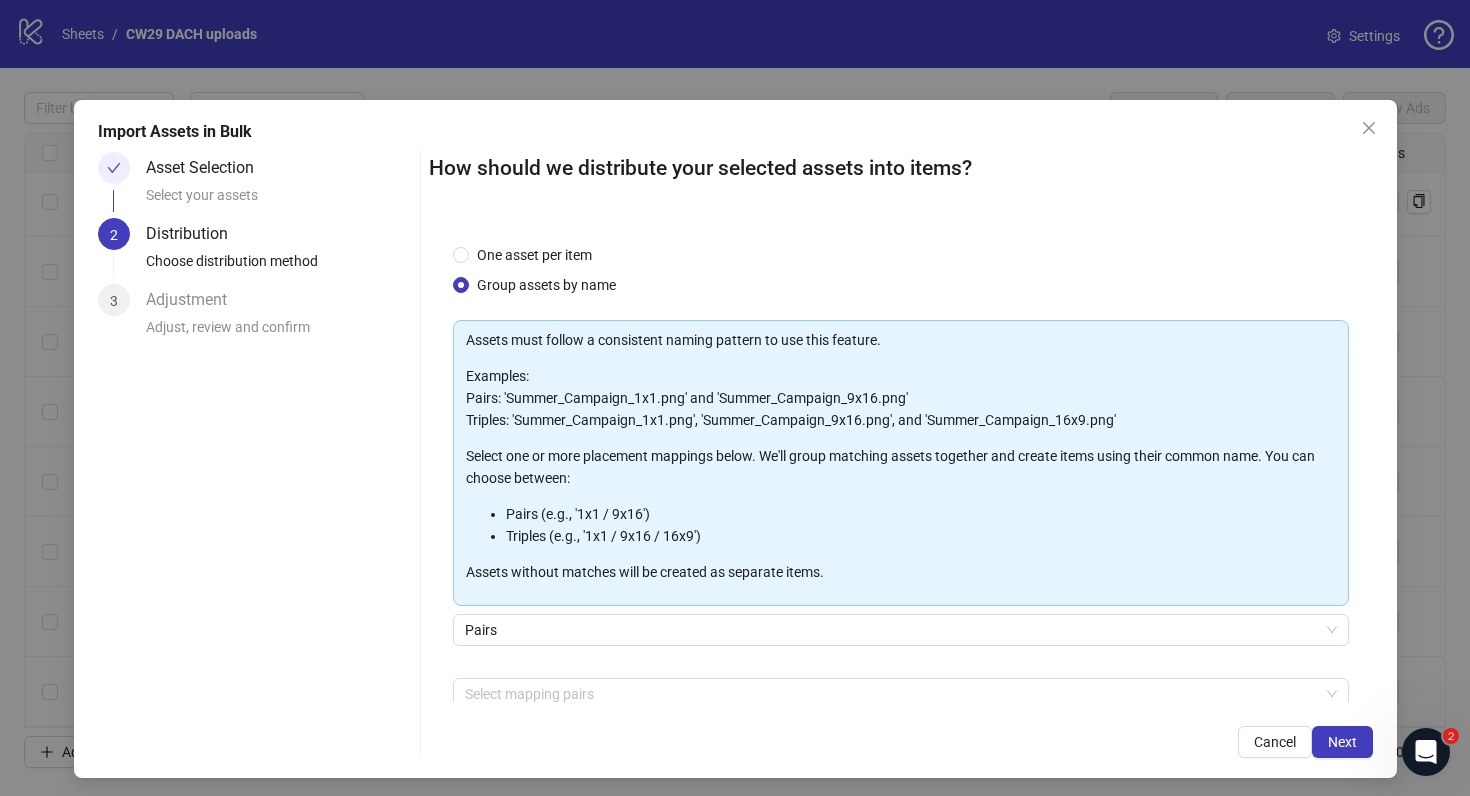 scroll, scrollTop: 103, scrollLeft: 0, axis: vertical 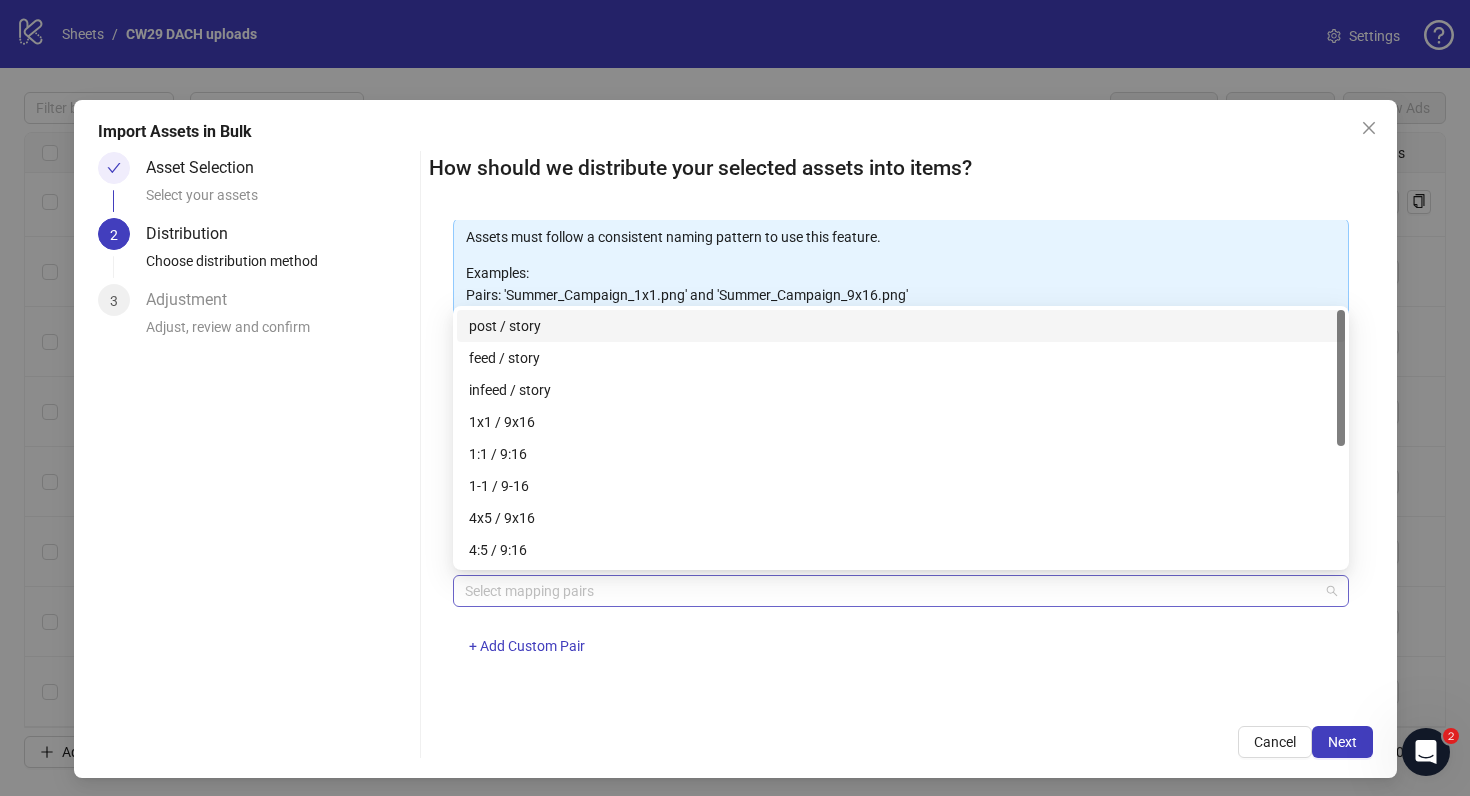 click at bounding box center (890, 591) 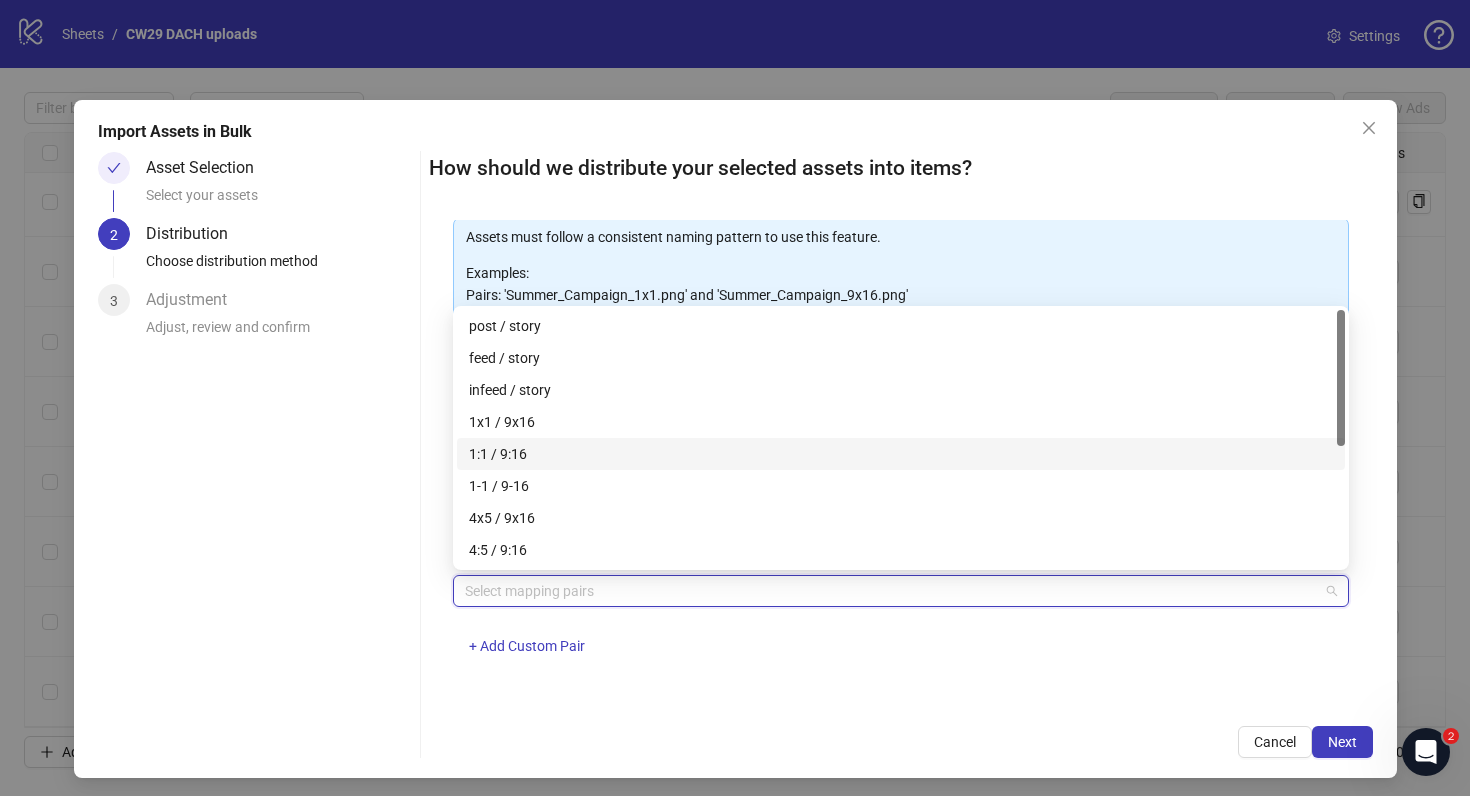 click on "1:1 / 9:16" at bounding box center [901, 454] 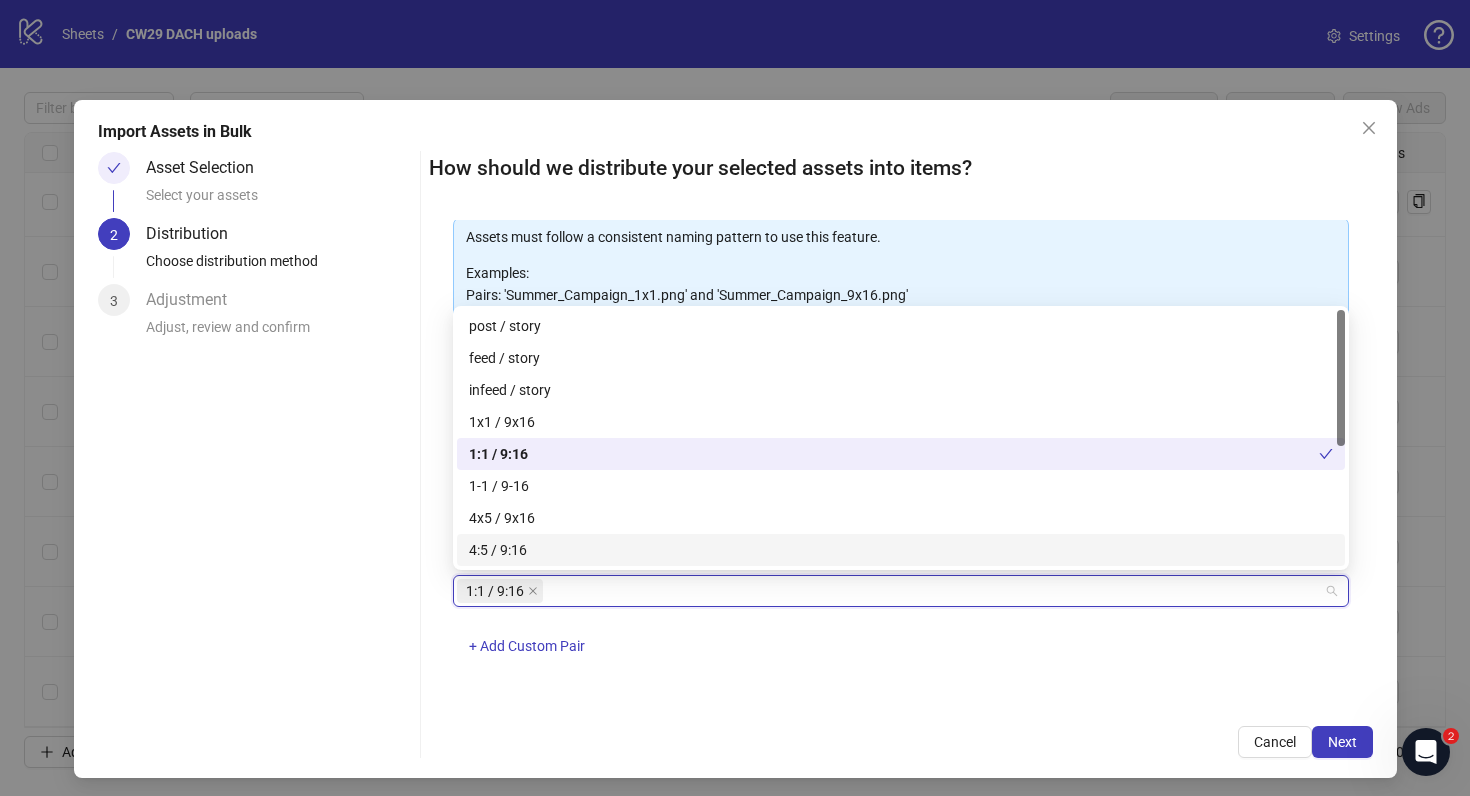 click on "One asset per item Group assets by name Assets must follow a consistent naming pattern to use this feature. Examples: Pairs: 'Summer_Campaign_1x1.png' and 'Summer_Campaign_9x16.png' Triples: 'Summer_Campaign_1x1.png', 'Summer_Campaign_9x16.png', and 'Summer_Campaign_16x9.png' Select one or more placement mappings below. We'll group matching assets together and create items using their common name. You can choose between: Pairs (e.g., '1x1 / 9x16') Triples (e.g., '1x1 / 9x16 / 16x9') Assets without matches will be created as separate items. Pairs 1:1 / 9:16   + Add Custom Pair" at bounding box center [901, 461] 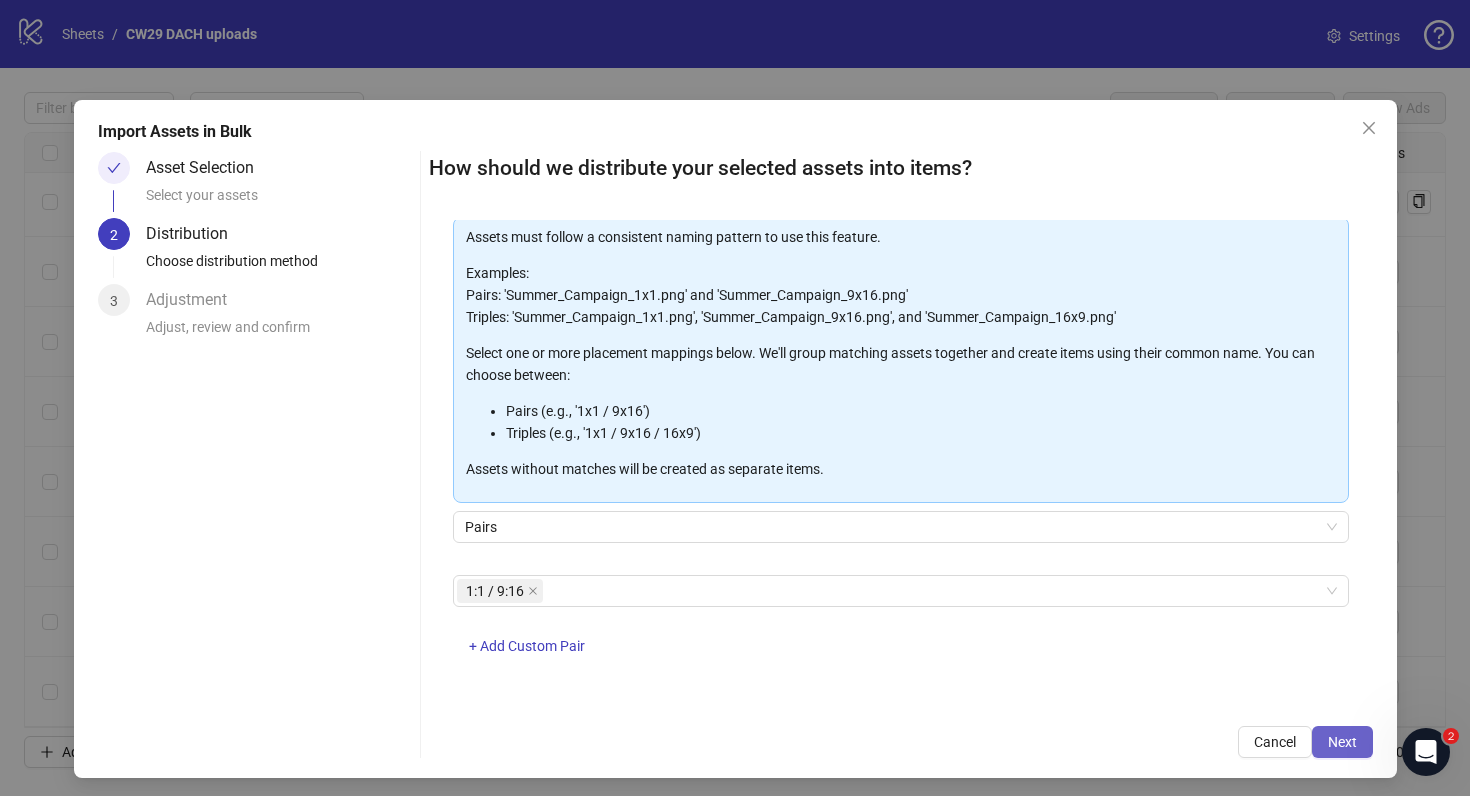 click on "Next" at bounding box center [1342, 742] 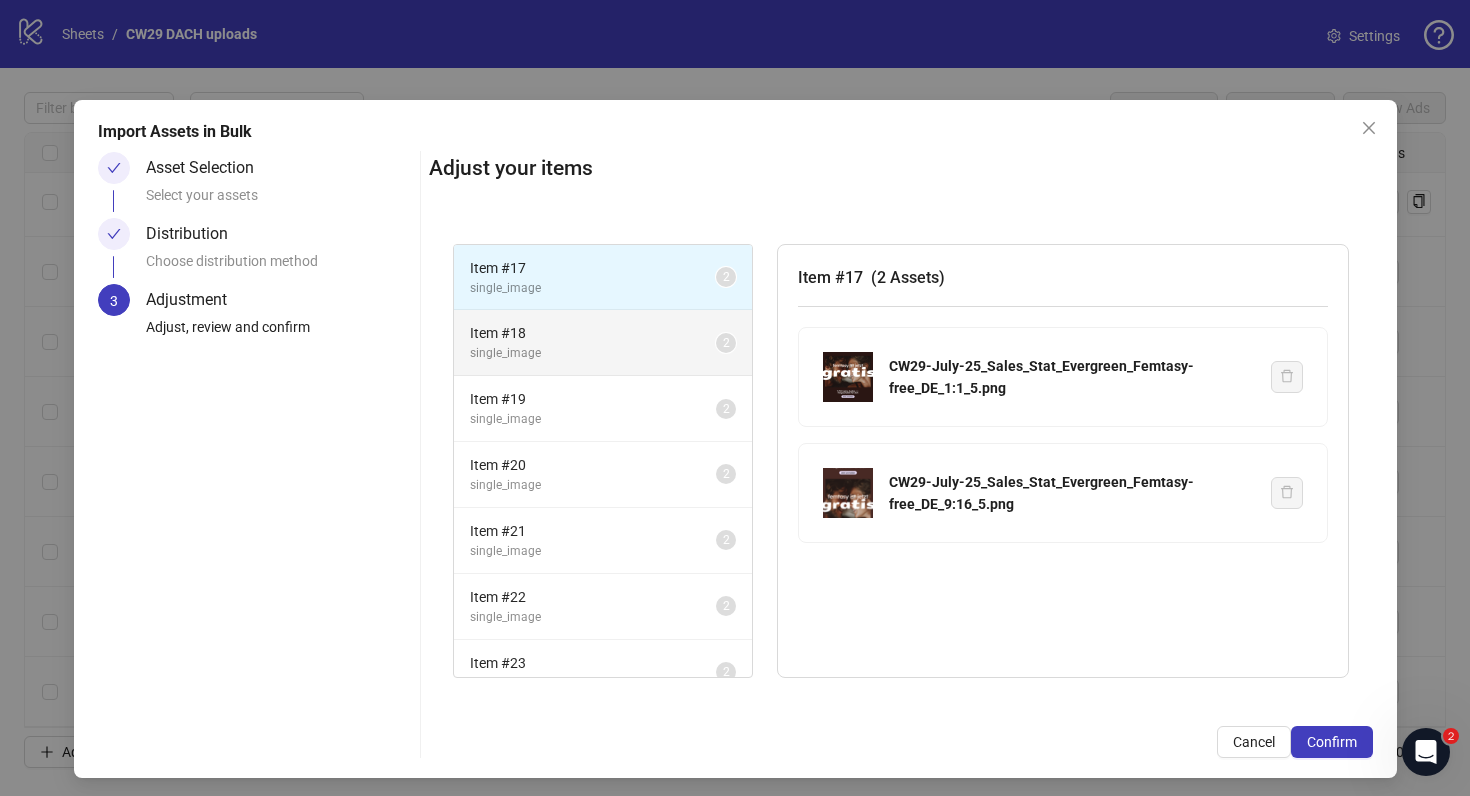 click on "Item # 18" at bounding box center [593, 333] 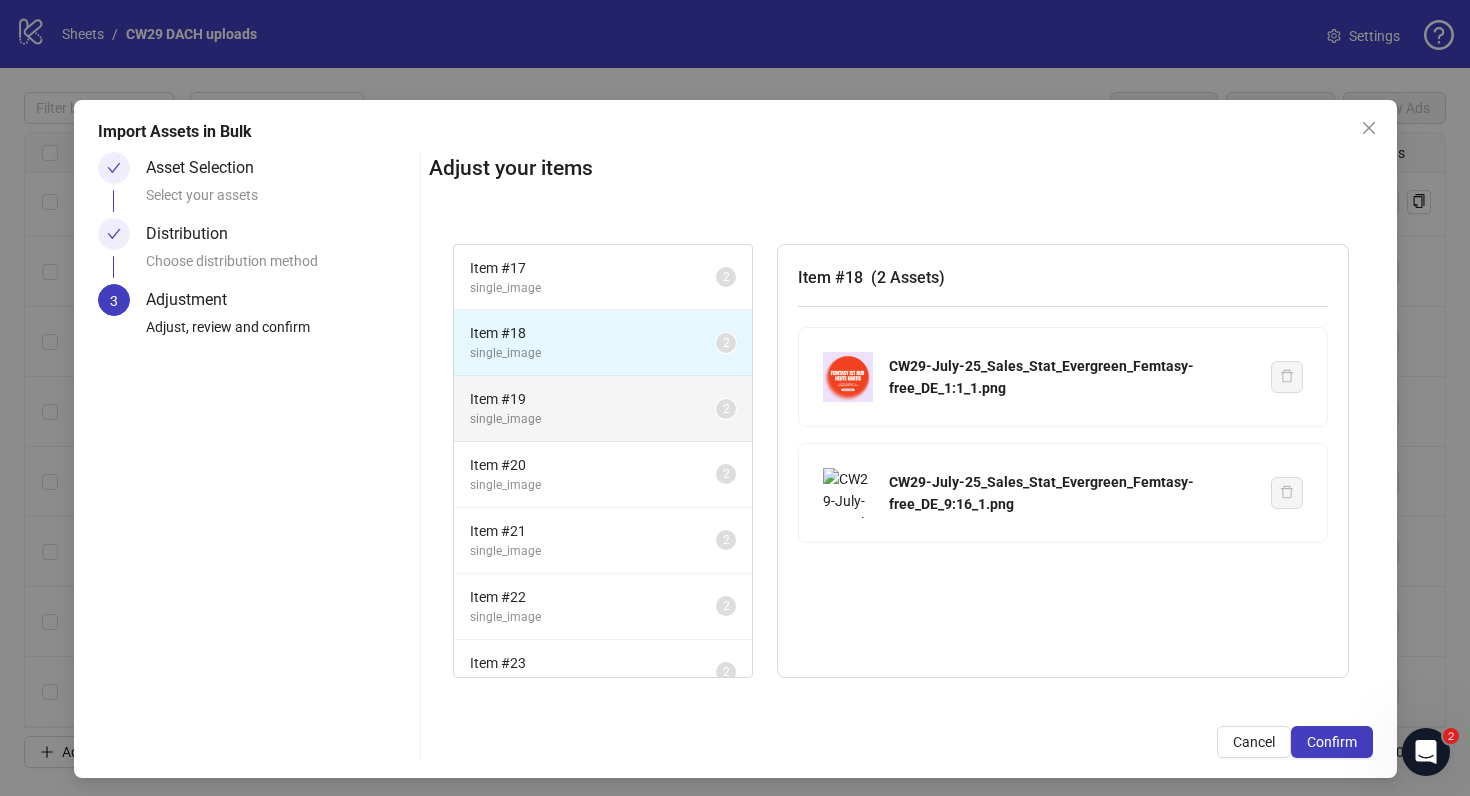 click on "Item # 19 single_image 2" at bounding box center (603, 409) 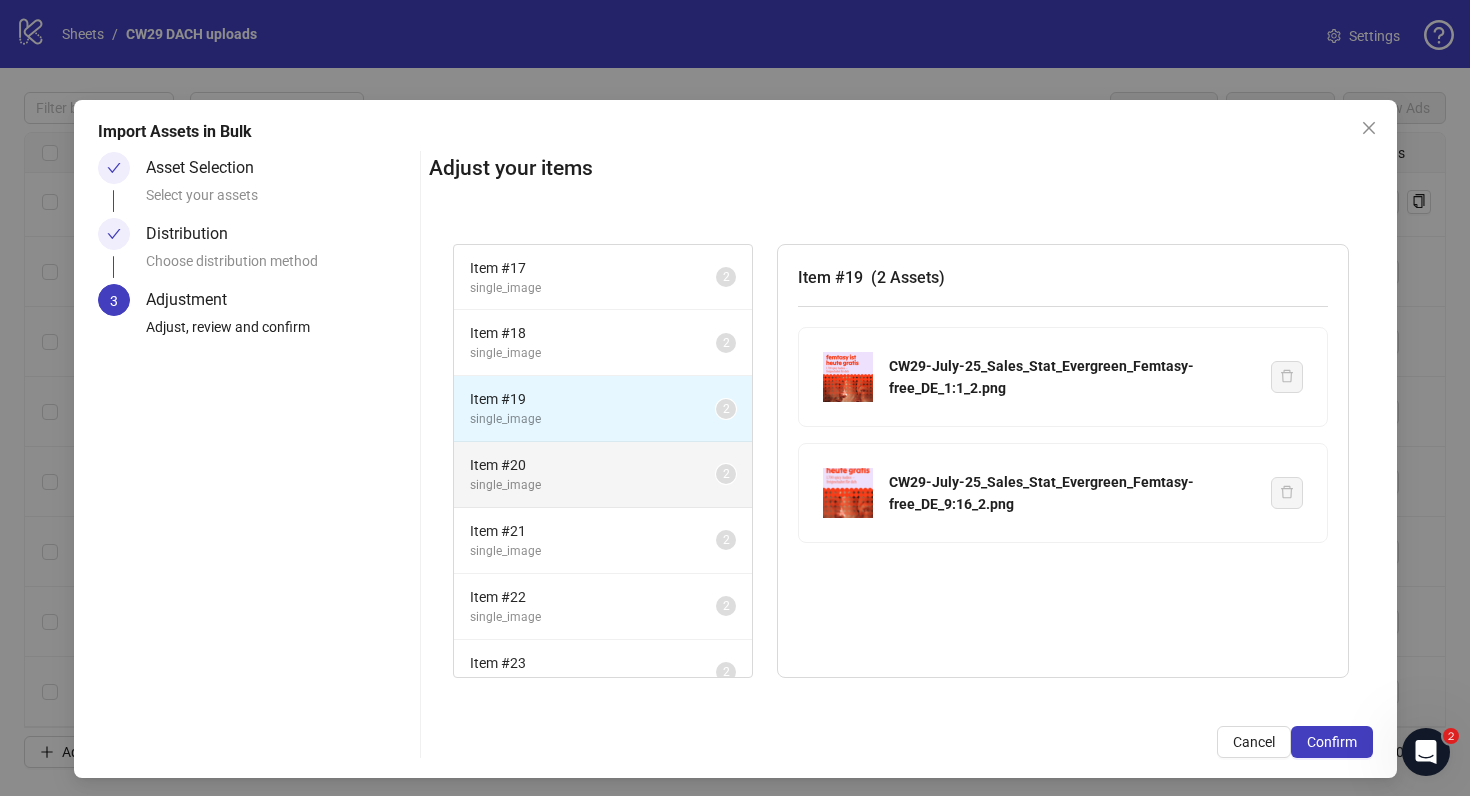 click on "Item # 20" at bounding box center [593, 465] 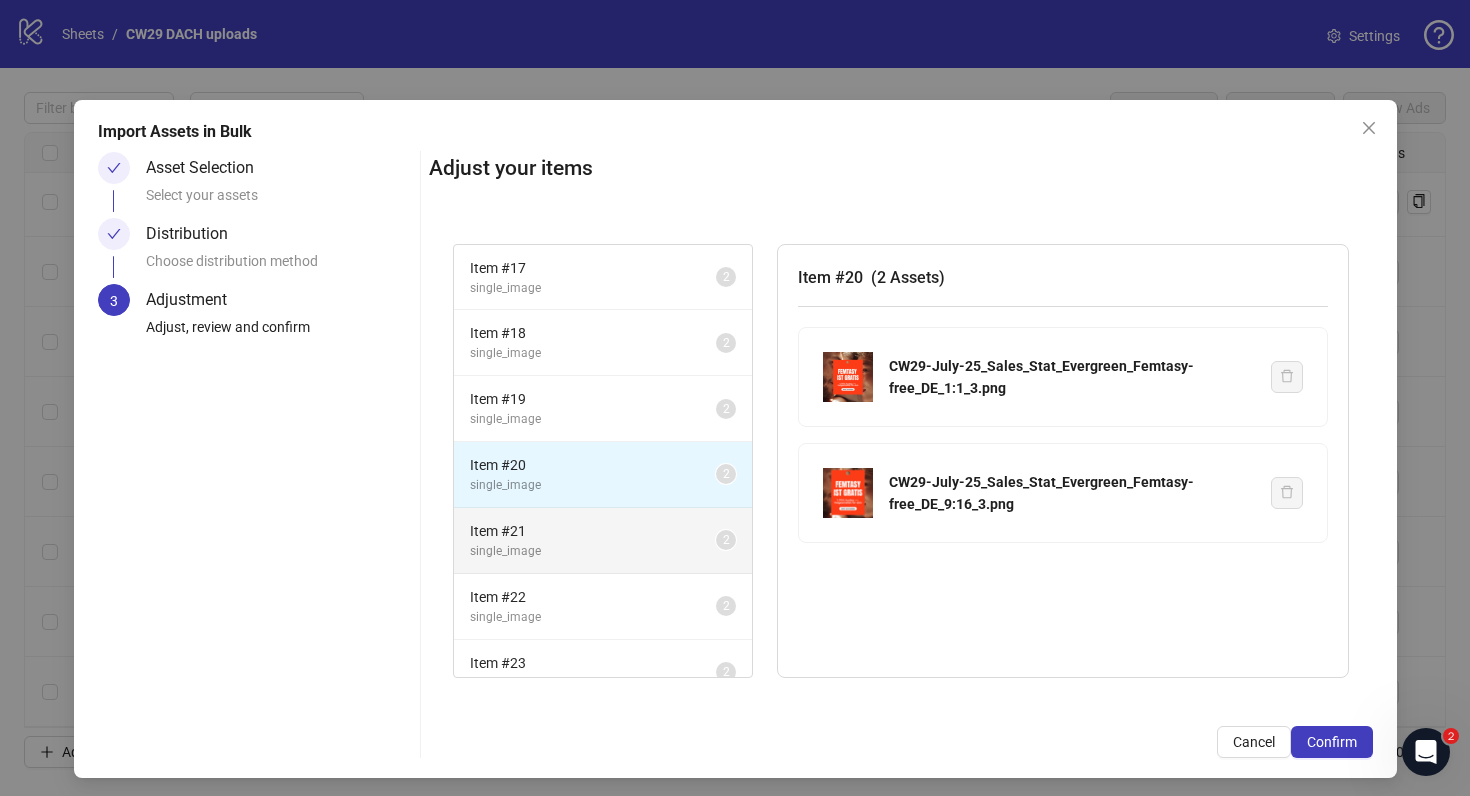 click on "Item # 21" at bounding box center (593, 531) 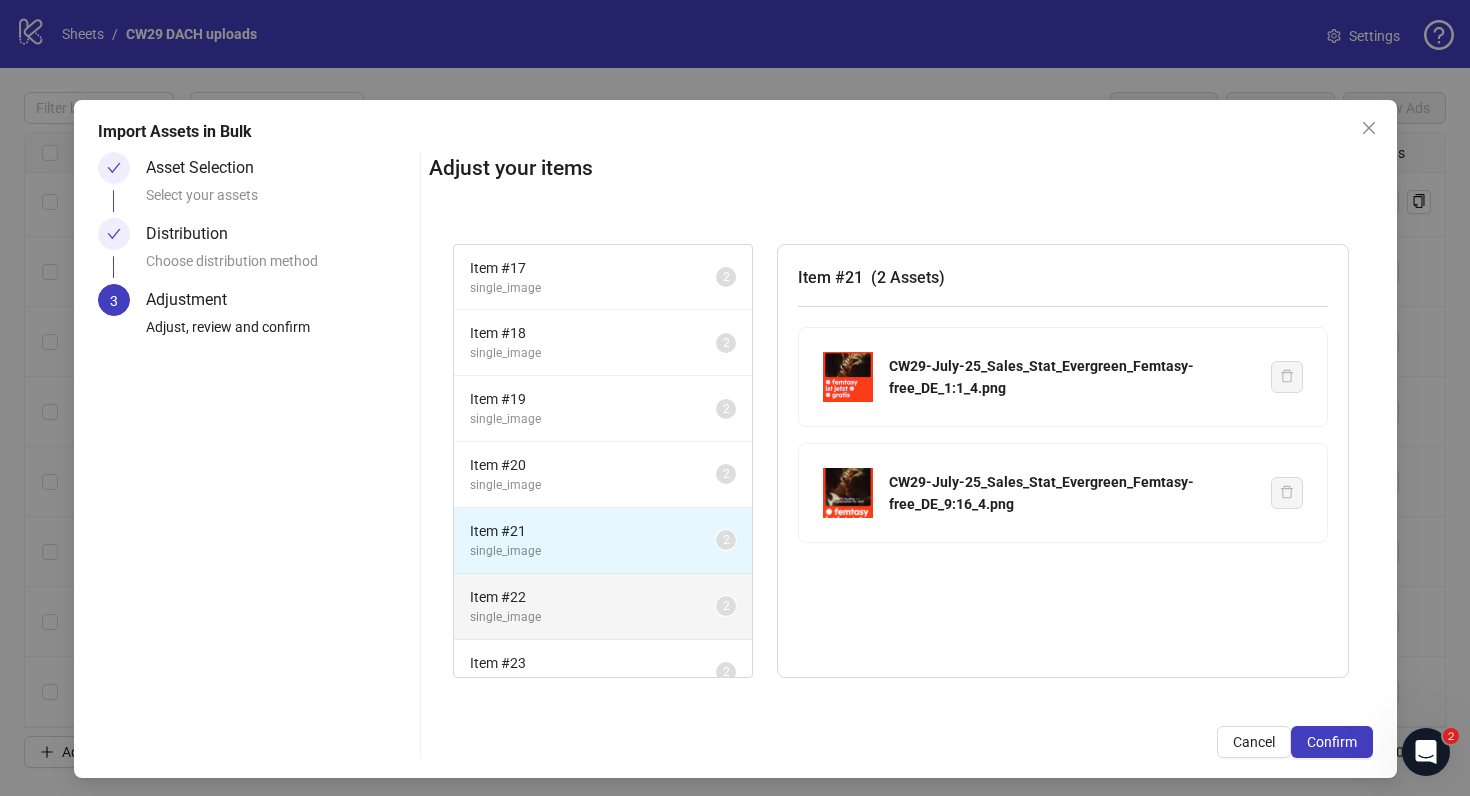 click on "Item # 22" at bounding box center (593, 597) 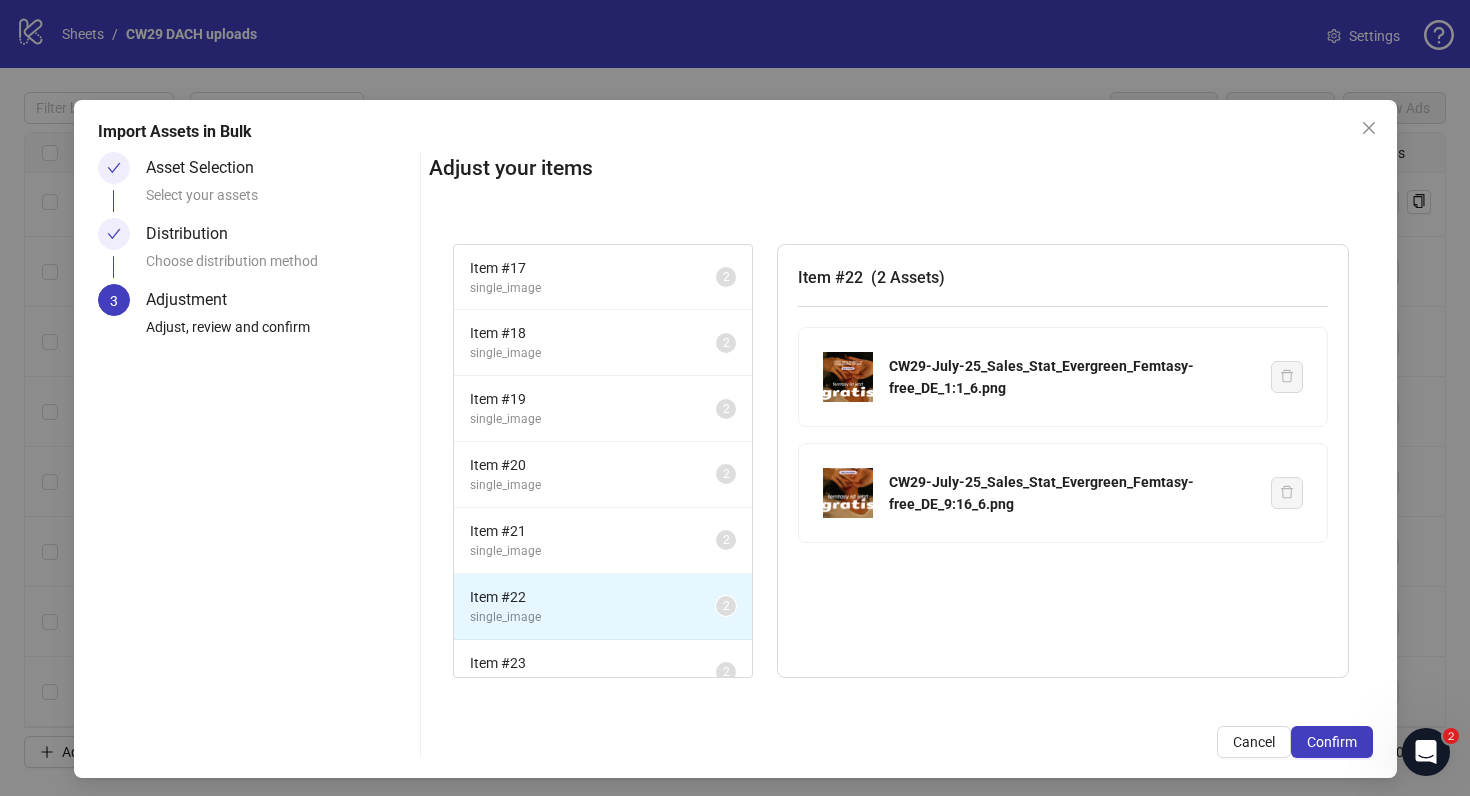 scroll, scrollTop: 290, scrollLeft: 0, axis: vertical 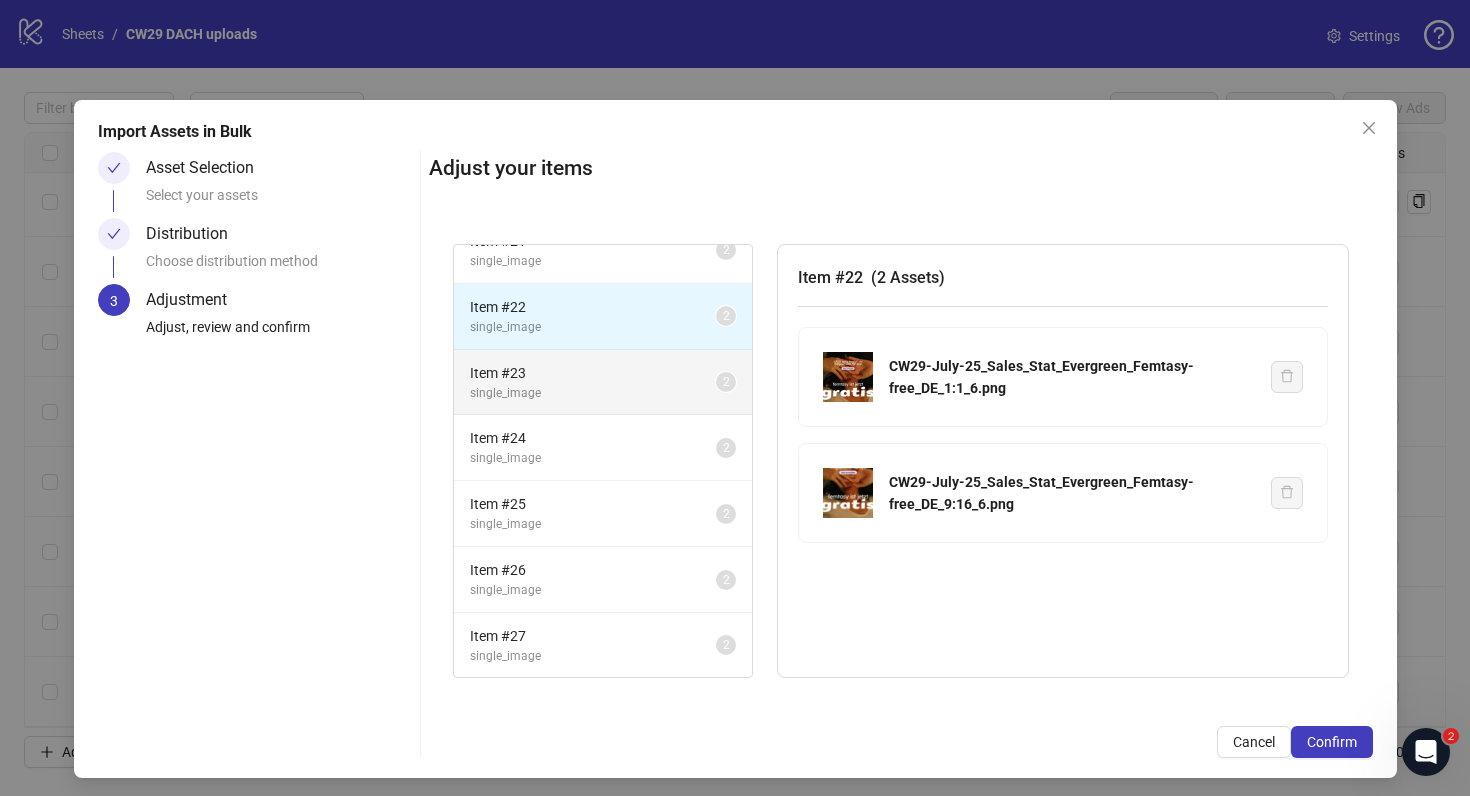 click on "single_image" at bounding box center (593, 393) 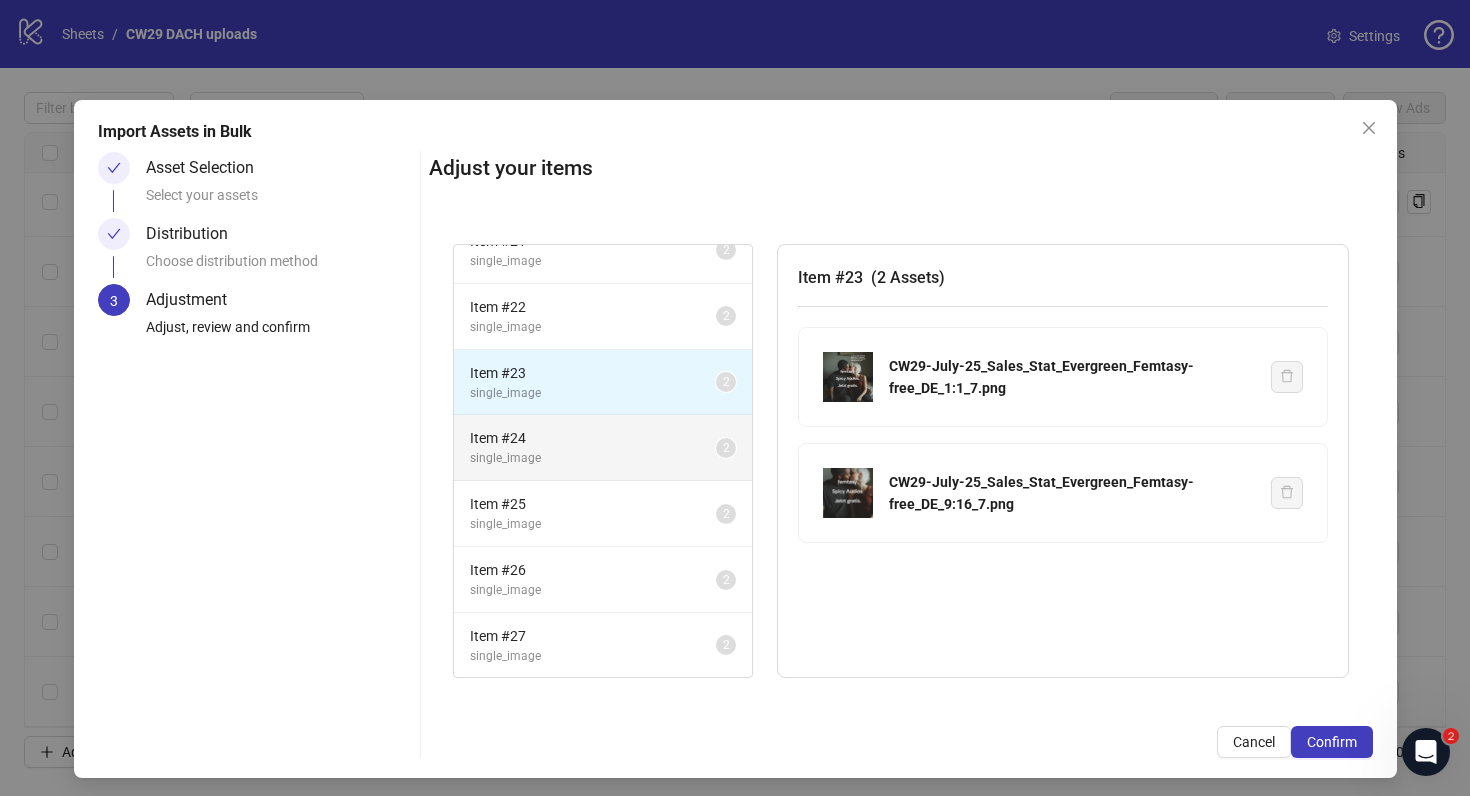 click on "Item # 24" at bounding box center [593, 438] 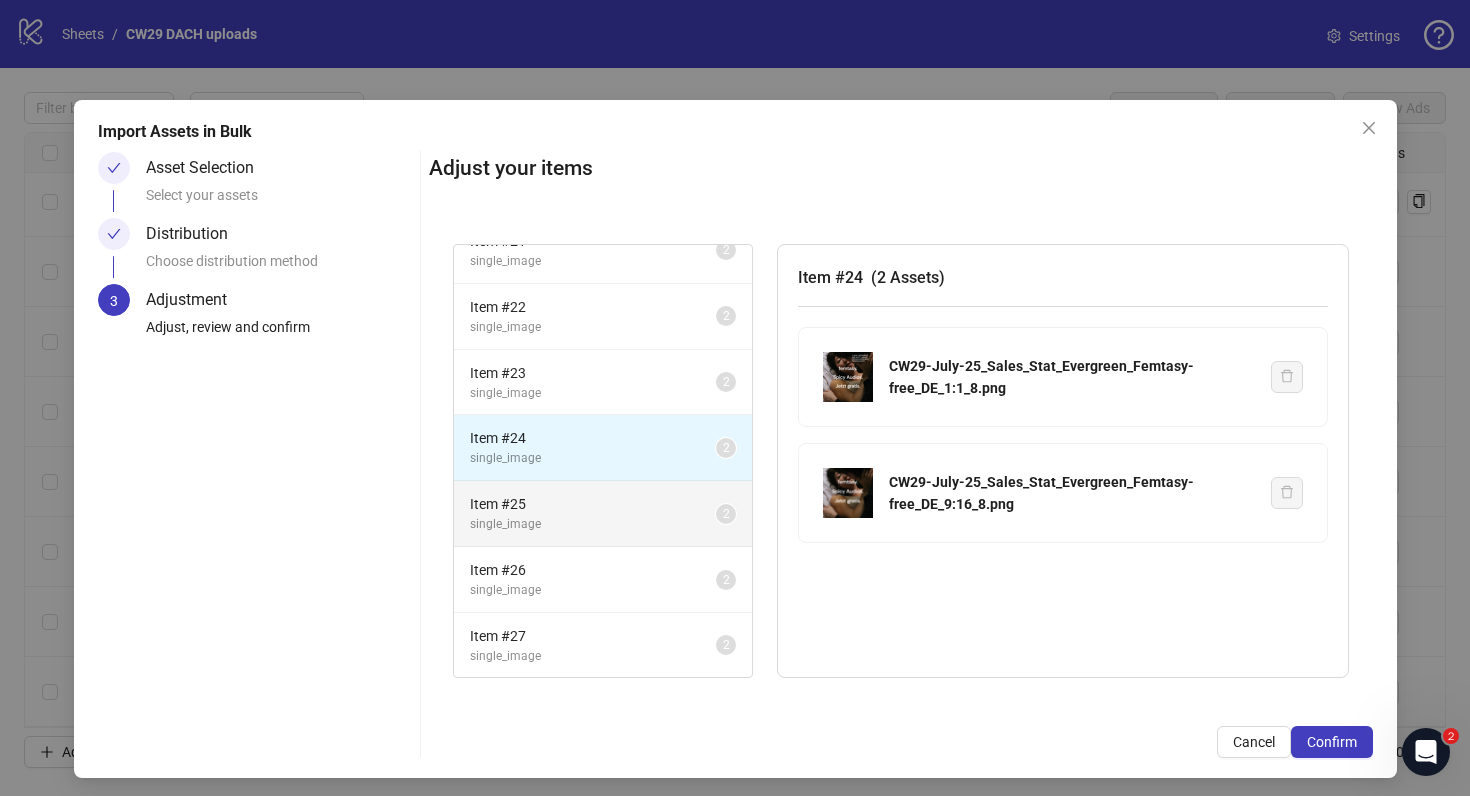 click on "Item # 25" at bounding box center [593, 504] 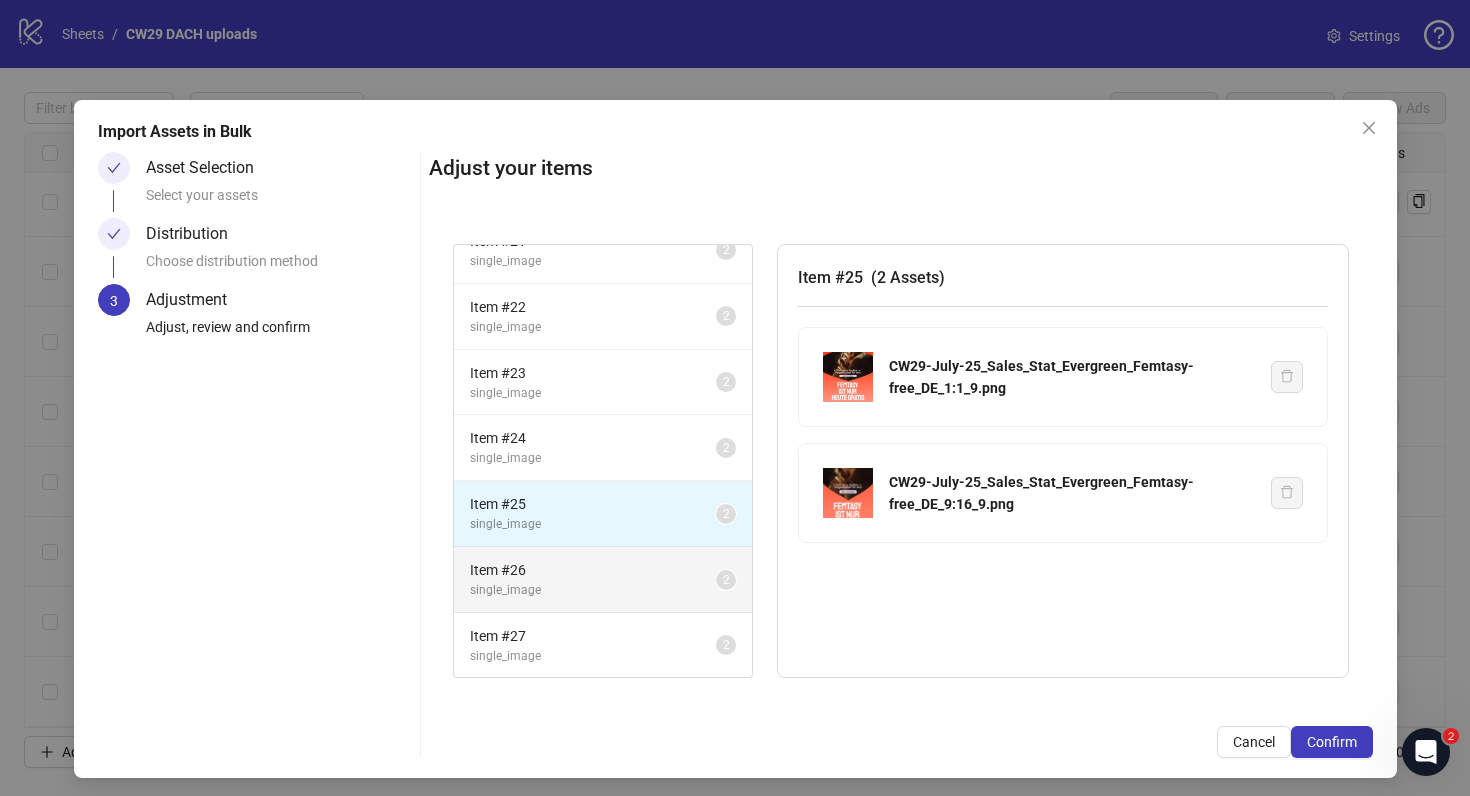 click on "Item # 26" at bounding box center [593, 570] 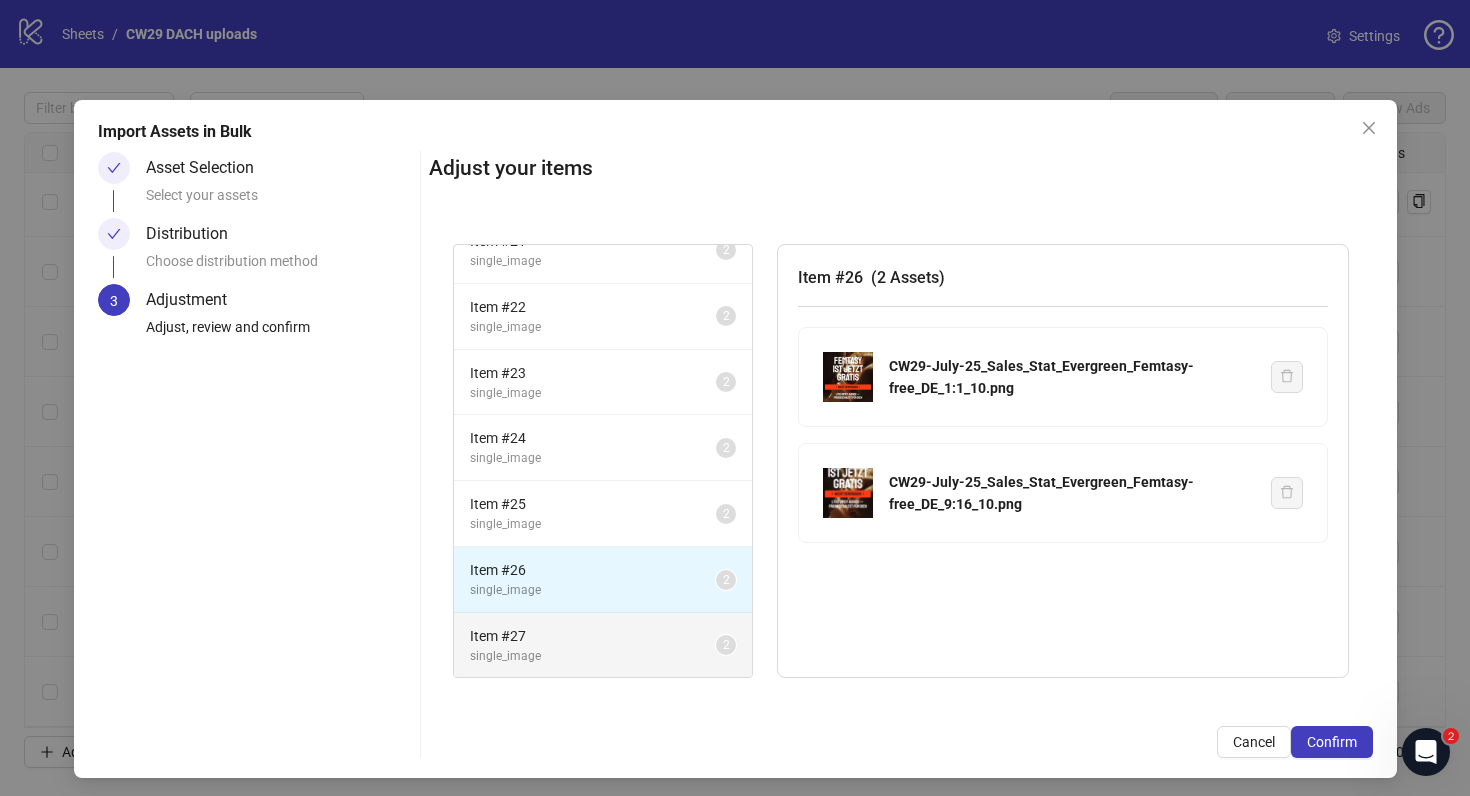 click on "Item # 27" at bounding box center [593, 636] 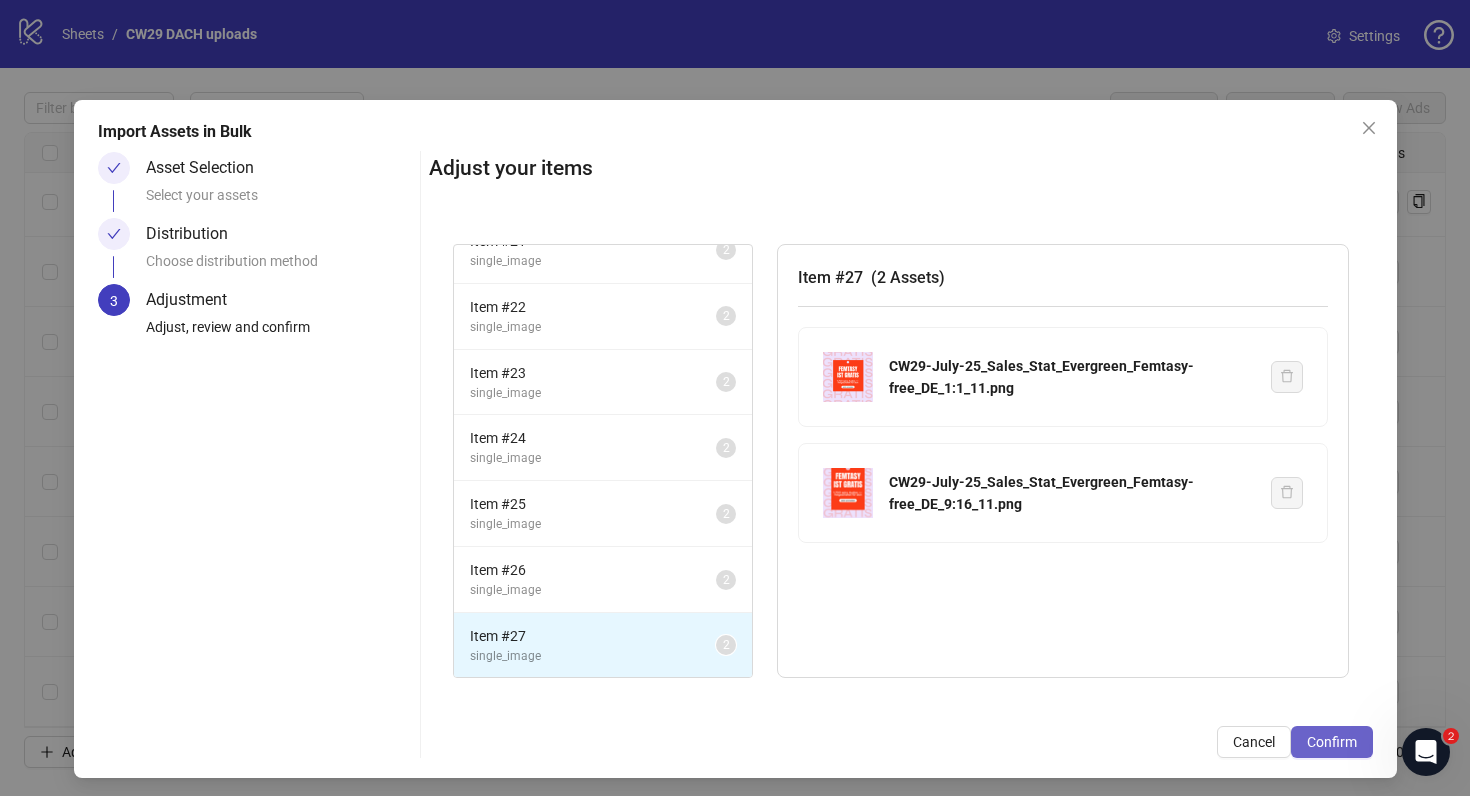 click on "Confirm" at bounding box center (1332, 742) 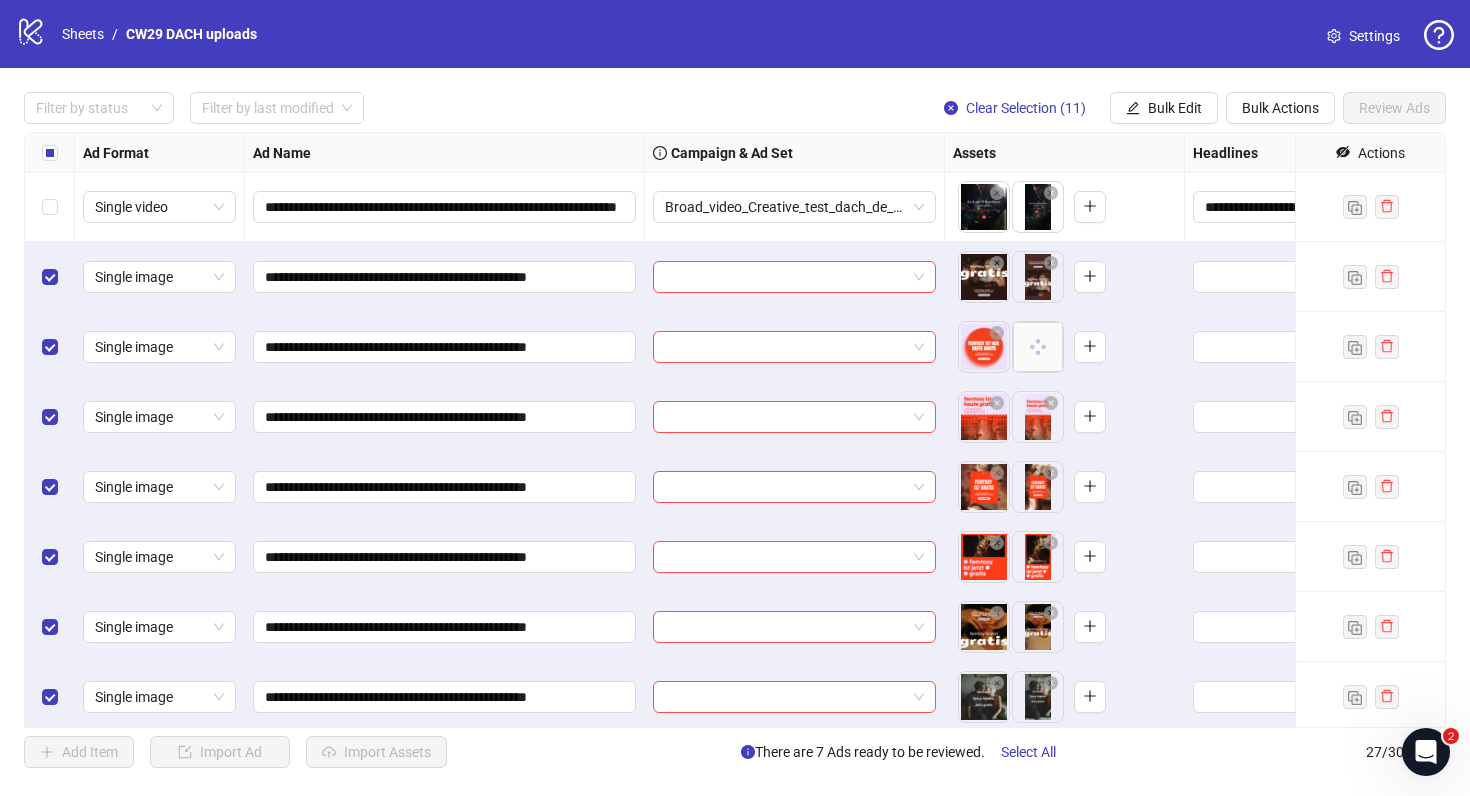 scroll, scrollTop: 997, scrollLeft: 0, axis: vertical 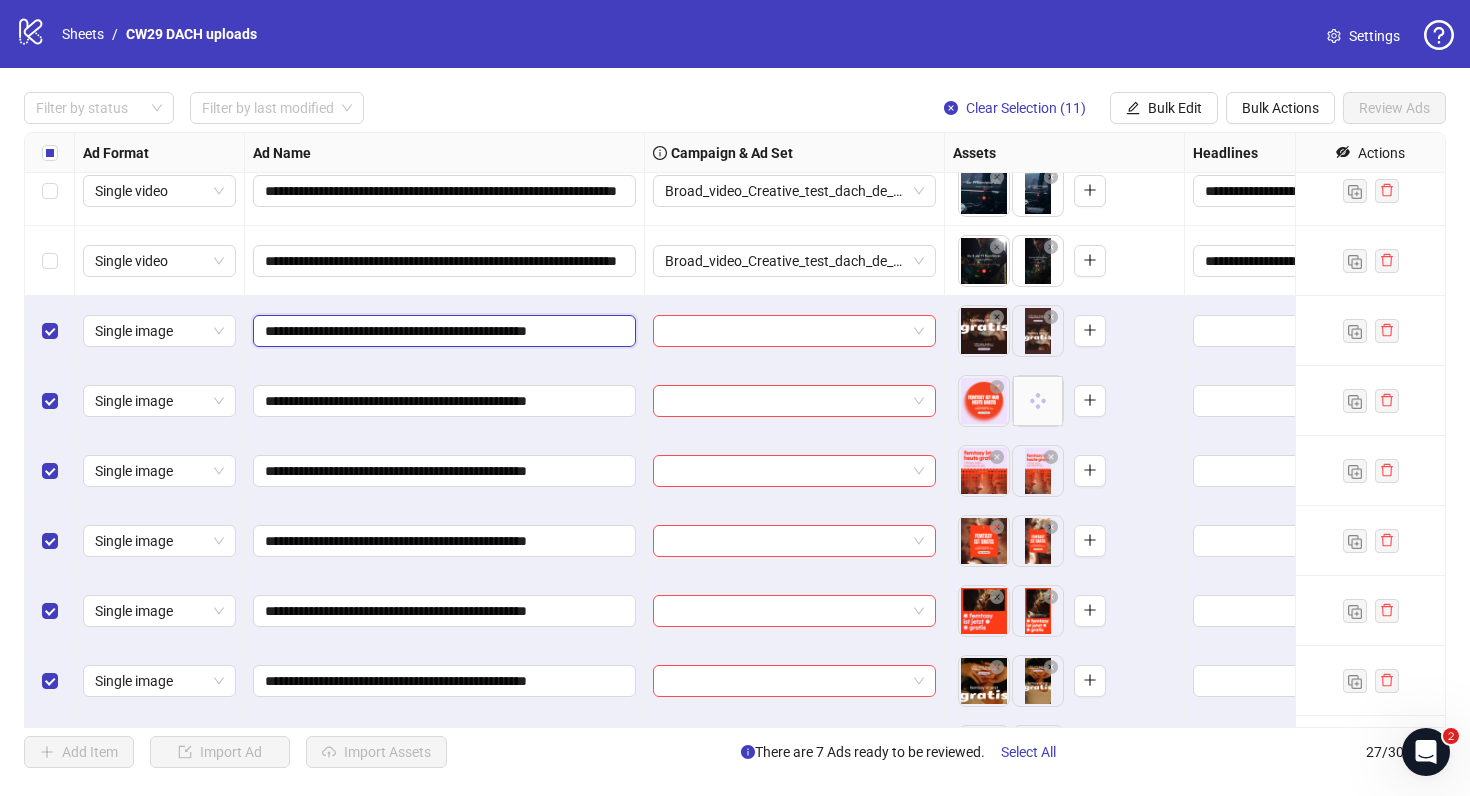 click on "**********" at bounding box center [442, 331] 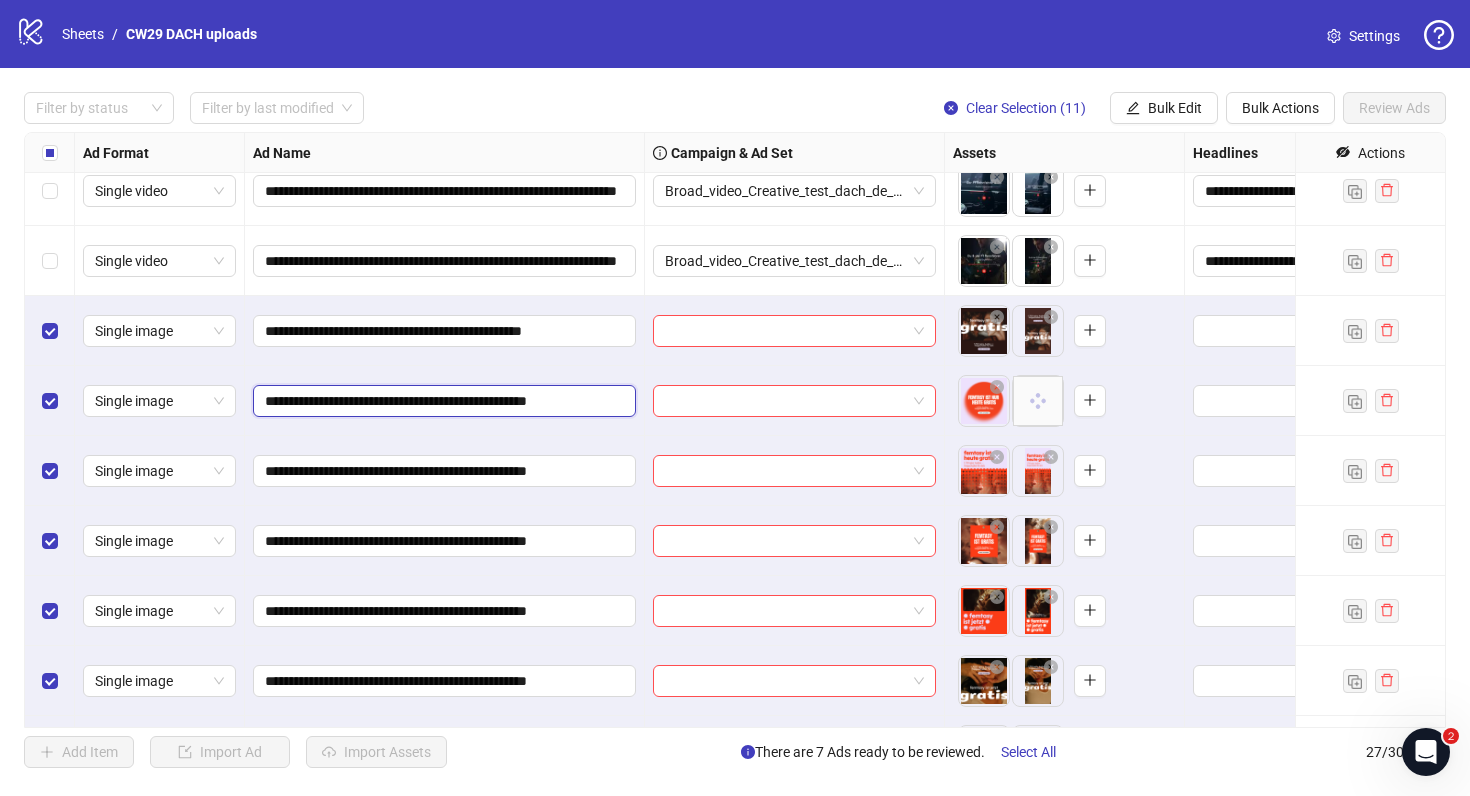 click on "**********" at bounding box center [442, 401] 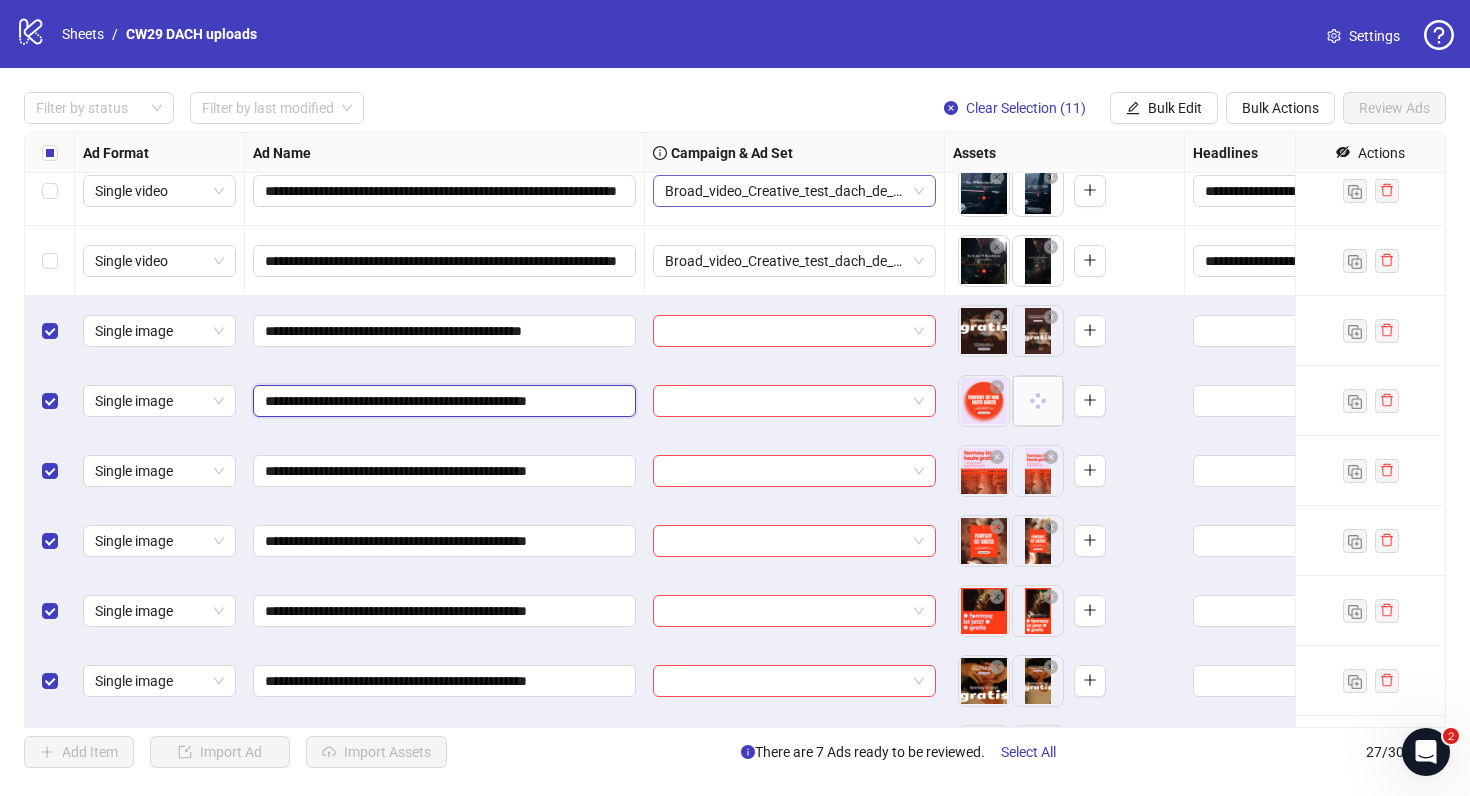 type on "**********" 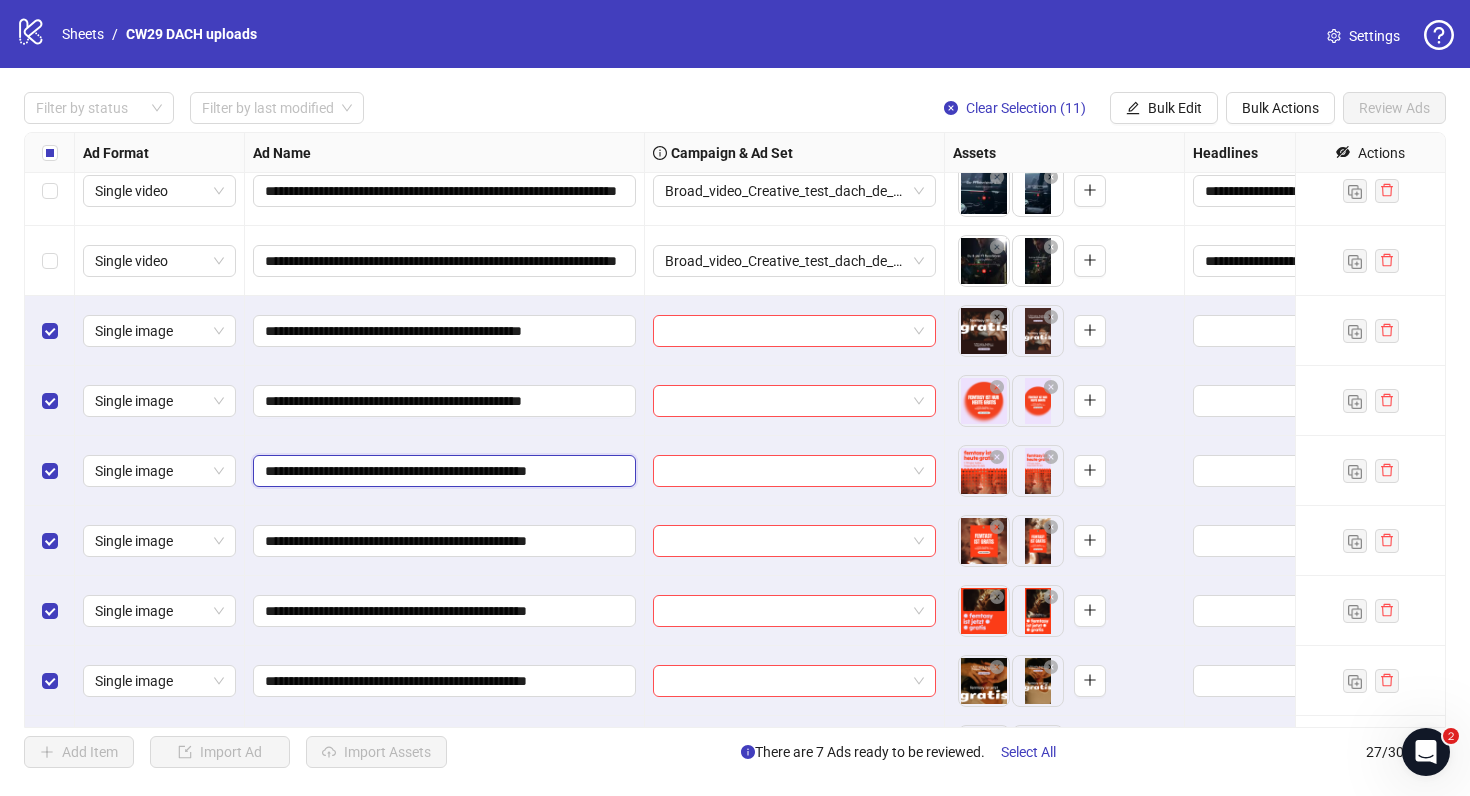 click on "**********" at bounding box center [442, 471] 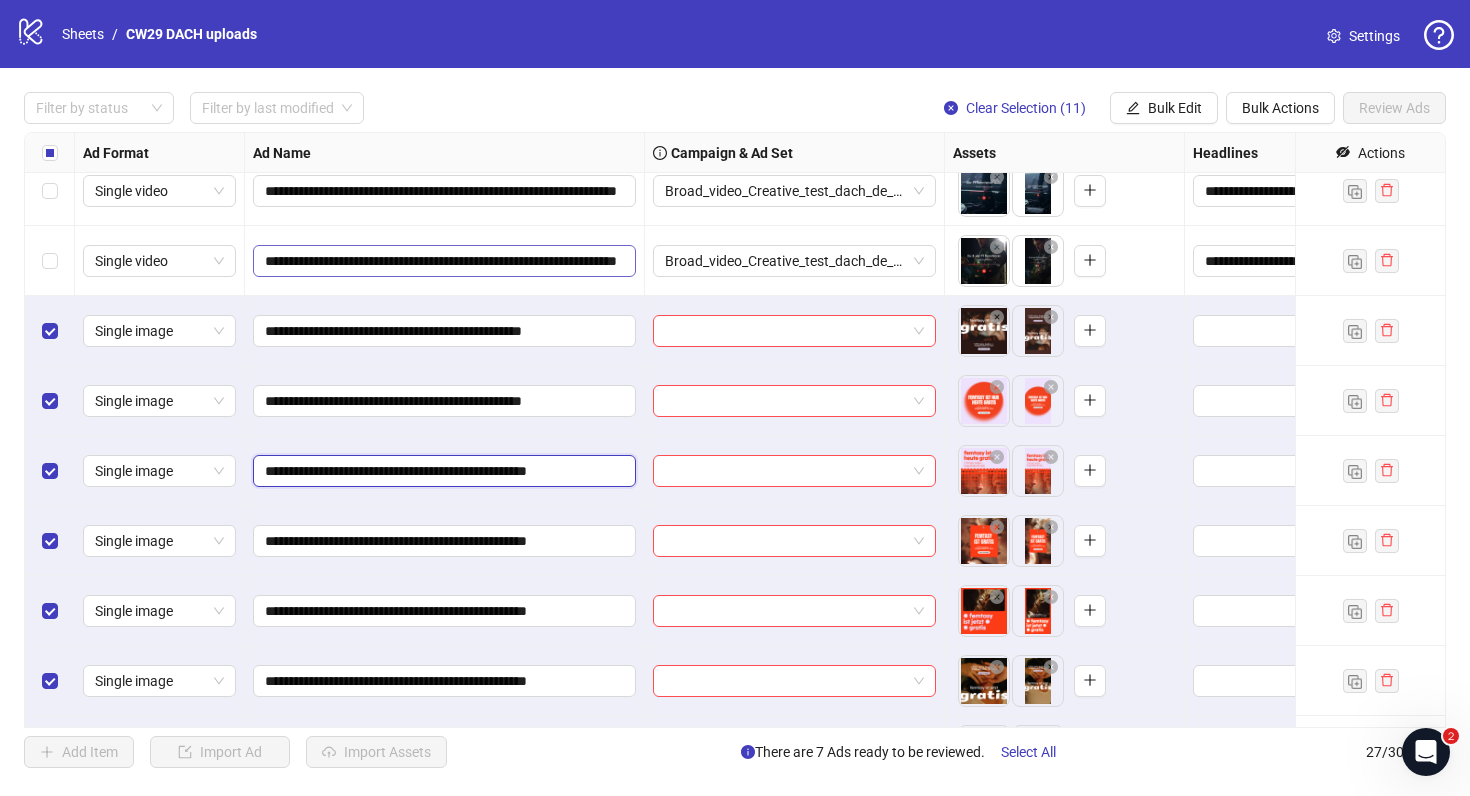 type on "**********" 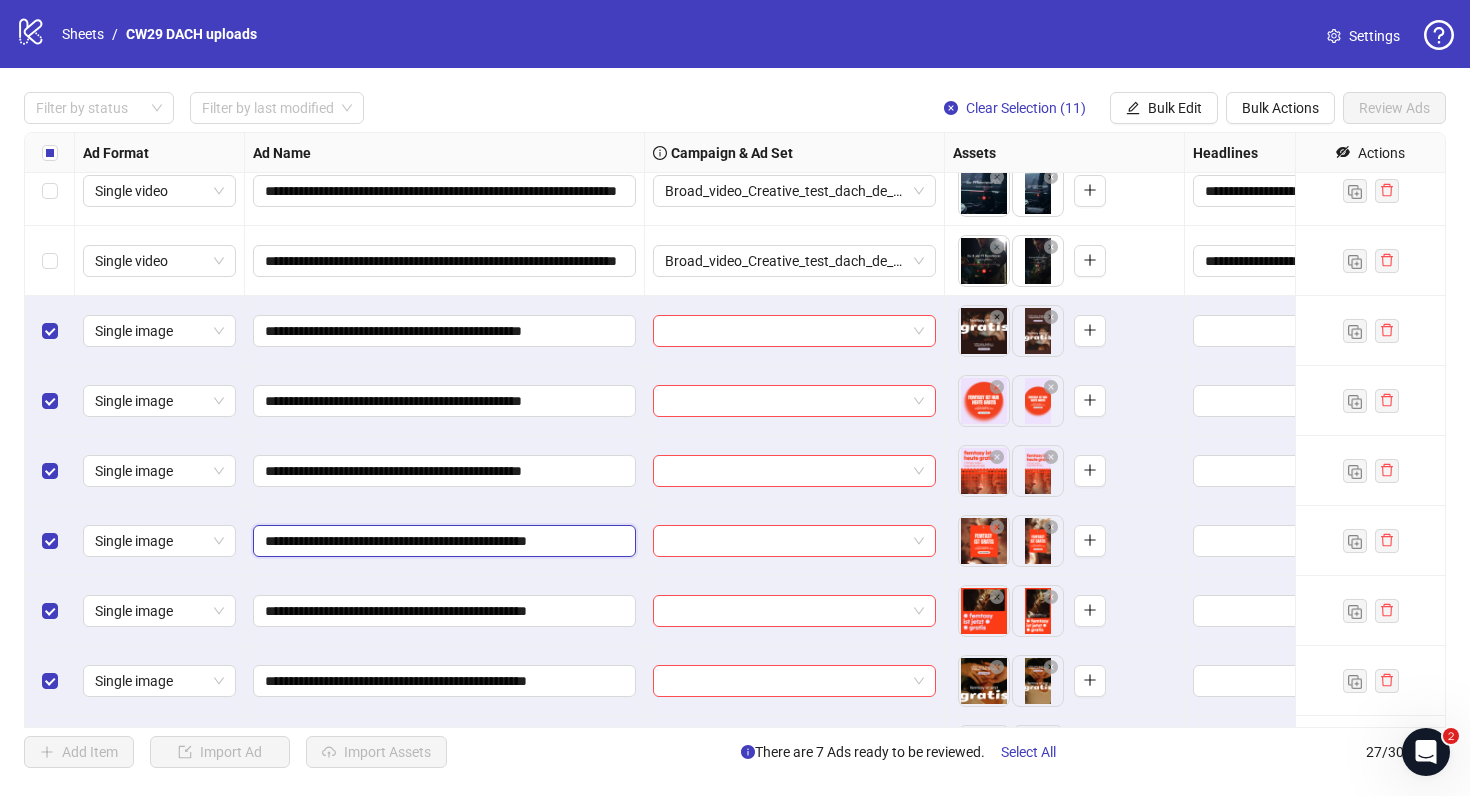 click on "**********" at bounding box center (442, 541) 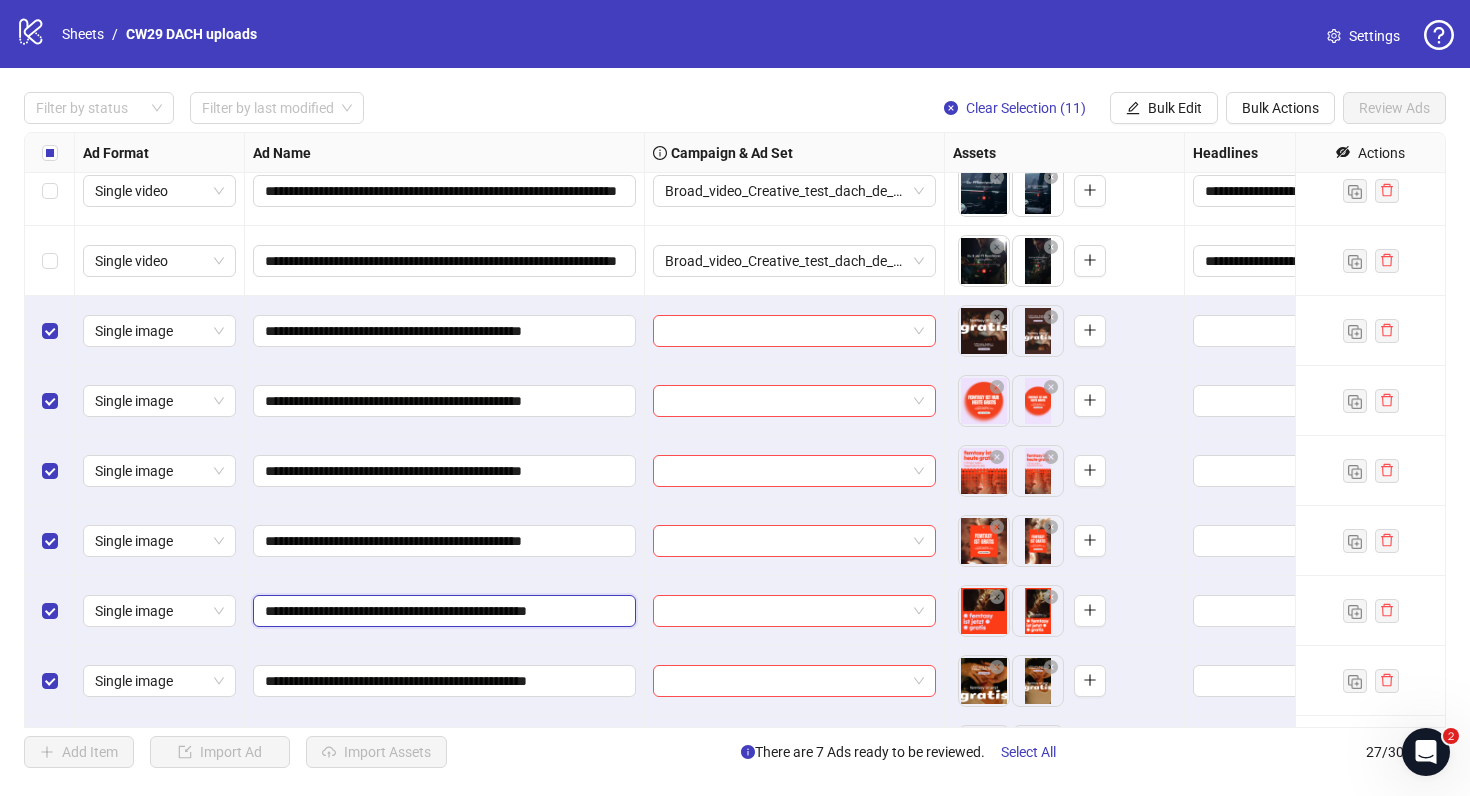 click on "**********" at bounding box center (442, 611) 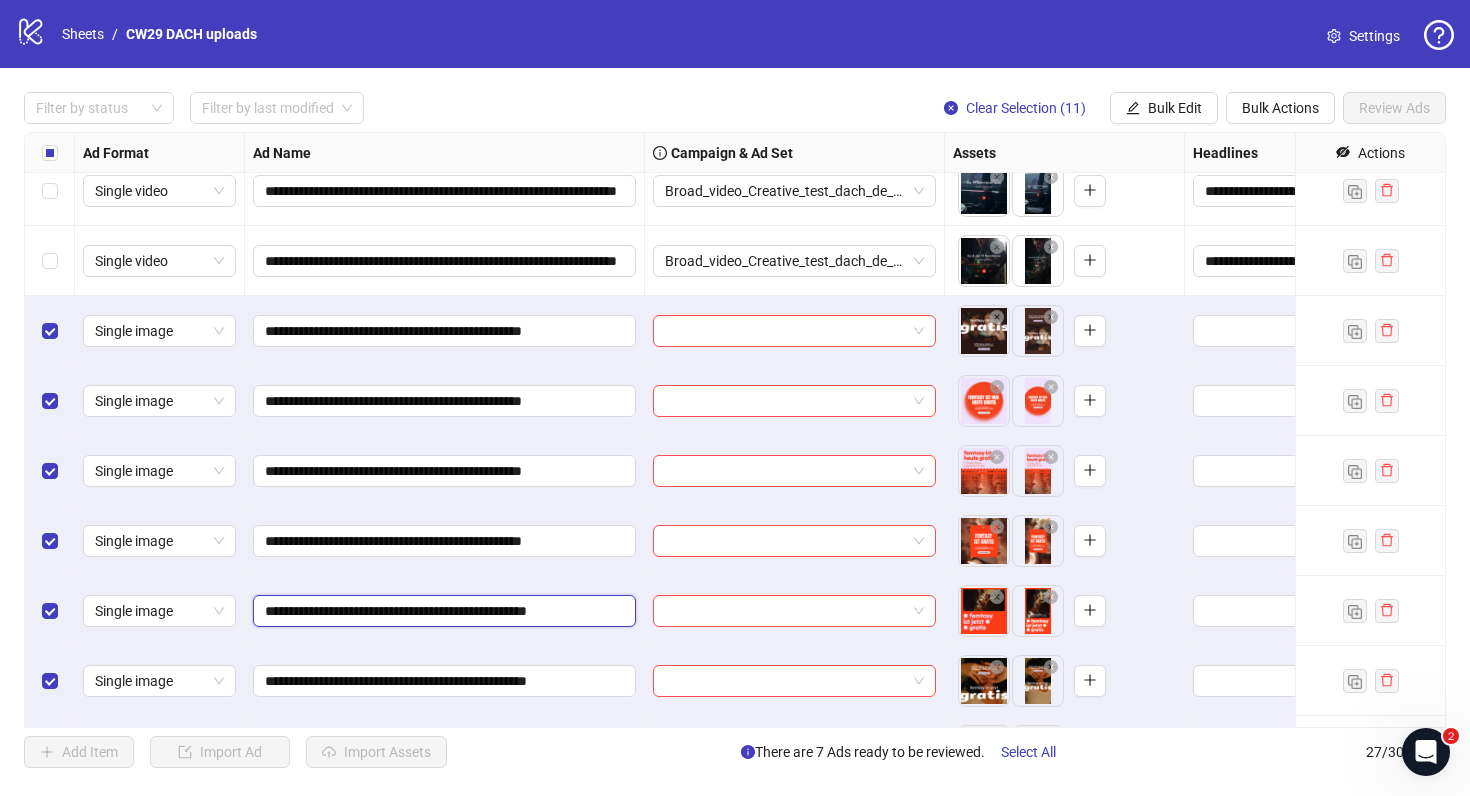type on "**********" 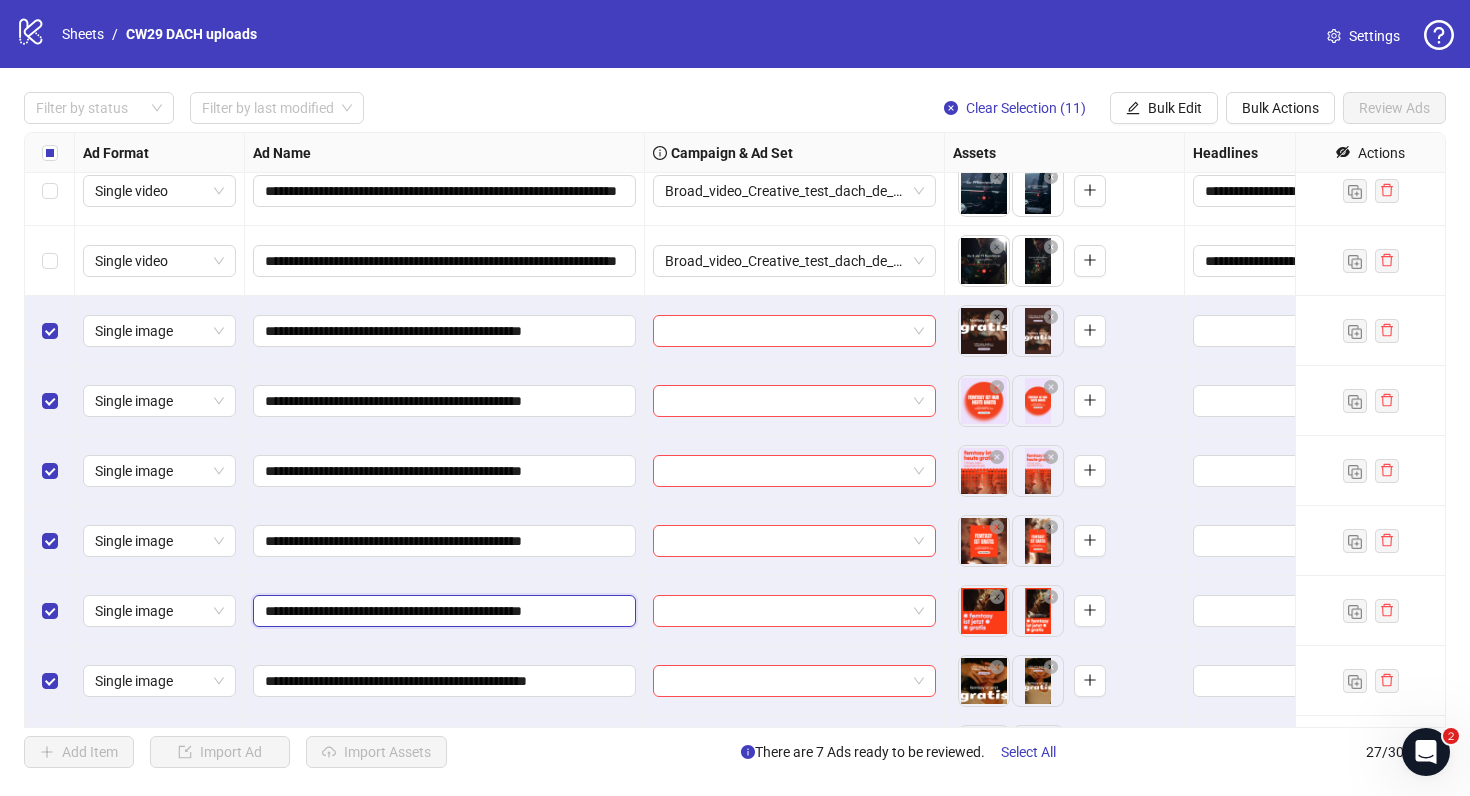 scroll, scrollTop: 1283, scrollLeft: 0, axis: vertical 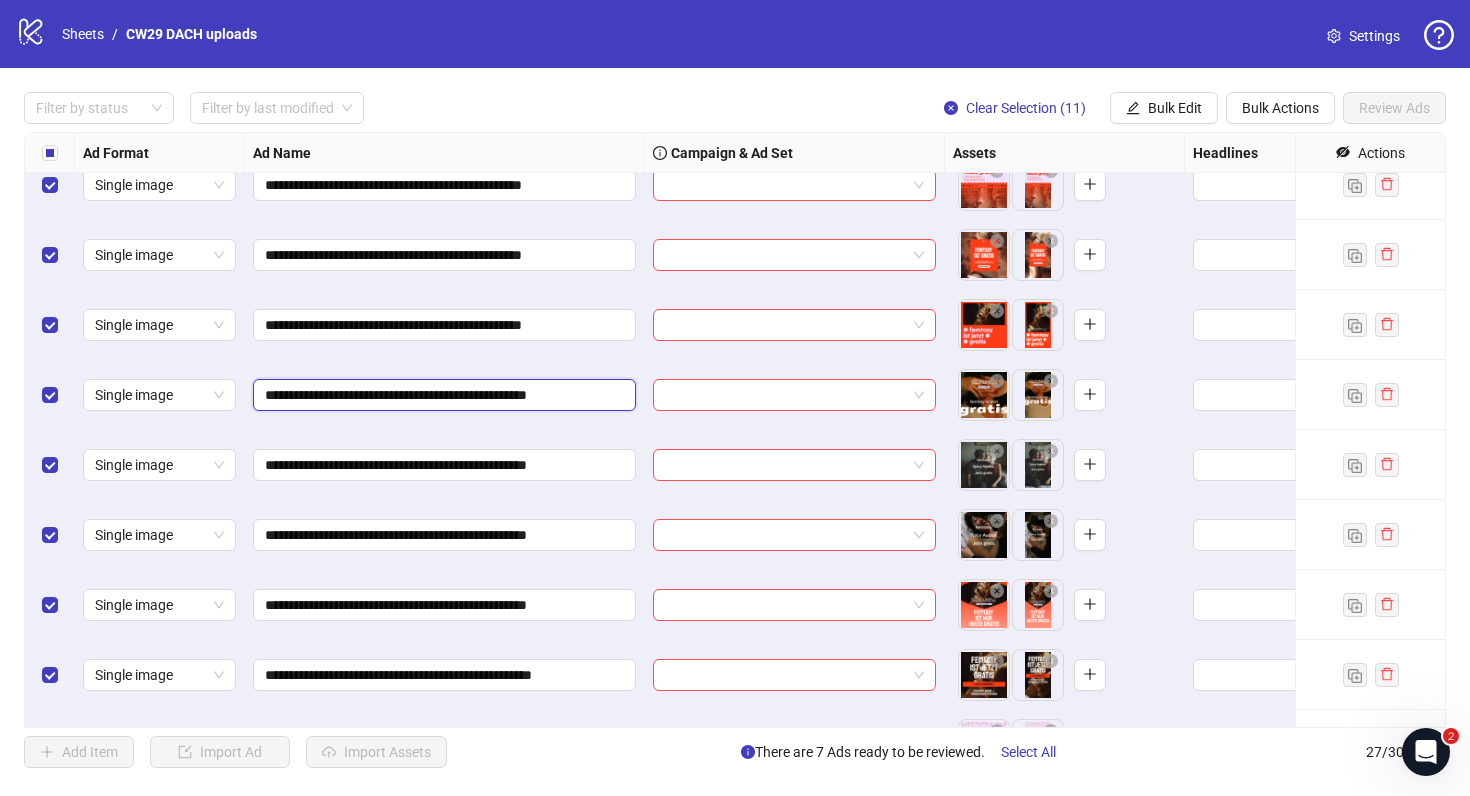 click on "**********" at bounding box center [442, 395] 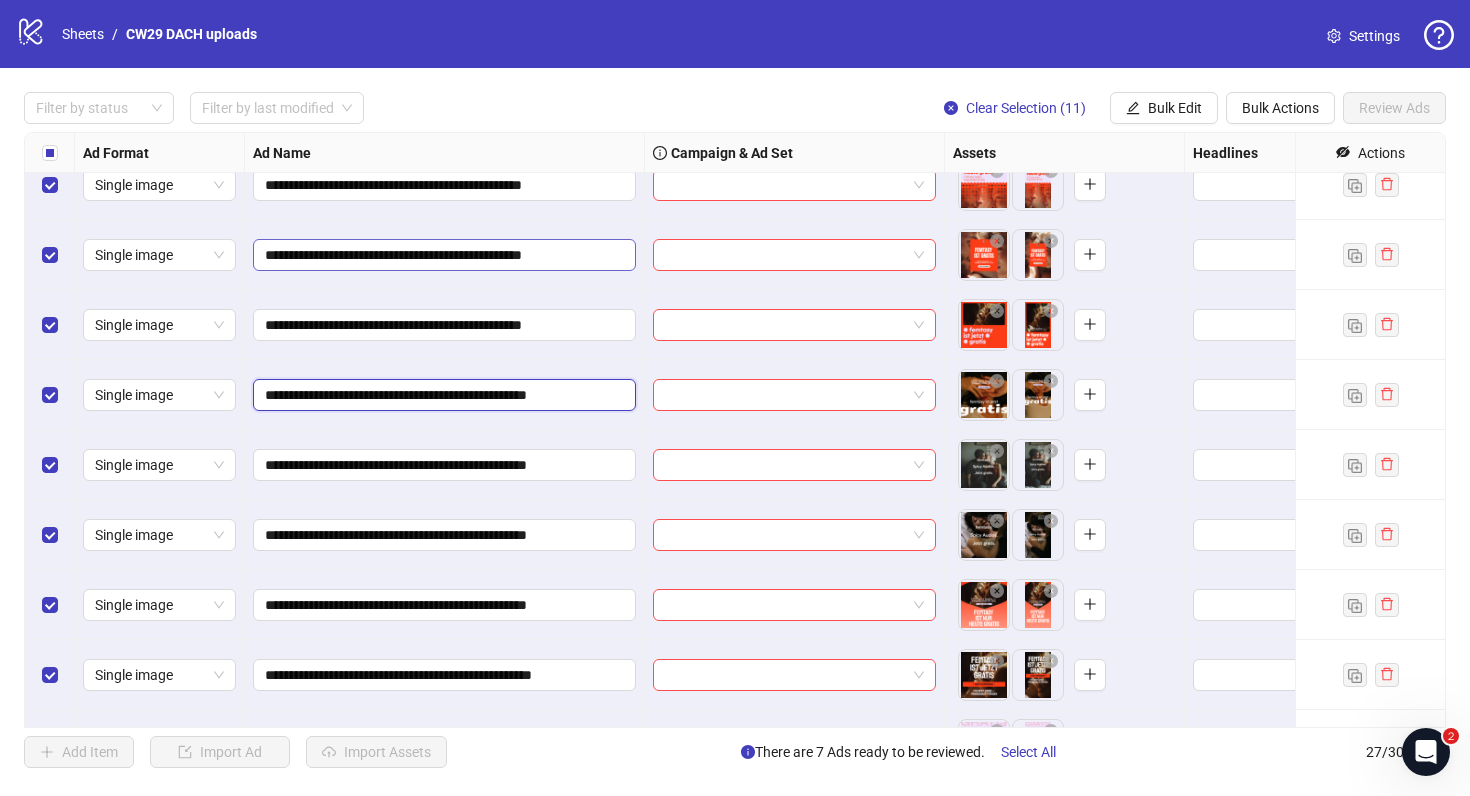 type on "**********" 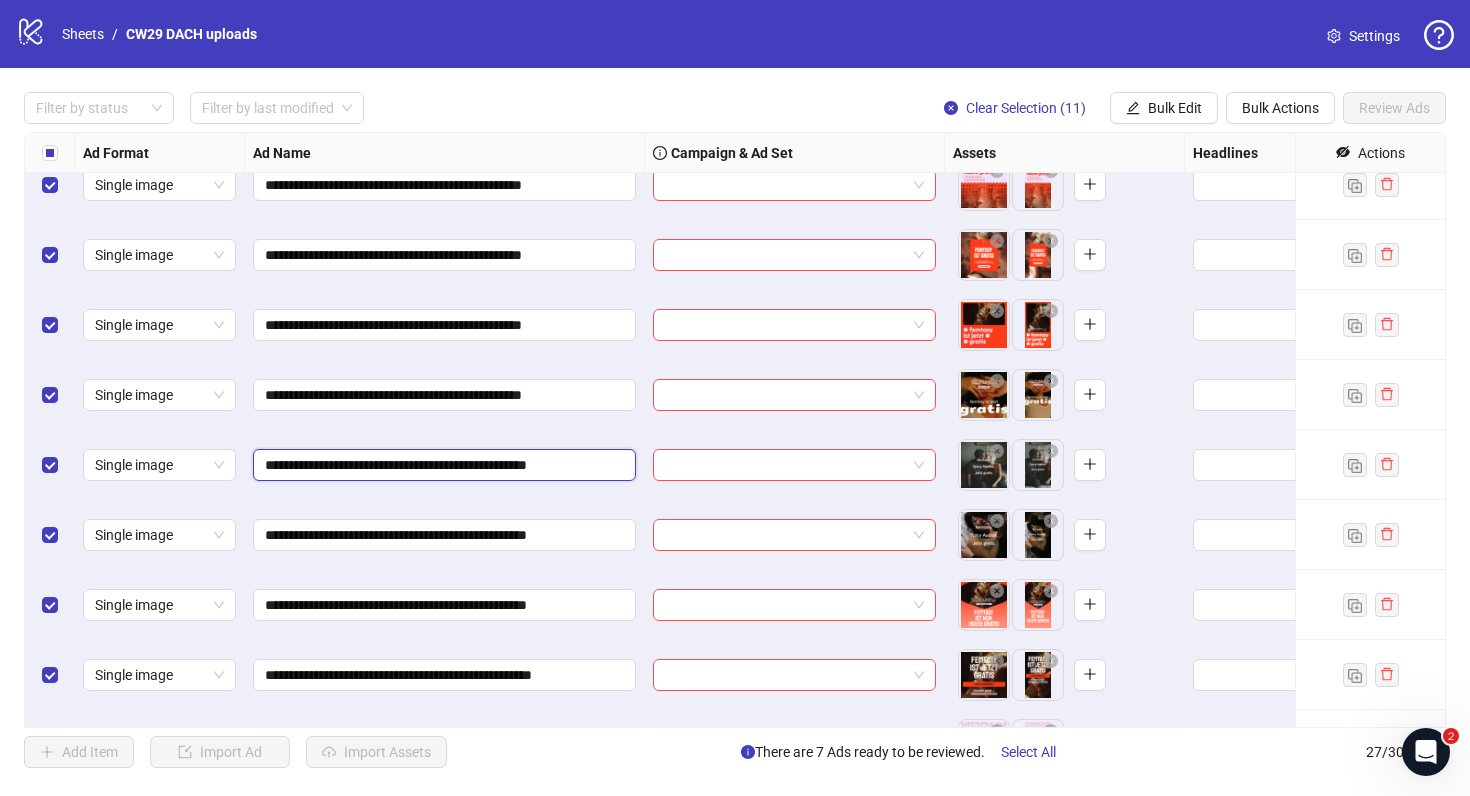 click on "**********" at bounding box center (442, 465) 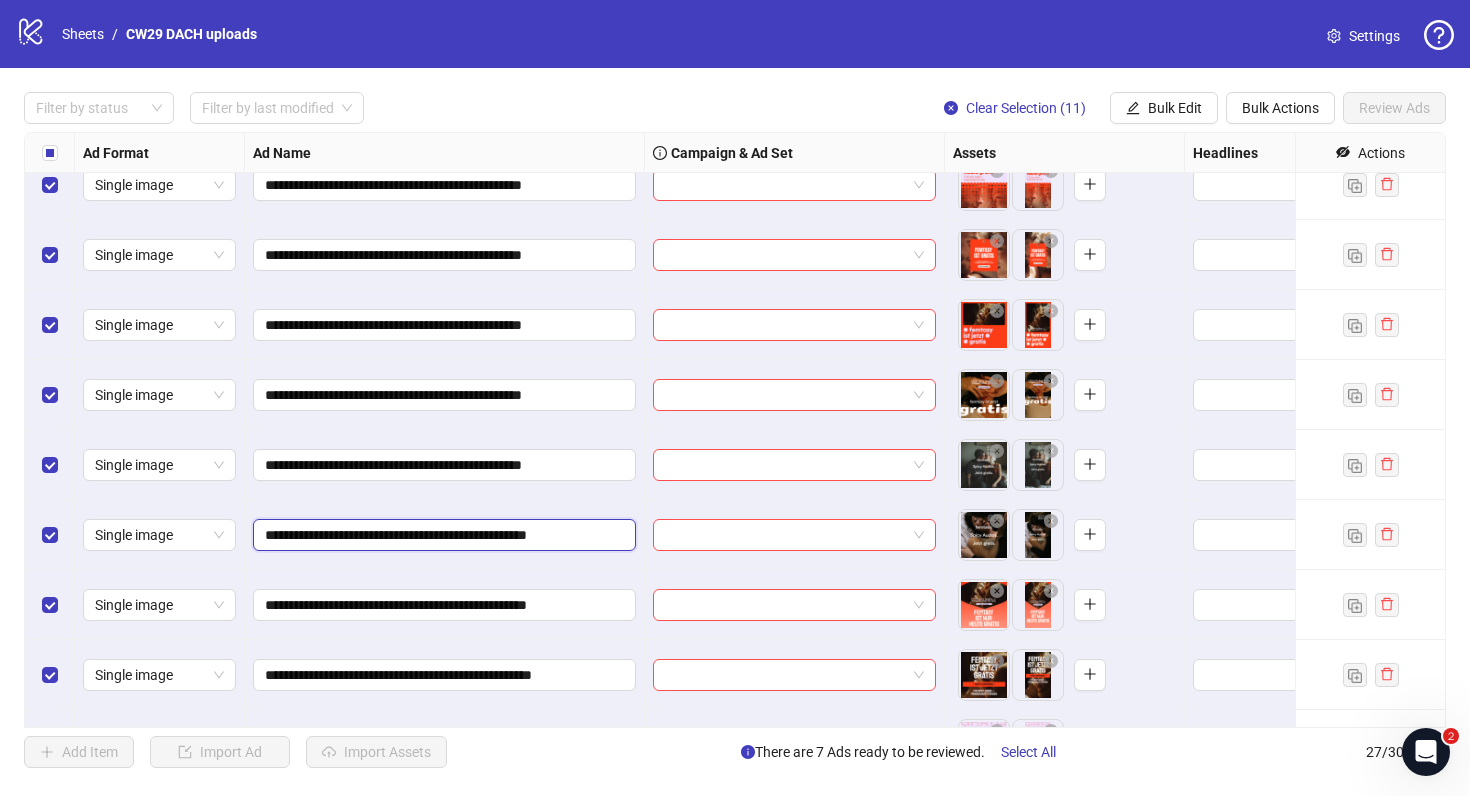 click on "**********" at bounding box center [442, 535] 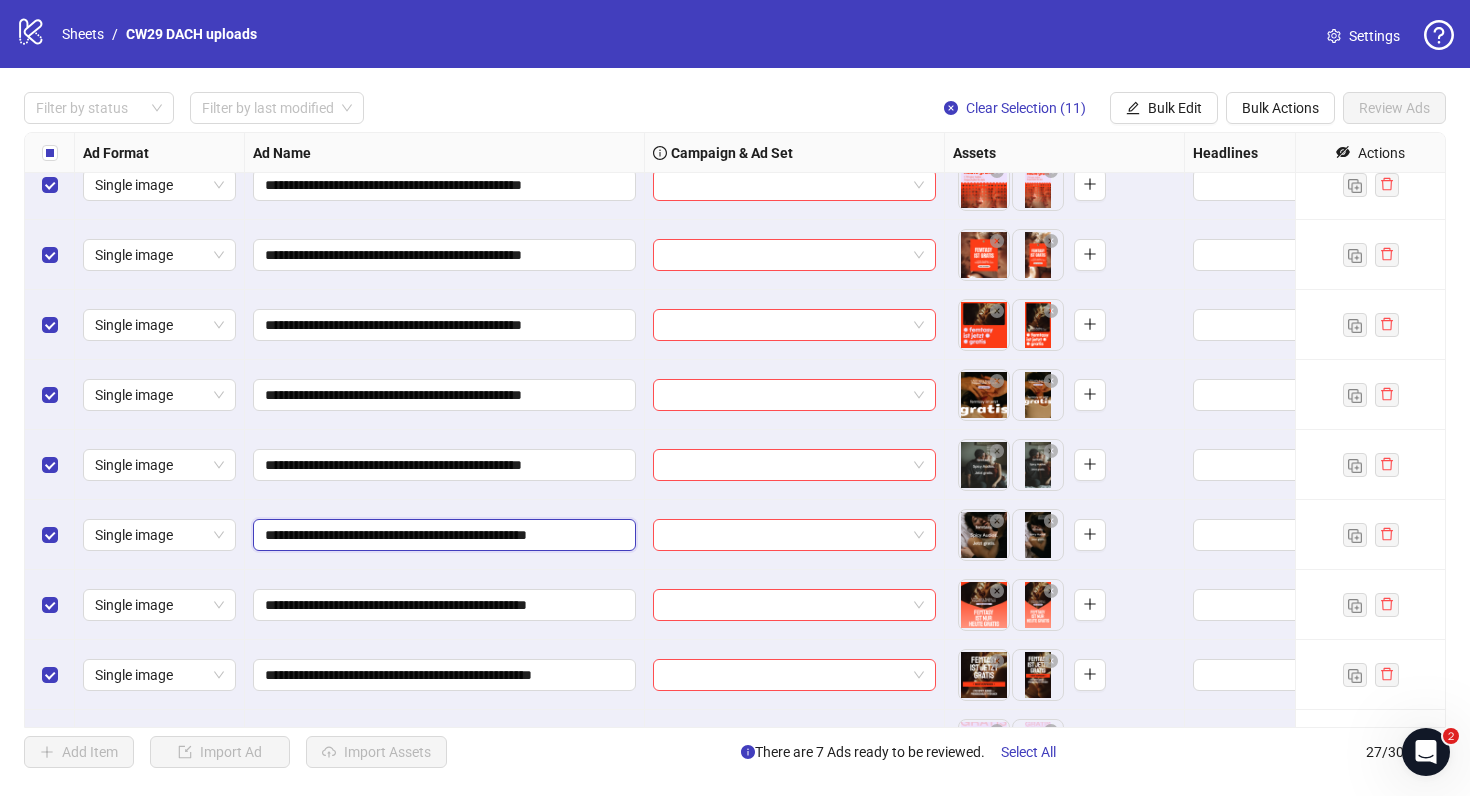 type on "**********" 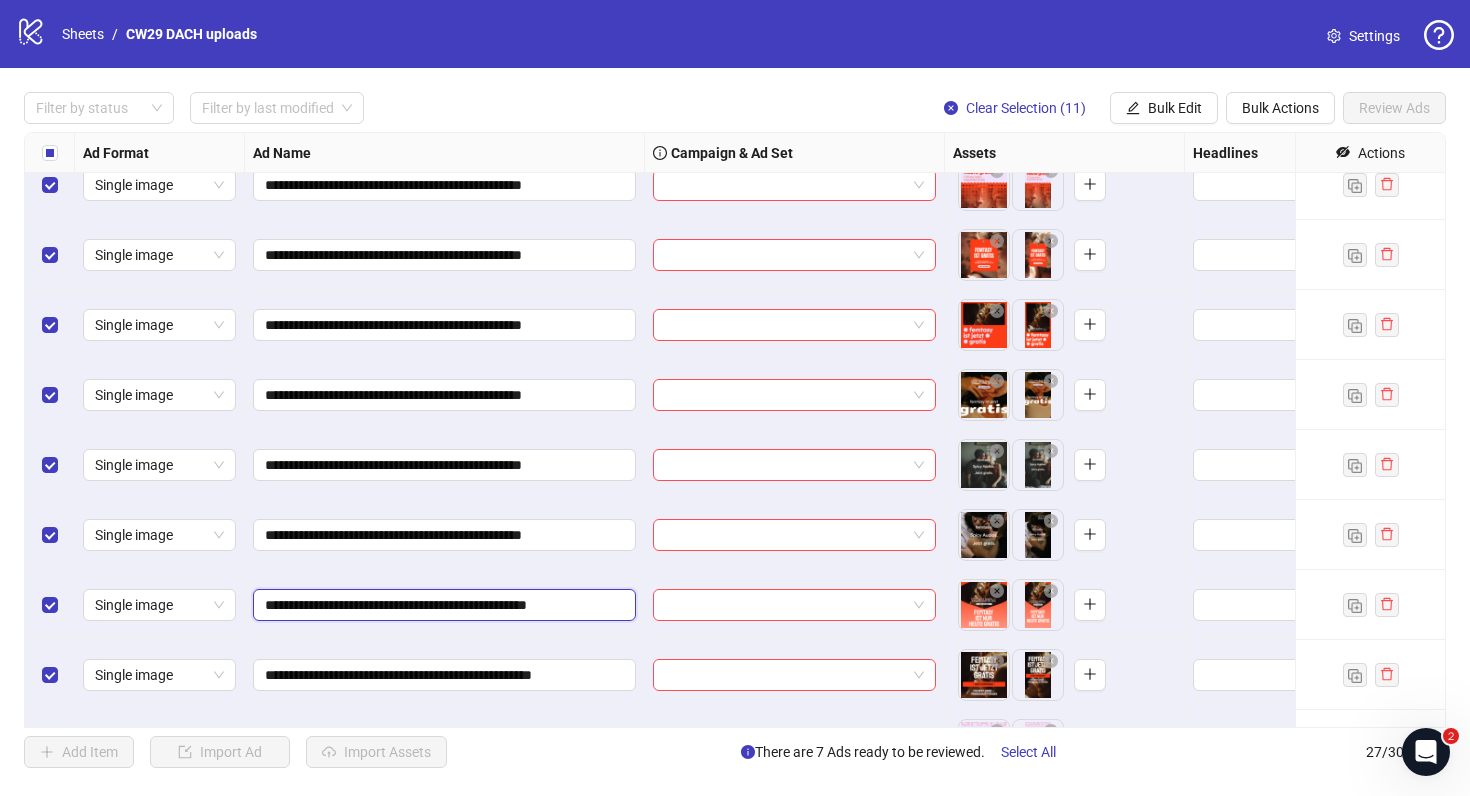 drag, startPoint x: 420, startPoint y: 598, endPoint x: 620, endPoint y: 566, distance: 202.54382 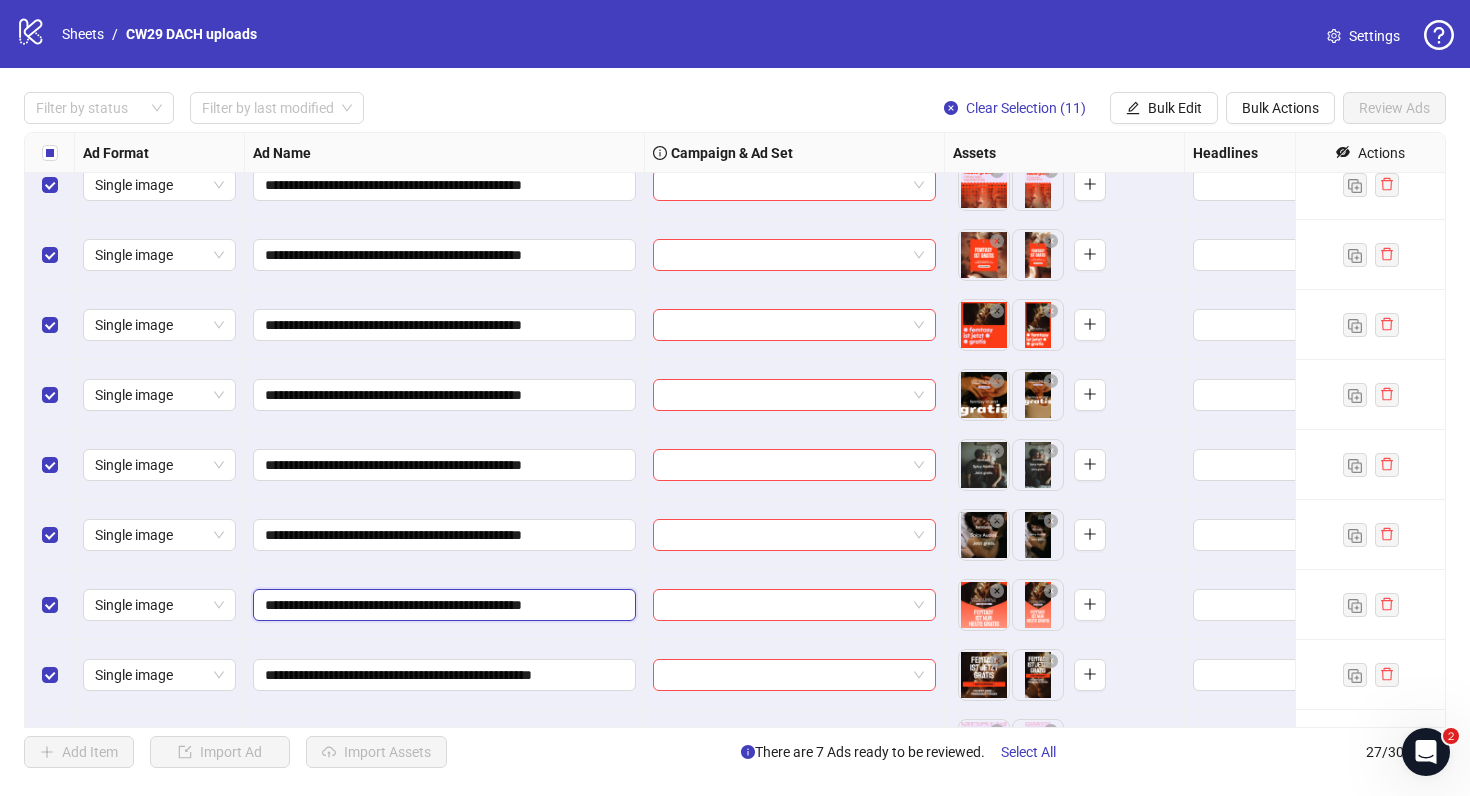scroll, scrollTop: 1336, scrollLeft: 0, axis: vertical 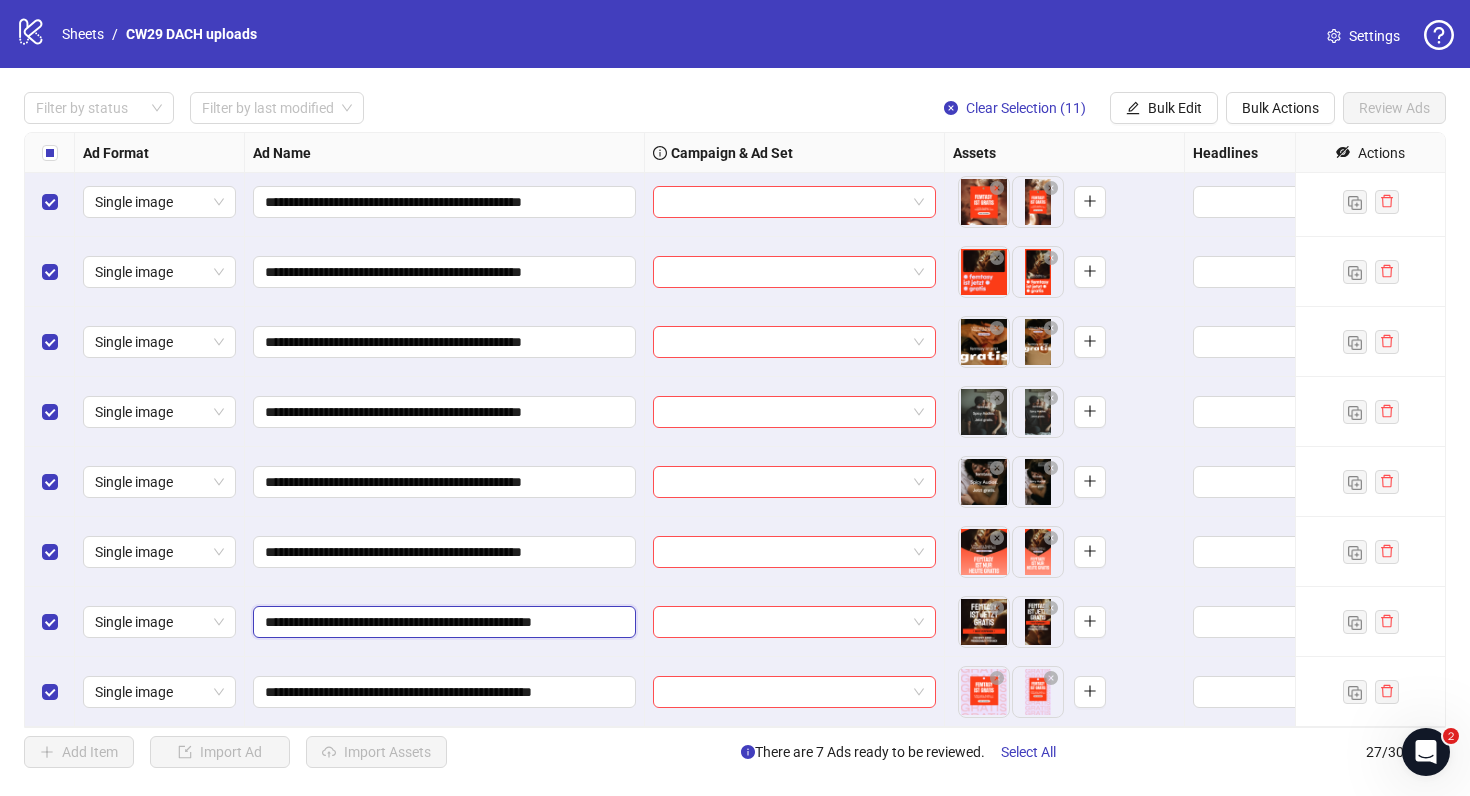 click on "**********" at bounding box center [442, 622] 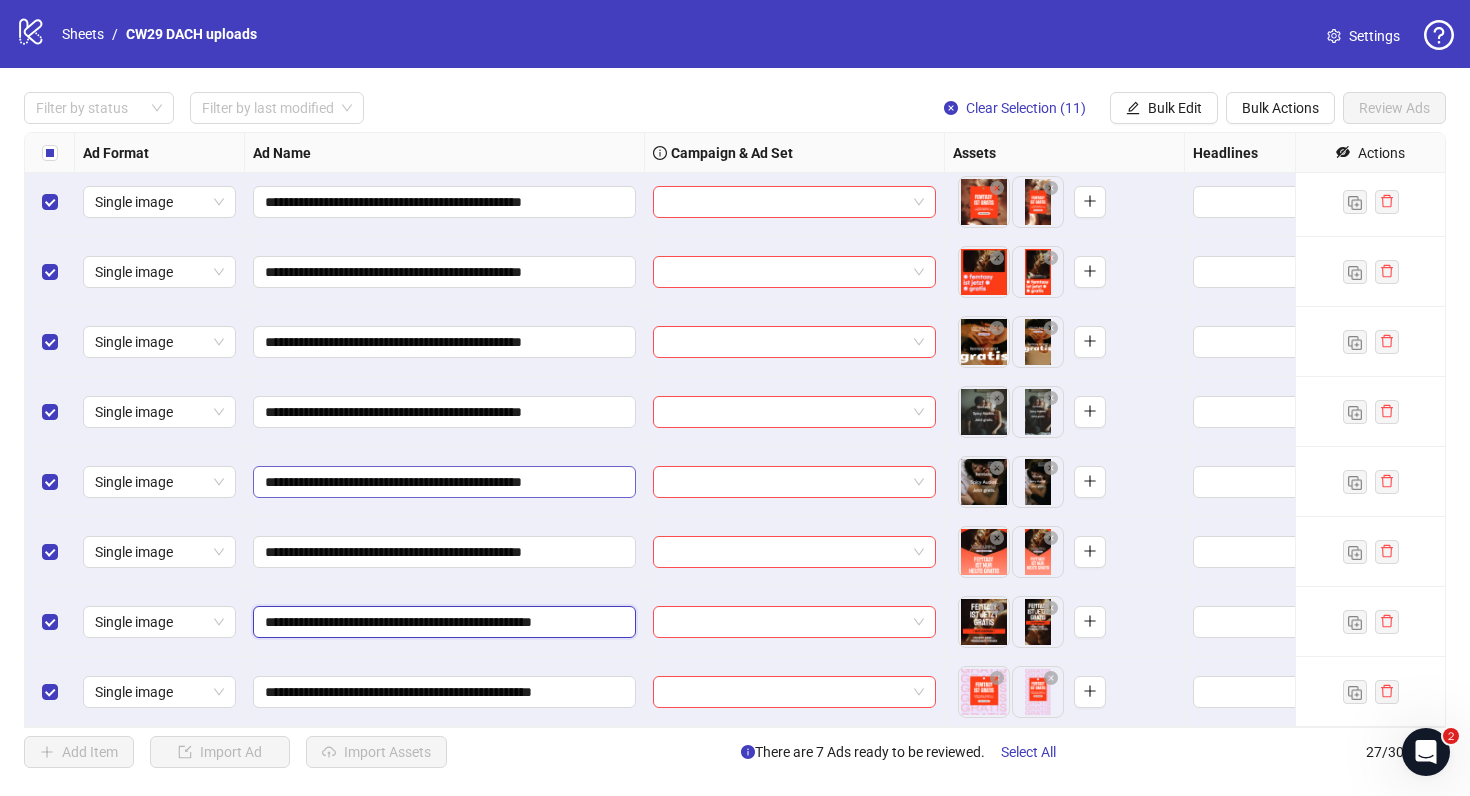type on "**********" 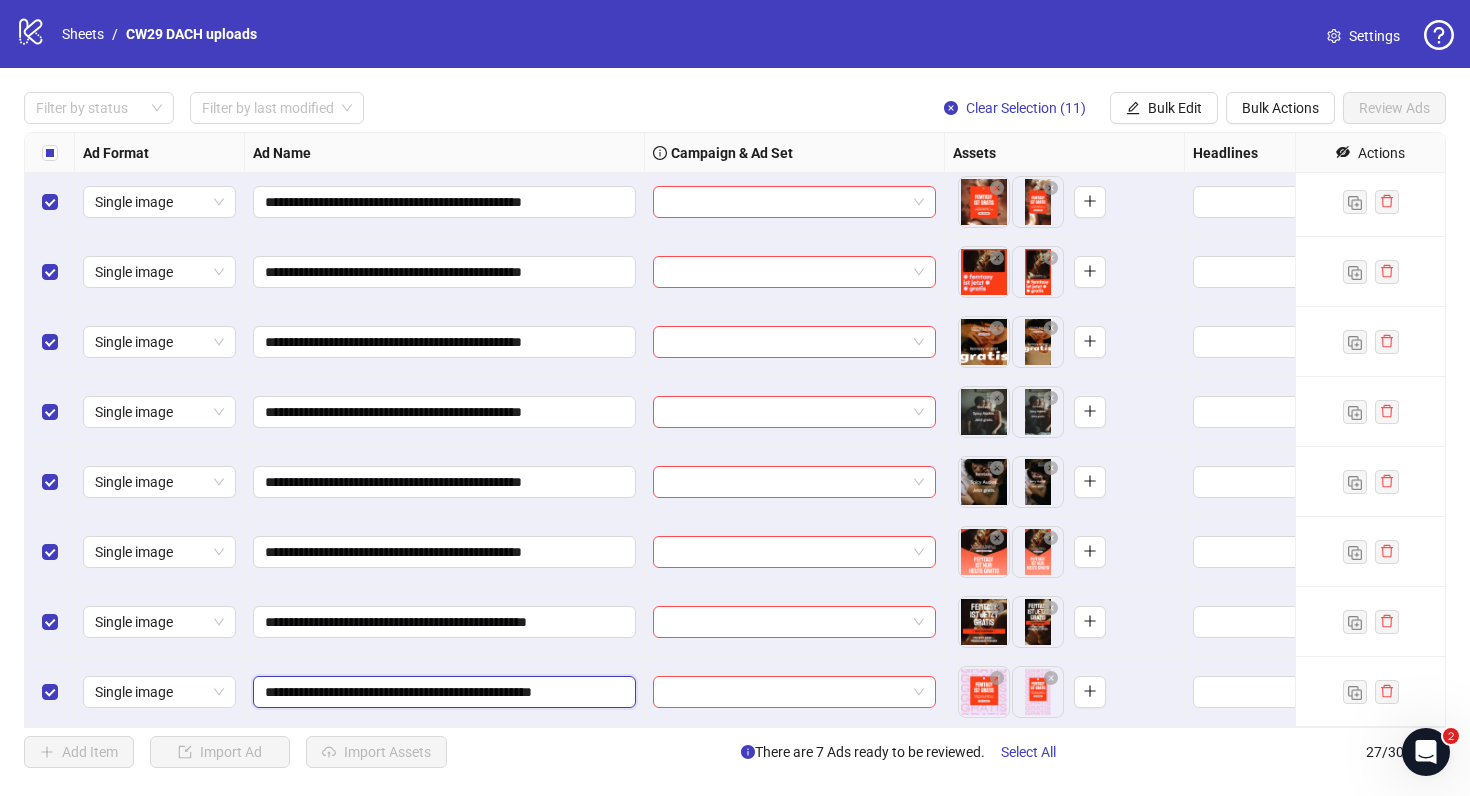 click on "**********" at bounding box center (442, 692) 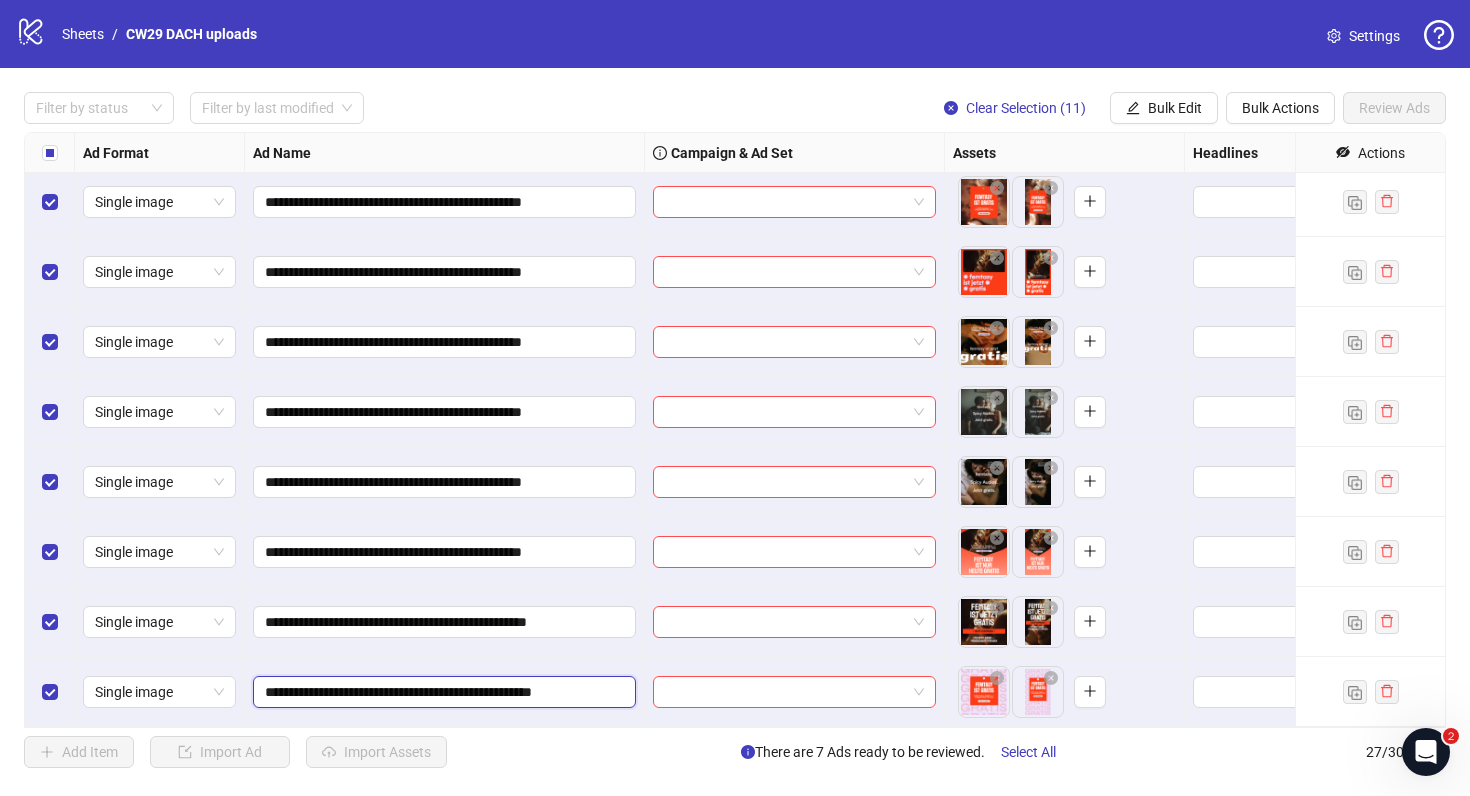 type on "**********" 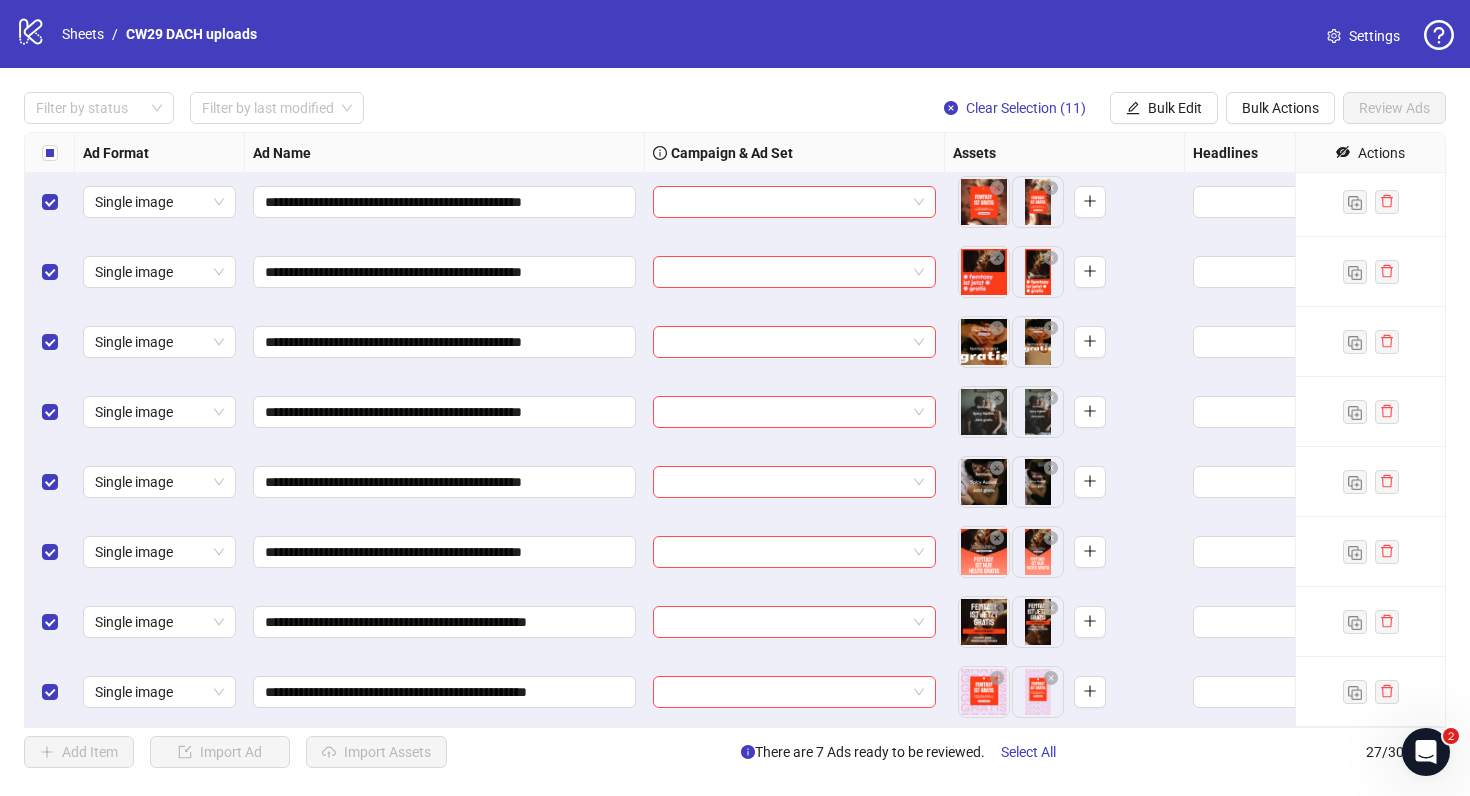 click on "**********" at bounding box center [445, 622] 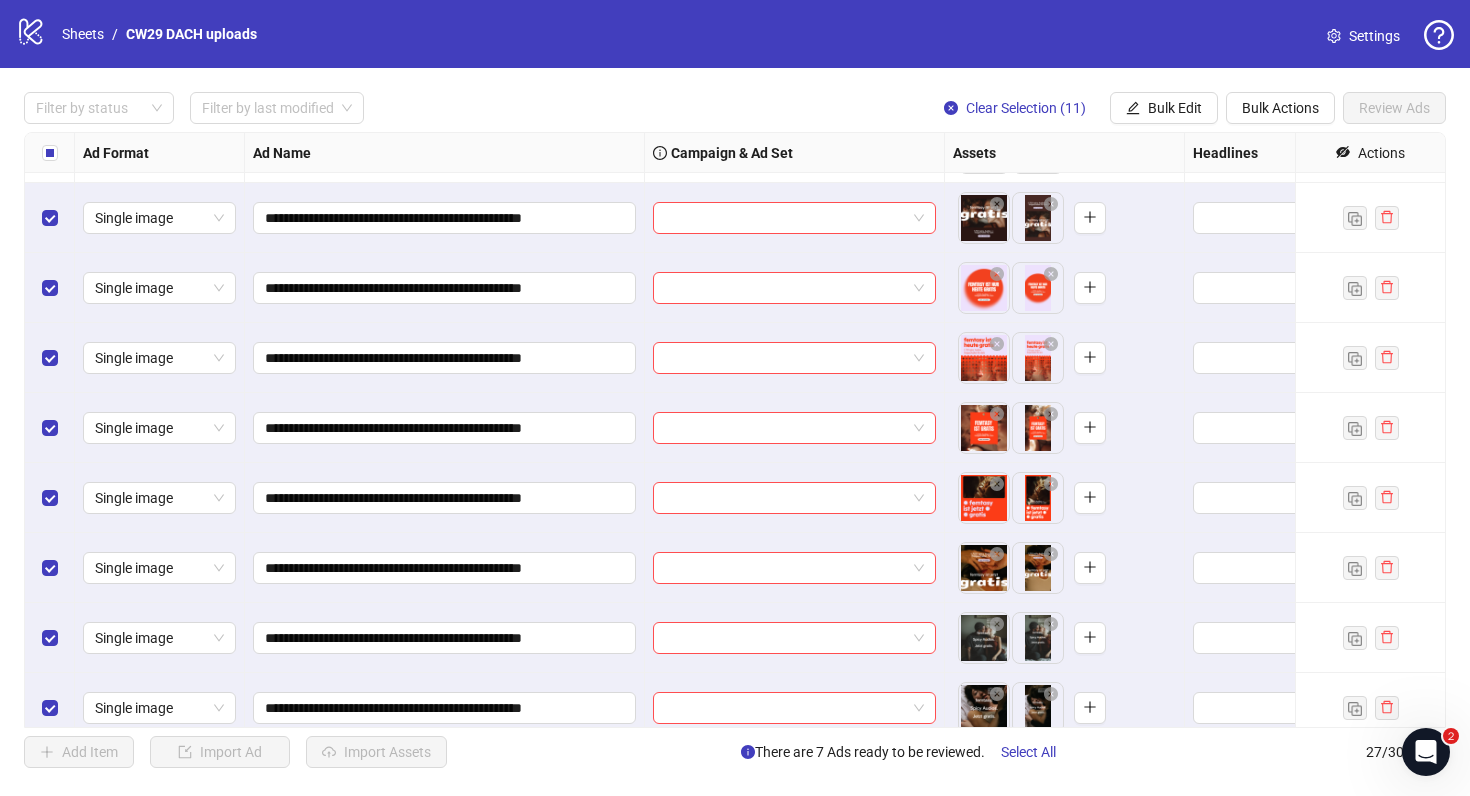 scroll, scrollTop: 1081, scrollLeft: 0, axis: vertical 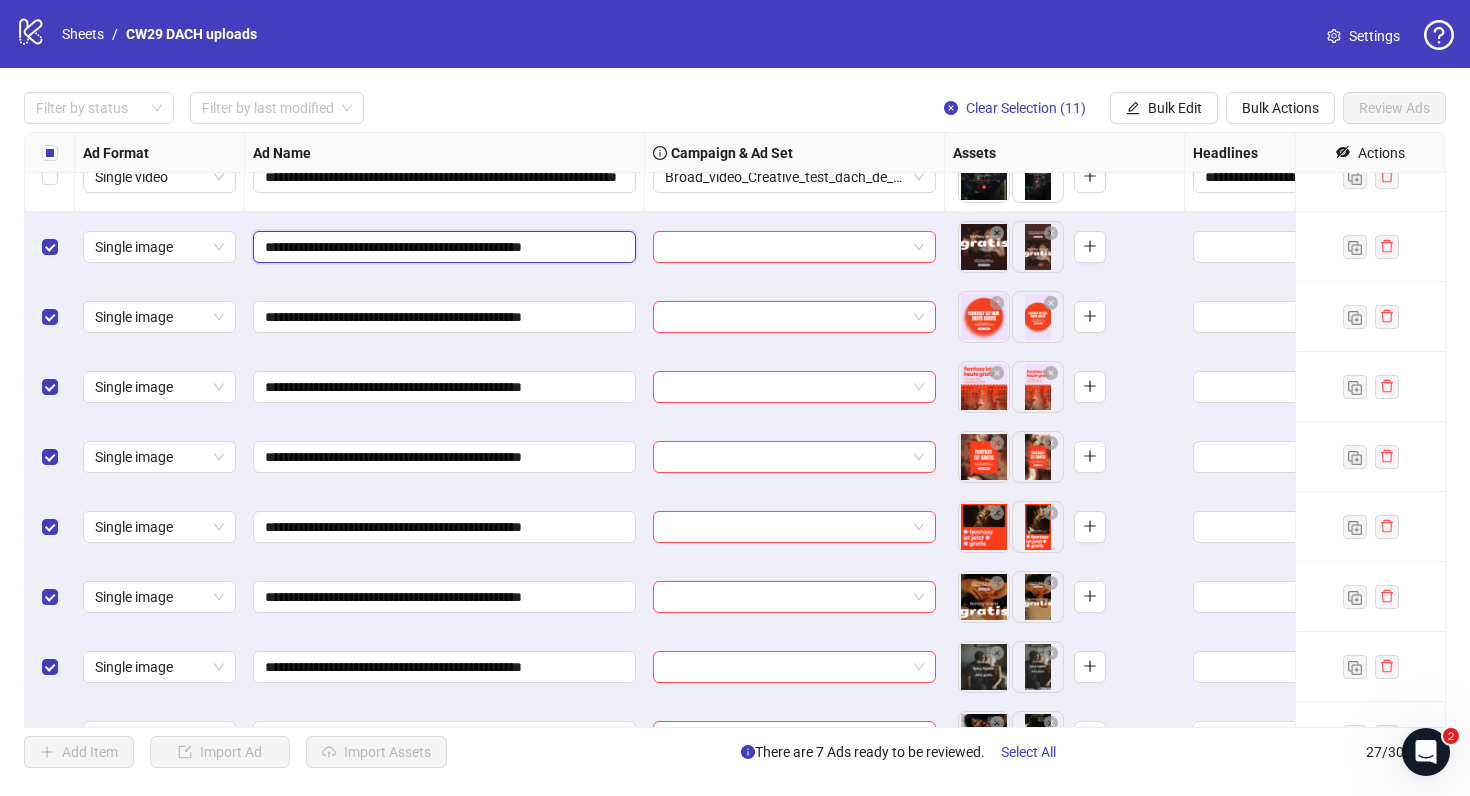 click on "**********" at bounding box center [442, 247] 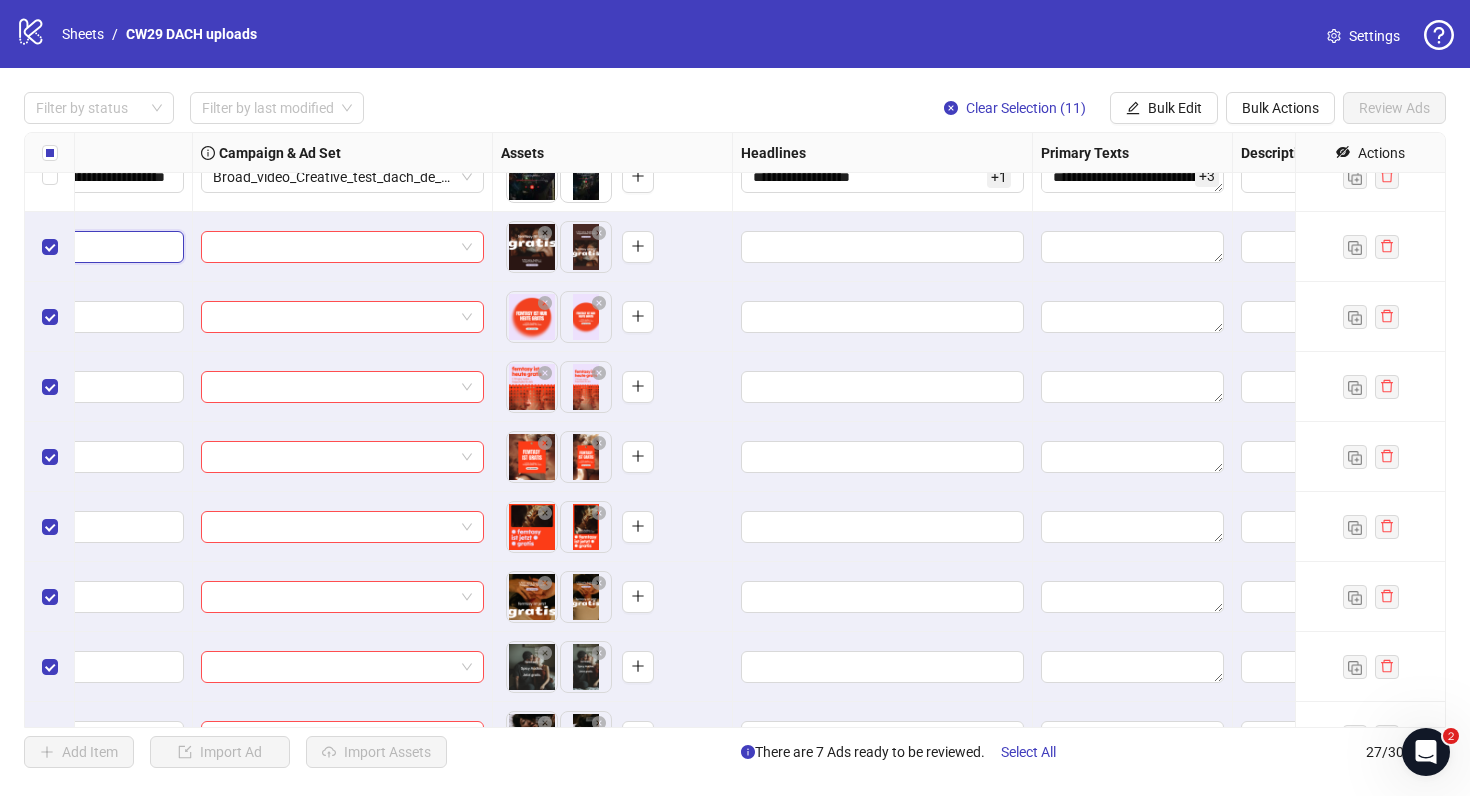 scroll, scrollTop: 1081, scrollLeft: 457, axis: both 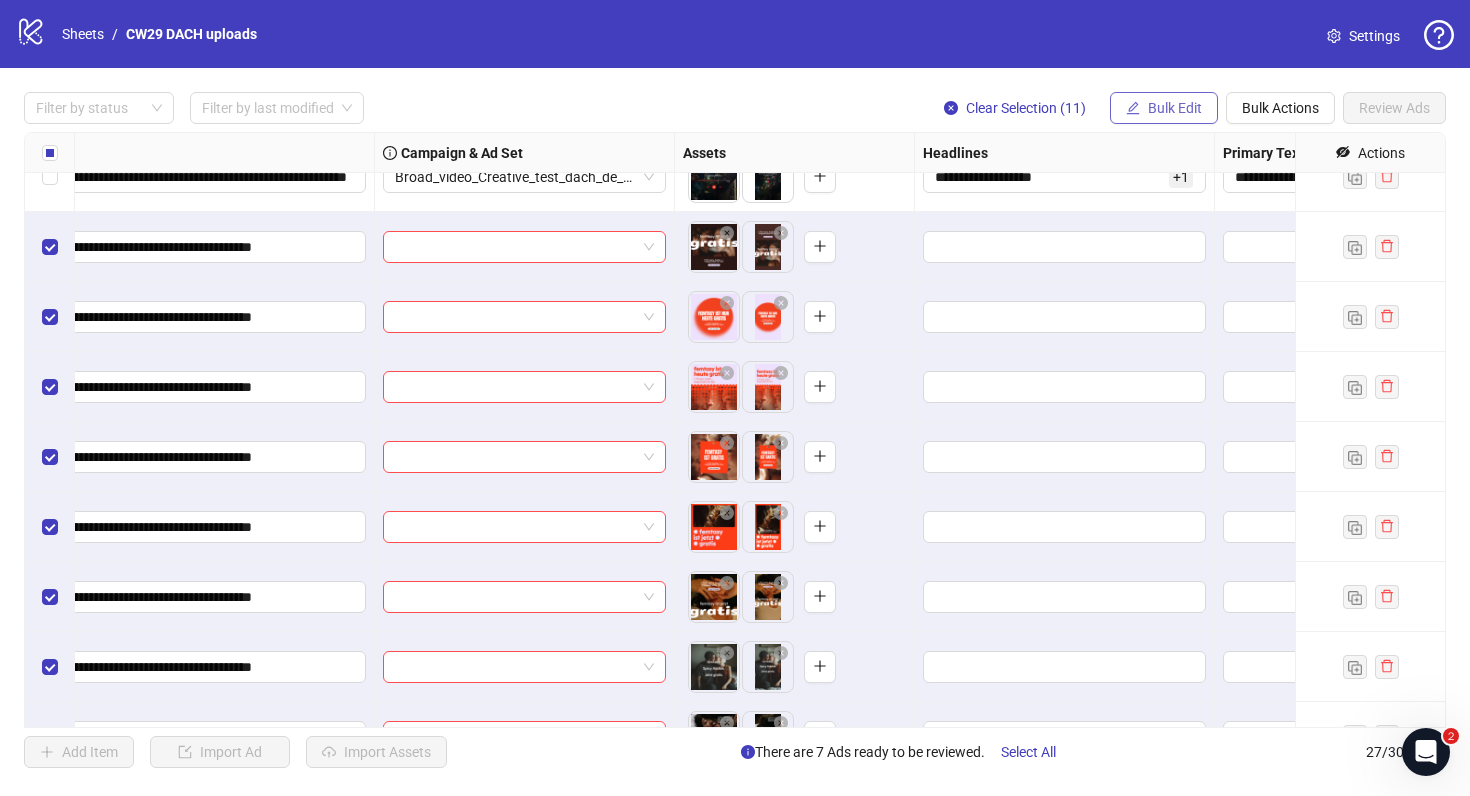 click on "Bulk Edit" at bounding box center [1175, 108] 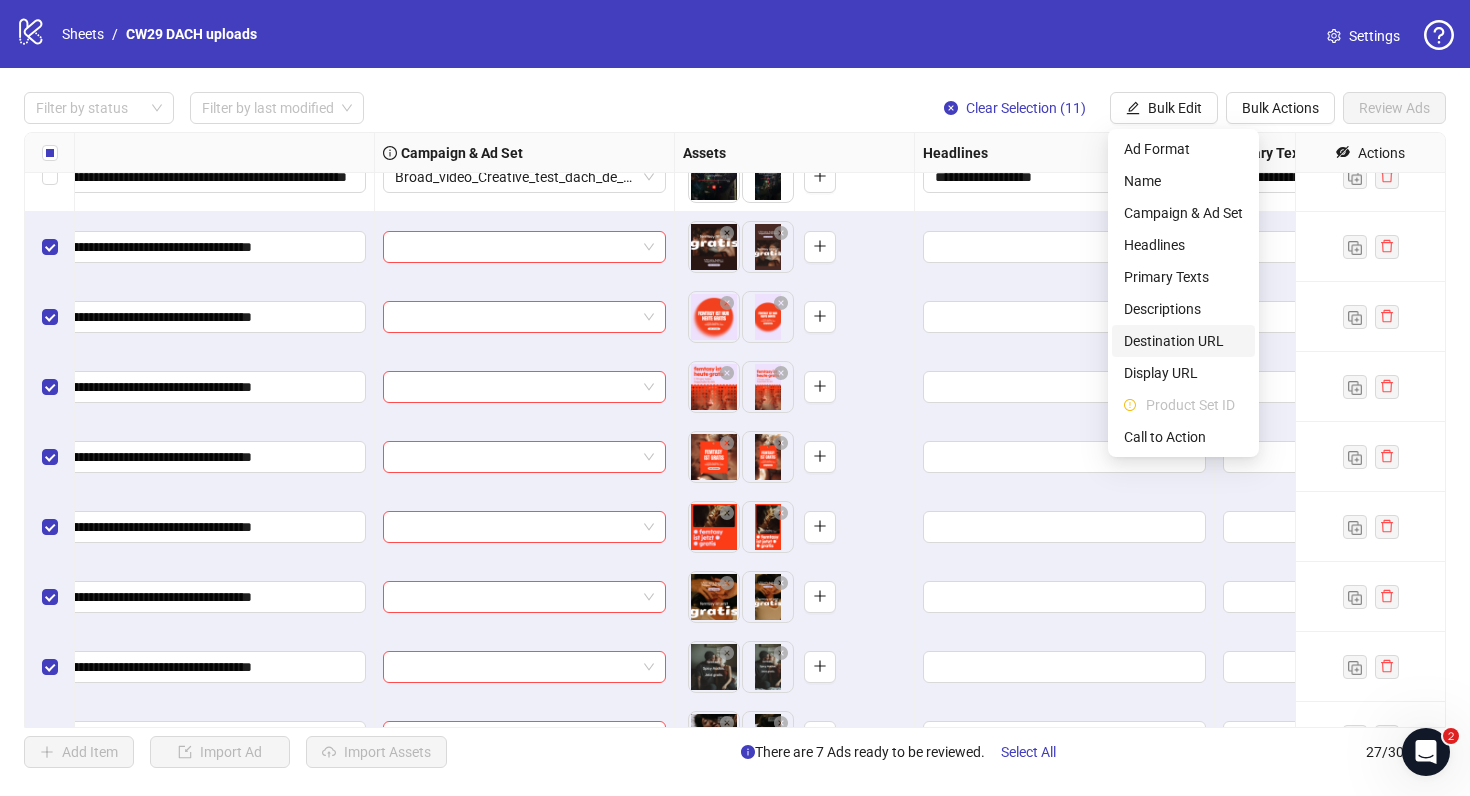 click on "Destination URL" at bounding box center (1183, 341) 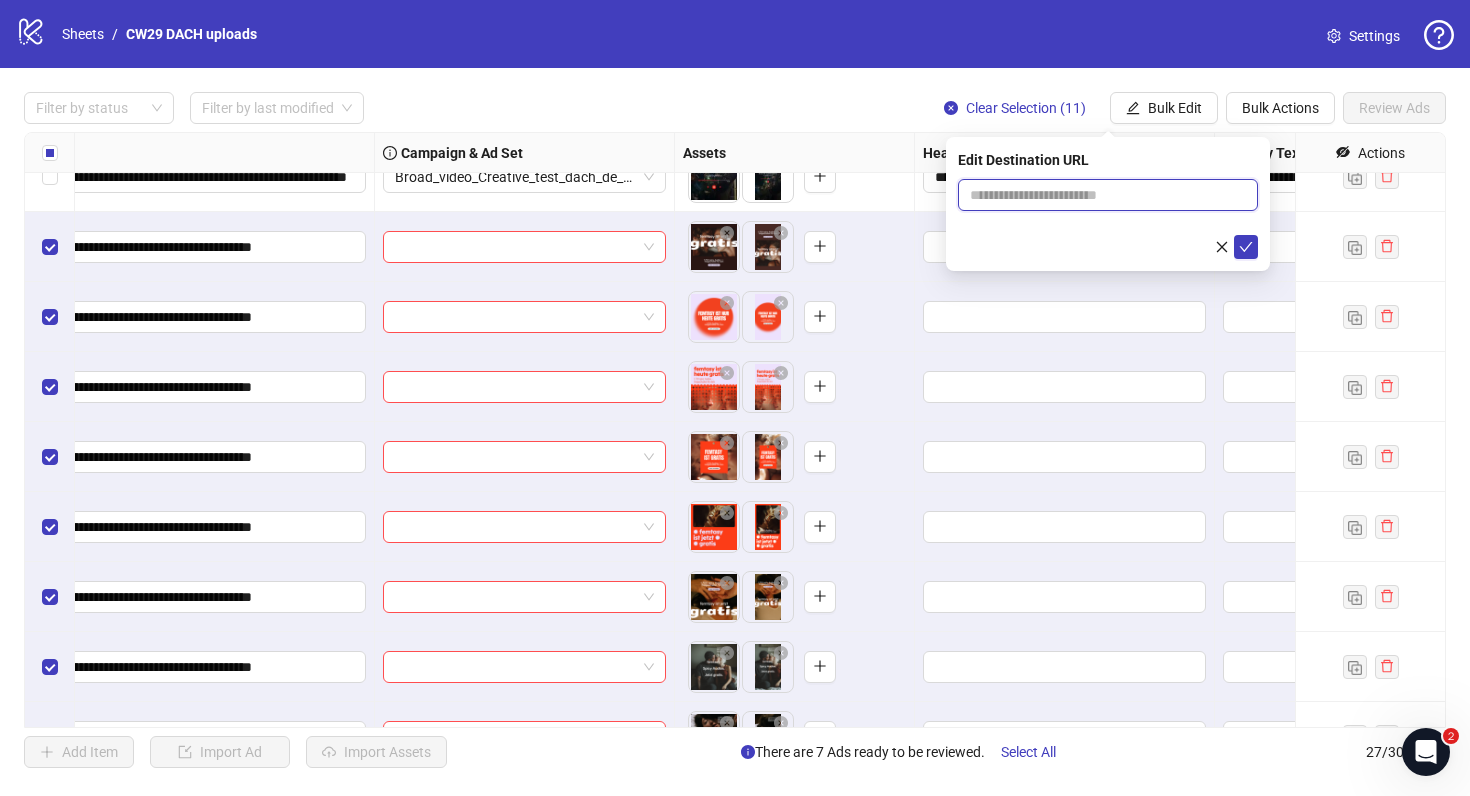 click at bounding box center [1100, 195] 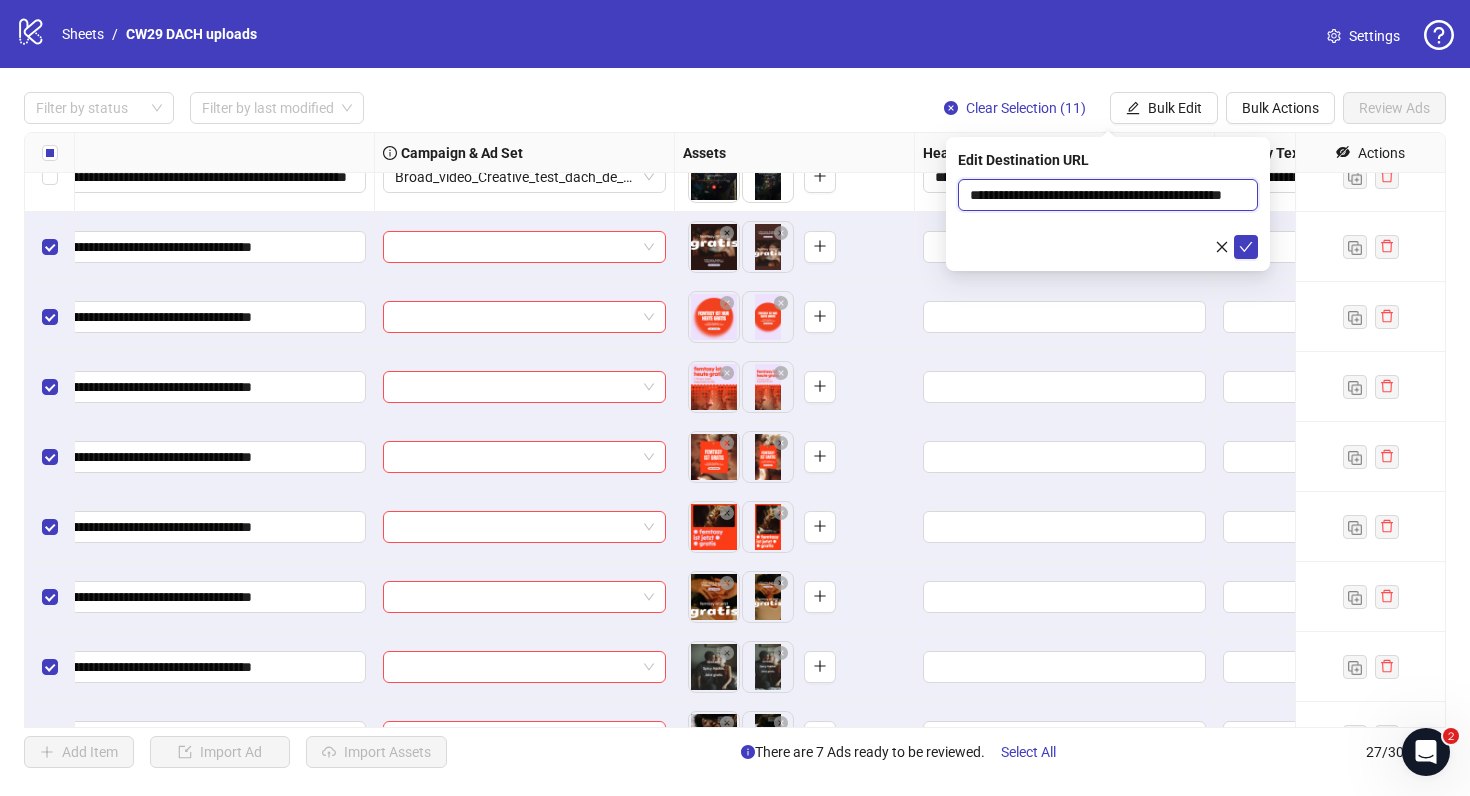 scroll, scrollTop: 0, scrollLeft: 79, axis: horizontal 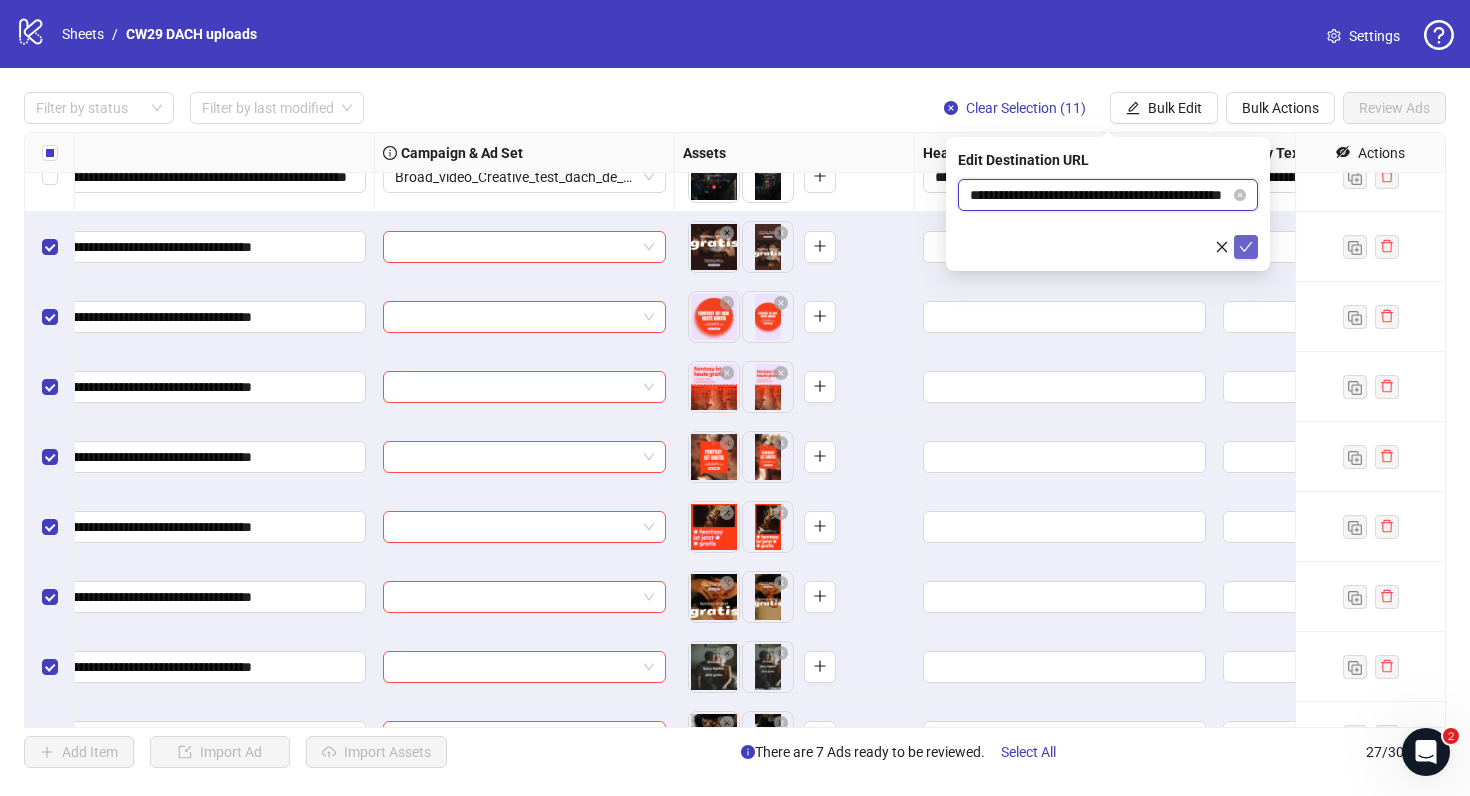 type on "**********" 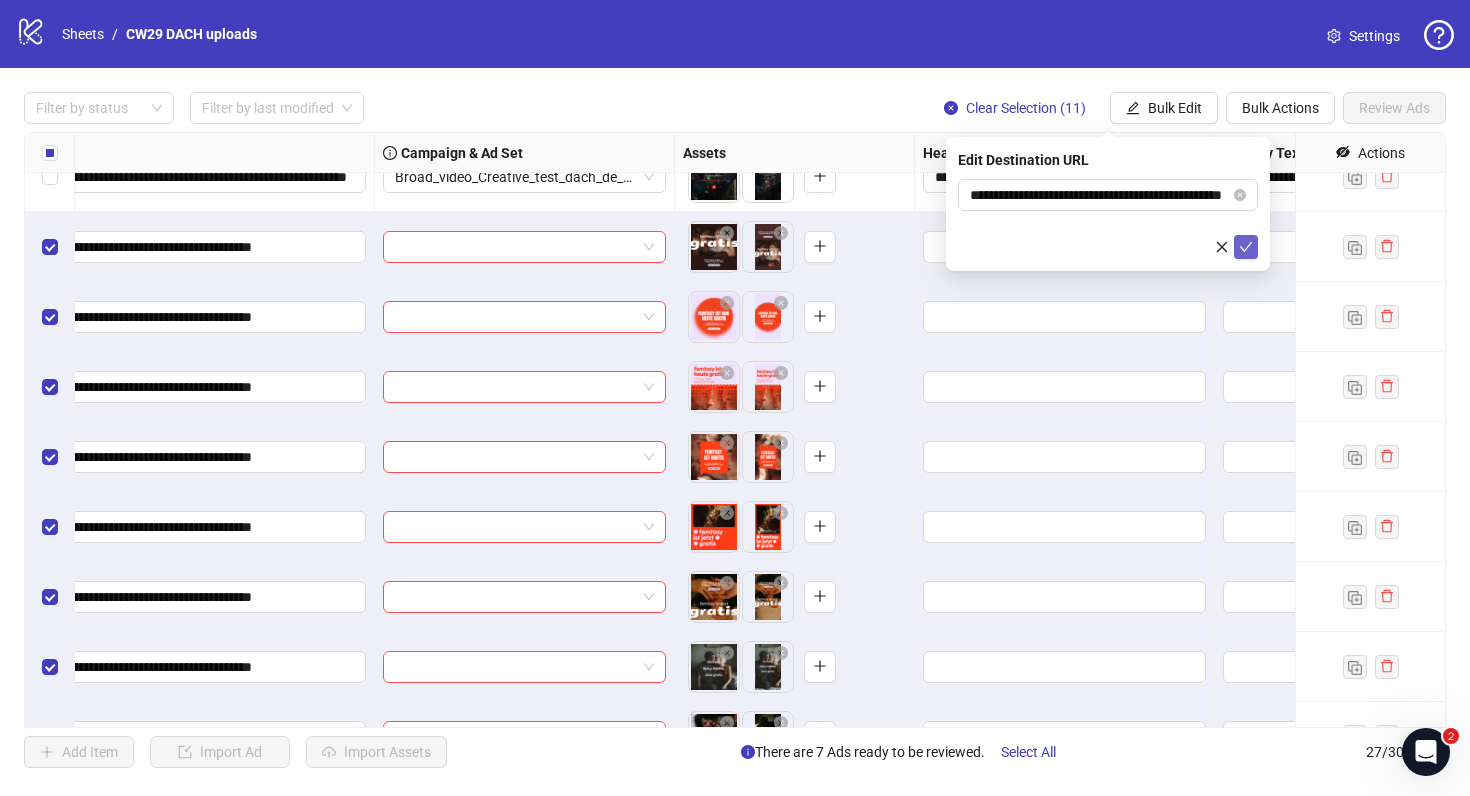 scroll, scrollTop: 0, scrollLeft: 0, axis: both 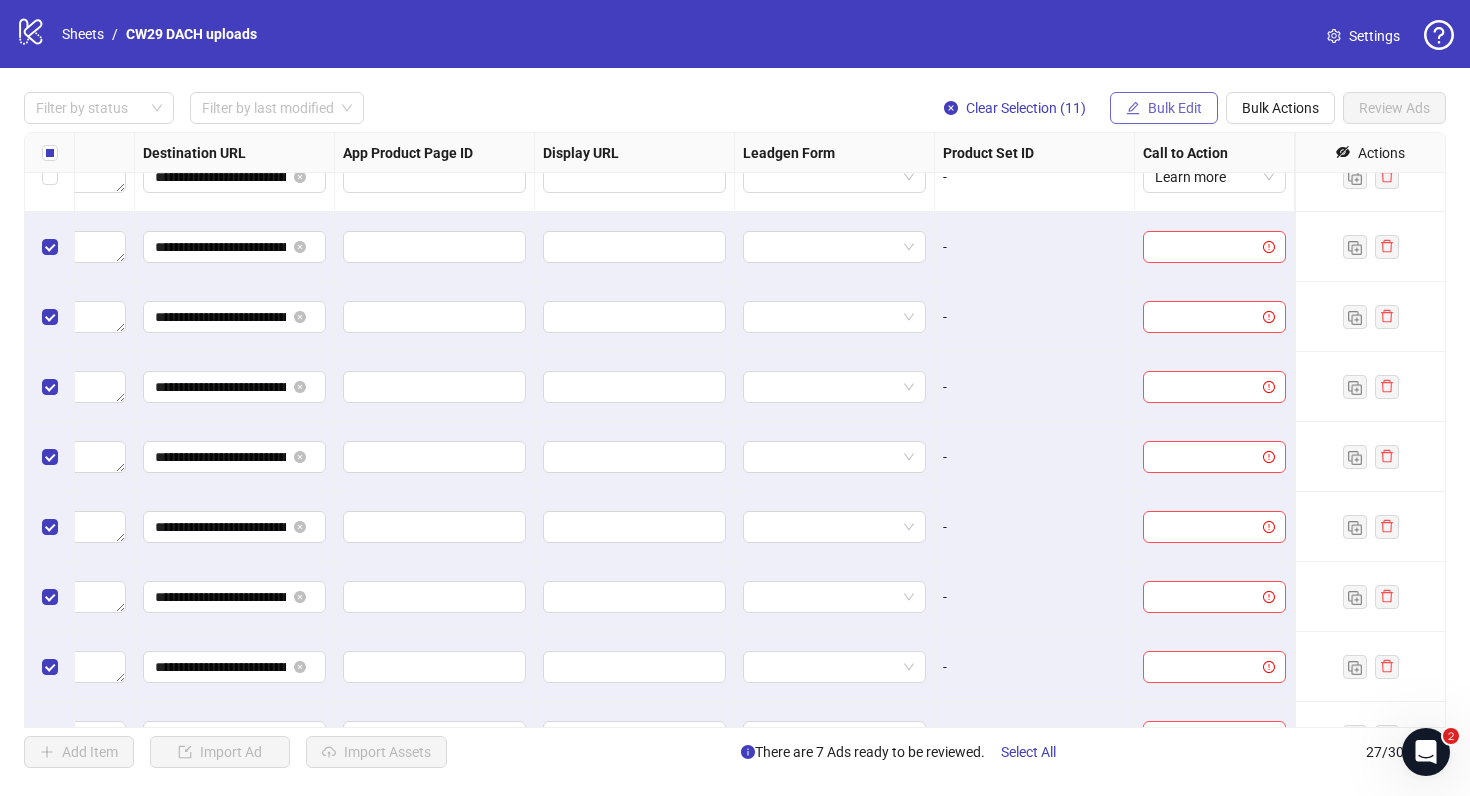 click on "Bulk Edit" at bounding box center [1175, 108] 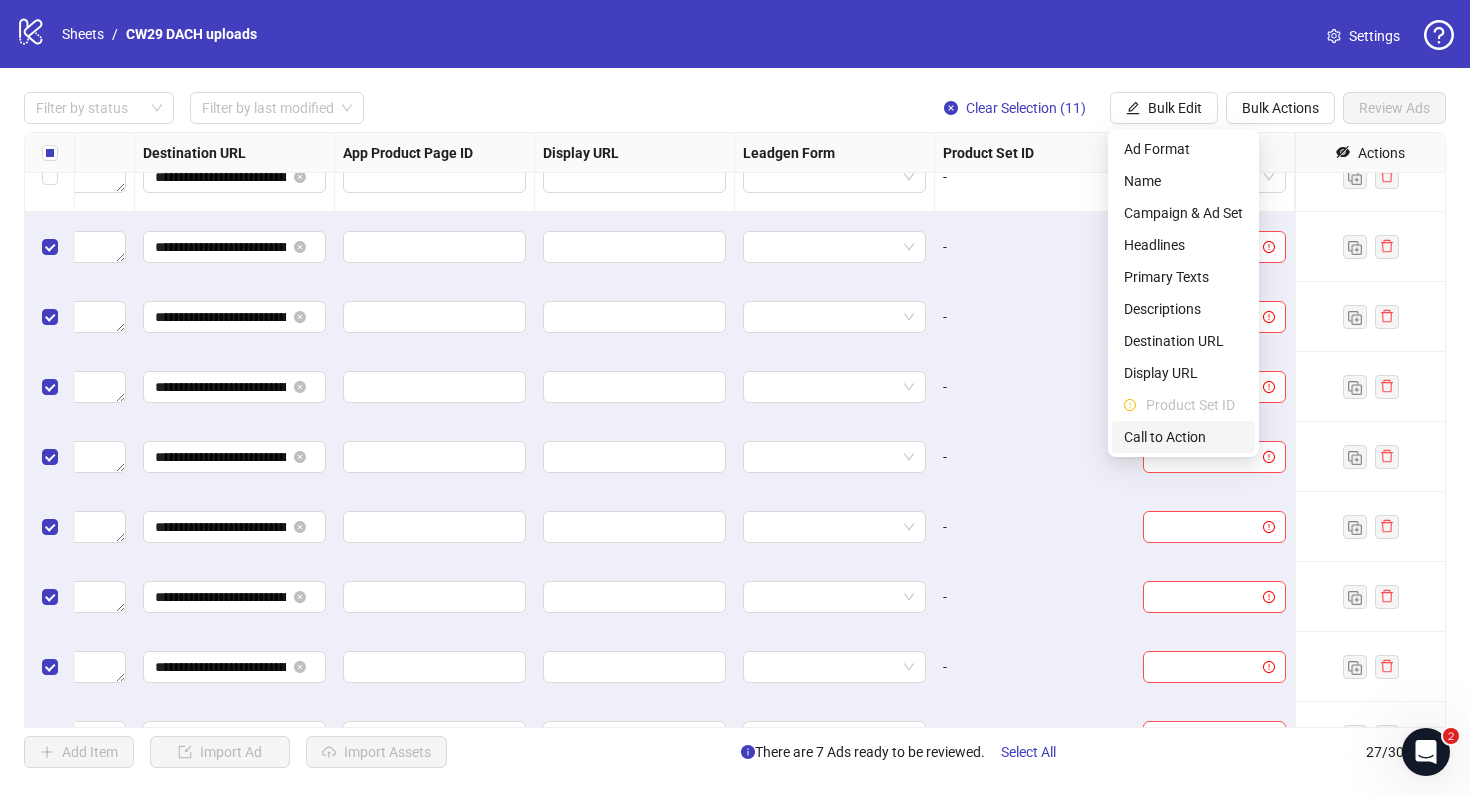 click on "Call to Action" at bounding box center (1183, 437) 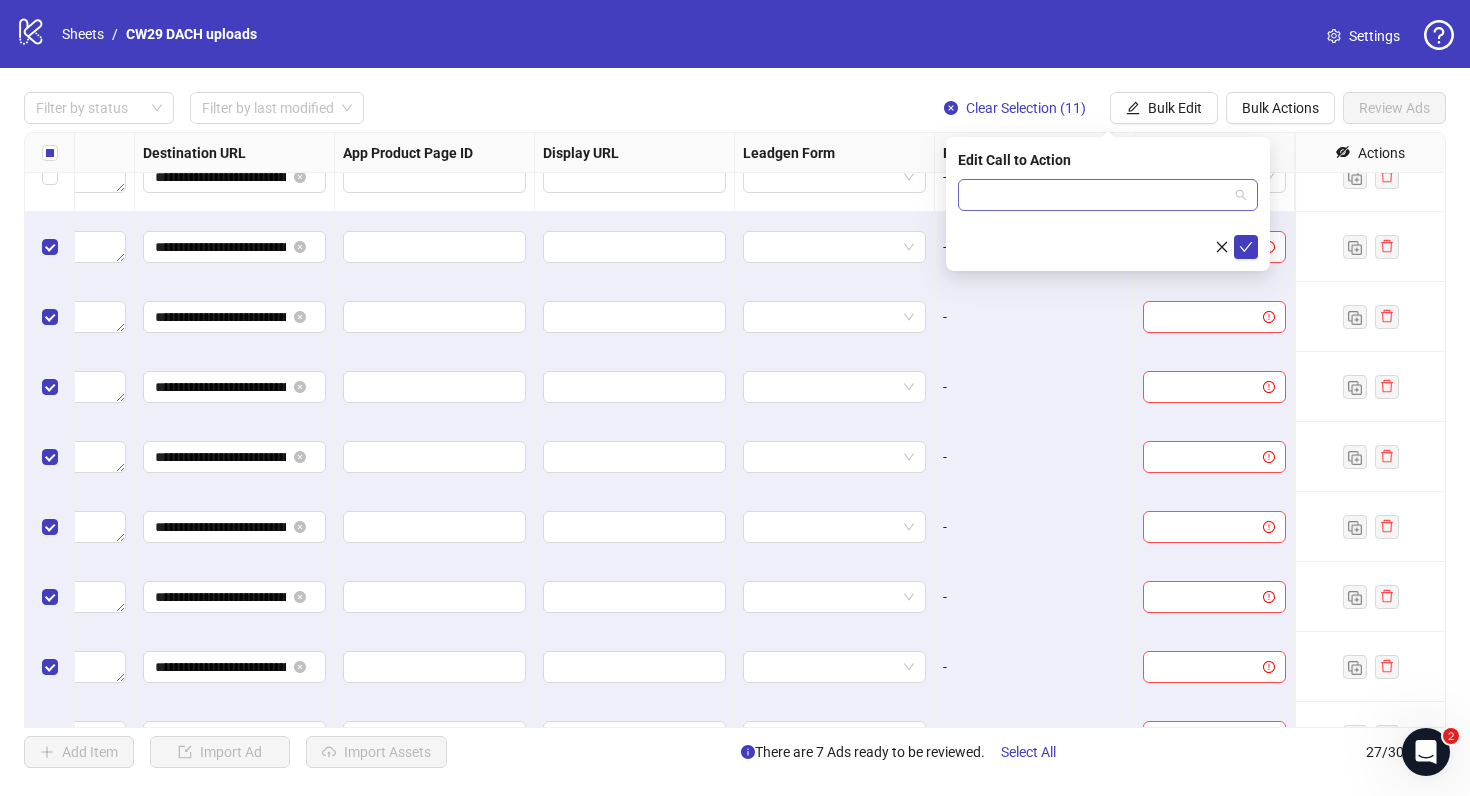 click at bounding box center (1099, 195) 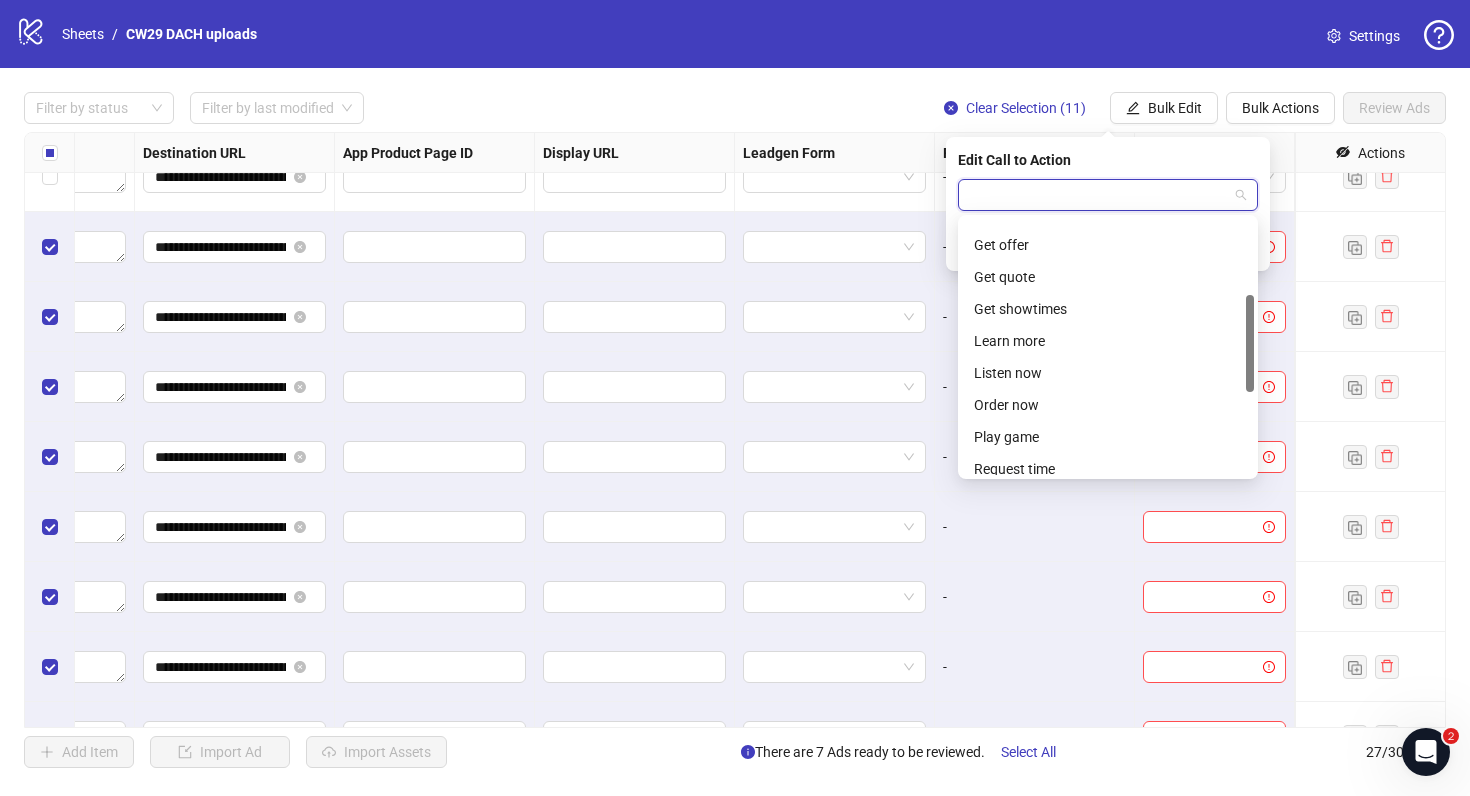 scroll, scrollTop: 200, scrollLeft: 0, axis: vertical 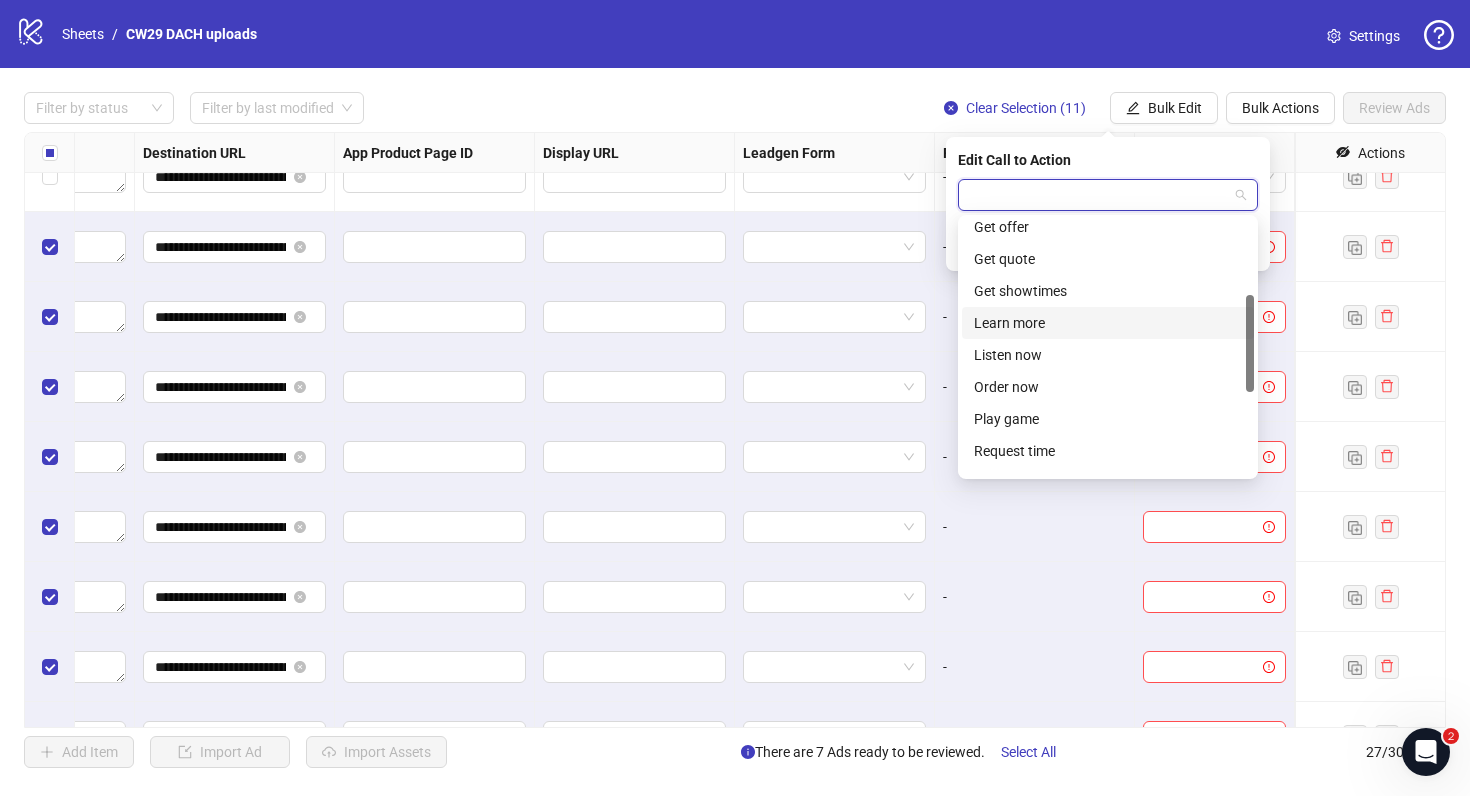 click on "Learn more" at bounding box center (1108, 323) 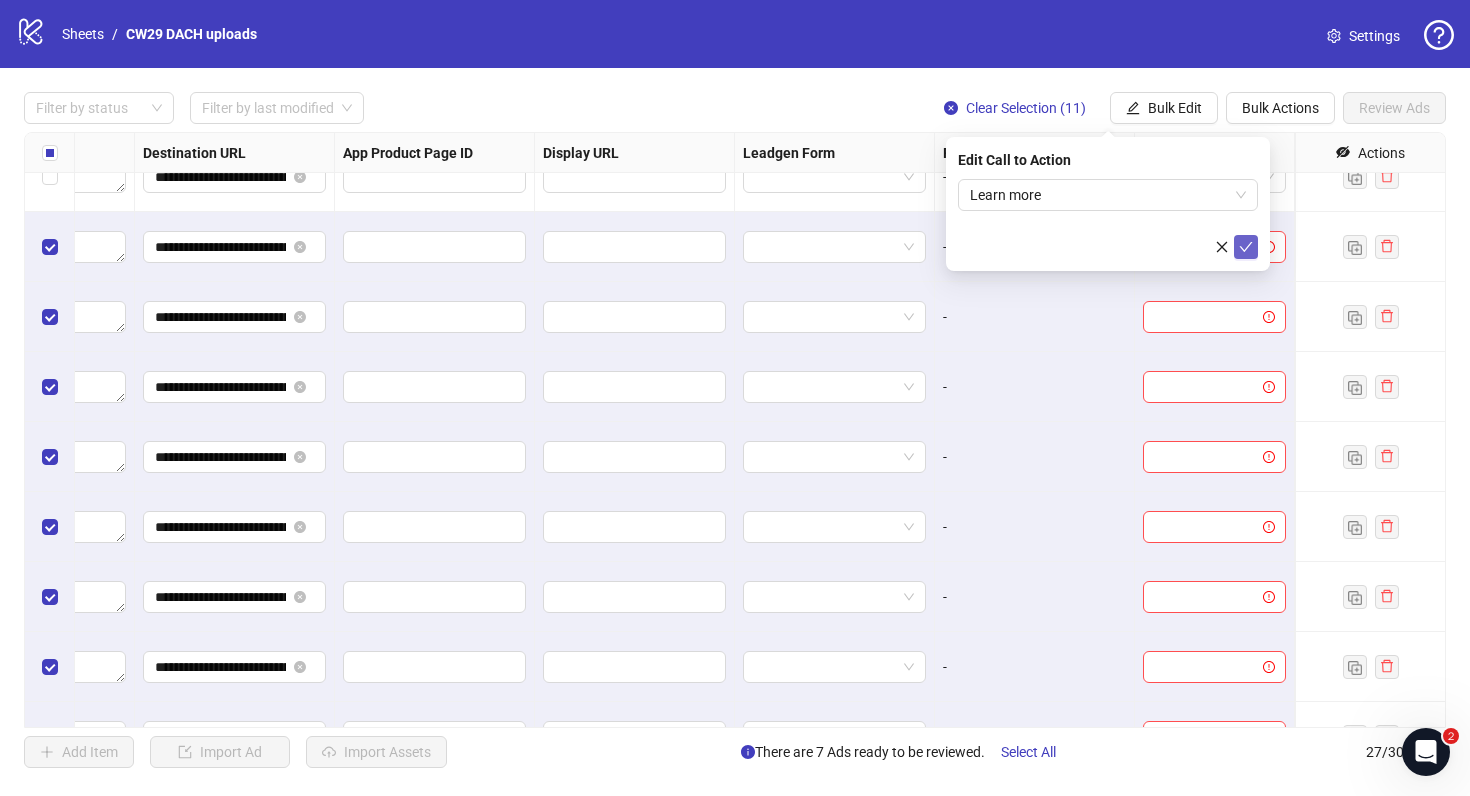 click 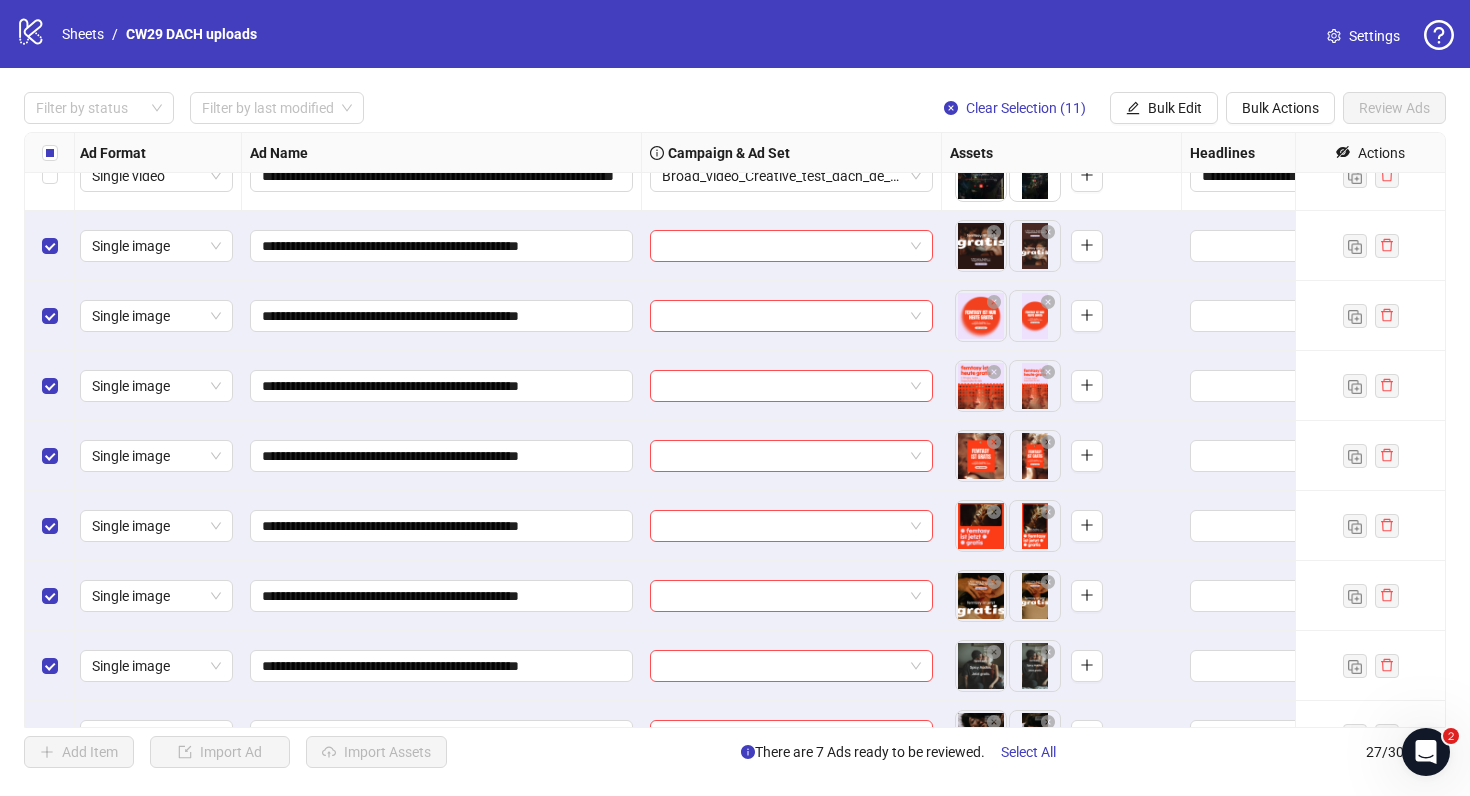 scroll, scrollTop: 1082, scrollLeft: 0, axis: vertical 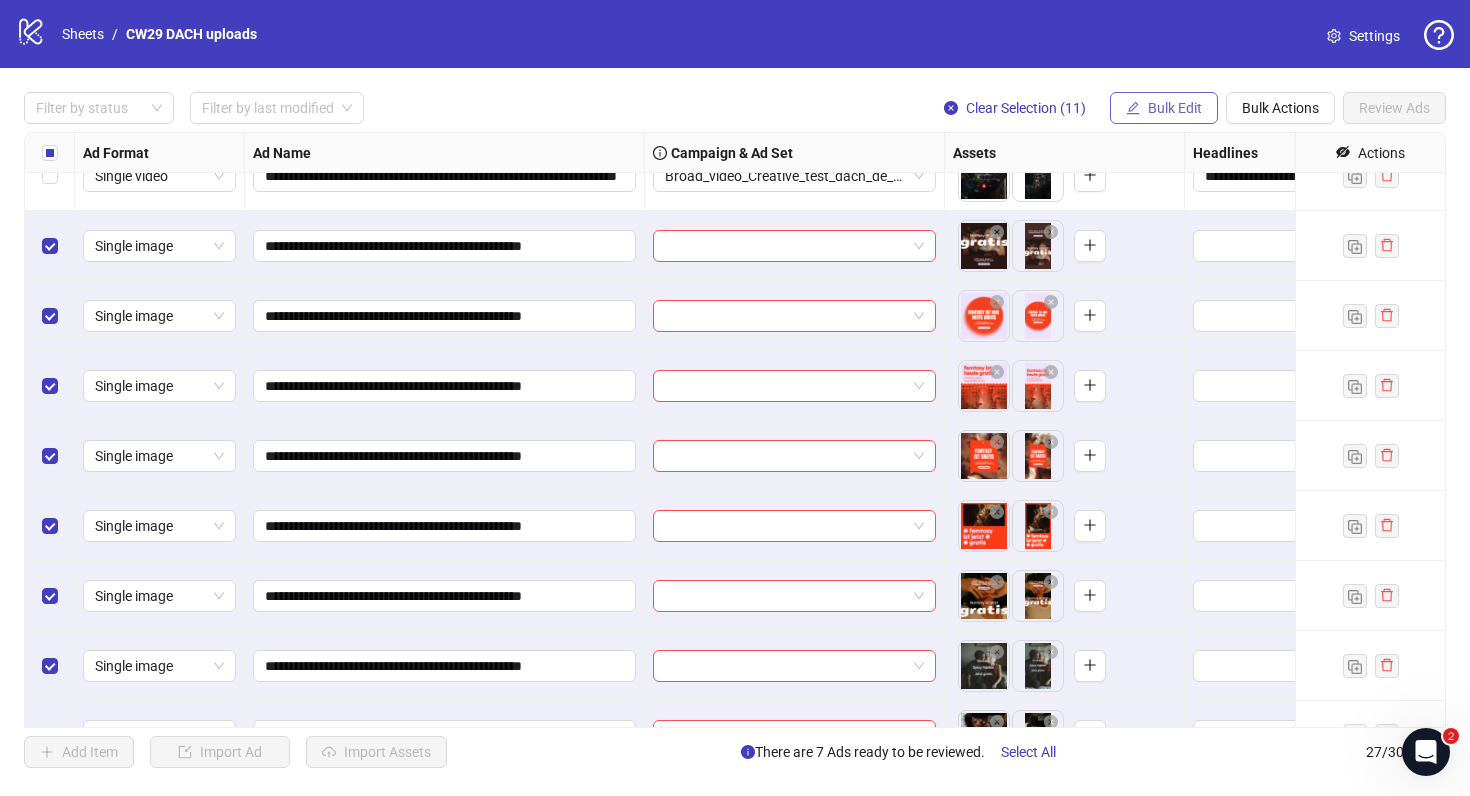 click on "Bulk Edit" at bounding box center (1175, 108) 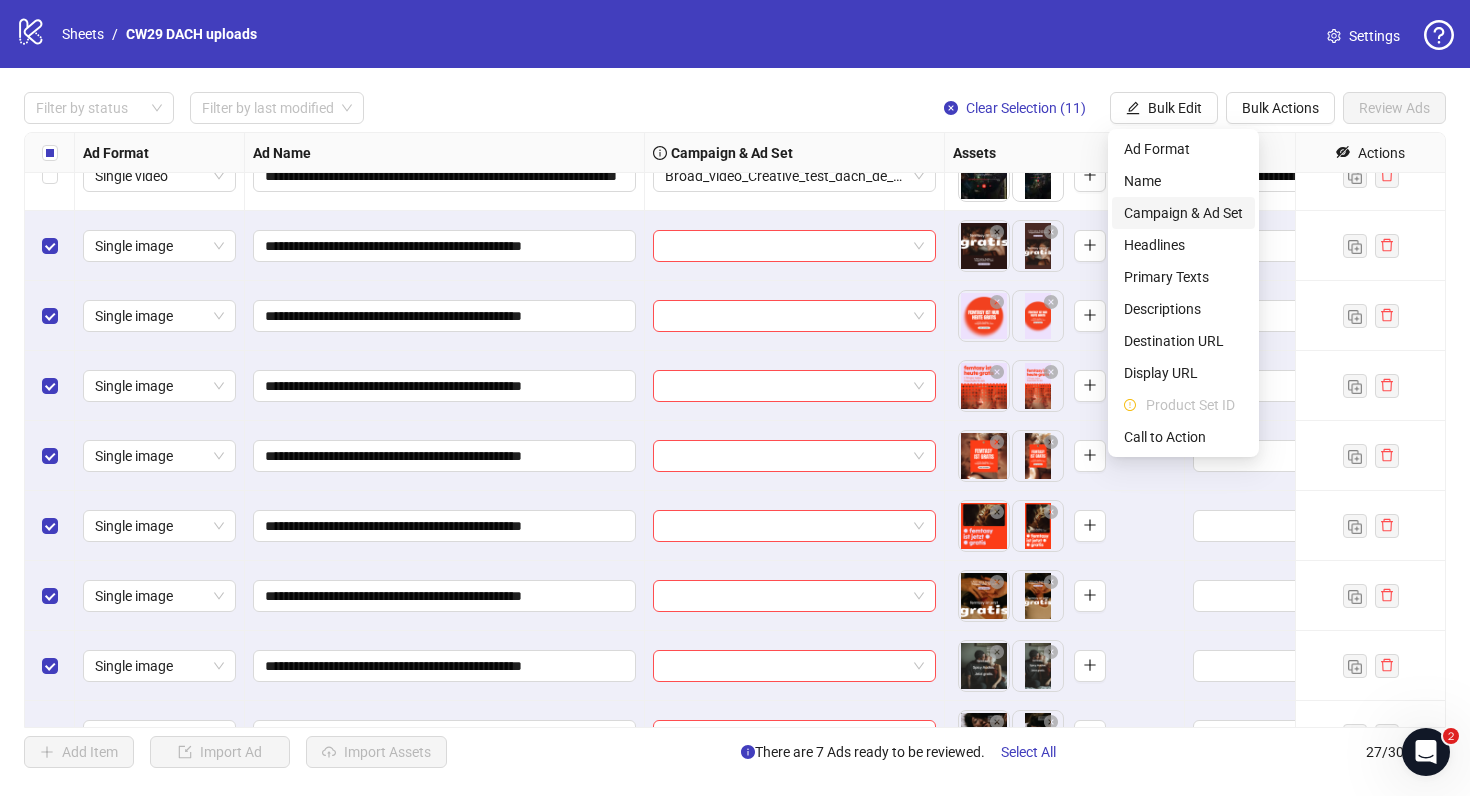 click on "Campaign & Ad Set" at bounding box center [1183, 213] 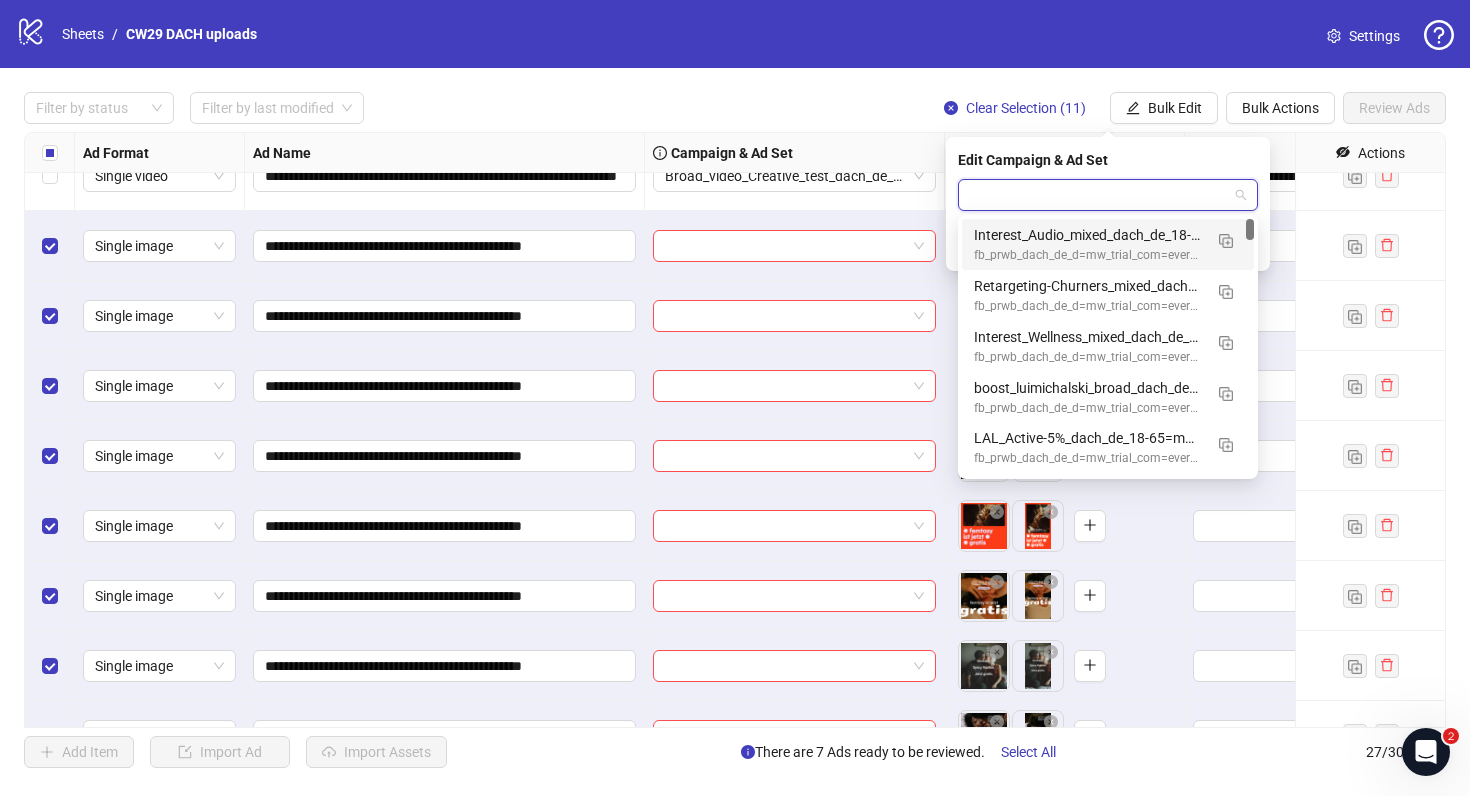 click at bounding box center [1099, 195] 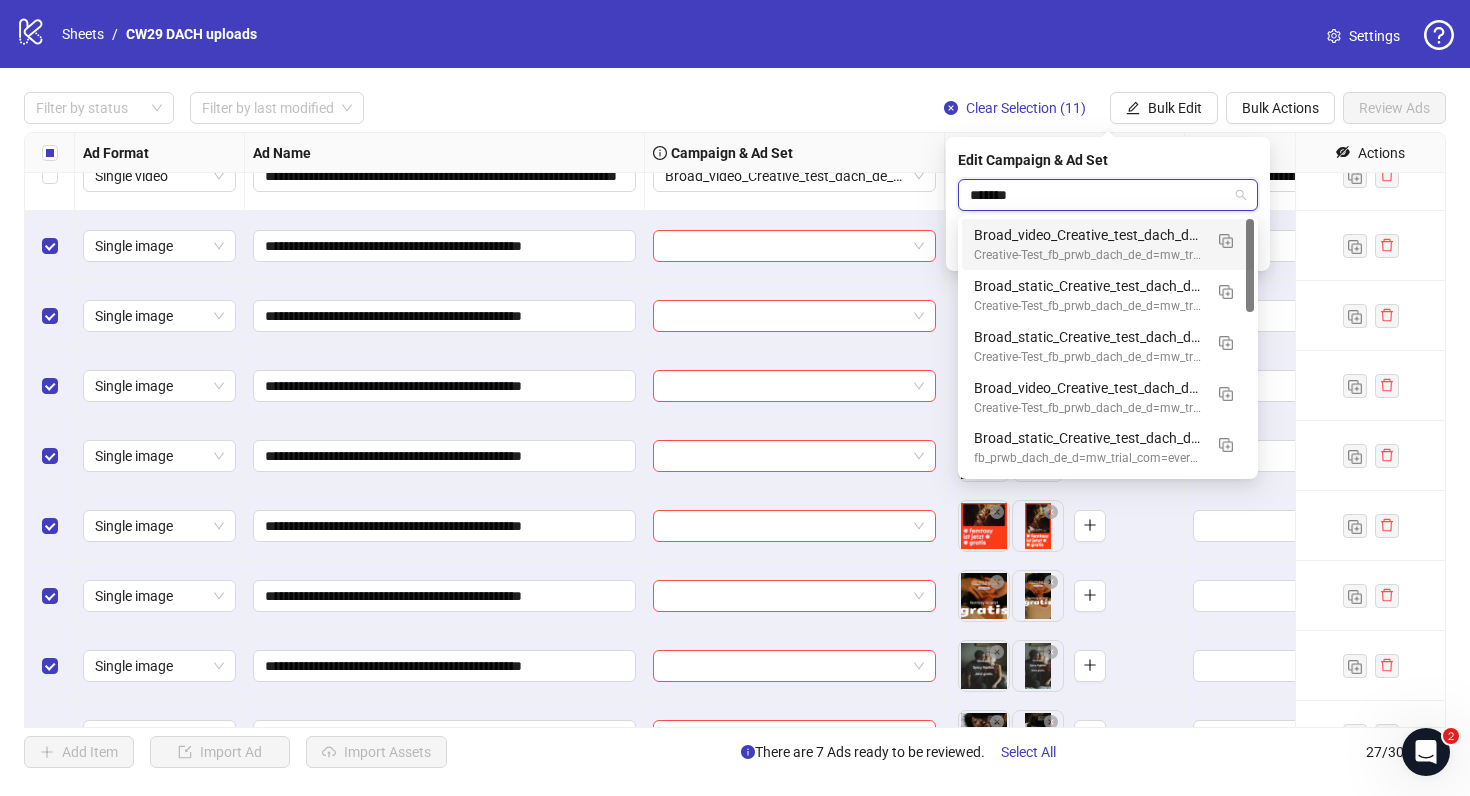 type on "********" 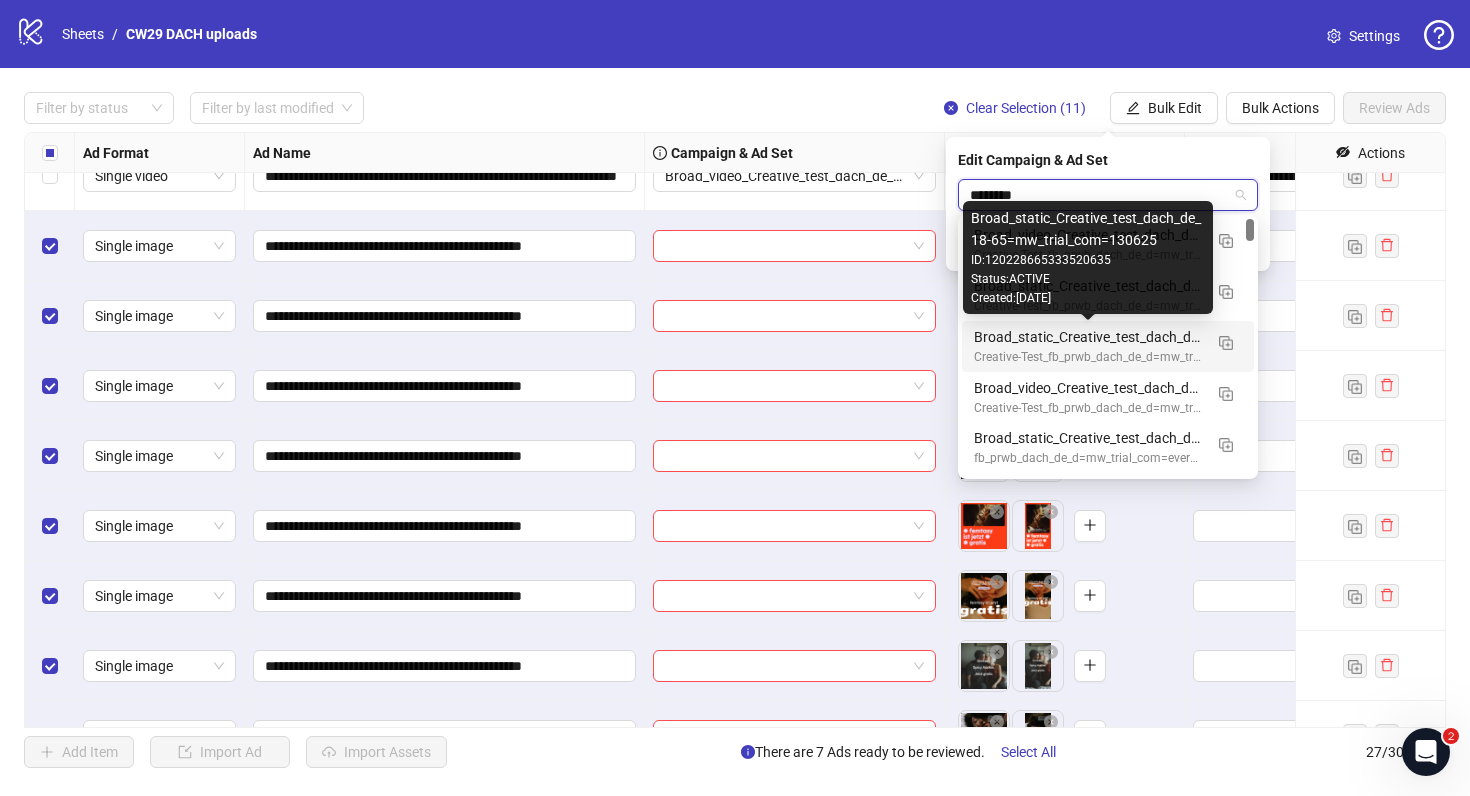 click on "Broad_static_Creative_test_dach_de_18-65=mw_trial_com=130625" at bounding box center (1088, 337) 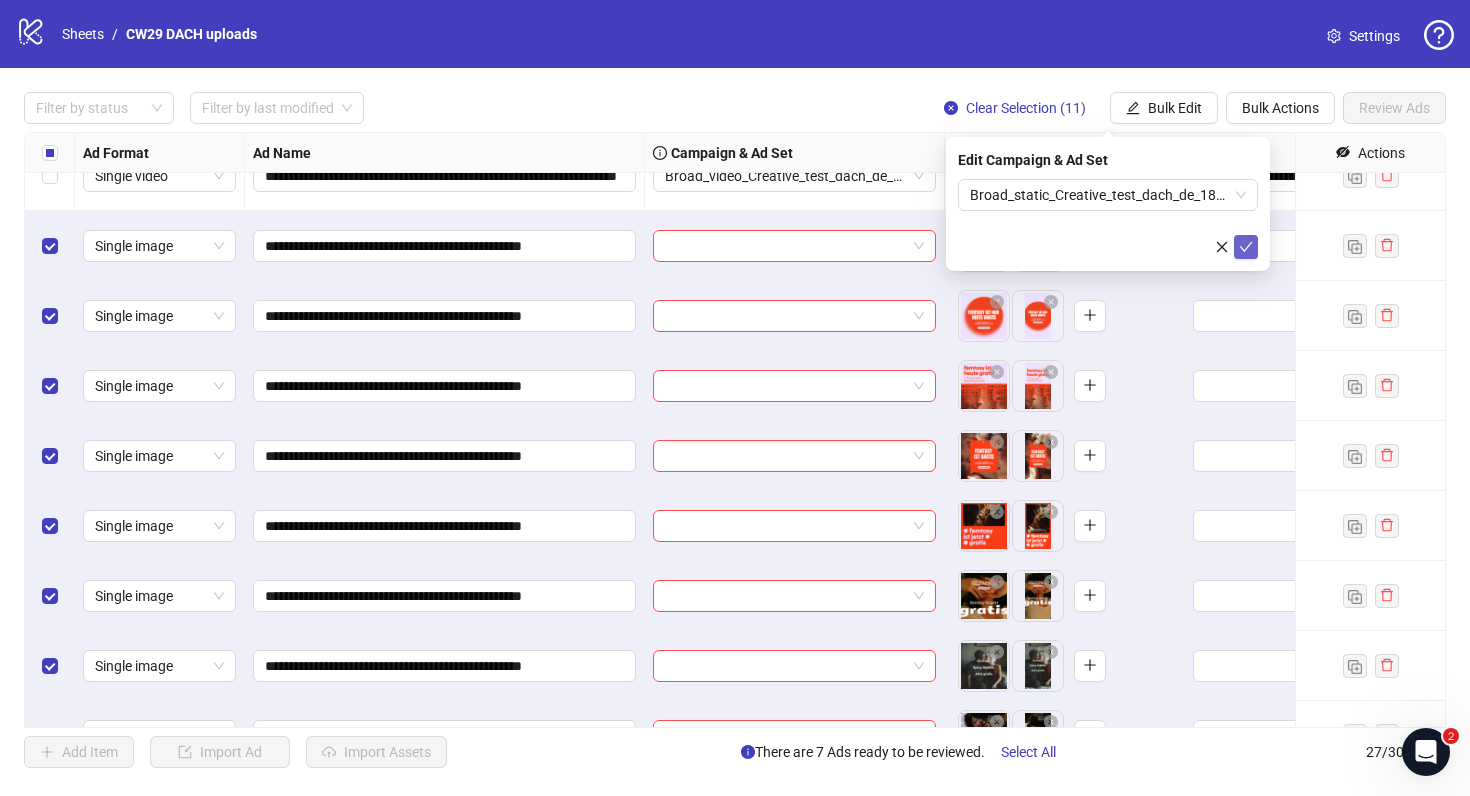 click 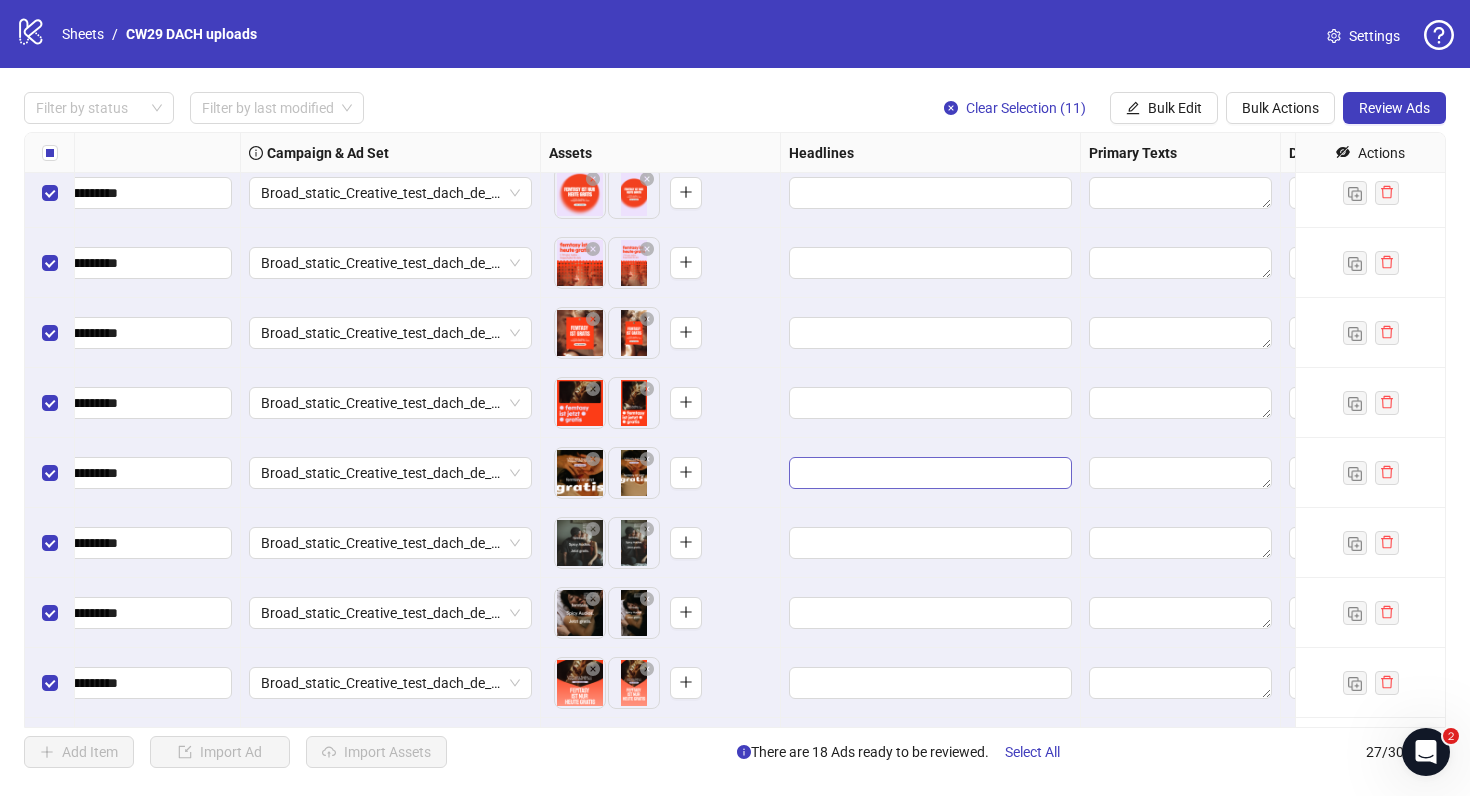 scroll, scrollTop: 1054, scrollLeft: 404, axis: both 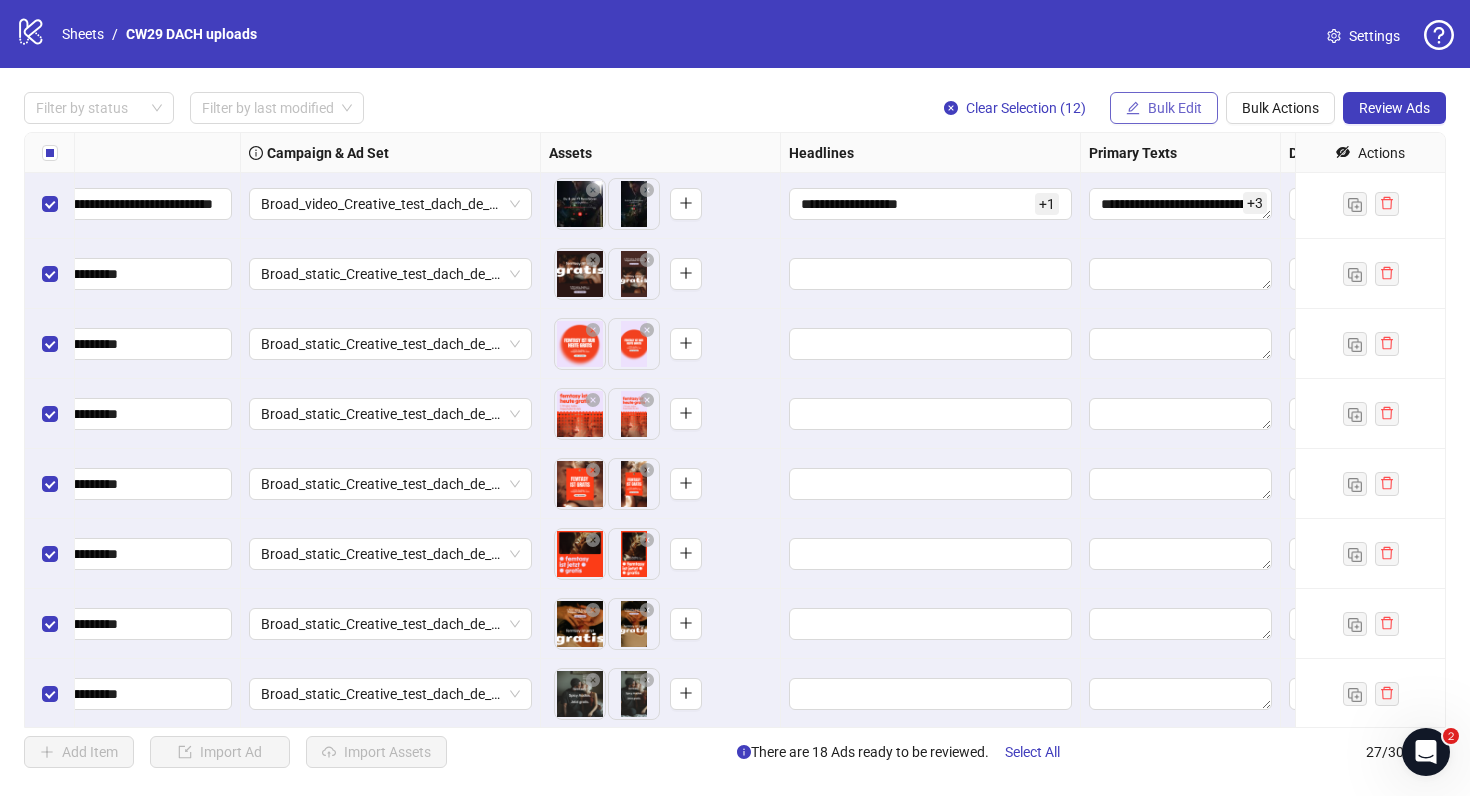 click on "Bulk Edit" at bounding box center [1175, 108] 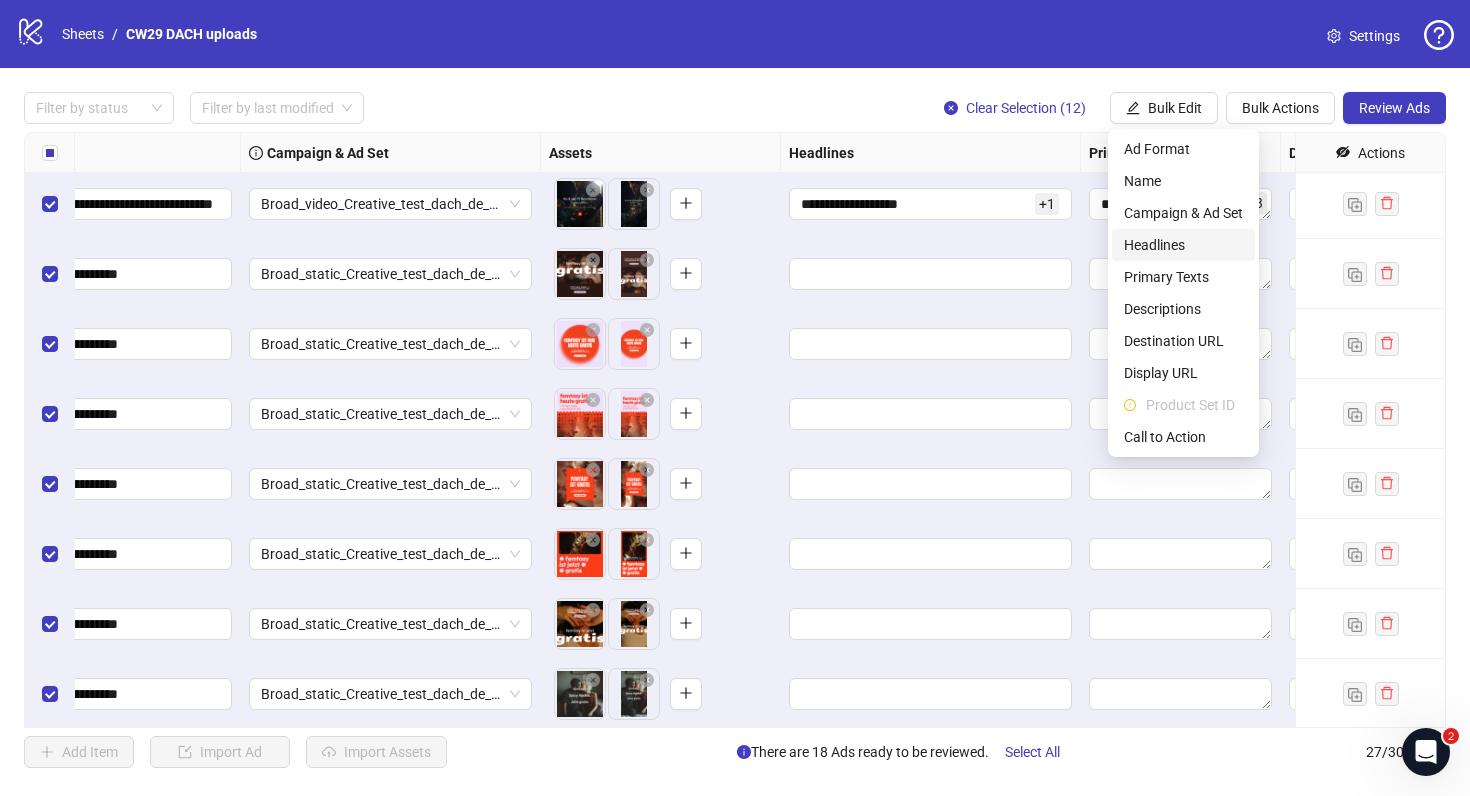click on "Headlines" at bounding box center (1183, 245) 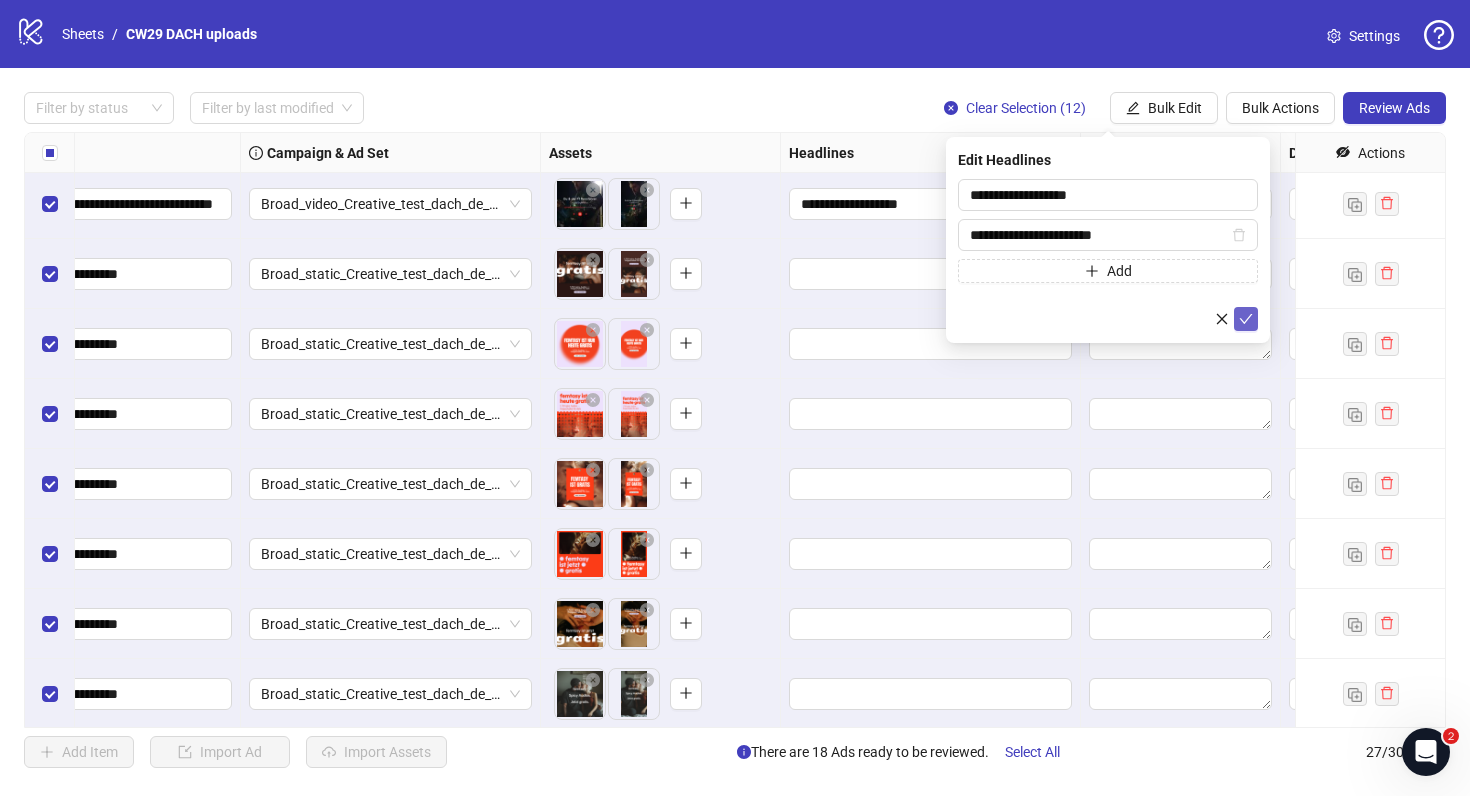 click 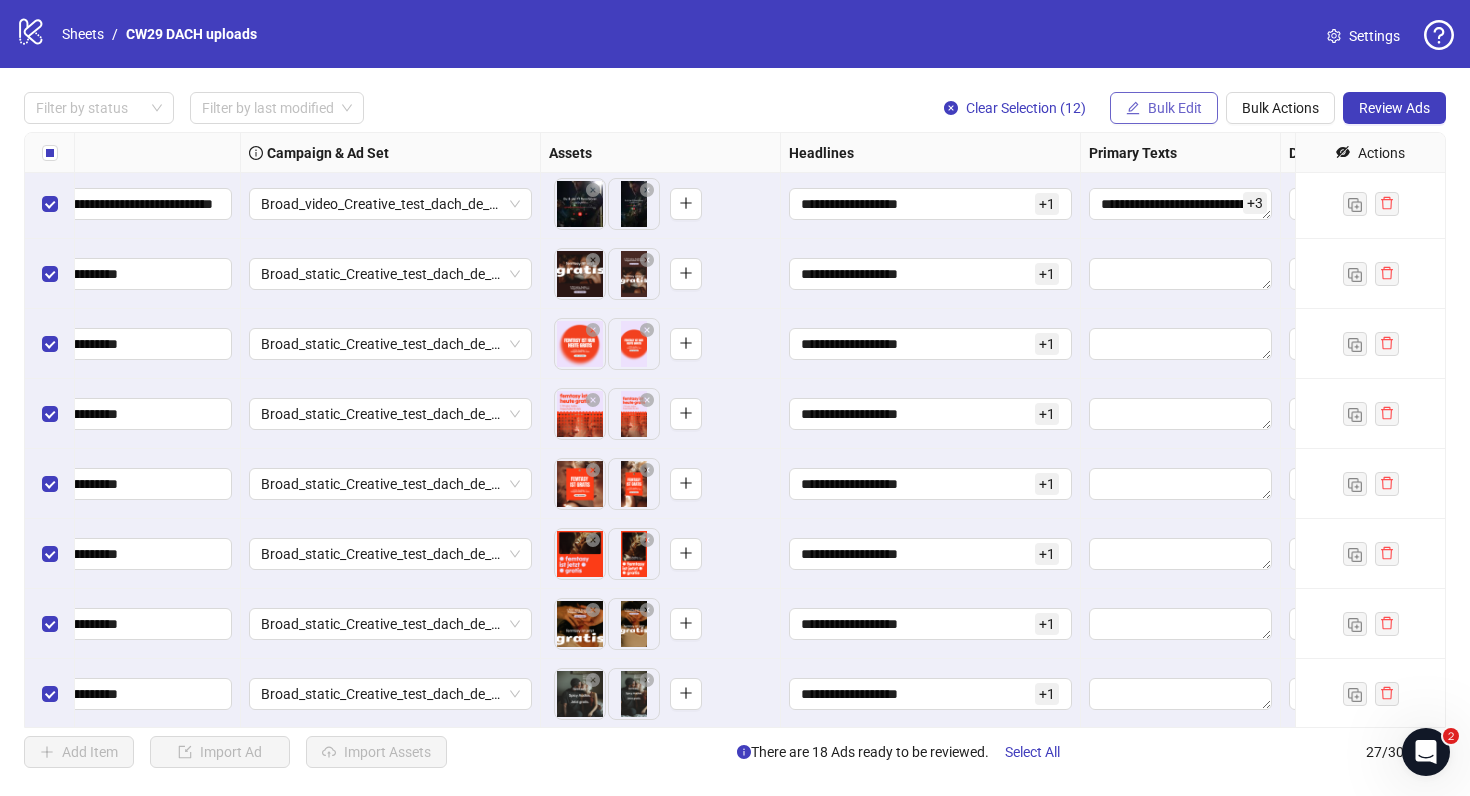 click on "Bulk Edit" at bounding box center [1175, 108] 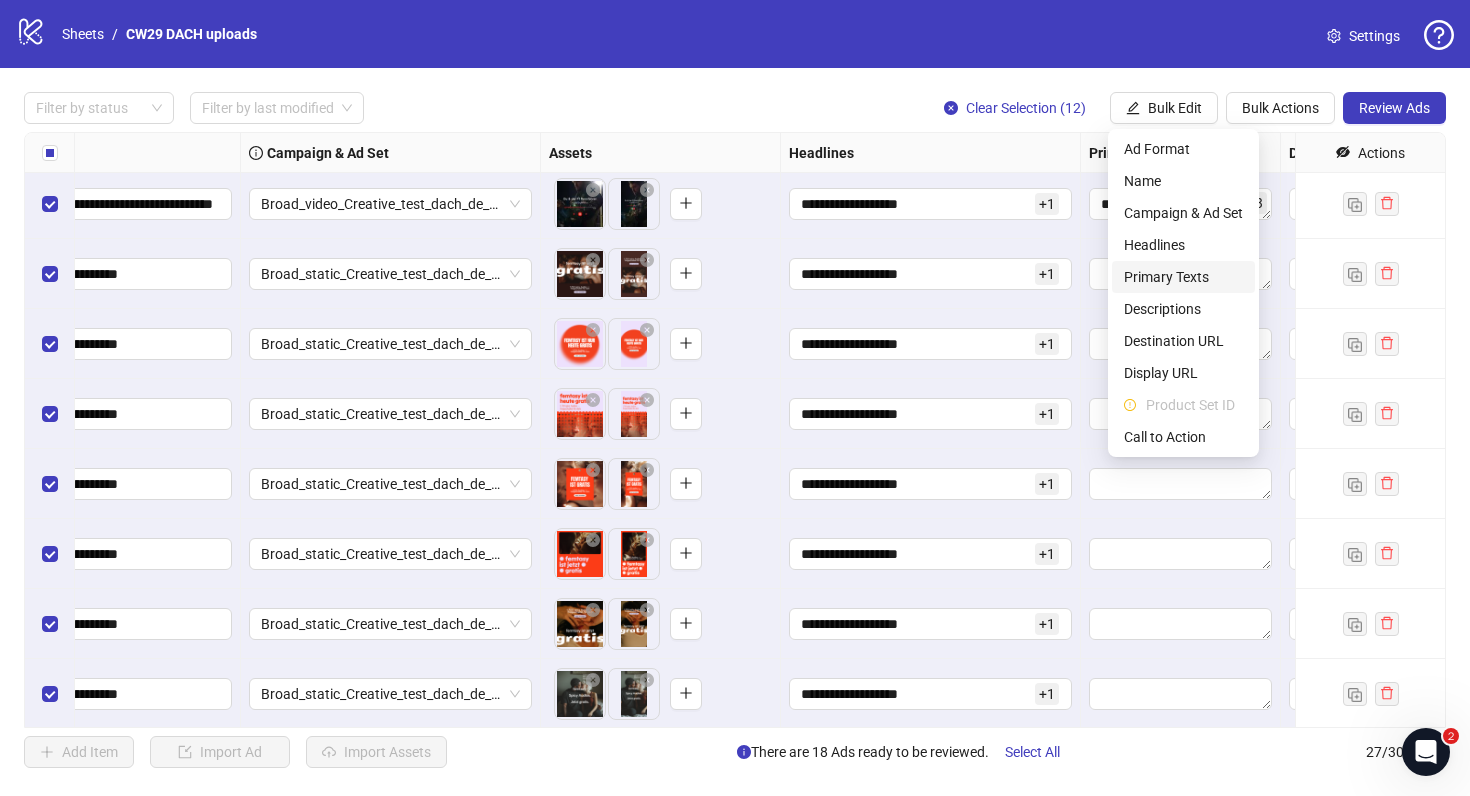 click on "Primary Texts" at bounding box center [1183, 277] 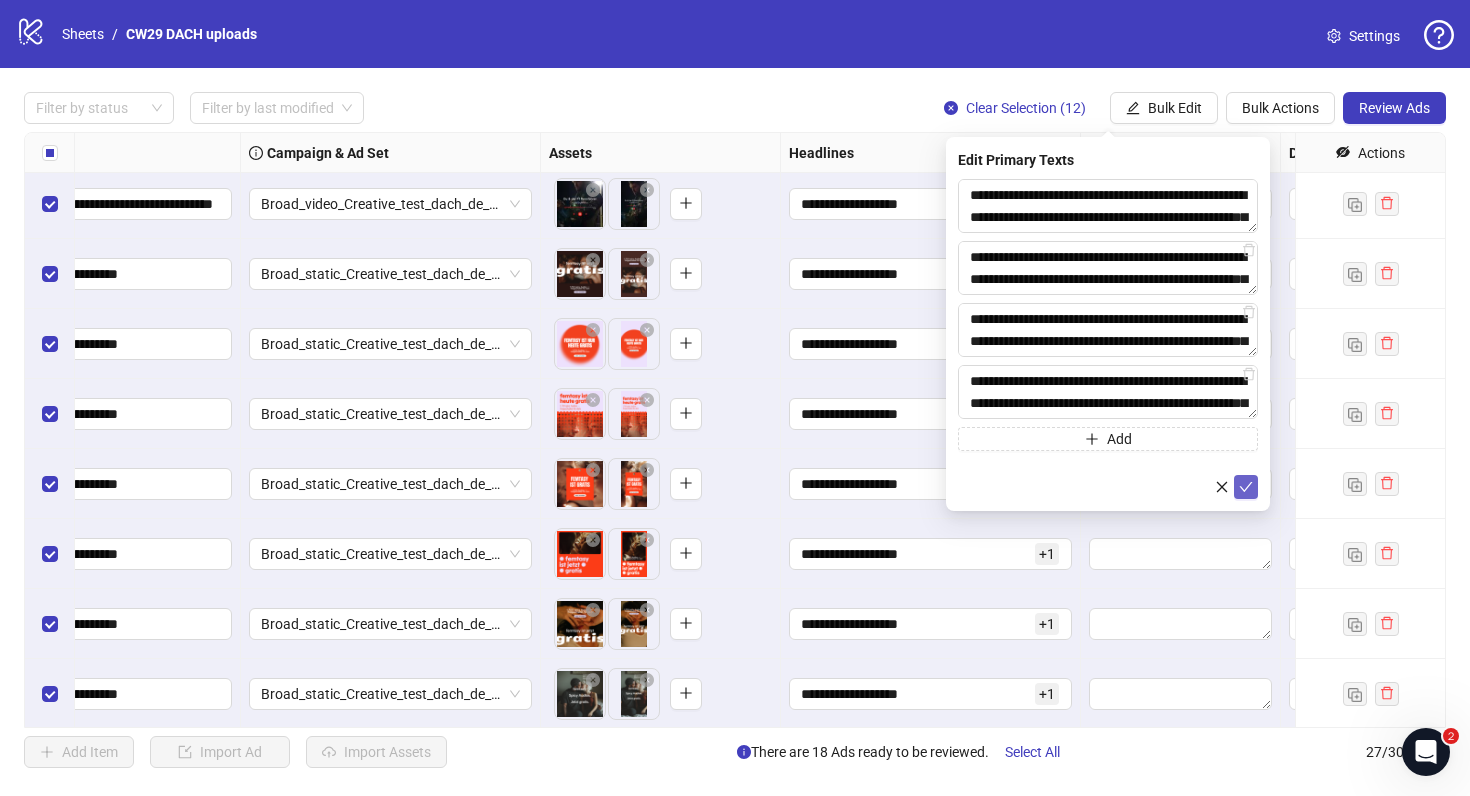 click at bounding box center [1246, 487] 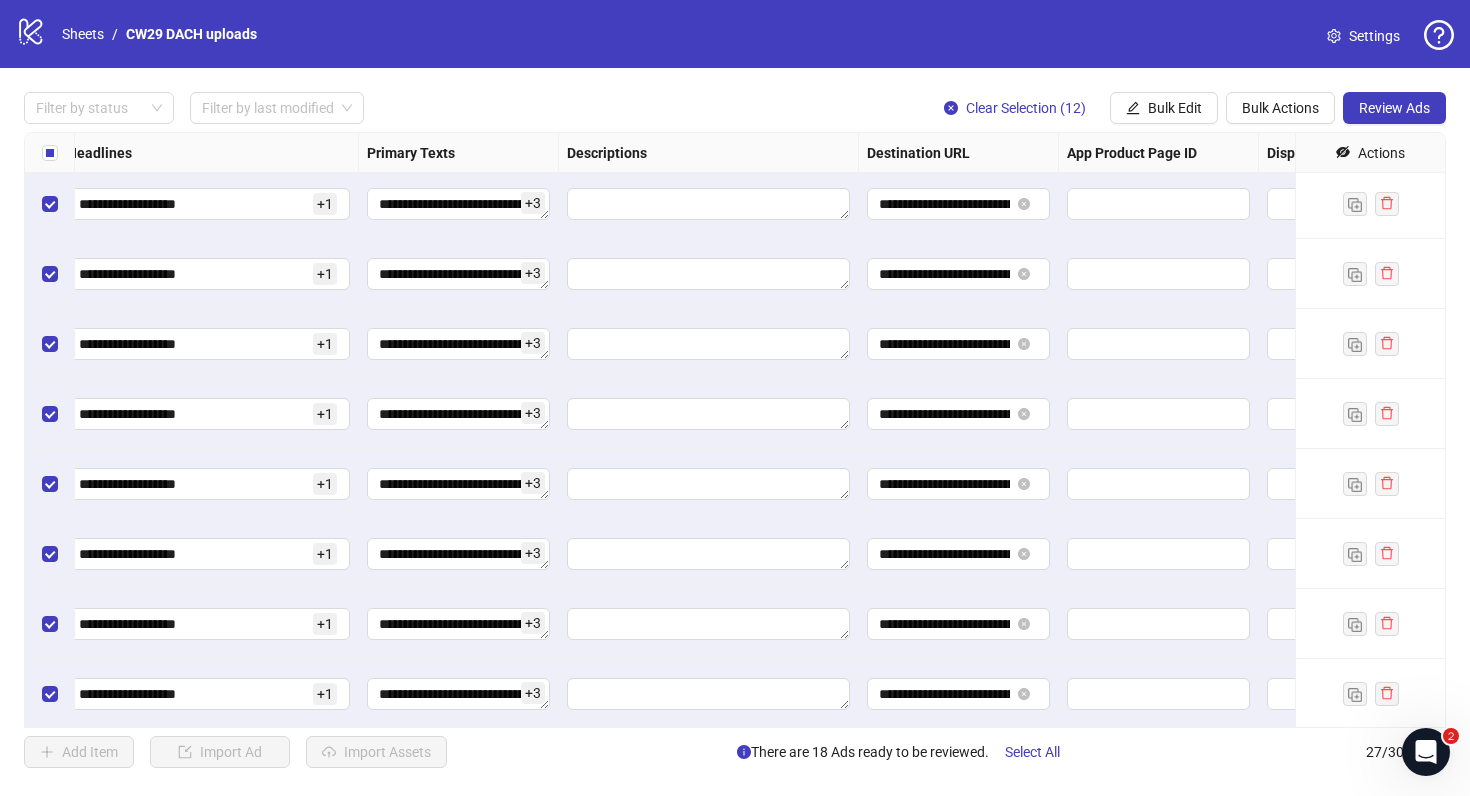 scroll, scrollTop: 1054, scrollLeft: 1127, axis: both 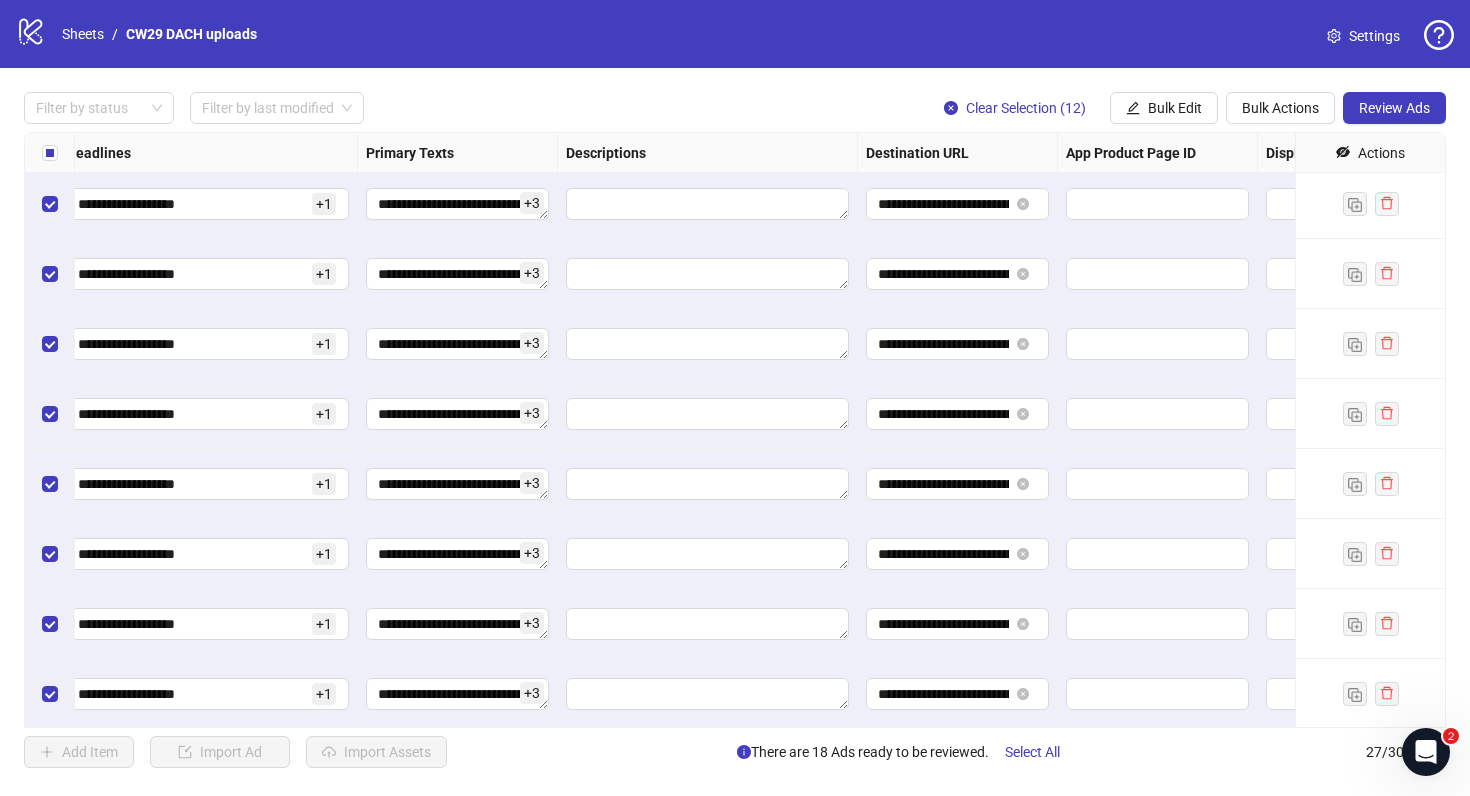 click at bounding box center (1358, 484) 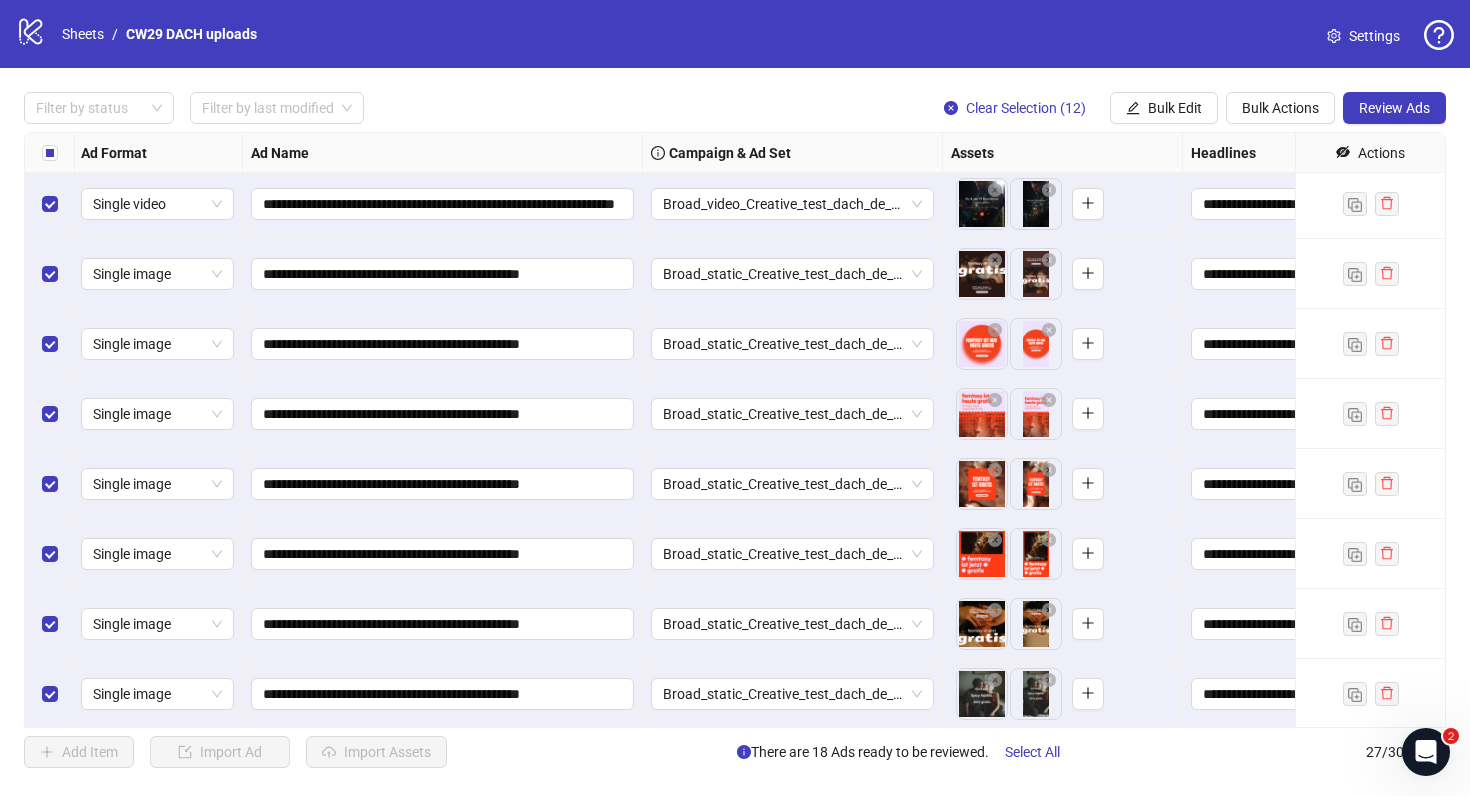 scroll, scrollTop: 1336, scrollLeft: 2, axis: both 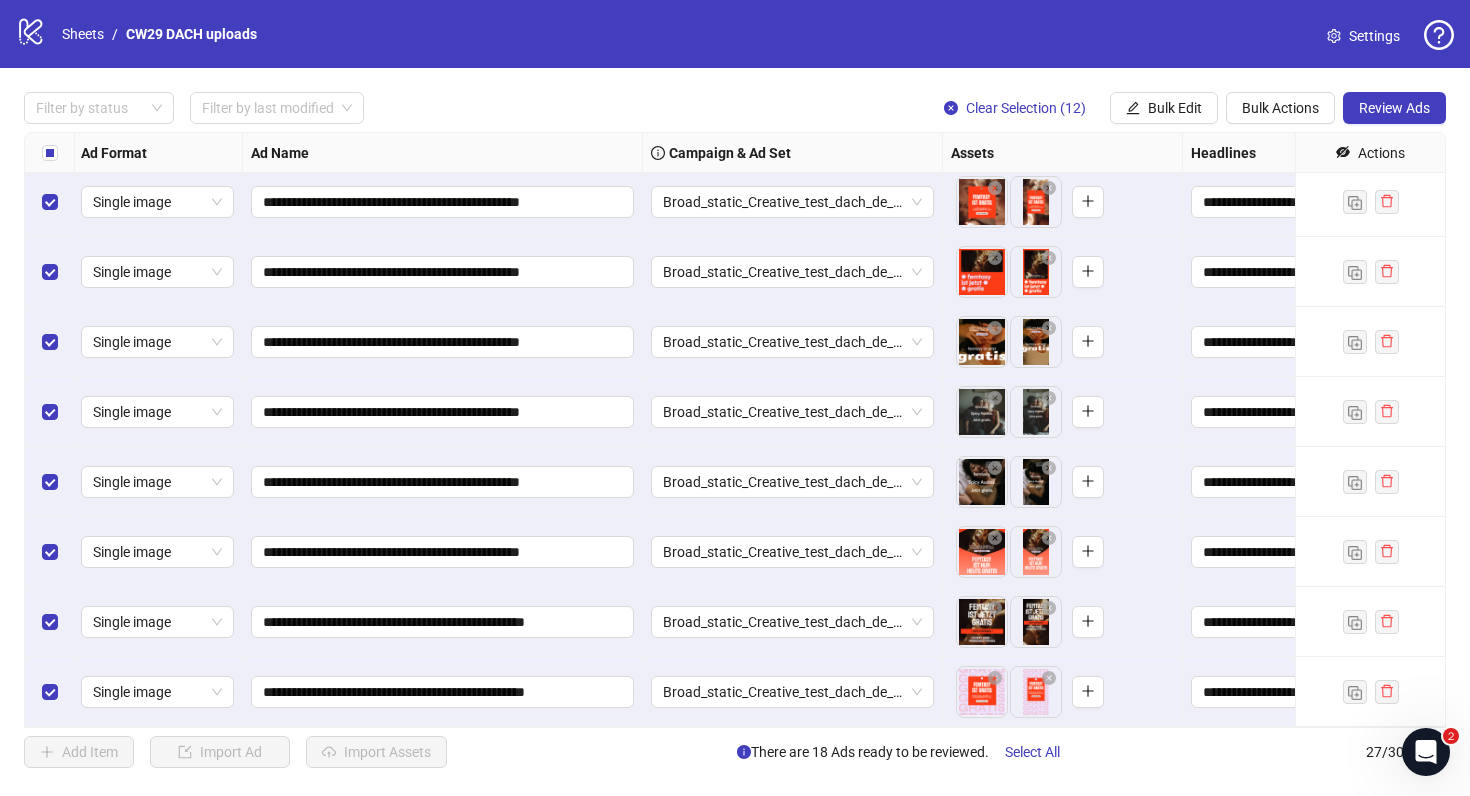 click on "Settings" at bounding box center [1374, 36] 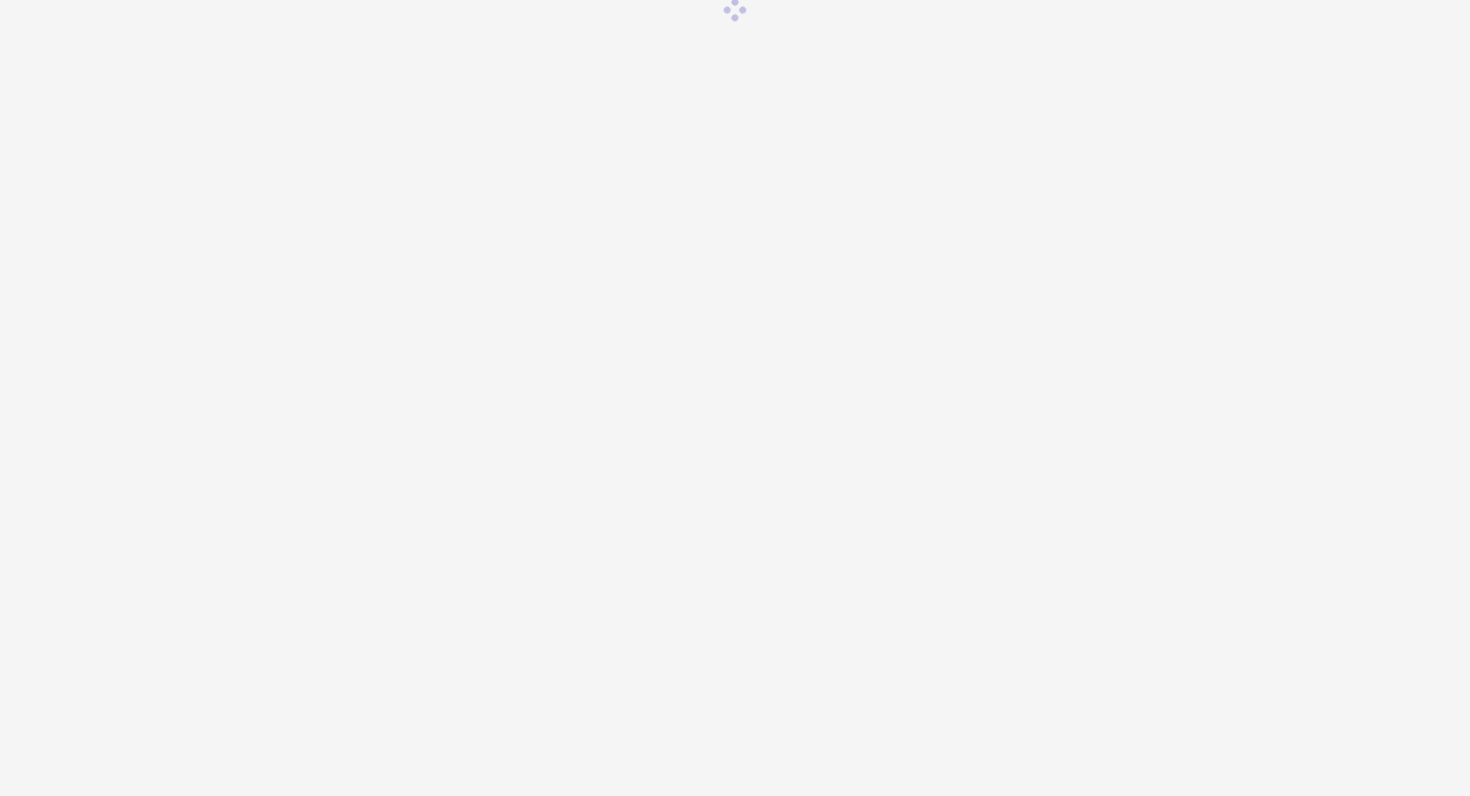 scroll, scrollTop: 0, scrollLeft: 0, axis: both 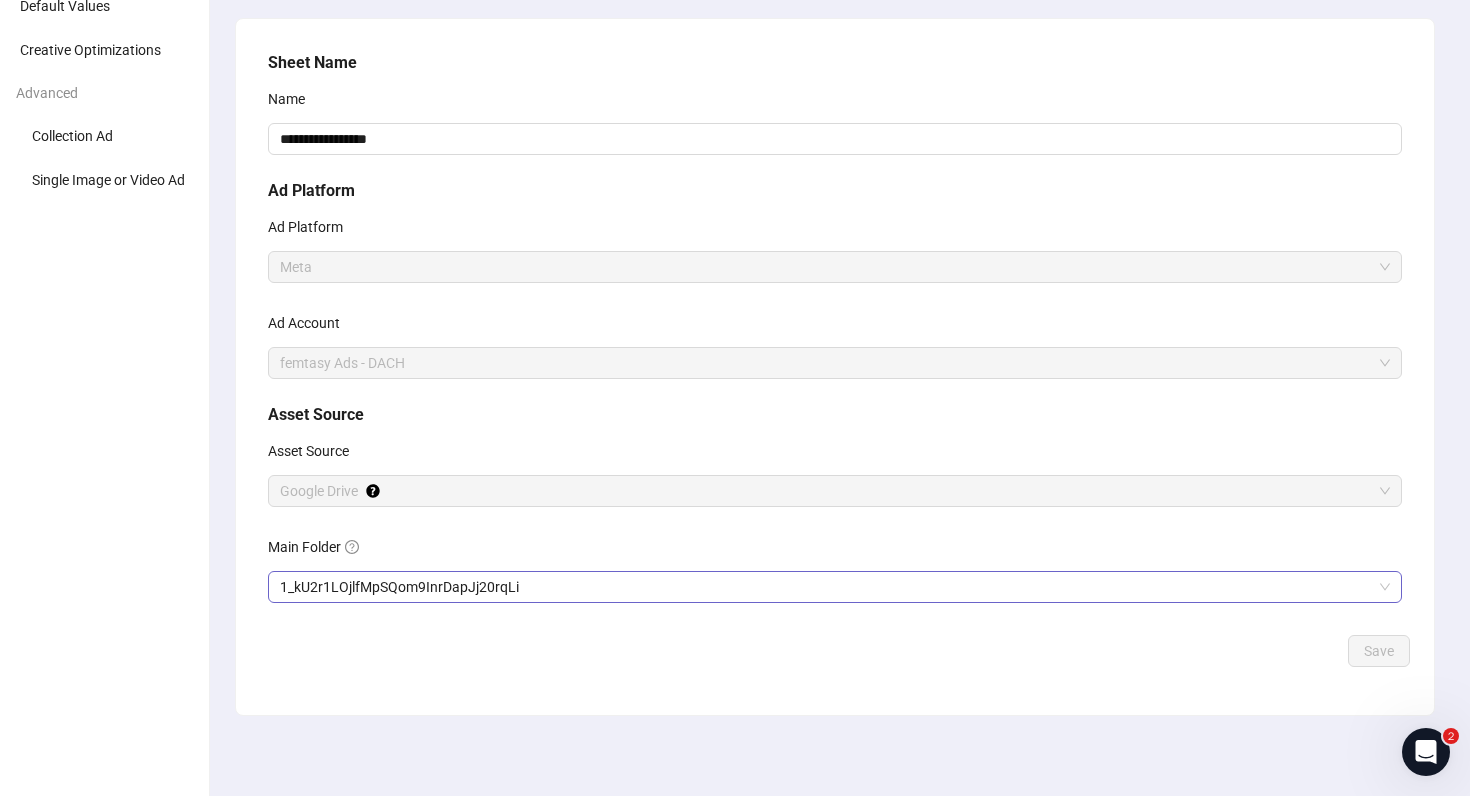 click on "1_kU2r1LOjlfMpSQom9InrDapJj20rqLi" at bounding box center (835, 587) 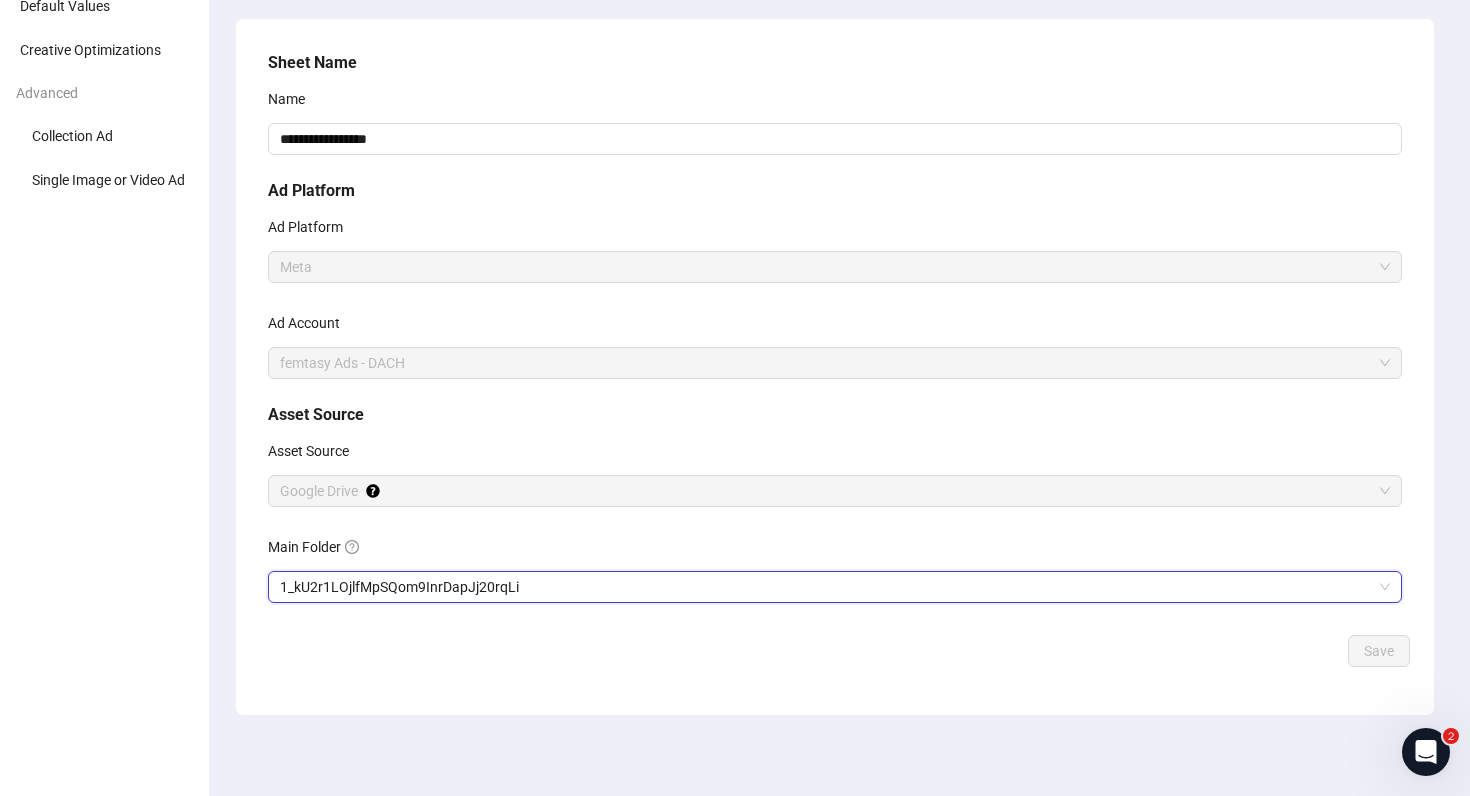 click on "1_kU2r1LOjlfMpSQom9InrDapJj20rqLi" at bounding box center (835, 587) 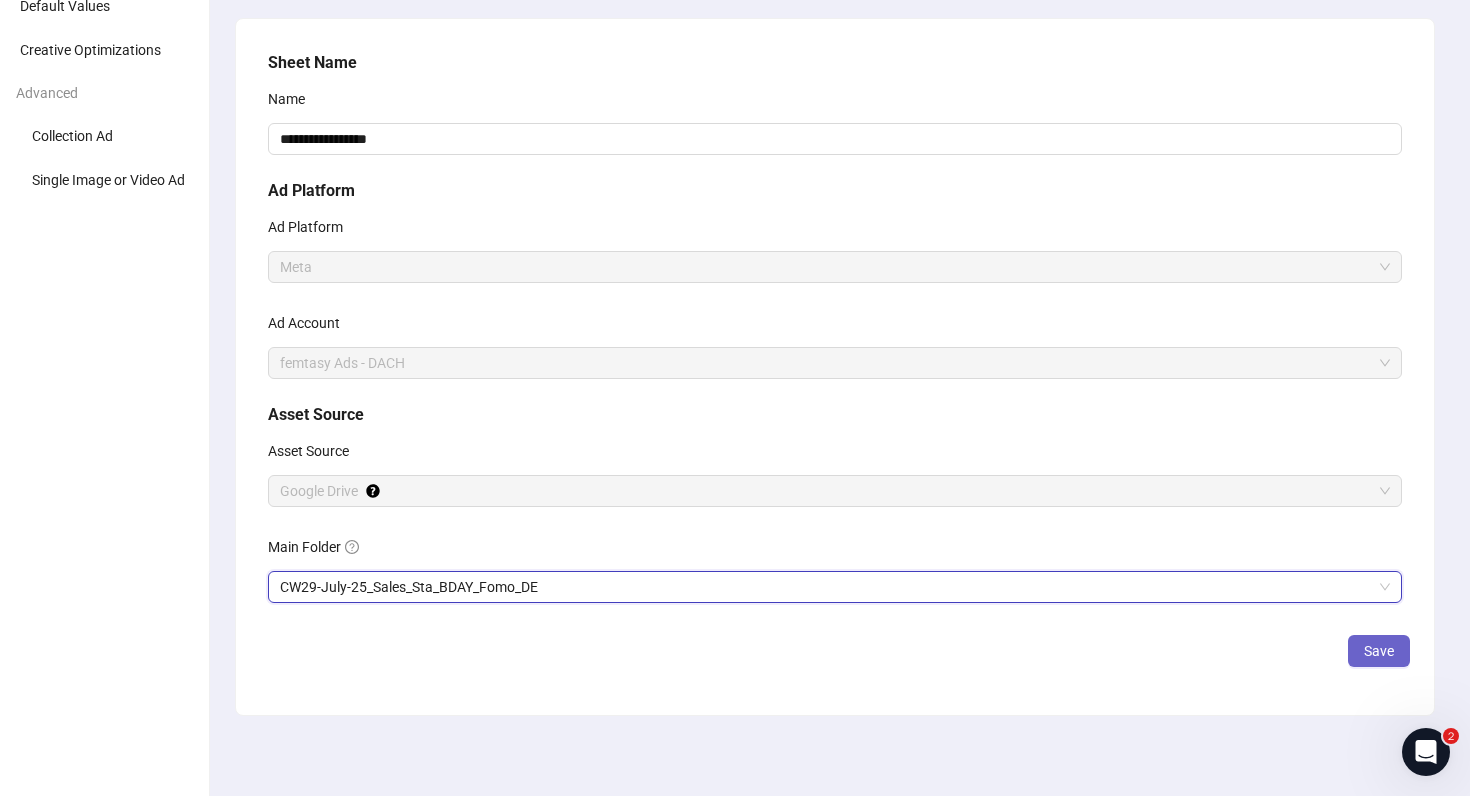 click on "Save" at bounding box center (1379, 651) 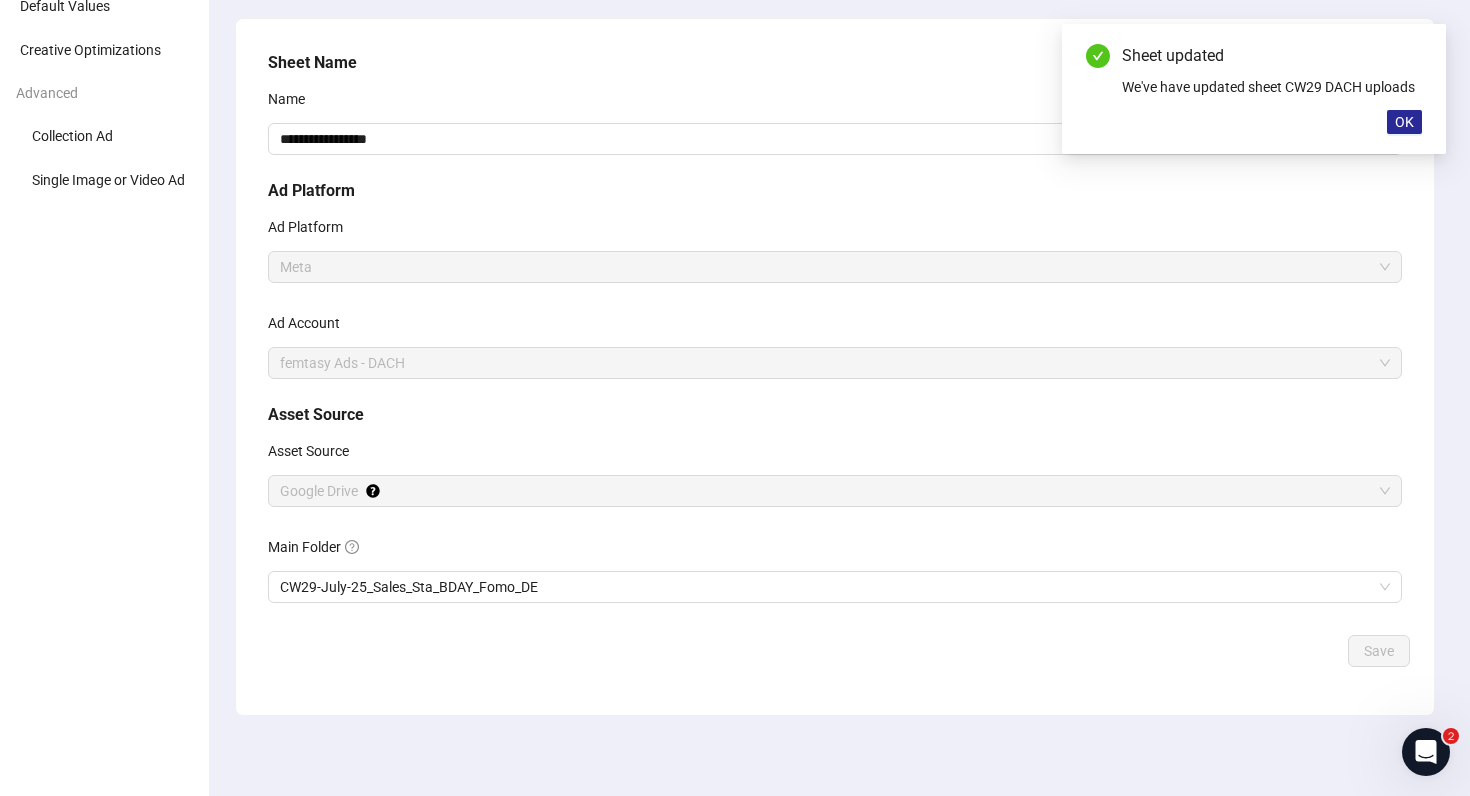 click on "OK" at bounding box center [1404, 122] 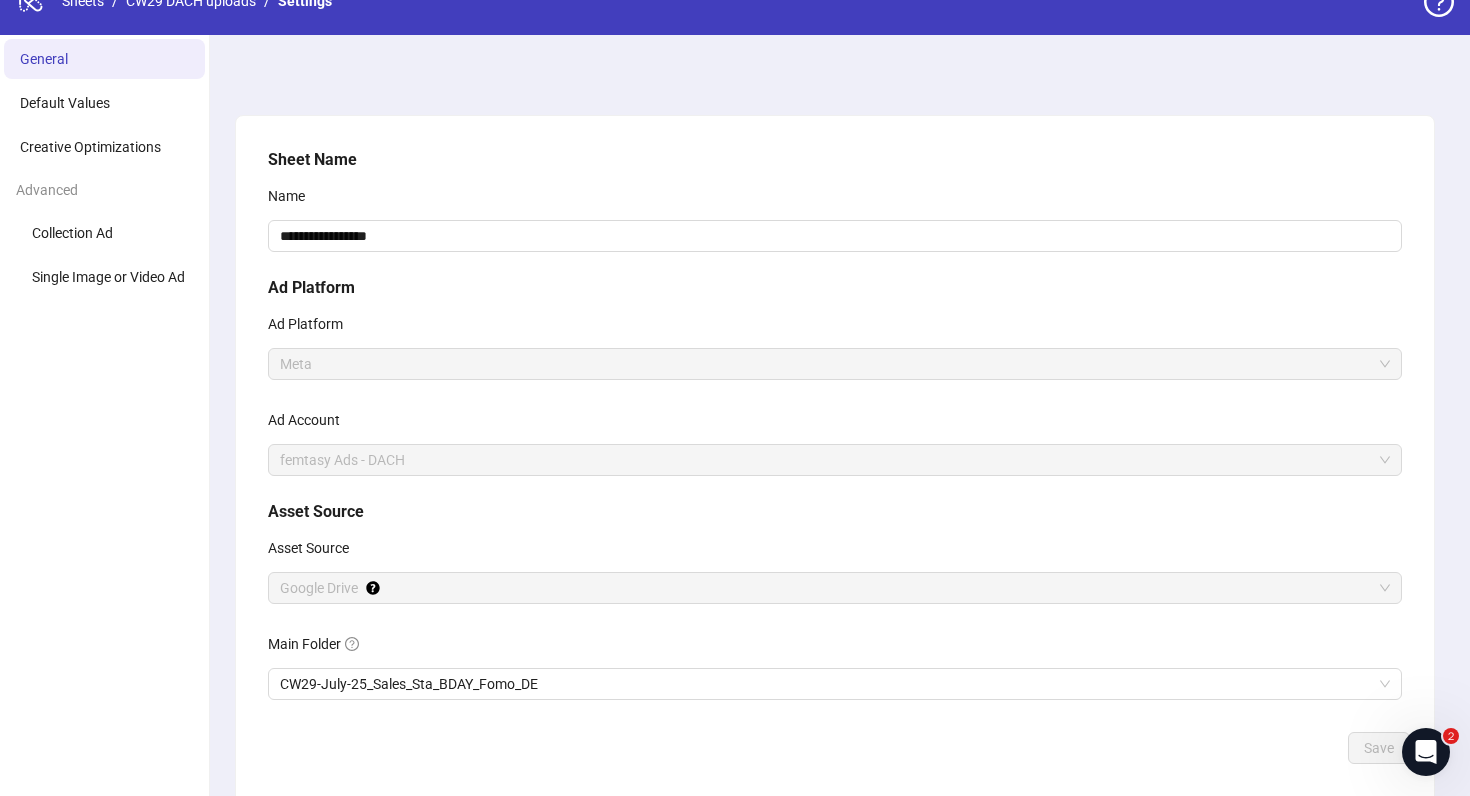 scroll, scrollTop: 0, scrollLeft: 0, axis: both 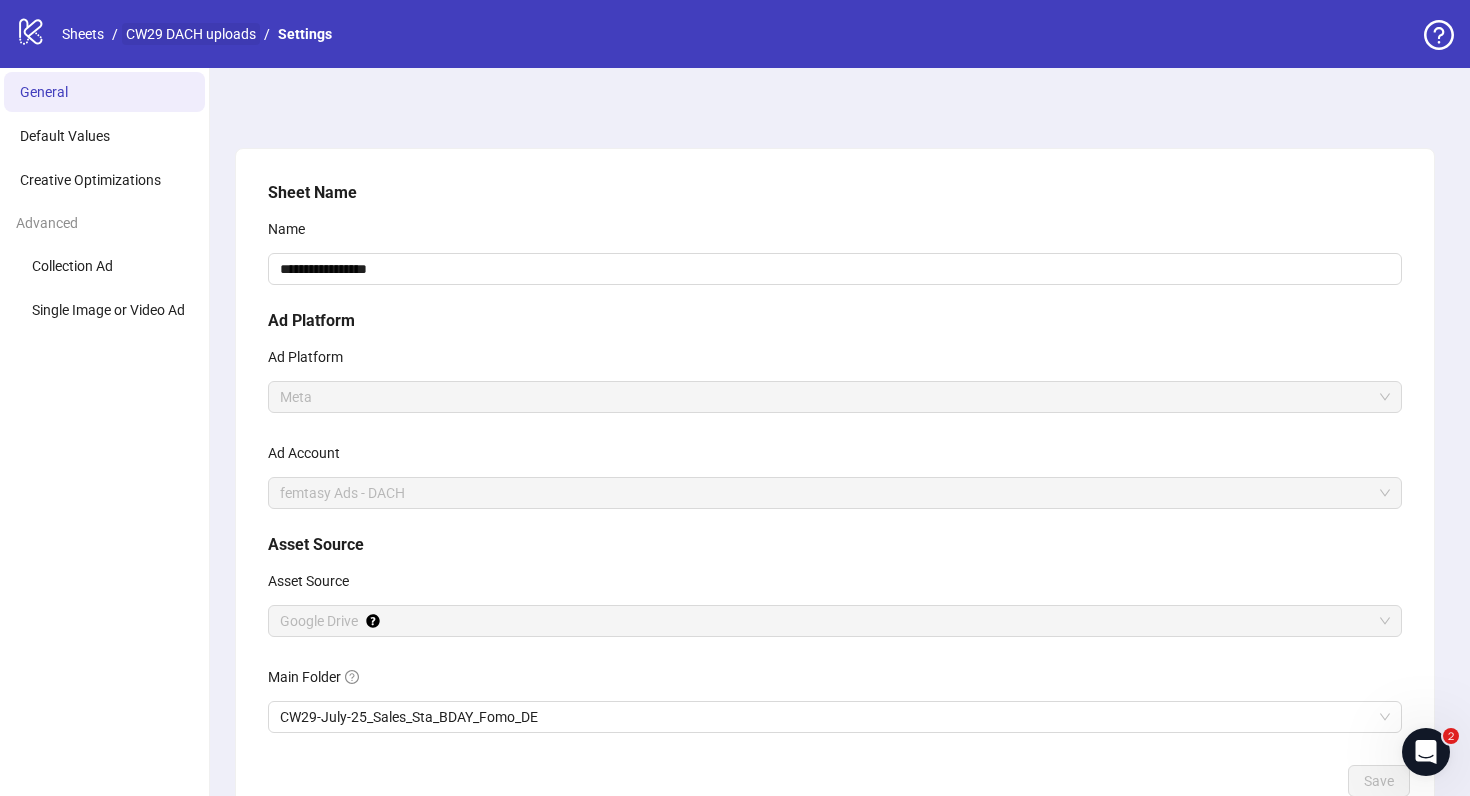 click on "CW29 DACH uploads" at bounding box center [191, 34] 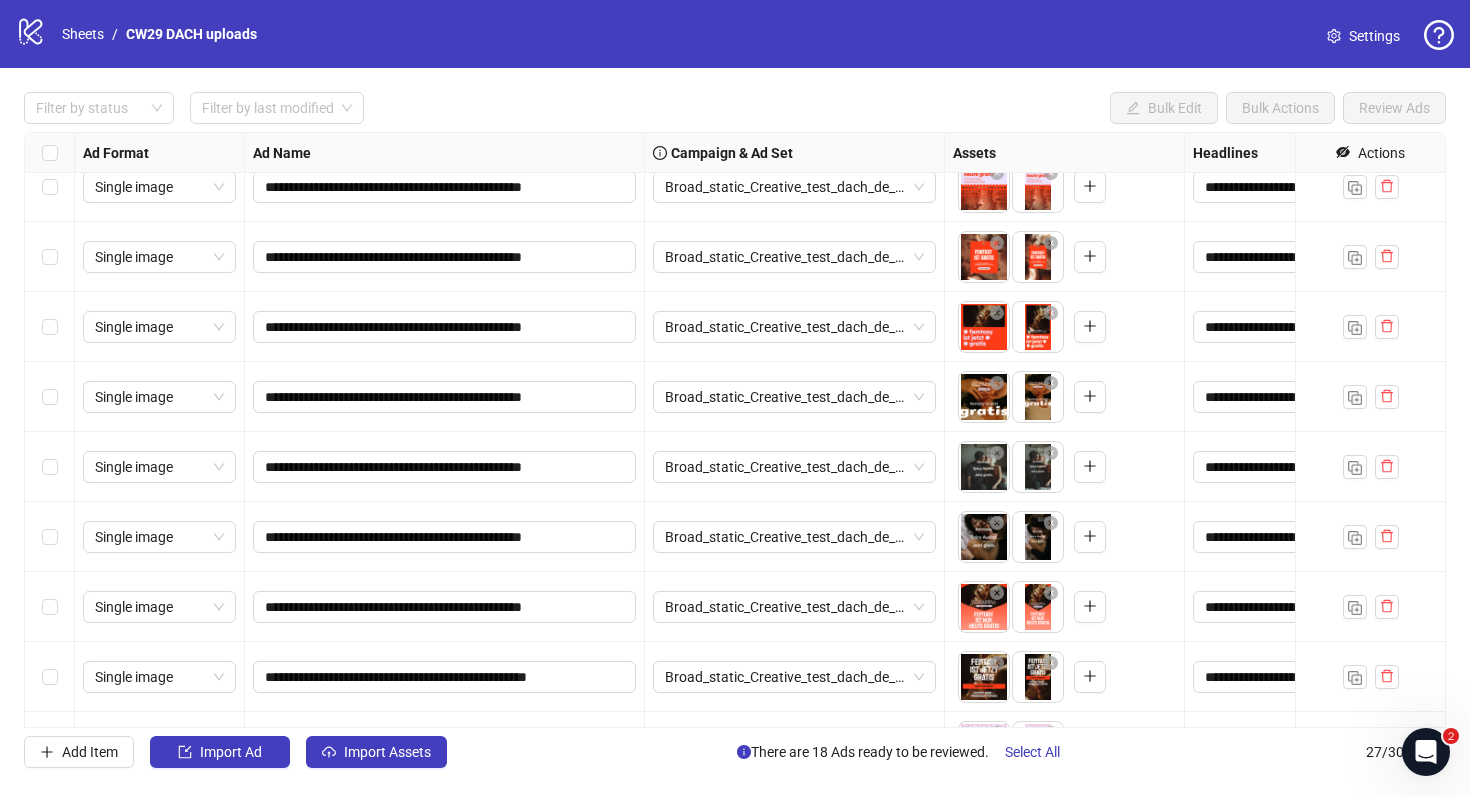 scroll, scrollTop: 1336, scrollLeft: 0, axis: vertical 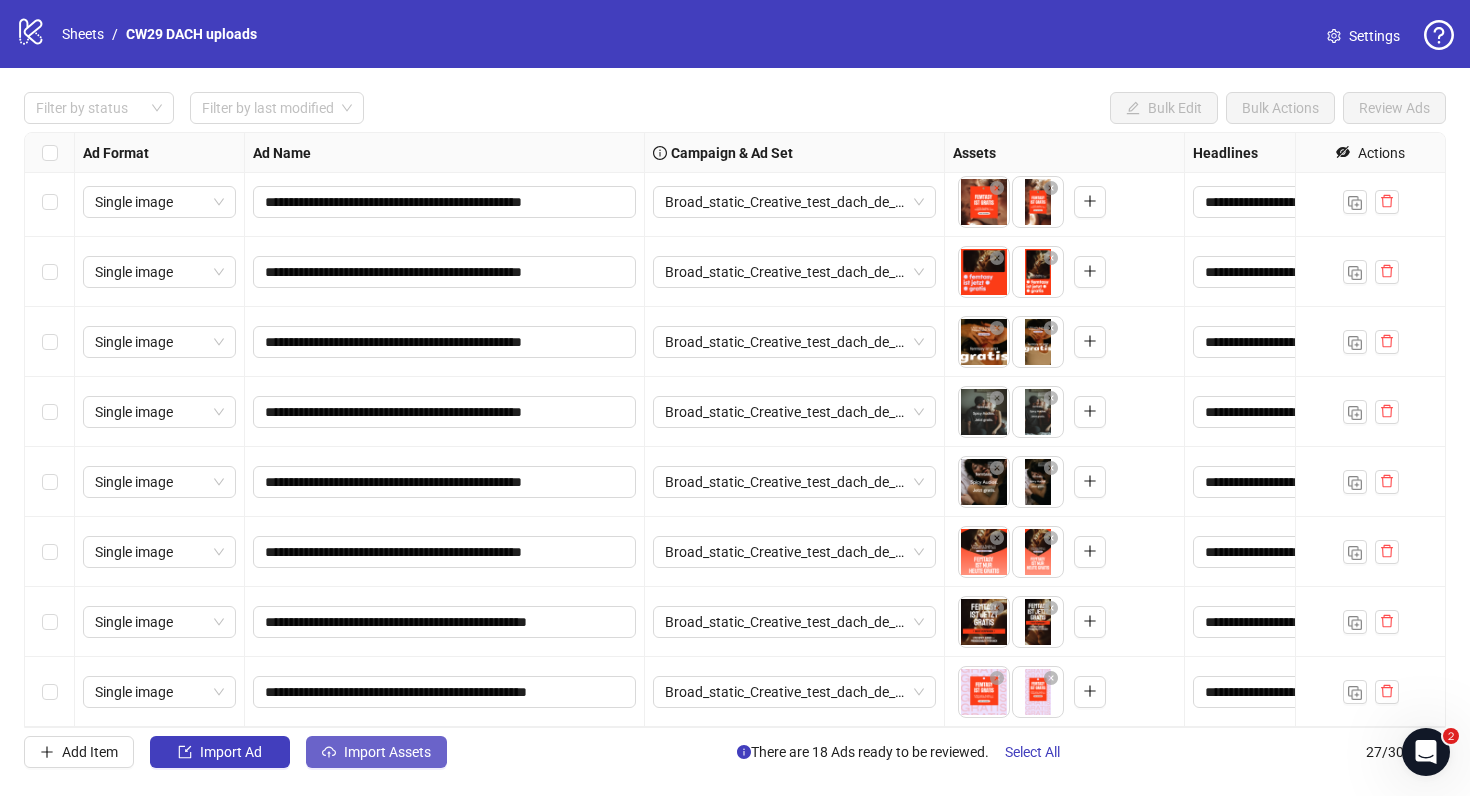 click on "Import Assets" at bounding box center [387, 752] 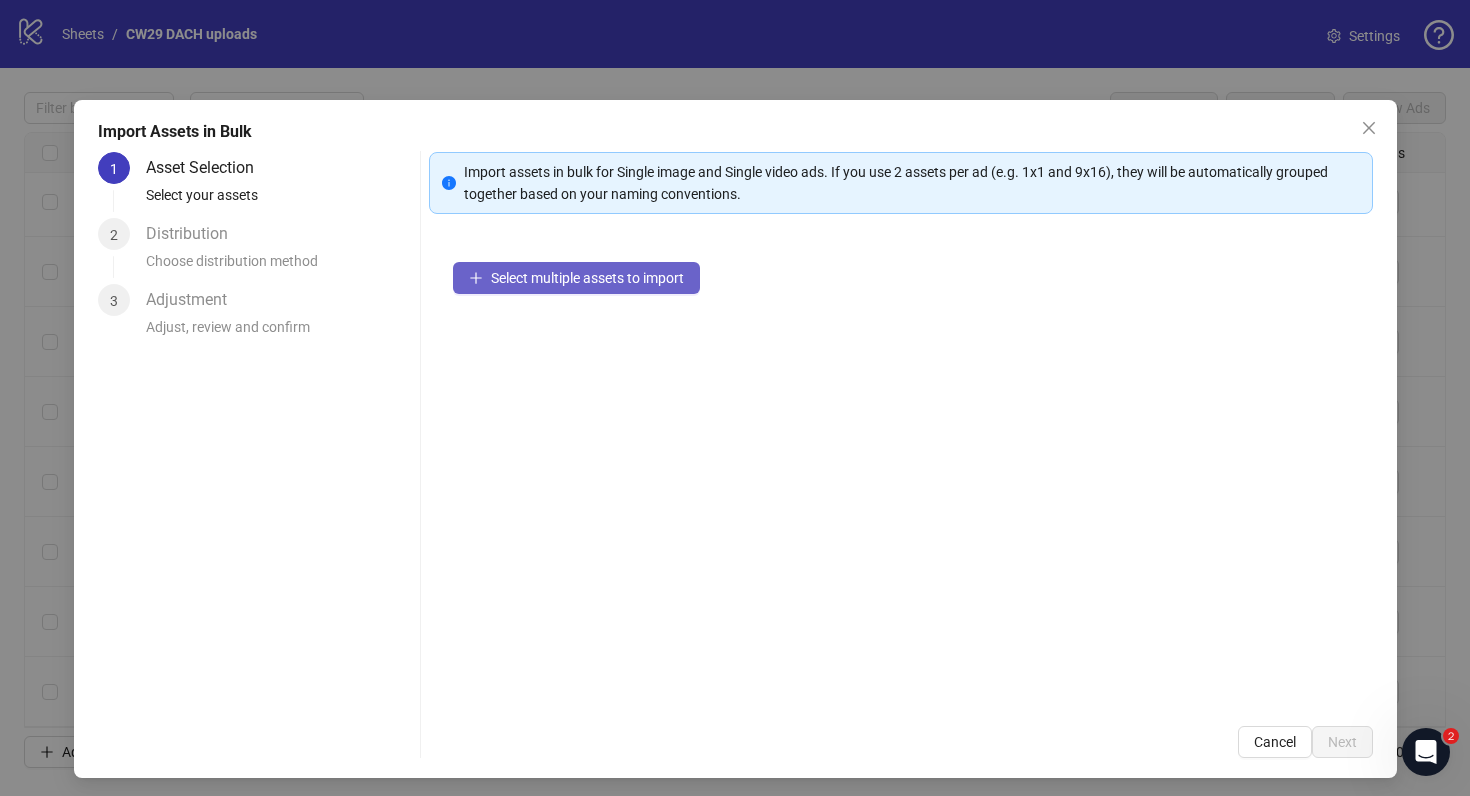 click on "Select multiple assets to import" at bounding box center [576, 278] 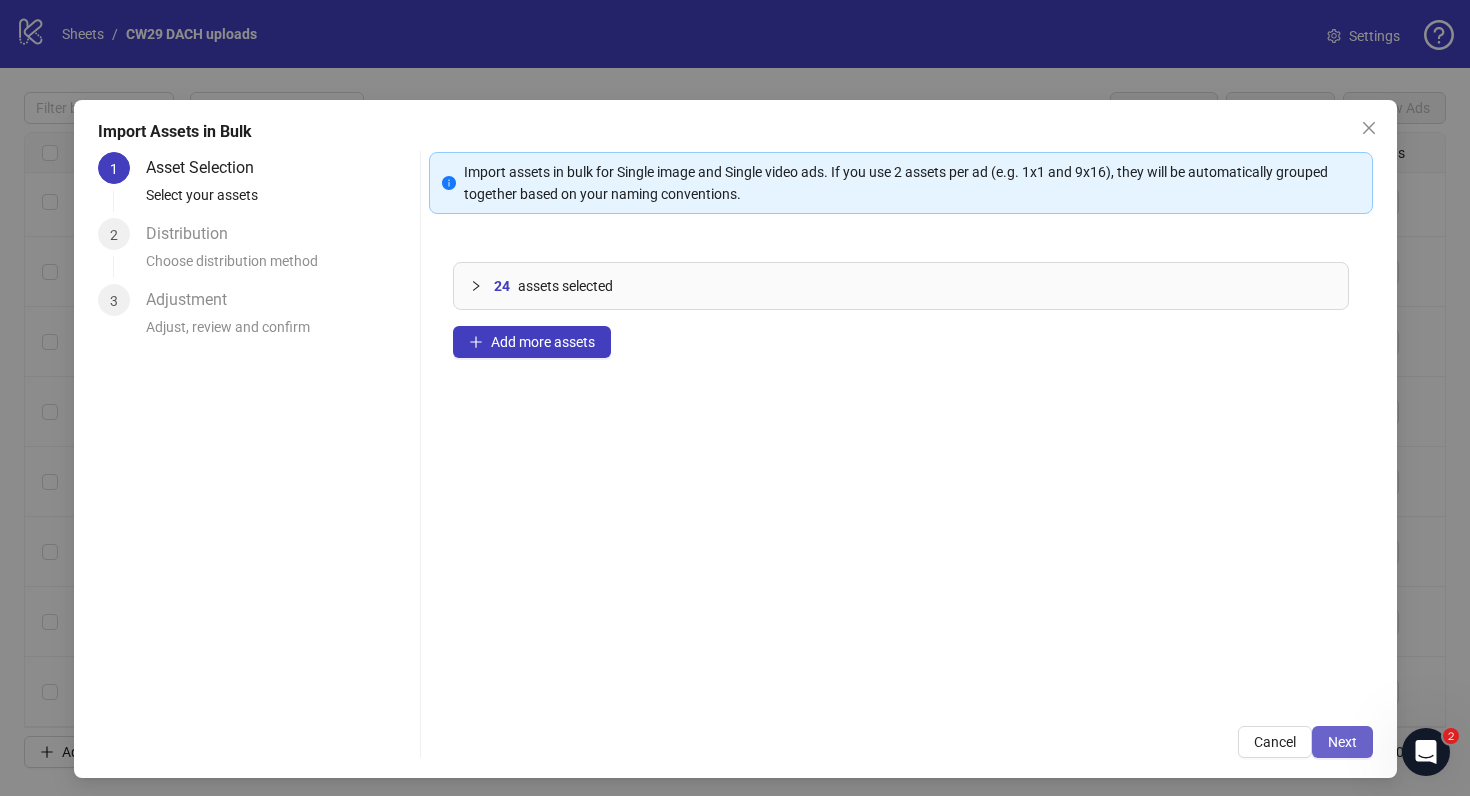 click on "Next" at bounding box center (1342, 742) 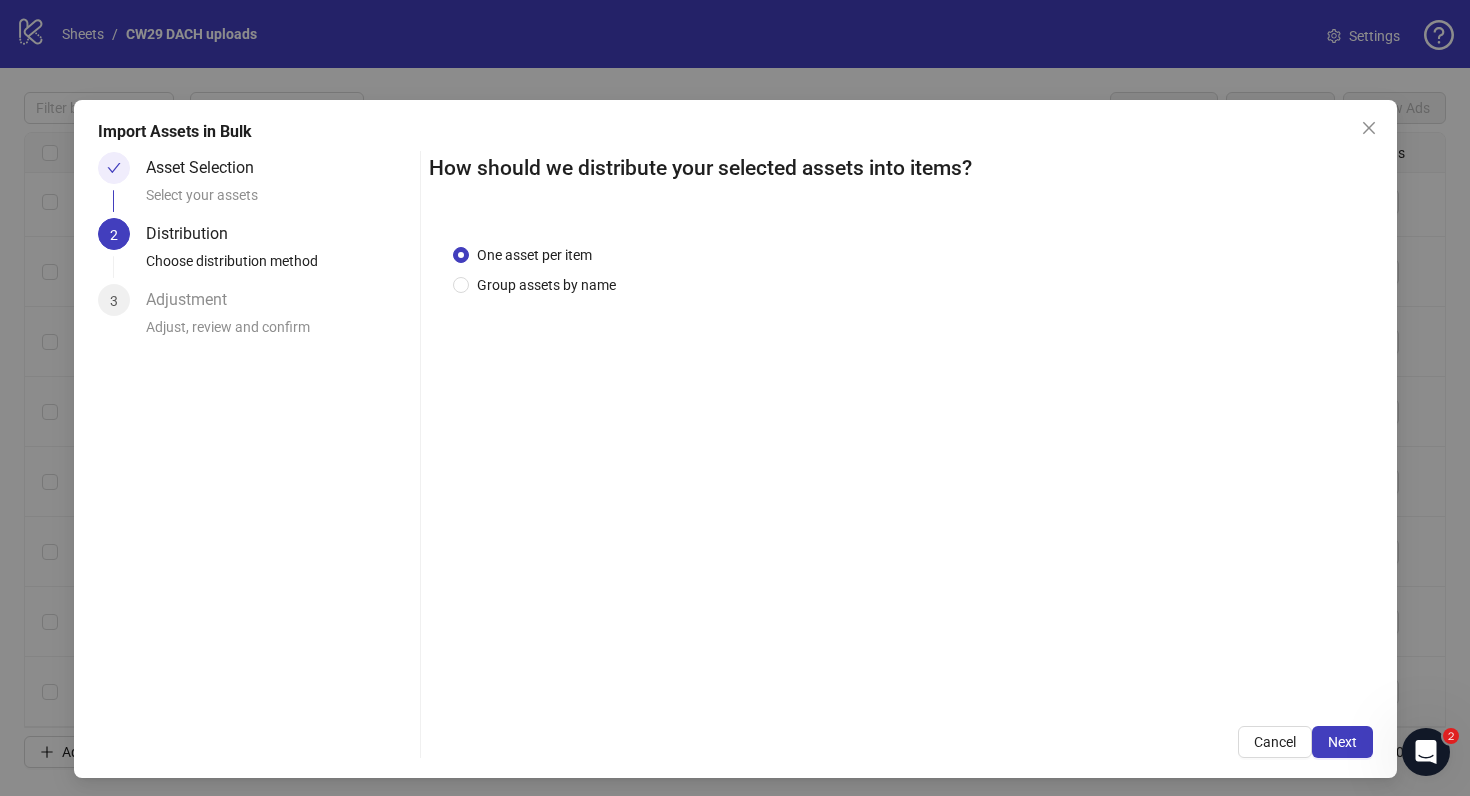 click on "One asset per item Group assets by name" at bounding box center (901, 461) 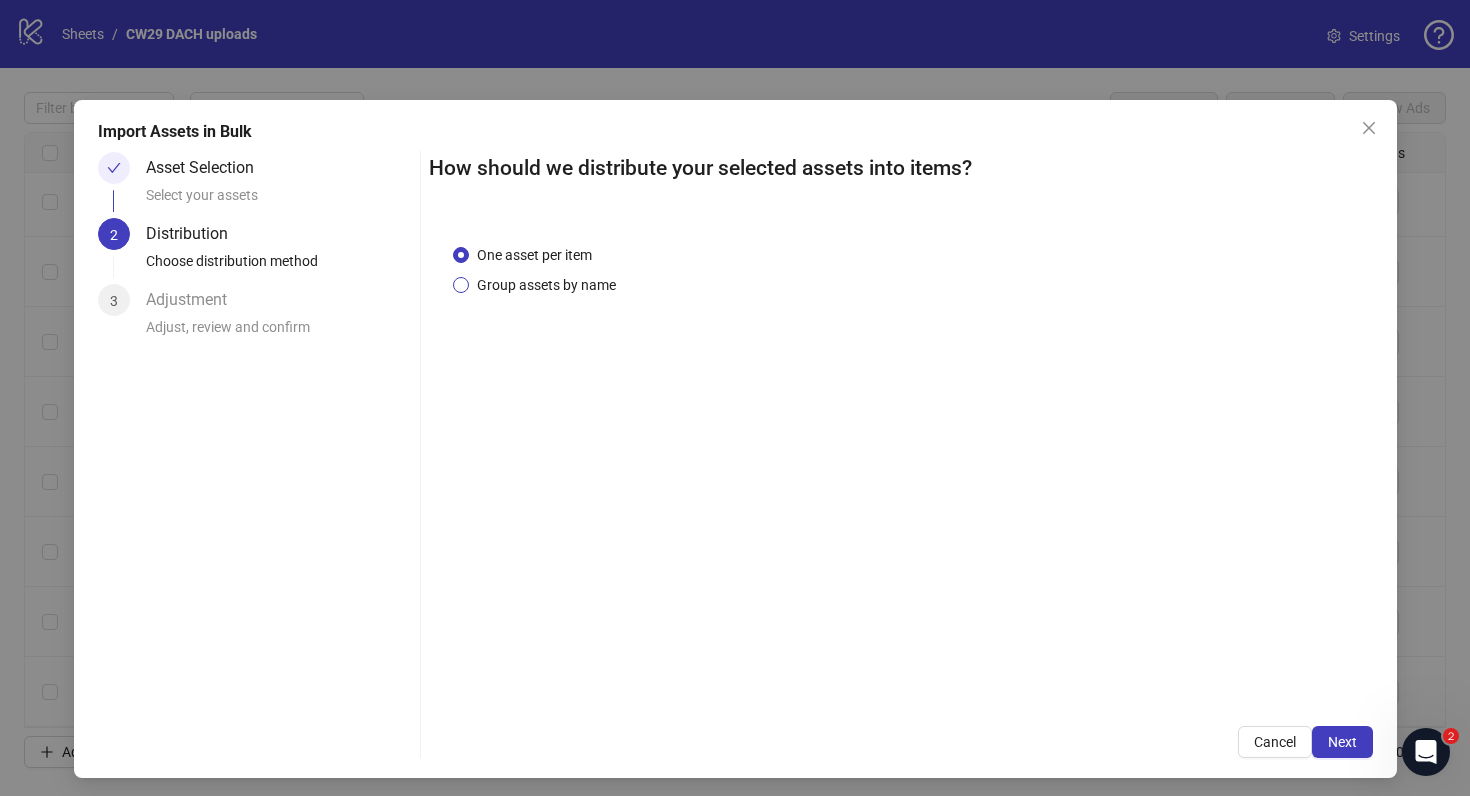 click on "Group assets by name" at bounding box center [546, 285] 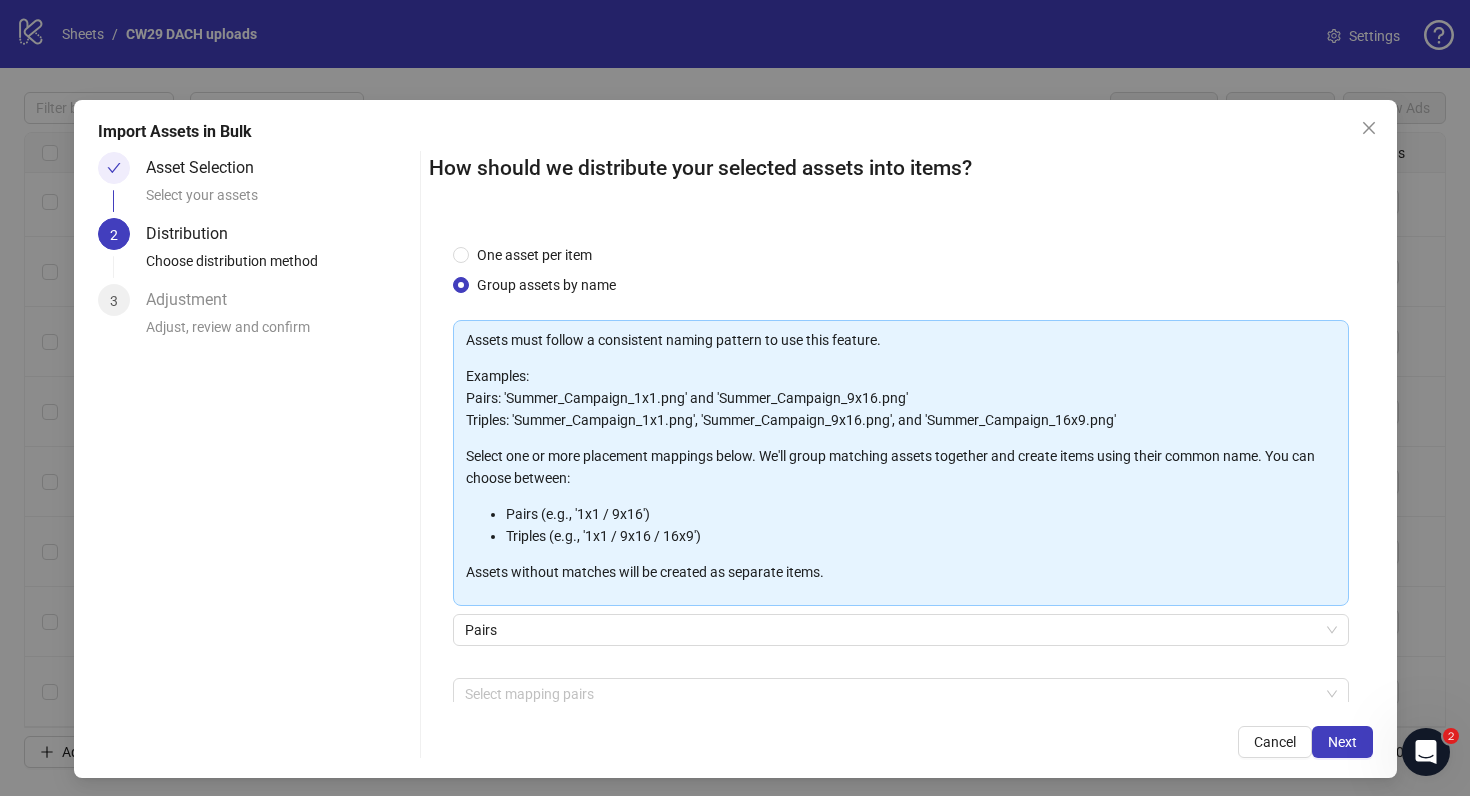 scroll, scrollTop: 103, scrollLeft: 0, axis: vertical 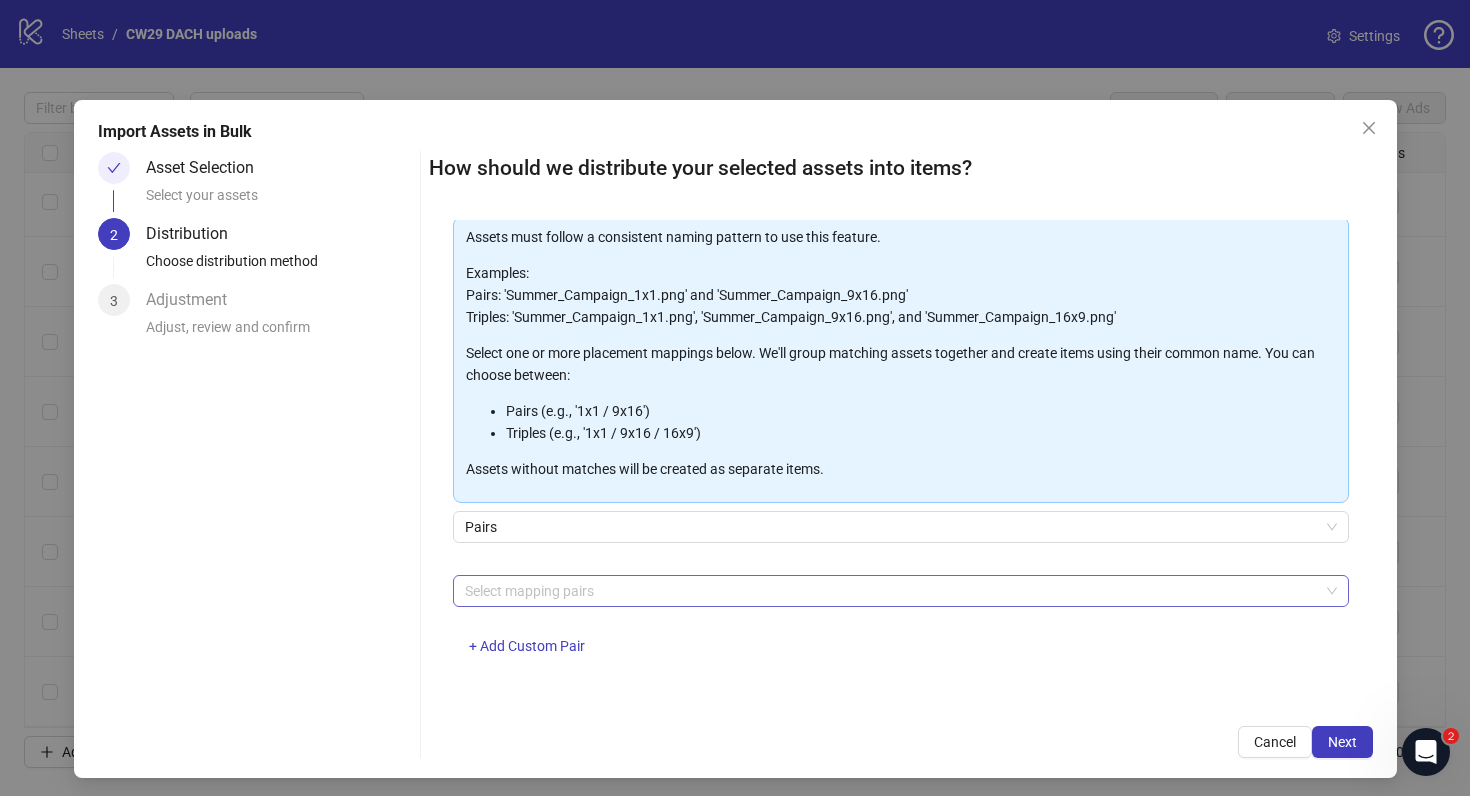 click at bounding box center [890, 591] 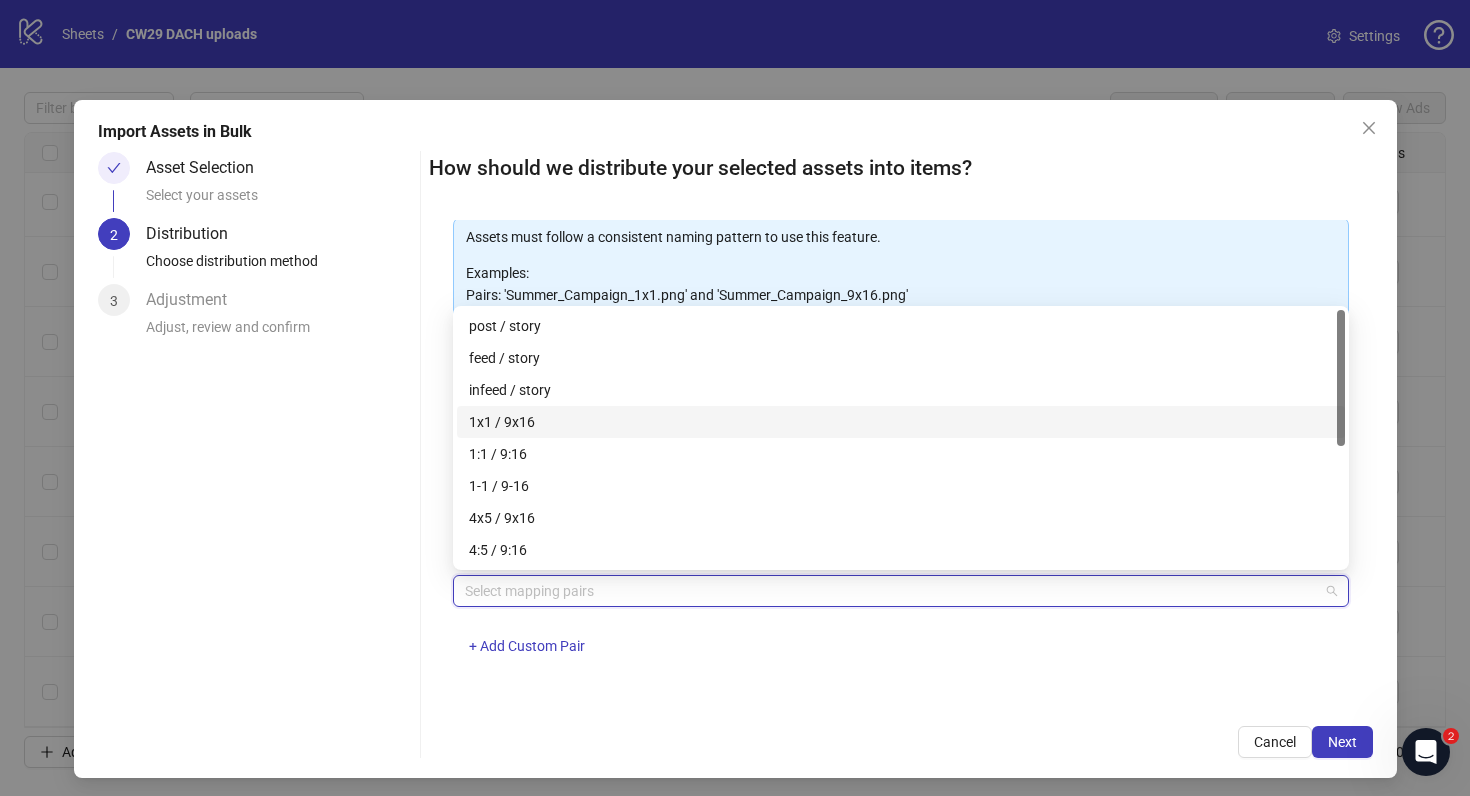 click on "1x1 / 9x16" at bounding box center [901, 422] 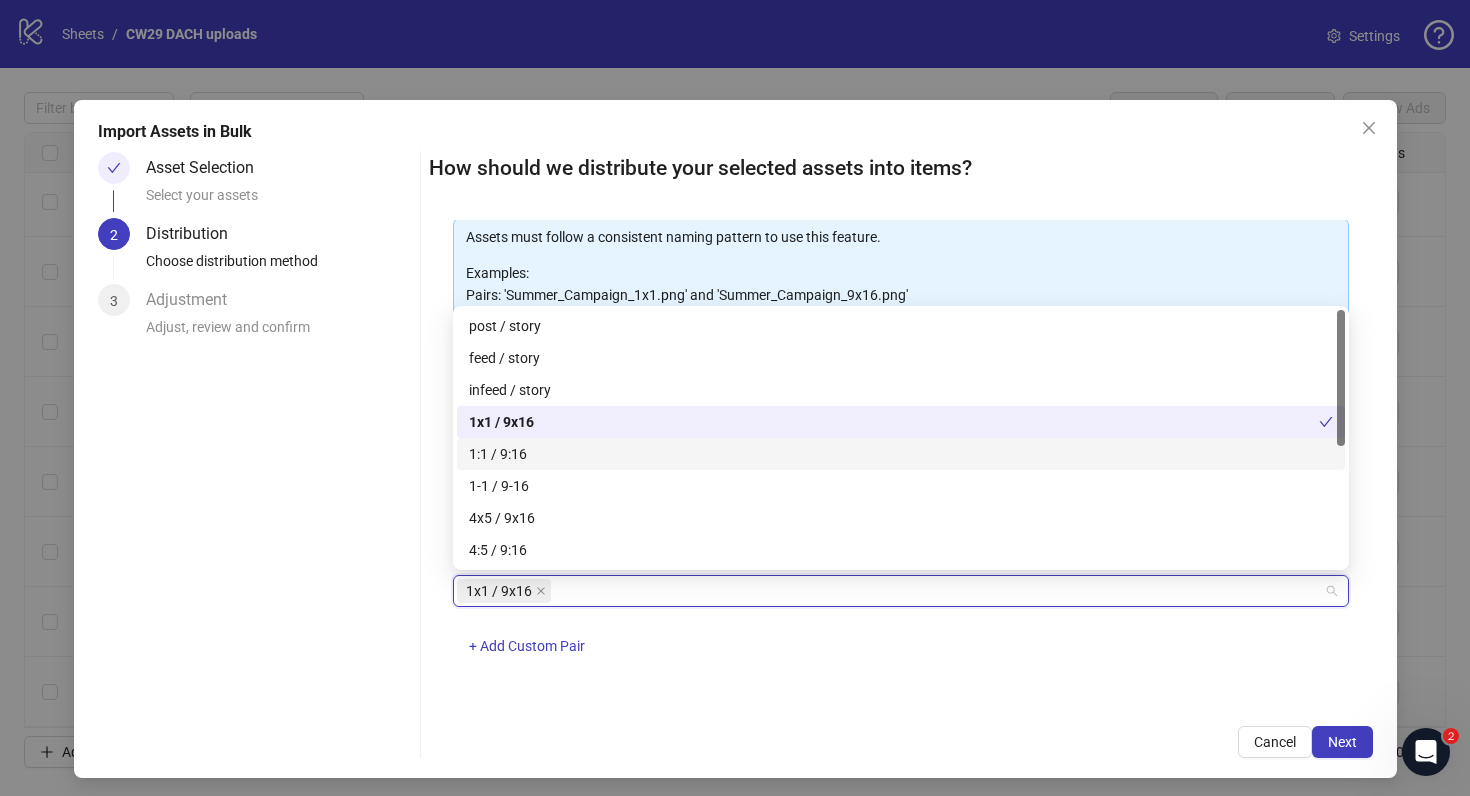 click on "1:1 / 9:16" at bounding box center [901, 454] 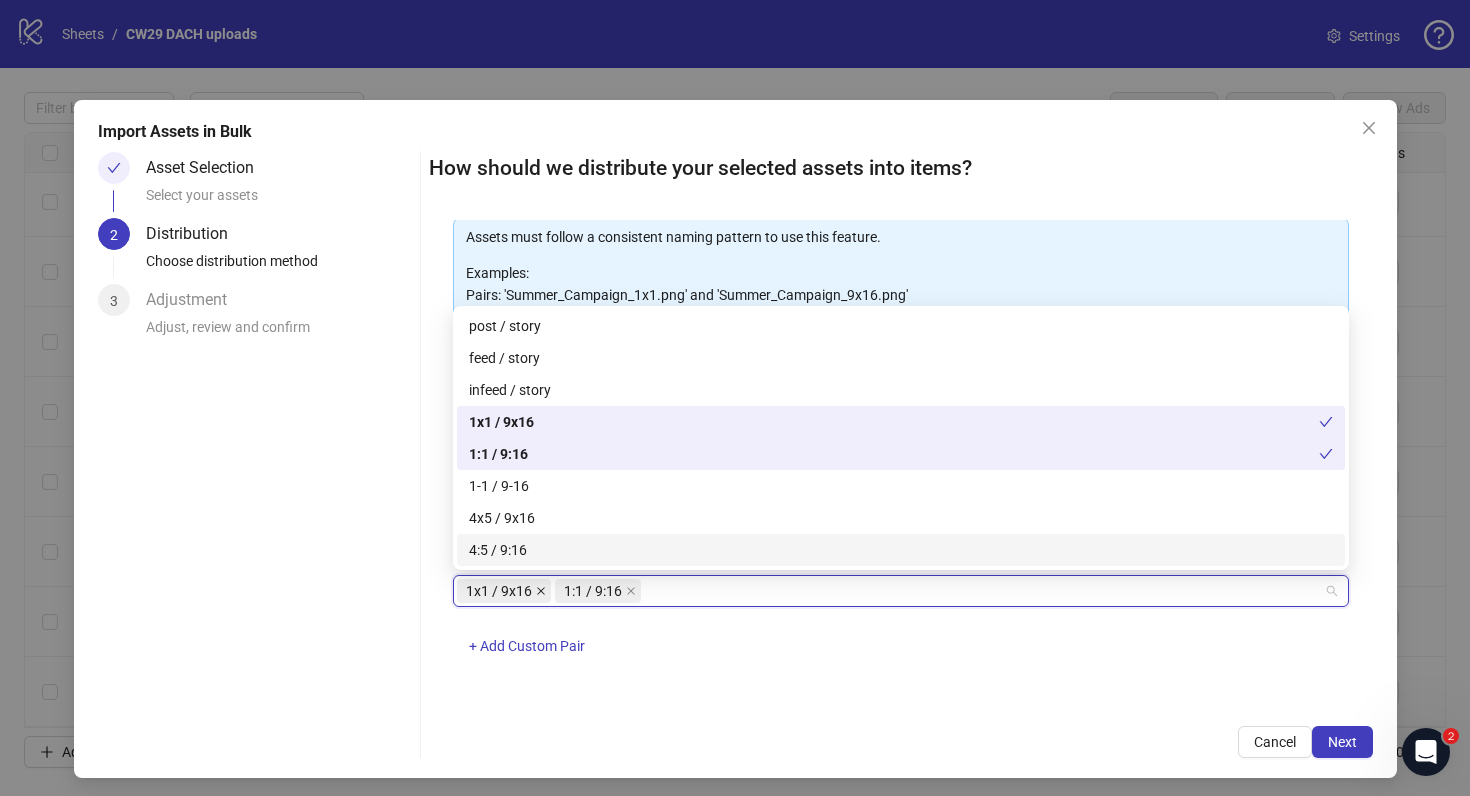 click at bounding box center [541, 591] 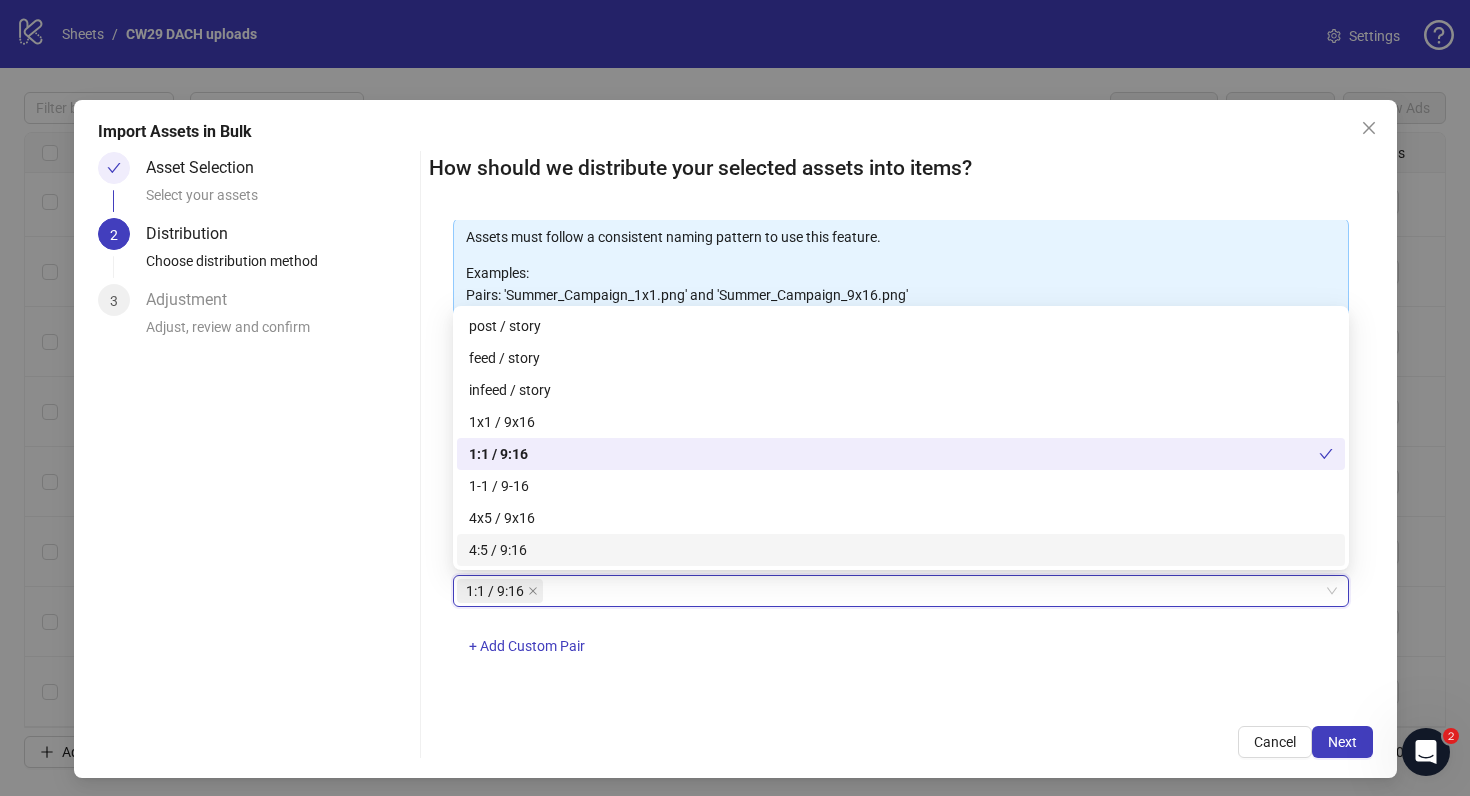 click on "Cancel Next" at bounding box center (901, 742) 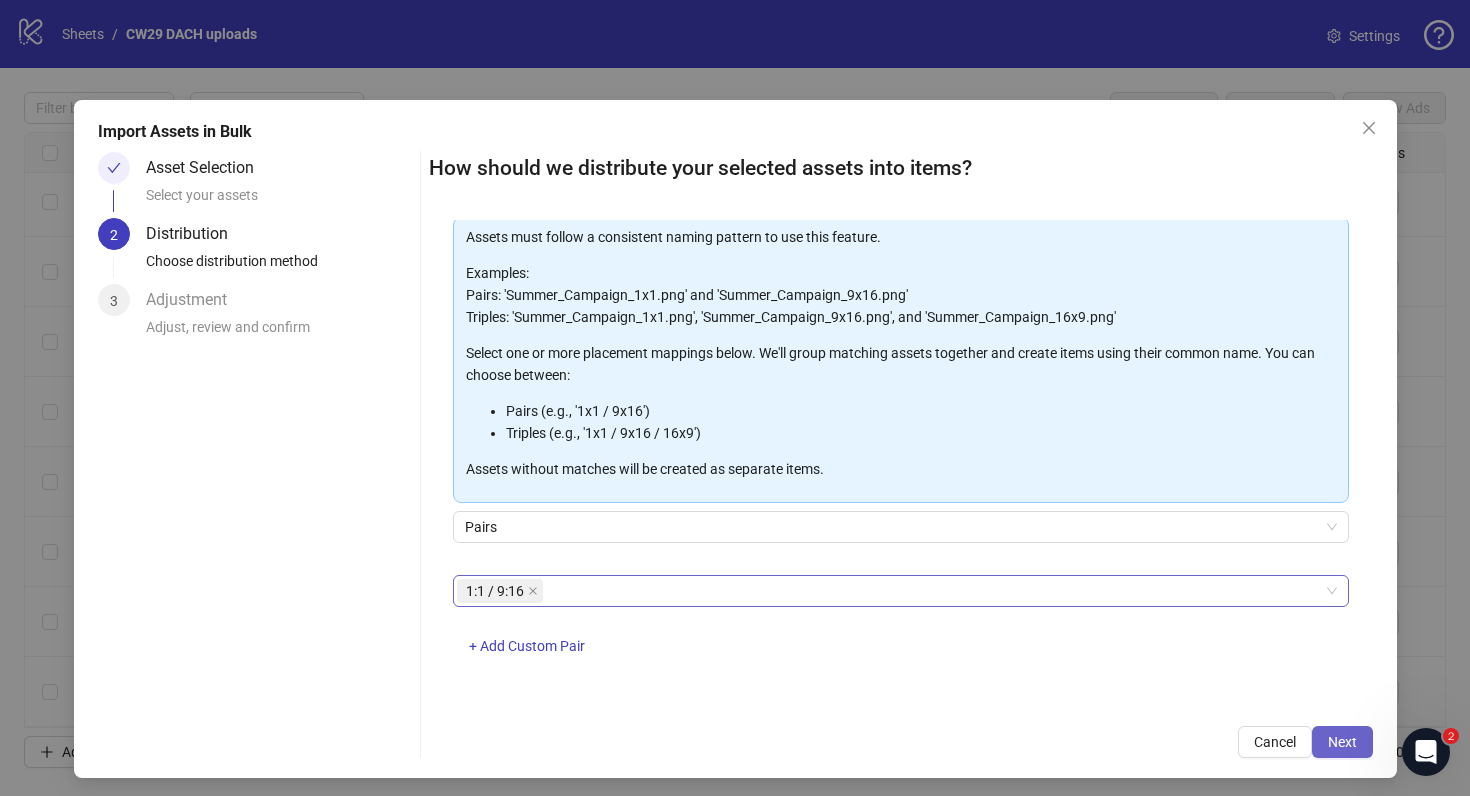 click on "Next" at bounding box center [1342, 742] 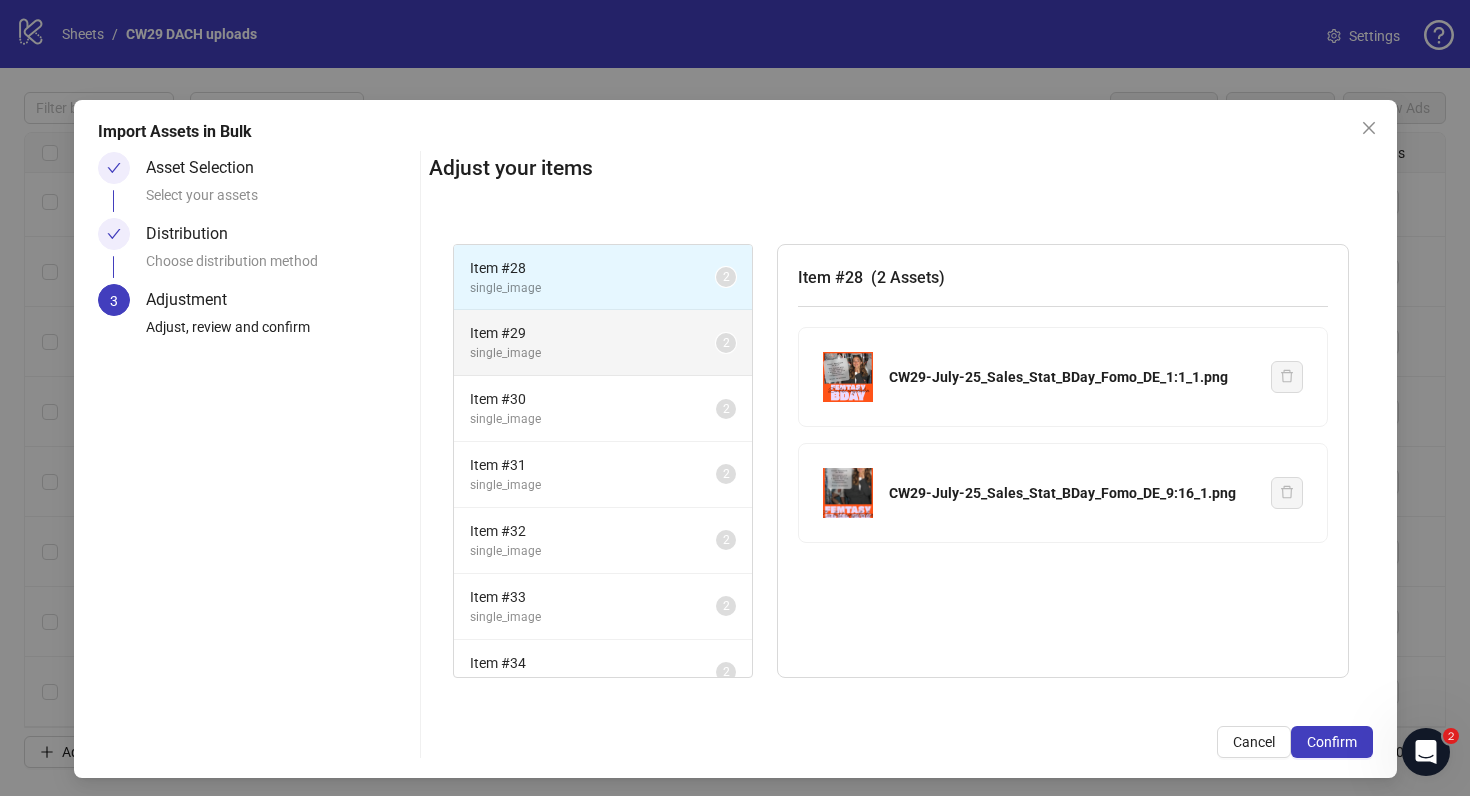 click on "single_image" at bounding box center [593, 353] 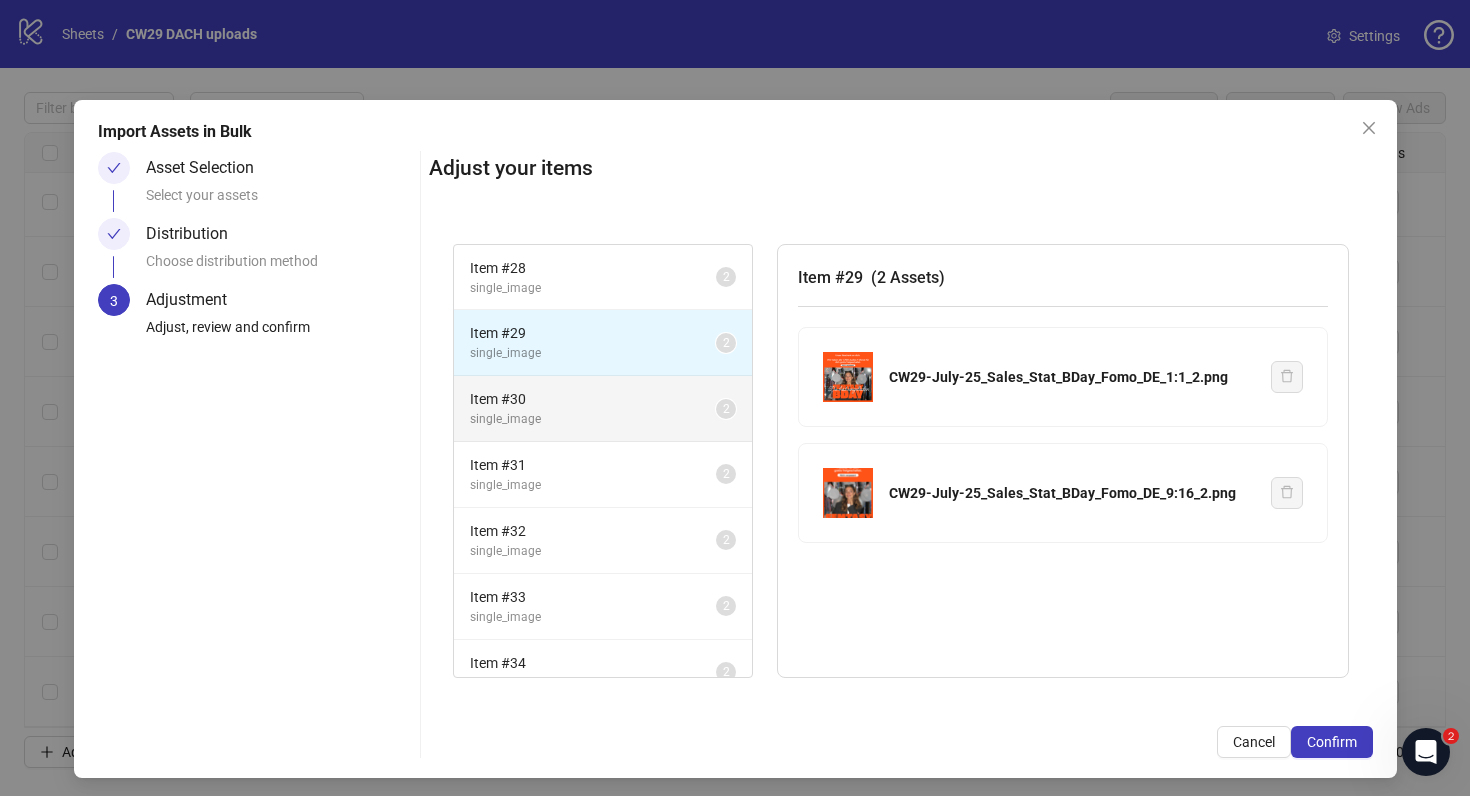 click on "single_image" at bounding box center [593, 419] 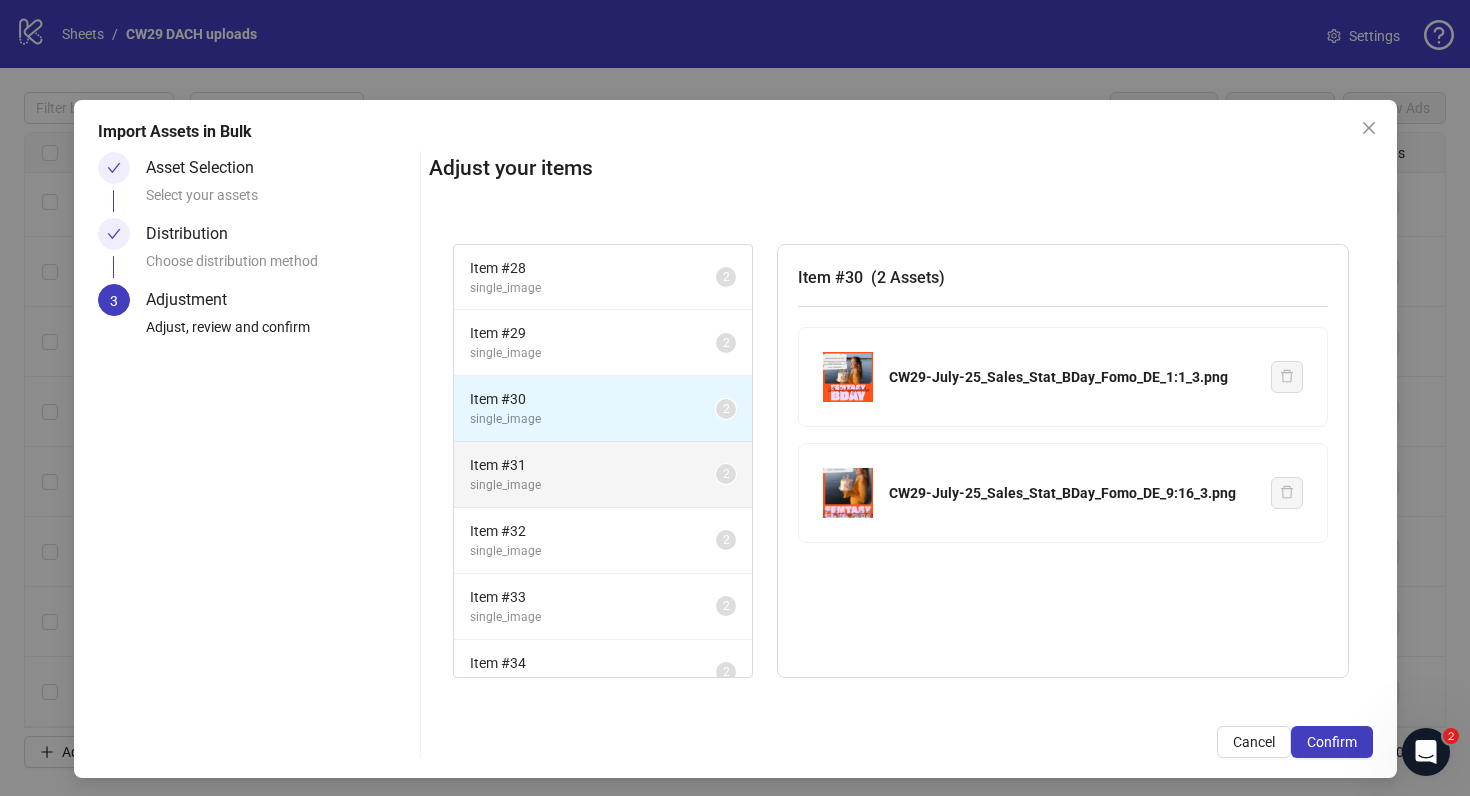 click on "Item # 31" at bounding box center (593, 465) 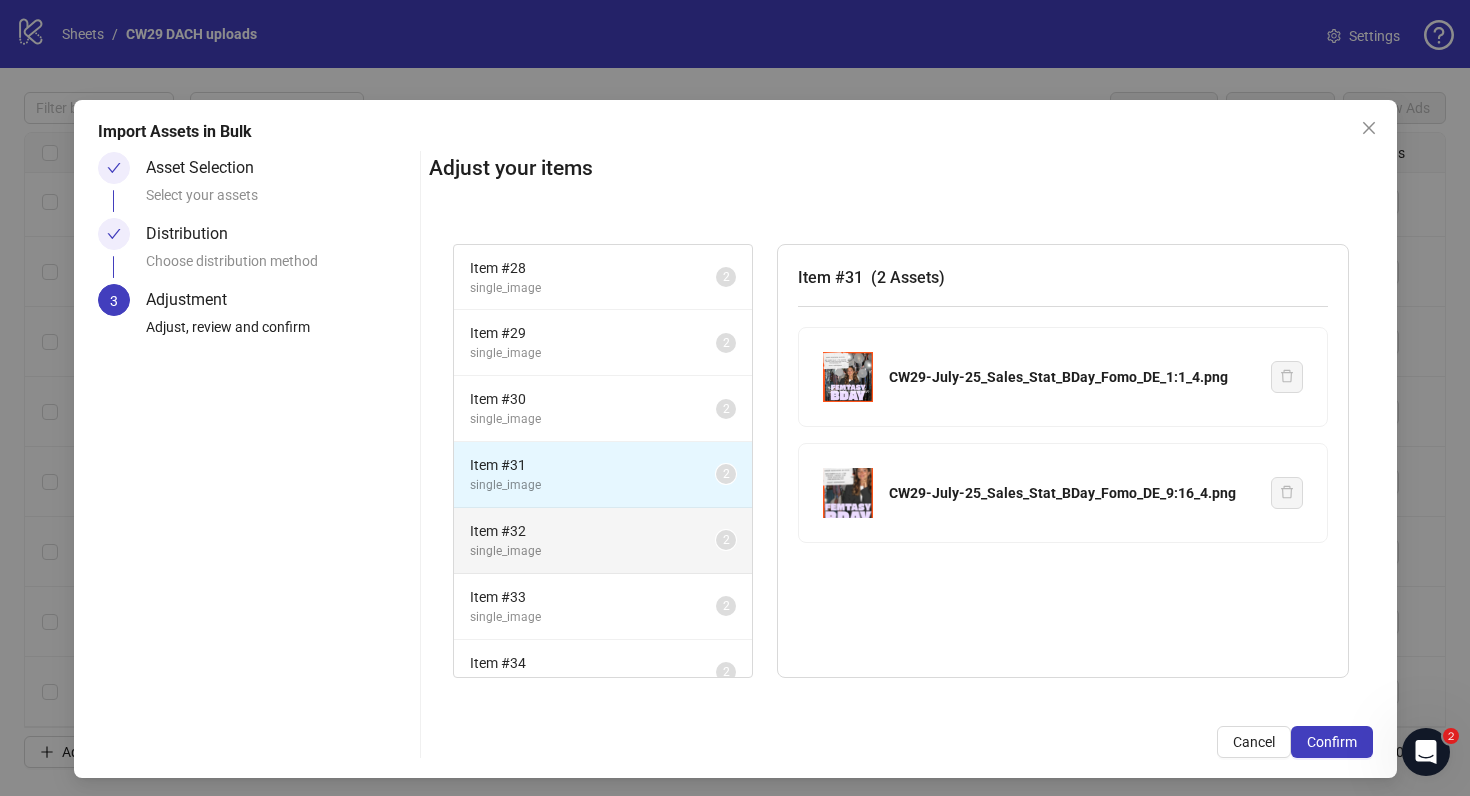 click on "single_image" at bounding box center (593, 551) 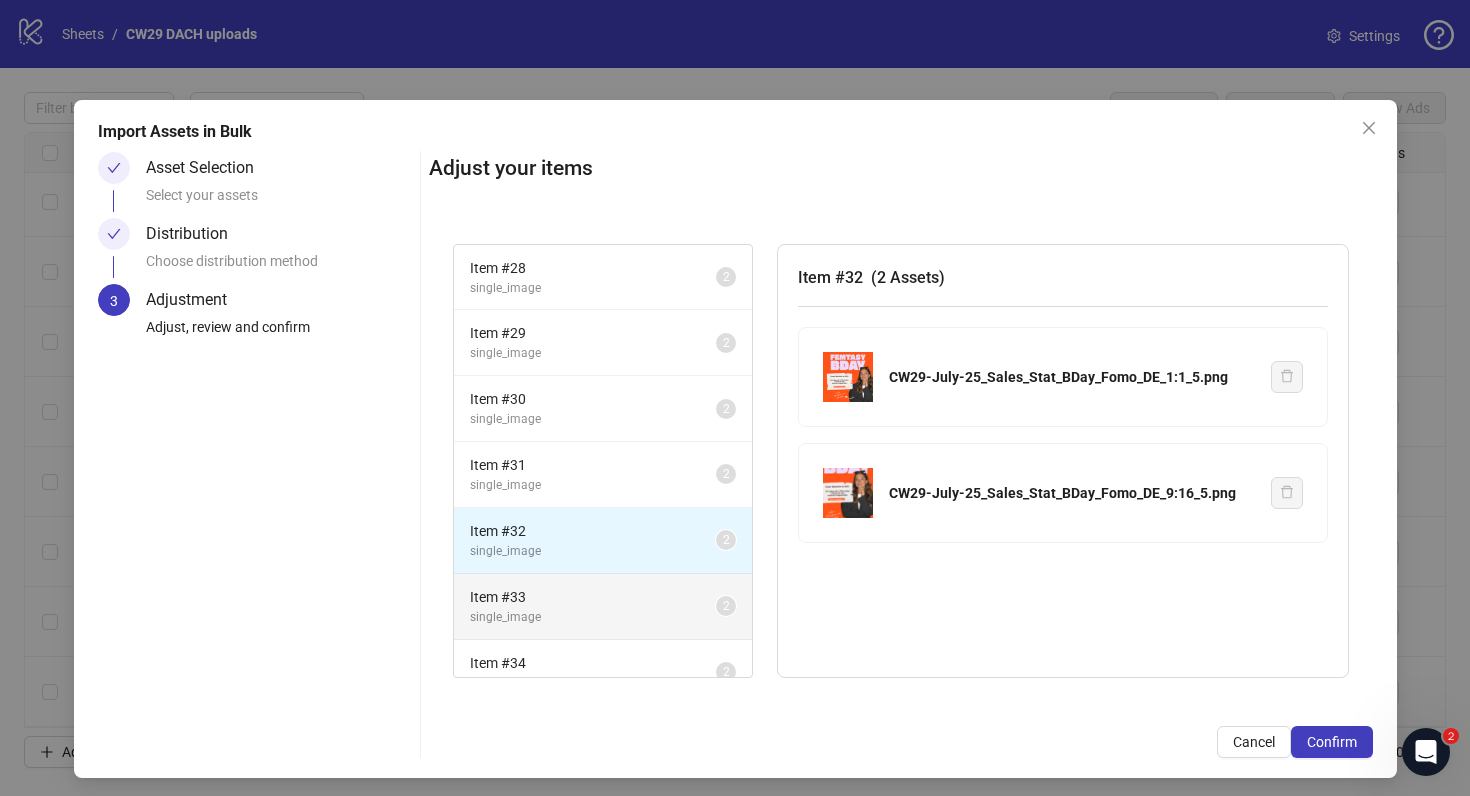 click on "single_image" at bounding box center [593, 617] 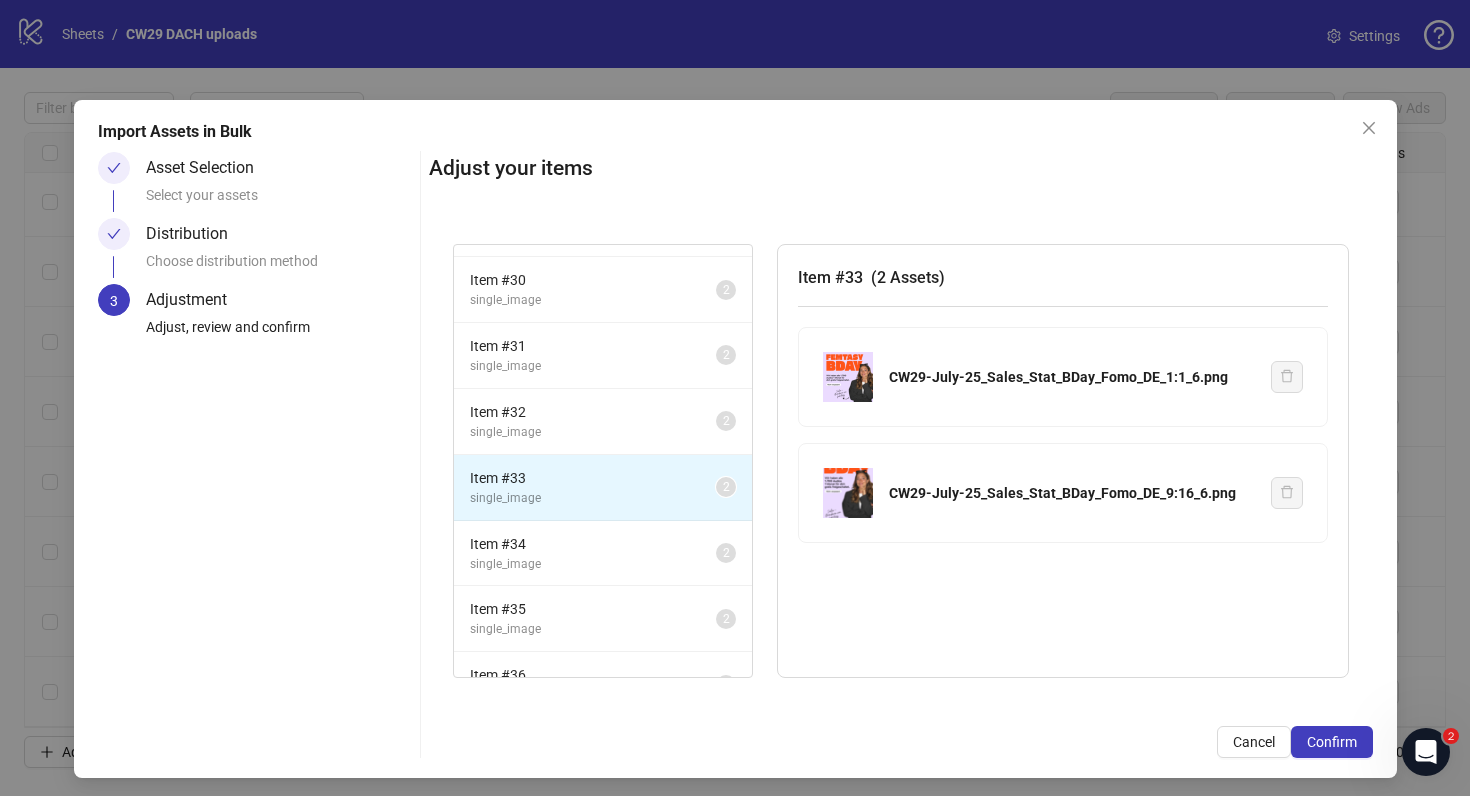 scroll, scrollTop: 340, scrollLeft: 0, axis: vertical 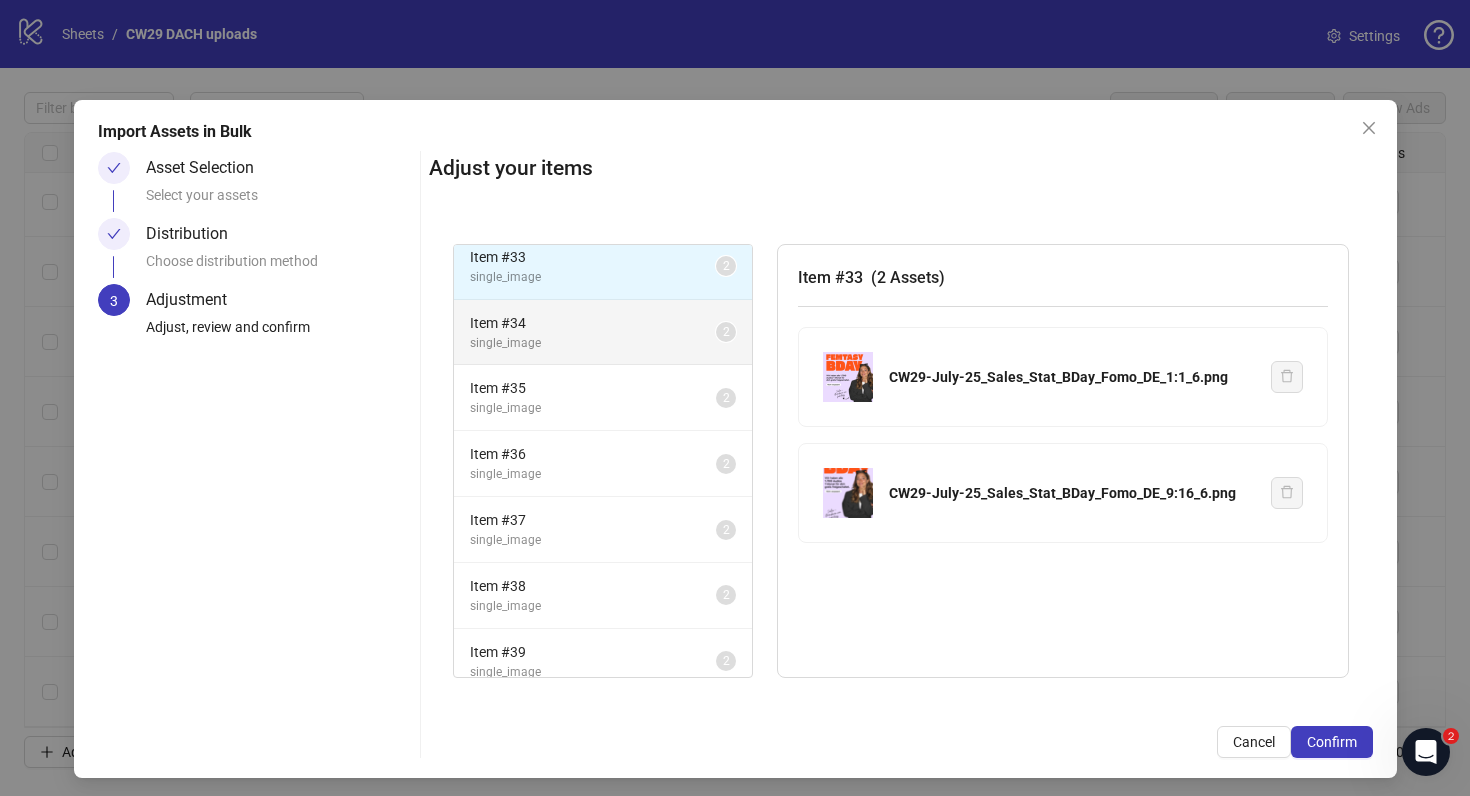 click on "Item # 34" at bounding box center [593, 323] 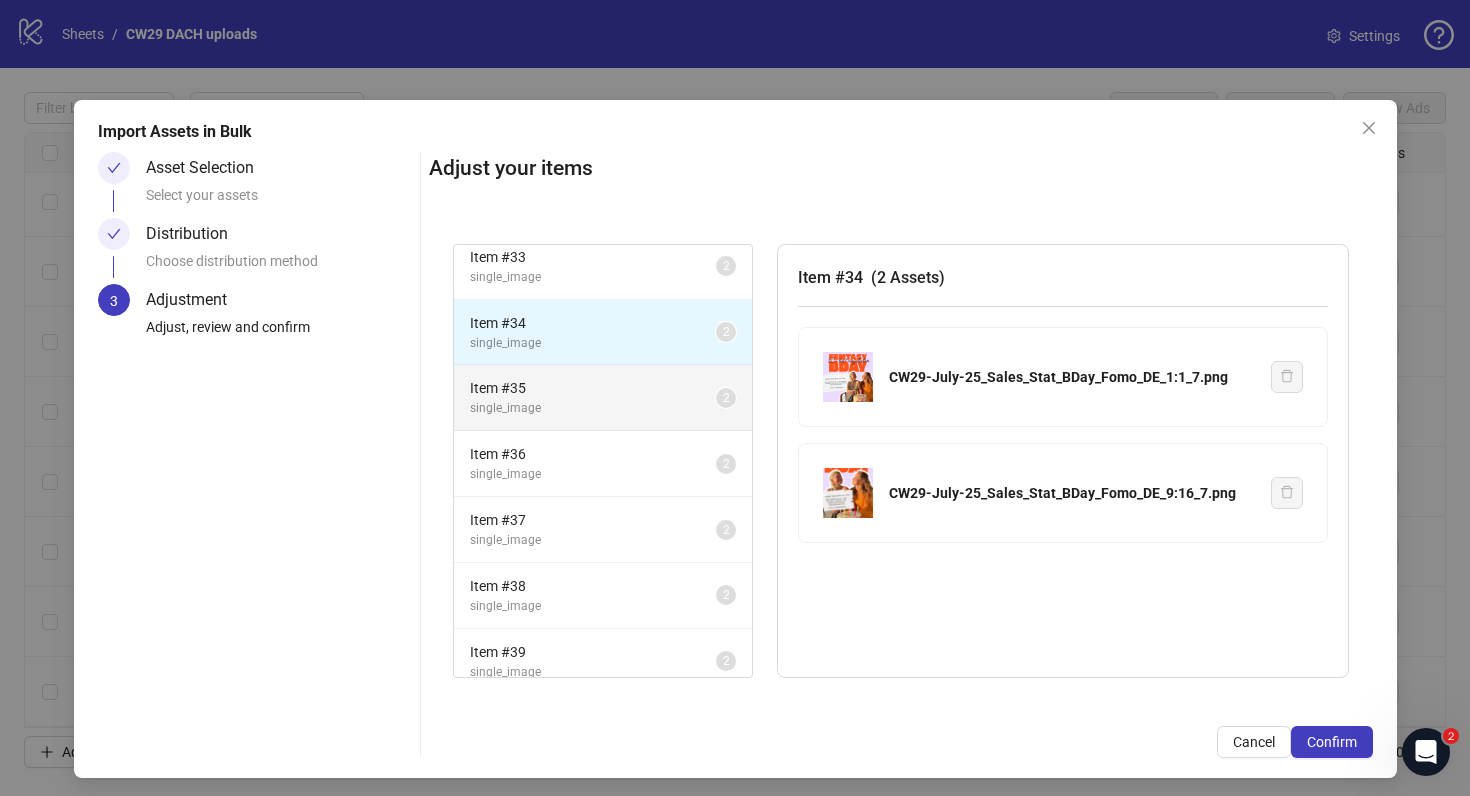 click on "single_image" at bounding box center [593, 408] 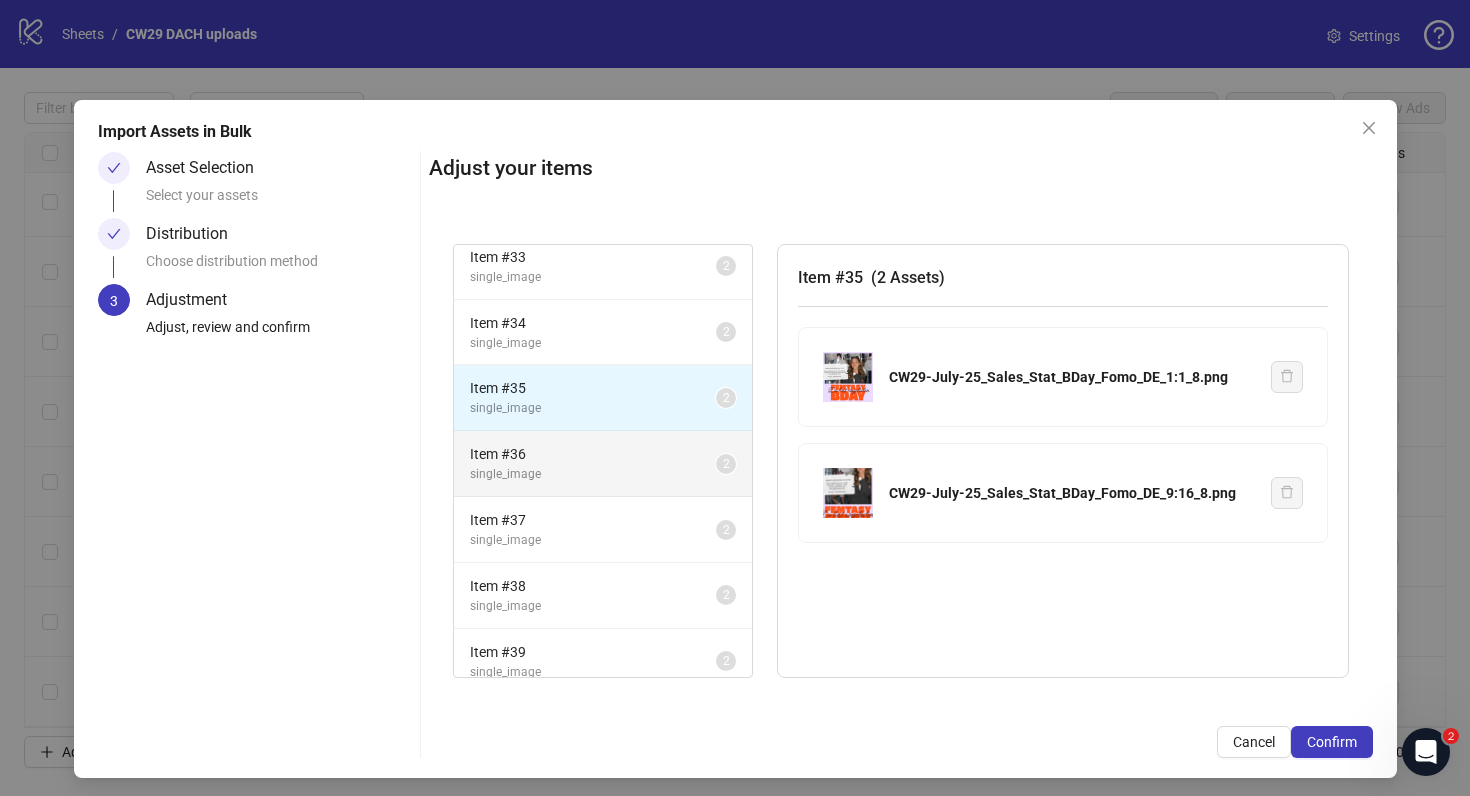 click on "Item # 36" at bounding box center (593, 454) 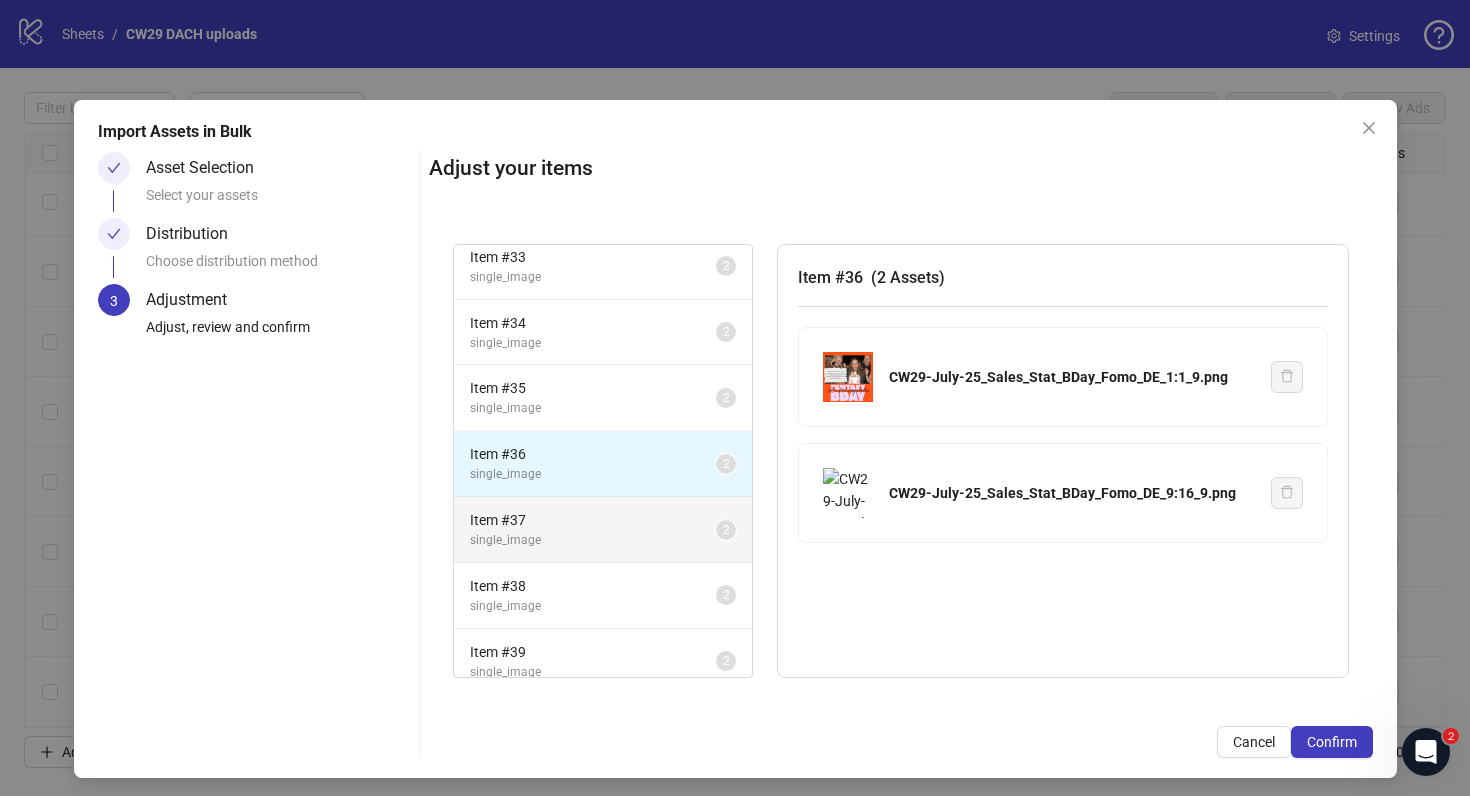 click on "Item # 37 single_image 2" at bounding box center [603, 530] 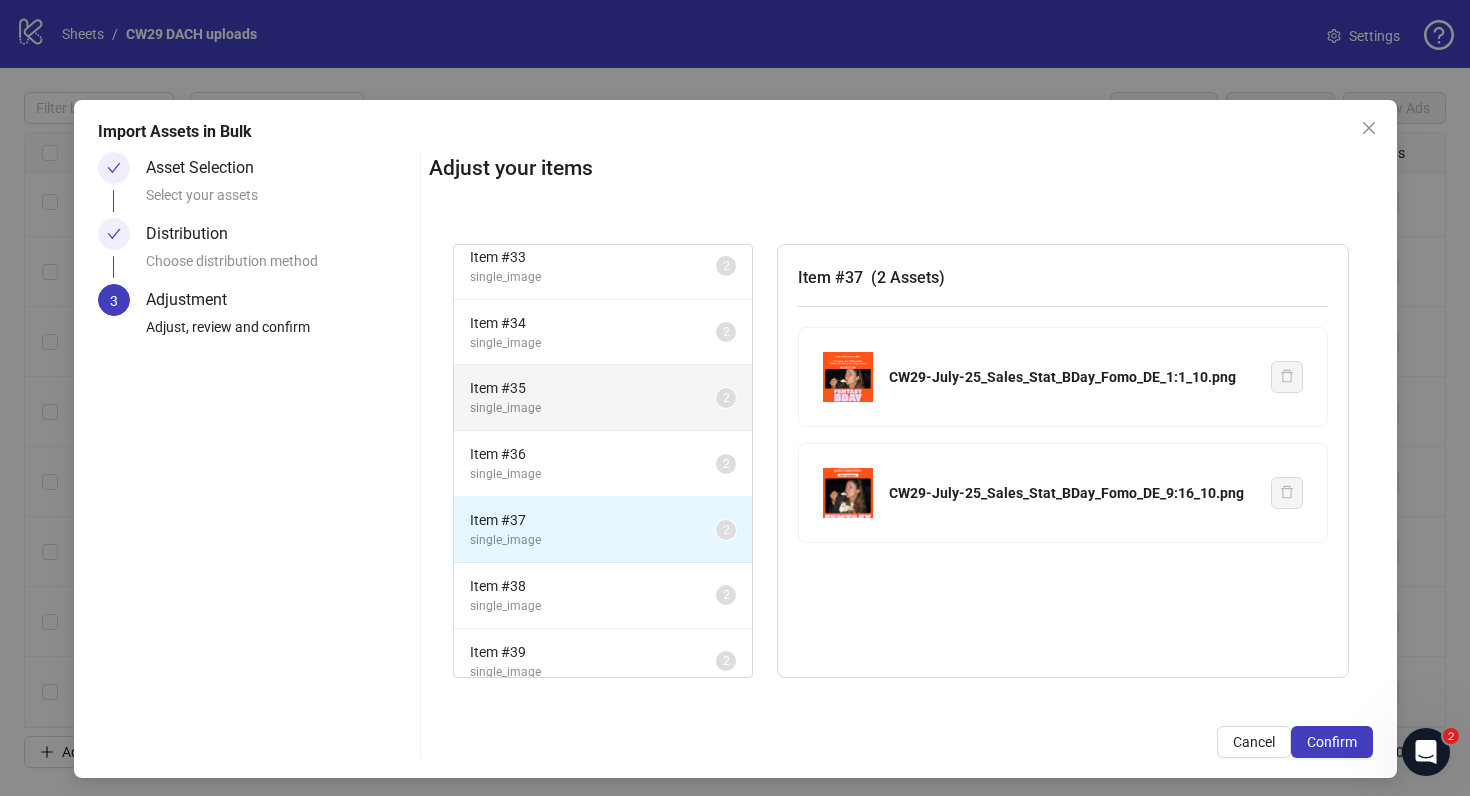 click on "Item # 35 single_image 2" at bounding box center (603, 398) 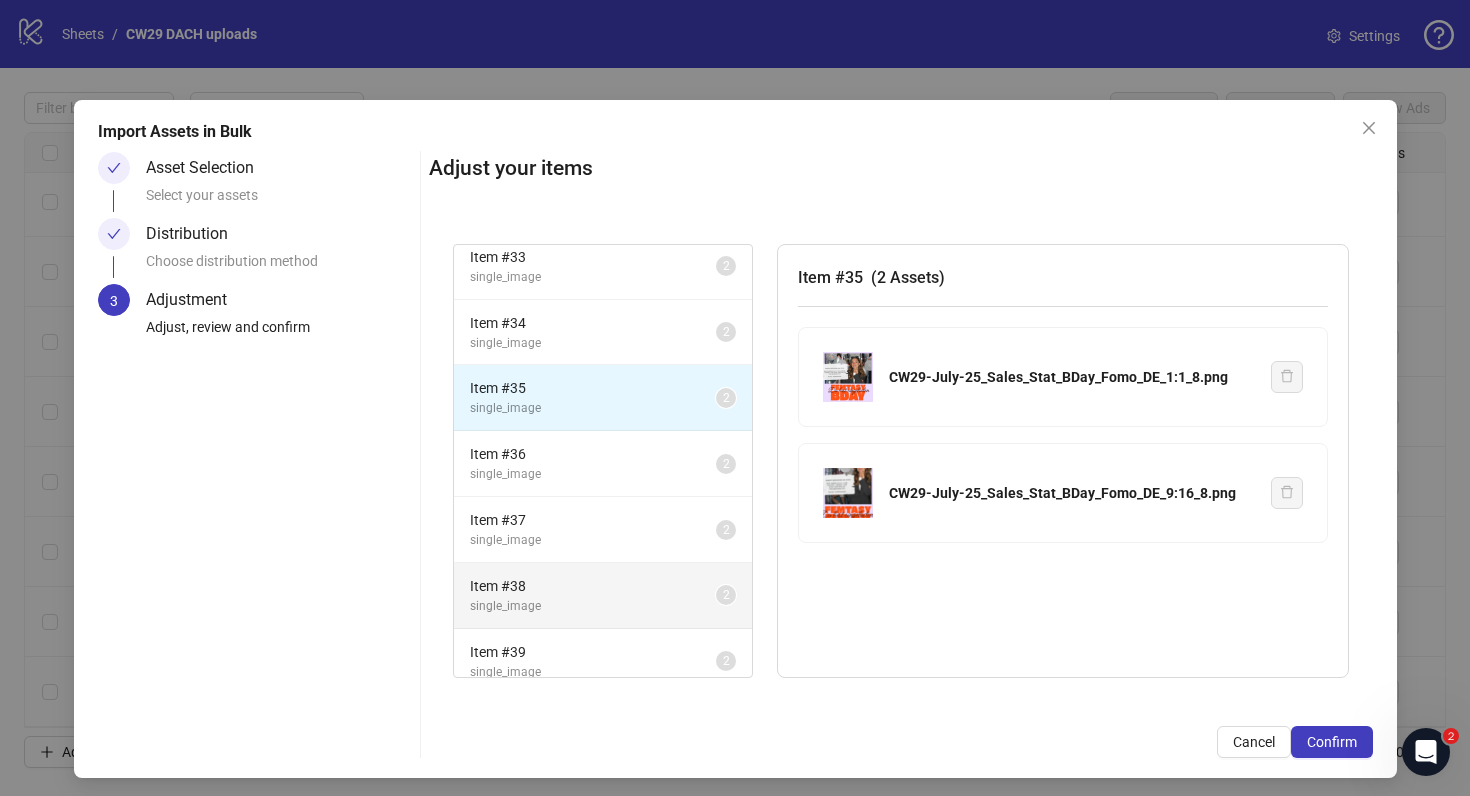 click on "Item # 38" at bounding box center (593, 586) 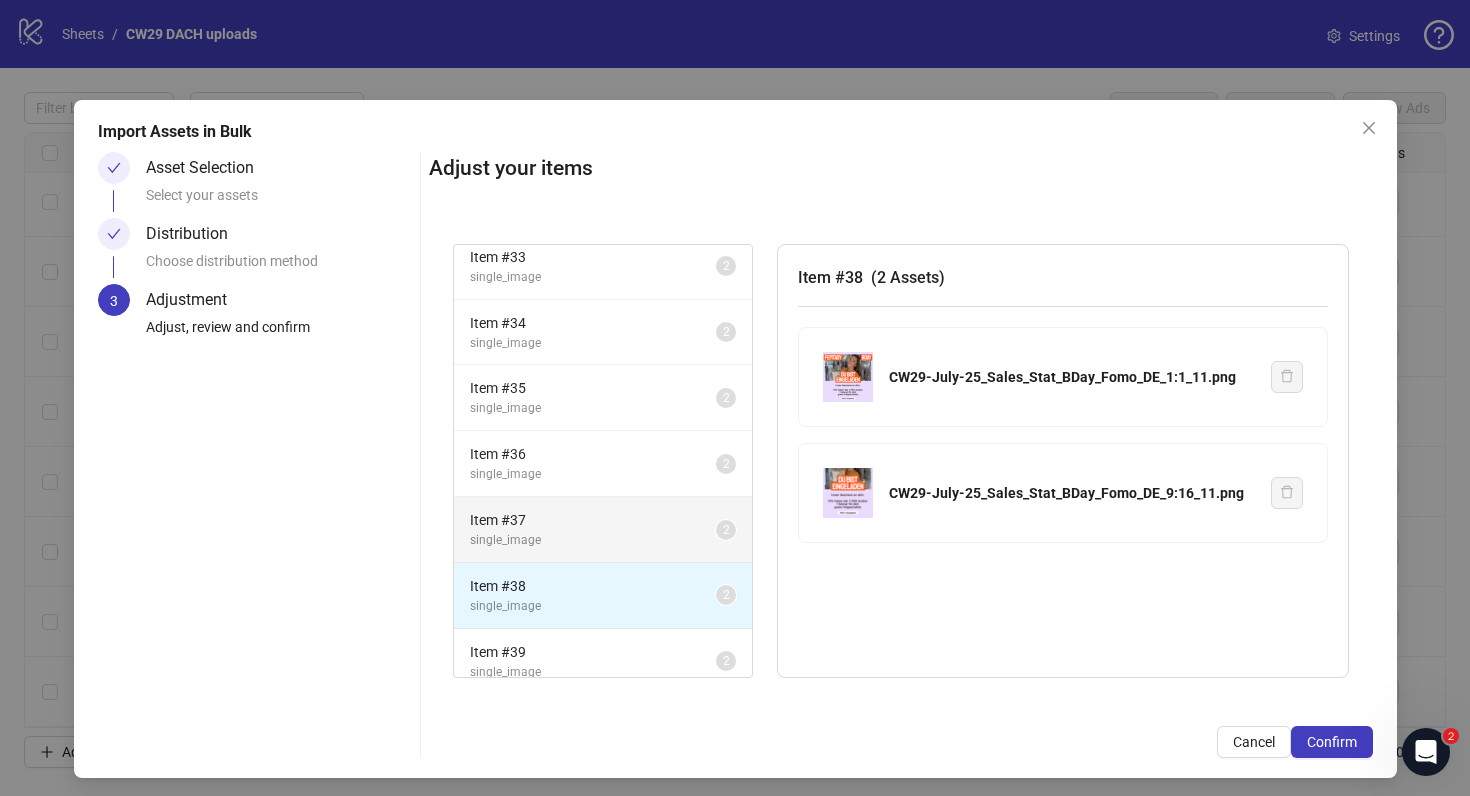 click on "single_image" at bounding box center (593, 540) 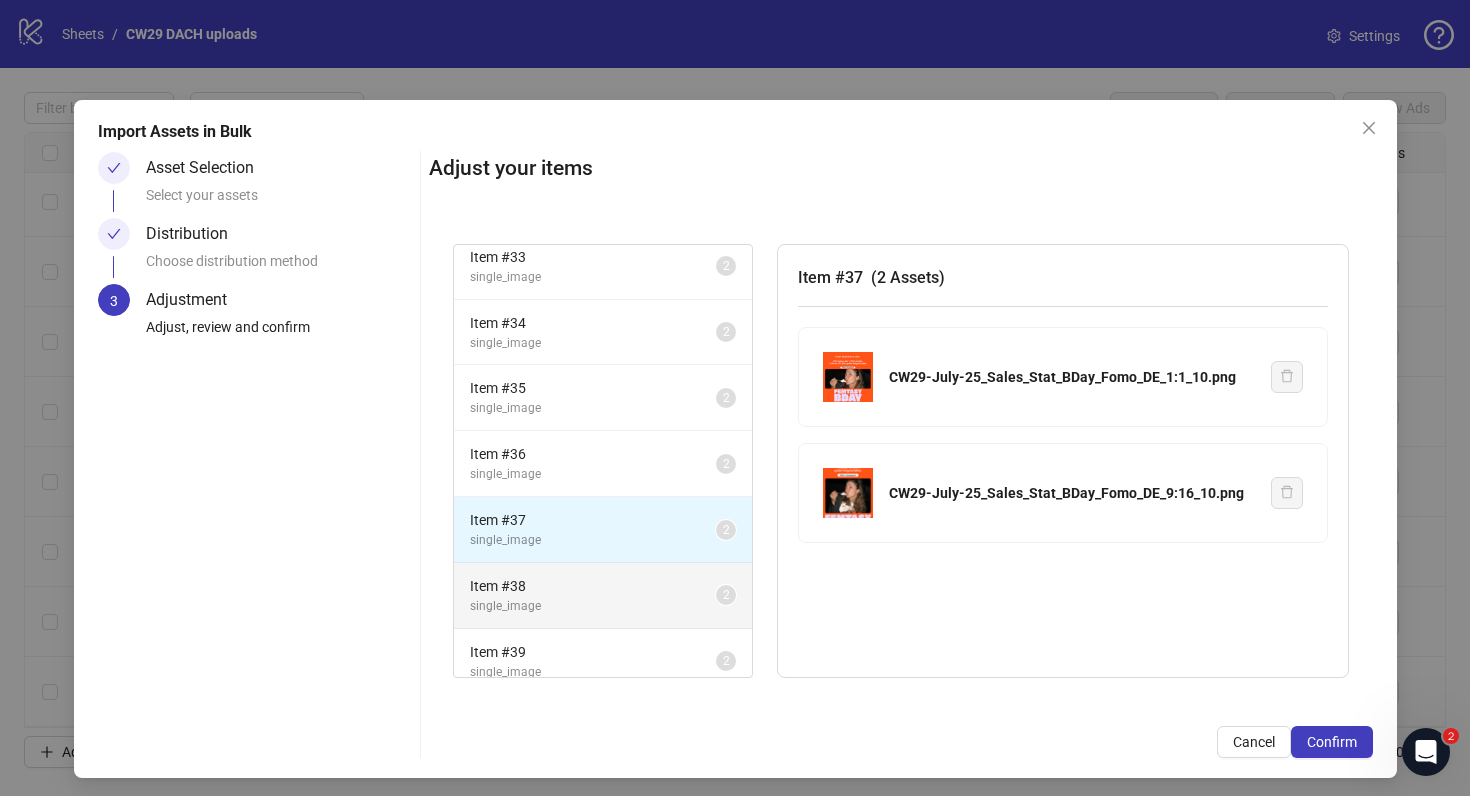click on "Item # 38 single_image 2" at bounding box center [603, 596] 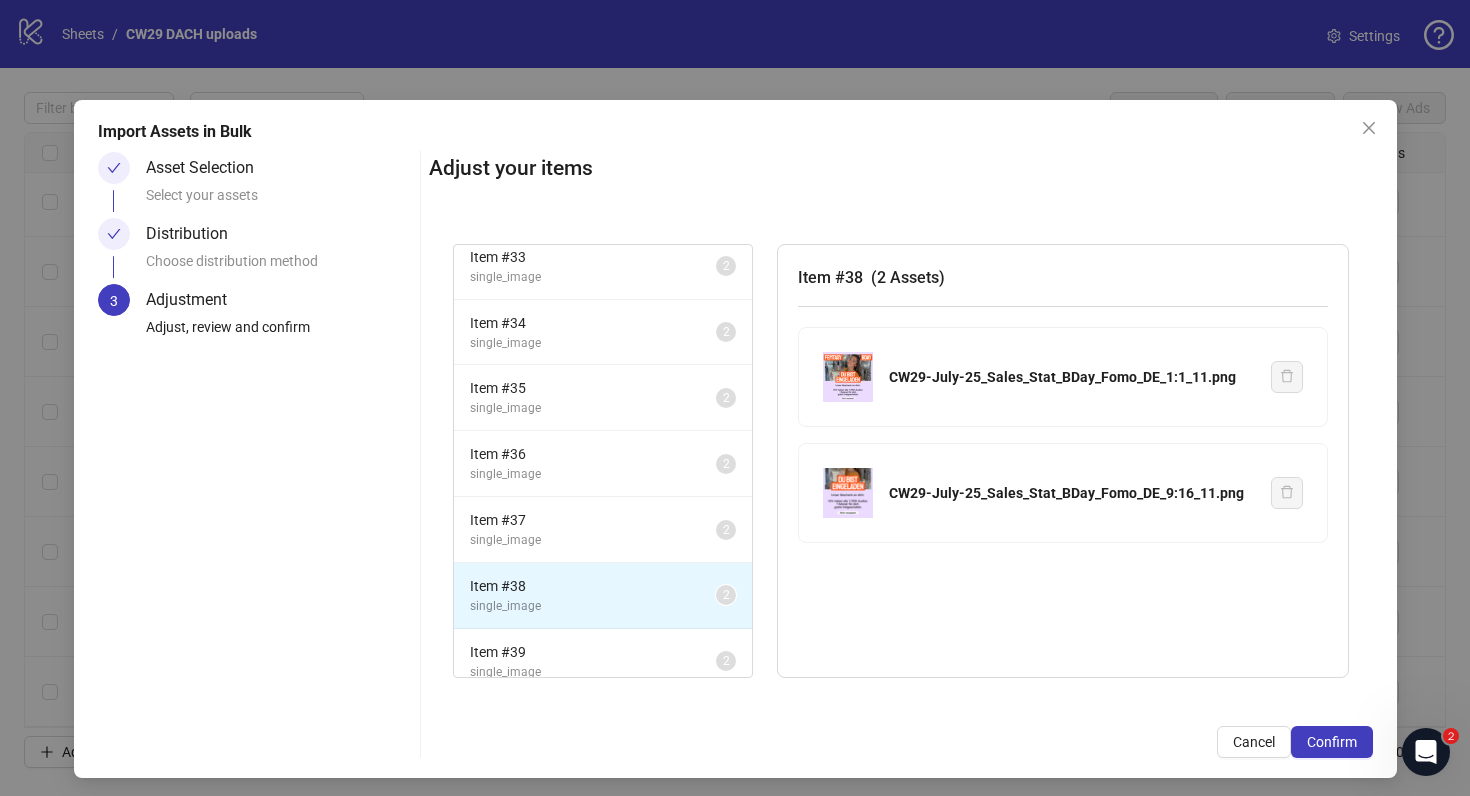 scroll, scrollTop: 356, scrollLeft: 0, axis: vertical 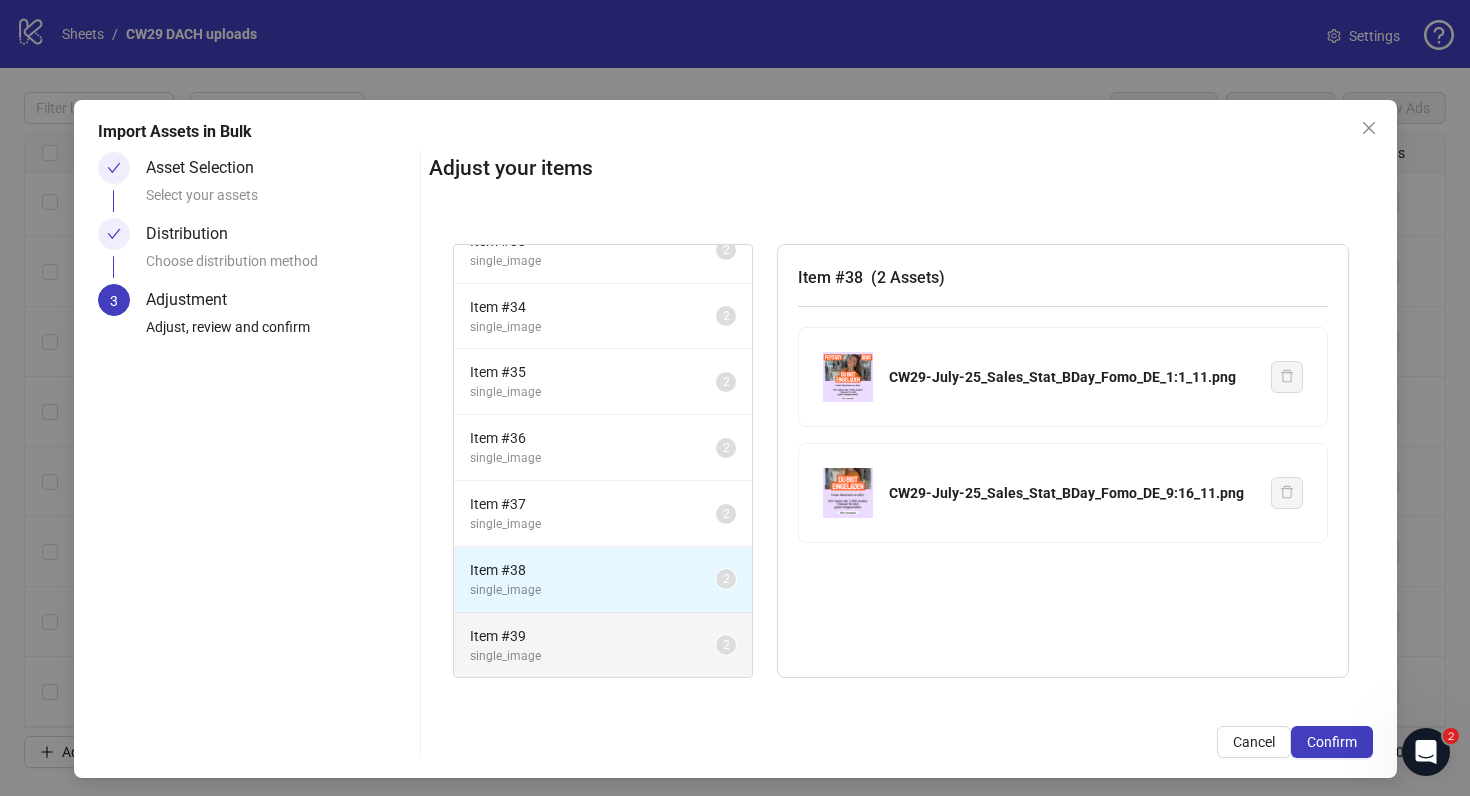 click on "Item # 39 single_image 2" at bounding box center [603, 645] 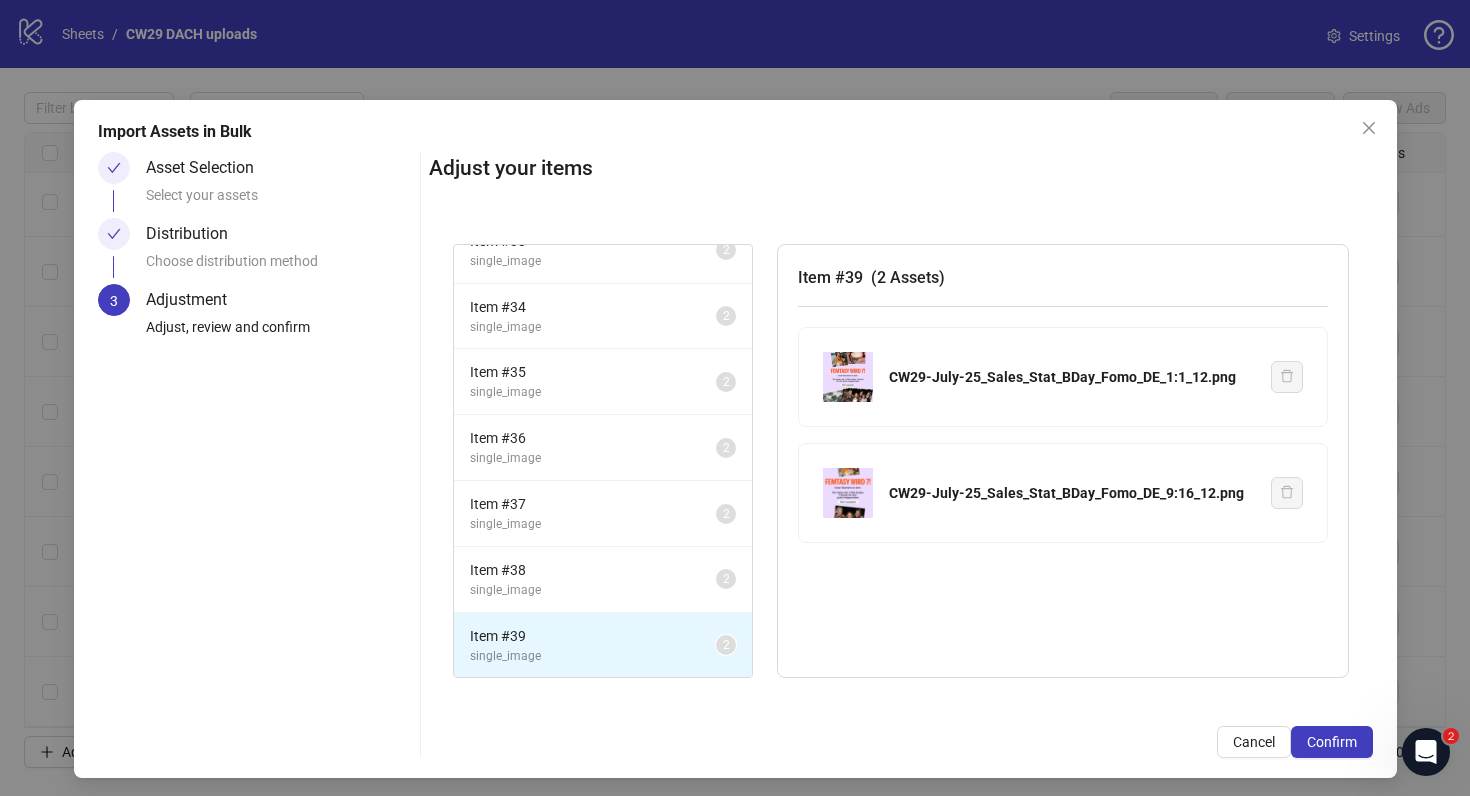 click on "Adjust your items Item # 28 single_image 2 Item # 29 single_image 2 Item # 30 single_image 2 Item # 31 single_image 2 Item # 32 single_image 2 Item # 33 single_image 2 Item # 34 single_image 2 Item # 35 single_image 2 Item # 36 single_image 2 Item # 37 single_image 2 Item # 38 single_image 2 Item # 39 single_image 2 Item # 39 ( 2   Assets ) CW29-July-25_Sales_Stat_BDay_Fomo_DE_1:1_12.png CW29-July-25_Sales_Stat_BDay_Fomo_DE_9:16_12.png Cancel Confirm" at bounding box center [901, 455] 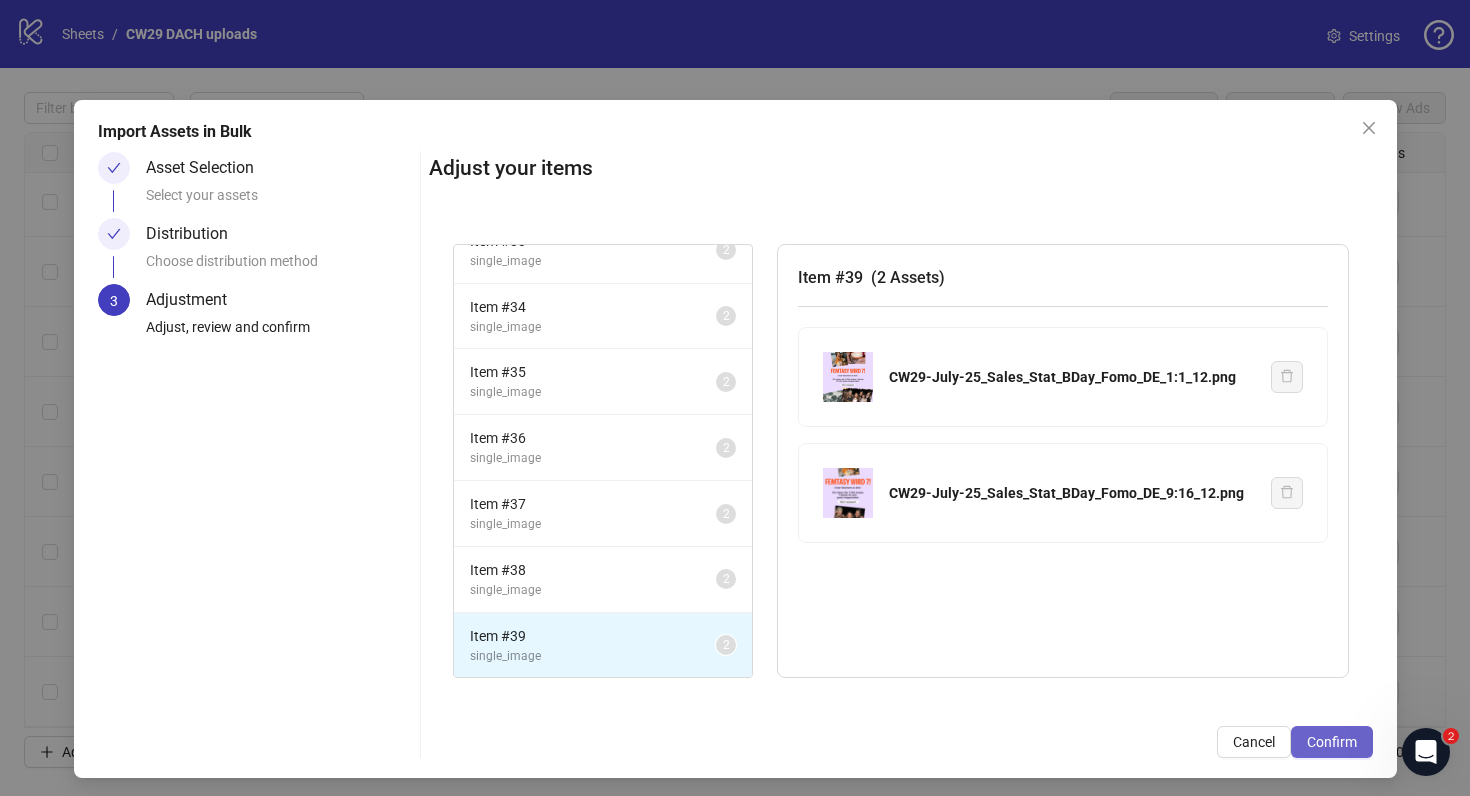 click on "Confirm" at bounding box center (1332, 742) 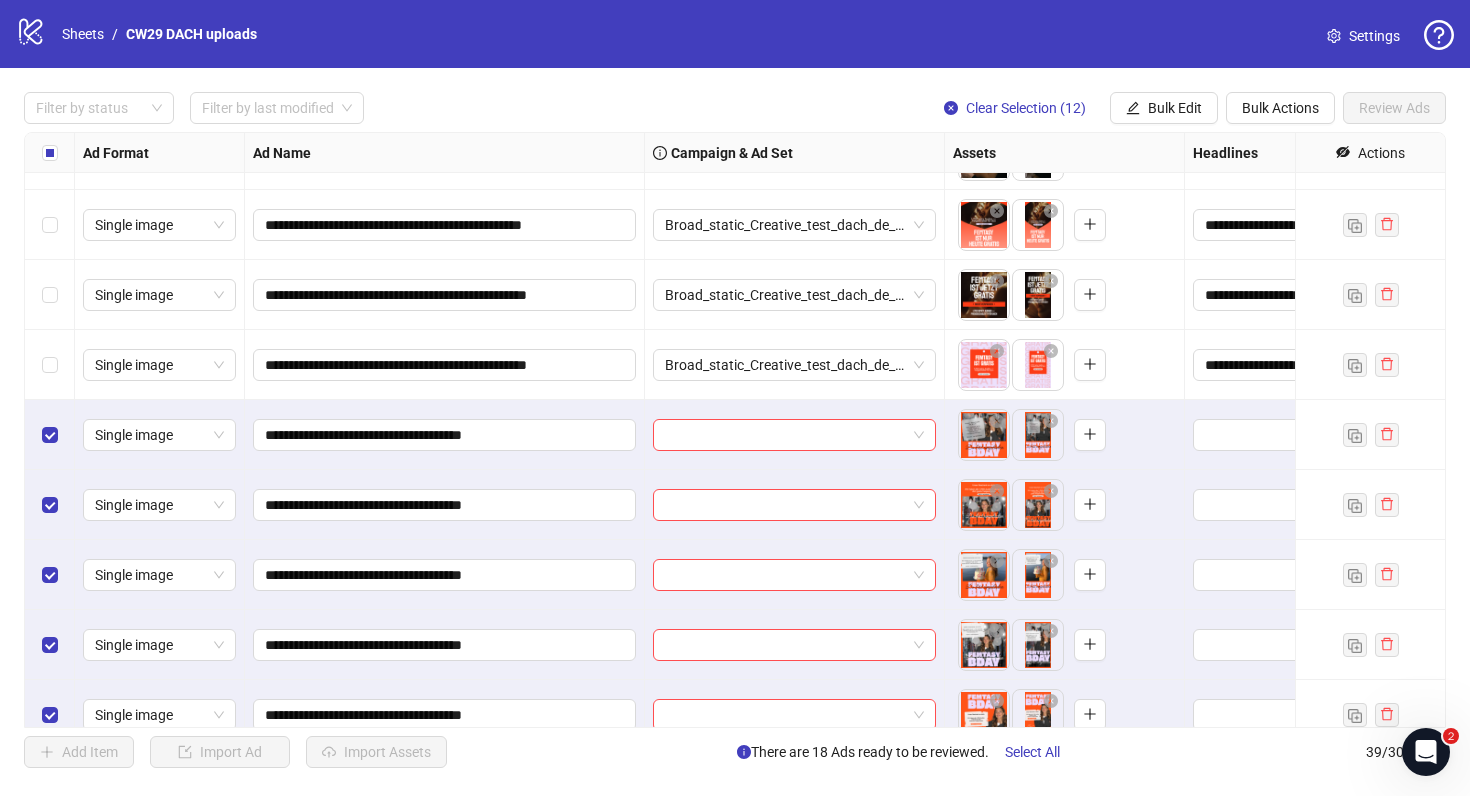 scroll, scrollTop: 1658, scrollLeft: 0, axis: vertical 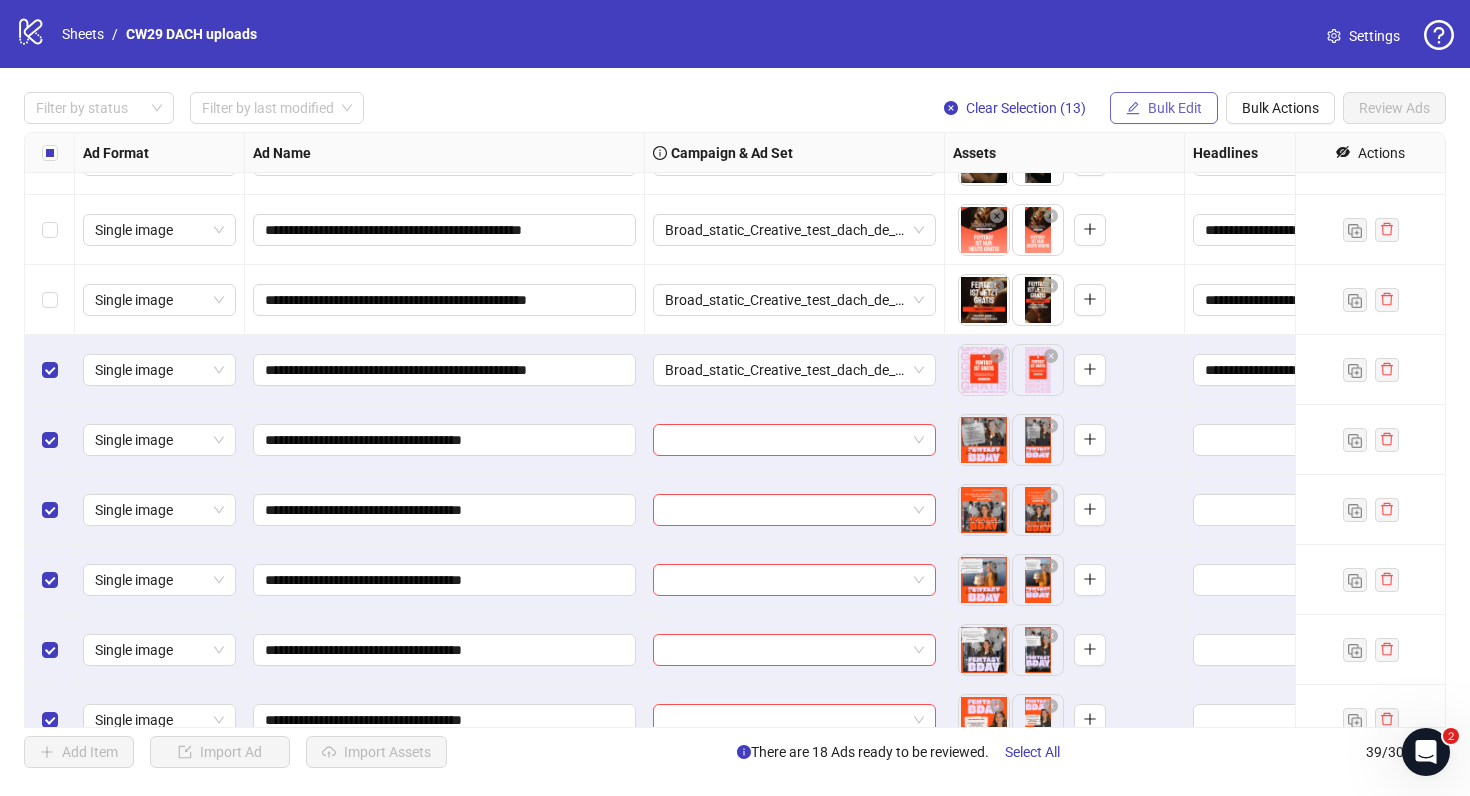 click on "Bulk Edit" at bounding box center [1175, 108] 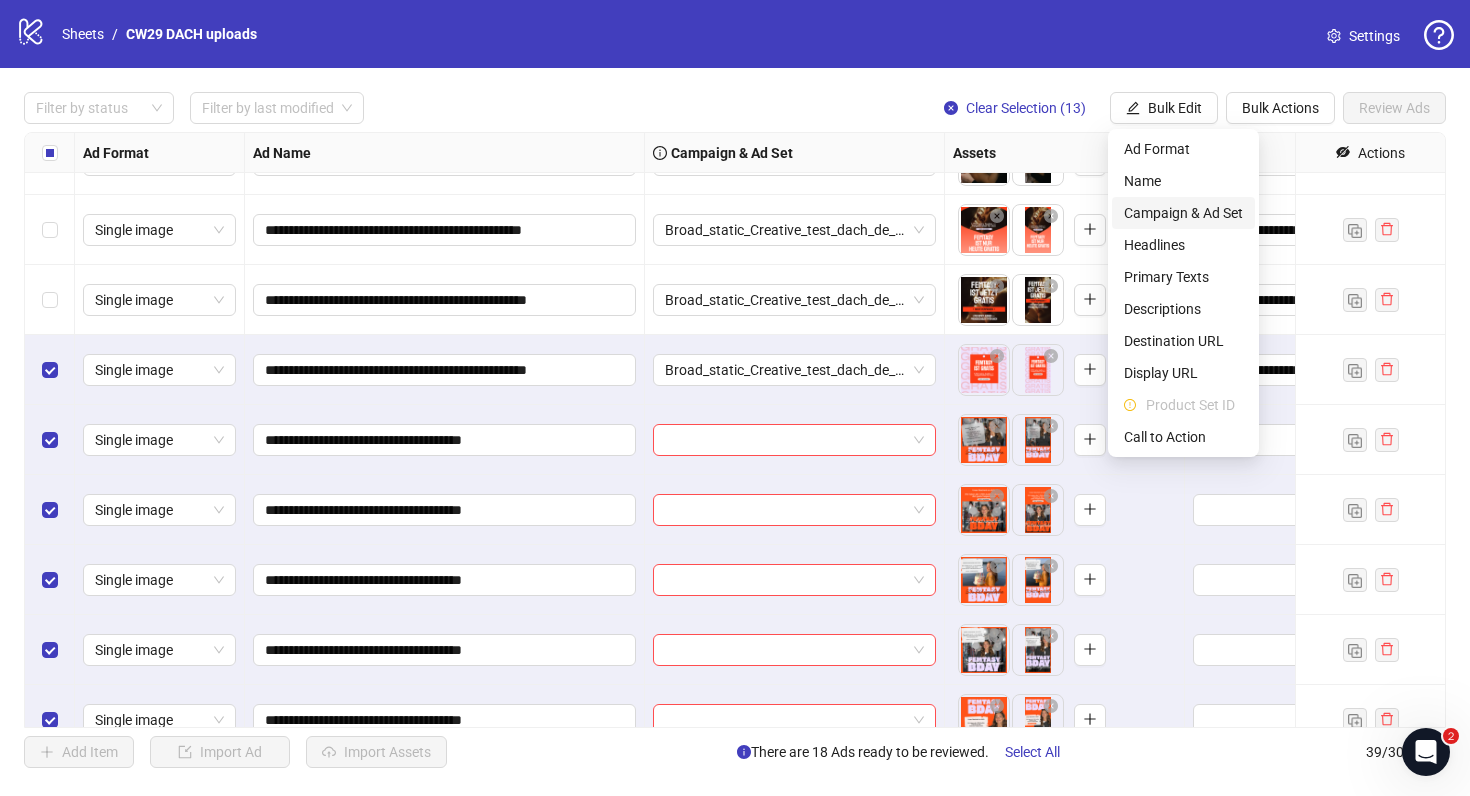 click on "Campaign & Ad Set" at bounding box center [1183, 213] 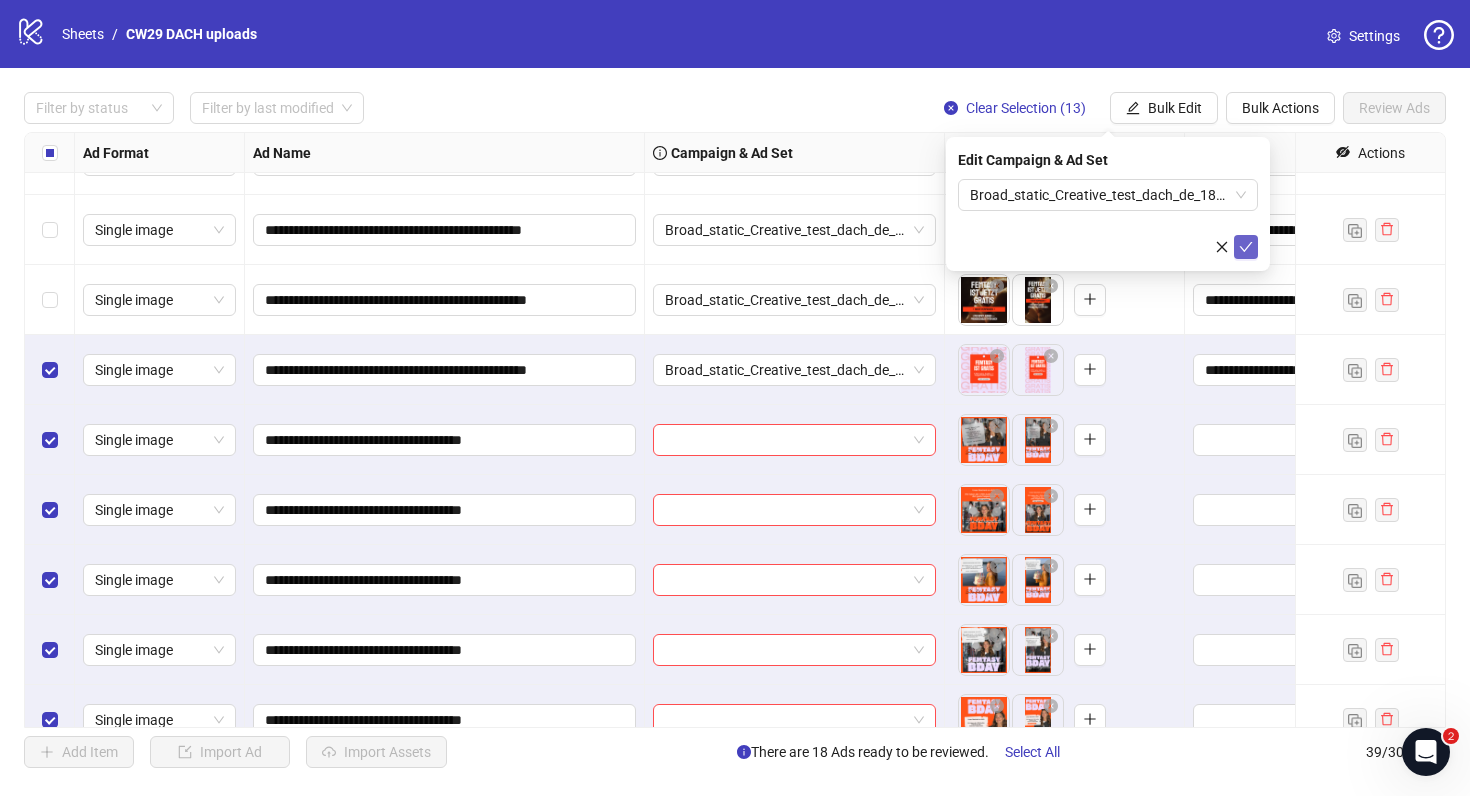 click 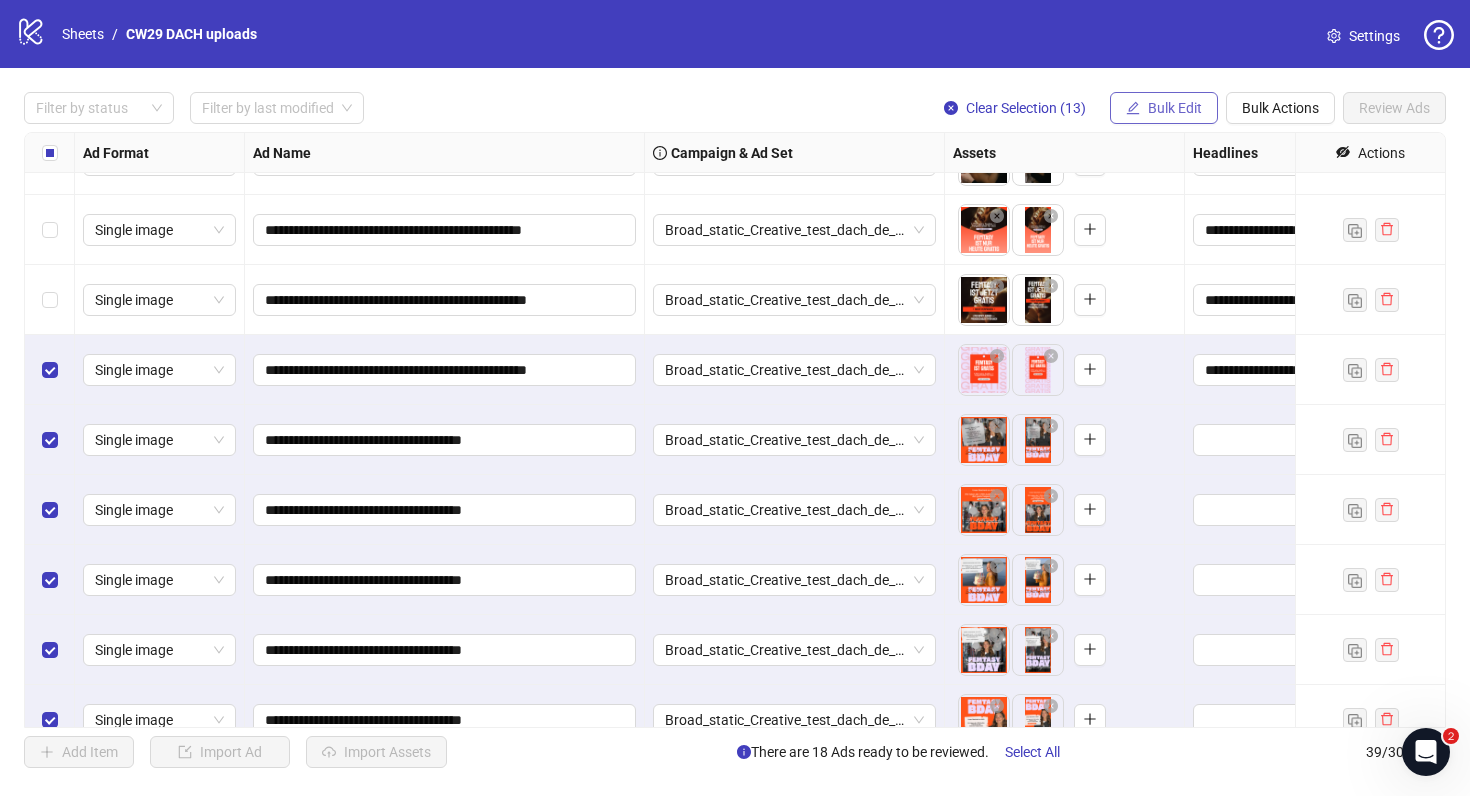 click on "Bulk Edit" at bounding box center [1175, 108] 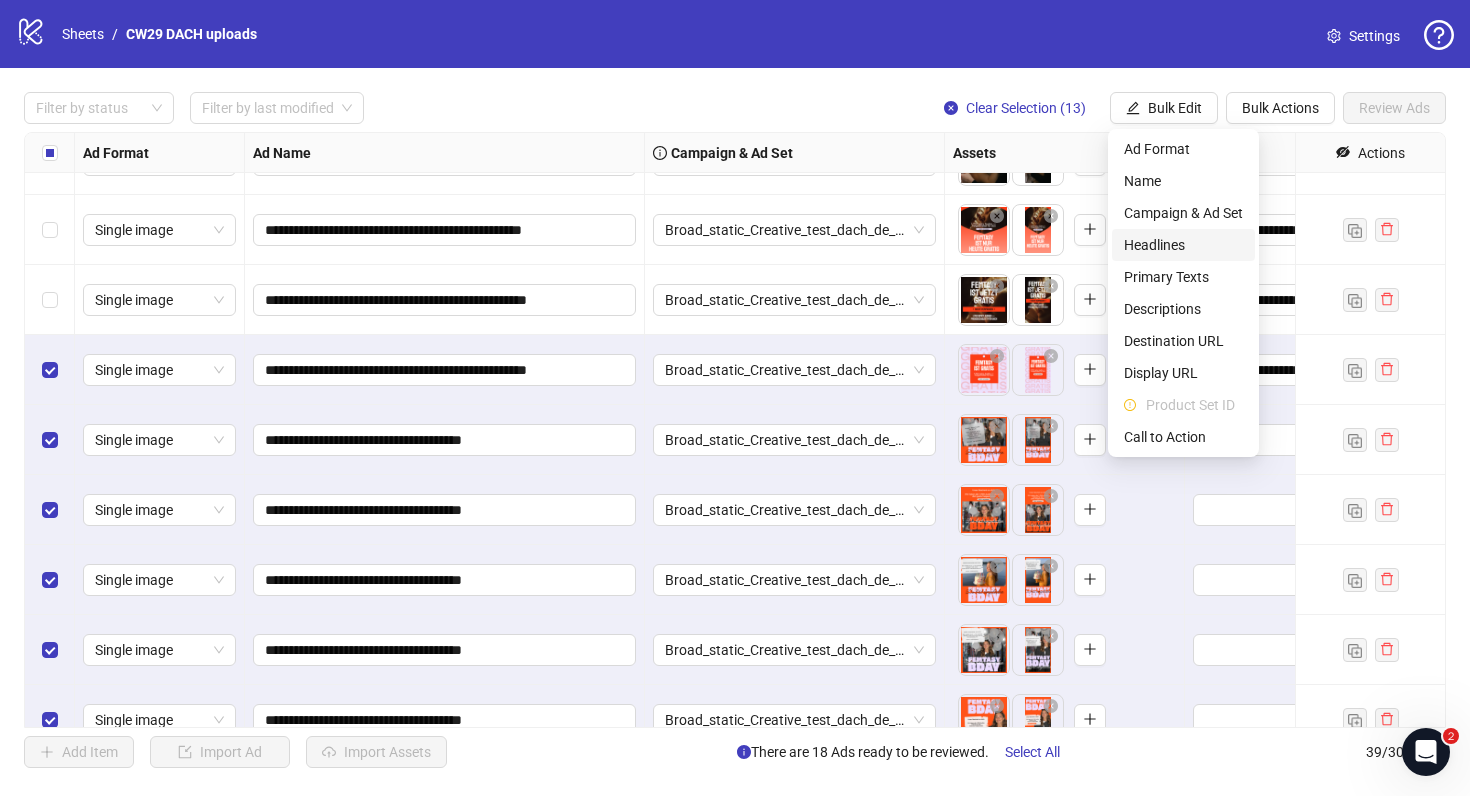 click on "Headlines" at bounding box center [1183, 245] 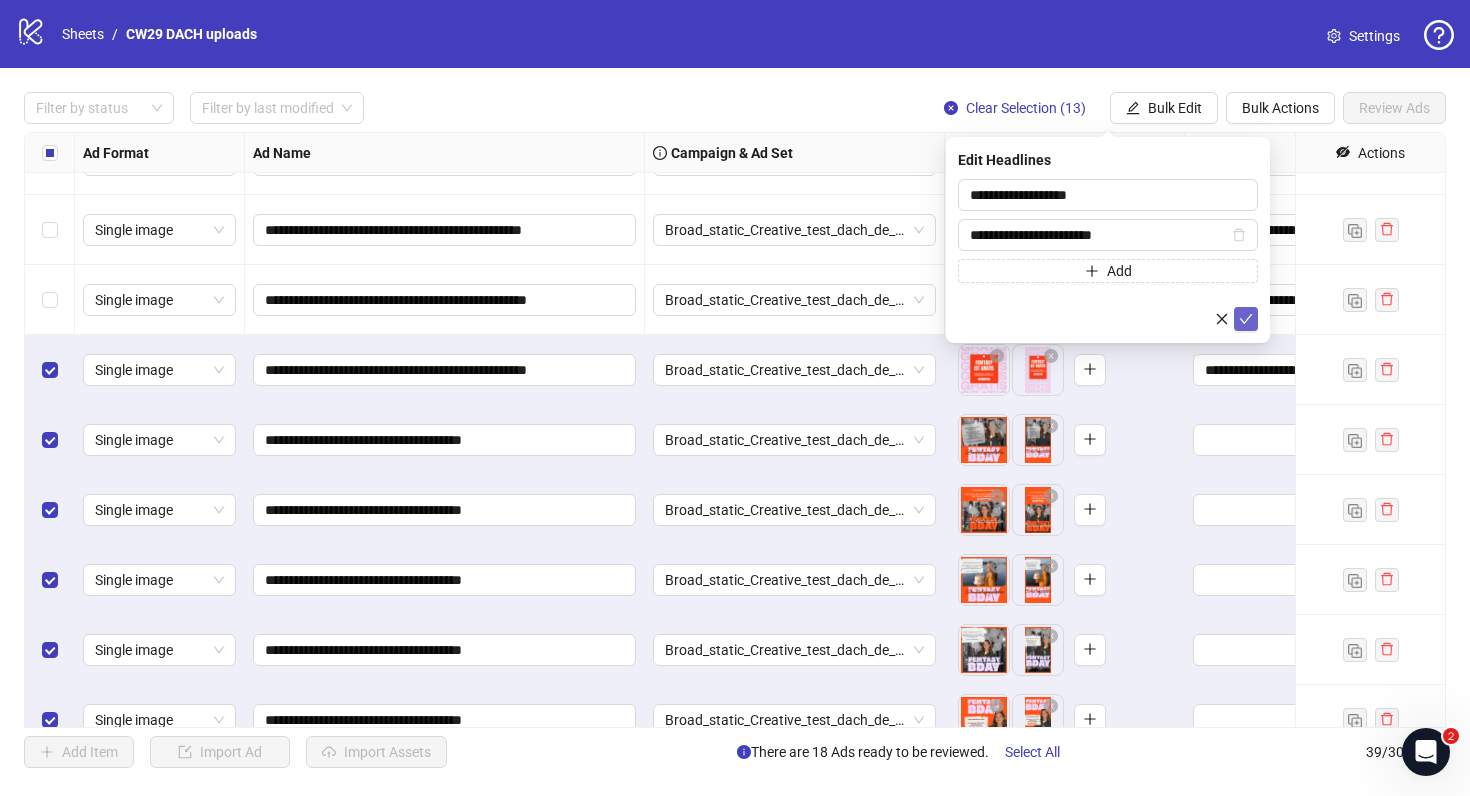 click 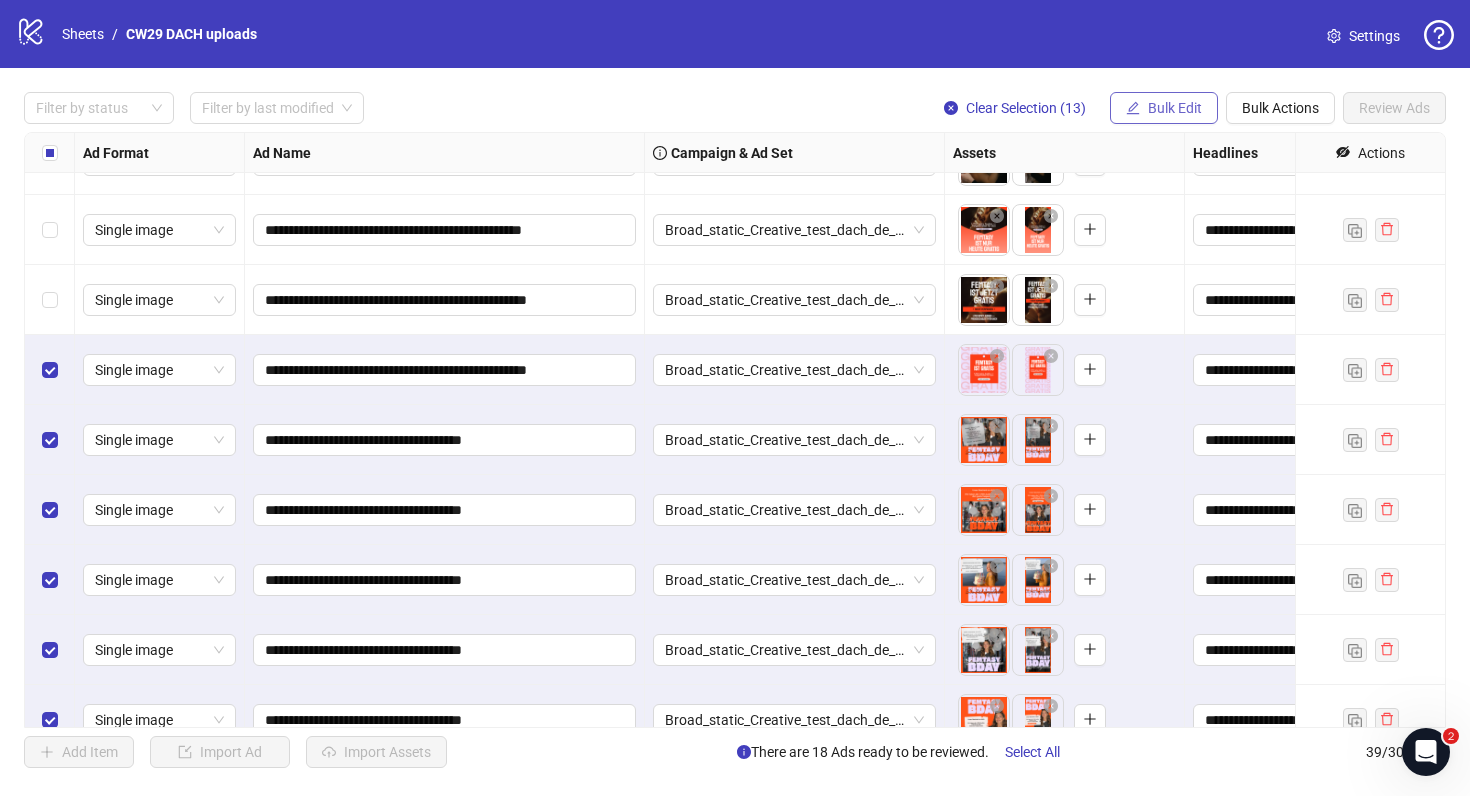 click on "Bulk Edit" at bounding box center [1175, 108] 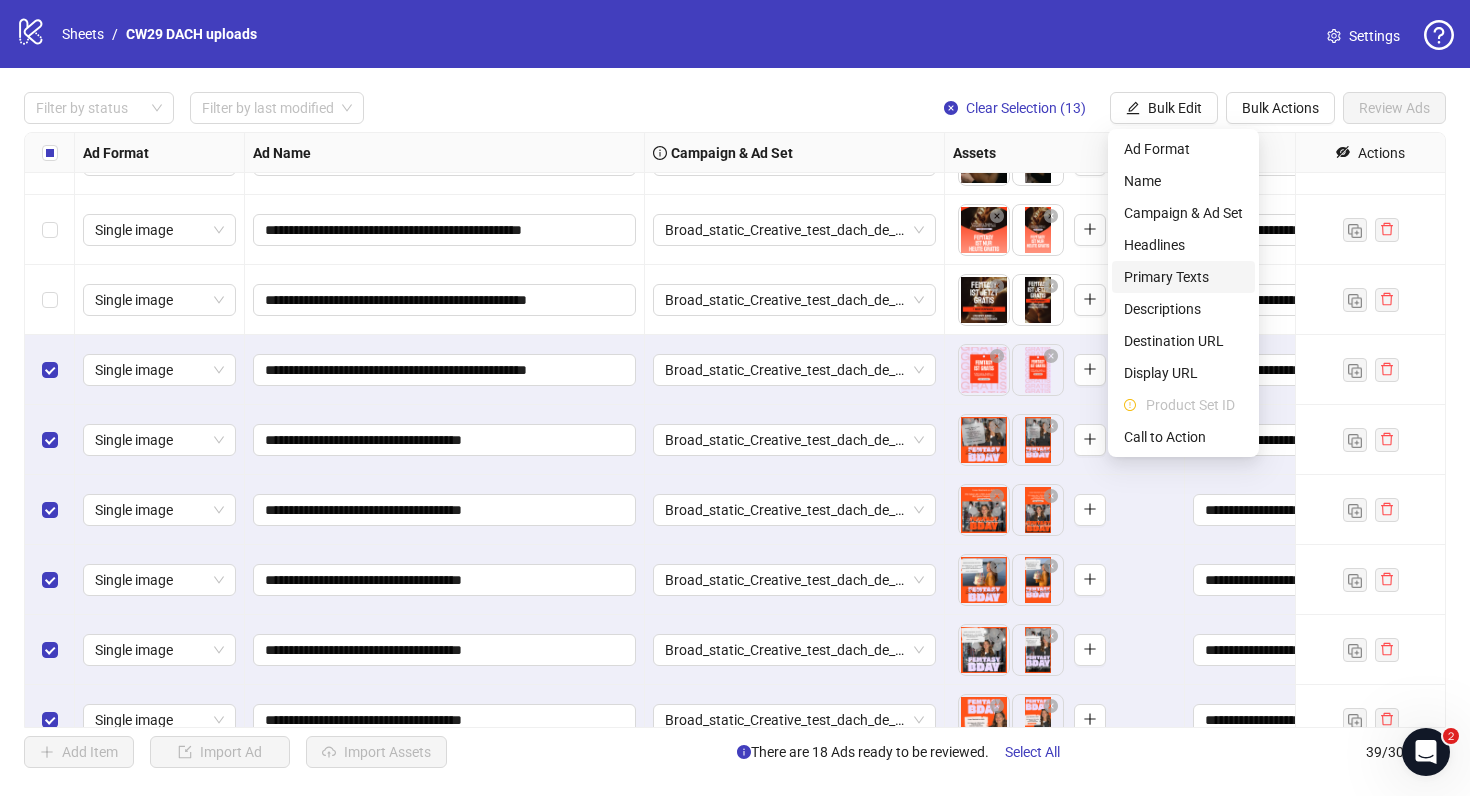 click on "Primary Texts" at bounding box center (1183, 277) 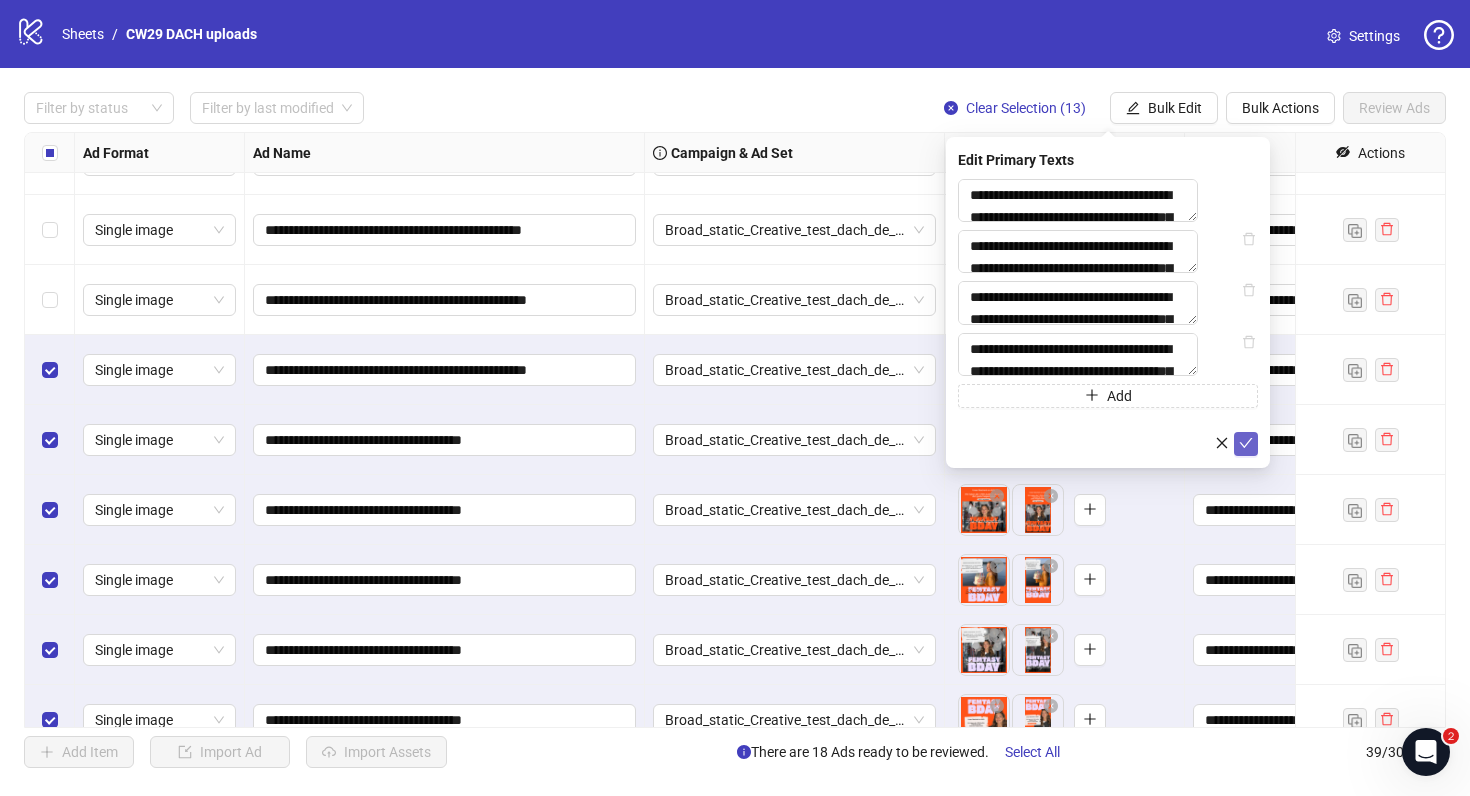 click 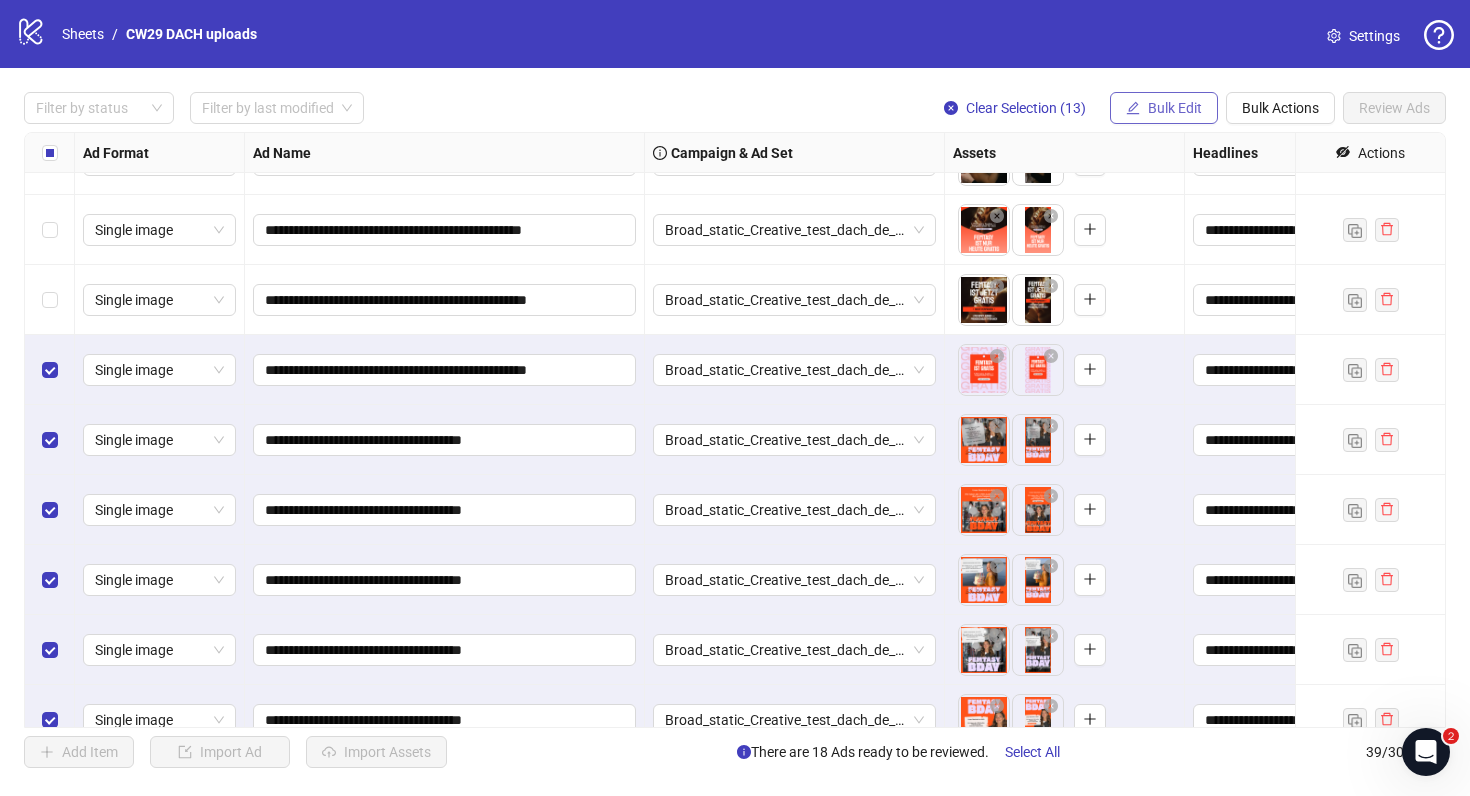 click on "Bulk Edit" at bounding box center [1175, 108] 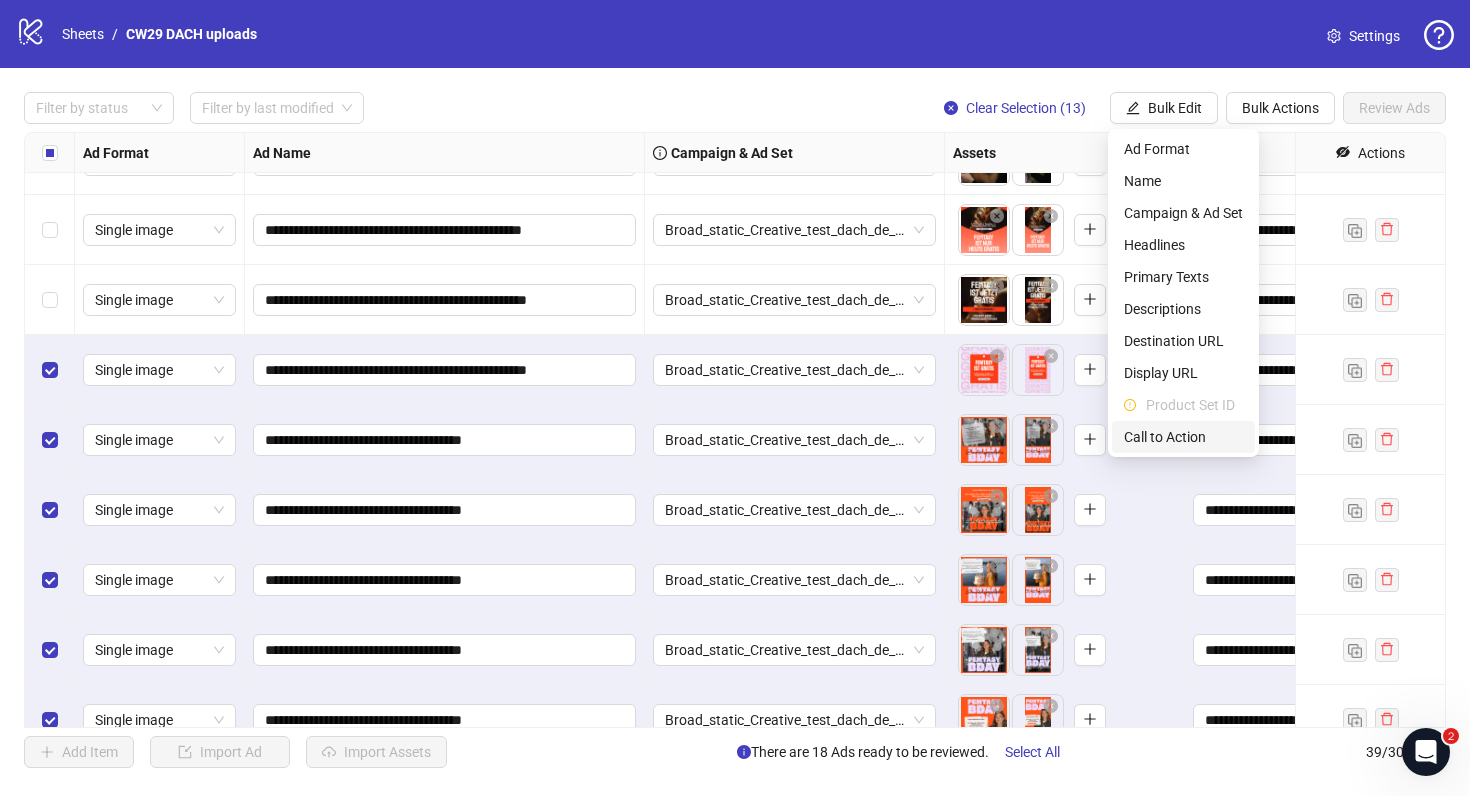 click on "Call to Action" at bounding box center [1183, 437] 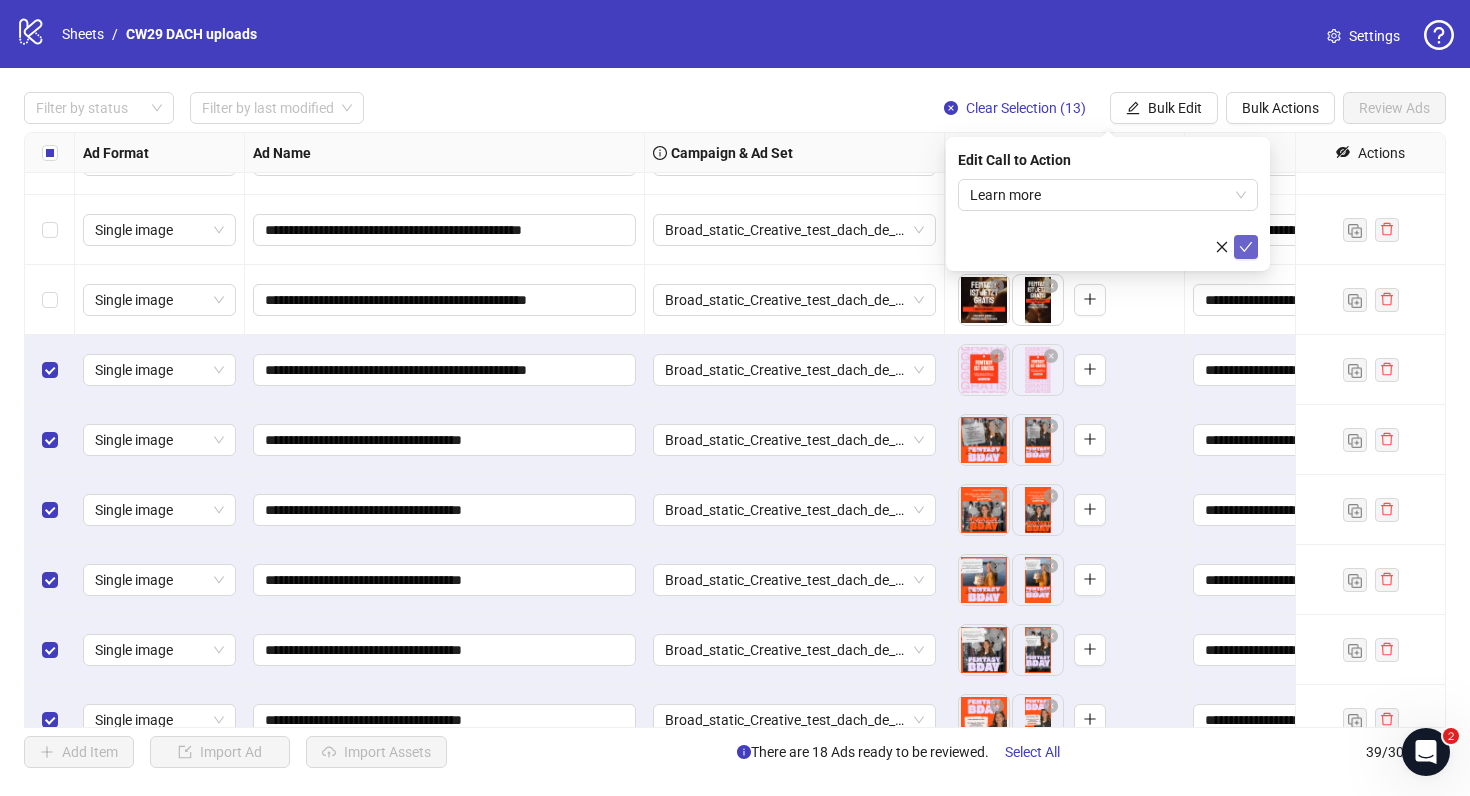 click 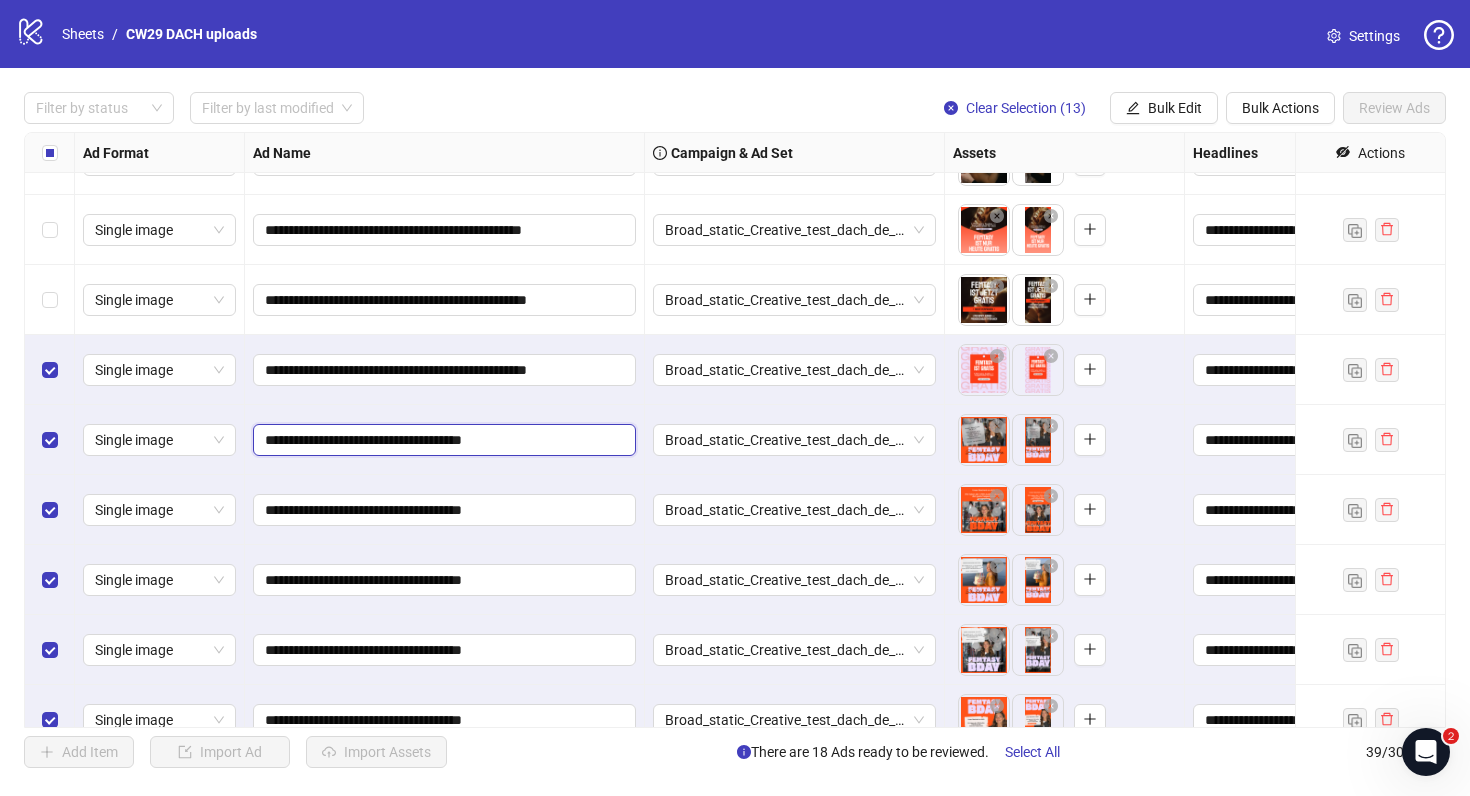 click on "**********" at bounding box center (442, 440) 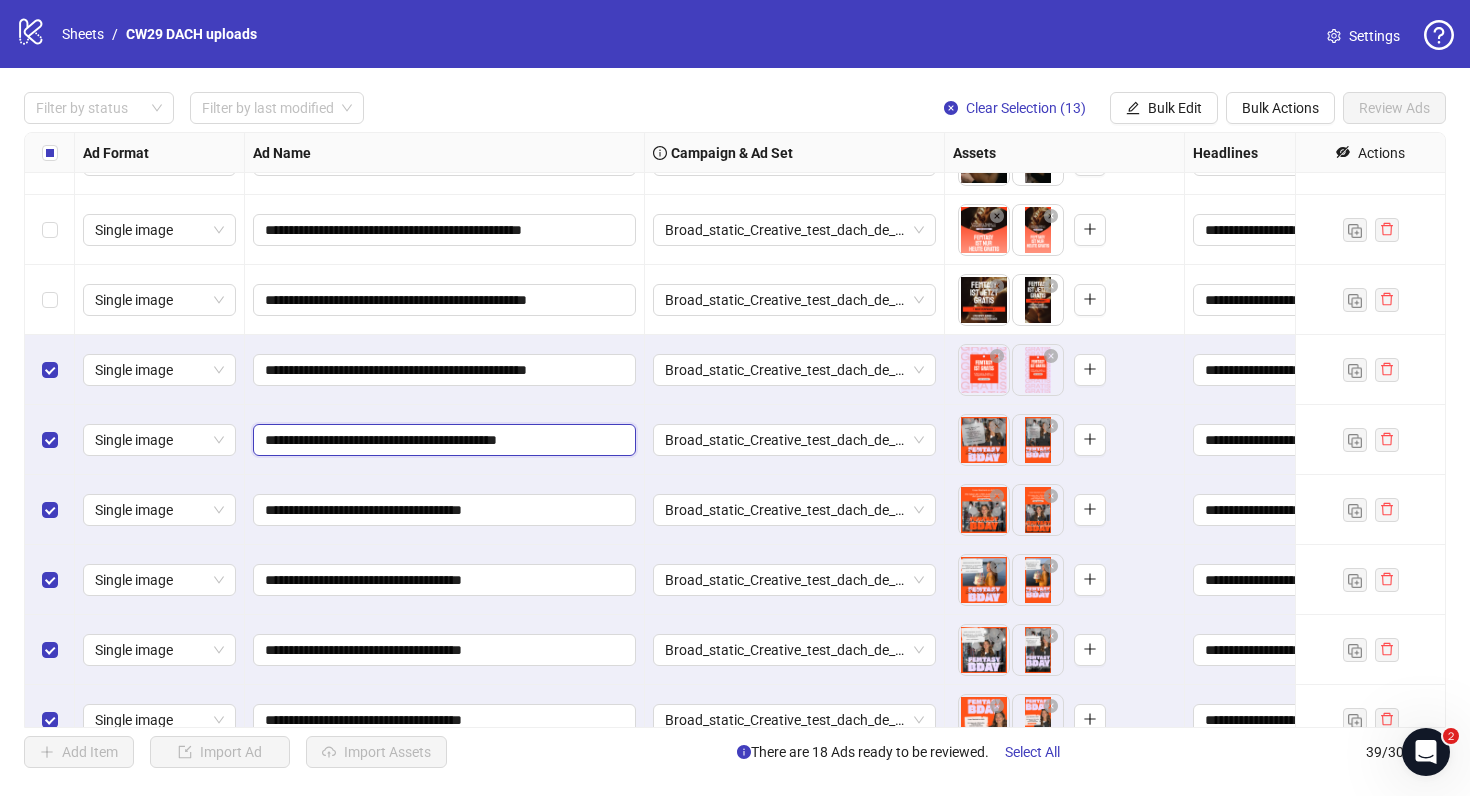 type on "**********" 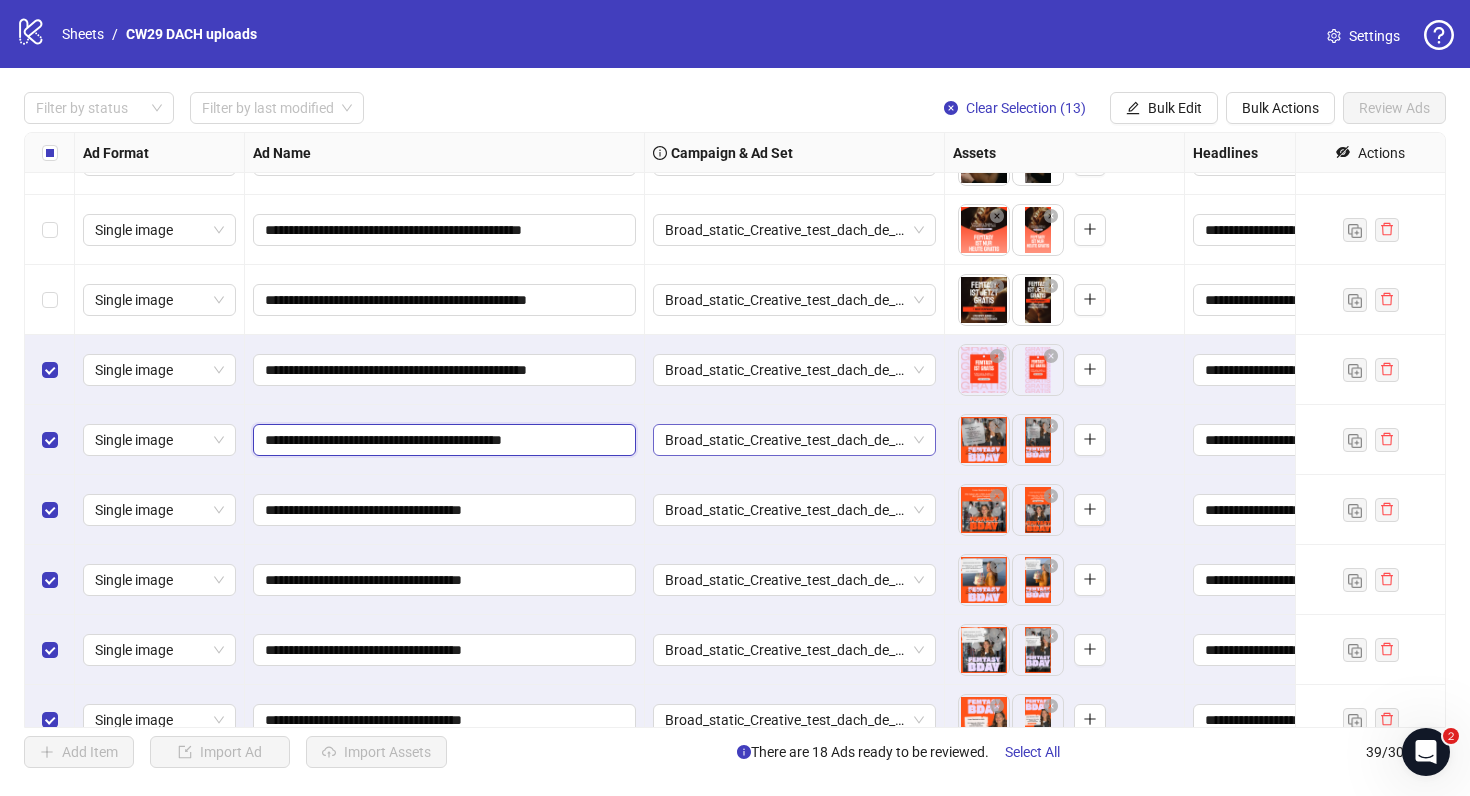 drag, startPoint x: 546, startPoint y: 442, endPoint x: 658, endPoint y: 440, distance: 112.01785 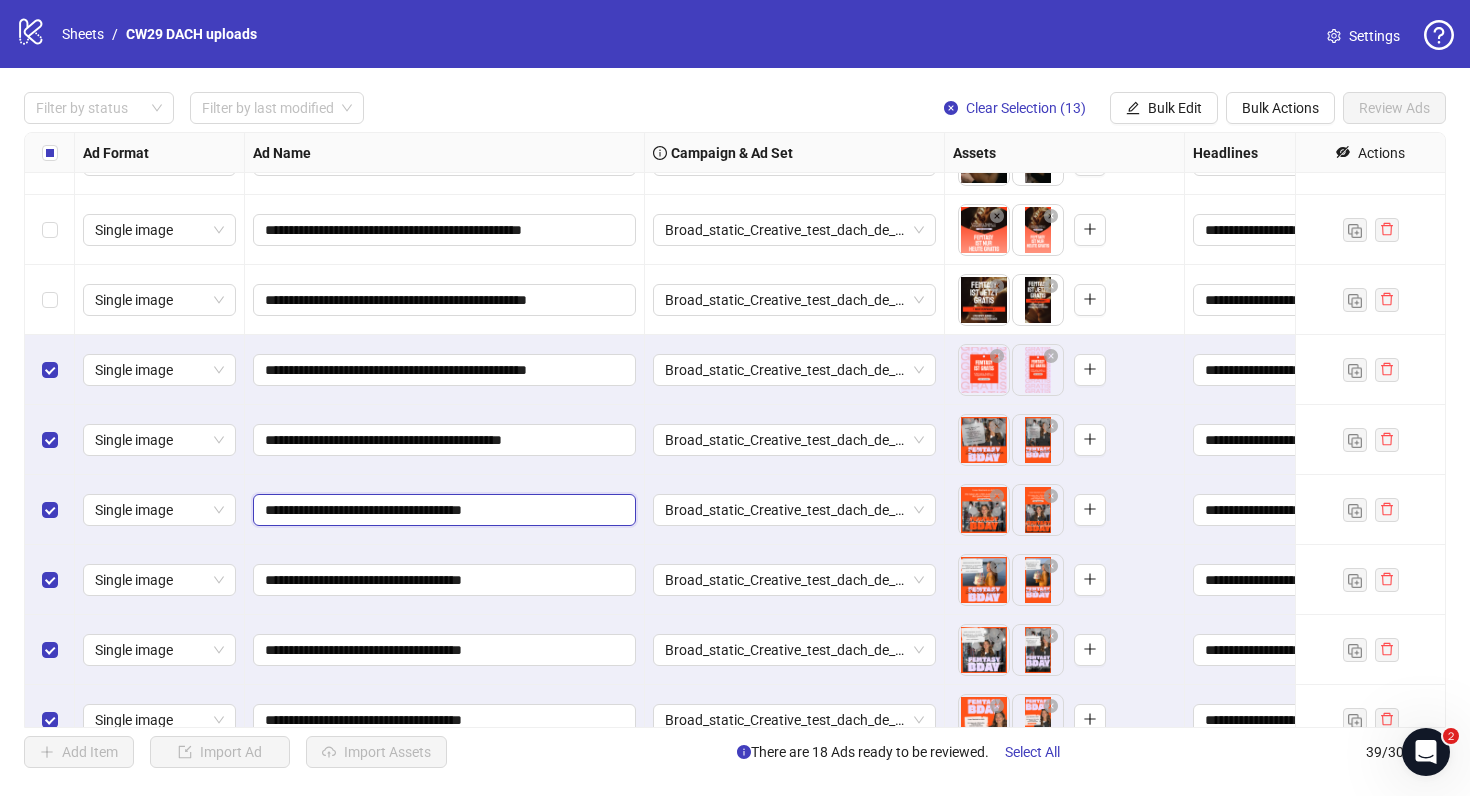 click on "**********" at bounding box center (442, 510) 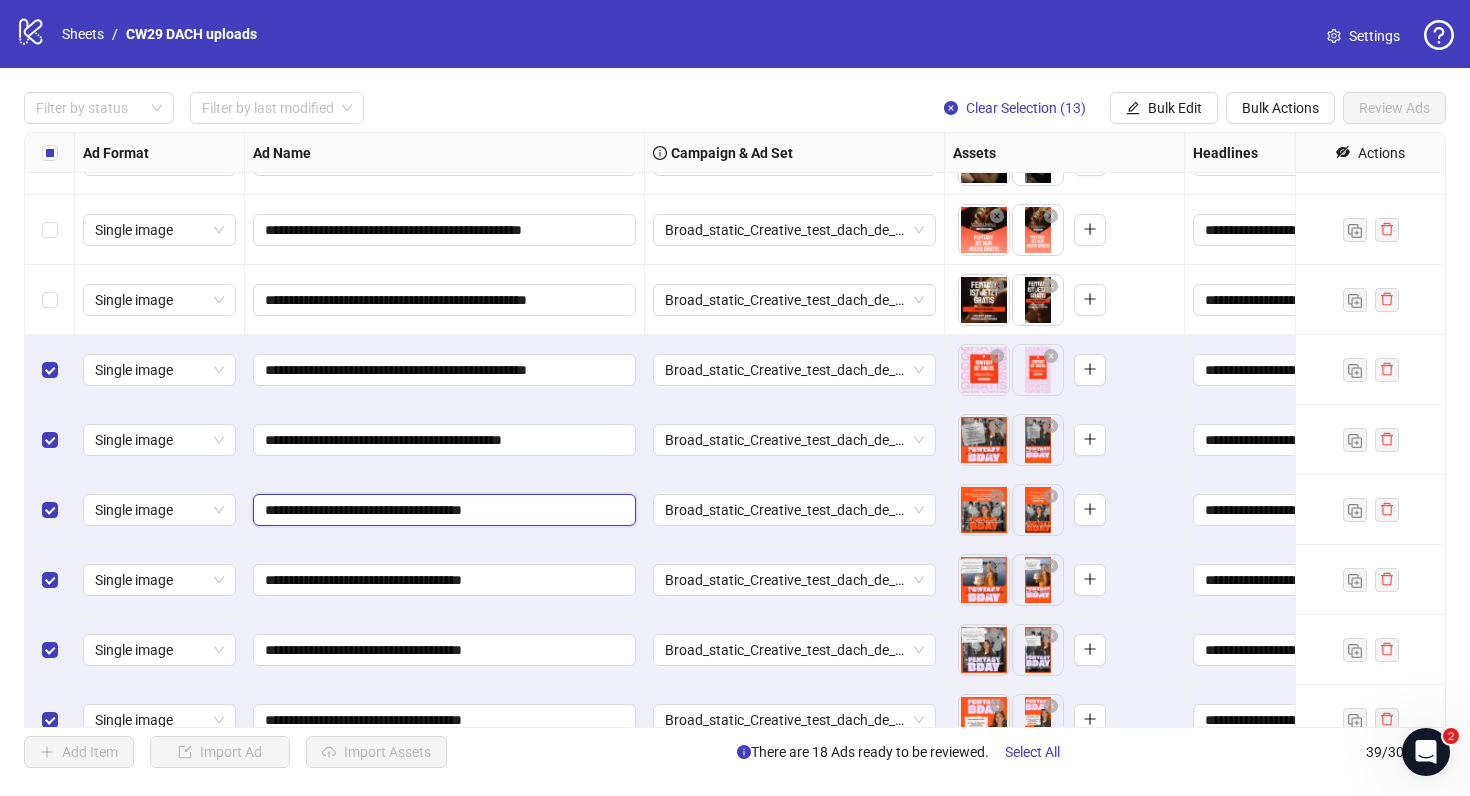 paste on "********" 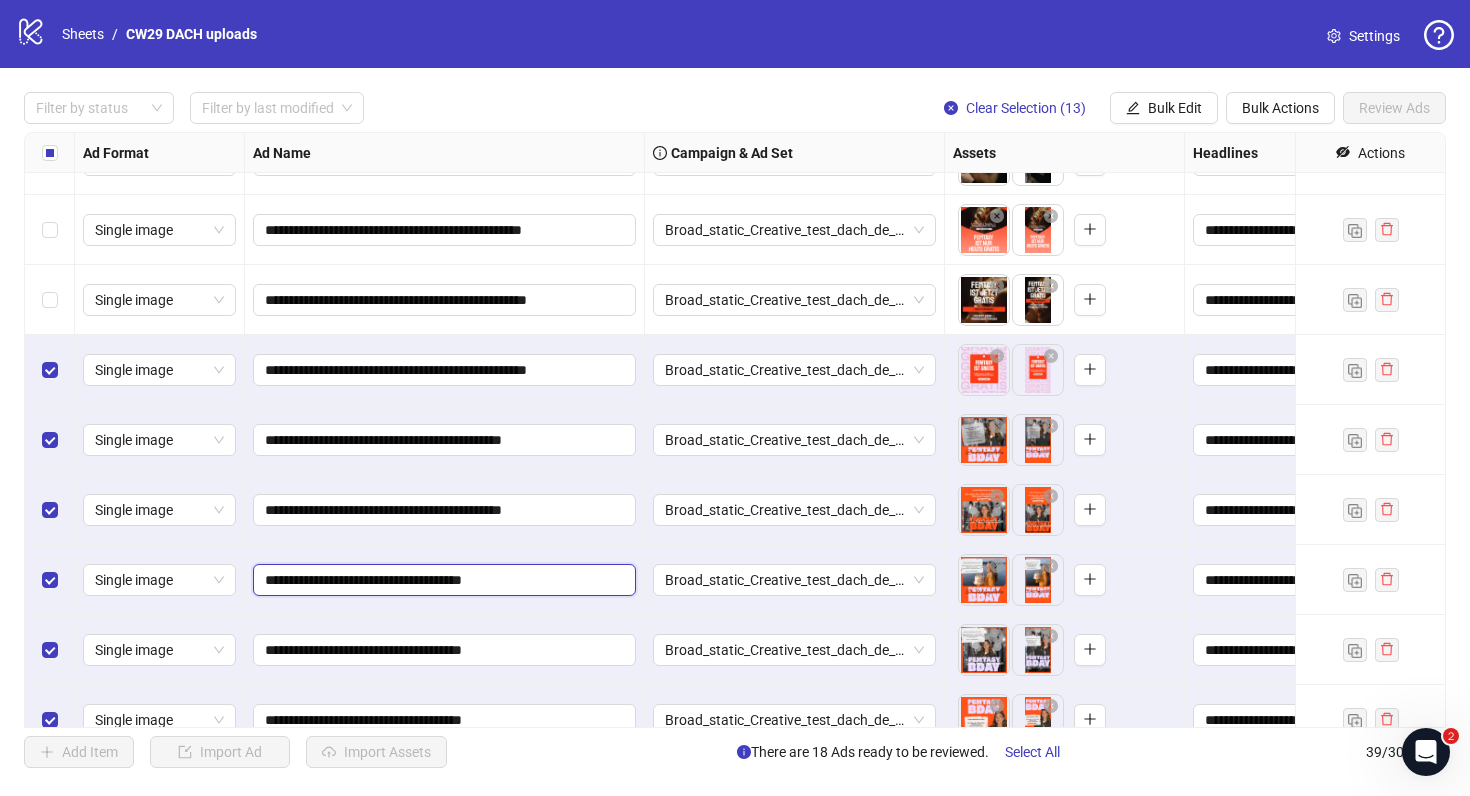 click on "**********" at bounding box center (442, 580) 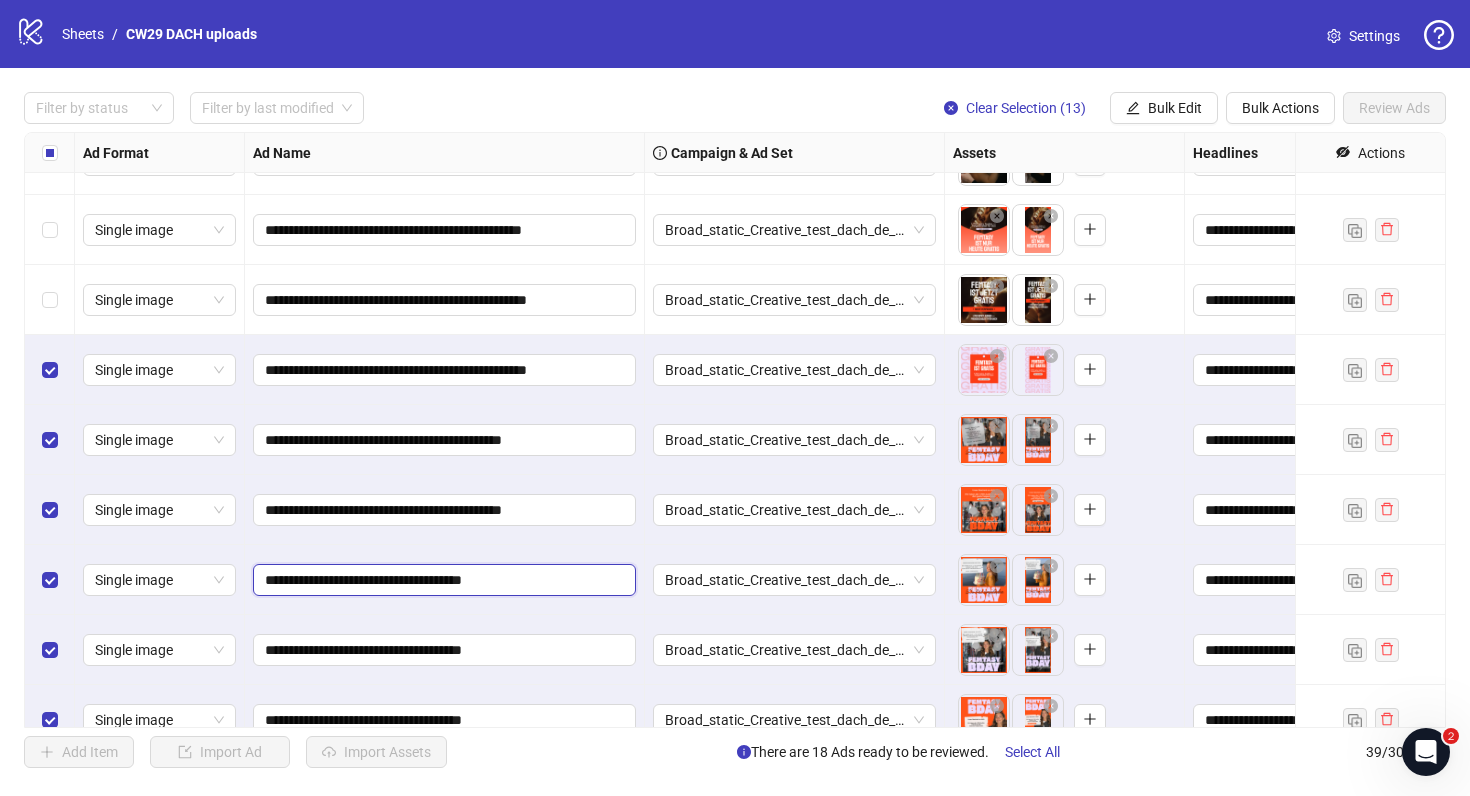 paste on "********" 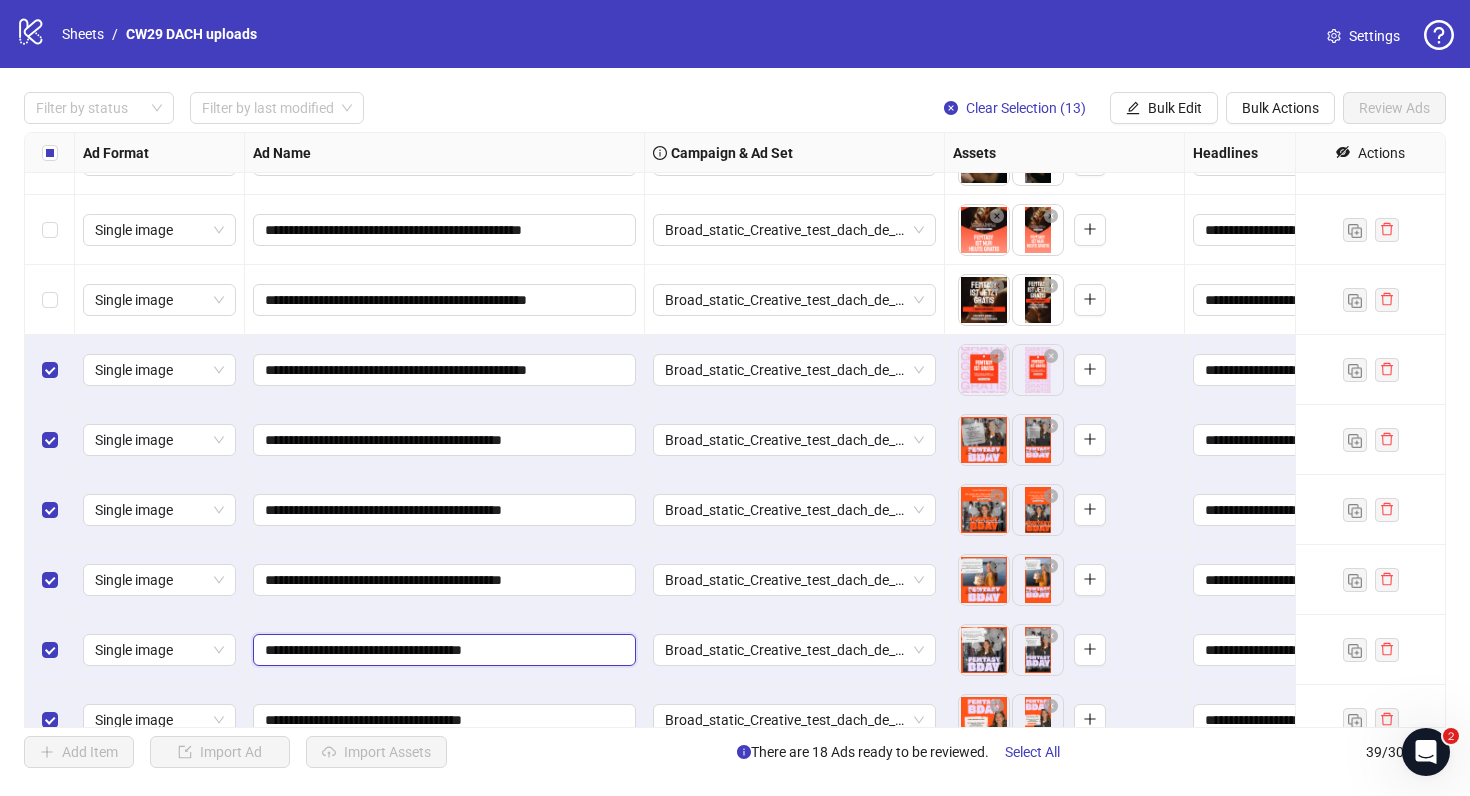click on "**********" at bounding box center [442, 650] 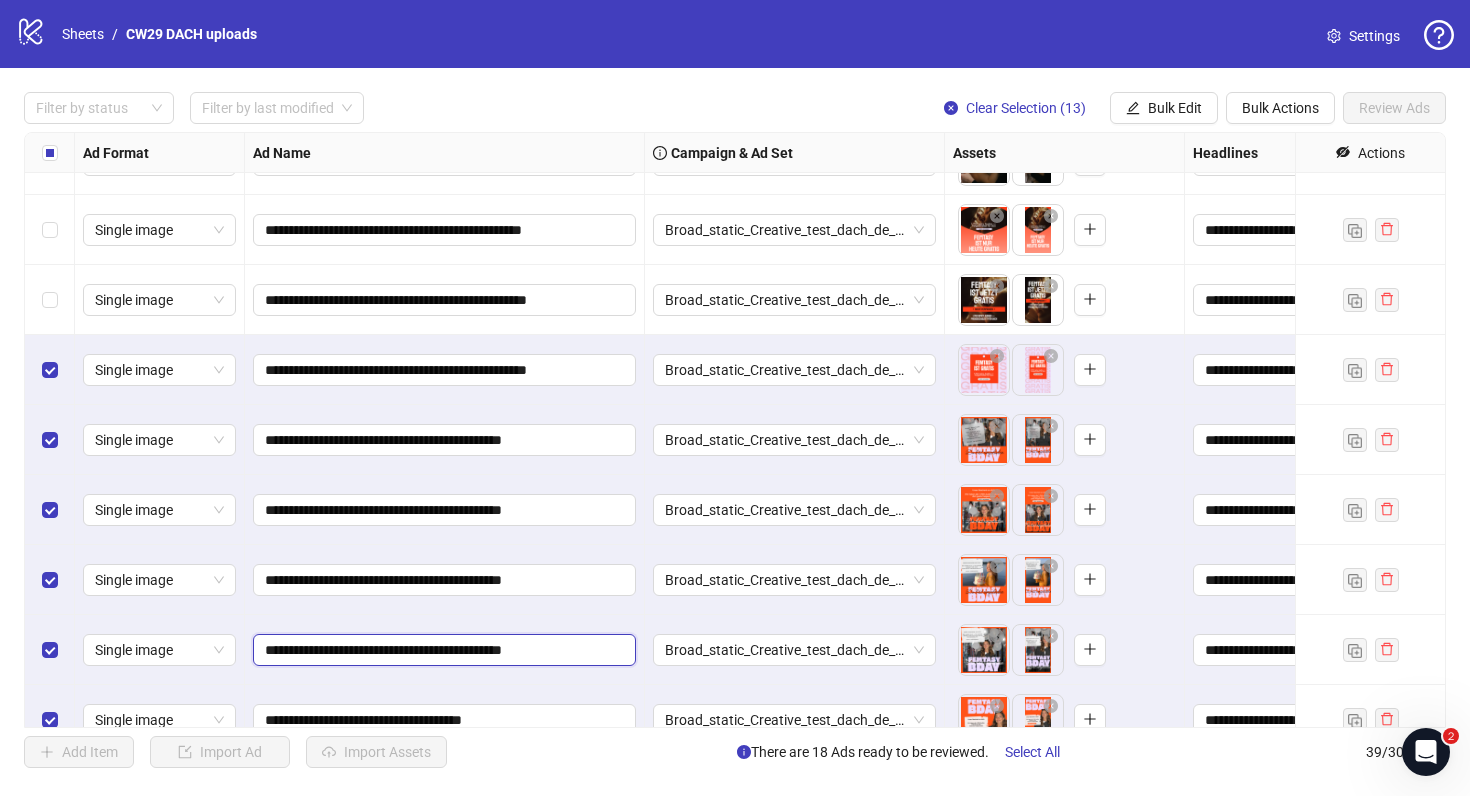 scroll, scrollTop: 1682, scrollLeft: 0, axis: vertical 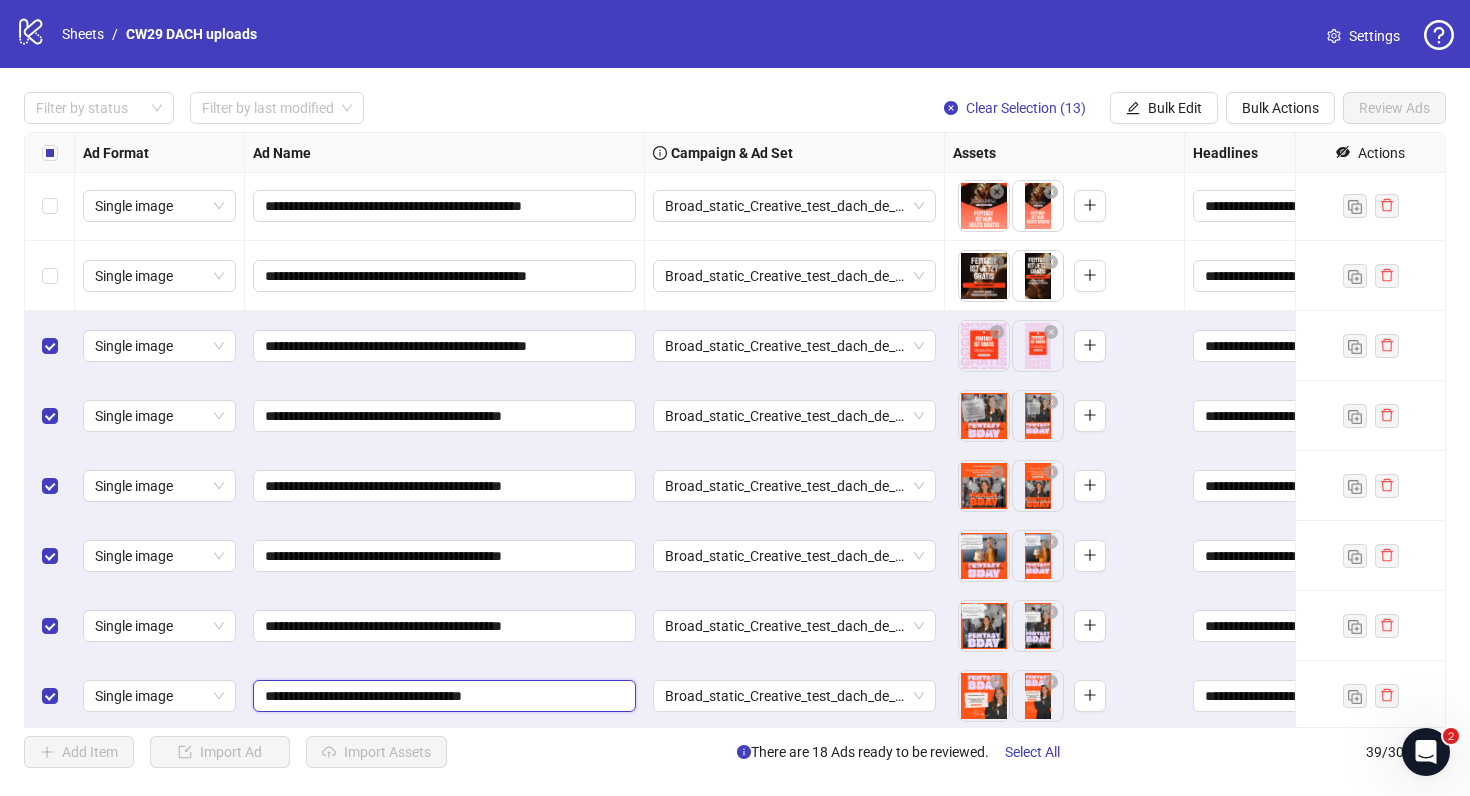 click on "**********" at bounding box center [442, 696] 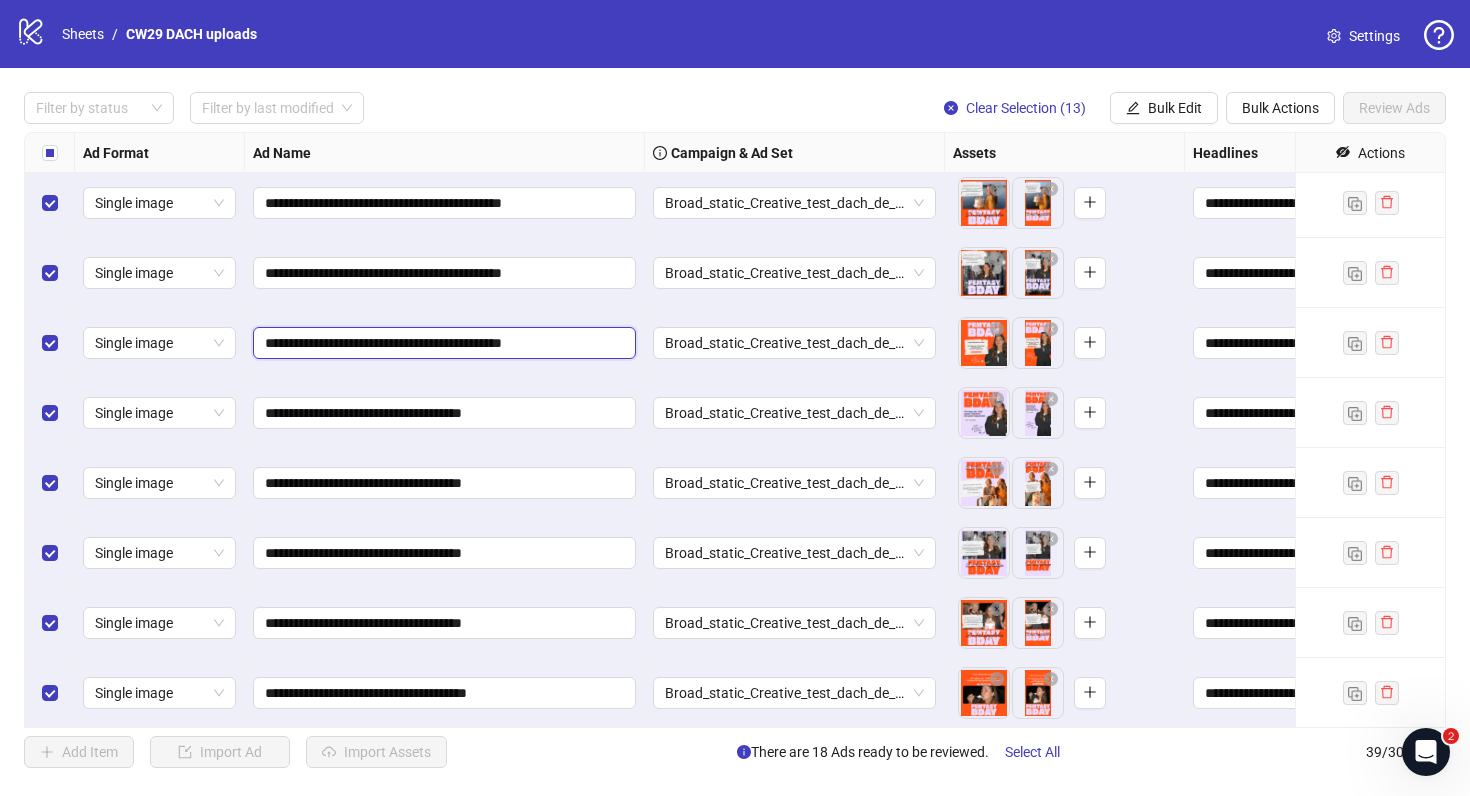 scroll, scrollTop: 2138, scrollLeft: 0, axis: vertical 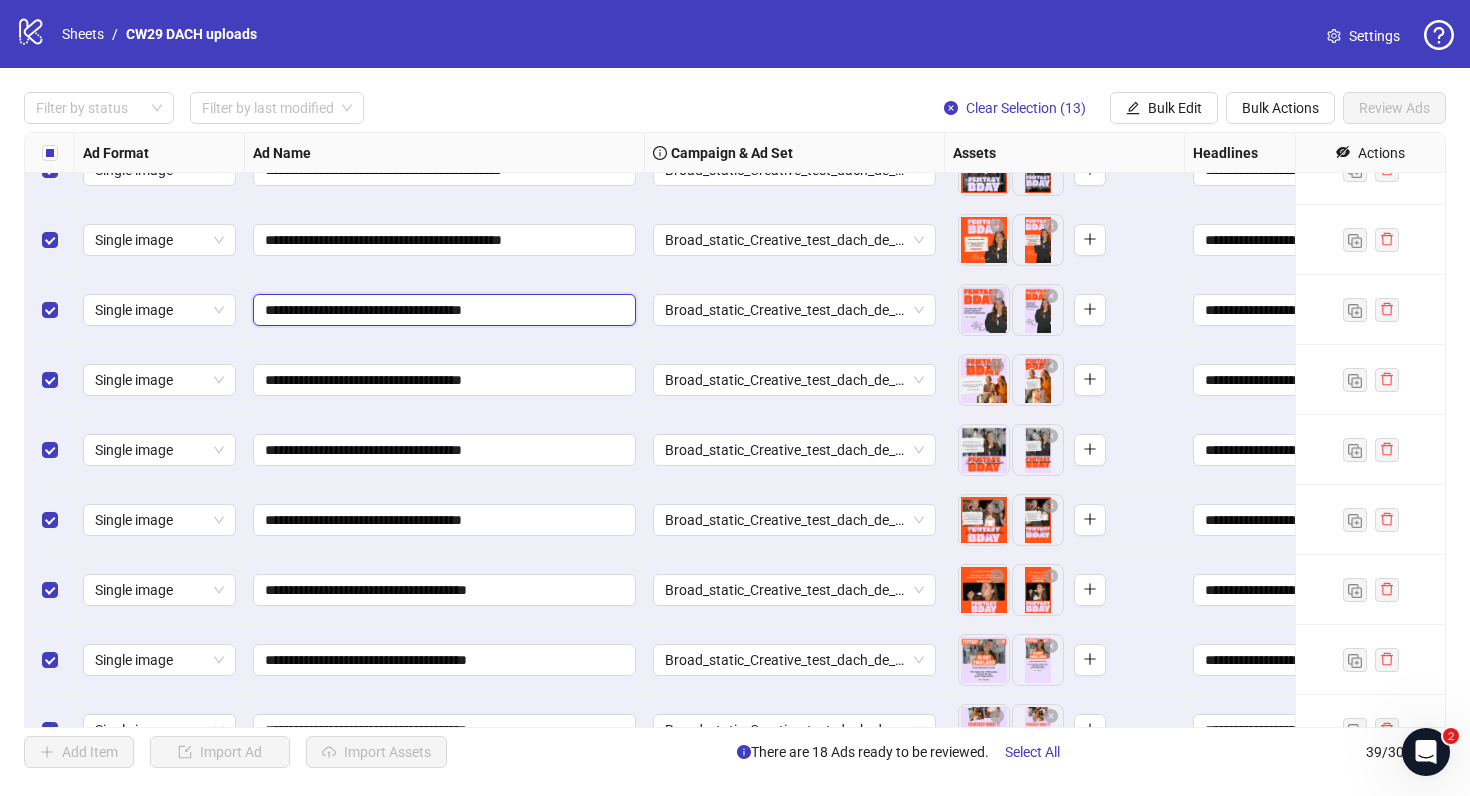click on "**********" at bounding box center (442, 310) 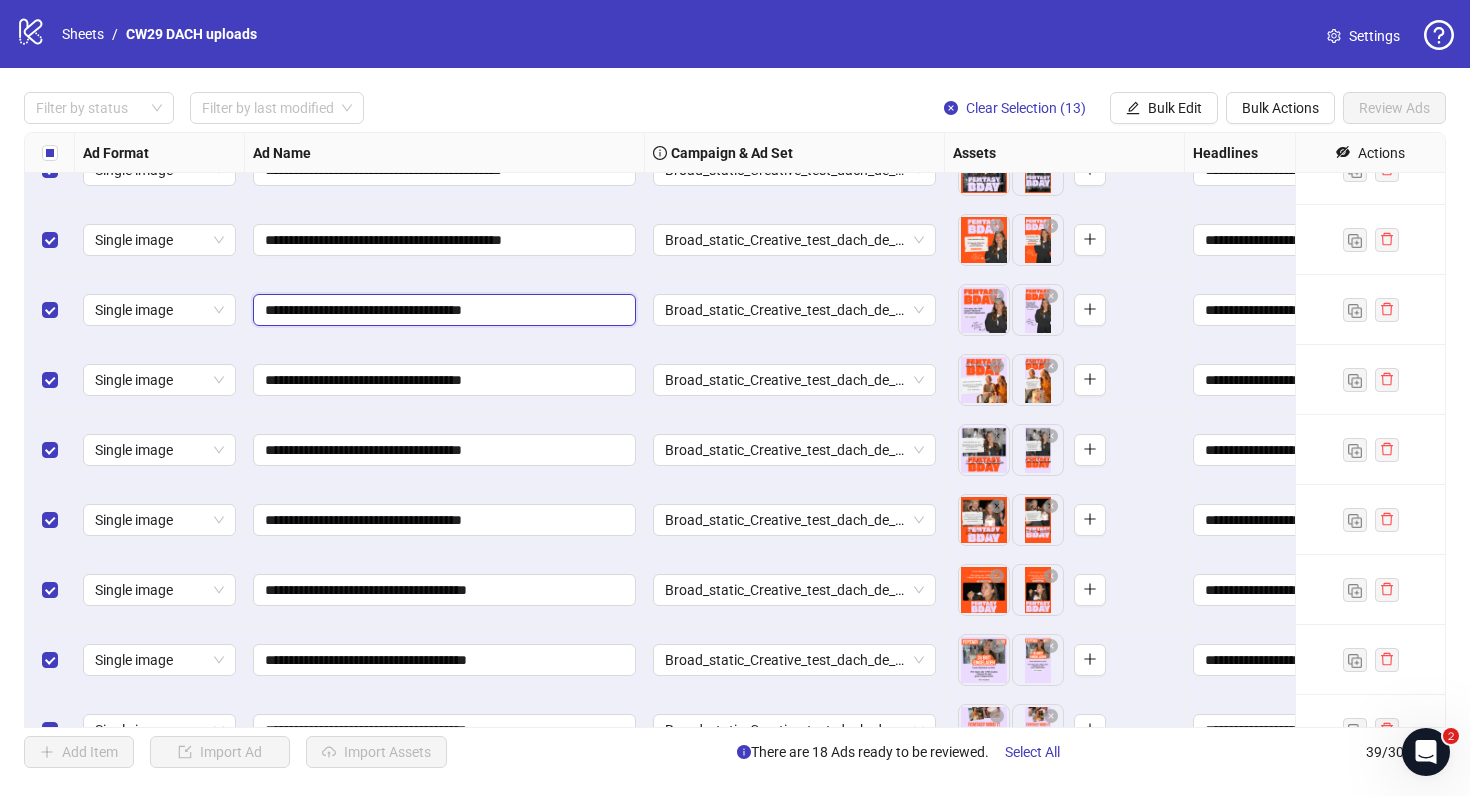 paste on "********" 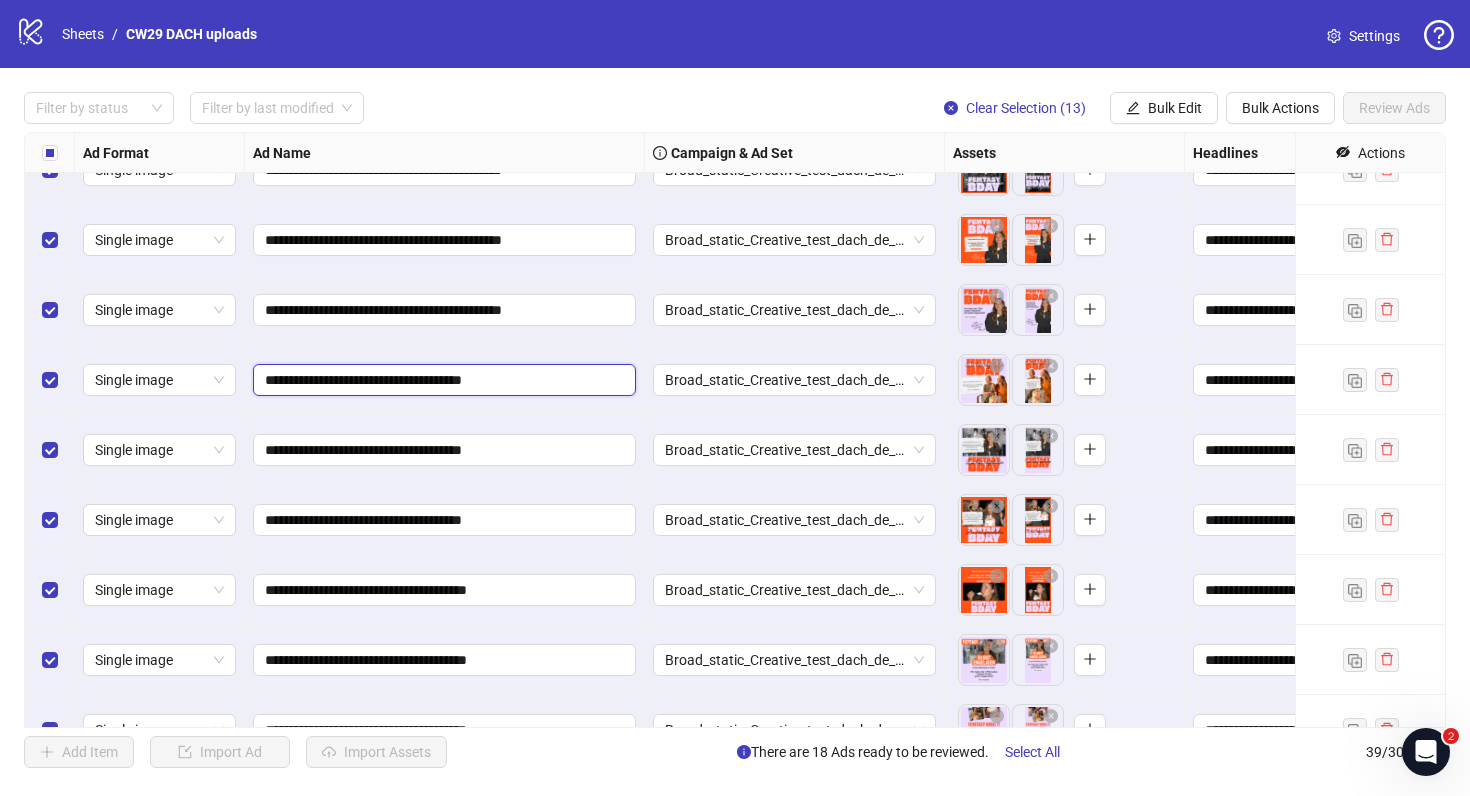 click on "**********" at bounding box center (442, 380) 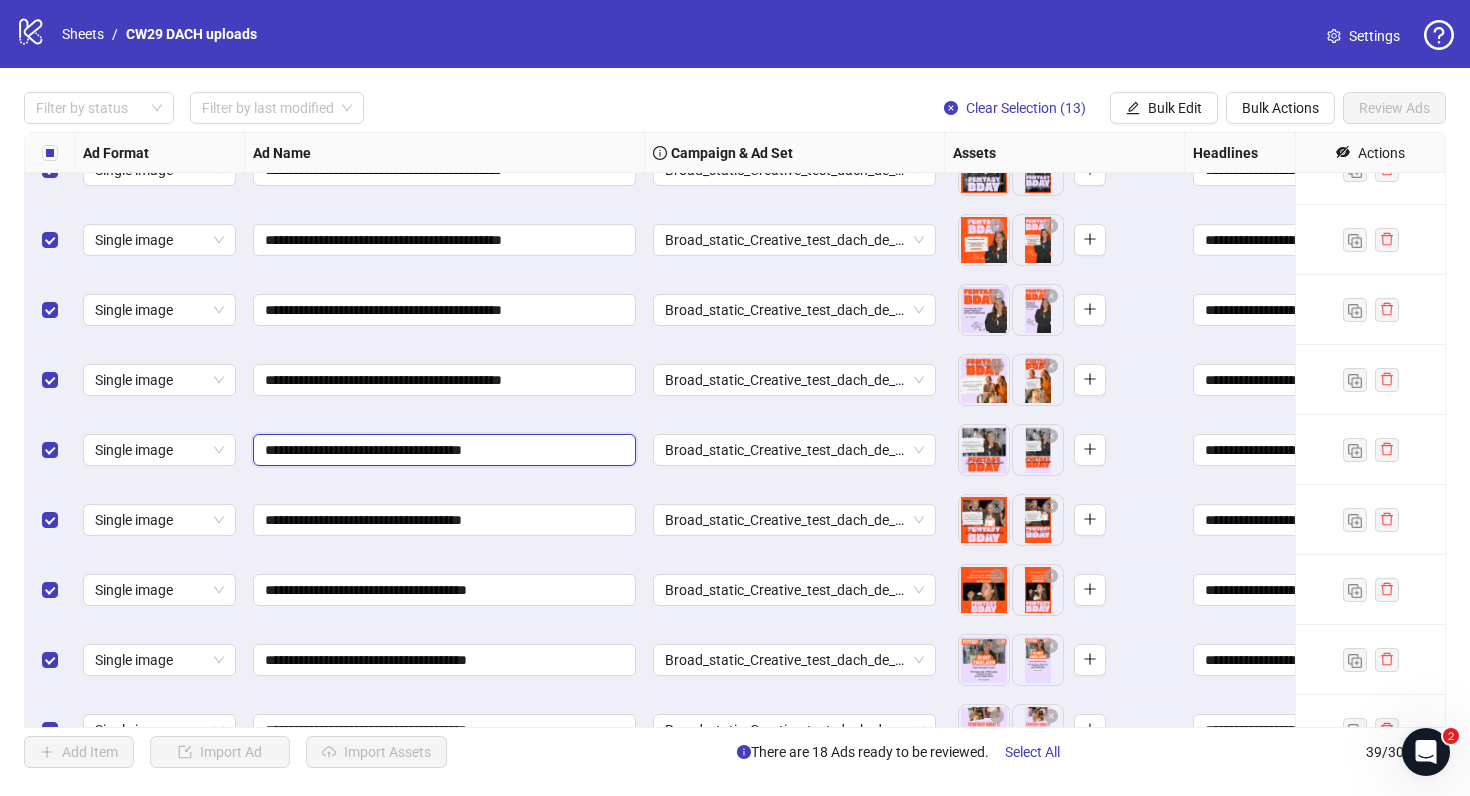 click on "**********" at bounding box center [442, 450] 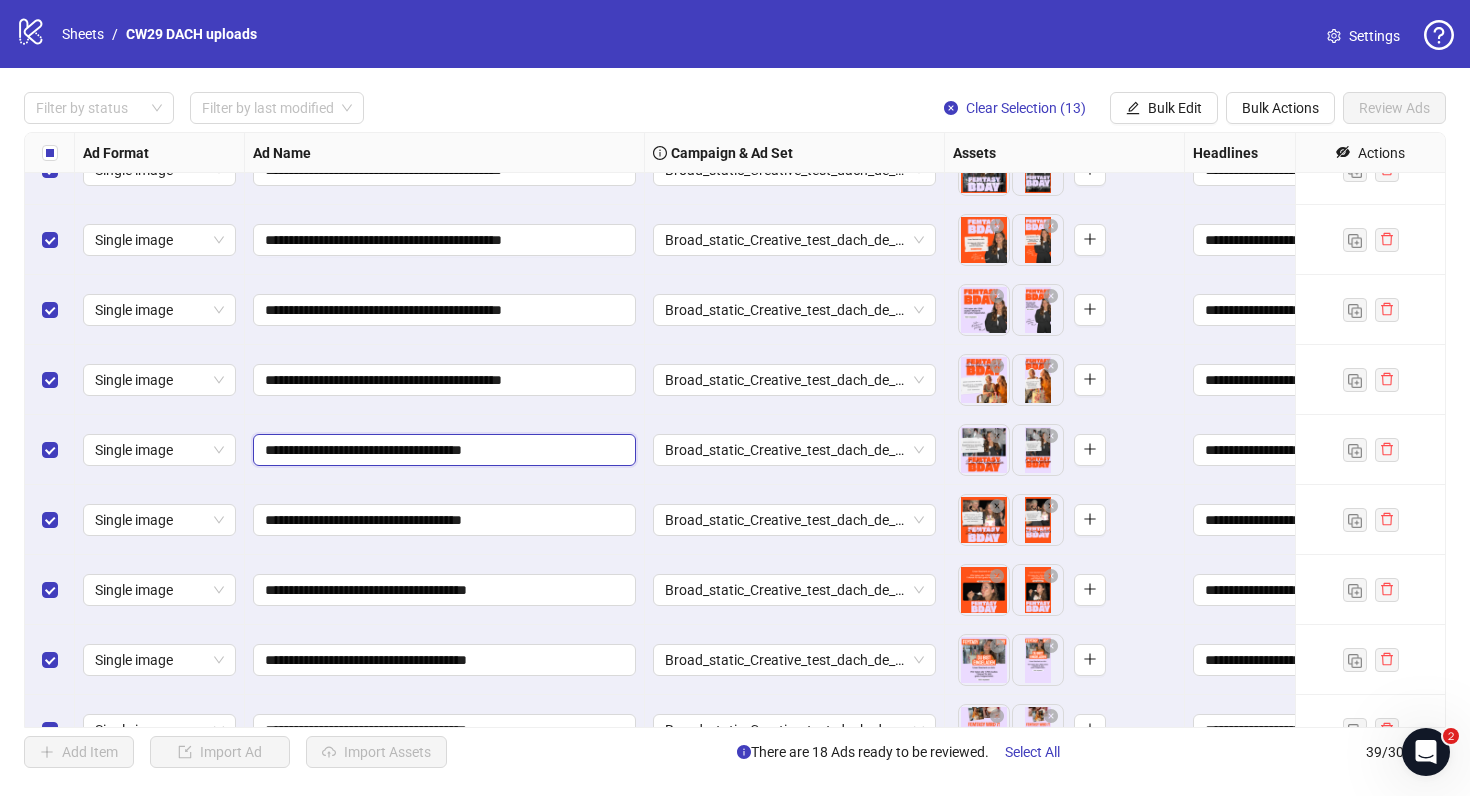 paste on "********" 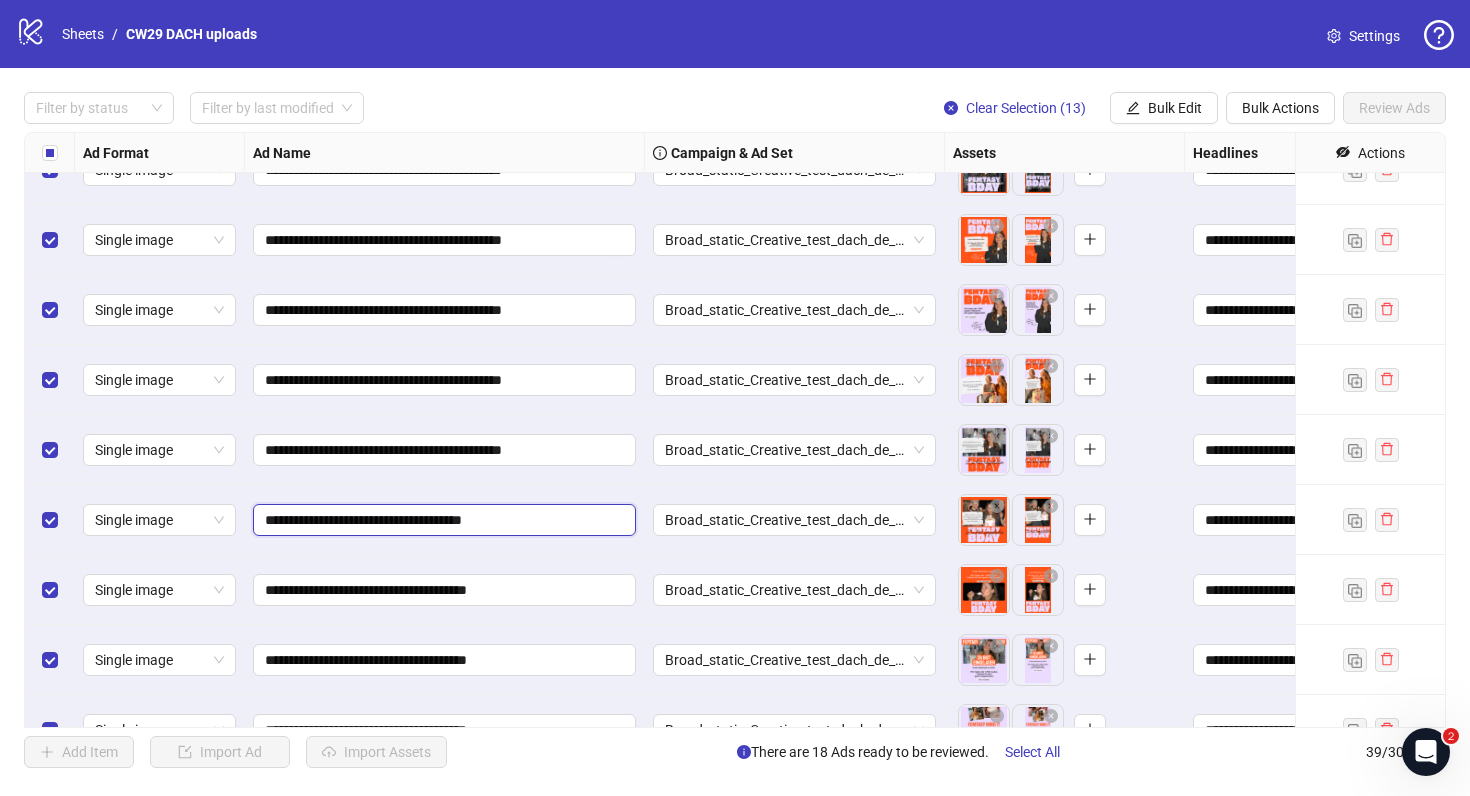 click on "**********" at bounding box center (442, 520) 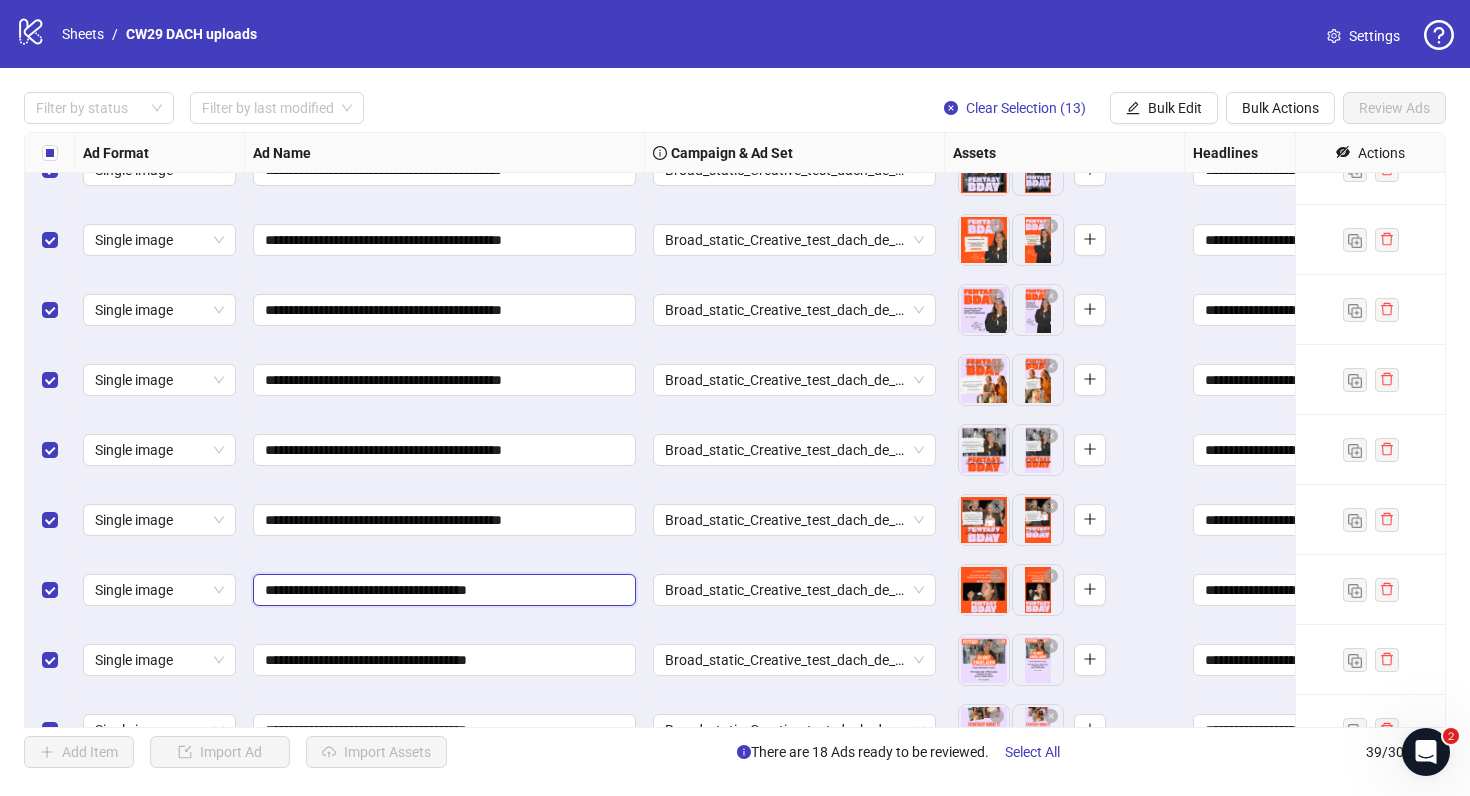 click on "**********" at bounding box center [442, 590] 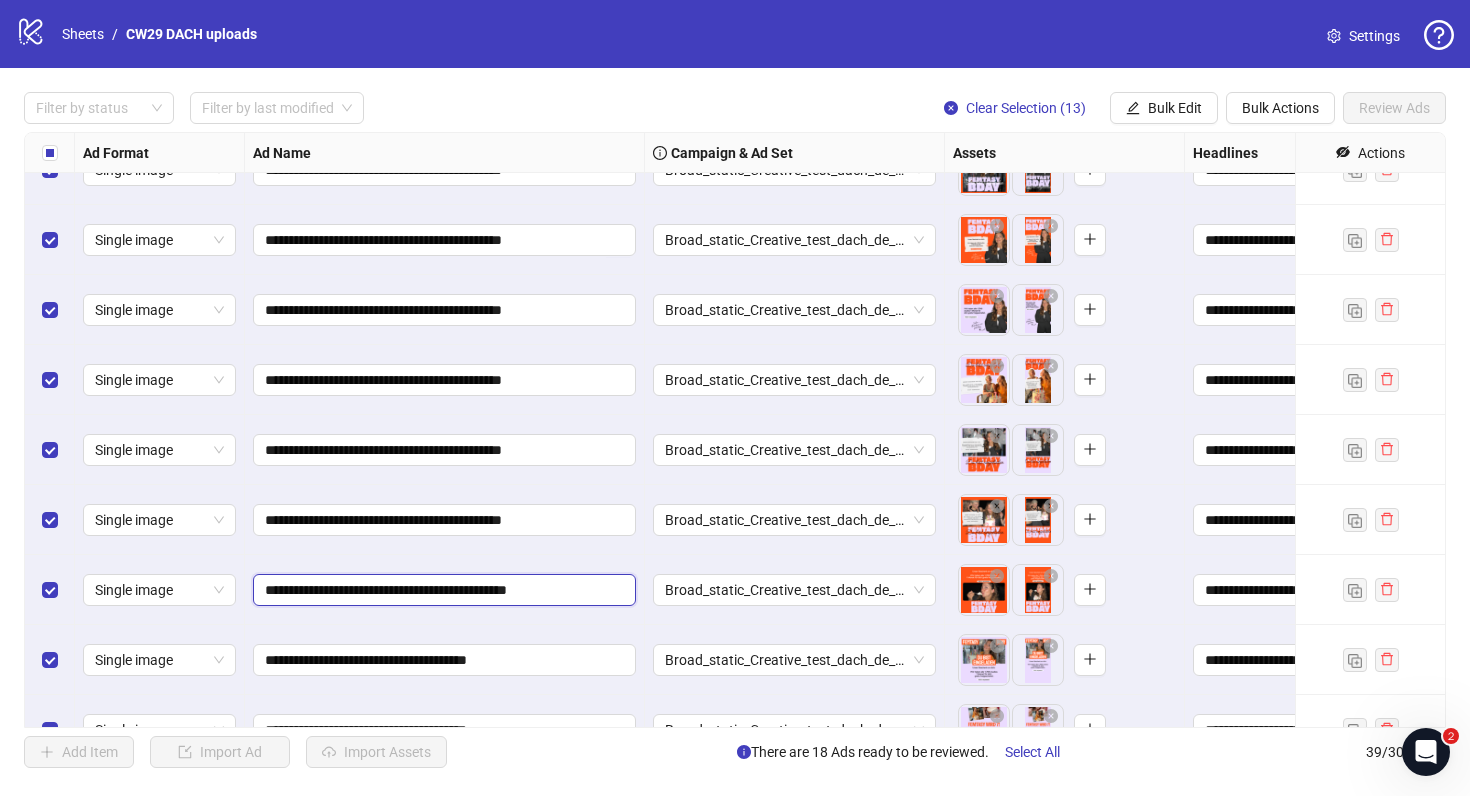 scroll, scrollTop: 2176, scrollLeft: 0, axis: vertical 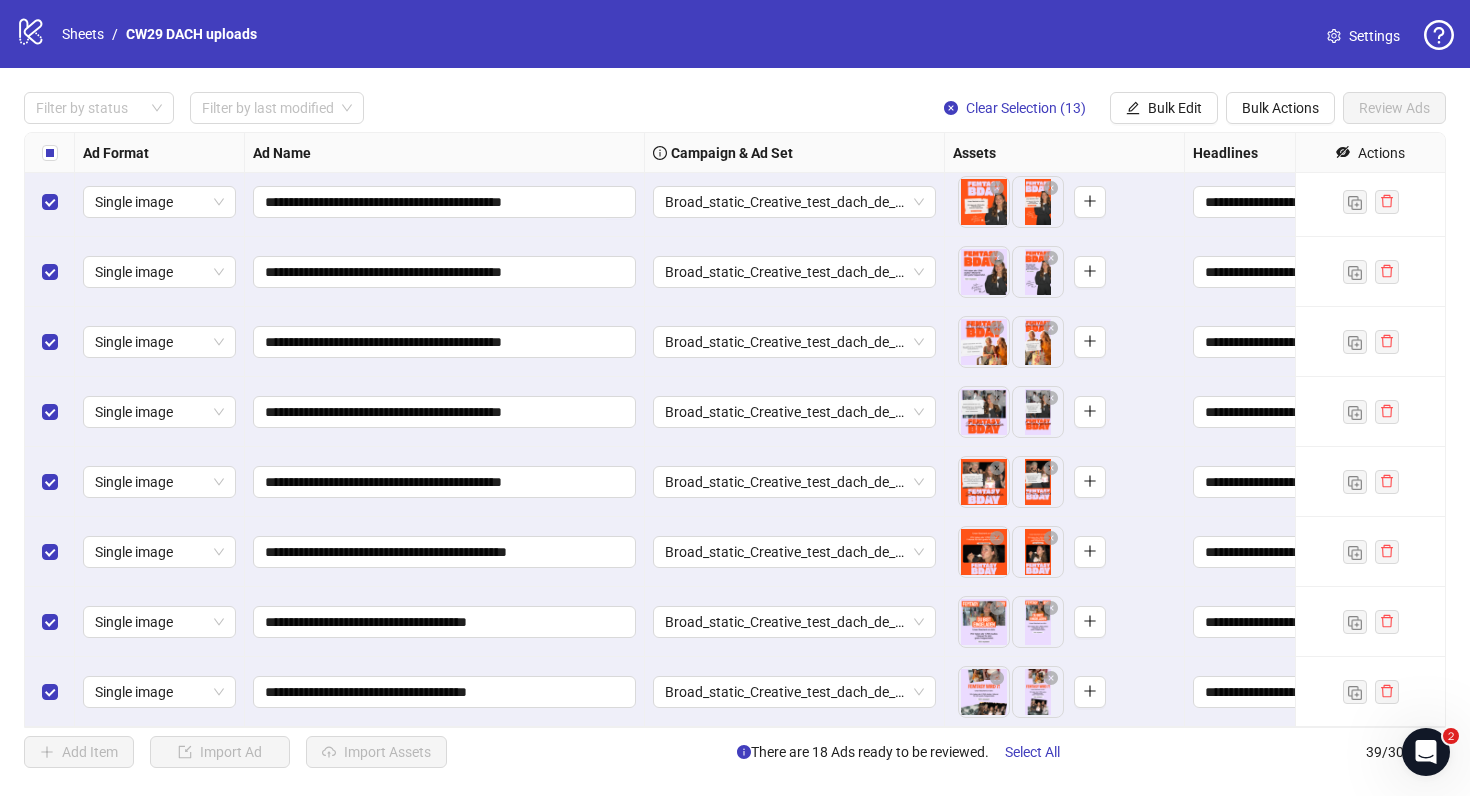 click on "**********" at bounding box center [445, 622] 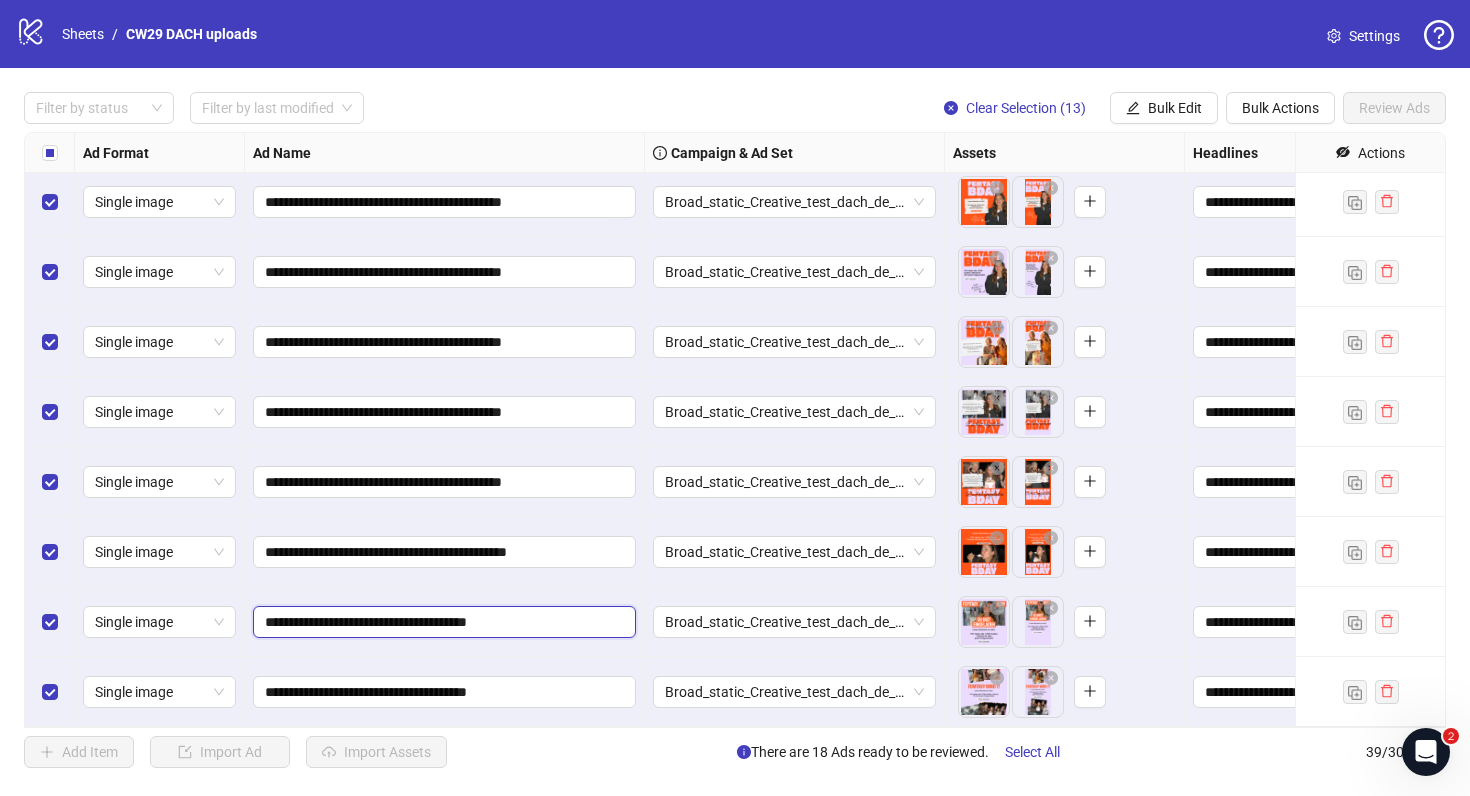 click on "**********" at bounding box center [442, 622] 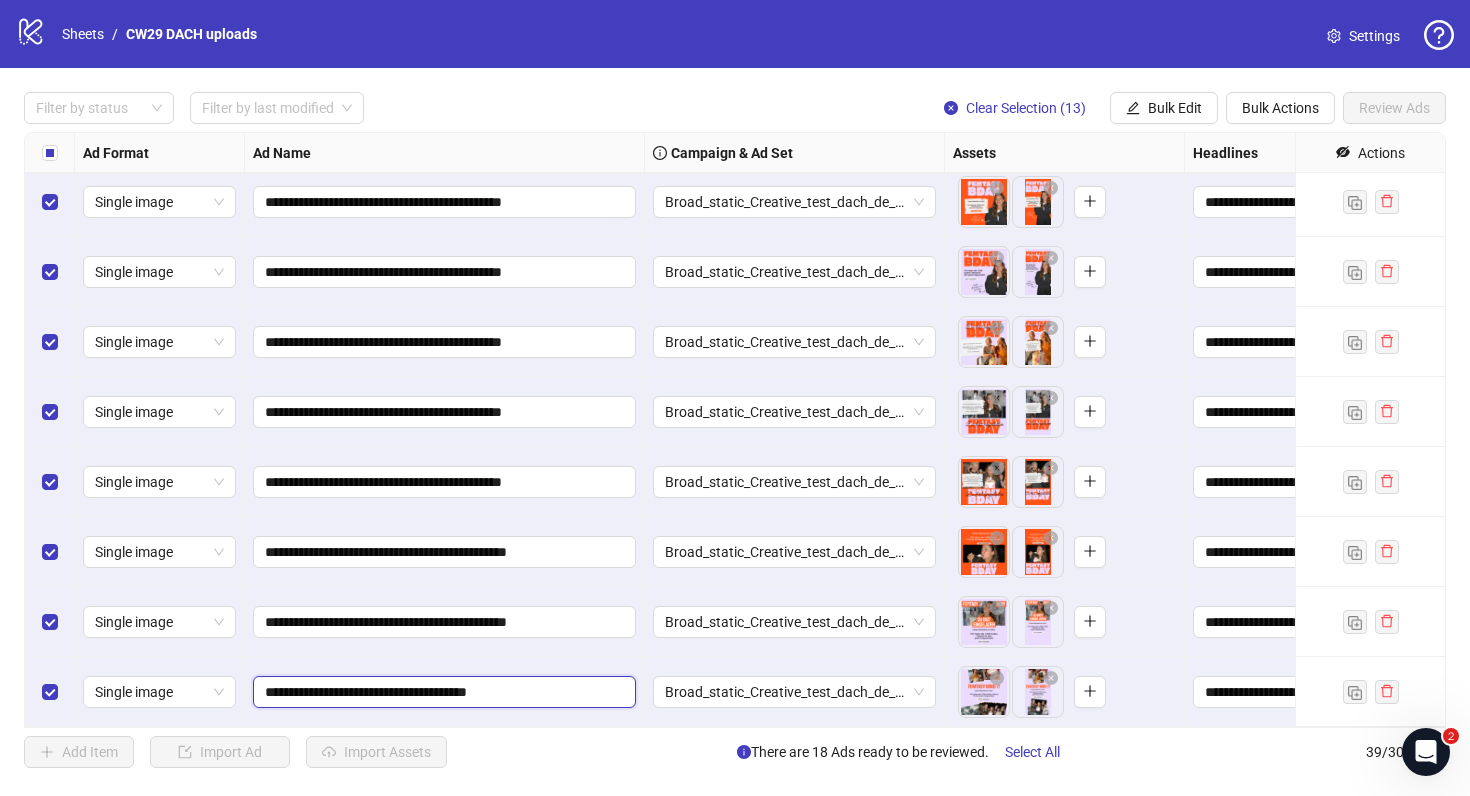 click on "**********" at bounding box center [442, 692] 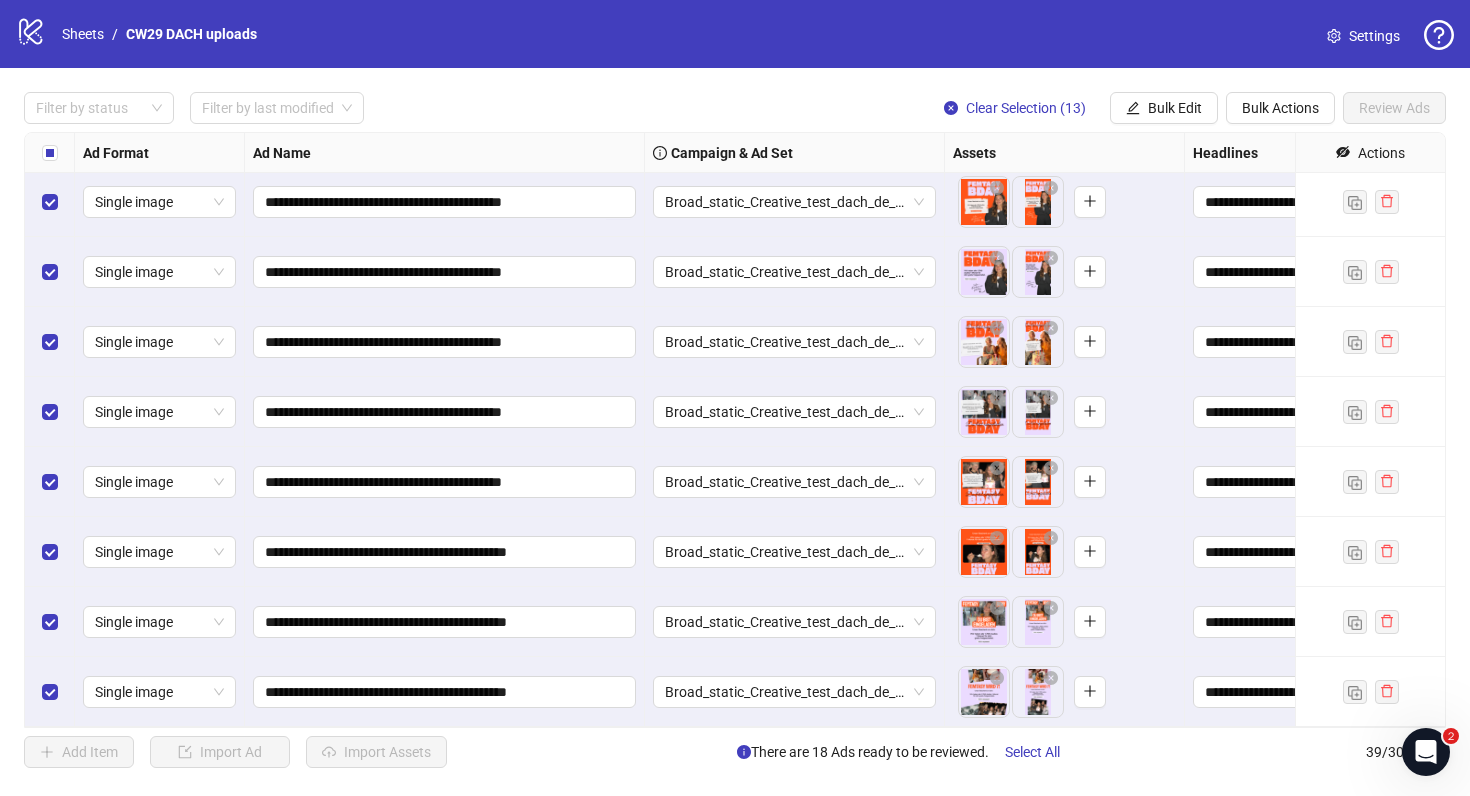 click on "**********" at bounding box center [445, 622] 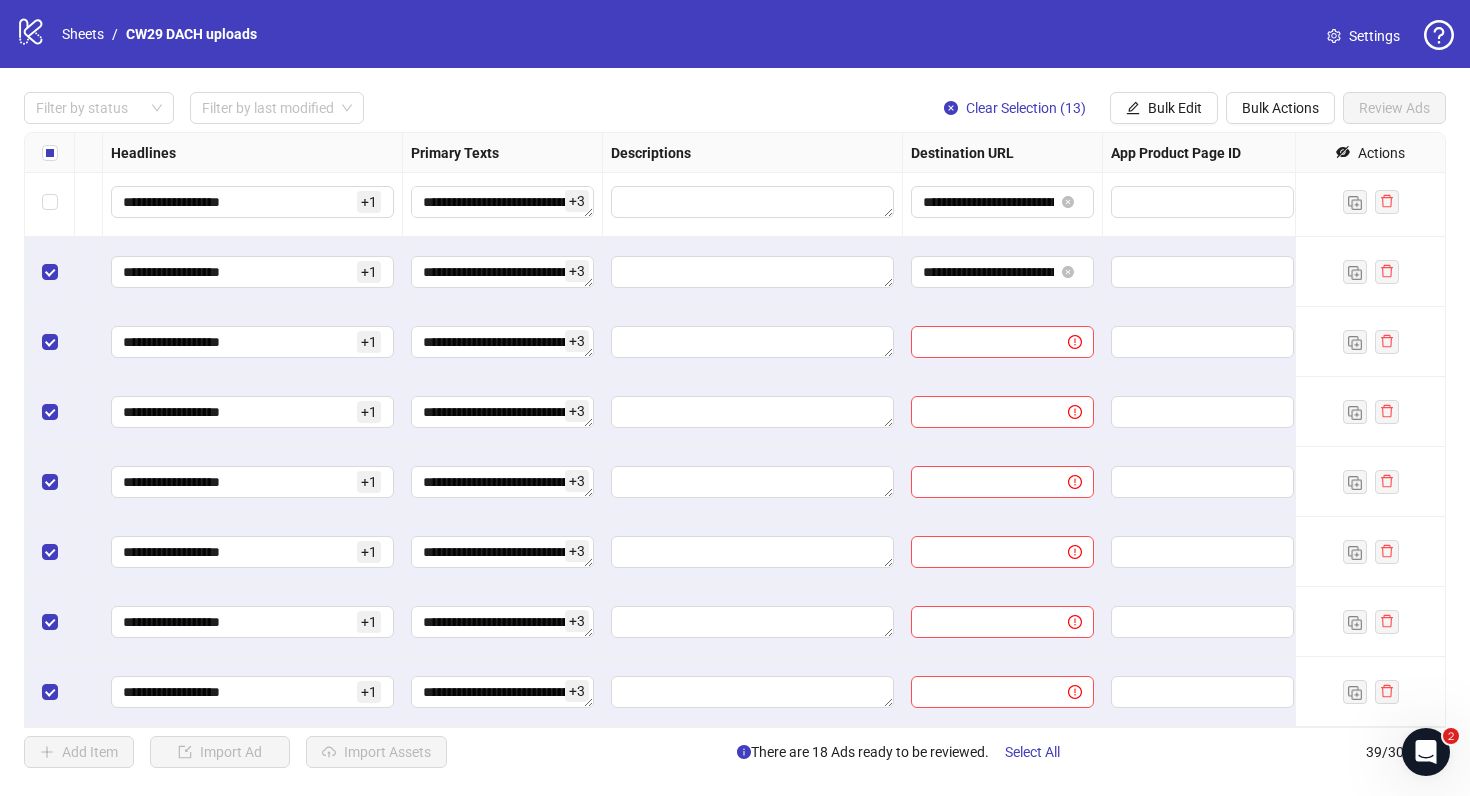 scroll, scrollTop: 1756, scrollLeft: 1326, axis: both 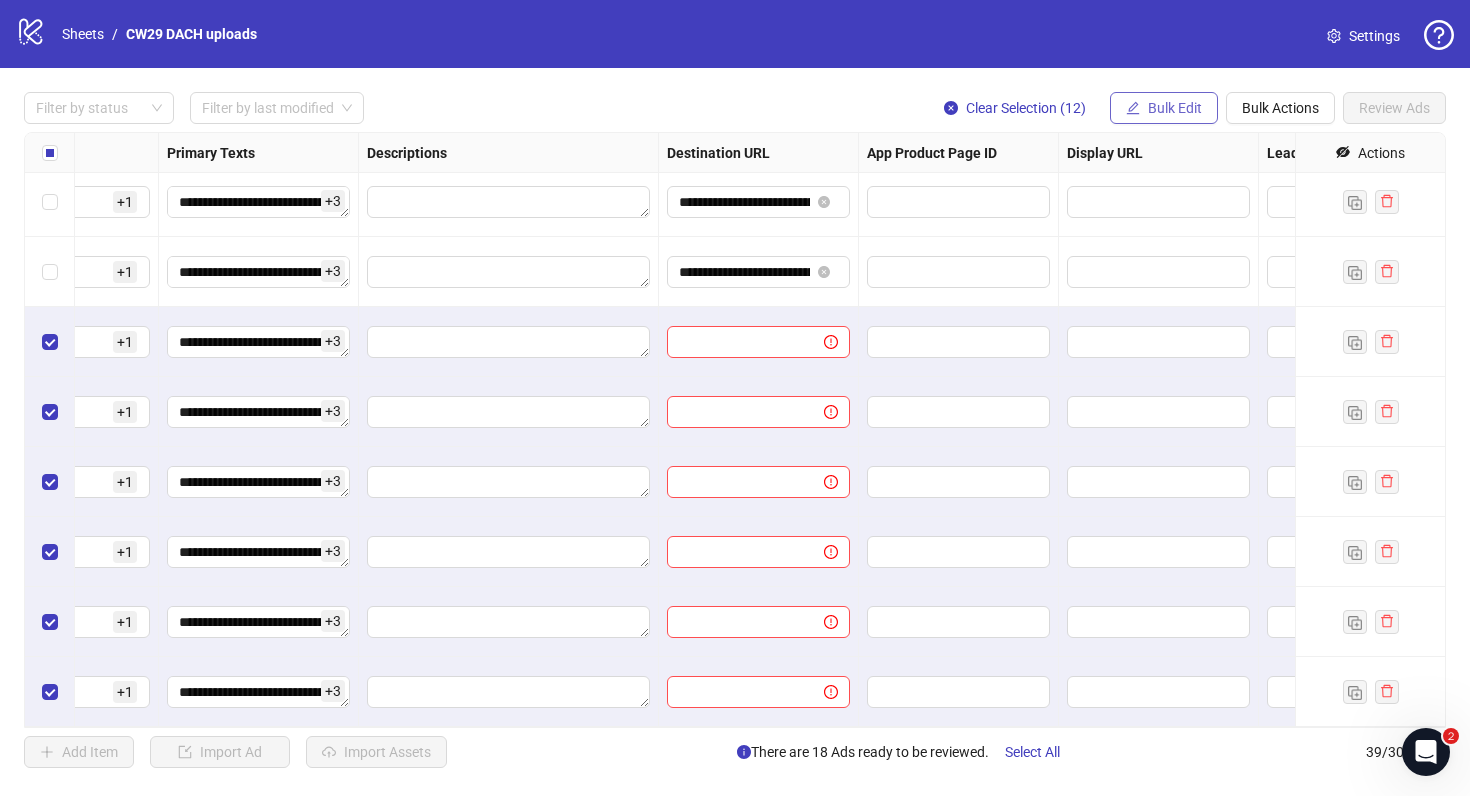 click on "Bulk Edit" at bounding box center [1164, 108] 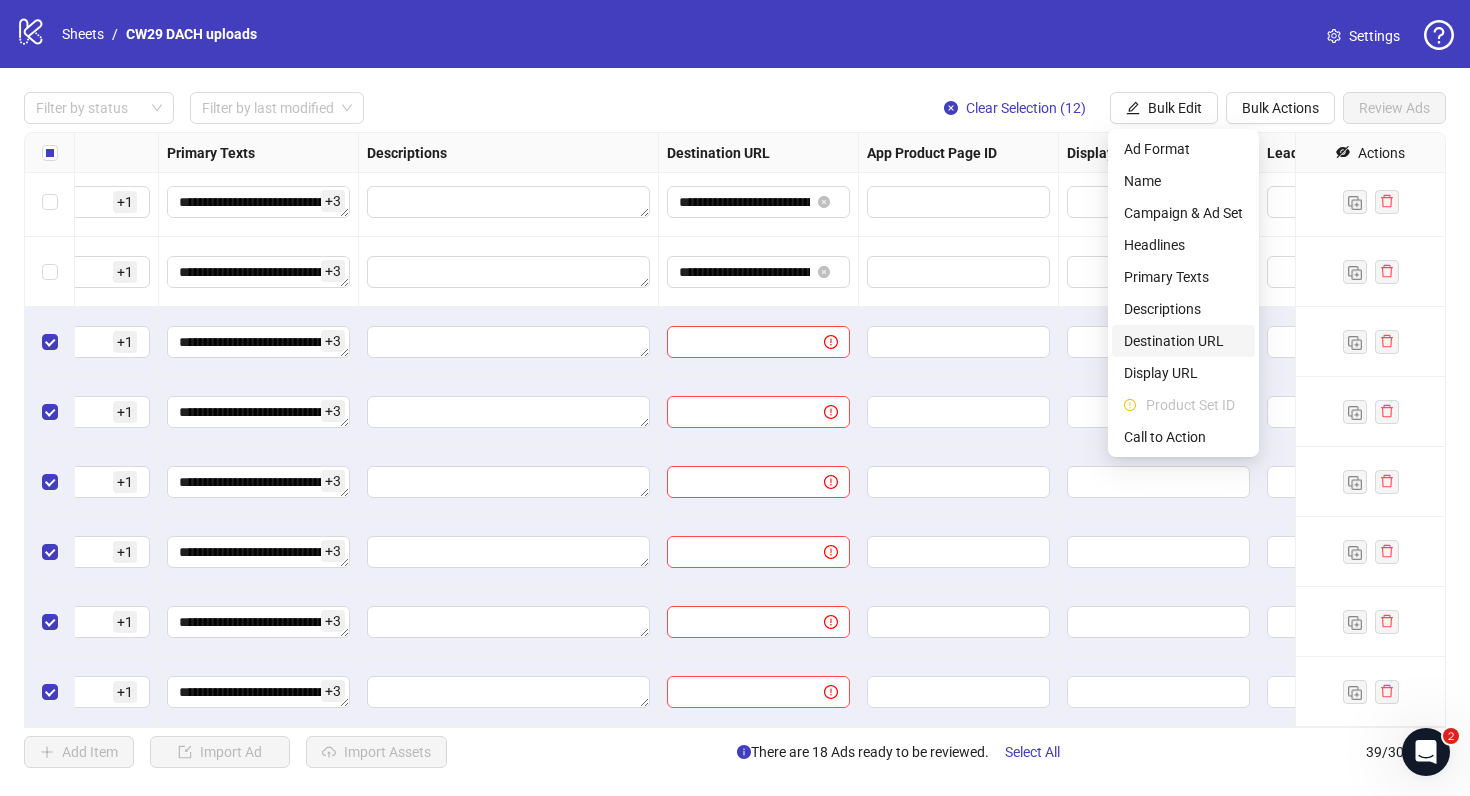 click on "Destination URL" at bounding box center [1183, 341] 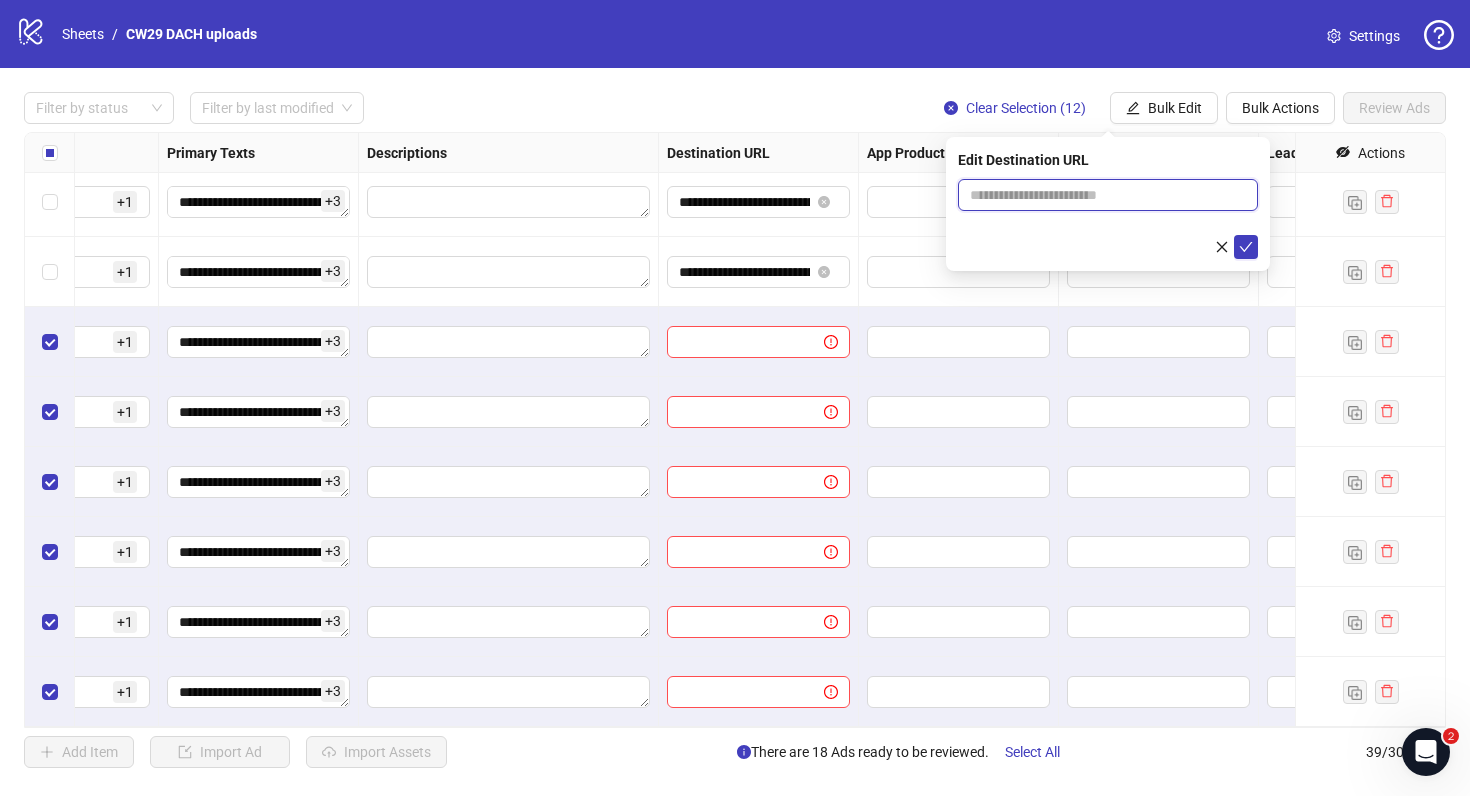 click at bounding box center (1100, 195) 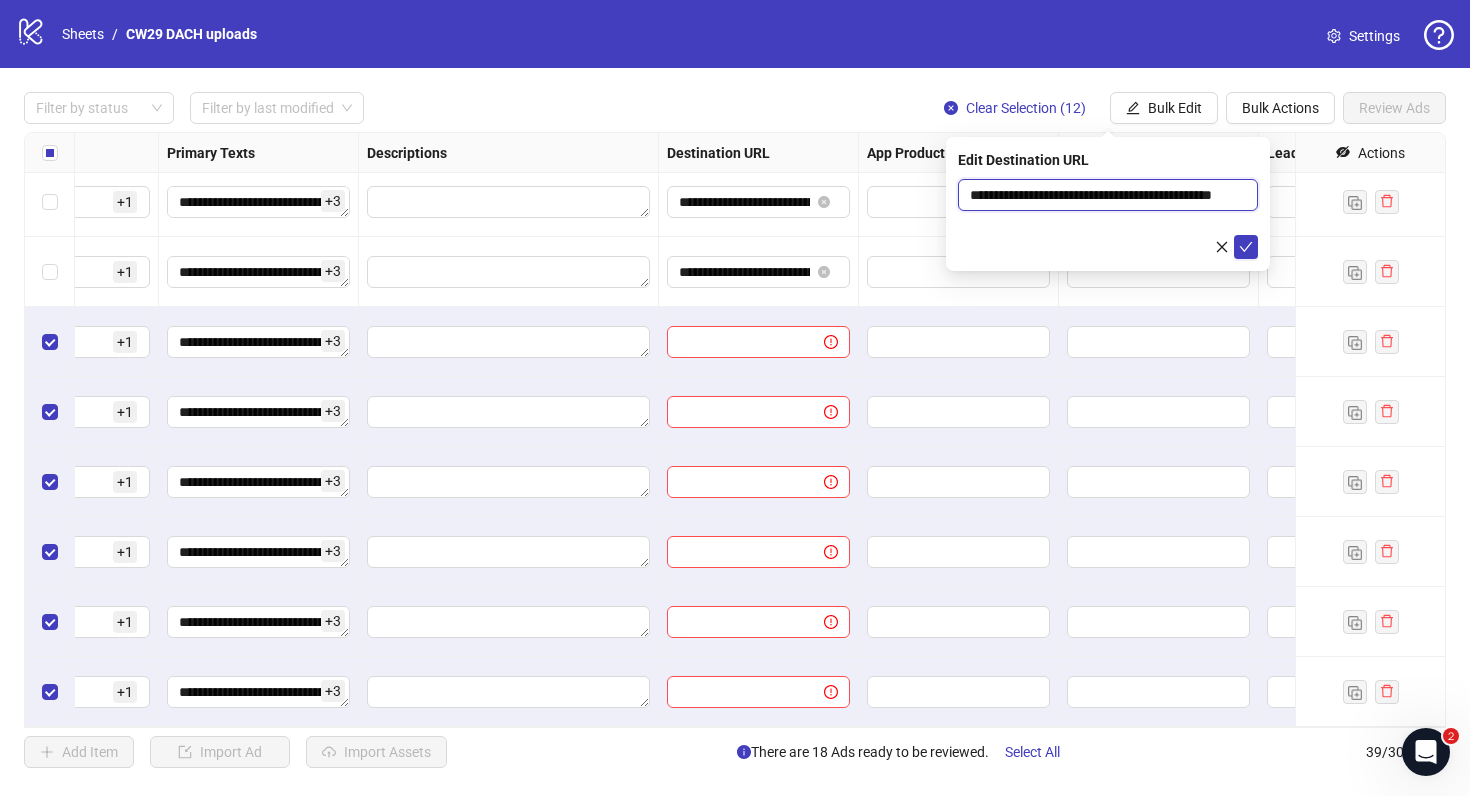 scroll, scrollTop: 0, scrollLeft: 54, axis: horizontal 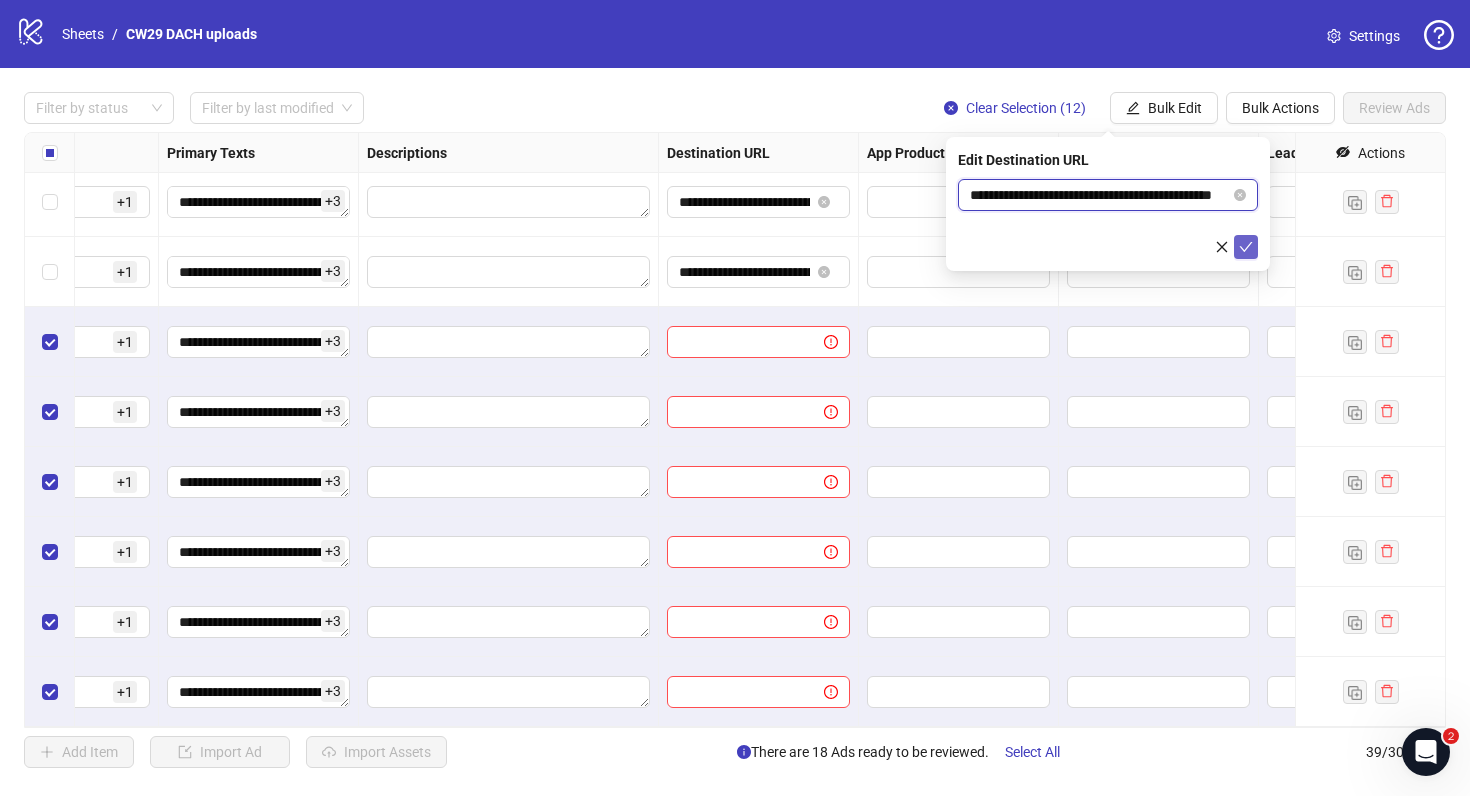 type on "**********" 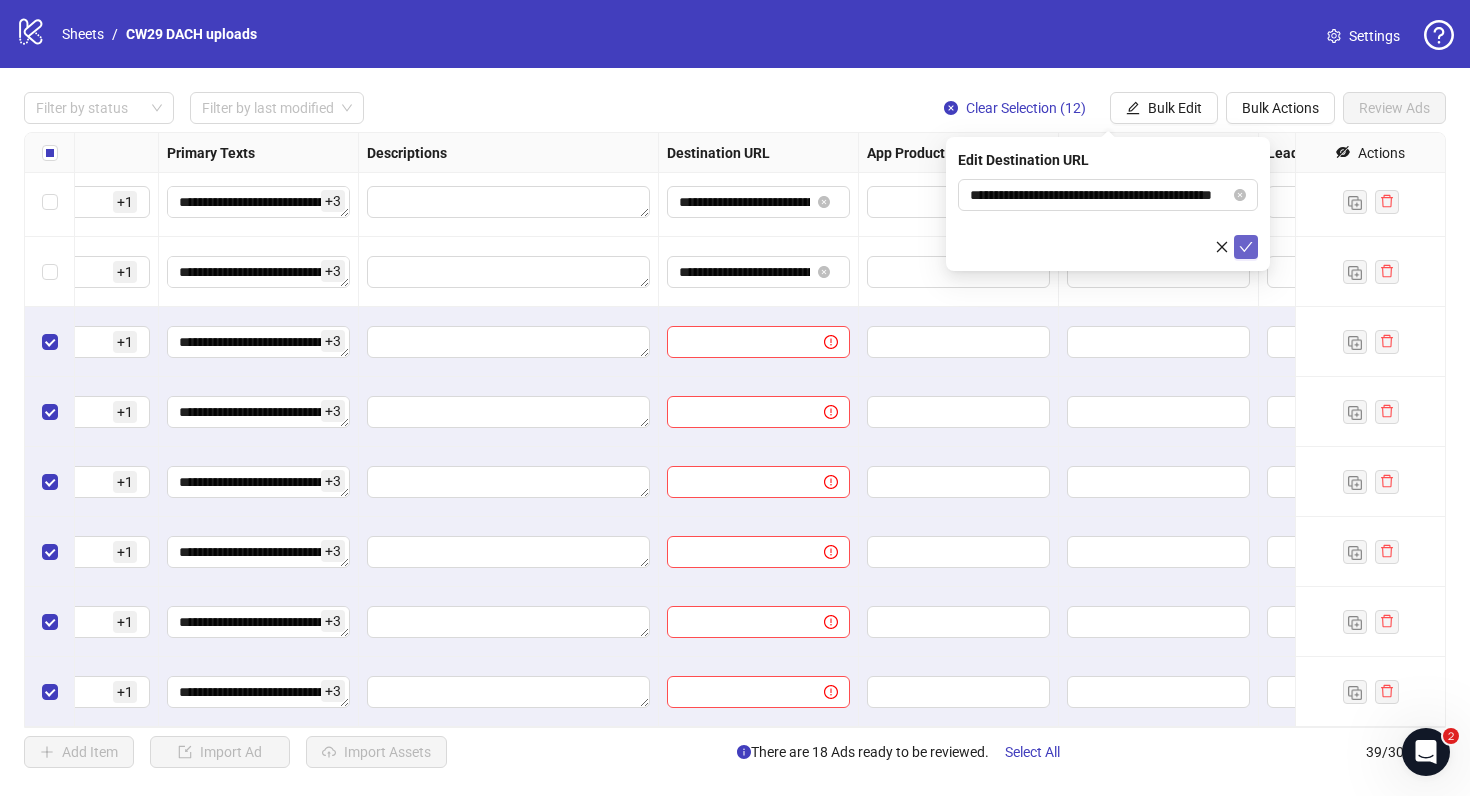 scroll, scrollTop: 0, scrollLeft: 0, axis: both 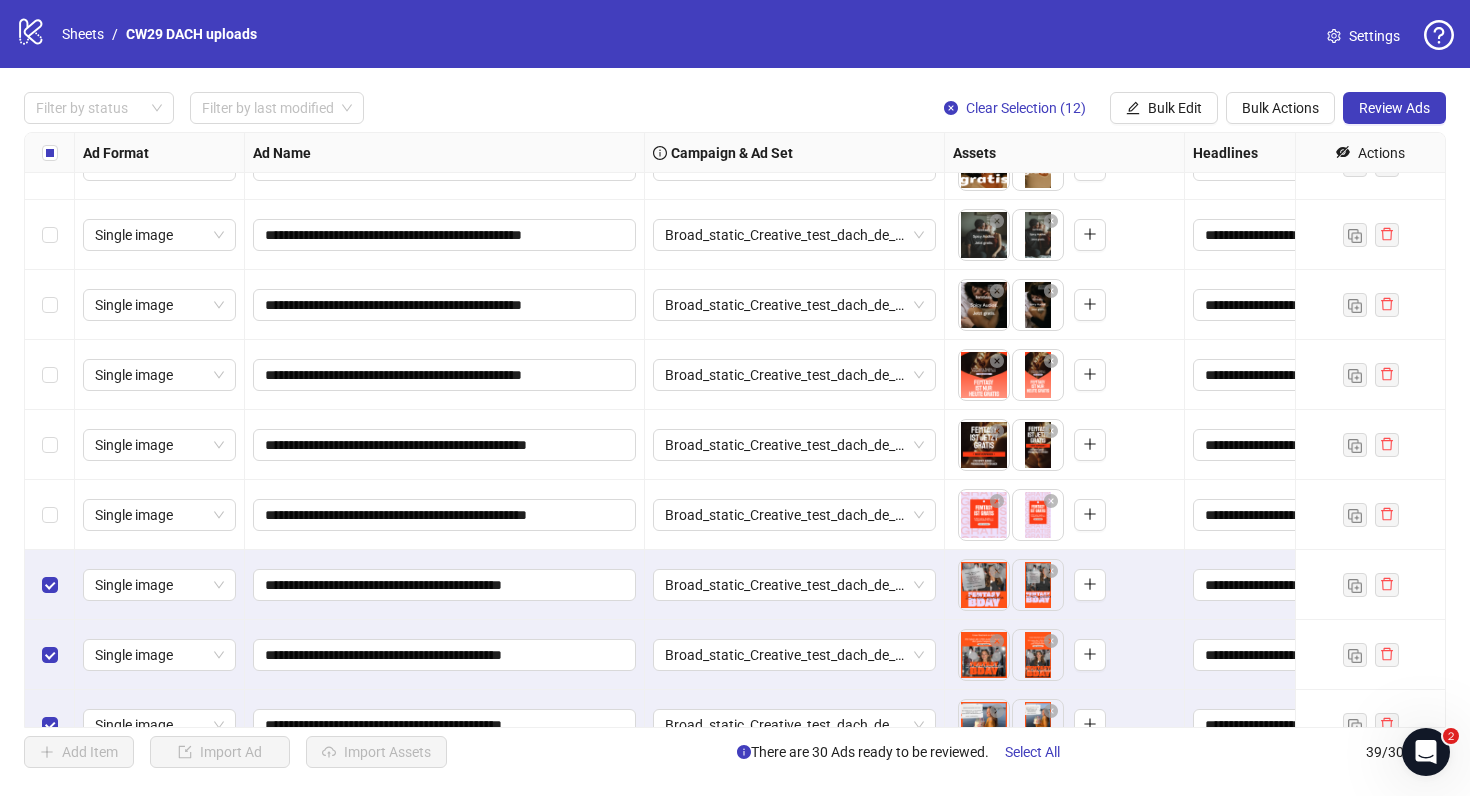 click on "**********" at bounding box center (445, 515) 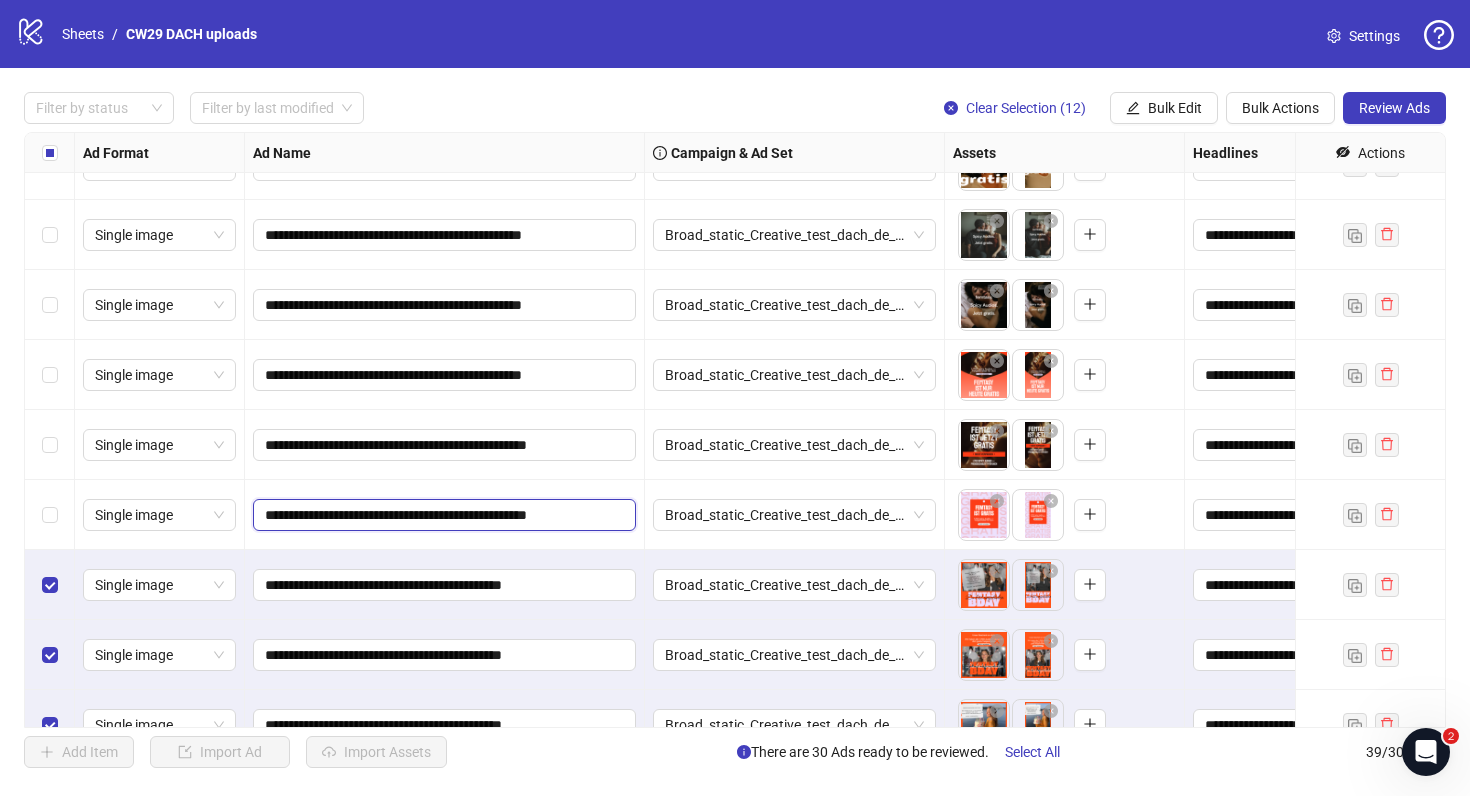 click on "**********" at bounding box center [442, 515] 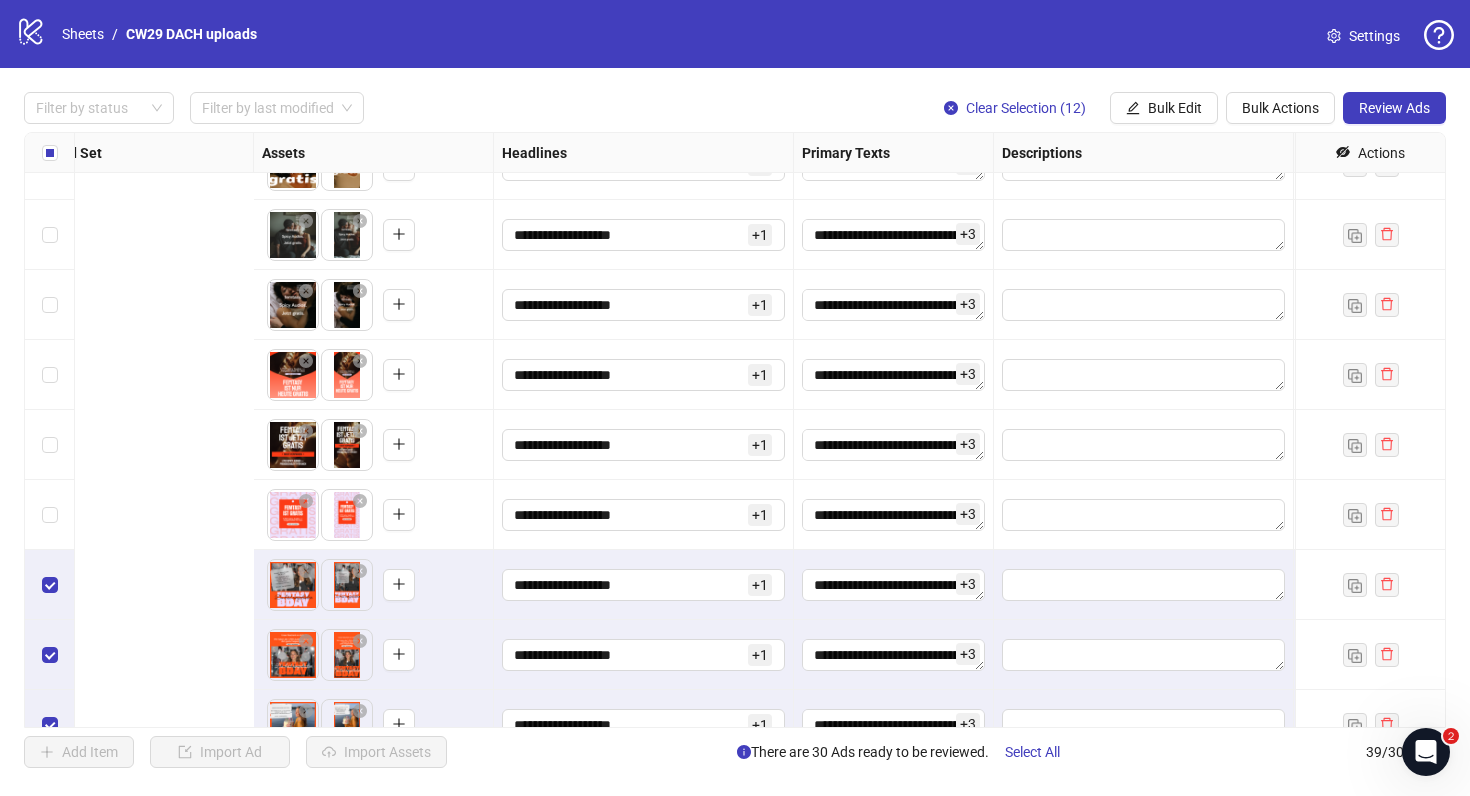 scroll, scrollTop: 1513, scrollLeft: 1557, axis: both 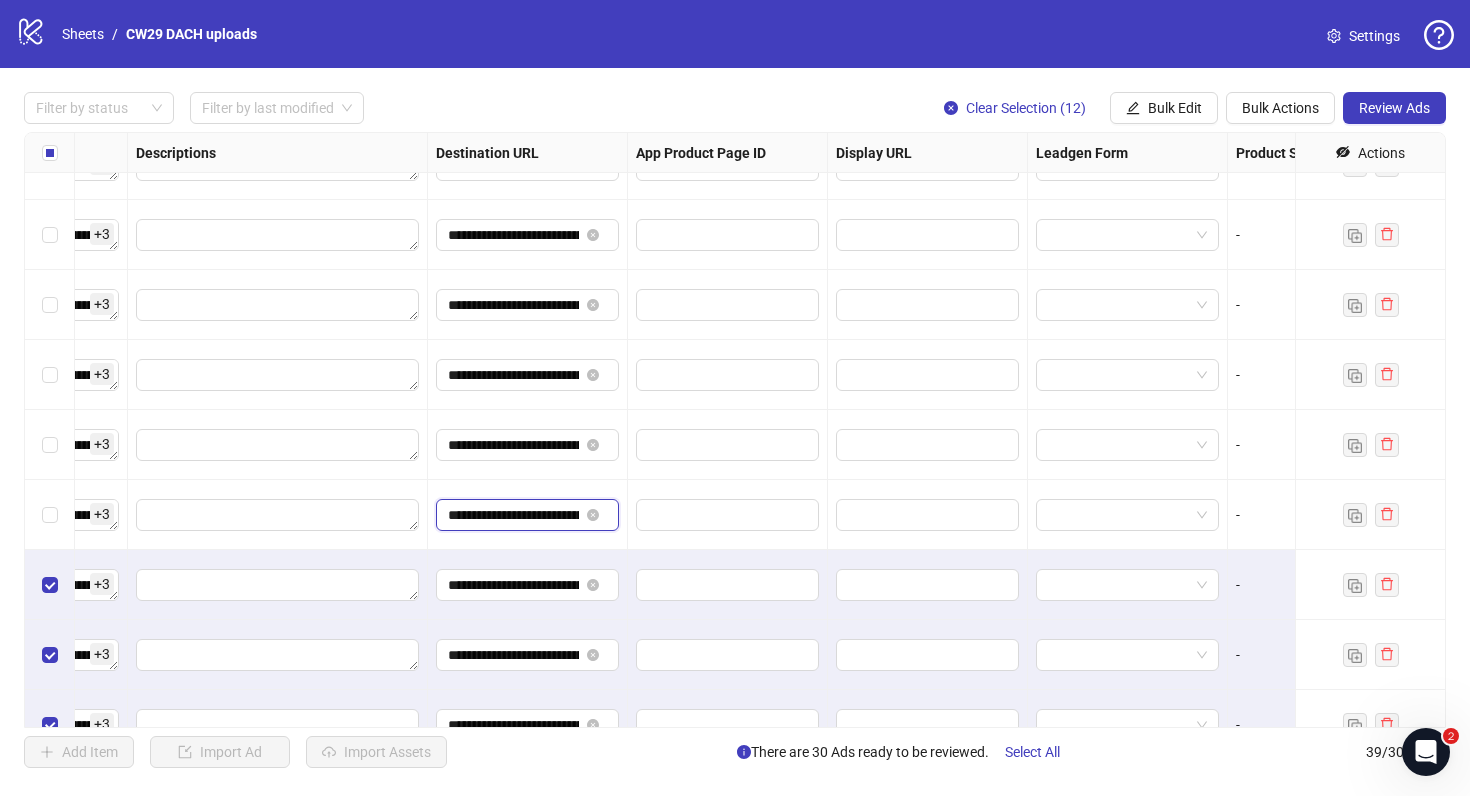 click on "**********" at bounding box center (513, 515) 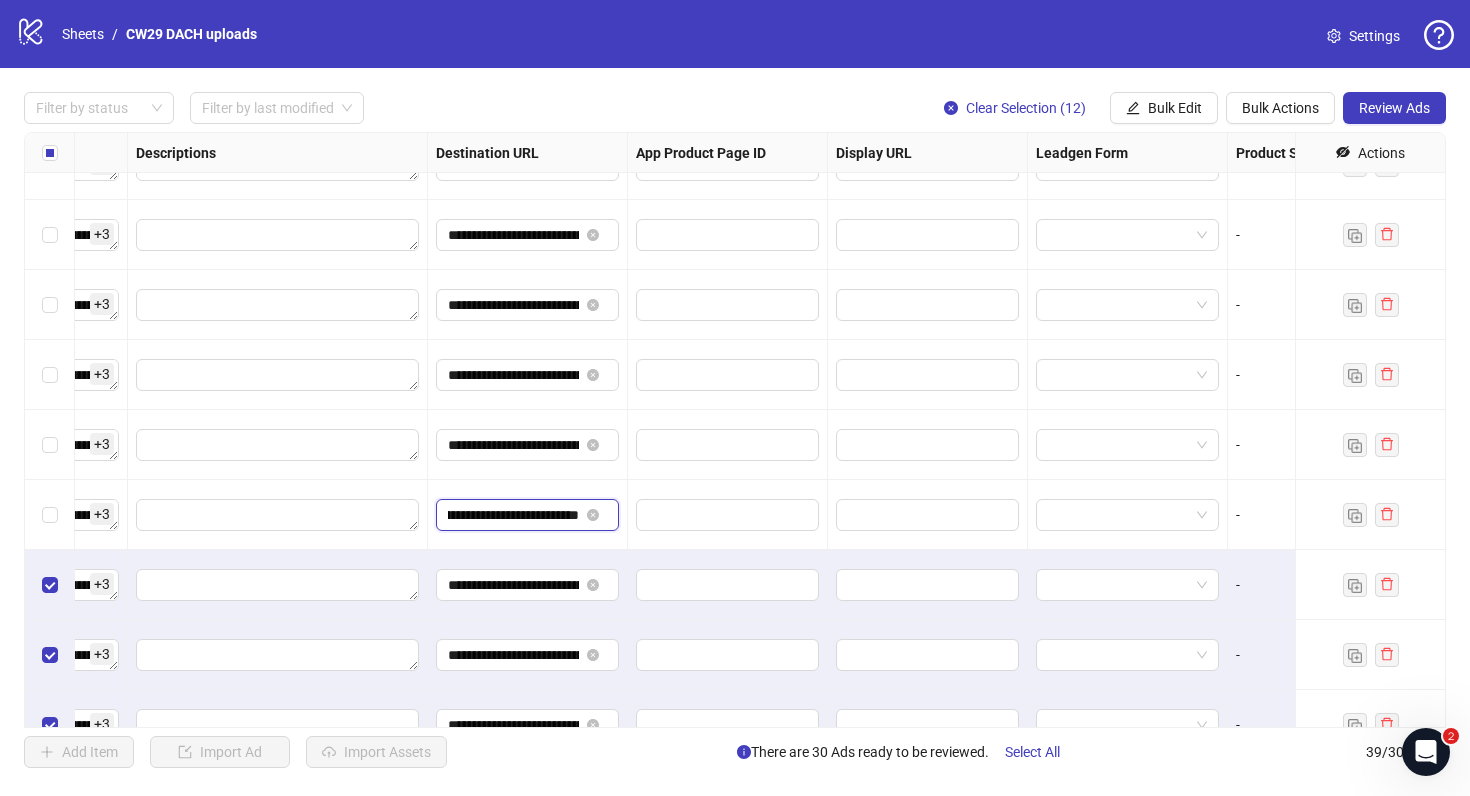 scroll, scrollTop: 0, scrollLeft: 0, axis: both 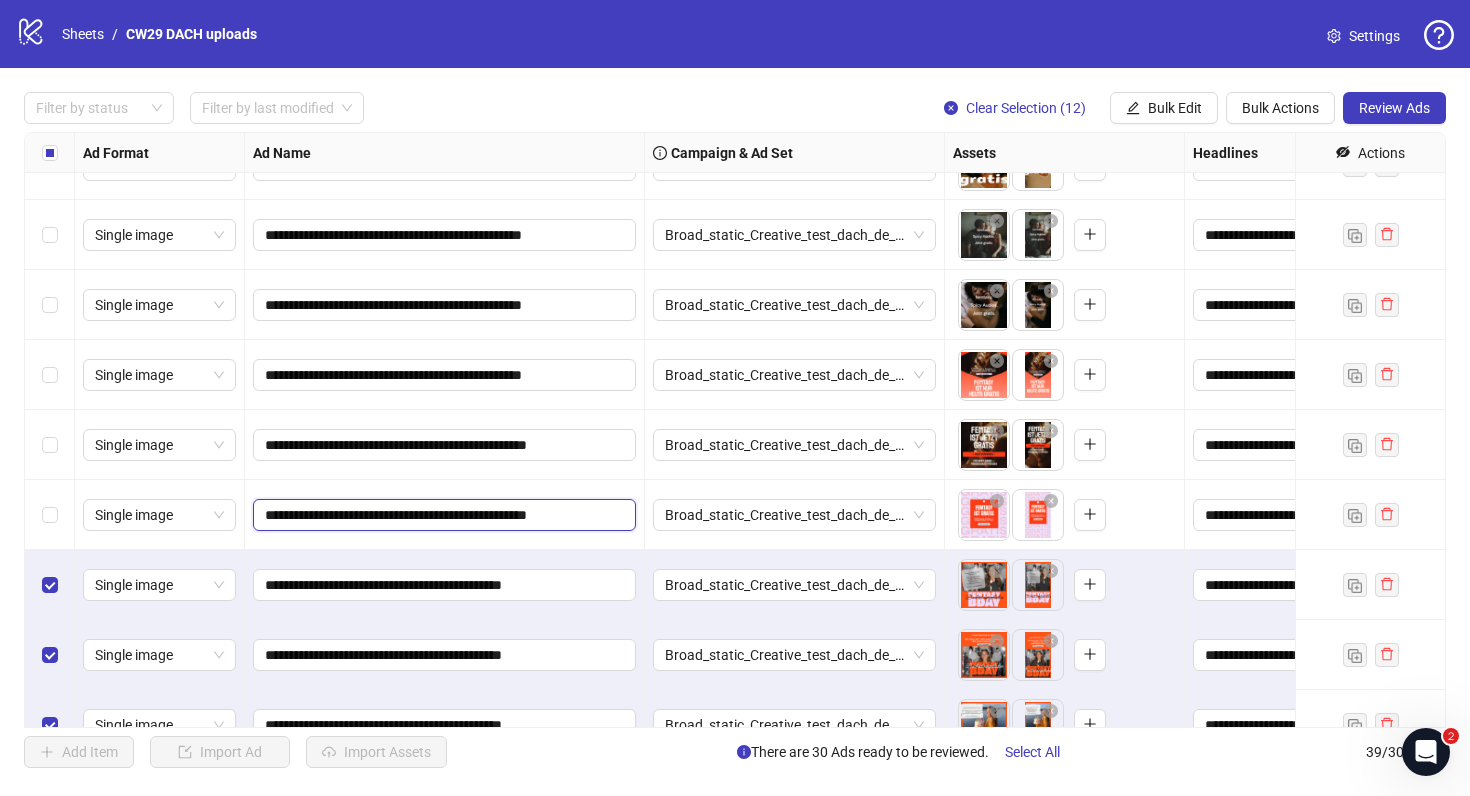 click on "**********" at bounding box center [442, 515] 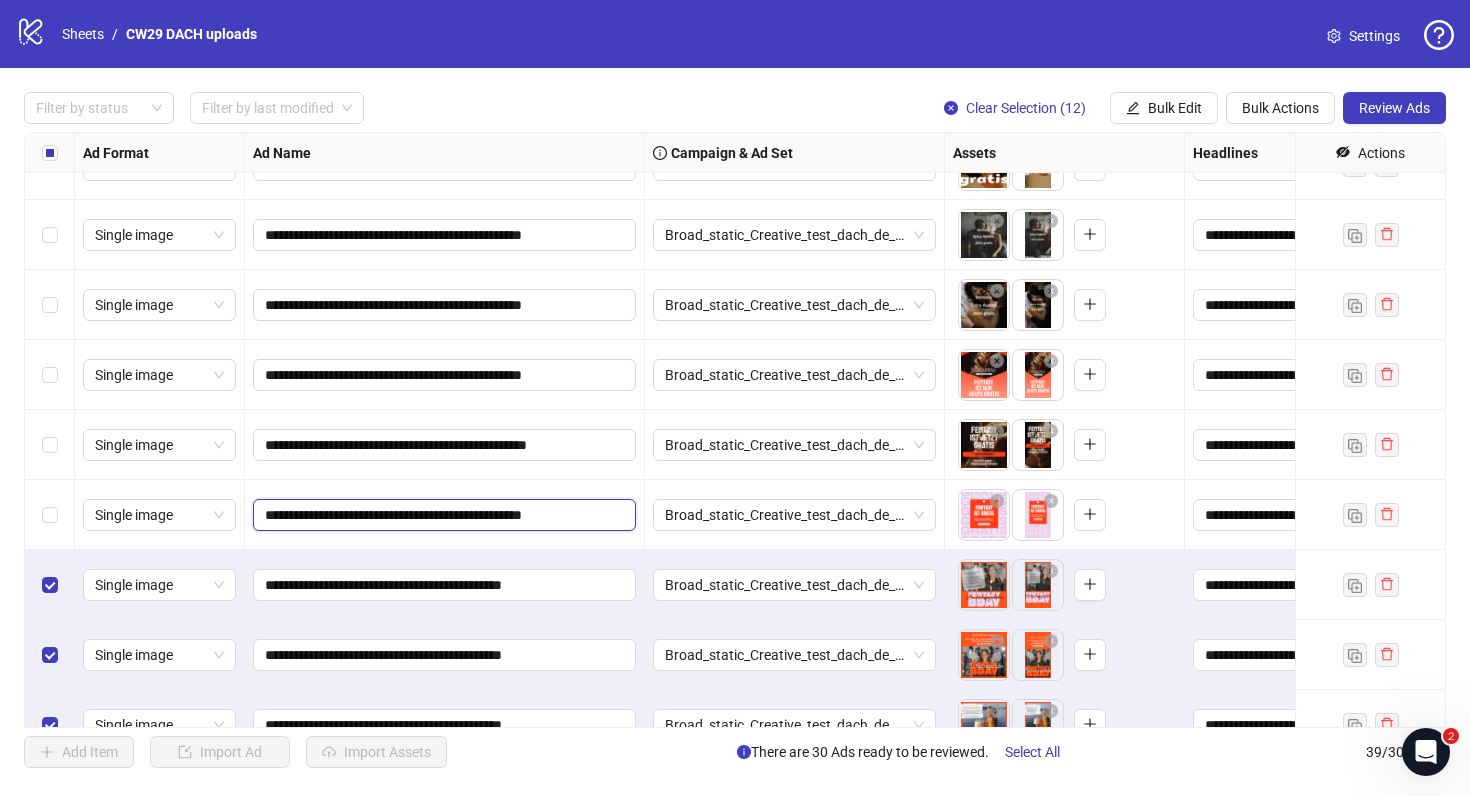 scroll, scrollTop: 0, scrollLeft: 0, axis: both 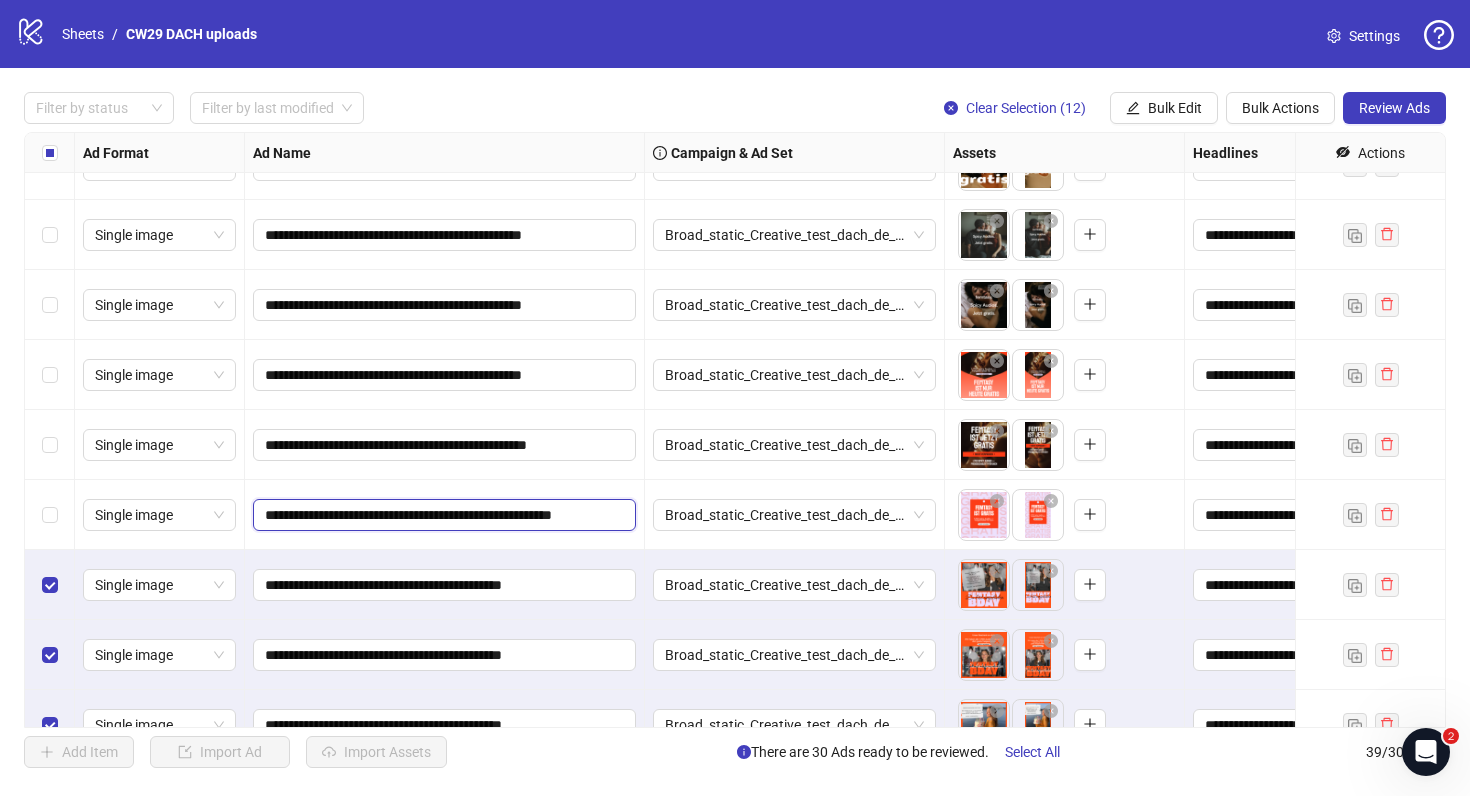type on "**********" 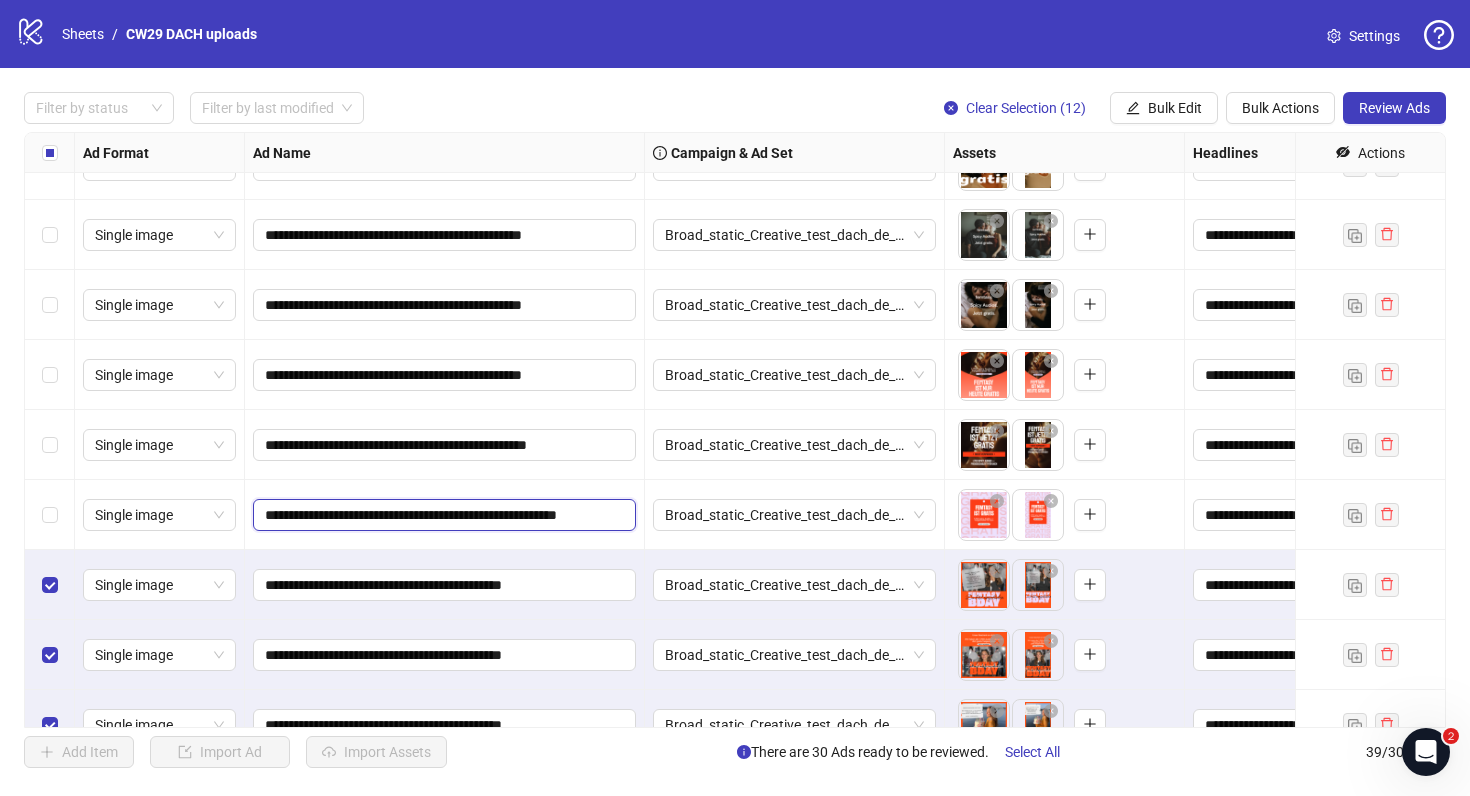 scroll, scrollTop: 0, scrollLeft: 55, axis: horizontal 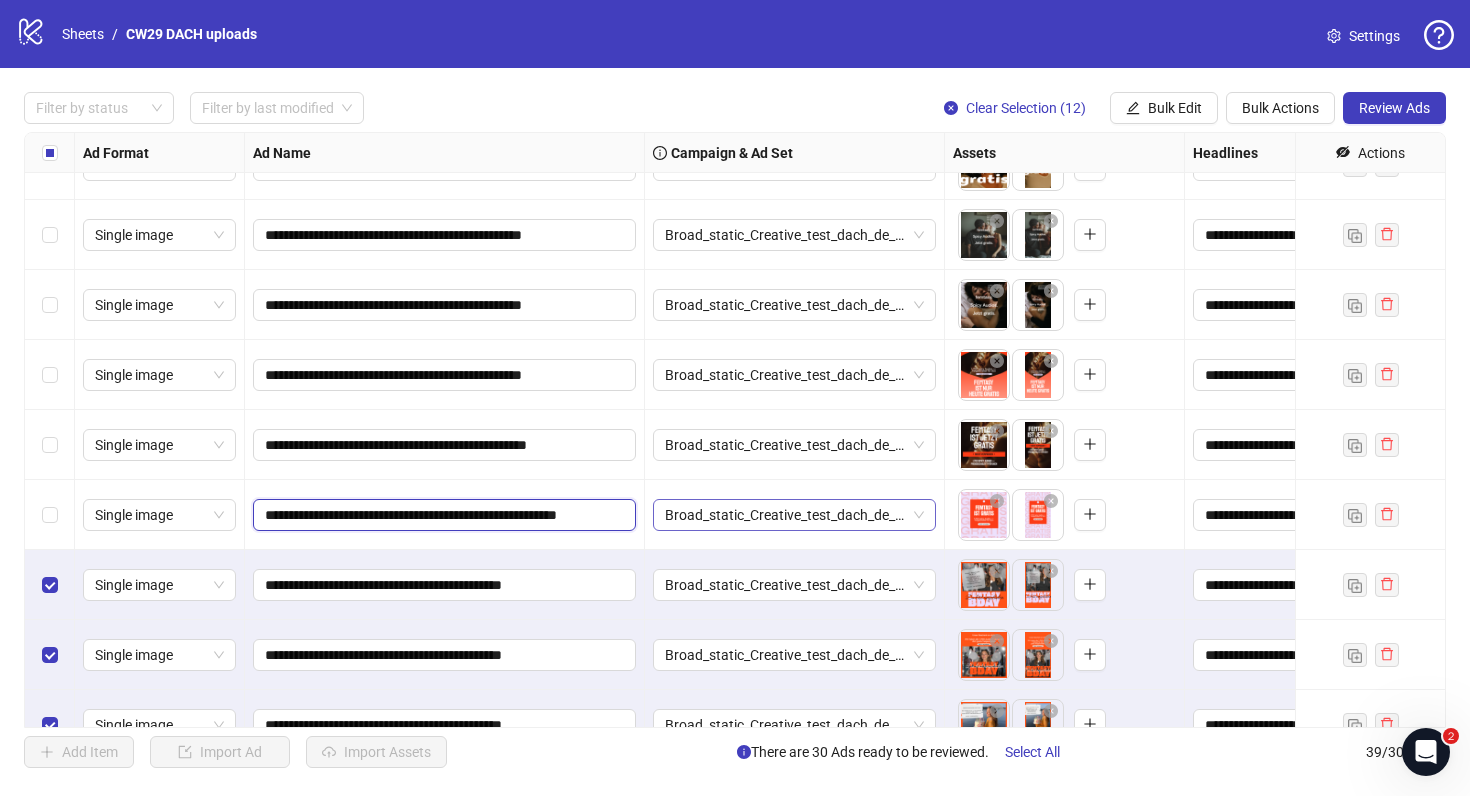 drag, startPoint x: 561, startPoint y: 517, endPoint x: 661, endPoint y: 516, distance: 100.005 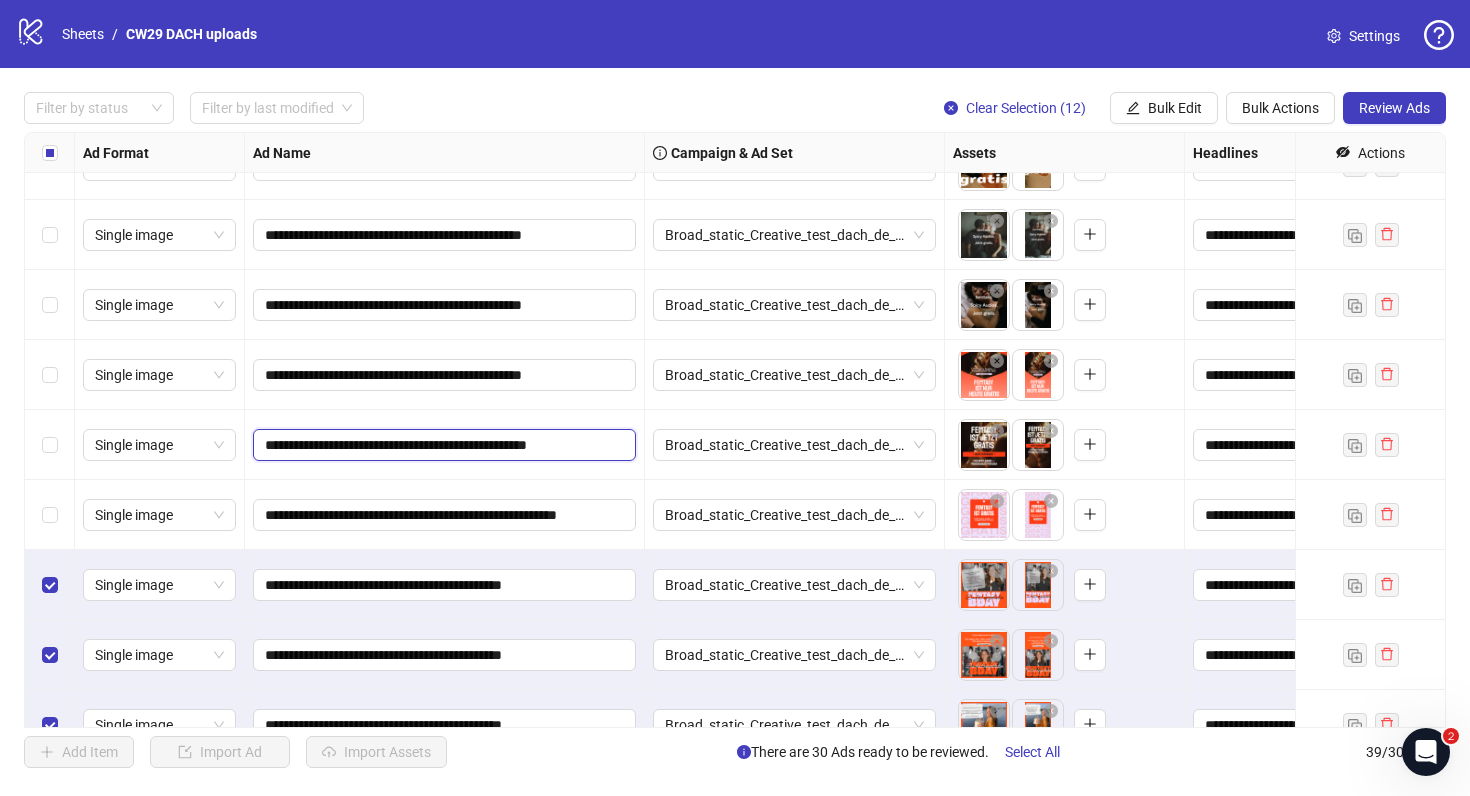 click on "**********" at bounding box center [442, 445] 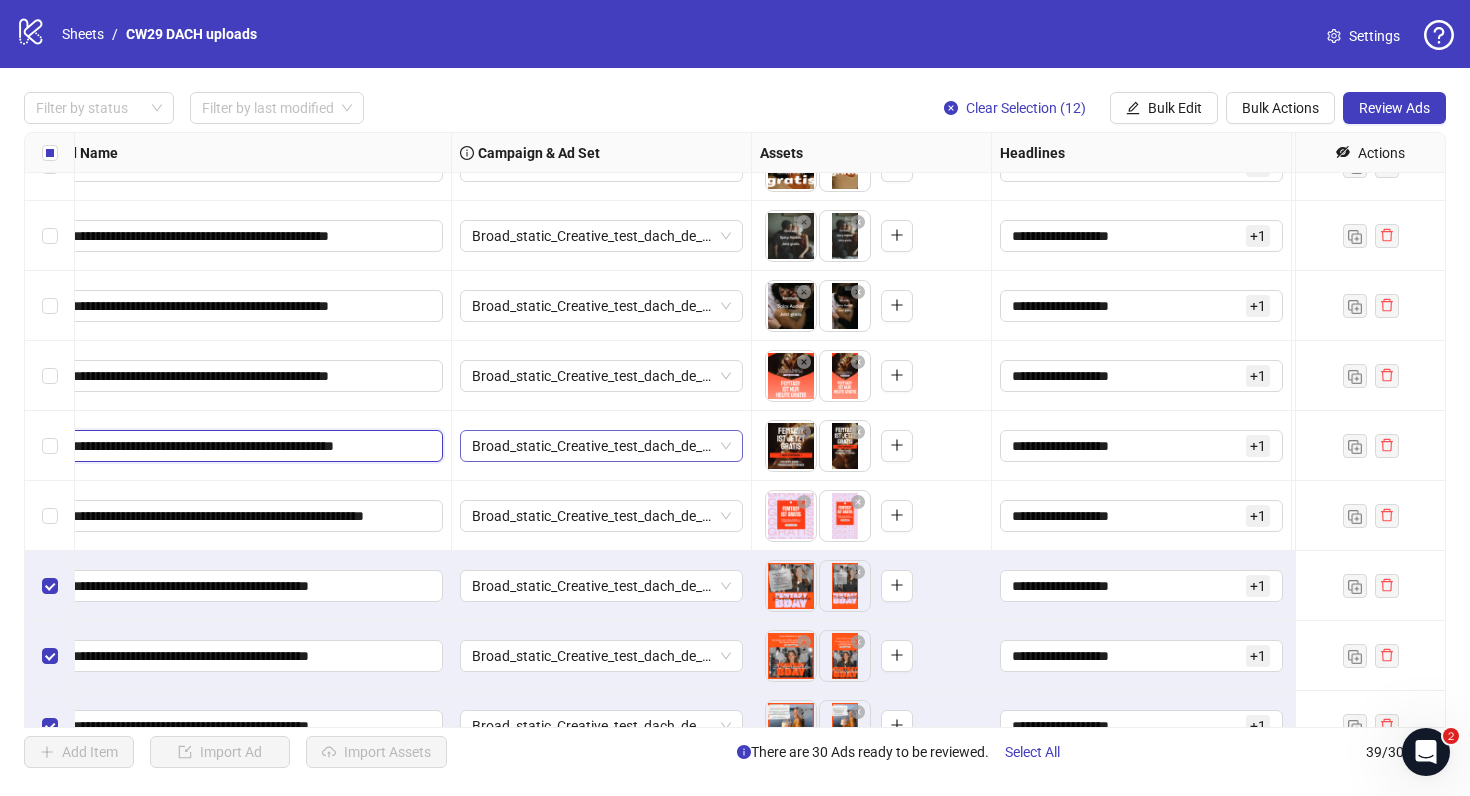 scroll, scrollTop: 1512, scrollLeft: 0, axis: vertical 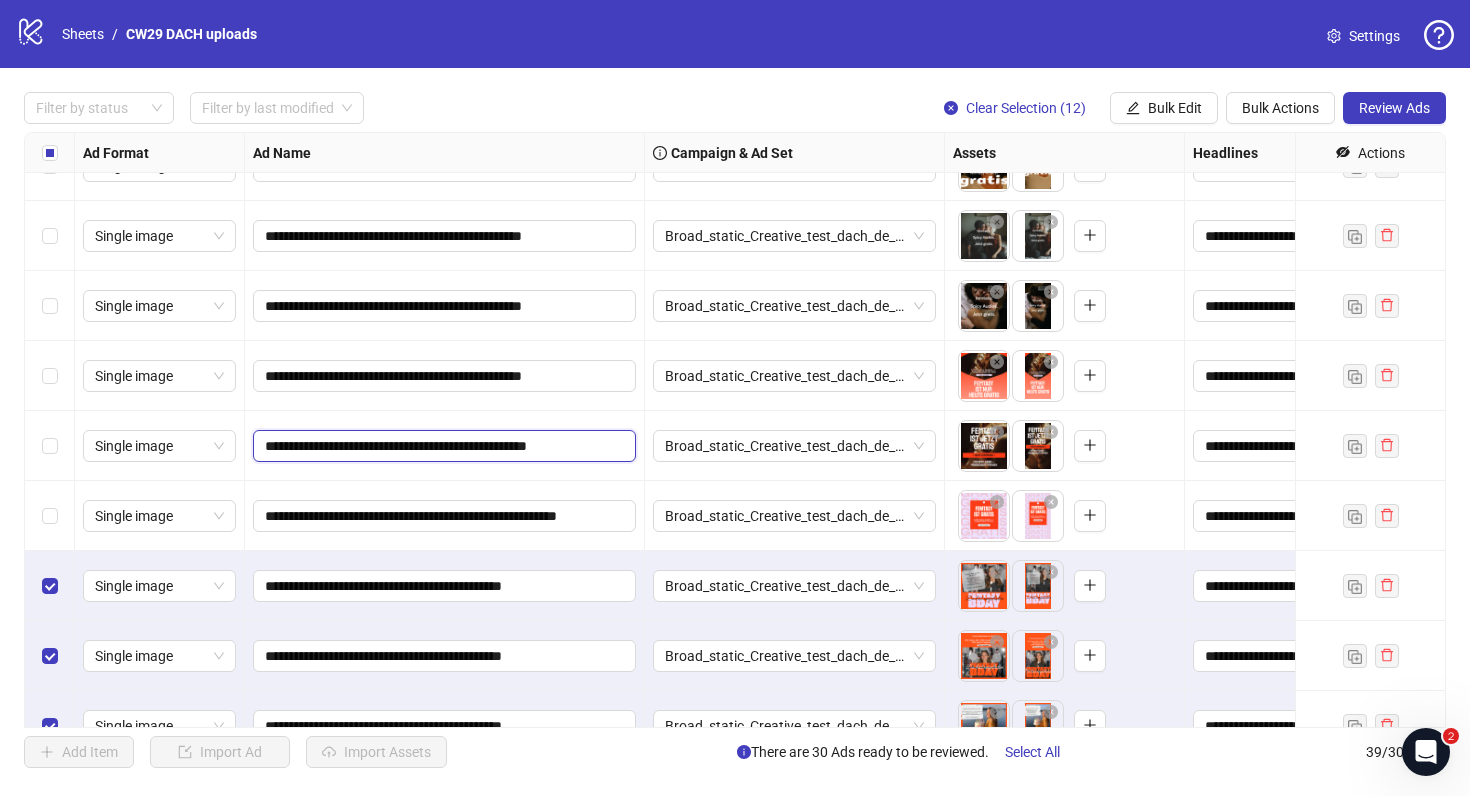 click on "**********" at bounding box center [442, 446] 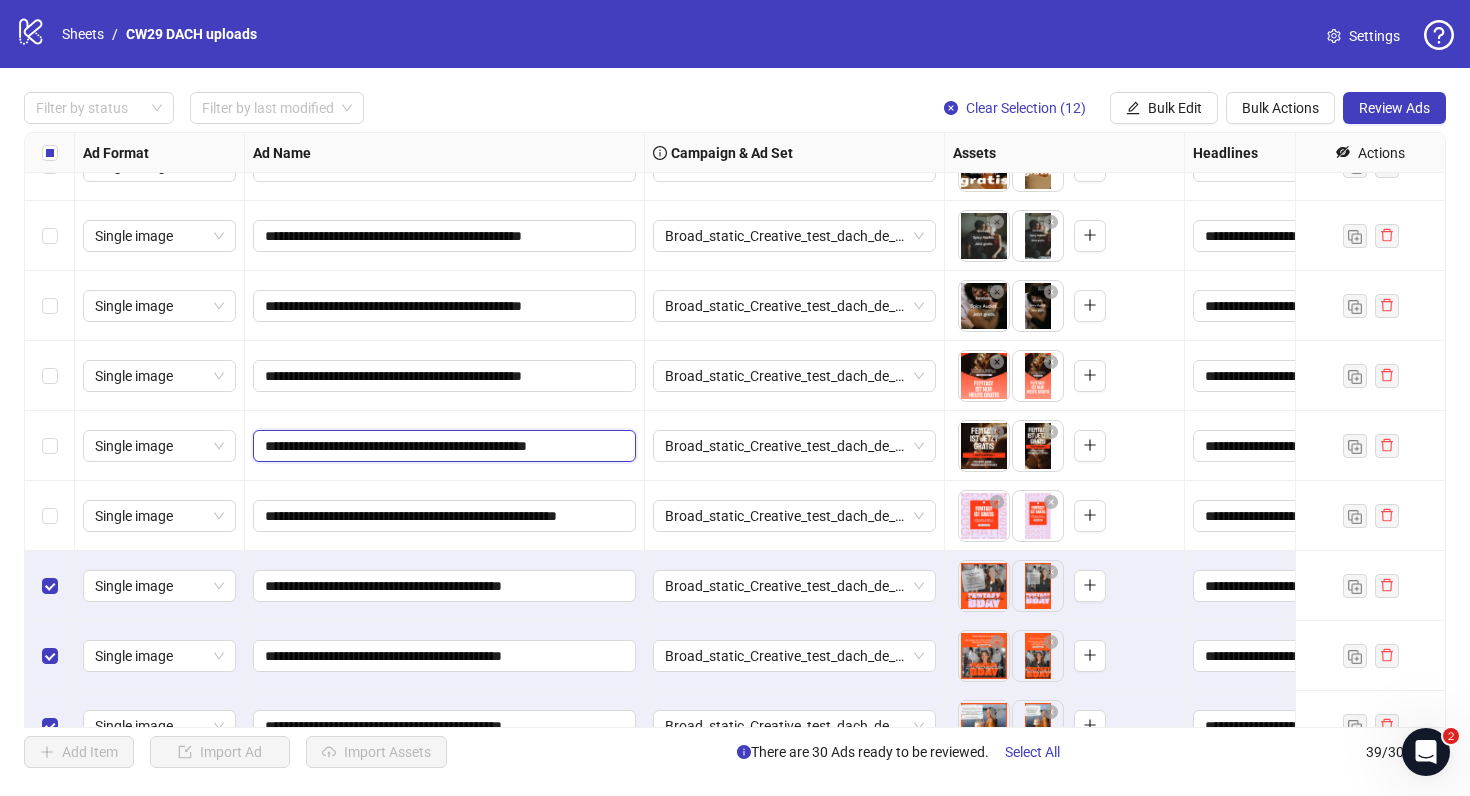 click on "**********" at bounding box center (442, 446) 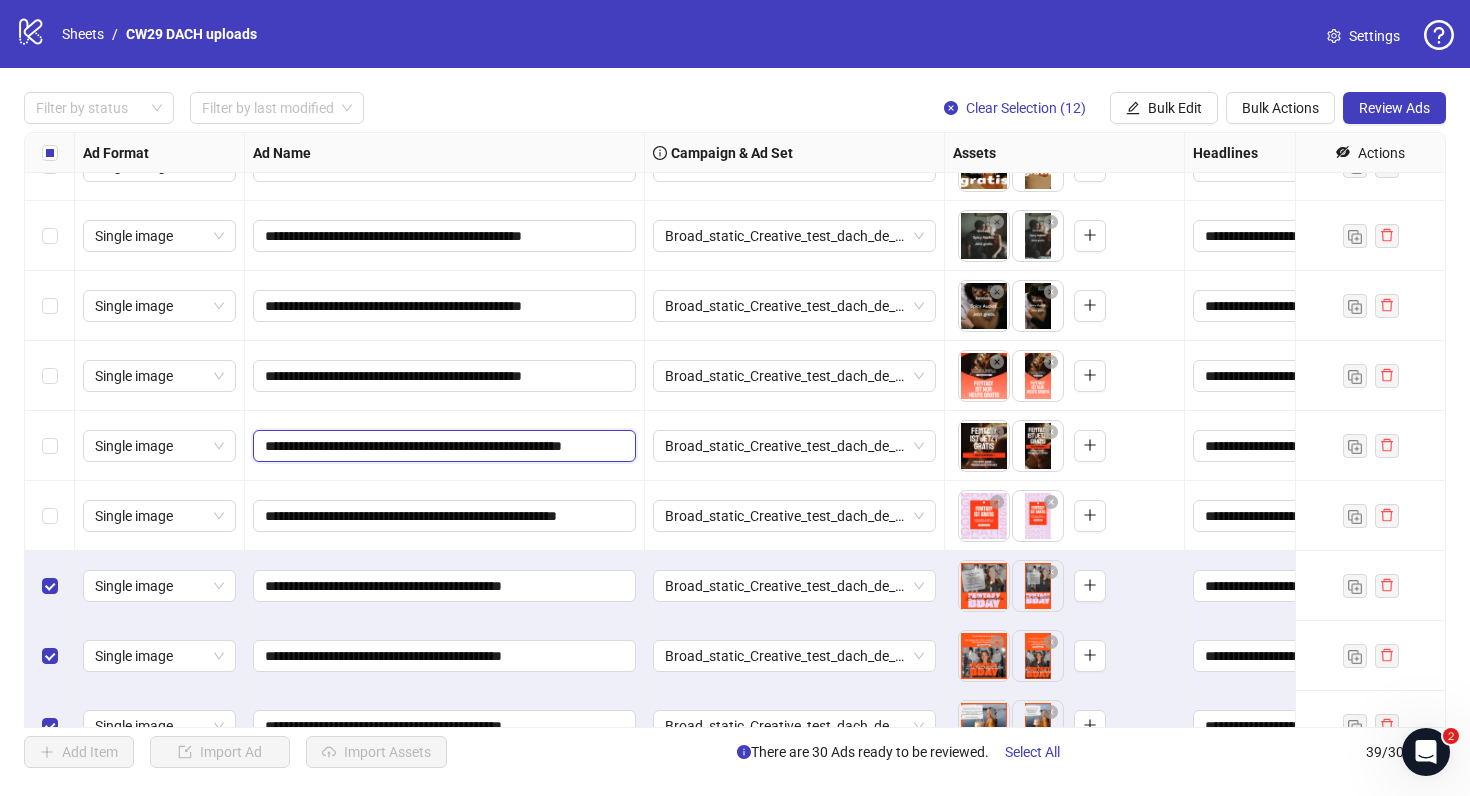 scroll, scrollTop: 0, scrollLeft: 61, axis: horizontal 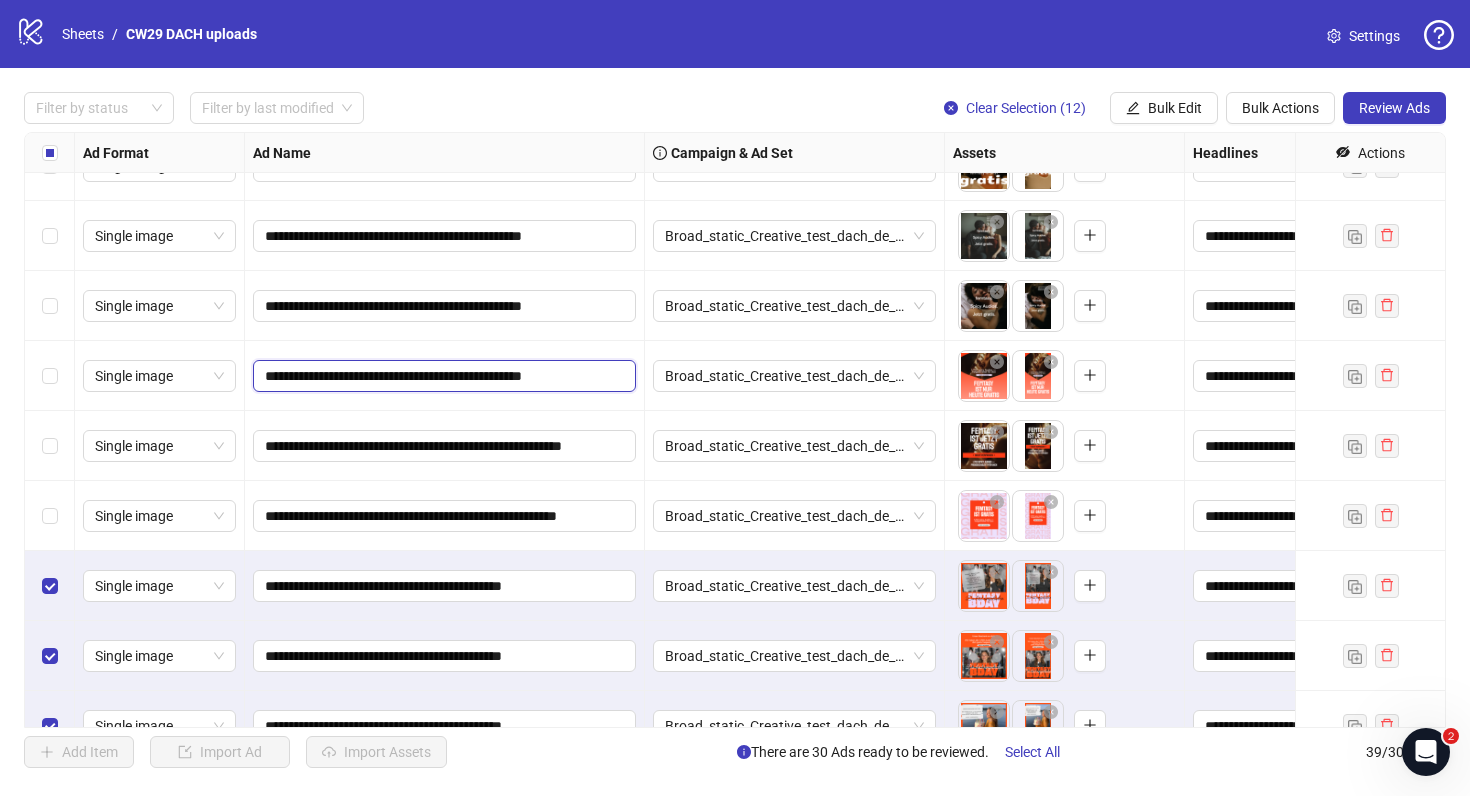 click on "**********" at bounding box center (442, 376) 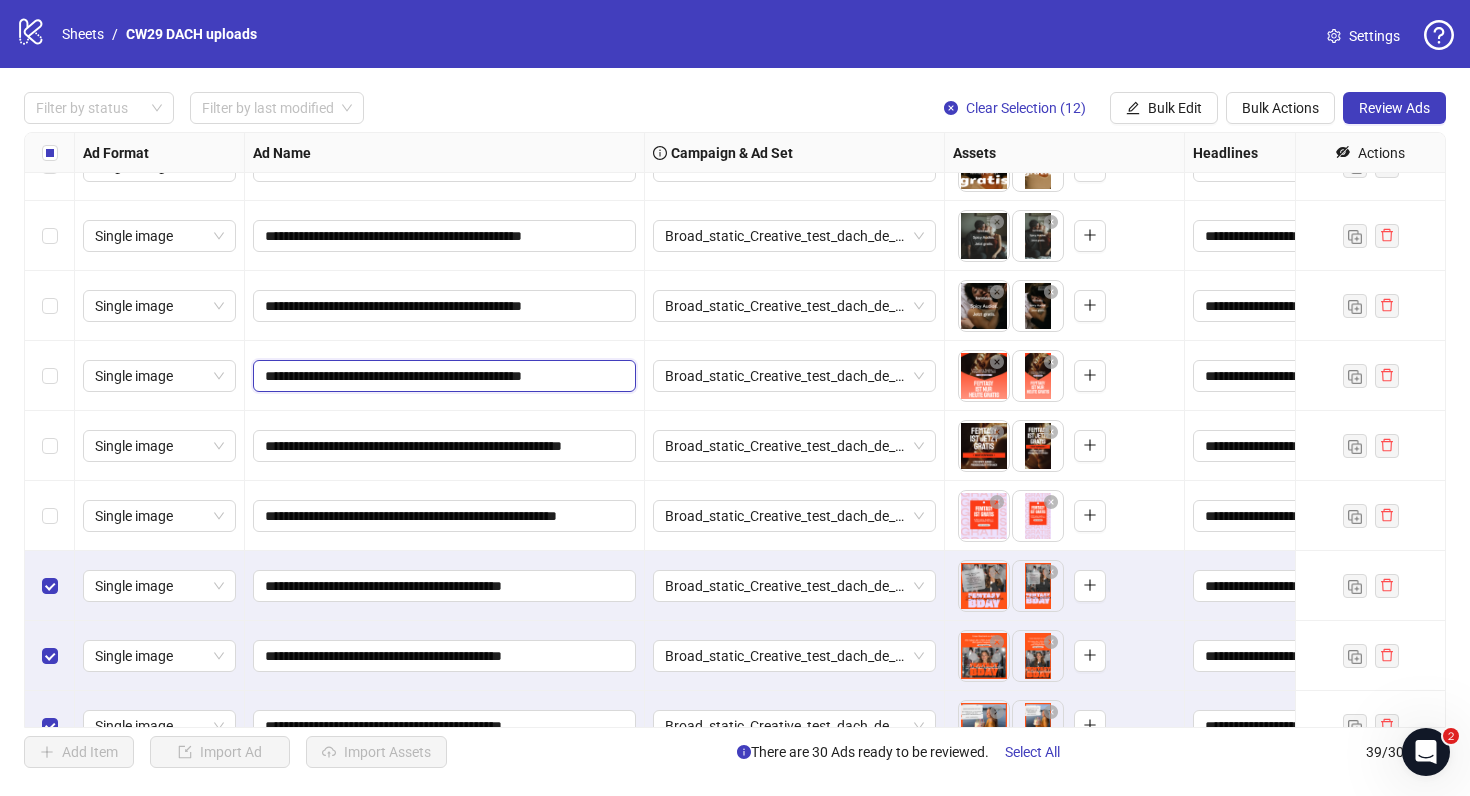 scroll, scrollTop: 1512, scrollLeft: 8, axis: both 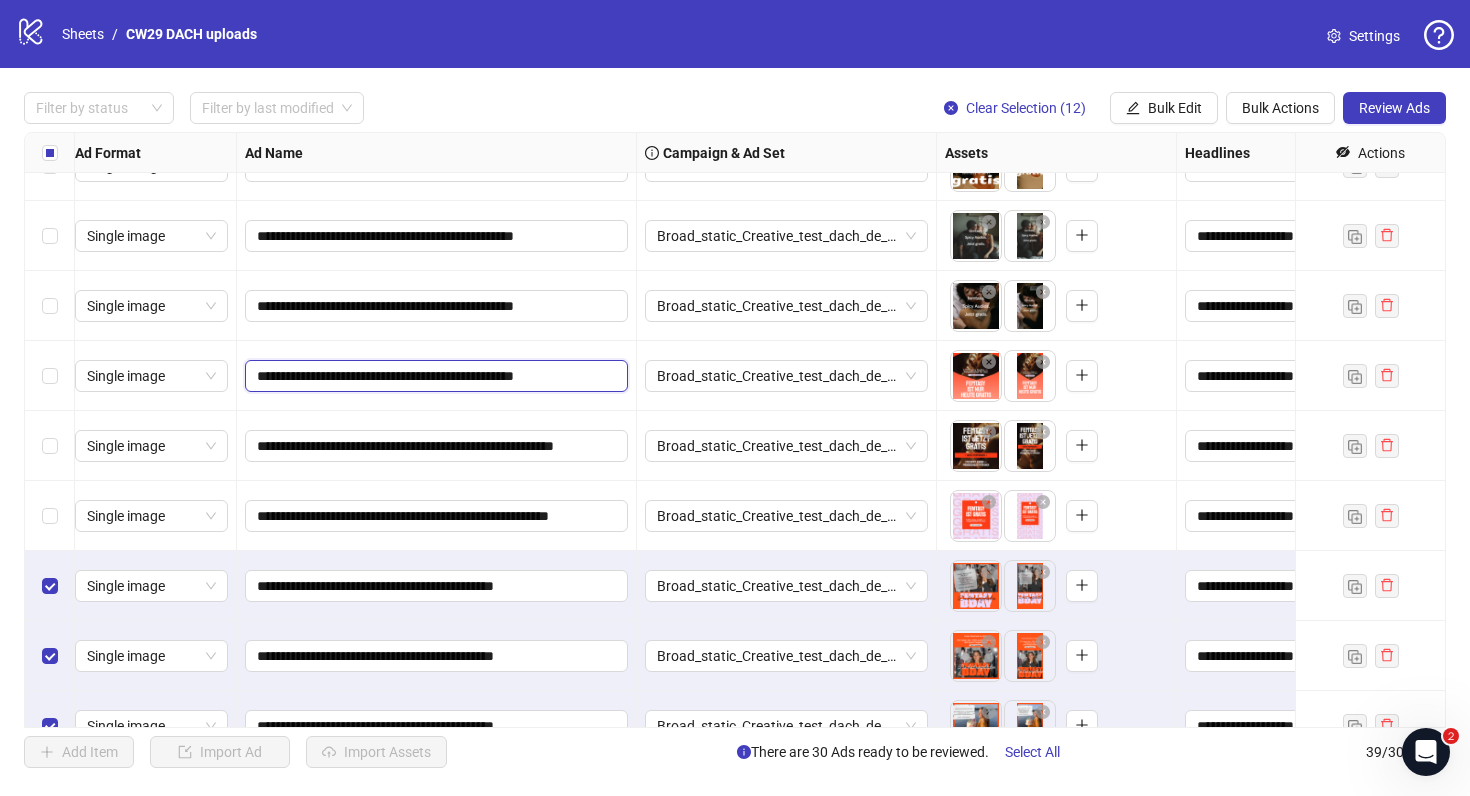 click on "**********" at bounding box center [434, 376] 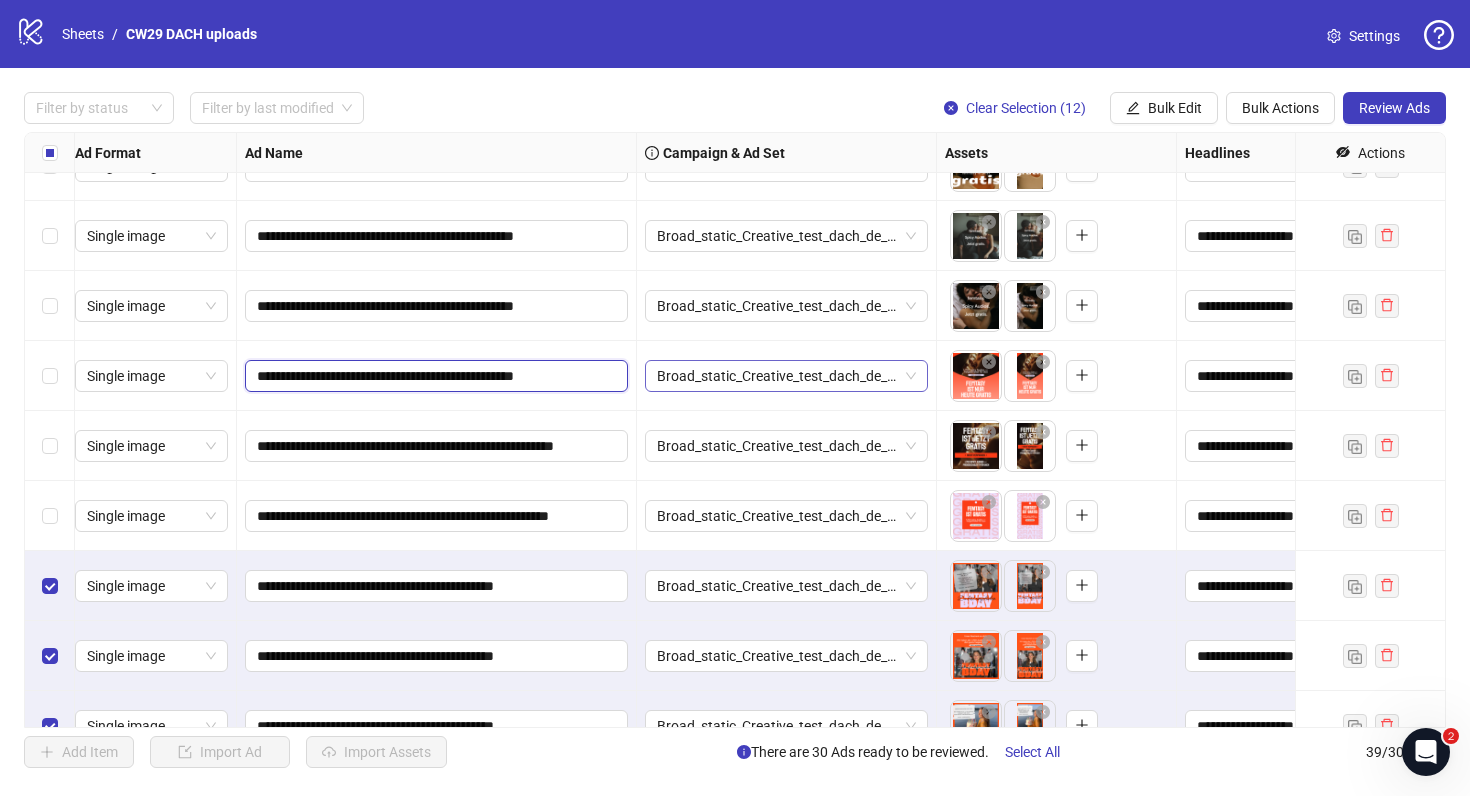 paste on "*******" 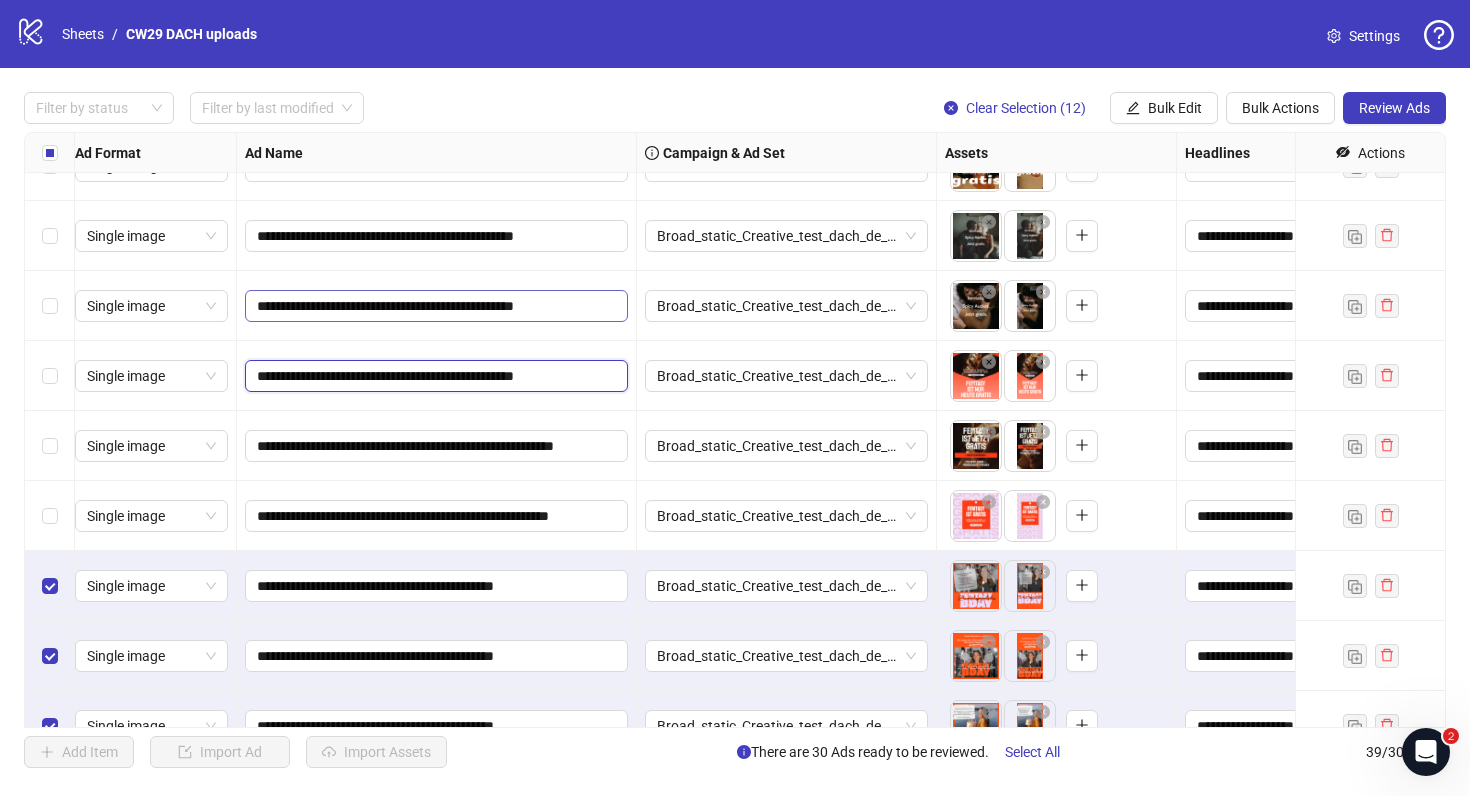 type on "**********" 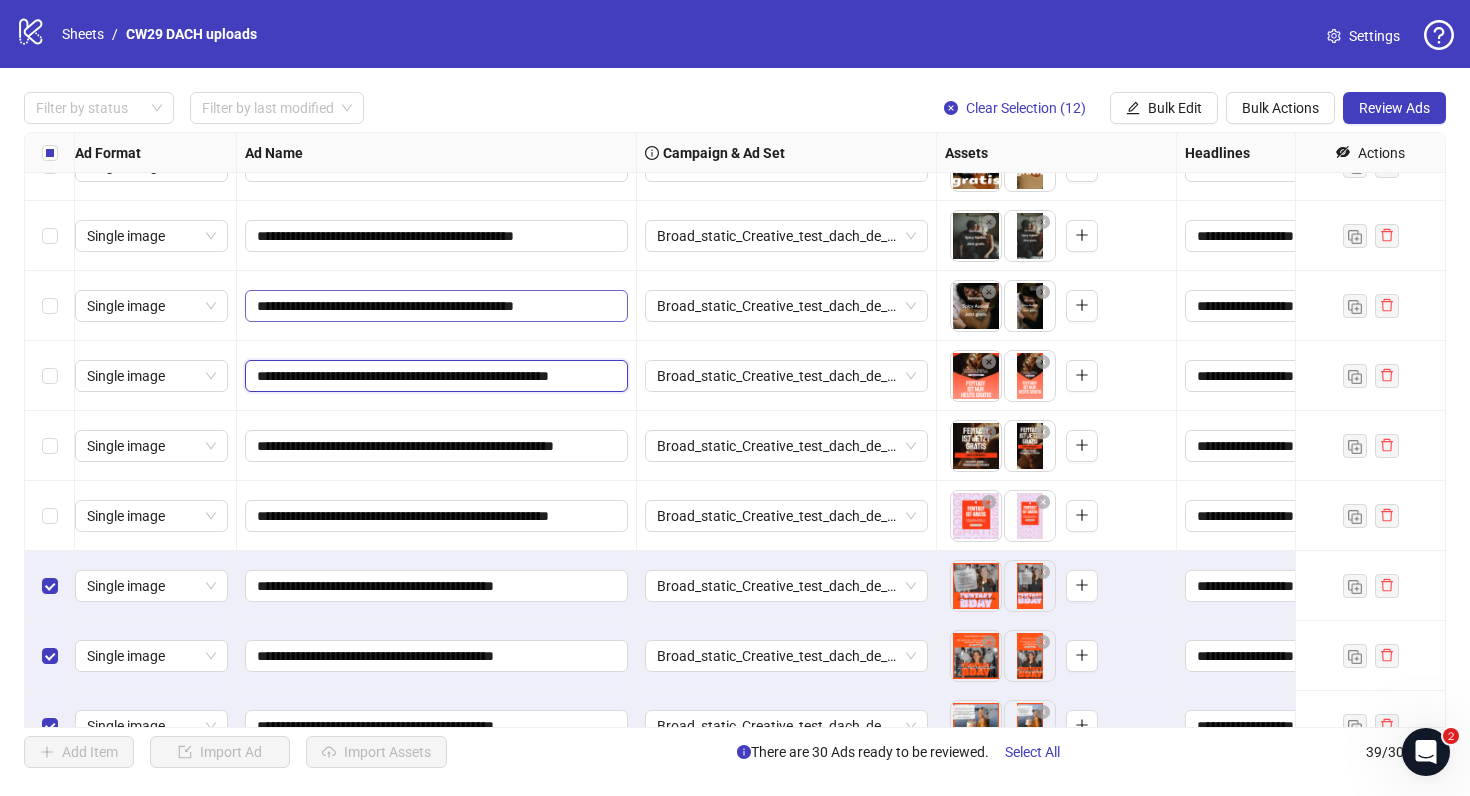 scroll, scrollTop: 0, scrollLeft: 53, axis: horizontal 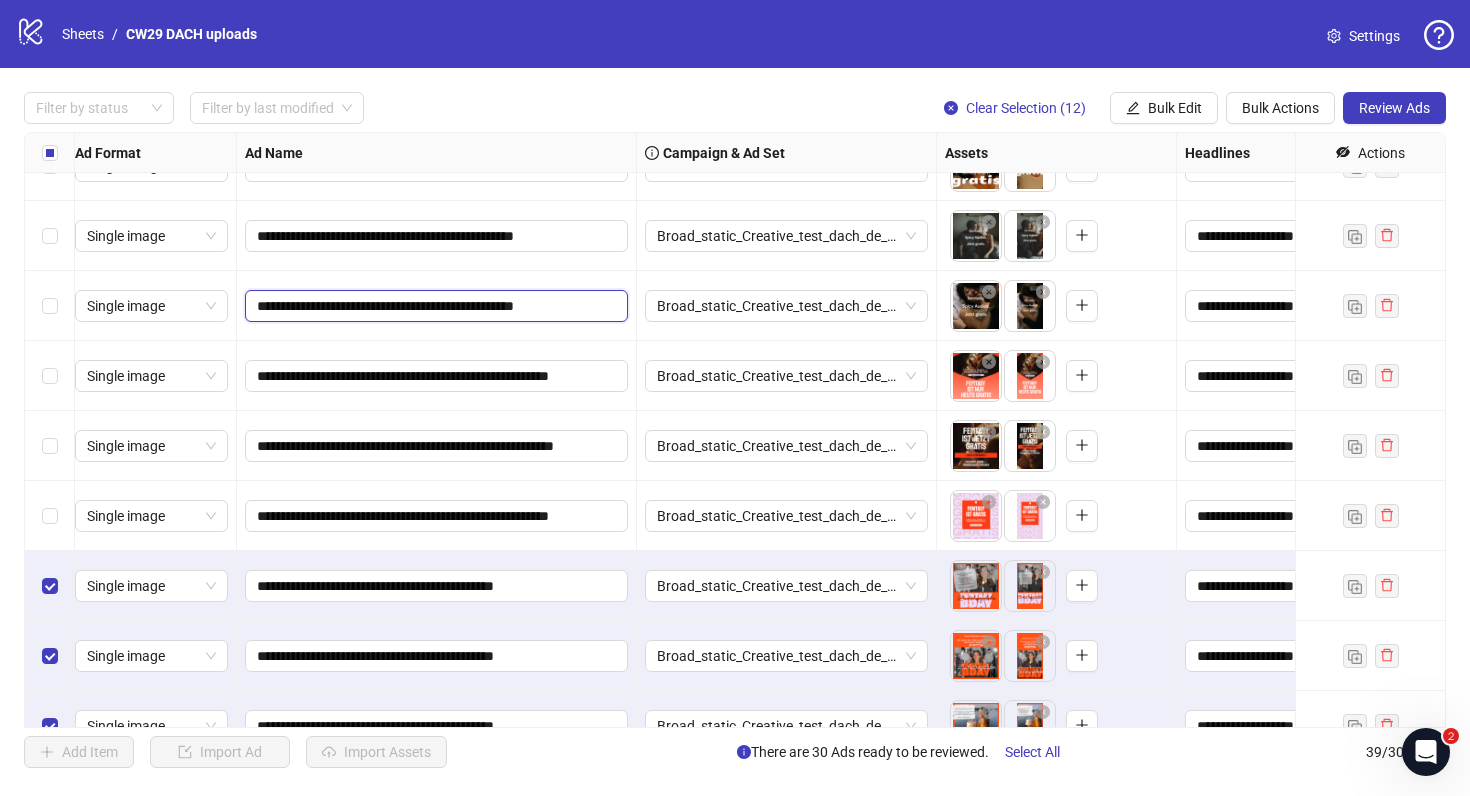 click on "**********" at bounding box center (434, 306) 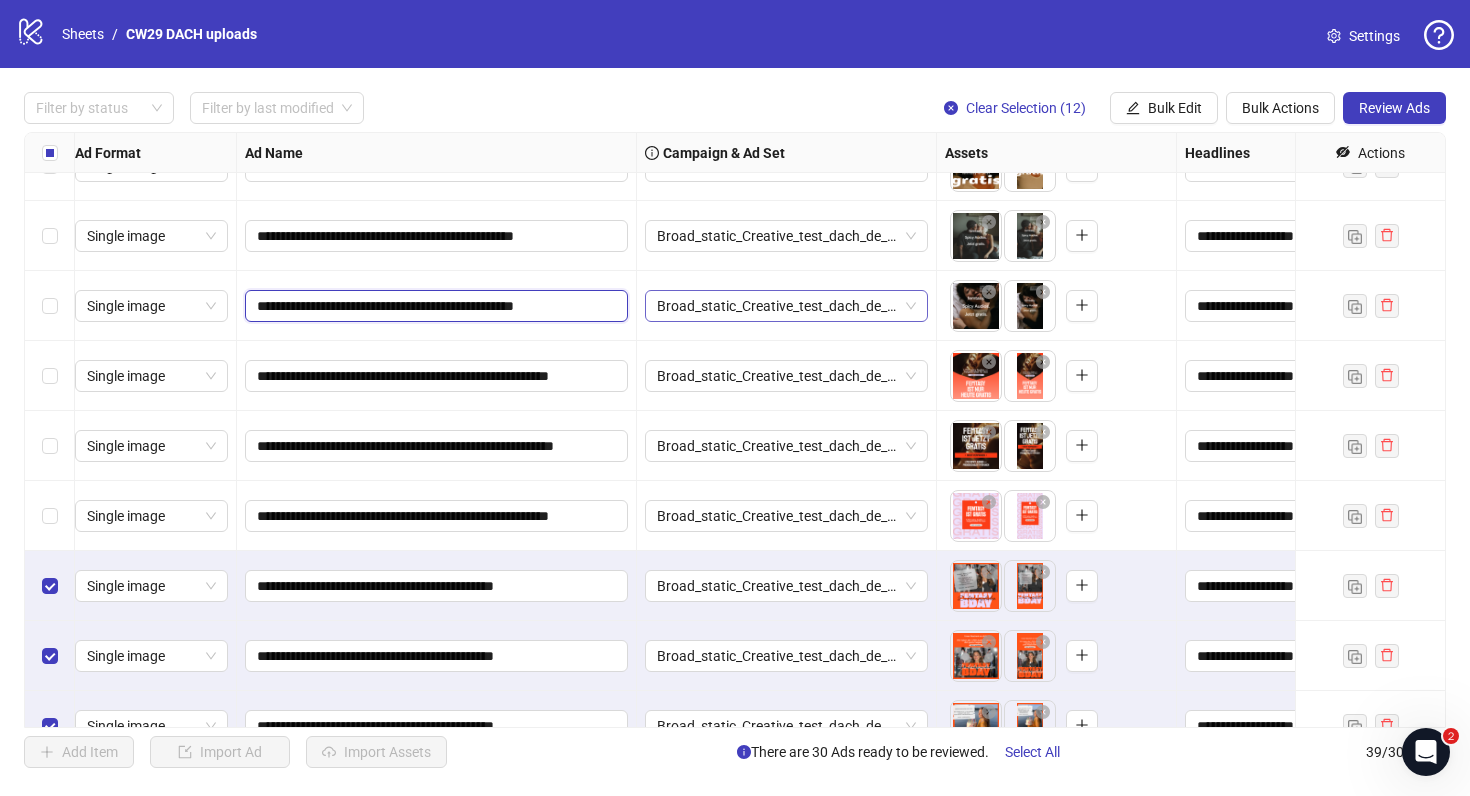 paste on "*******" 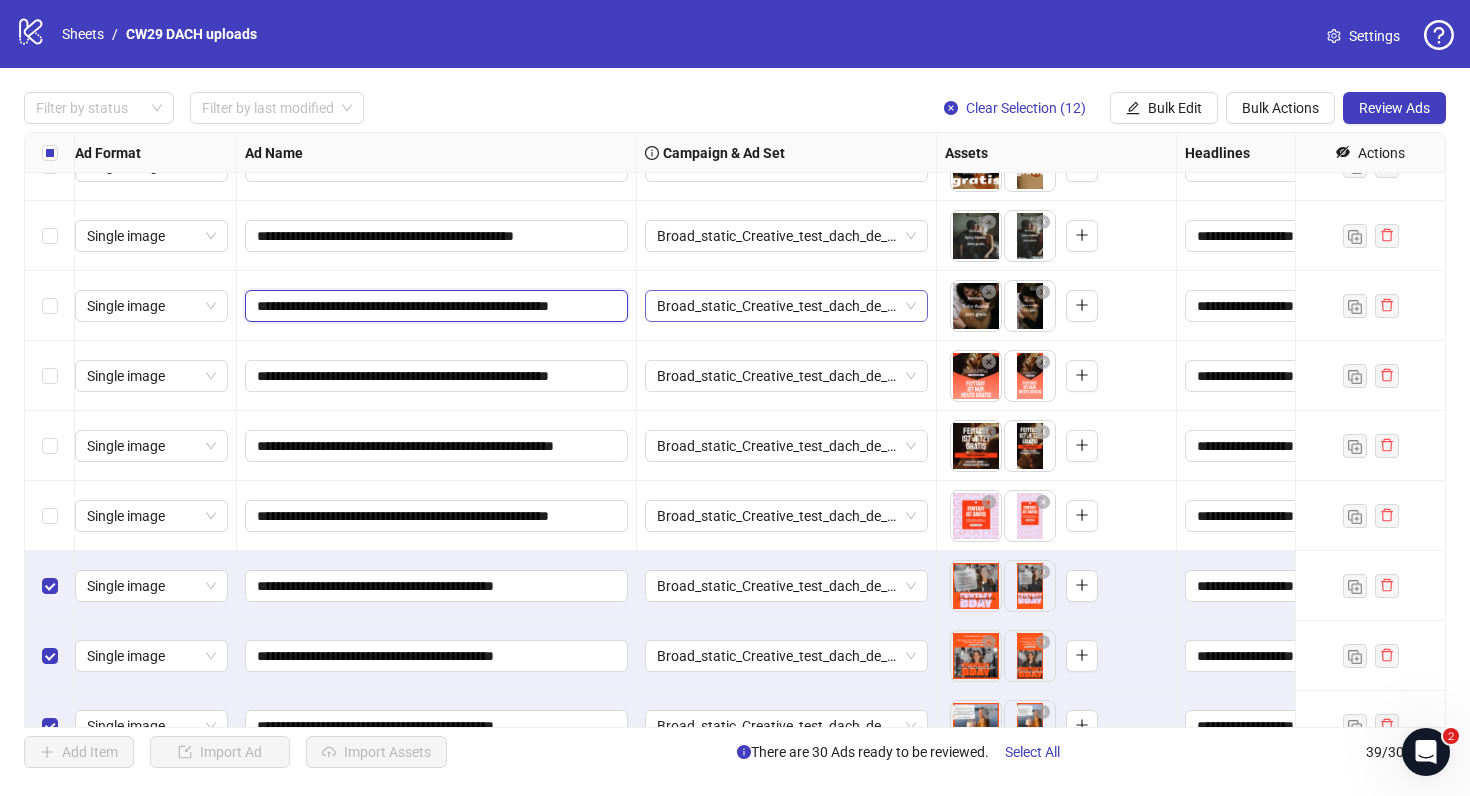 scroll, scrollTop: 0, scrollLeft: 53, axis: horizontal 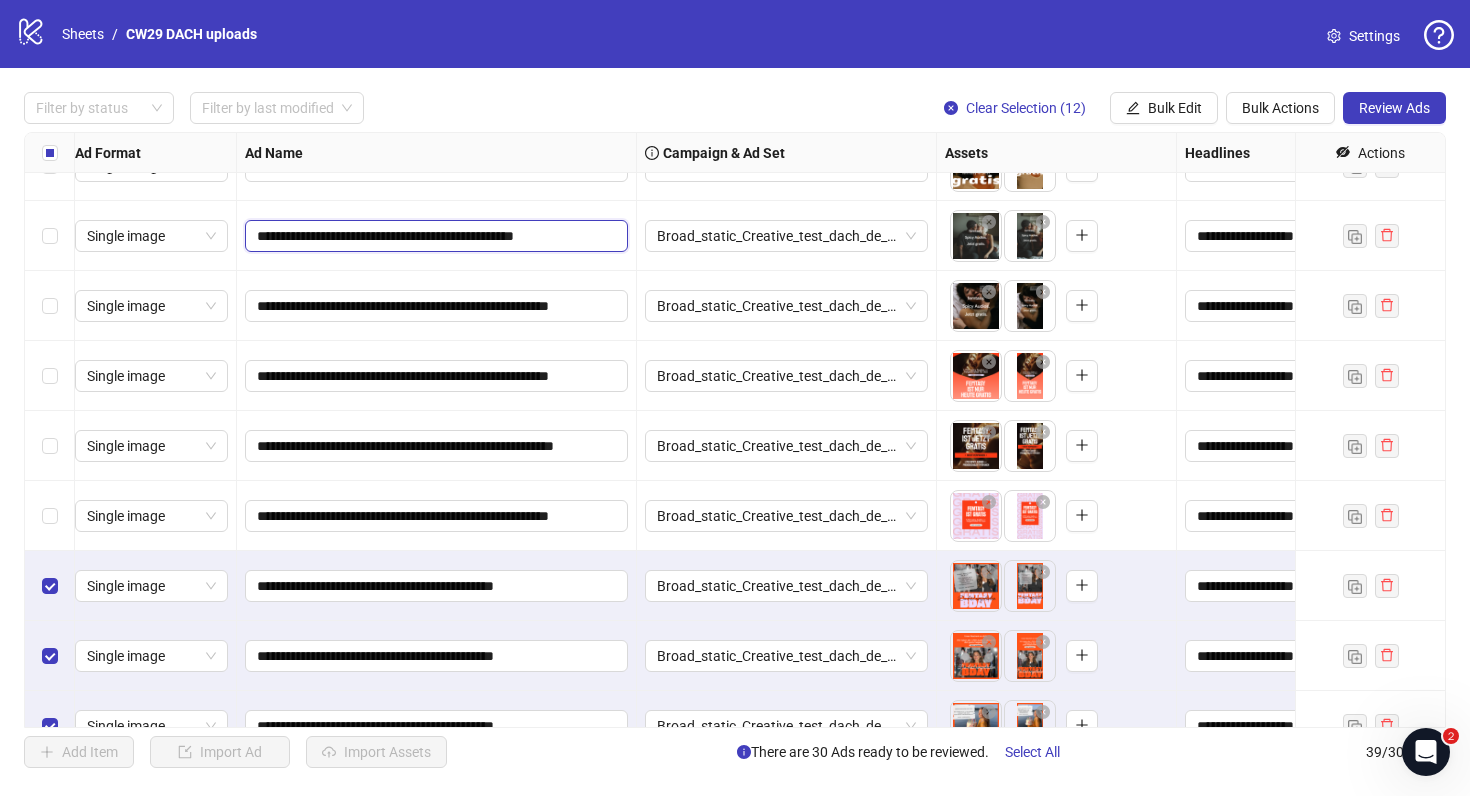 click on "**********" at bounding box center [434, 236] 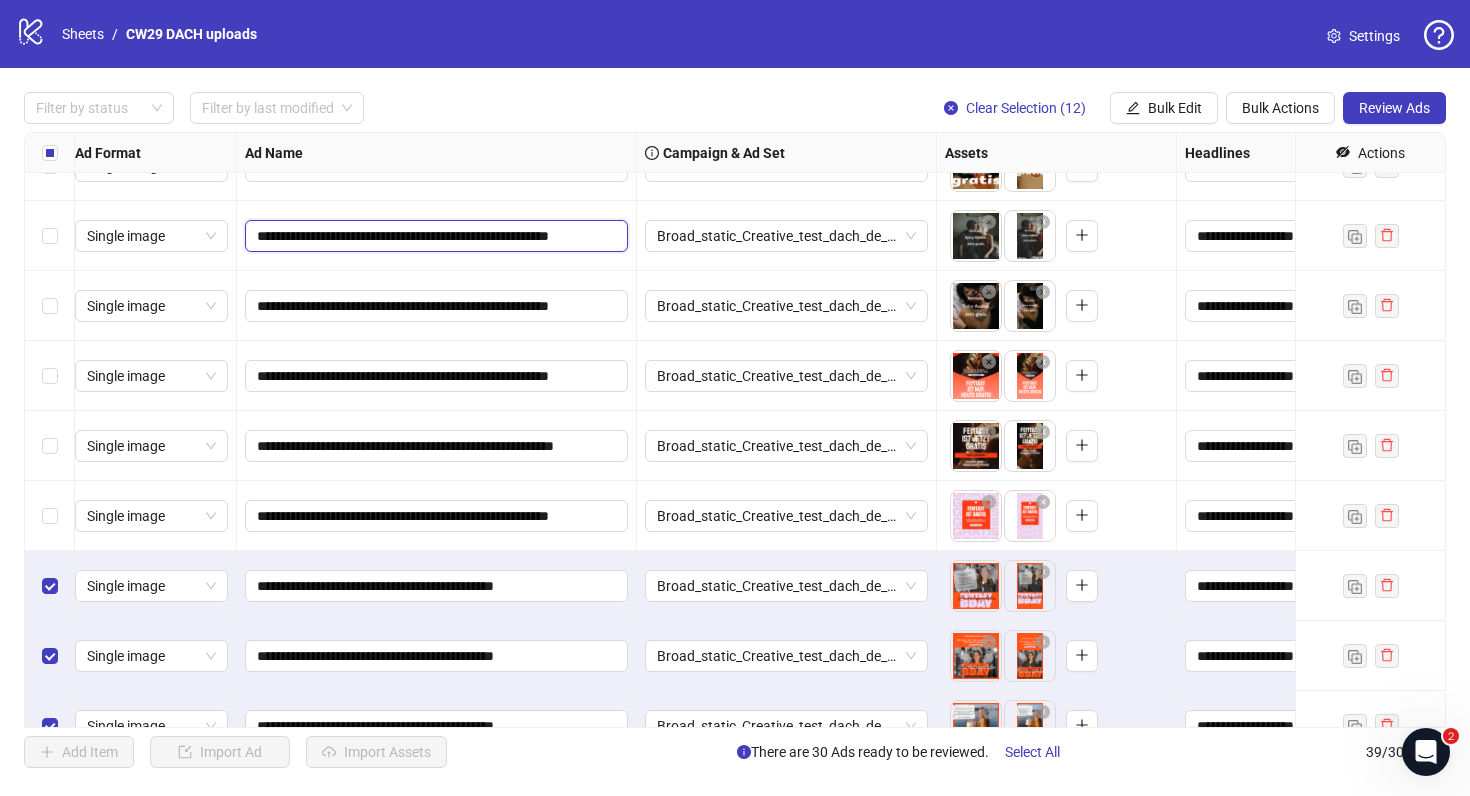 scroll, scrollTop: 0, scrollLeft: 53, axis: horizontal 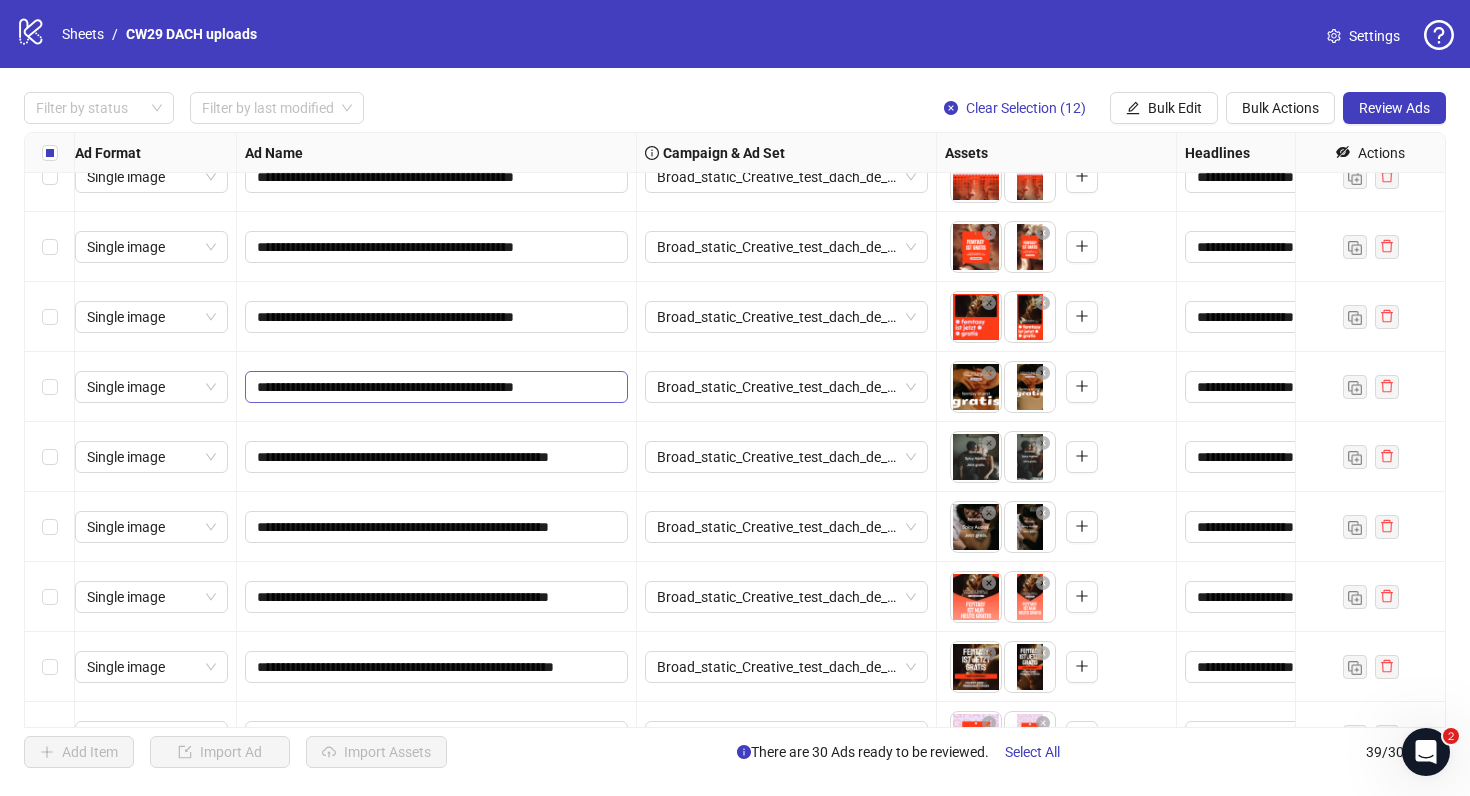 click on "**********" at bounding box center (436, 387) 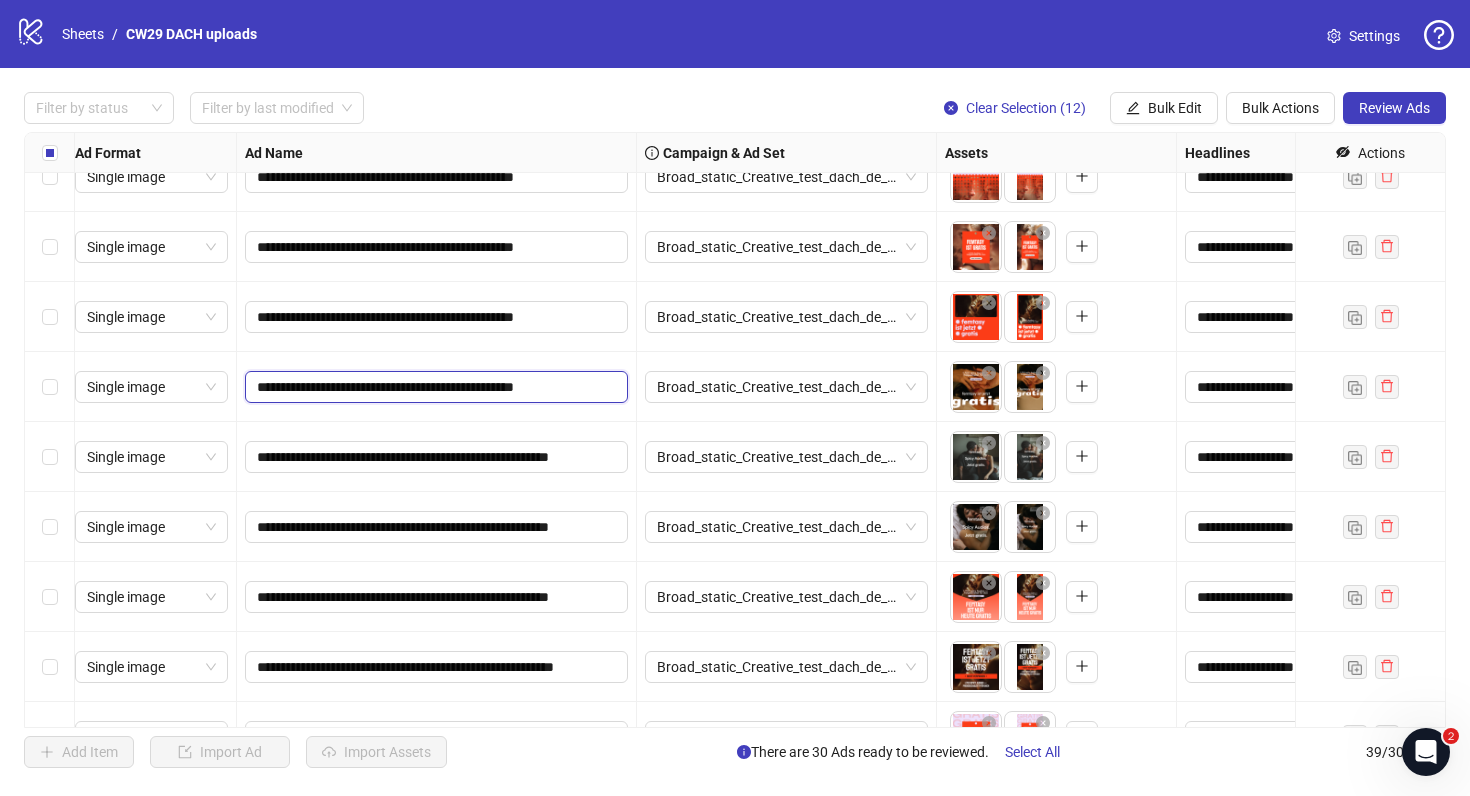paste on "*******" 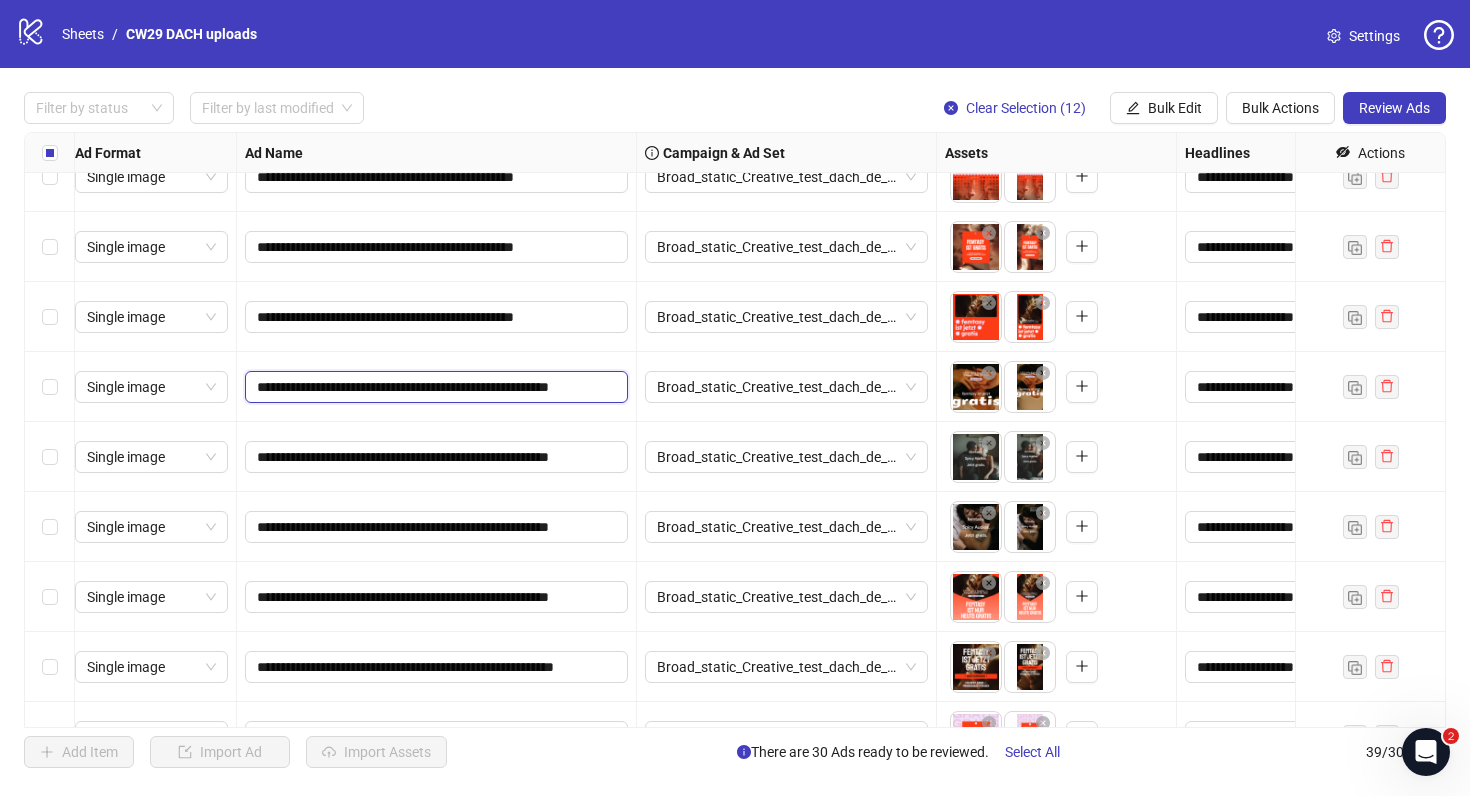 scroll, scrollTop: 0, scrollLeft: 53, axis: horizontal 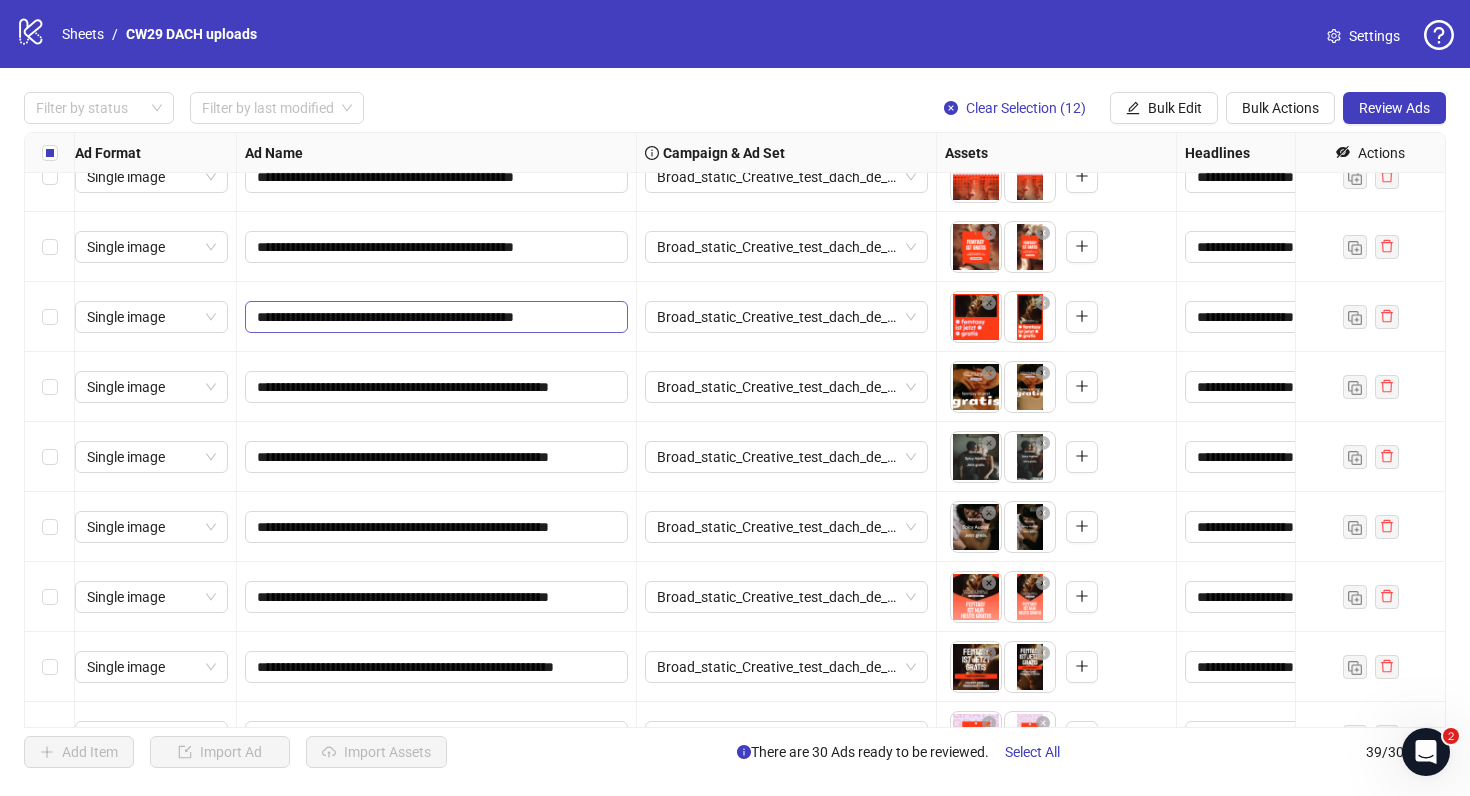 click on "**********" at bounding box center [436, 317] 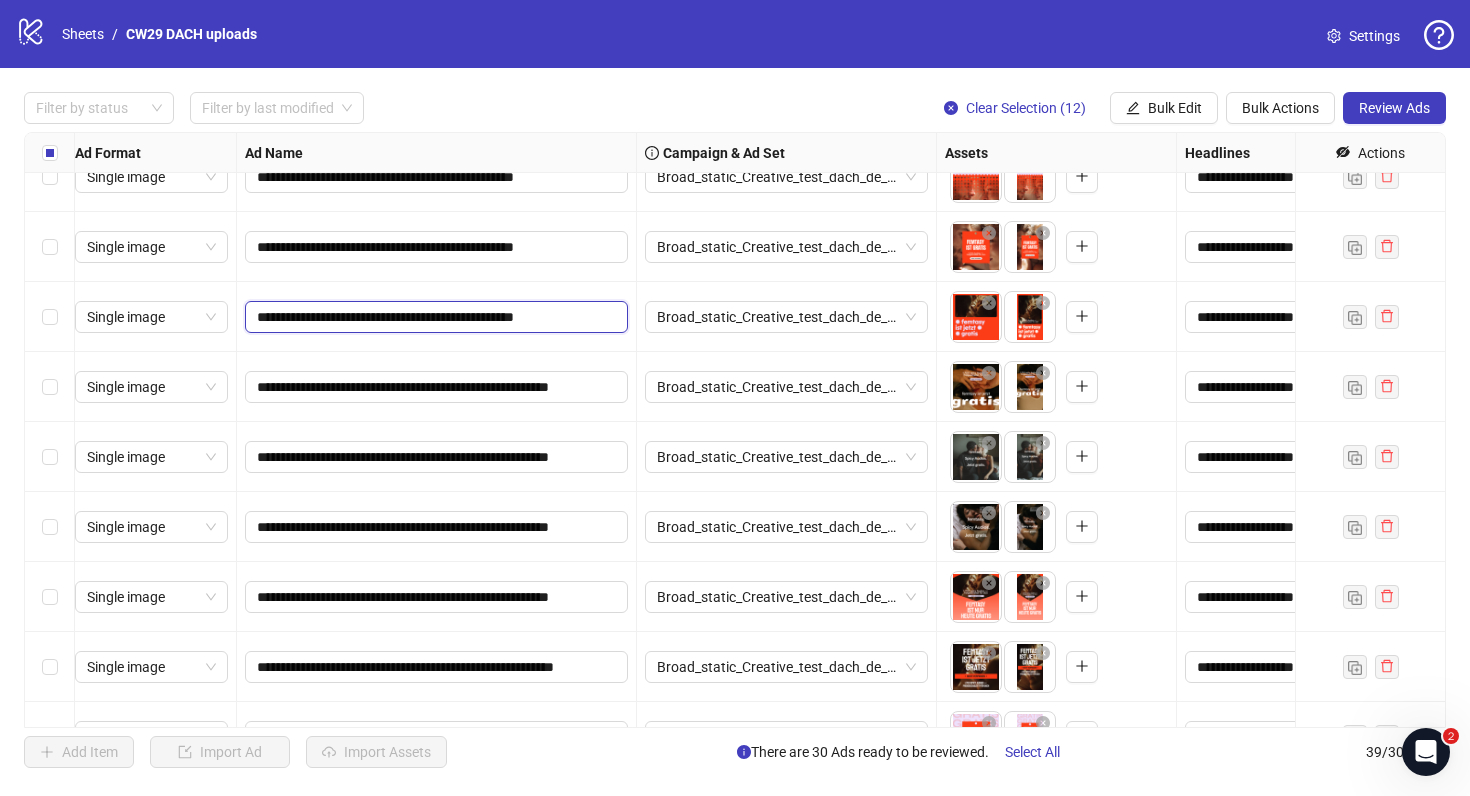 paste on "*******" 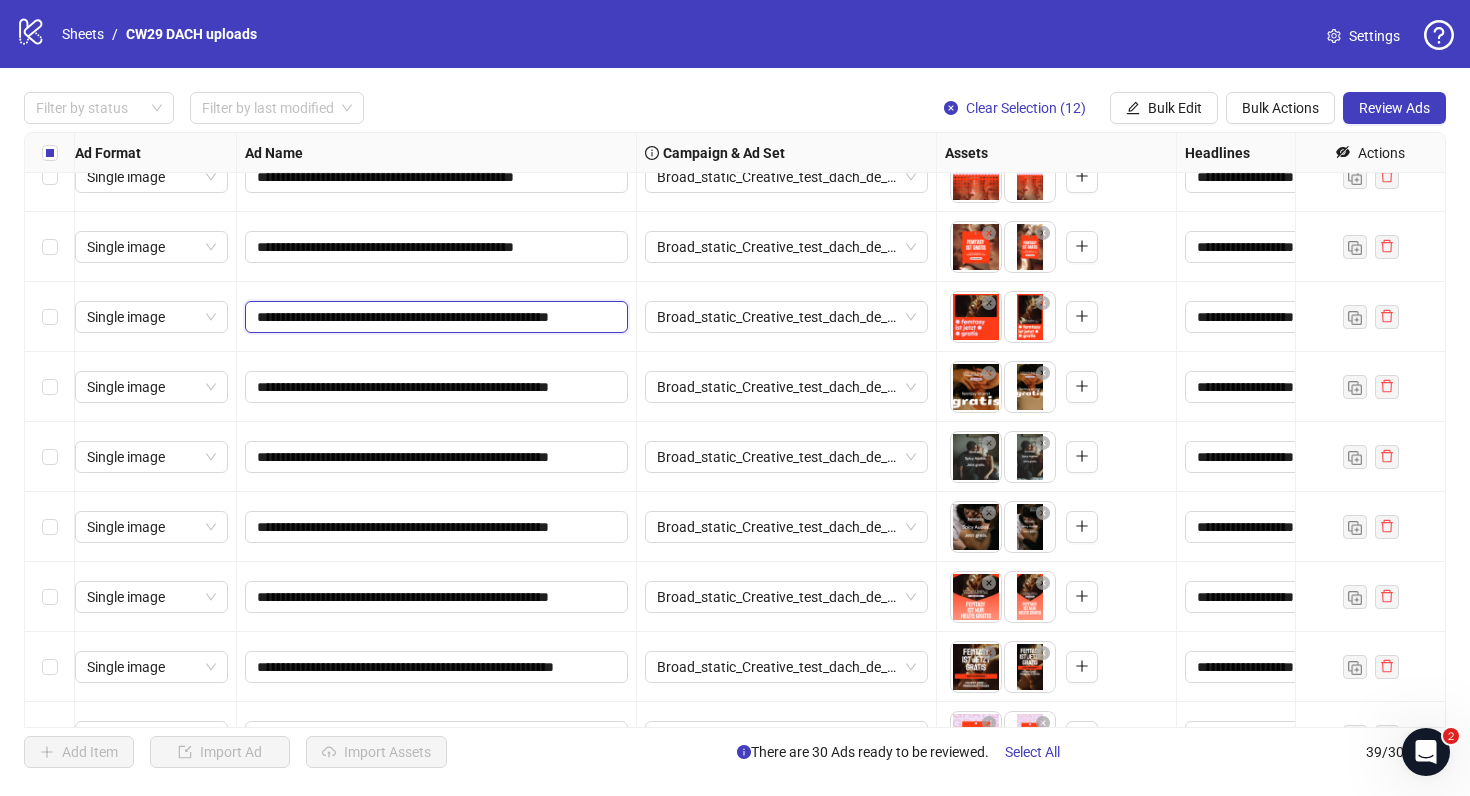 scroll, scrollTop: 0, scrollLeft: 53, axis: horizontal 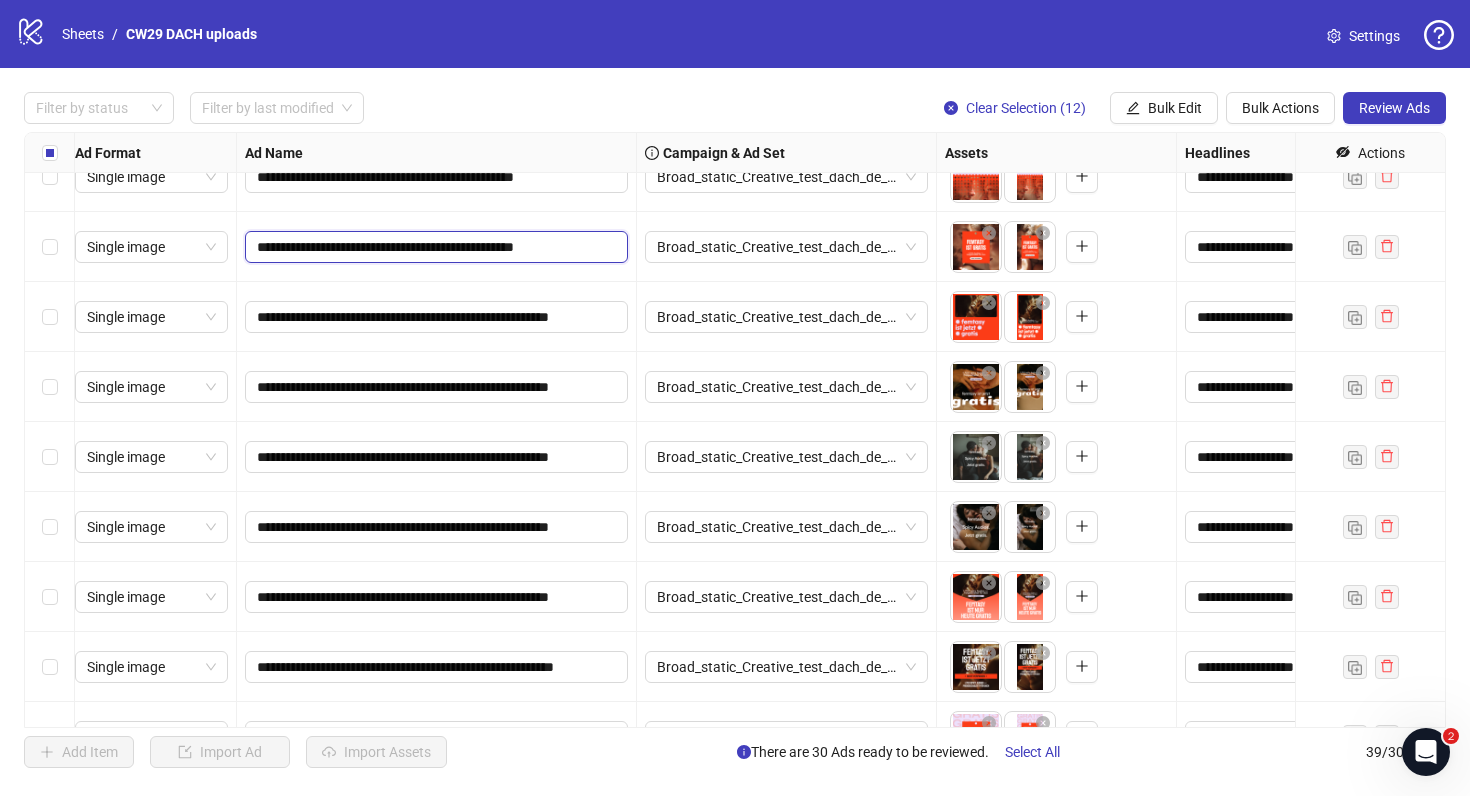 click on "**********" at bounding box center (434, 247) 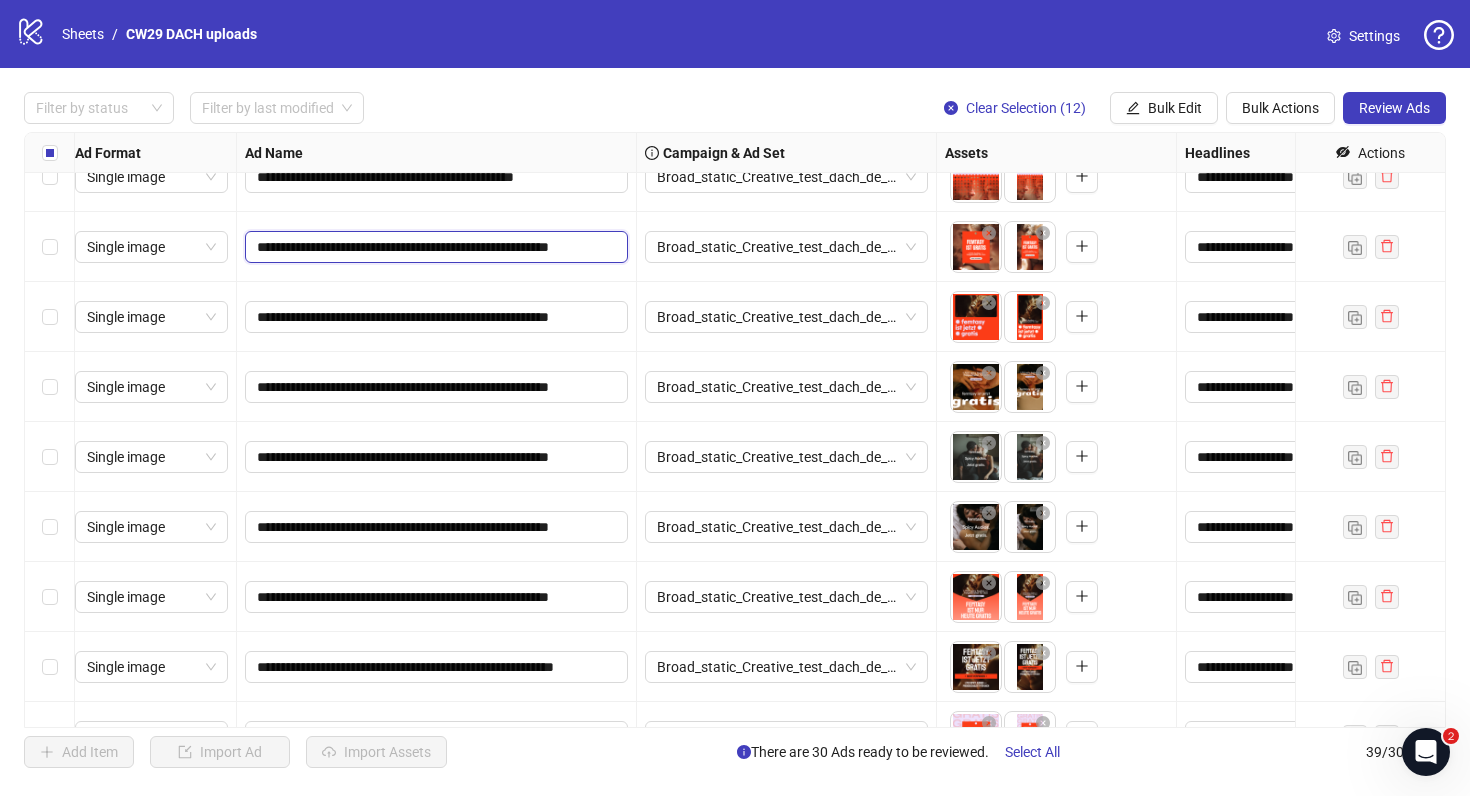 scroll, scrollTop: 0, scrollLeft: 53, axis: horizontal 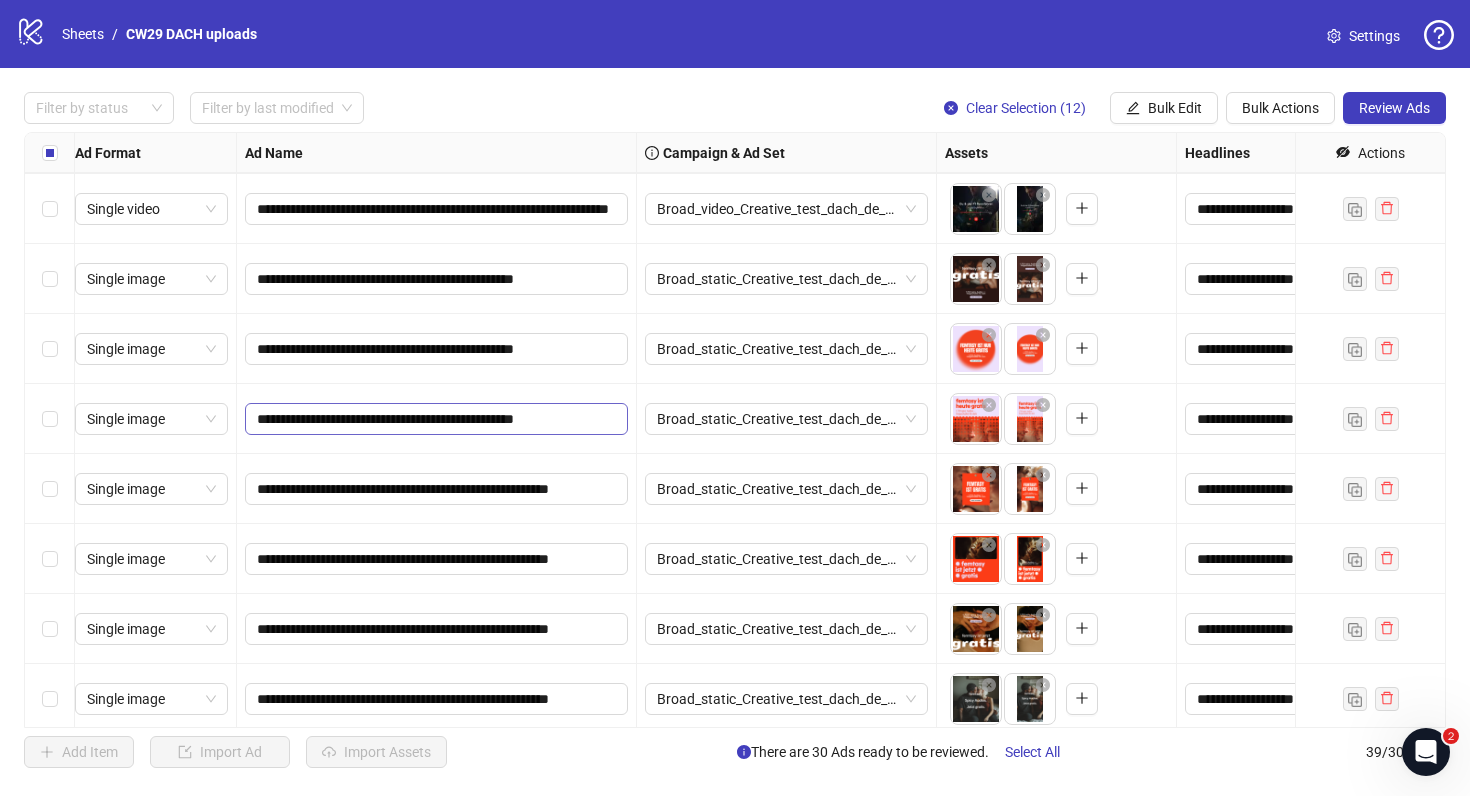 click on "**********" at bounding box center (436, 419) 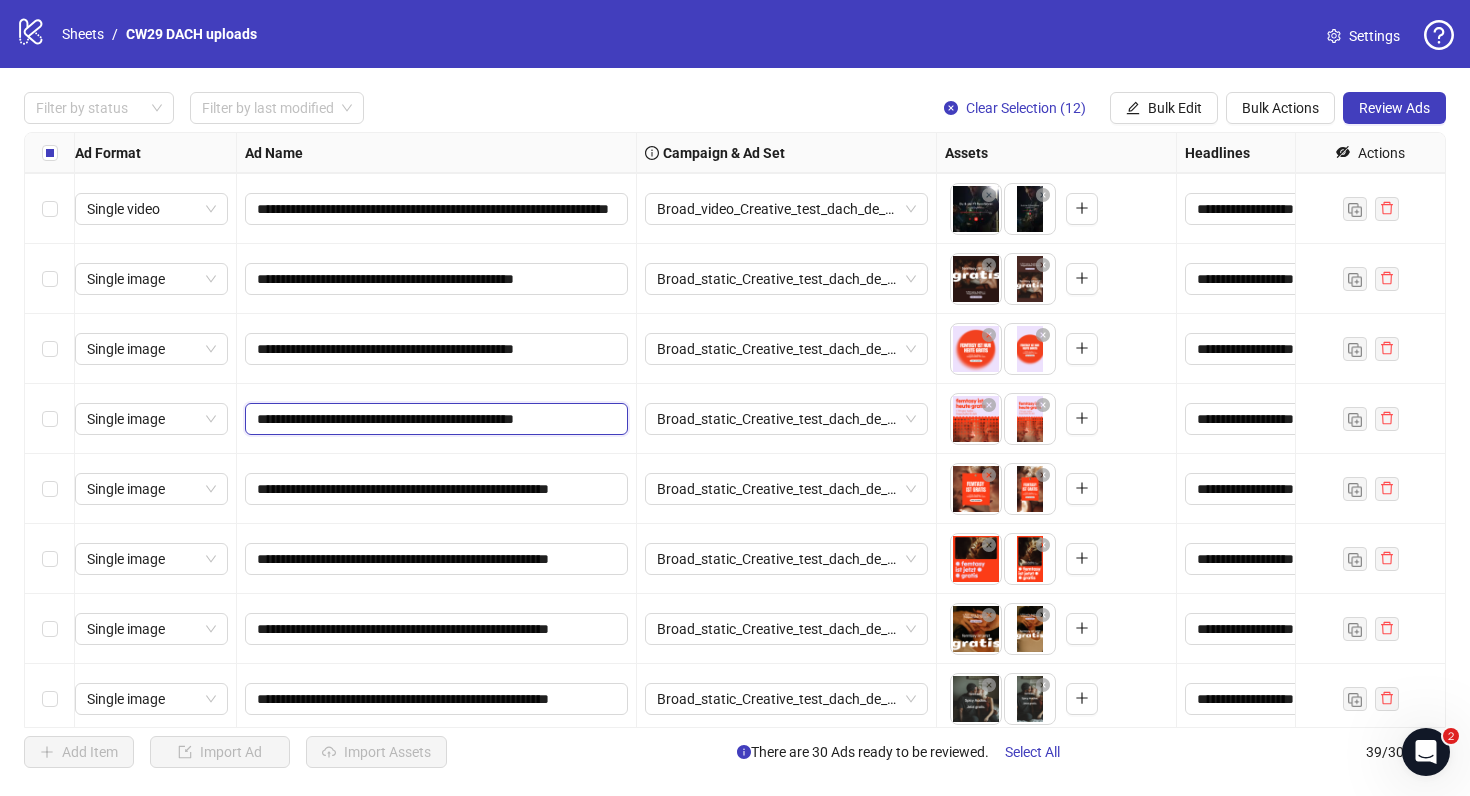 paste on "*******" 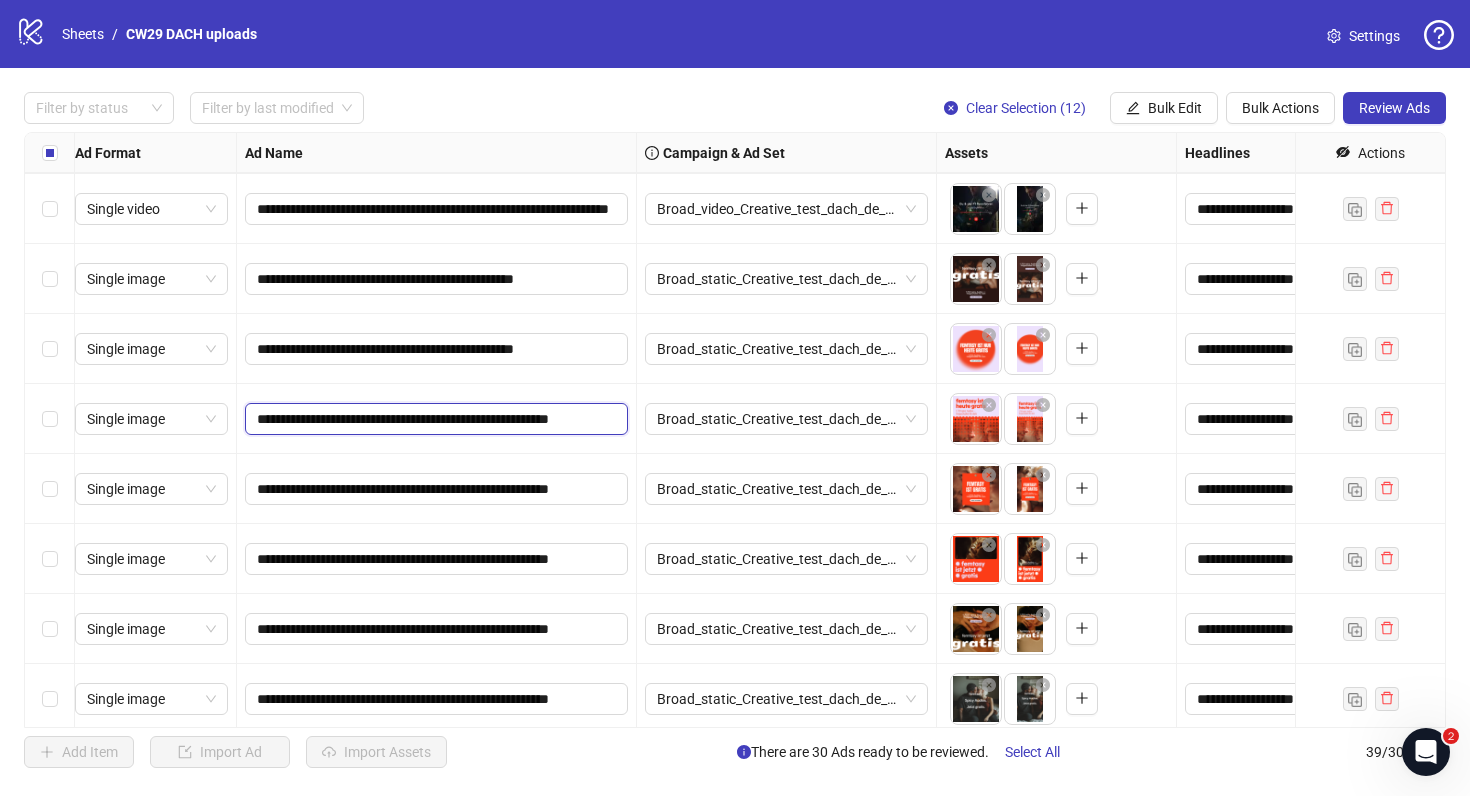 scroll, scrollTop: 0, scrollLeft: 53, axis: horizontal 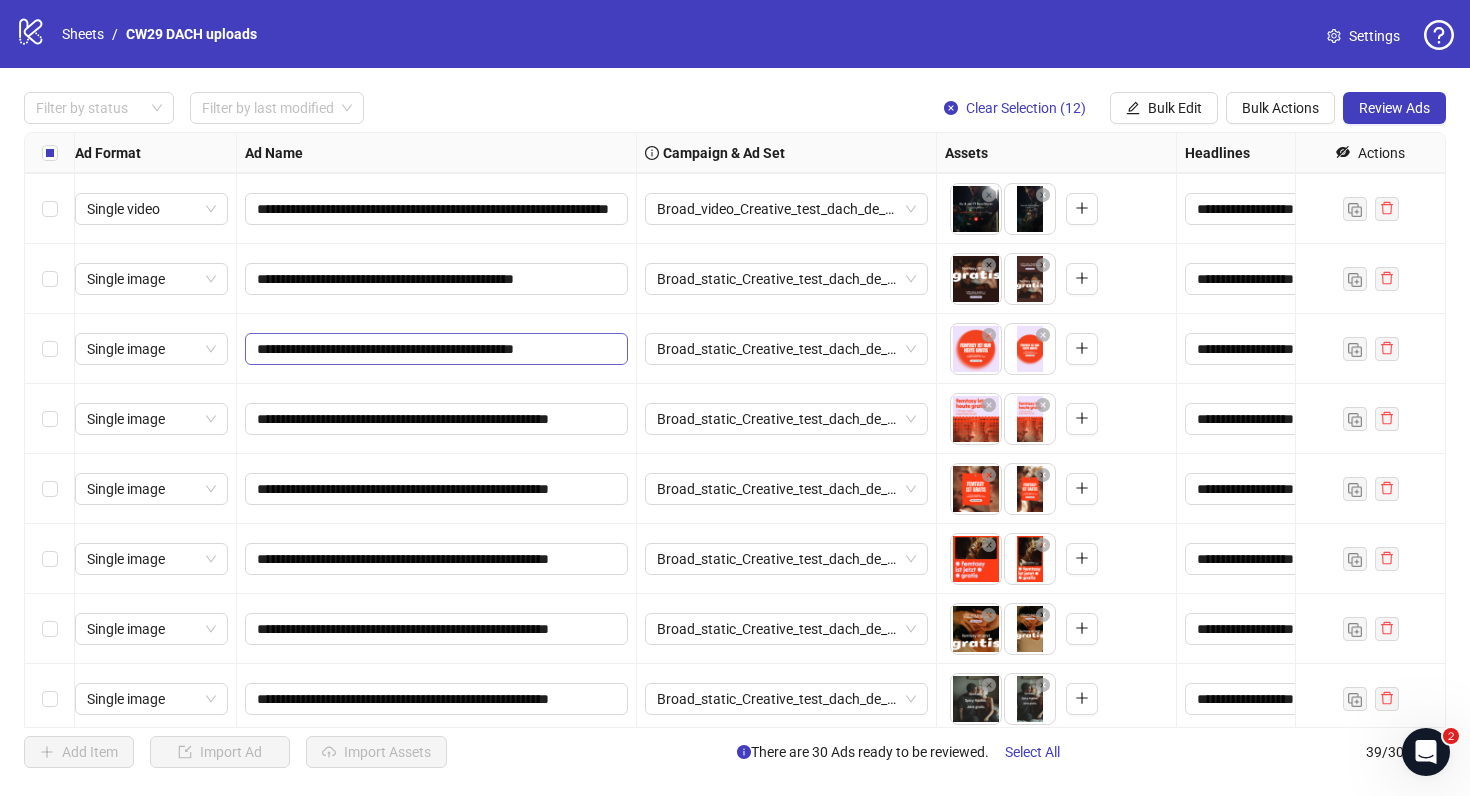 click on "**********" at bounding box center [436, 349] 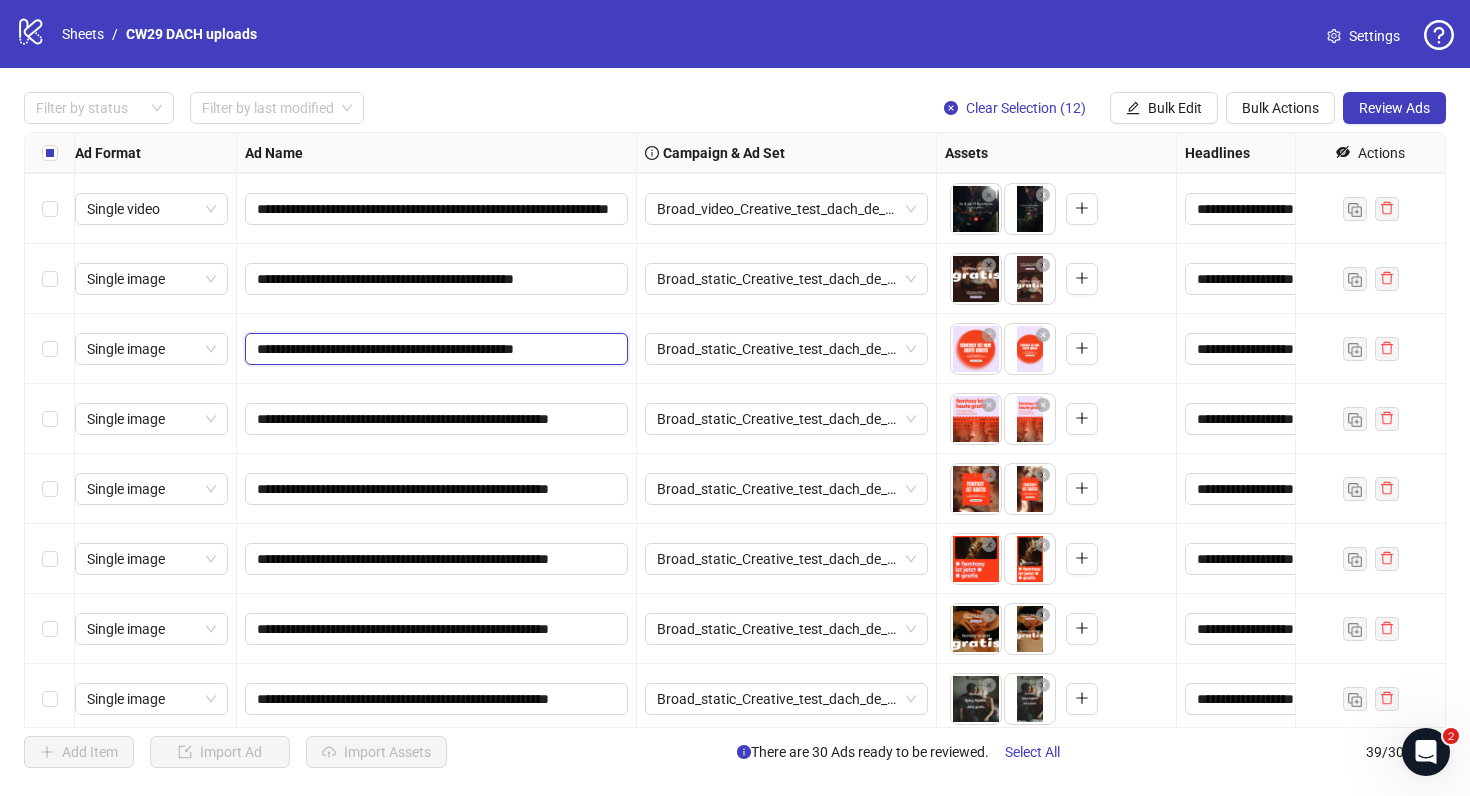 paste on "*******" 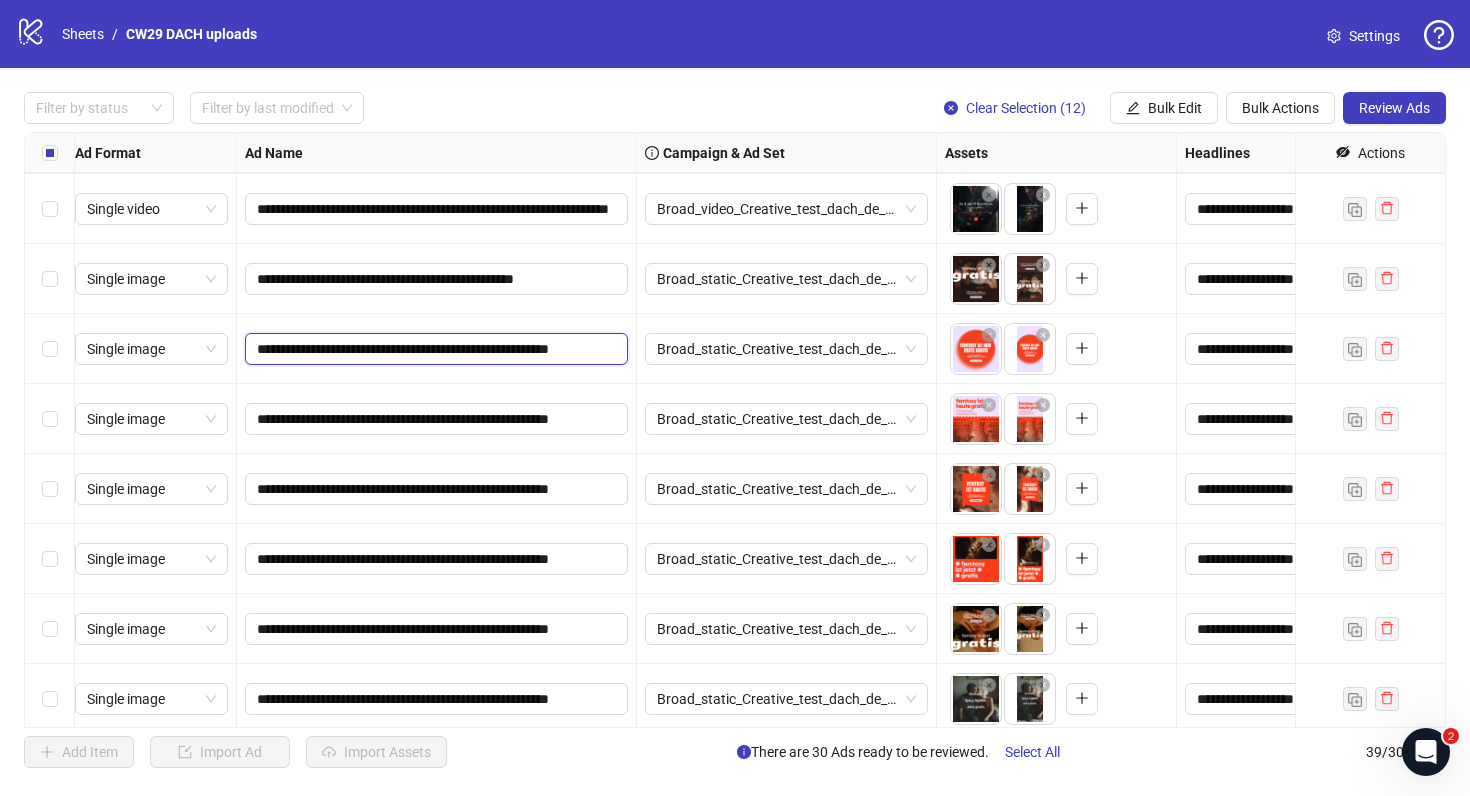 scroll 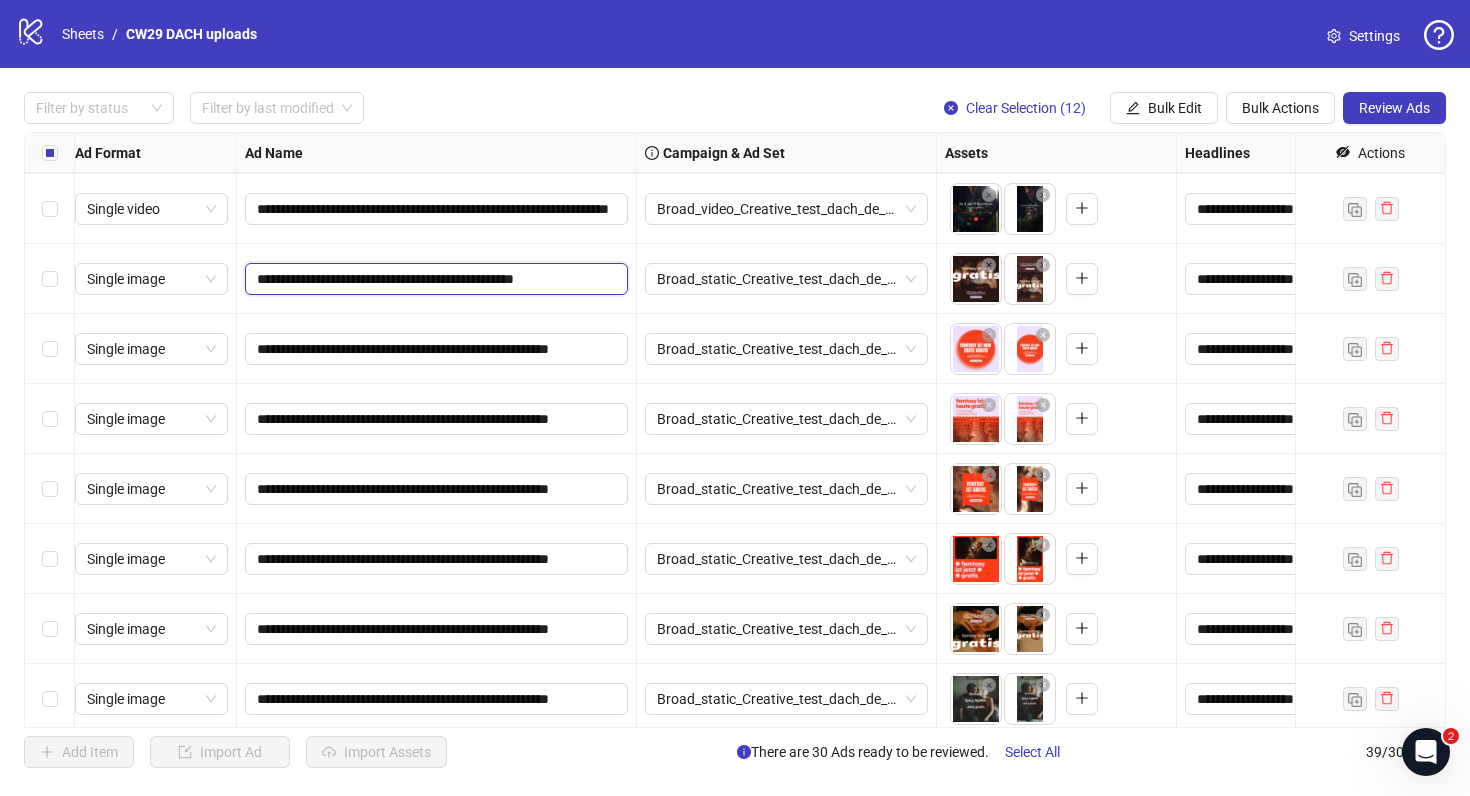 click on "**********" at bounding box center [434, 279] 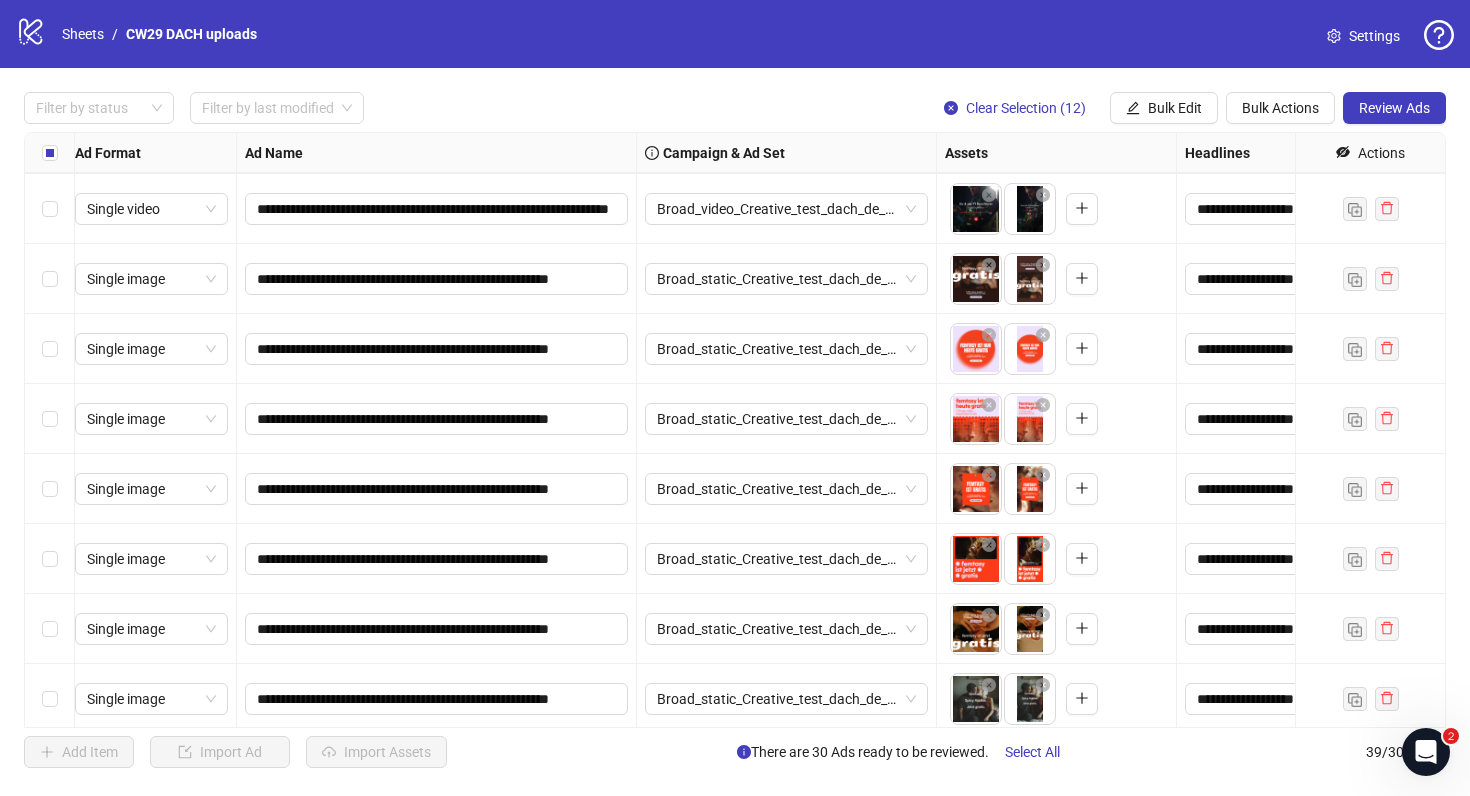 click on "Broad_static_Creative_test_dach_de_18-65=mw_trial_com=130625" at bounding box center [787, 279] 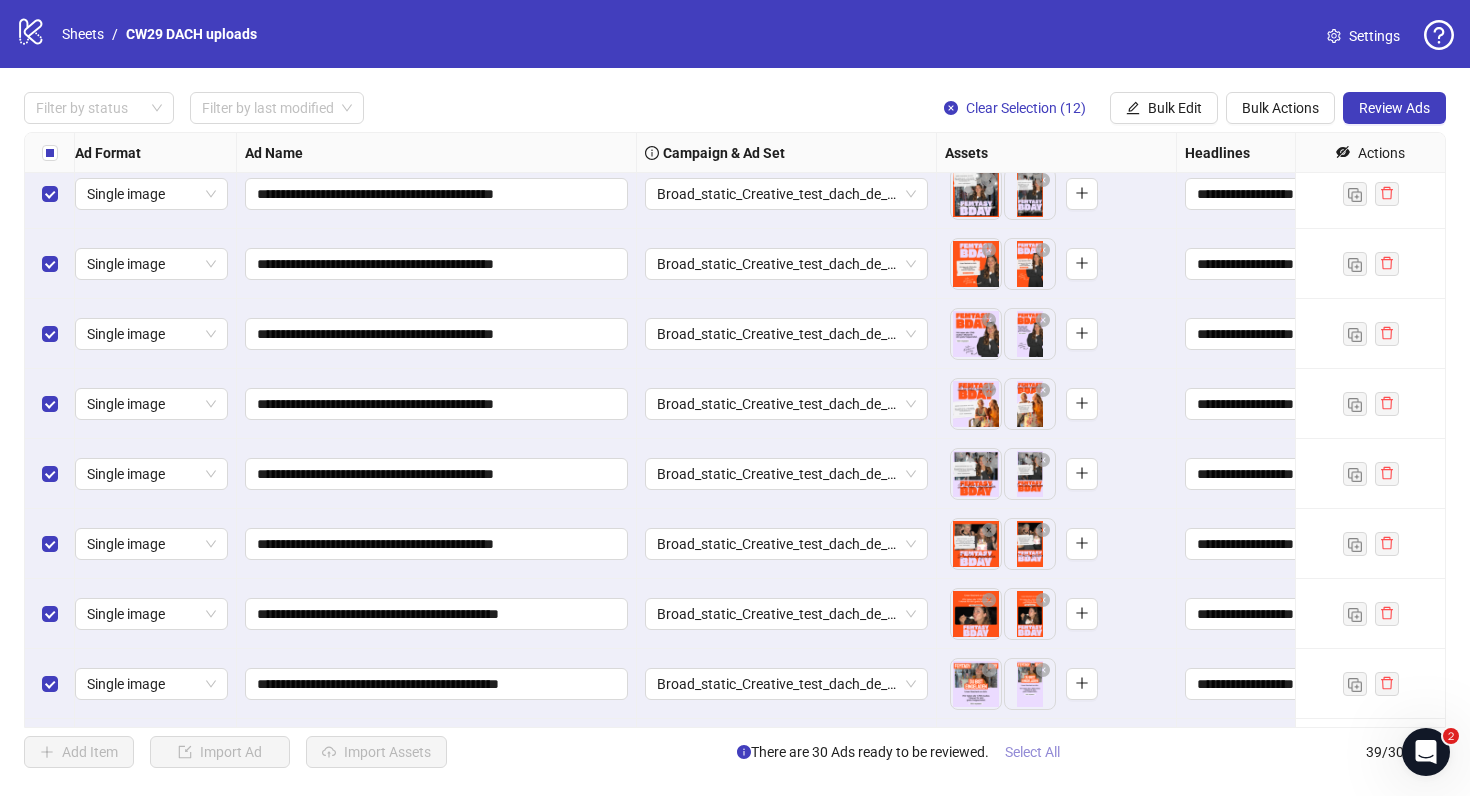 click on "Select All" at bounding box center (1032, 752) 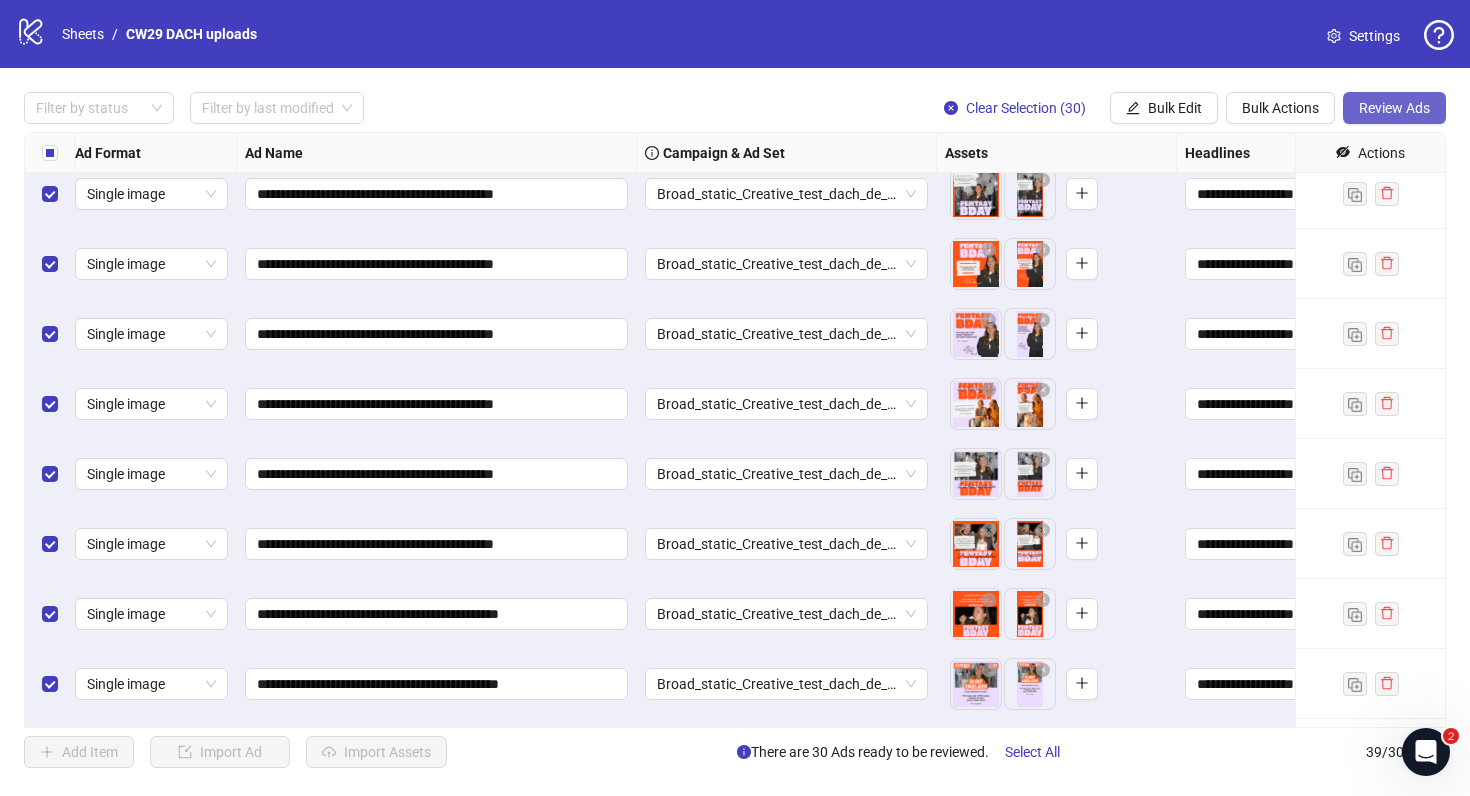 click on "Review Ads" at bounding box center (1394, 108) 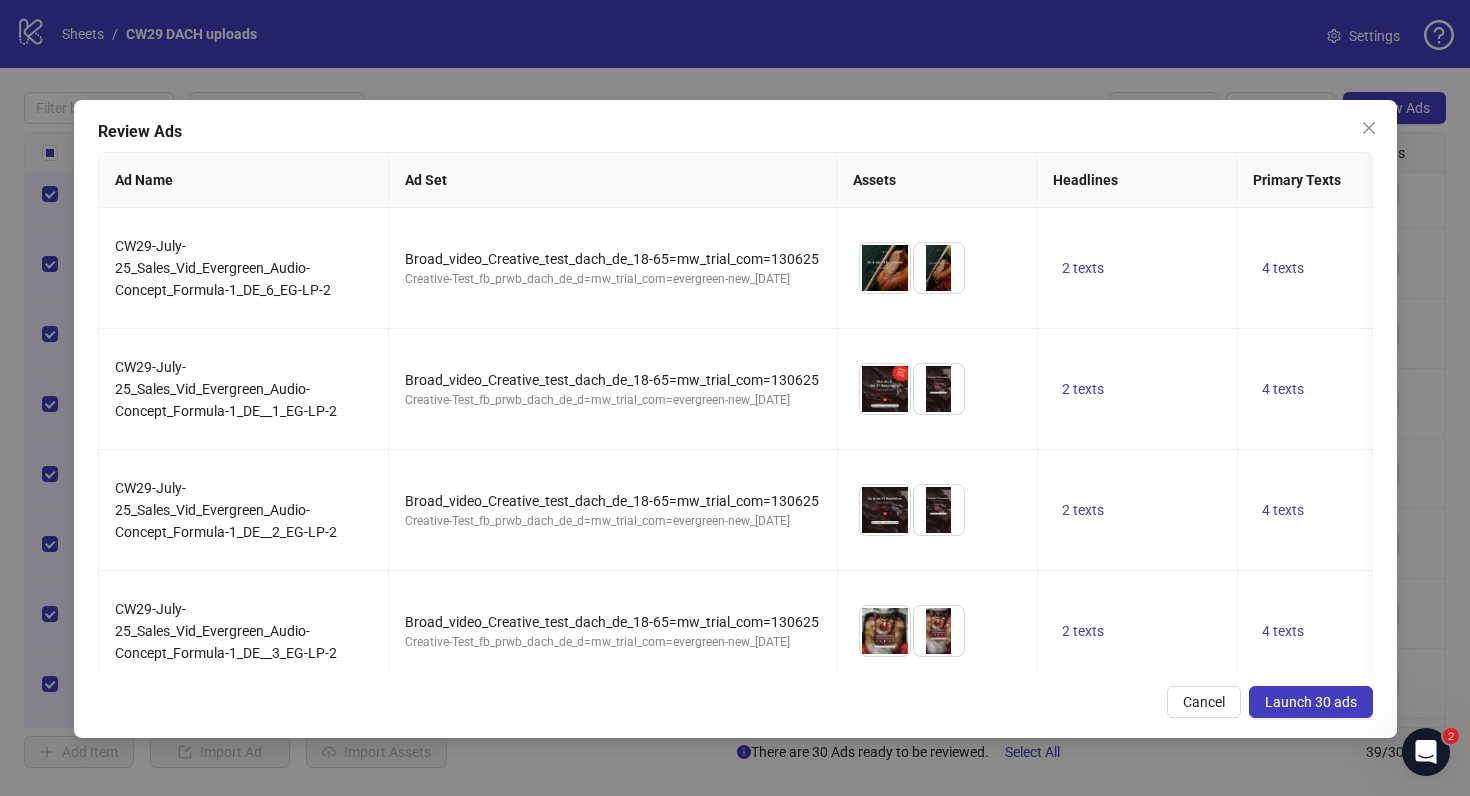 click on "Launch 30 ads" at bounding box center [1311, 702] 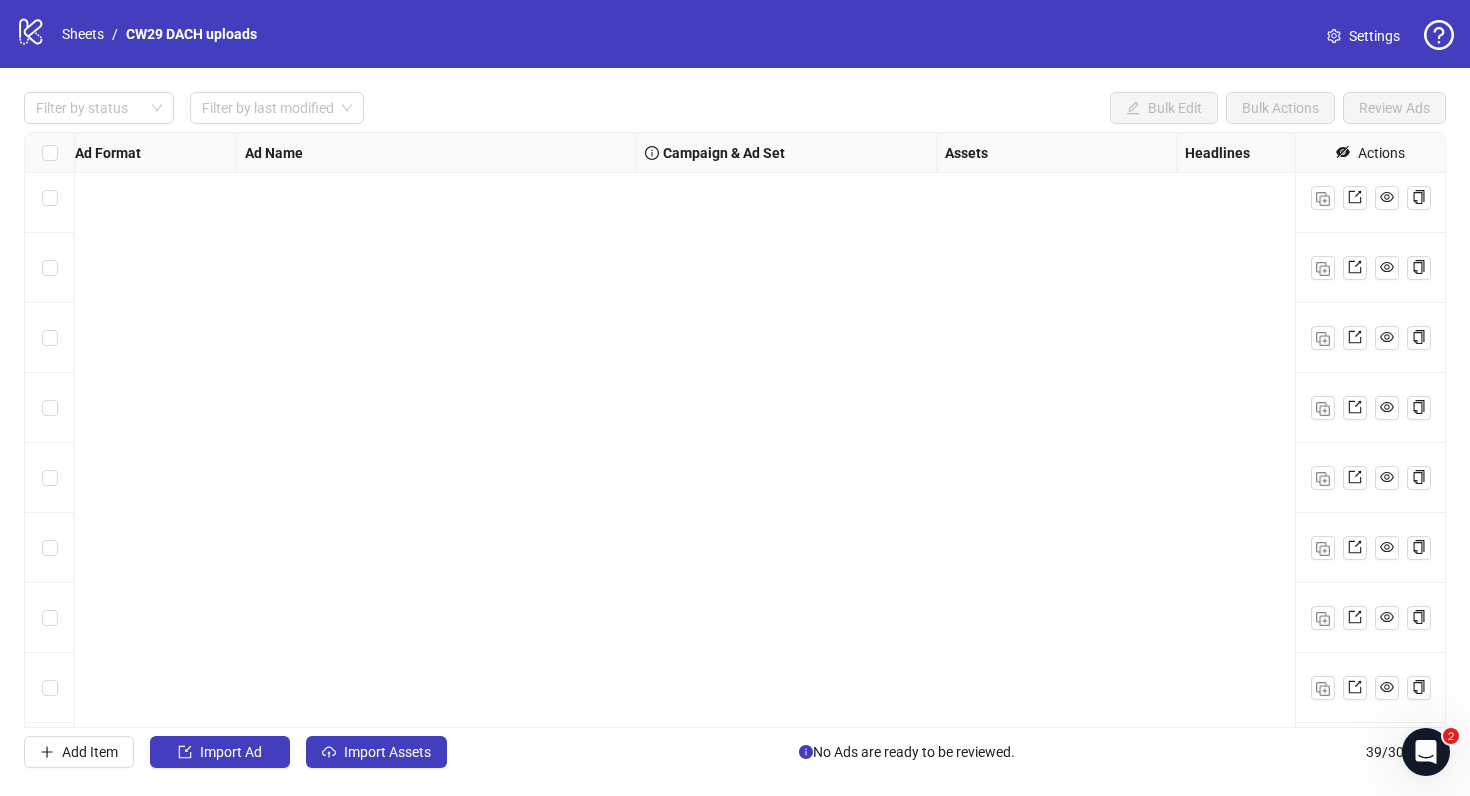 scroll, scrollTop: 2176, scrollLeft: 8, axis: both 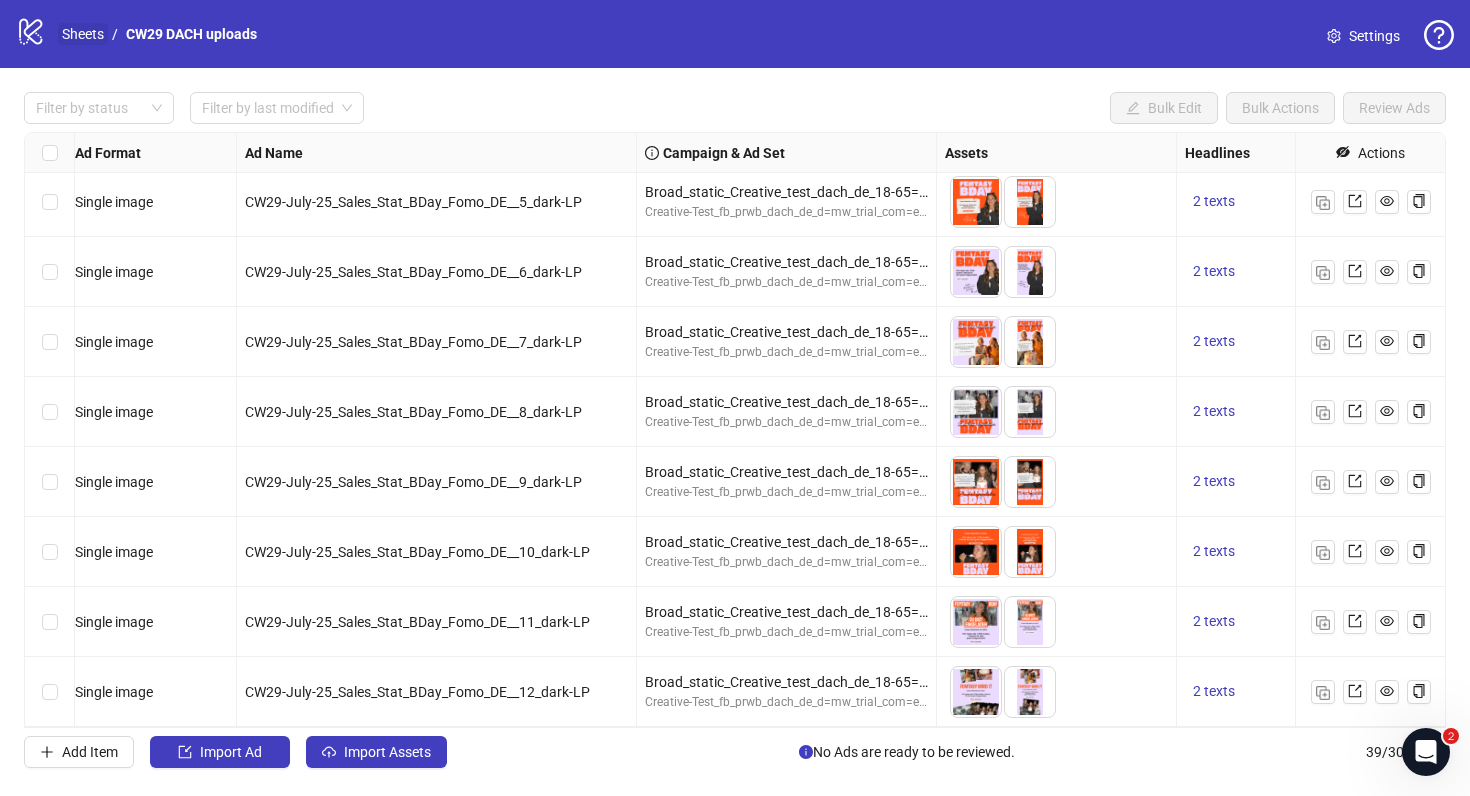 click on "Sheets" at bounding box center [83, 34] 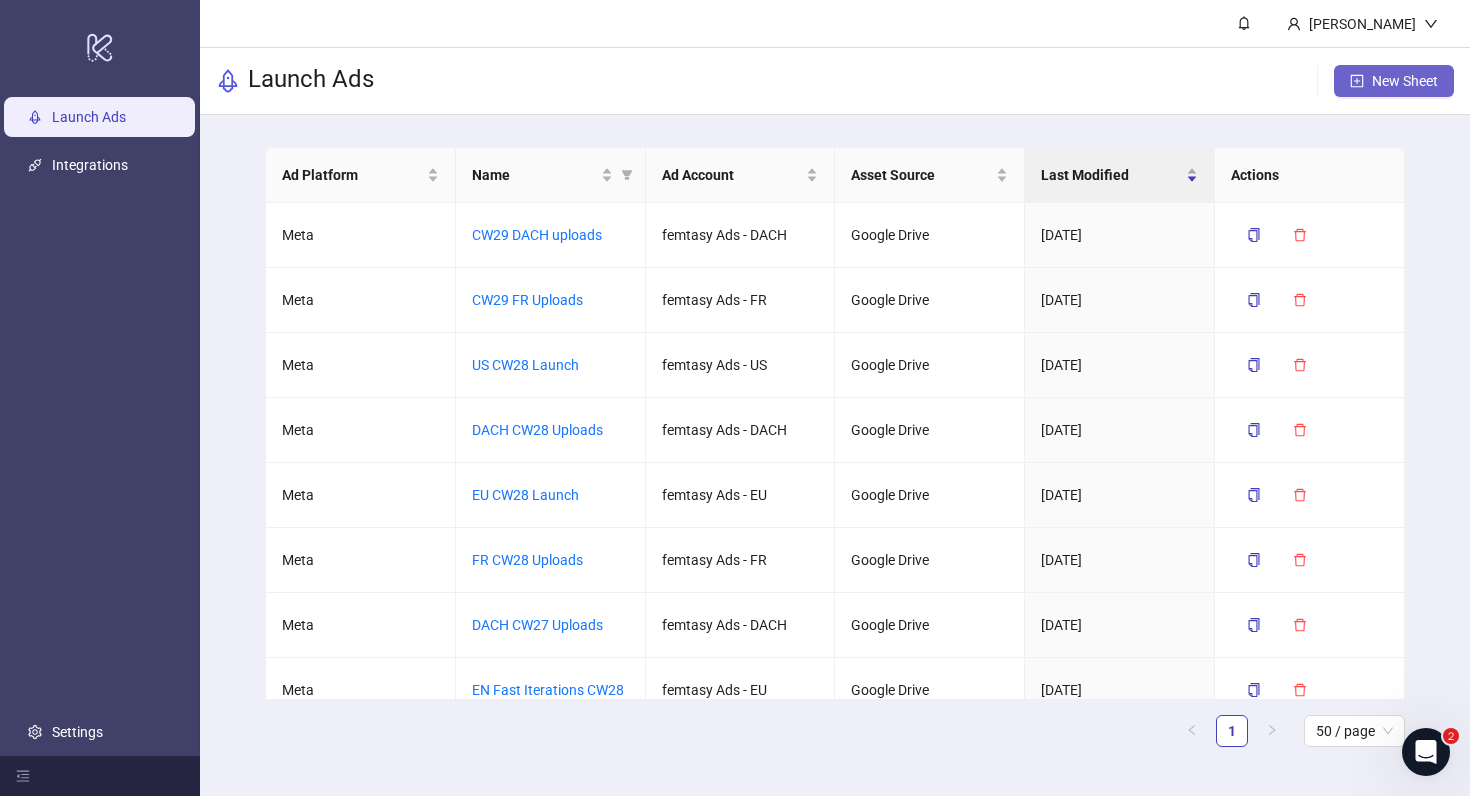 click on "New Sheet" at bounding box center (1405, 81) 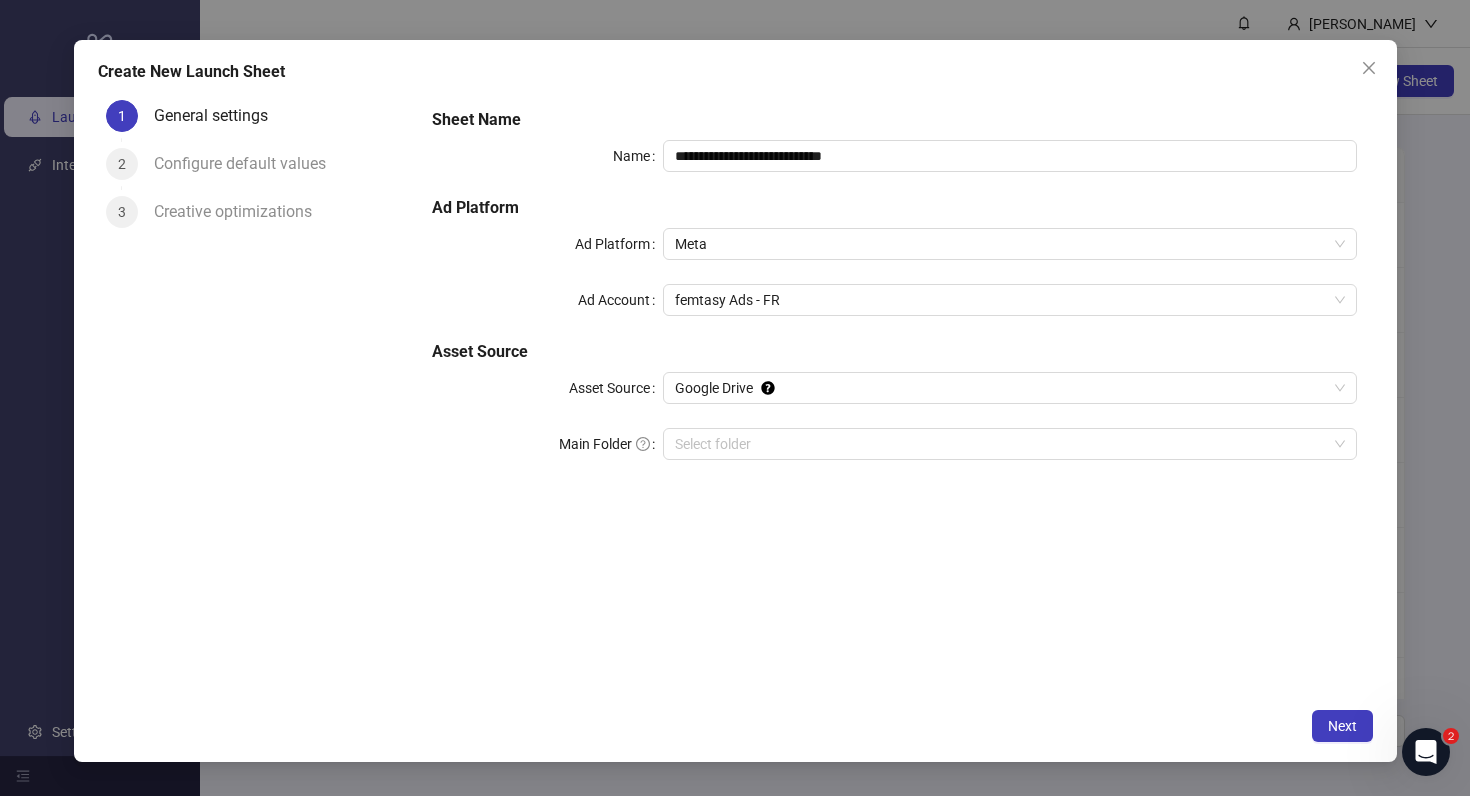 click on "Sheet Name" at bounding box center [894, 120] 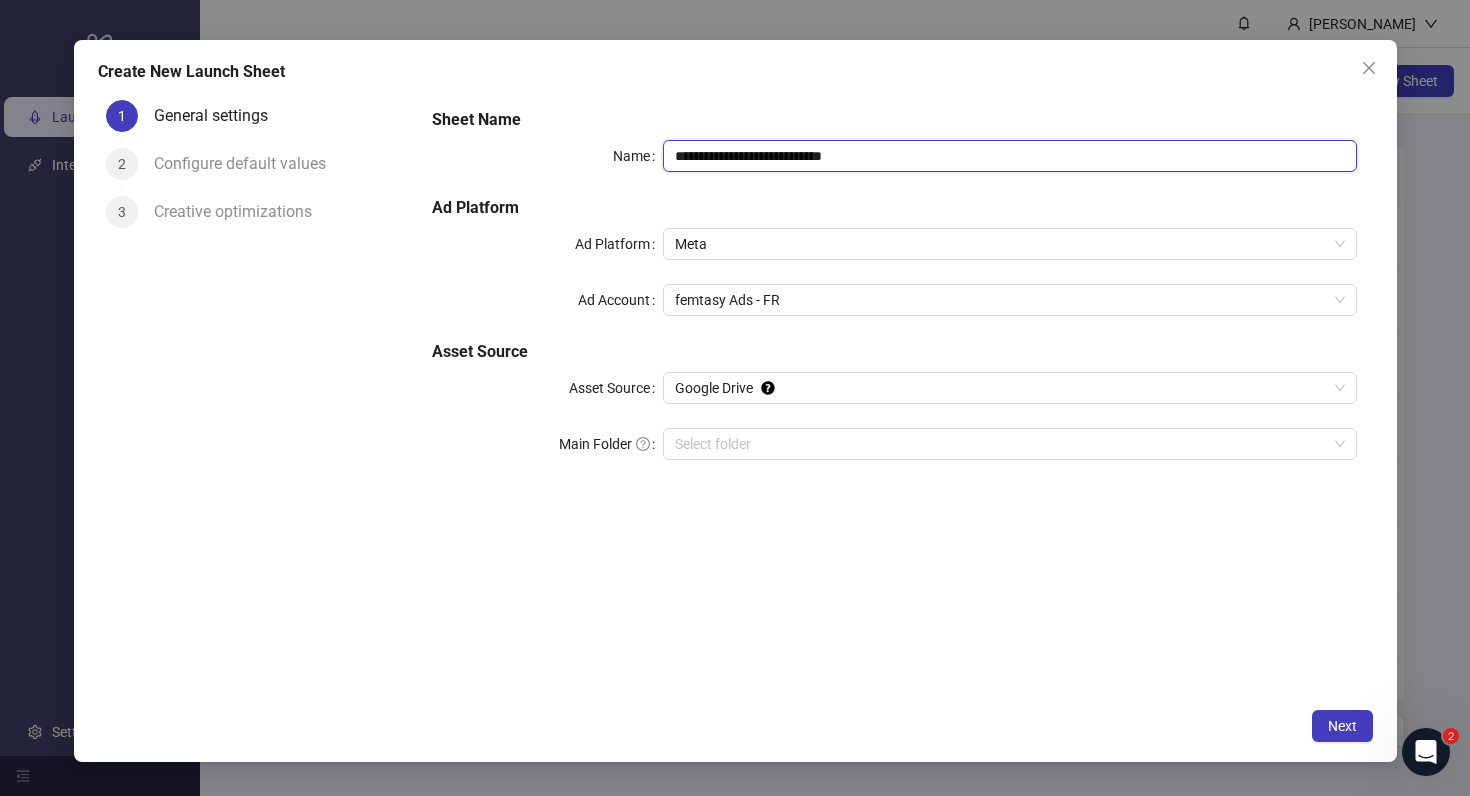 click on "**********" at bounding box center (1009, 156) 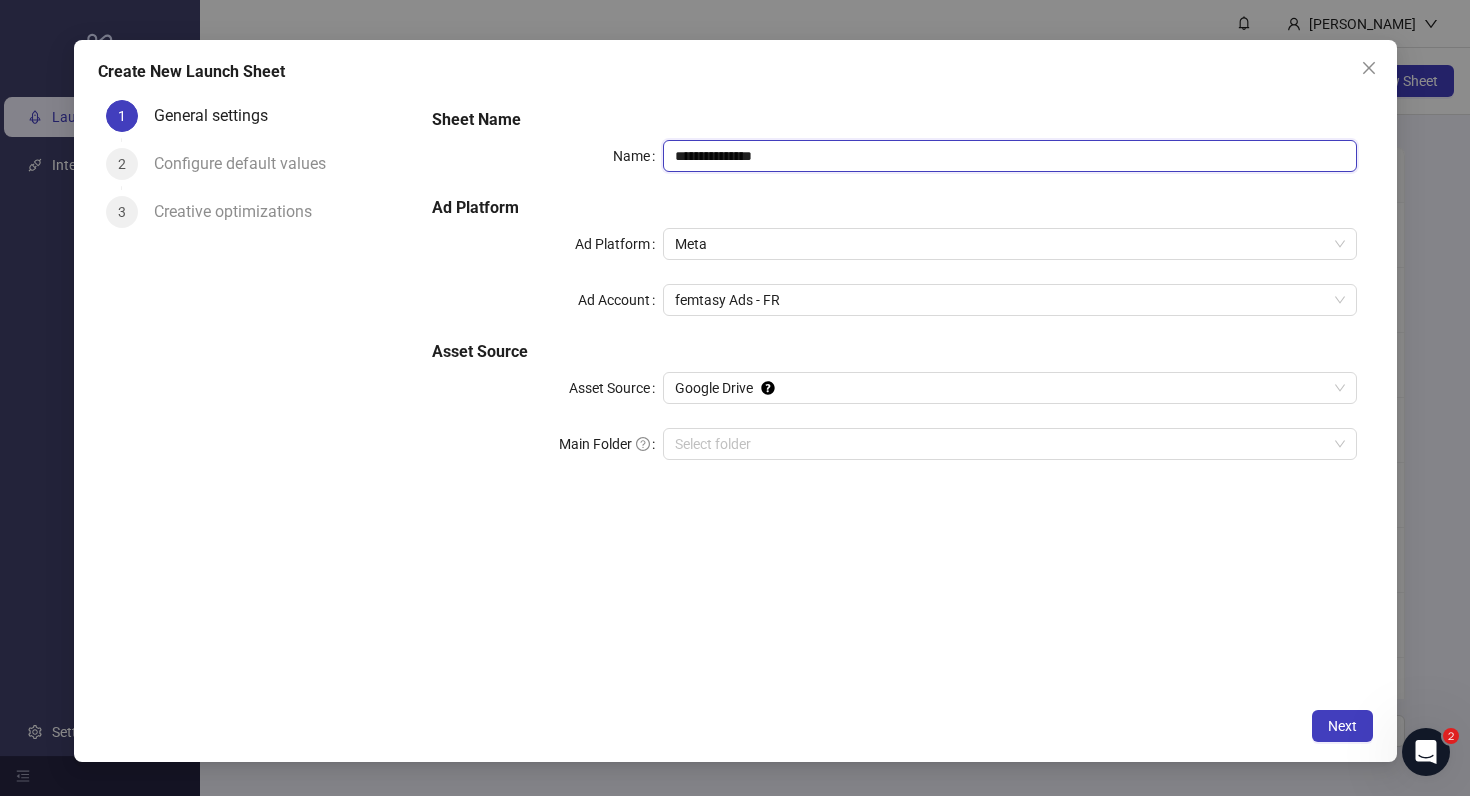 click on "**********" at bounding box center (1009, 156) 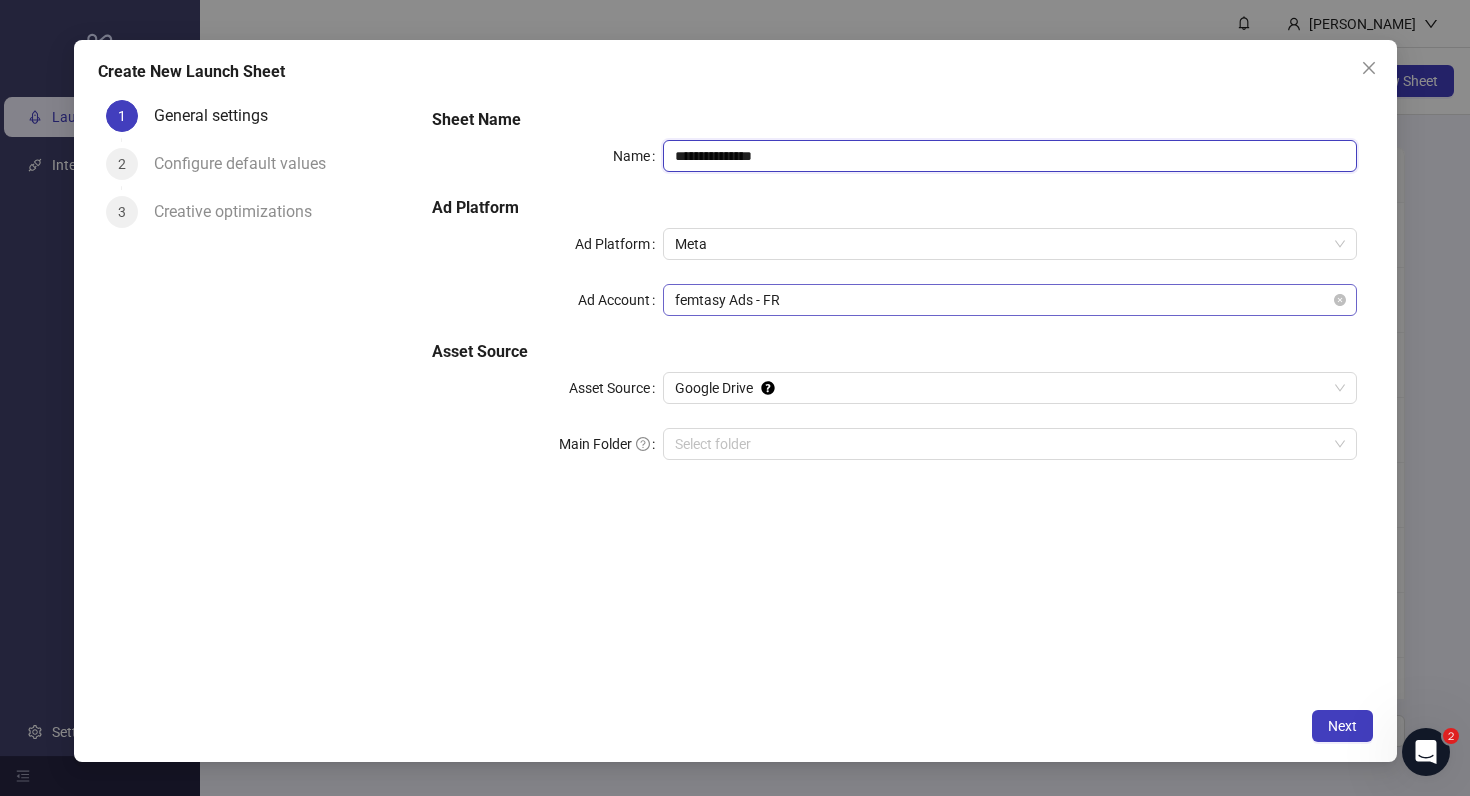 click on "femtasy Ads - FR" at bounding box center (1009, 300) 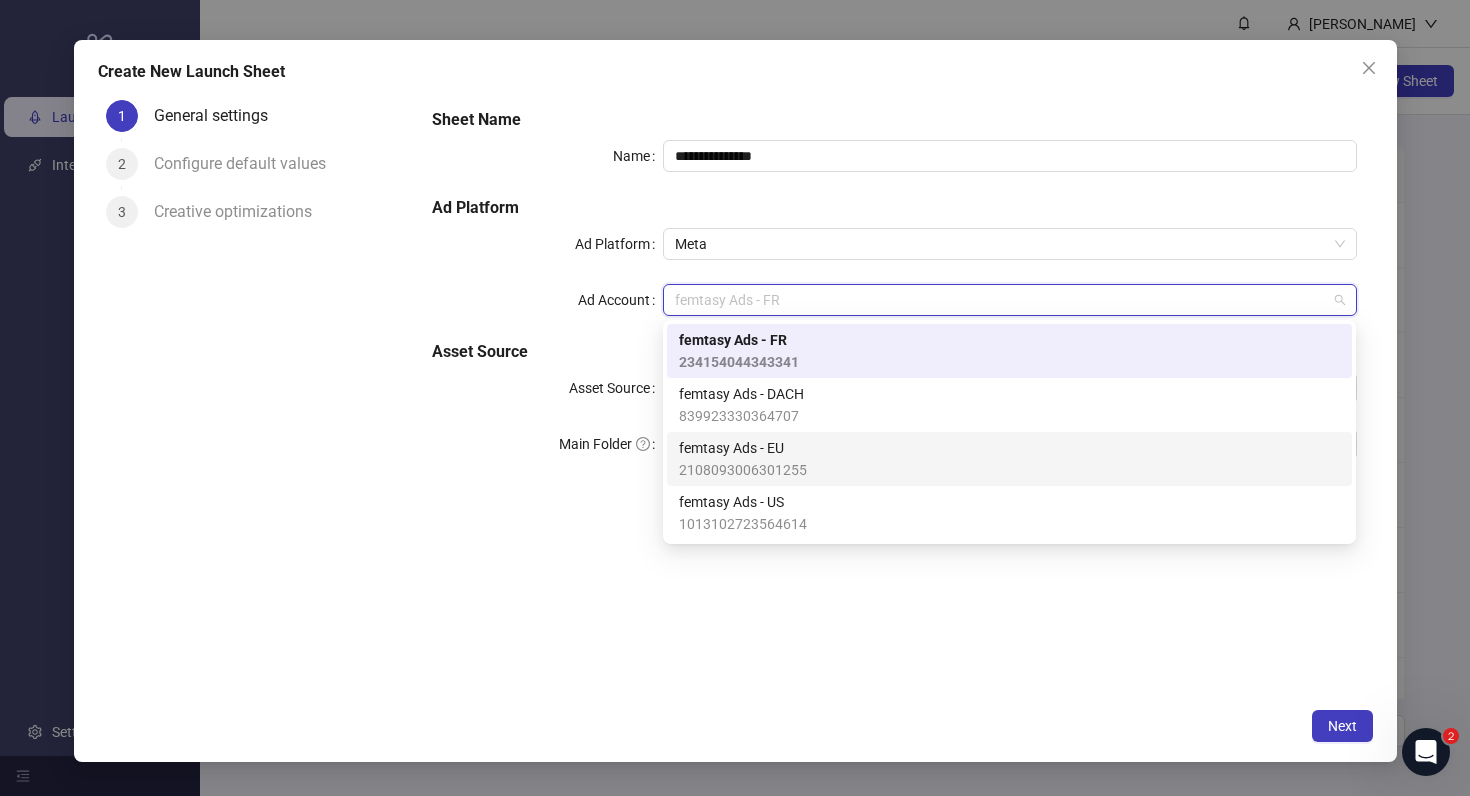 click on "femtasy Ads - EU 2108093006301255" at bounding box center [1009, 459] 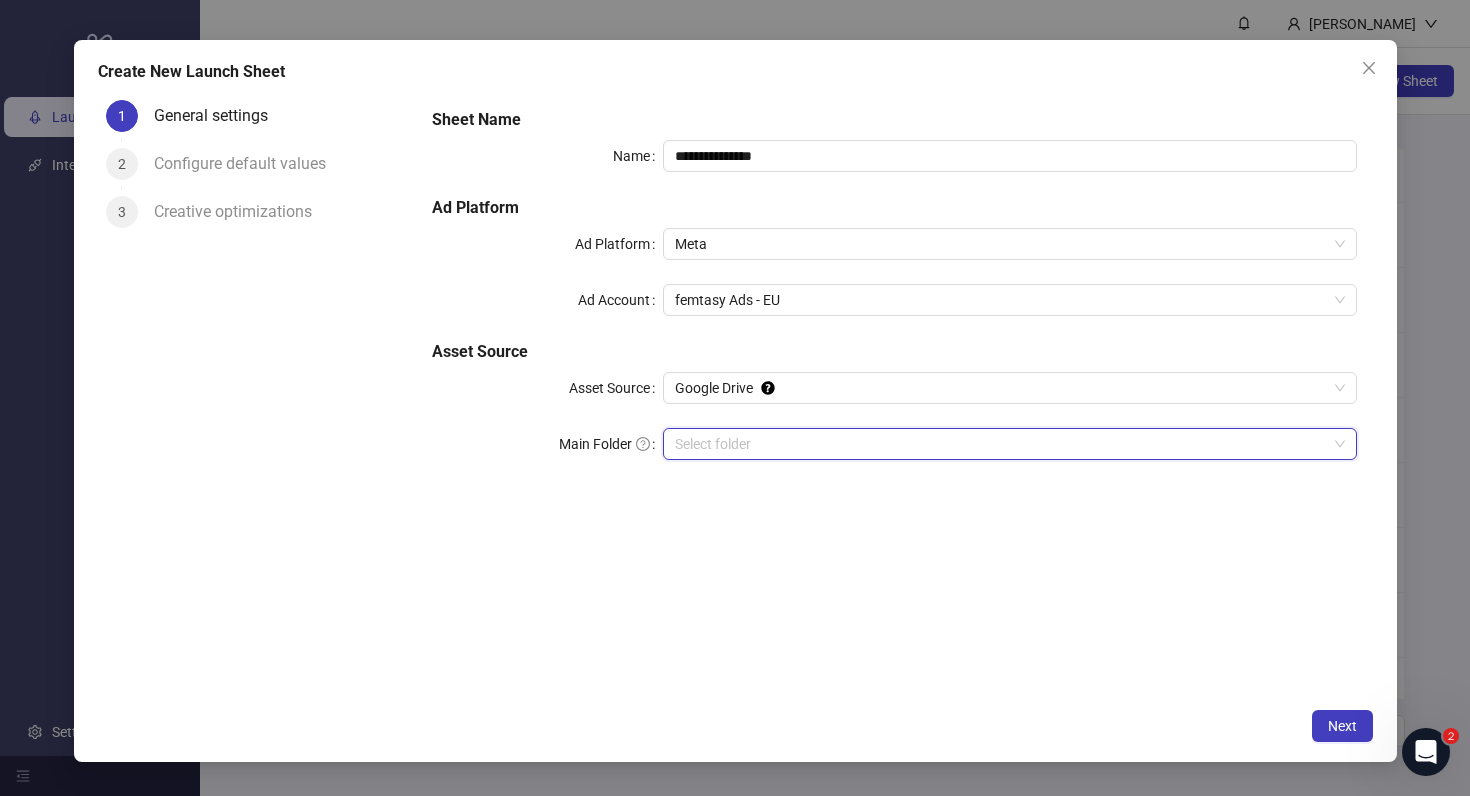 click on "Main Folder" at bounding box center [1000, 444] 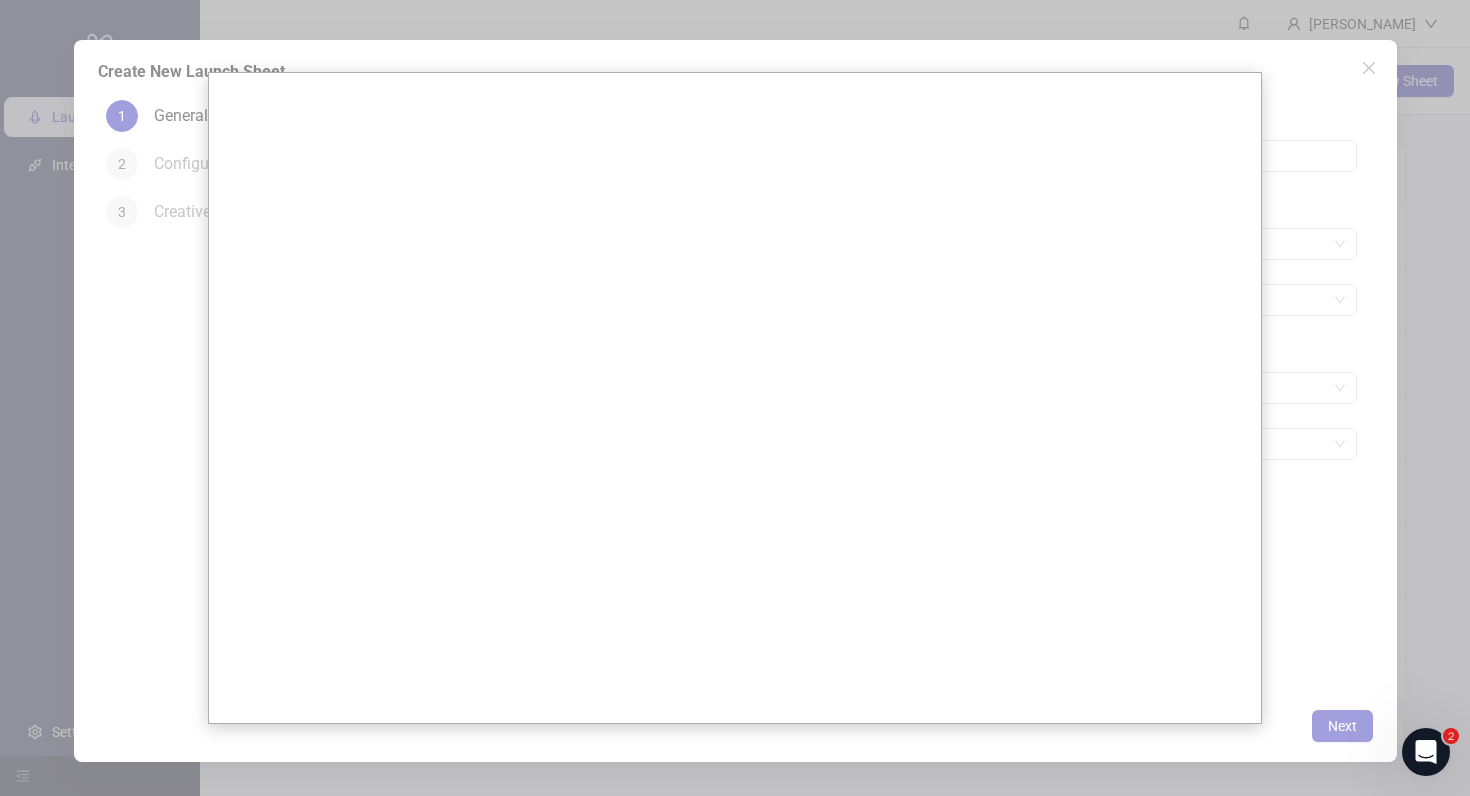 click at bounding box center [735, 398] 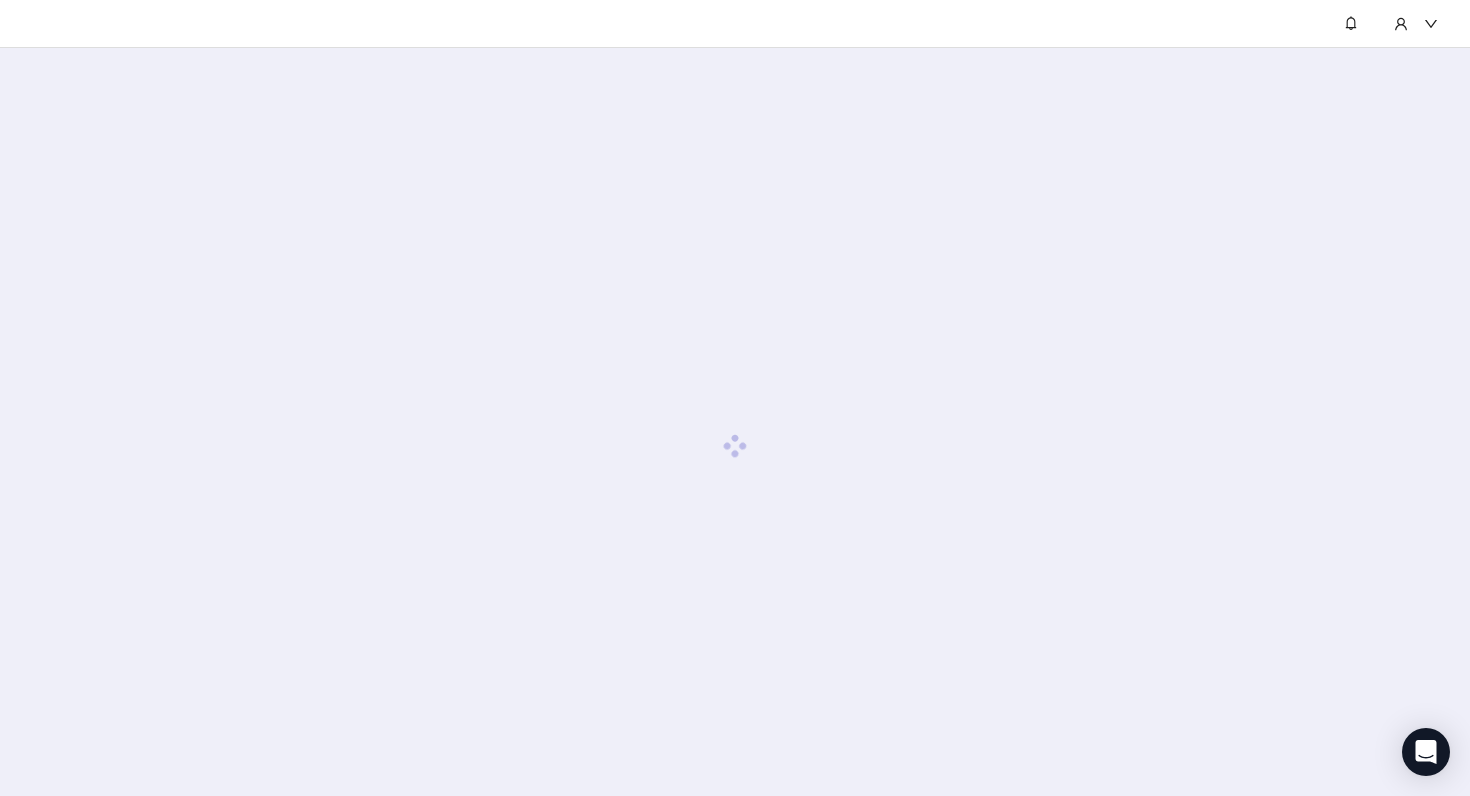 scroll, scrollTop: 0, scrollLeft: 0, axis: both 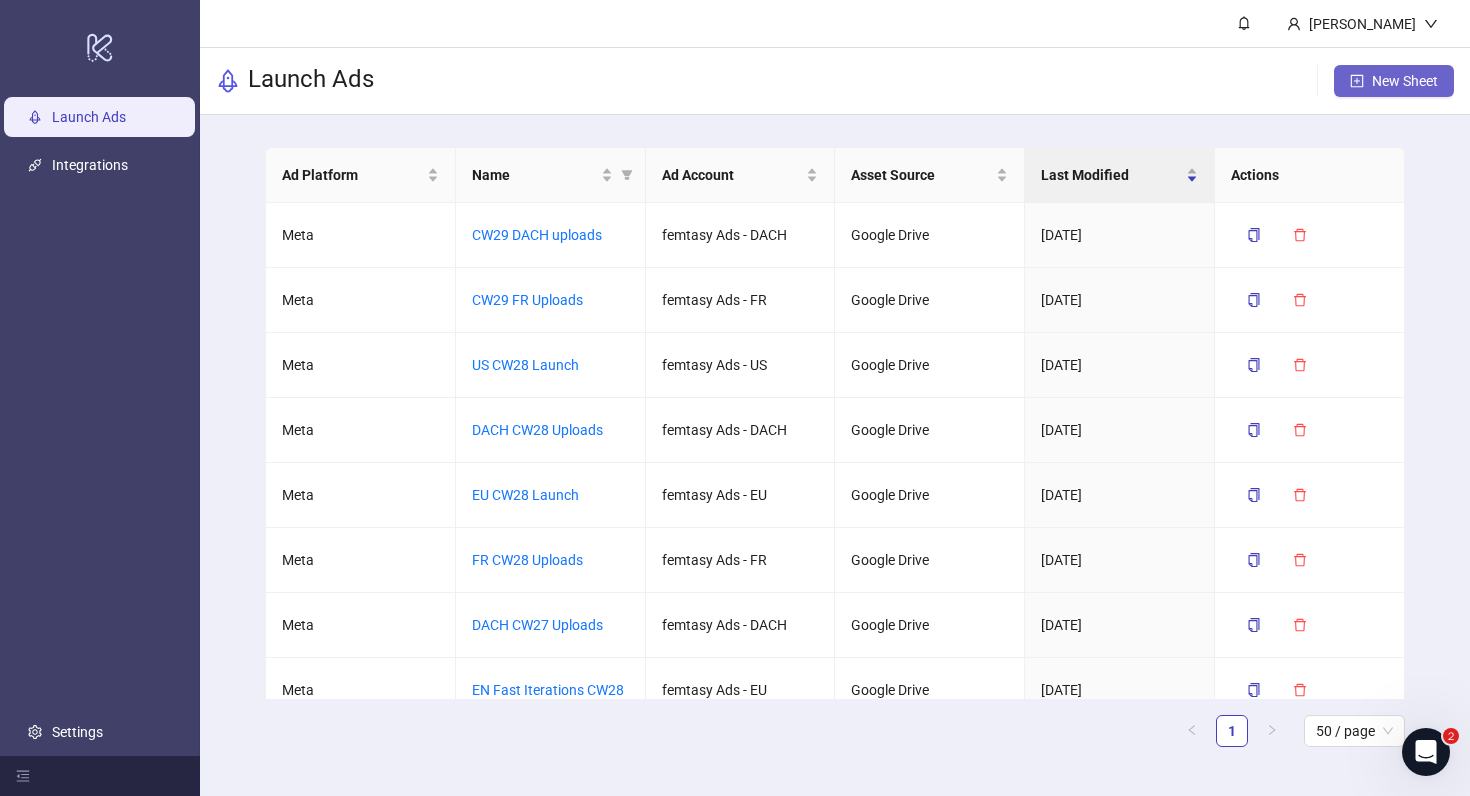 click on "New Sheet" at bounding box center [1405, 81] 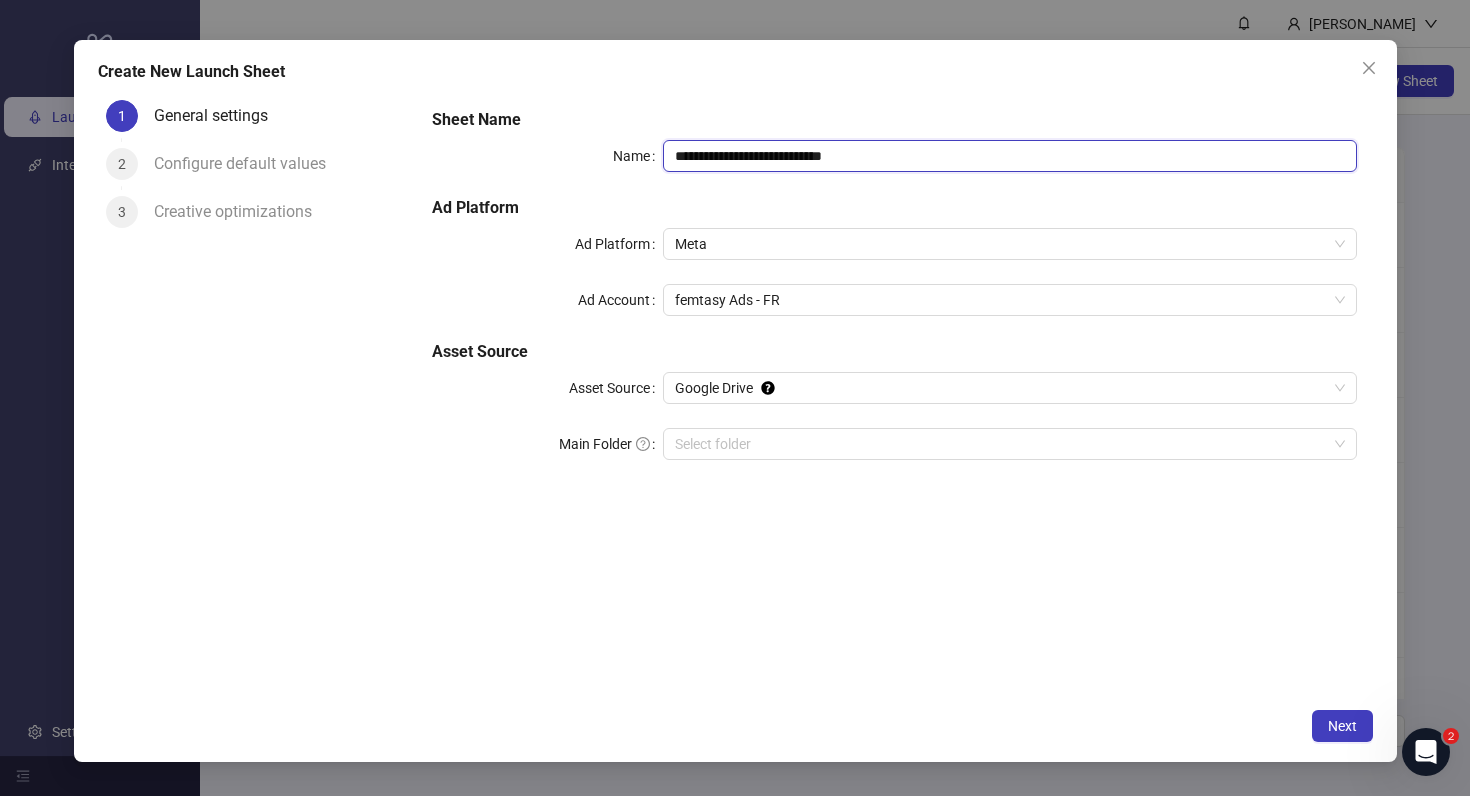 drag, startPoint x: 936, startPoint y: 164, endPoint x: 672, endPoint y: 156, distance: 264.1212 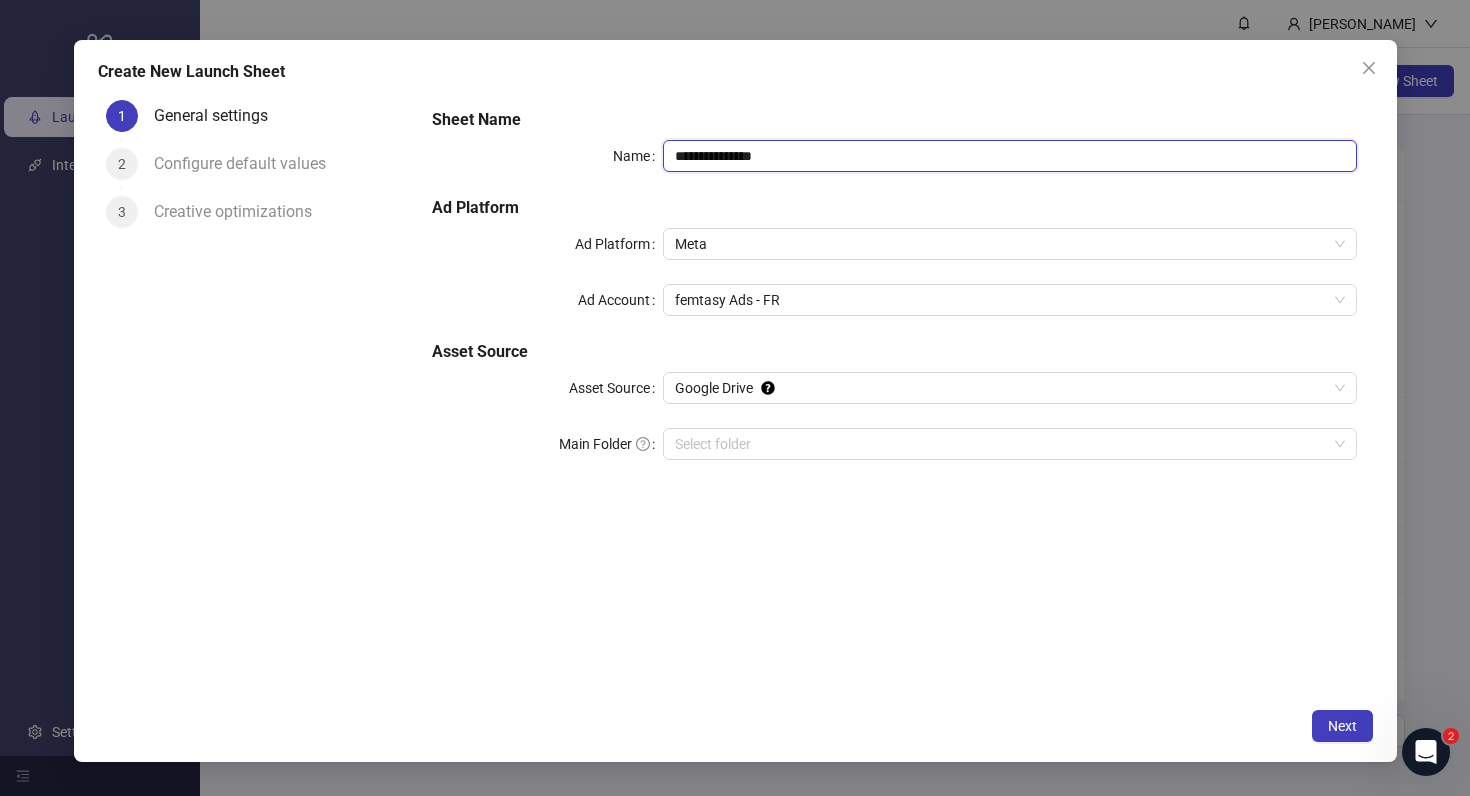 click on "**********" at bounding box center (1009, 156) 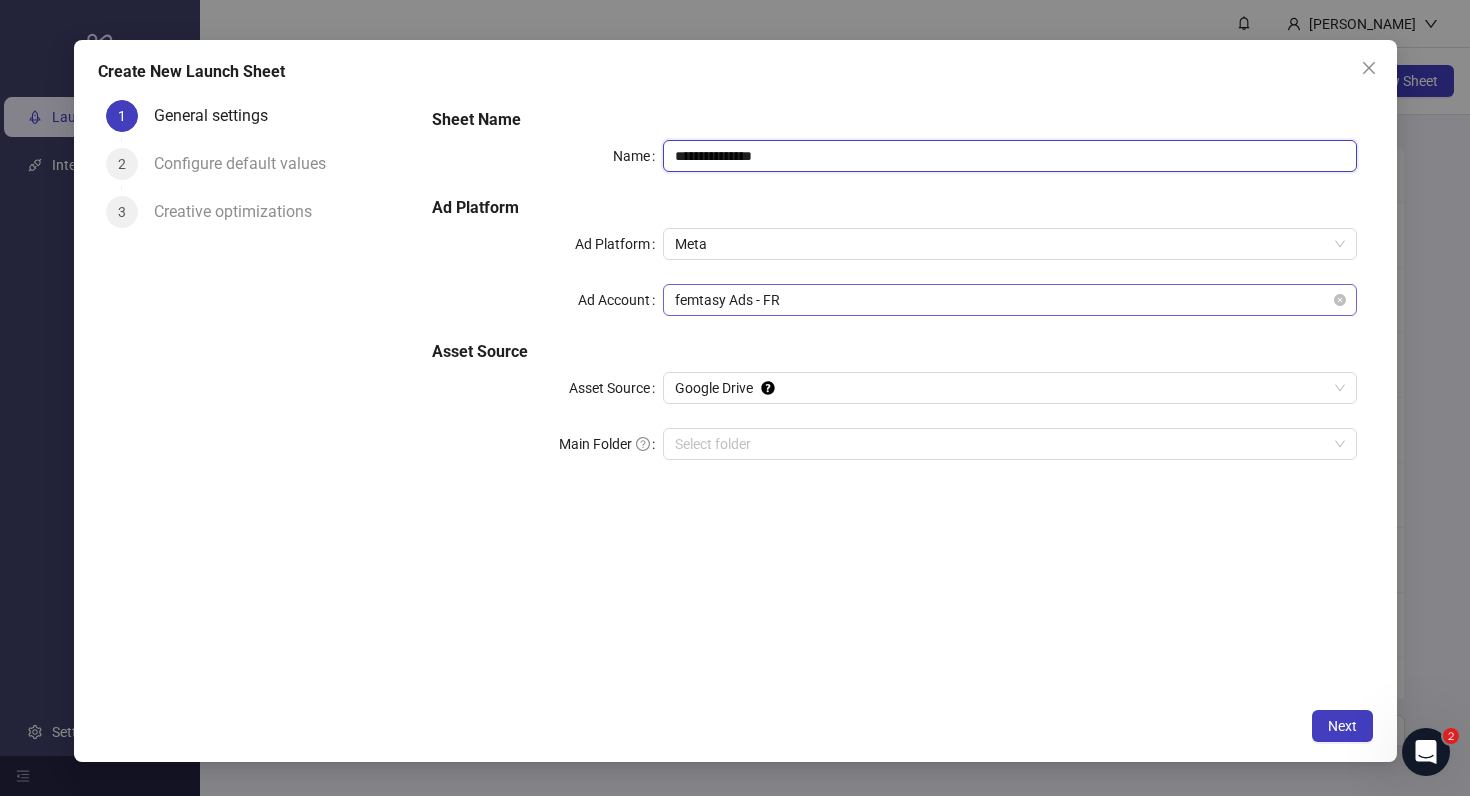 click on "femtasy Ads - FR" at bounding box center (1009, 300) 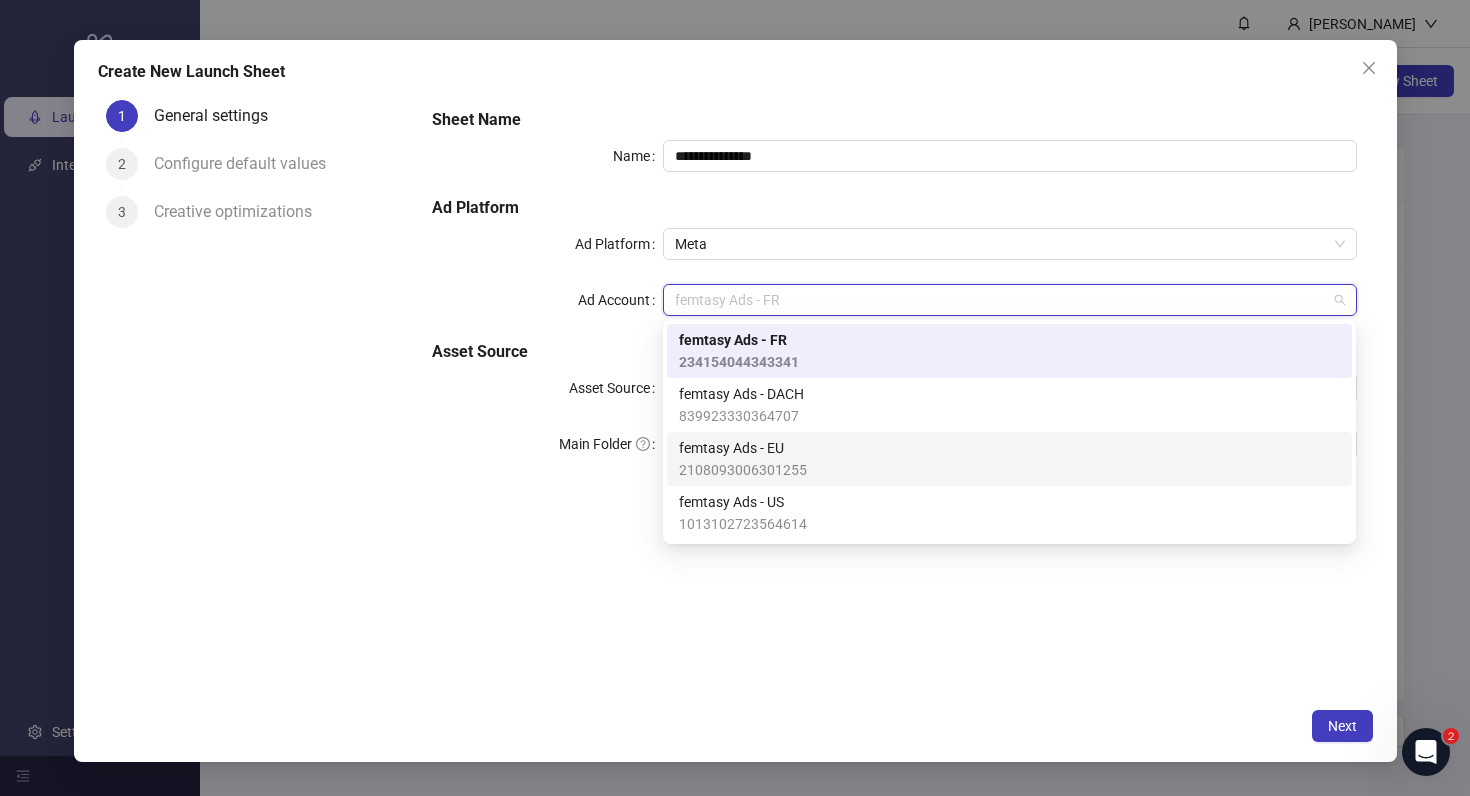 click on "femtasy Ads - EU" at bounding box center [743, 448] 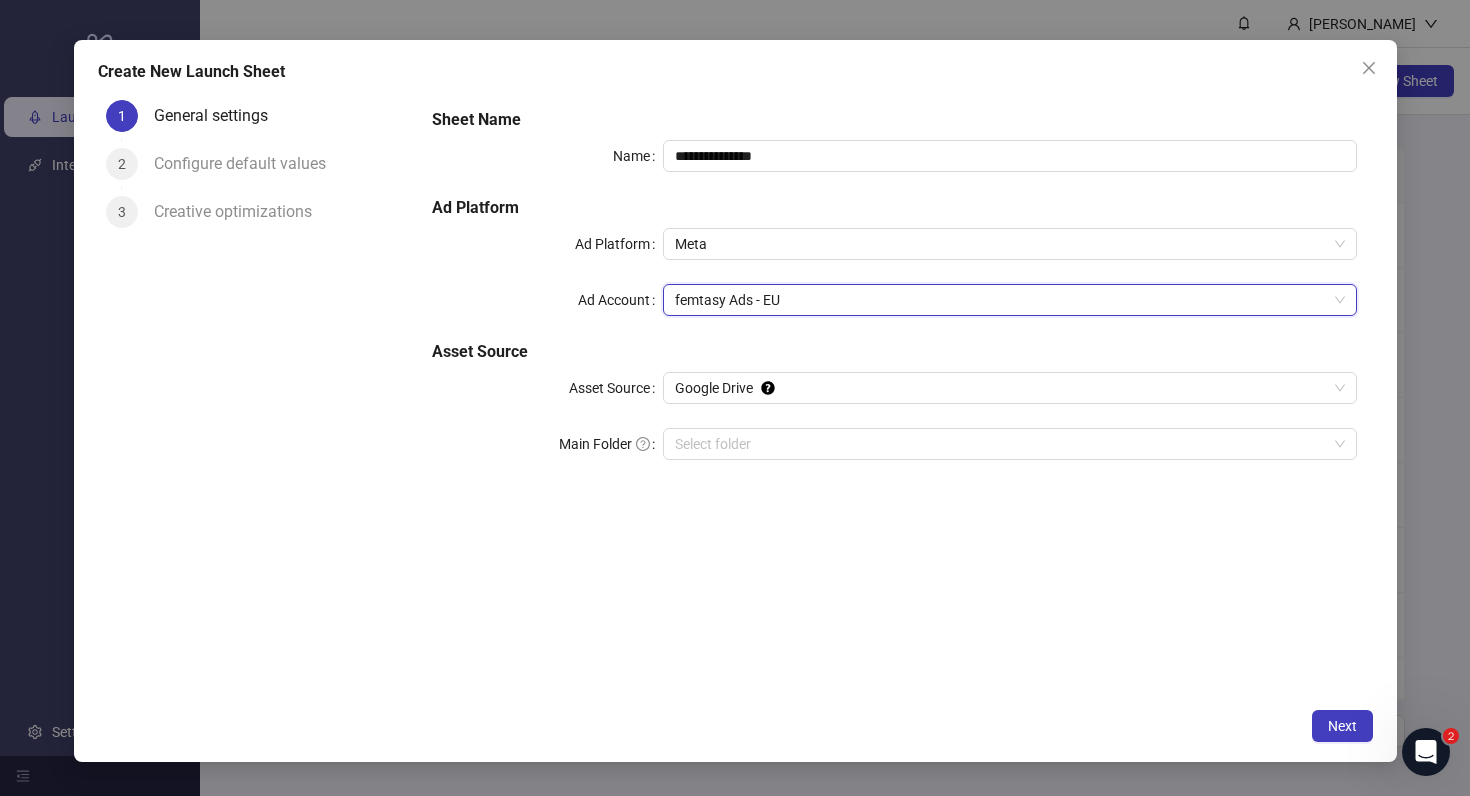 click on "**********" at bounding box center [894, 296] 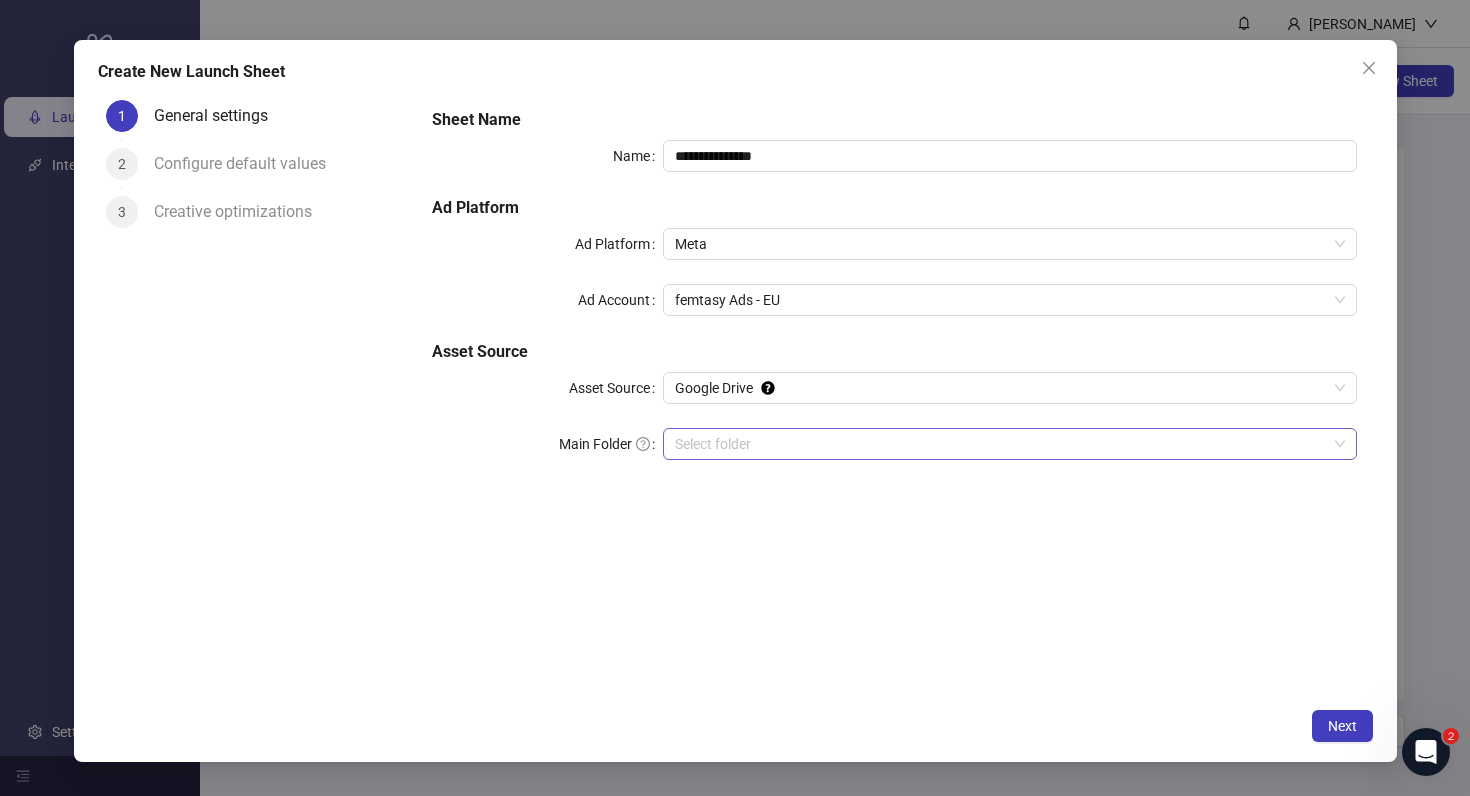 click on "Main Folder" at bounding box center (1000, 444) 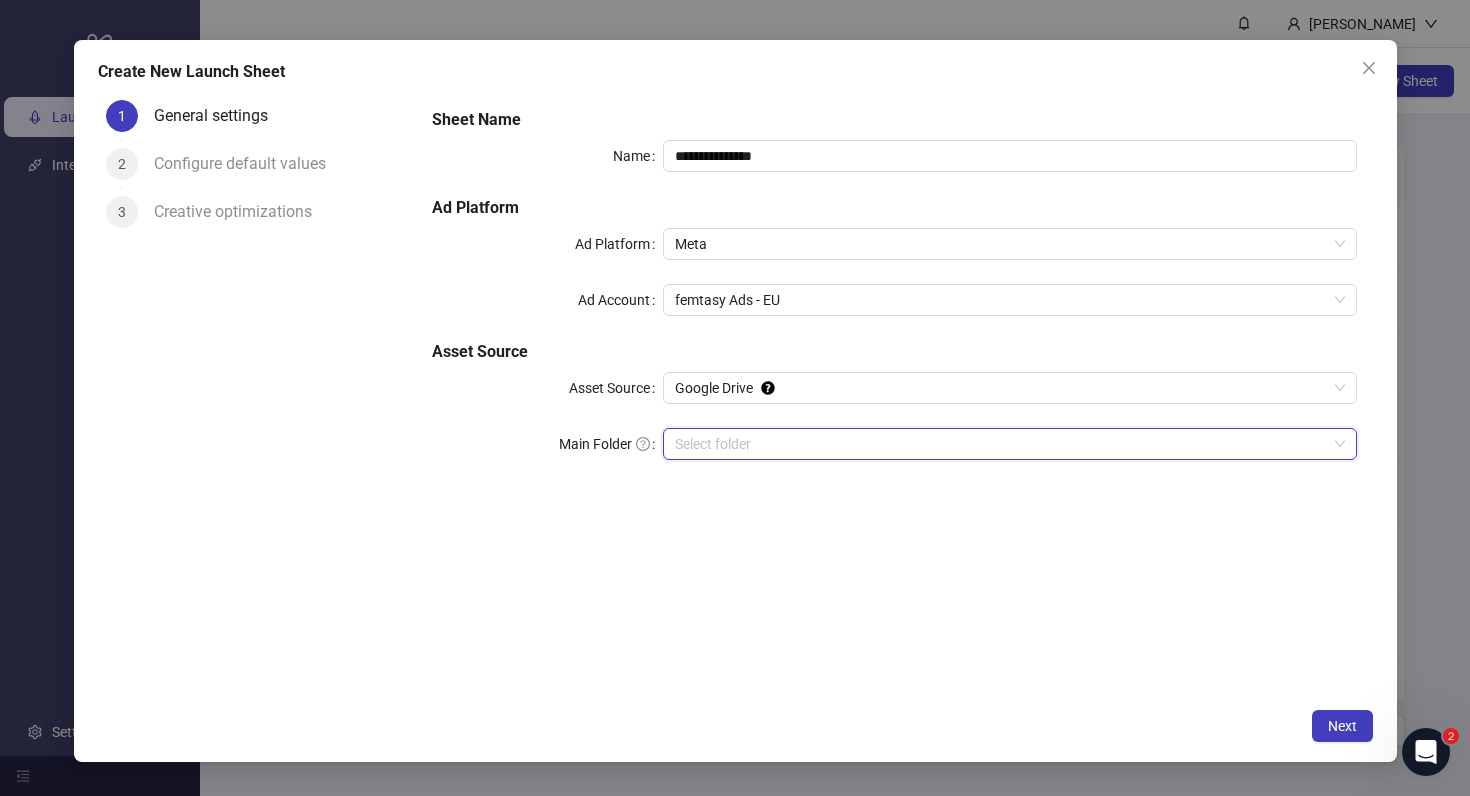 click on "Main Folder" at bounding box center (1000, 444) 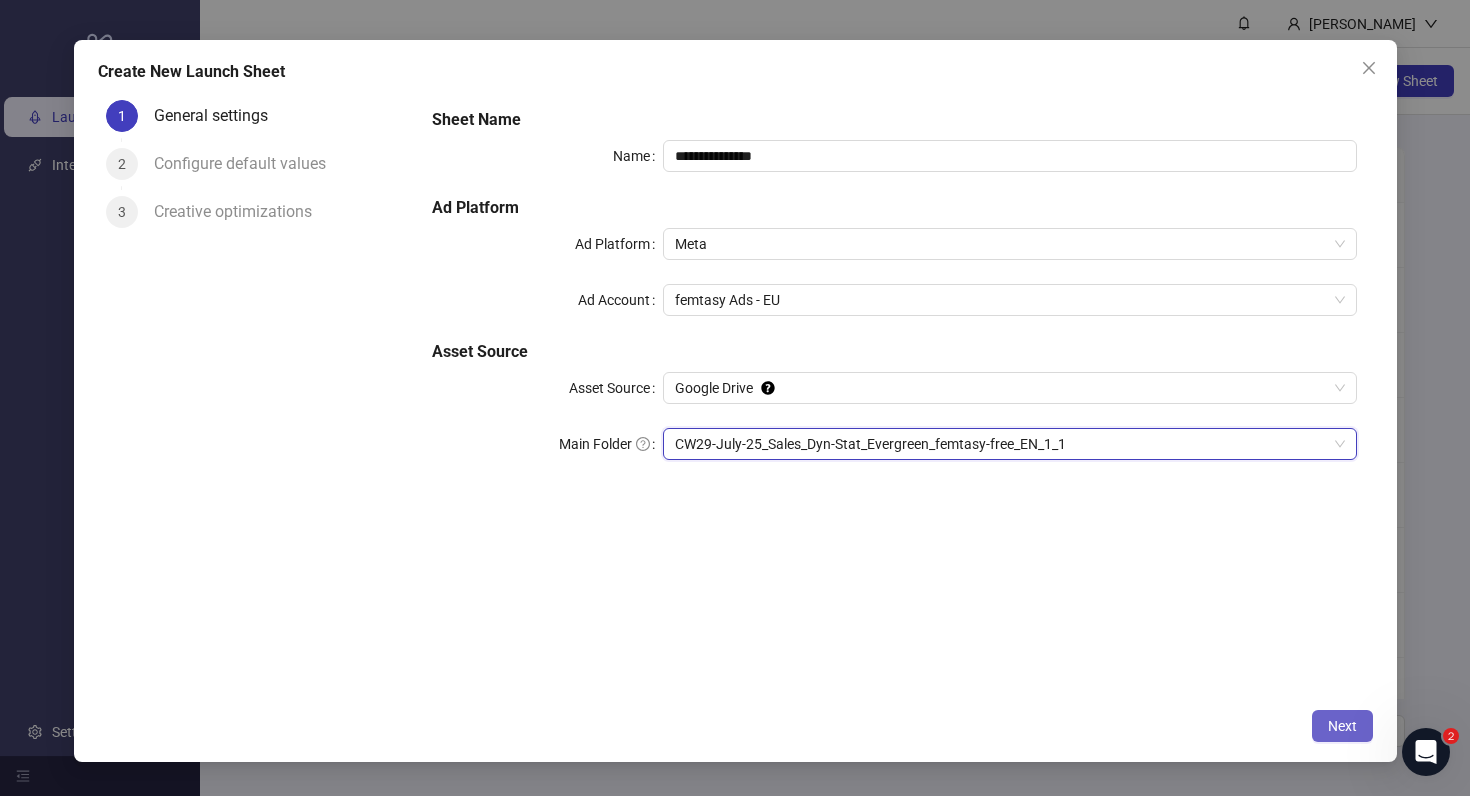 click on "Next" at bounding box center [1342, 726] 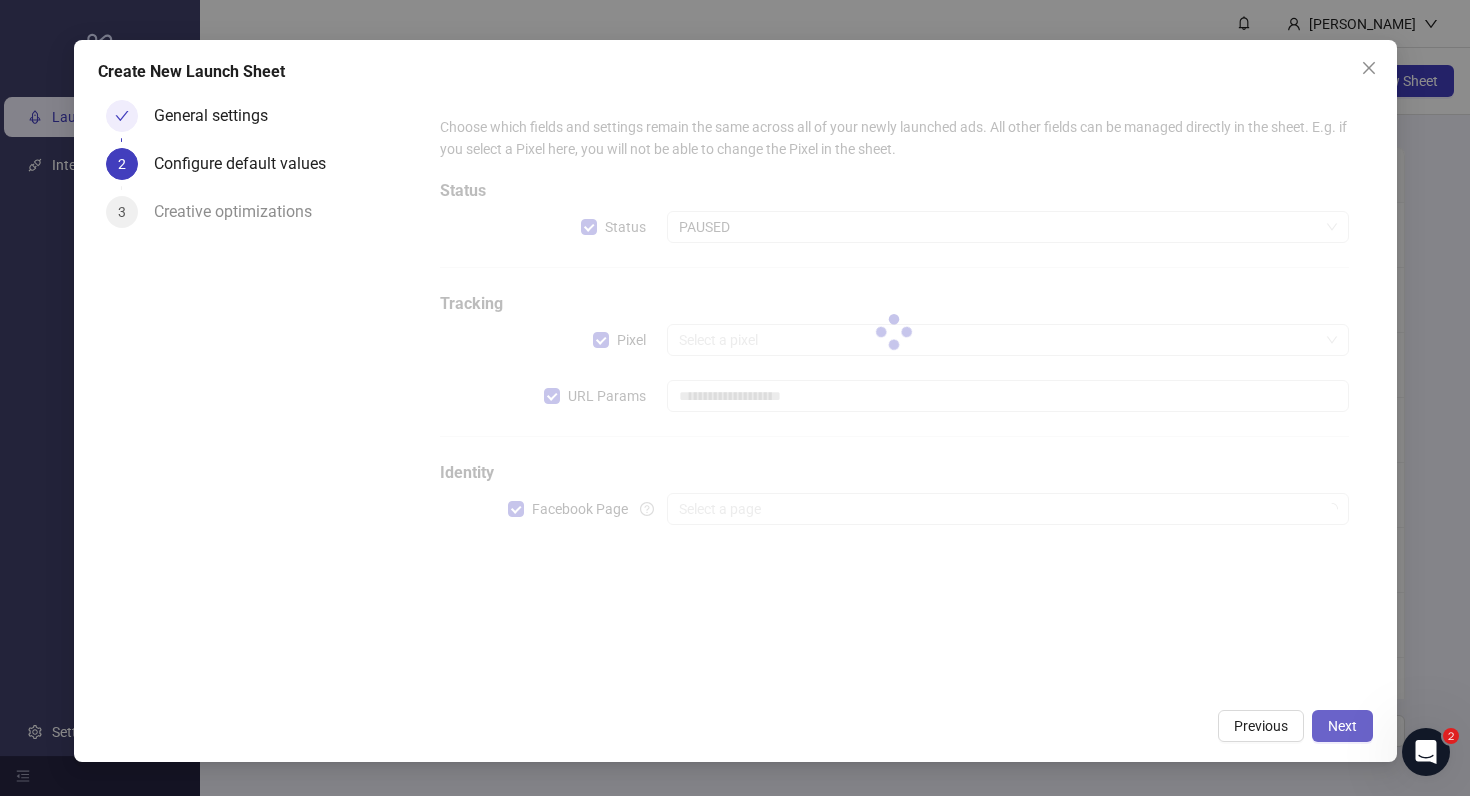 type on "**********" 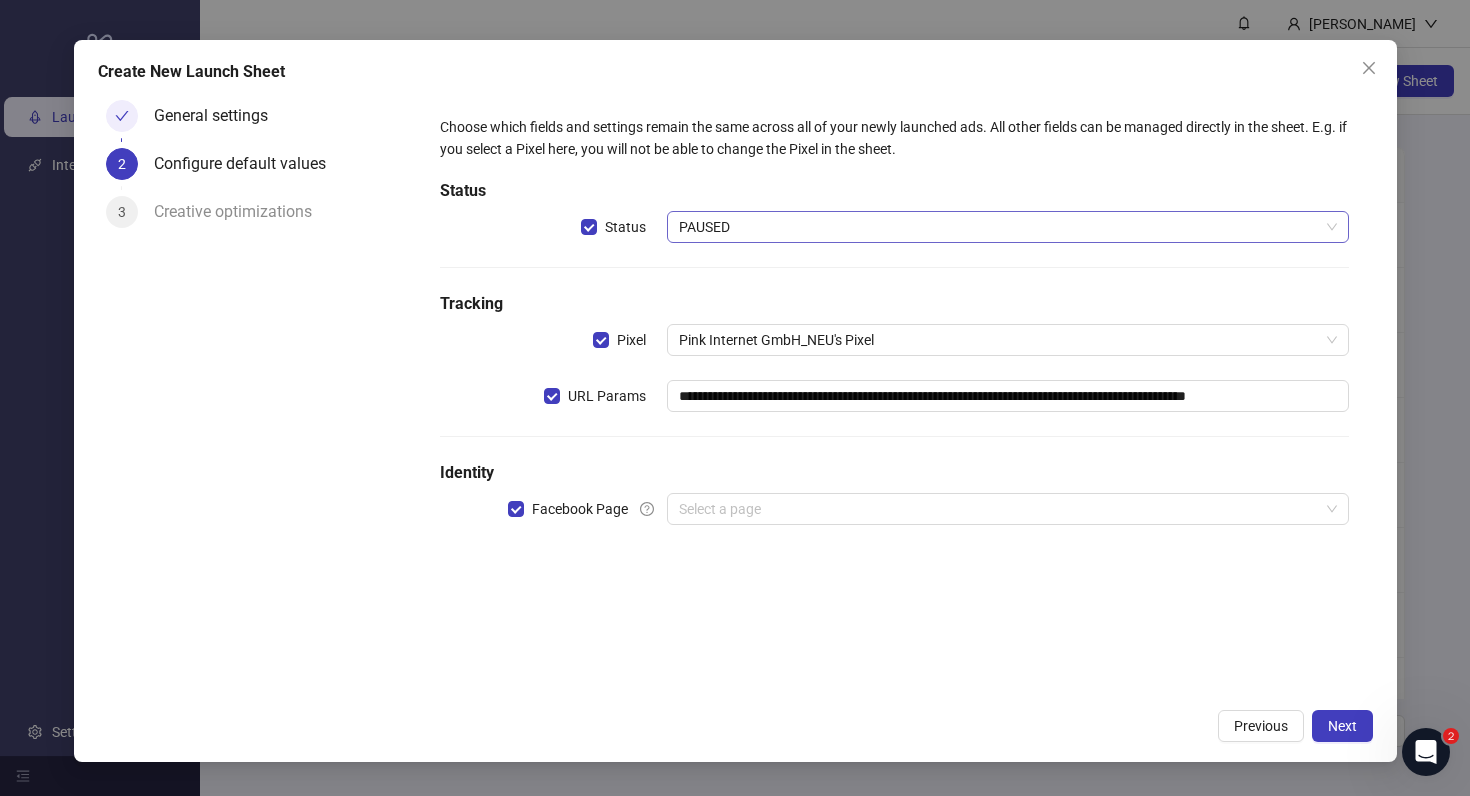click on "PAUSED" at bounding box center [1007, 227] 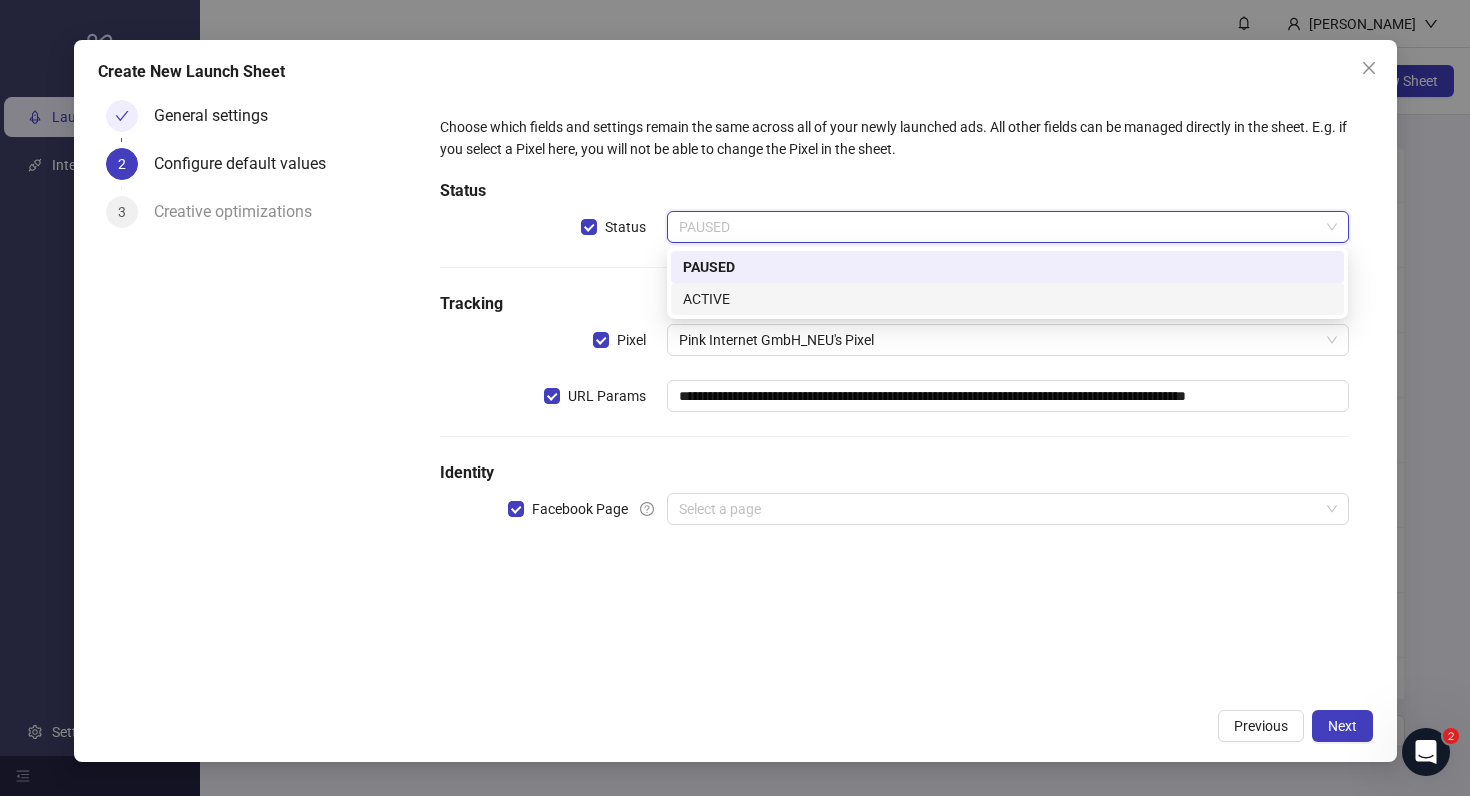 click on "ACTIVE" at bounding box center (1007, 299) 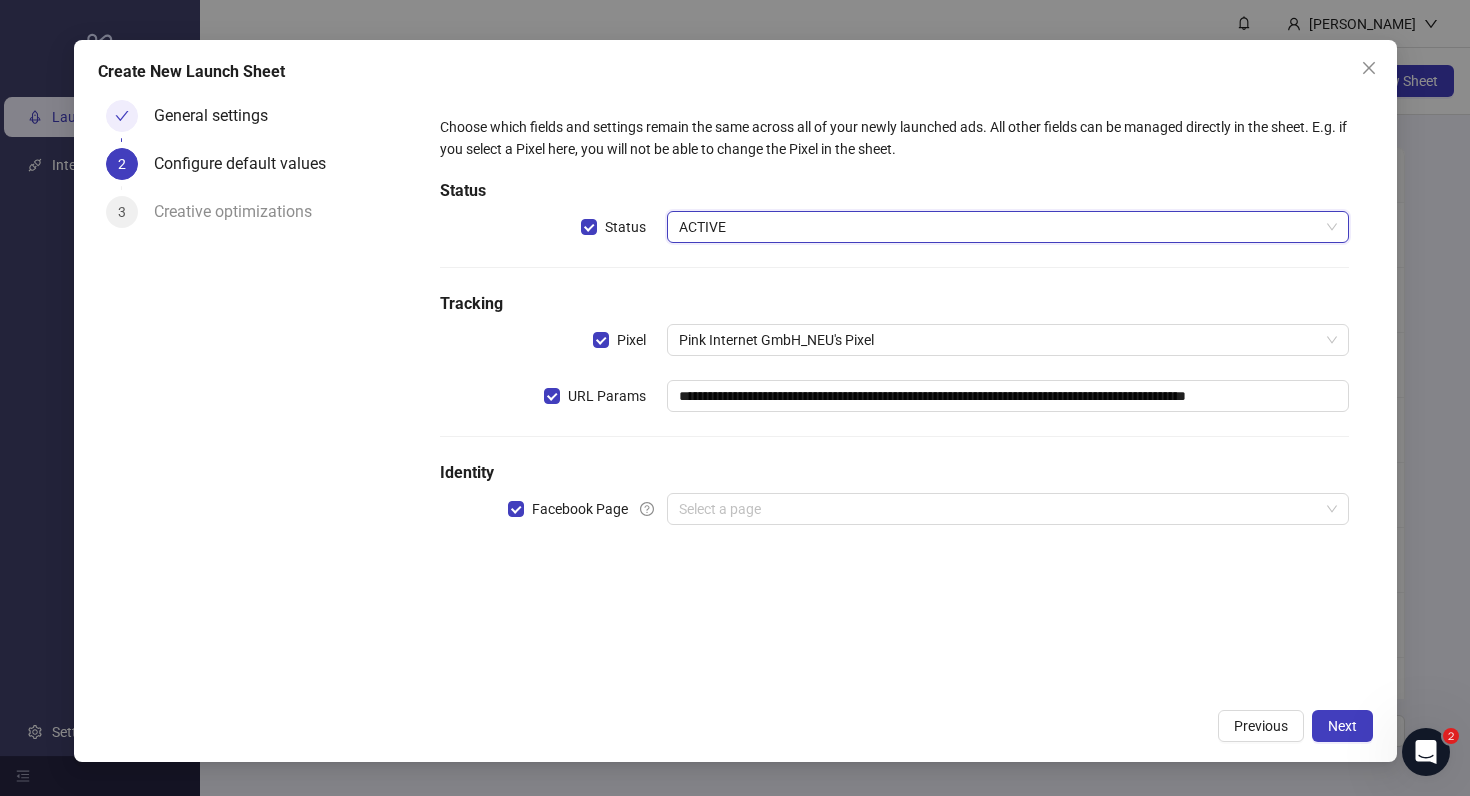 click on "**********" at bounding box center (894, 395) 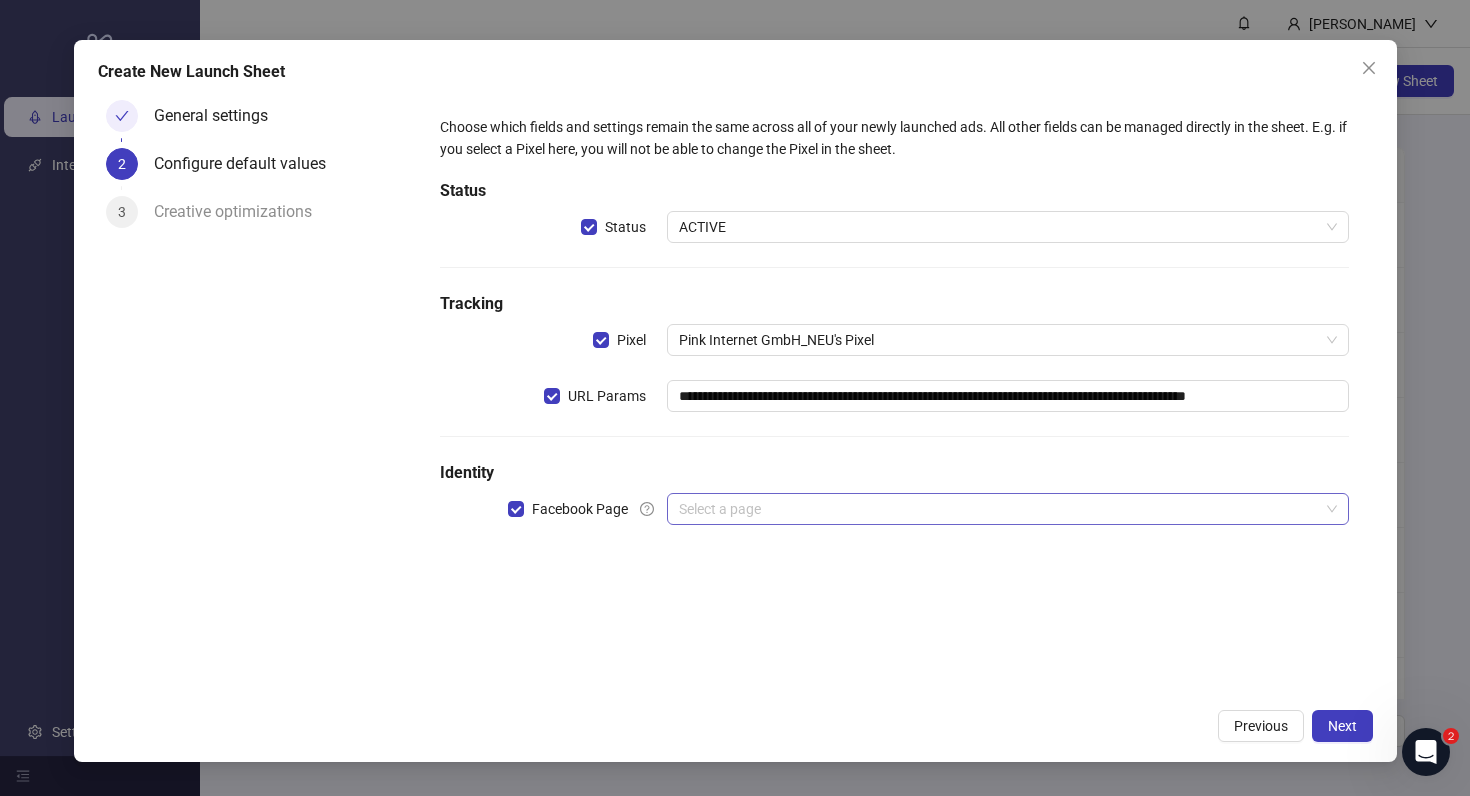 click at bounding box center [998, 509] 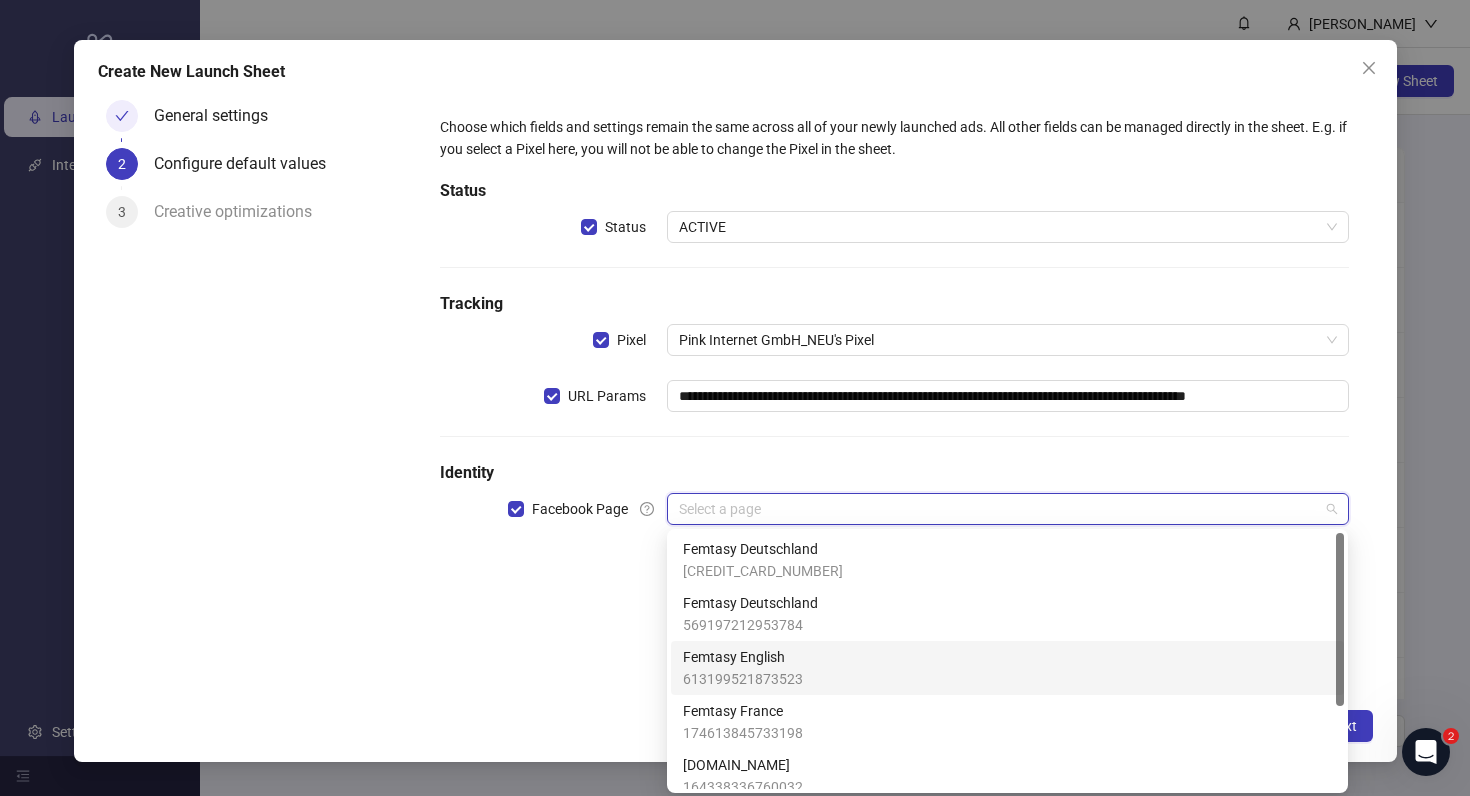 click on "Femtasy English 613199521873523" at bounding box center (1007, 668) 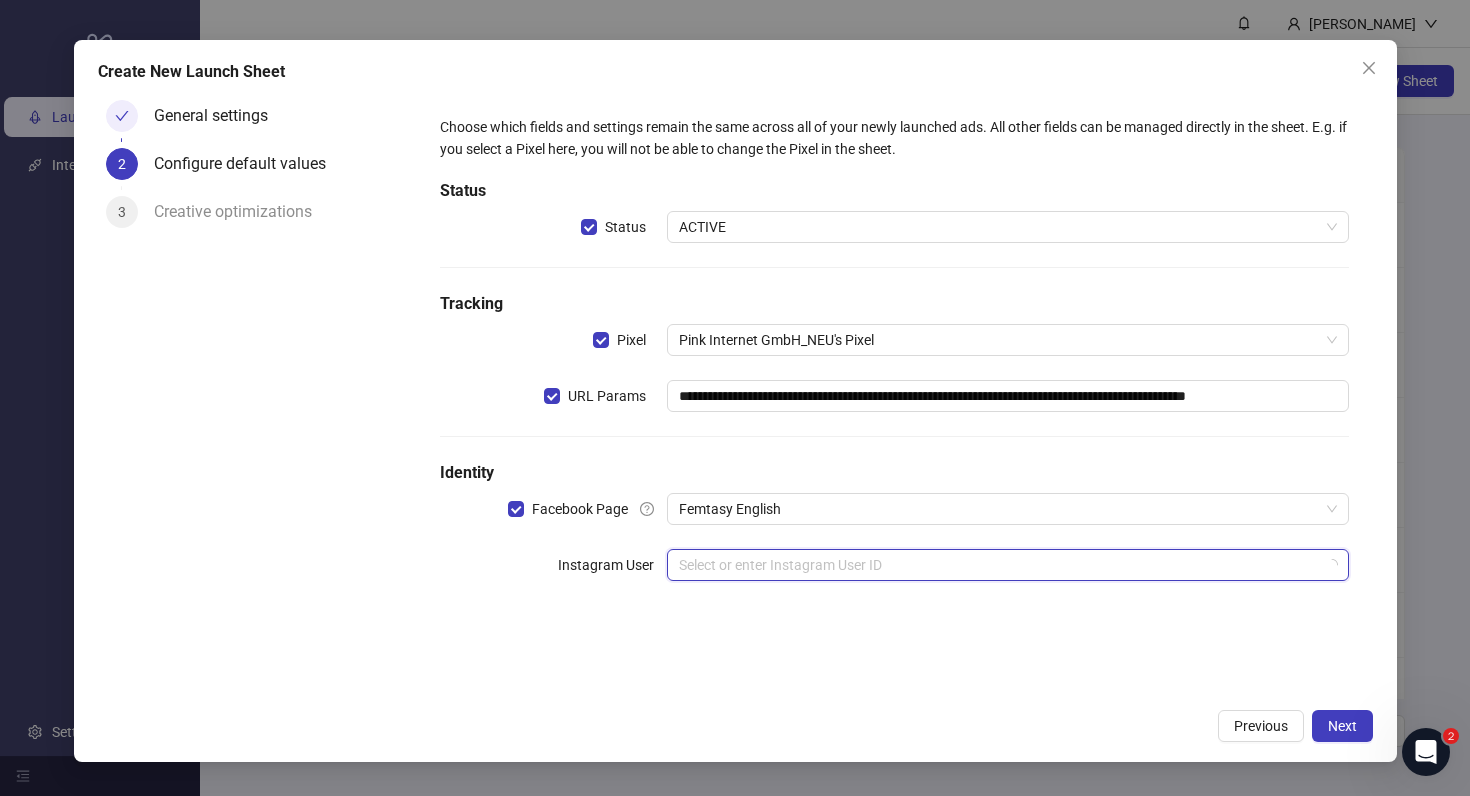 click at bounding box center [998, 565] 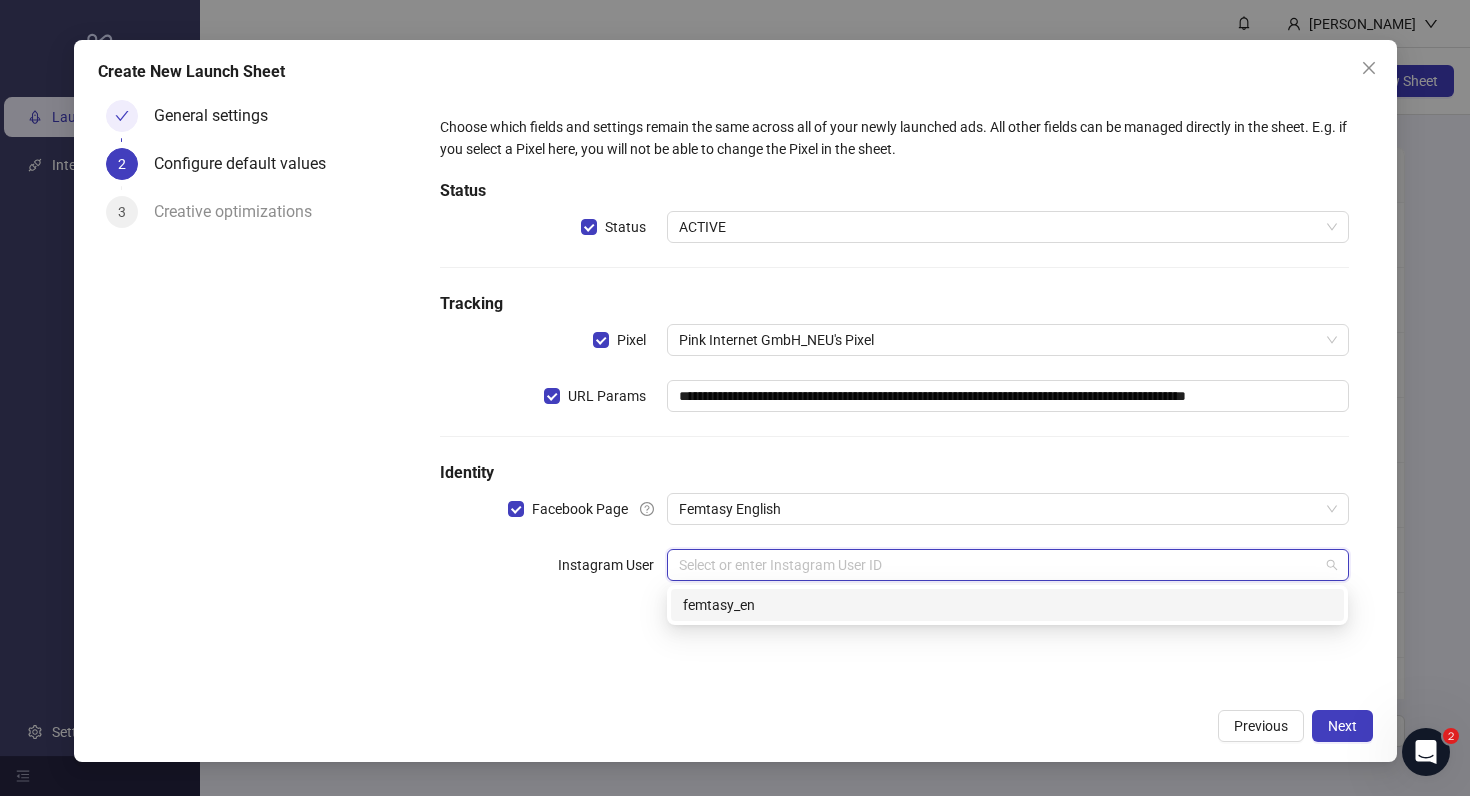 click on "femtasy_en" at bounding box center (1007, 605) 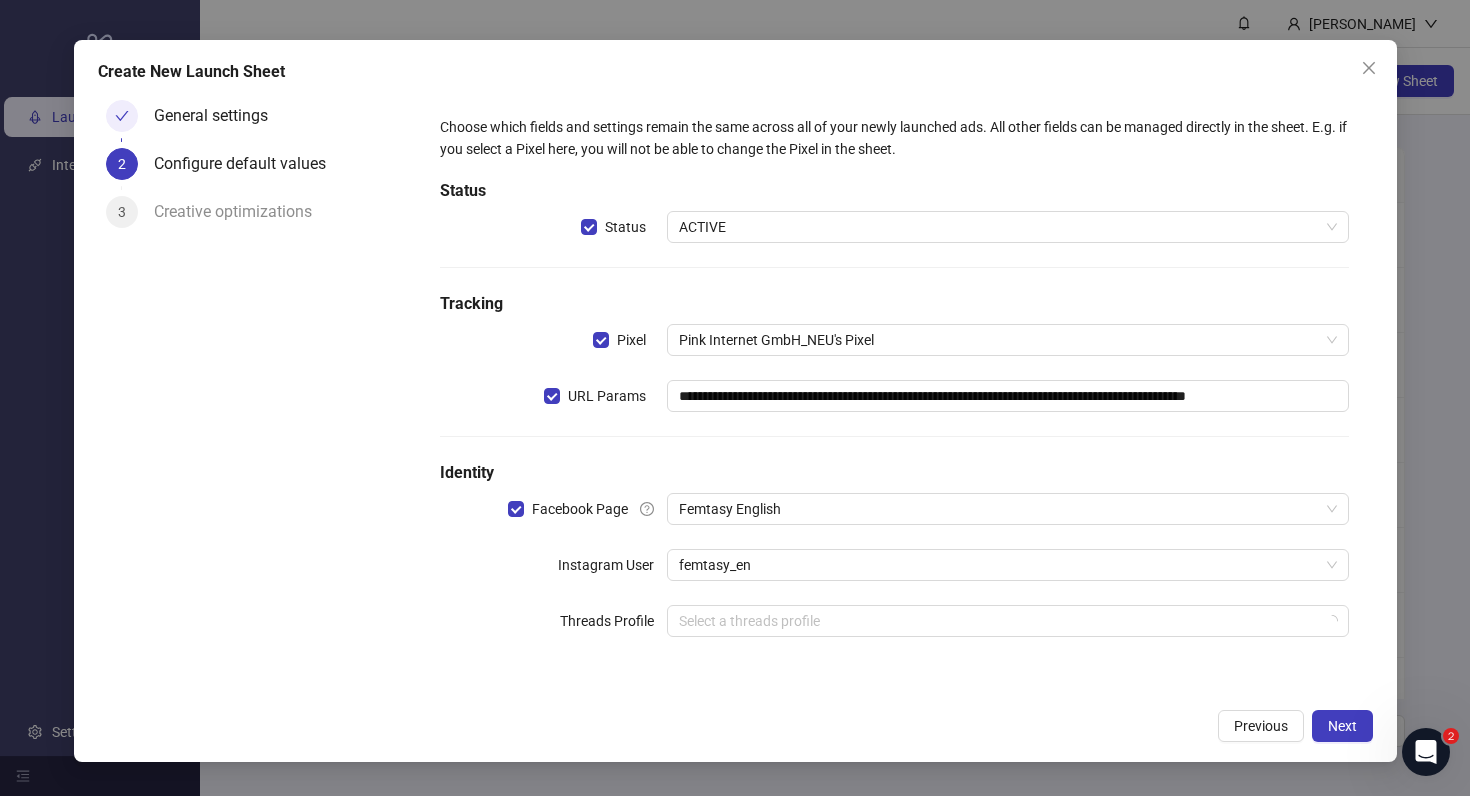 click on "**********" at bounding box center (894, 388) 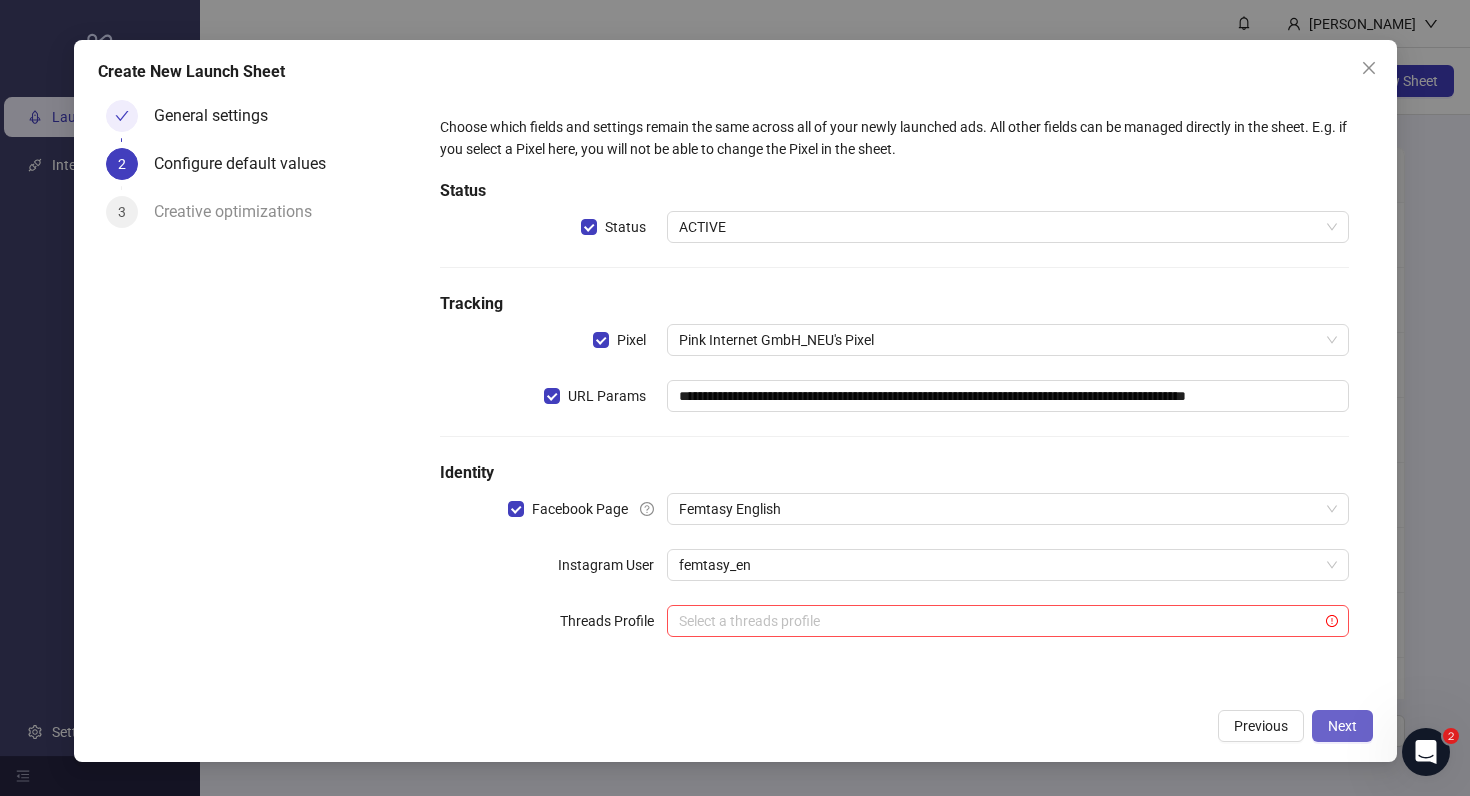 click on "Next" at bounding box center (1342, 726) 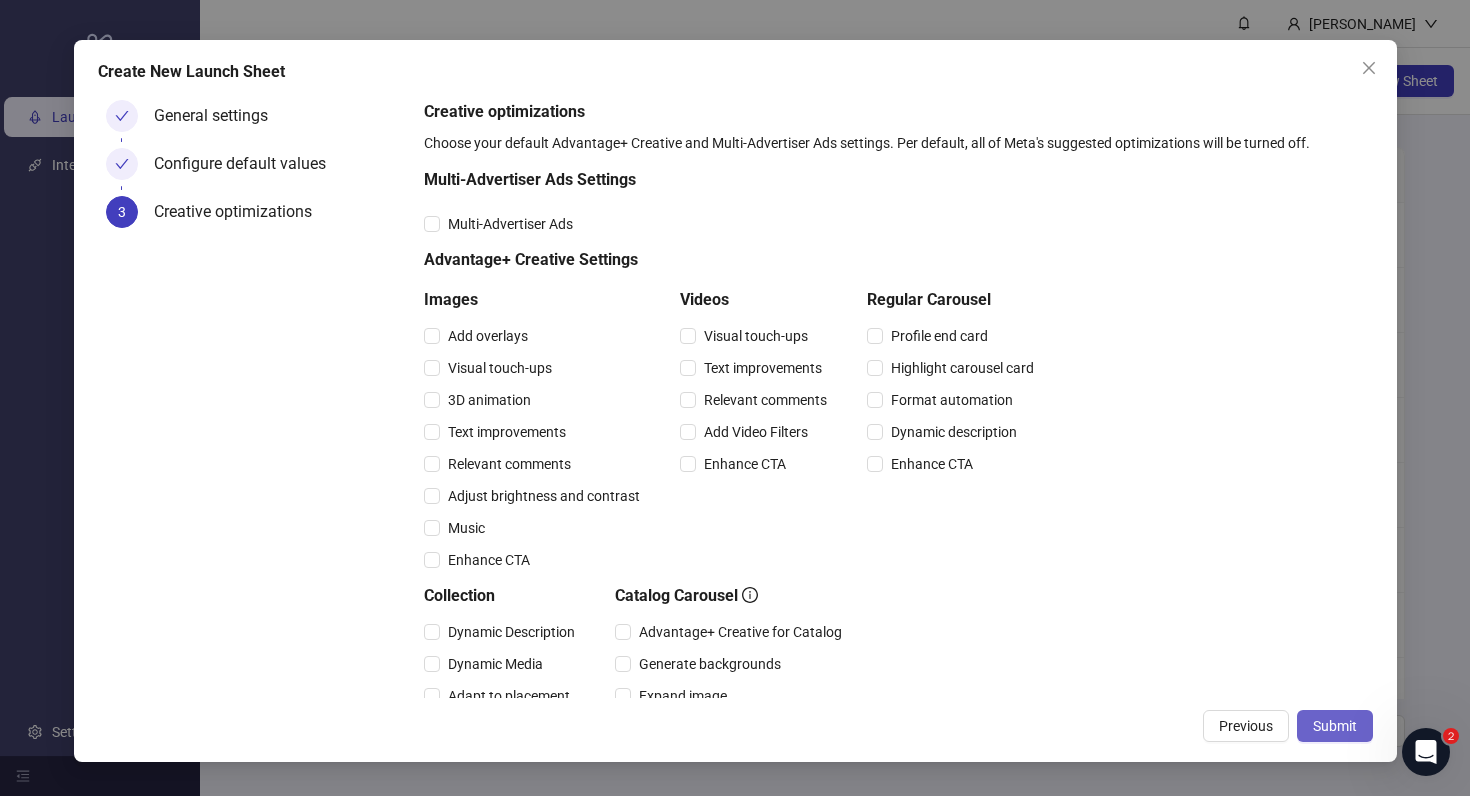 click on "Submit" at bounding box center (1335, 726) 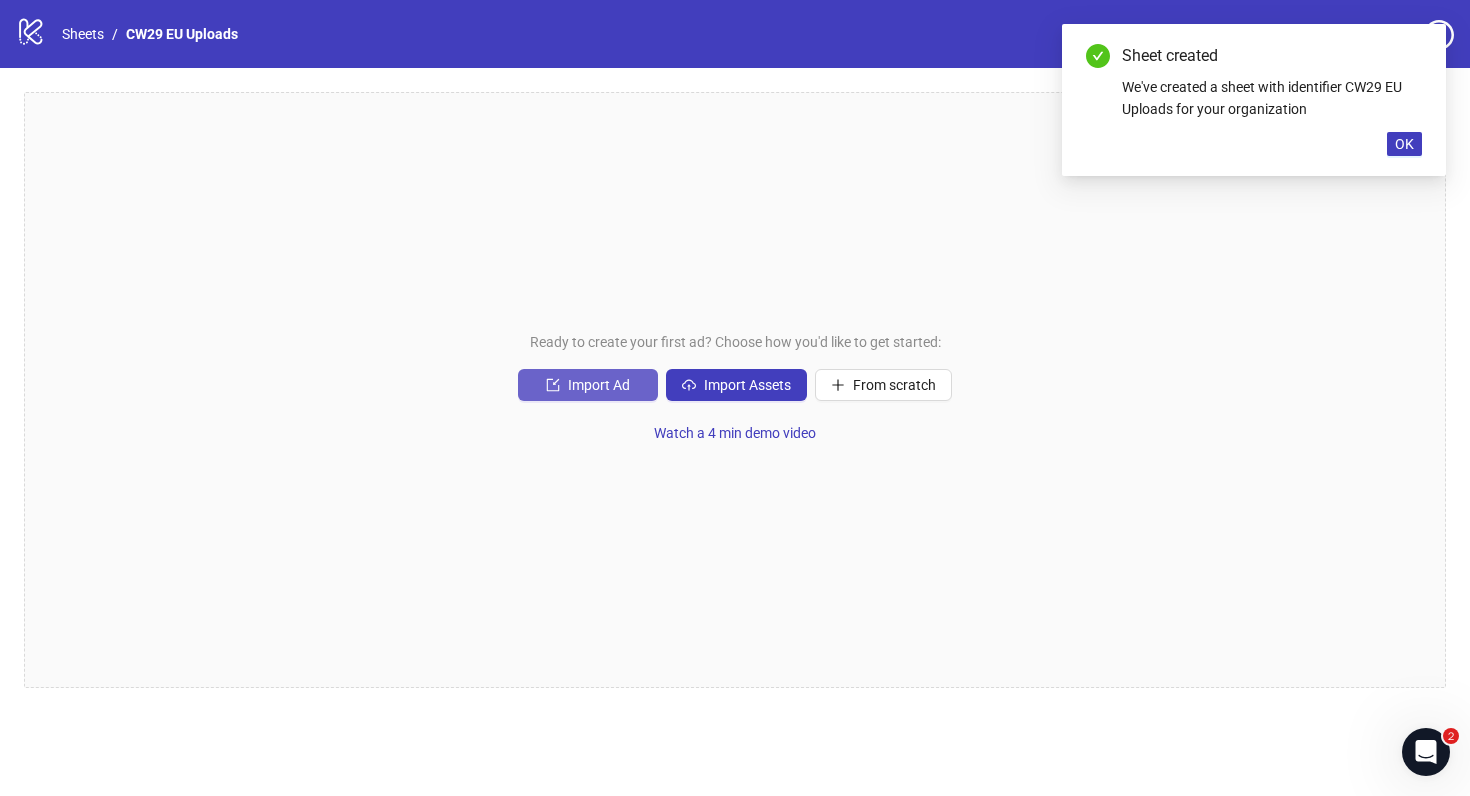 click on "Import Ad" at bounding box center [588, 385] 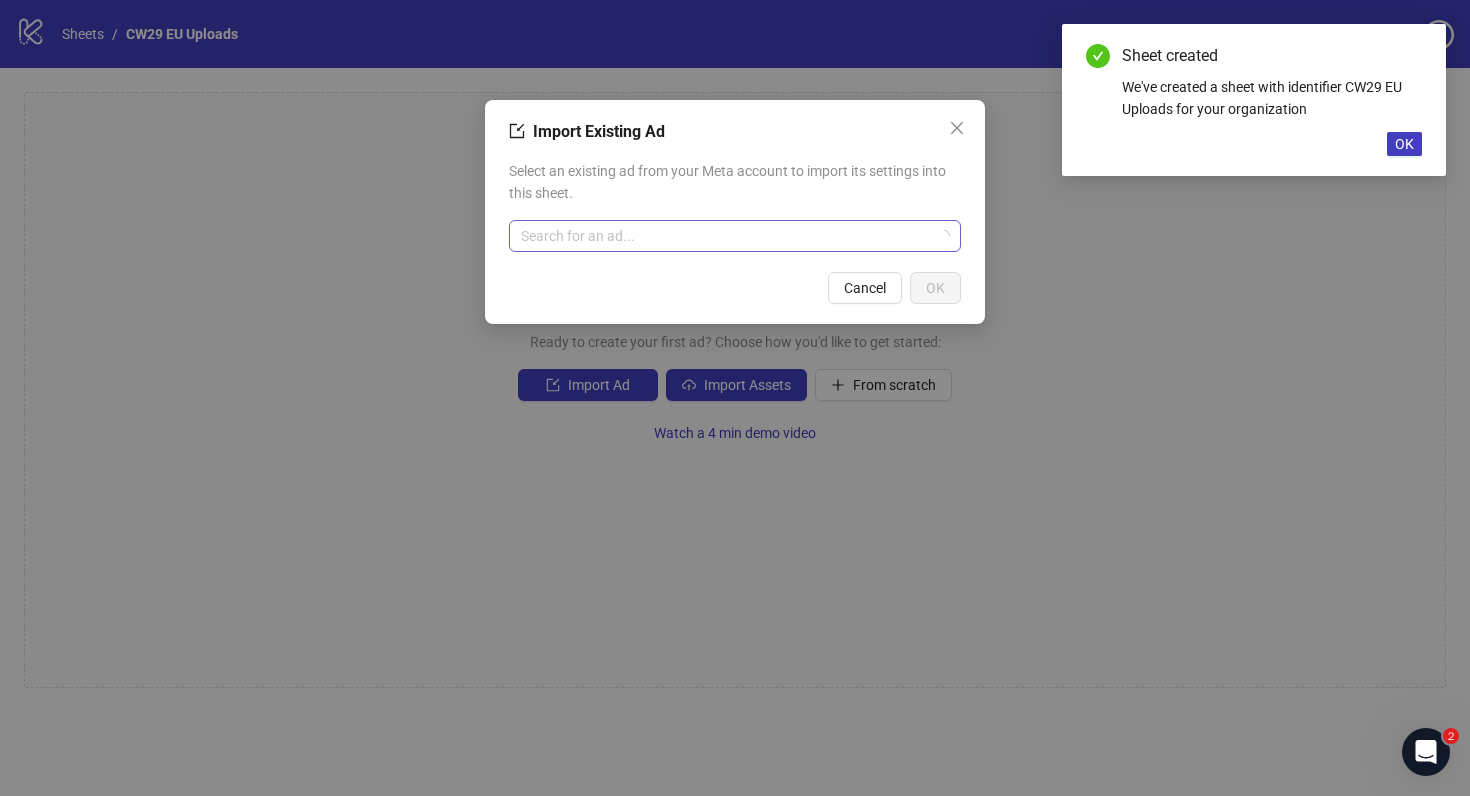 click at bounding box center (726, 236) 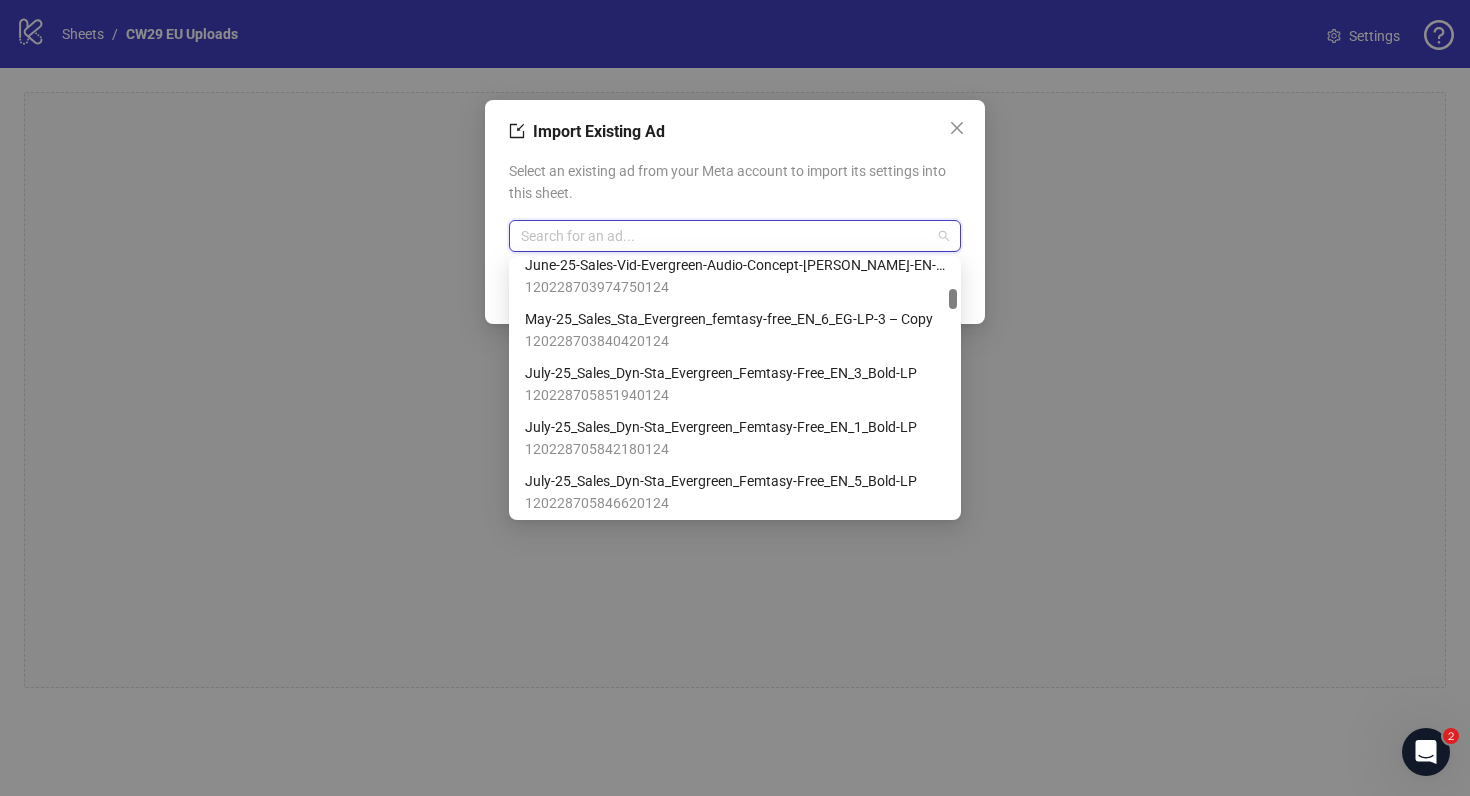 scroll, scrollTop: 1243, scrollLeft: 0, axis: vertical 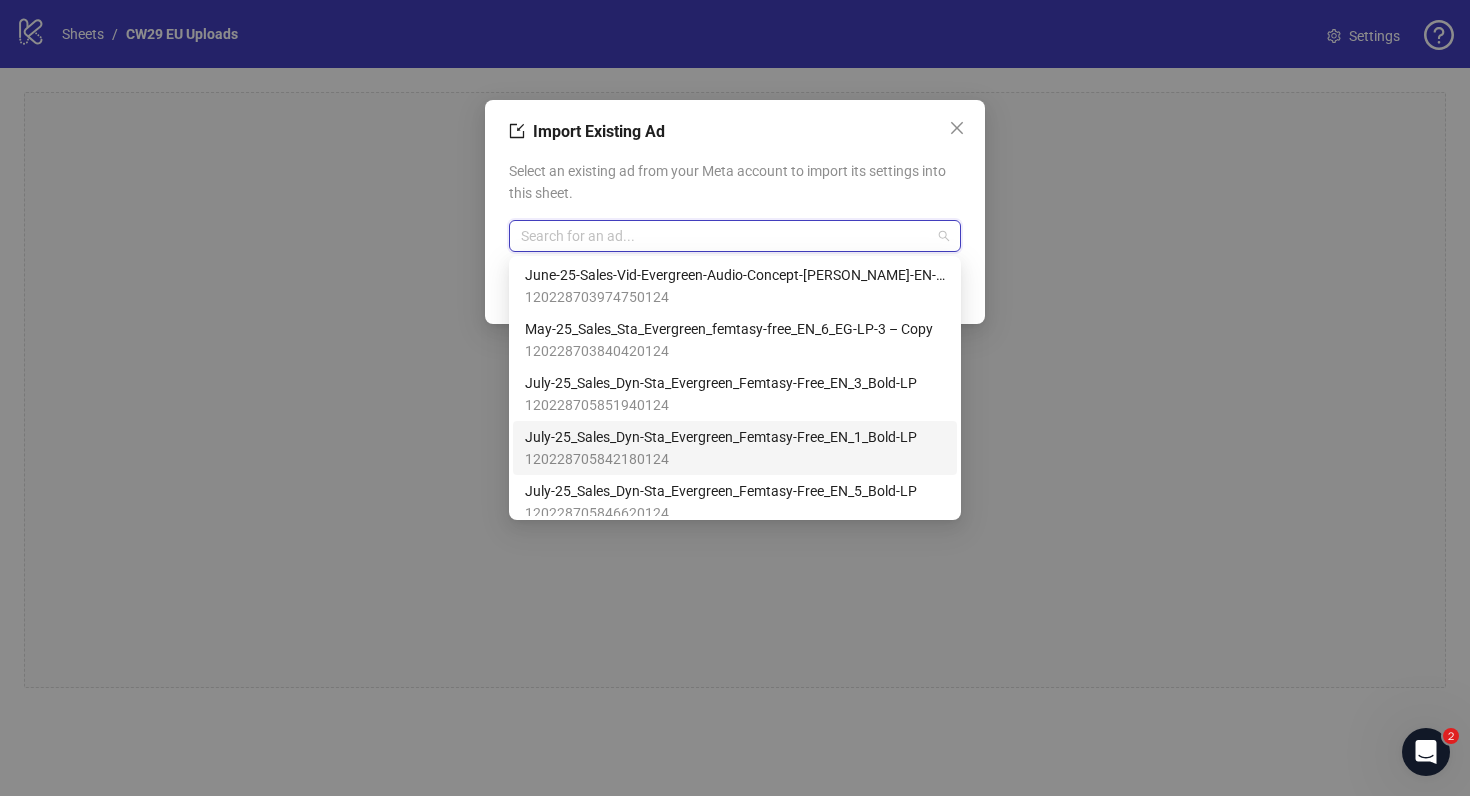 click on "July-25_Sales_Dyn-Sta_Evergreen_Femtasy-Free_EN_1_Bold-LP" at bounding box center (721, 437) 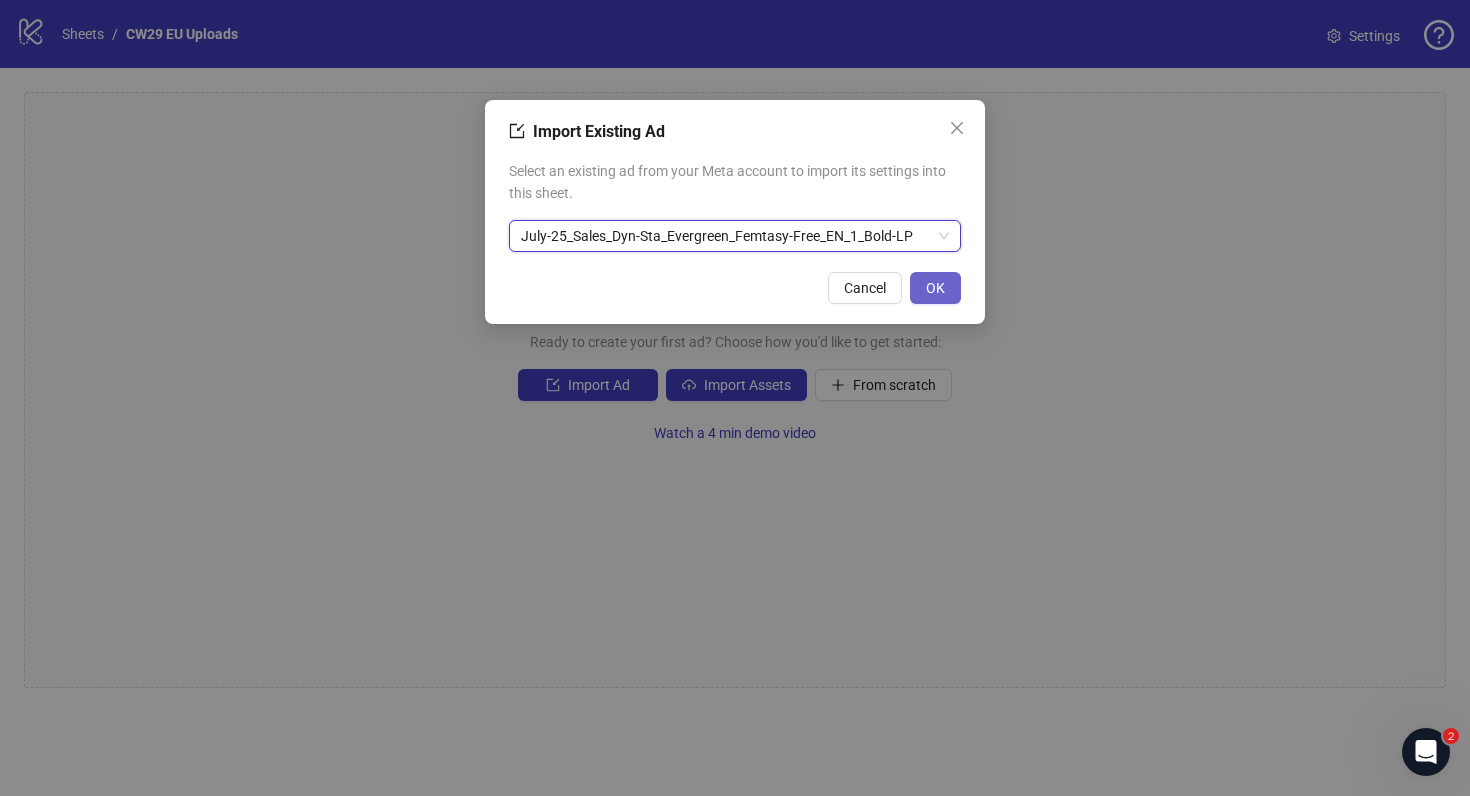click on "OK" at bounding box center [935, 288] 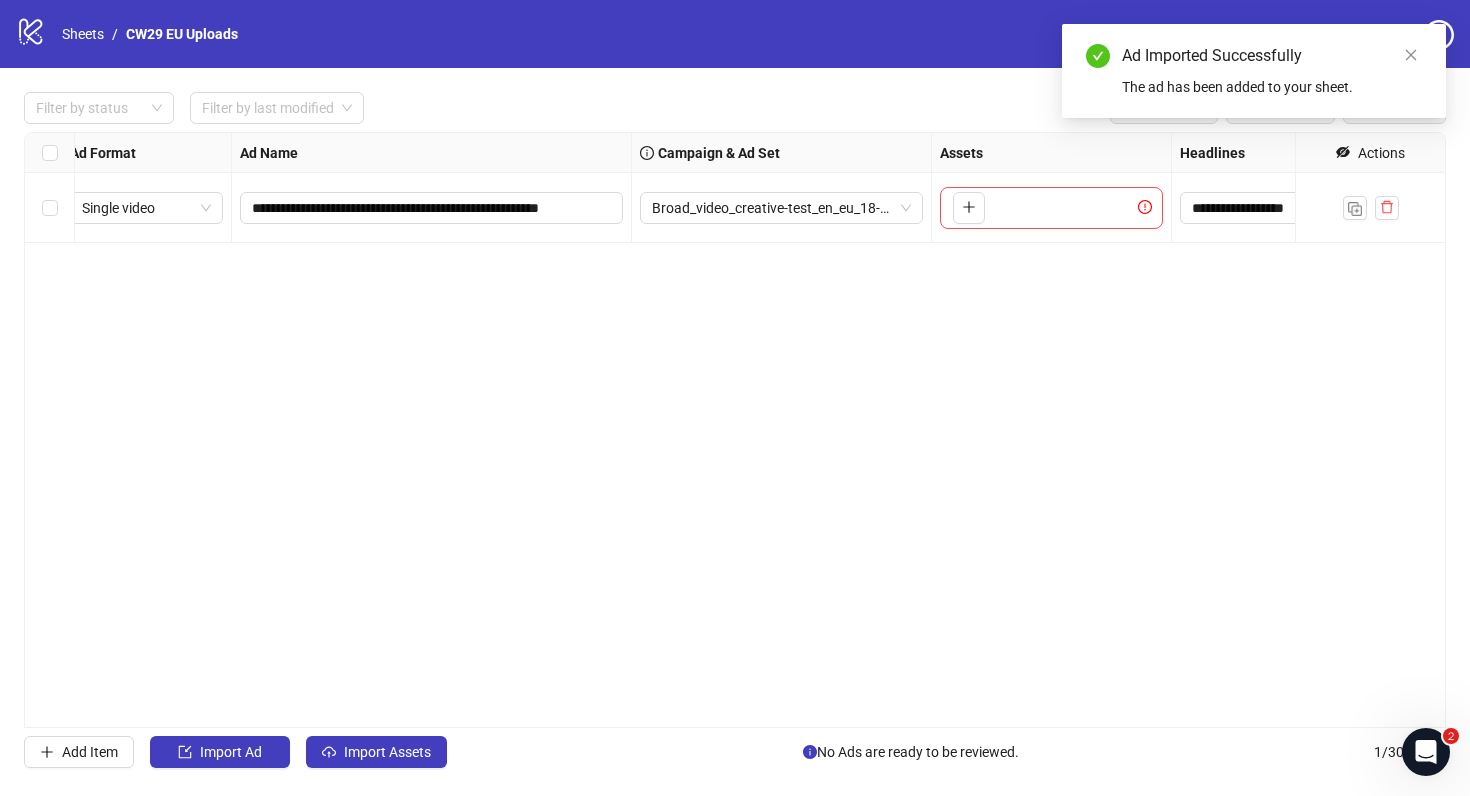 scroll, scrollTop: 0, scrollLeft: 0, axis: both 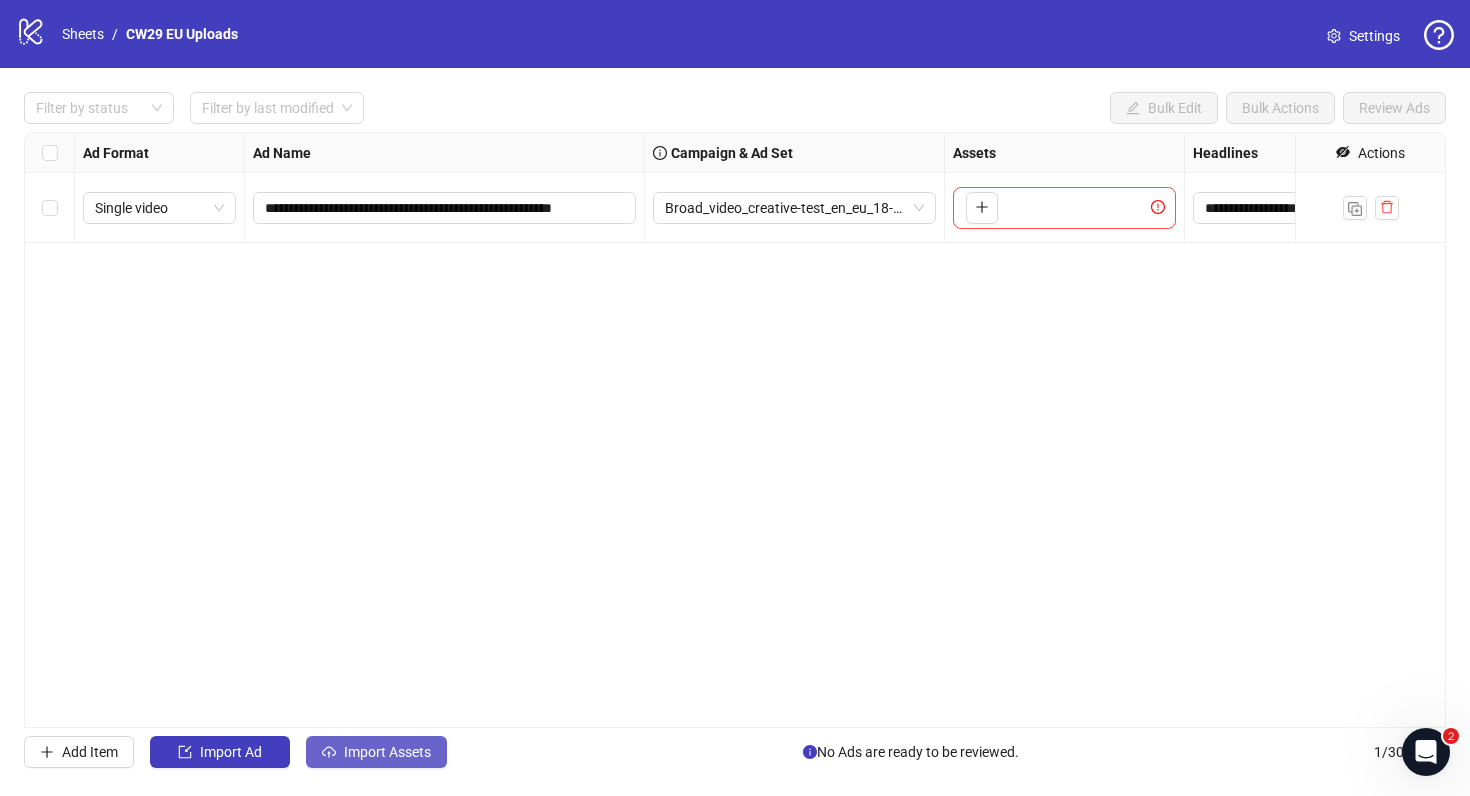 click on "Import Assets" at bounding box center (376, 752) 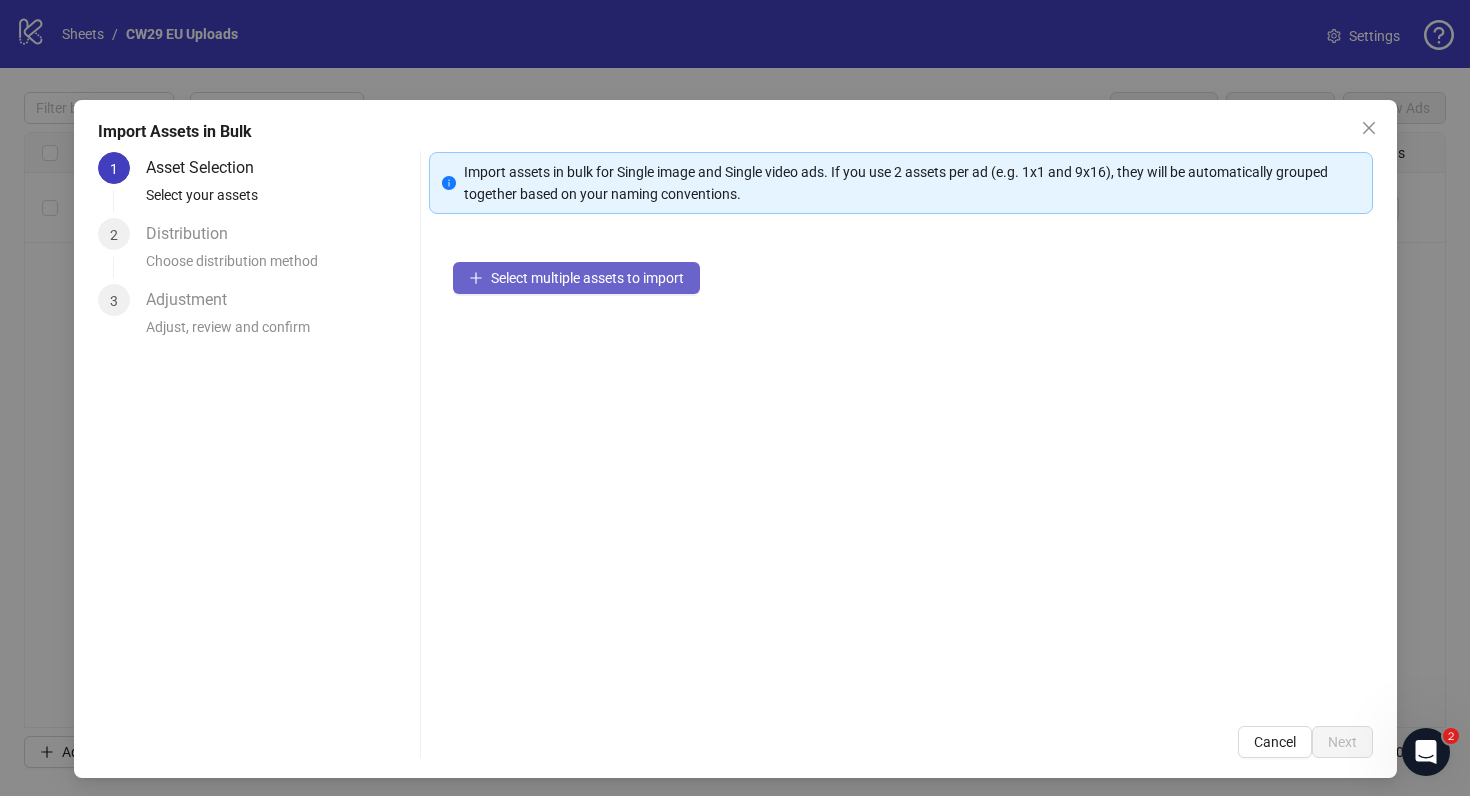 click on "Select multiple assets to import" at bounding box center (576, 278) 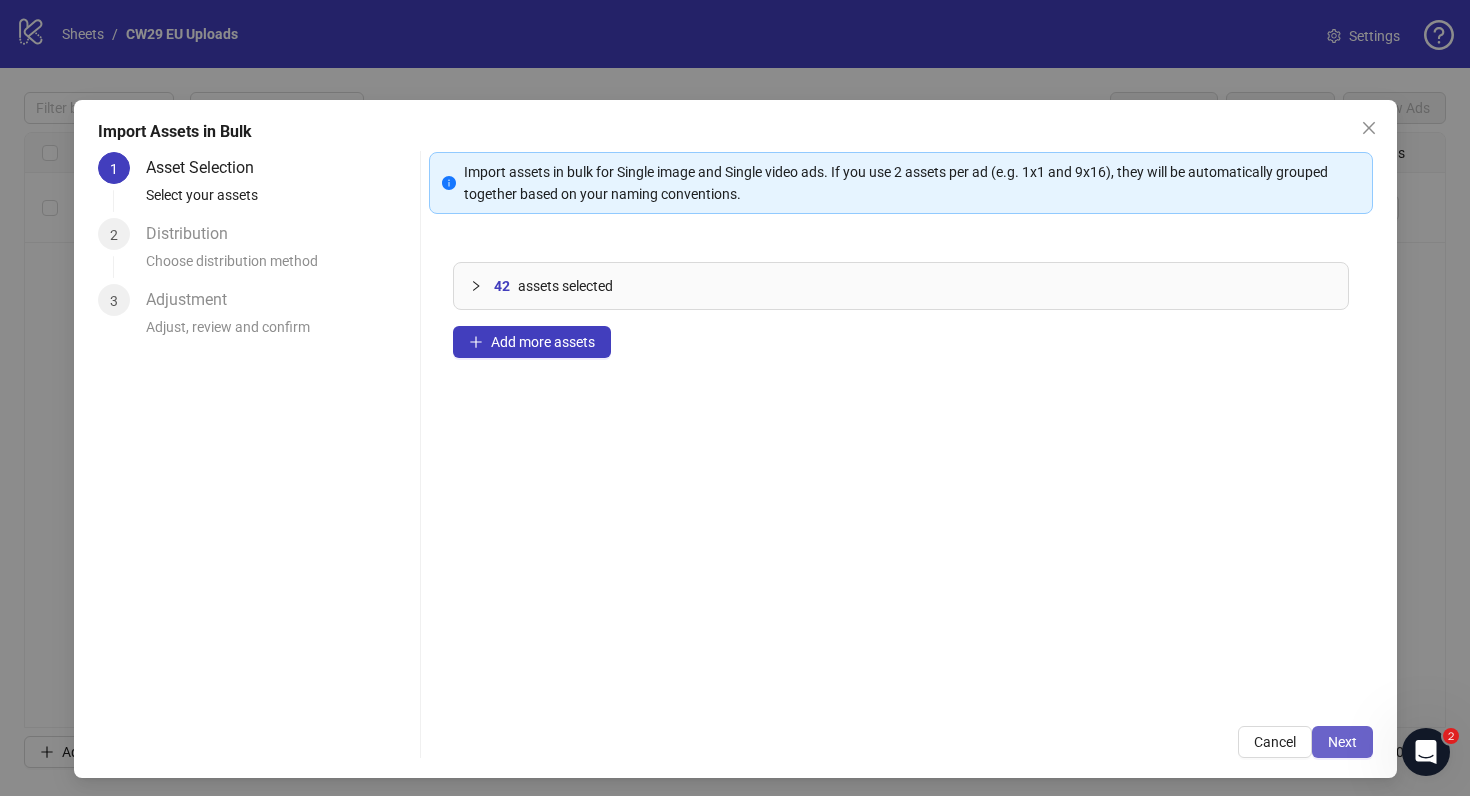 click on "Next" at bounding box center (1342, 742) 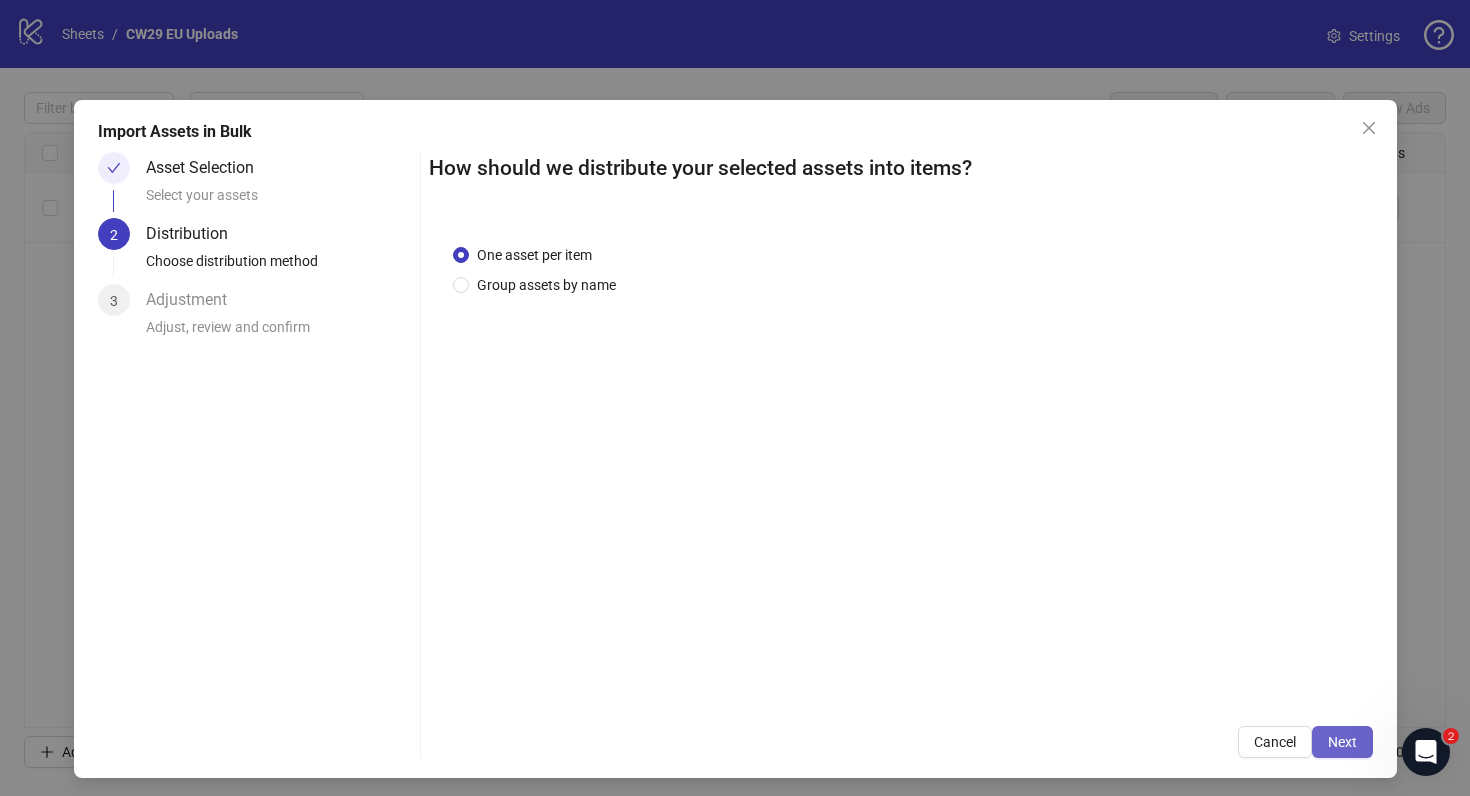 click on "Next" at bounding box center [1342, 742] 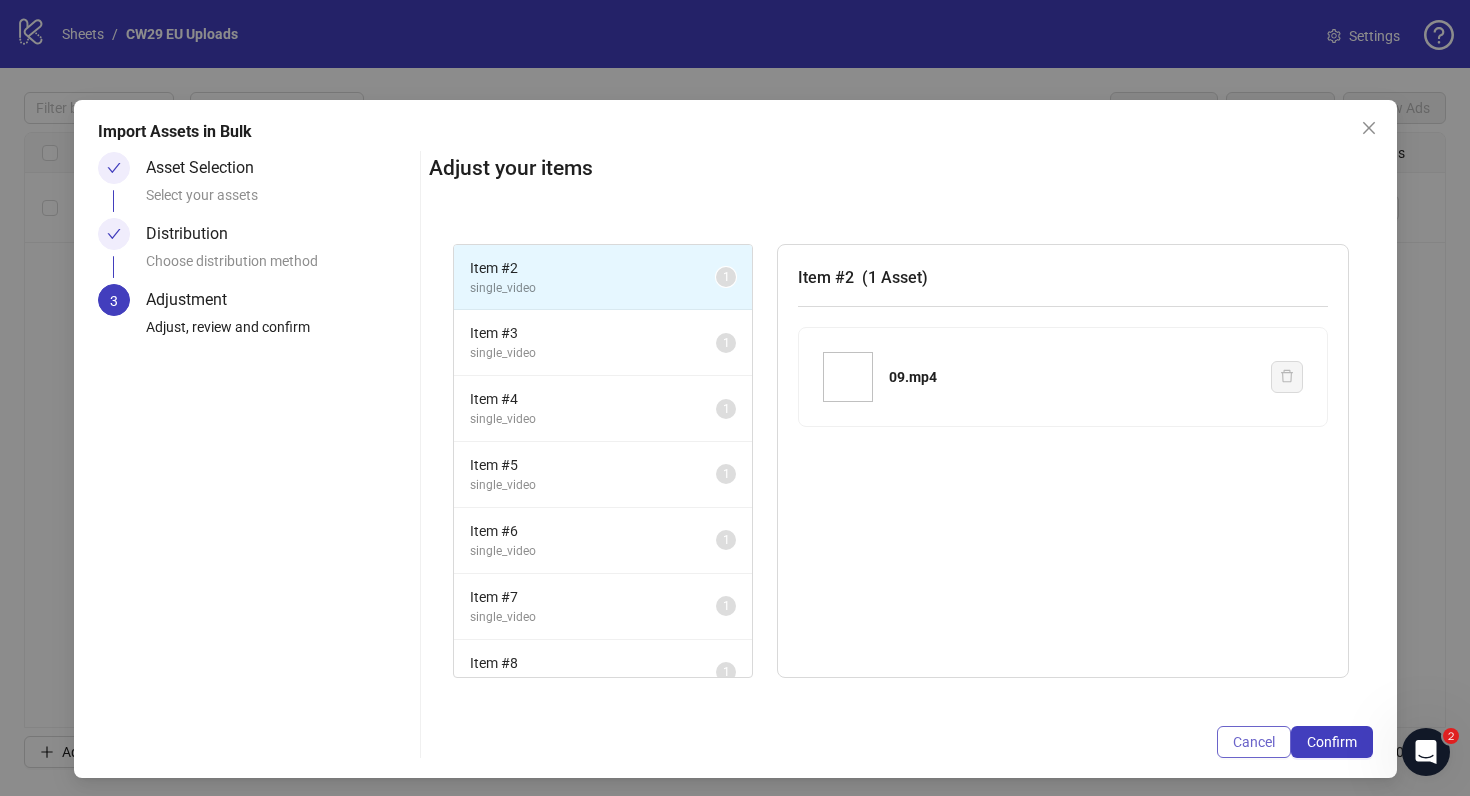 click on "Cancel" at bounding box center [1254, 742] 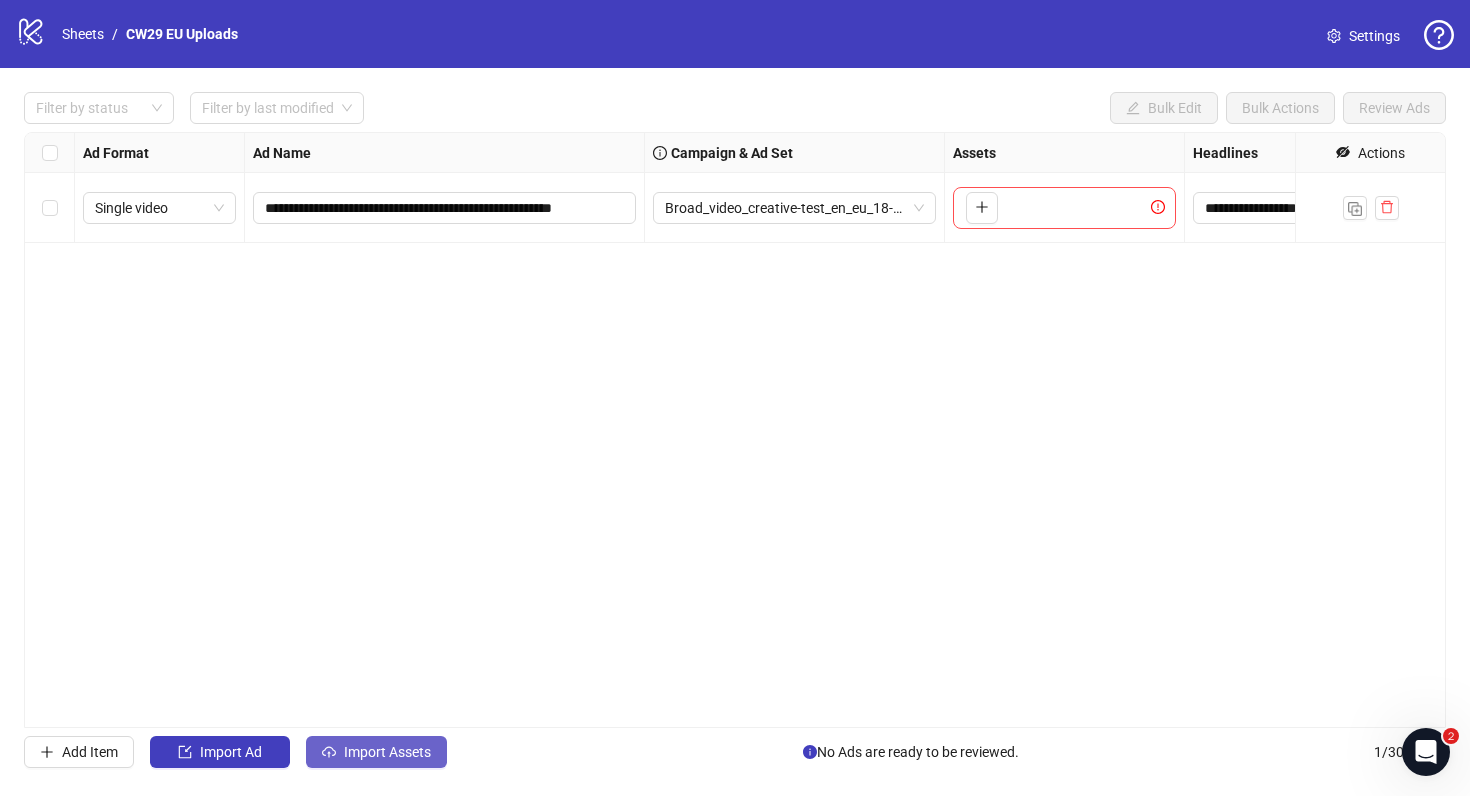 click on "Import Assets" at bounding box center (387, 752) 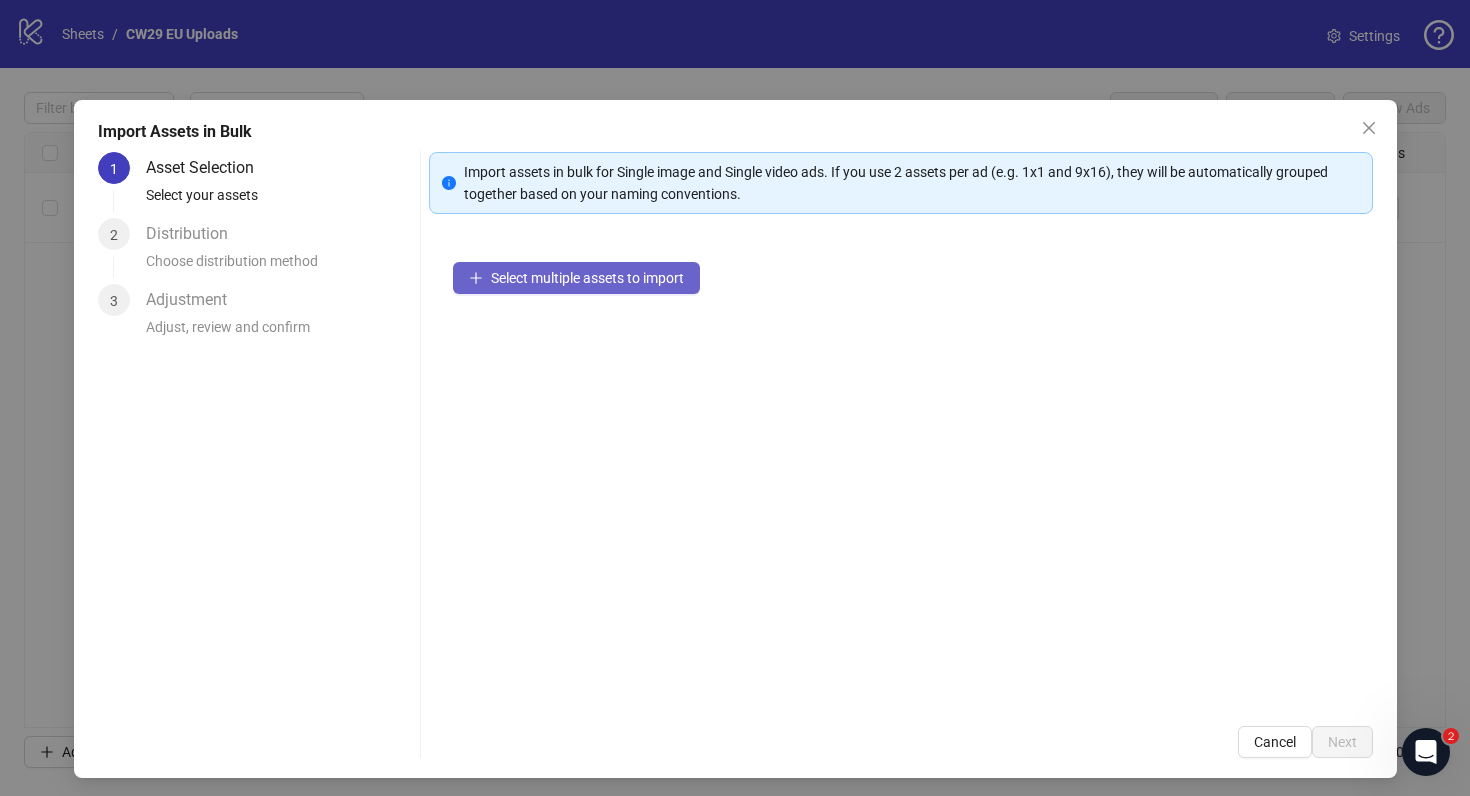 click on "Select multiple assets to import" at bounding box center (587, 278) 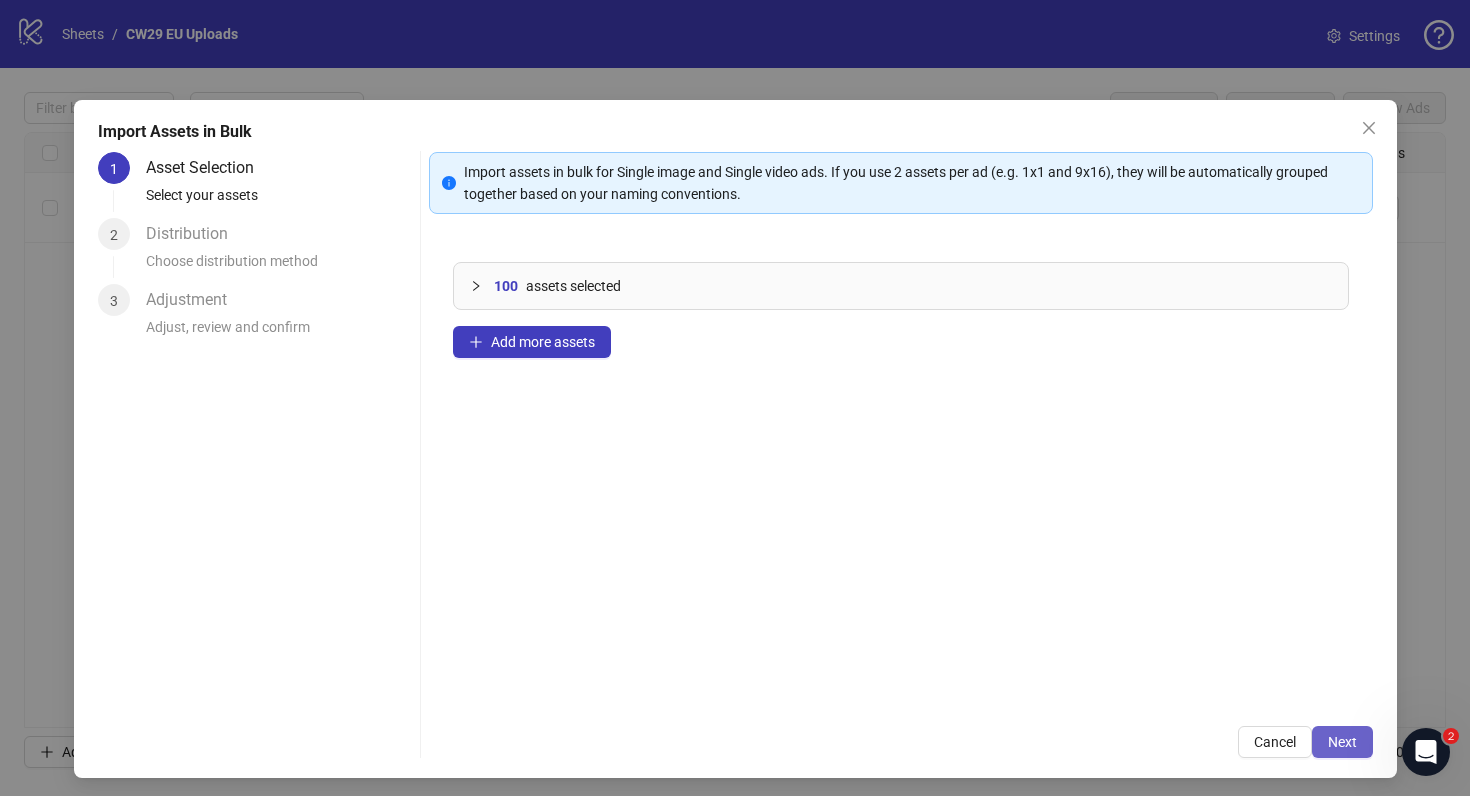click on "Next" at bounding box center (1342, 742) 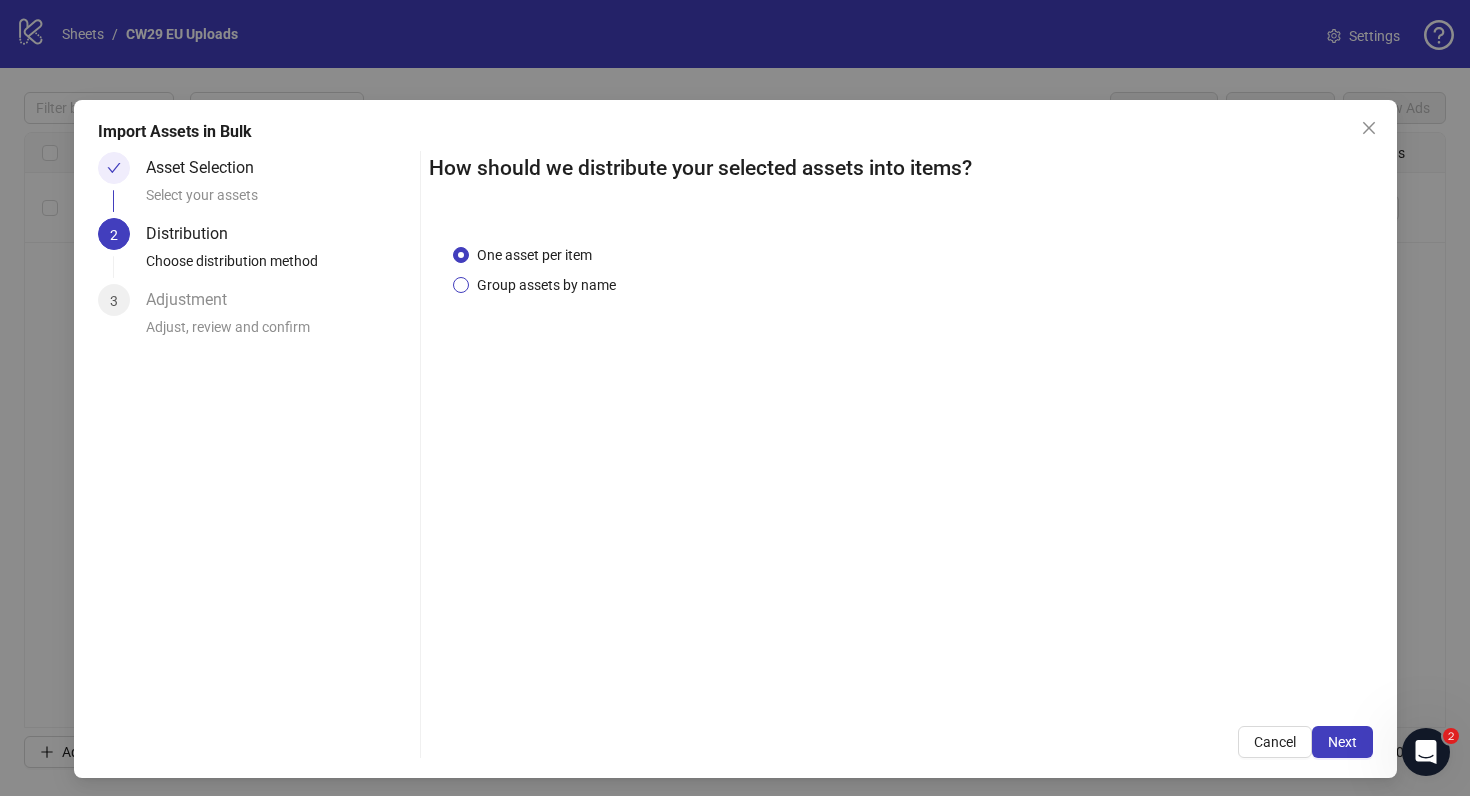 click on "Group assets by name" at bounding box center [546, 285] 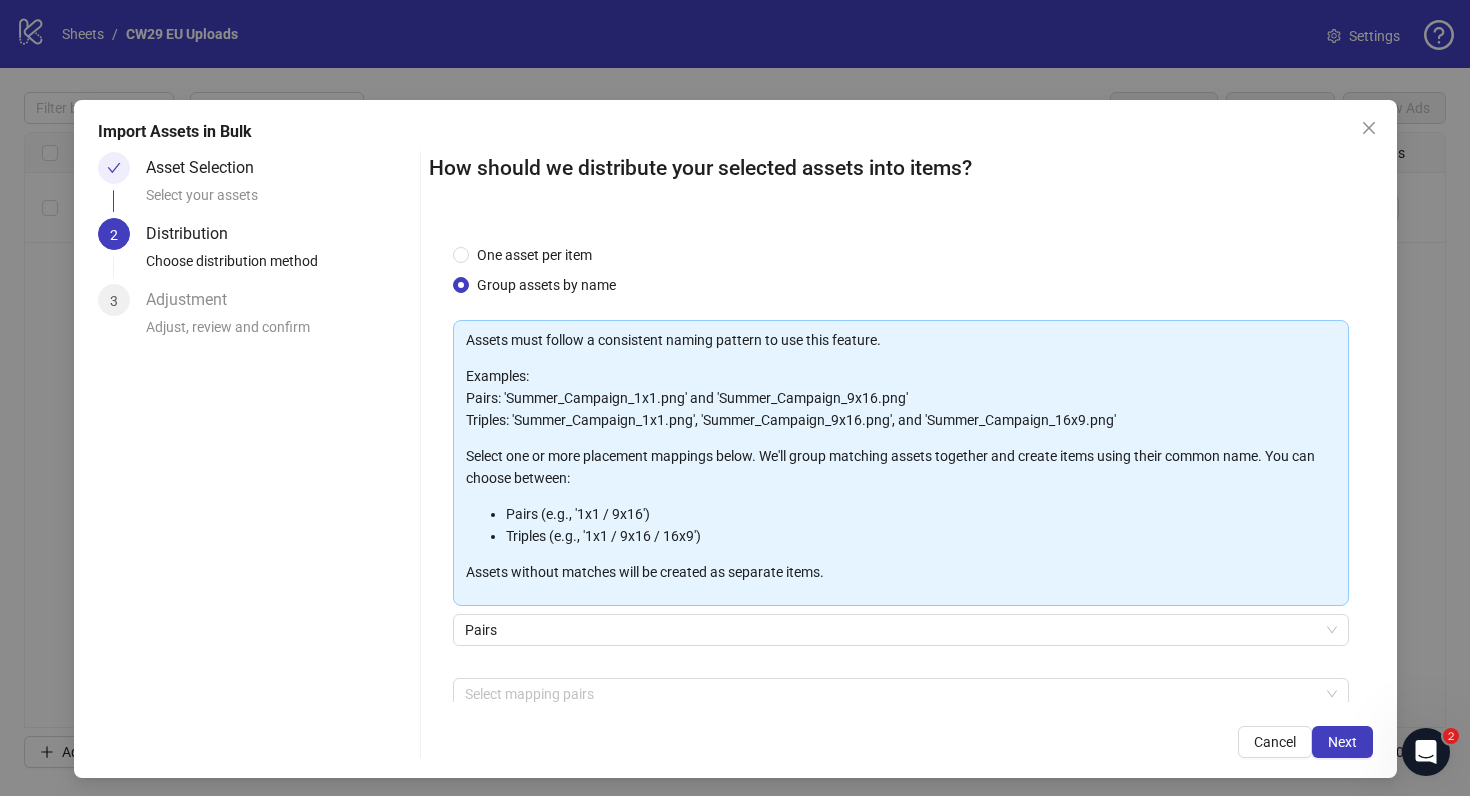scroll, scrollTop: 103, scrollLeft: 0, axis: vertical 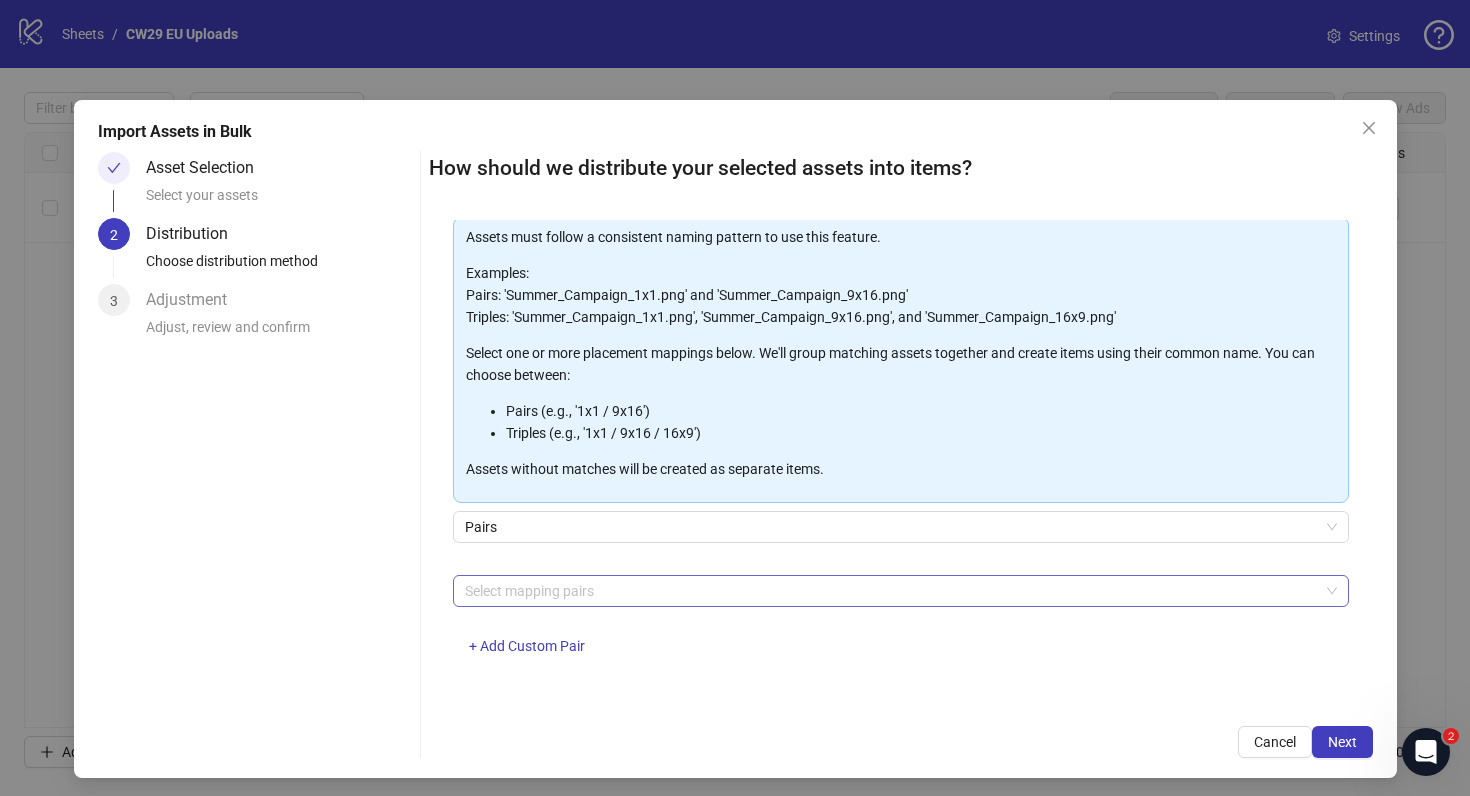 click at bounding box center (890, 591) 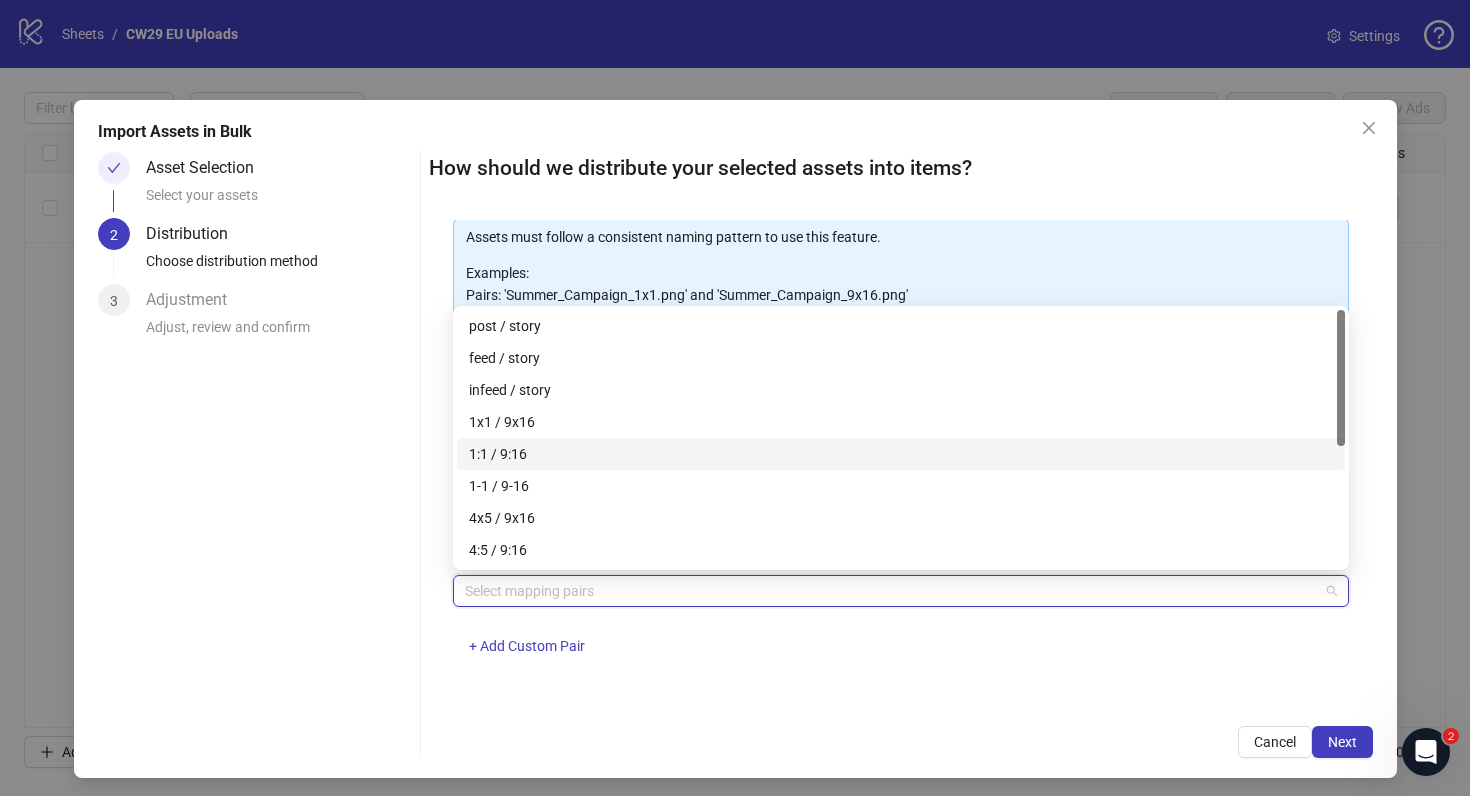 click on "1:1 / 9:16" at bounding box center [901, 454] 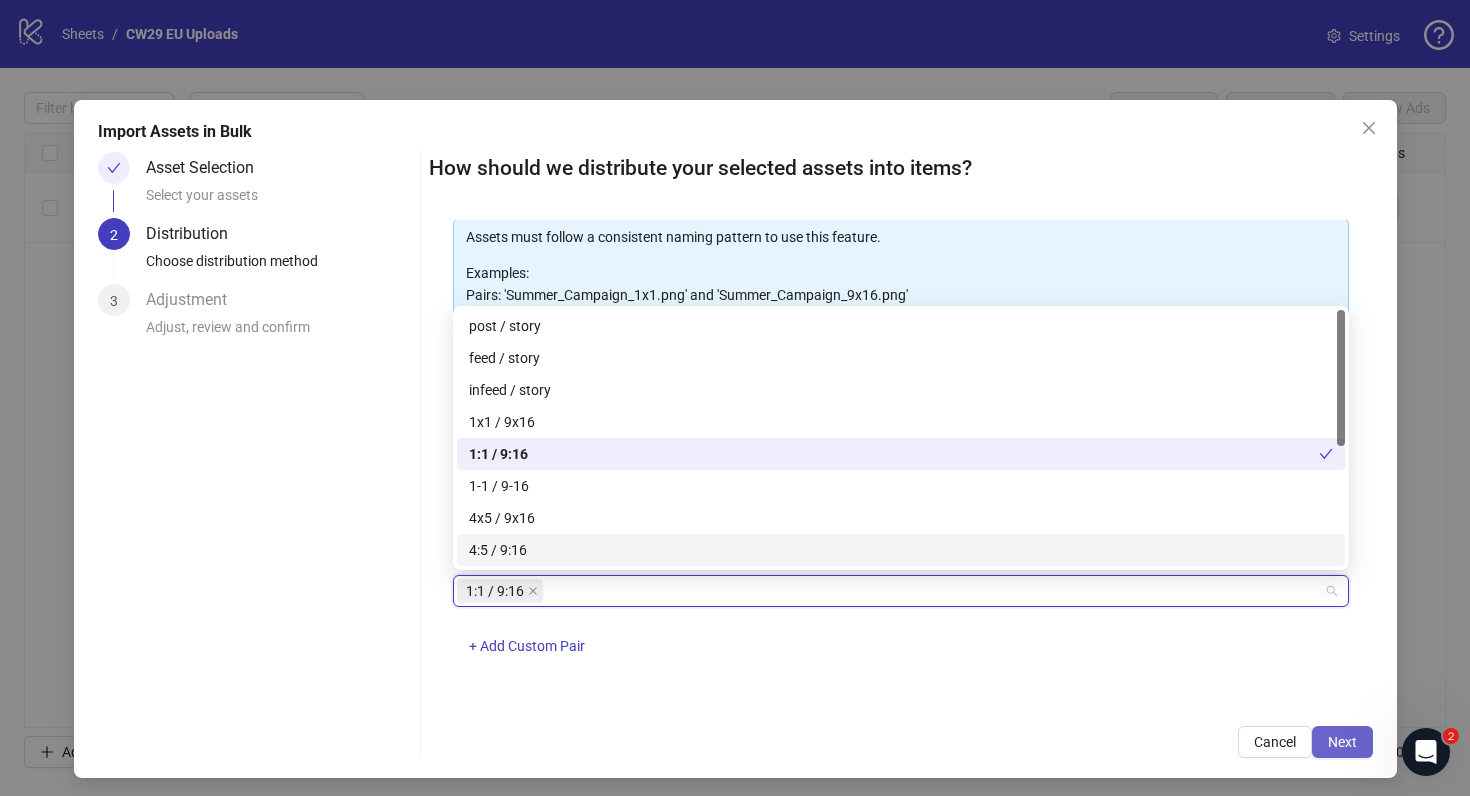 click on "Next" at bounding box center [1342, 742] 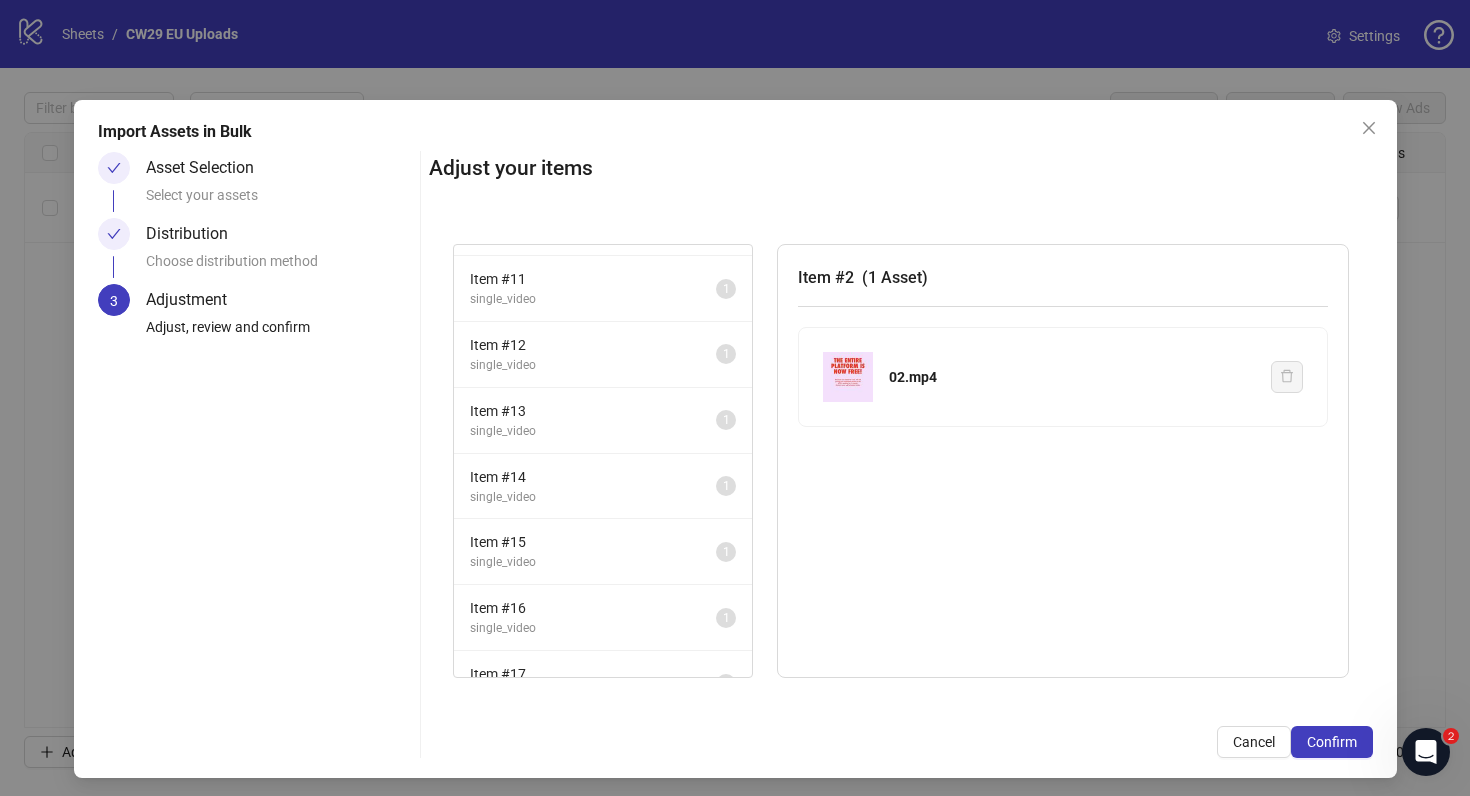 scroll, scrollTop: 0, scrollLeft: 0, axis: both 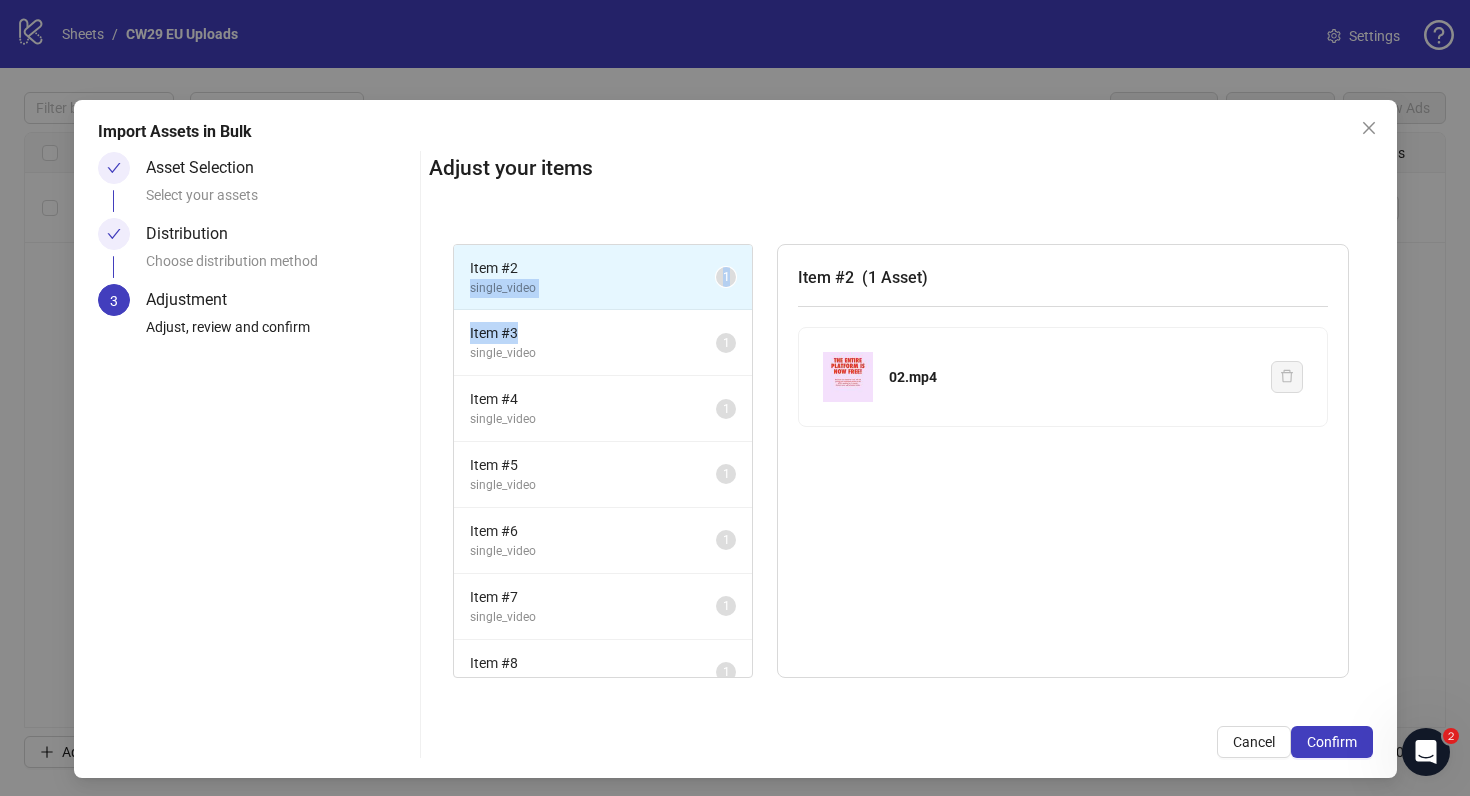 drag, startPoint x: 595, startPoint y: 336, endPoint x: 602, endPoint y: 269, distance: 67.36468 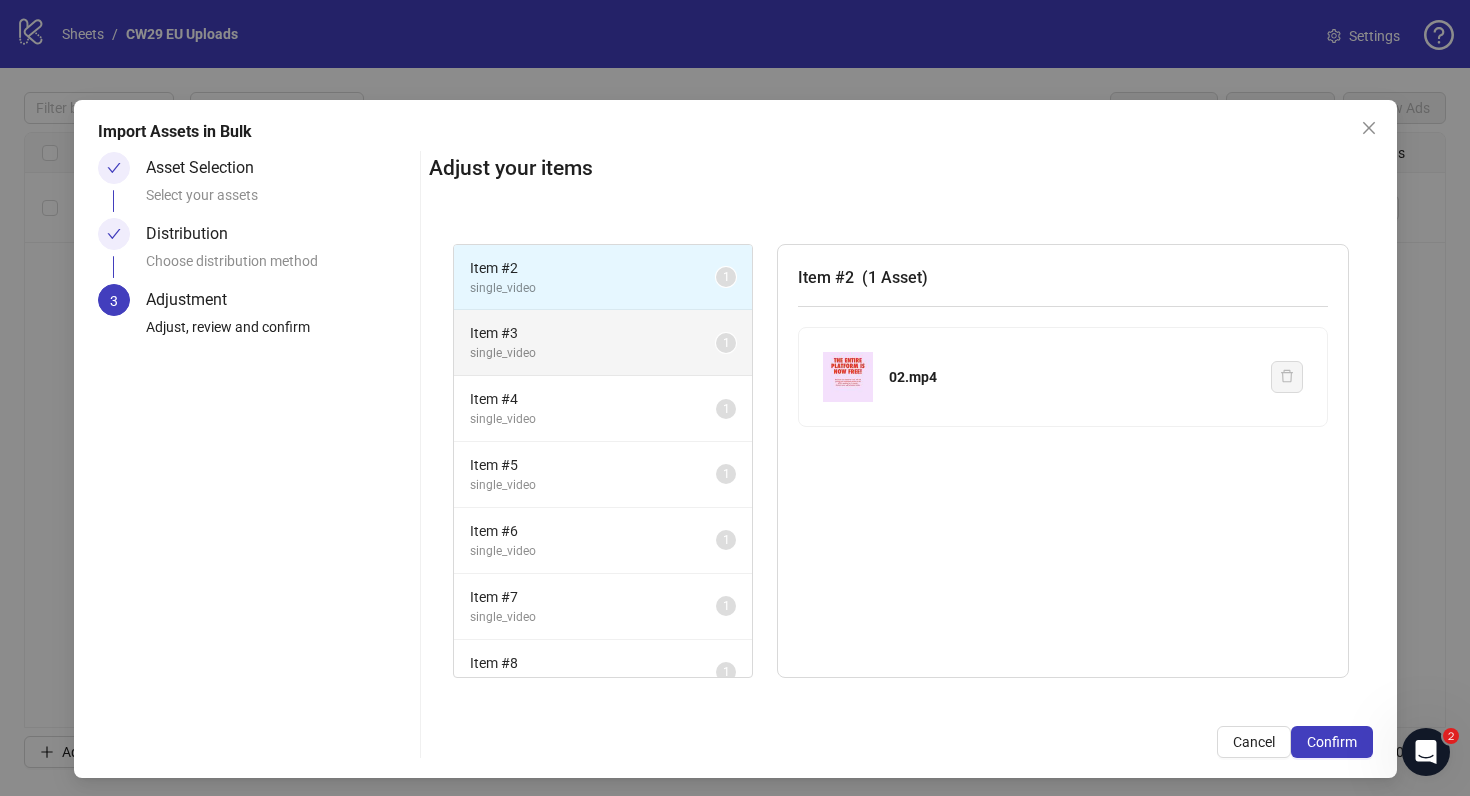 click on "Item # 3" at bounding box center [593, 333] 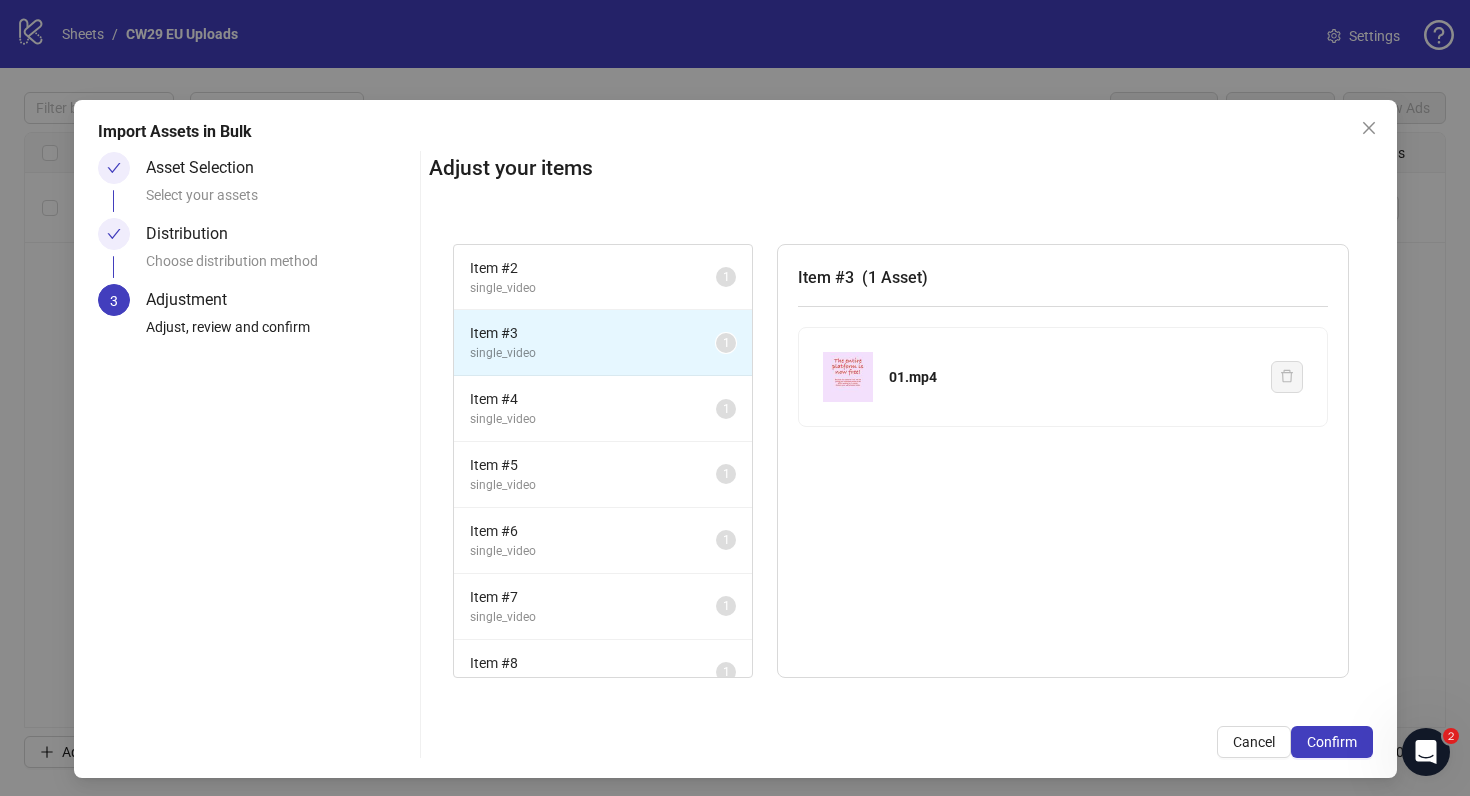 click on "Distribution" at bounding box center (195, 234) 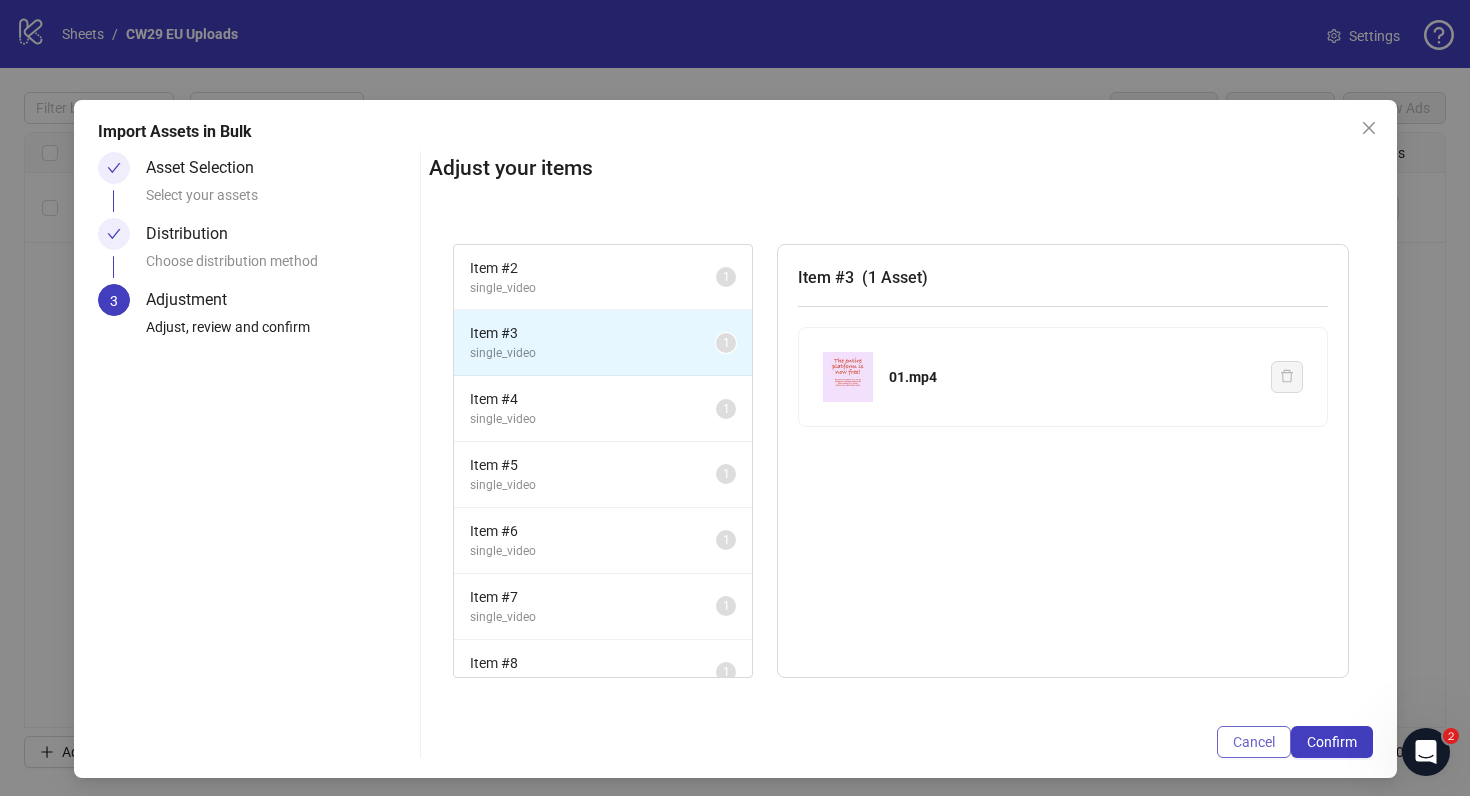 click on "Cancel" at bounding box center [1254, 742] 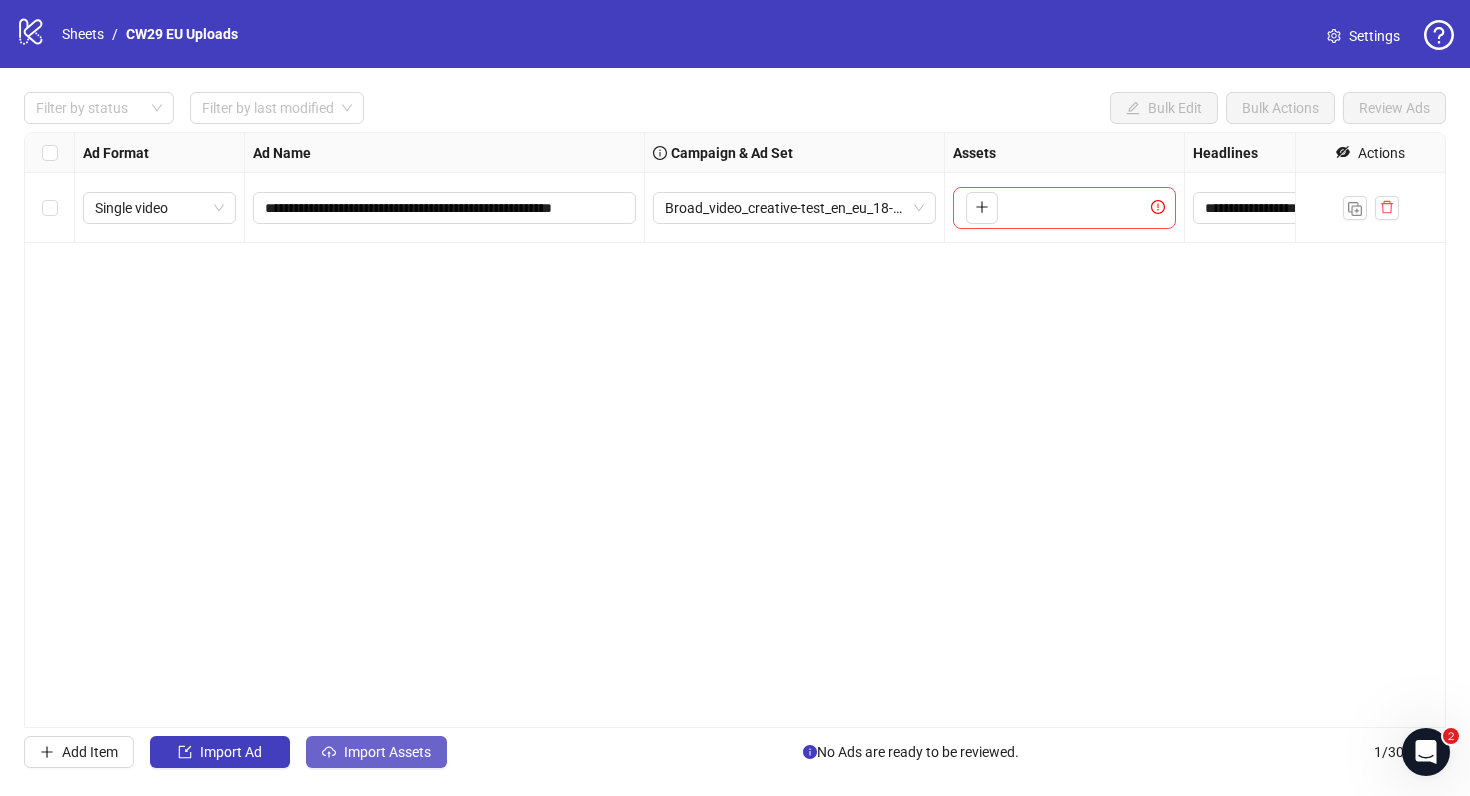 click on "Import Assets" at bounding box center (376, 752) 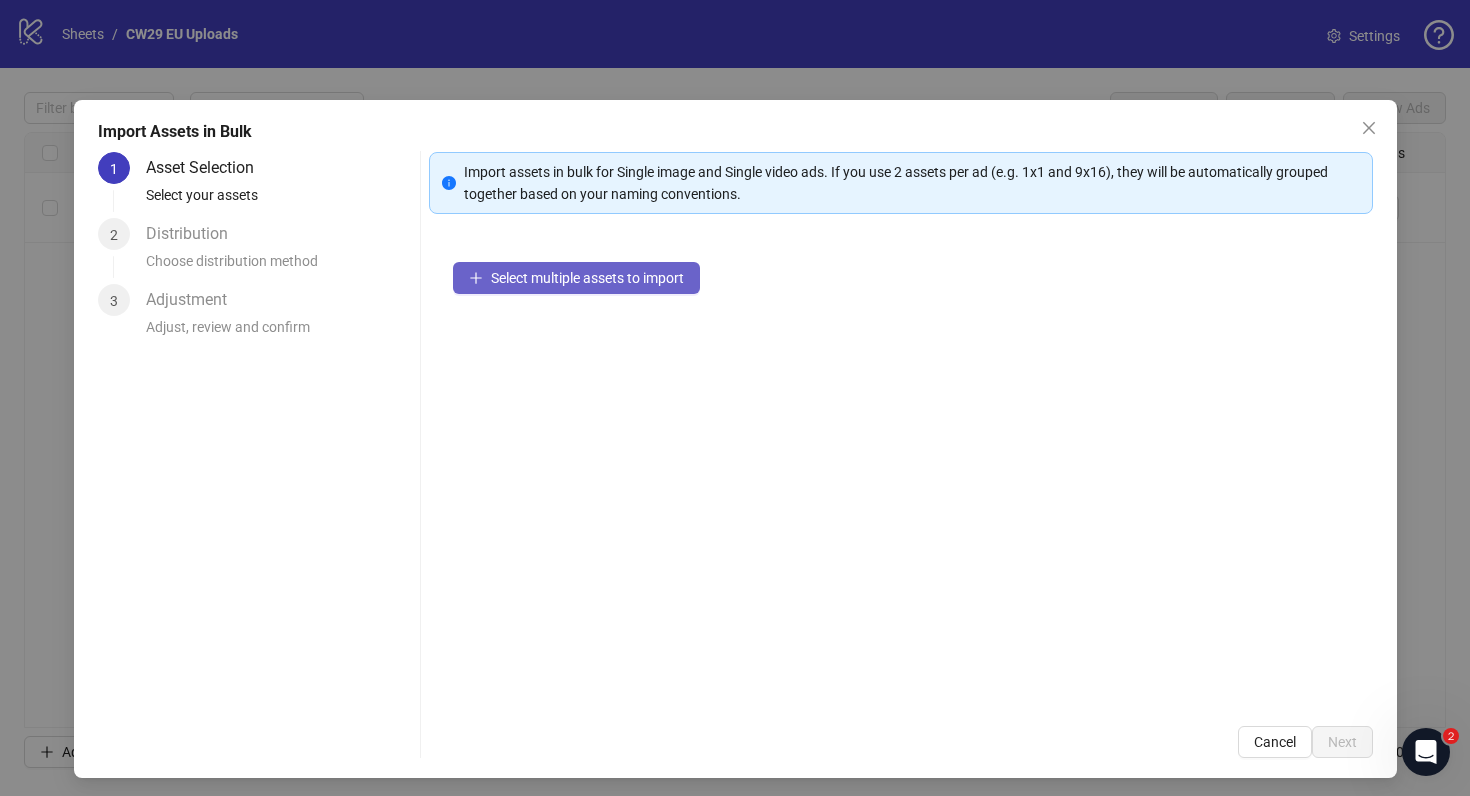 click on "Select multiple assets to import" at bounding box center [576, 278] 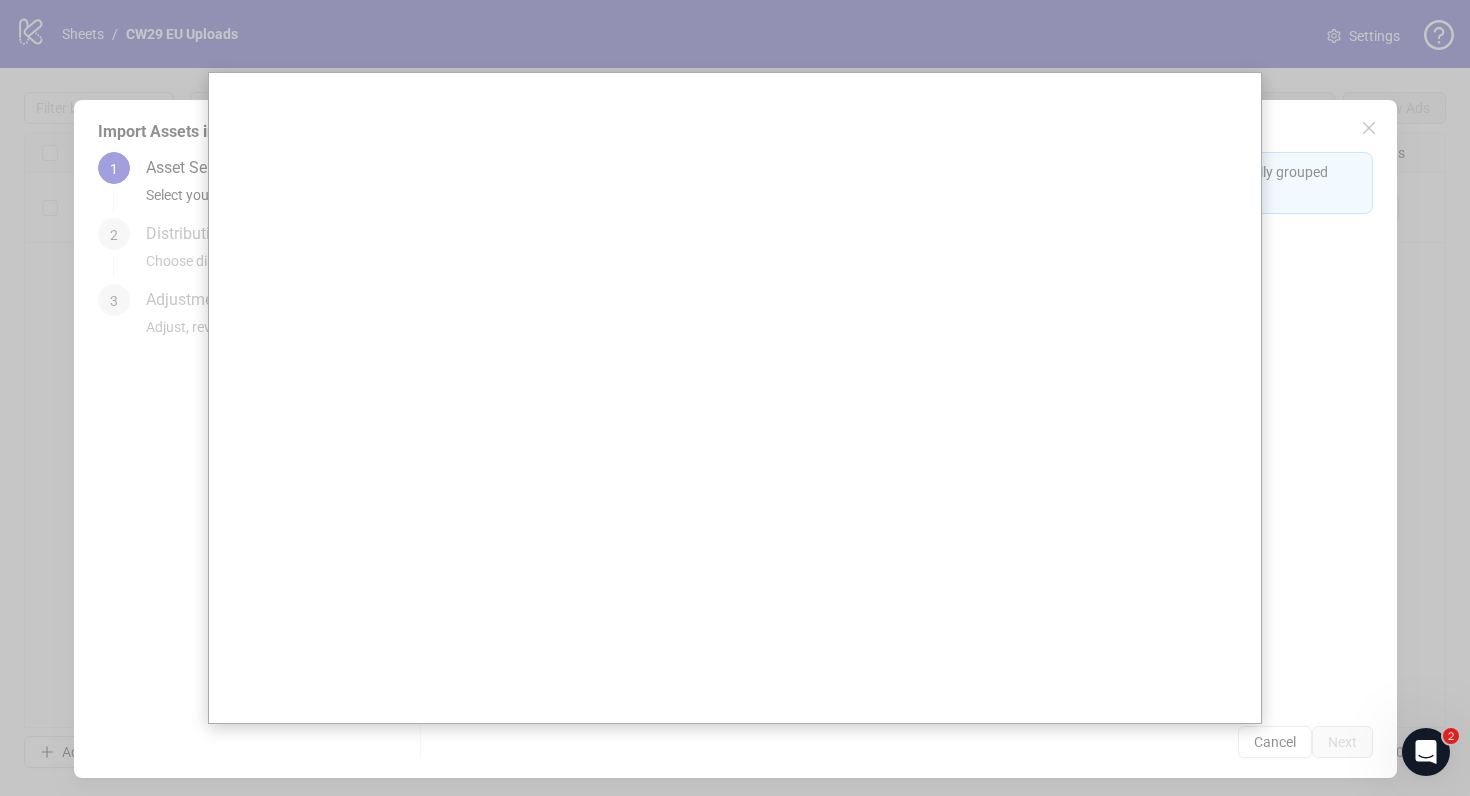 click at bounding box center (735, 398) 